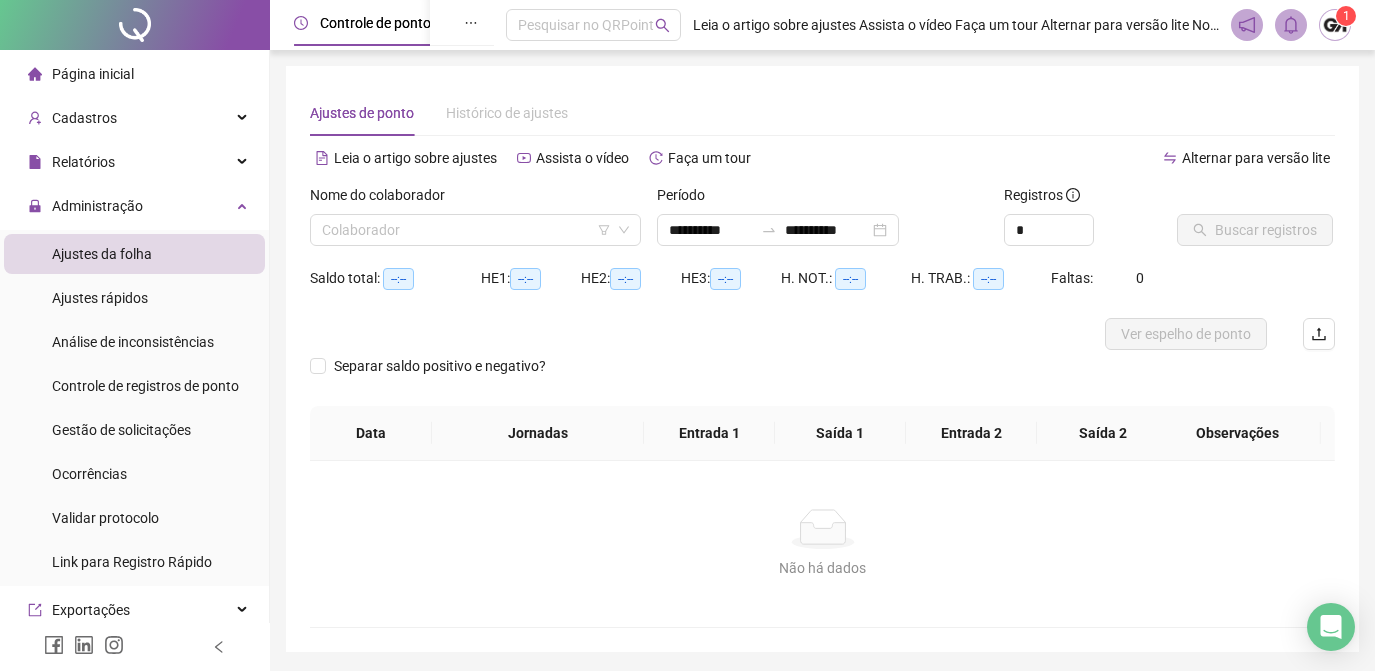 scroll, scrollTop: 0, scrollLeft: 0, axis: both 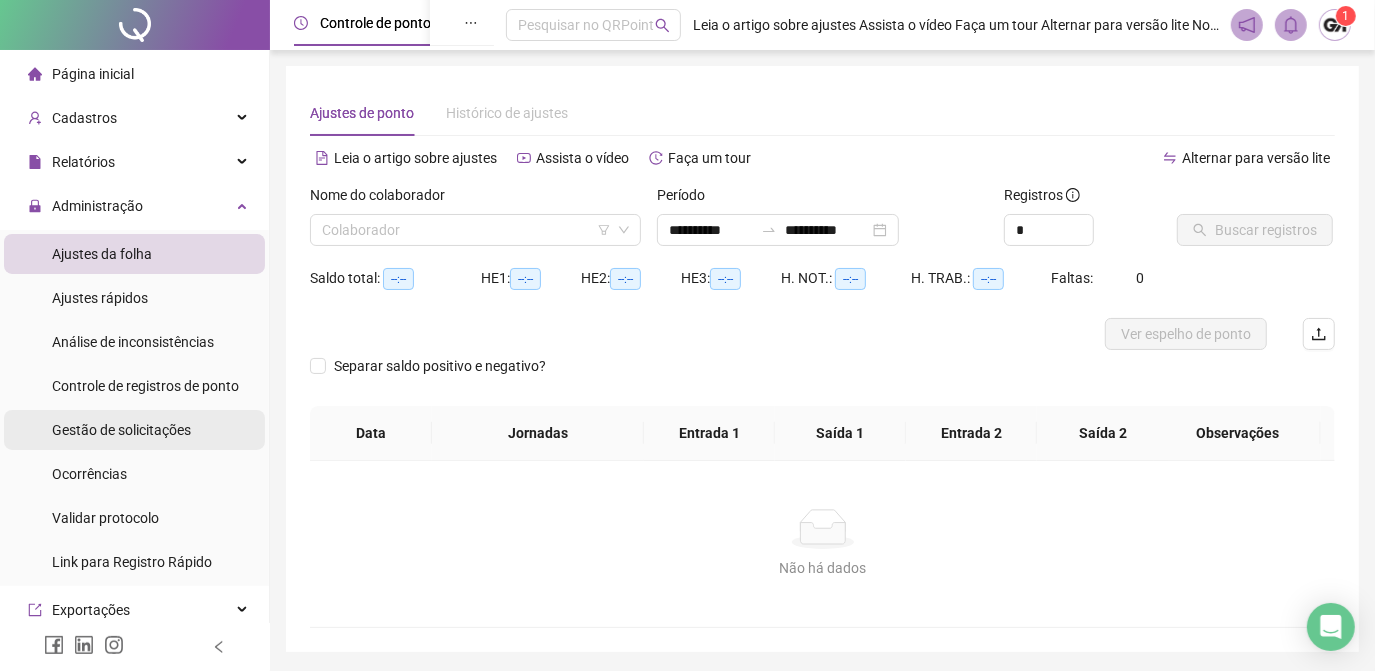 click on "Gestão de solicitações" at bounding box center [121, 430] 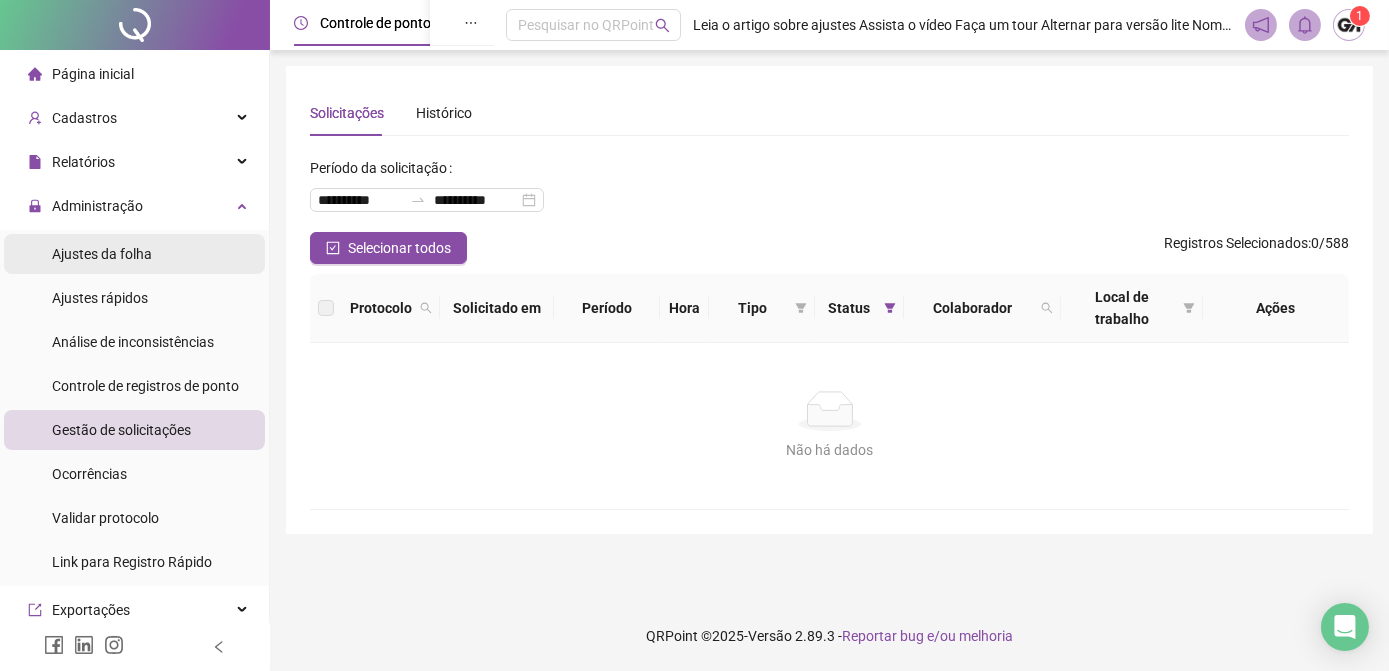 click on "Ajustes da folha" at bounding box center (134, 254) 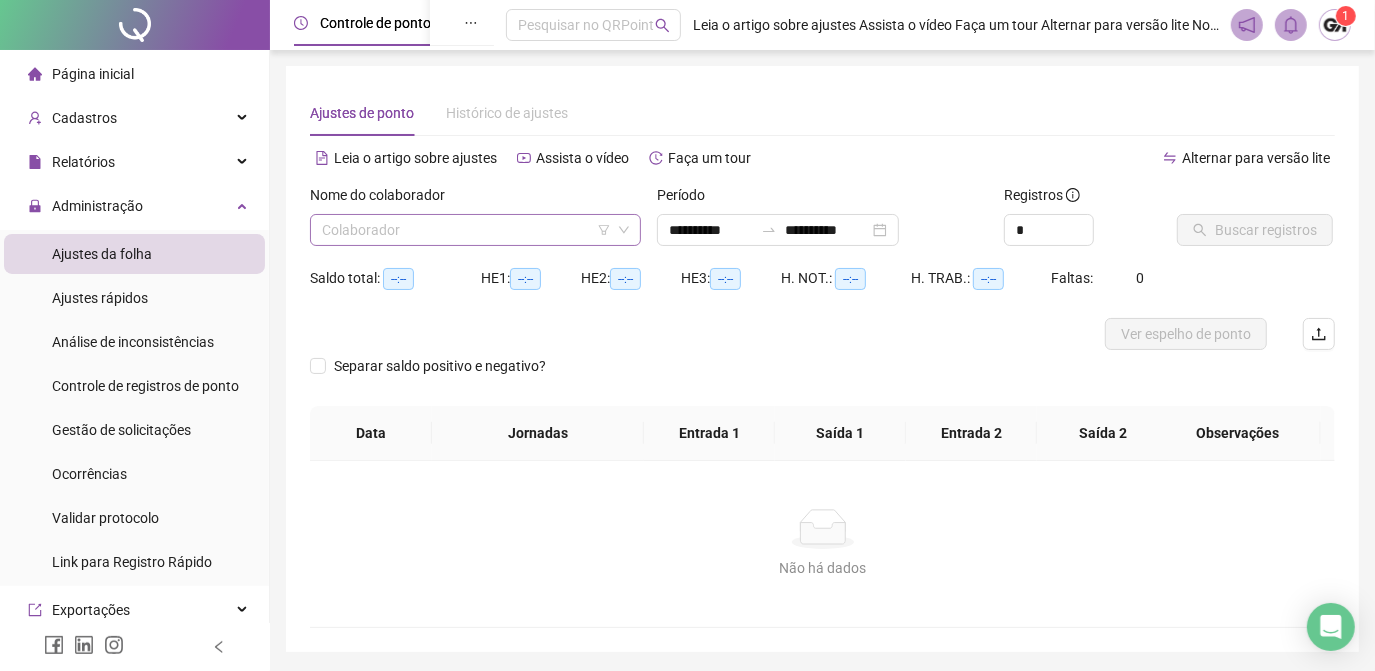click at bounding box center [466, 230] 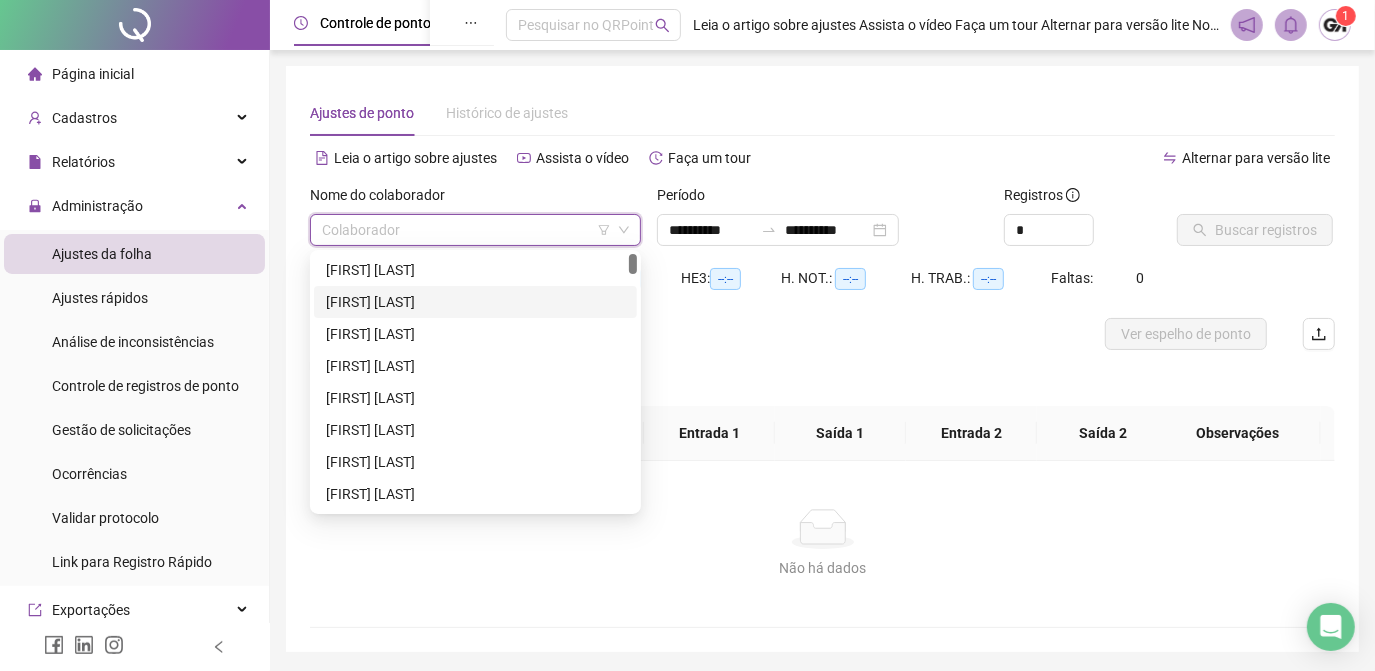drag, startPoint x: 378, startPoint y: 297, endPoint x: 407, endPoint y: 295, distance: 29.068884 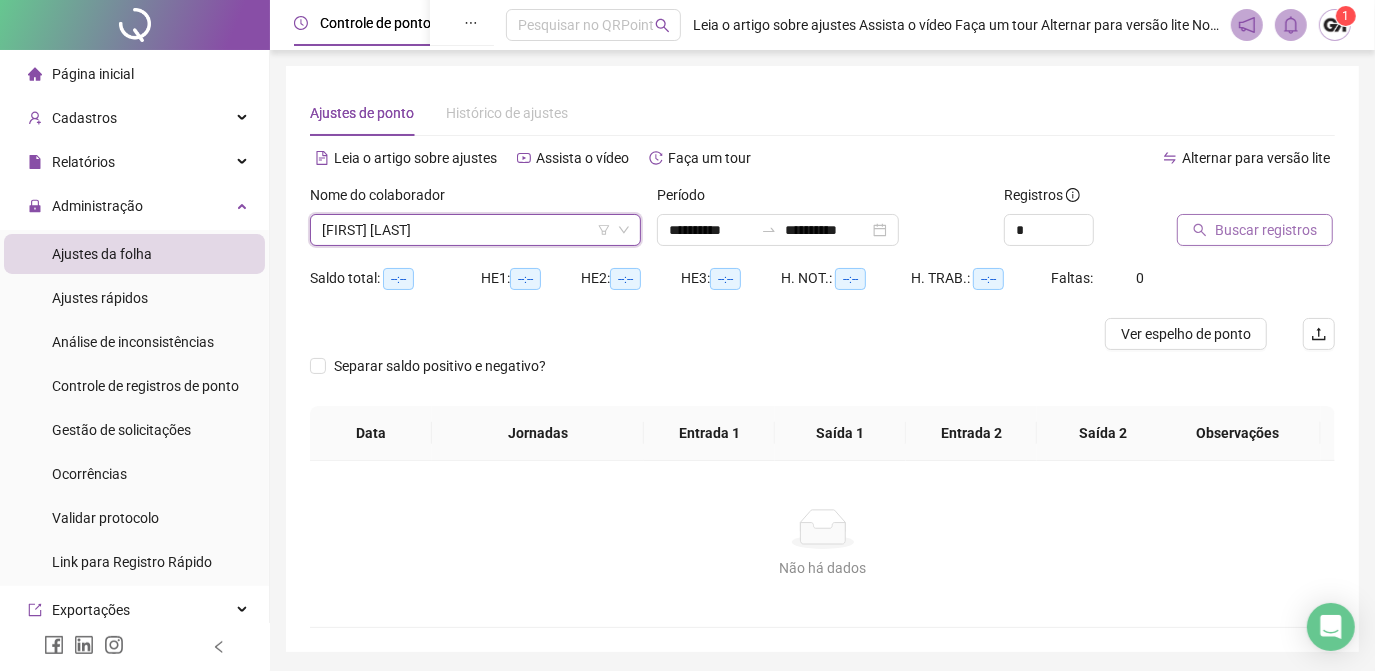 click on "Buscar registros" at bounding box center (1266, 230) 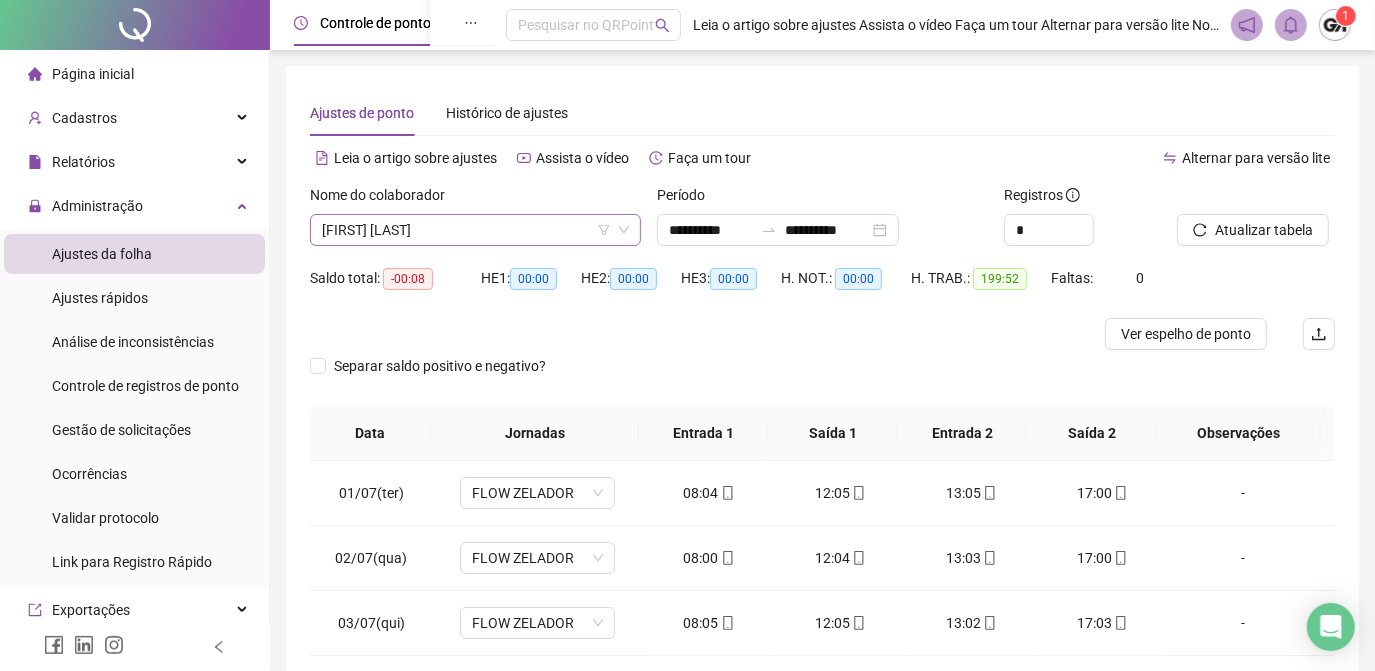 click on "[FIRST] [LAST]" at bounding box center (475, 230) 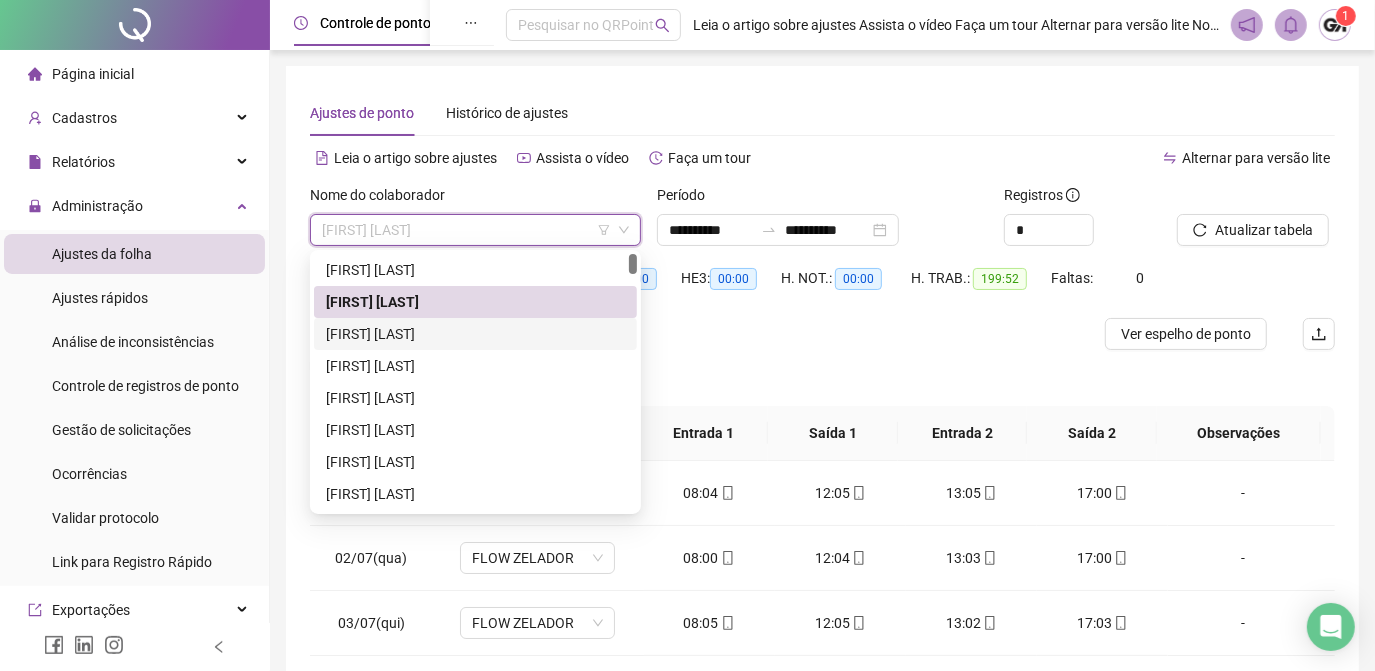 click on "[FIRST] [LAST]" at bounding box center [475, 334] 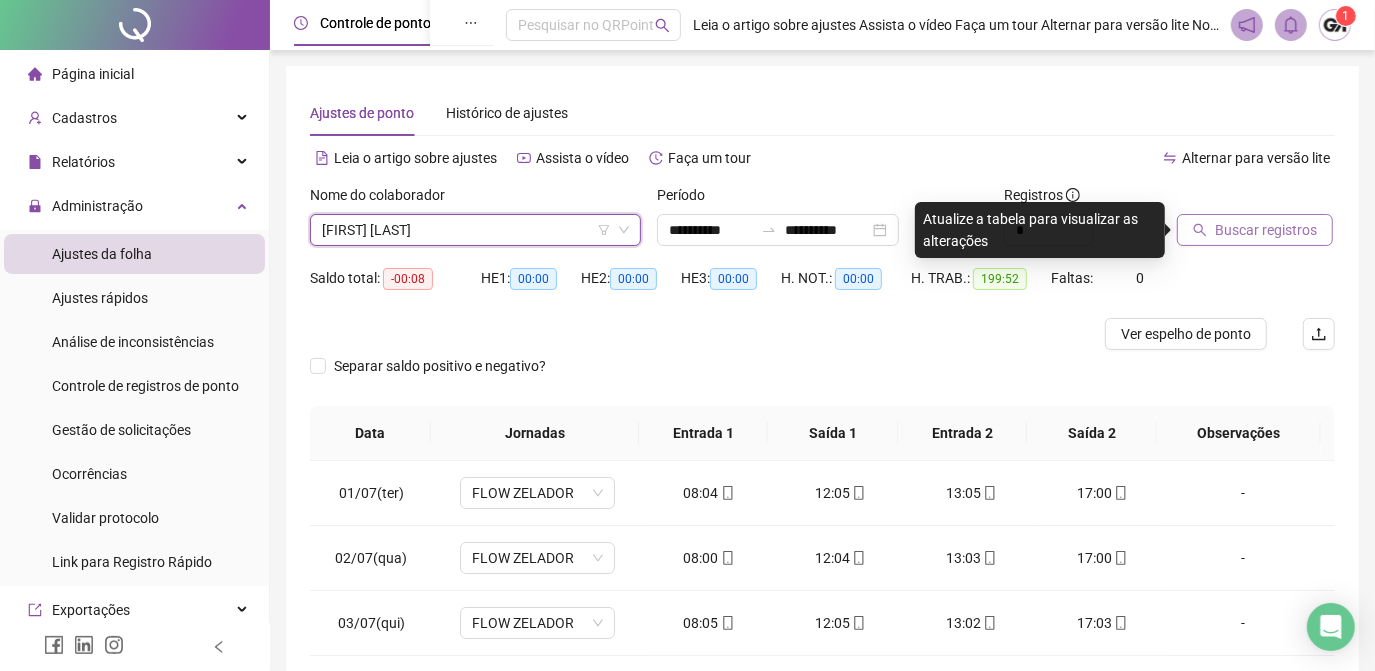 click on "Buscar registros" at bounding box center [1266, 230] 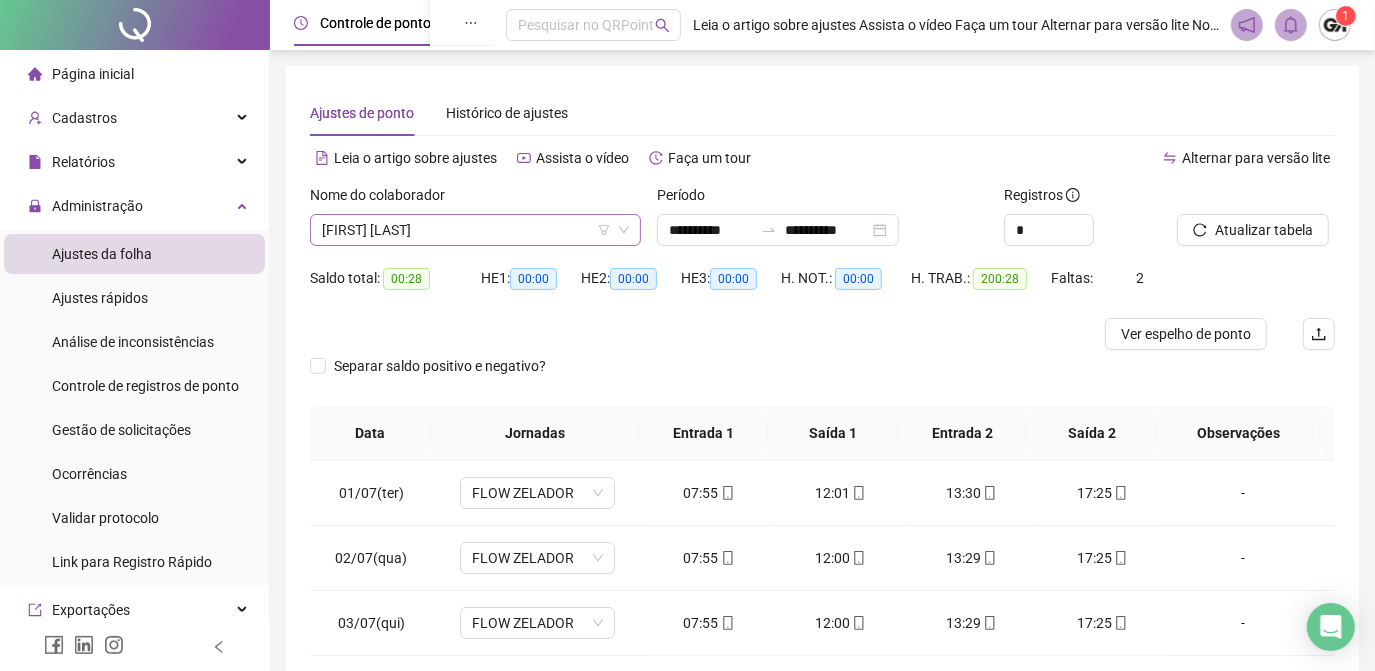 click on "[FIRST] [LAST]" at bounding box center (475, 230) 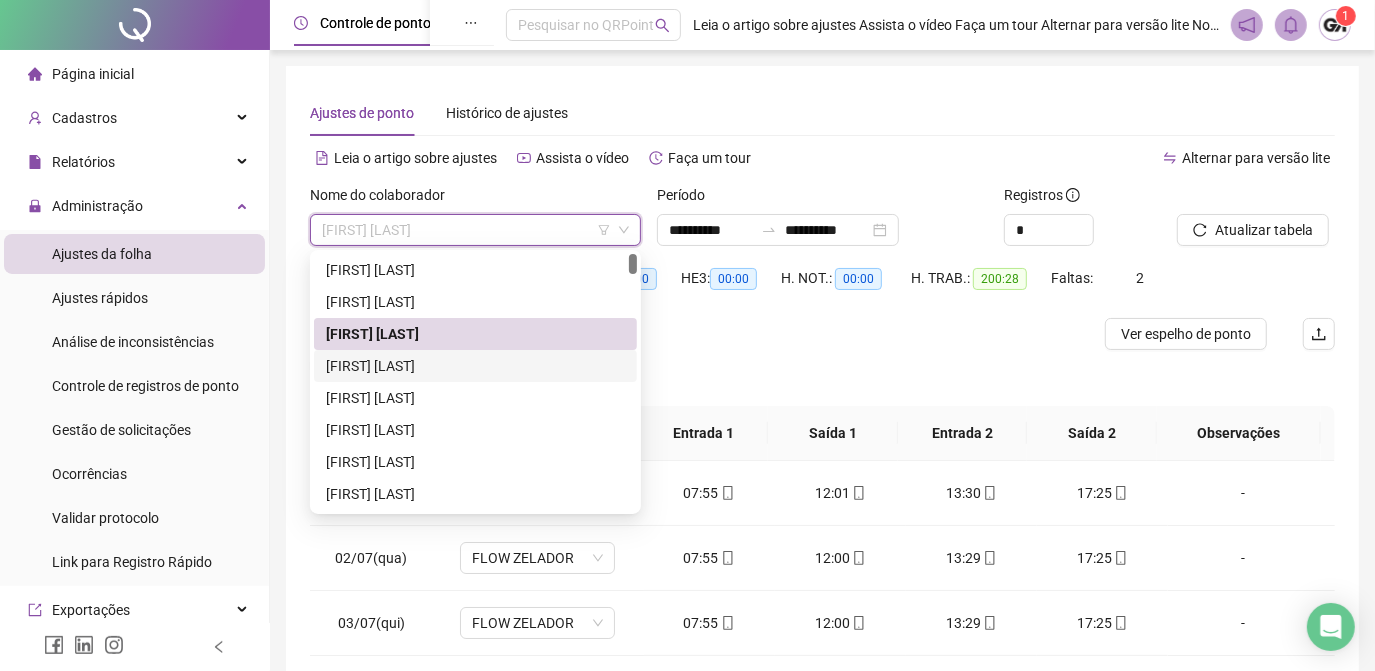click on "[FIRST] [LAST]" at bounding box center [475, 366] 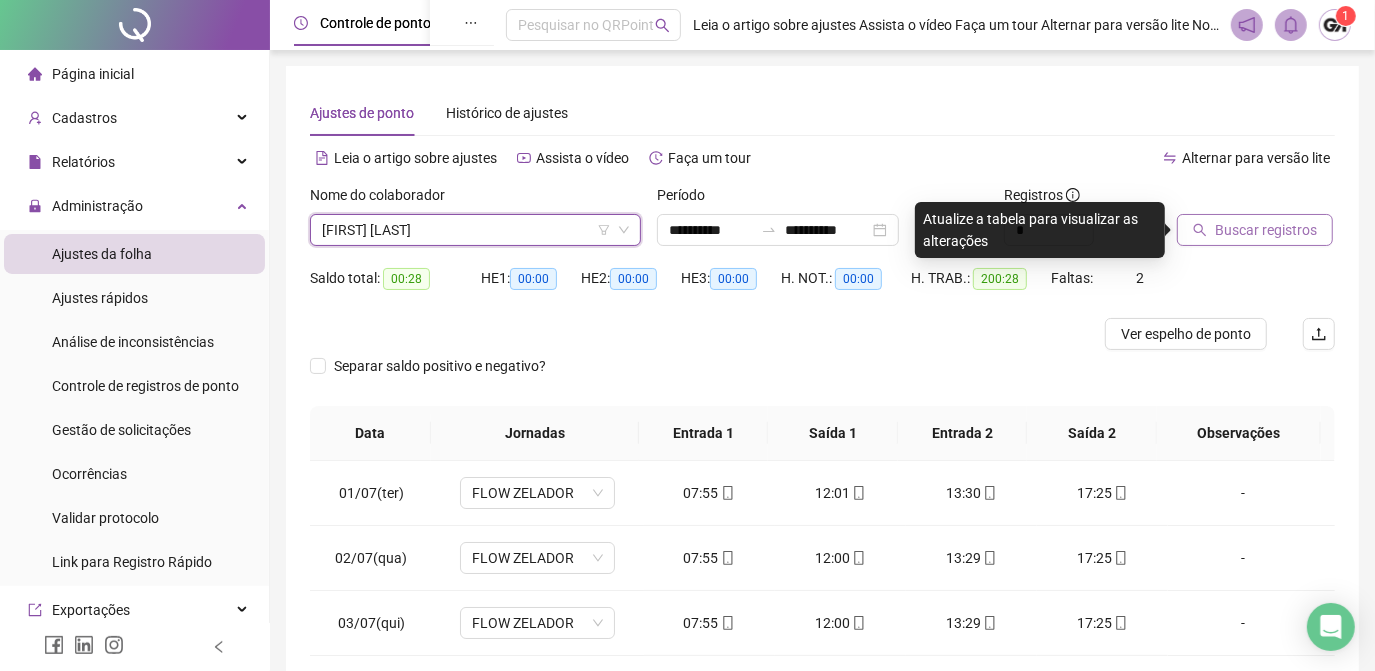 click on "Buscar registros" at bounding box center (1266, 230) 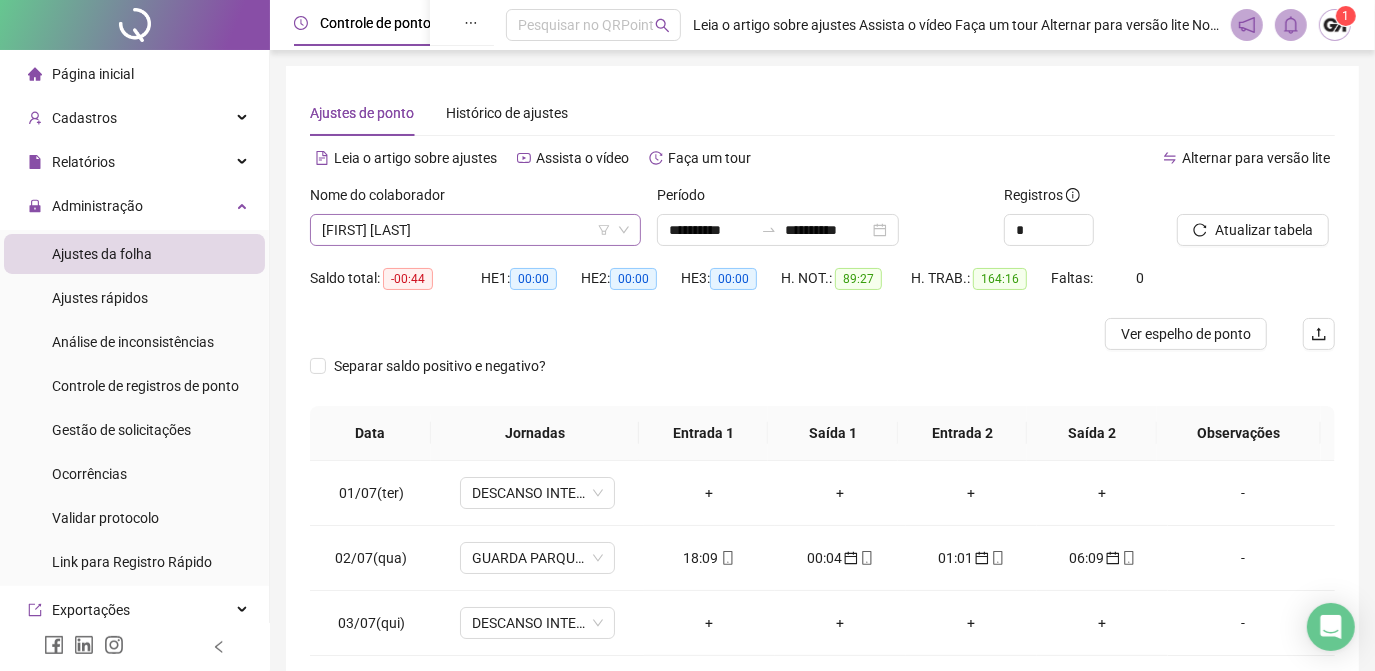 click on "[FIRST] [LAST]" at bounding box center (475, 230) 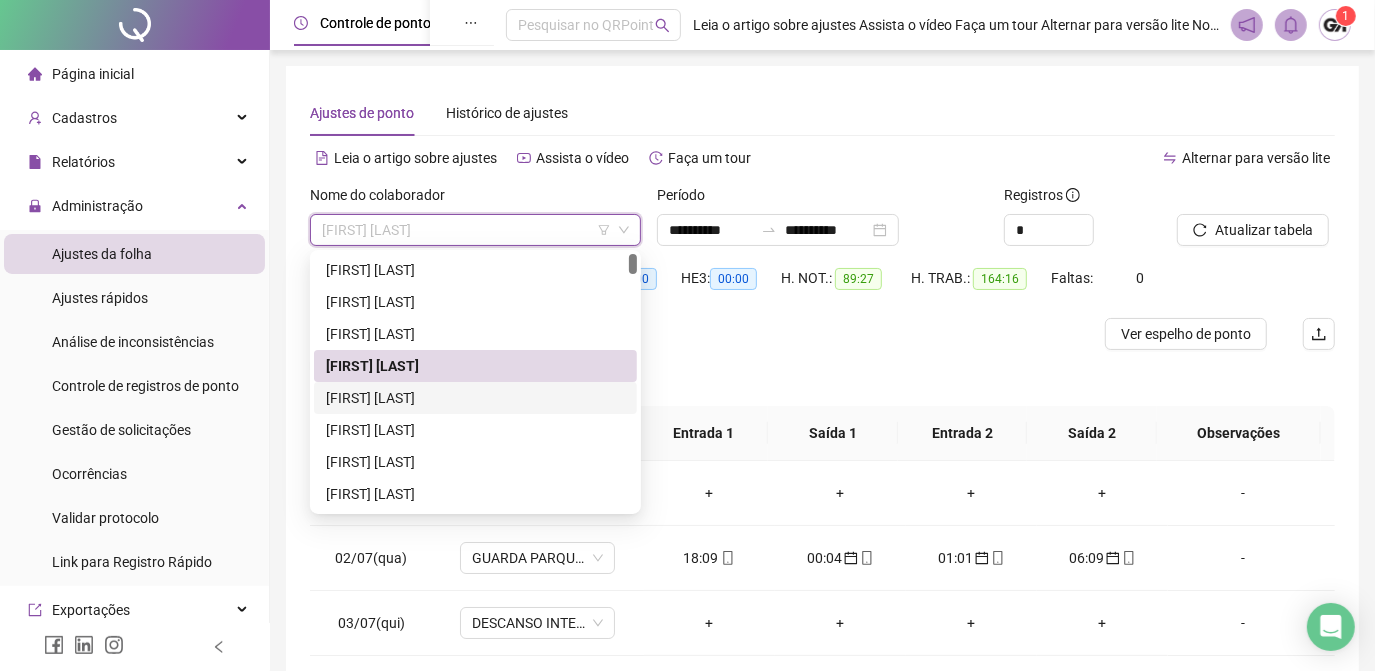 click on "[FIRST] [LAST]" at bounding box center [475, 398] 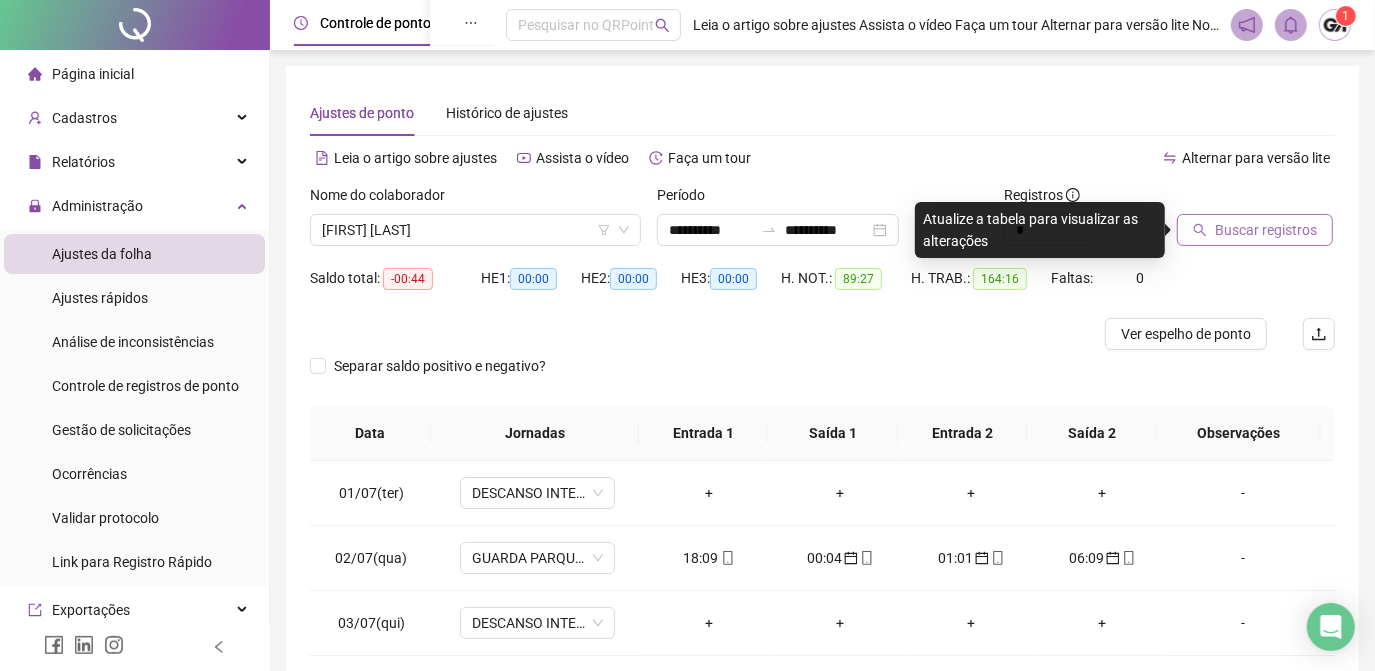 click 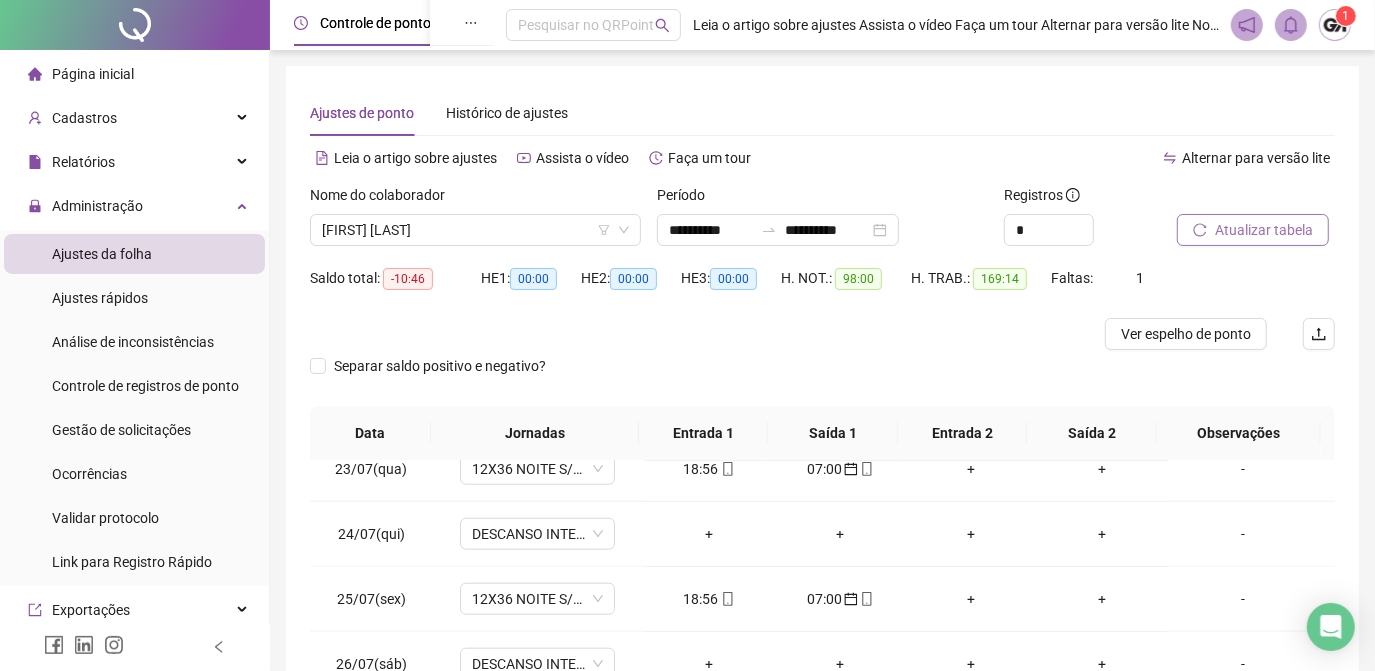 scroll, scrollTop: 1579, scrollLeft: 0, axis: vertical 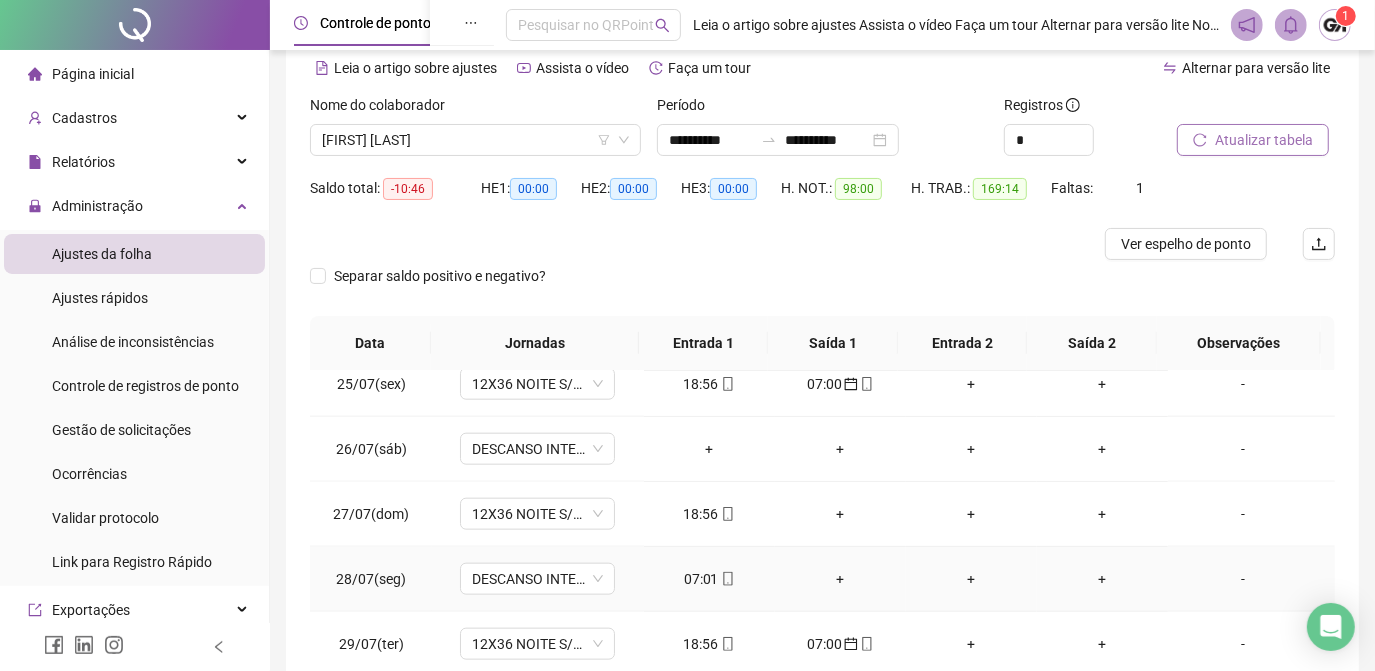 click on "07:01" at bounding box center (709, 579) 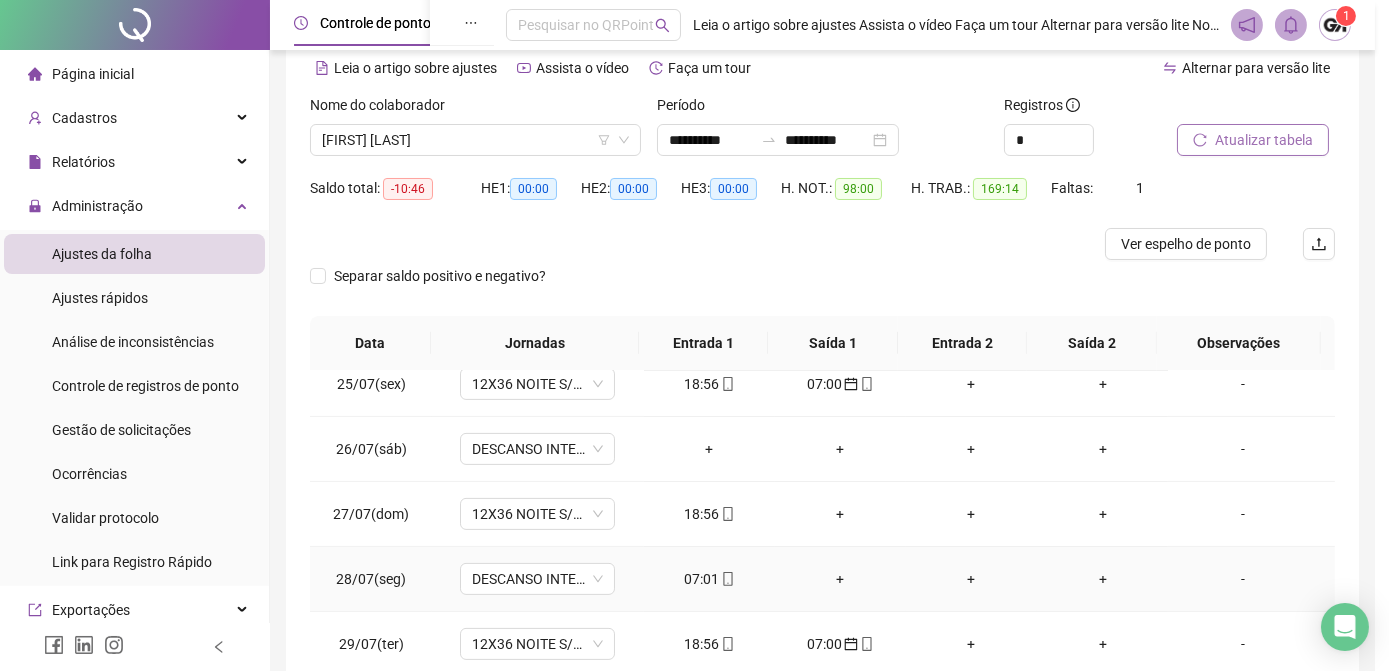 type on "**********" 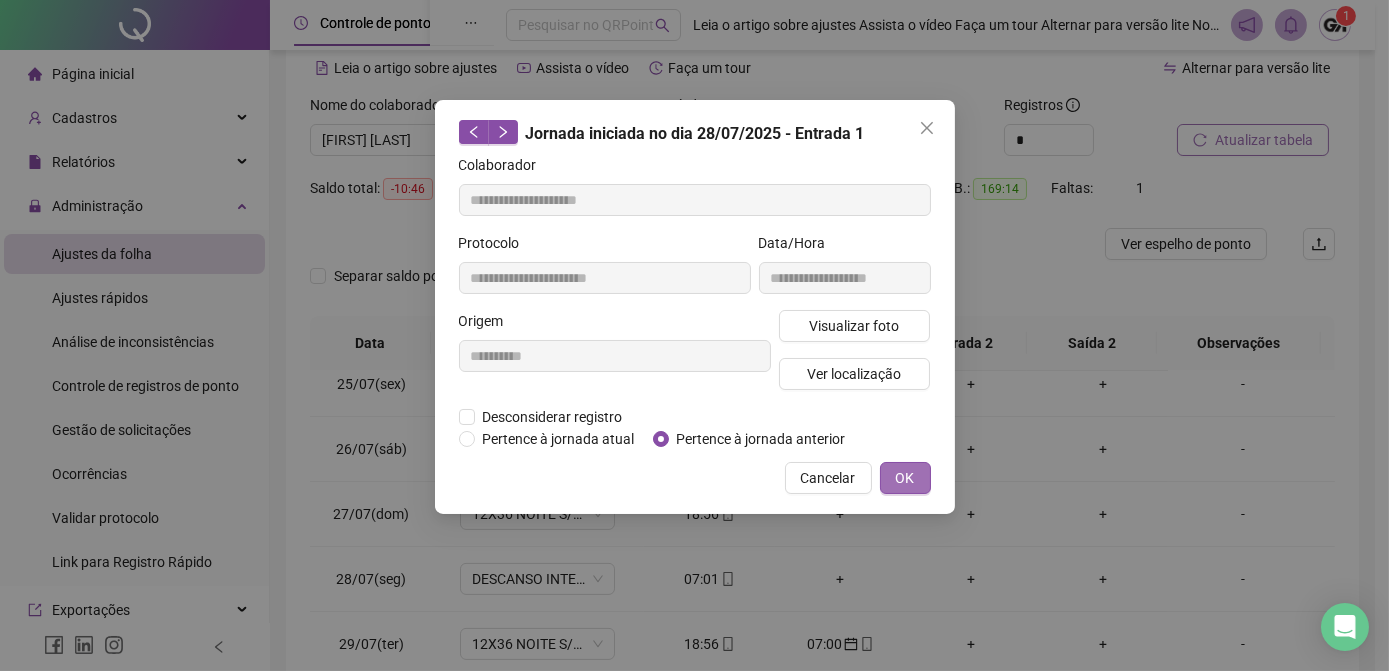 click on "OK" at bounding box center [905, 478] 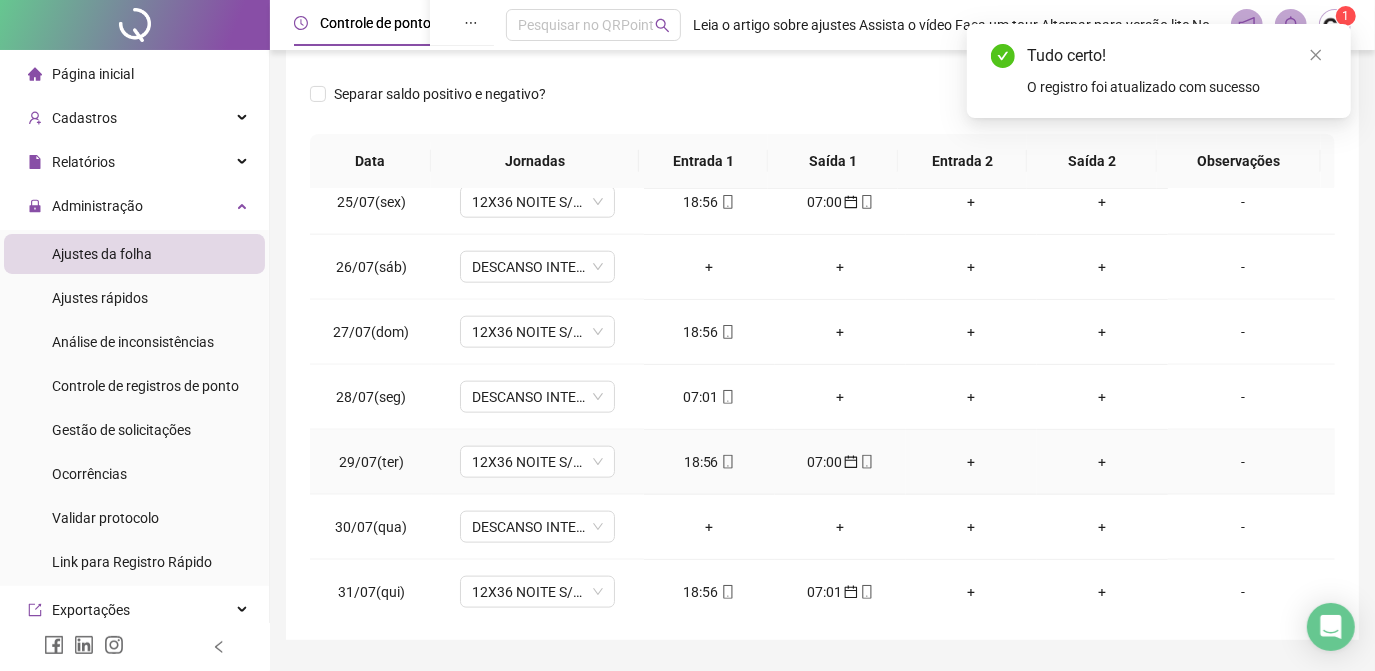 scroll, scrollTop: 326, scrollLeft: 0, axis: vertical 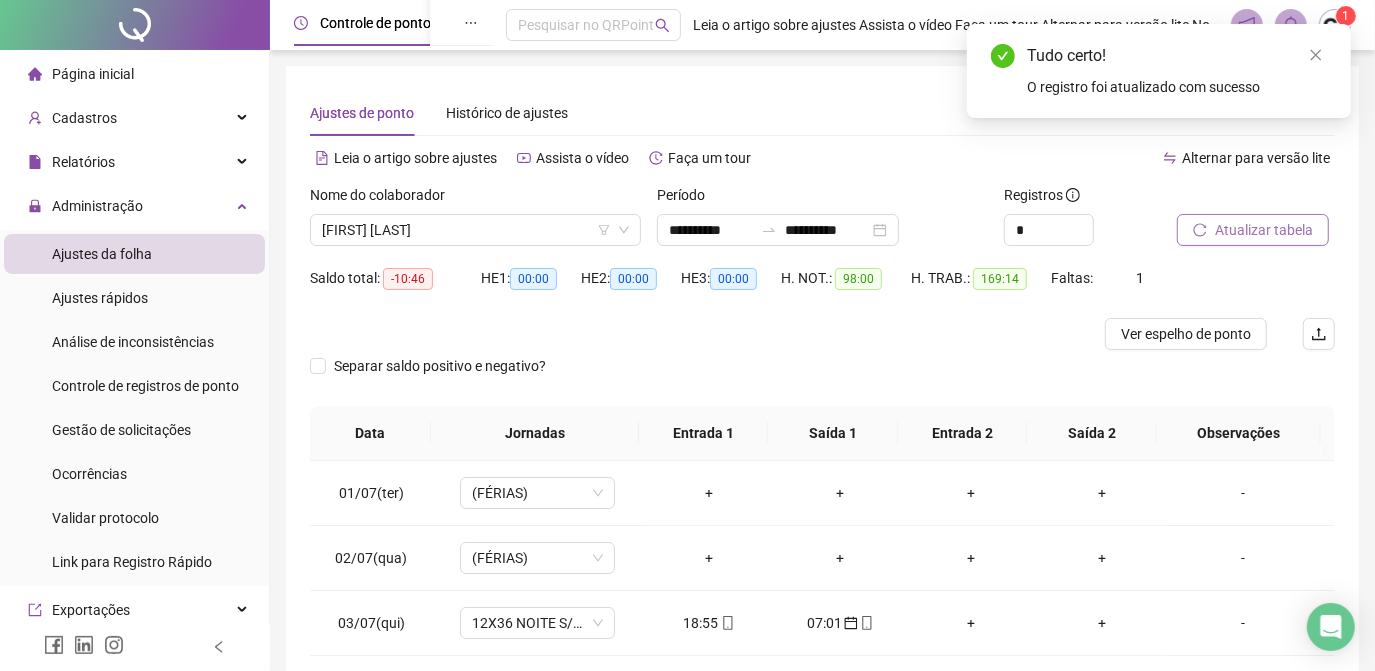 click on "Atualizar tabela" at bounding box center (1253, 230) 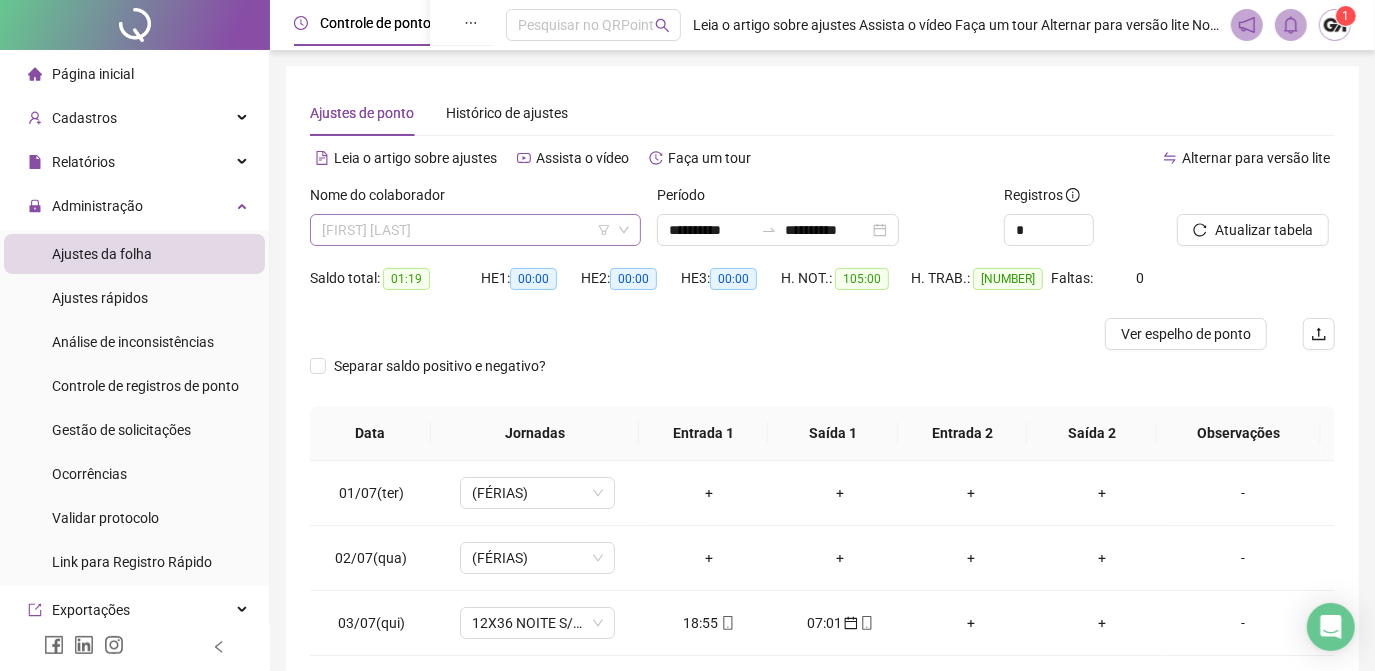 click on "[FIRST] [LAST]" at bounding box center [475, 230] 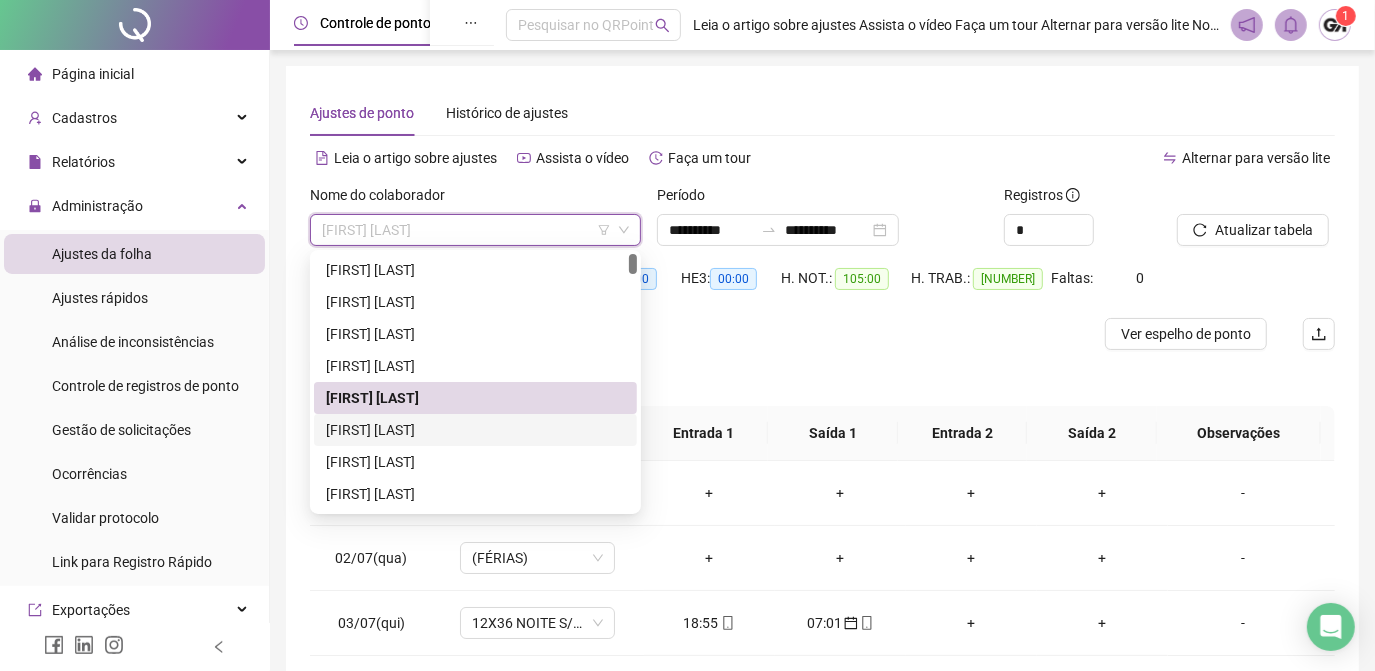 click on "[FIRST] [LAST]" at bounding box center (475, 430) 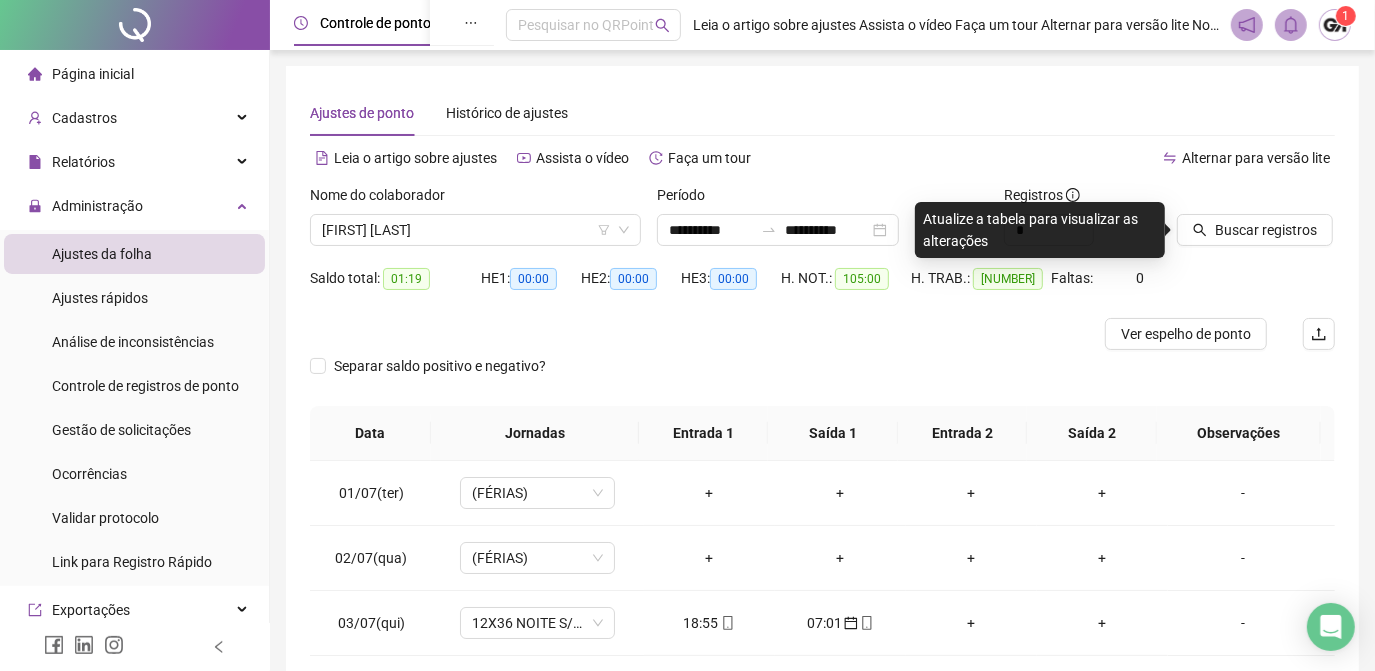 click 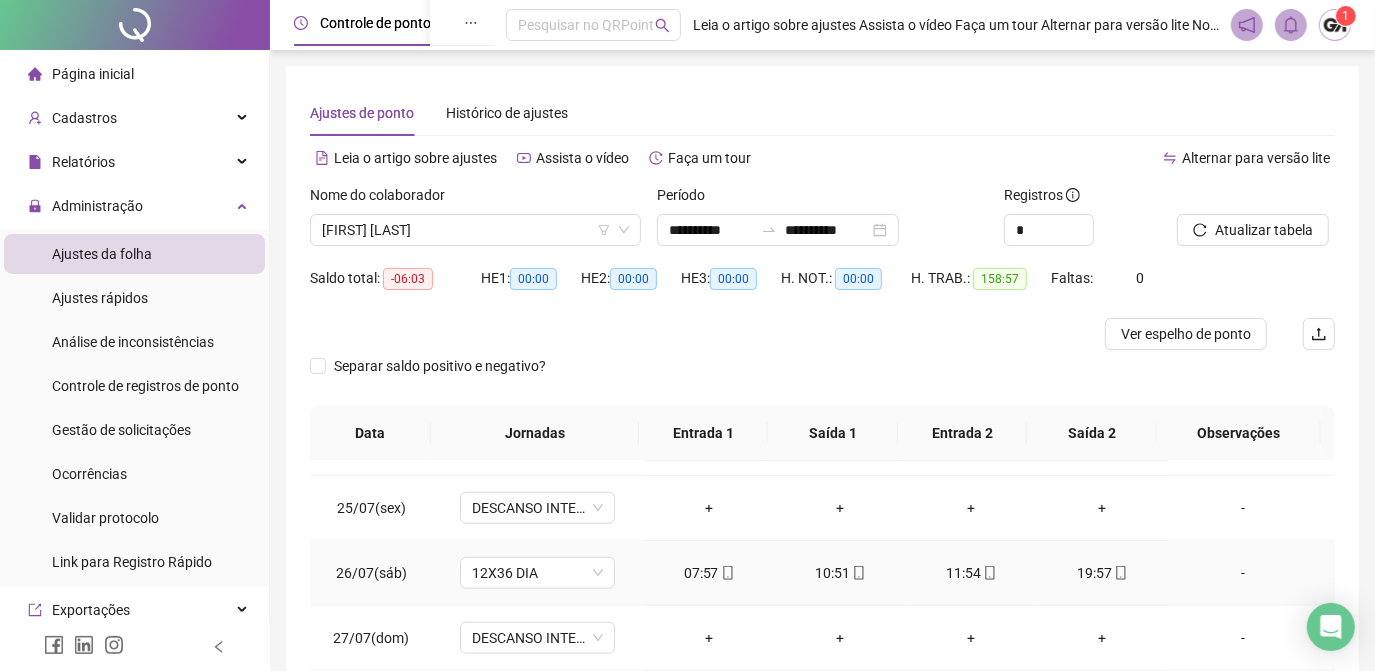 scroll, scrollTop: 1579, scrollLeft: 0, axis: vertical 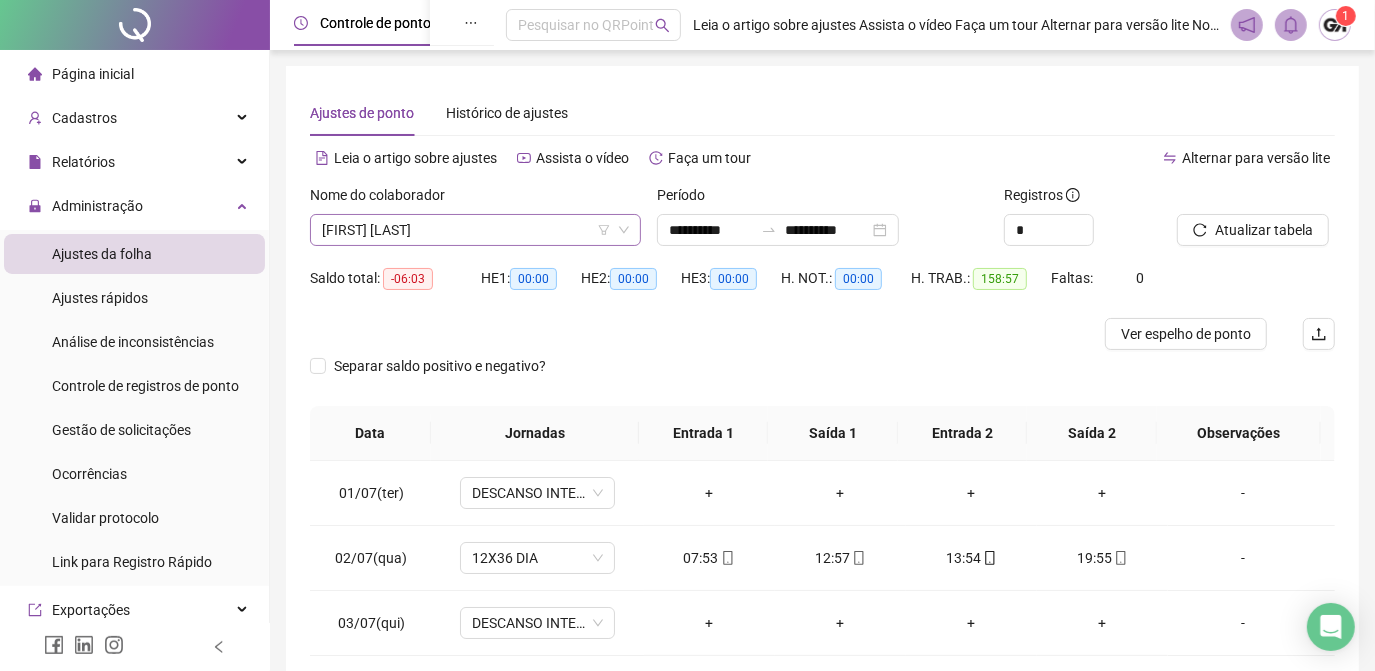 click on "[FIRST] [LAST]" at bounding box center (475, 230) 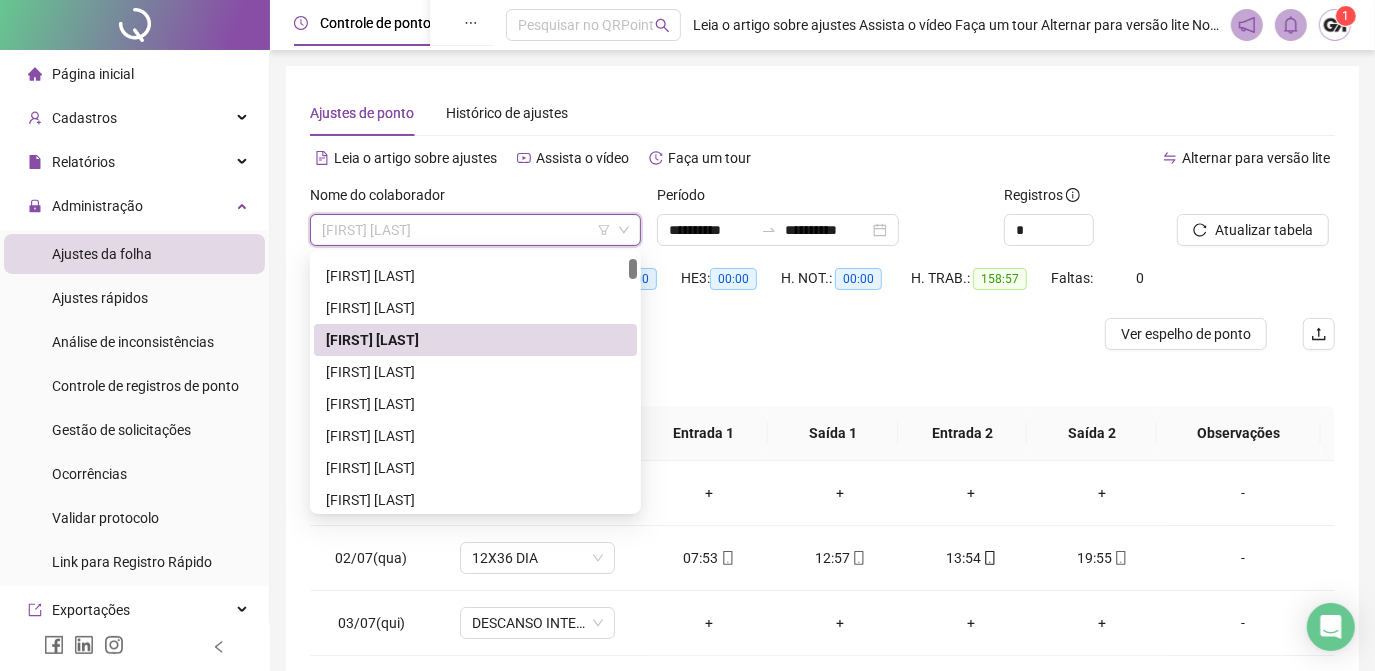 scroll, scrollTop: 181, scrollLeft: 0, axis: vertical 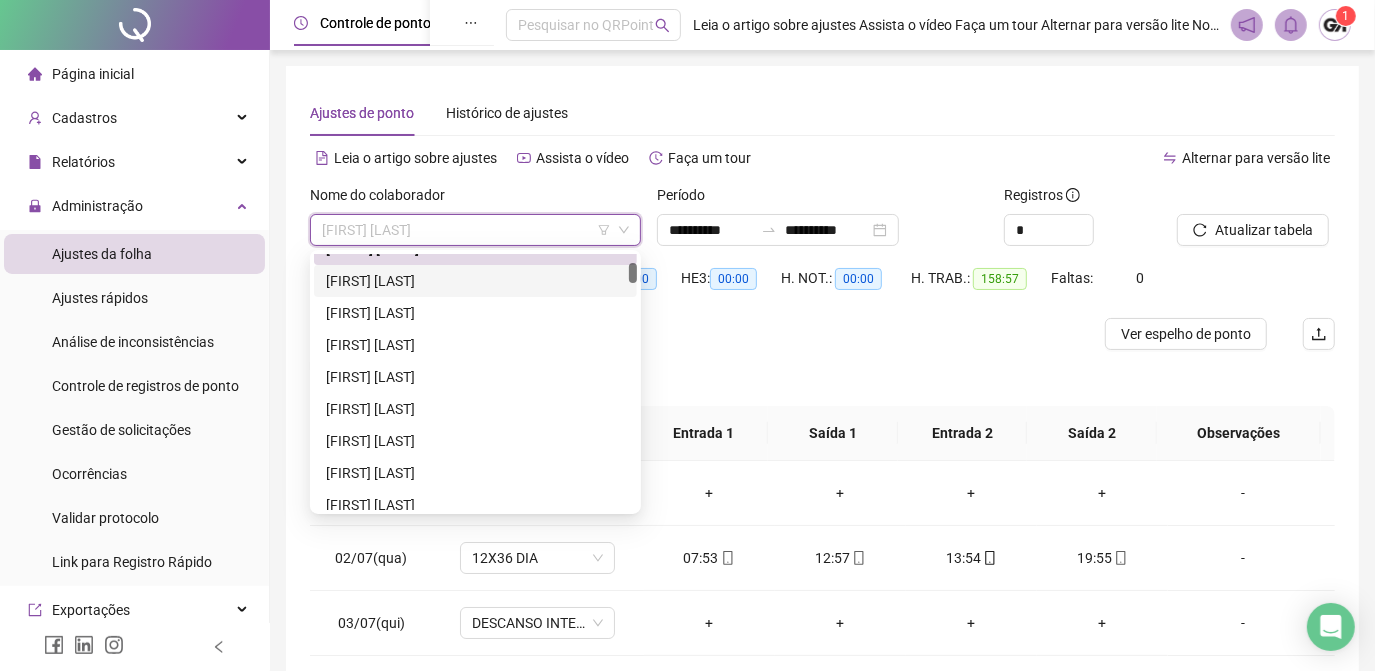 click on "[FIRST] [LAST]" at bounding box center (475, 281) 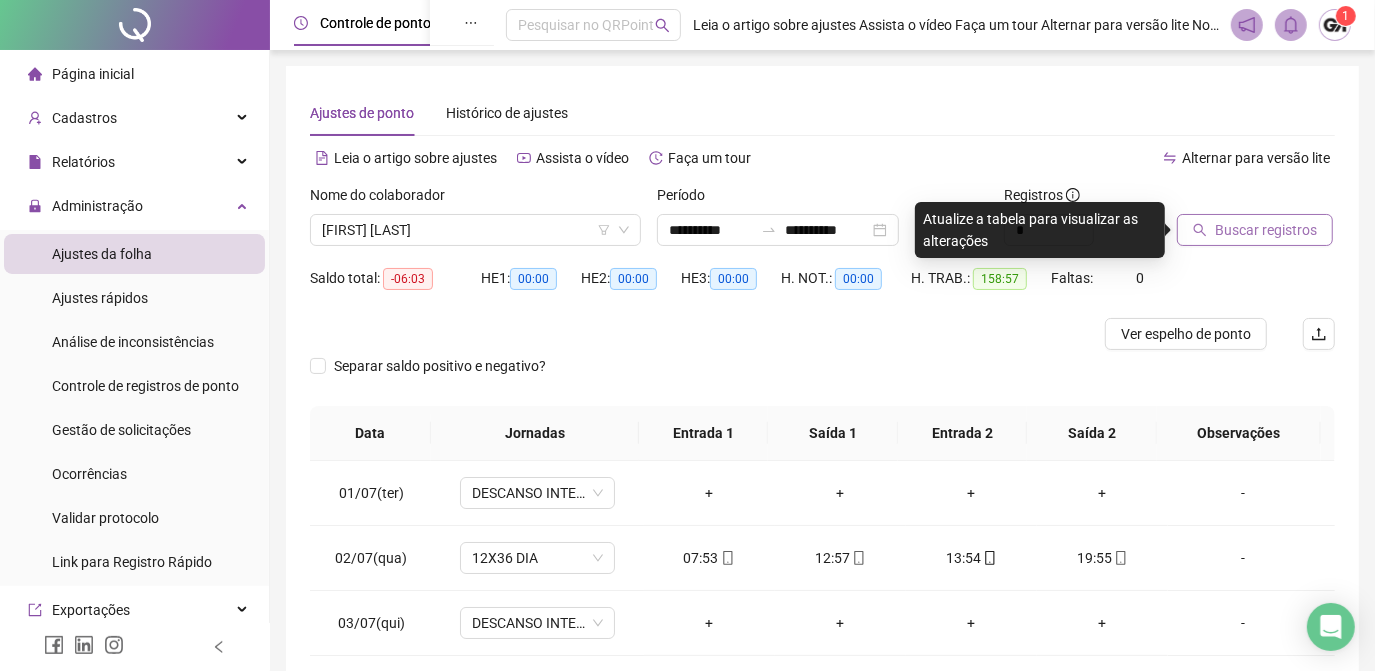 click on "Buscar registros" at bounding box center [1266, 230] 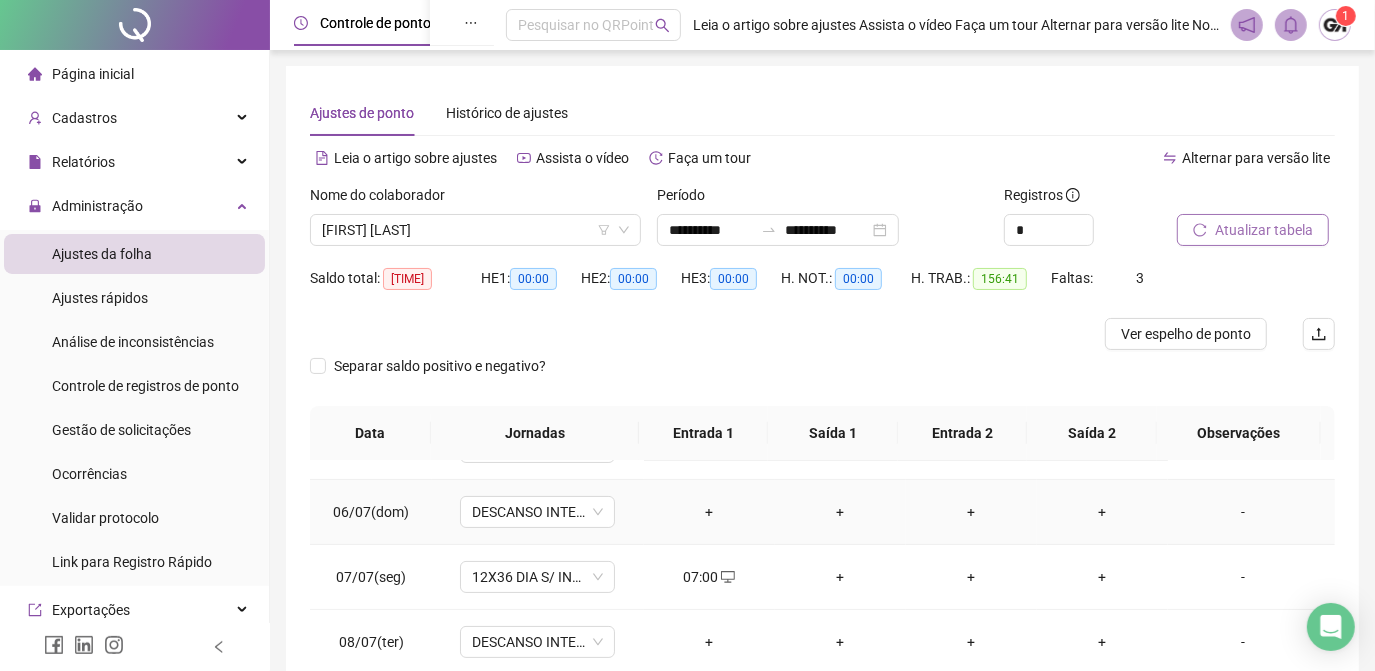 scroll, scrollTop: 0, scrollLeft: 0, axis: both 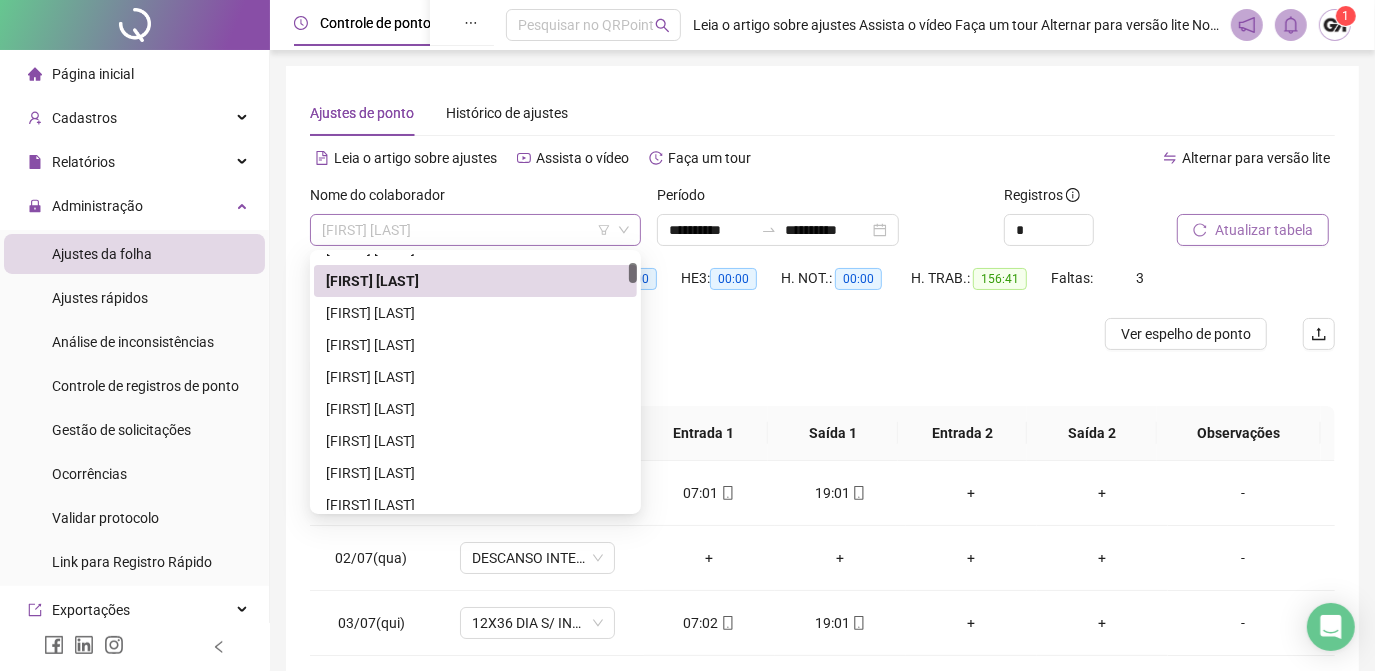click on "[FIRST] [LAST]" at bounding box center (475, 230) 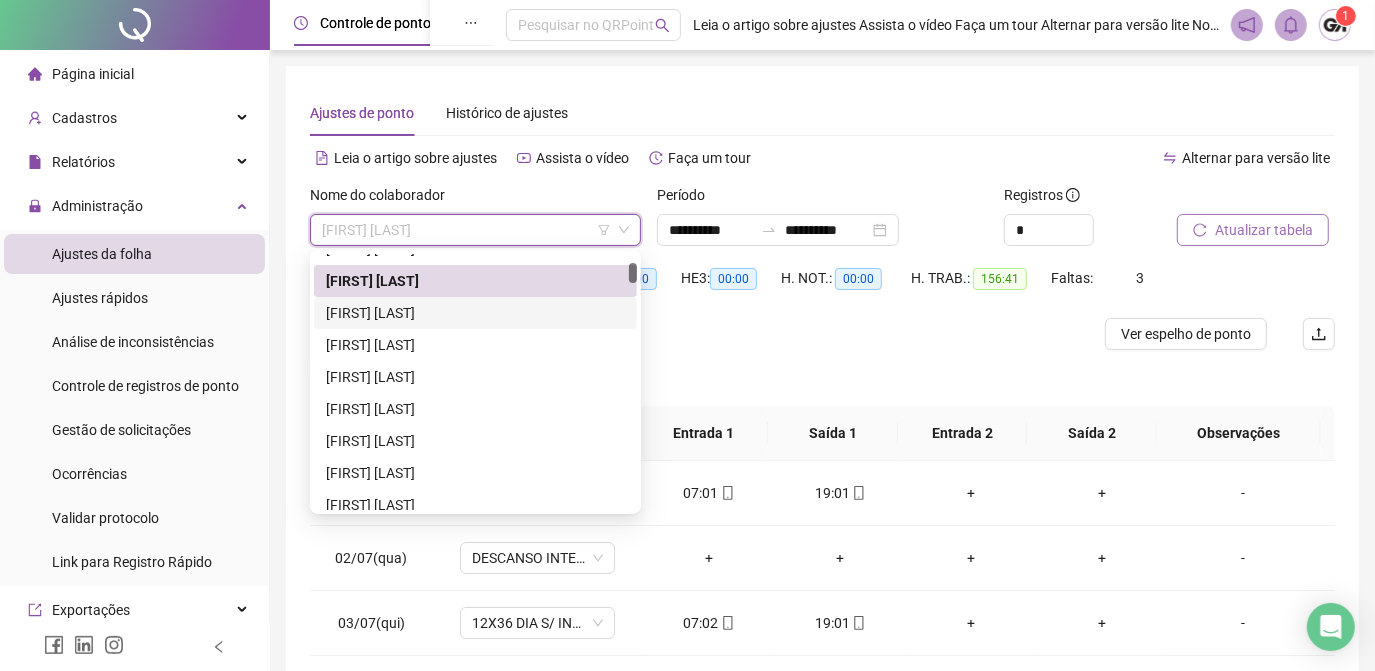 click on "[FIRST] [LAST]" at bounding box center (475, 313) 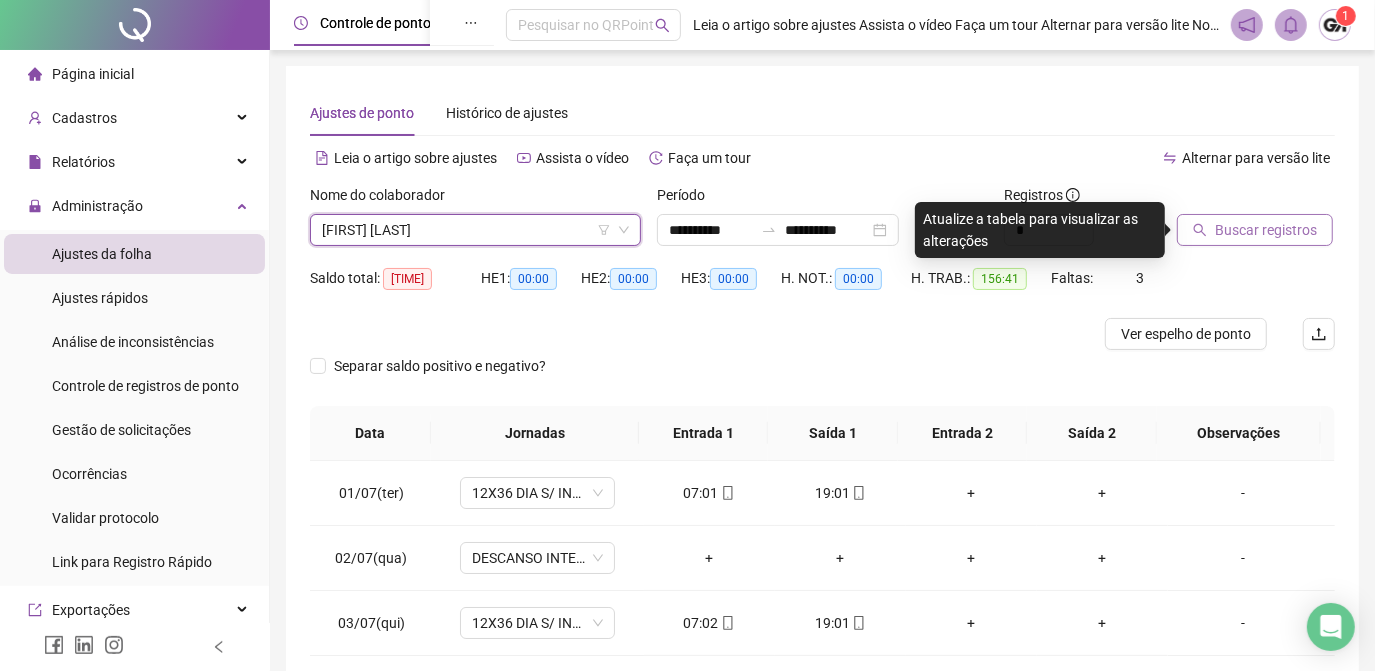 click on "Buscar registros" at bounding box center (1266, 230) 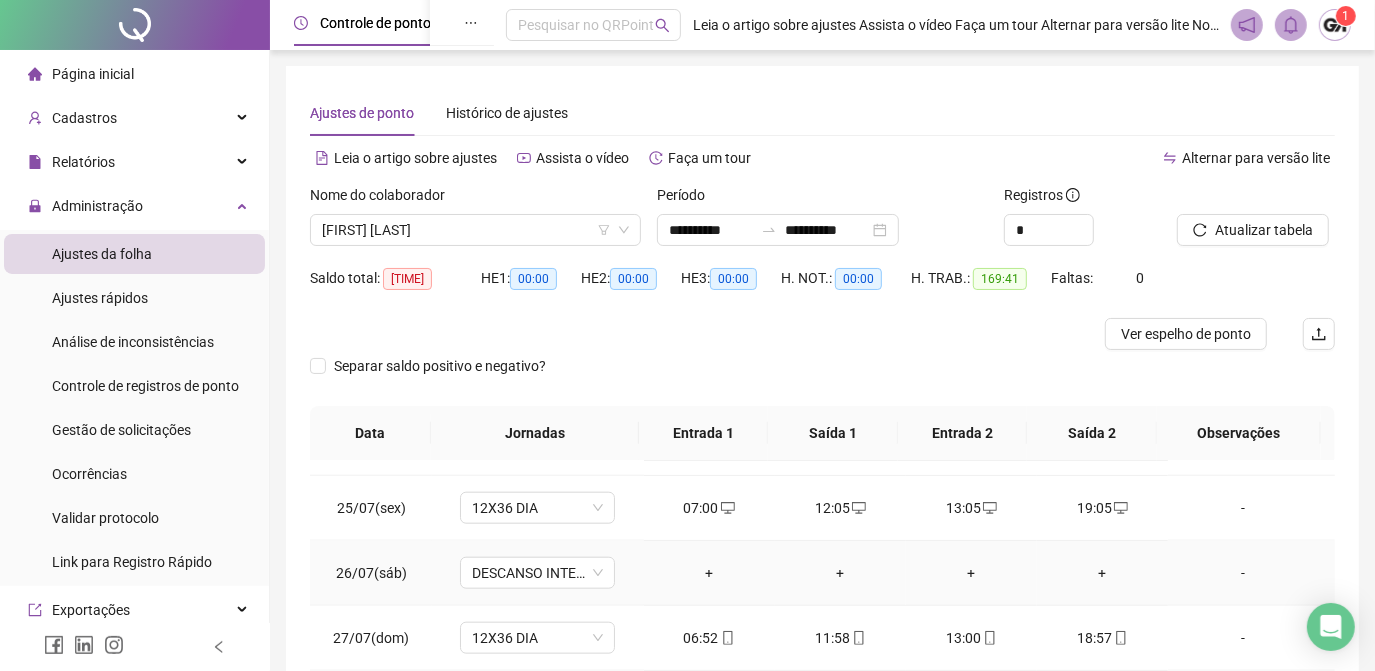 scroll, scrollTop: 1579, scrollLeft: 0, axis: vertical 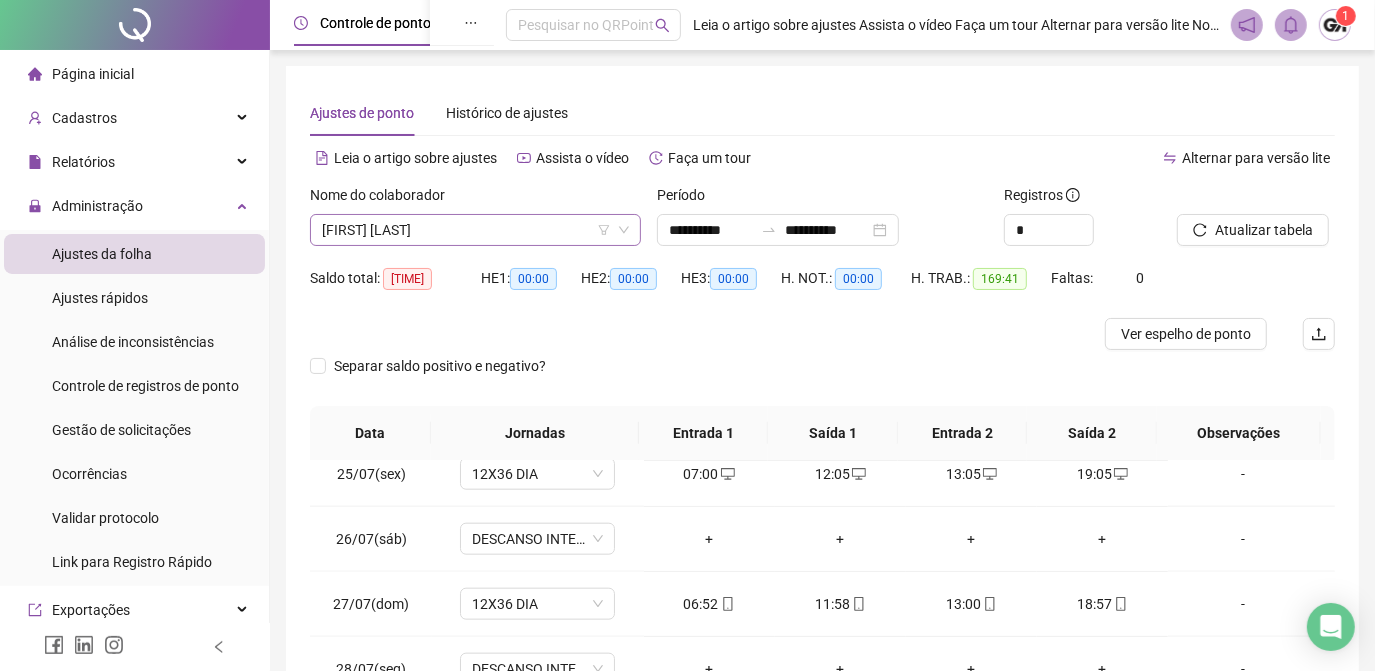 click on "[FIRST] [LAST]" at bounding box center [475, 230] 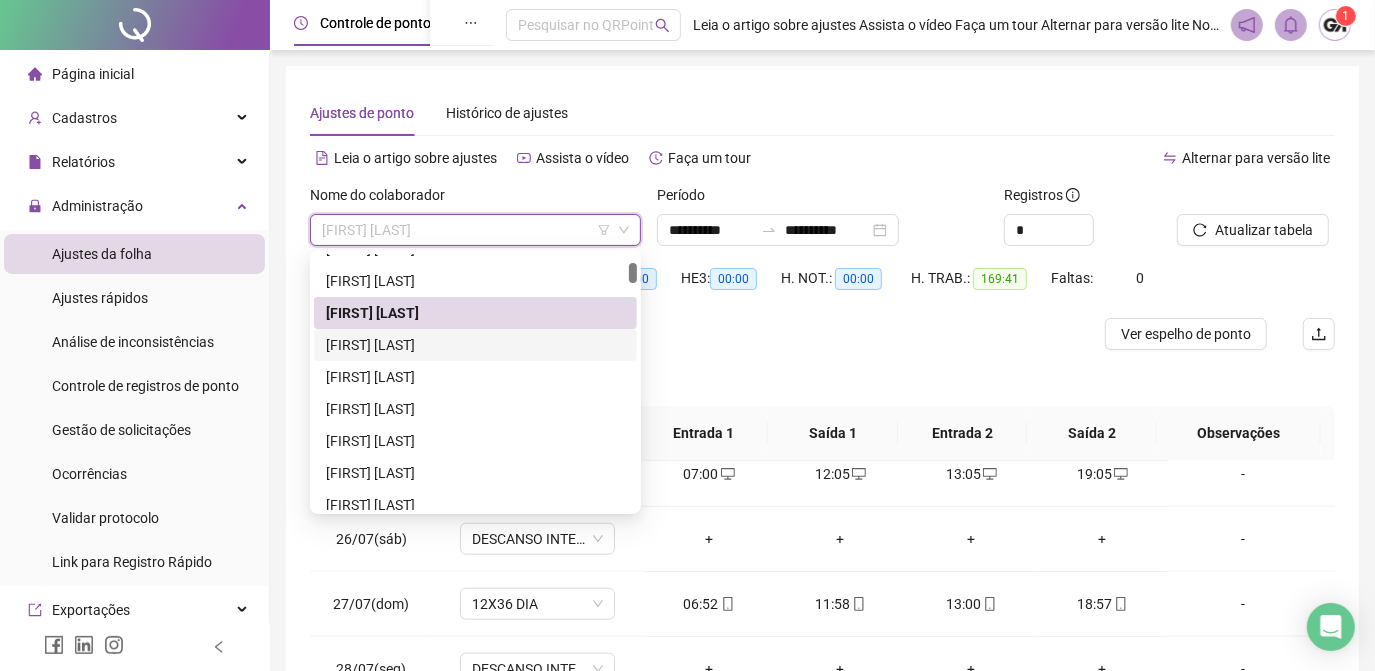 click on "[FIRST] [LAST]" at bounding box center [475, 345] 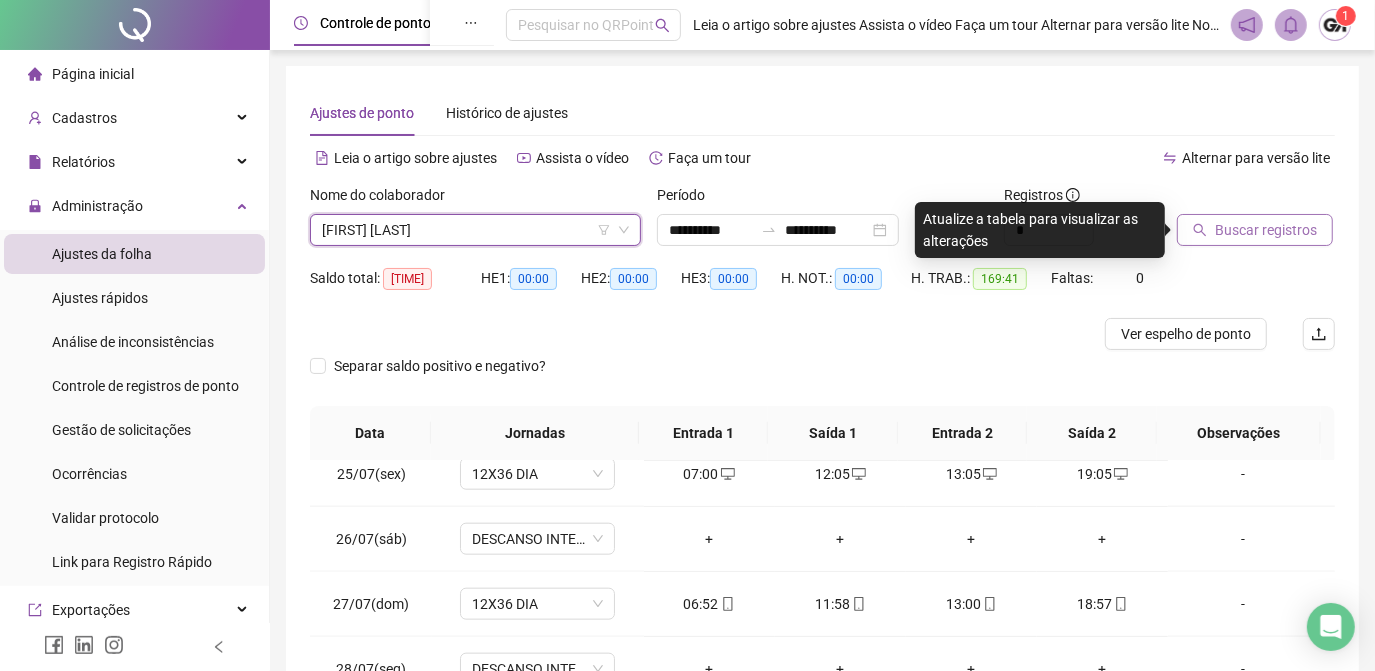 click on "Buscar registros" at bounding box center [1266, 230] 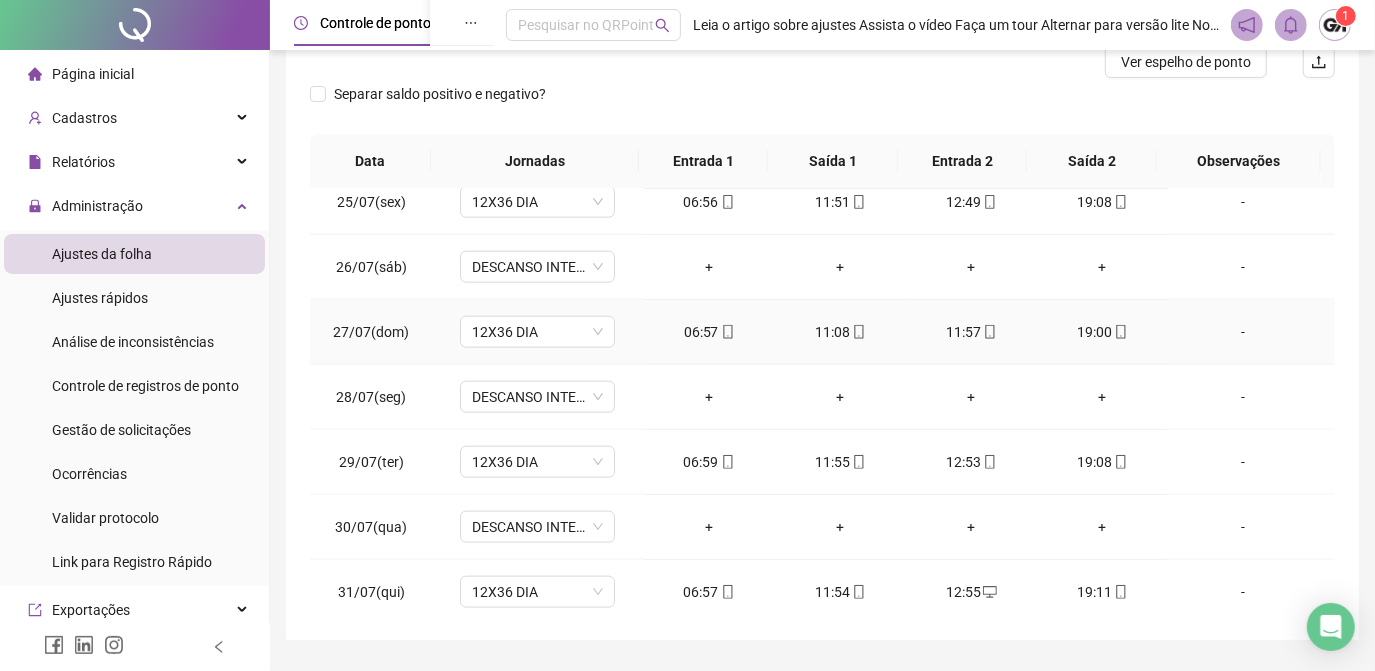 scroll, scrollTop: 326, scrollLeft: 0, axis: vertical 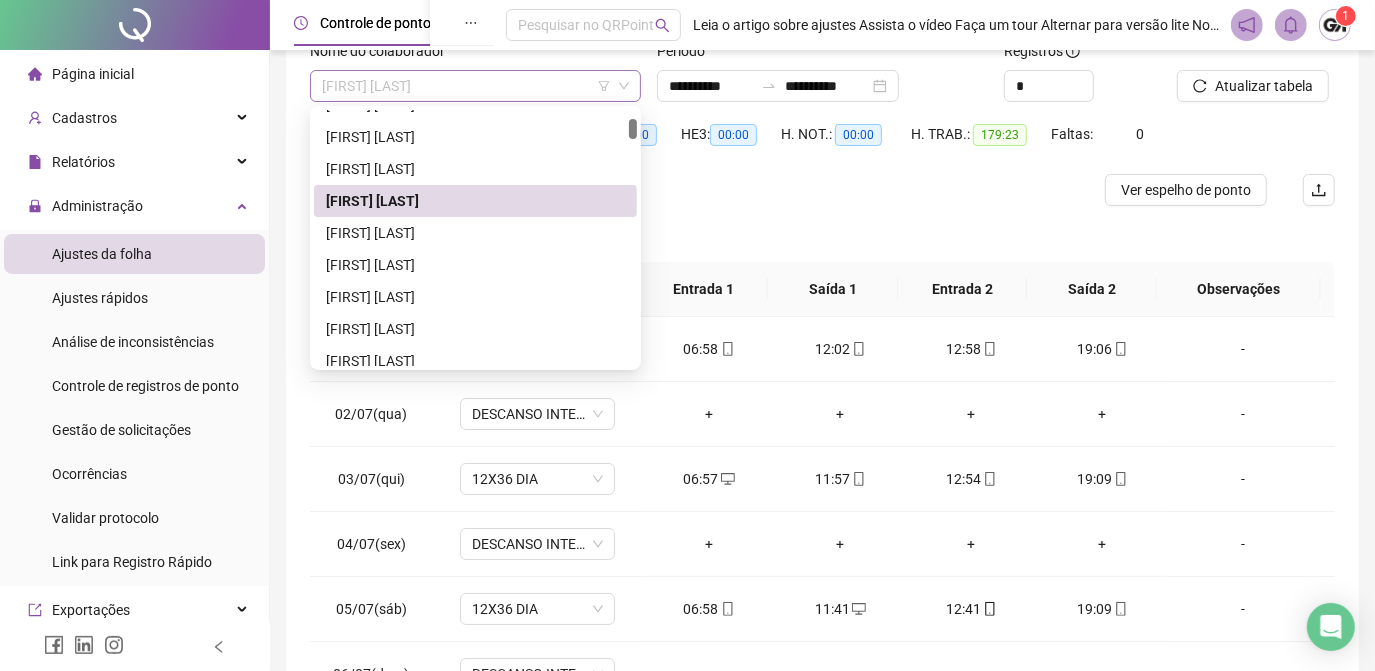 click on "[FIRST] [LAST]" at bounding box center (475, 86) 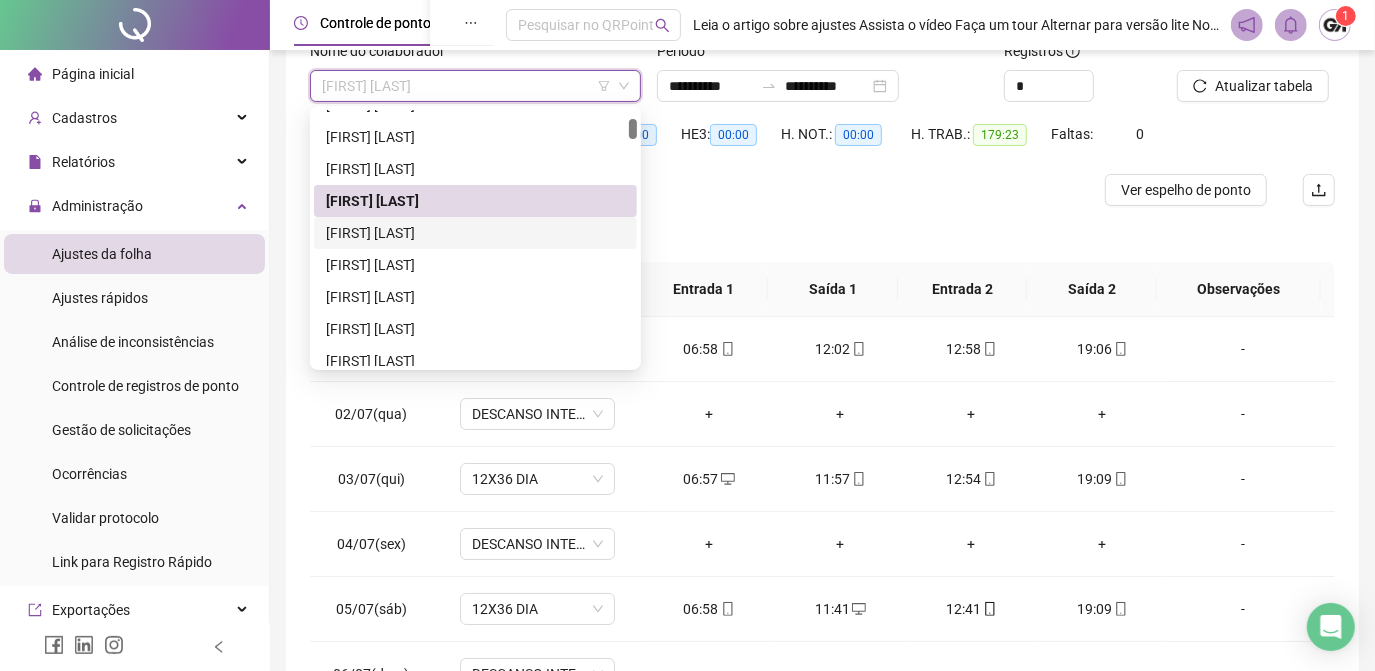 click on "[FIRST] [LAST]" at bounding box center [475, 233] 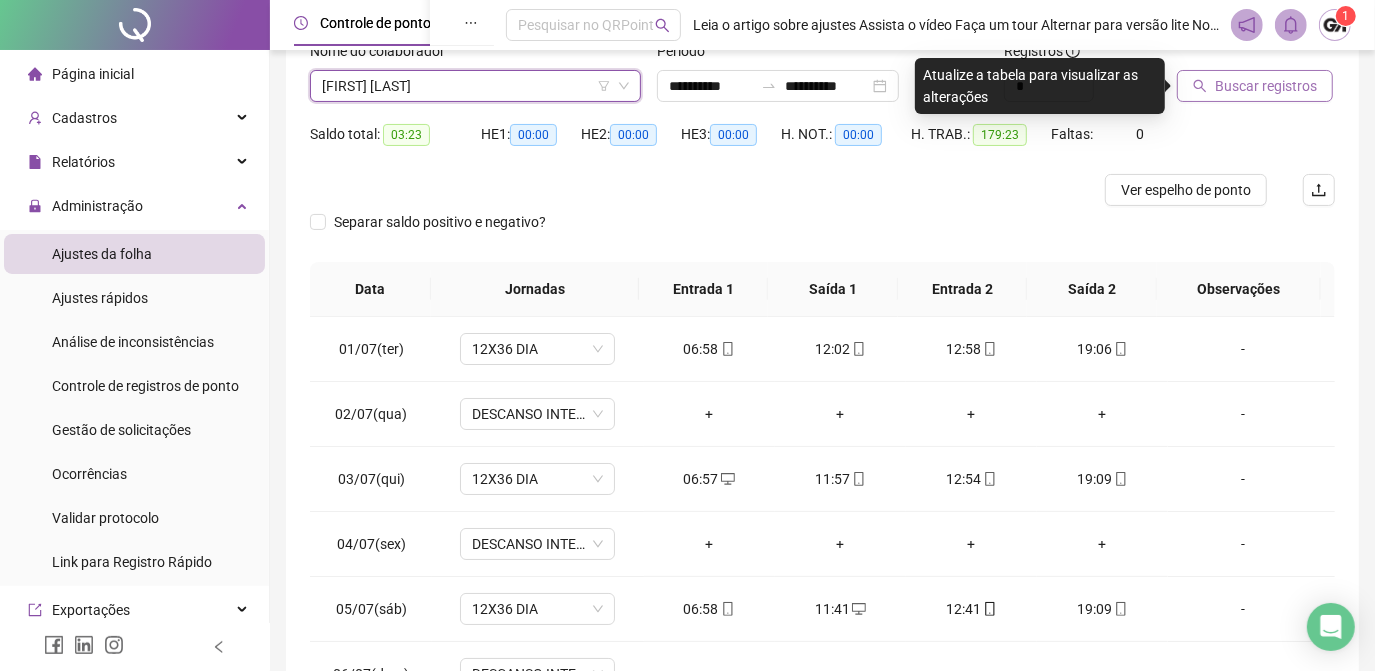 click on "Buscar registros" at bounding box center [1266, 86] 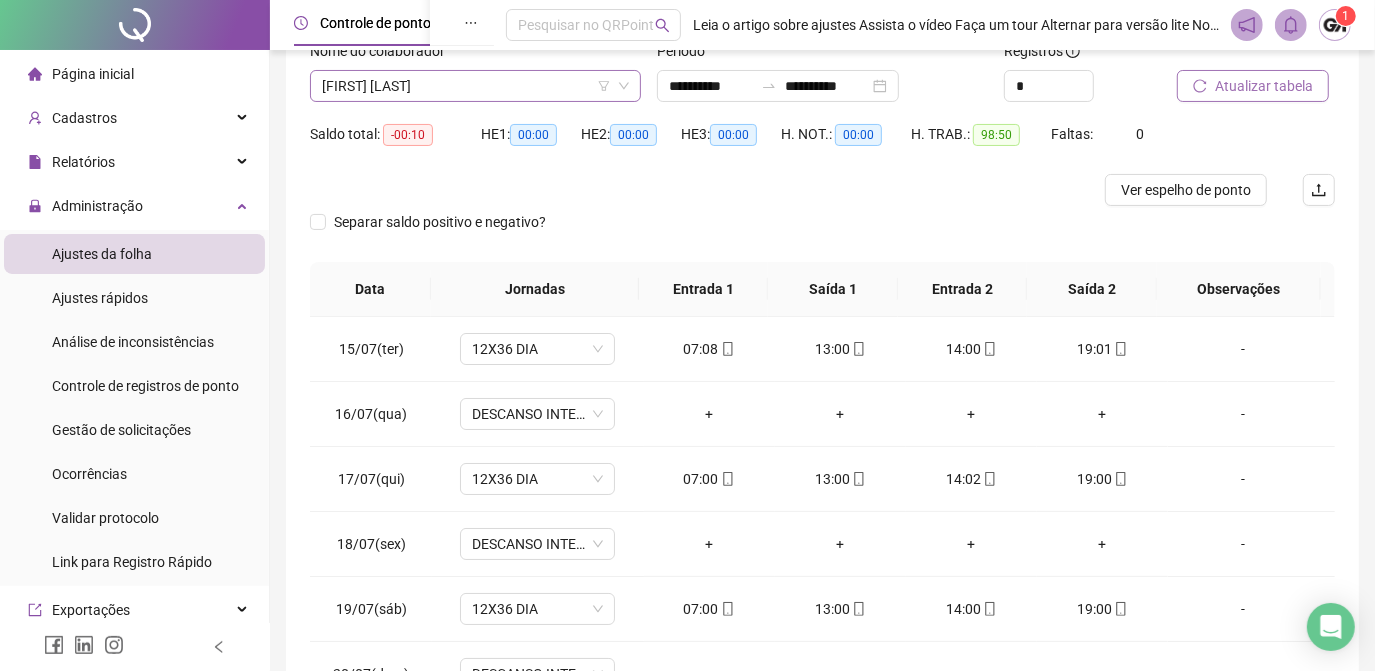 click on "[FIRST] [LAST]" at bounding box center (475, 86) 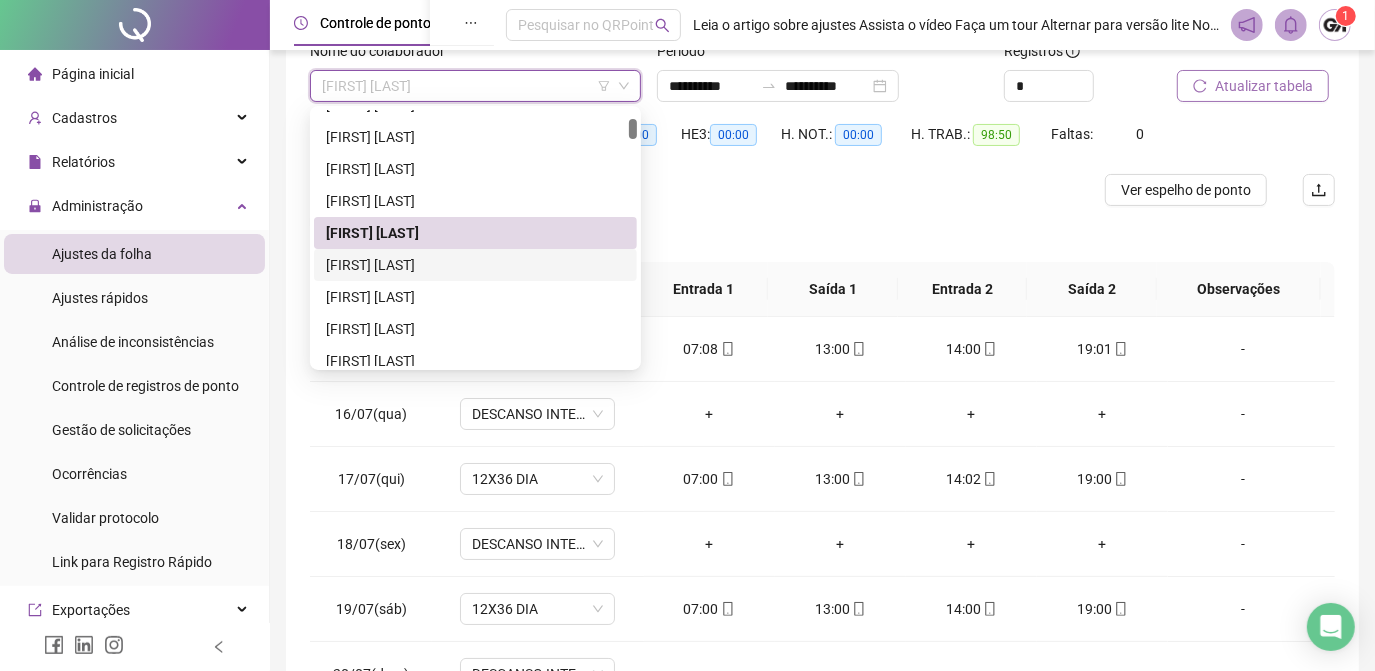 click on "[FIRST] [LAST]" at bounding box center (475, 265) 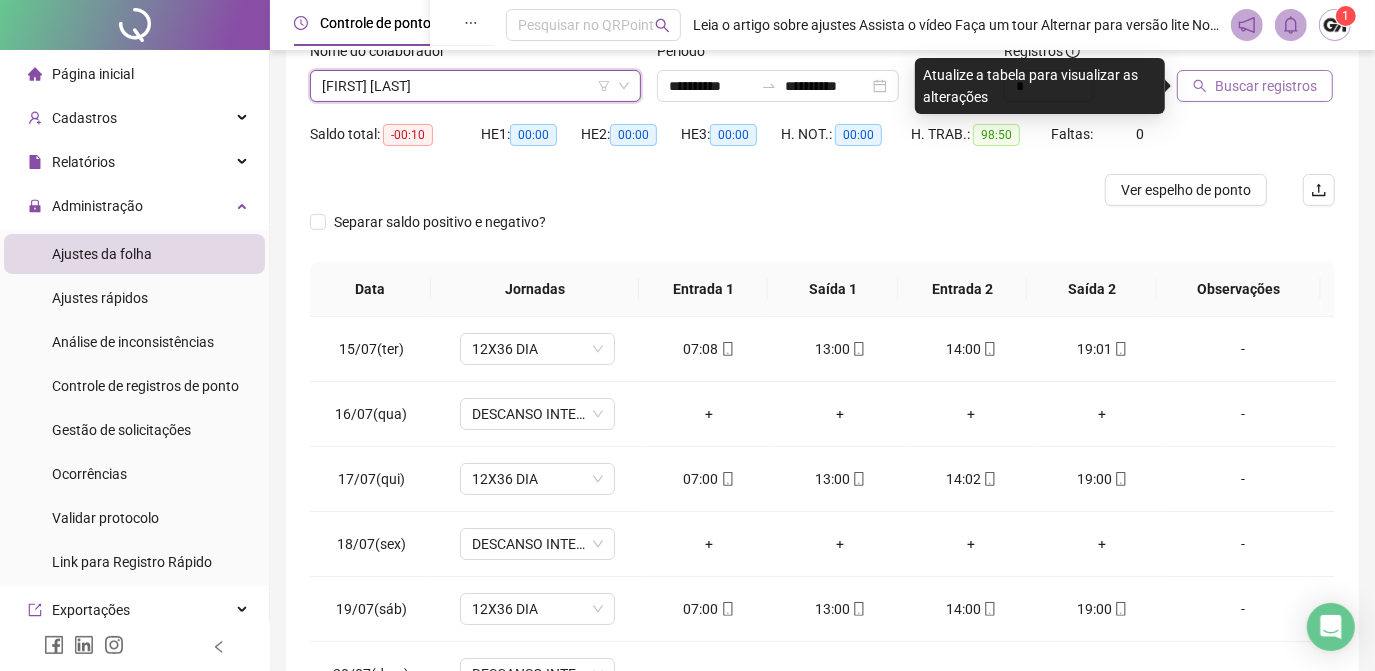 click on "Buscar registros" at bounding box center [1266, 86] 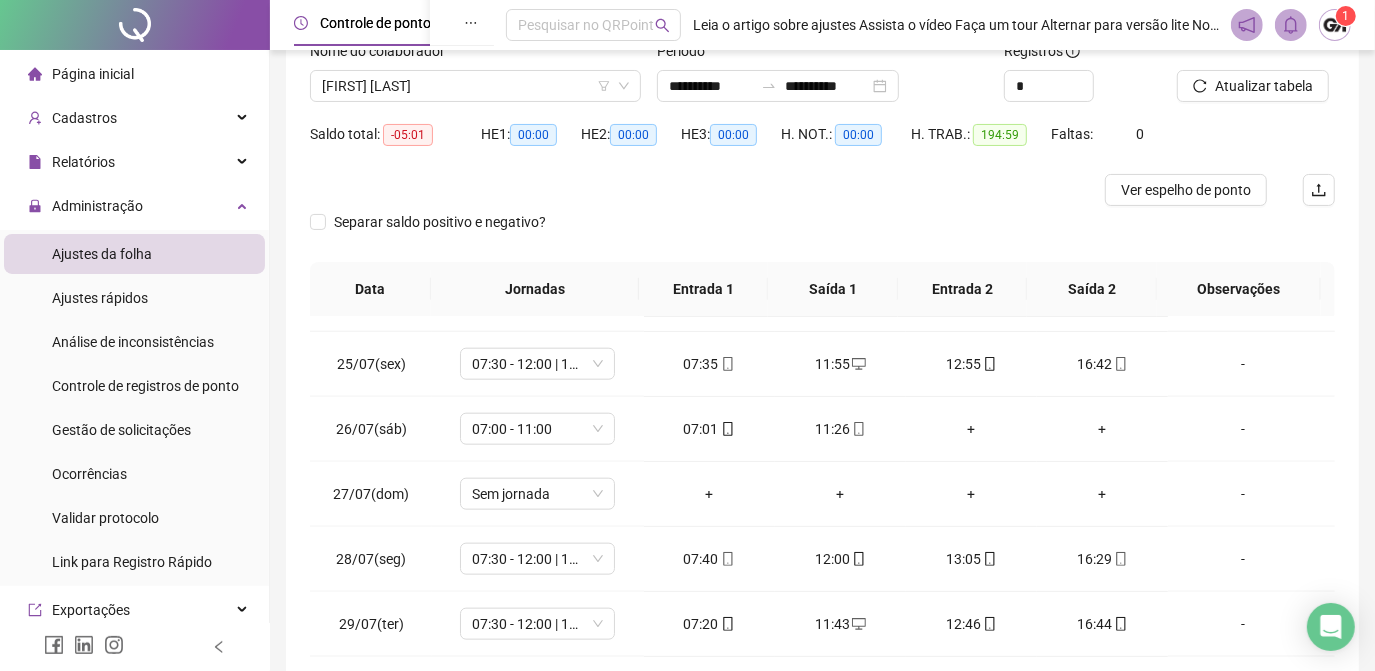scroll, scrollTop: 1579, scrollLeft: 0, axis: vertical 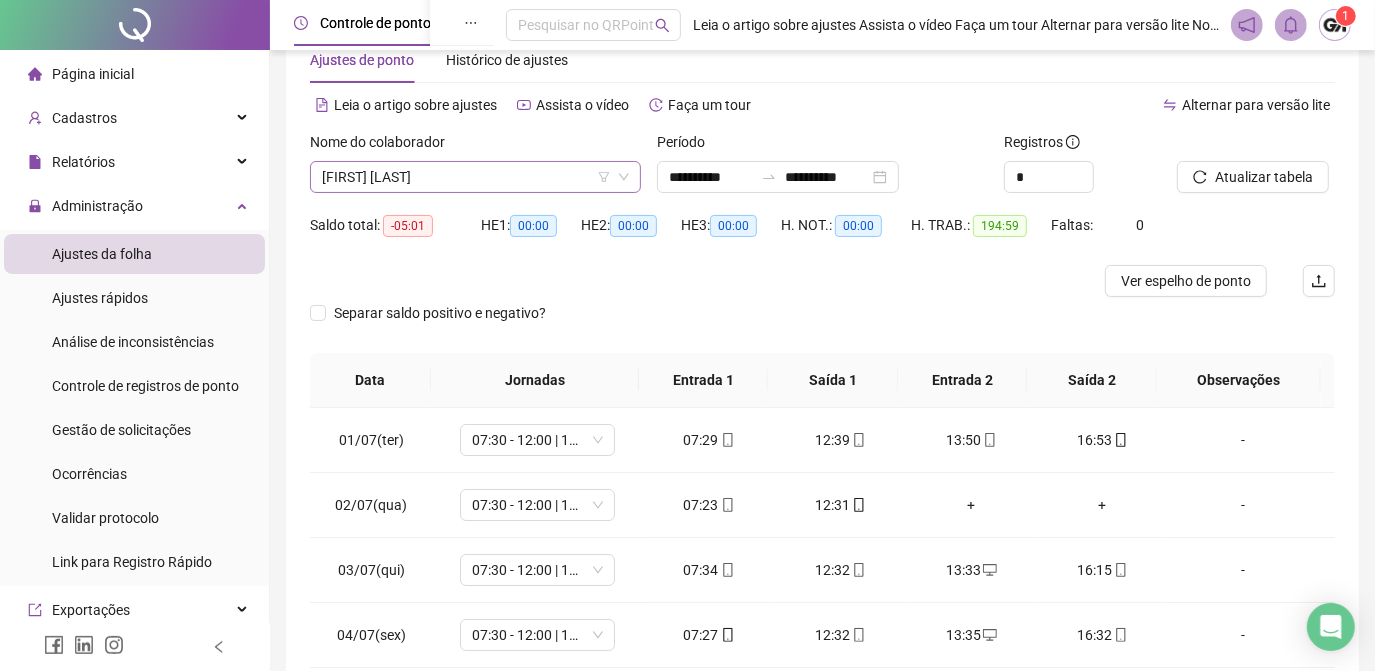 click on "[FIRST] [LAST]" at bounding box center [475, 177] 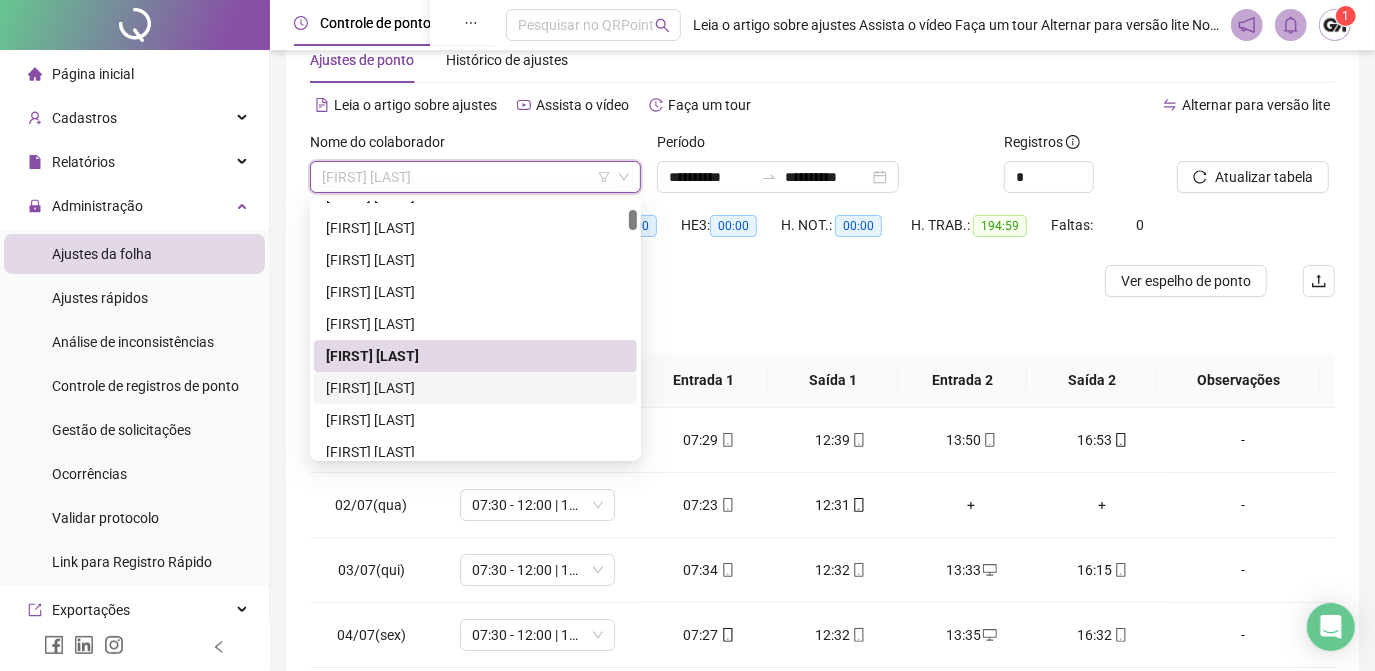 click on "[FIRST] [LAST]" at bounding box center (475, 388) 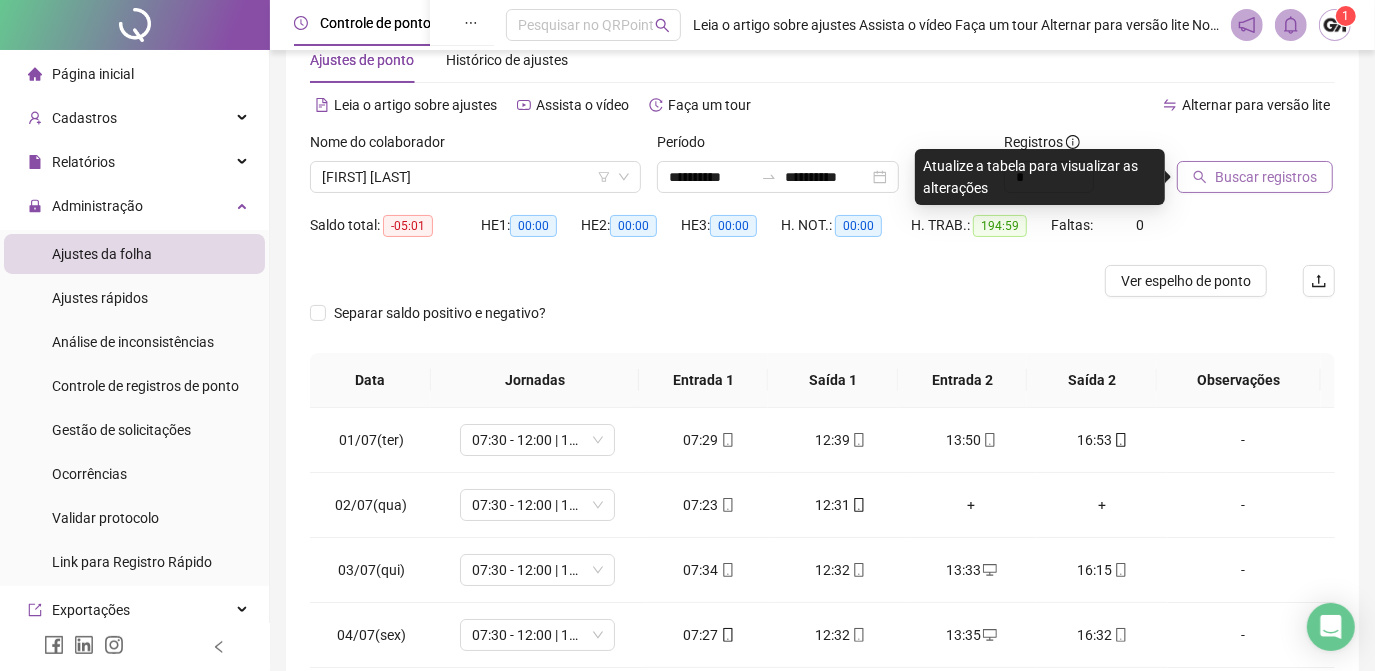 click on "Buscar registros" at bounding box center (1266, 177) 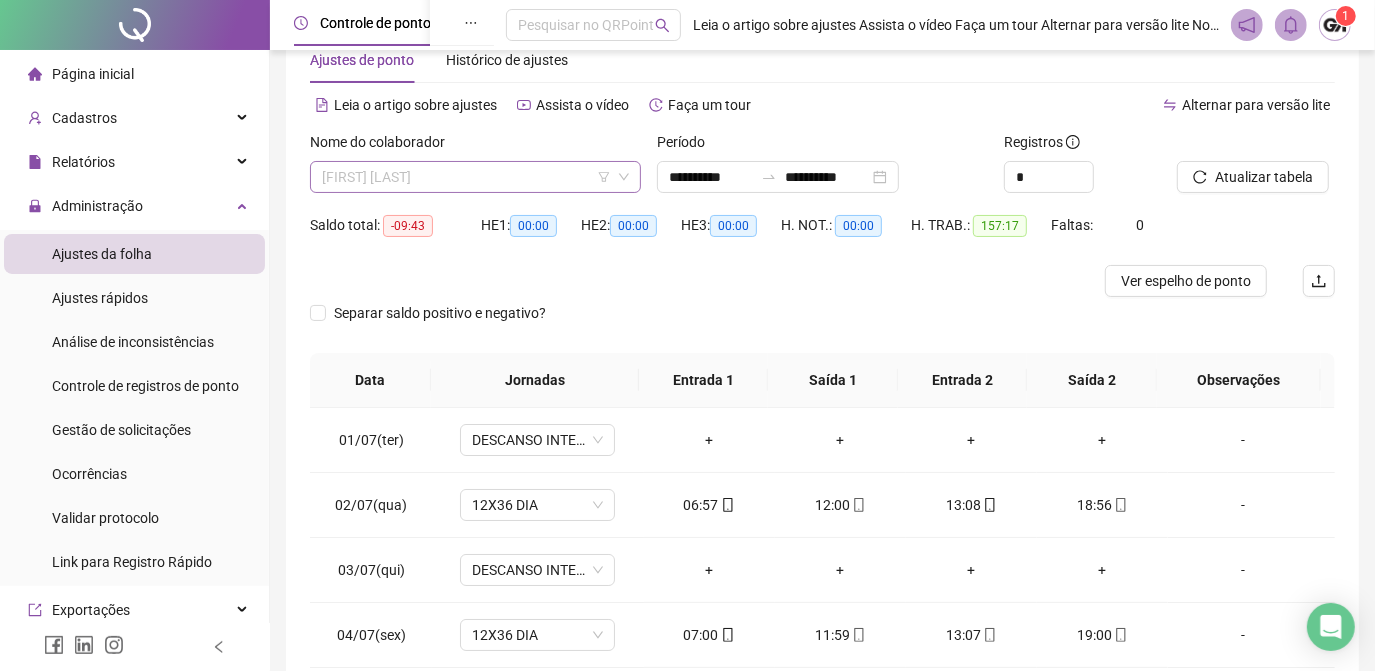 click on "[FIRST] [LAST]" at bounding box center (475, 177) 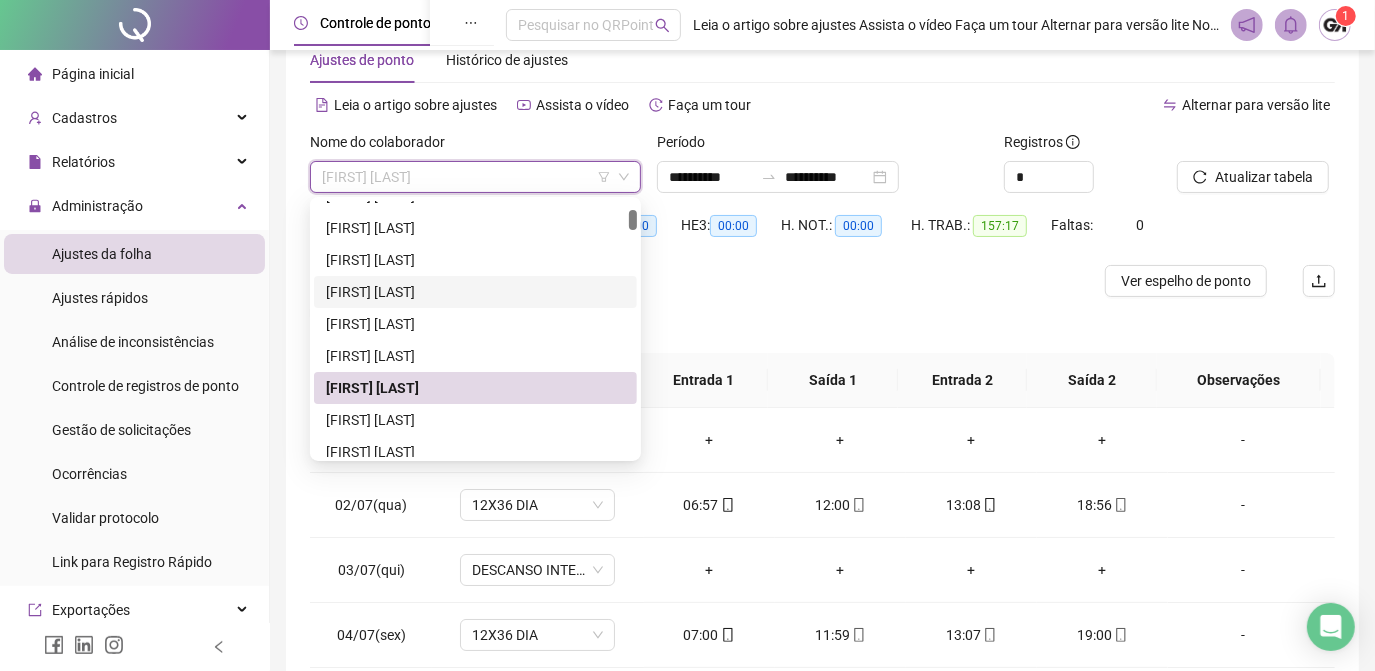 scroll, scrollTop: 0, scrollLeft: 0, axis: both 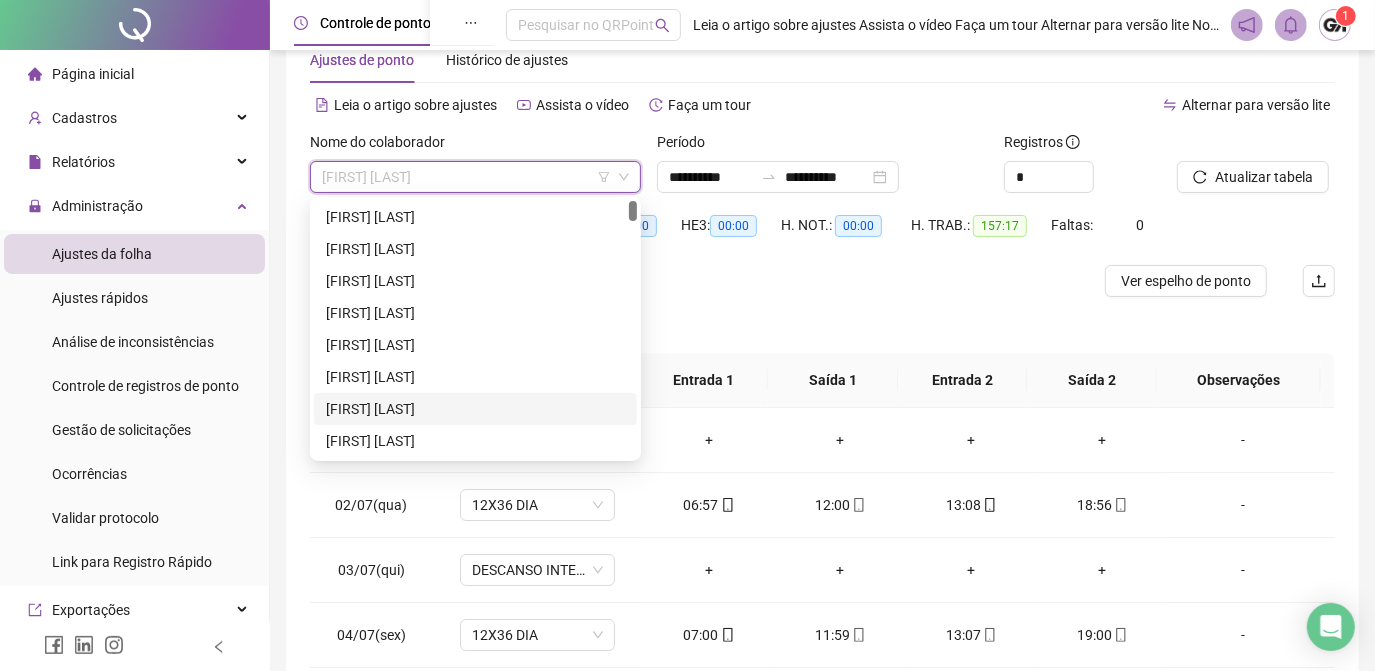 click on "[FIRST] [LAST]" at bounding box center (475, 409) 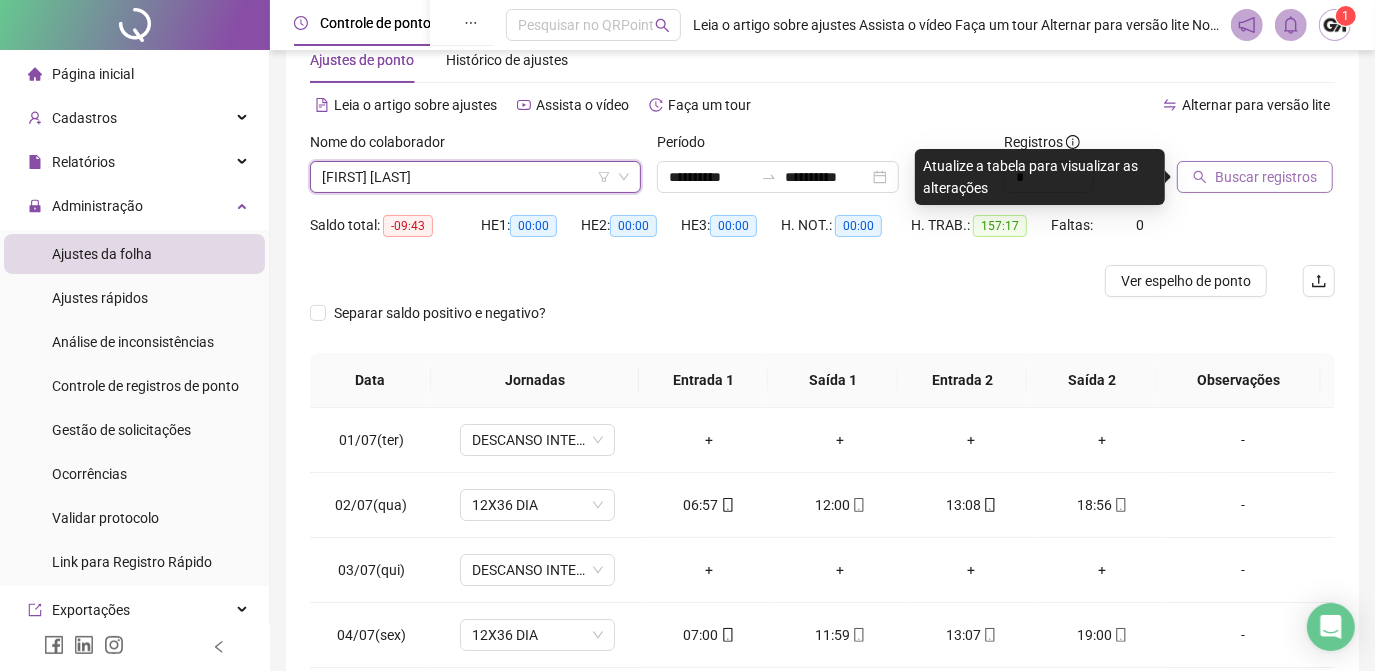 click on "Buscar registros" at bounding box center [1266, 177] 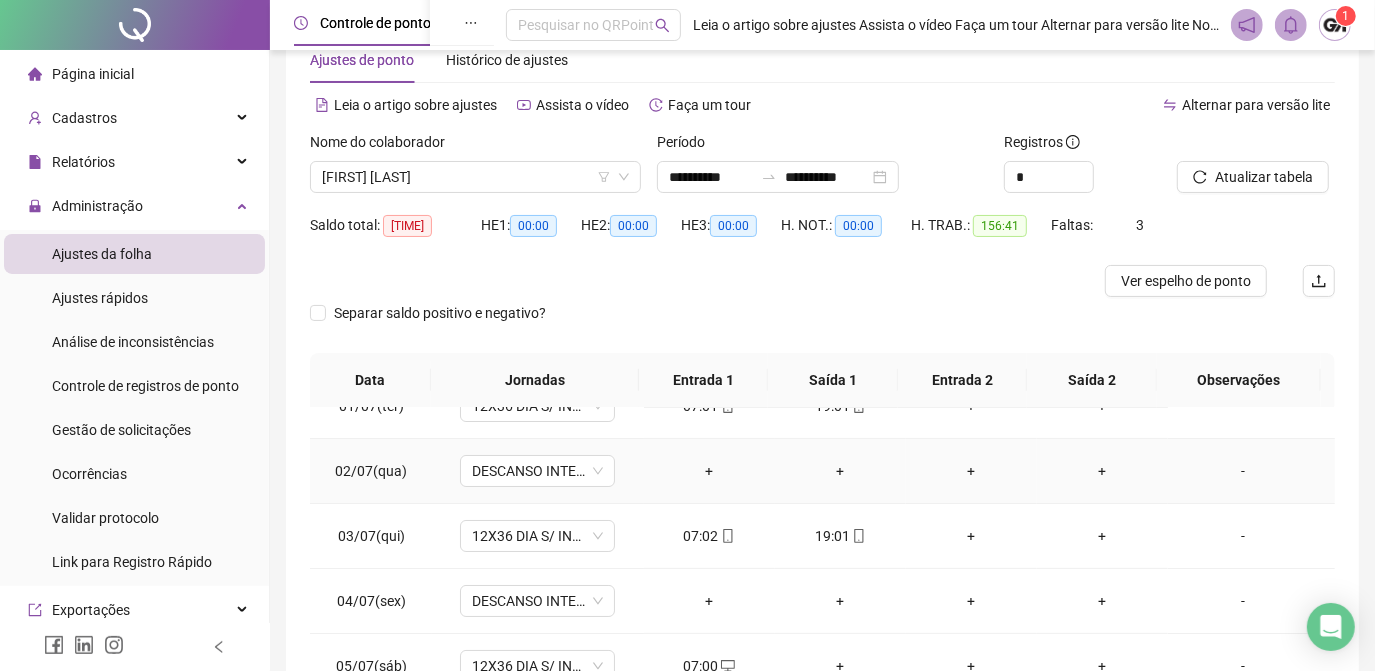 scroll, scrollTop: 0, scrollLeft: 0, axis: both 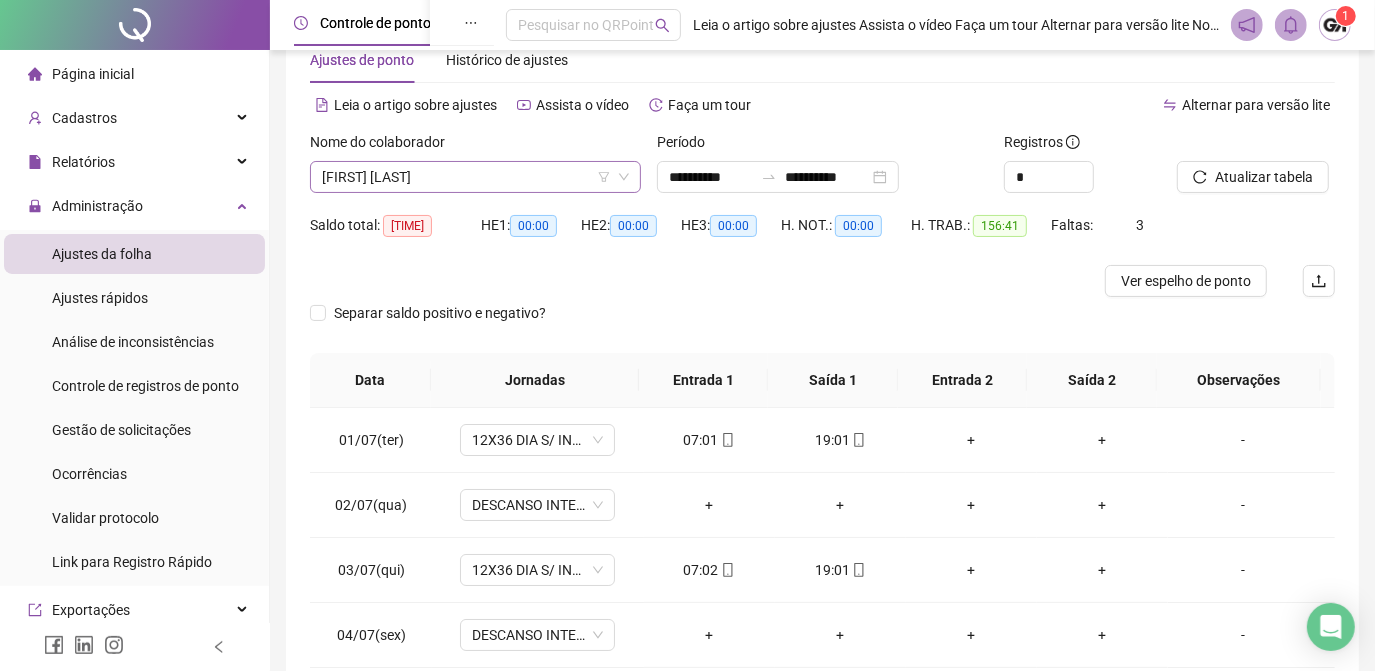 click on "[FIRST] [LAST]" at bounding box center [475, 177] 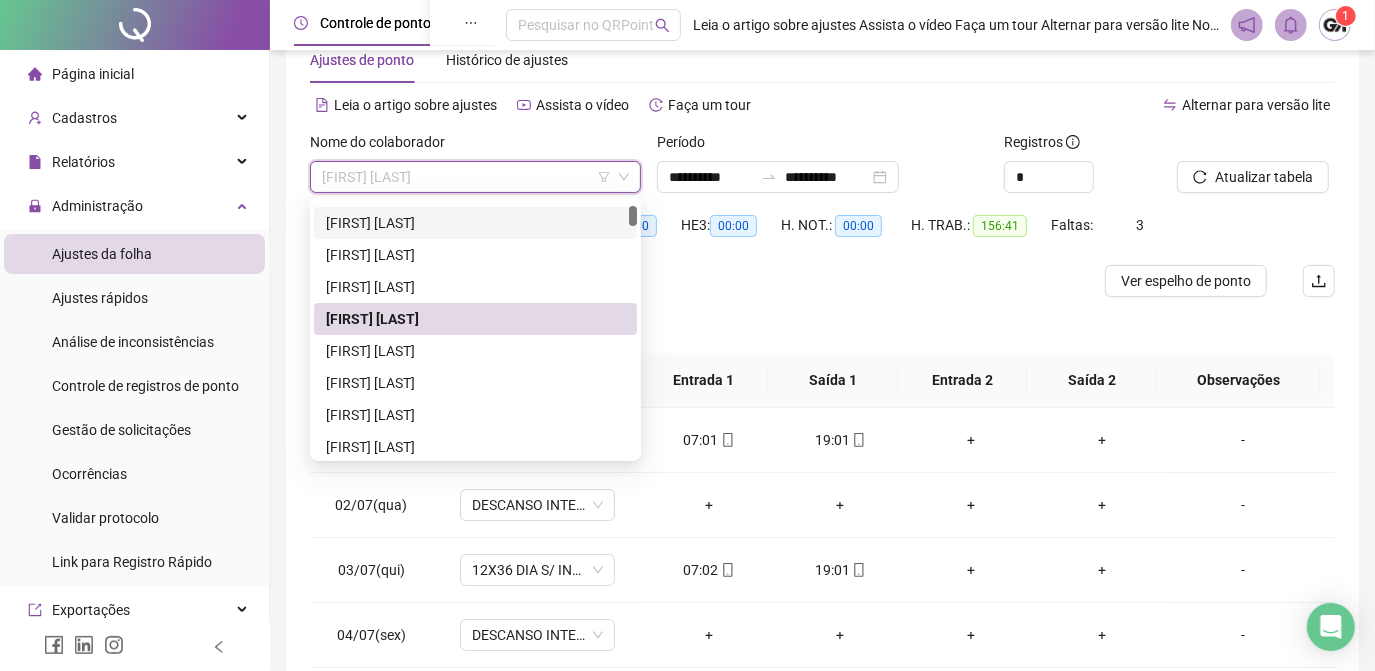 scroll, scrollTop: 181, scrollLeft: 0, axis: vertical 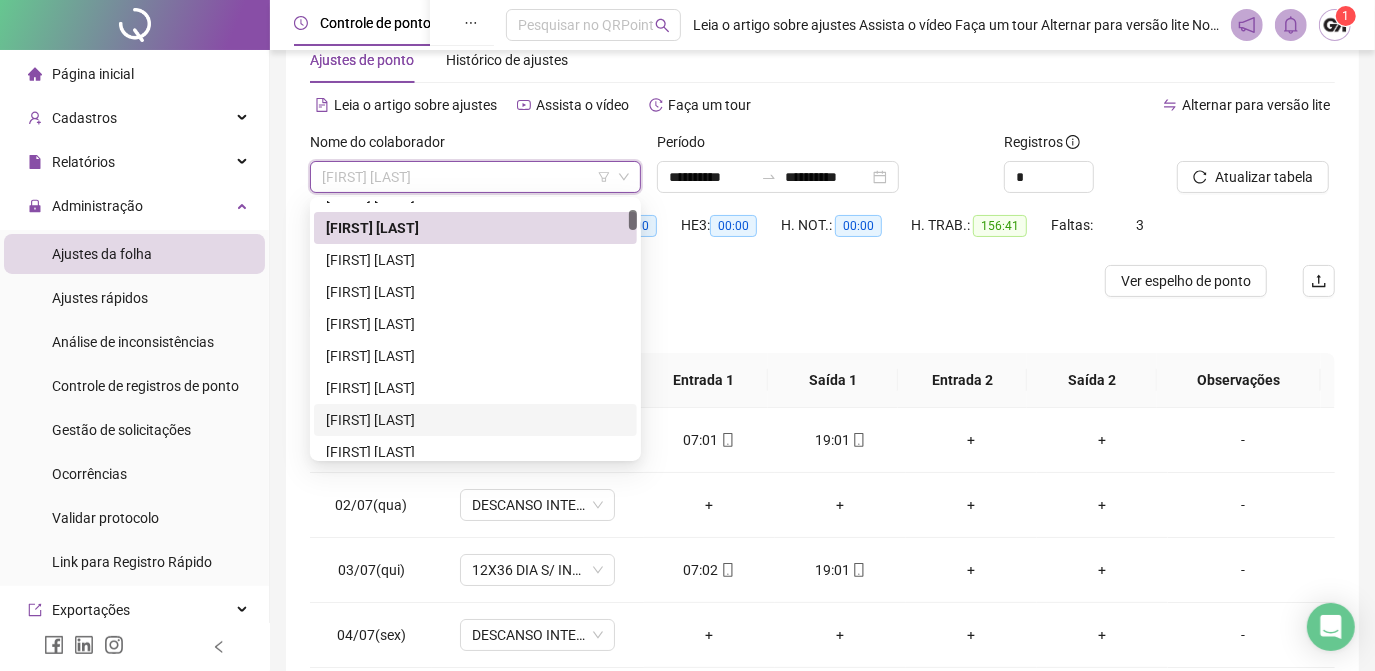 click on "[FIRST] [LAST]" at bounding box center (475, 420) 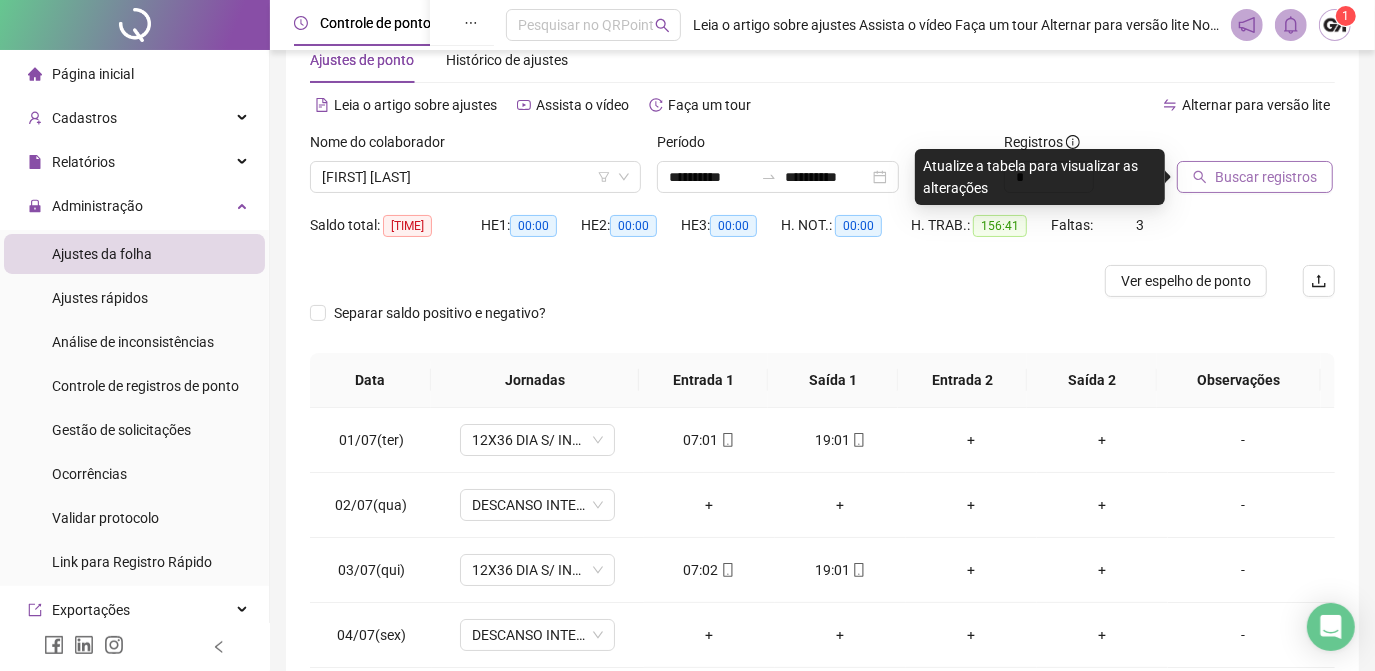click on "Buscar registros" at bounding box center [1266, 177] 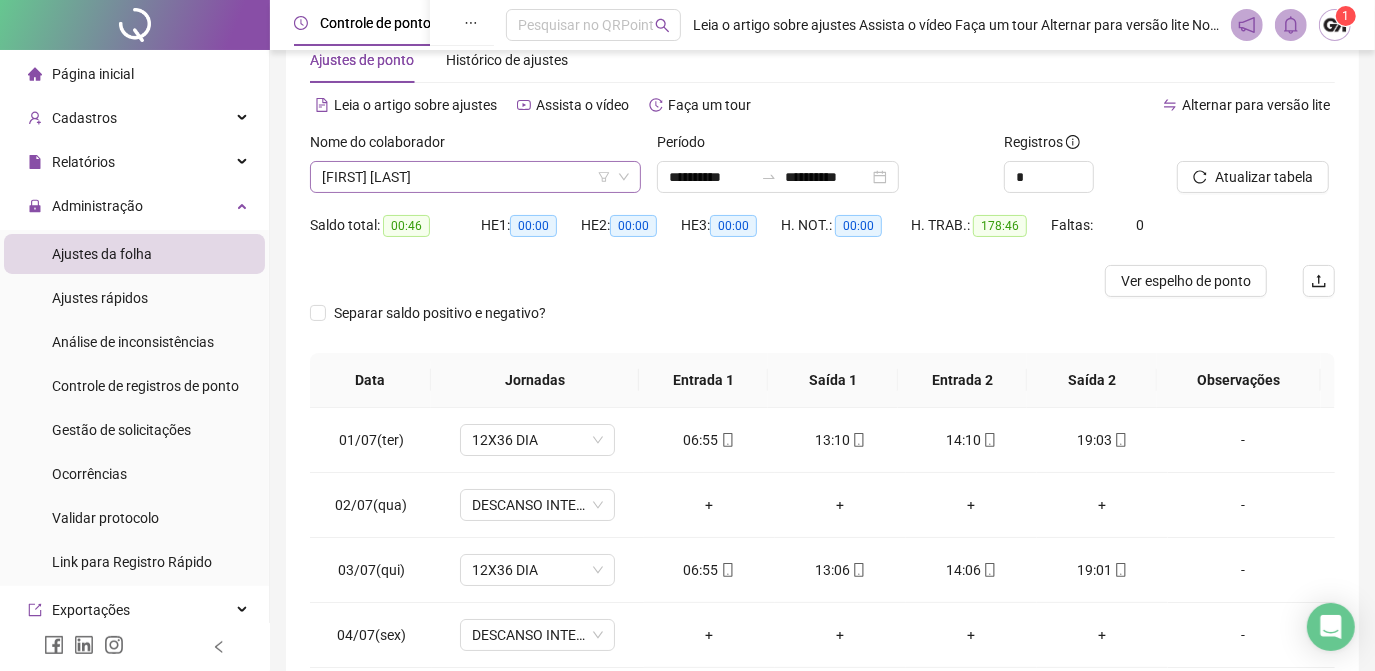 click on "[FIRST] [LAST]" at bounding box center (475, 177) 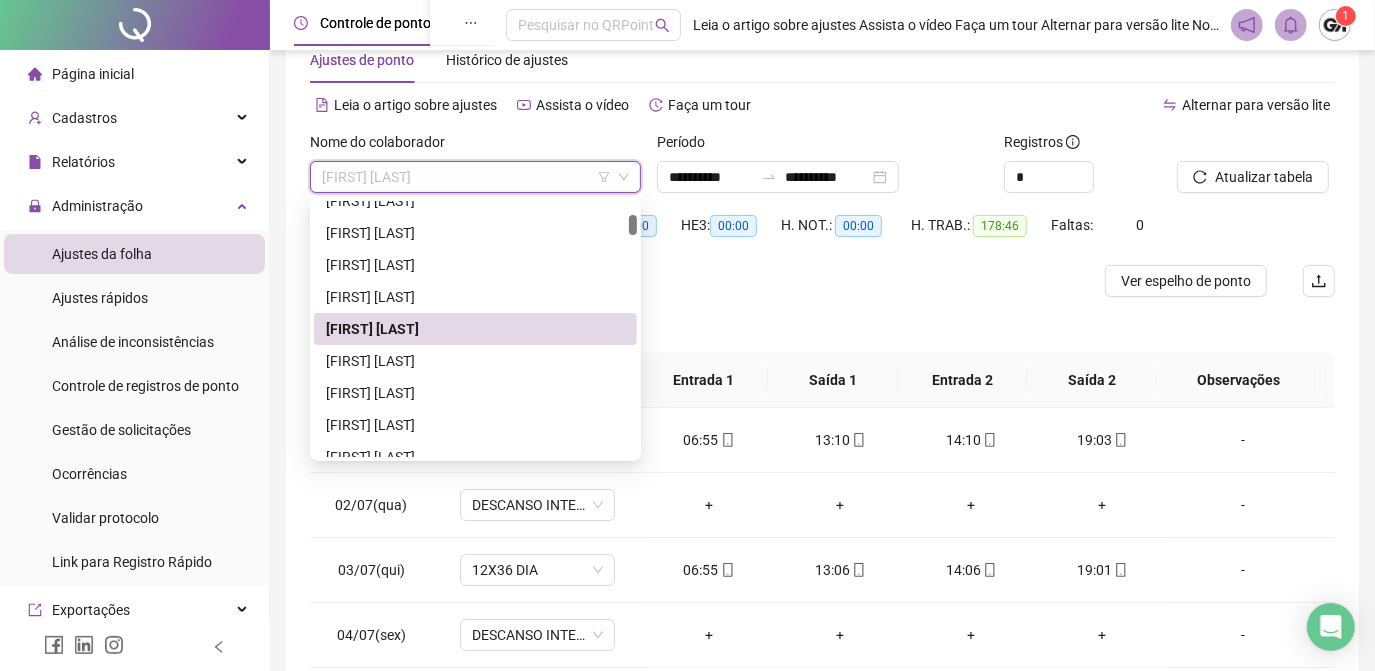 scroll, scrollTop: 363, scrollLeft: 0, axis: vertical 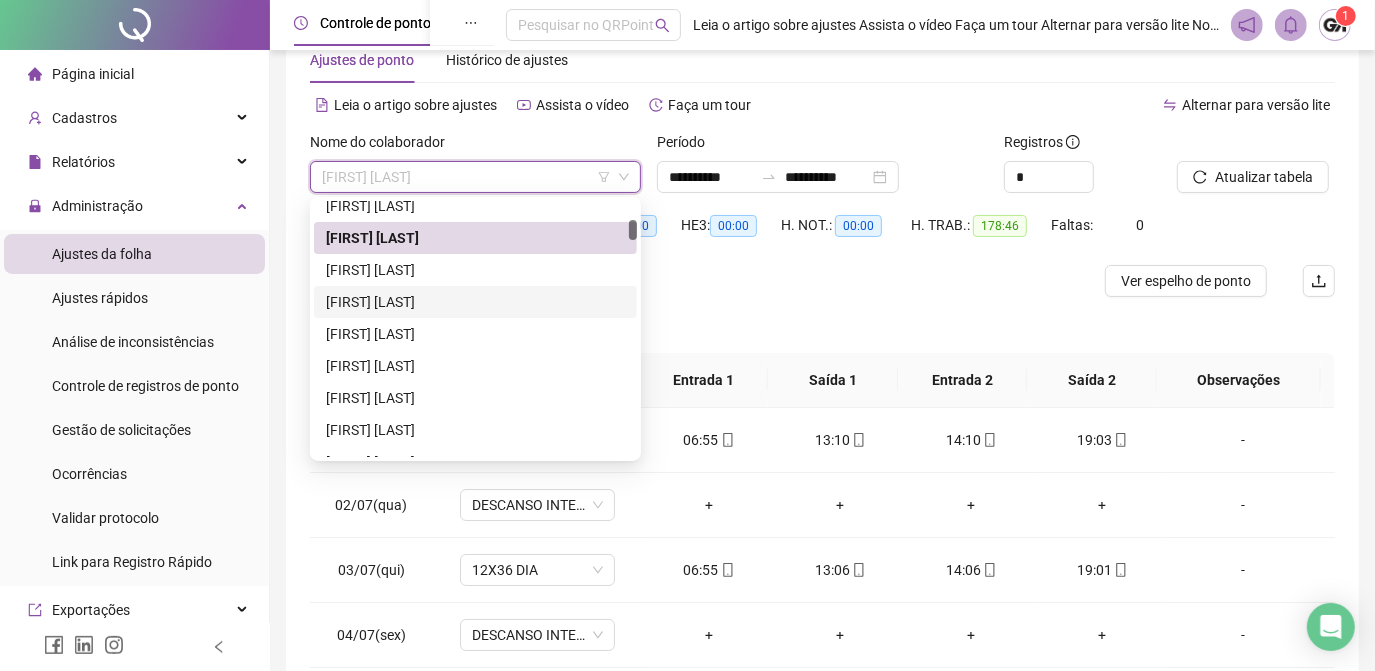 click on "[FIRST] [LAST]" at bounding box center (475, 302) 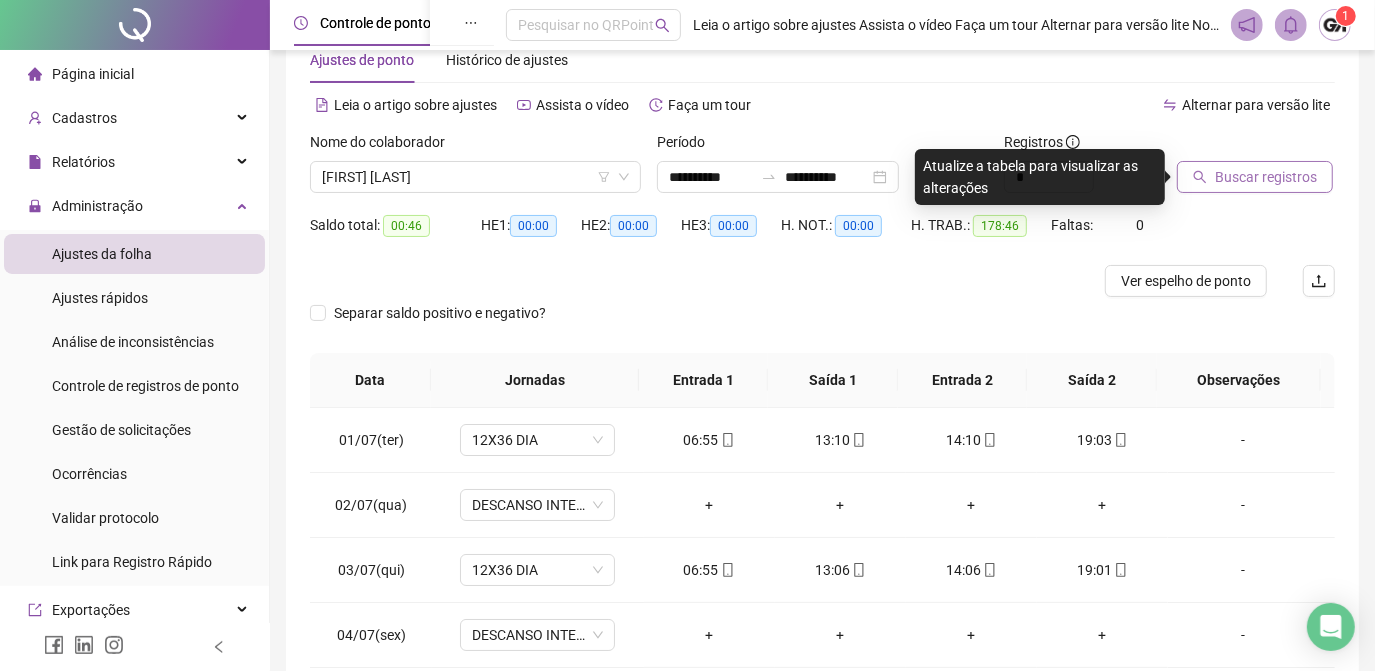click on "Buscar registros" at bounding box center (1255, 177) 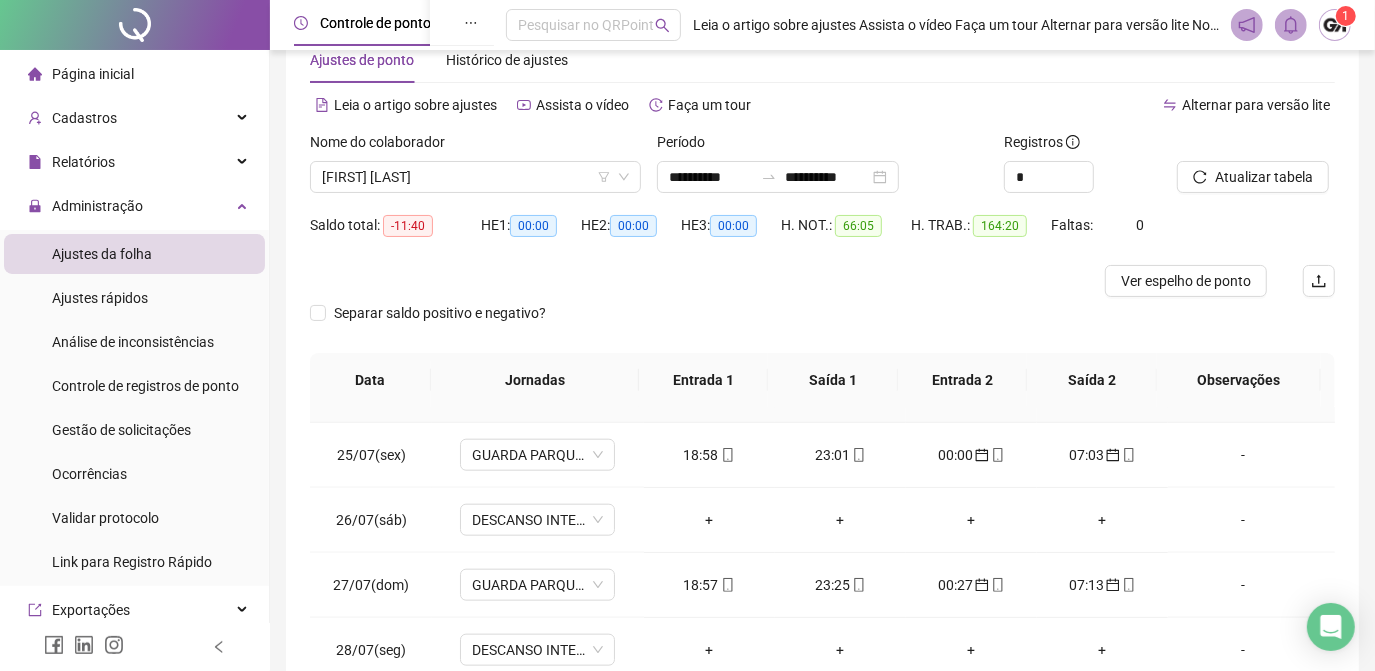 scroll, scrollTop: 1579, scrollLeft: 0, axis: vertical 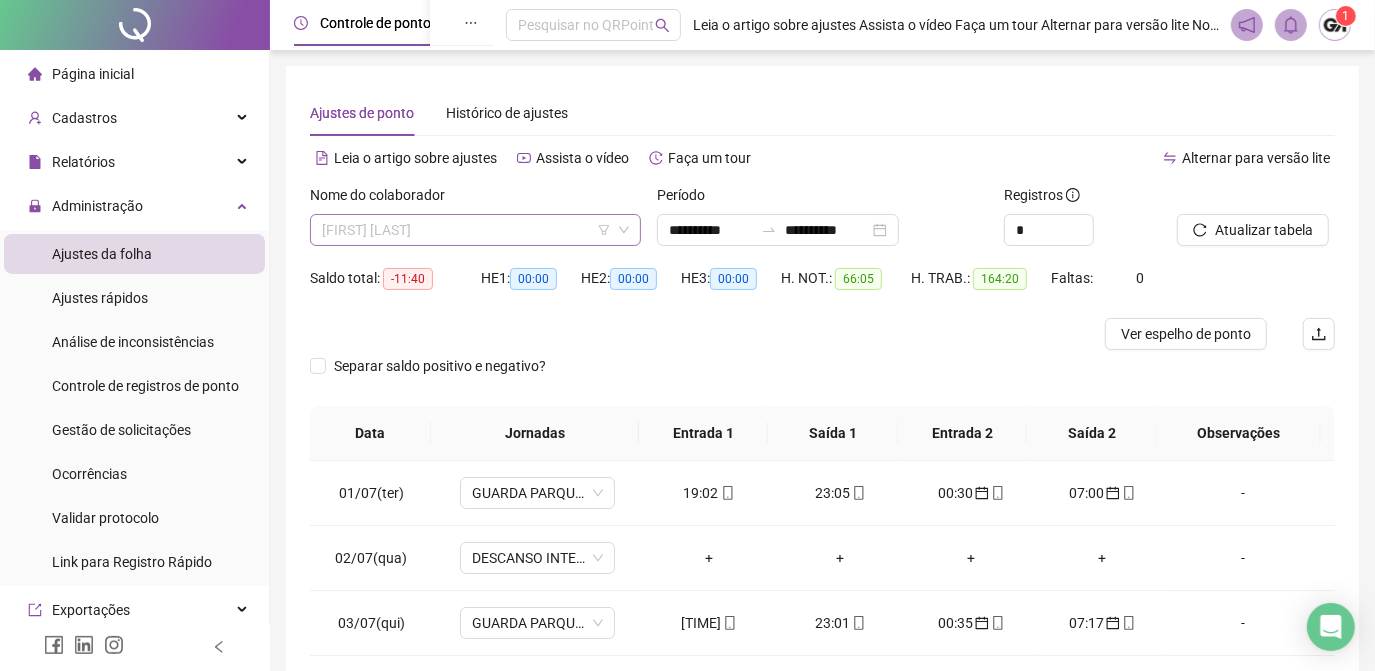 click on "[FIRST] [LAST]" at bounding box center (475, 230) 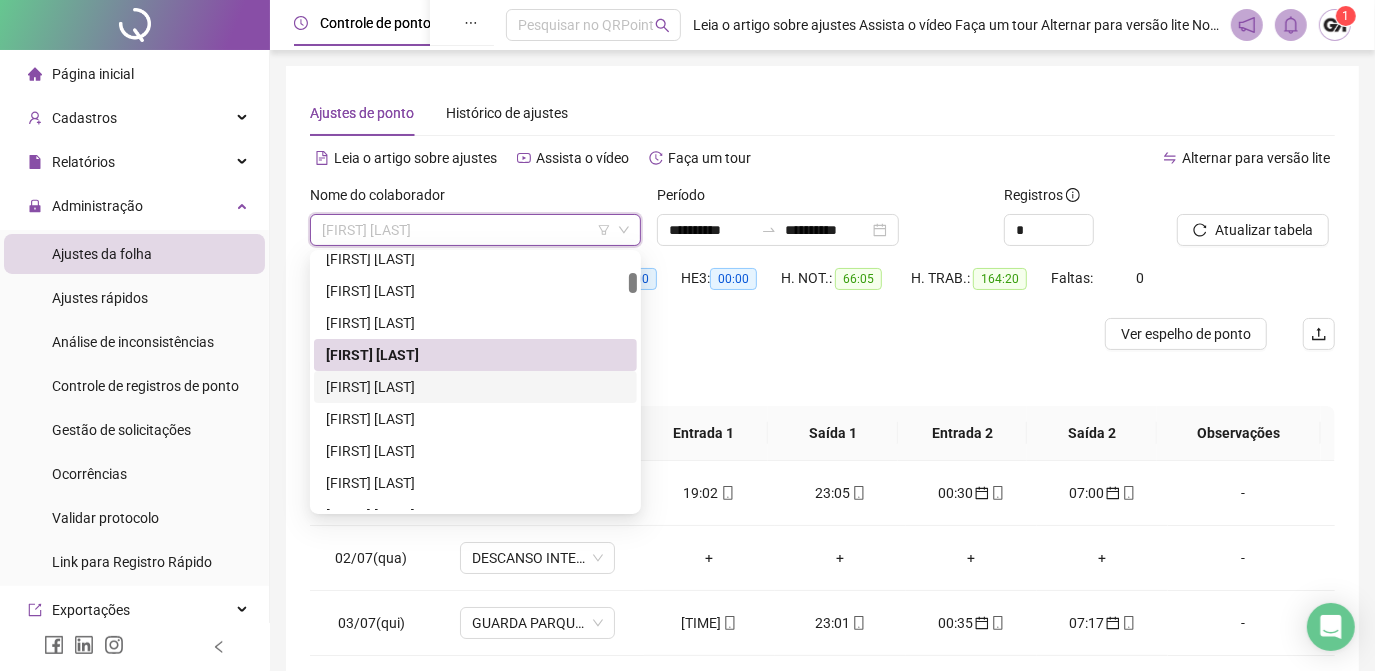 click on "[FIRST] [LAST]" at bounding box center (475, 387) 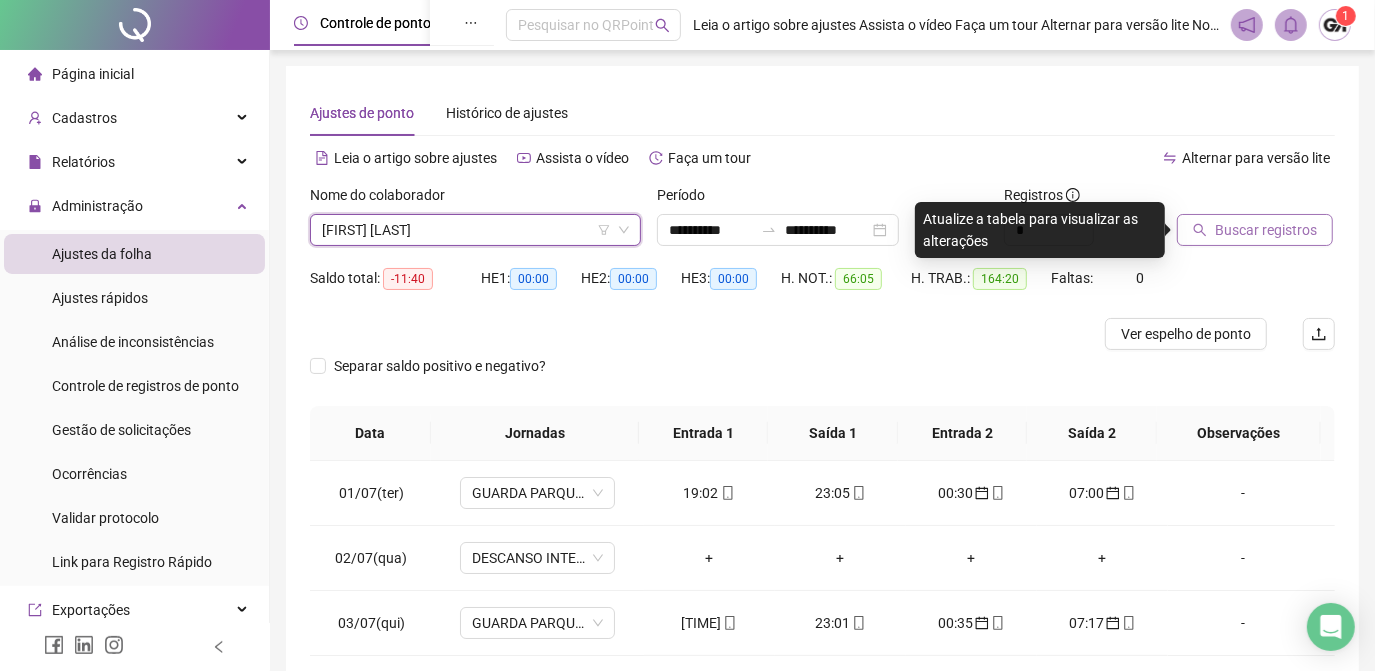 click on "Buscar registros" at bounding box center [1266, 230] 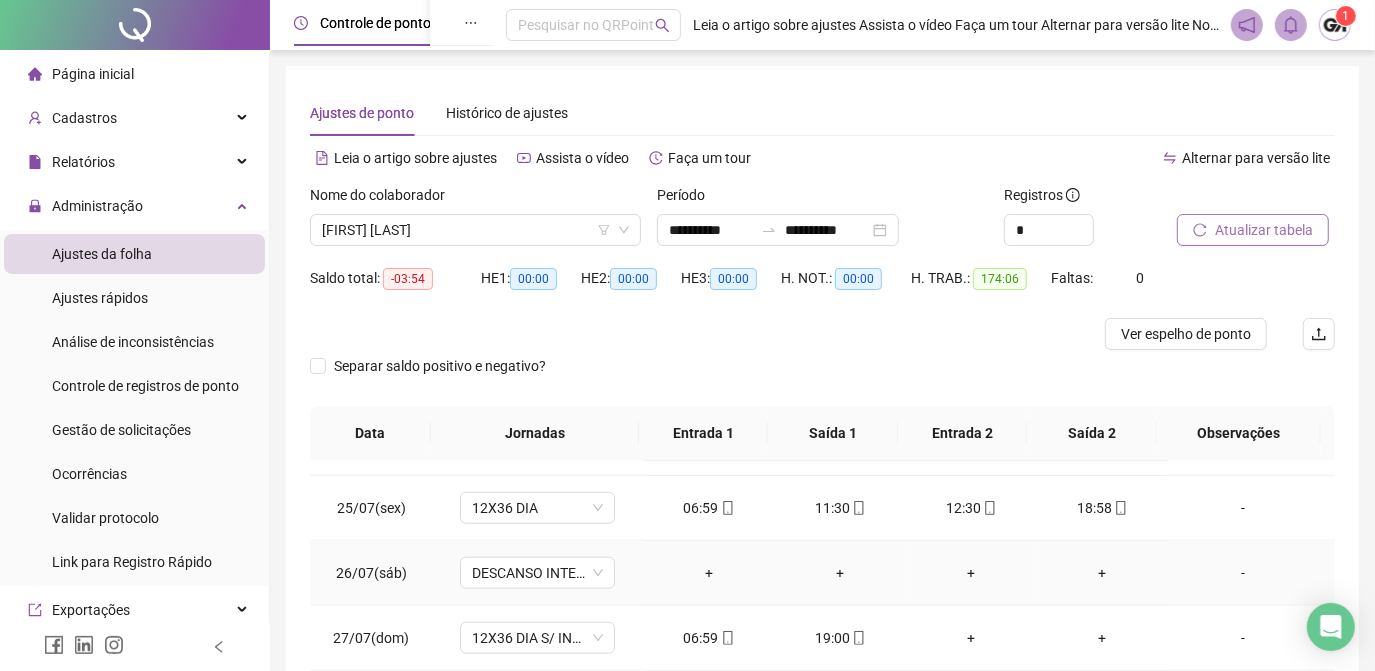 scroll, scrollTop: 1579, scrollLeft: 0, axis: vertical 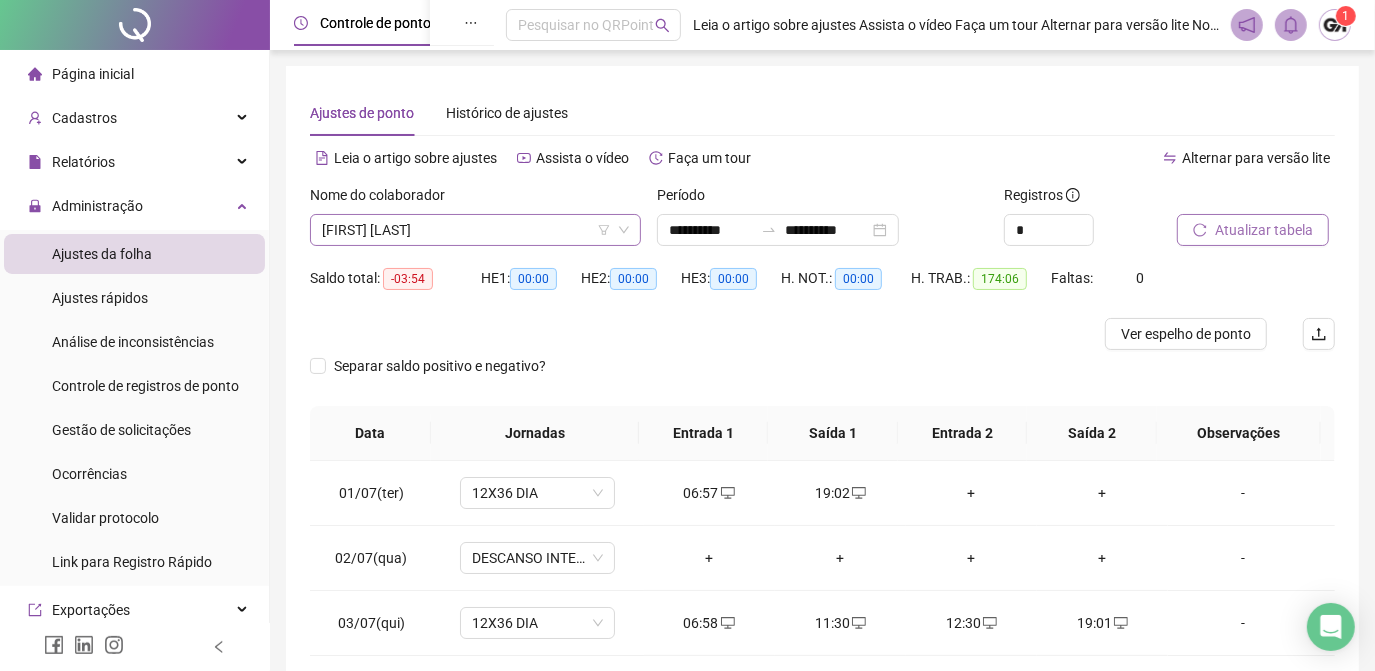 click on "[FIRST] [LAST]" at bounding box center [475, 230] 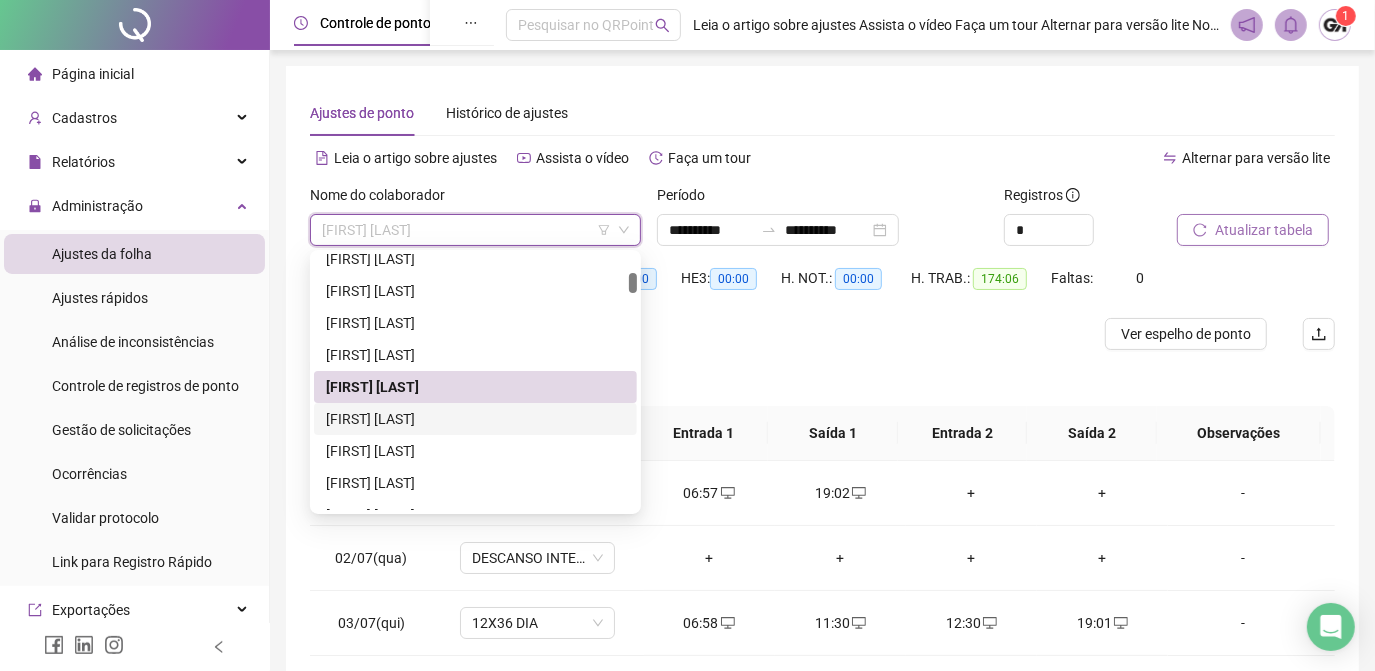 click on "[FIRST] [LAST]" at bounding box center [475, 419] 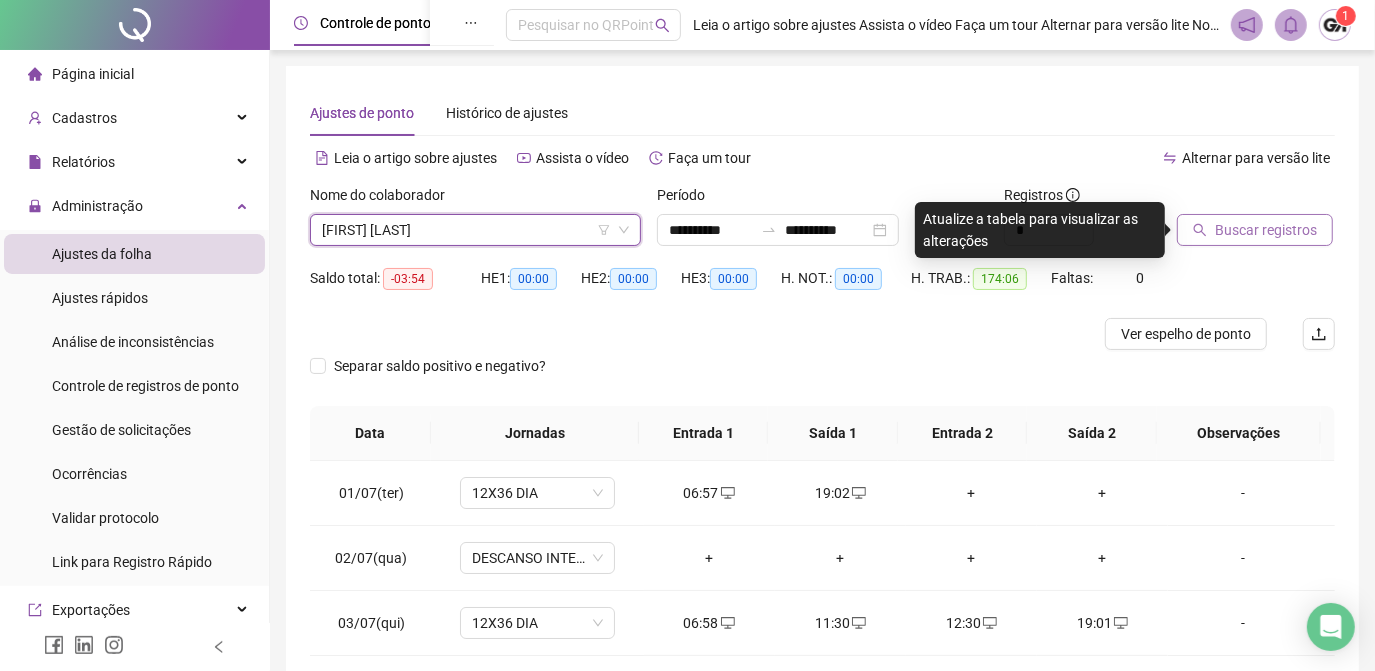 click on "Buscar registros" at bounding box center [1266, 230] 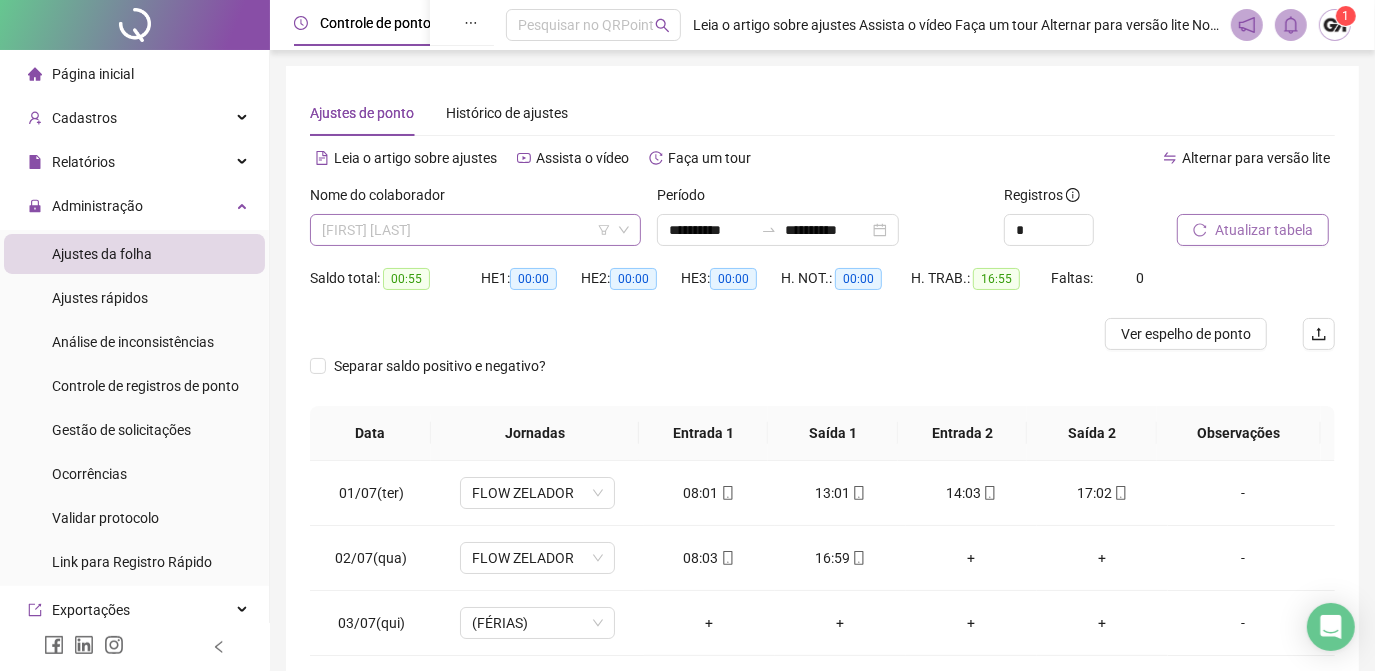 click on "[FIRST] [LAST]" at bounding box center (475, 230) 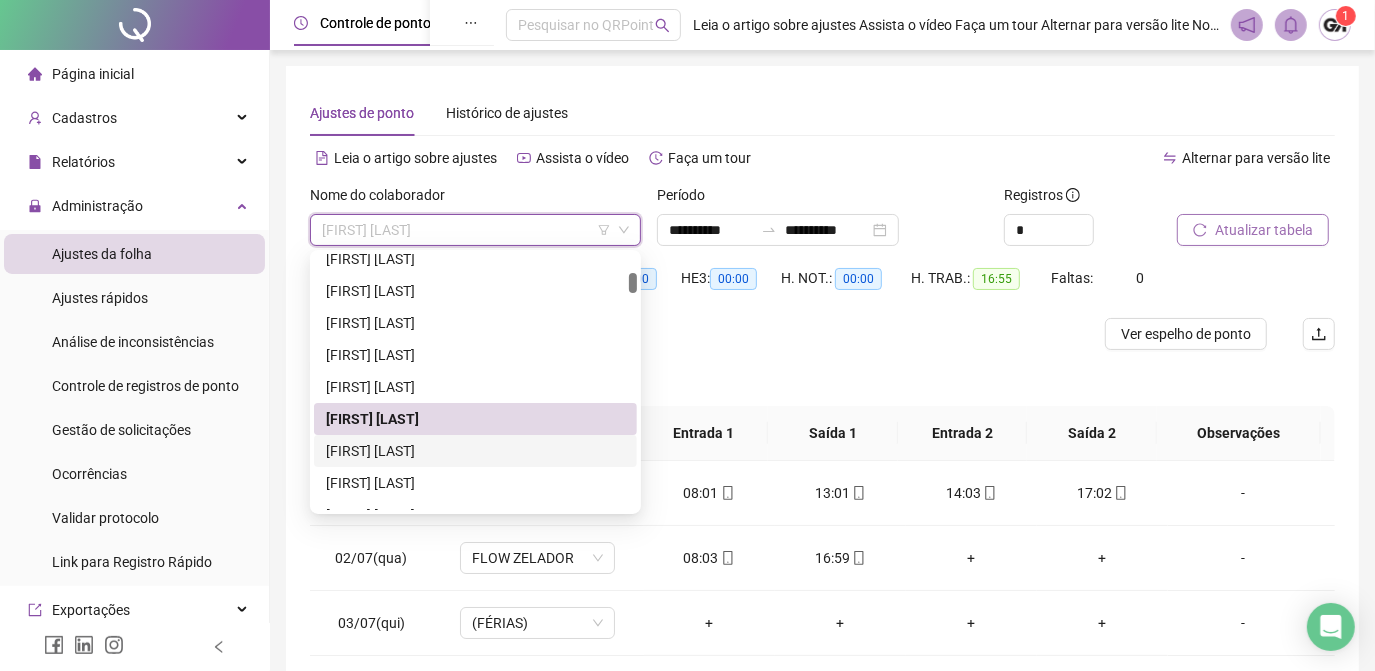 click on "[FIRST] [LAST]" at bounding box center [475, 451] 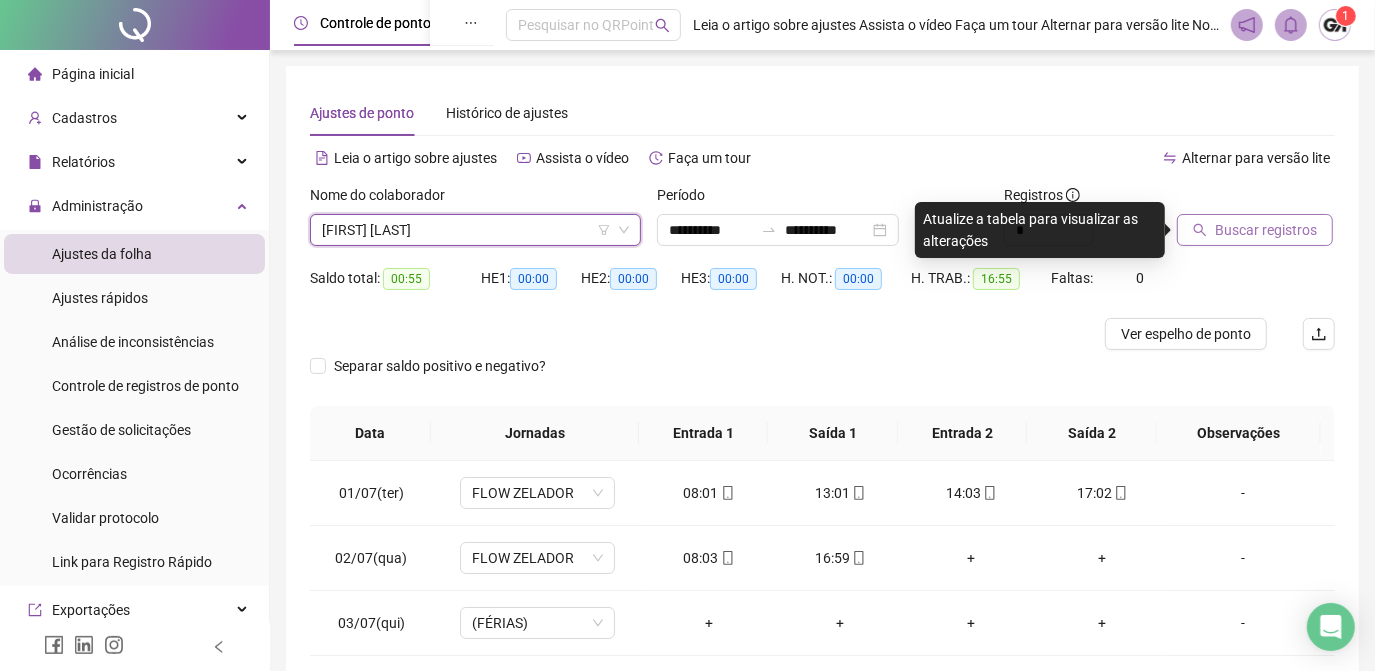click on "Buscar registros" at bounding box center (1266, 230) 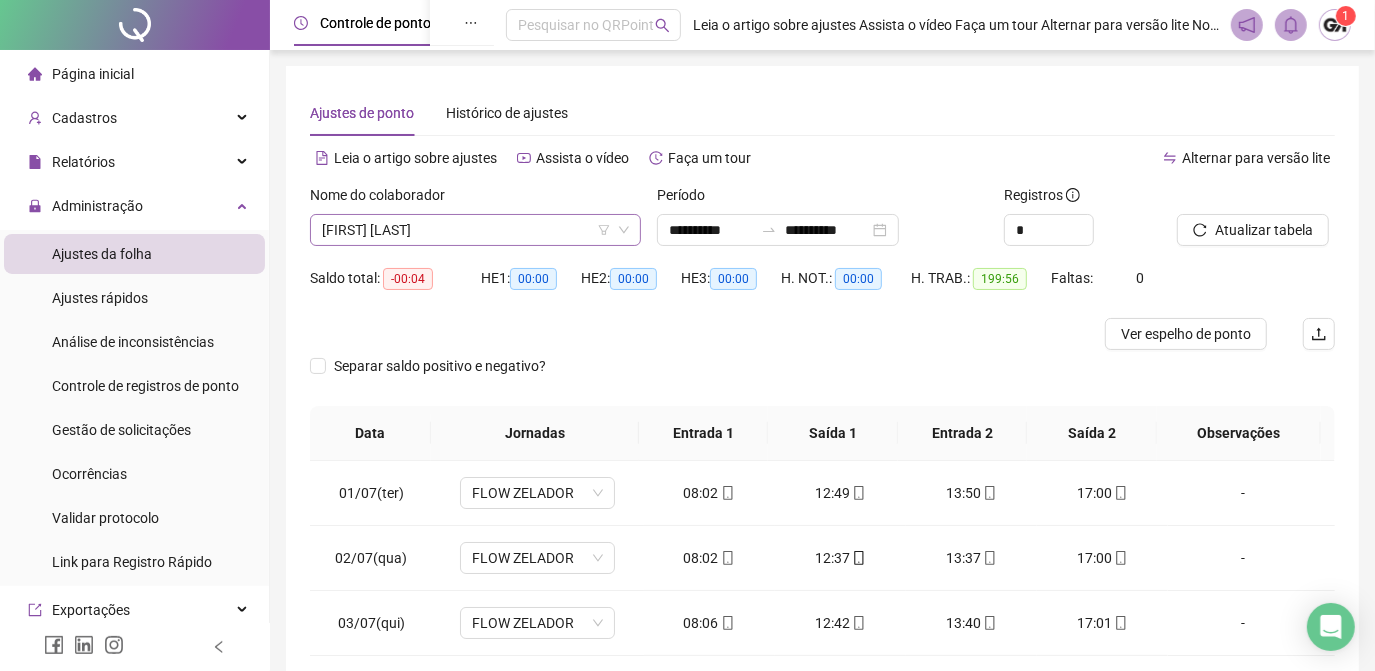 click on "[FIRST] [LAST]" at bounding box center [475, 230] 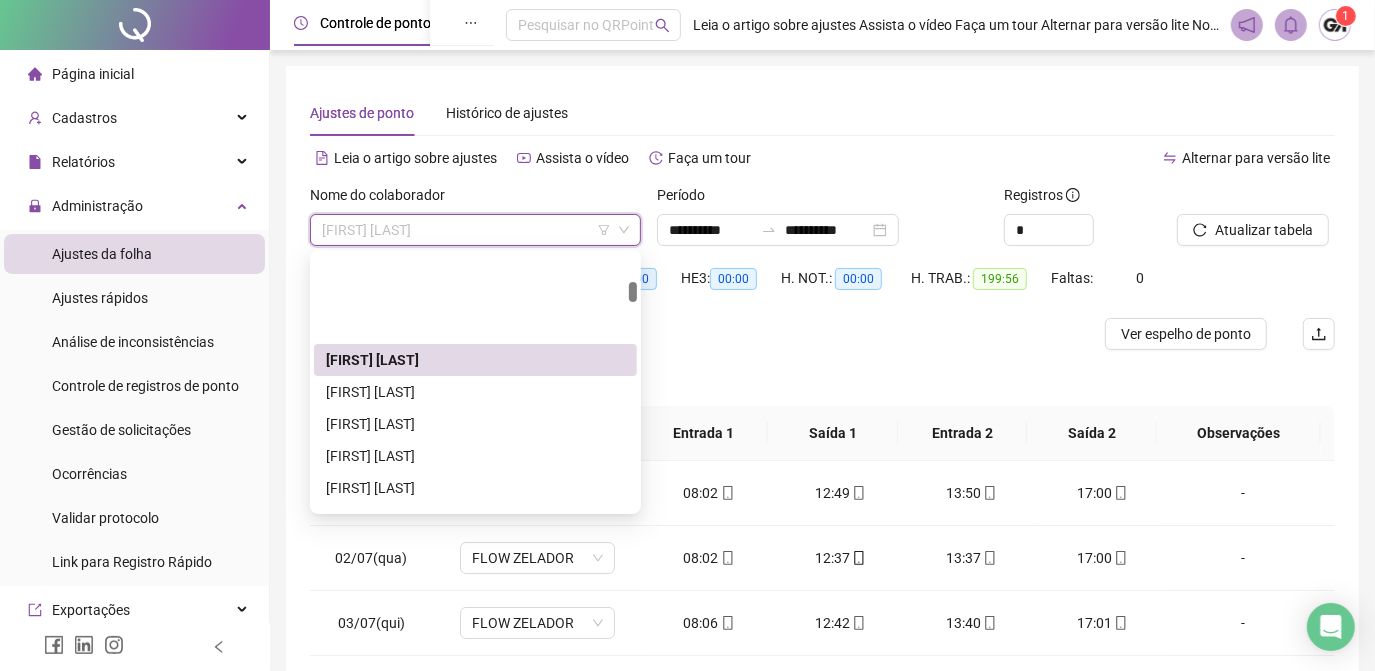 scroll, scrollTop: 545, scrollLeft: 0, axis: vertical 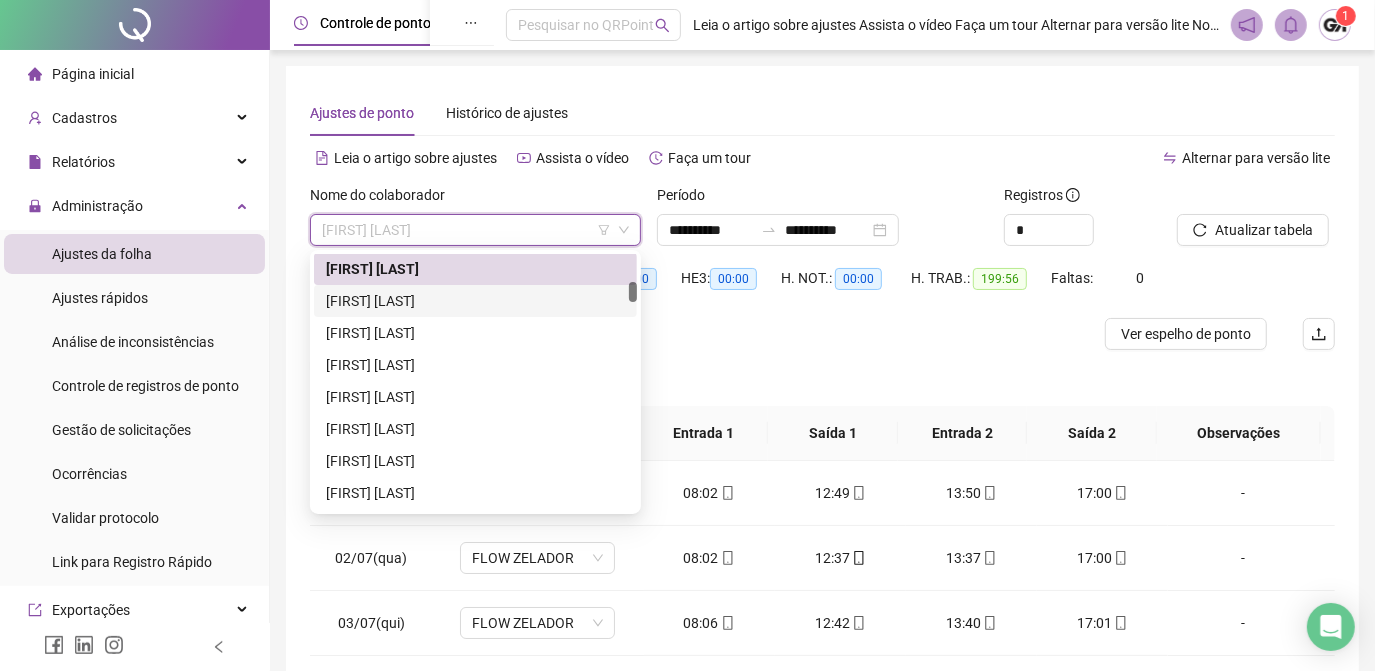 click on "[FIRST] [LAST]" at bounding box center (475, 301) 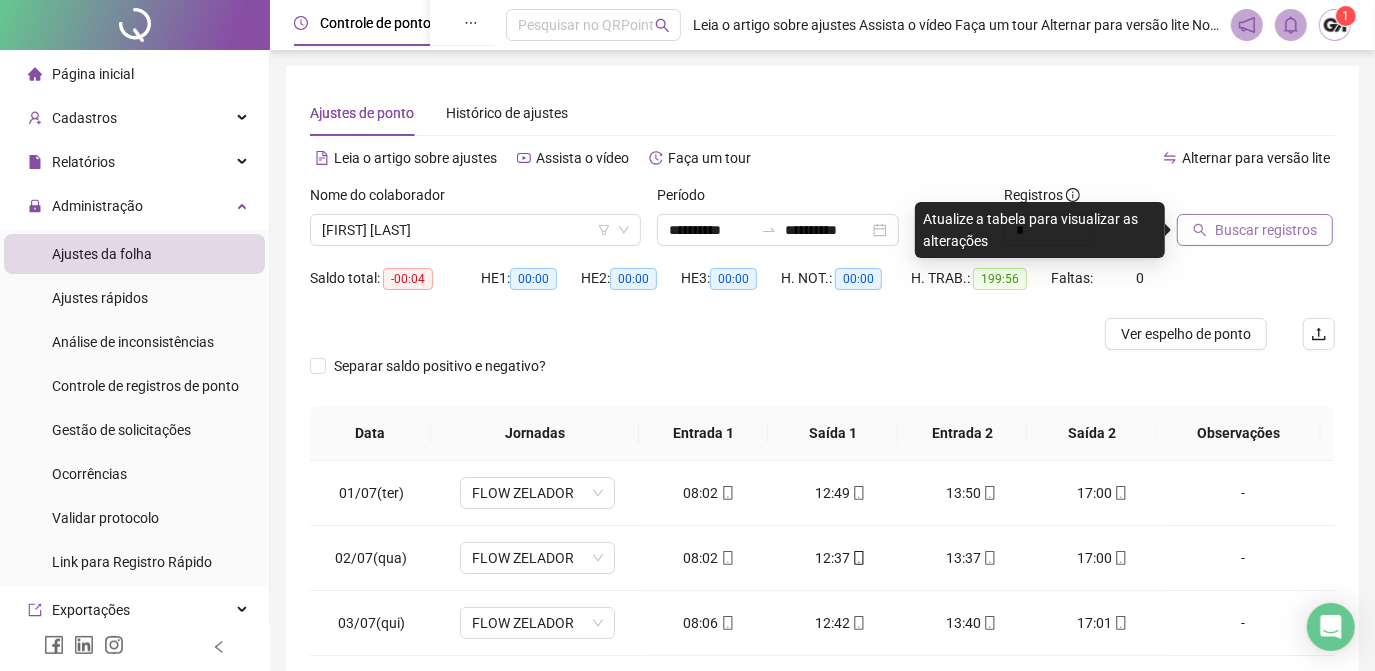 click on "Buscar registros" at bounding box center (1266, 230) 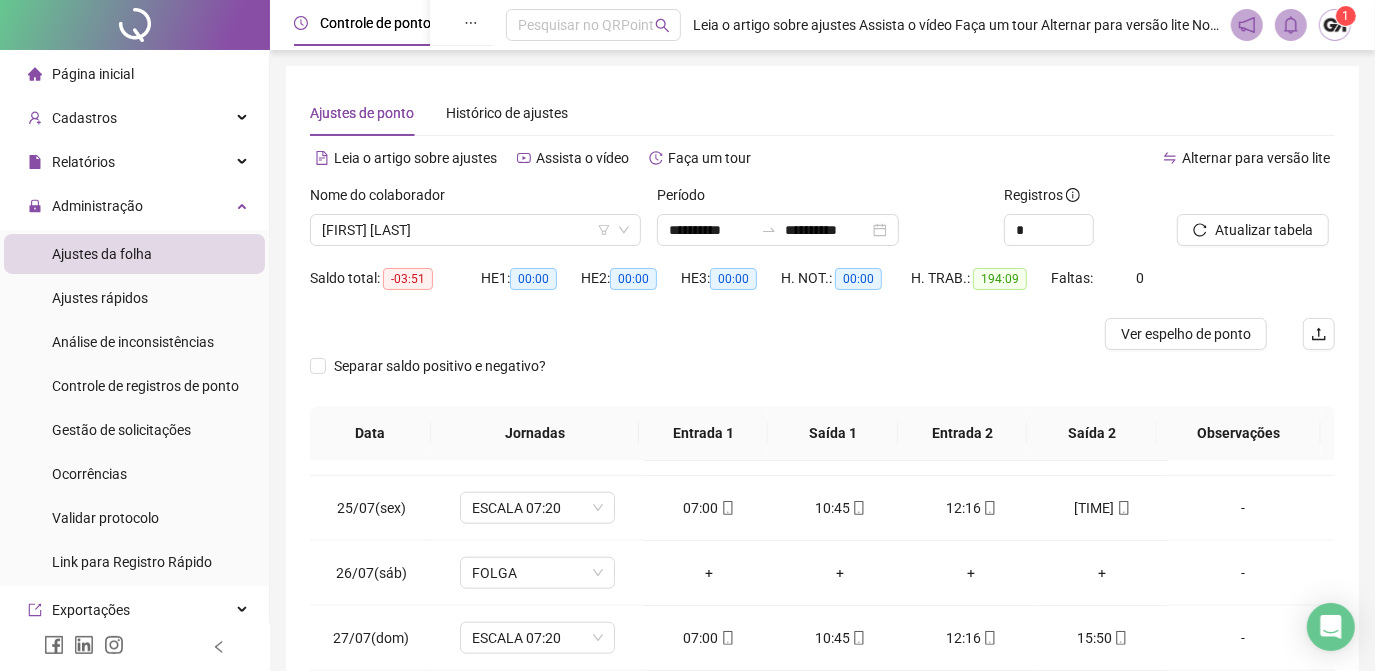 scroll, scrollTop: 1579, scrollLeft: 0, axis: vertical 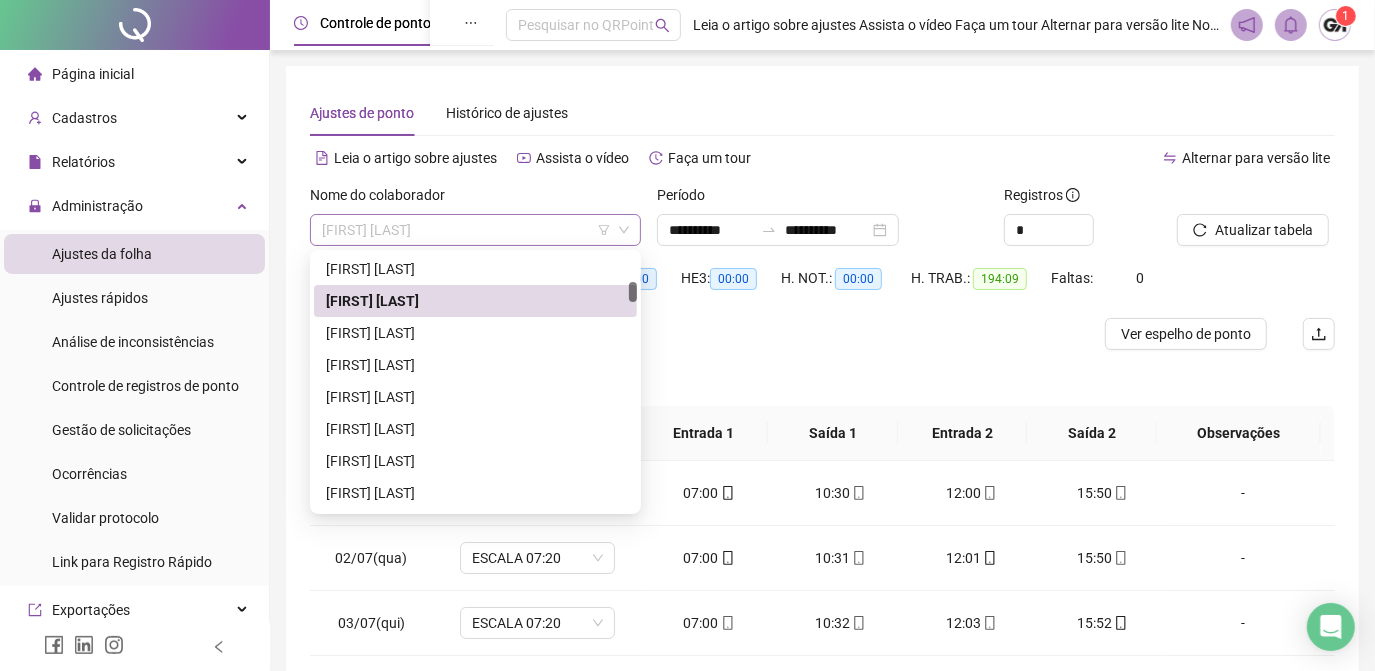 click on "[FIRST] [LAST]" at bounding box center (475, 230) 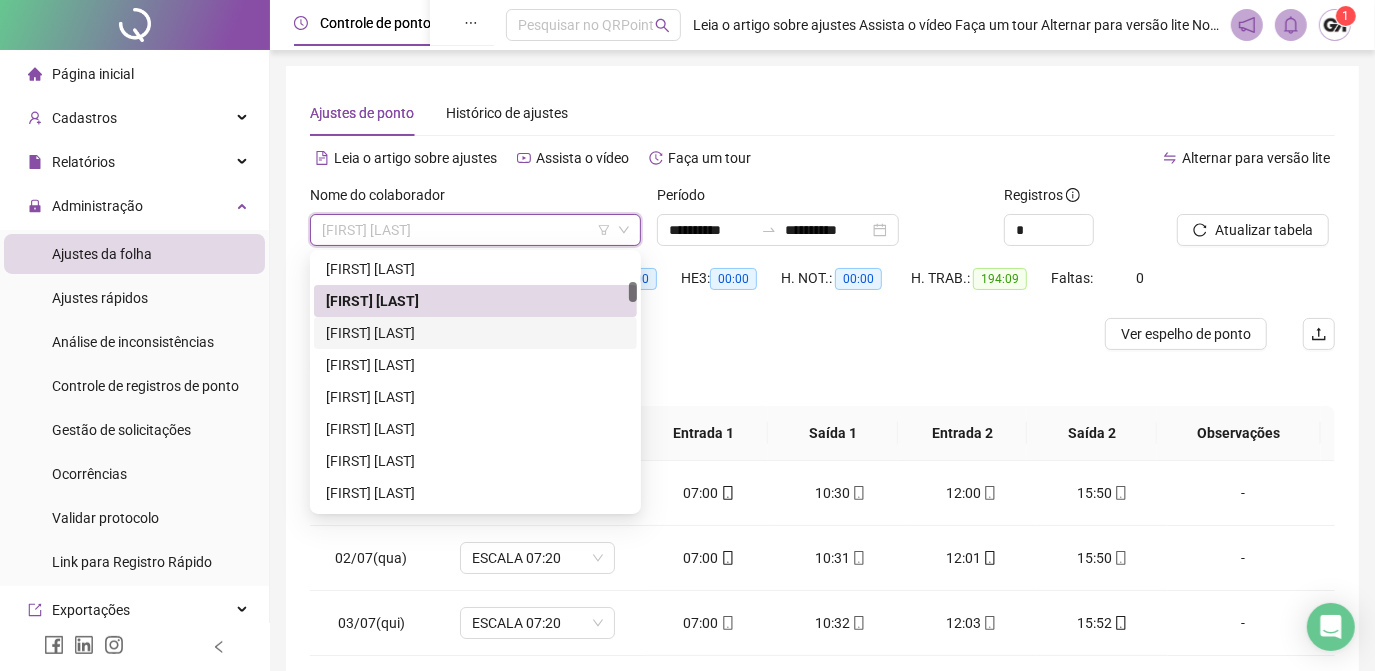 click on "[FIRST] [LAST]" at bounding box center (475, 333) 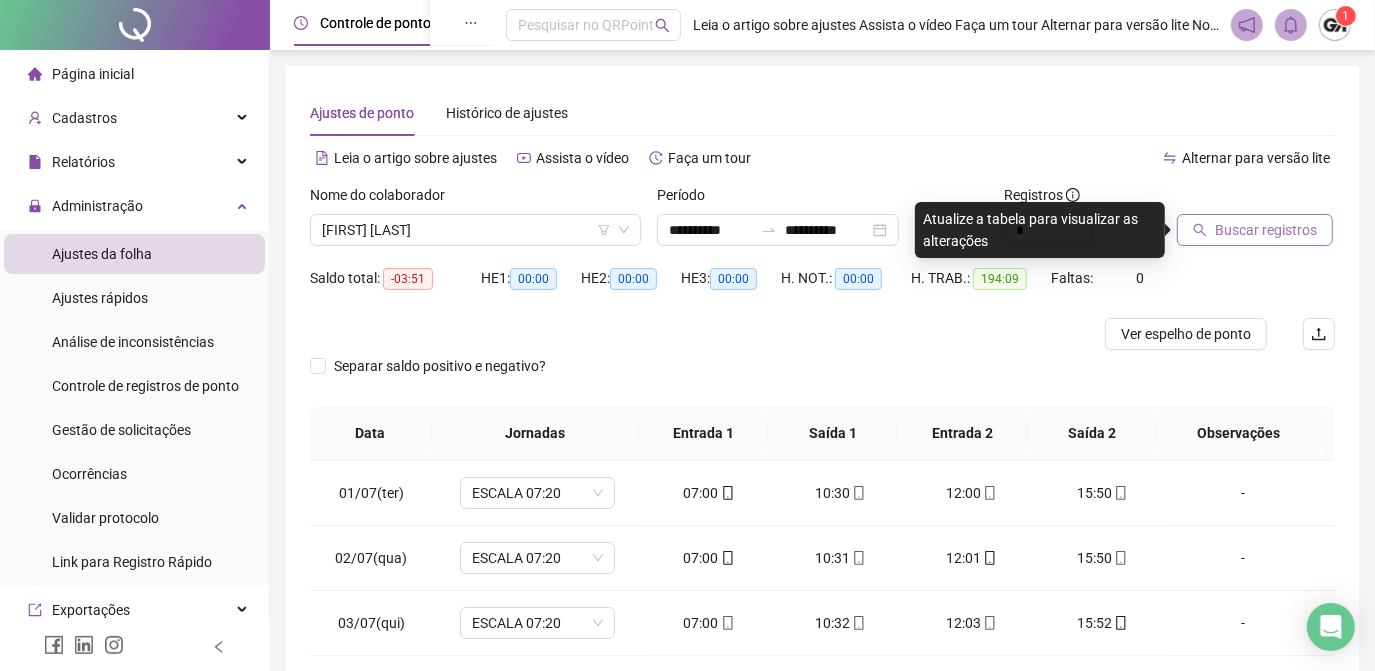 click on "Buscar registros" at bounding box center [1255, 230] 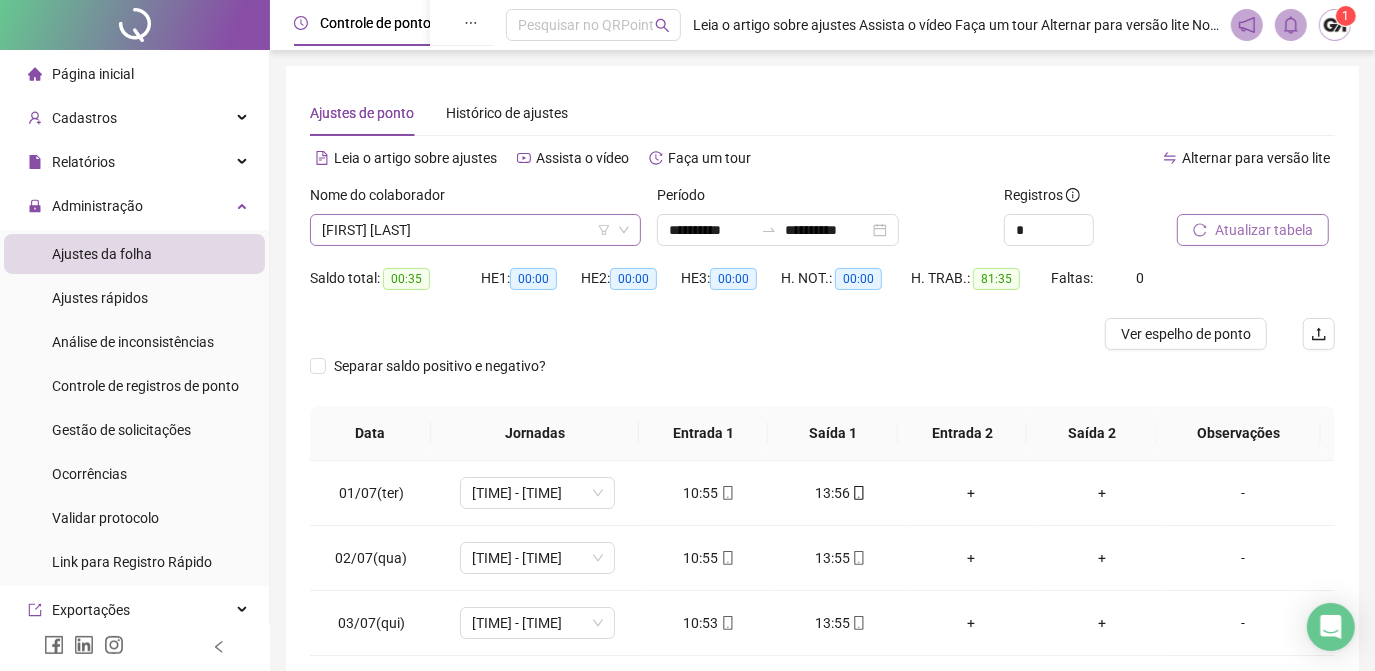 click on "[FIRST] [LAST]" at bounding box center [475, 230] 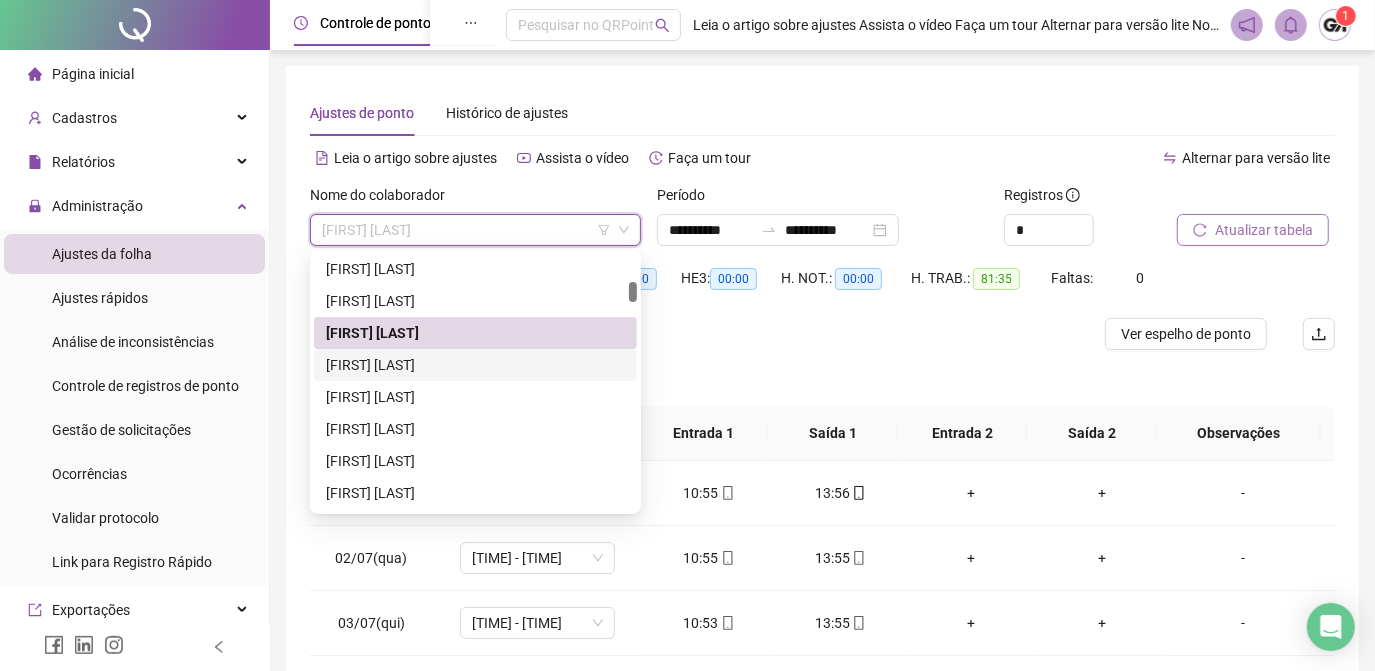 click on "[FIRST] [LAST]" at bounding box center (475, 365) 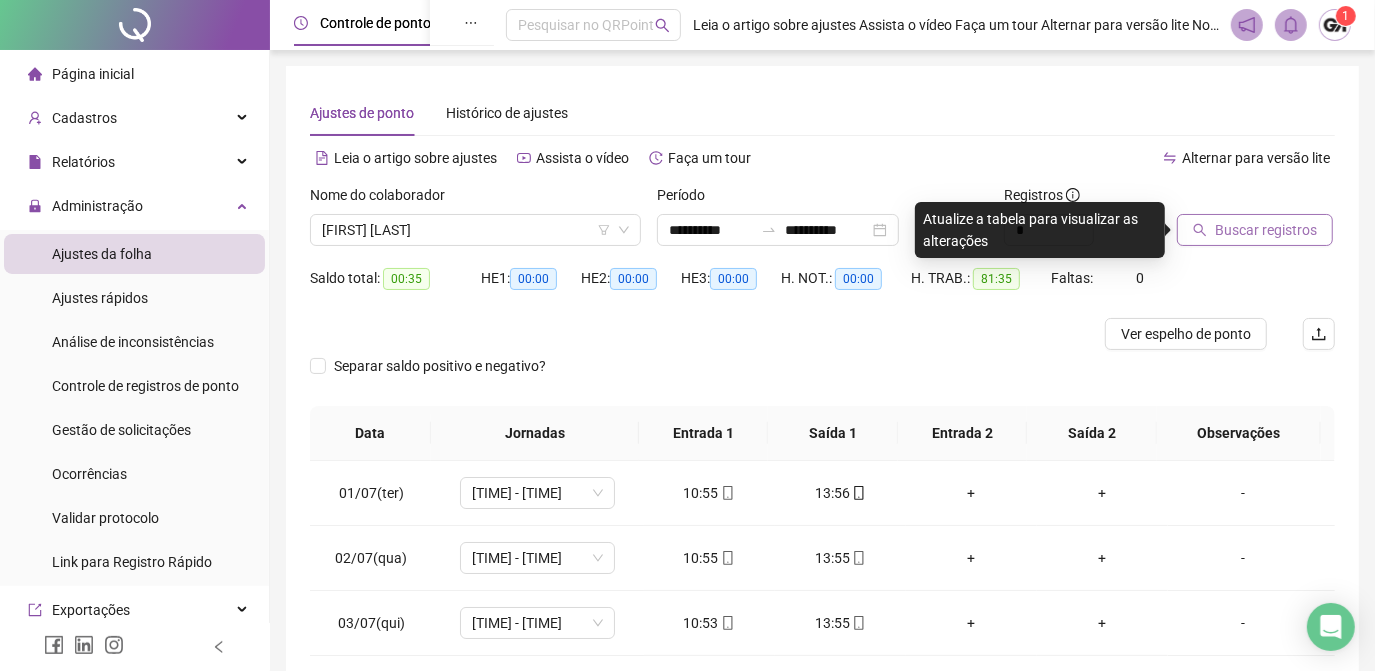 click on "Buscar registros" at bounding box center [1255, 230] 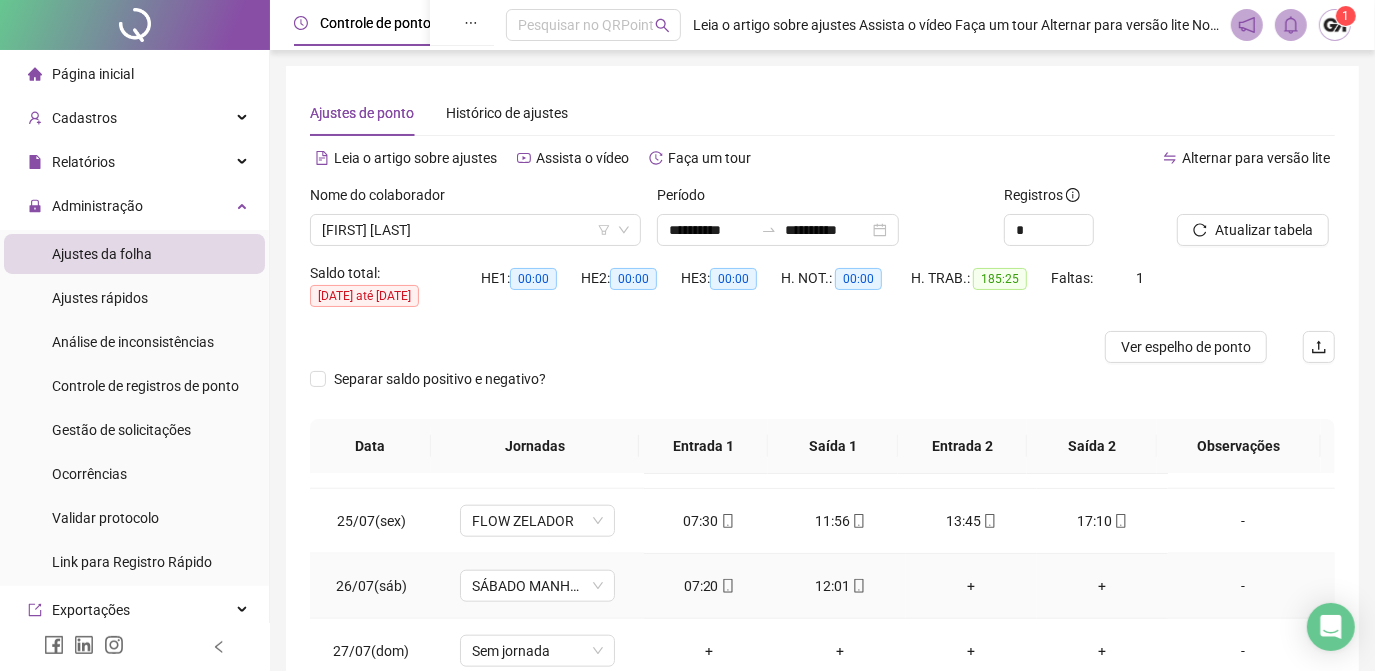 scroll, scrollTop: 1579, scrollLeft: 0, axis: vertical 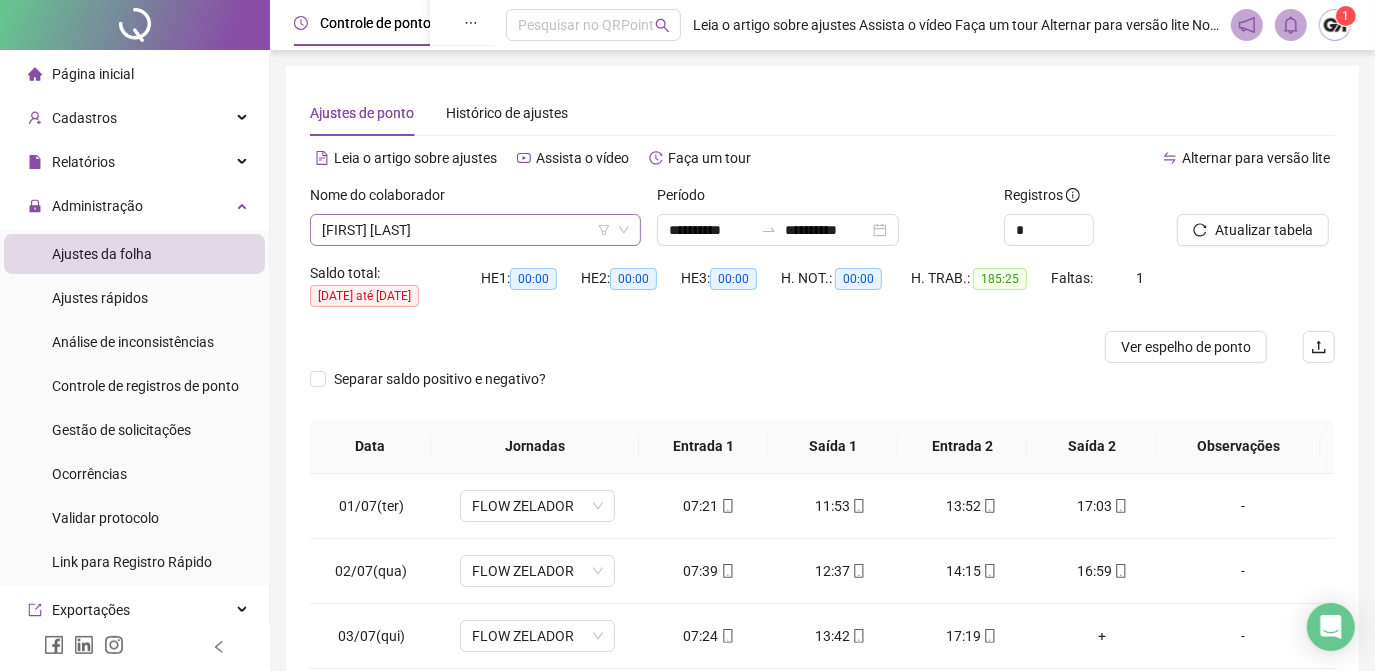 click on "[FIRST] [LAST]" at bounding box center [475, 230] 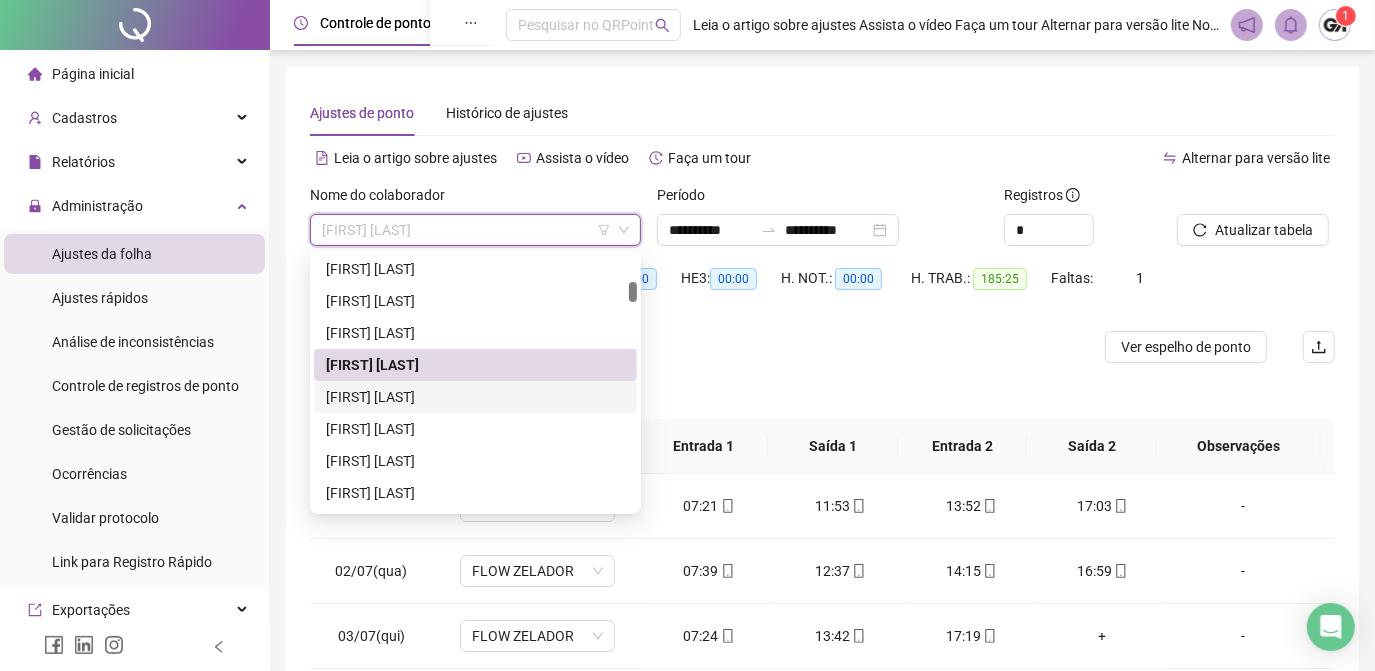 click on "[FIRST] [LAST]" at bounding box center (475, 397) 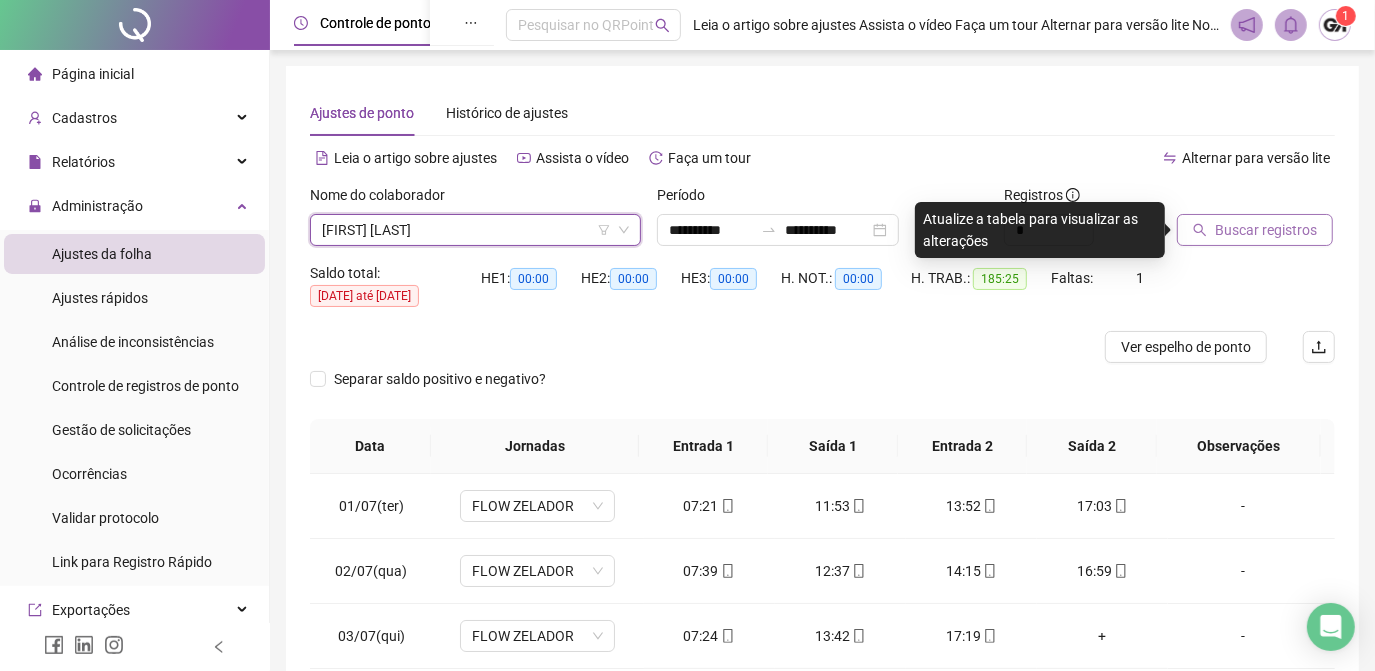 click on "Buscar registros" at bounding box center [1266, 230] 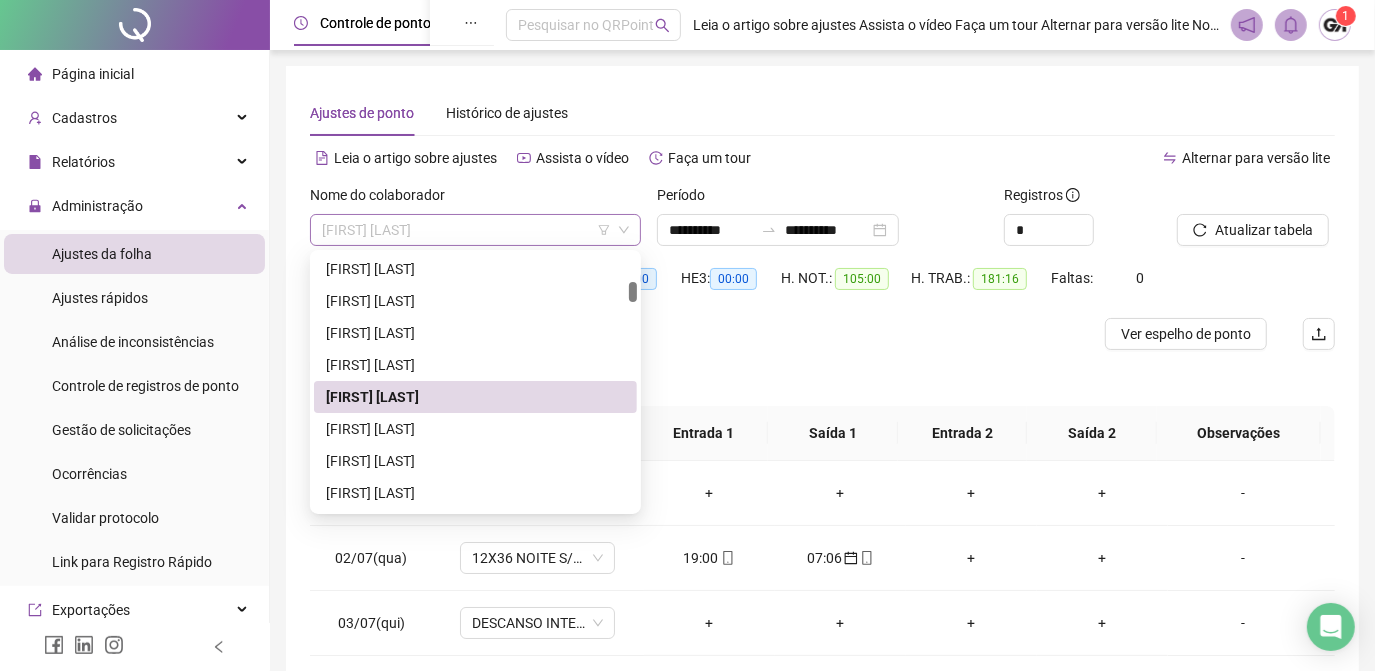 click on "[FIRST] [LAST]" at bounding box center [475, 230] 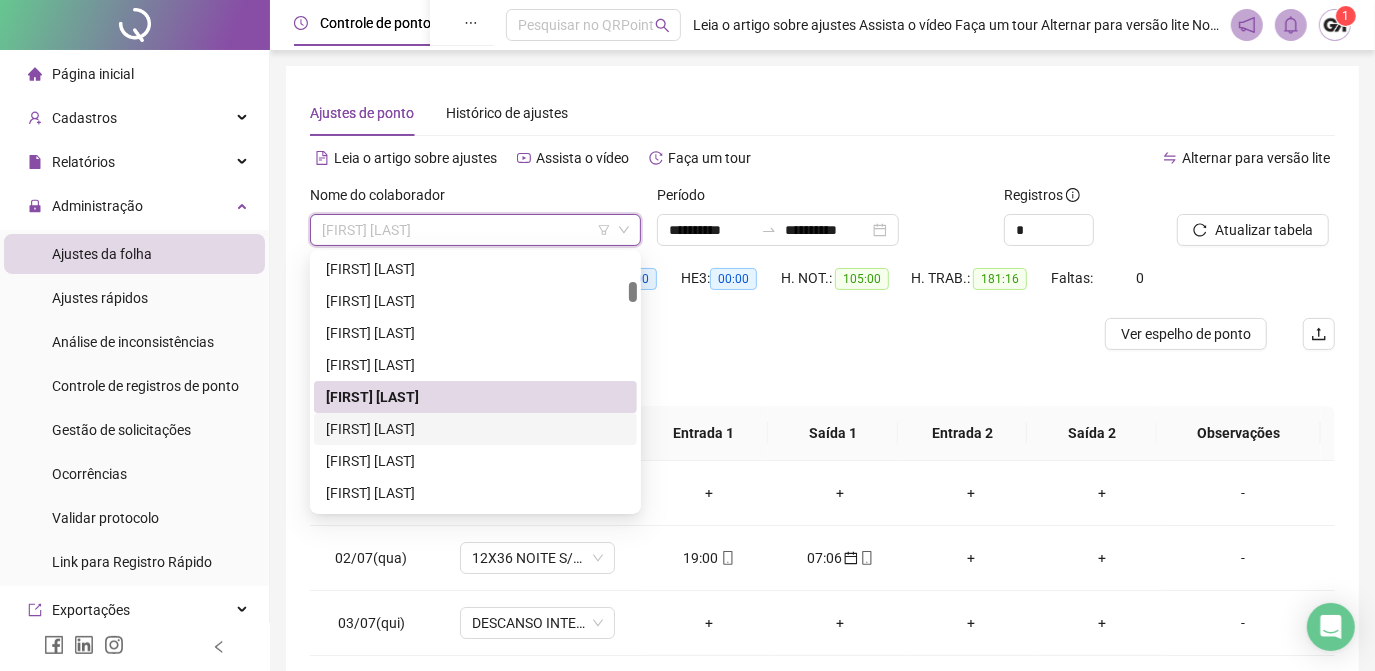 click on "[FIRST] [LAST]" at bounding box center [475, 429] 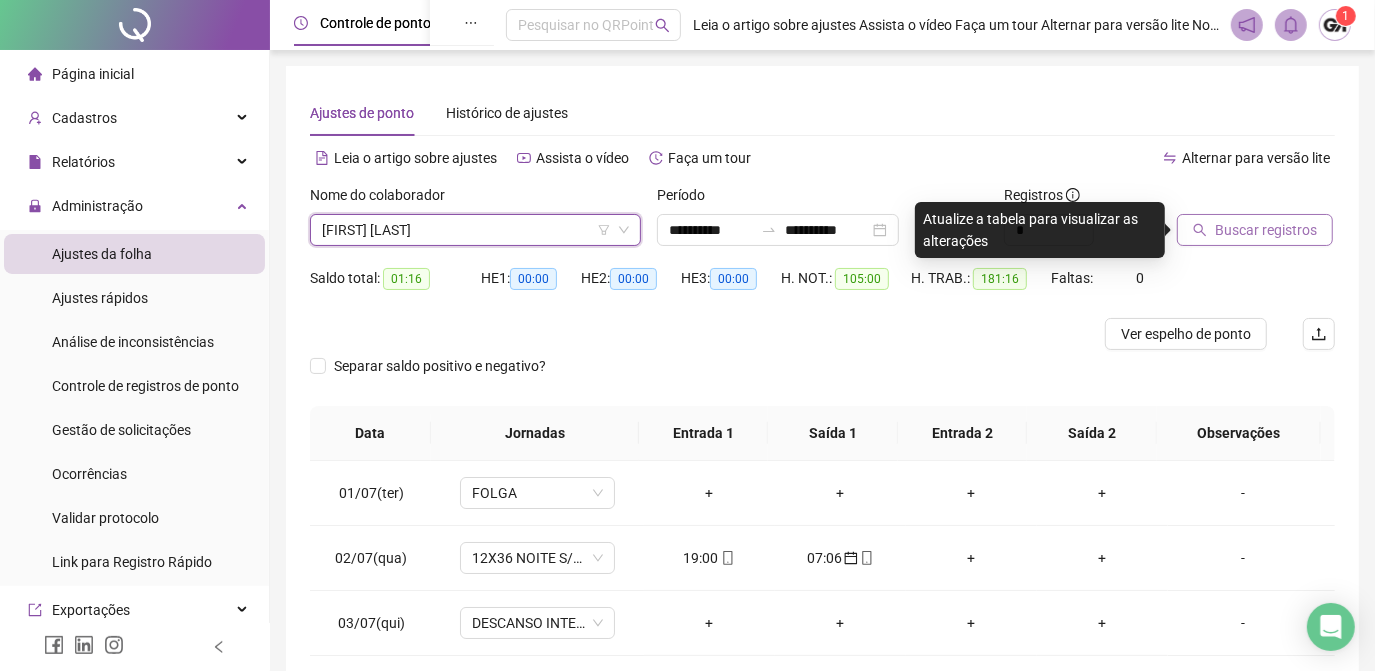 click 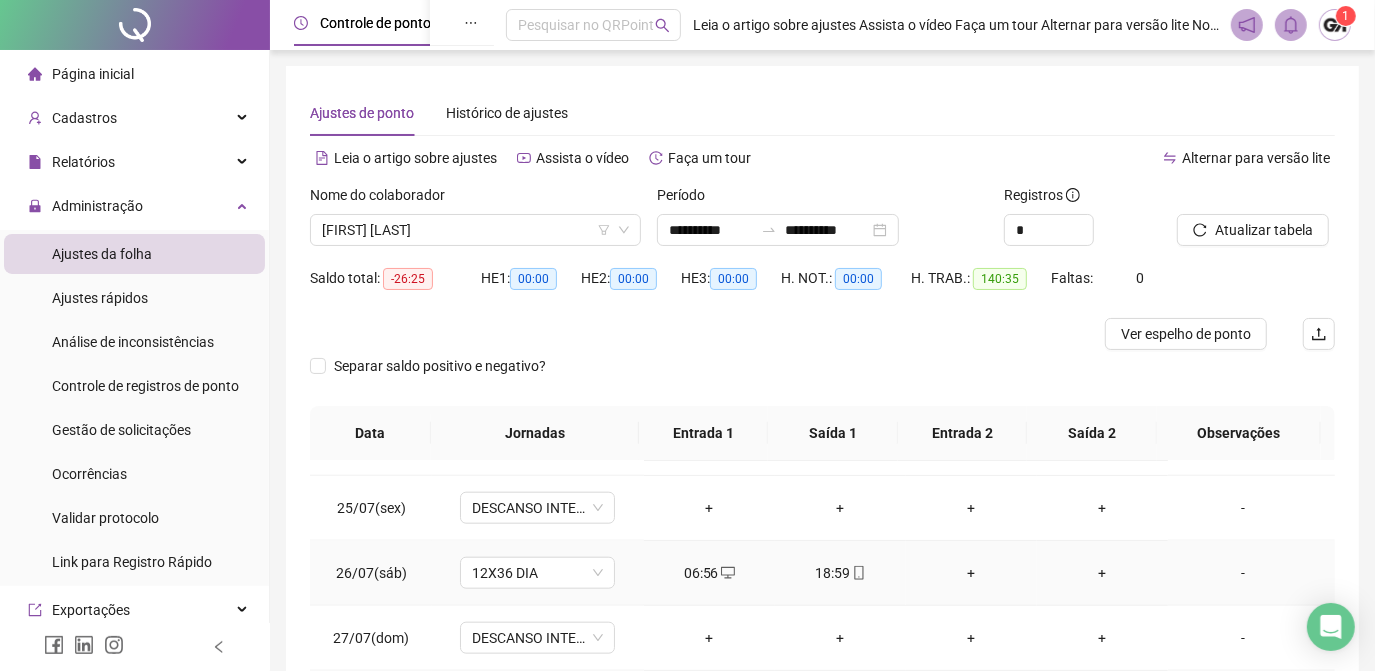 scroll, scrollTop: 1579, scrollLeft: 0, axis: vertical 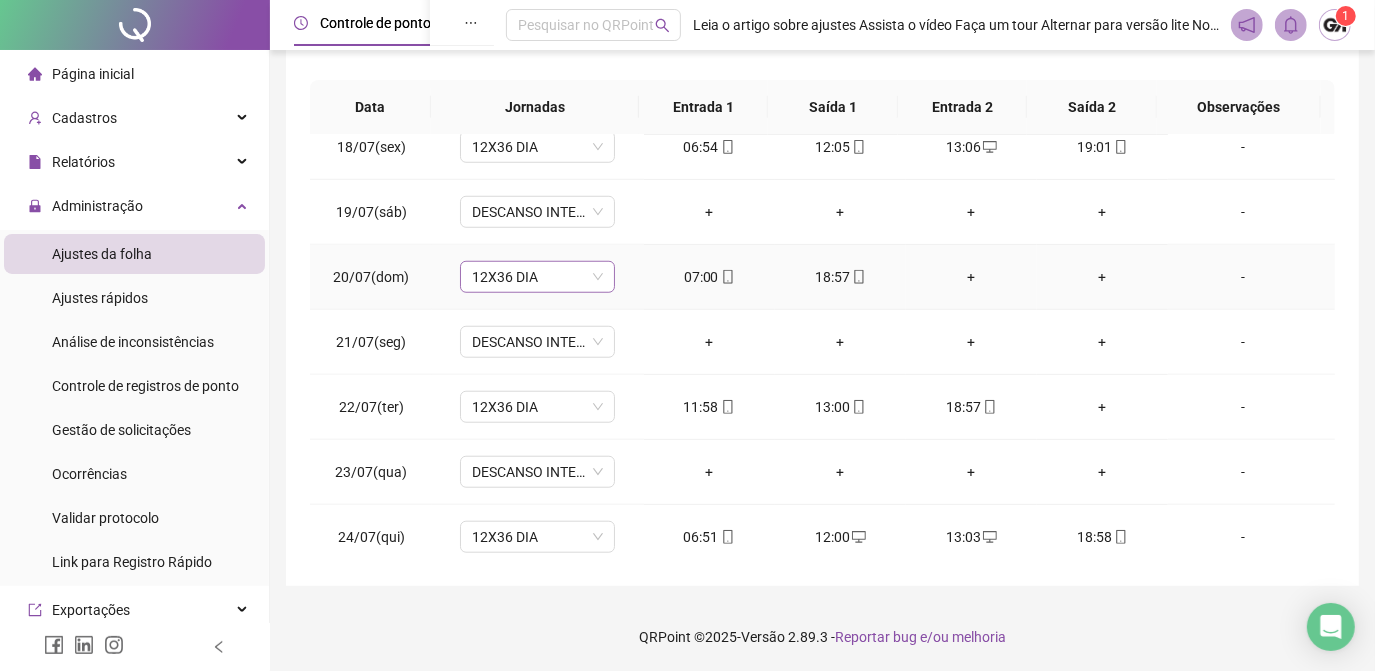 click on "12X36 DIA" at bounding box center (537, 277) 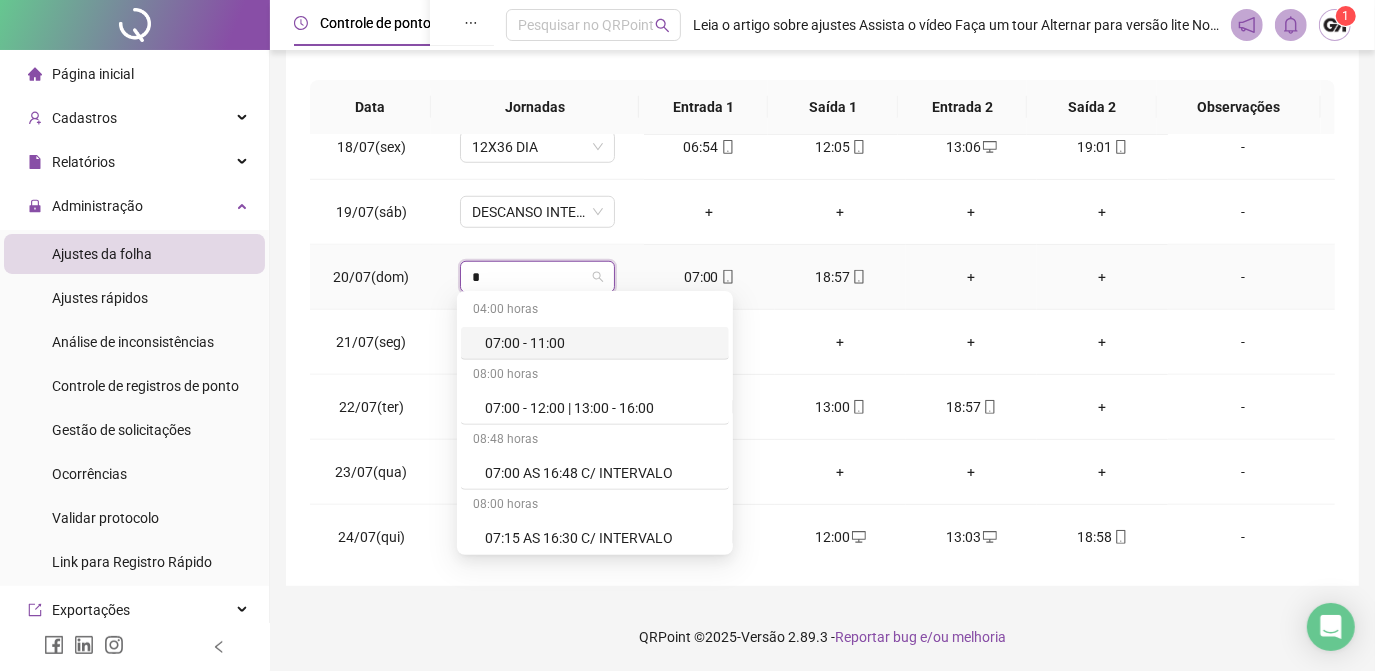 type on "**" 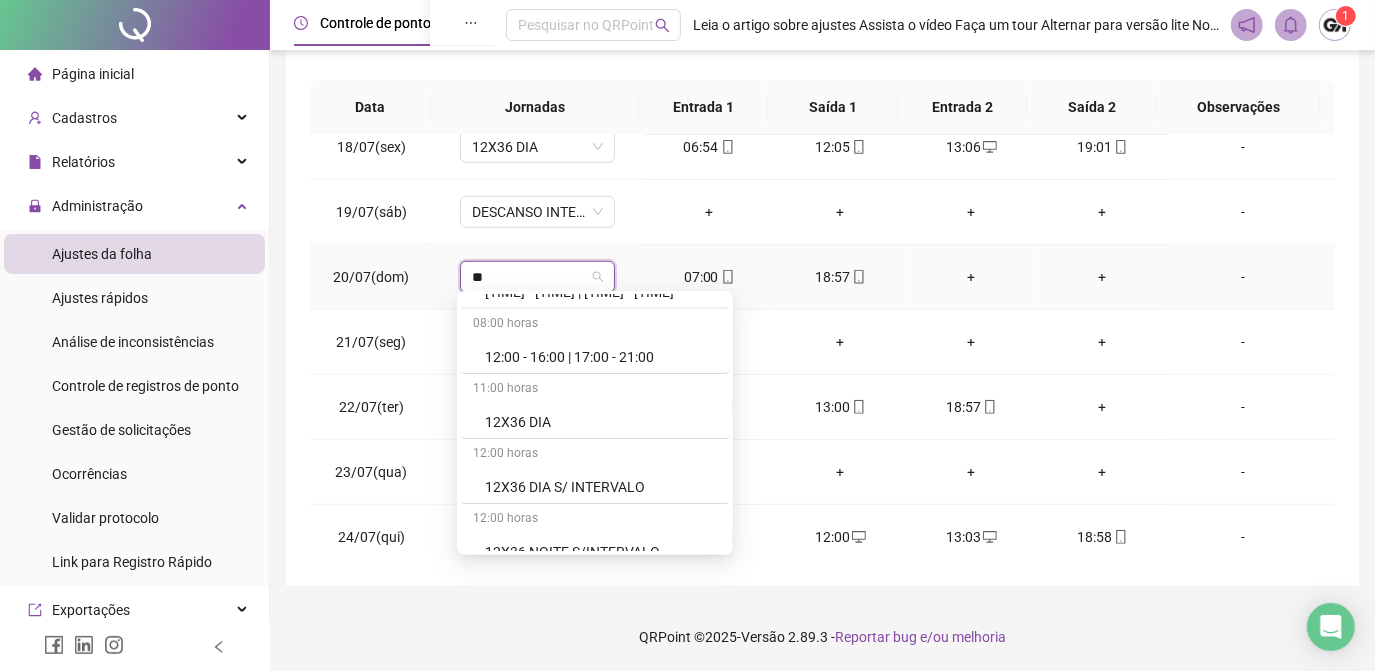 scroll, scrollTop: 272, scrollLeft: 0, axis: vertical 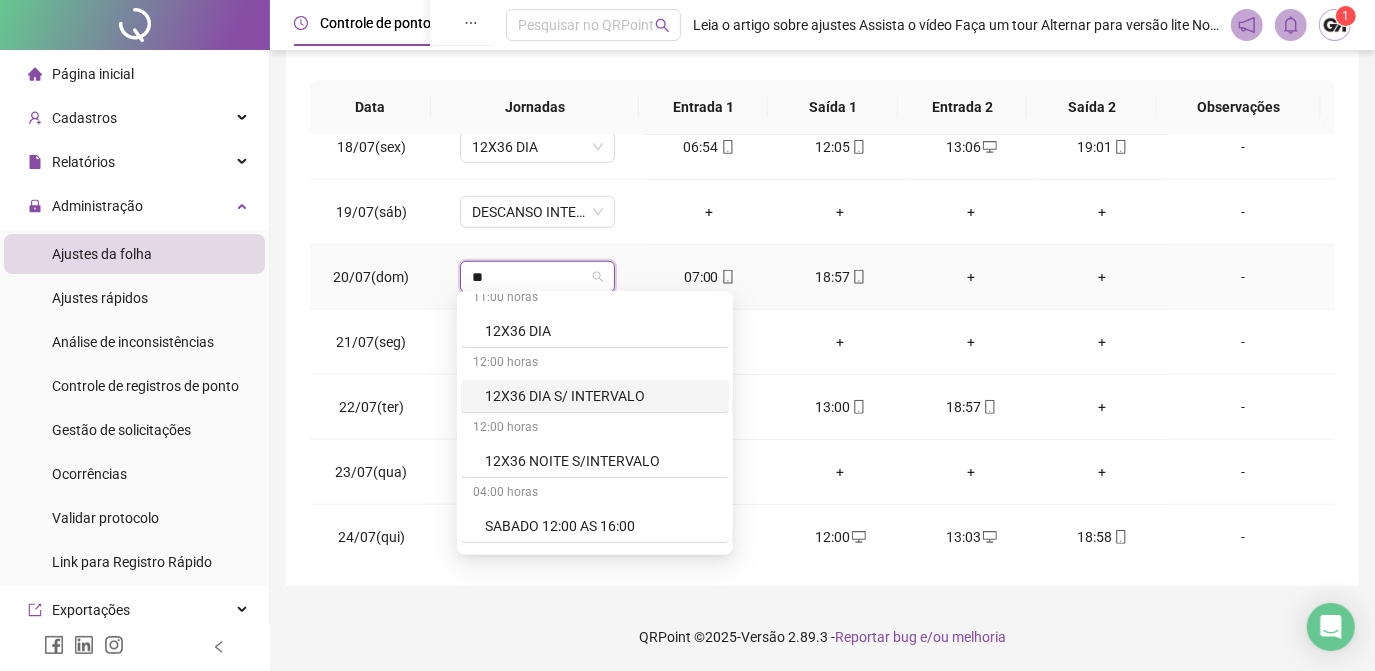 click on "12X36 DIA S/ INTERVALO" at bounding box center [601, 396] 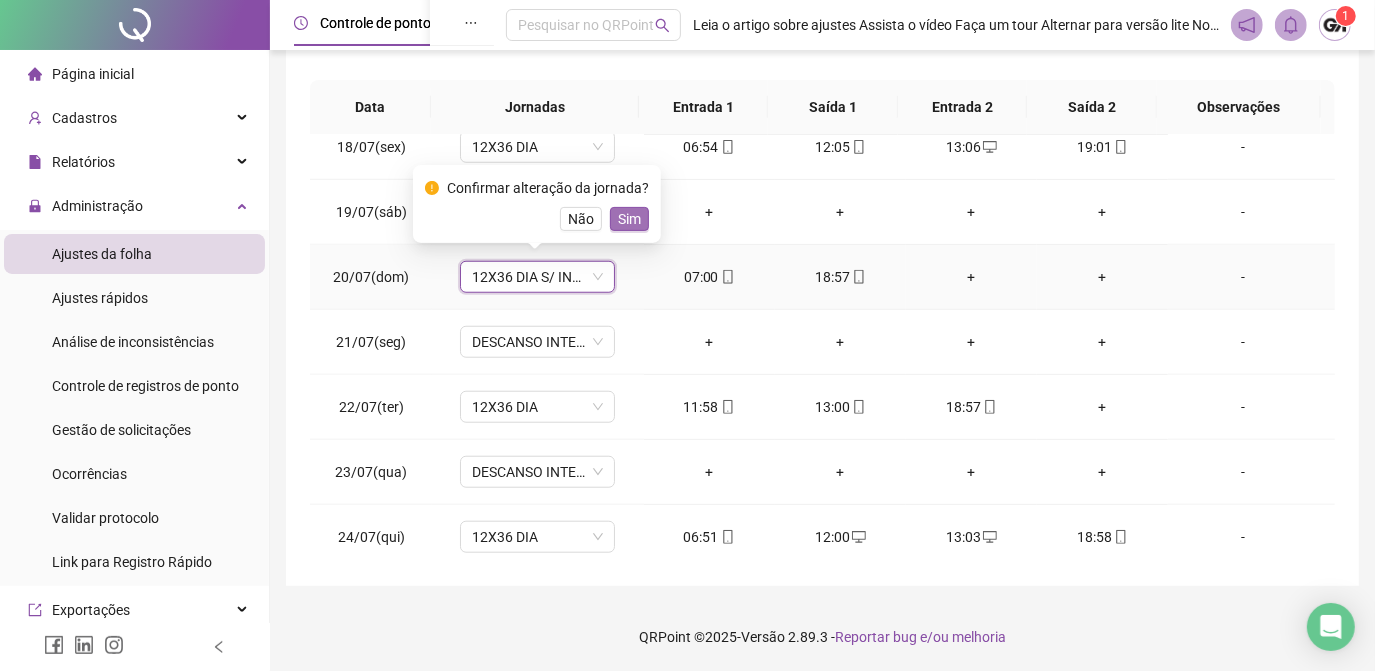 click on "Sim" at bounding box center (629, 219) 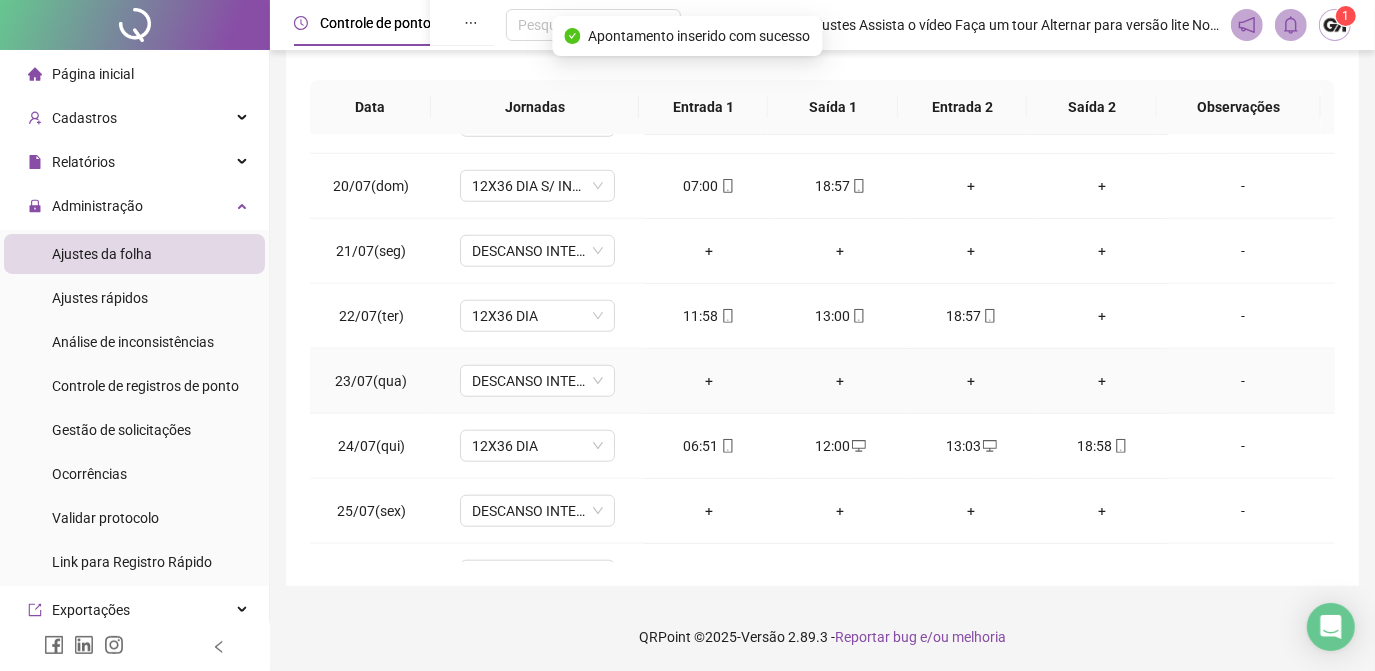 scroll, scrollTop: 1306, scrollLeft: 0, axis: vertical 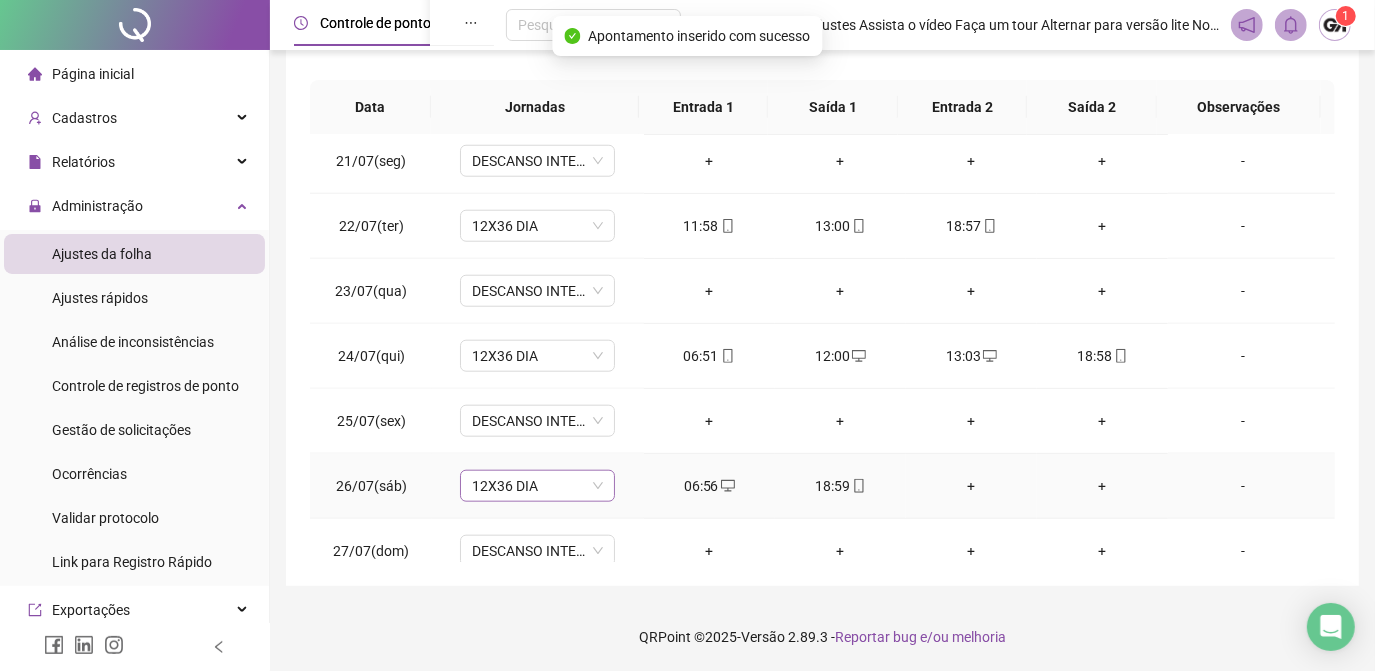 click on "12X36 DIA" at bounding box center (537, 486) 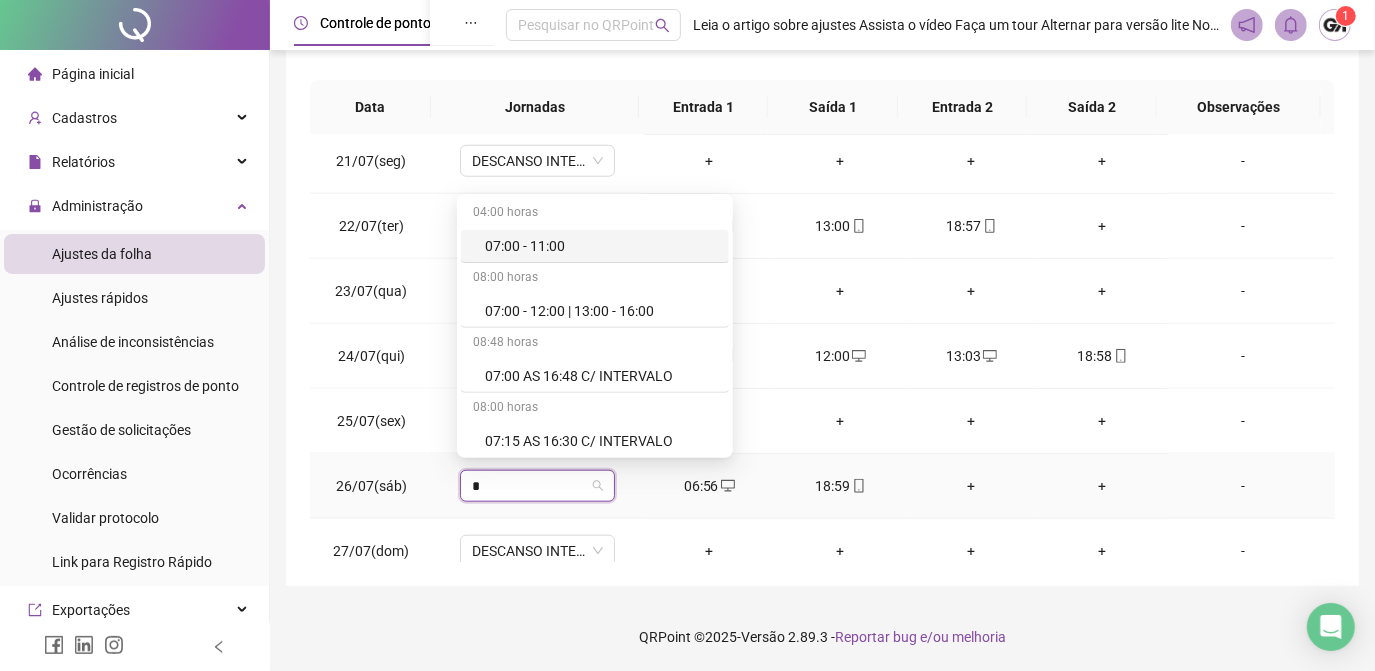 type on "**" 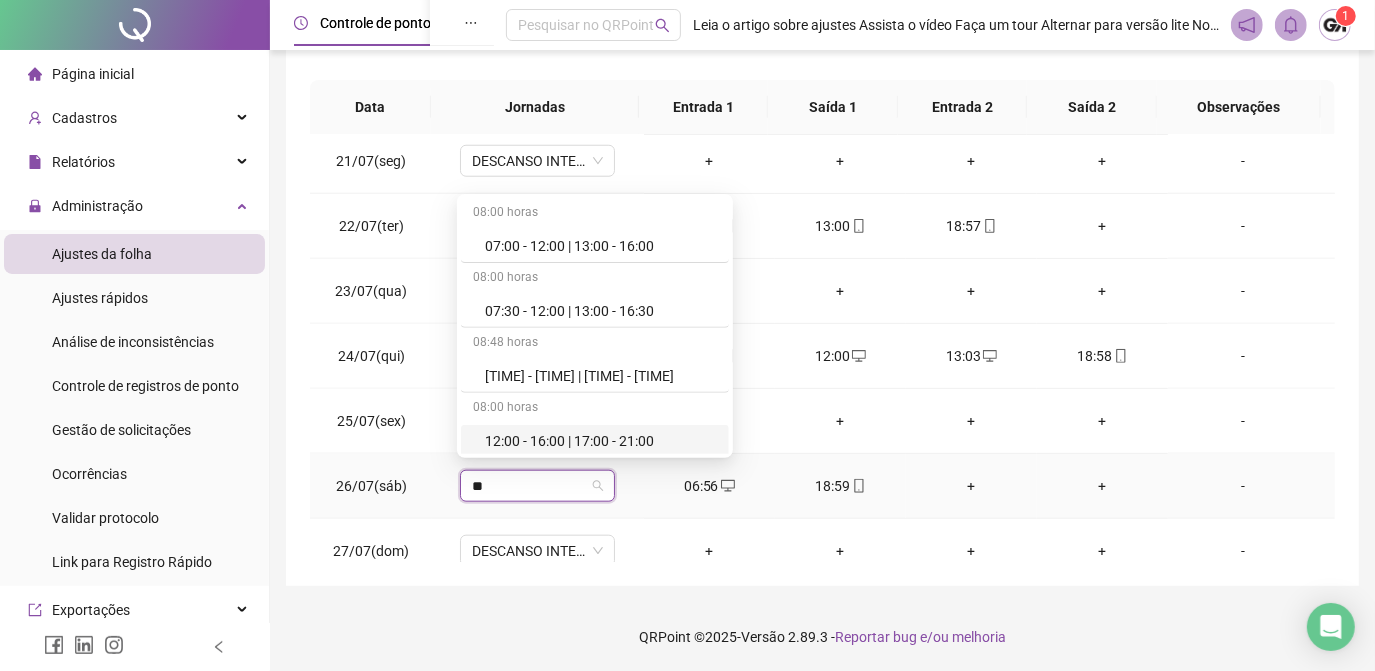 scroll, scrollTop: 181, scrollLeft: 0, axis: vertical 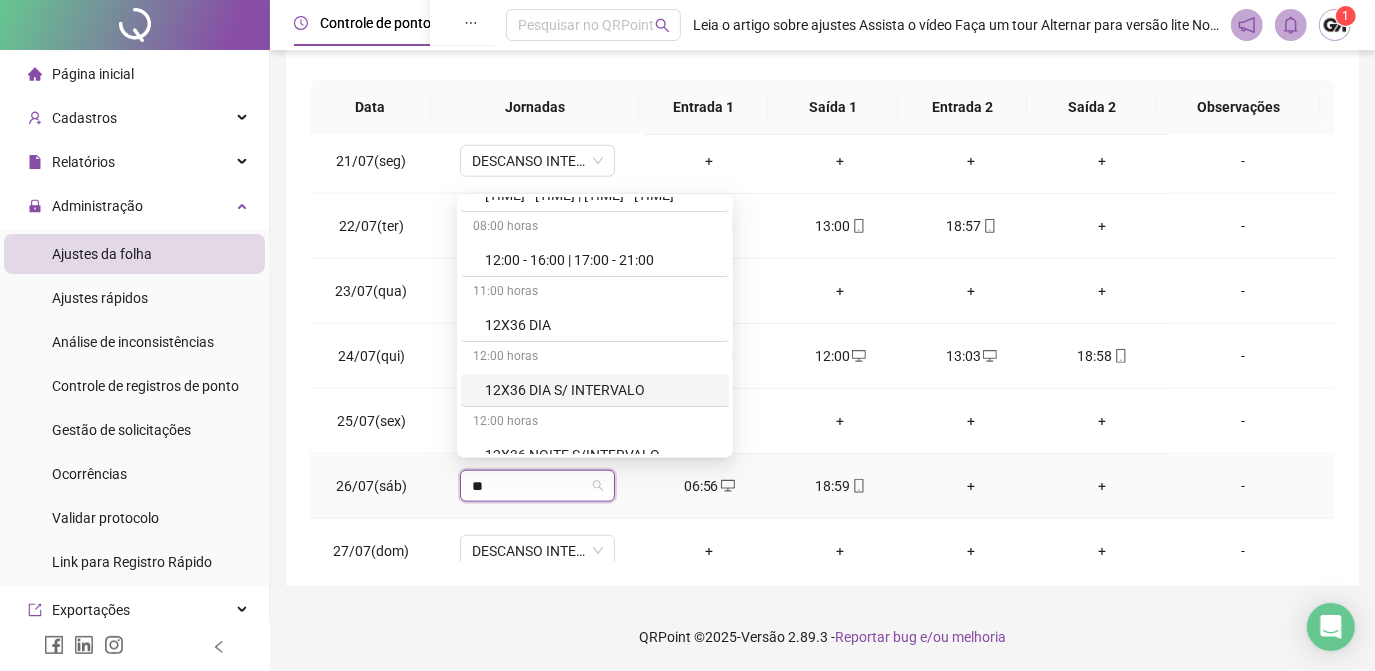 click on "12X36 DIA S/ INTERVALO" at bounding box center [601, 390] 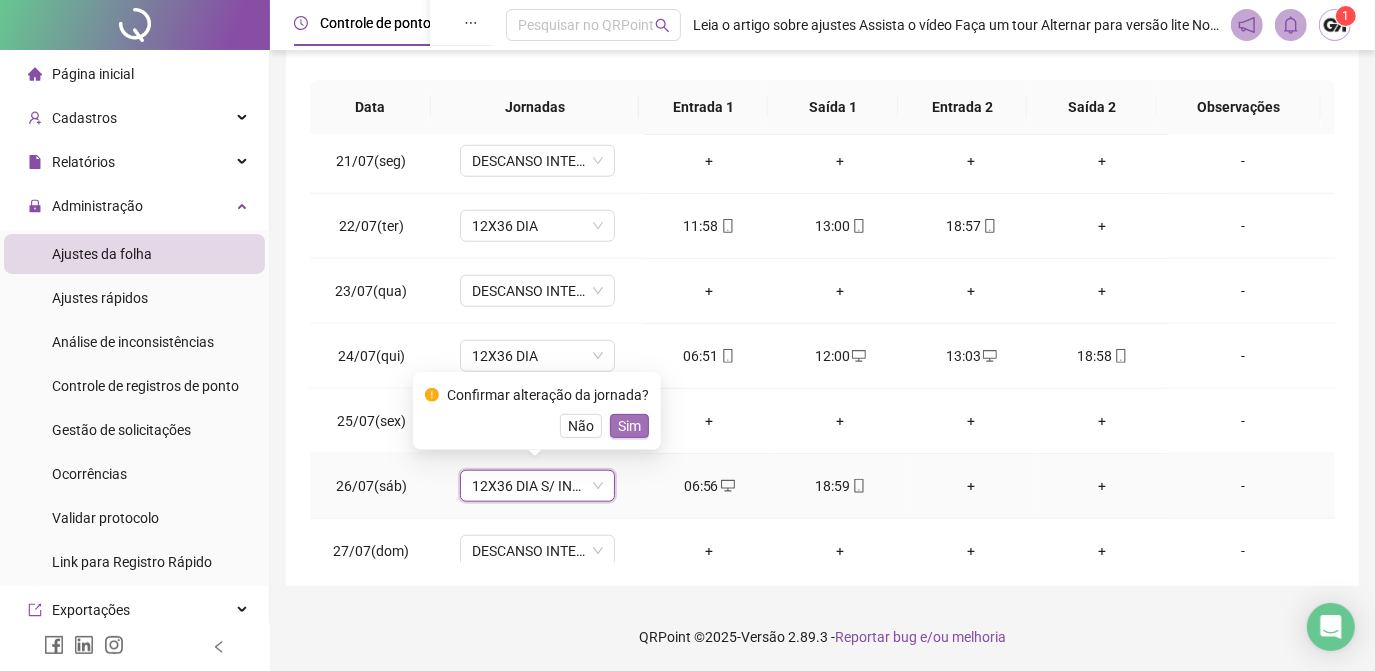 click on "Sim" at bounding box center (629, 426) 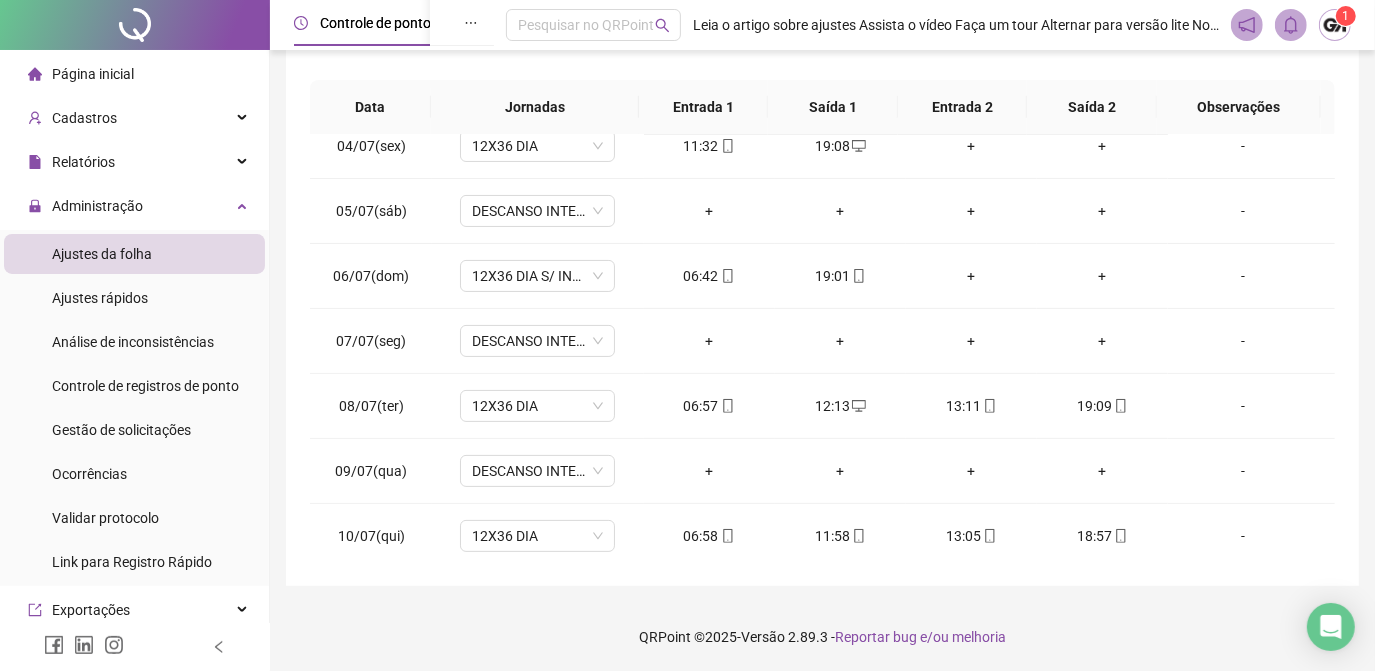 scroll, scrollTop: 0, scrollLeft: 0, axis: both 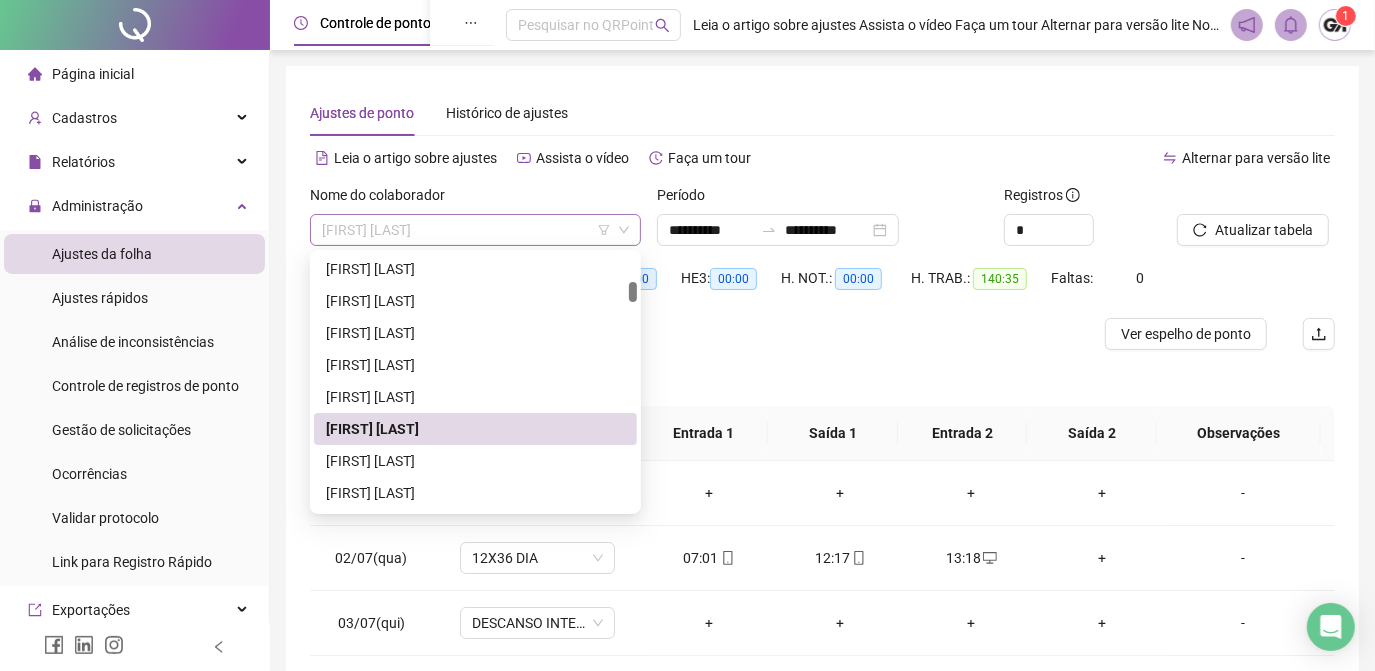 click on "[FIRST] [LAST]" at bounding box center (475, 230) 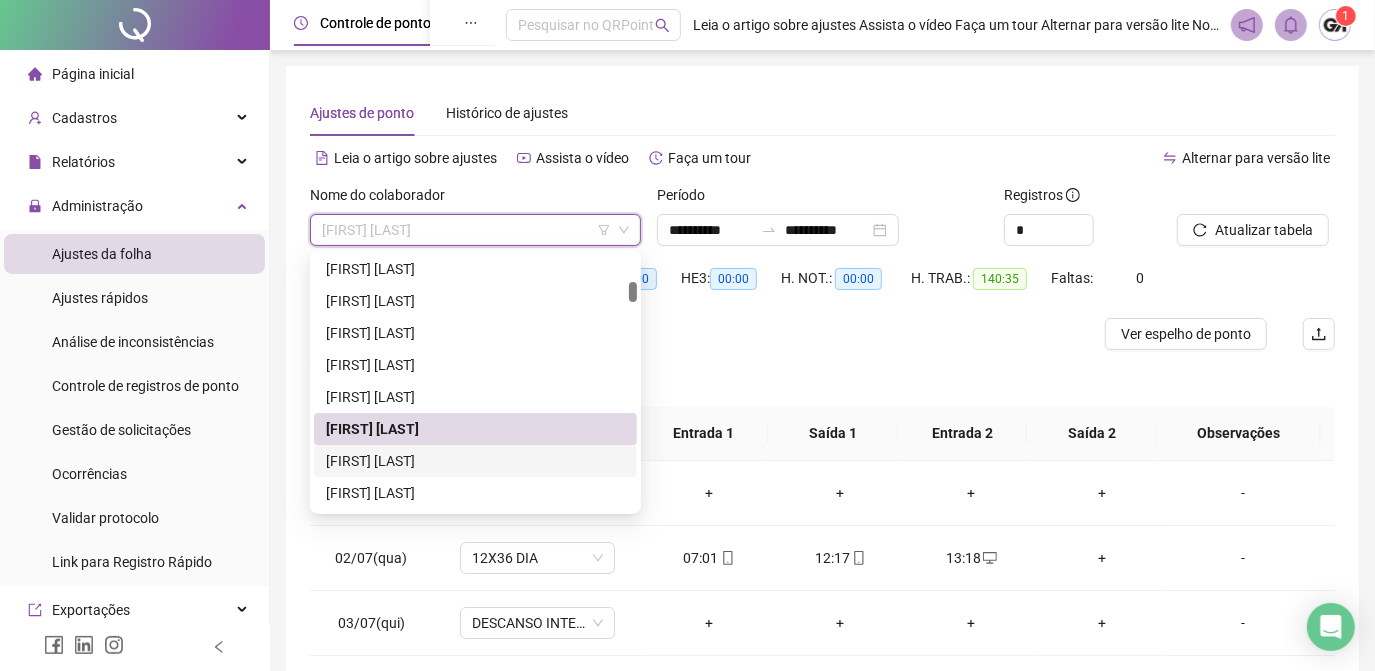 click on "[FIRST] [LAST]" at bounding box center (475, 461) 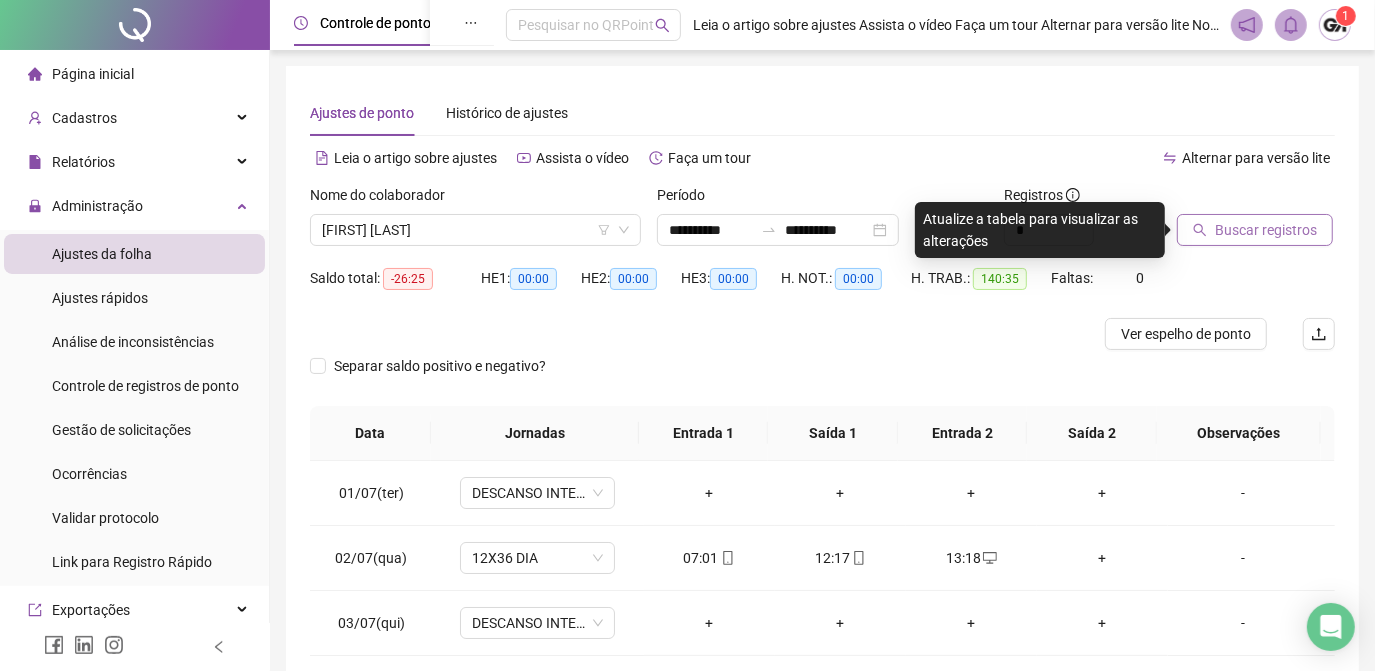 click on "Buscar registros" at bounding box center [1266, 230] 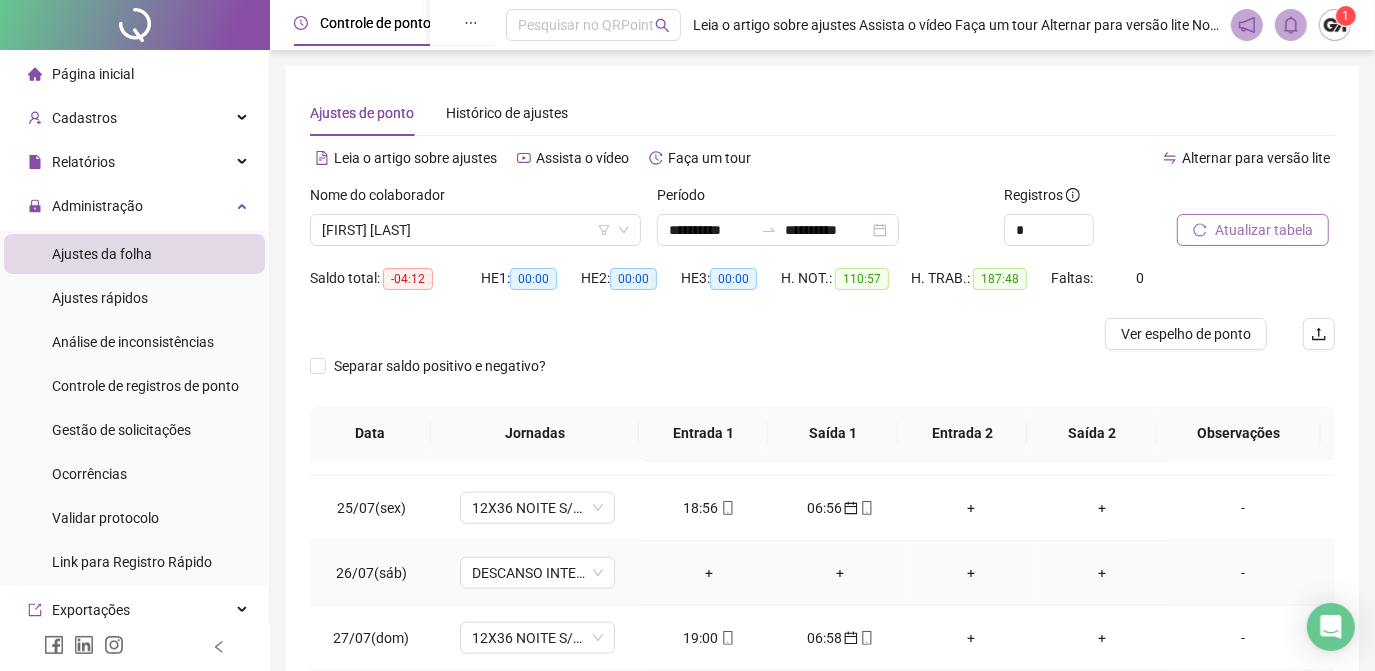 scroll, scrollTop: 1579, scrollLeft: 0, axis: vertical 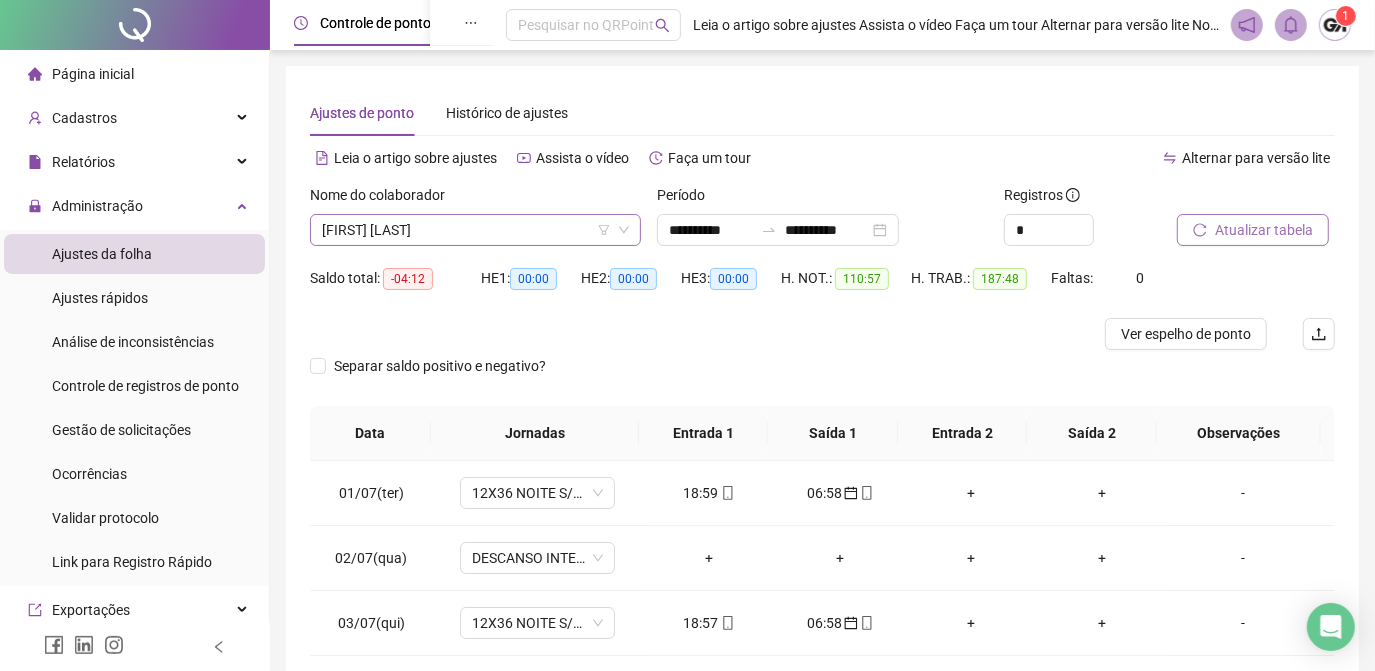 click on "[FIRST] [LAST]" at bounding box center [475, 230] 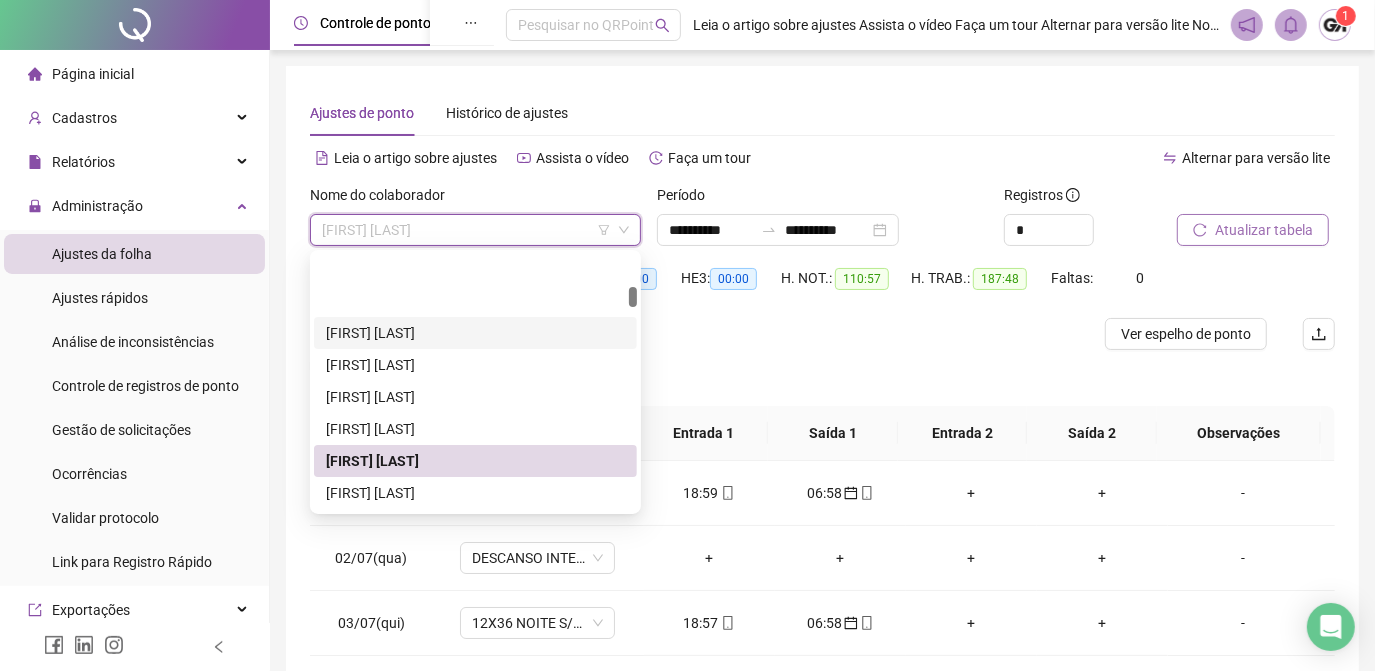 scroll, scrollTop: 727, scrollLeft: 0, axis: vertical 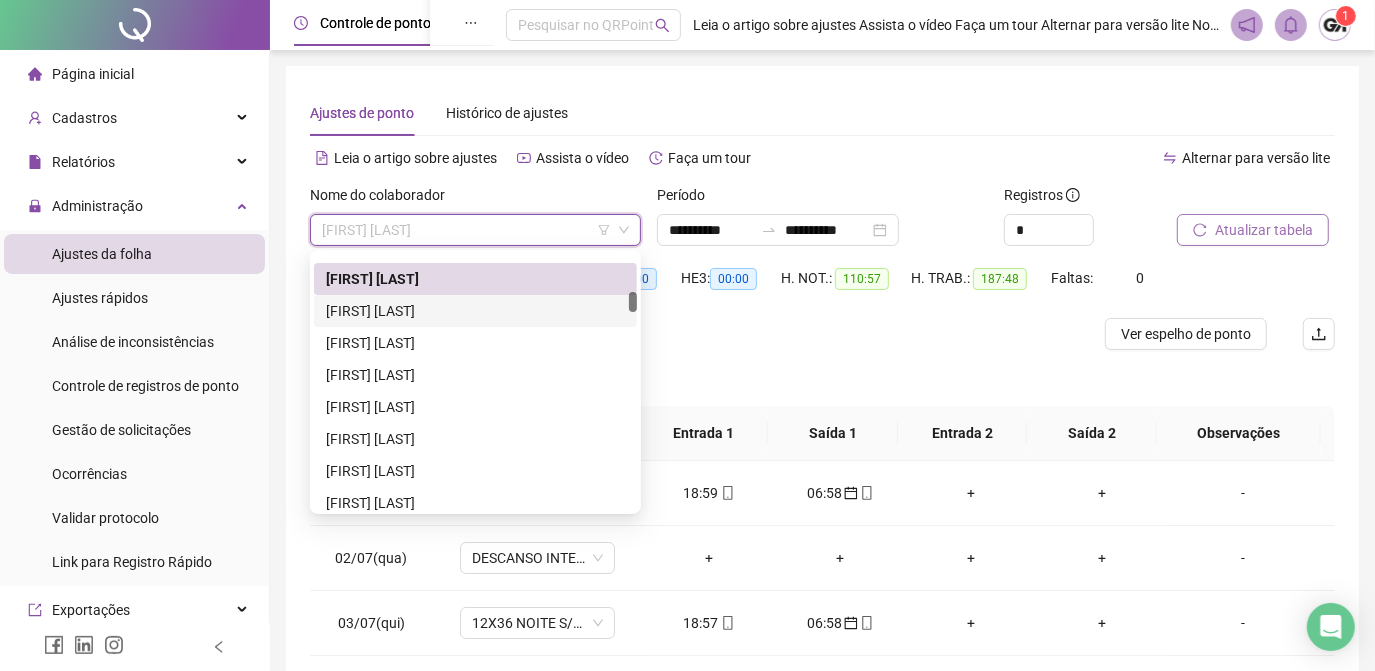 click on "[FIRST] [LAST]" at bounding box center [475, 311] 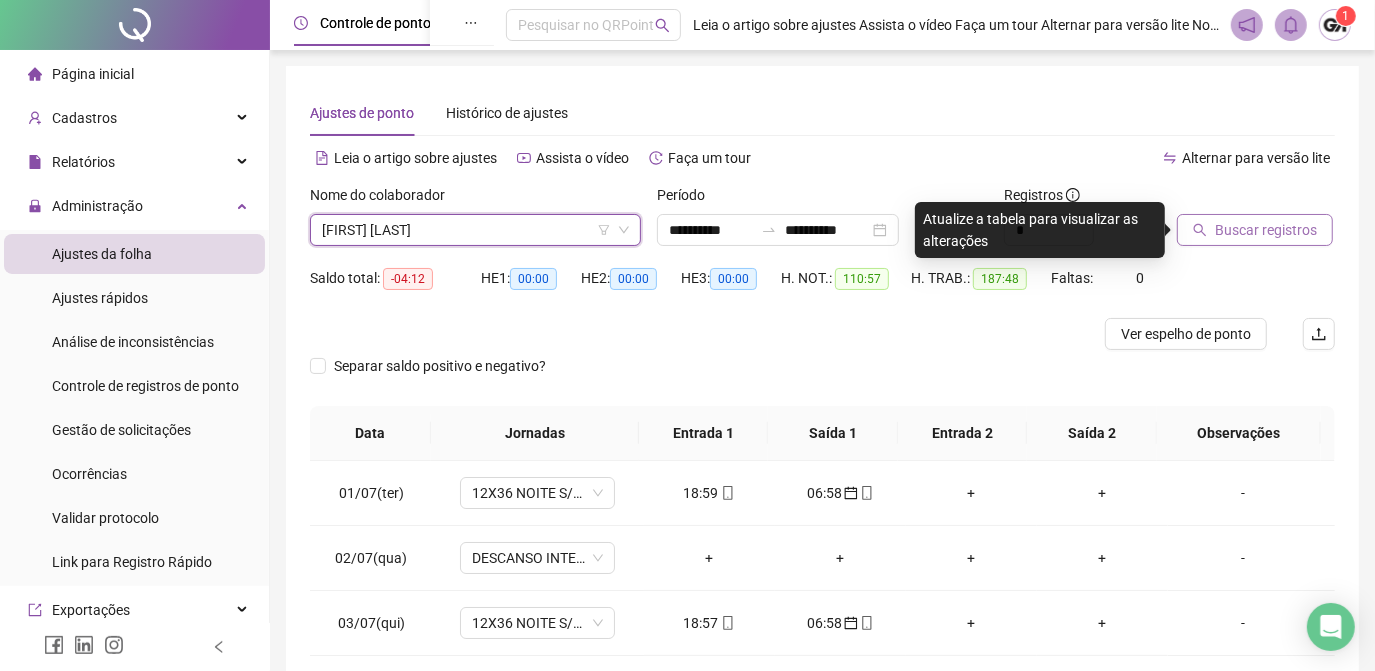 click 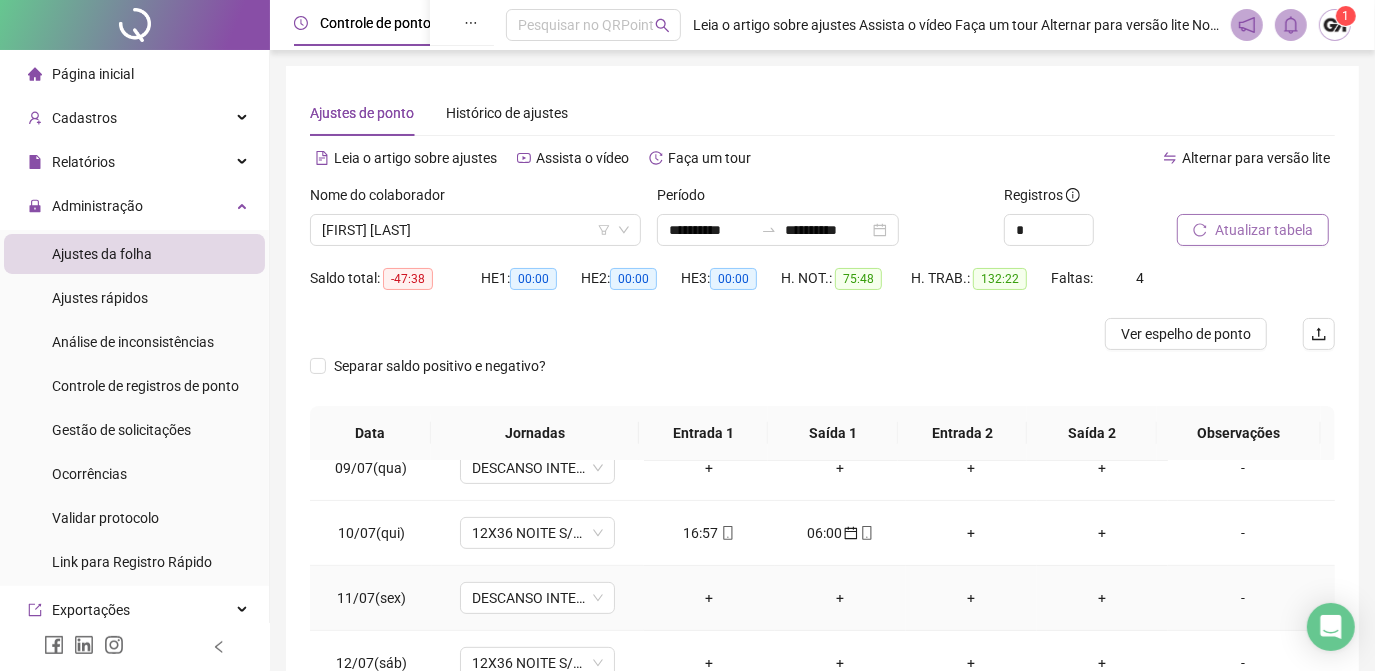 scroll, scrollTop: 636, scrollLeft: 0, axis: vertical 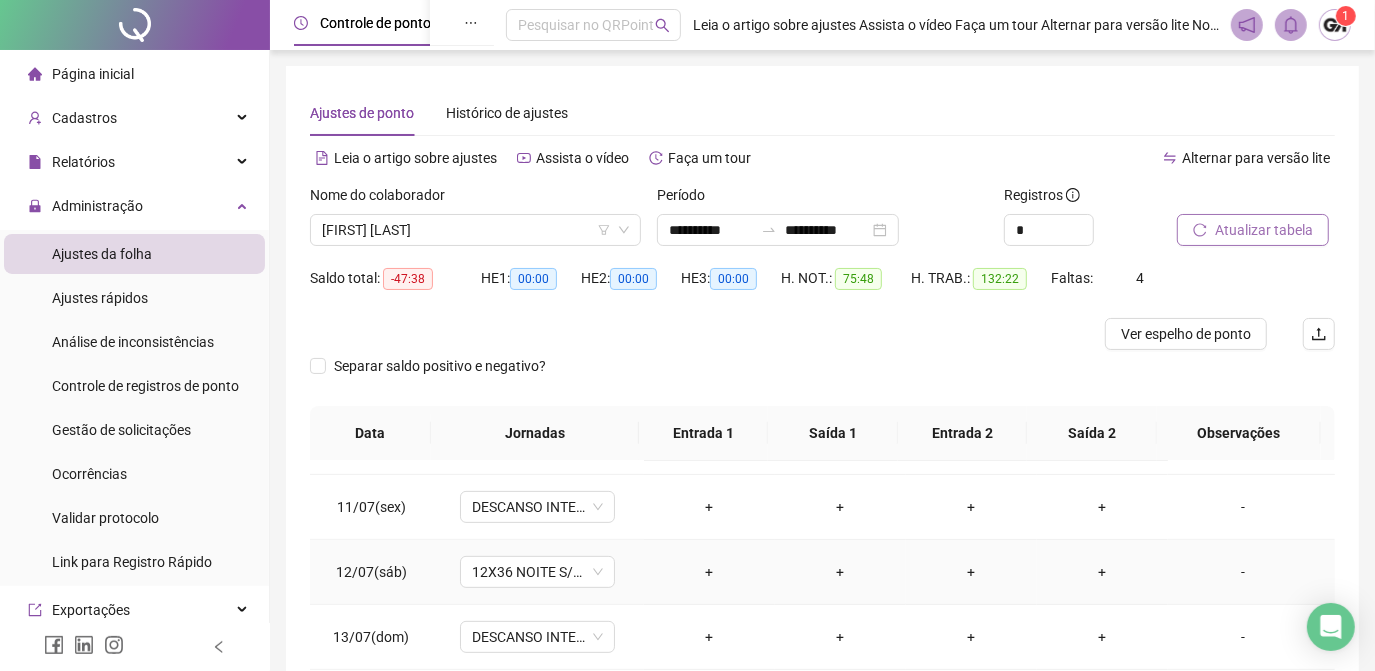 click on "-" at bounding box center [1243, 572] 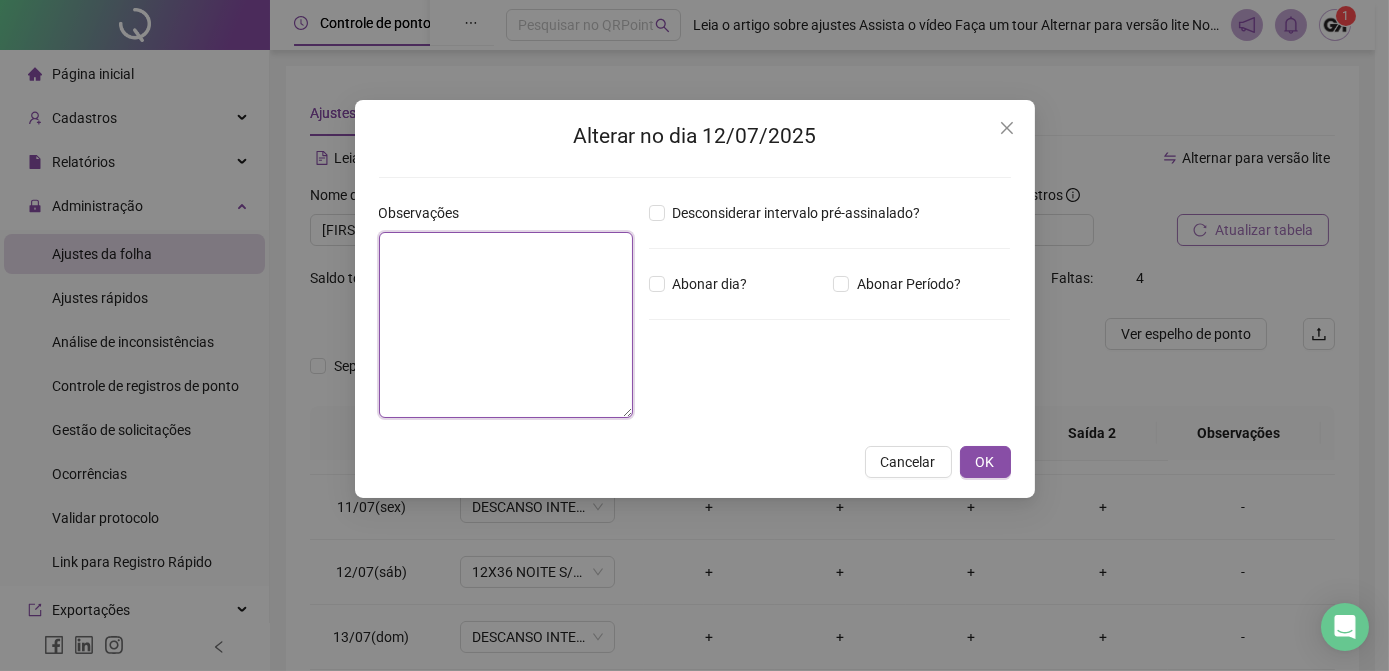 click at bounding box center [506, 325] 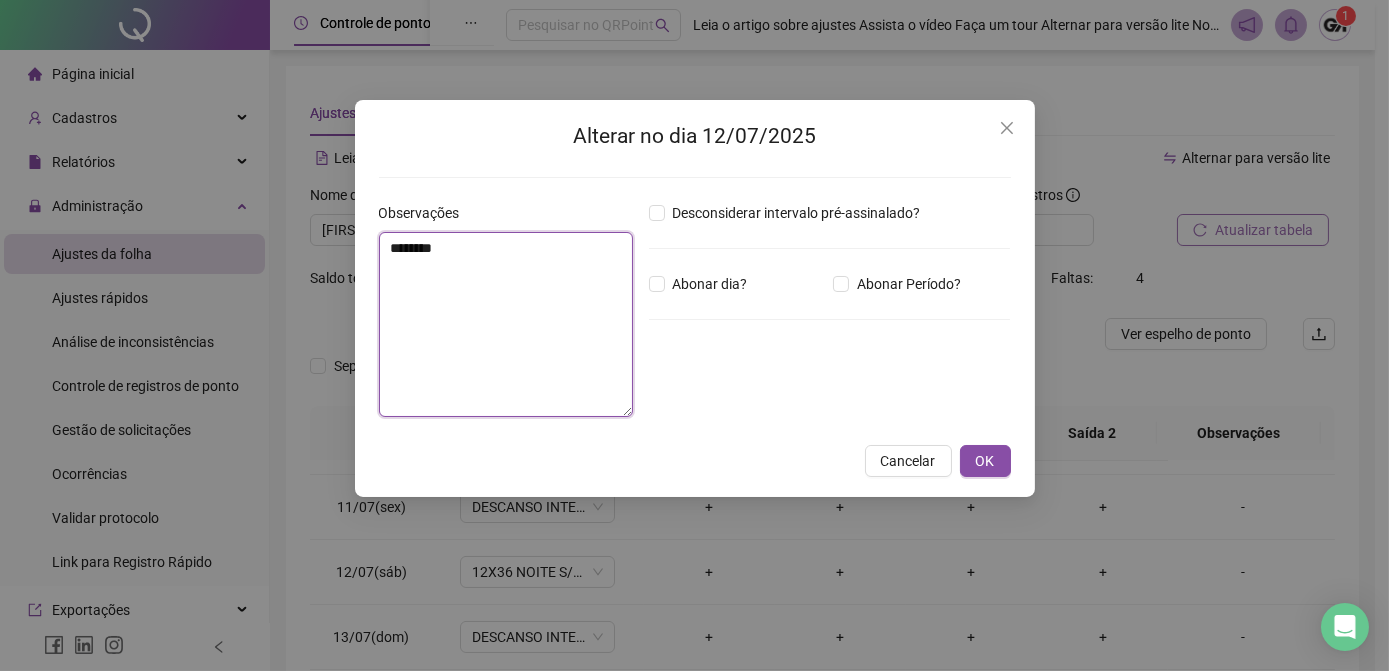 drag, startPoint x: 456, startPoint y: 255, endPoint x: 378, endPoint y: 255, distance: 78 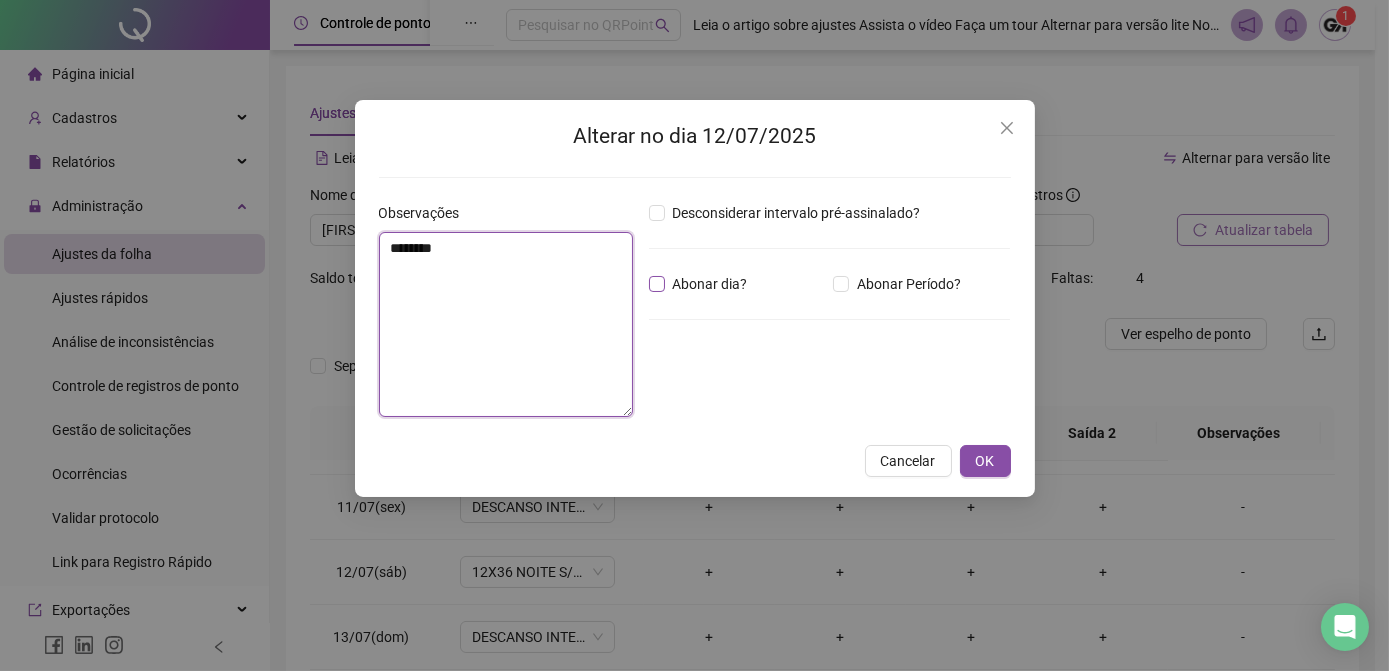 type on "********" 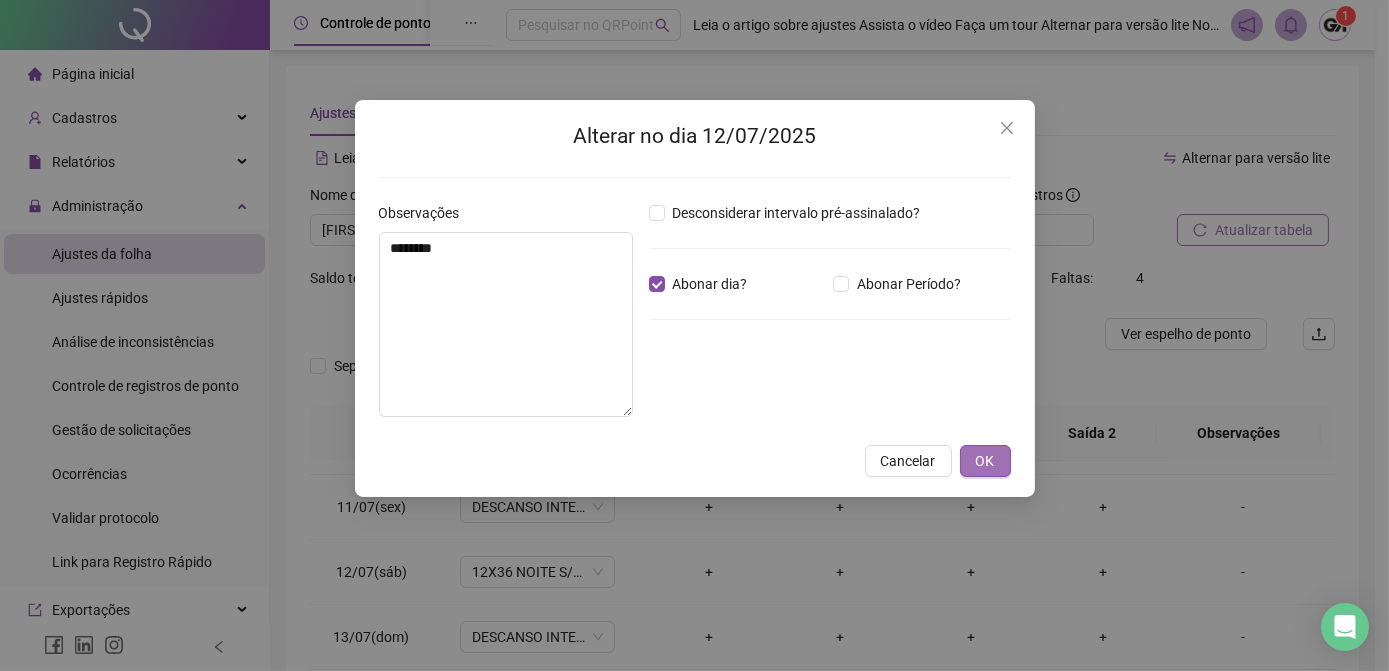click on "OK" at bounding box center (985, 461) 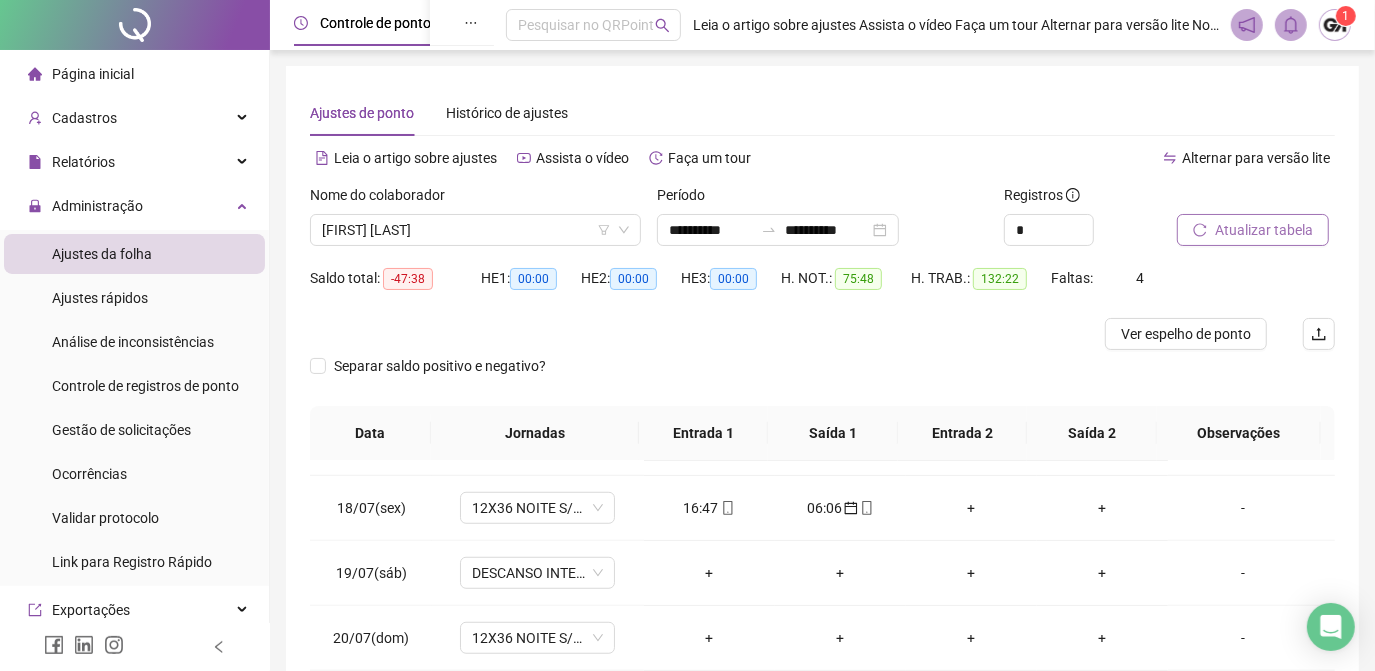 scroll, scrollTop: 1181, scrollLeft: 0, axis: vertical 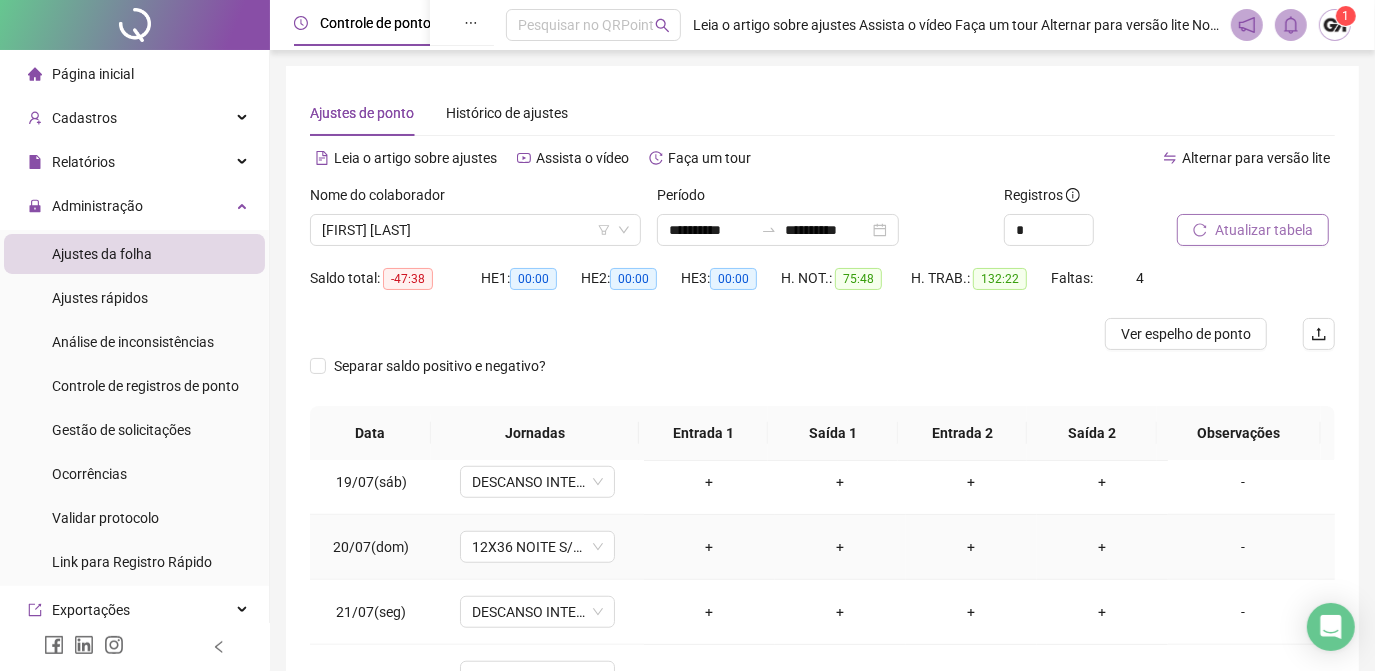 click on "-" at bounding box center (1243, 547) 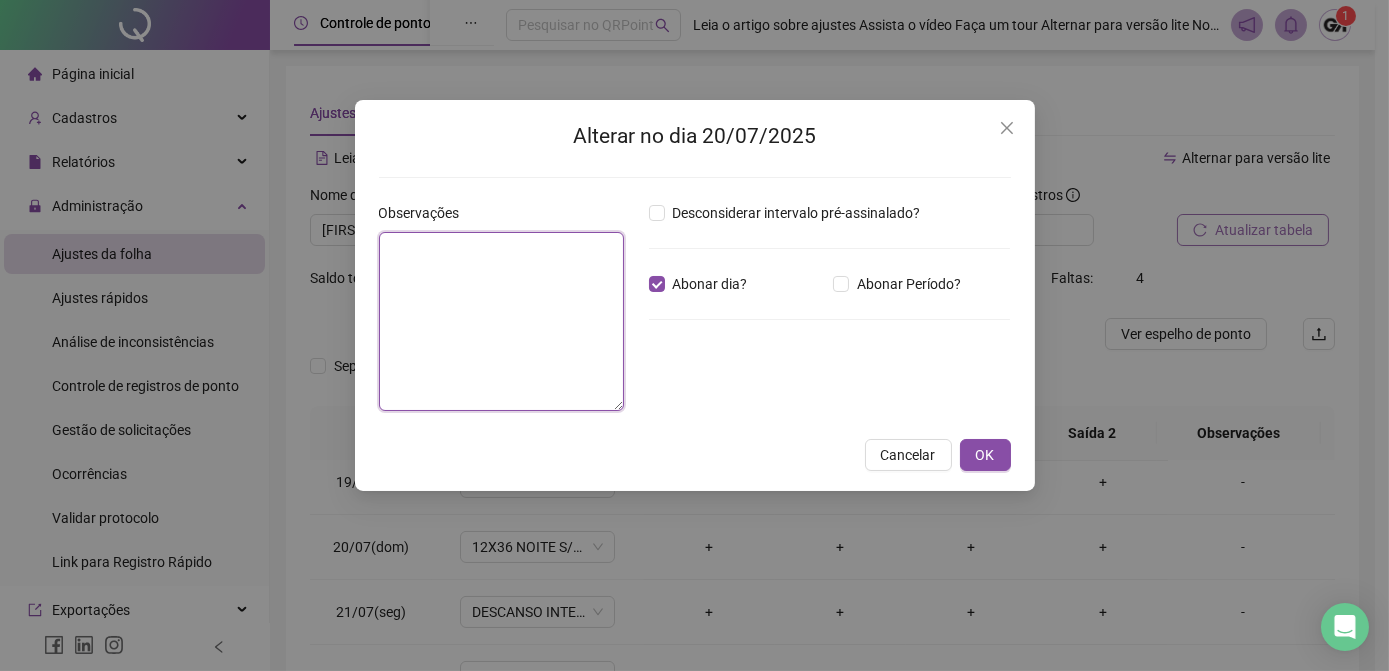 click at bounding box center [501, 321] 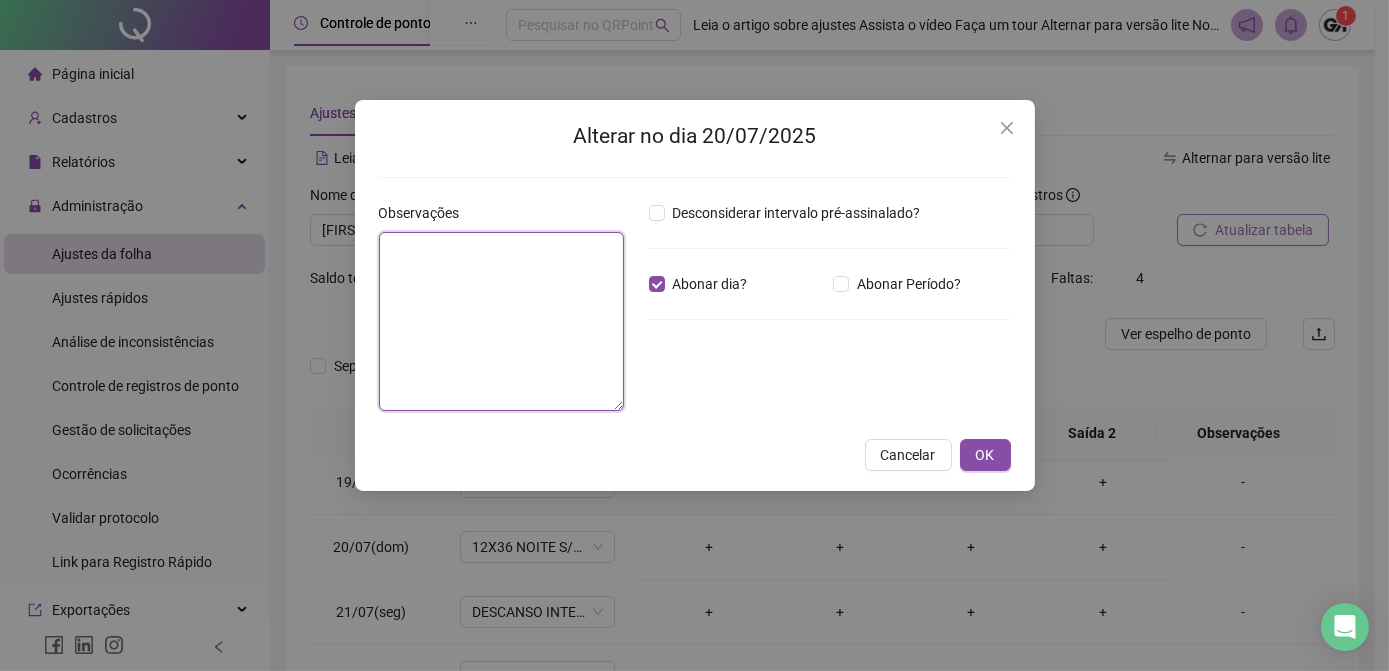 paste on "********" 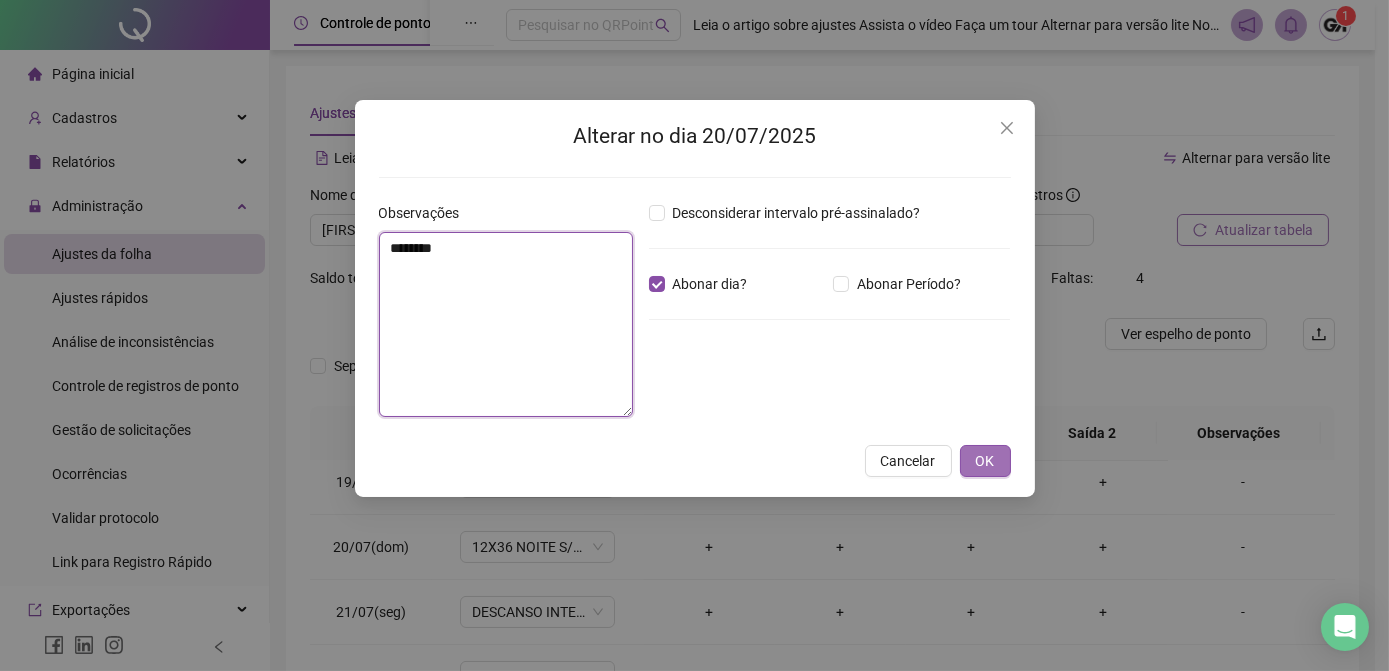 type on "********" 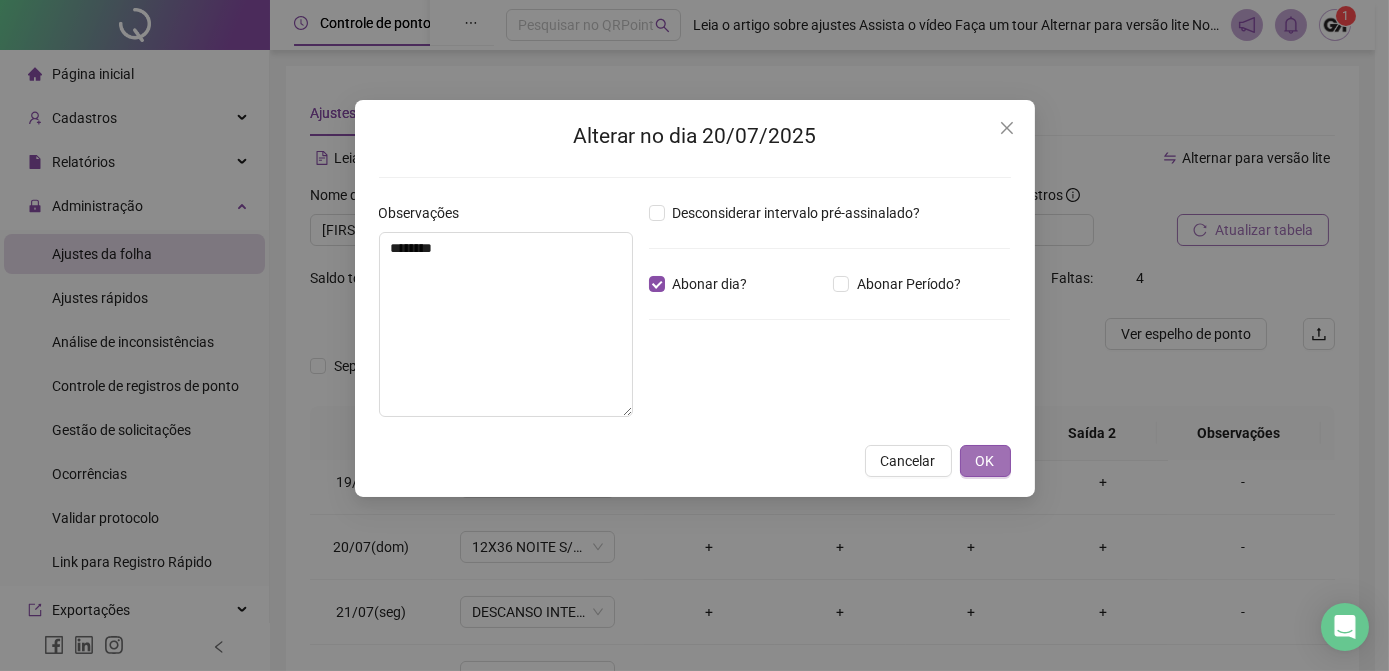 click on "OK" at bounding box center [985, 461] 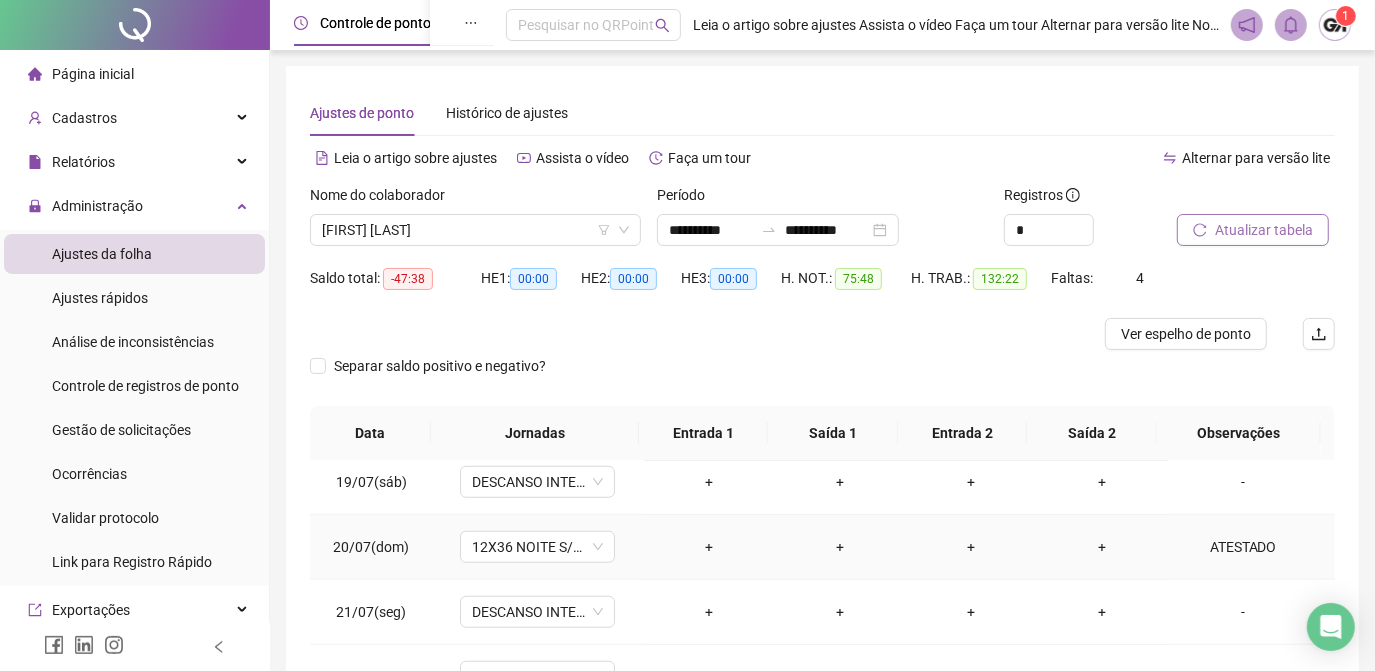 scroll, scrollTop: 1272, scrollLeft: 0, axis: vertical 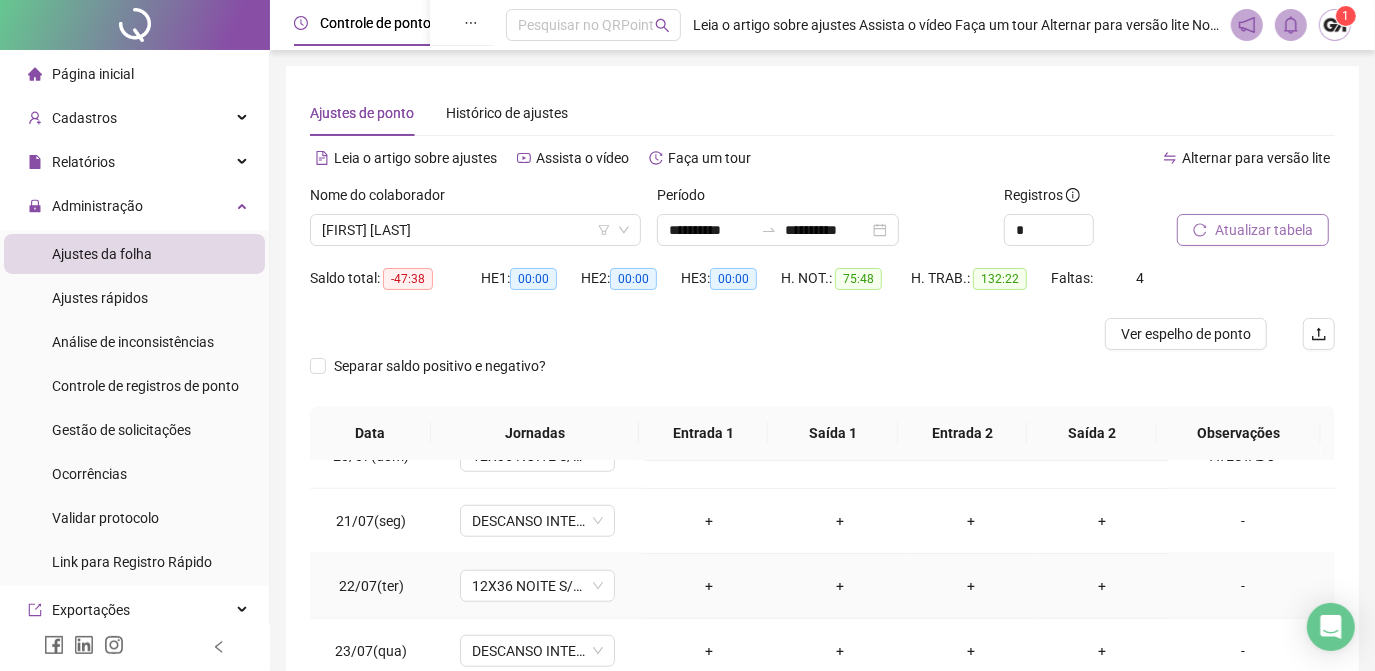 click on "-" at bounding box center [1243, 586] 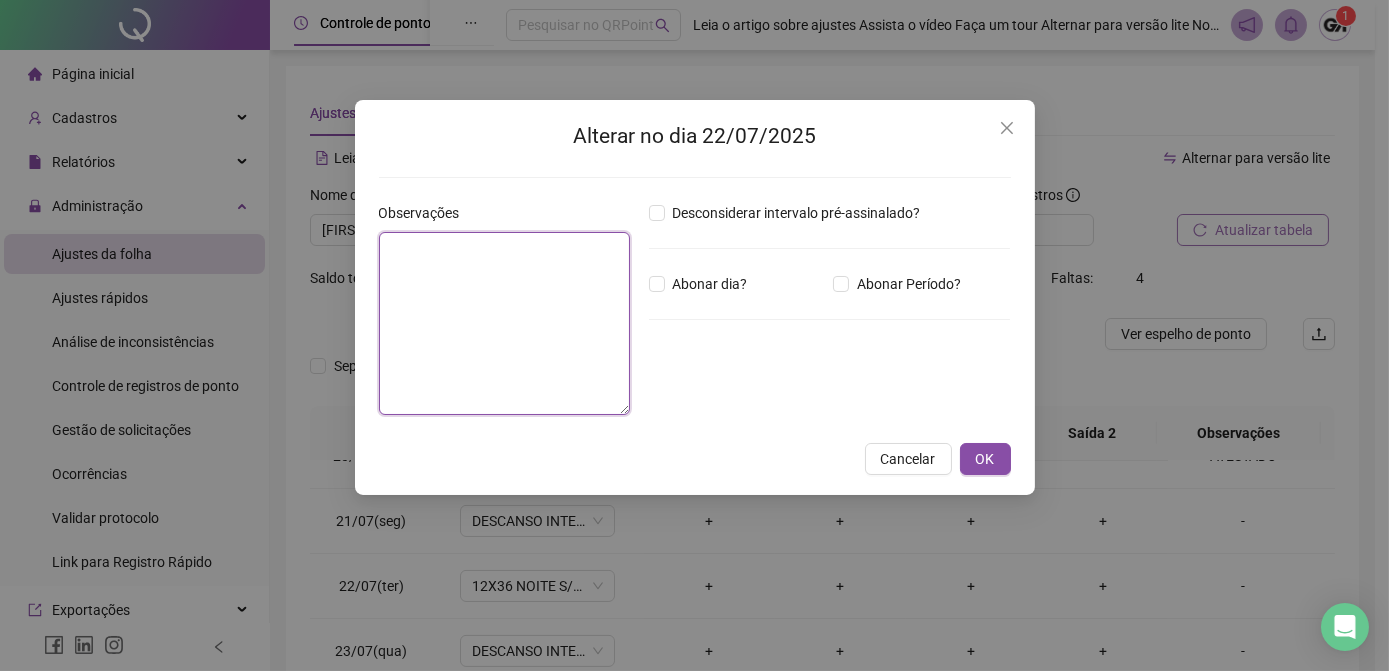 click at bounding box center (504, 323) 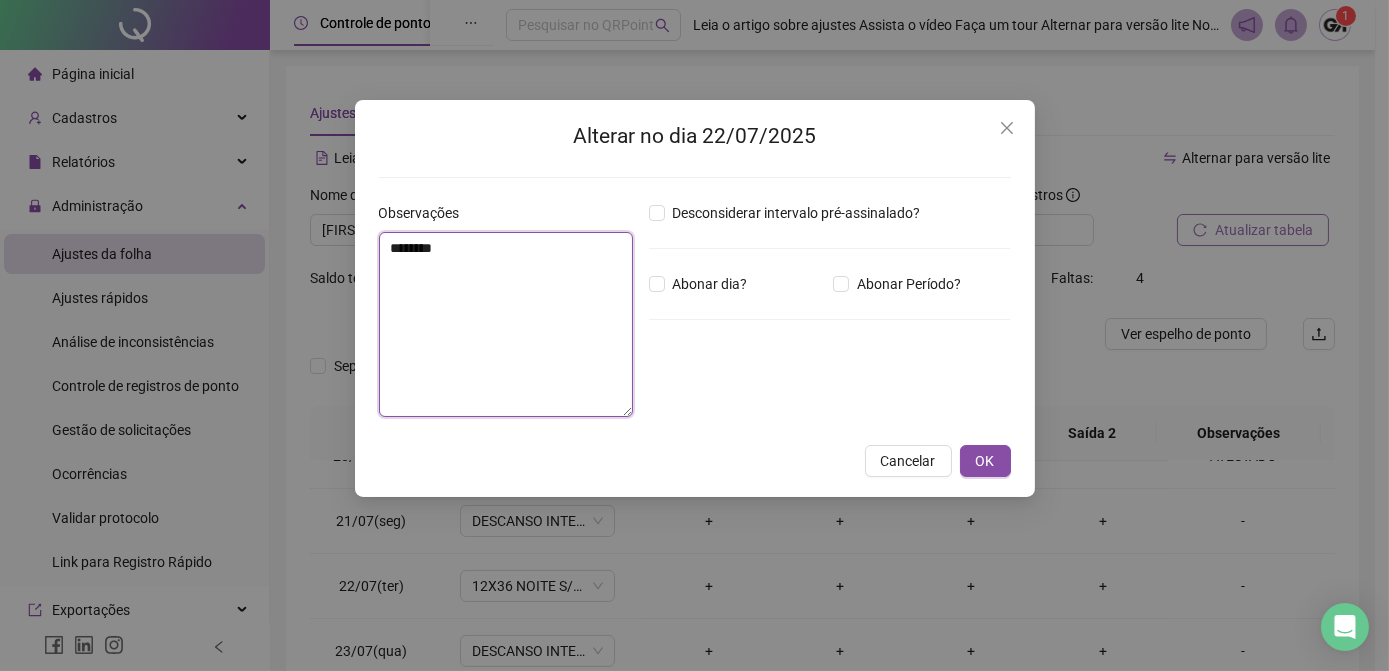 type on "********" 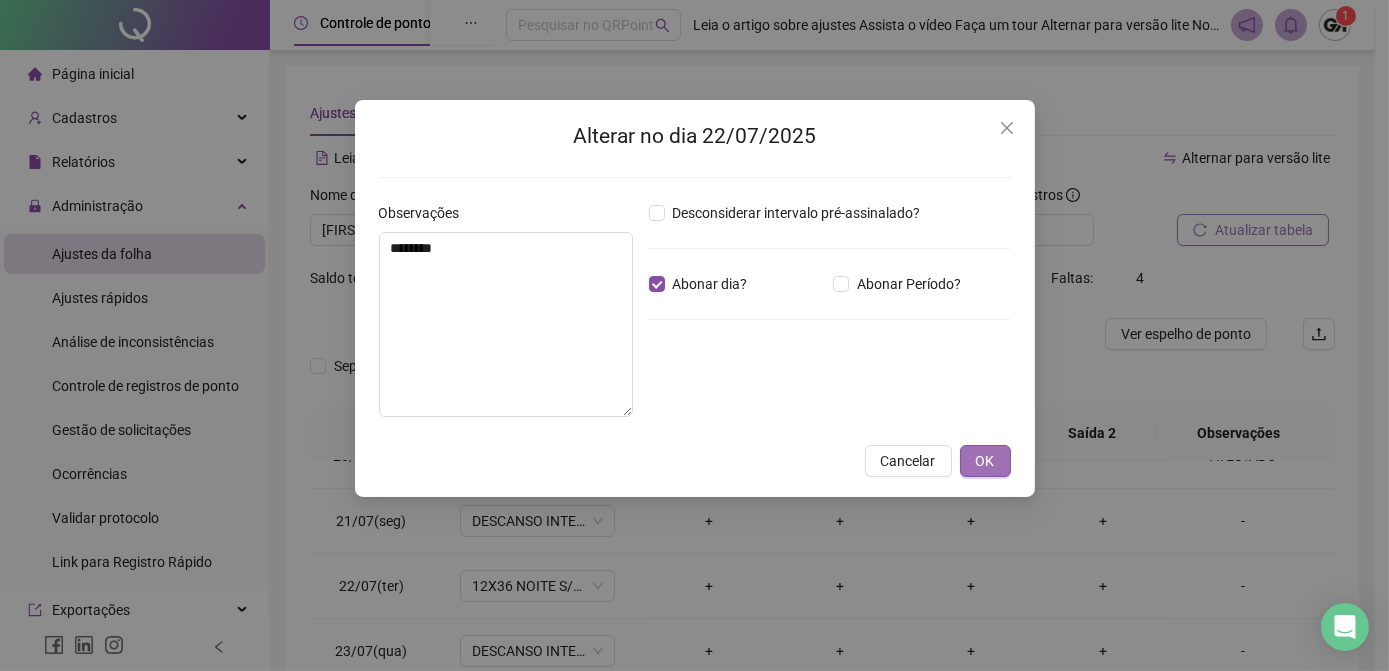 drag, startPoint x: 986, startPoint y: 466, endPoint x: 961, endPoint y: 460, distance: 25.70992 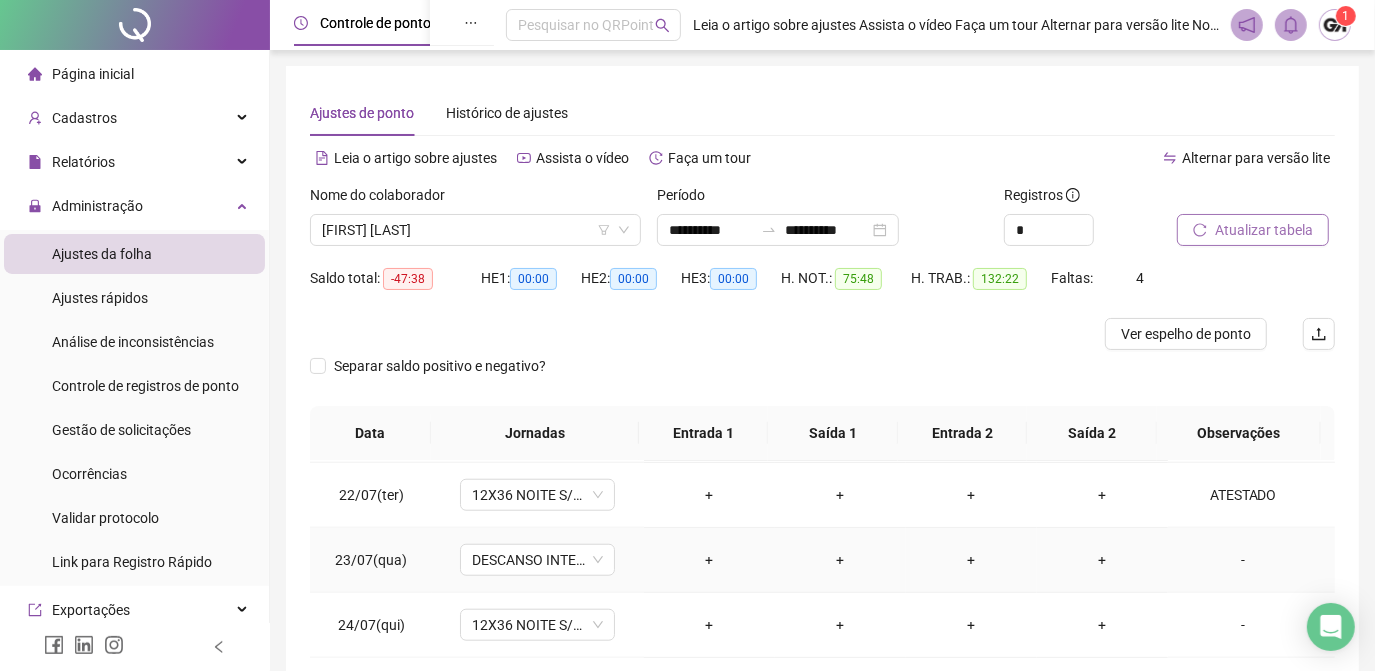 scroll, scrollTop: 1454, scrollLeft: 0, axis: vertical 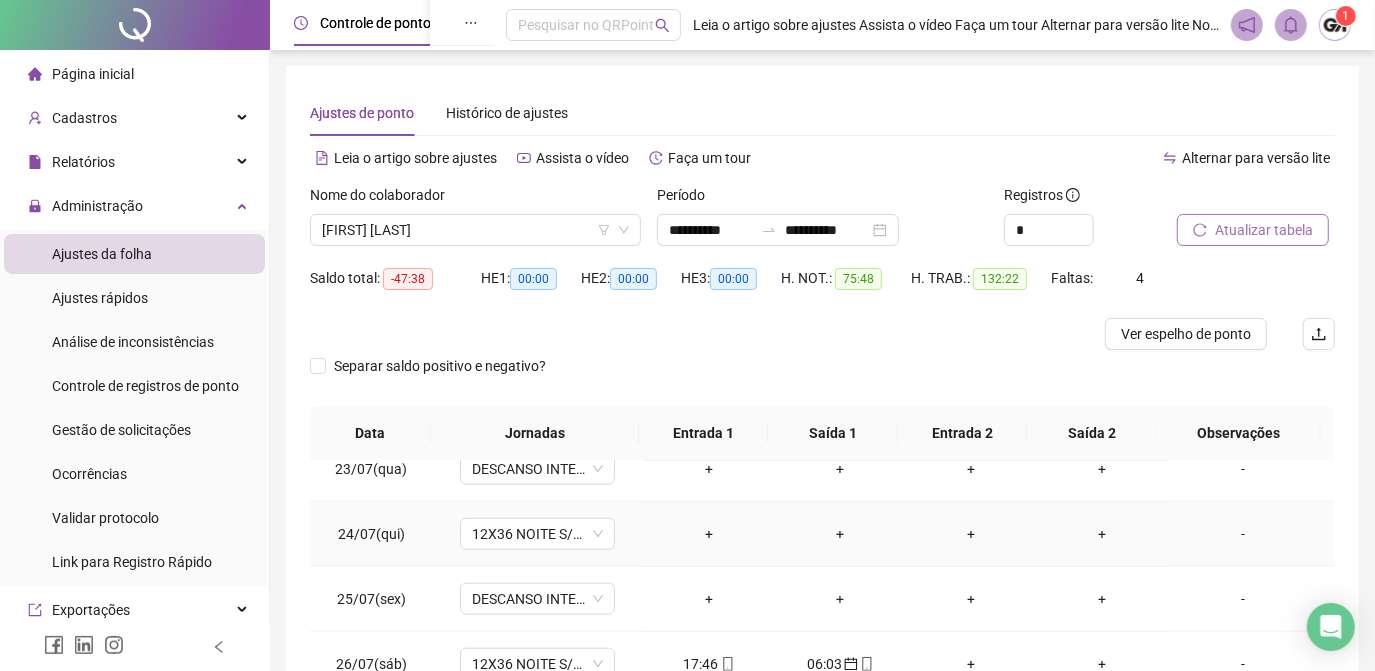 click on "-" at bounding box center [1243, 534] 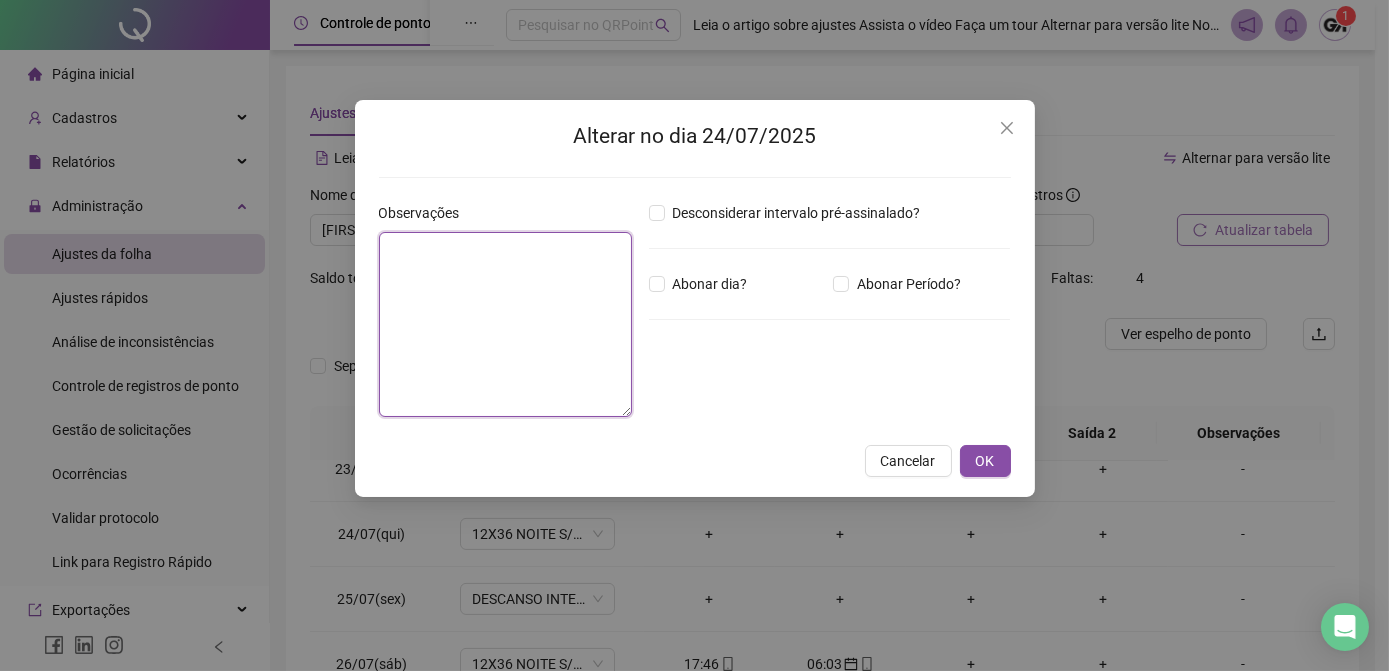click at bounding box center [506, 324] 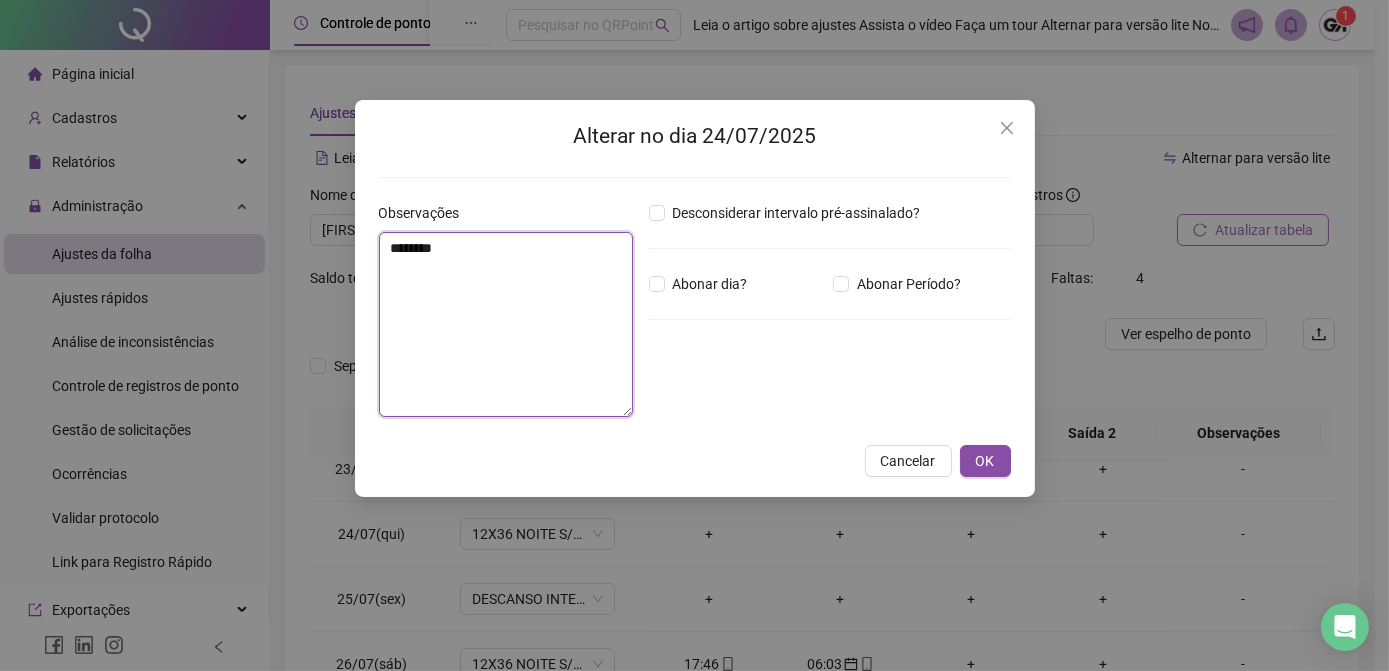 type on "********" 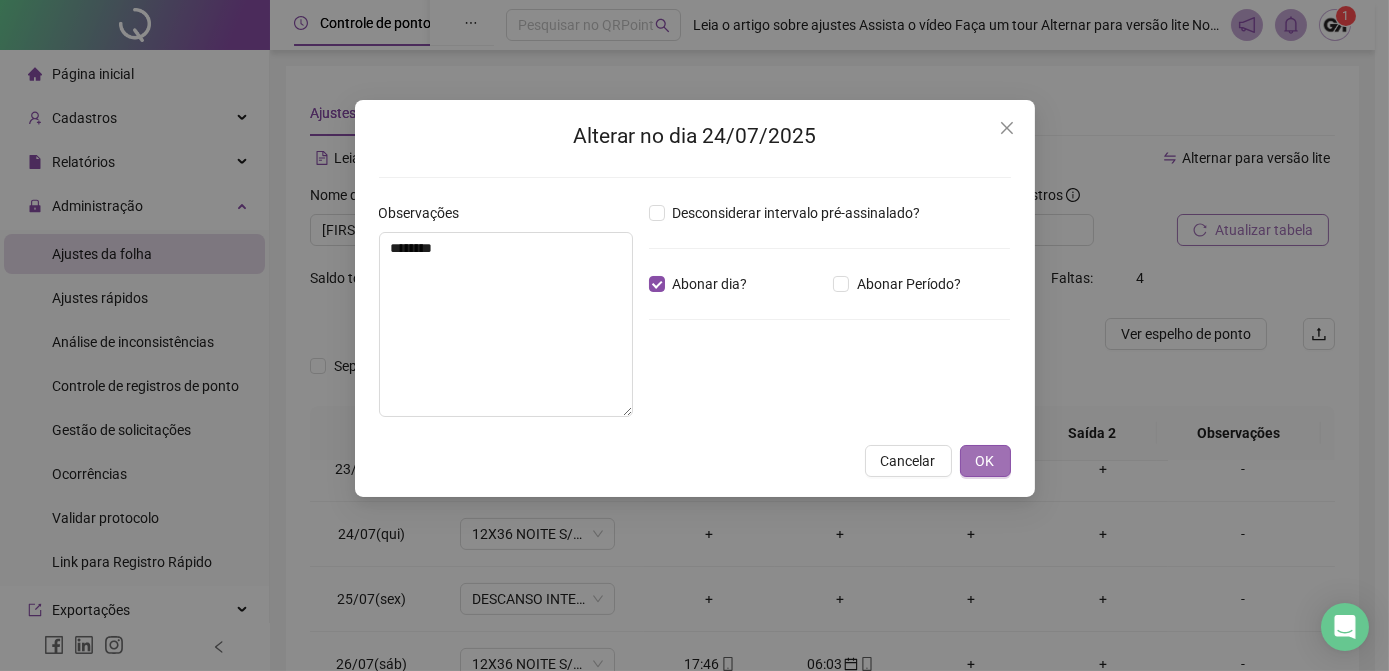 click on "OK" at bounding box center (985, 461) 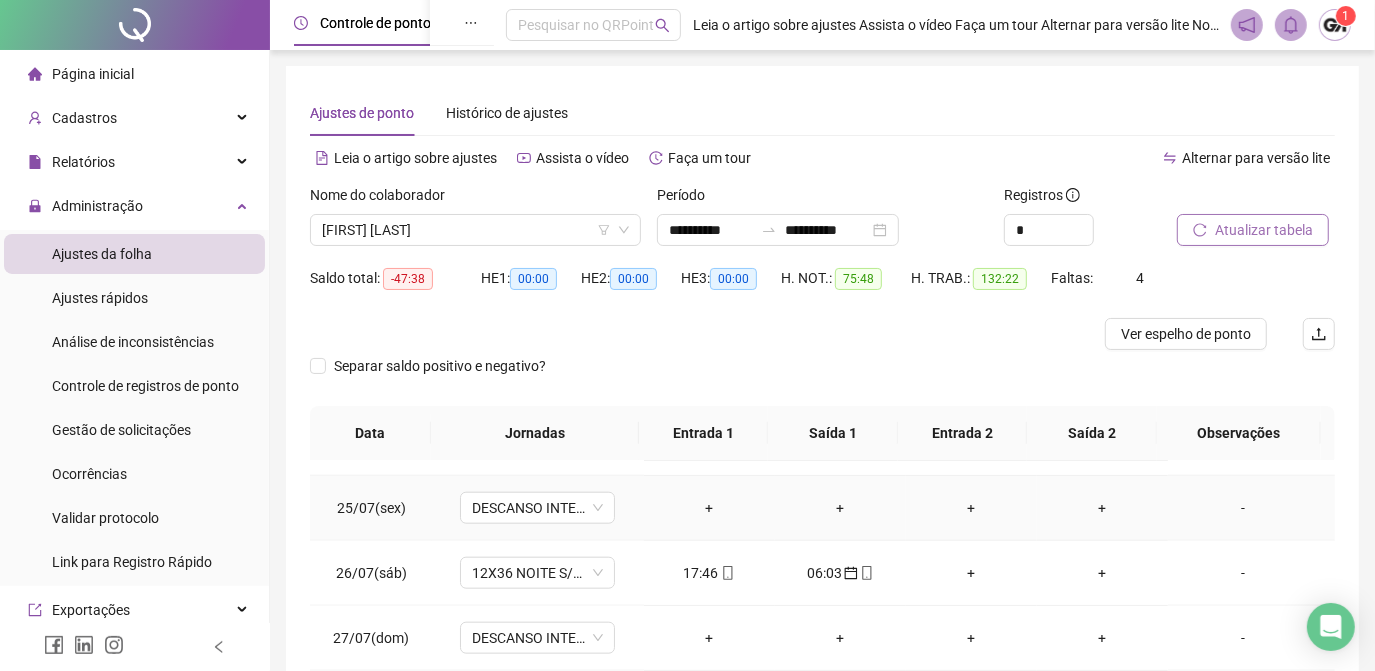 scroll, scrollTop: 1579, scrollLeft: 0, axis: vertical 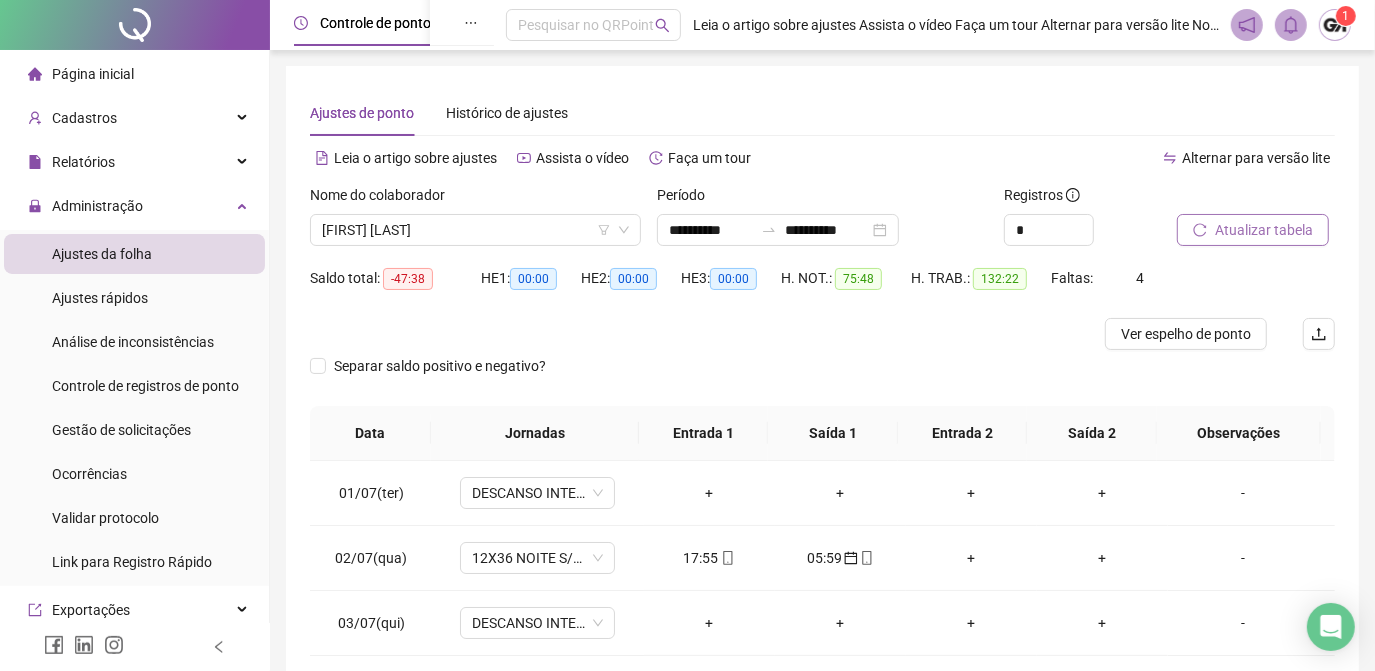 click on "Atualizar tabela" at bounding box center [1264, 230] 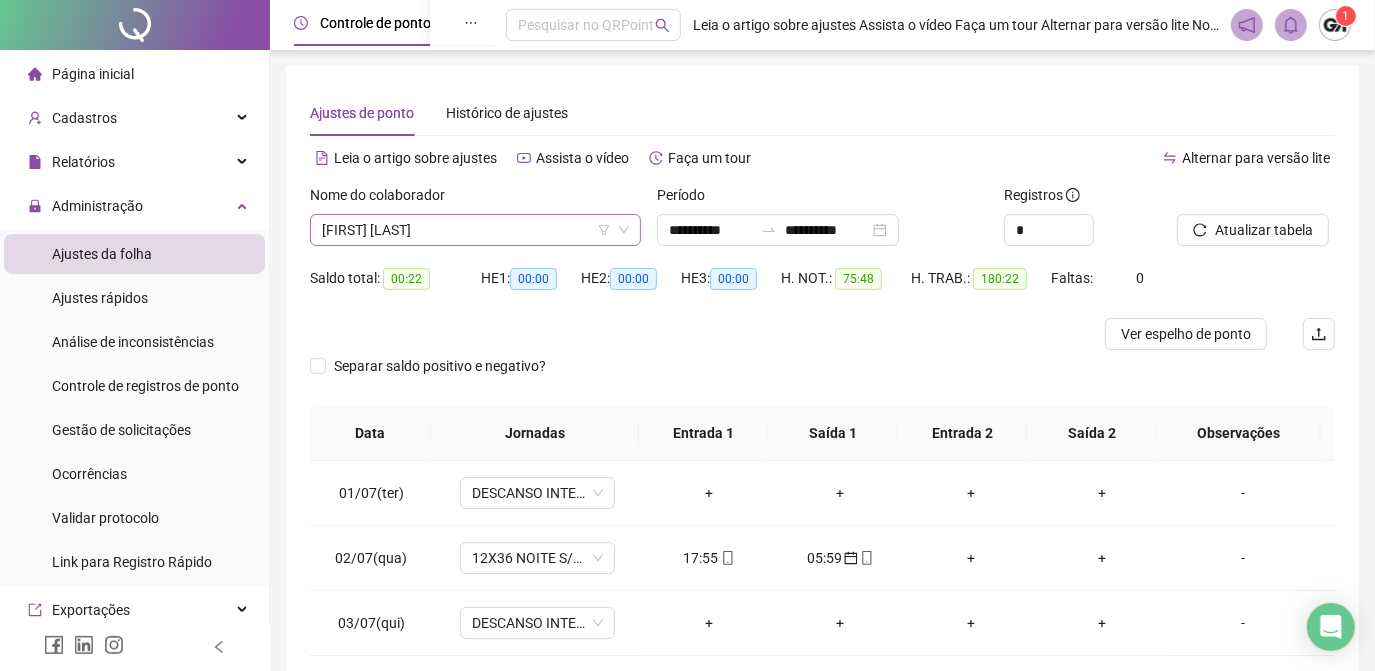 click on "[FIRST] [LAST]" at bounding box center [475, 230] 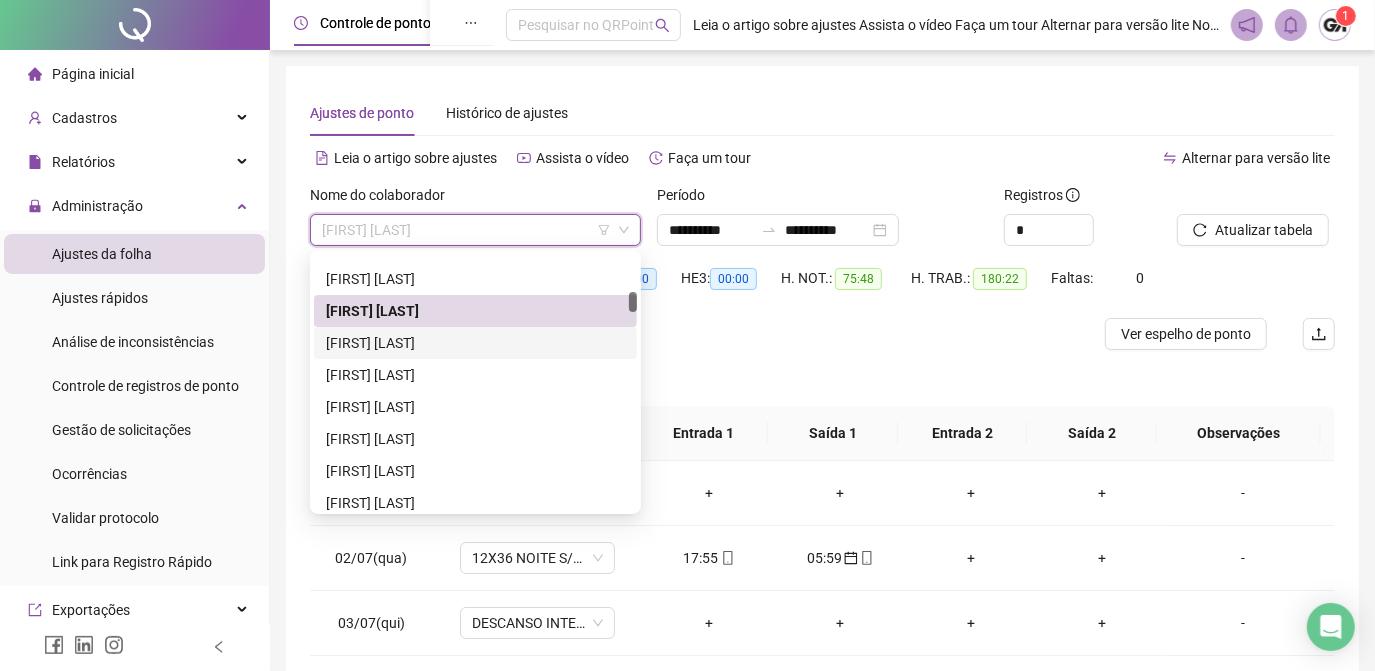click on "[FIRST] [LAST]" at bounding box center [475, 343] 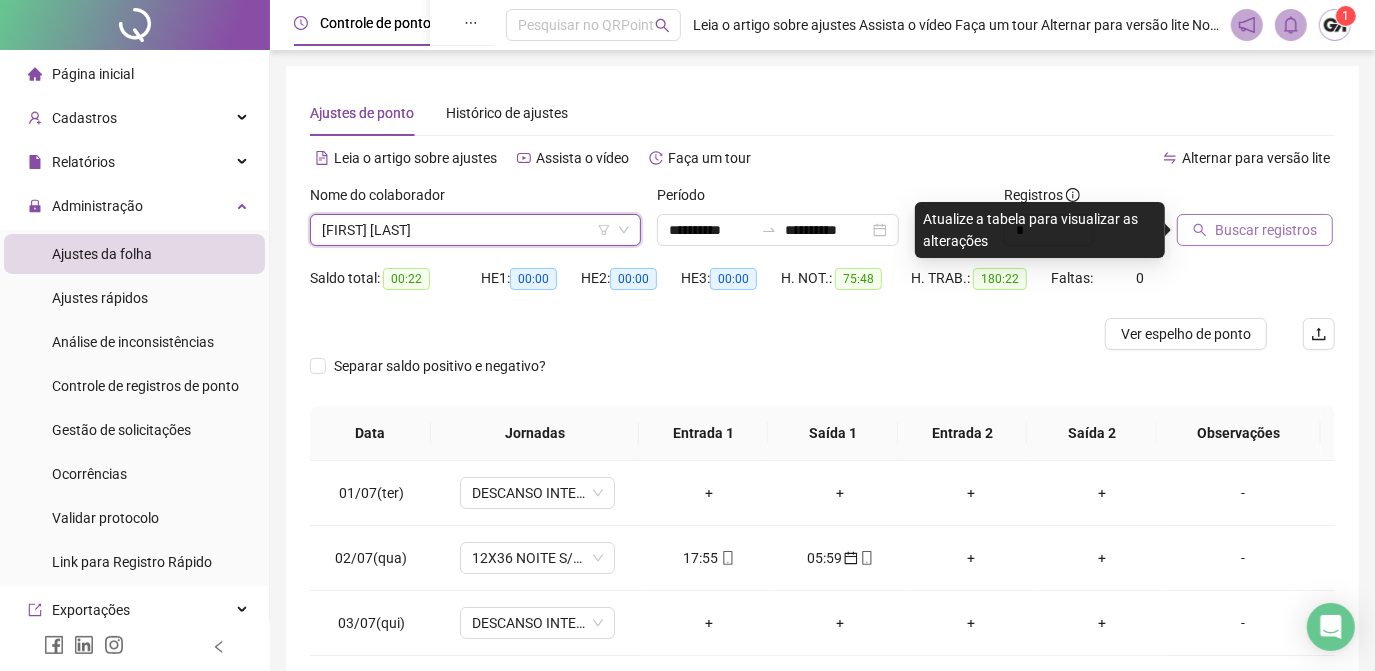 click on "Buscar registros" at bounding box center (1266, 230) 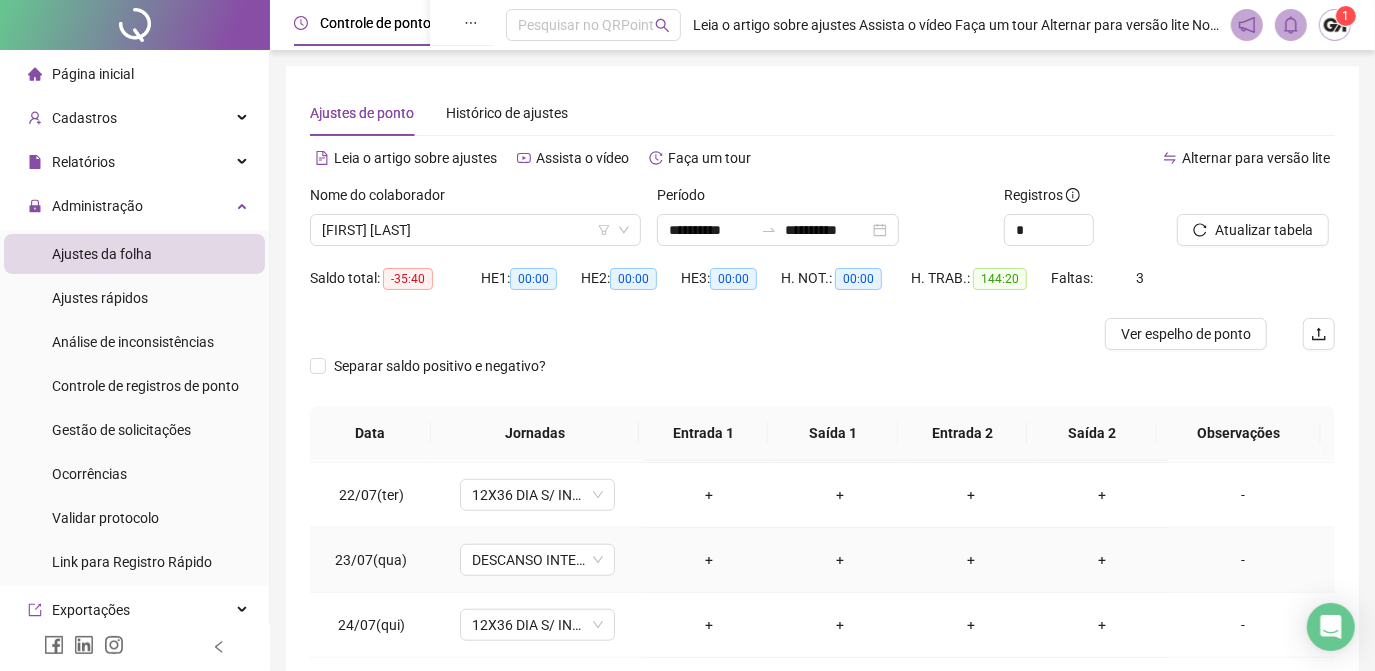 scroll, scrollTop: 1272, scrollLeft: 0, axis: vertical 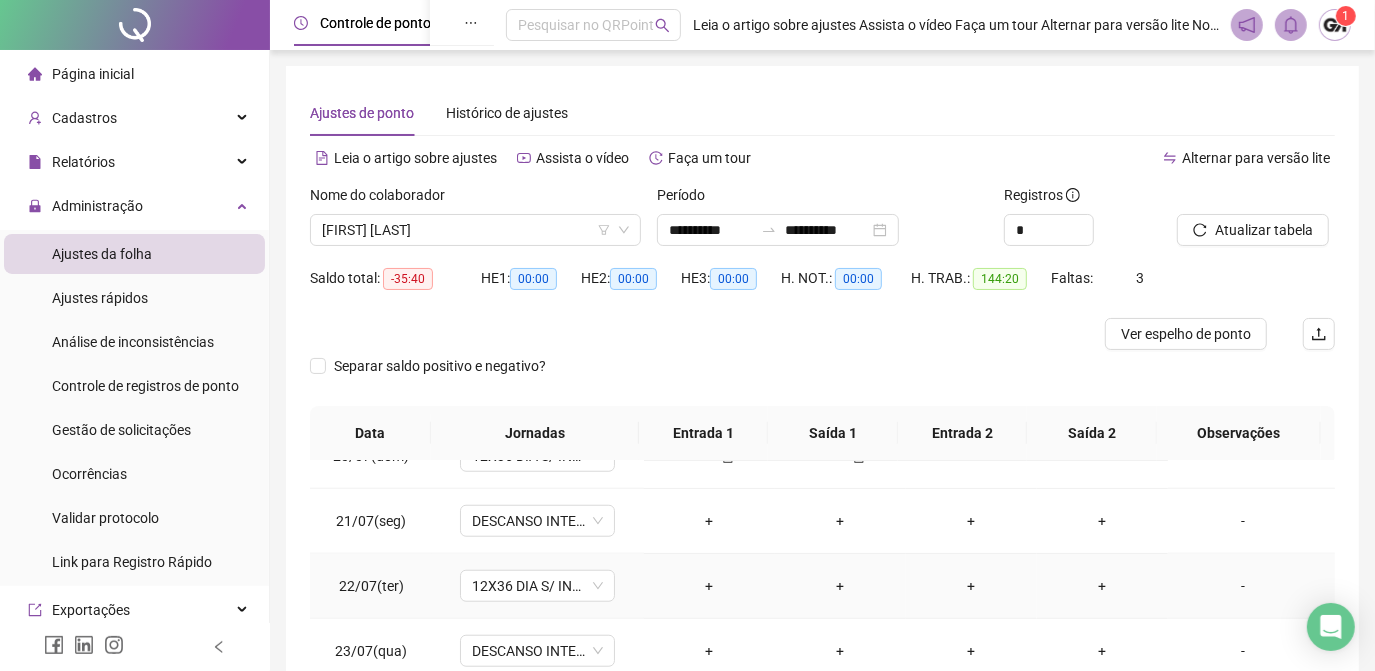 click on "-" at bounding box center [1243, 586] 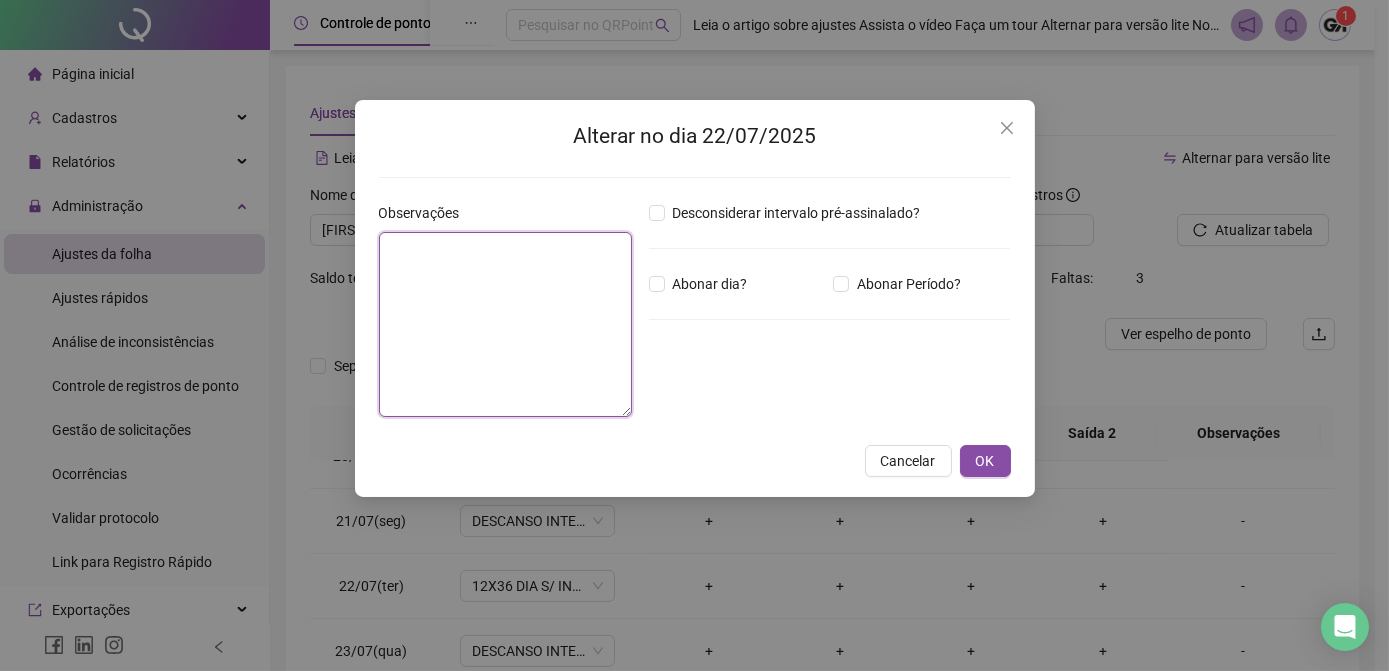 click at bounding box center (506, 324) 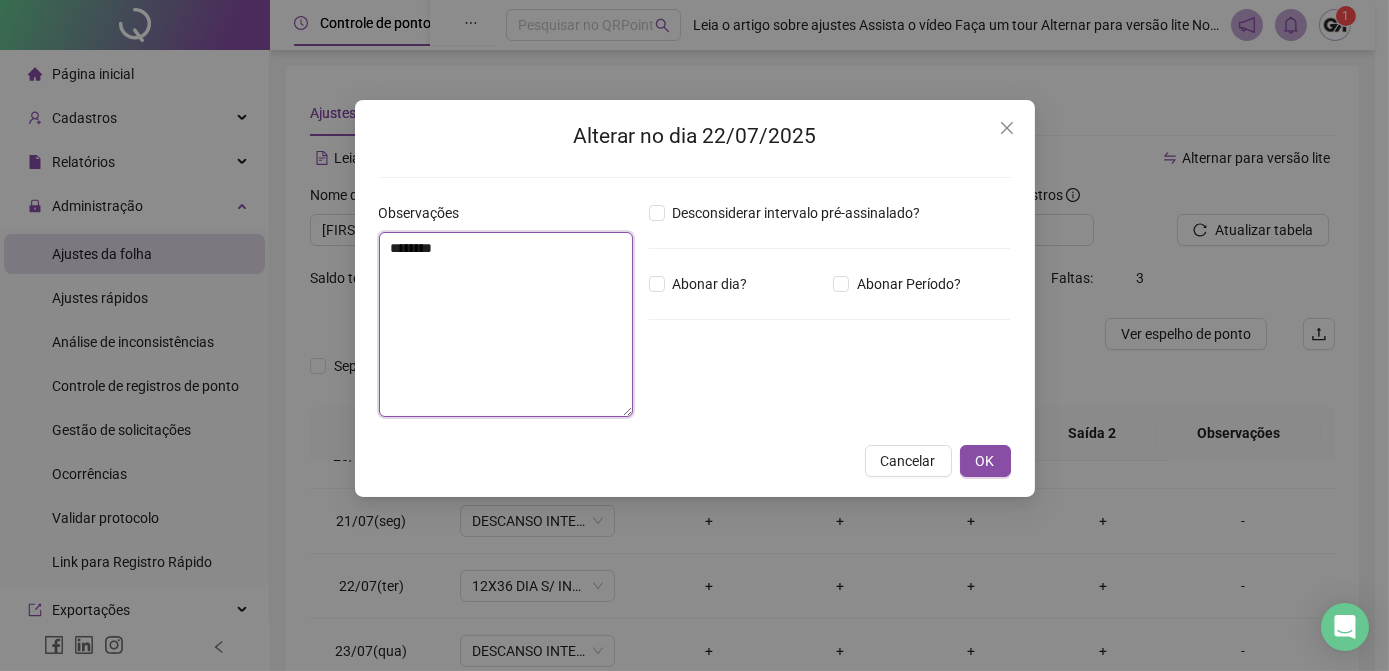 drag, startPoint x: 463, startPoint y: 249, endPoint x: 387, endPoint y: 248, distance: 76.00658 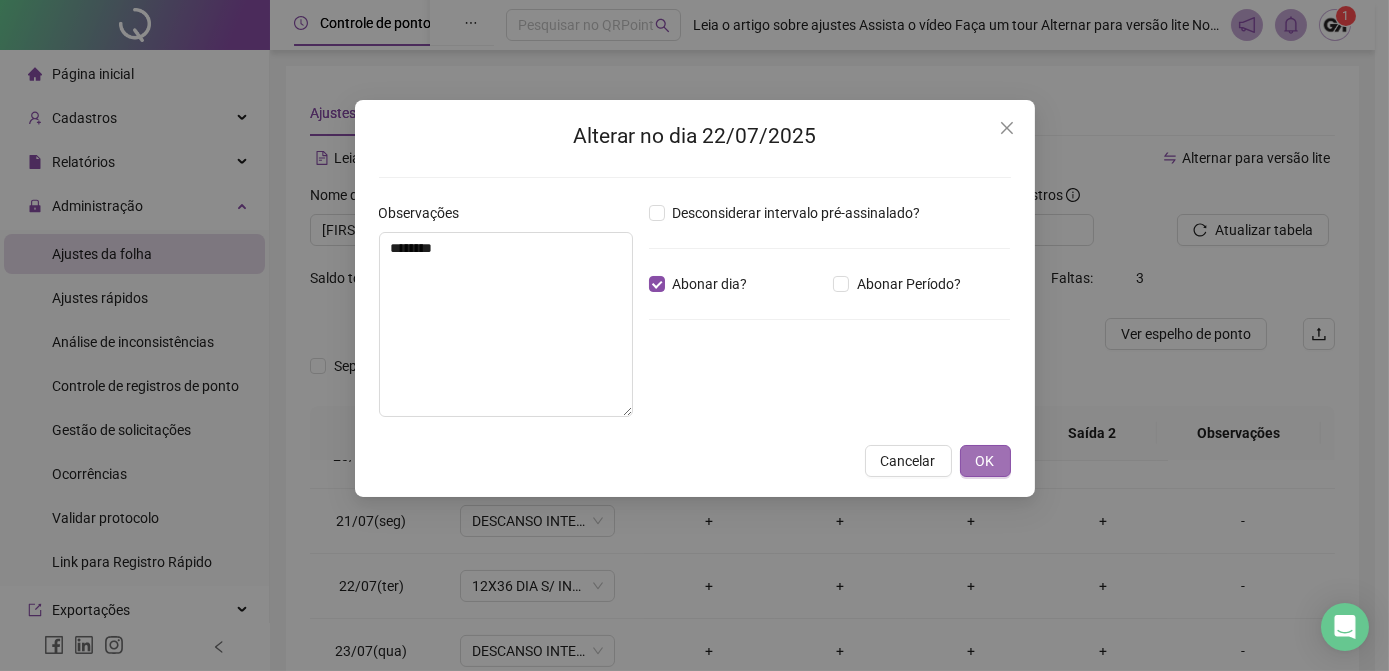 click on "OK" at bounding box center [985, 461] 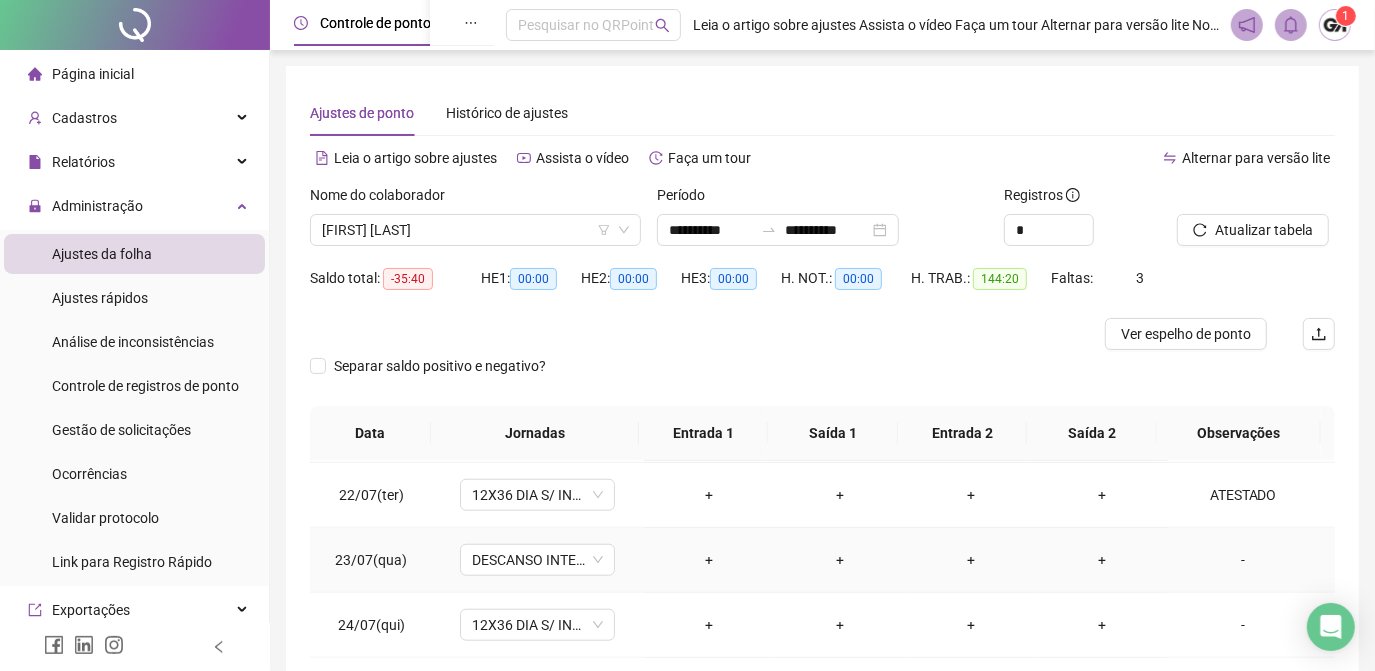 scroll, scrollTop: 1454, scrollLeft: 0, axis: vertical 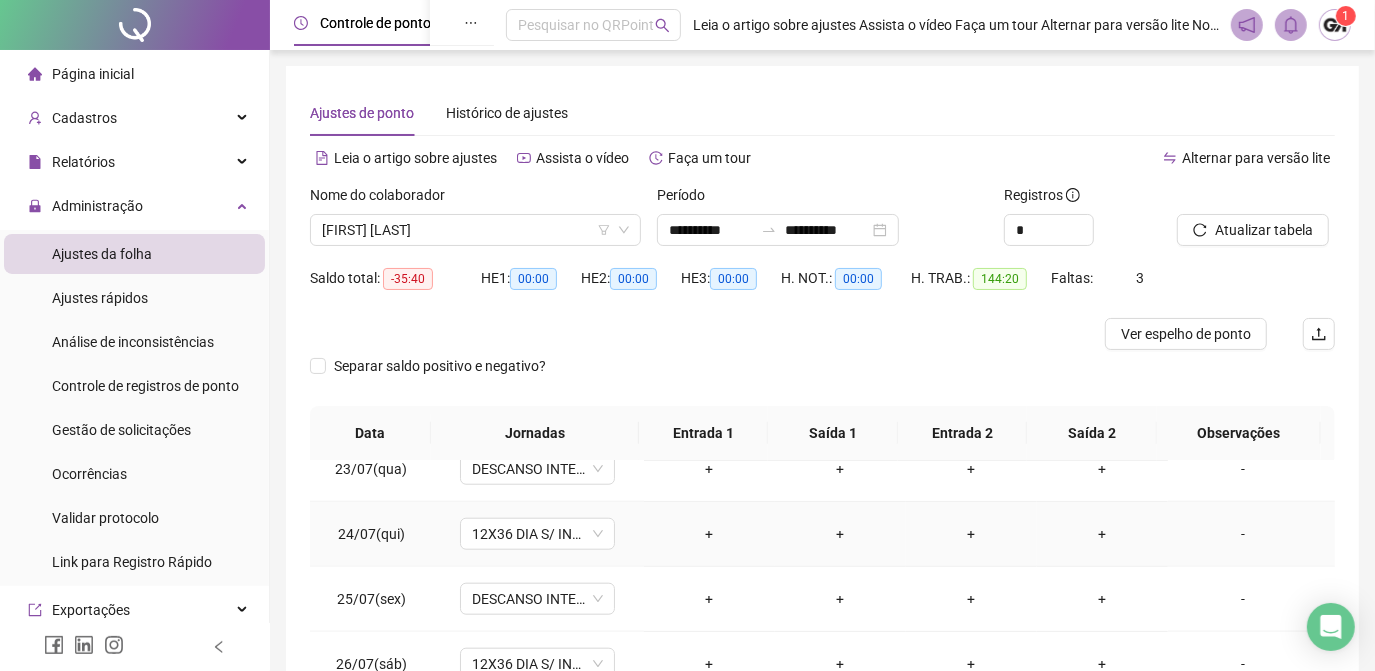 click on "-" at bounding box center (1243, 534) 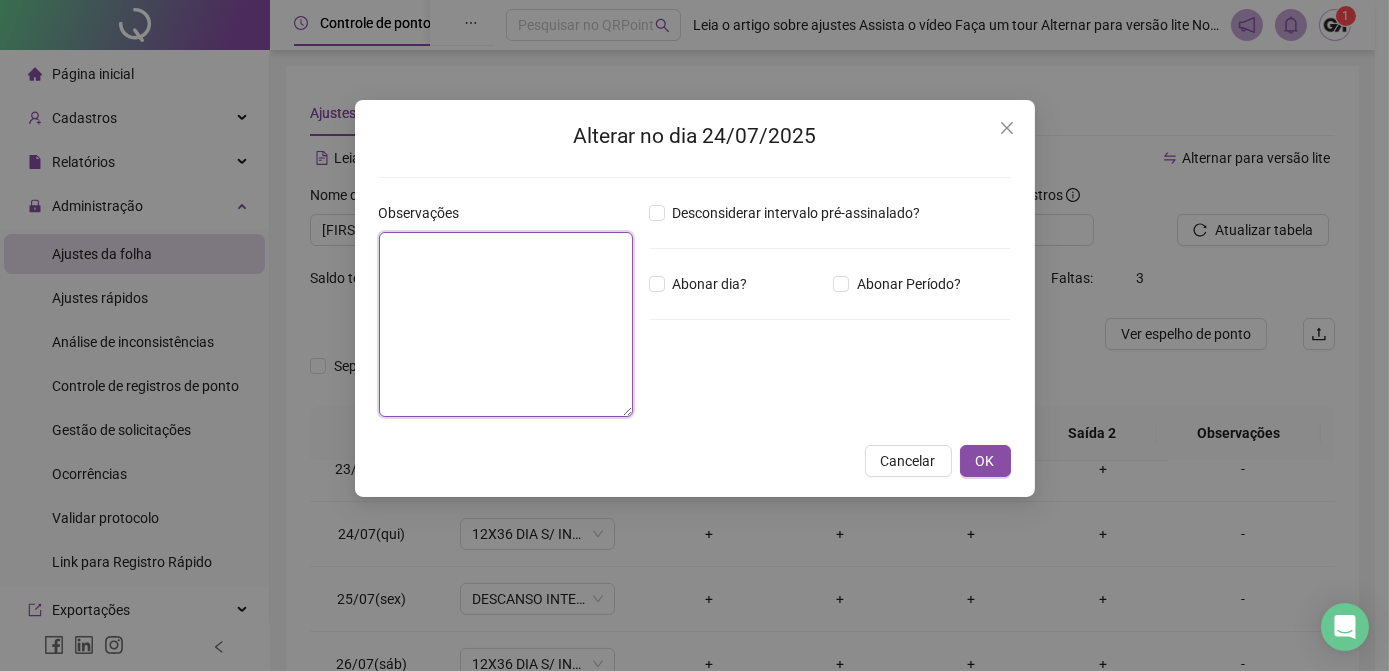 click at bounding box center (506, 324) 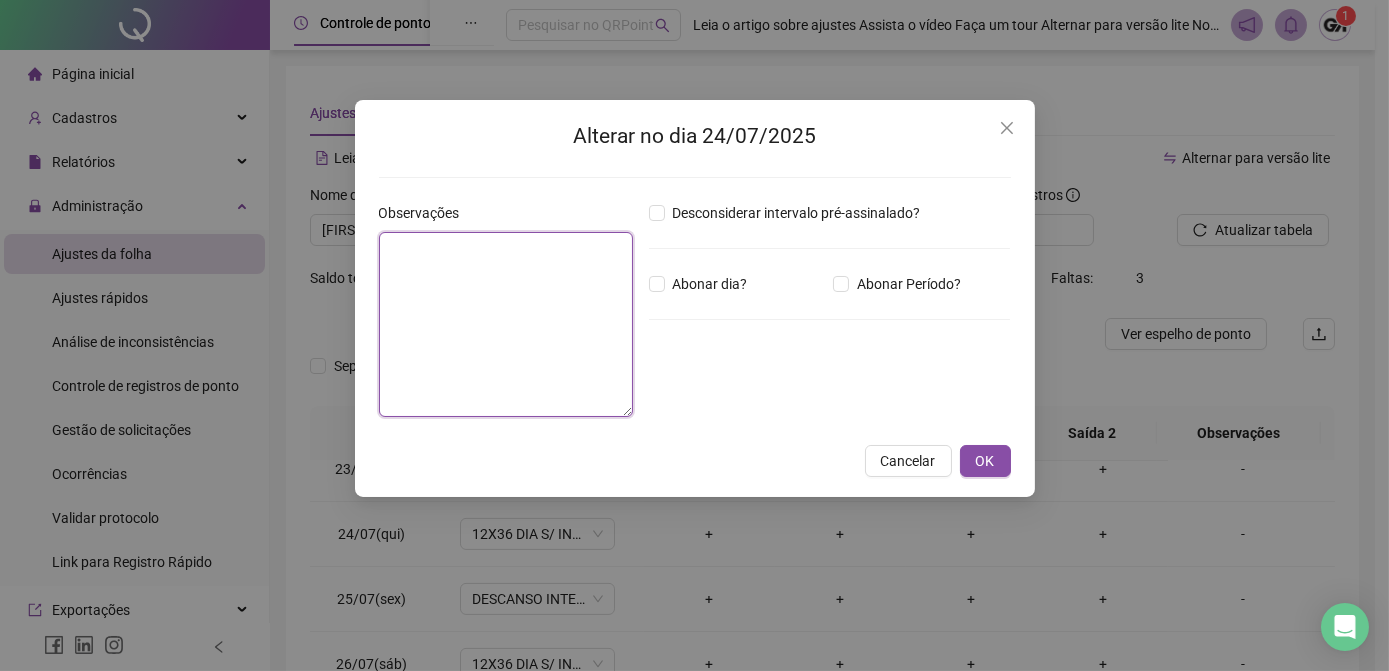 paste on "********" 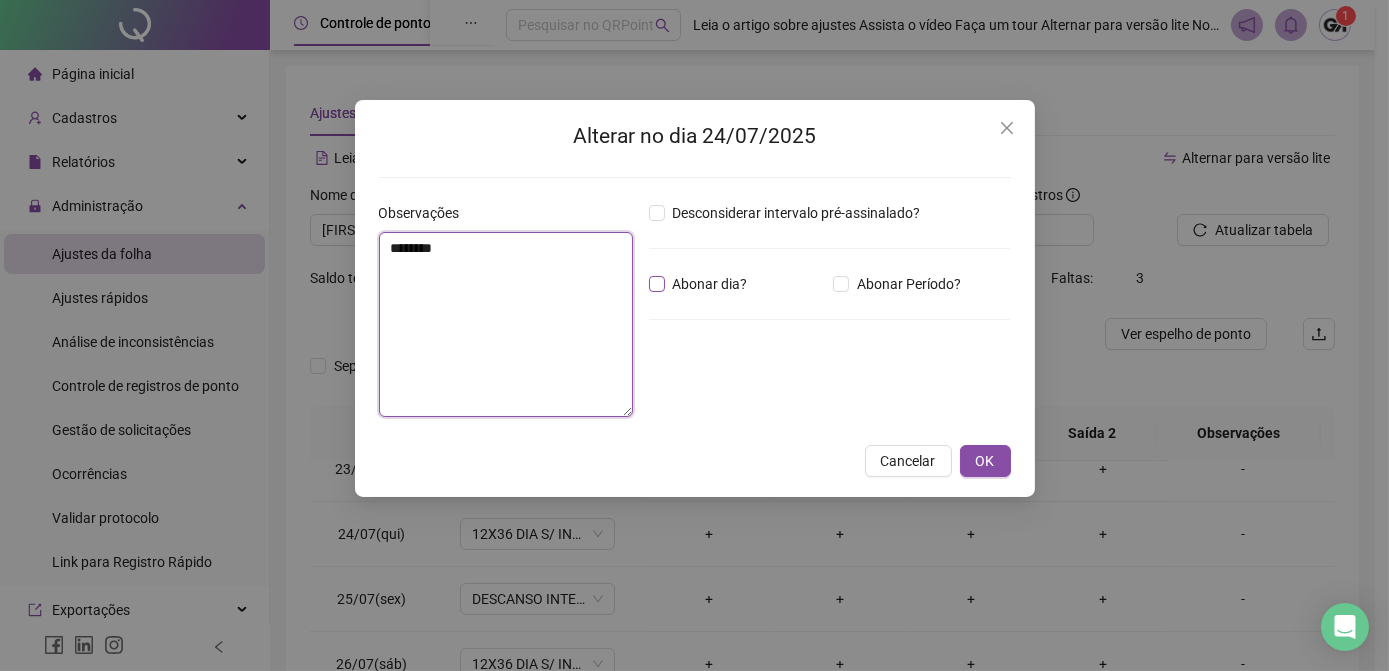 type on "********" 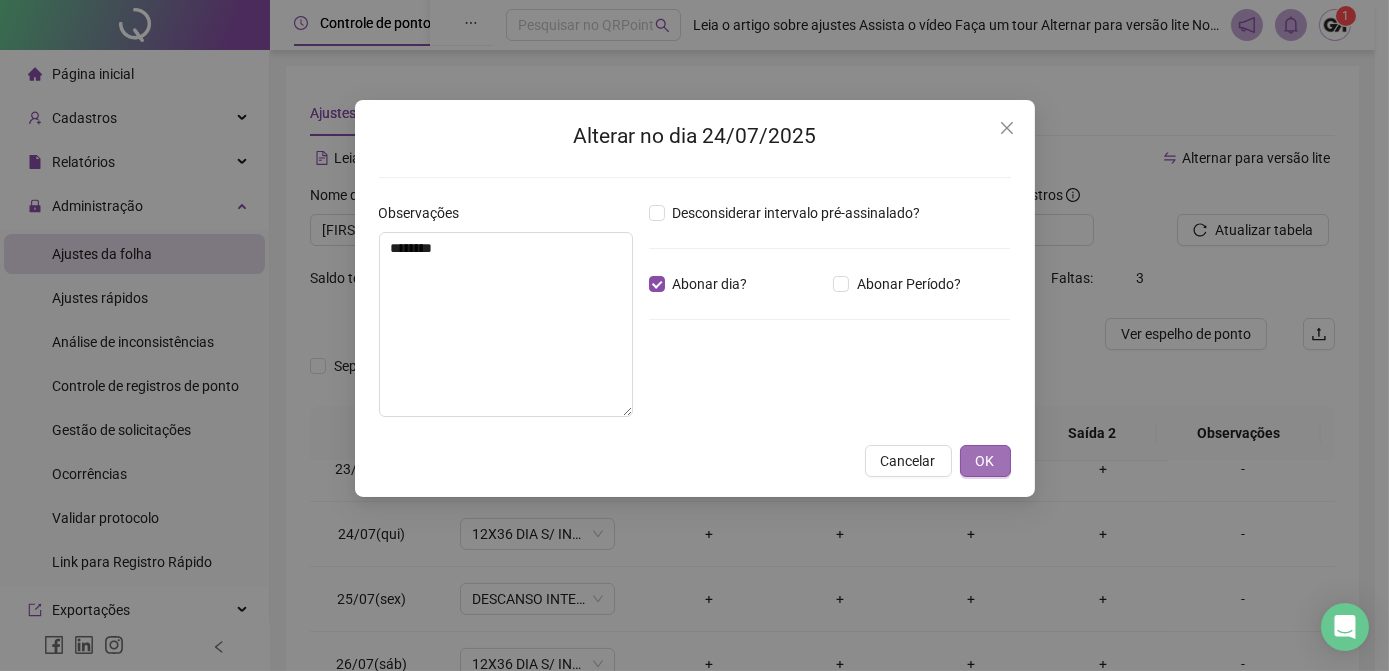click on "OK" at bounding box center [985, 461] 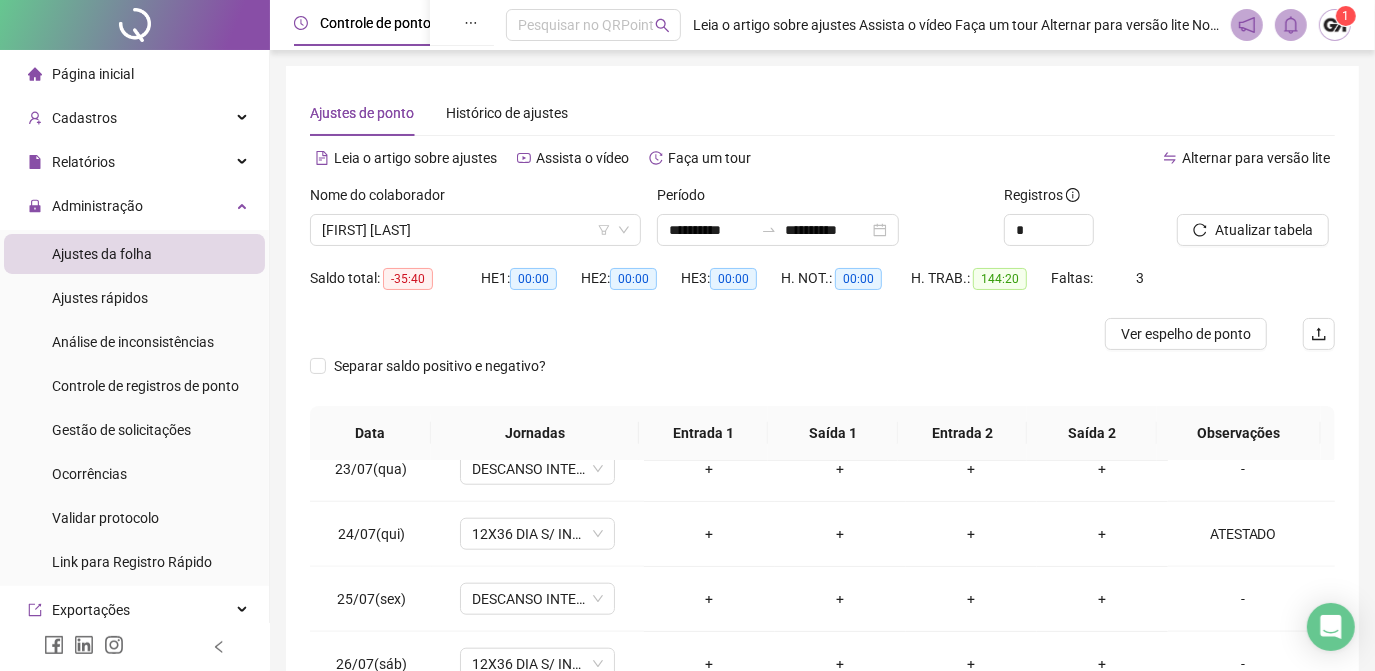 scroll, scrollTop: 90, scrollLeft: 0, axis: vertical 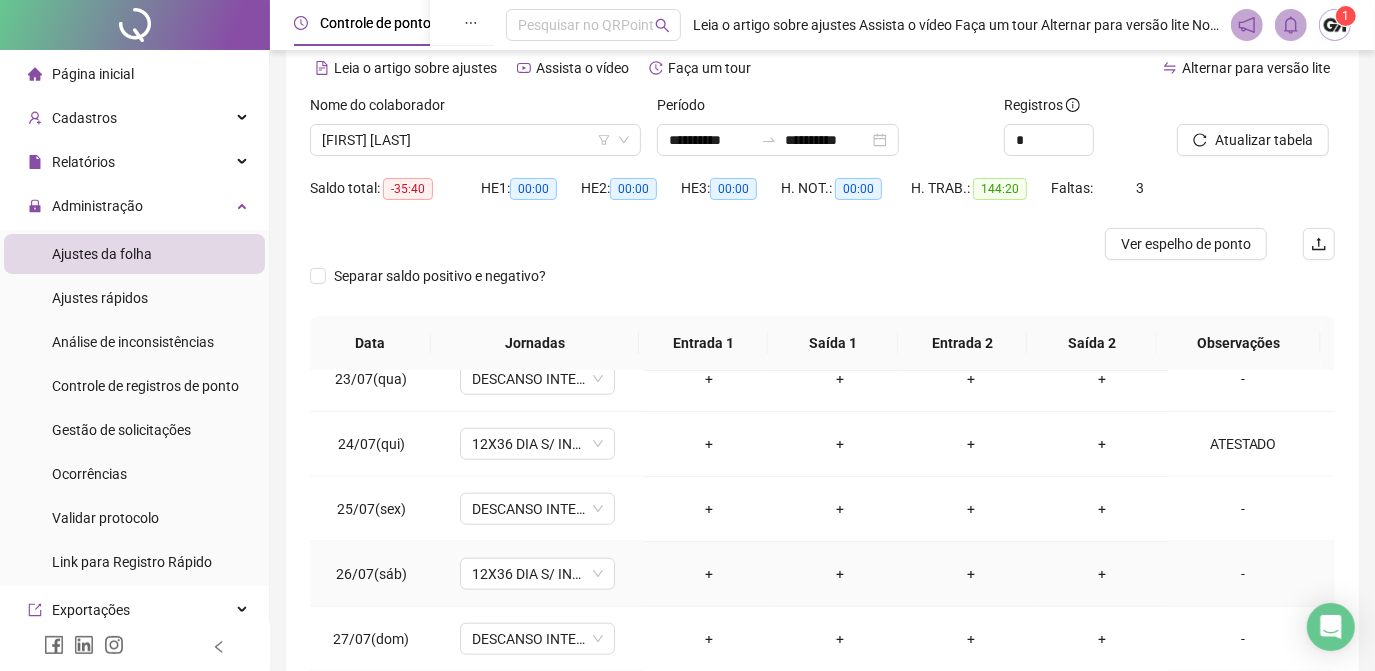 click on "-" at bounding box center (1243, 574) 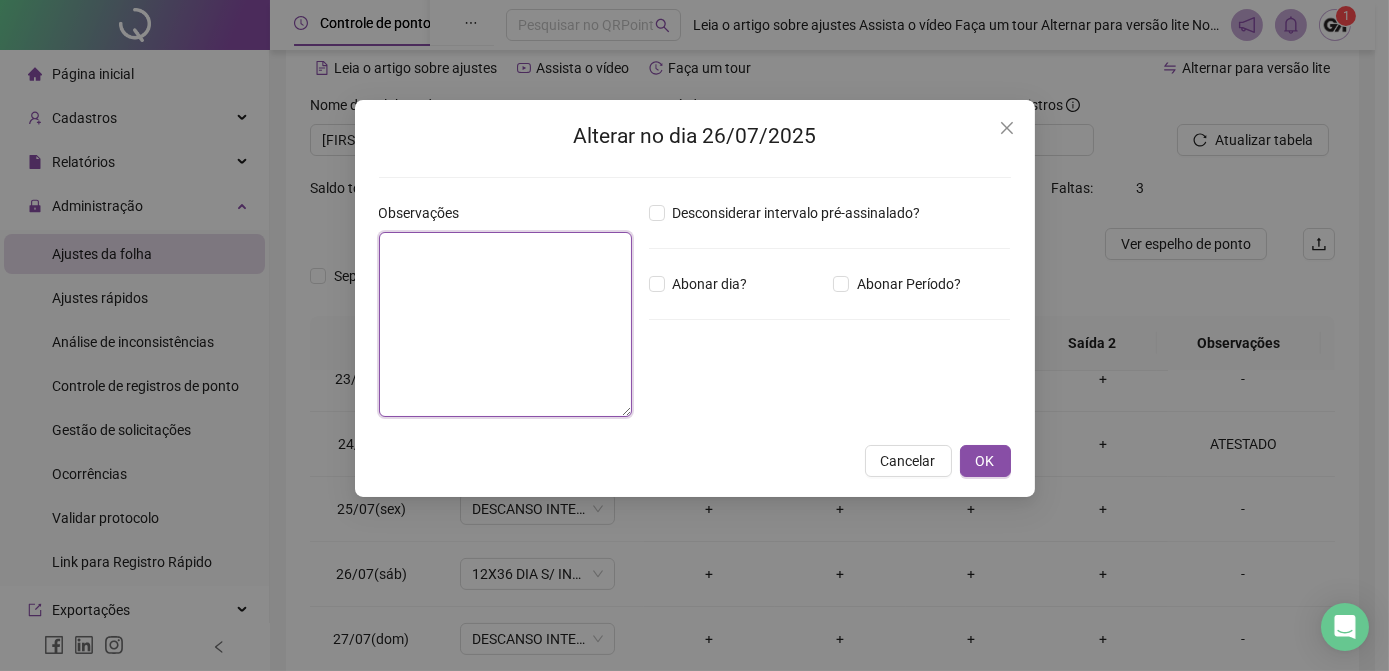 click at bounding box center [506, 324] 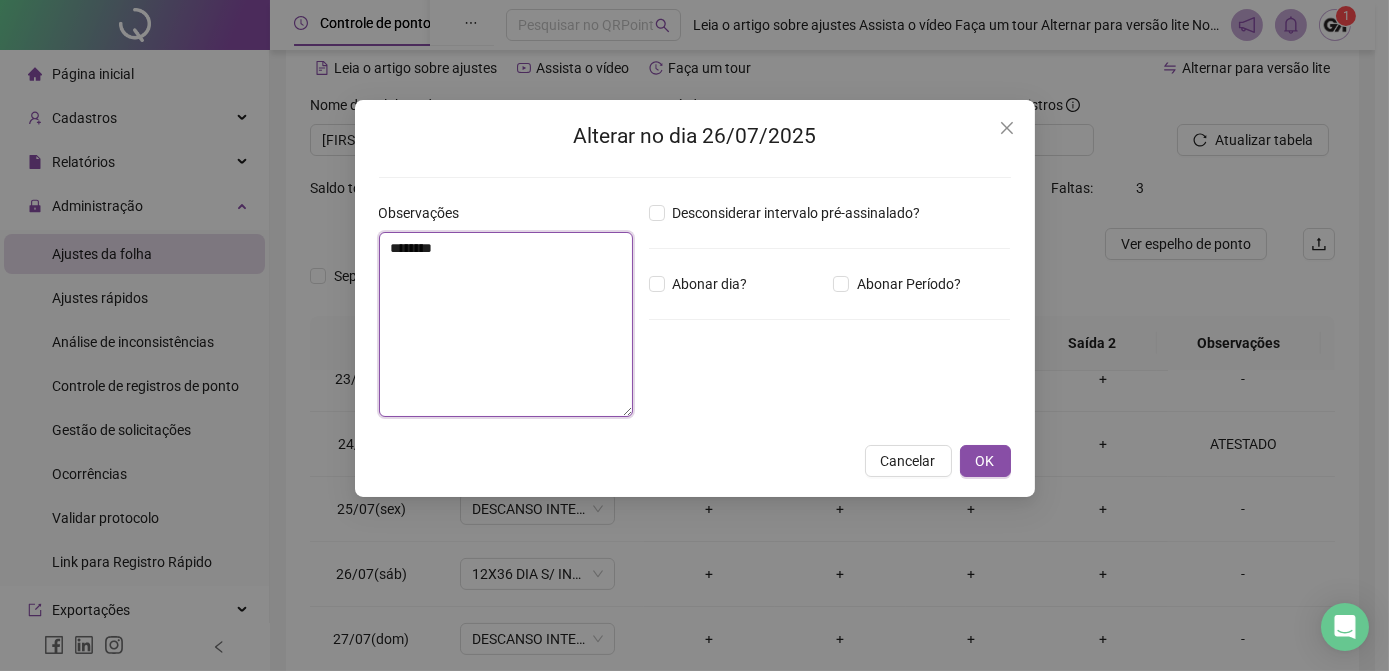 type on "********" 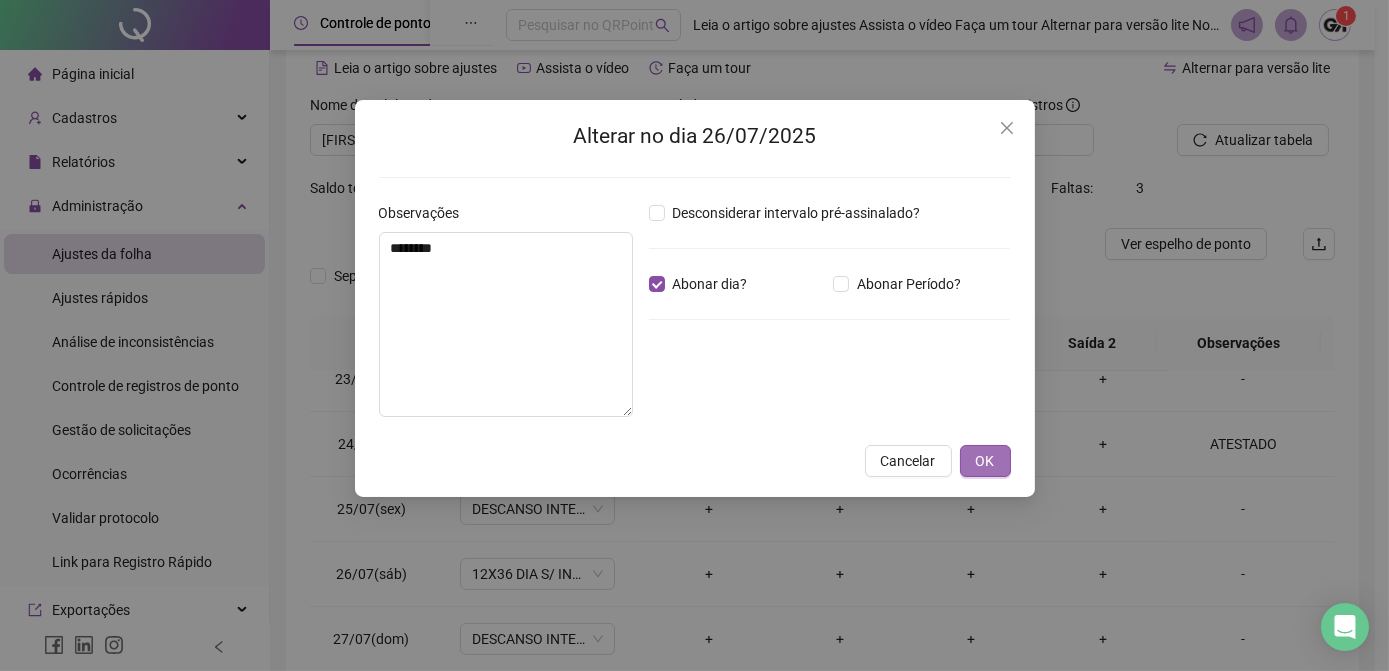 click on "OK" at bounding box center [985, 461] 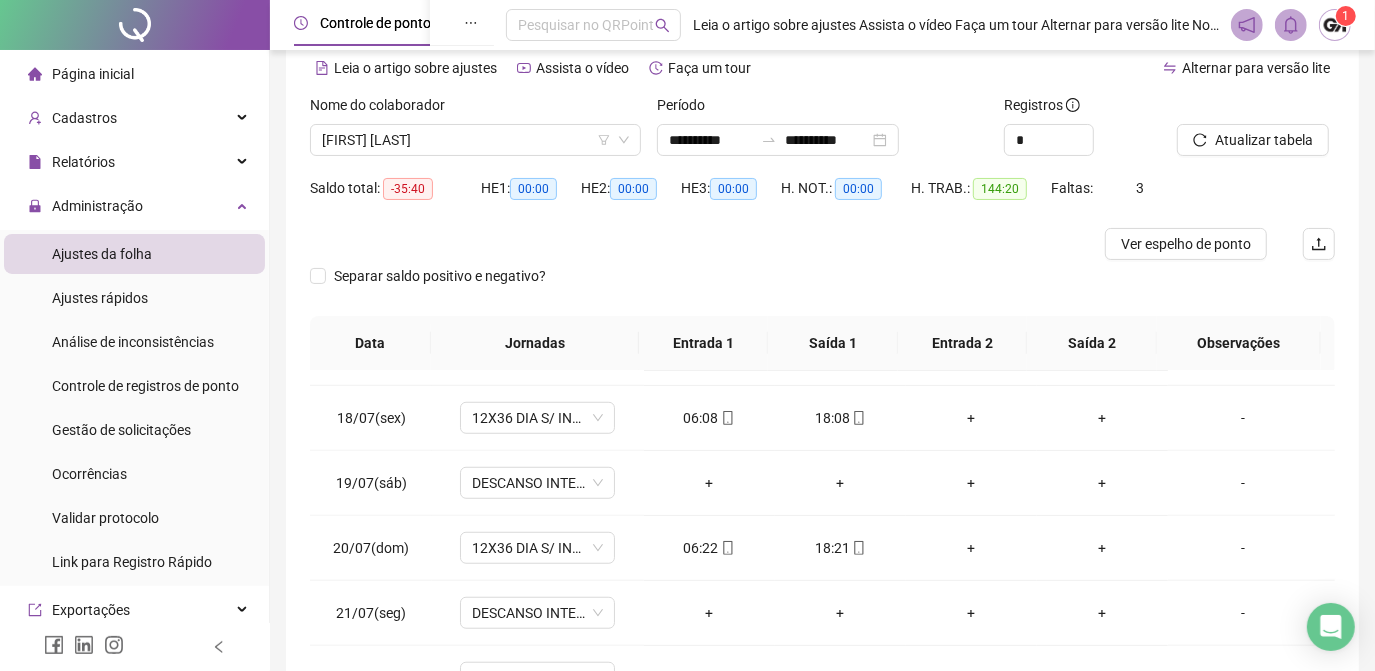 scroll, scrollTop: 1000, scrollLeft: 0, axis: vertical 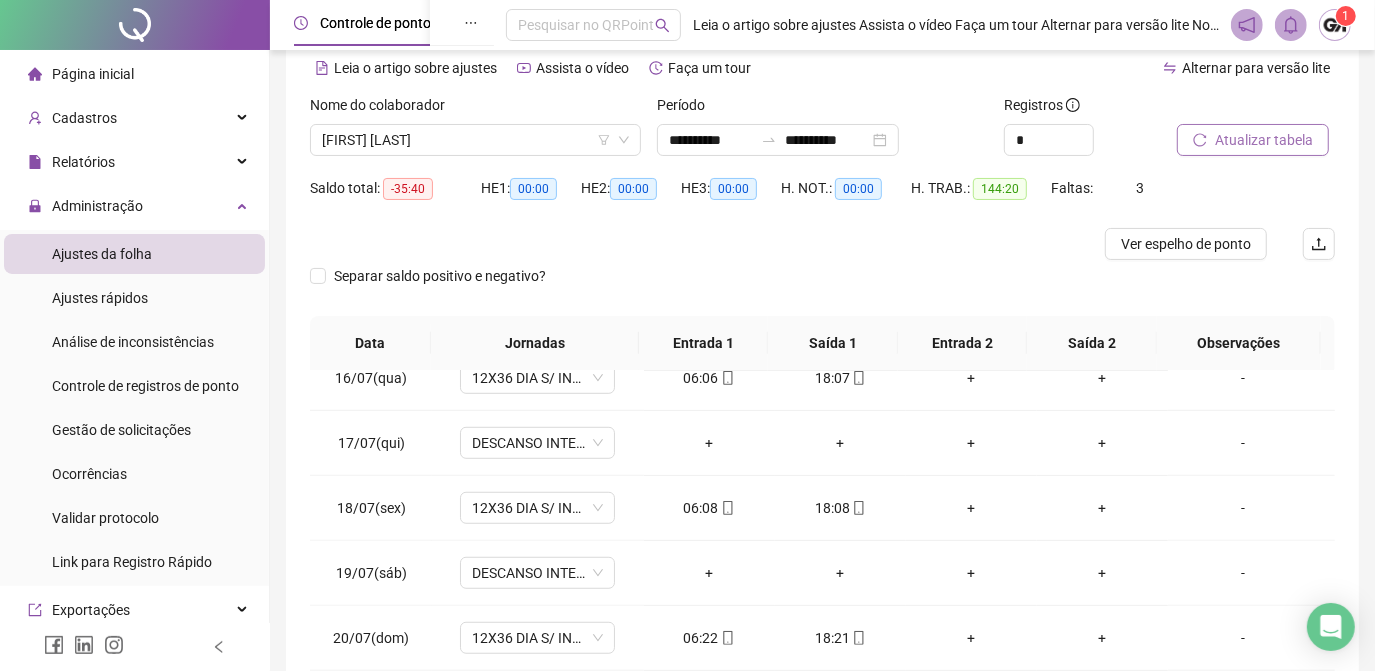 click on "Atualizar tabela" at bounding box center [1264, 140] 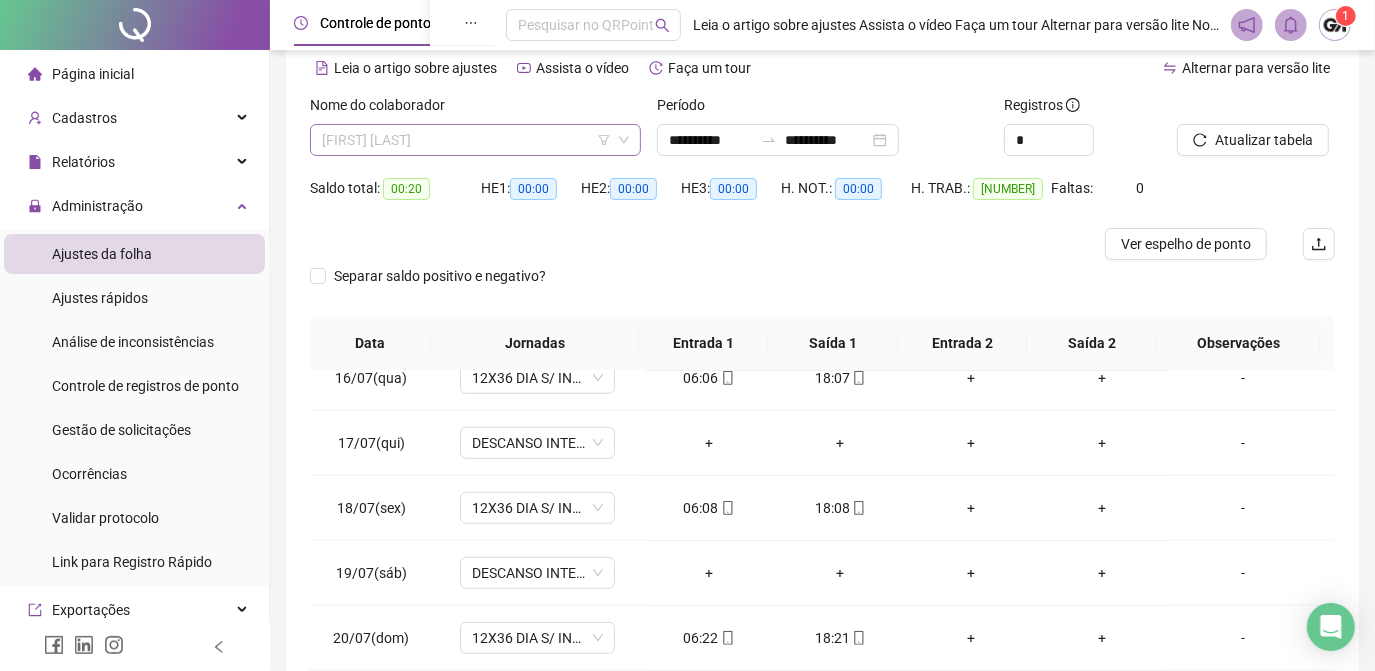 click on "[FIRST] [LAST]" at bounding box center [475, 140] 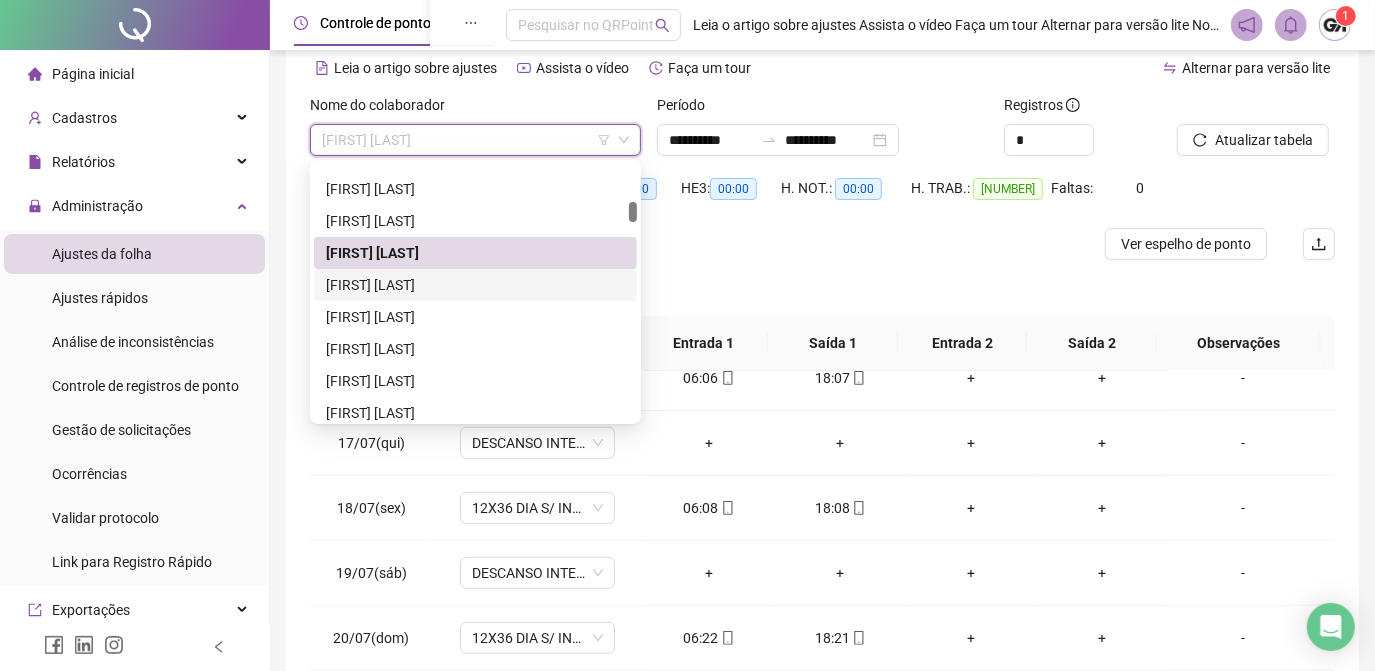click on "[FIRST] [LAST]" at bounding box center (475, 285) 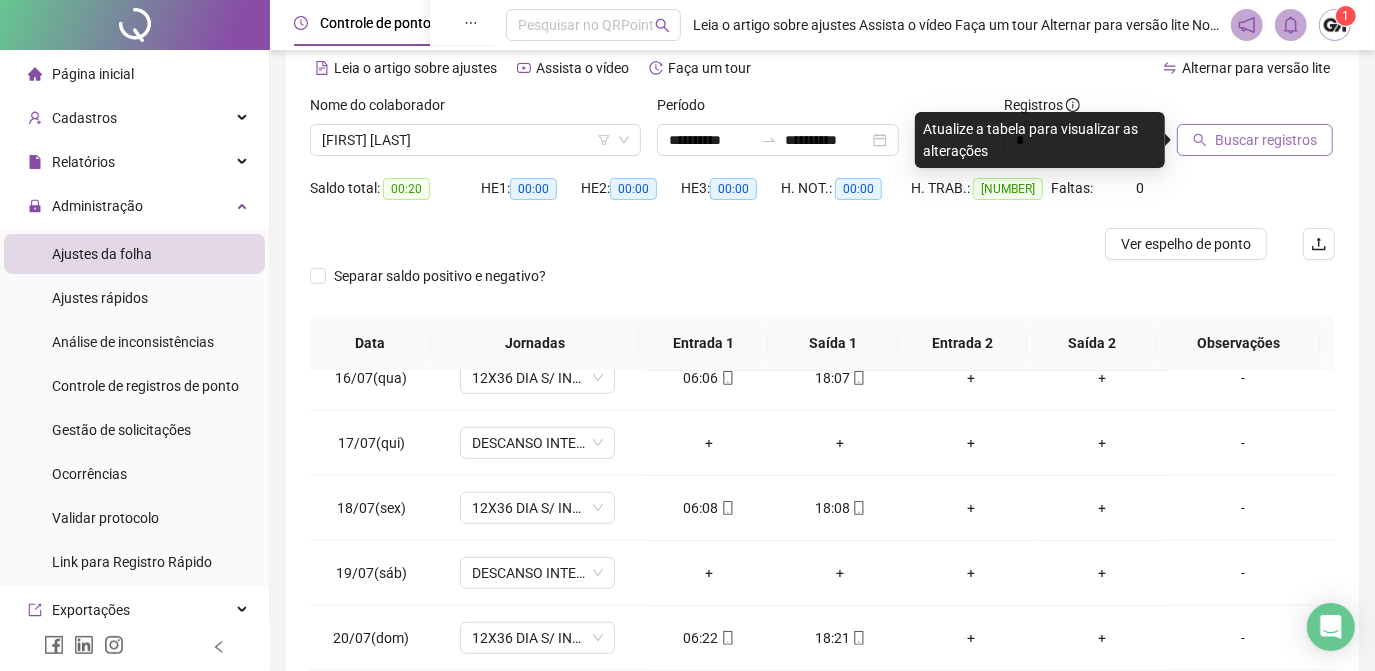 click on "Buscar registros" at bounding box center (1266, 140) 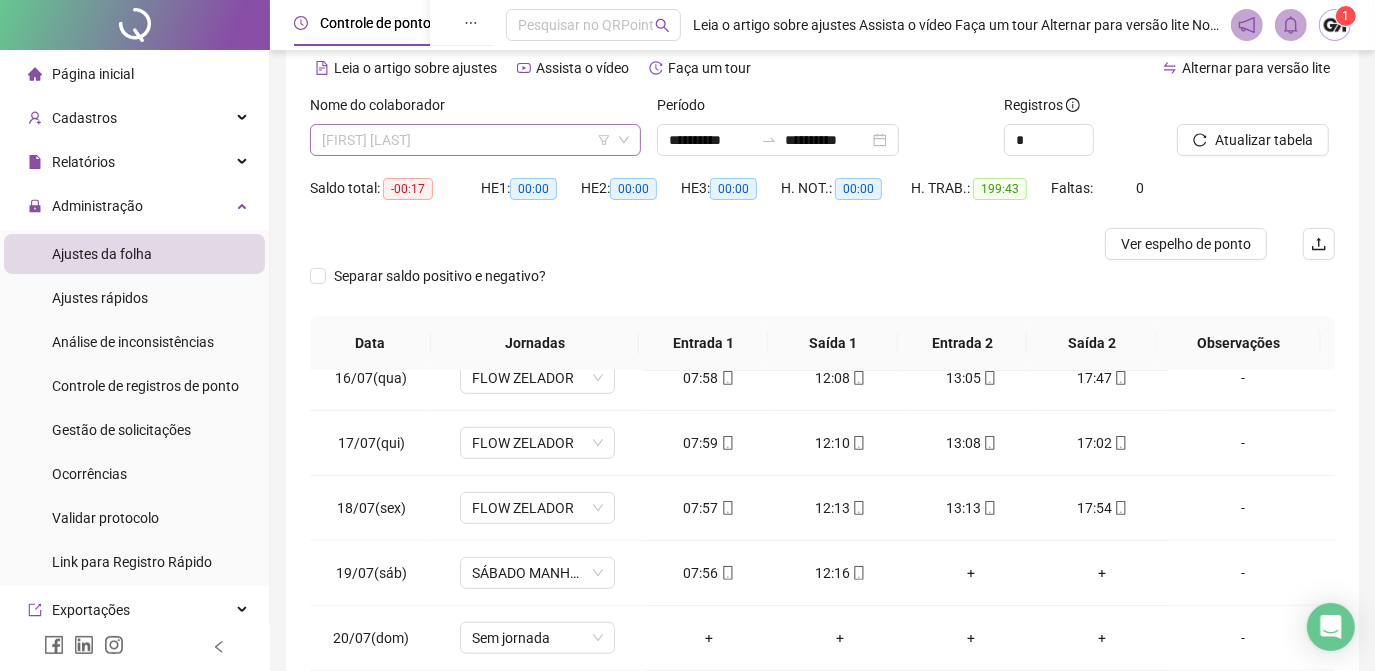 click on "[FIRST] [LAST]" at bounding box center [475, 140] 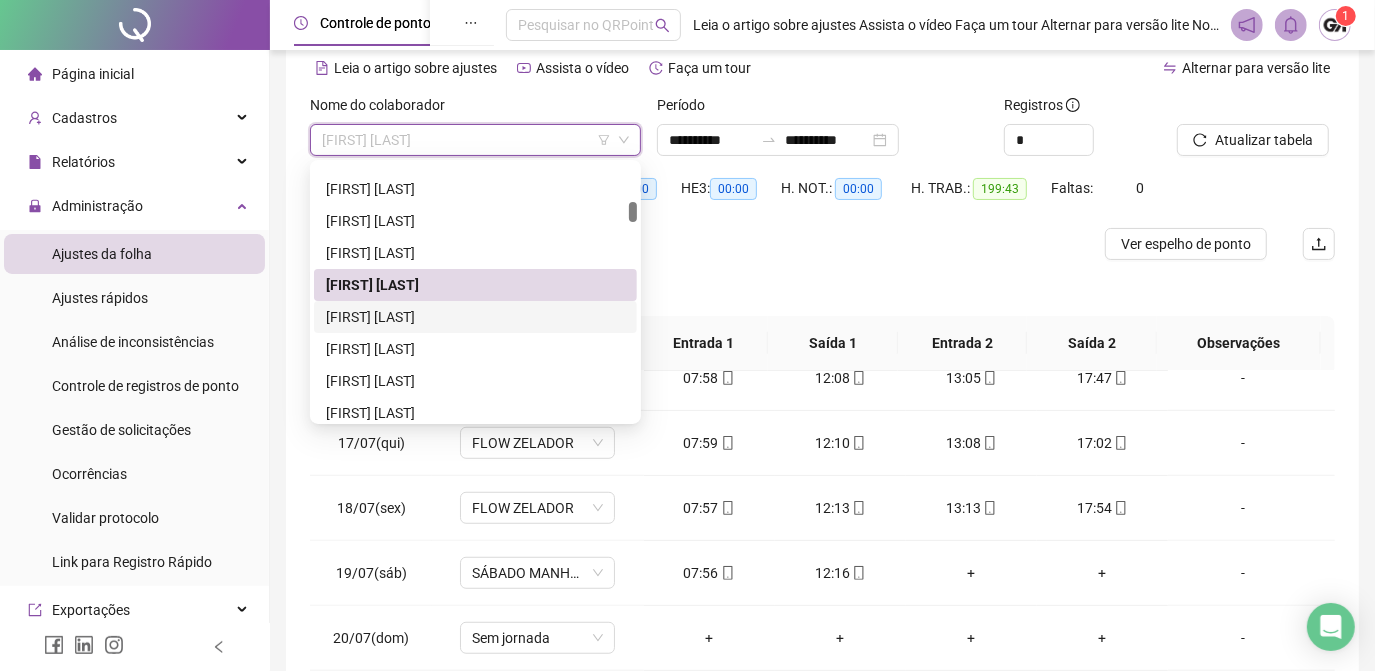 click on "[FIRST] [LAST]" at bounding box center [475, 317] 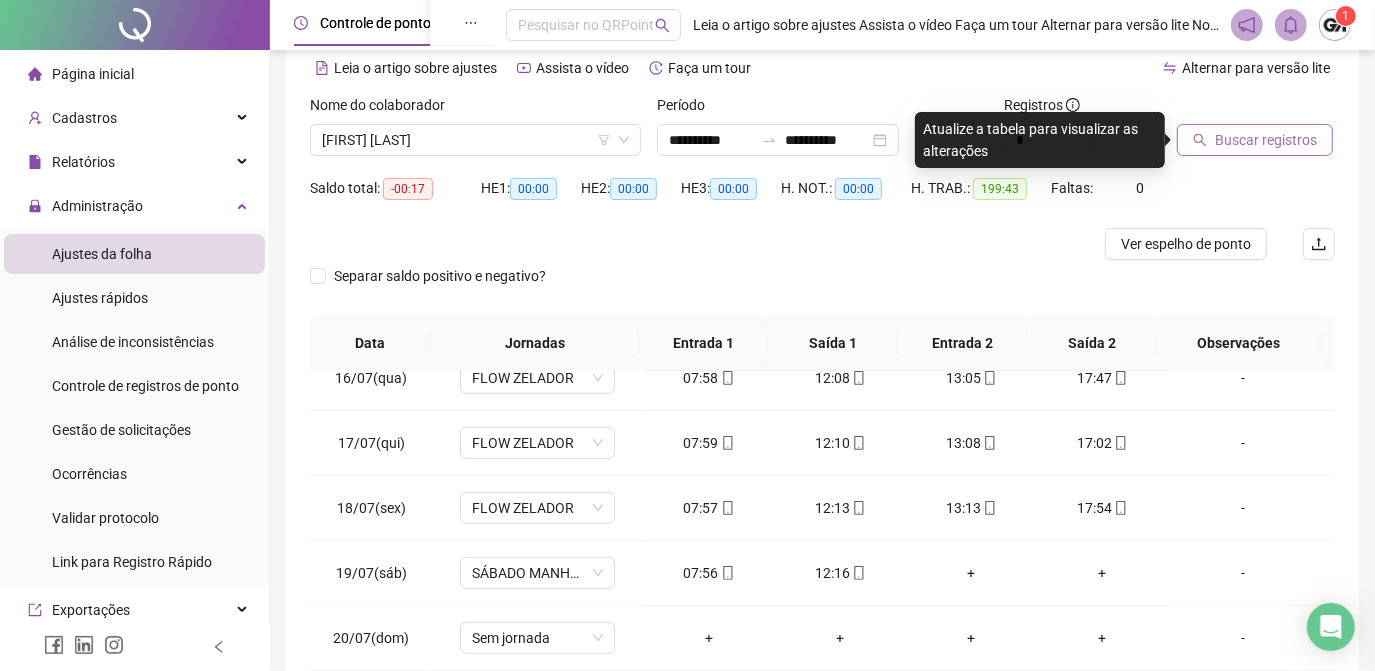 click on "Buscar registros" at bounding box center (1266, 140) 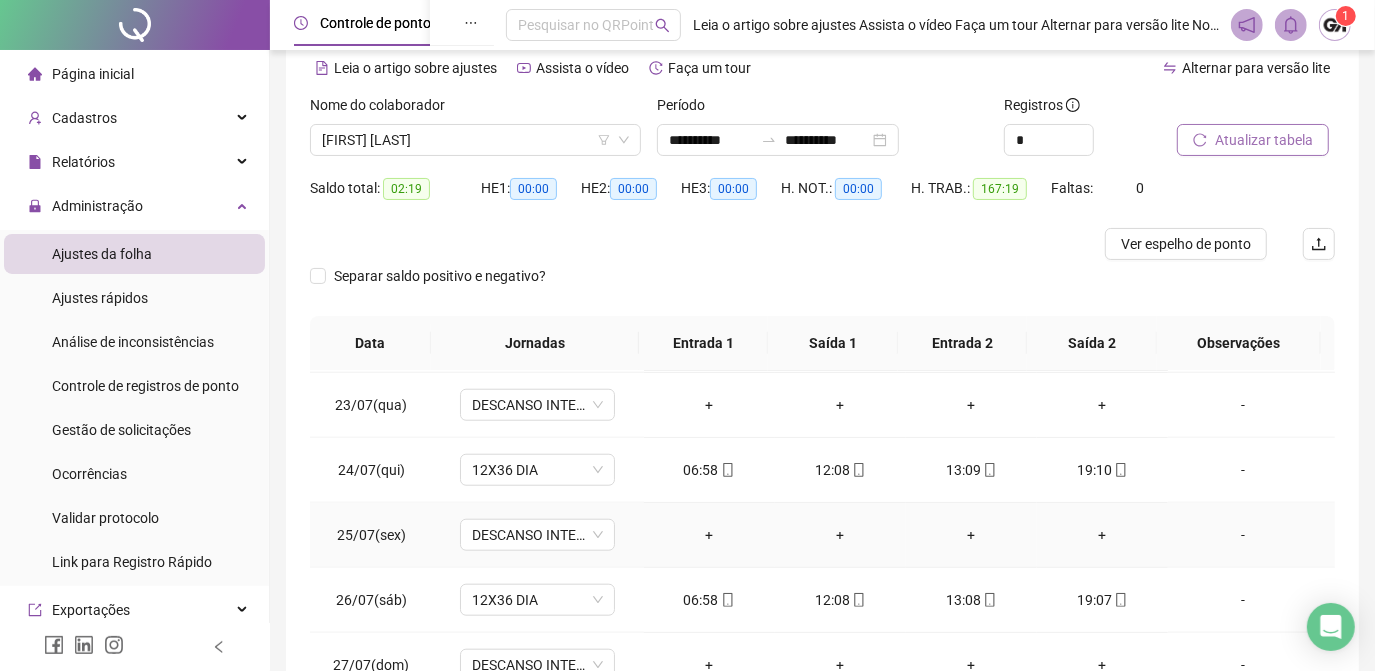 scroll, scrollTop: 1514, scrollLeft: 0, axis: vertical 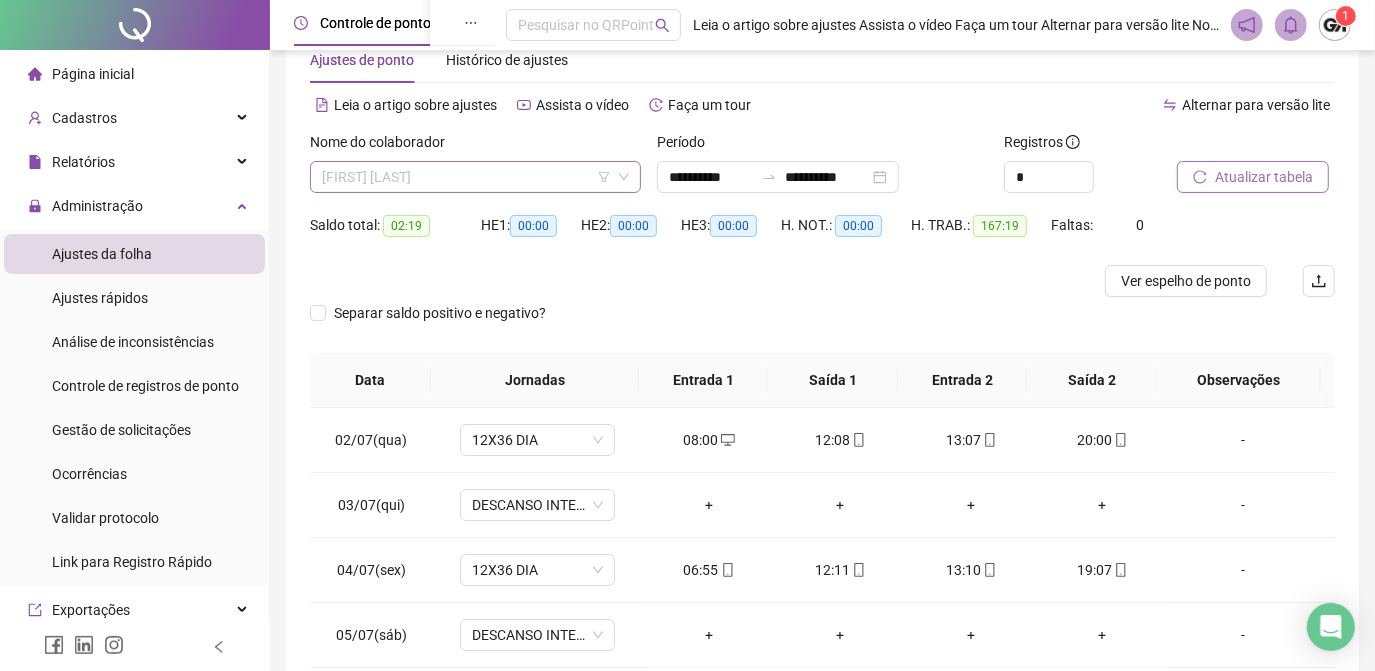 click on "[FIRST] [LAST]" at bounding box center [475, 177] 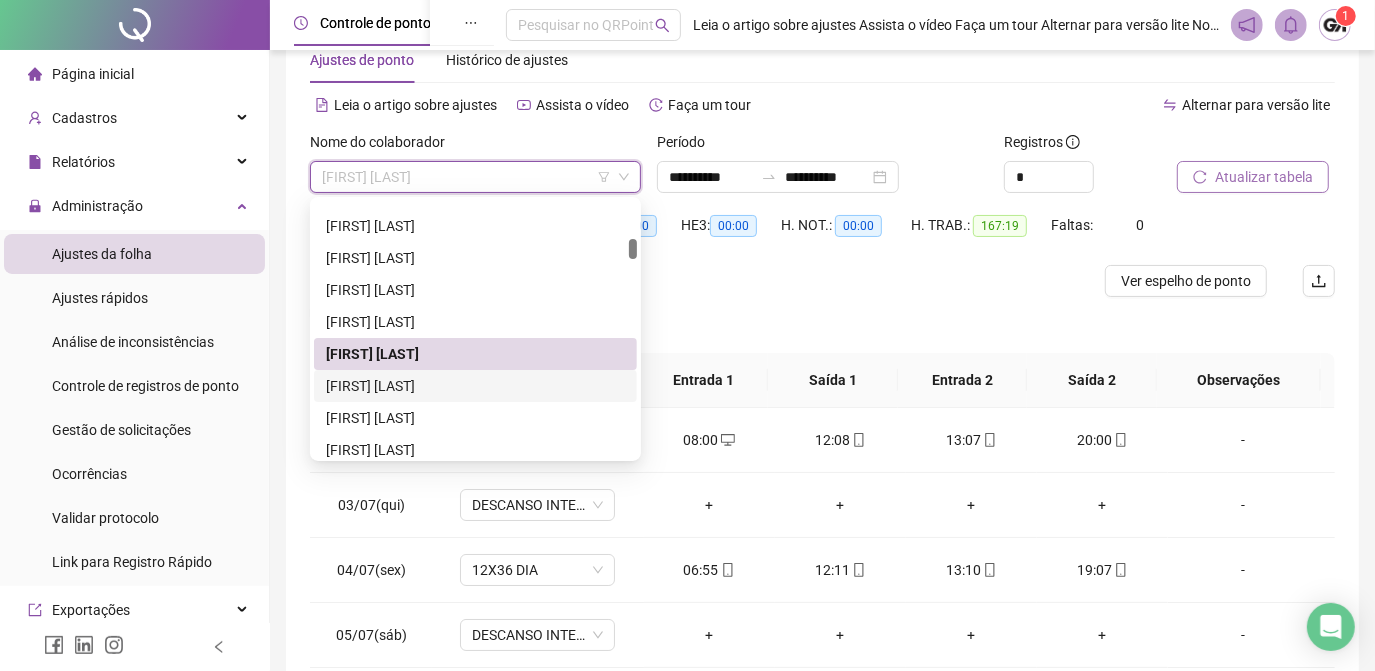 drag, startPoint x: 463, startPoint y: 390, endPoint x: 1068, endPoint y: 280, distance: 614.9187 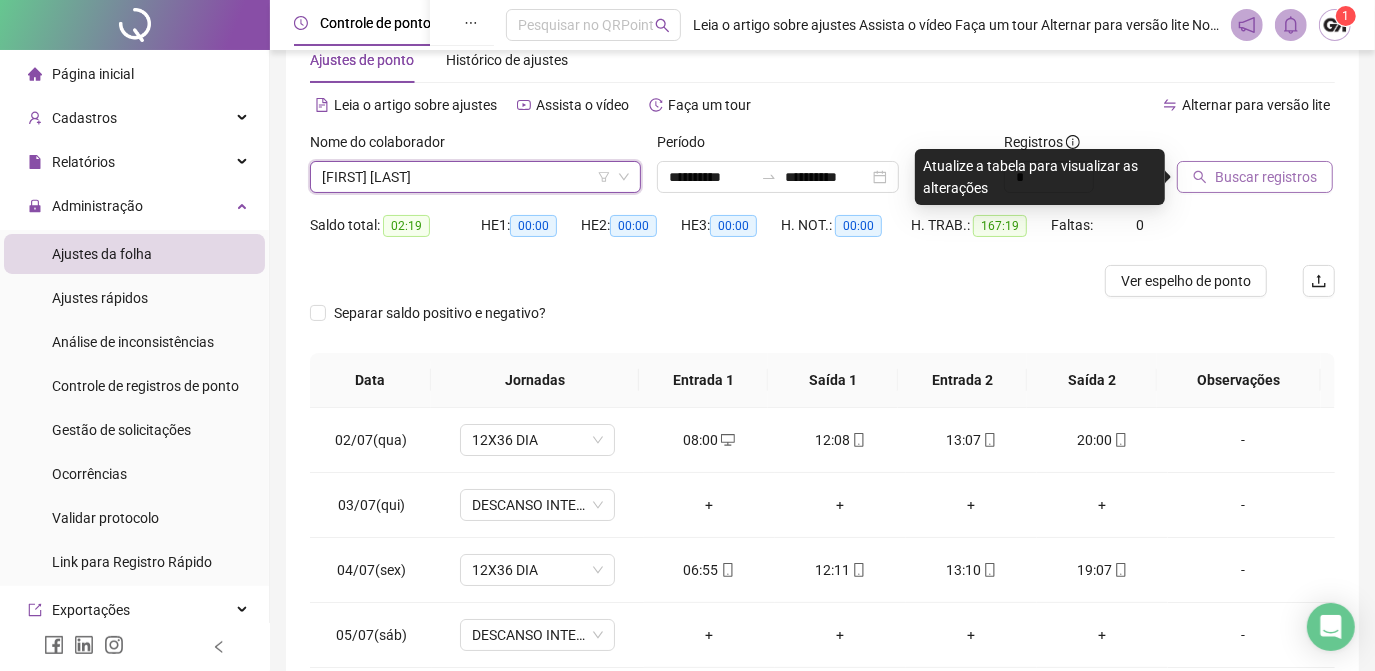 click on "Buscar registros" at bounding box center (1266, 177) 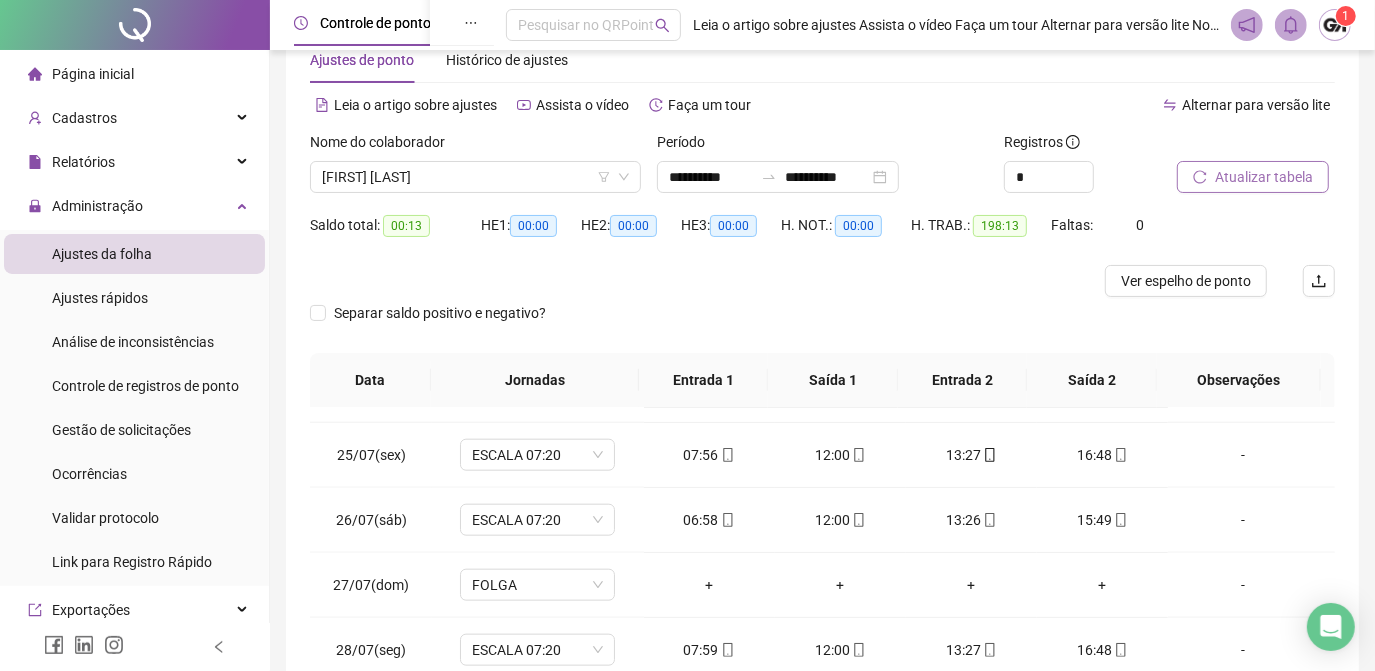 scroll, scrollTop: 1579, scrollLeft: 0, axis: vertical 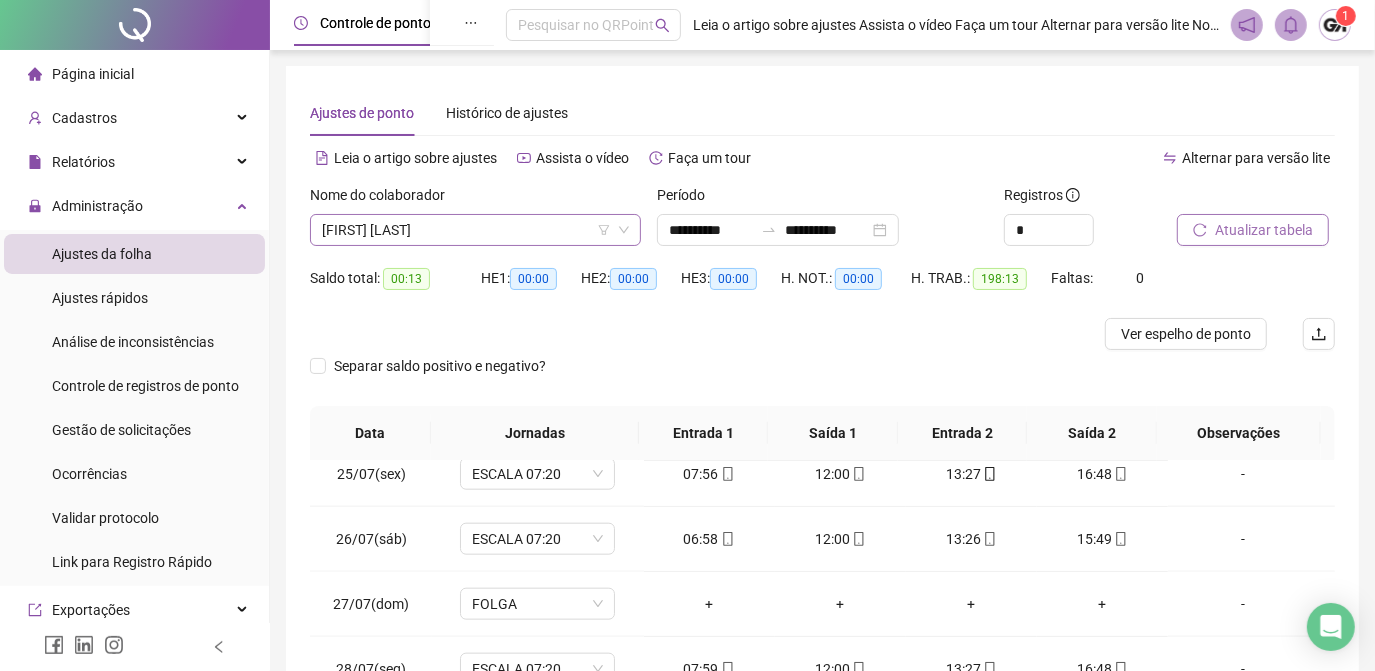 click on "[FIRST] [LAST]" at bounding box center [475, 230] 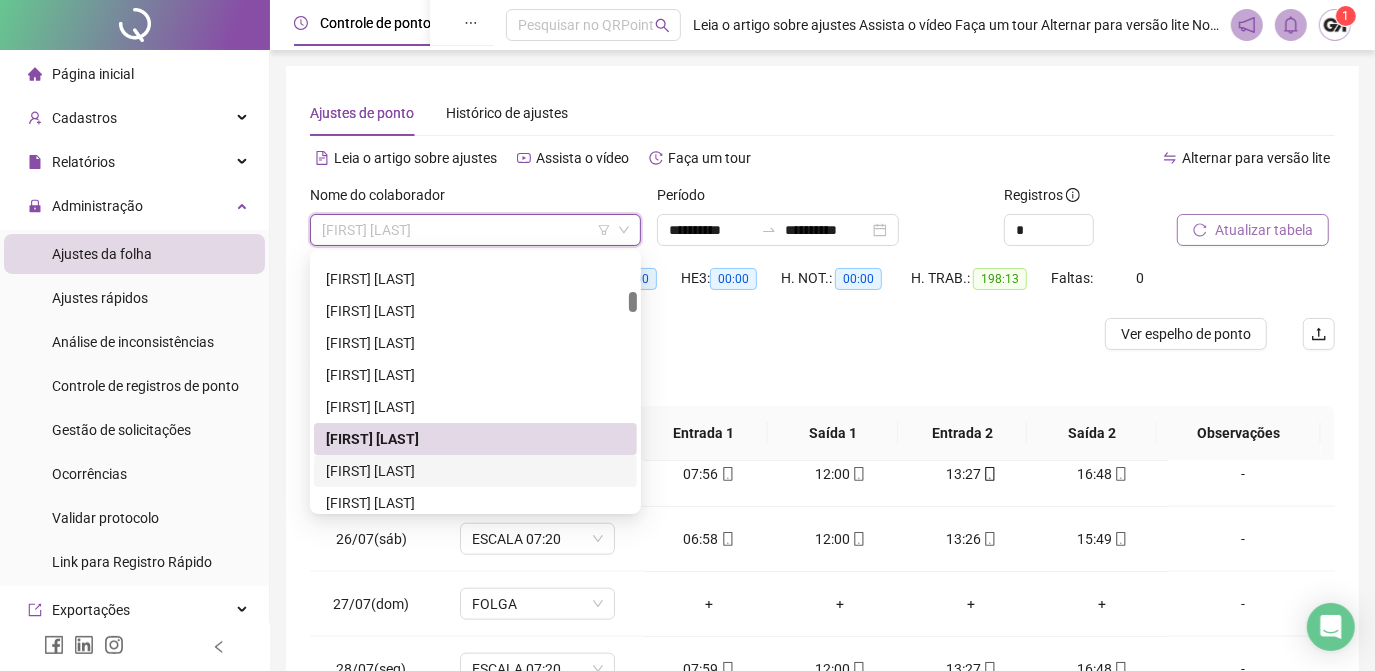 drag, startPoint x: 485, startPoint y: 469, endPoint x: 769, endPoint y: 378, distance: 298.22308 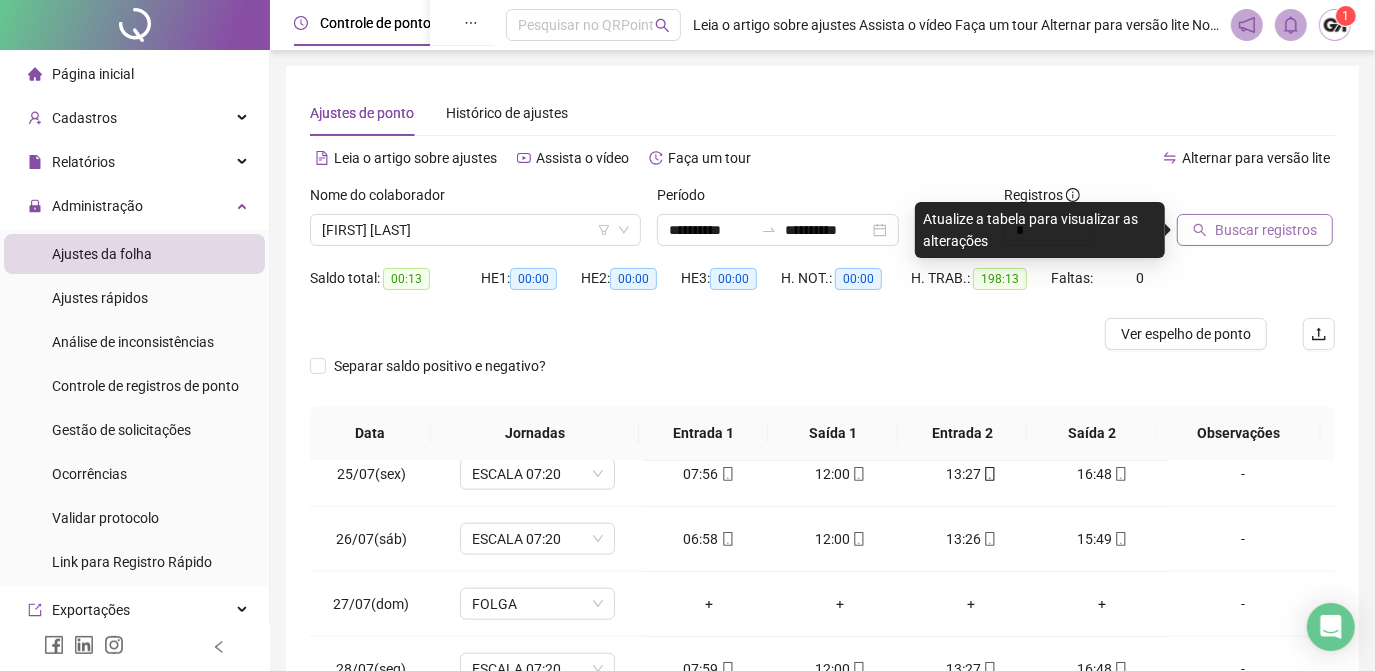 click on "Buscar registros" at bounding box center [1266, 230] 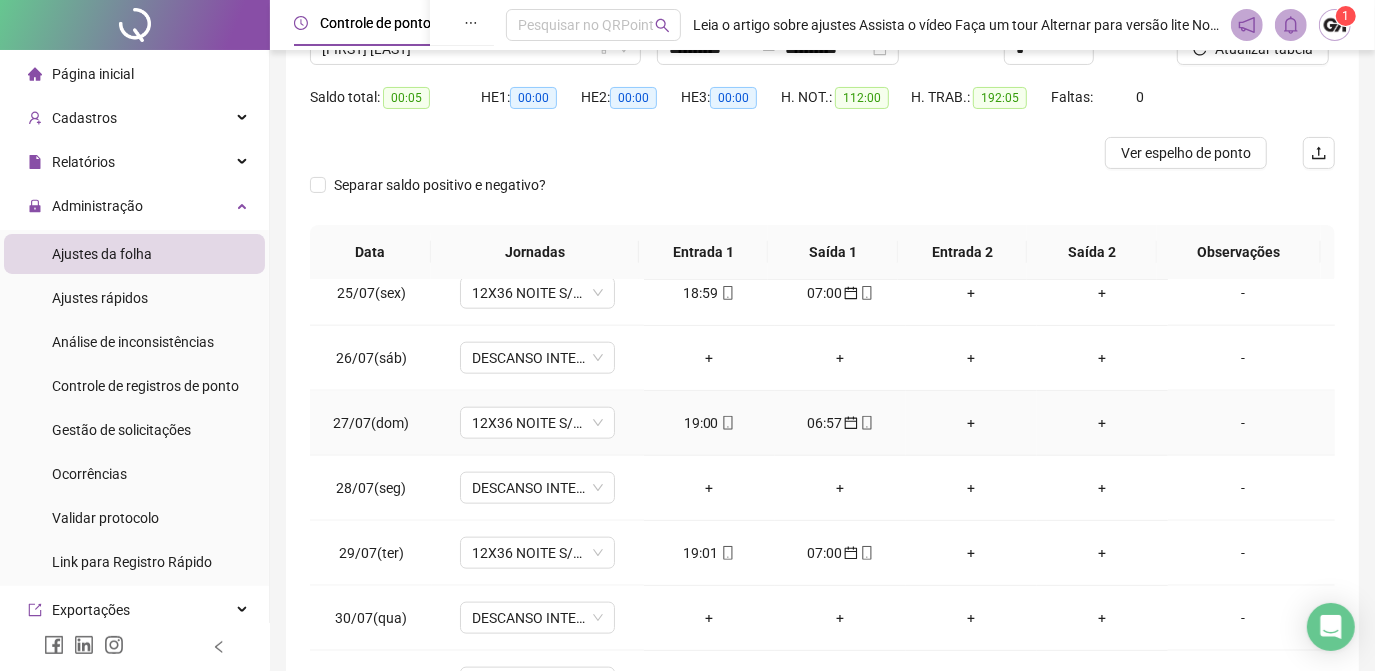 scroll, scrollTop: 326, scrollLeft: 0, axis: vertical 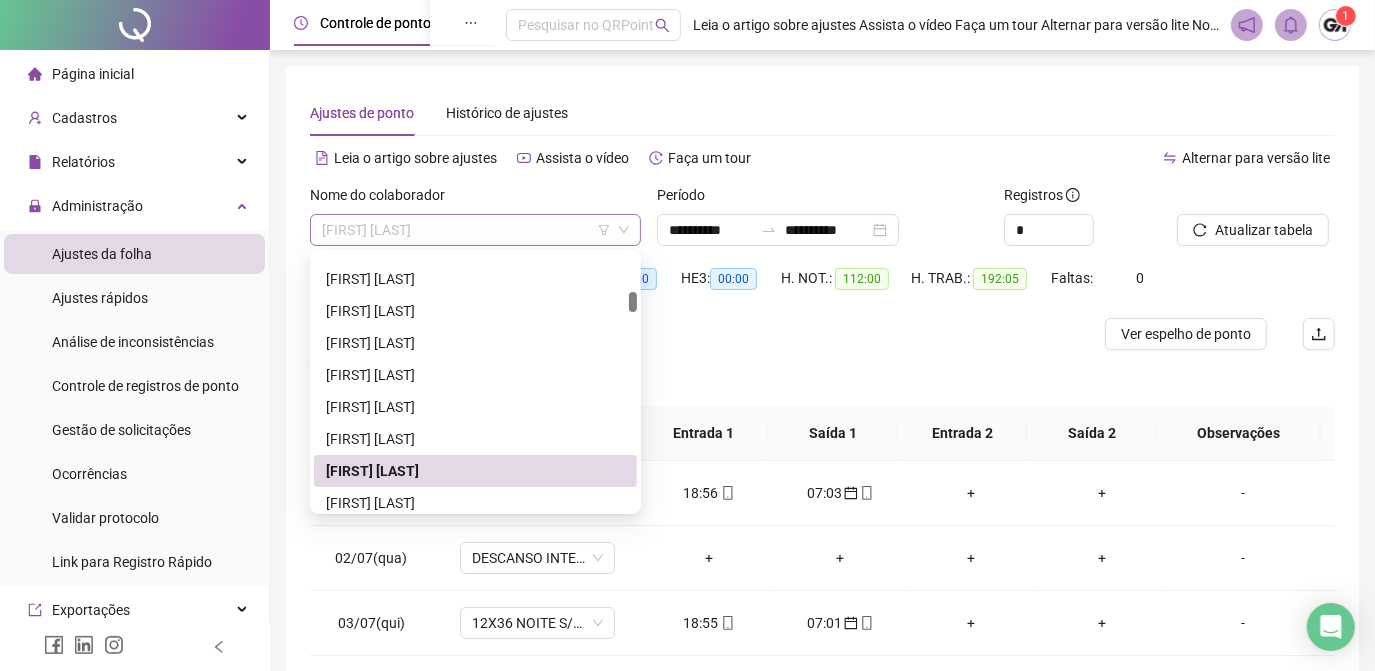 click on "[FIRST] [LAST]" at bounding box center (475, 230) 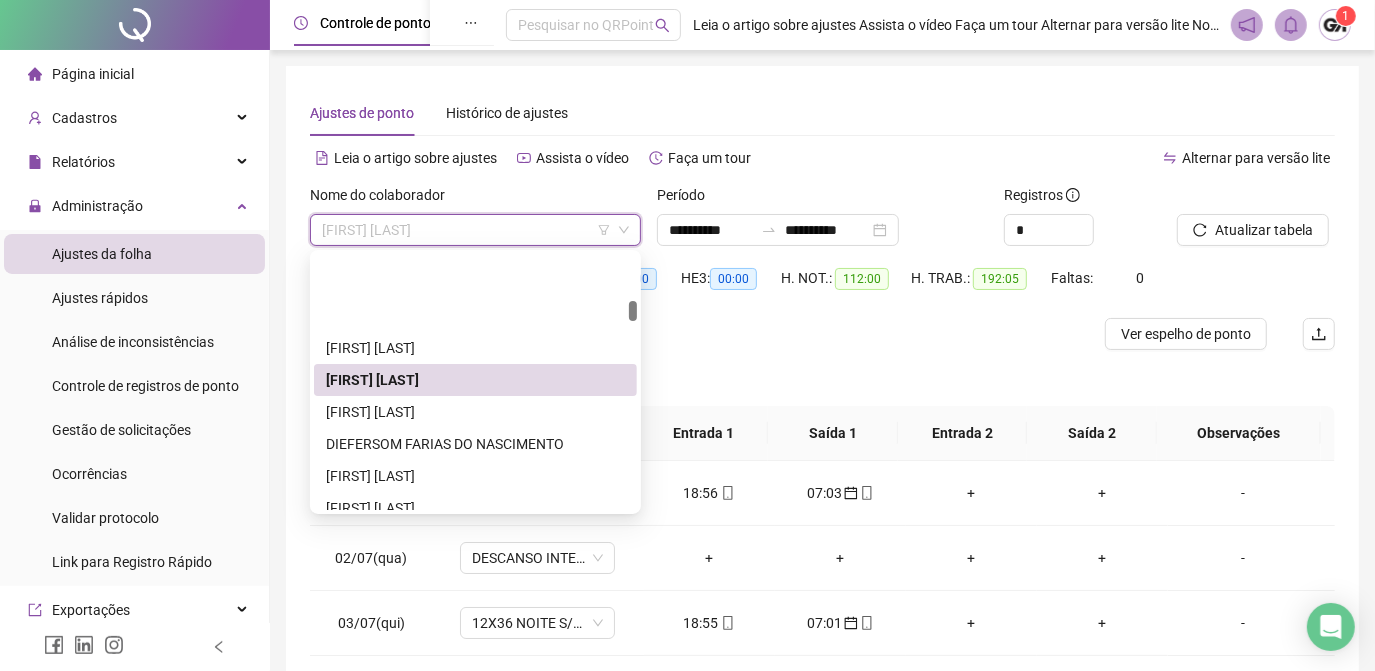 scroll, scrollTop: 909, scrollLeft: 0, axis: vertical 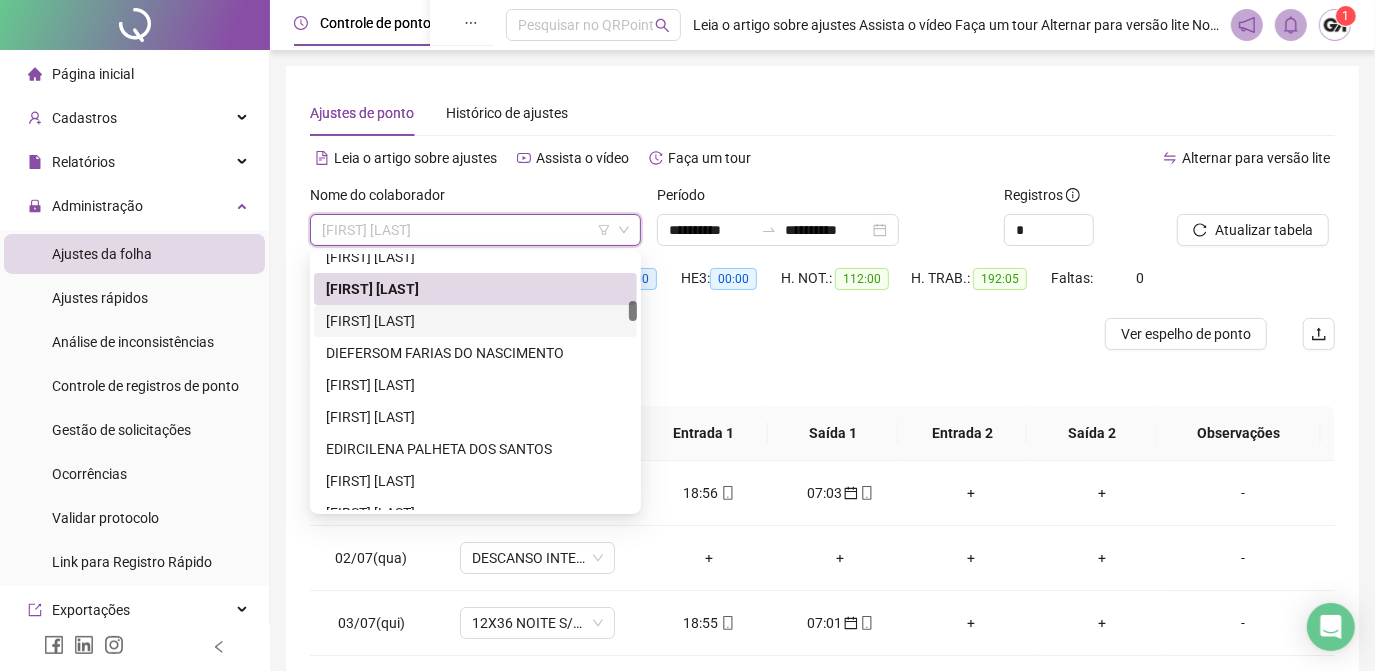 click on "[FIRST] [LAST]" at bounding box center (475, 321) 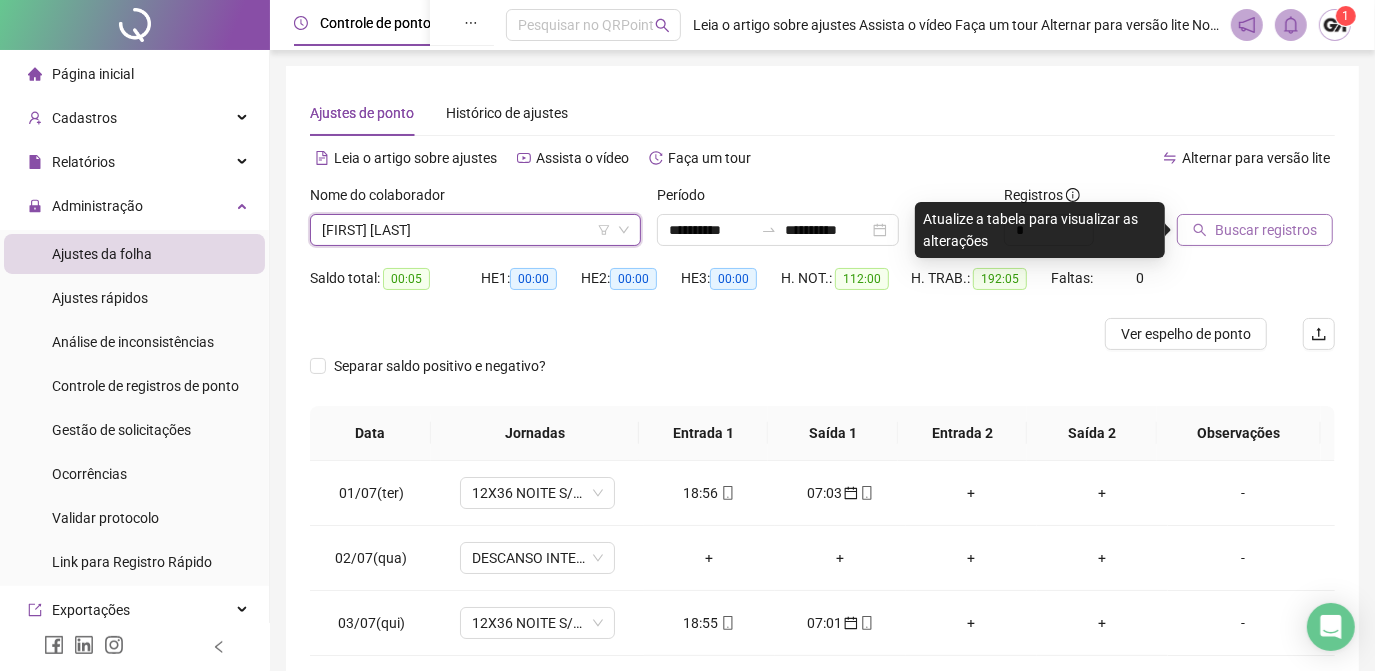click on "Buscar registros" at bounding box center (1266, 230) 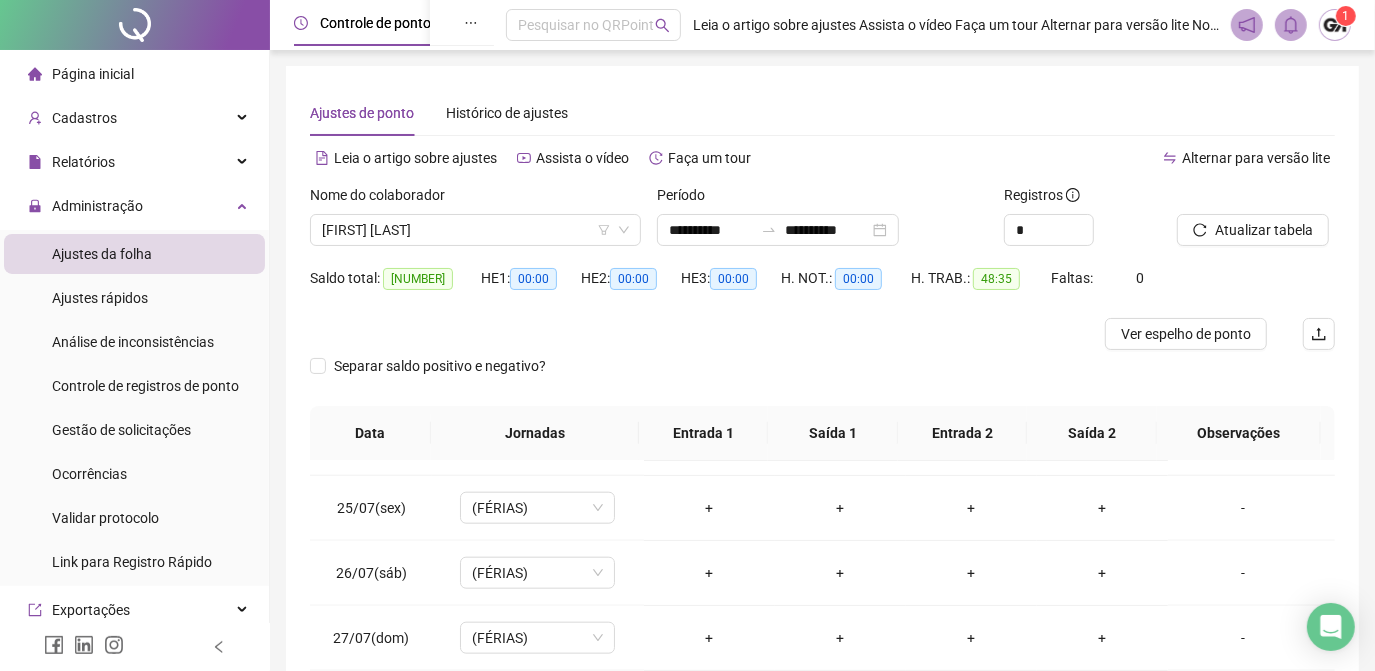scroll, scrollTop: 1579, scrollLeft: 0, axis: vertical 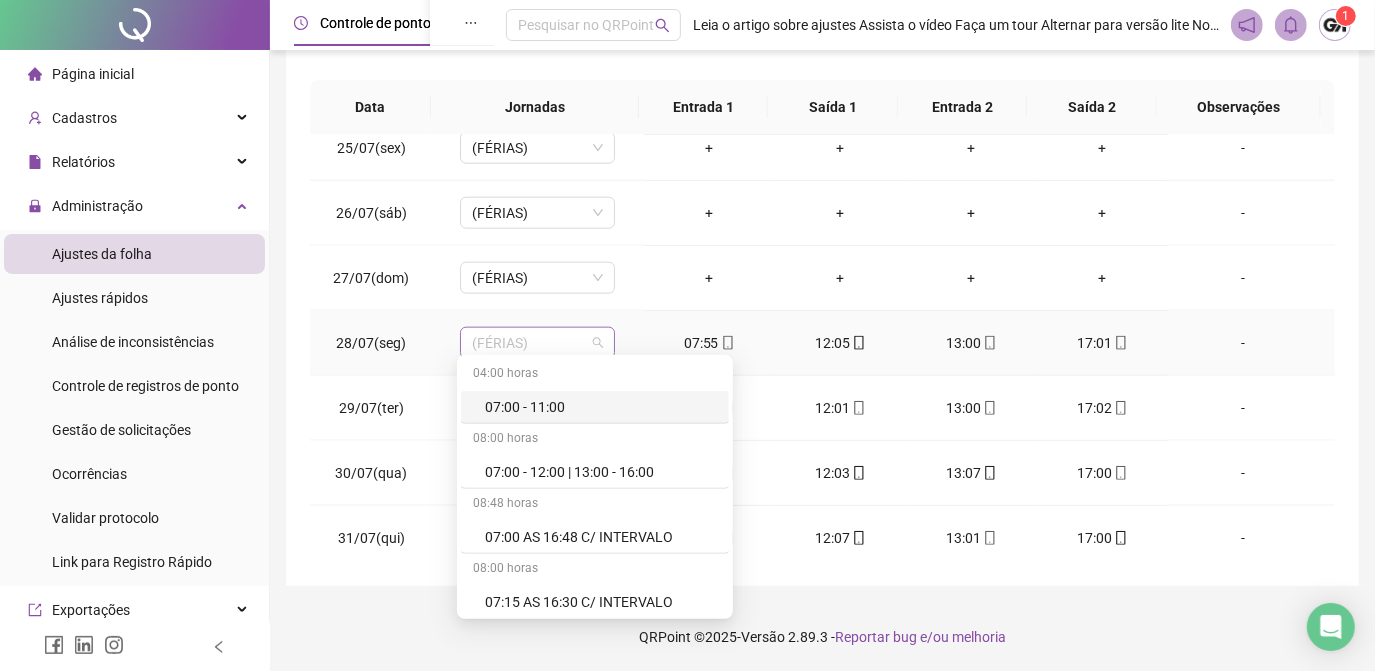 click on "(FÉRIAS)" at bounding box center [537, 343] 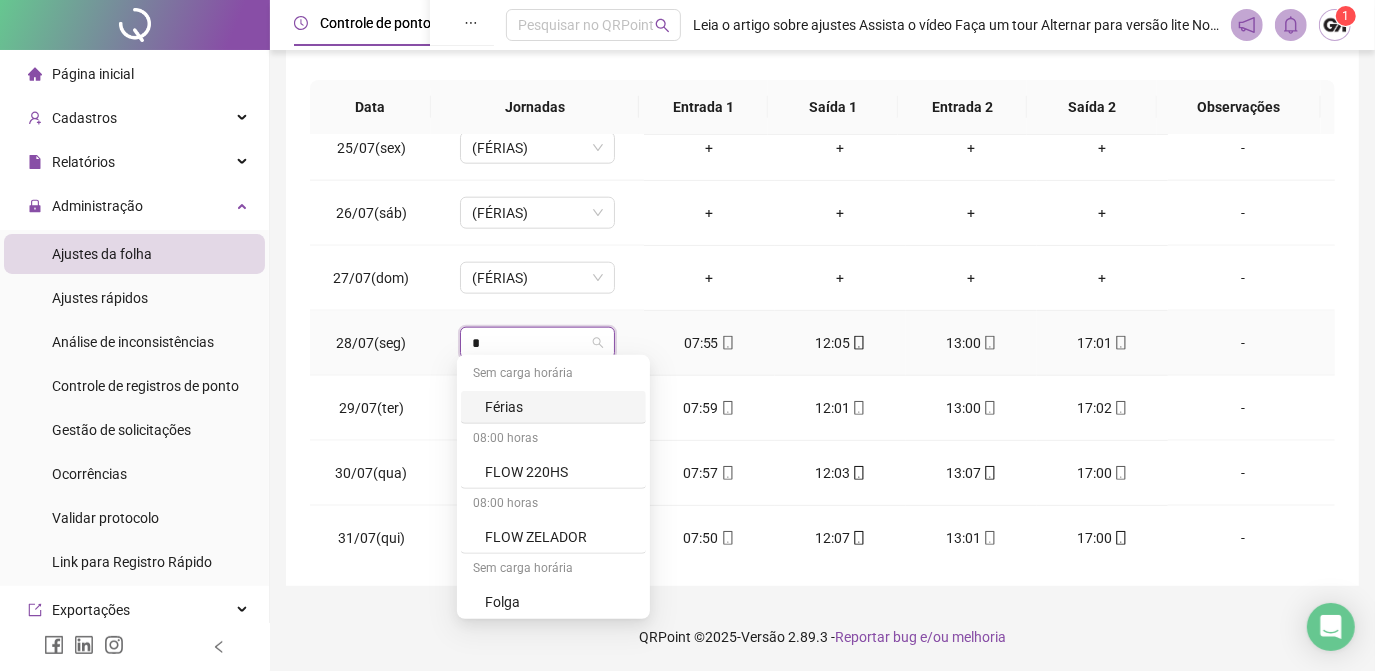 type on "**" 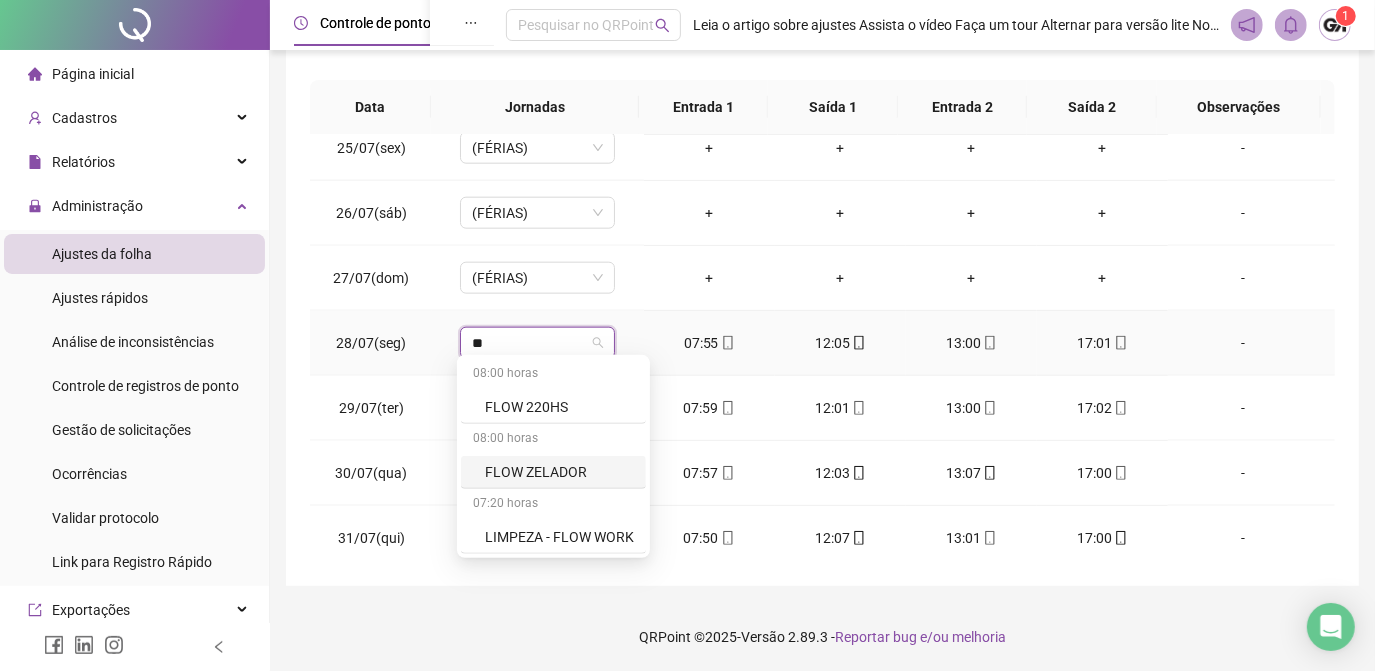 drag, startPoint x: 556, startPoint y: 474, endPoint x: 564, endPoint y: 457, distance: 18.788294 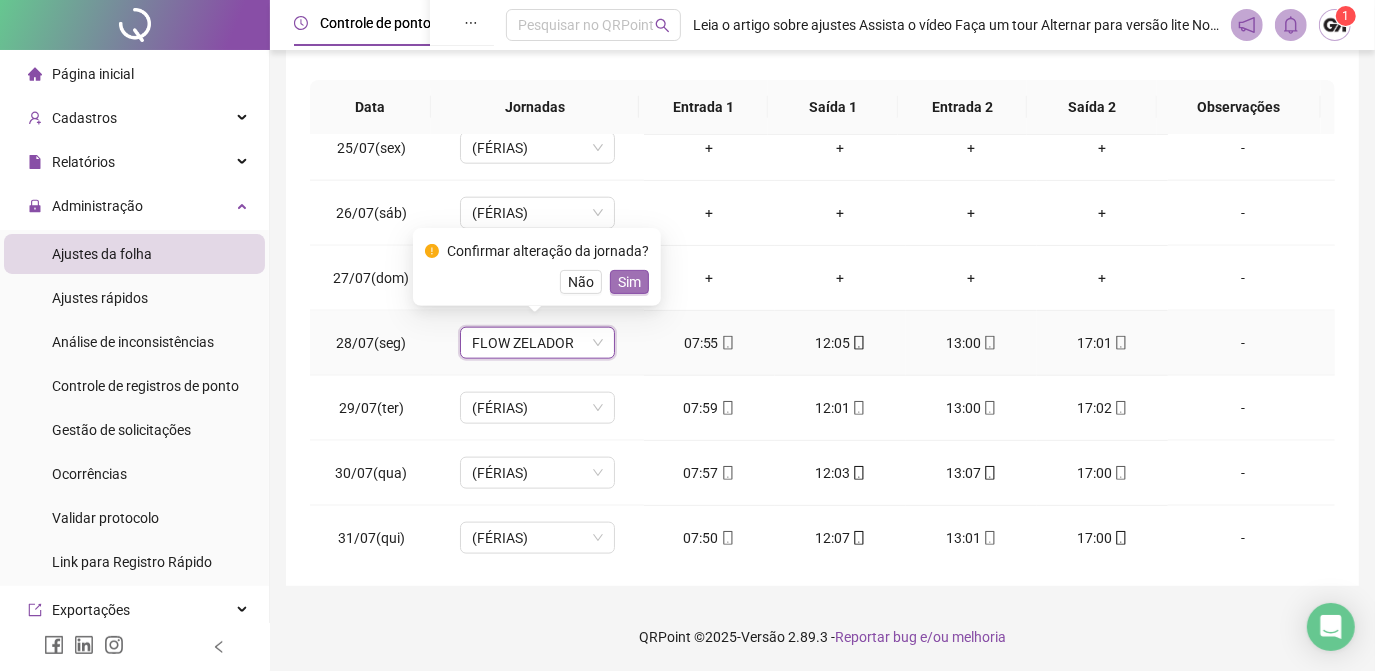 click on "Sim" at bounding box center [629, 282] 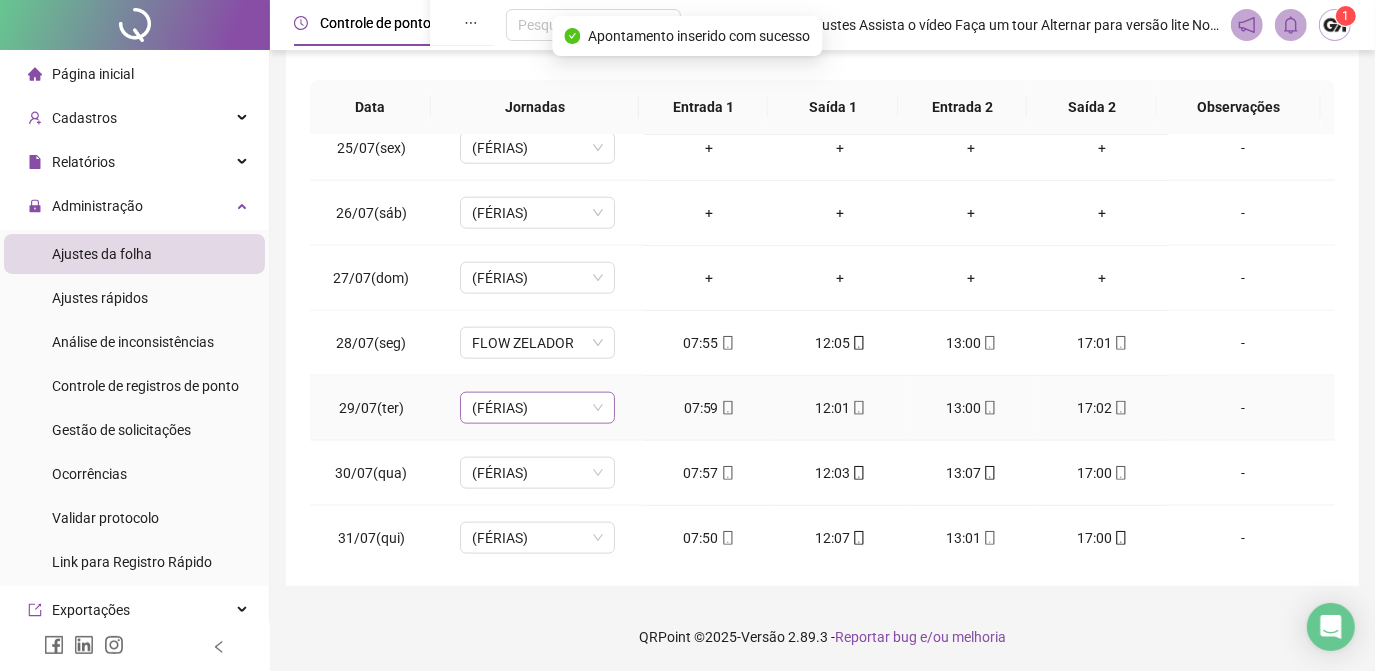 click on "(FÉRIAS)" at bounding box center [537, 408] 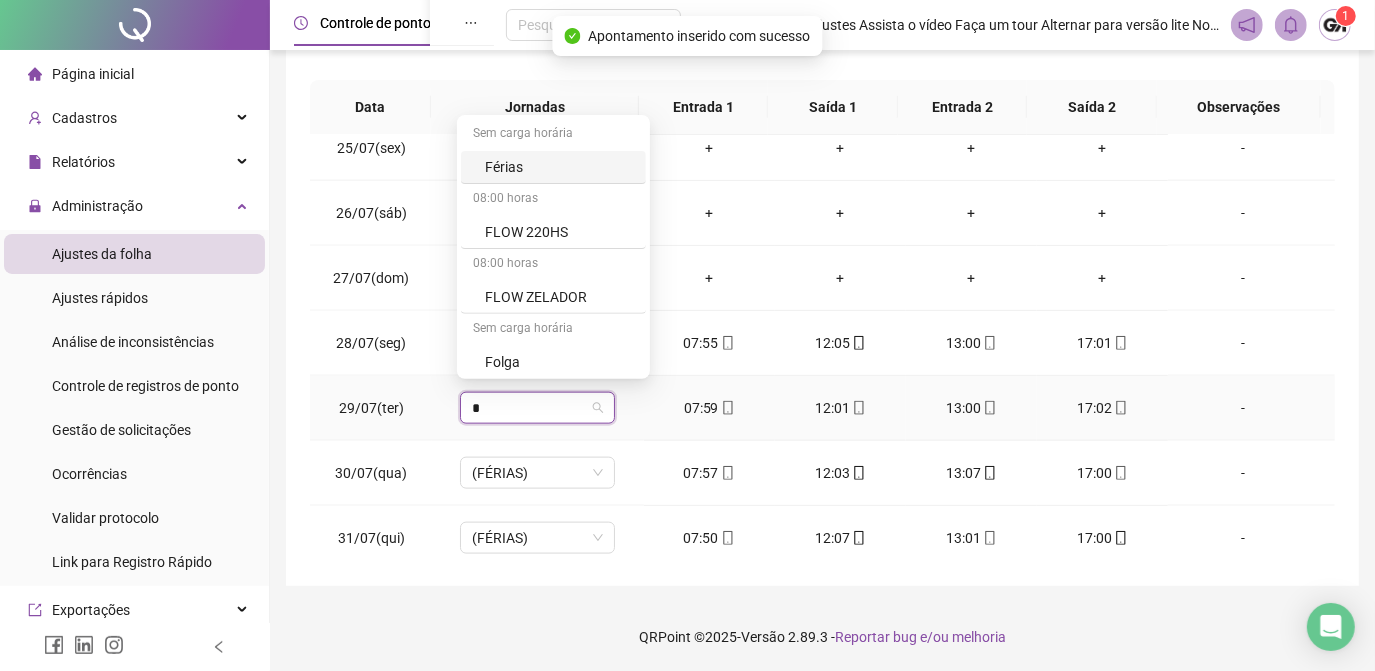 type on "**" 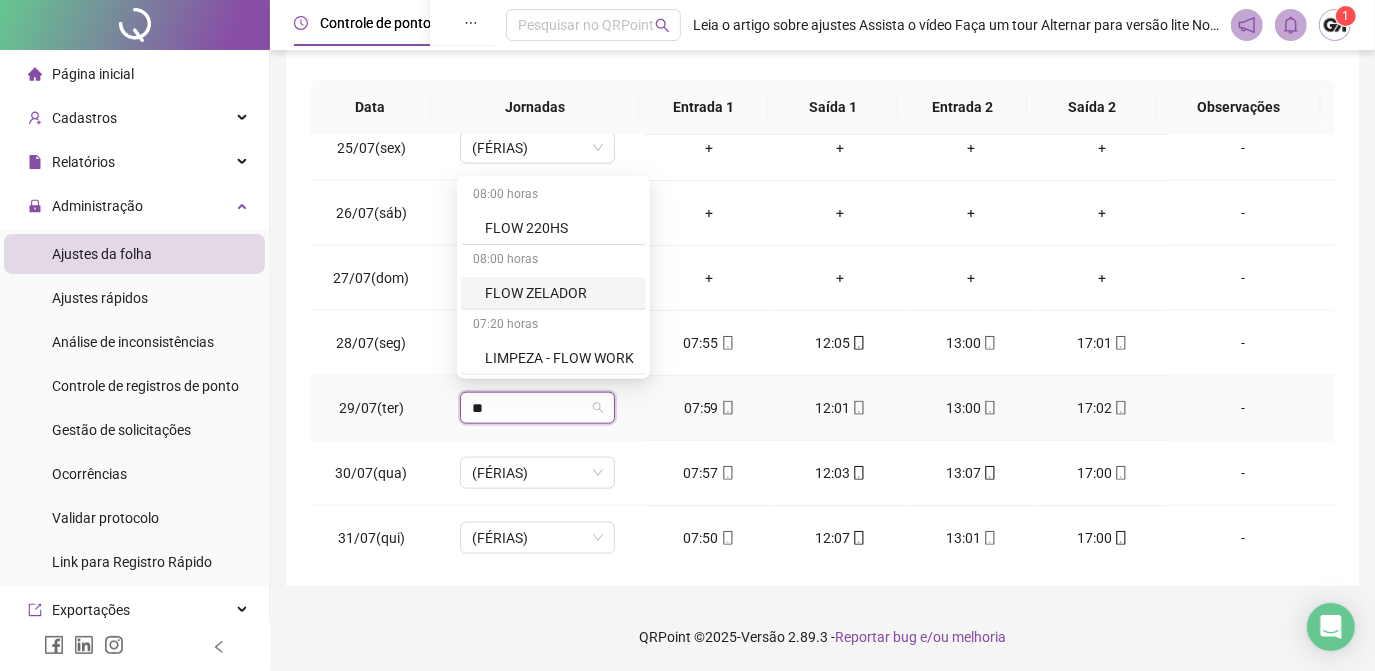 click on "FLOW ZELADOR" at bounding box center (559, 293) 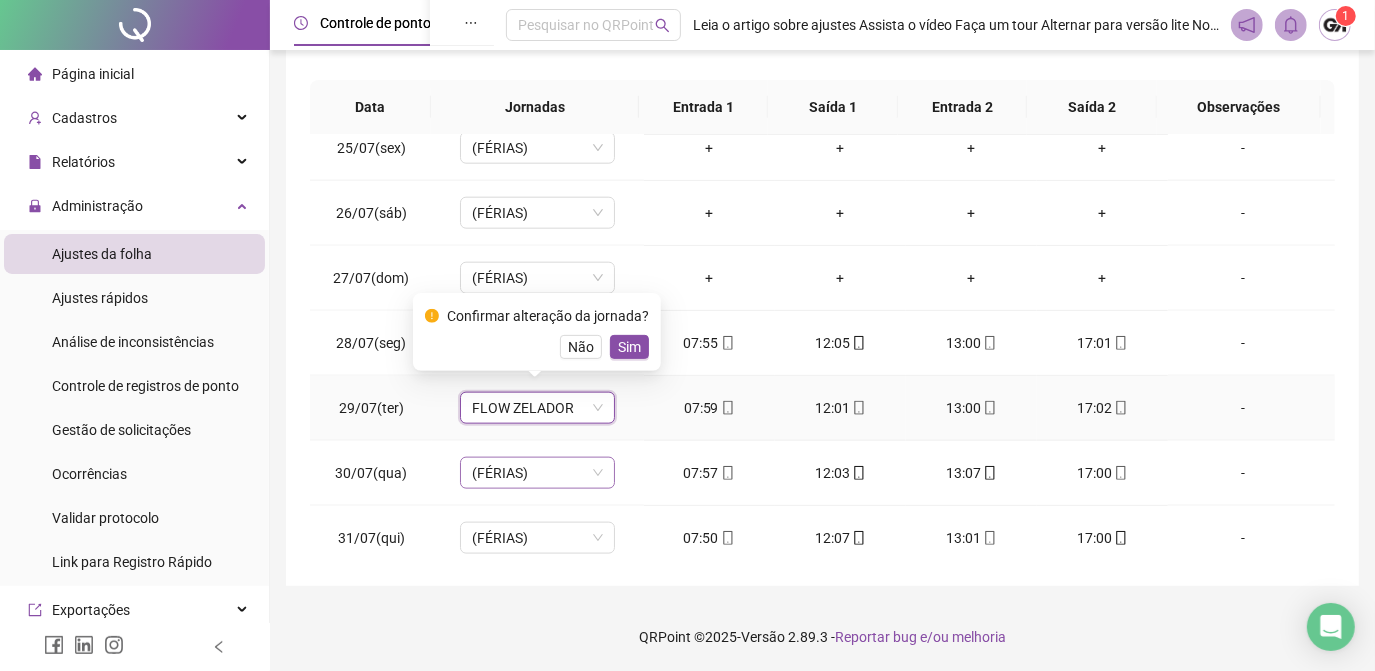 drag, startPoint x: 621, startPoint y: 338, endPoint x: 559, endPoint y: 459, distance: 135.95955 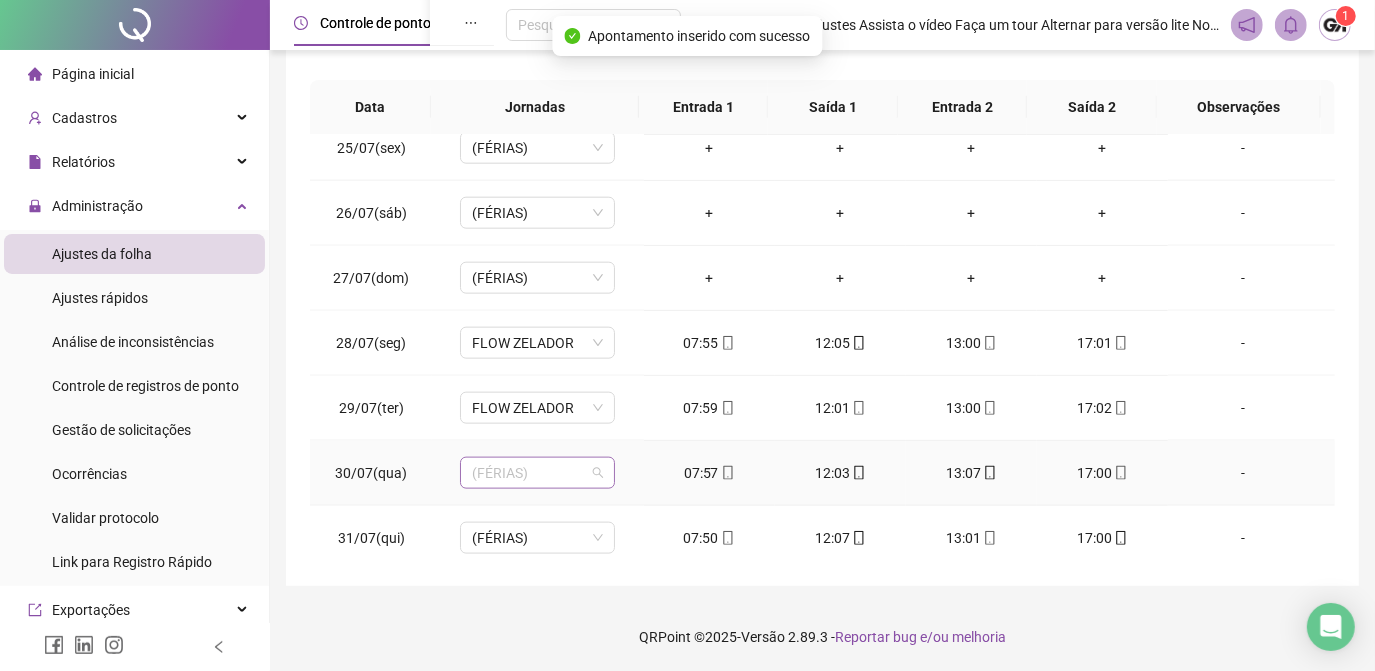 click on "(FÉRIAS)" at bounding box center (537, 473) 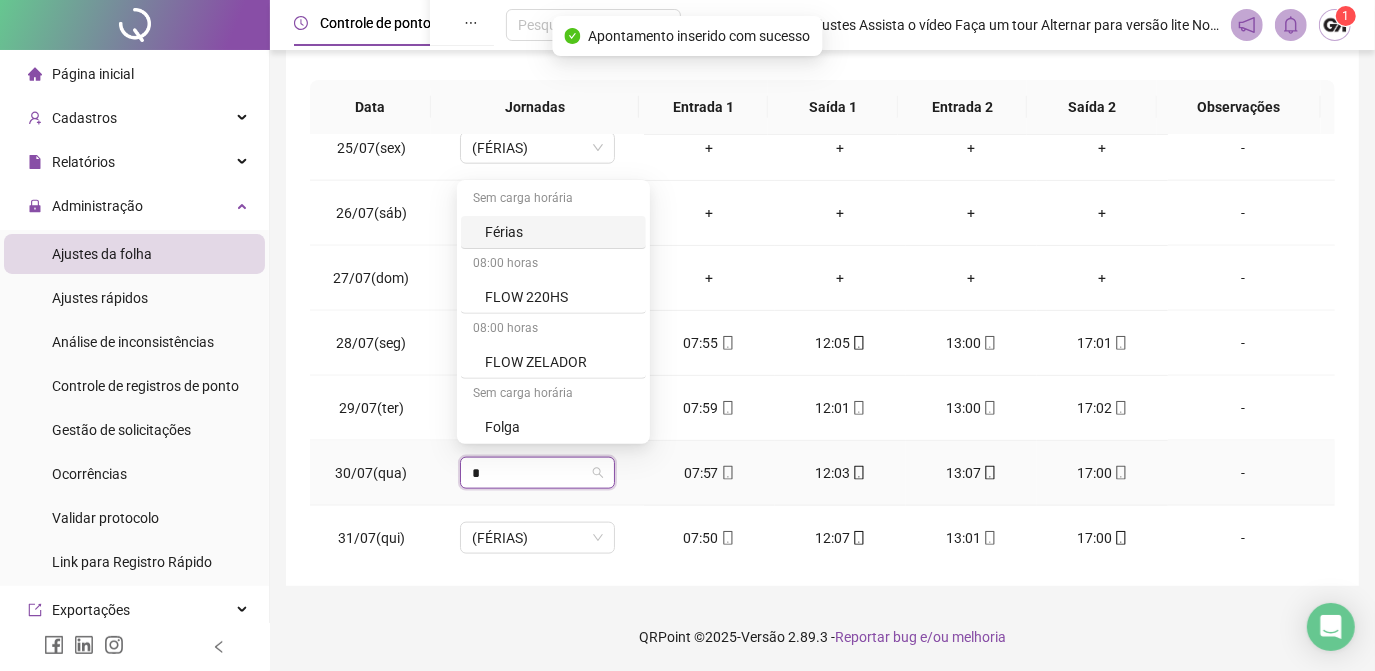 type on "**" 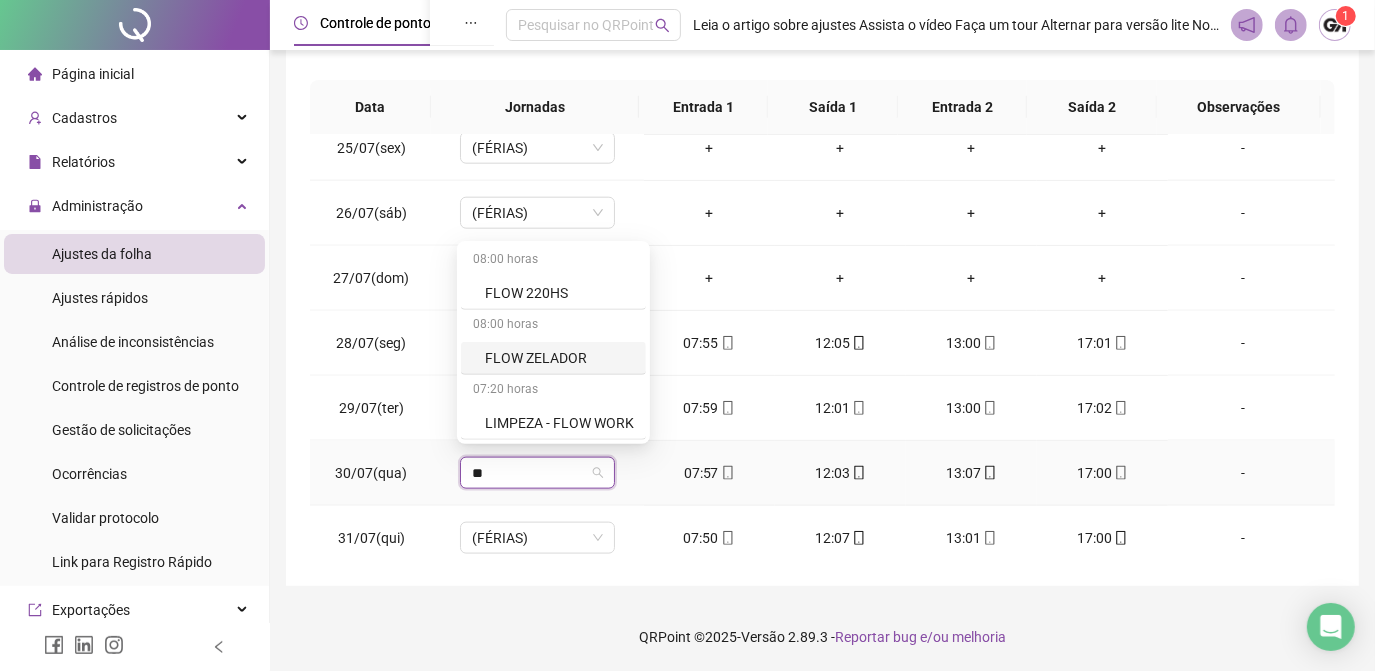 click on "FLOW ZELADOR" at bounding box center [559, 358] 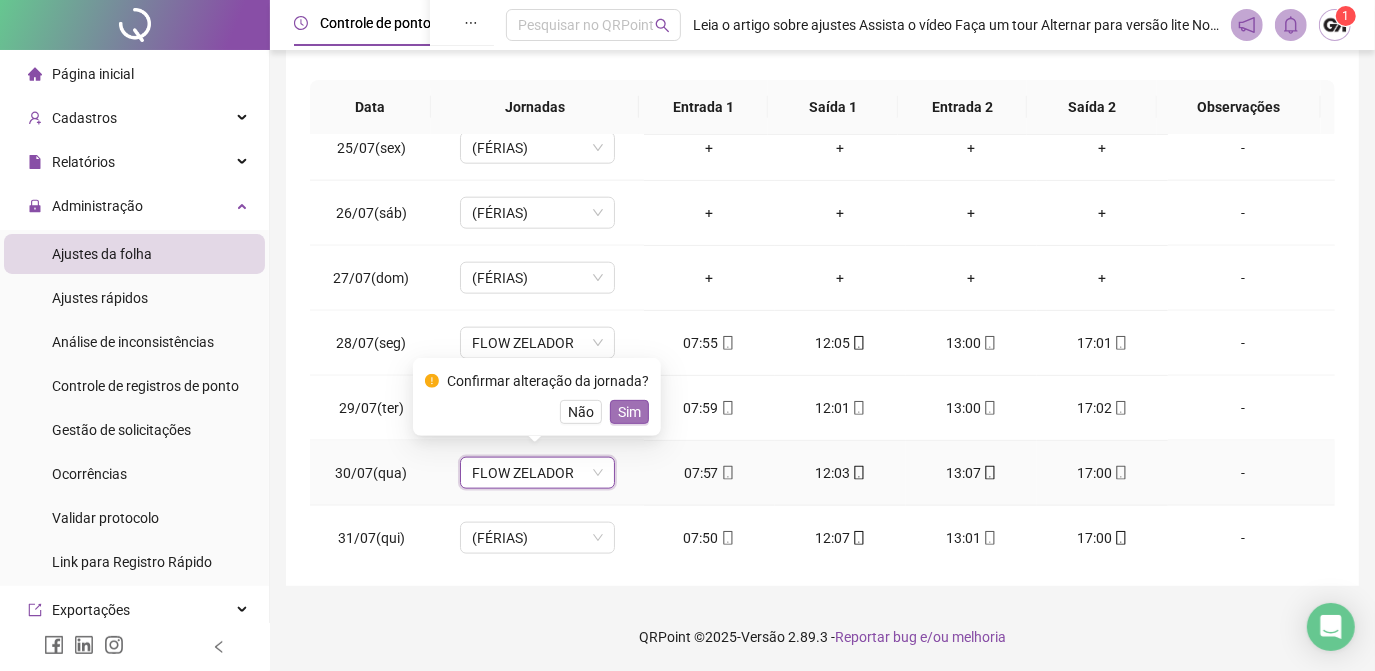 click on "Sim" at bounding box center (629, 412) 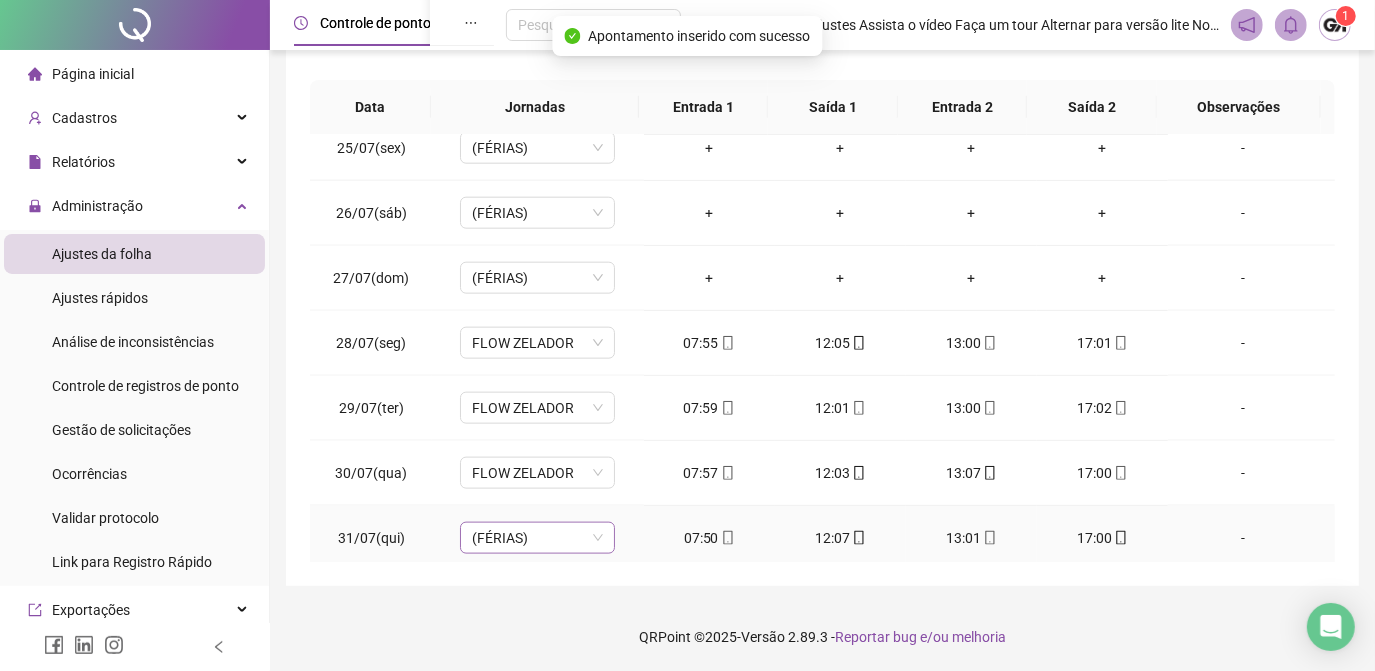 click on "(FÉRIAS)" at bounding box center [537, 538] 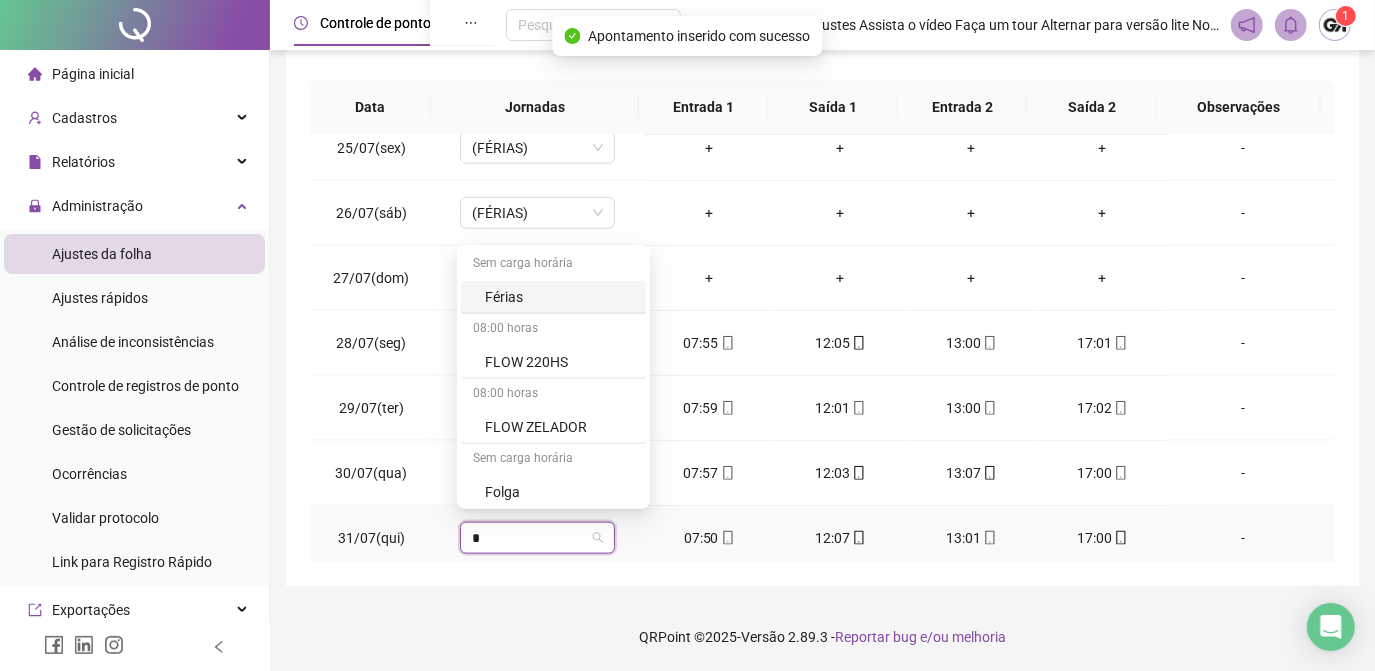 type on "**" 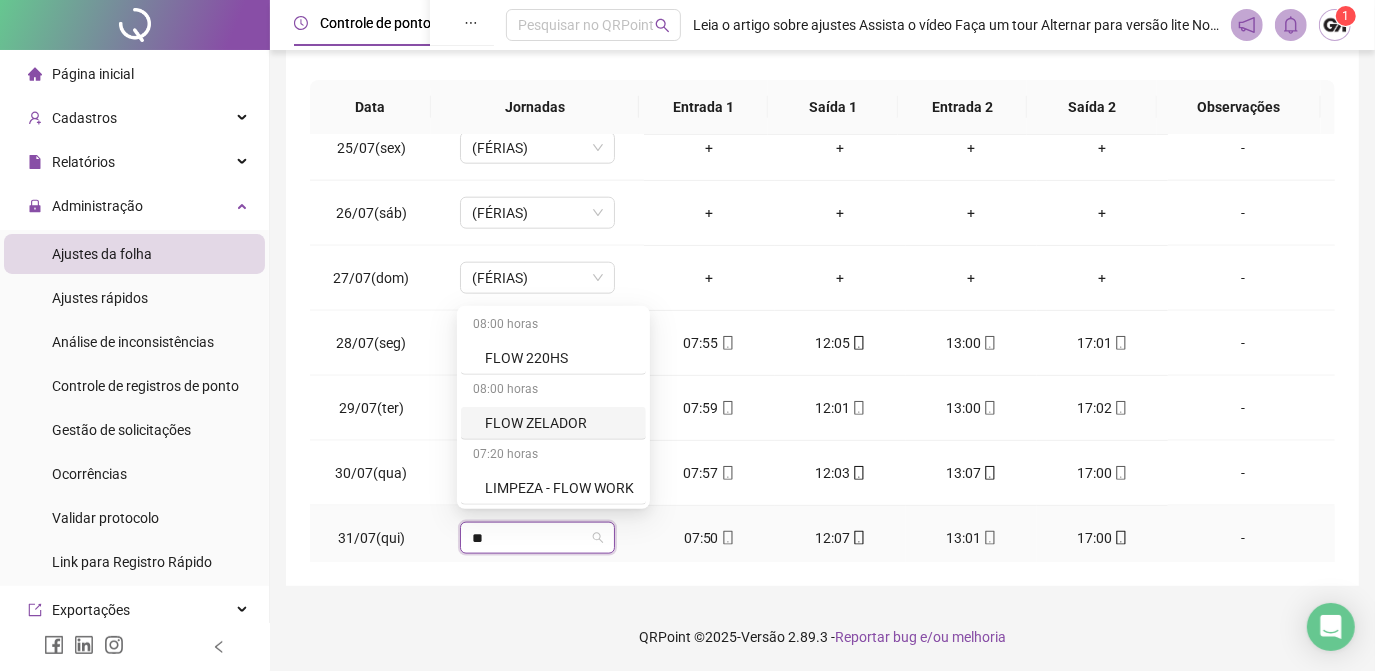 click on "FLOW ZELADOR" at bounding box center (559, 423) 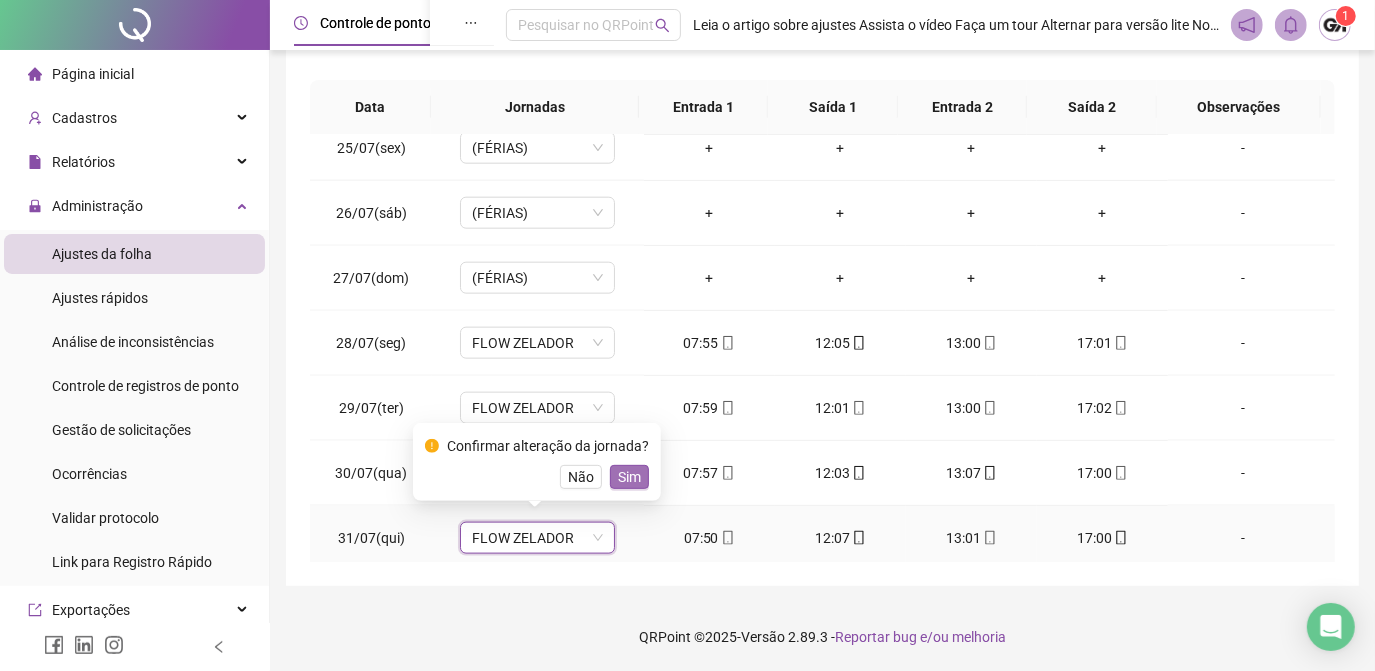 click on "Sim" at bounding box center (629, 477) 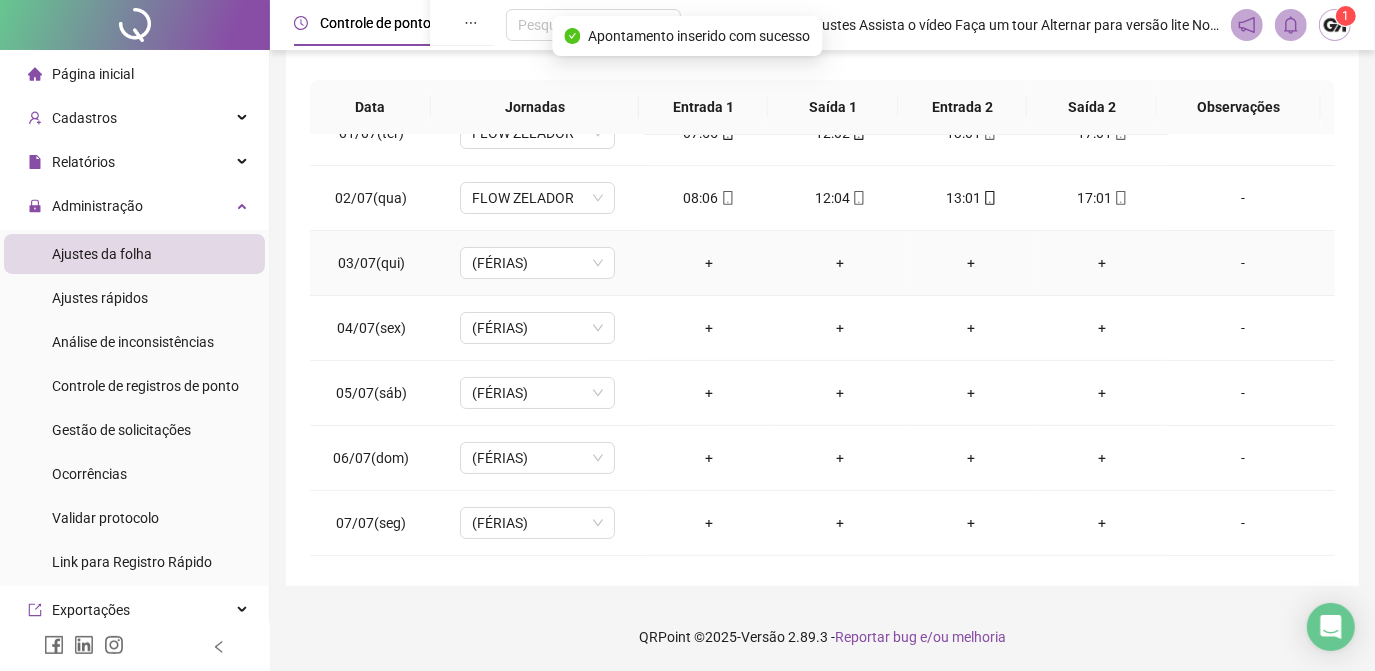 scroll, scrollTop: 0, scrollLeft: 0, axis: both 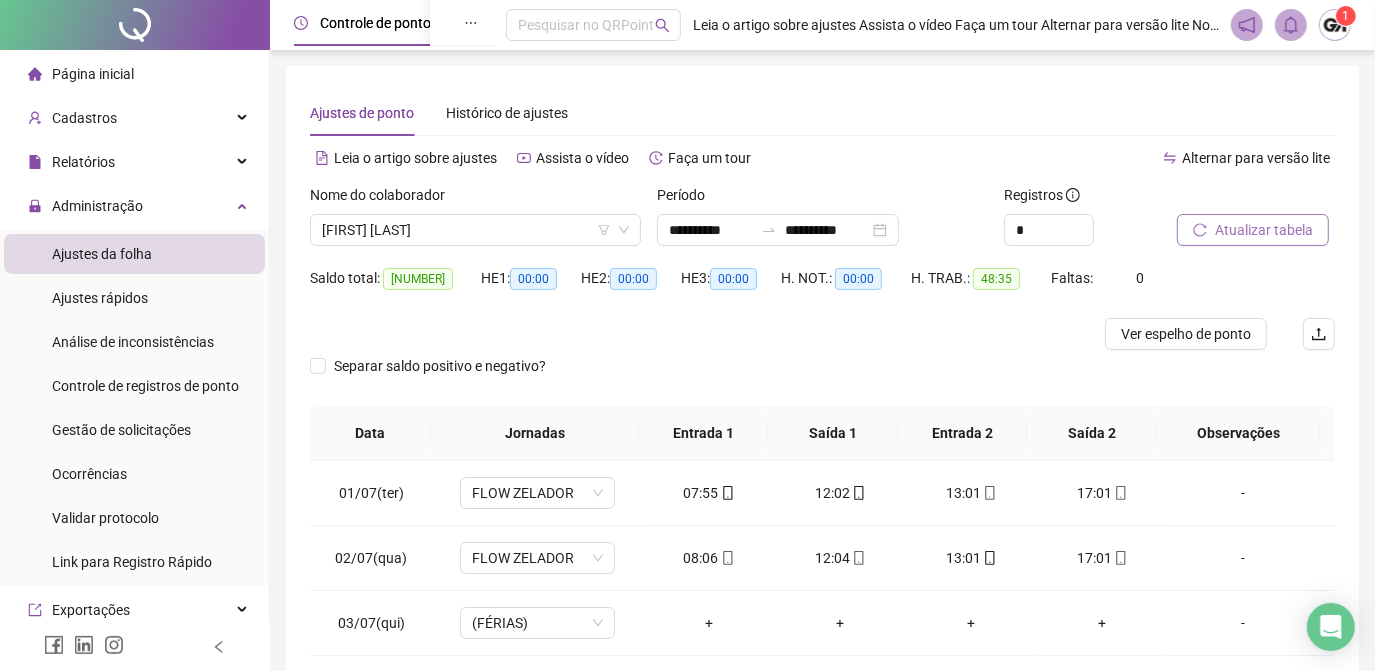 click on "Atualizar tabela" at bounding box center (1253, 230) 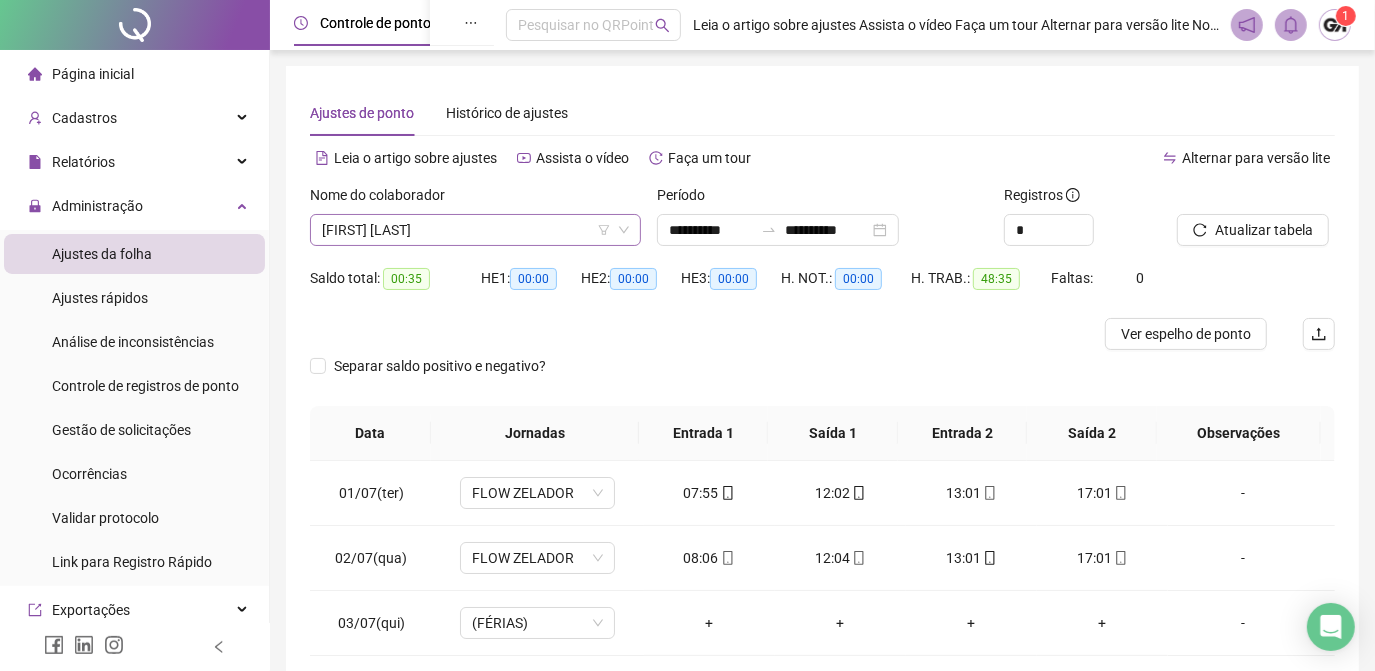 click on "[FIRST] [LAST]" at bounding box center (475, 230) 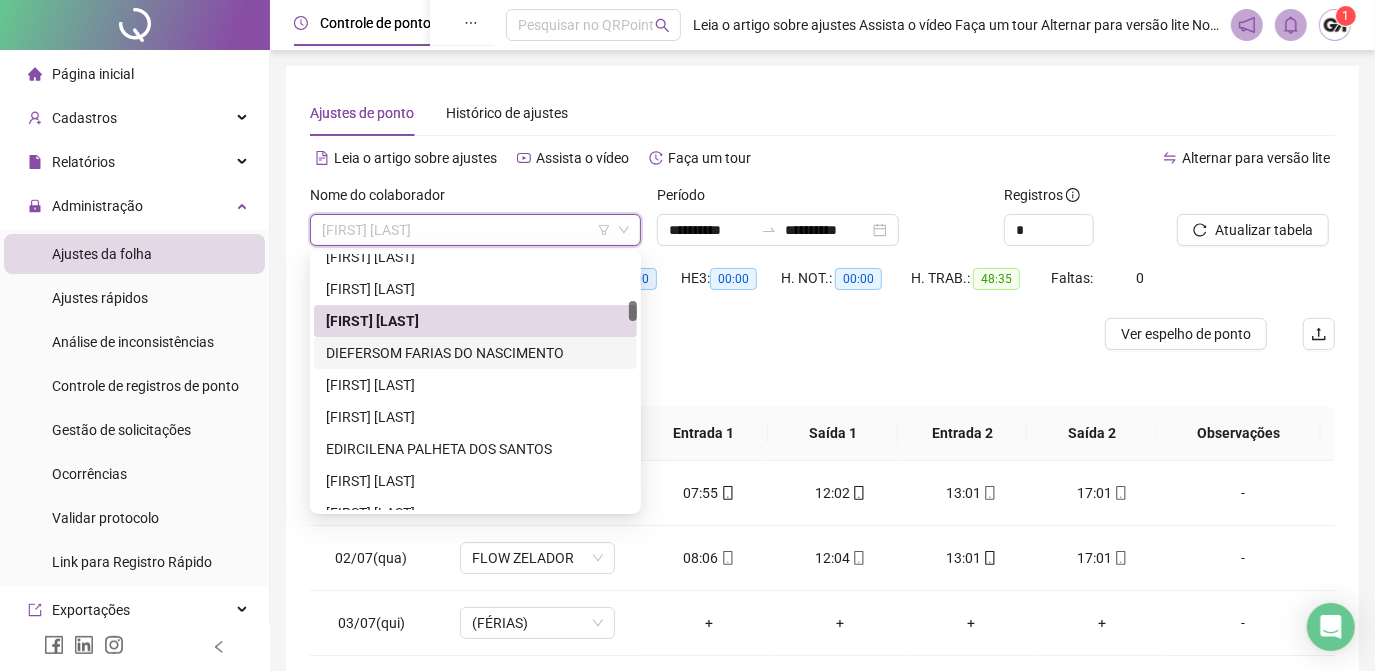 click on "DIEFERSOM FARIAS DO NASCIMENTO" at bounding box center (475, 353) 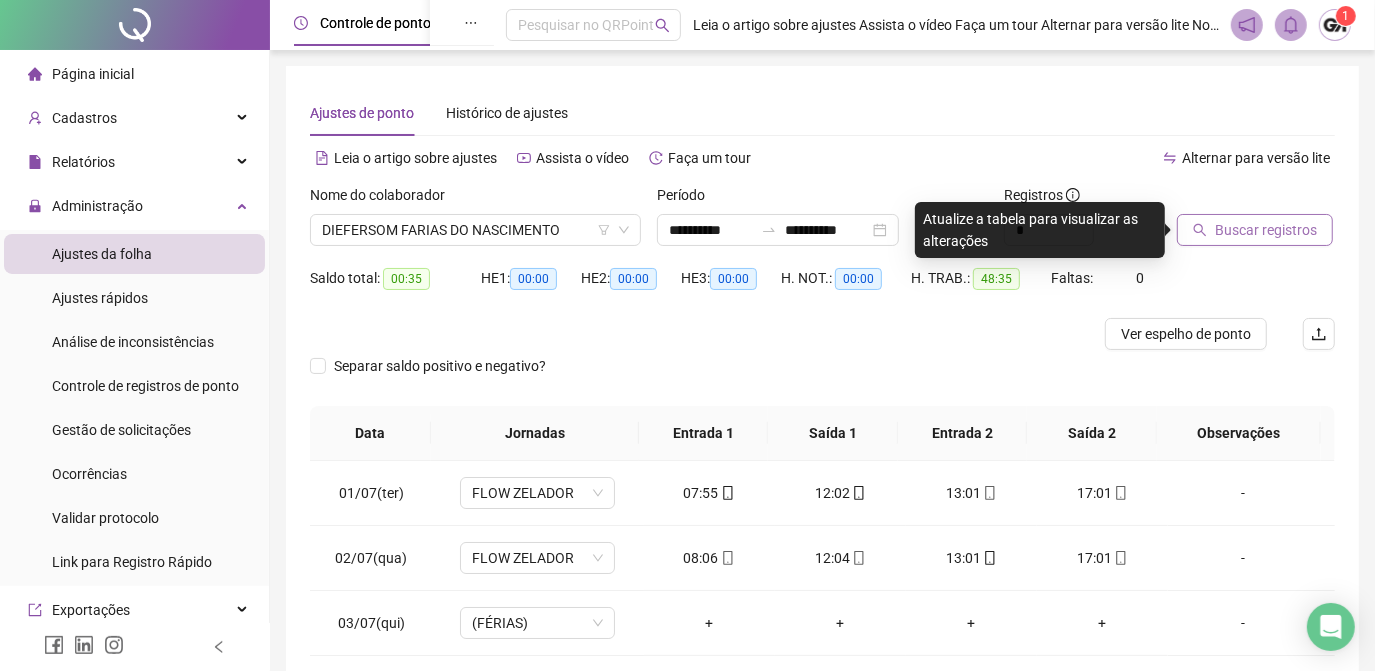 click on "Buscar registros" at bounding box center [1266, 230] 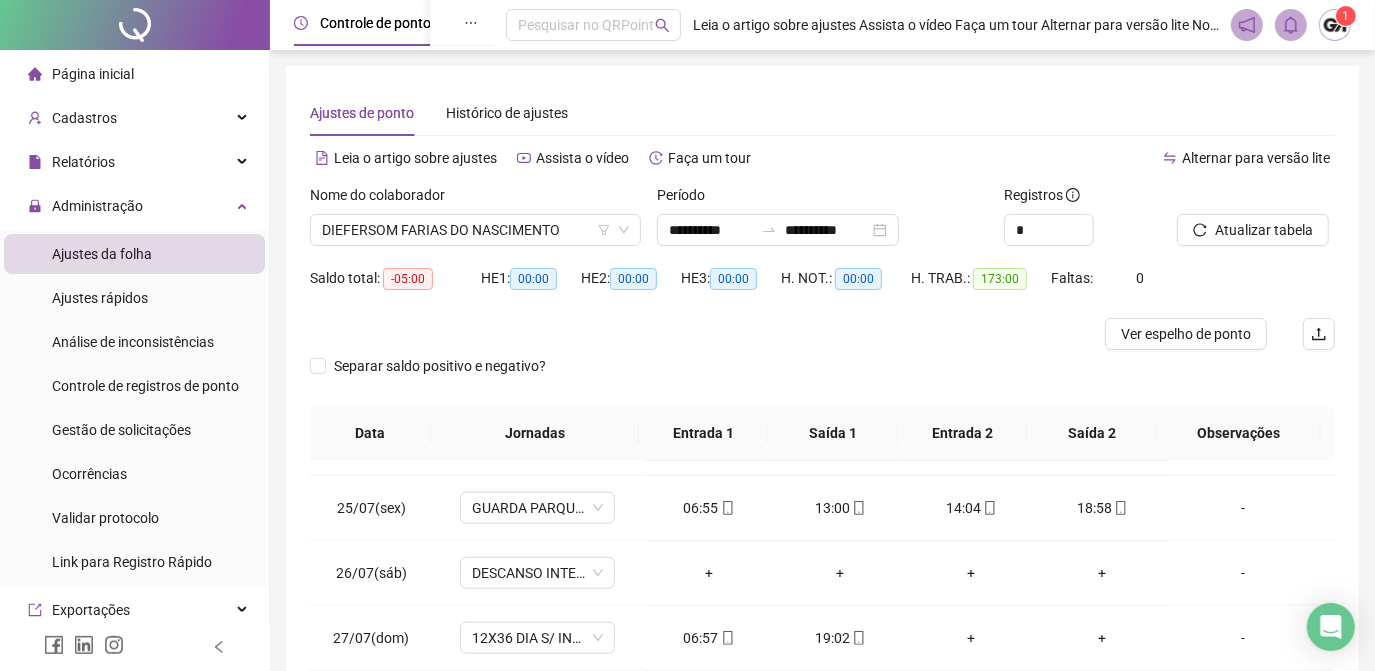 scroll, scrollTop: 1579, scrollLeft: 0, axis: vertical 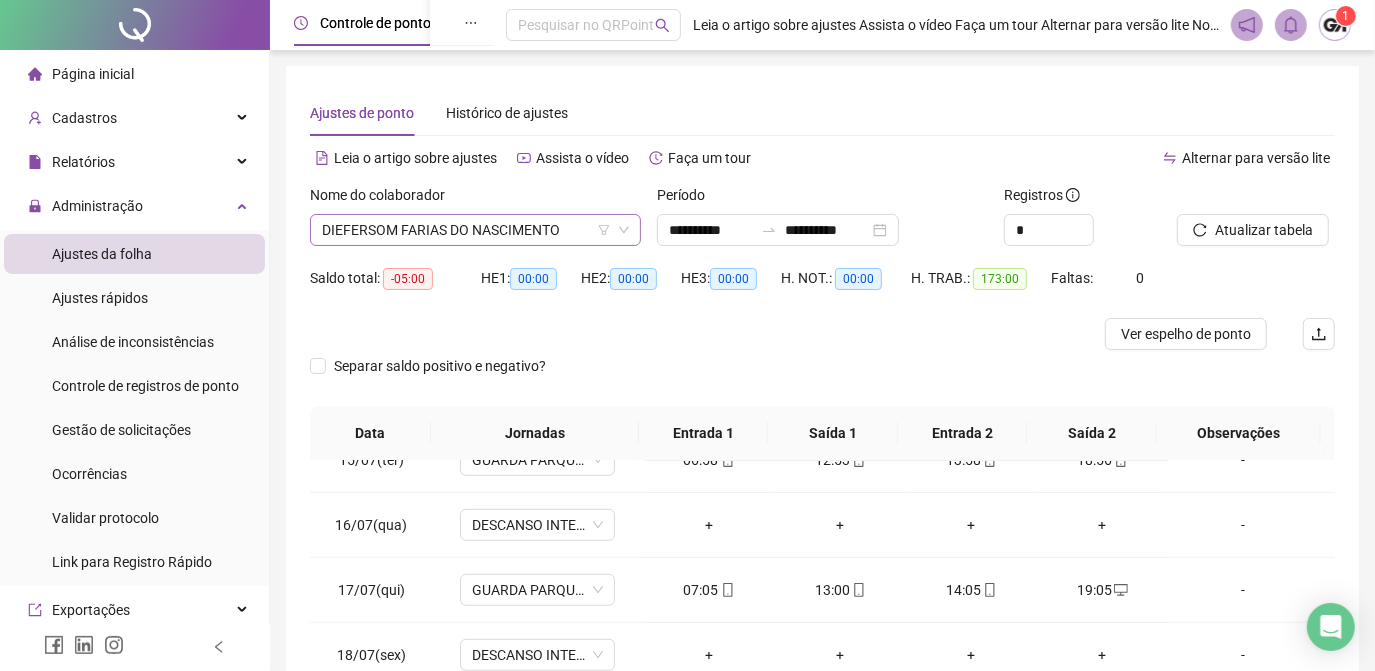 click on "DIEFERSOM FARIAS DO NASCIMENTO" at bounding box center (475, 230) 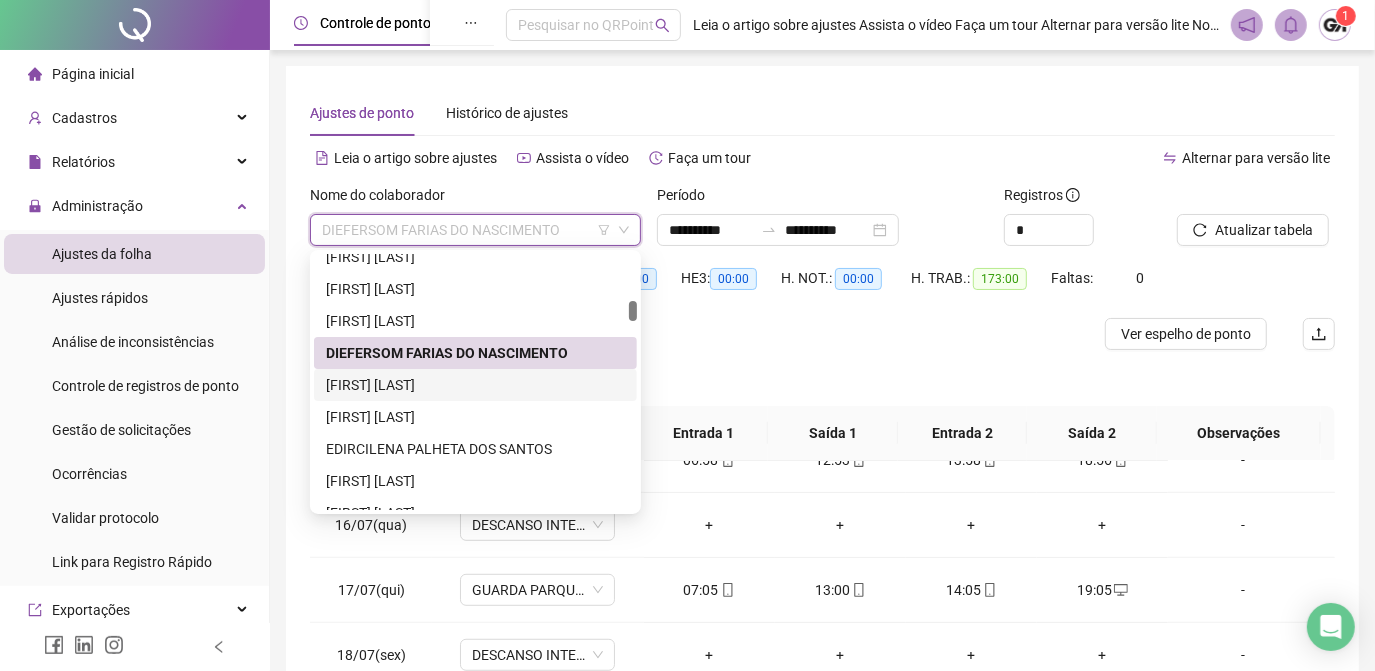 click on "[FIRST] [LAST]" at bounding box center [475, 385] 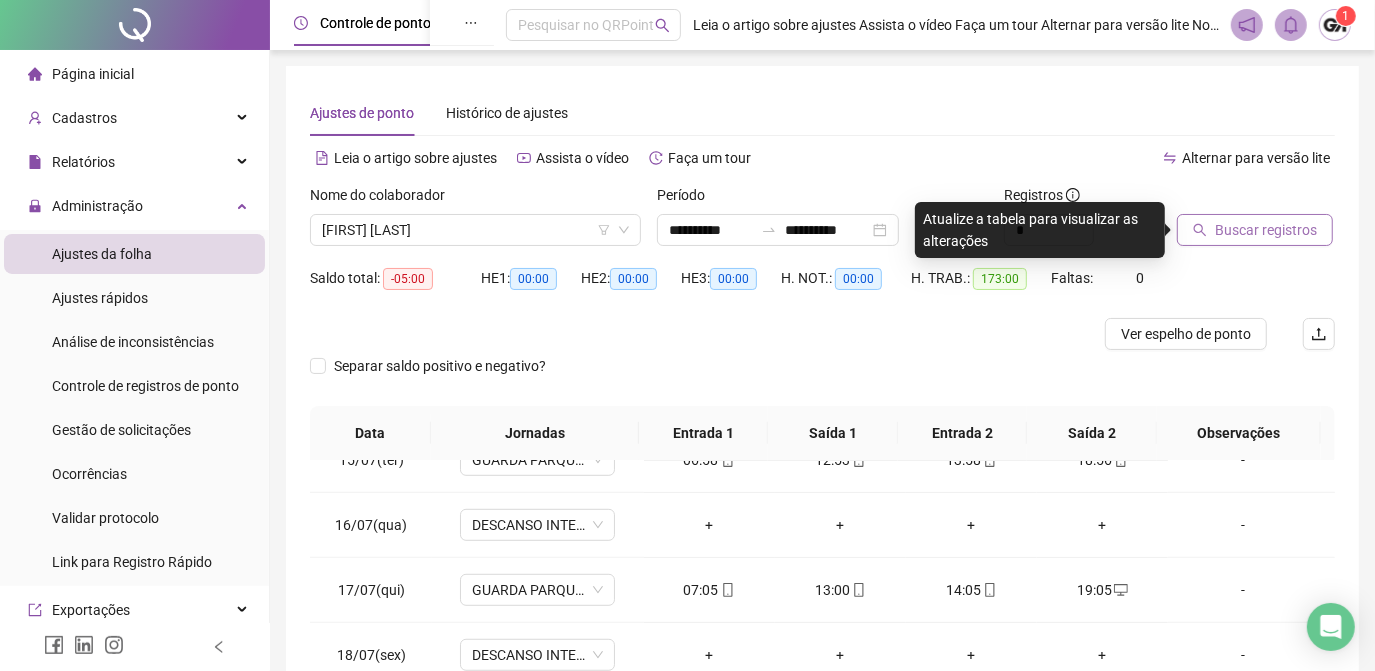 click on "Buscar registros" at bounding box center (1266, 230) 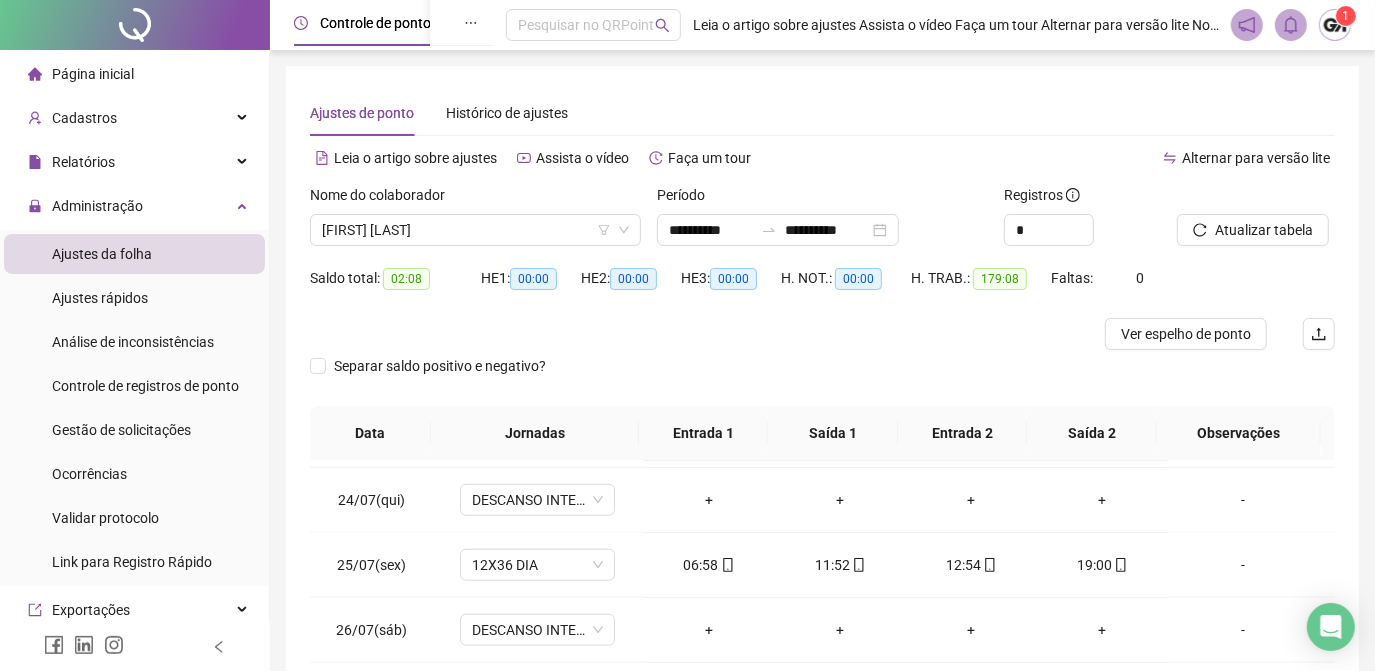 scroll, scrollTop: 1579, scrollLeft: 0, axis: vertical 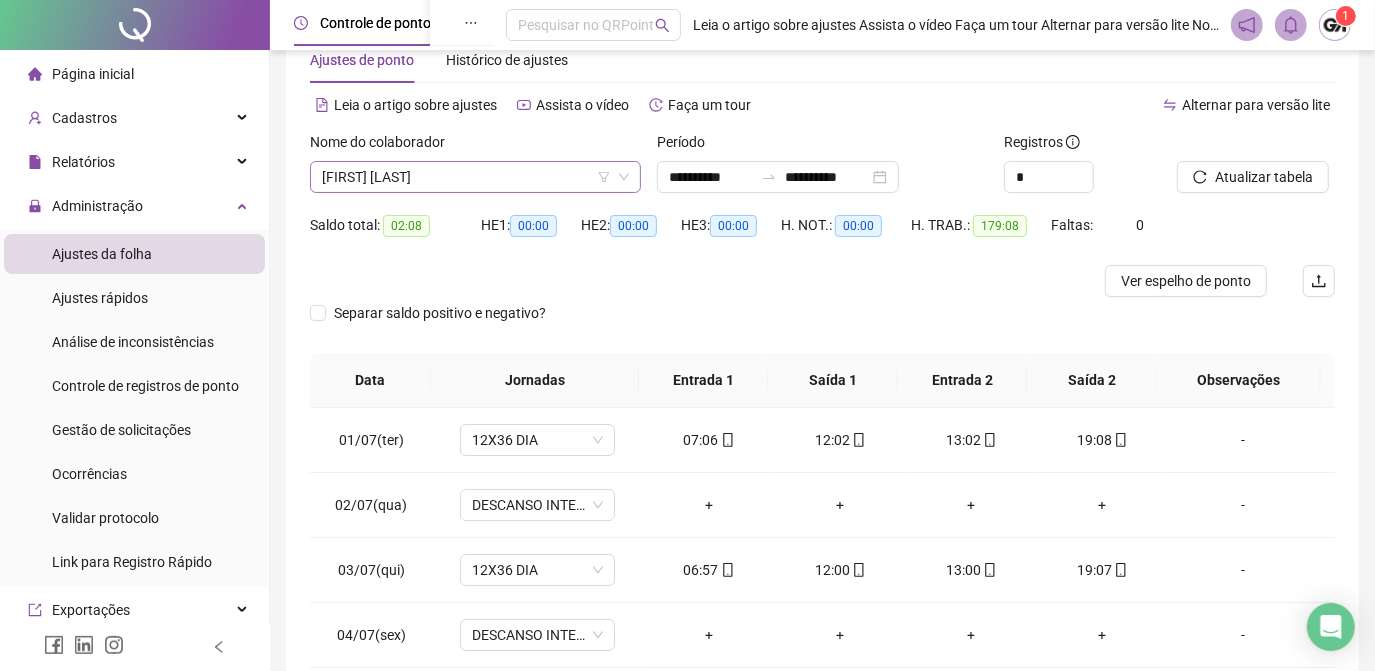click on "[FIRST] [LAST]" at bounding box center (475, 177) 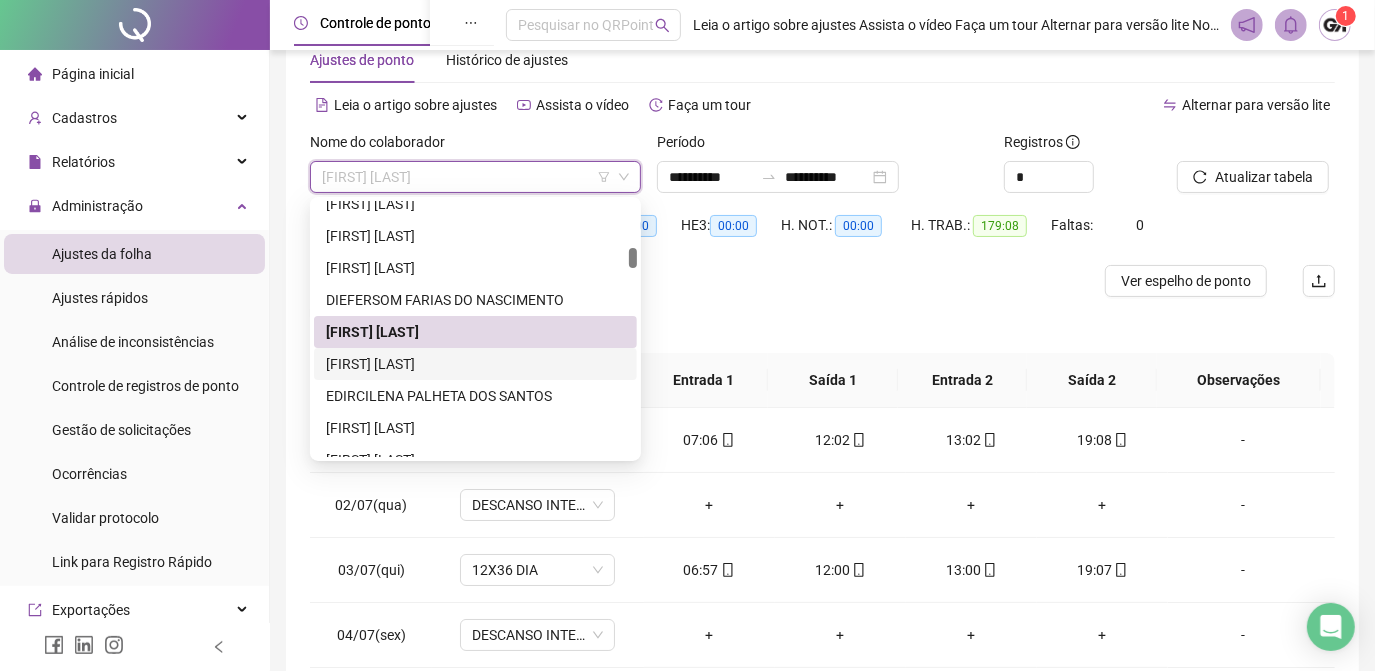 click on "[FIRST] [LAST]" at bounding box center [475, 364] 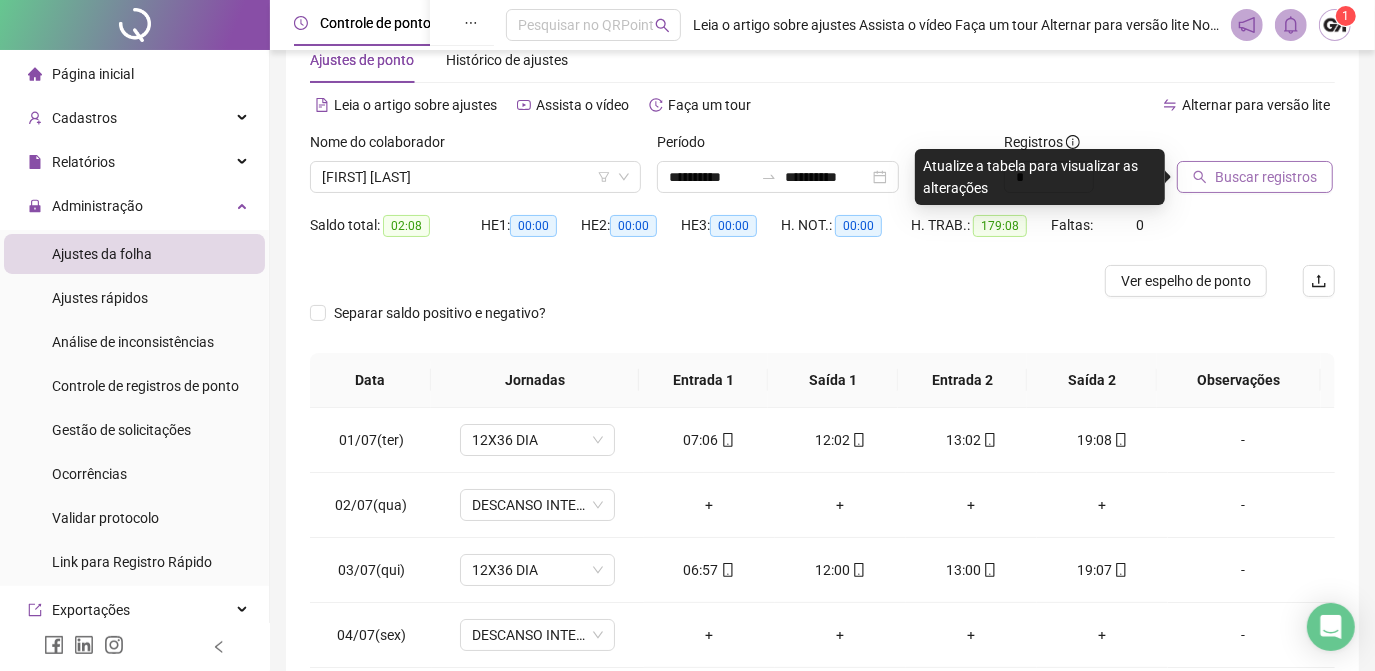 click on "Buscar registros" at bounding box center [1255, 177] 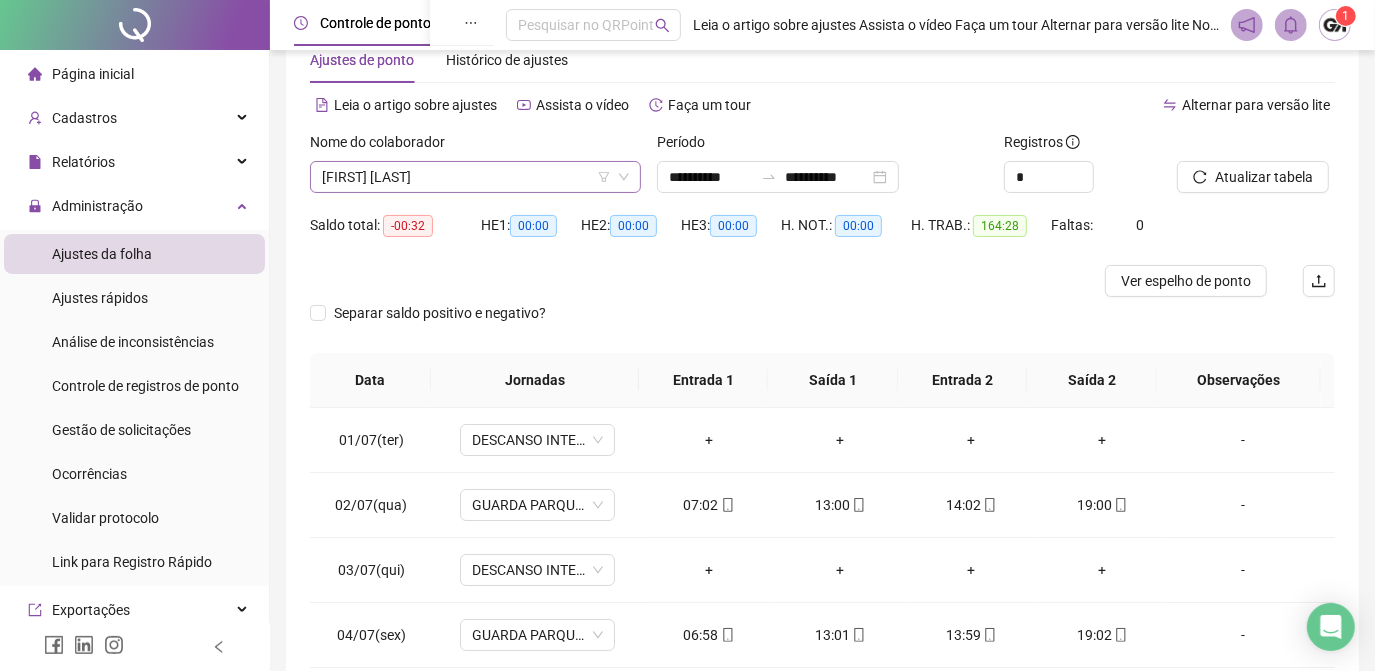 click on "[FIRST] [LAST]" at bounding box center [475, 177] 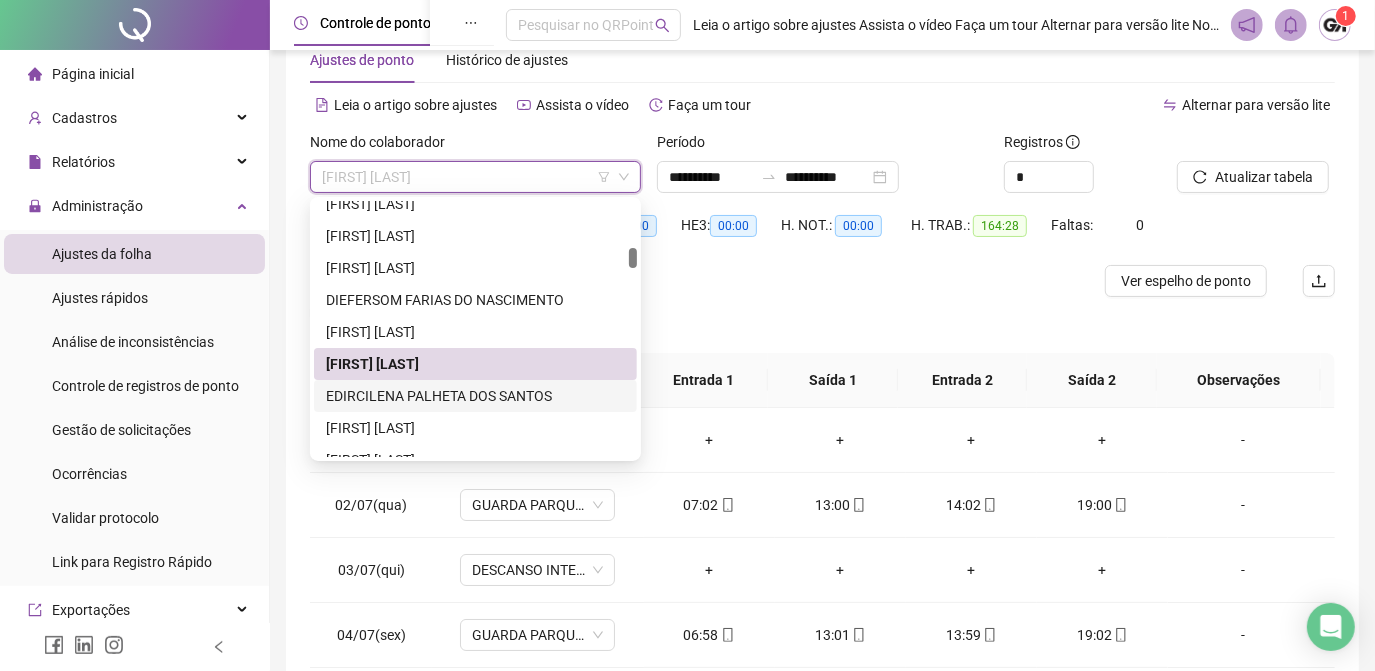click on "EDIRCILENA PALHETA DOS SANTOS" at bounding box center (475, 396) 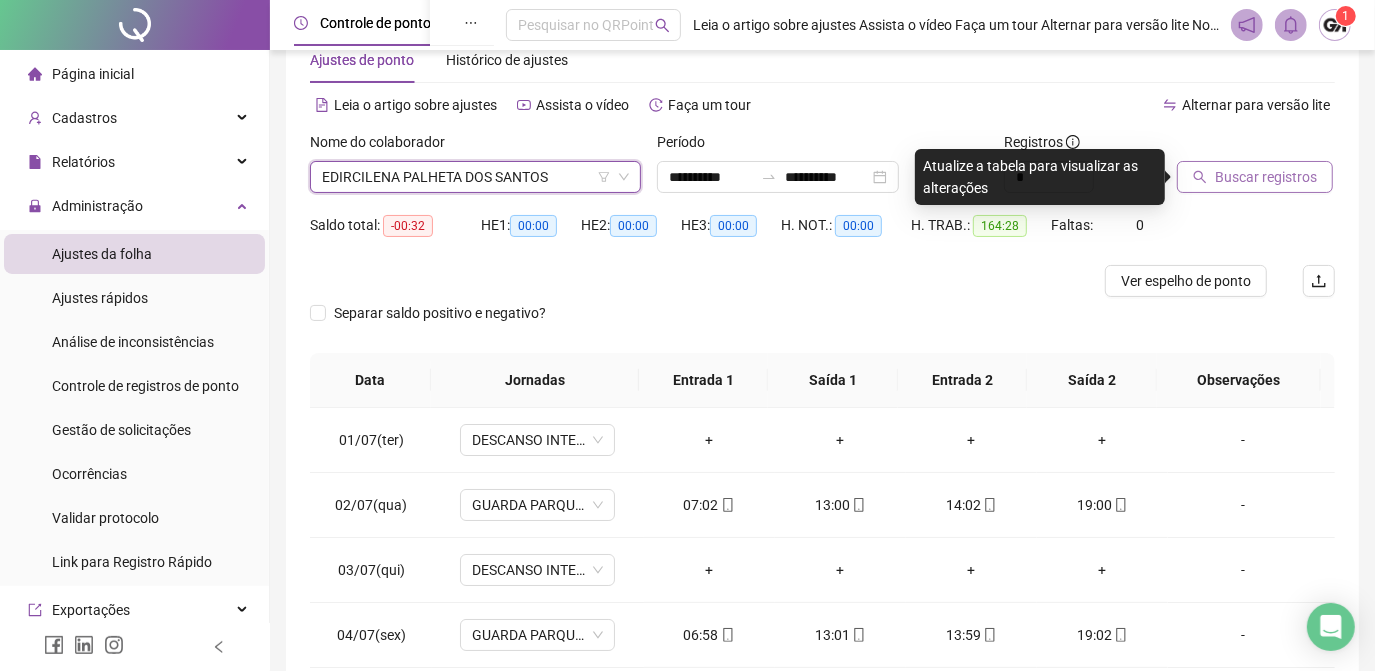 click on "Buscar registros" at bounding box center [1266, 177] 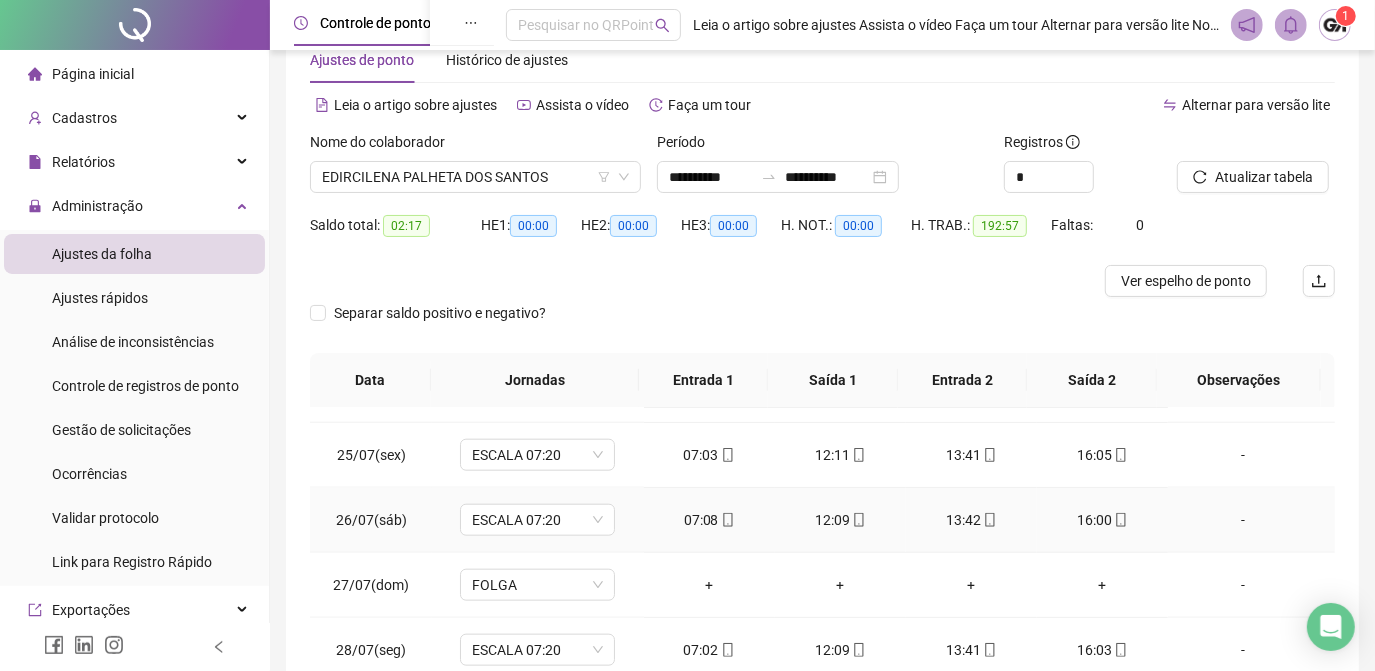 scroll, scrollTop: 1579, scrollLeft: 0, axis: vertical 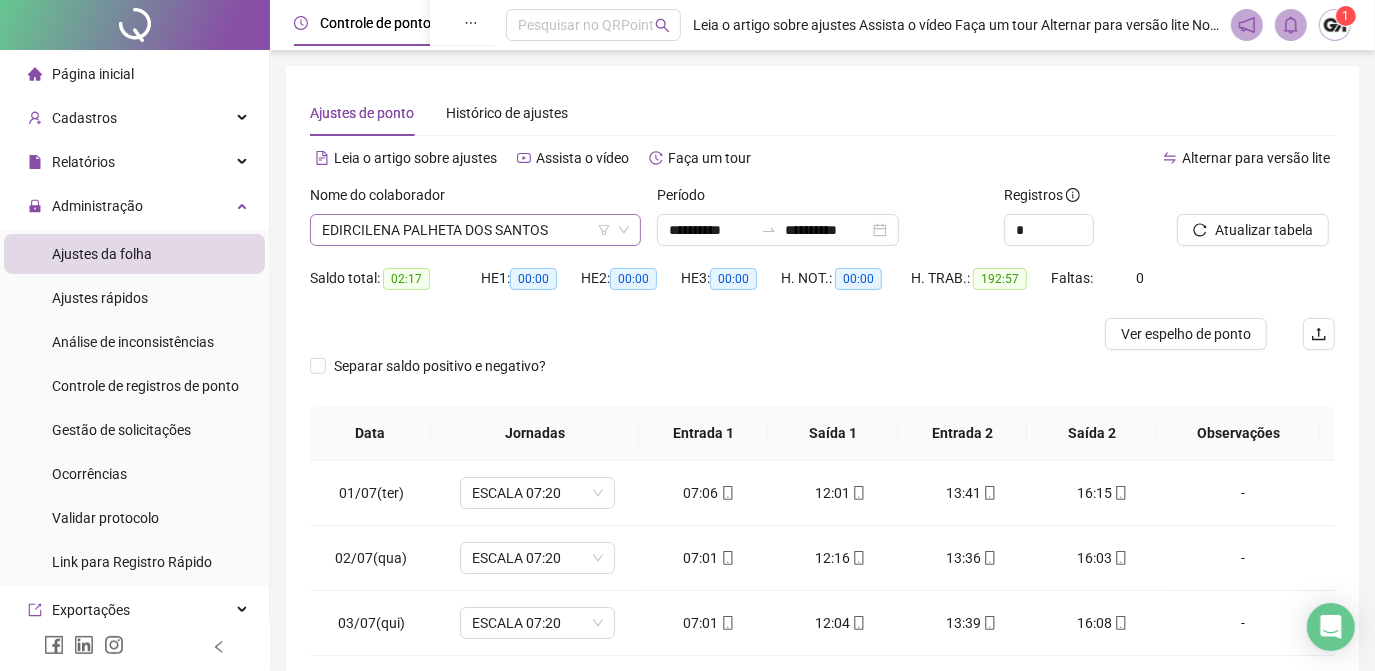 click on "EDIRCILENA PALHETA DOS SANTOS" at bounding box center [475, 230] 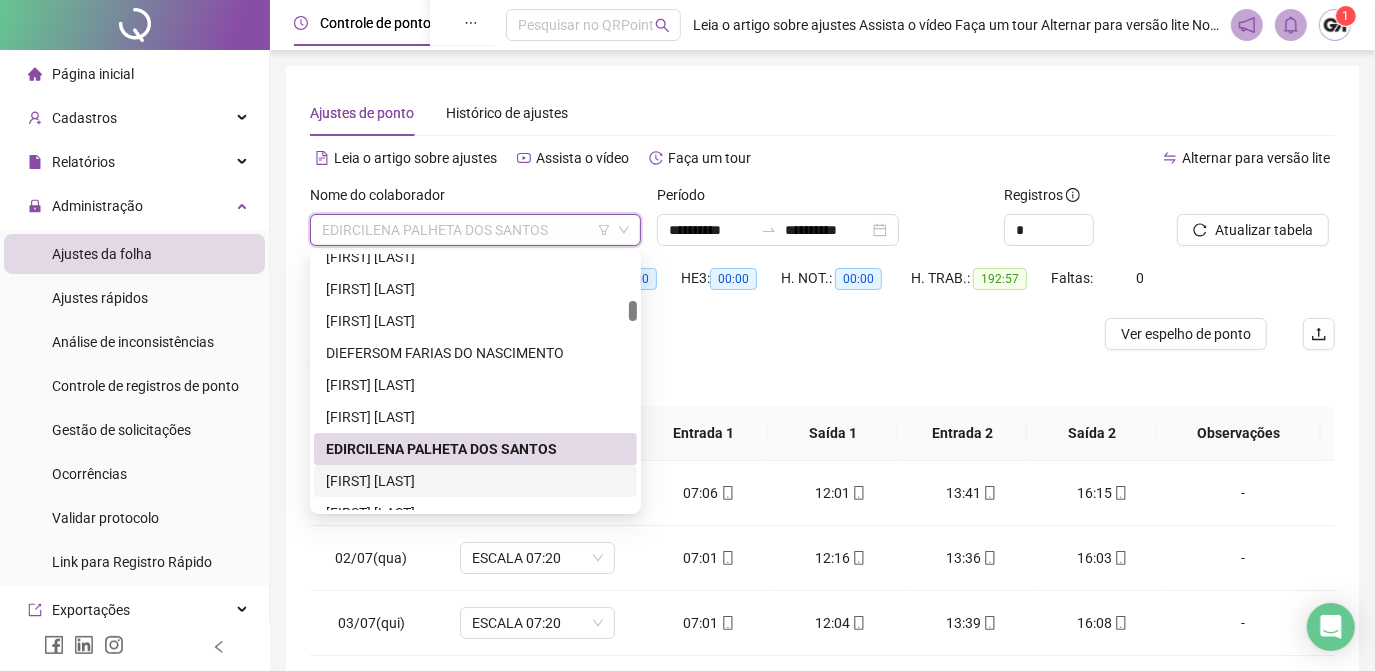 click on "[FIRST] [LAST]" at bounding box center (475, 481) 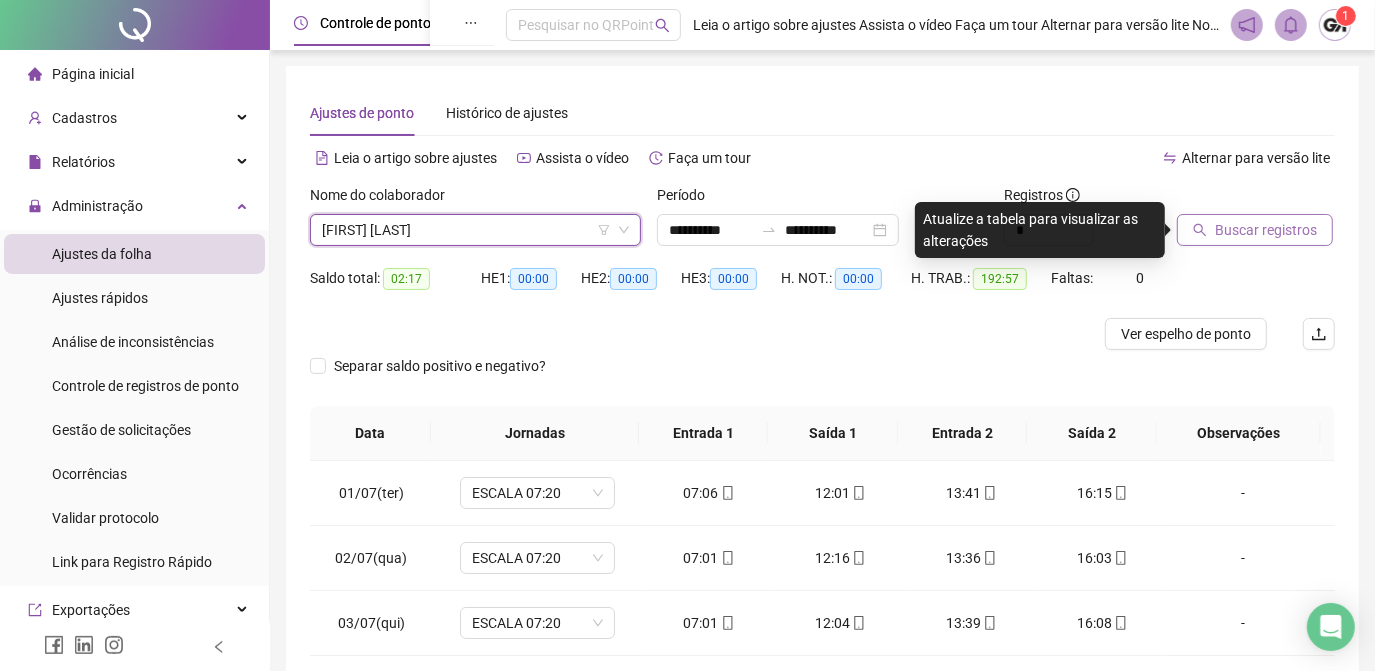 click on "Buscar registros" at bounding box center [1266, 230] 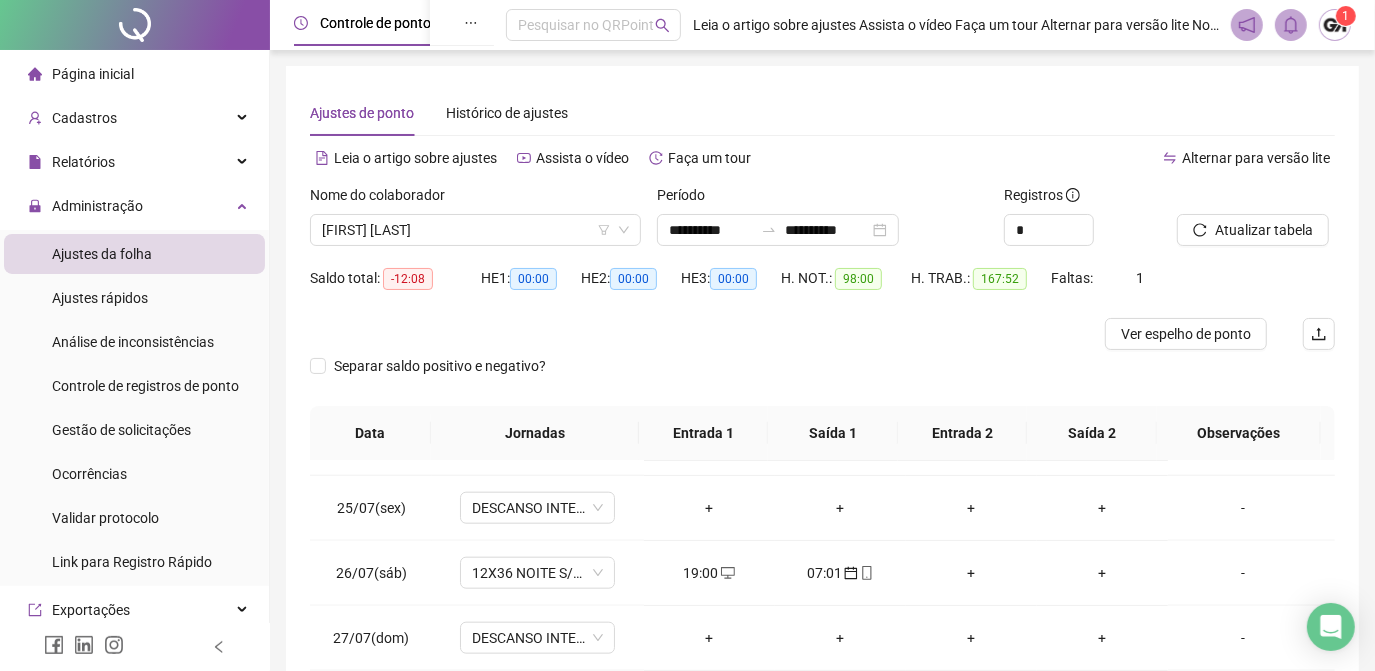 scroll, scrollTop: 1579, scrollLeft: 0, axis: vertical 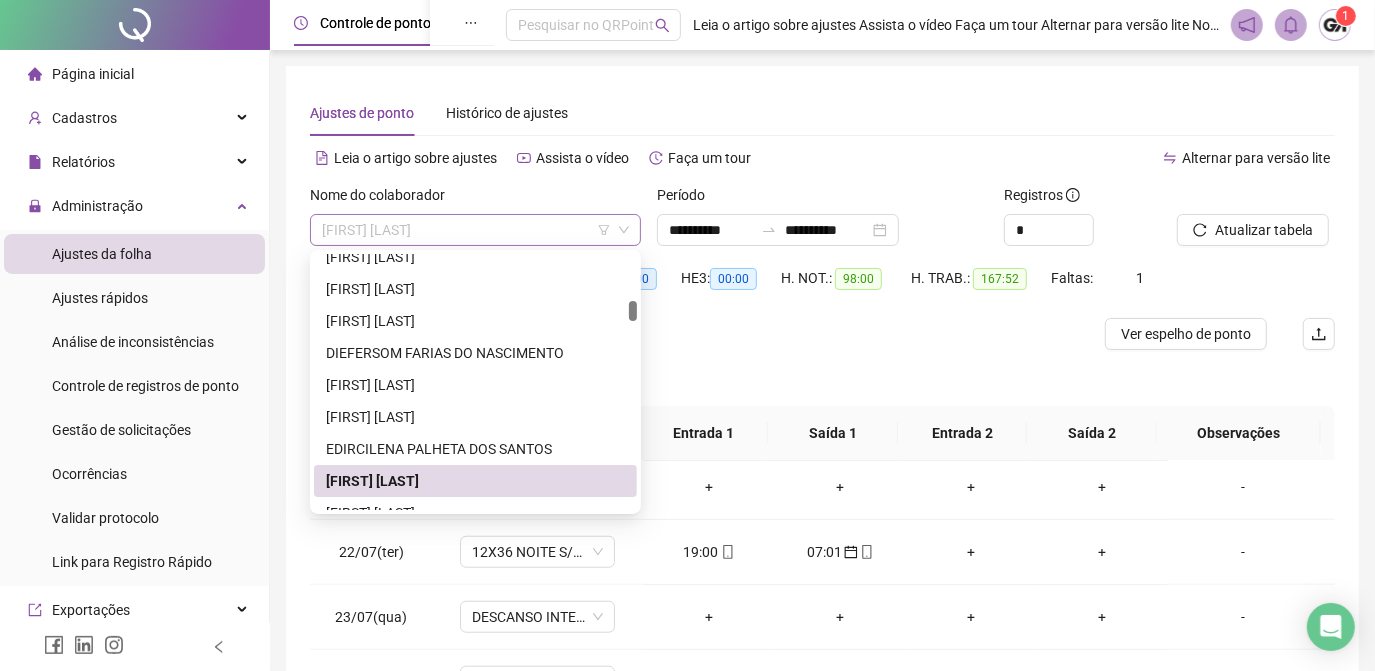 click on "[FIRST] [LAST]" at bounding box center (475, 230) 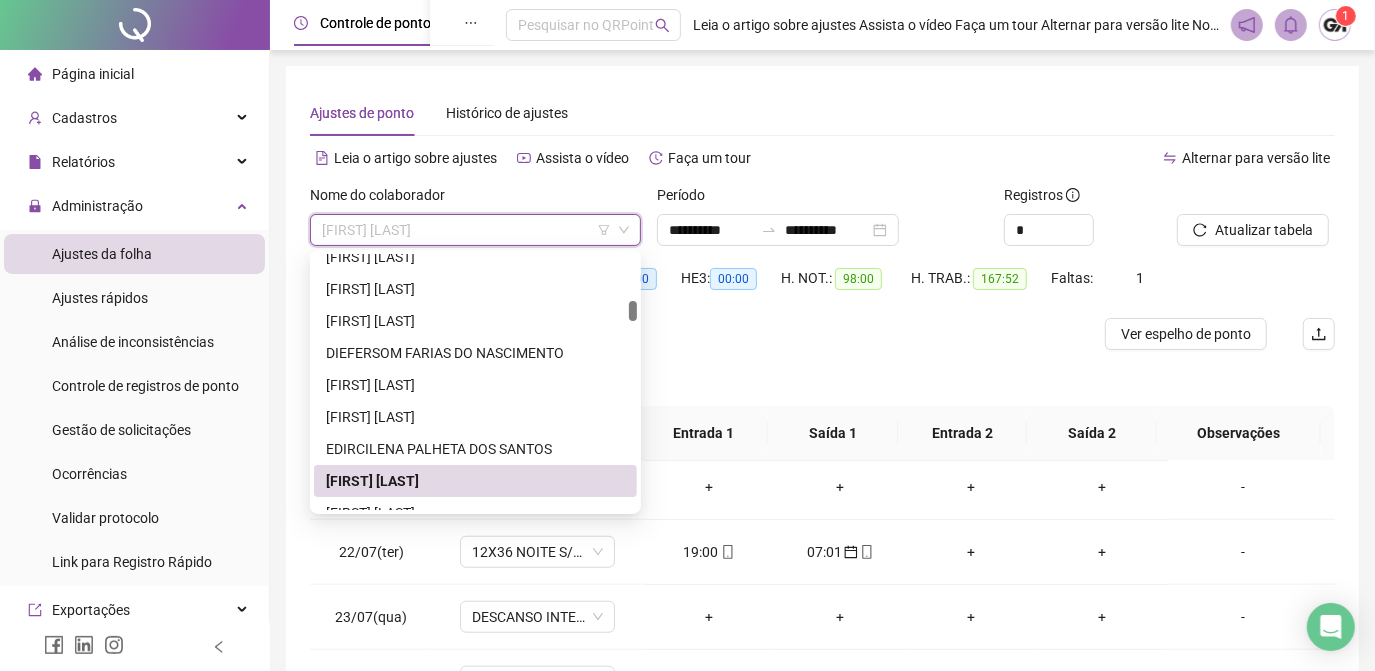 click on "Separar saldo positivo e negativo?" at bounding box center [822, 378] 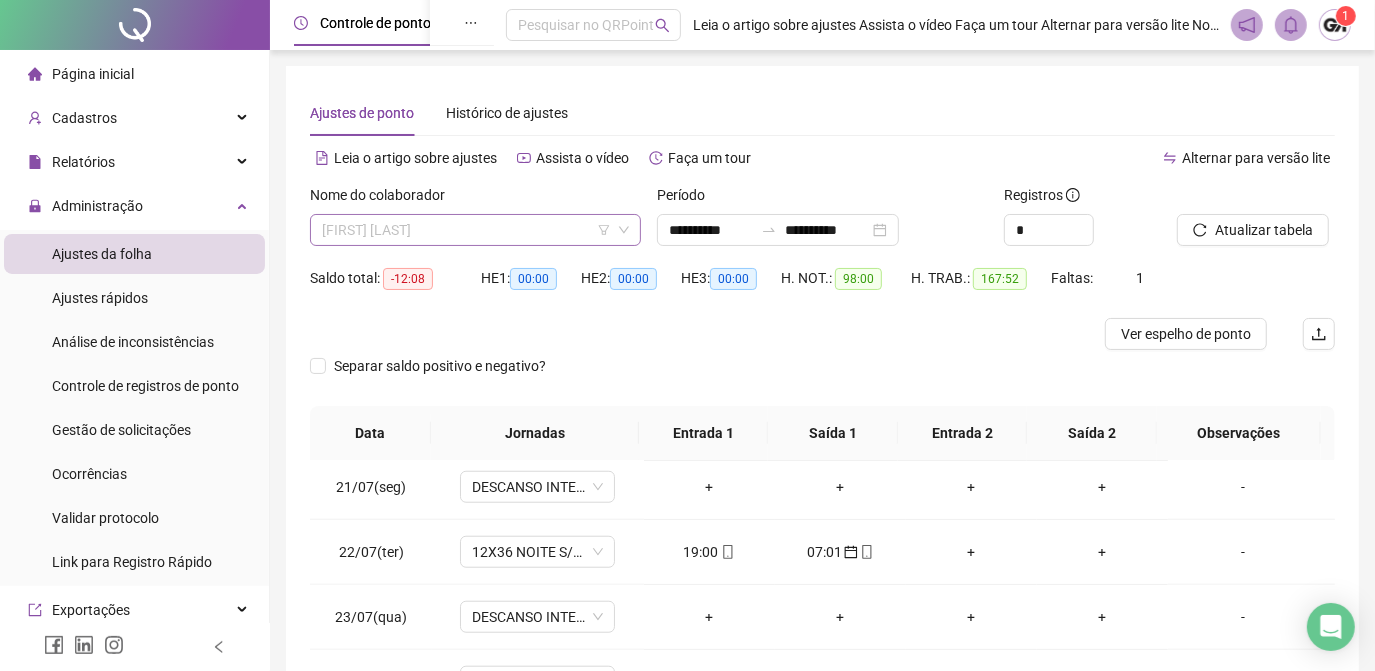 click on "[FIRST] [LAST]" at bounding box center [475, 230] 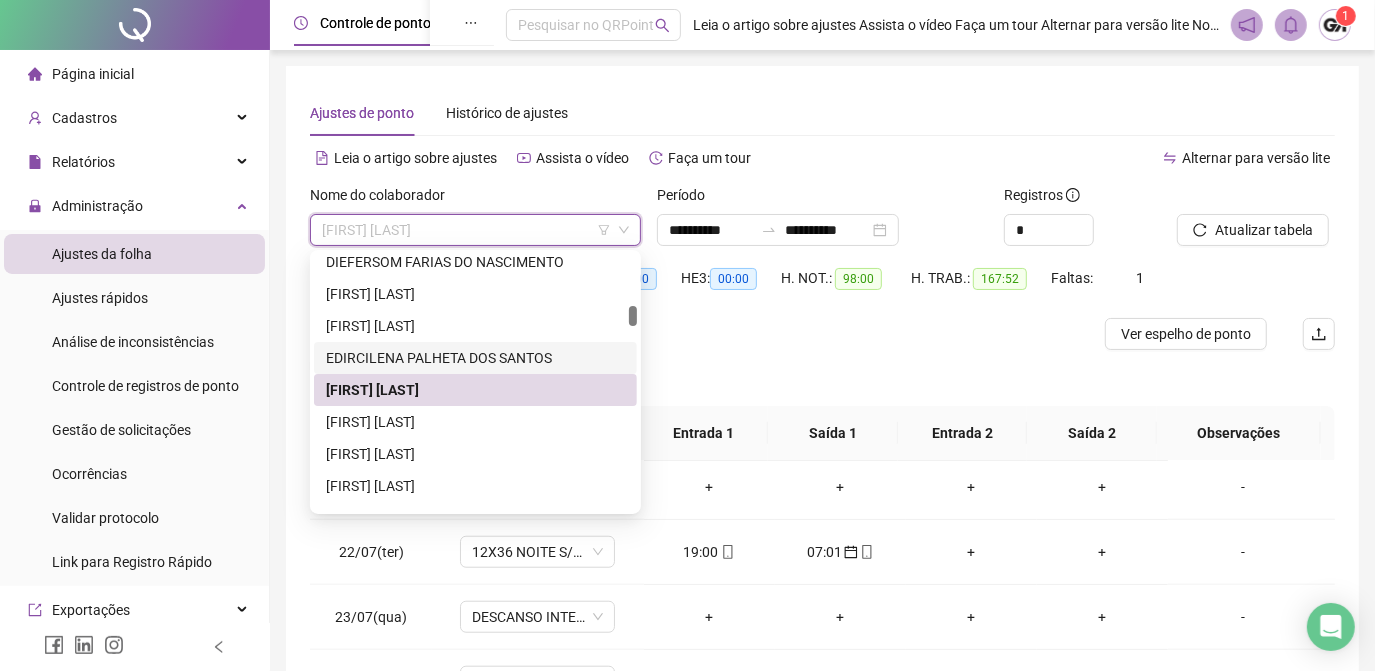 scroll, scrollTop: 1090, scrollLeft: 0, axis: vertical 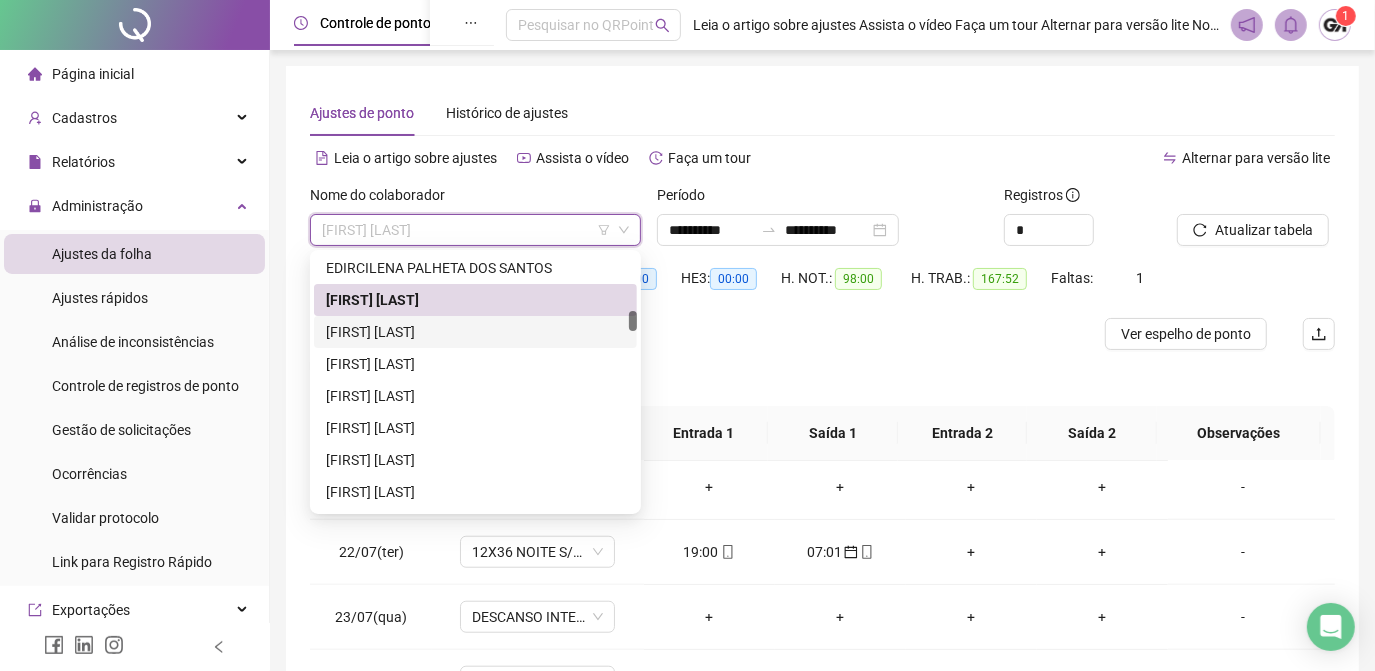 click on "[FIRST] [LAST]" at bounding box center [475, 332] 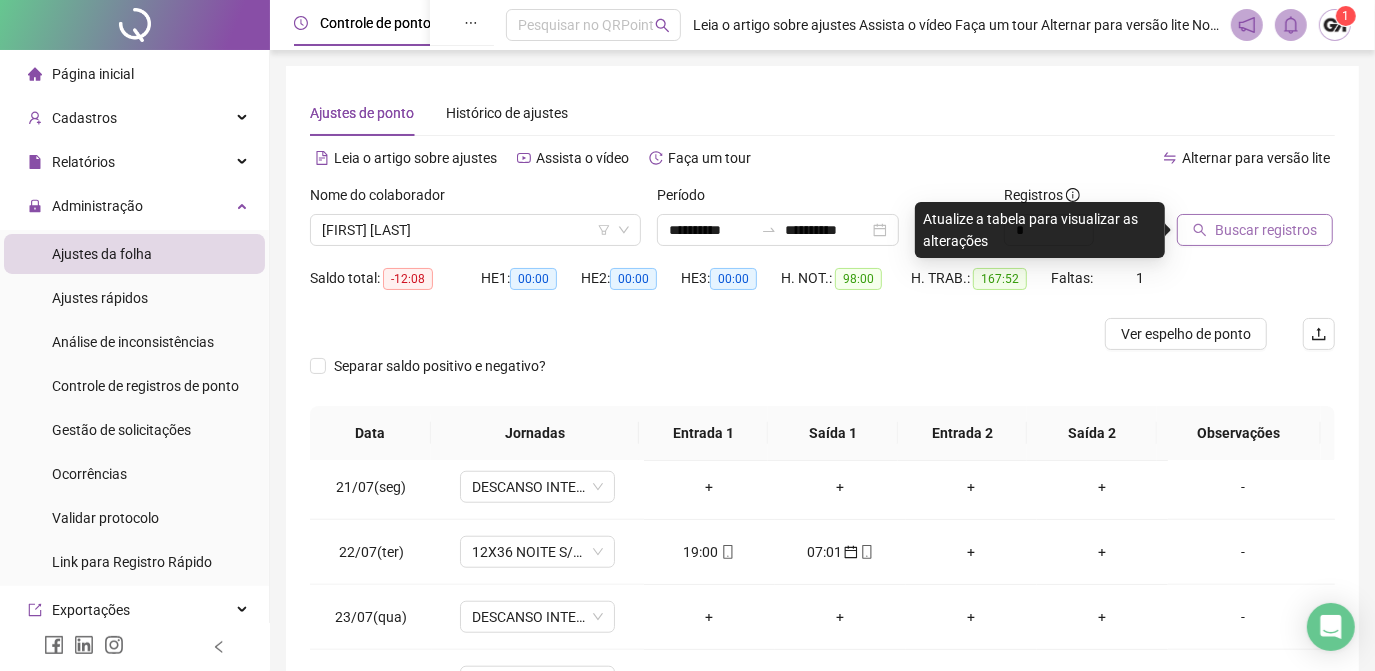 click on "Buscar registros" at bounding box center [1255, 230] 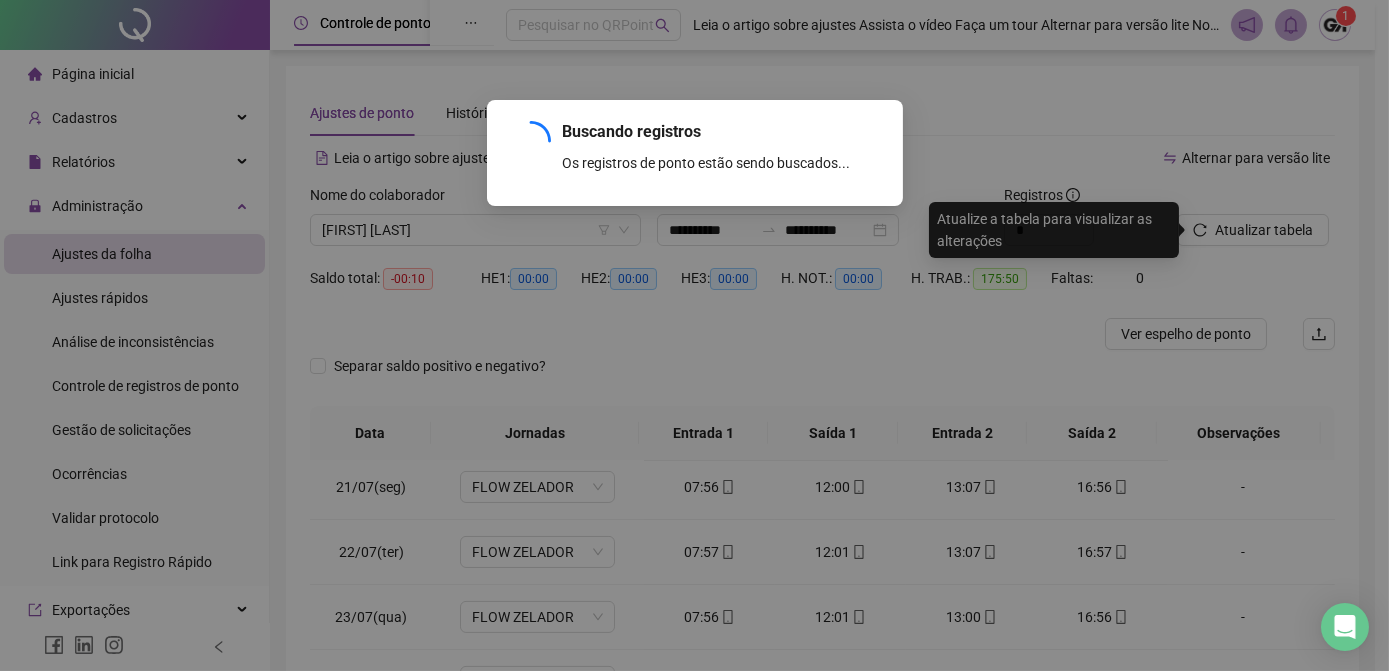 click on "Buscando registros Os registros de ponto estão sendo buscados... OK" at bounding box center (694, 335) 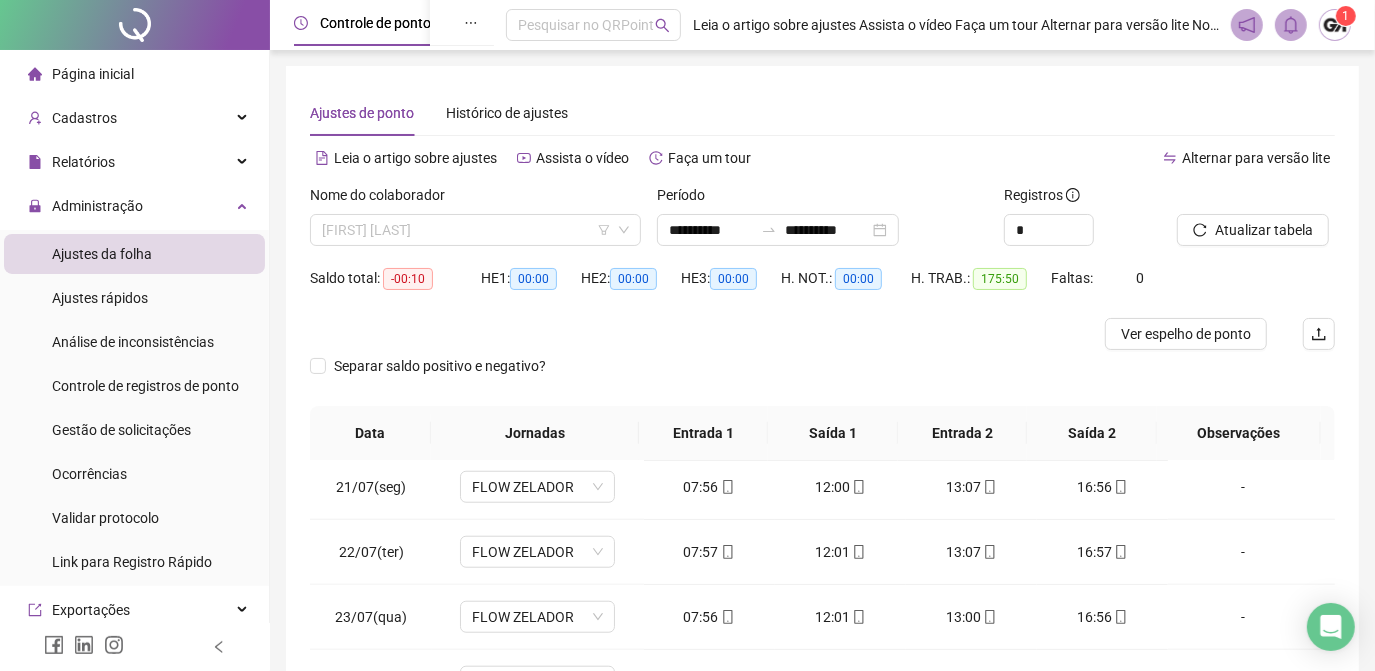 click on "[FIRST] [LAST]" at bounding box center [475, 230] 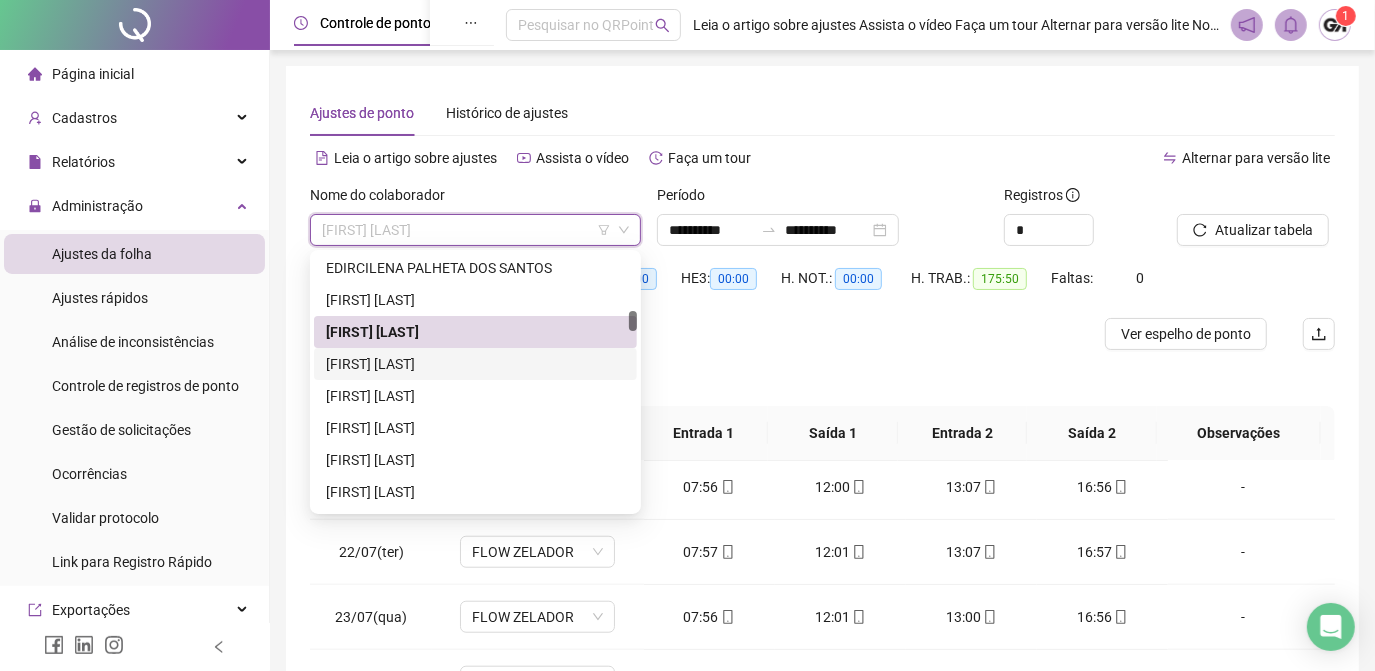 click on "[FIRST] [LAST]" at bounding box center [475, 364] 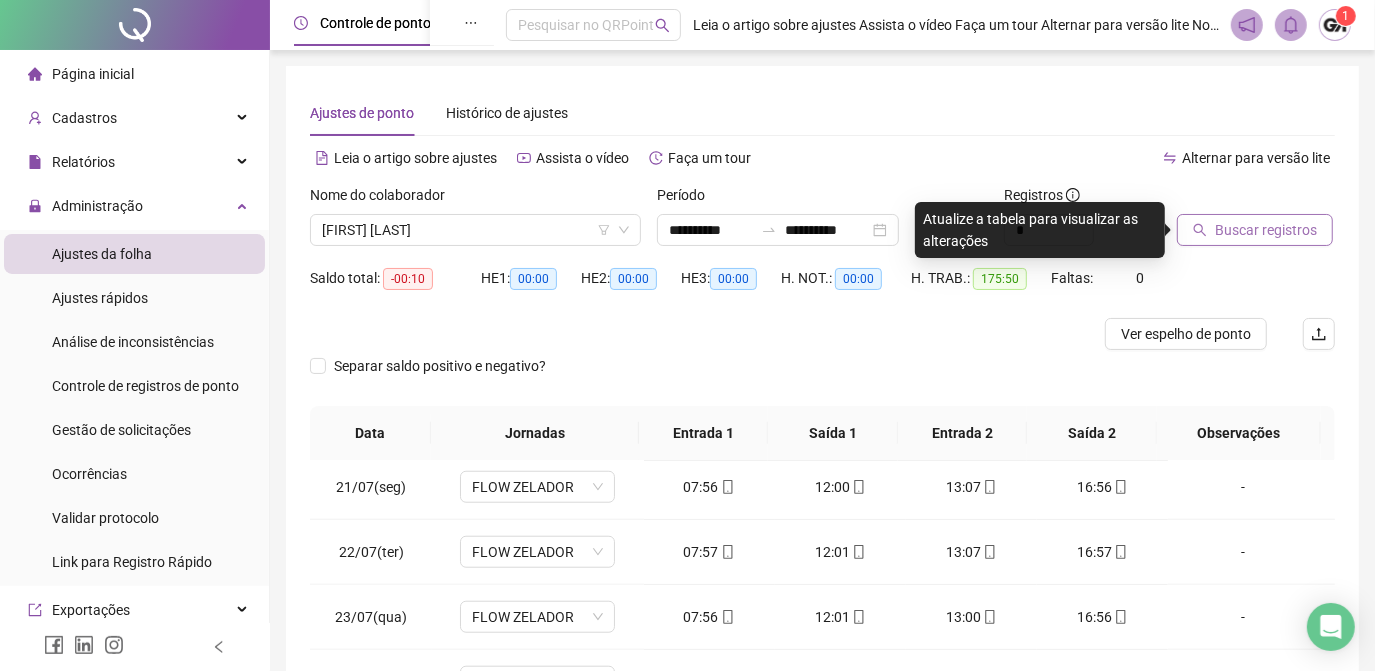 click on "Buscar registros" at bounding box center (1266, 230) 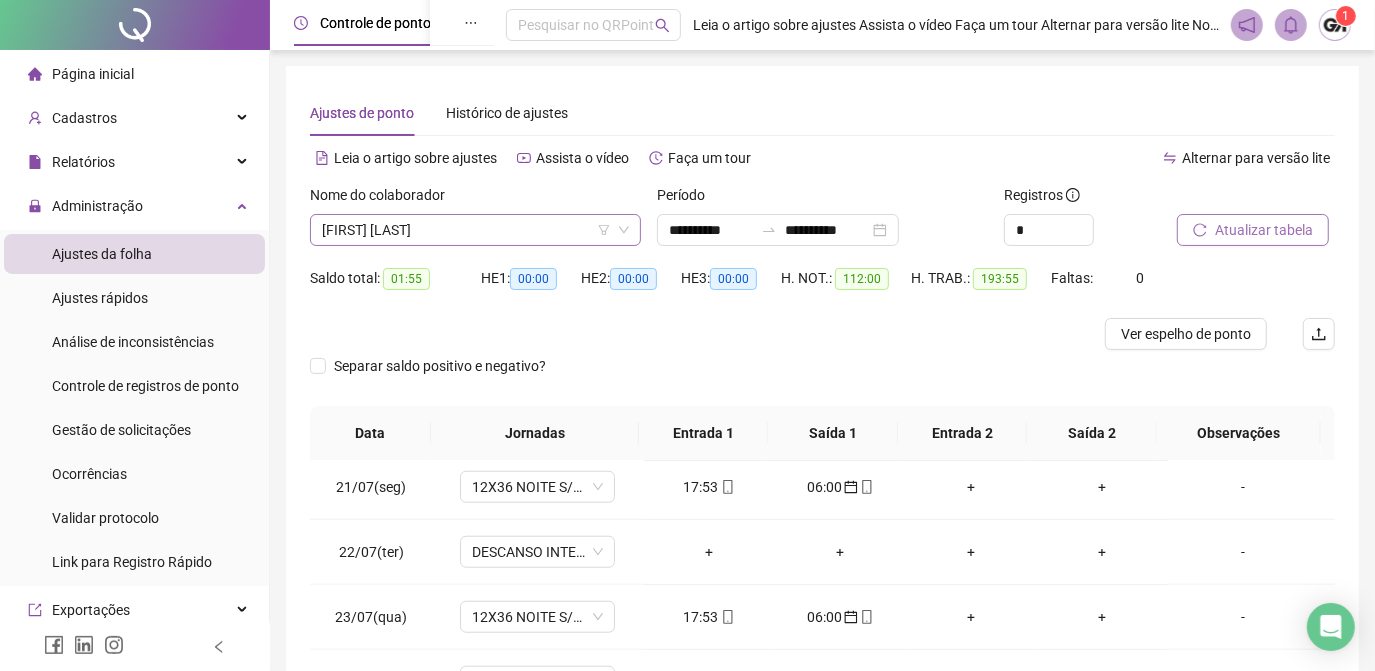 click on "[FIRST] [LAST]" at bounding box center (475, 230) 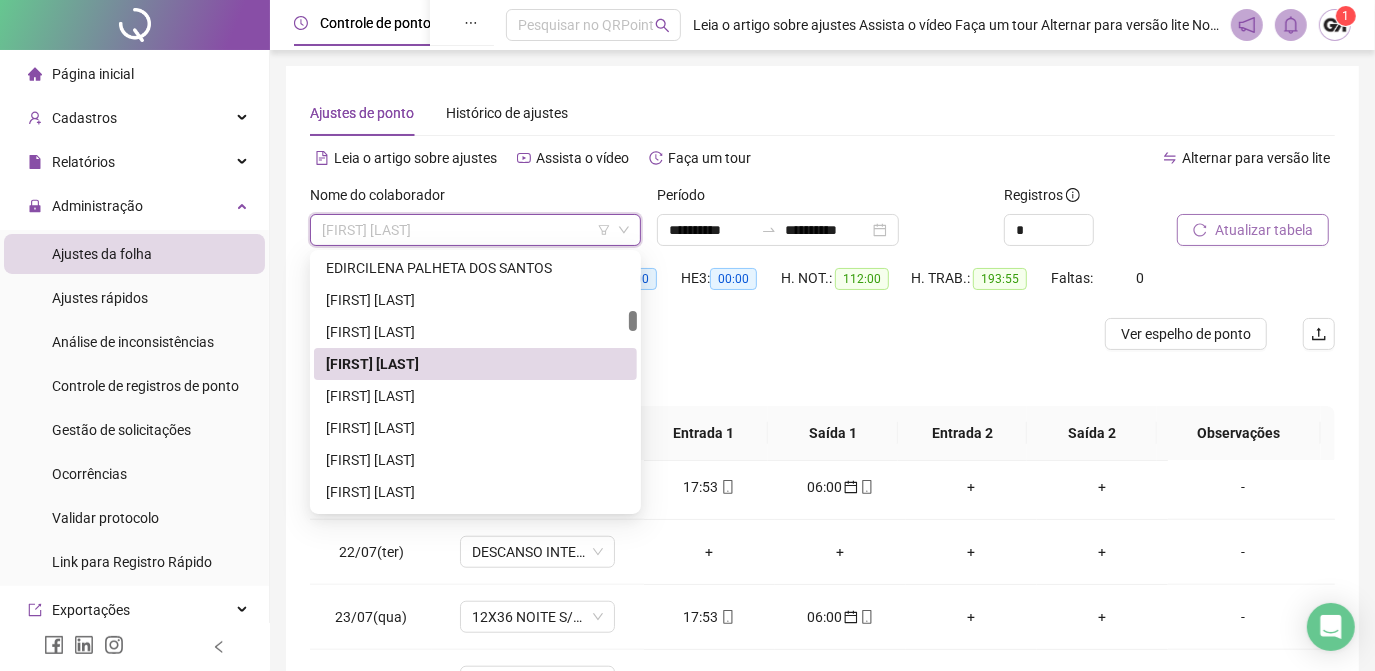 click on "Separar saldo positivo e negativo?" at bounding box center (822, 378) 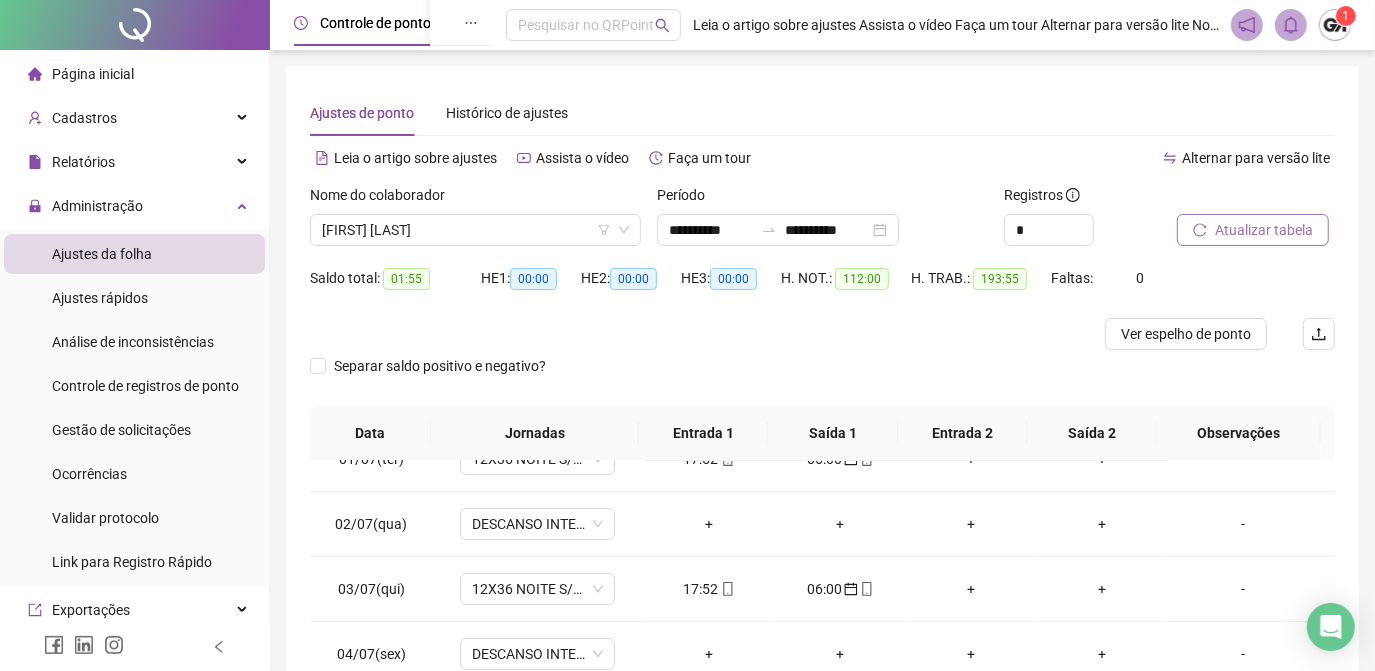scroll, scrollTop: 0, scrollLeft: 0, axis: both 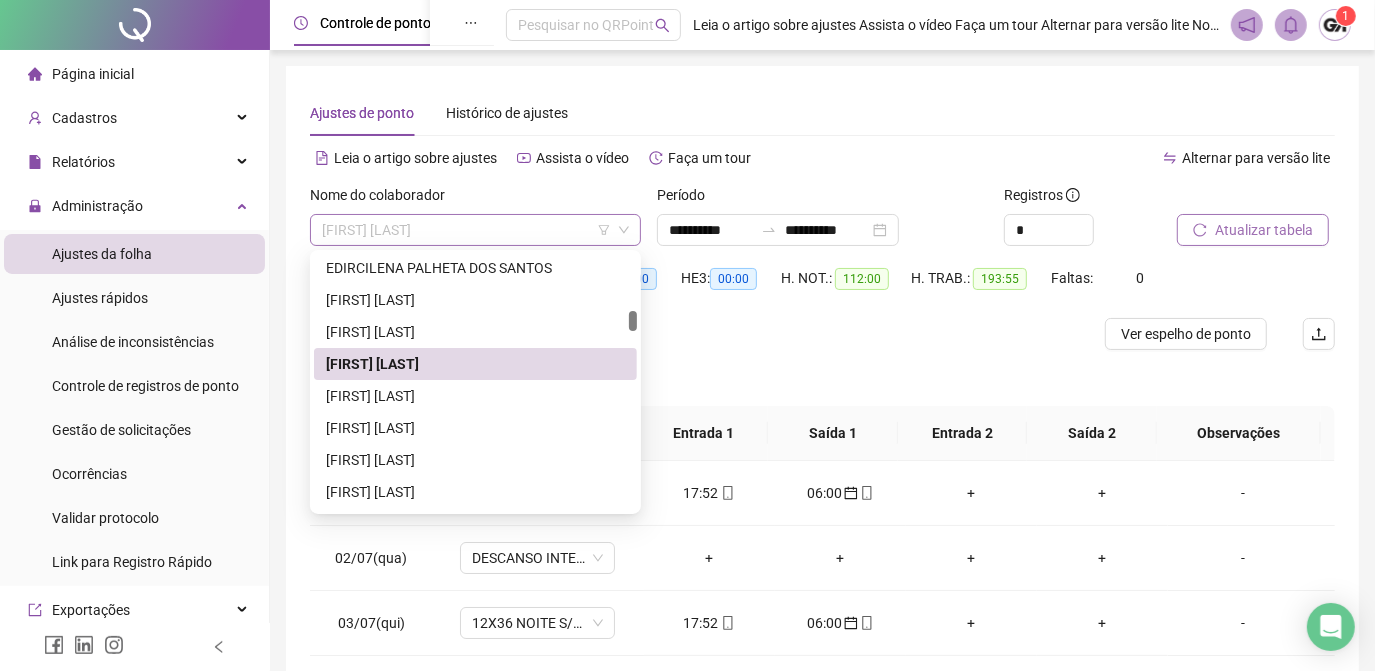 click on "[FIRST] [LAST]" at bounding box center (475, 230) 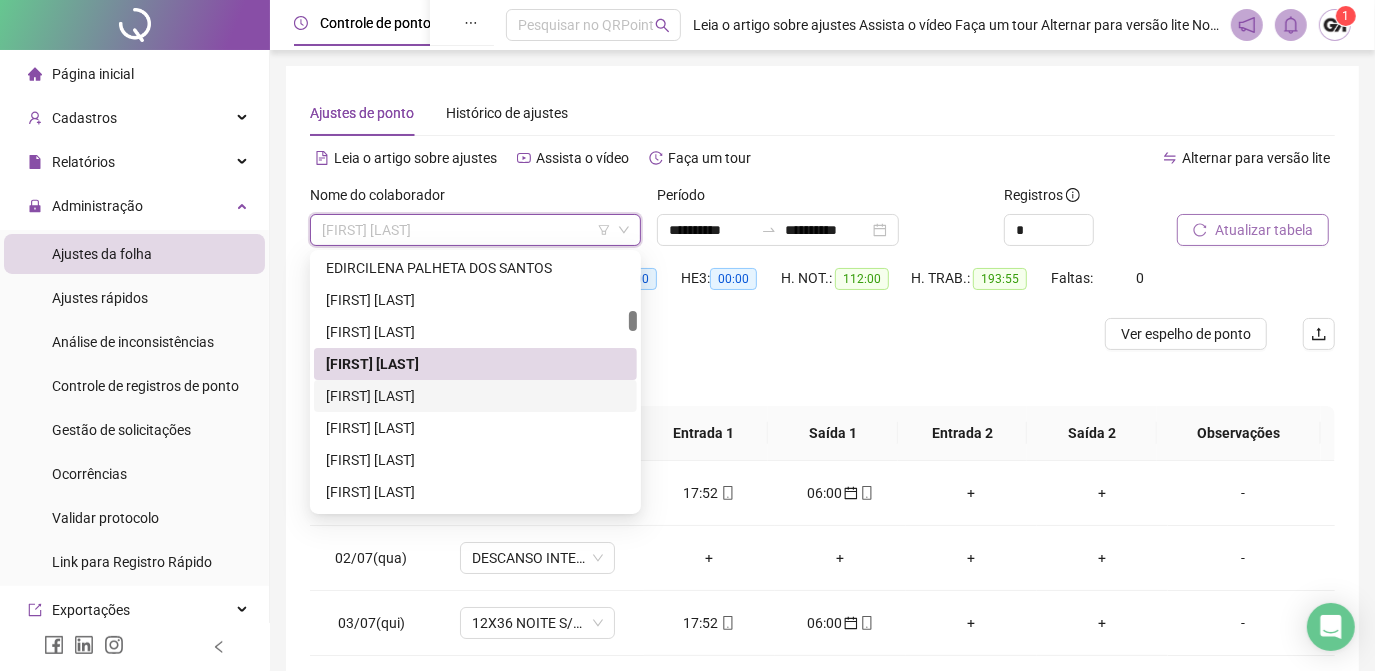 click on "[FIRST] [LAST]" at bounding box center (475, 396) 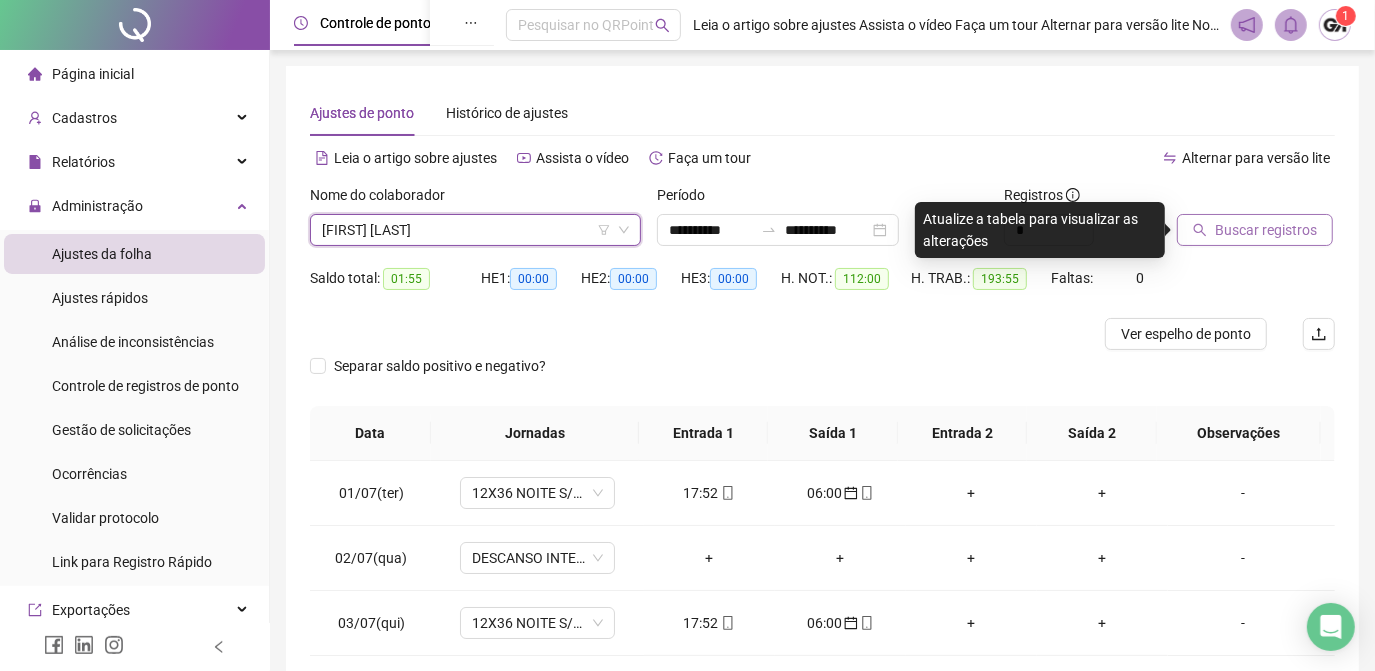 click on "Buscar registros" at bounding box center [1266, 230] 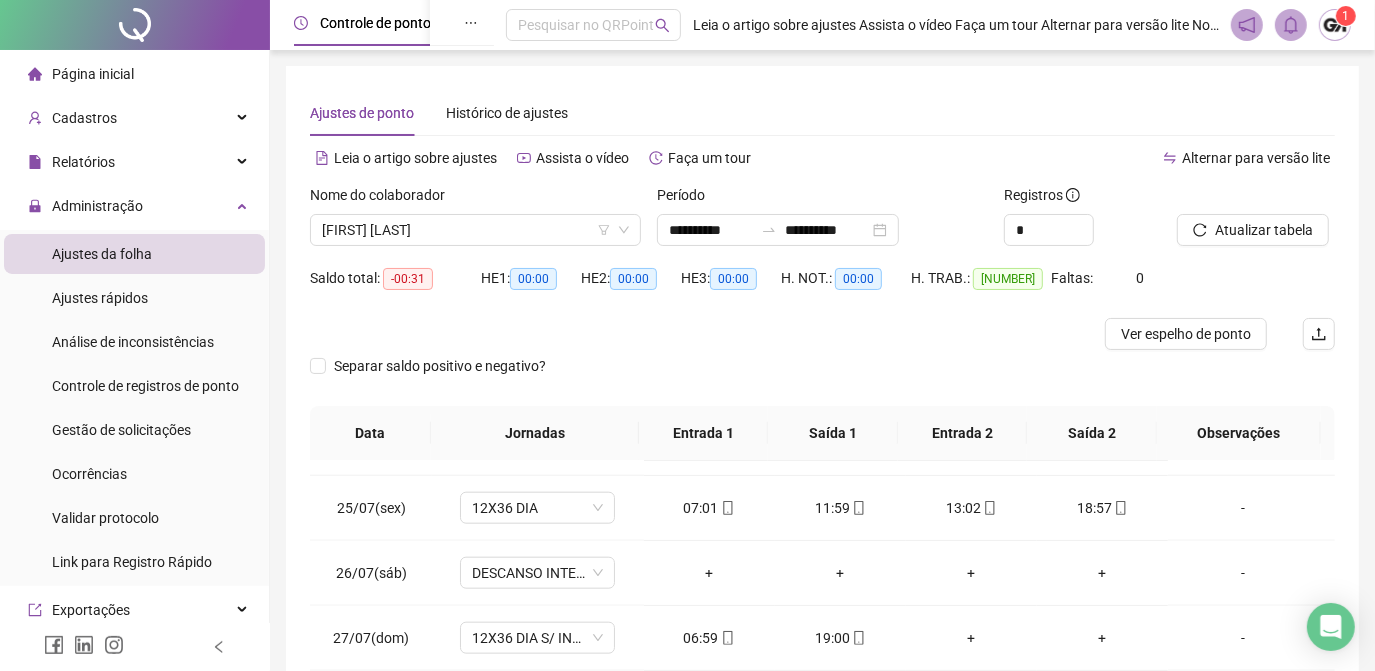 scroll, scrollTop: 1579, scrollLeft: 0, axis: vertical 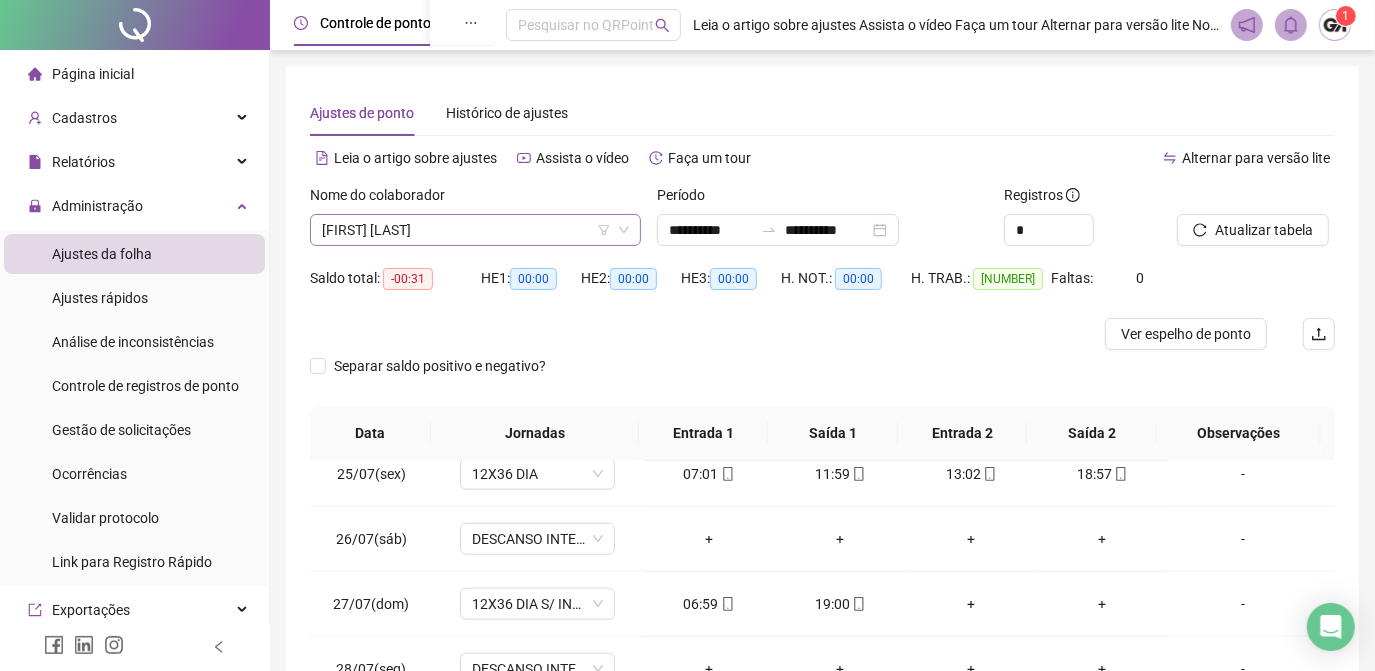 click on "[FIRST] [LAST]" at bounding box center [475, 230] 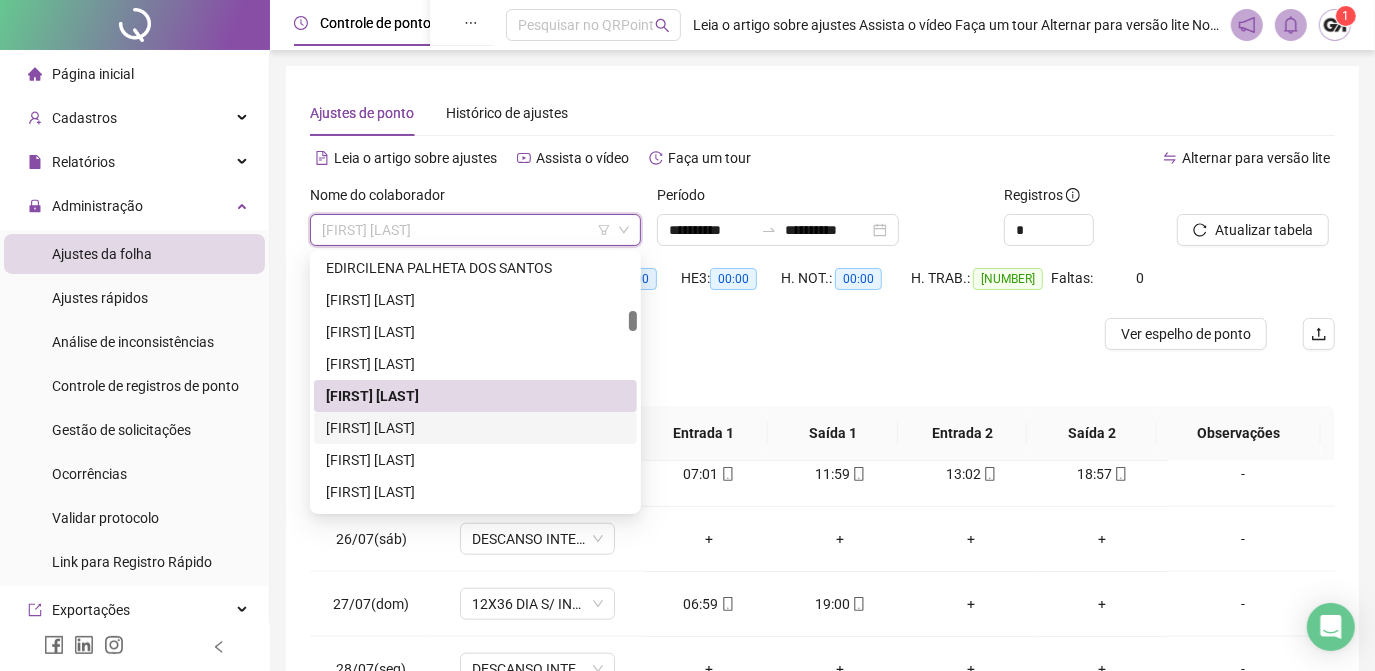 click on "[FIRST] [LAST]" at bounding box center [475, 428] 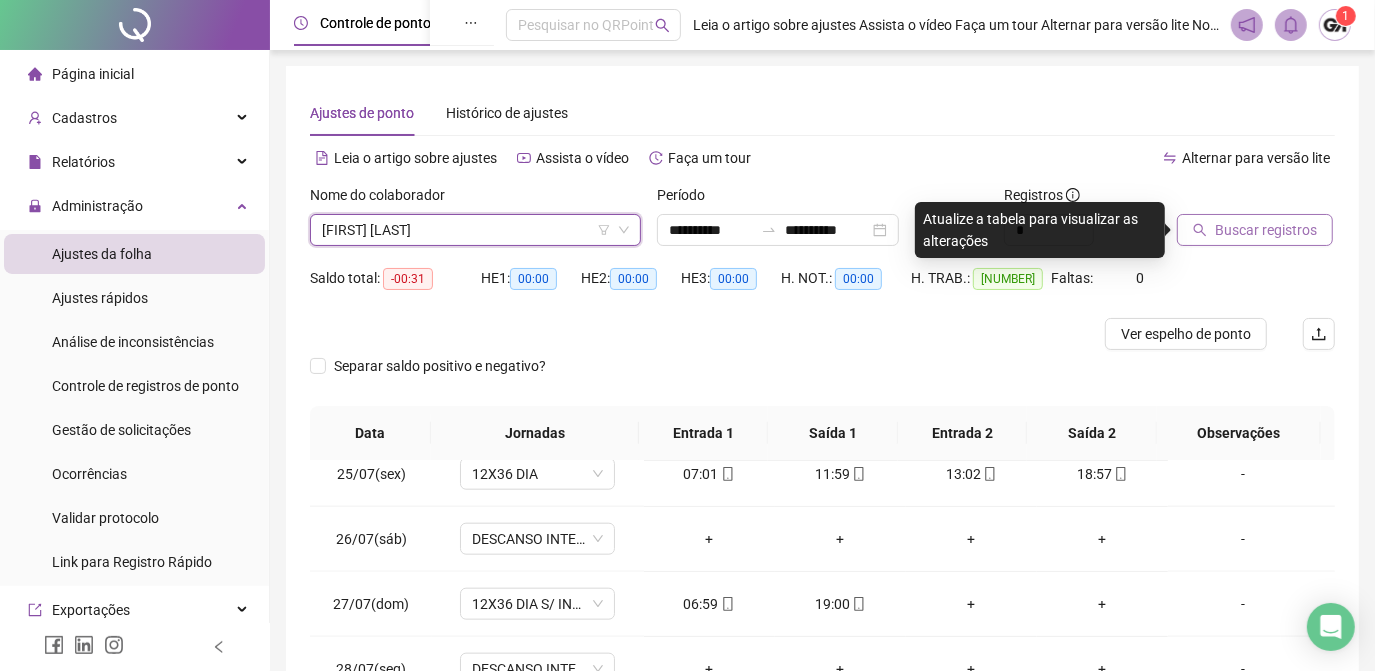 click on "Buscar registros" at bounding box center (1266, 230) 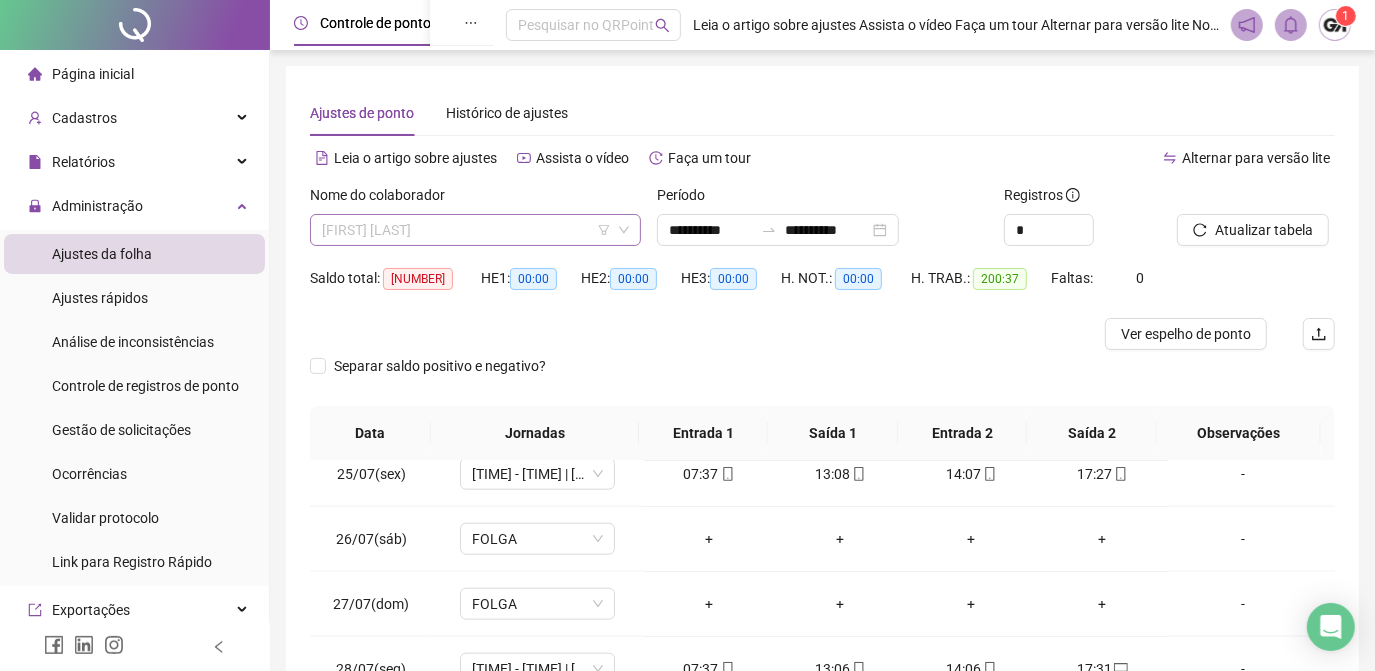 click at bounding box center (466, 230) 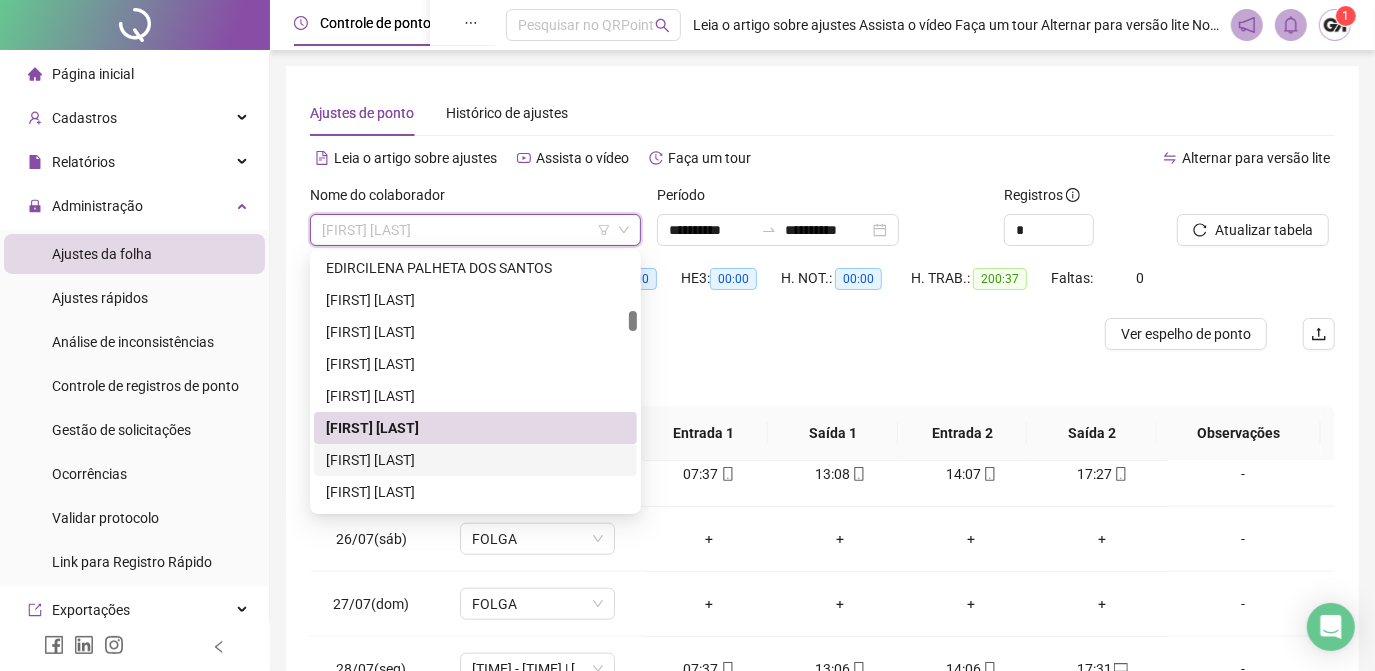 click on "[FIRST] [LAST]" at bounding box center (475, 460) 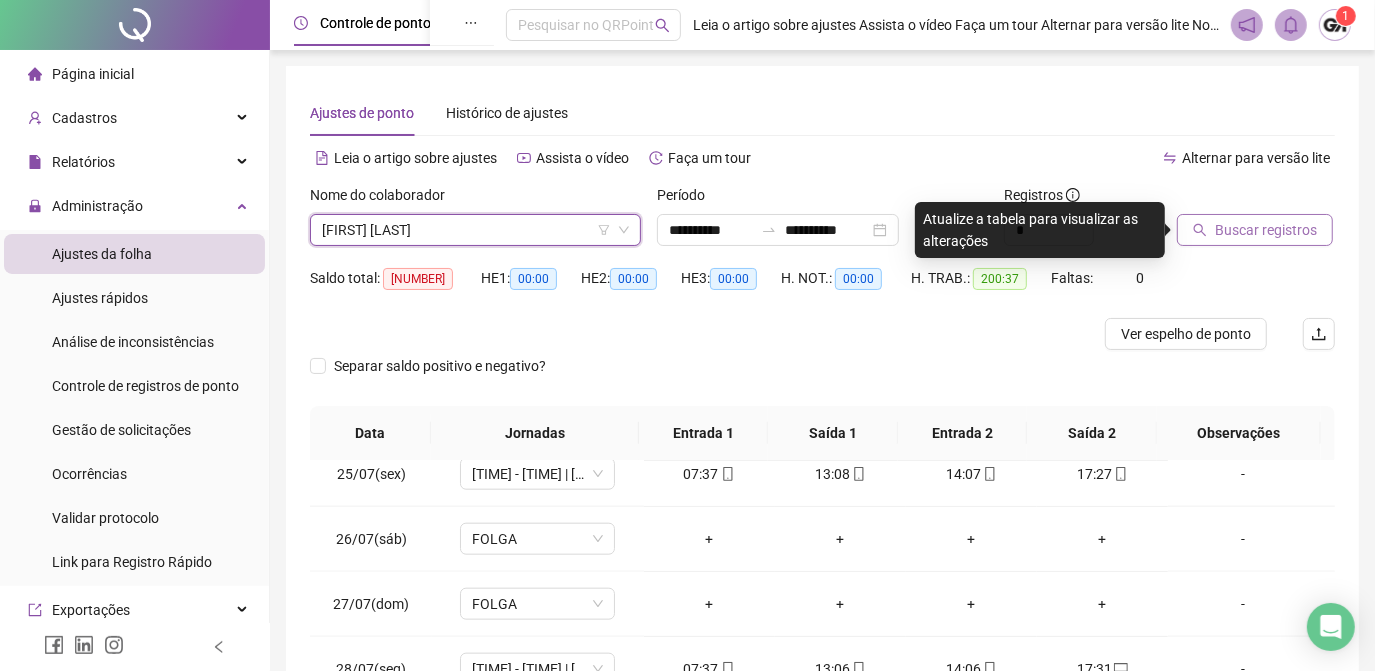 click on "Buscar registros" at bounding box center [1266, 230] 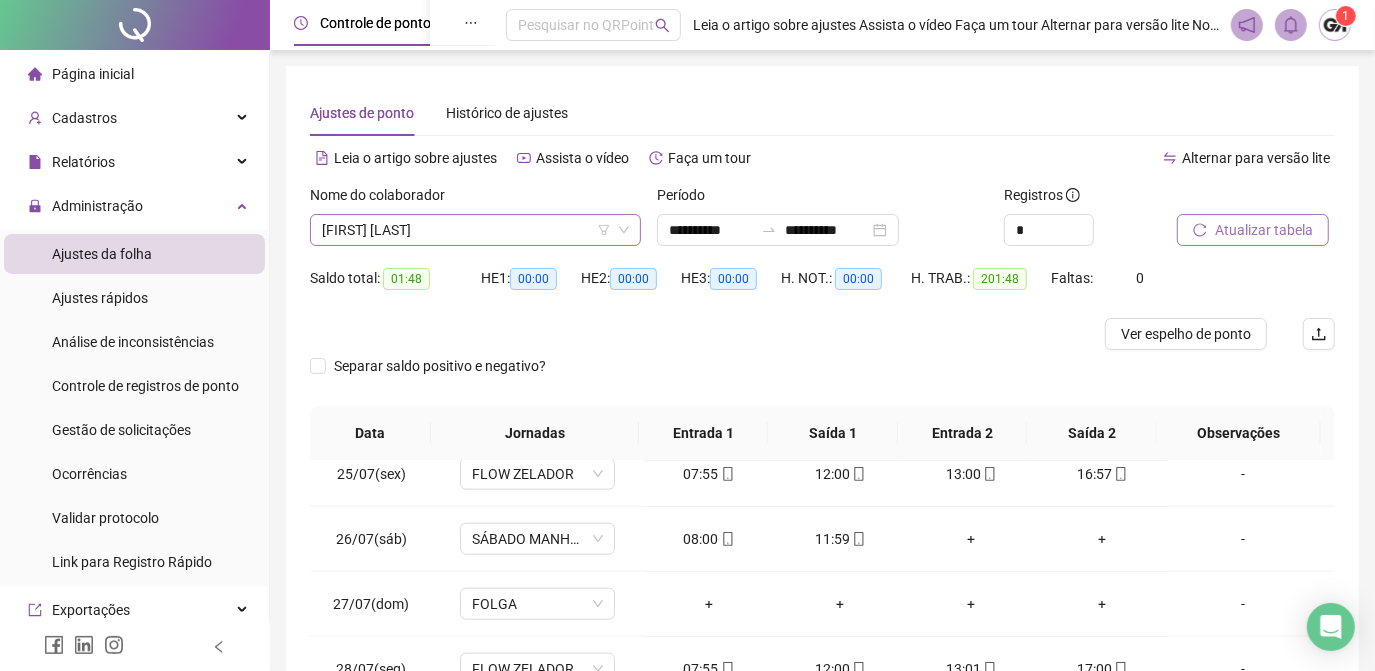 click on "[FIRST] [LAST]" at bounding box center [475, 230] 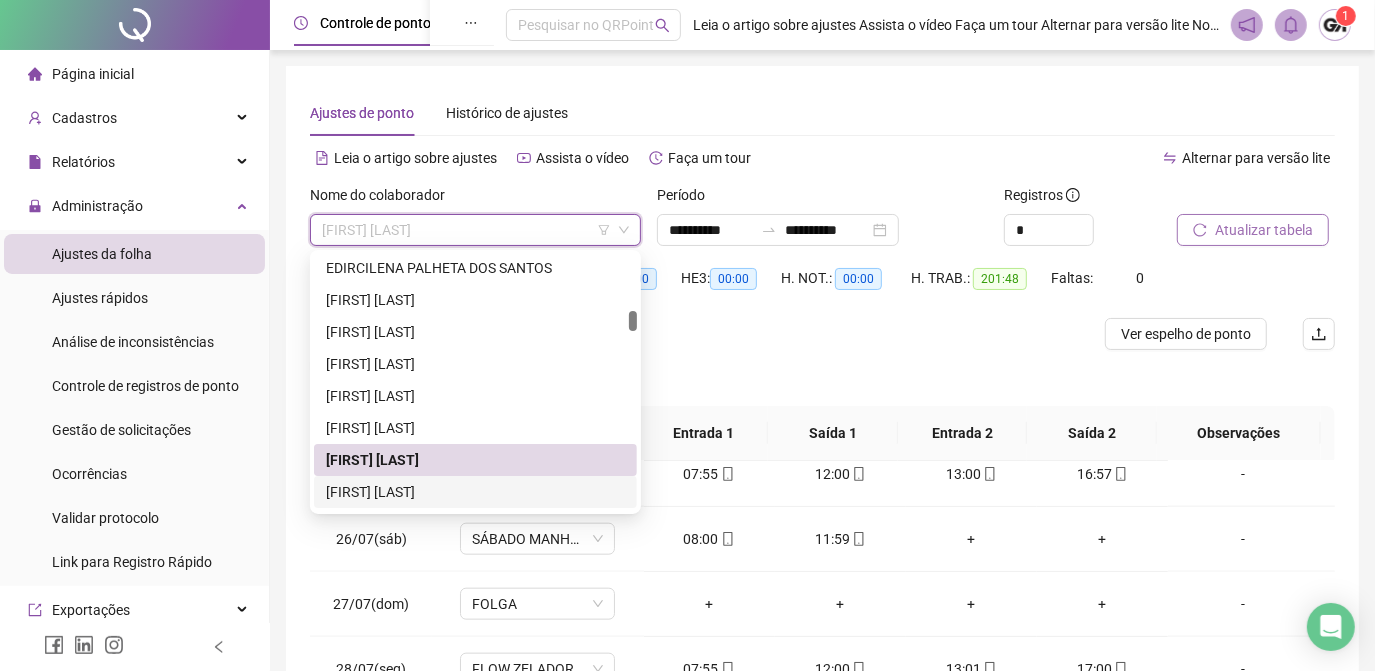 click on "[FIRST] [LAST]" at bounding box center [475, 492] 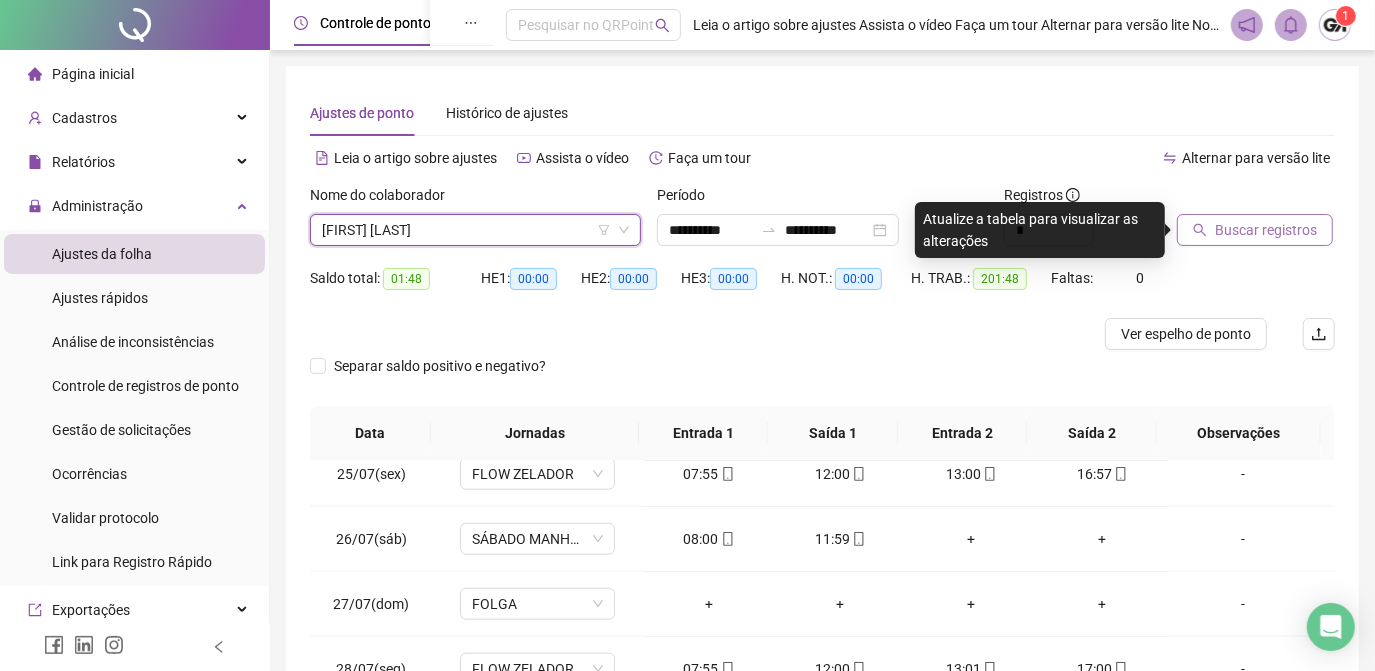 click on "Buscar registros" at bounding box center [1266, 230] 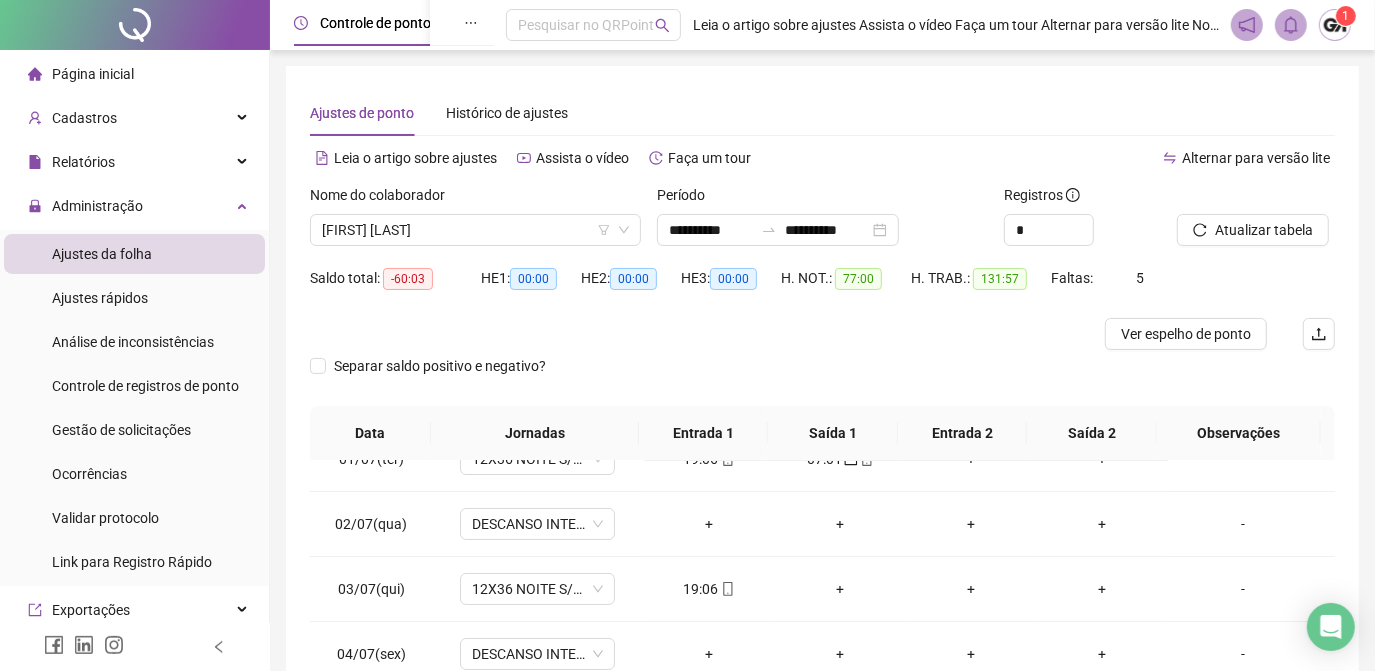 scroll, scrollTop: 0, scrollLeft: 0, axis: both 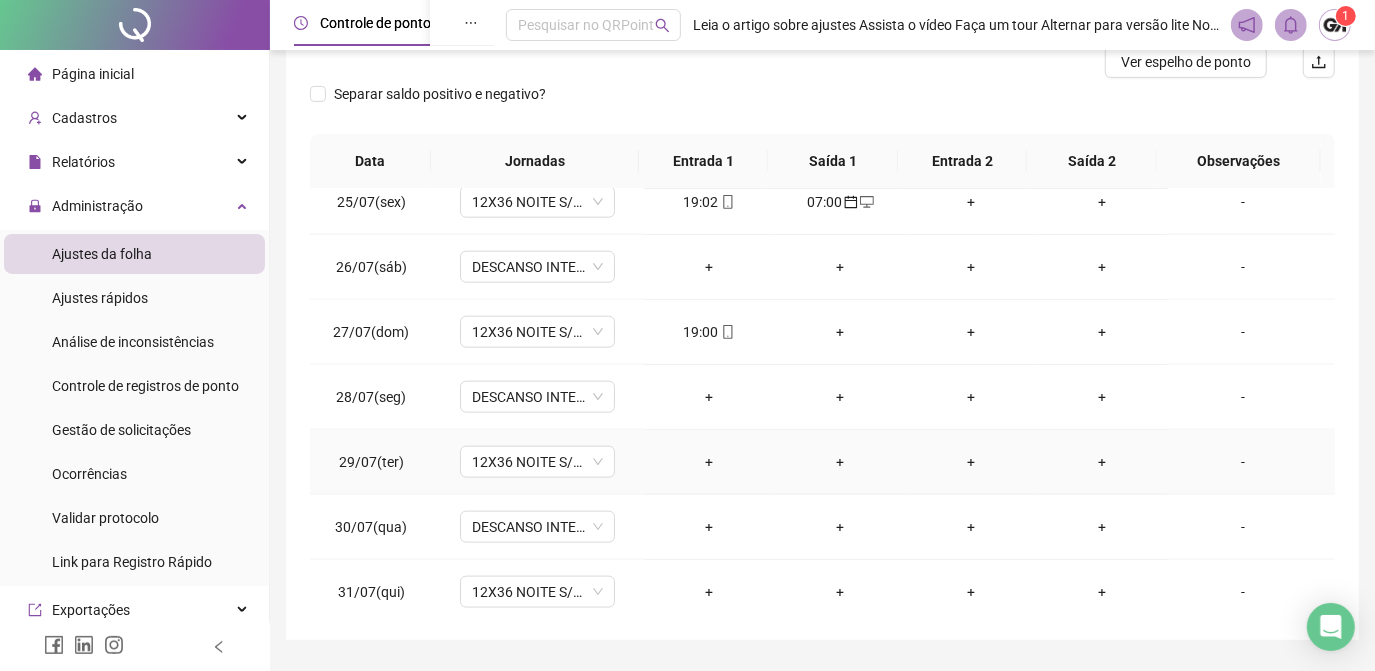 click on "-" at bounding box center (1243, 462) 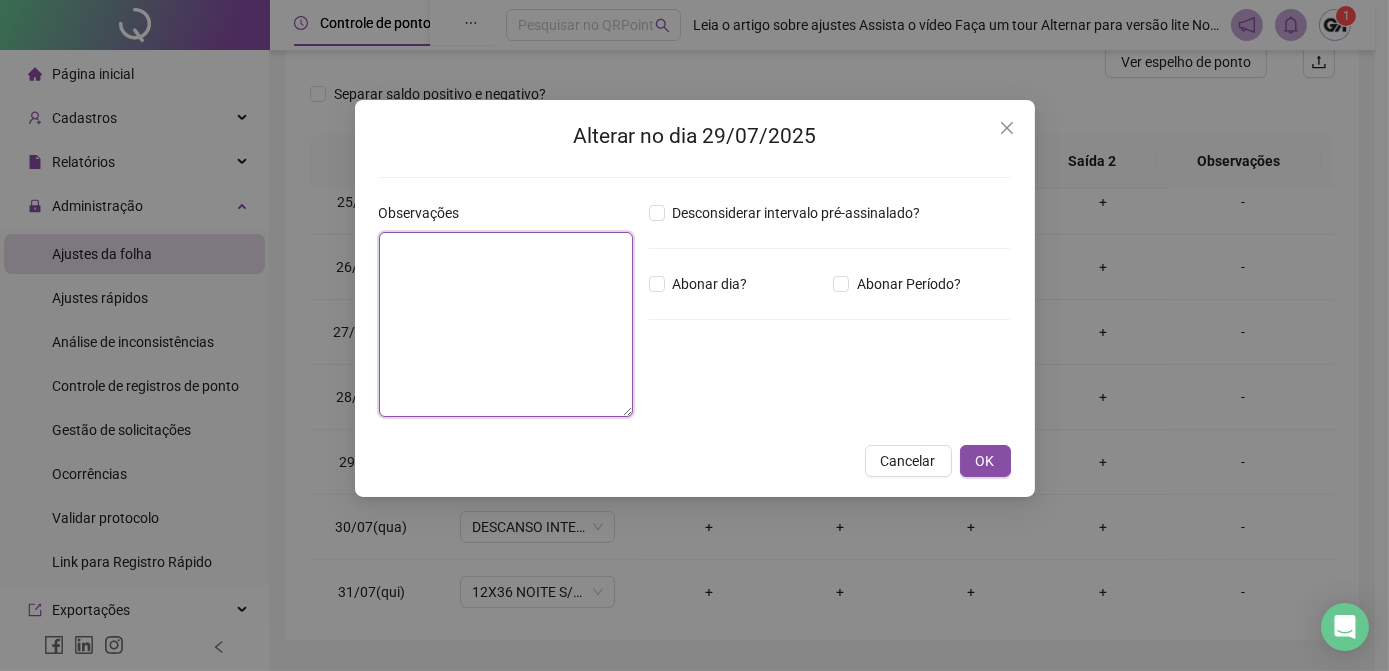 click at bounding box center (506, 324) 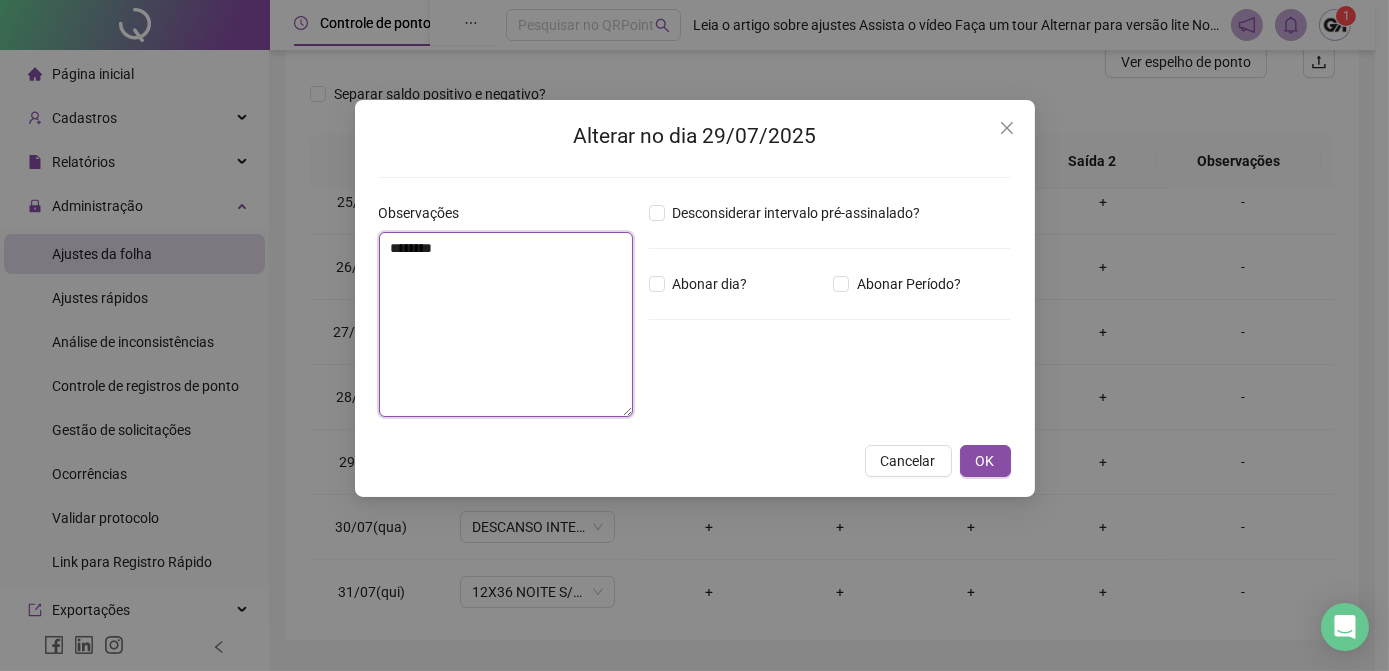 type on "********" 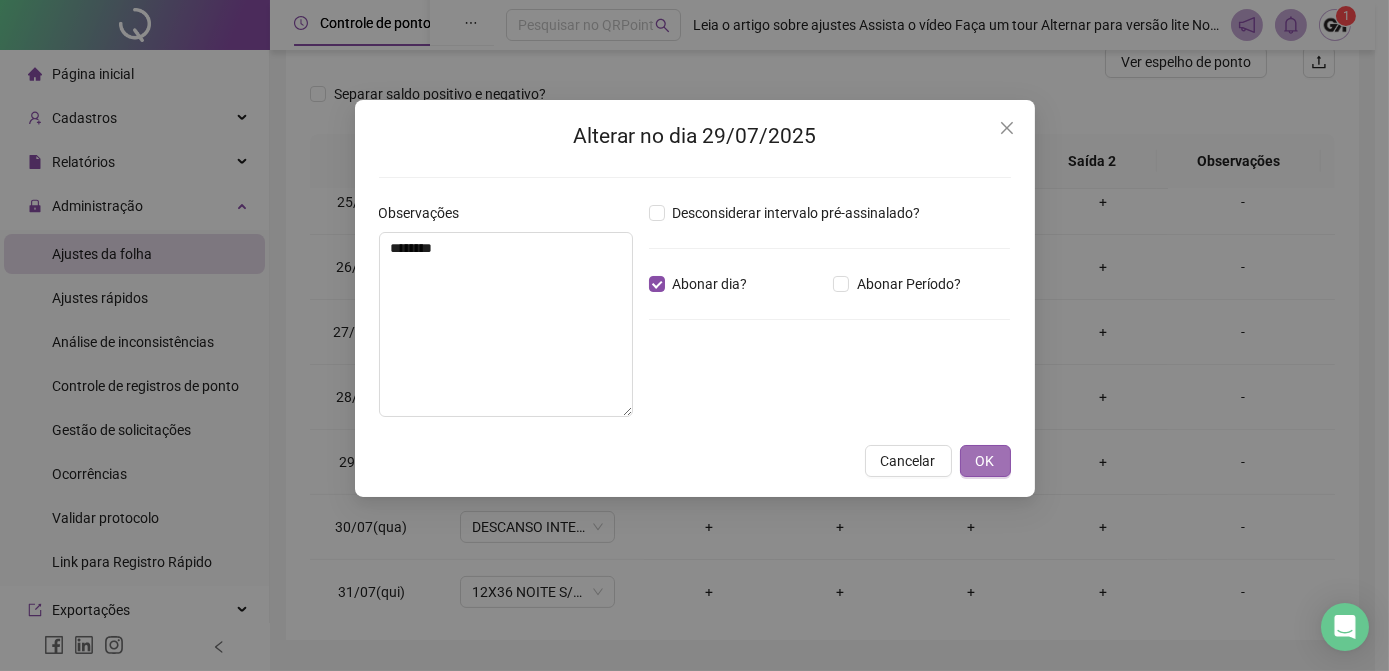 click on "OK" at bounding box center (985, 461) 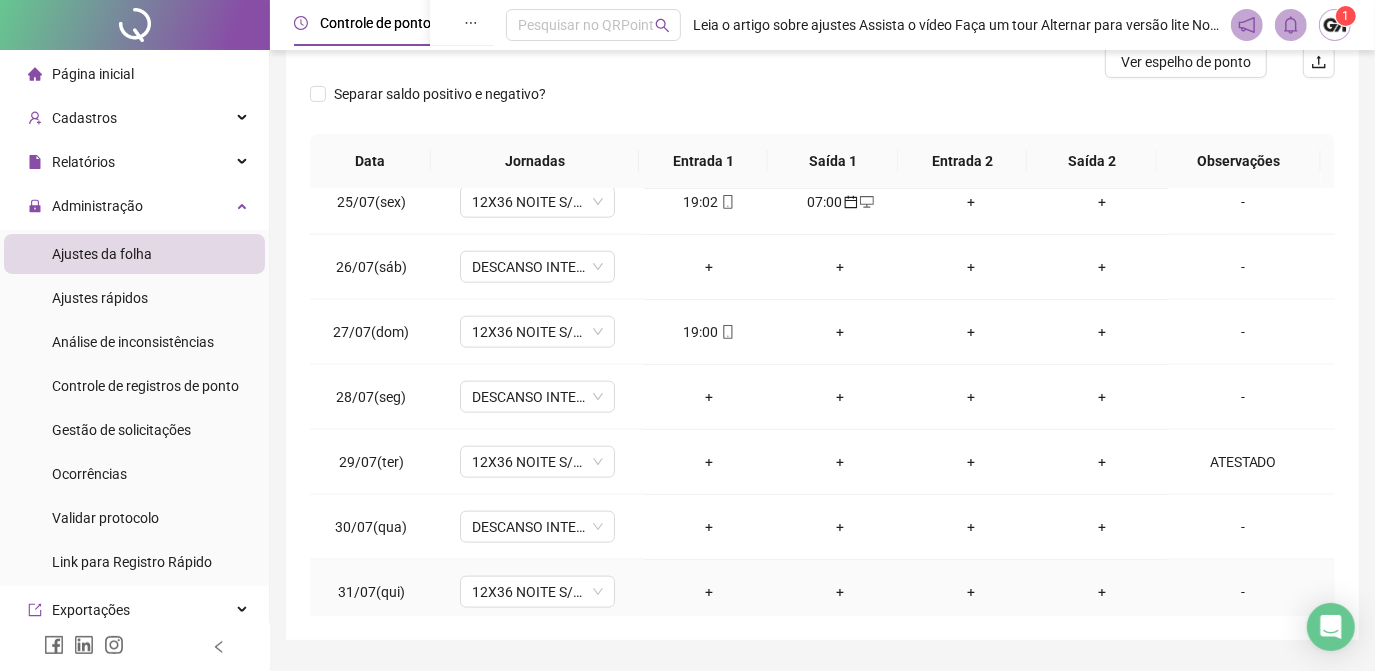 click on "-" at bounding box center (1243, 592) 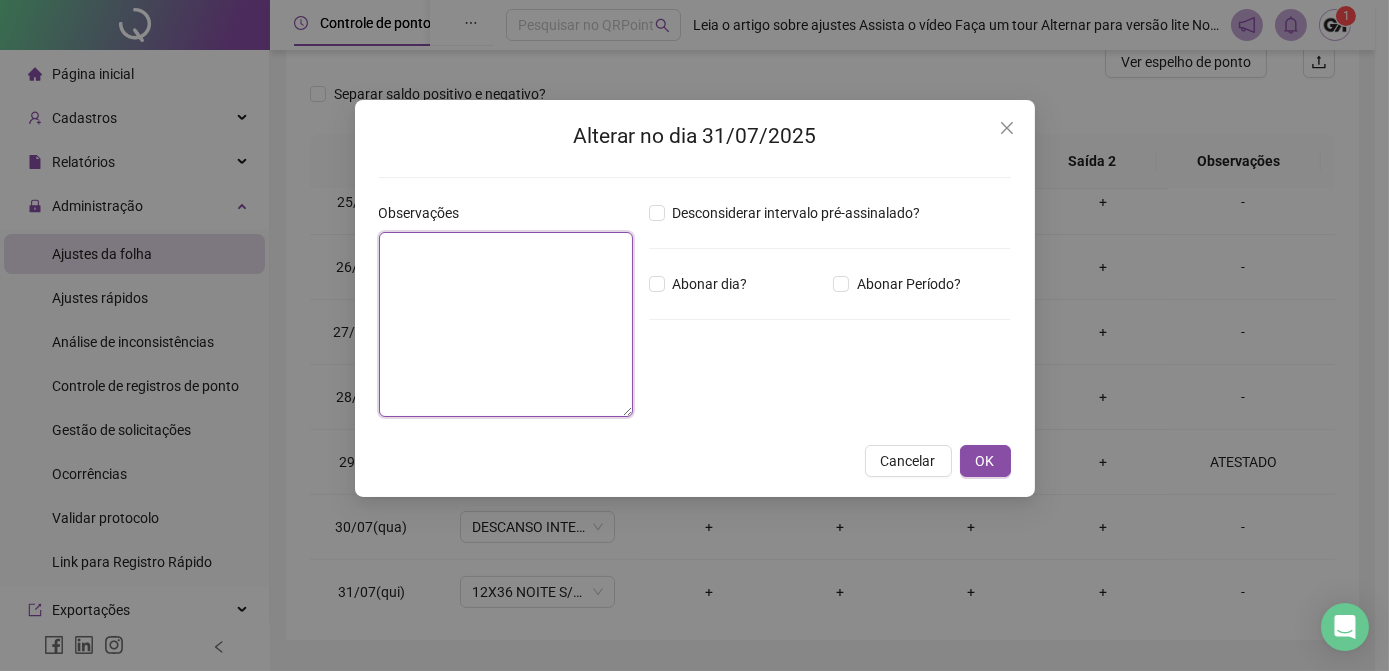 click at bounding box center [506, 324] 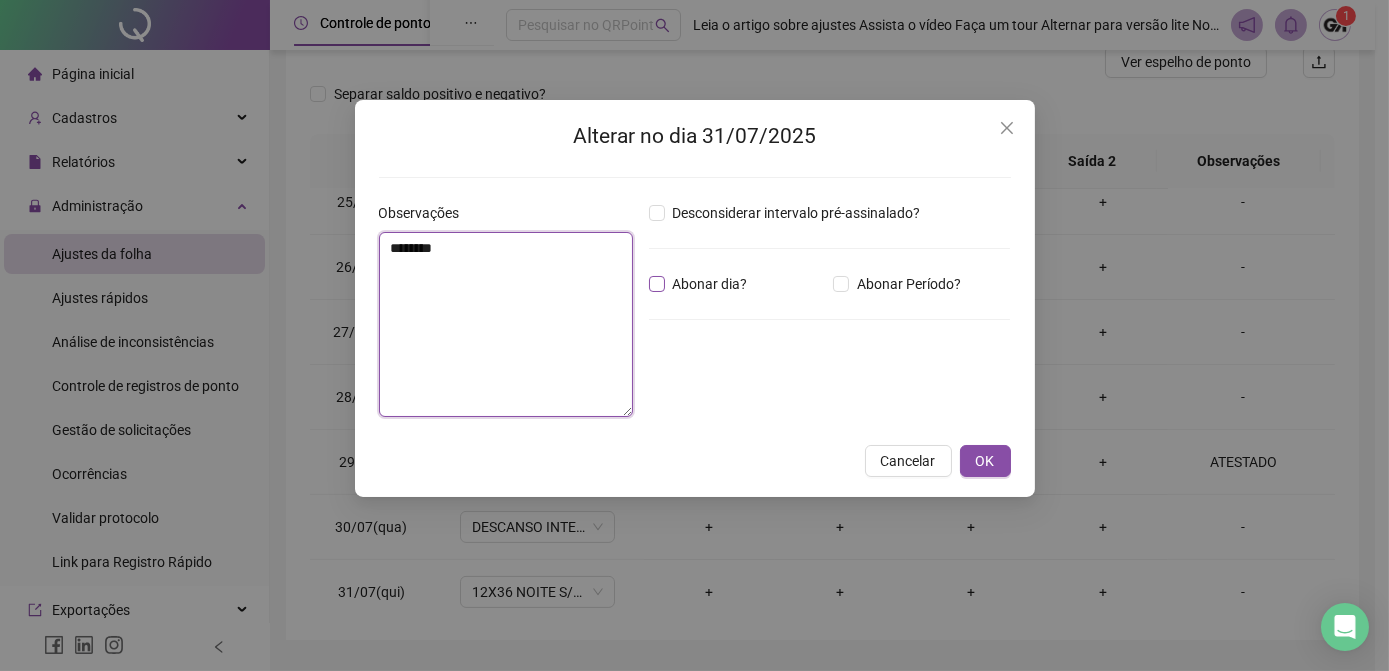 type on "********" 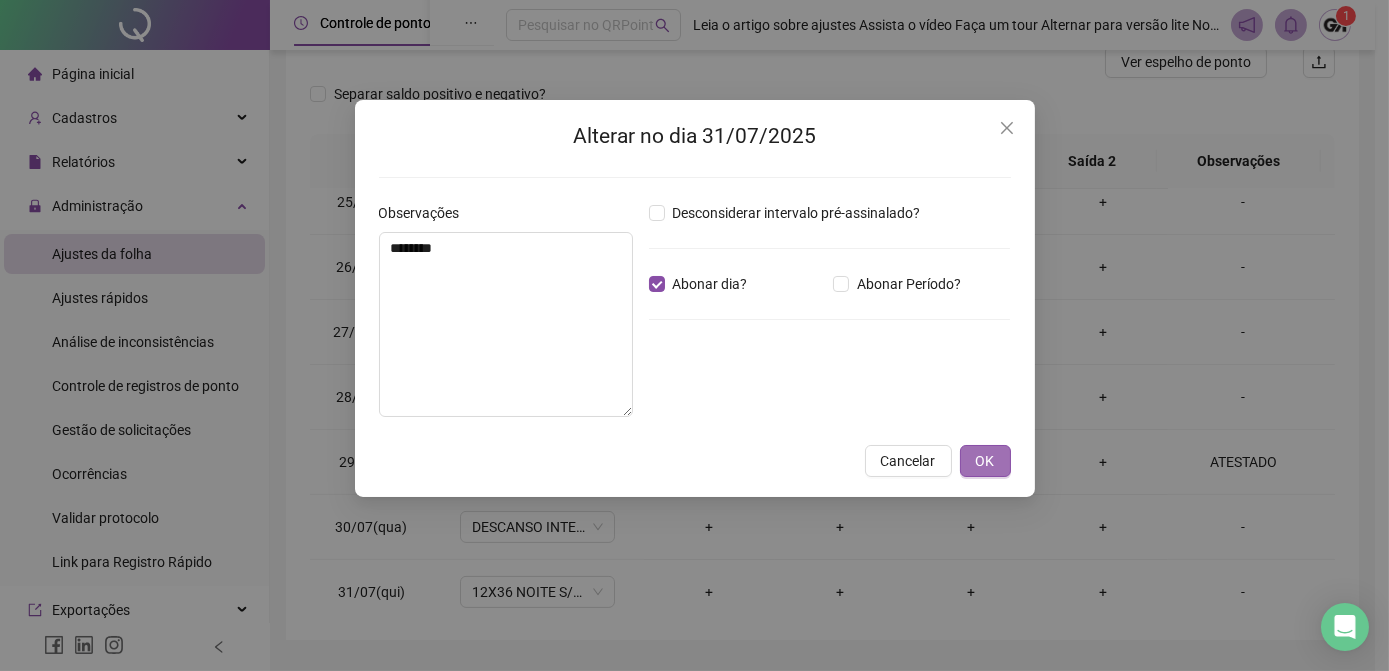 click on "OK" at bounding box center (985, 461) 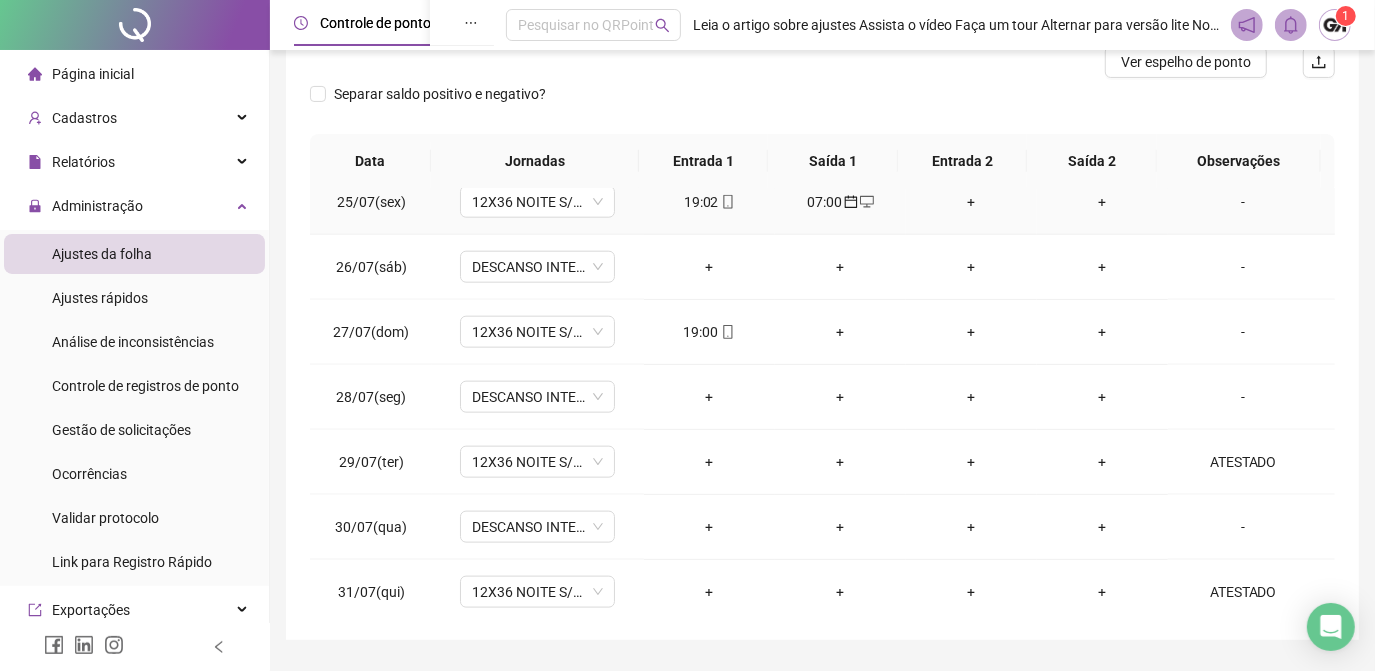 scroll, scrollTop: 1397, scrollLeft: 0, axis: vertical 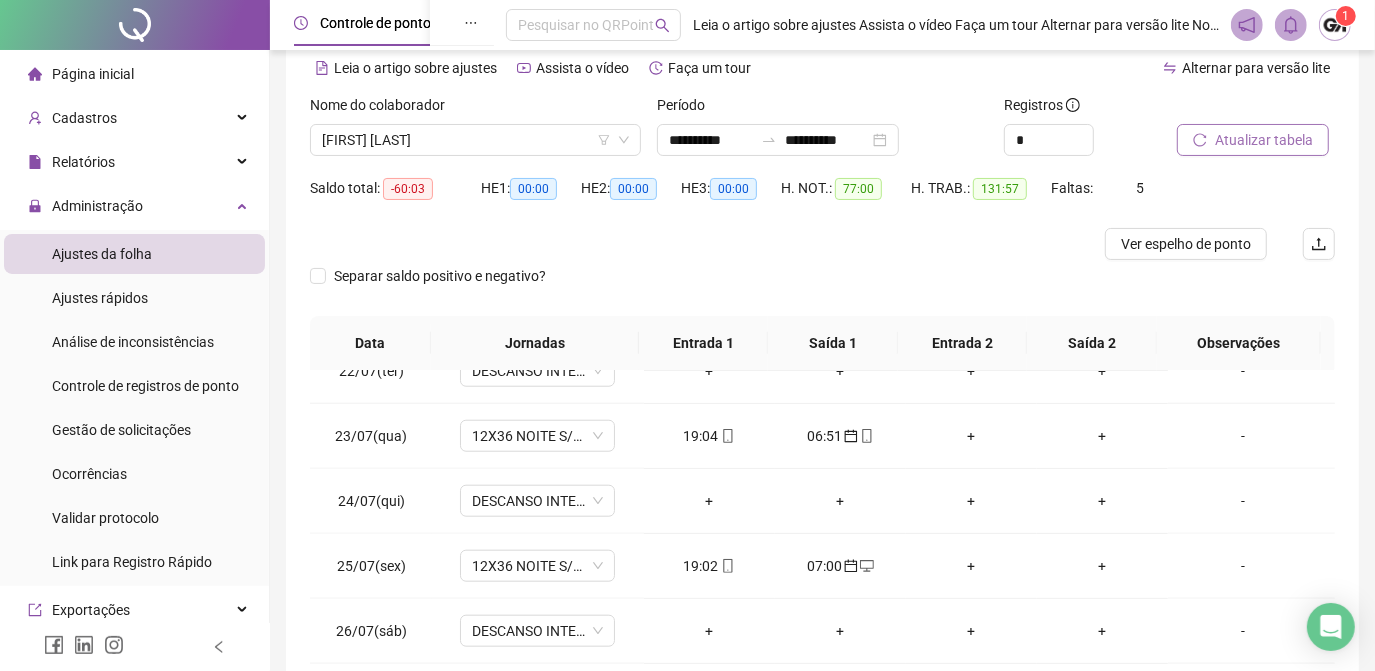 click on "Atualizar tabela" at bounding box center (1264, 140) 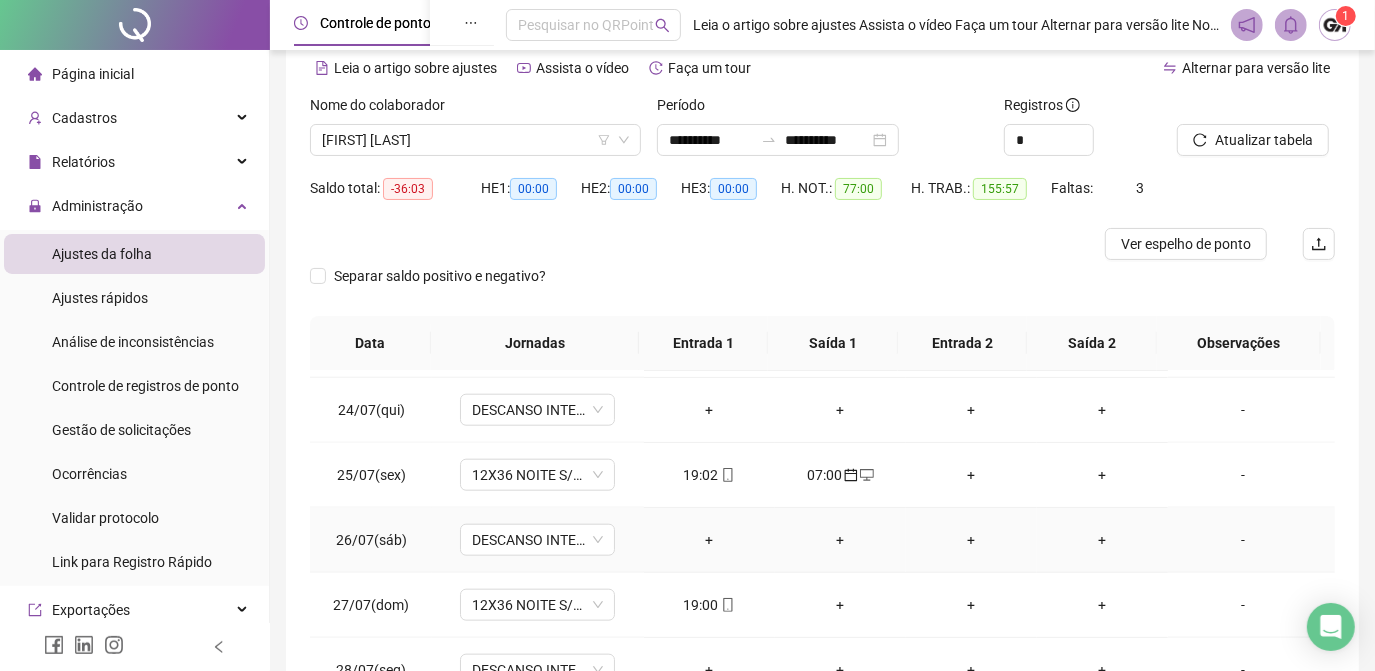 scroll, scrollTop: 1579, scrollLeft: 0, axis: vertical 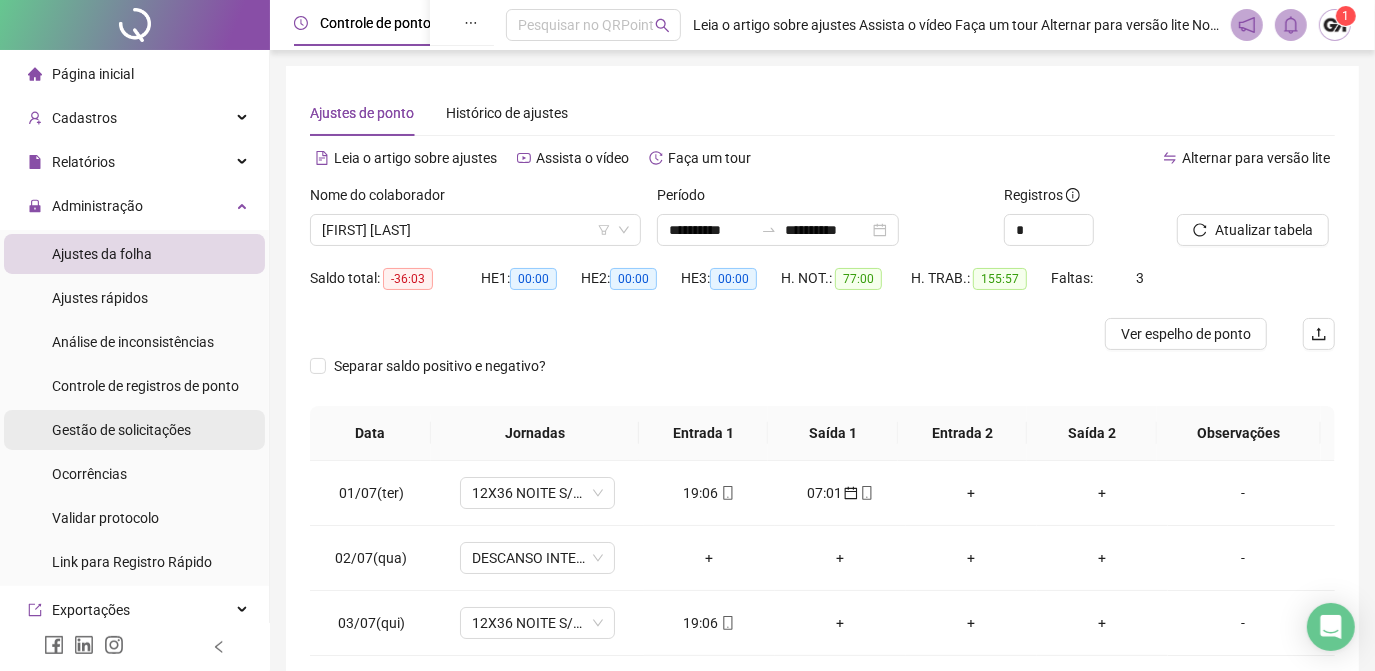click on "Gestão de solicitações" at bounding box center (121, 430) 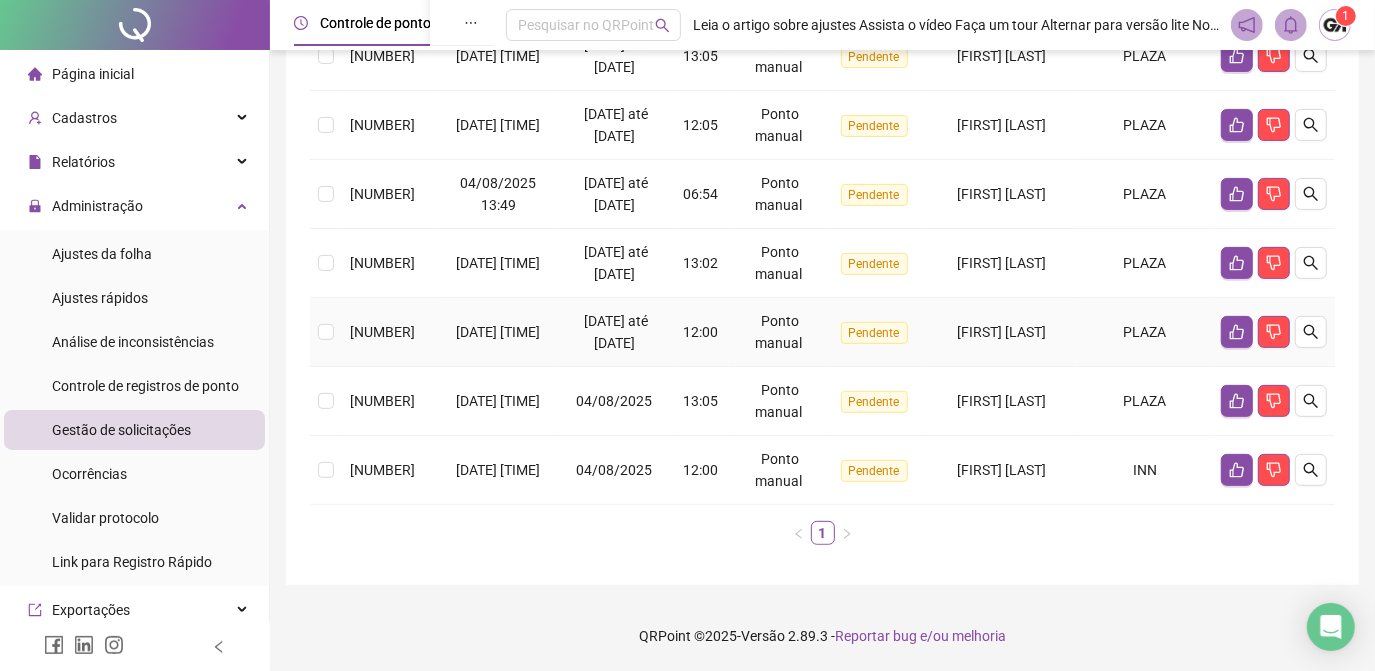 scroll, scrollTop: 363, scrollLeft: 0, axis: vertical 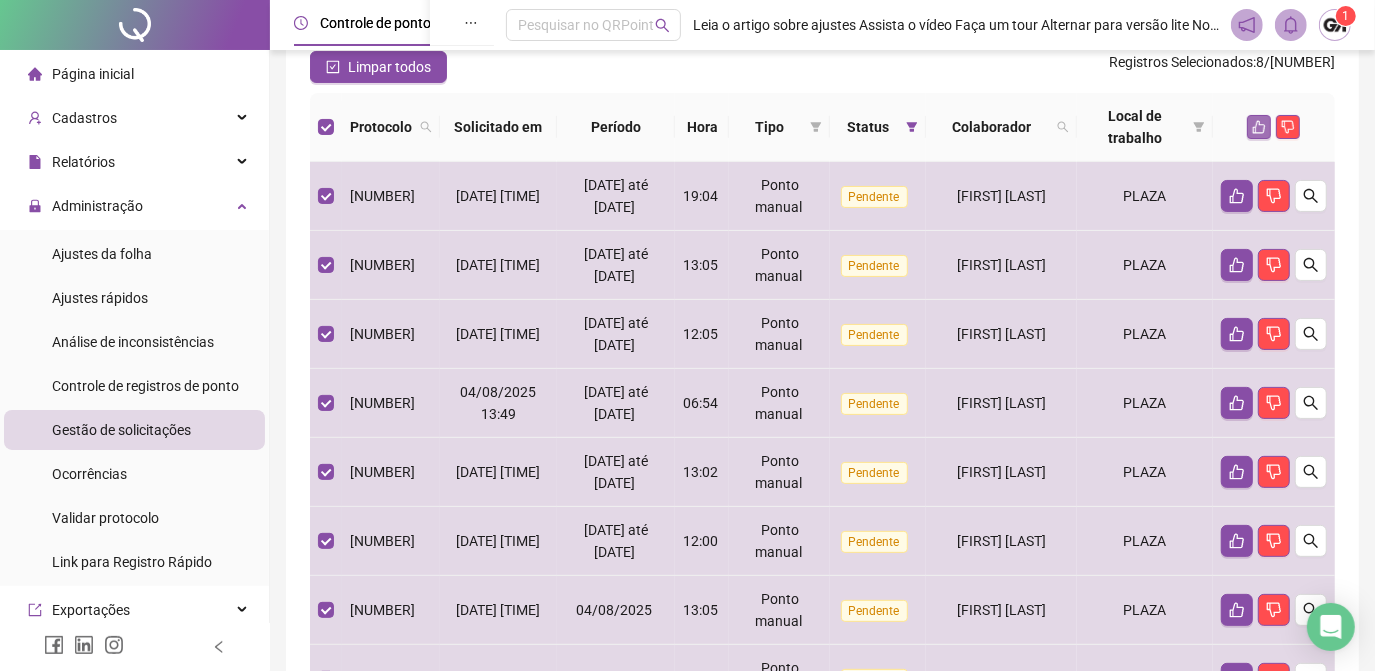click 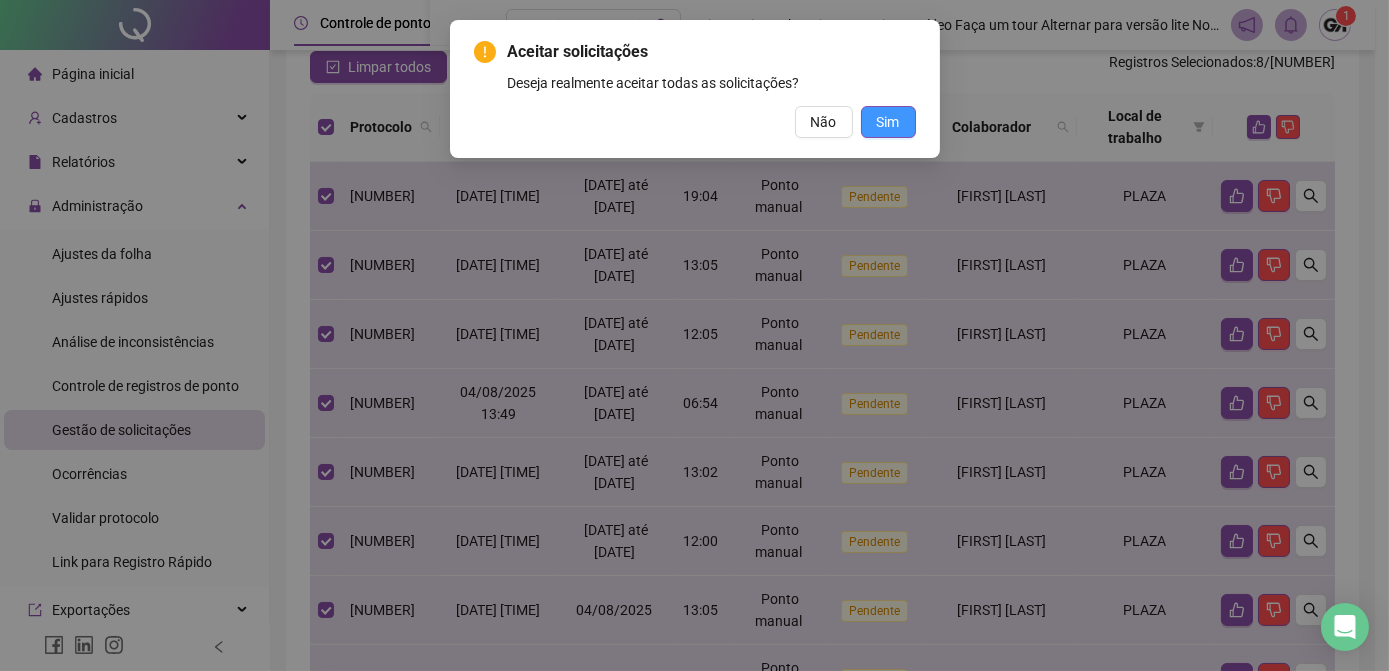 click on "Sim" at bounding box center (888, 122) 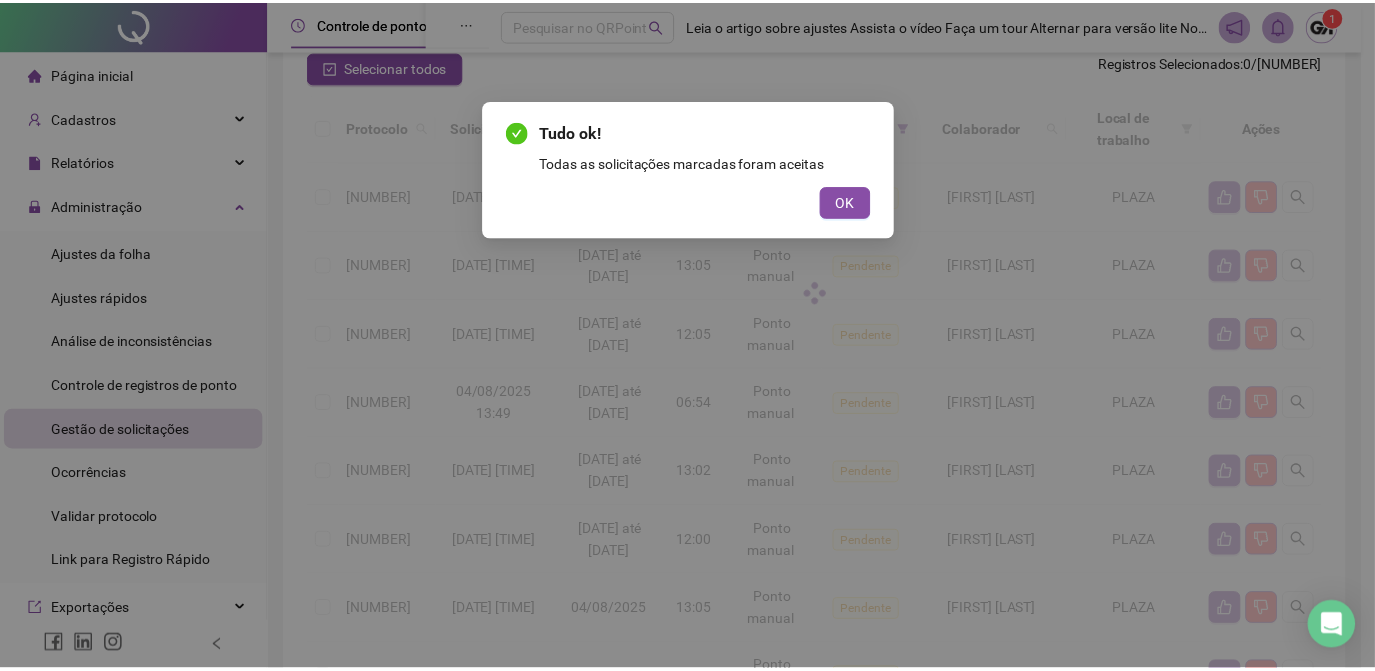 scroll, scrollTop: 0, scrollLeft: 0, axis: both 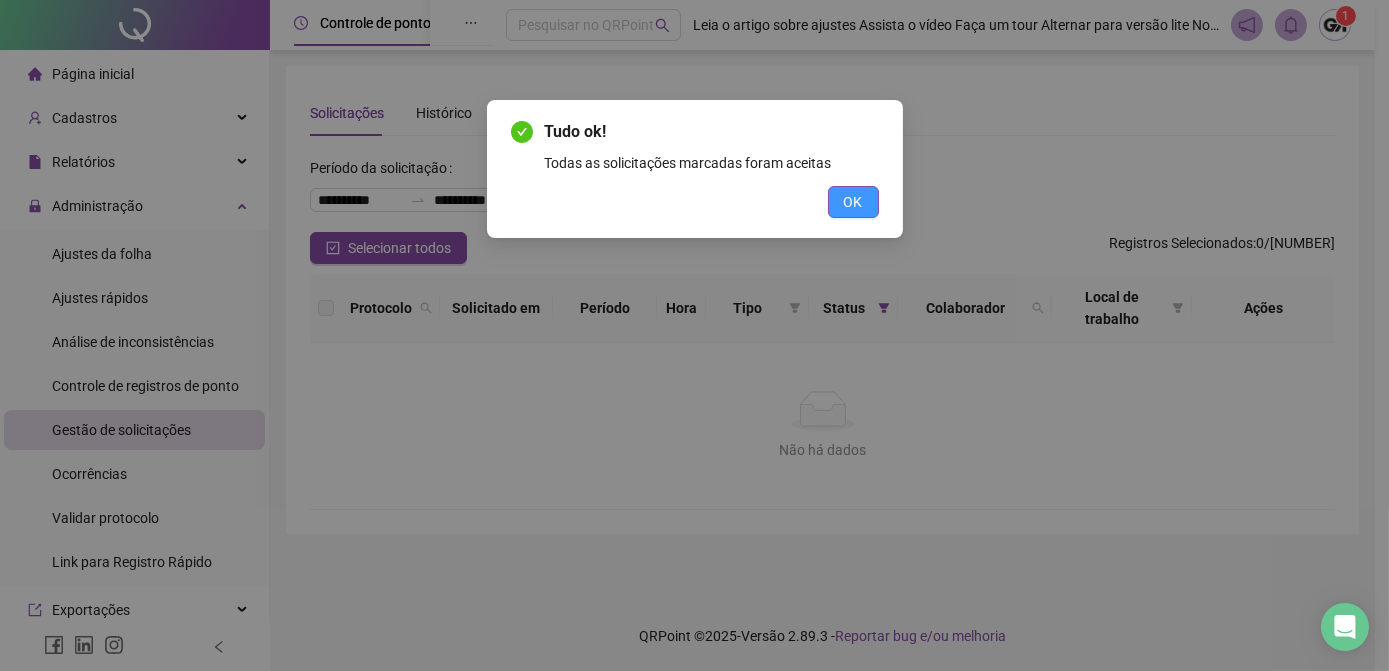 click on "OK" at bounding box center [853, 202] 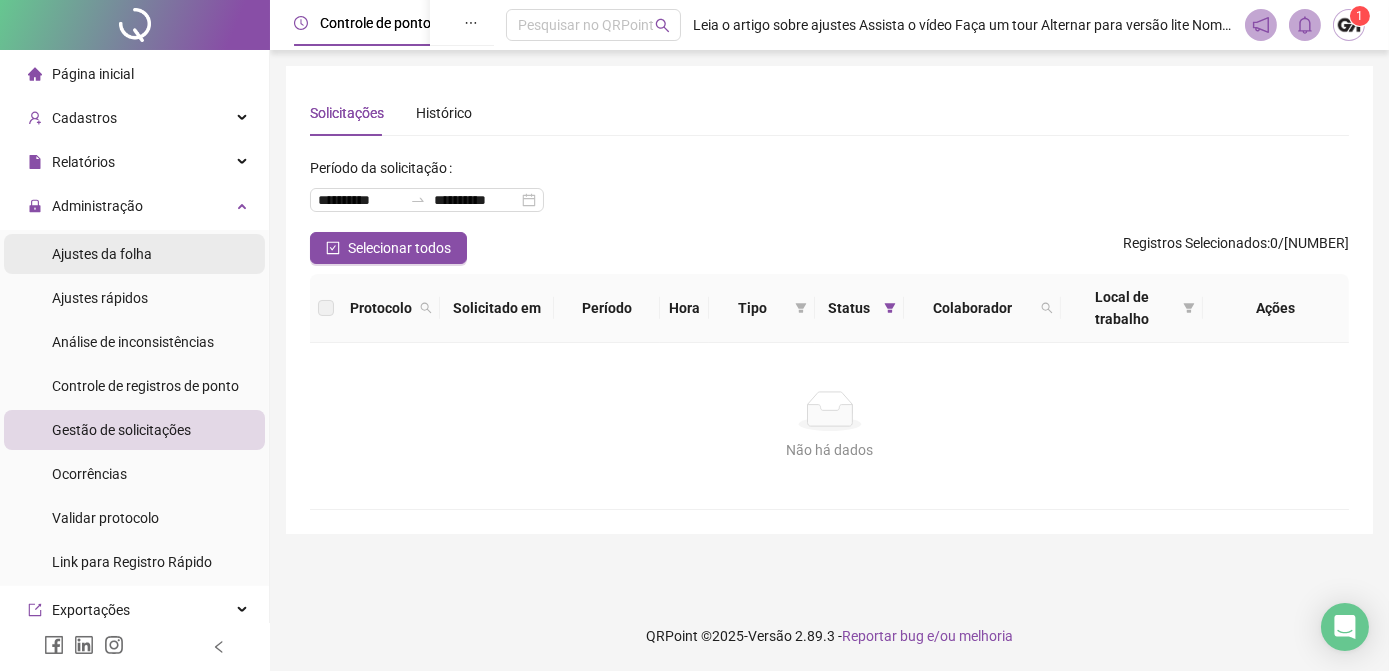 click on "Ajustes da folha" at bounding box center (102, 254) 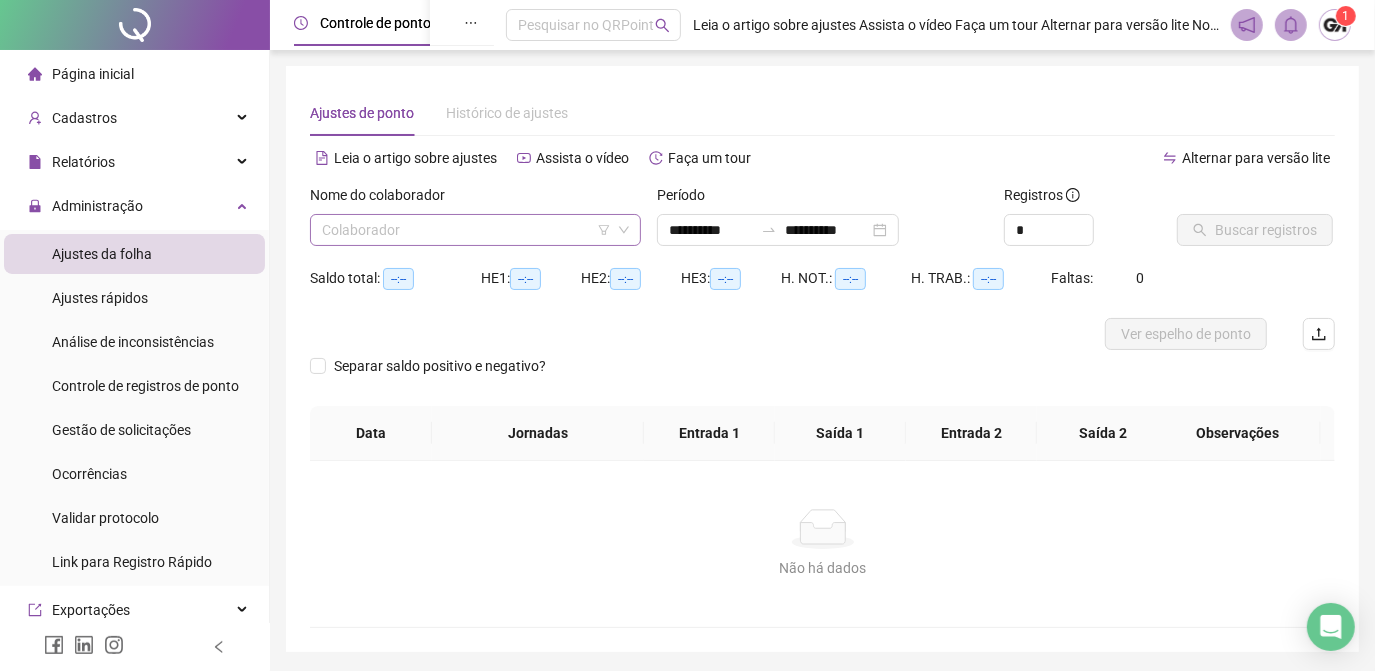 click at bounding box center (466, 230) 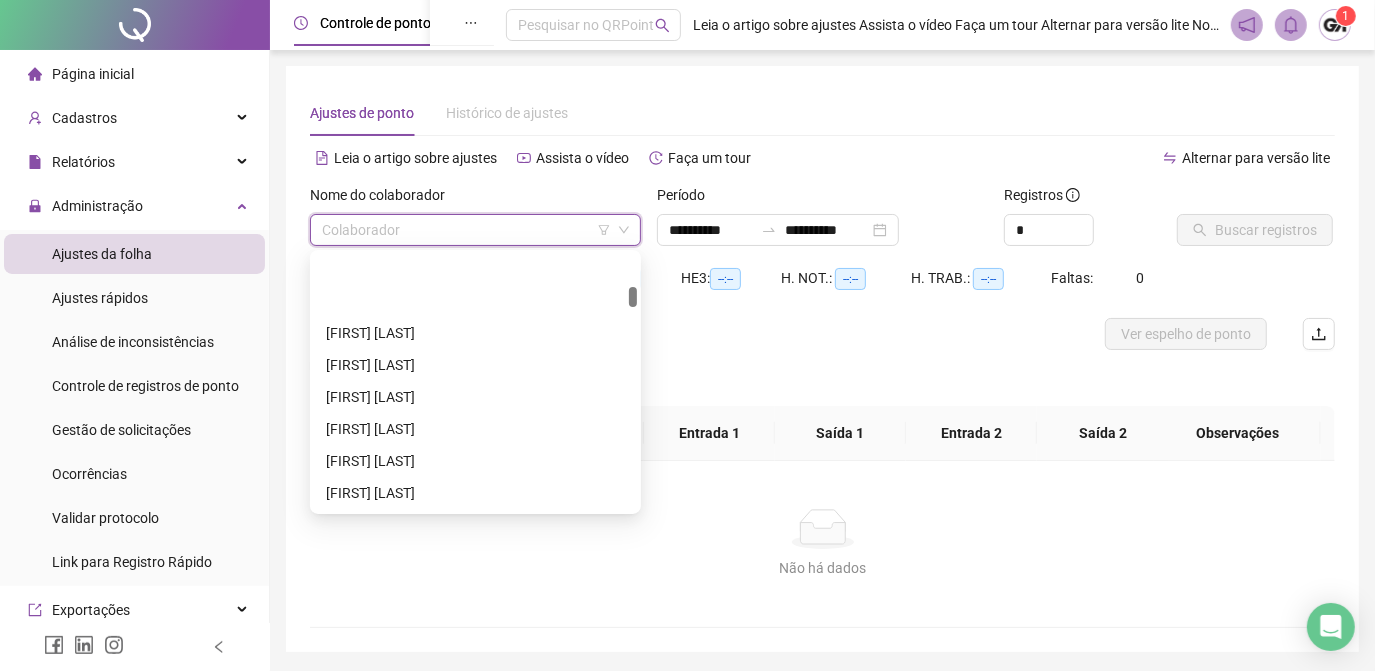 scroll, scrollTop: 636, scrollLeft: 0, axis: vertical 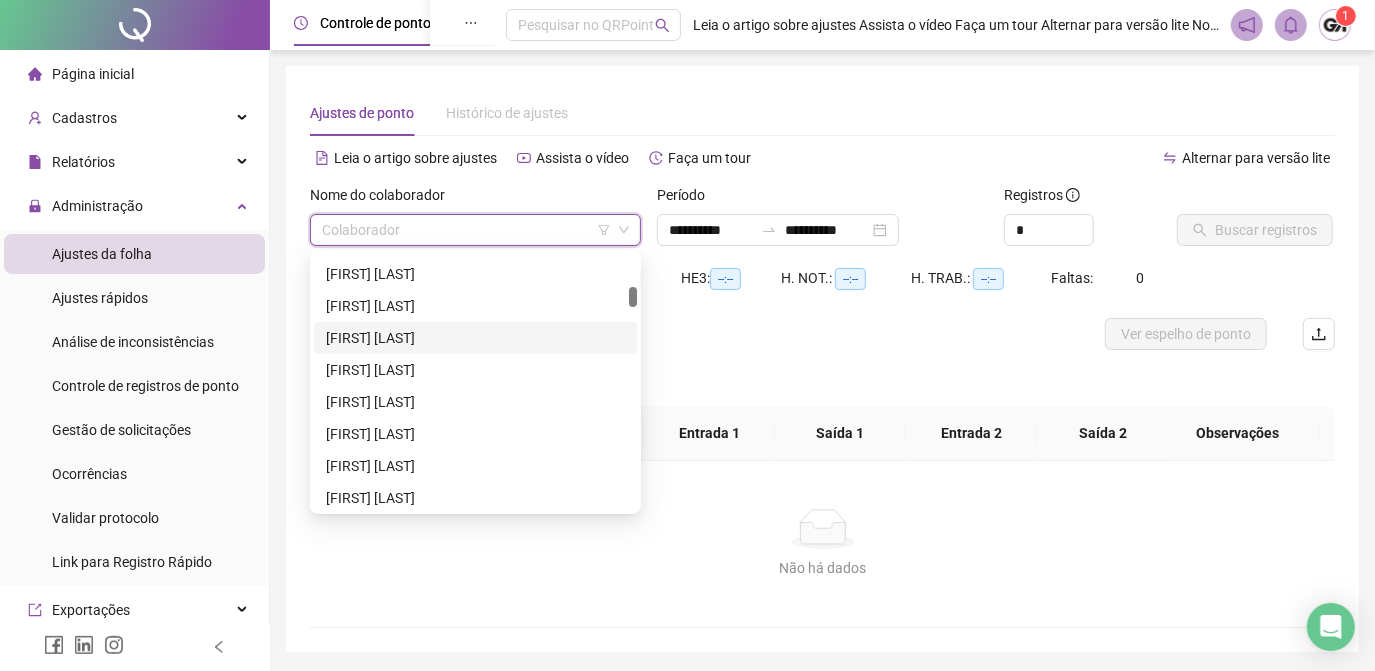 click on "[FIRST] [LAST]" at bounding box center (475, 338) 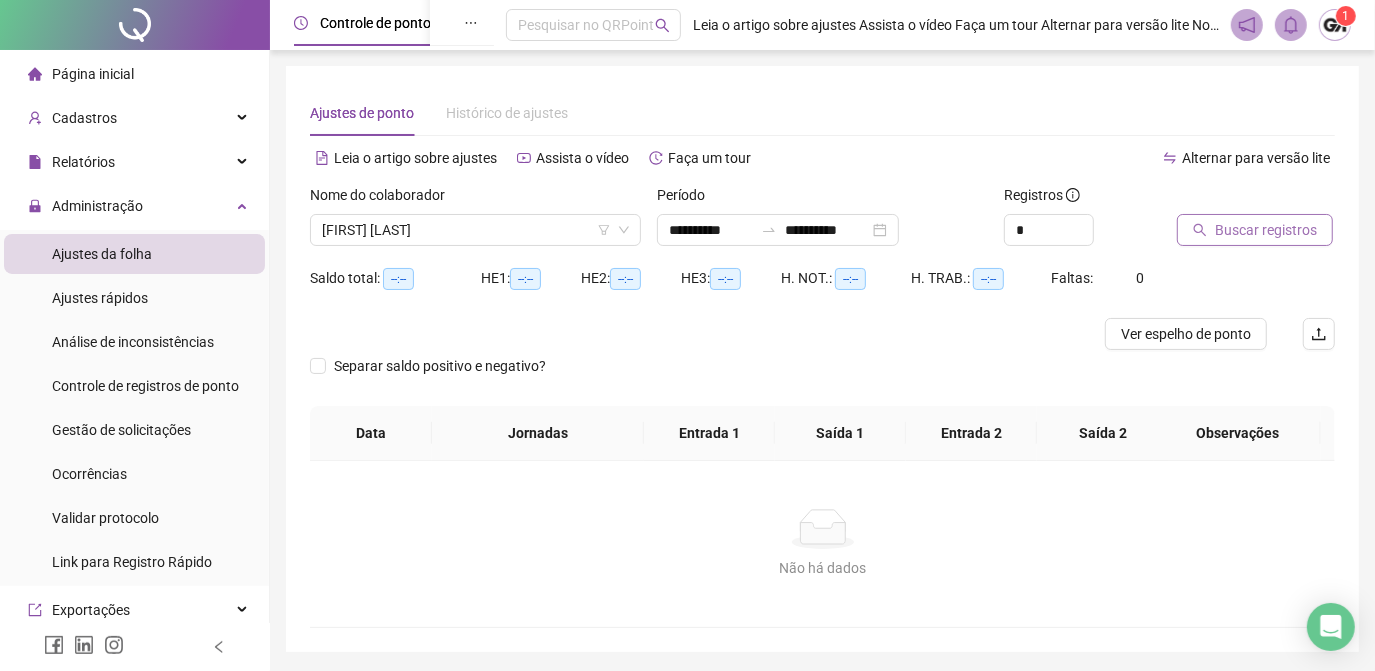 click on "Buscar registros" at bounding box center [1266, 230] 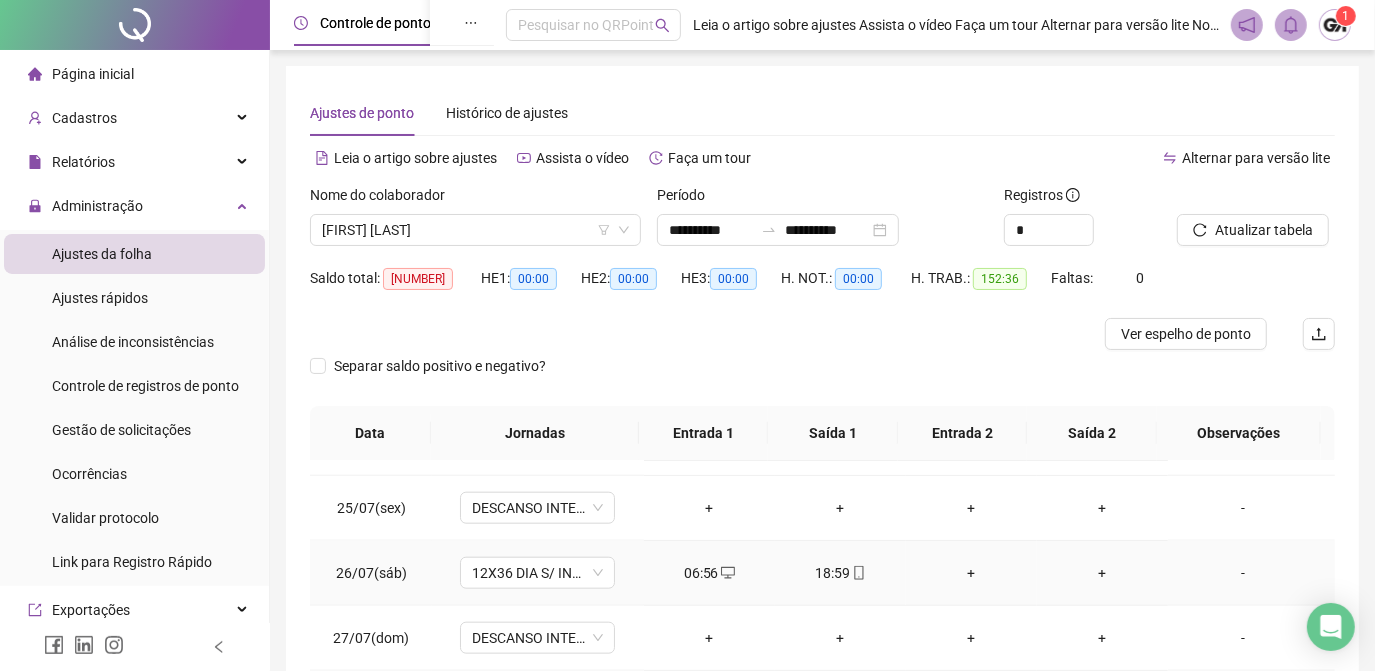 scroll, scrollTop: 1579, scrollLeft: 0, axis: vertical 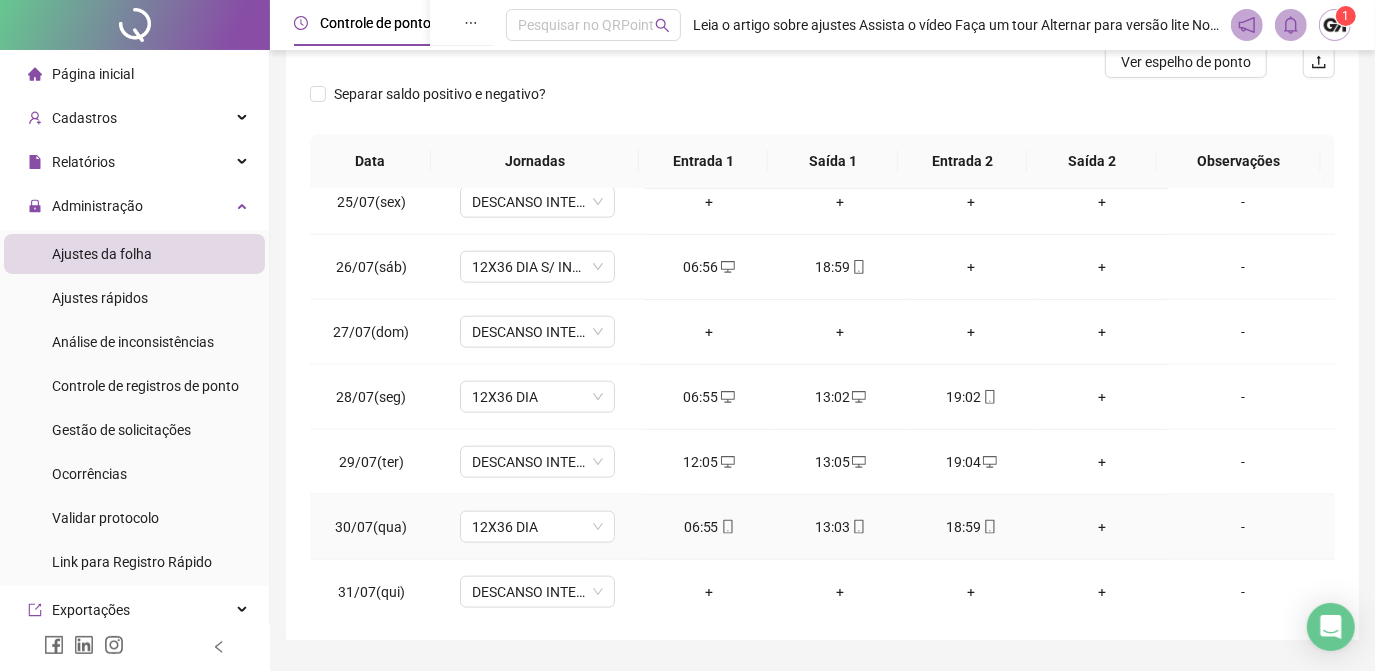 type 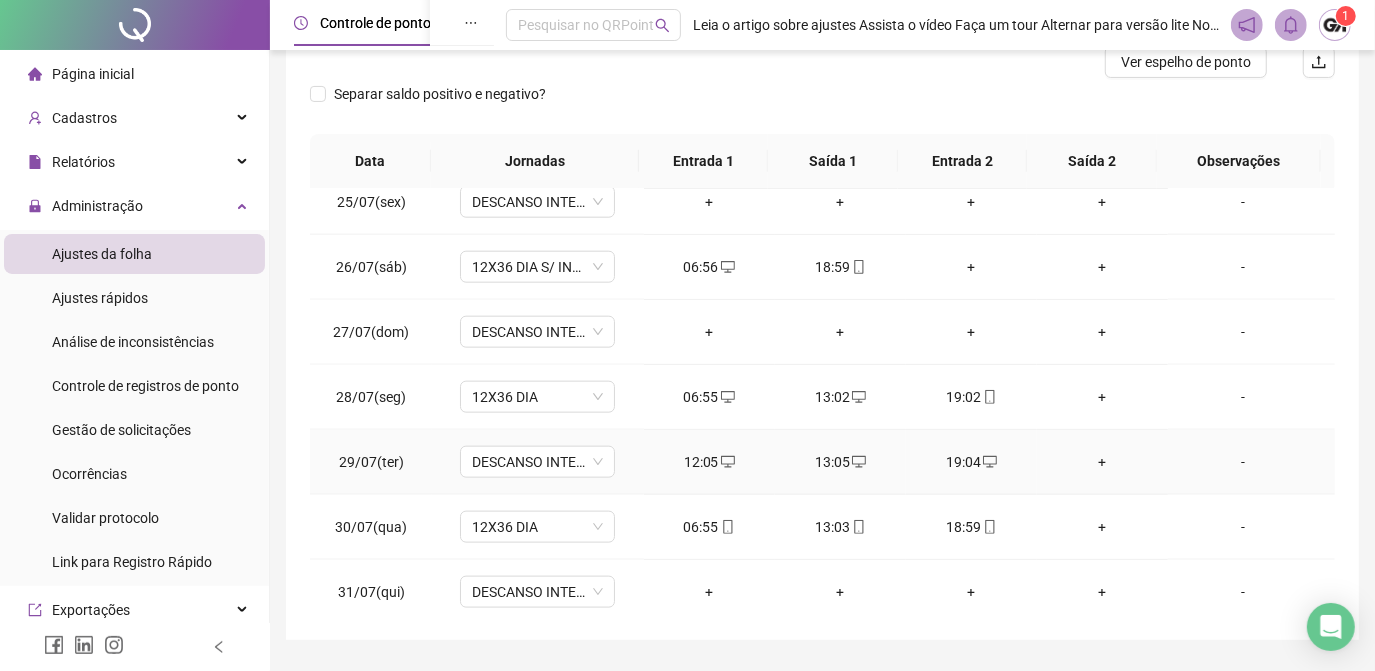 drag, startPoint x: 697, startPoint y: 454, endPoint x: 714, endPoint y: 600, distance: 146.98639 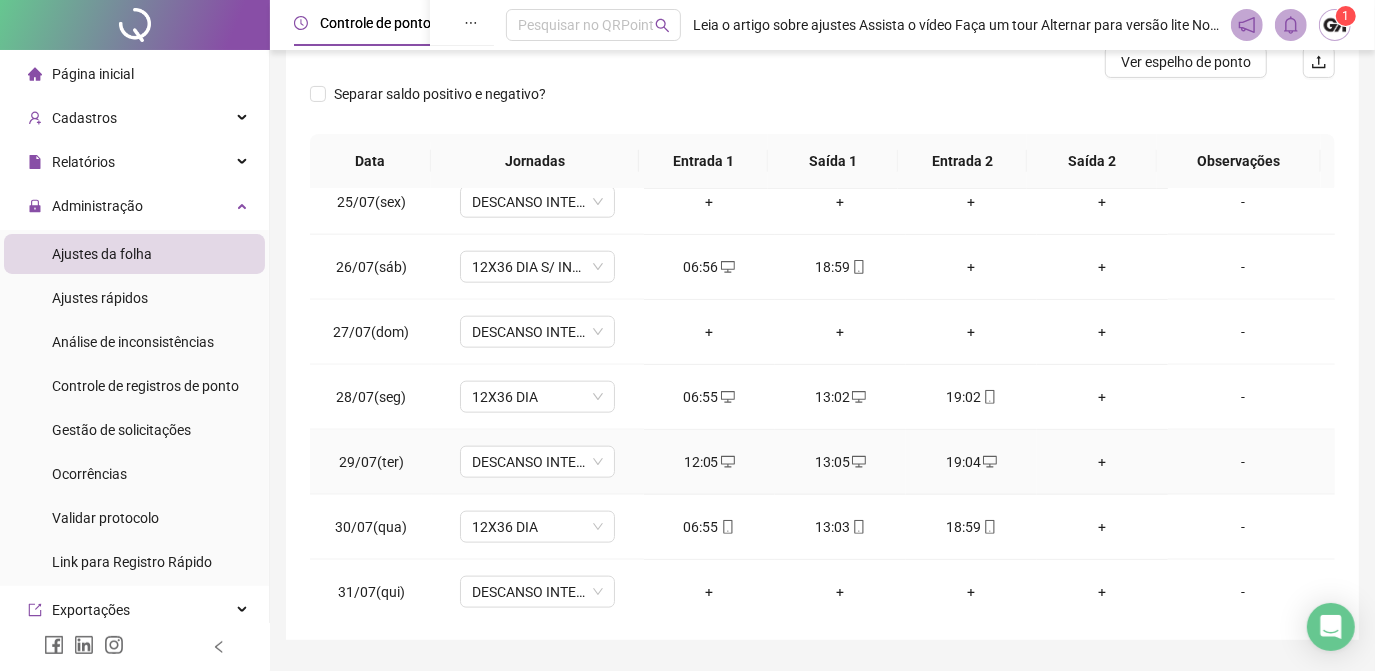 click on "12:05" at bounding box center (709, 462) 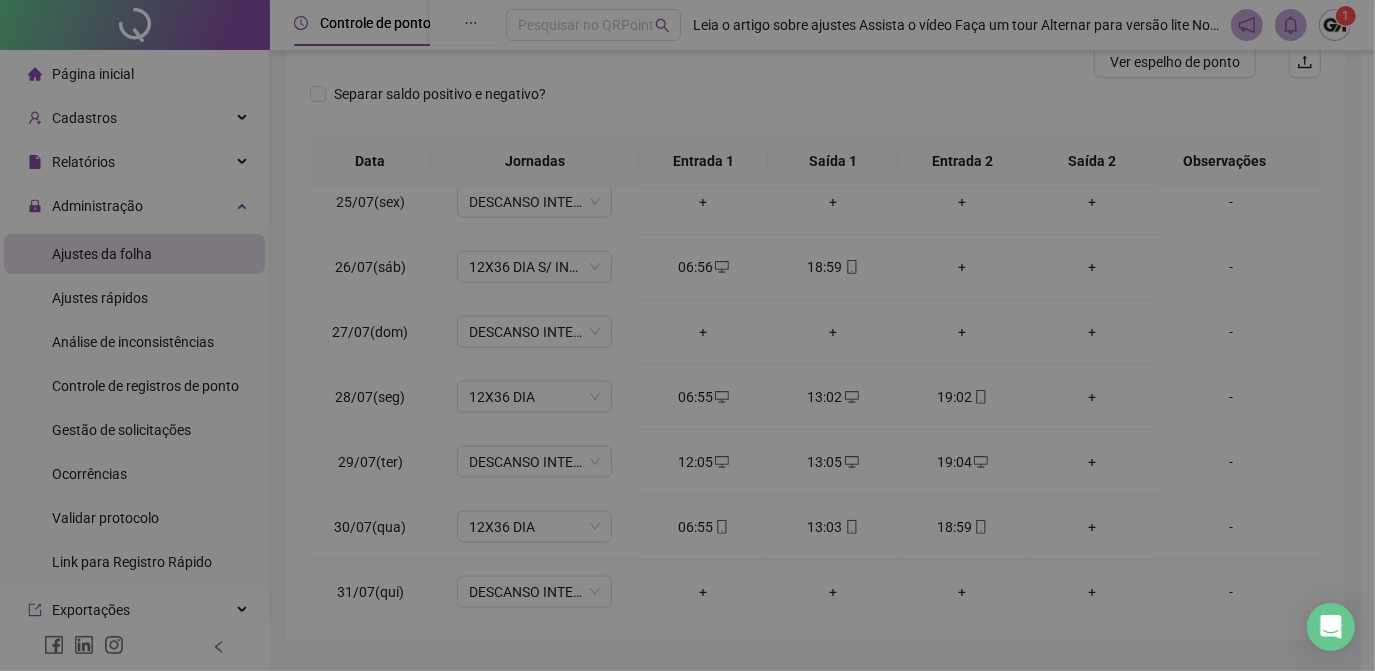type on "**********" 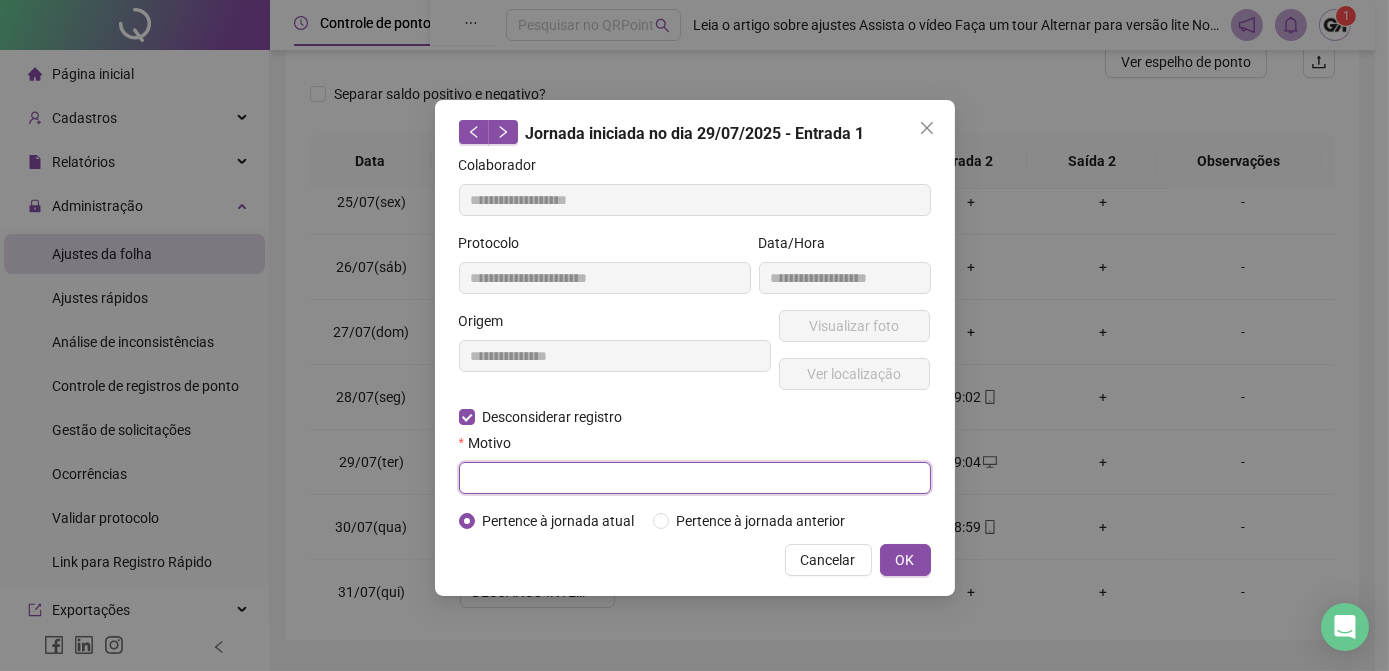 click at bounding box center [695, 478] 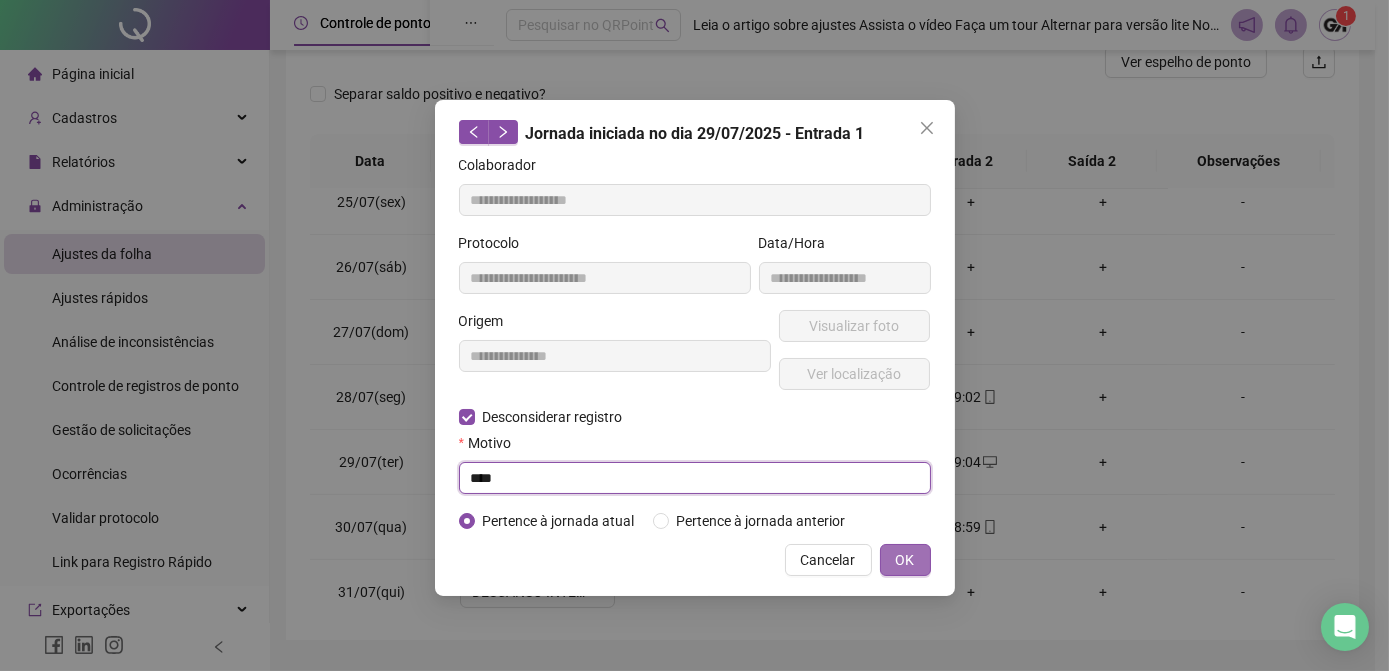 type on "****" 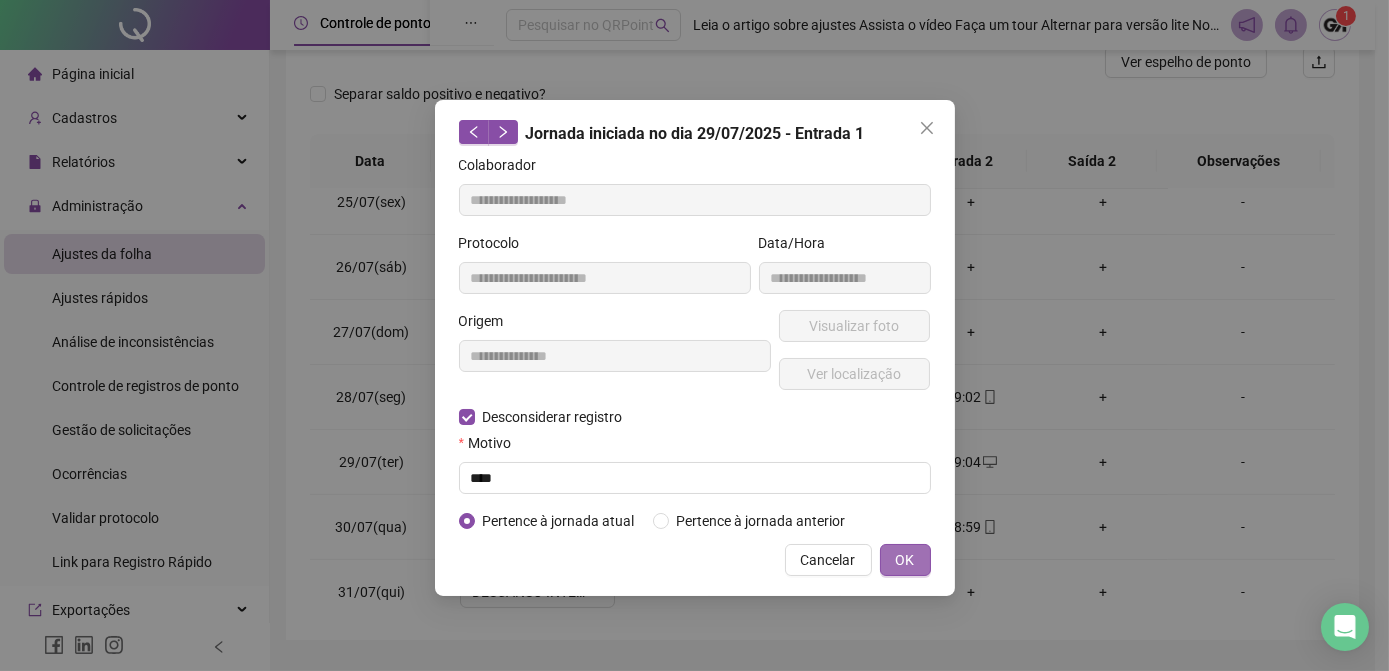 click on "OK" at bounding box center [905, 560] 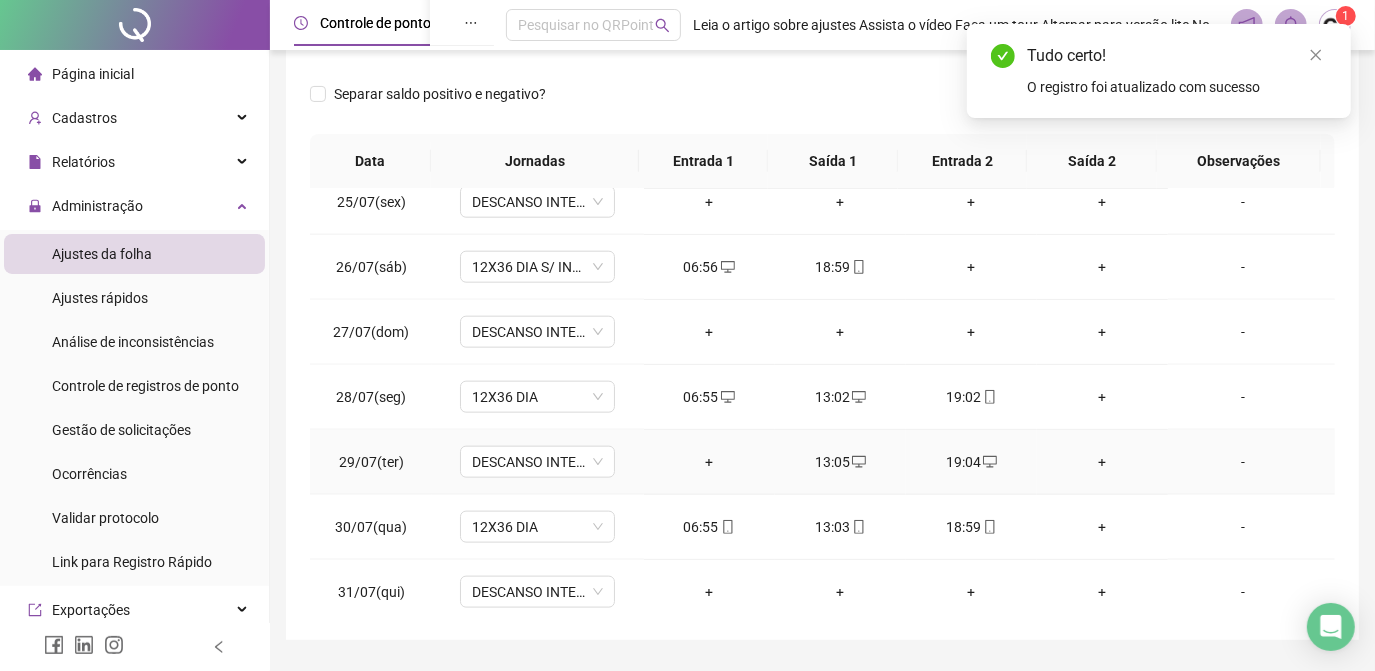 click on "13:05" at bounding box center (840, 462) 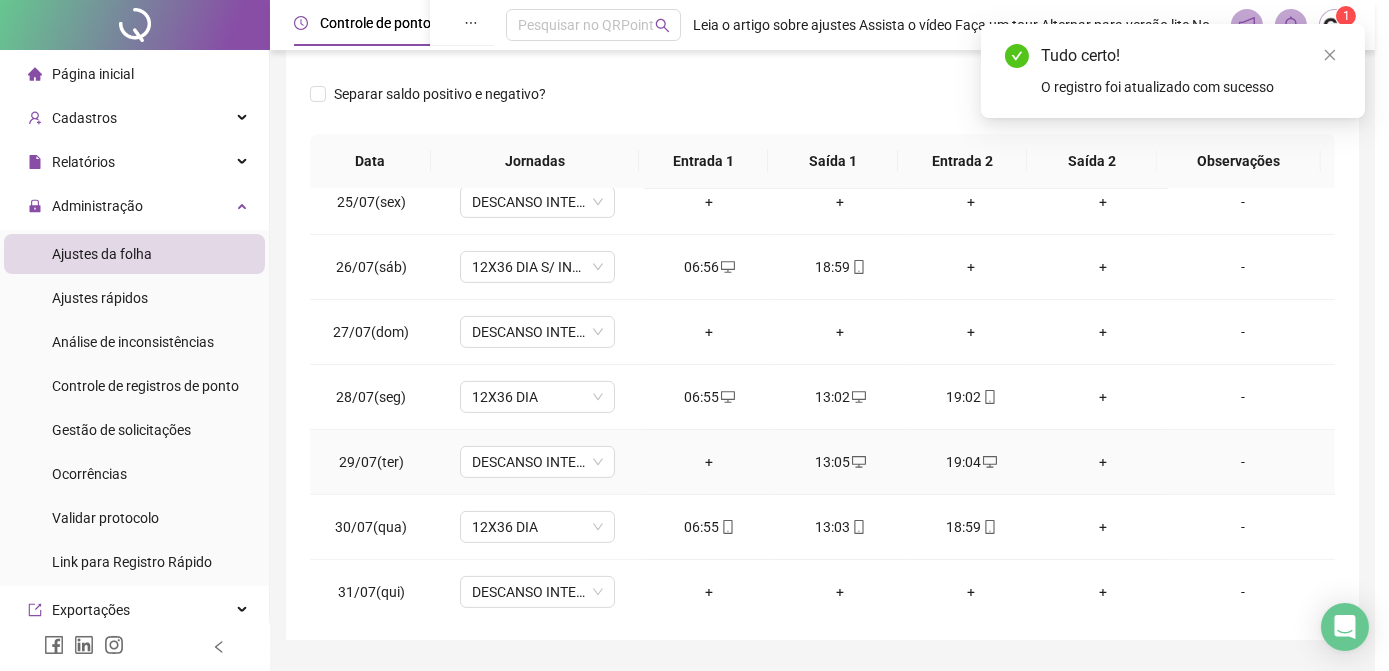type on "**********" 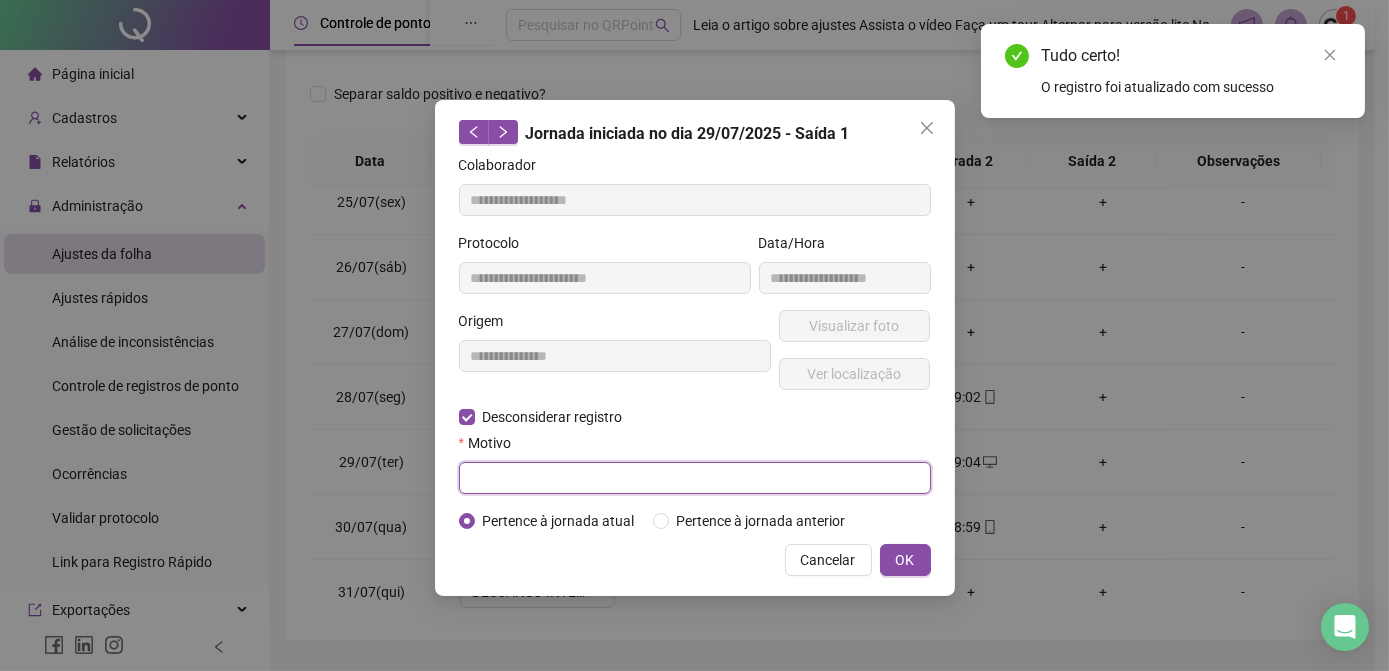 click at bounding box center (695, 478) 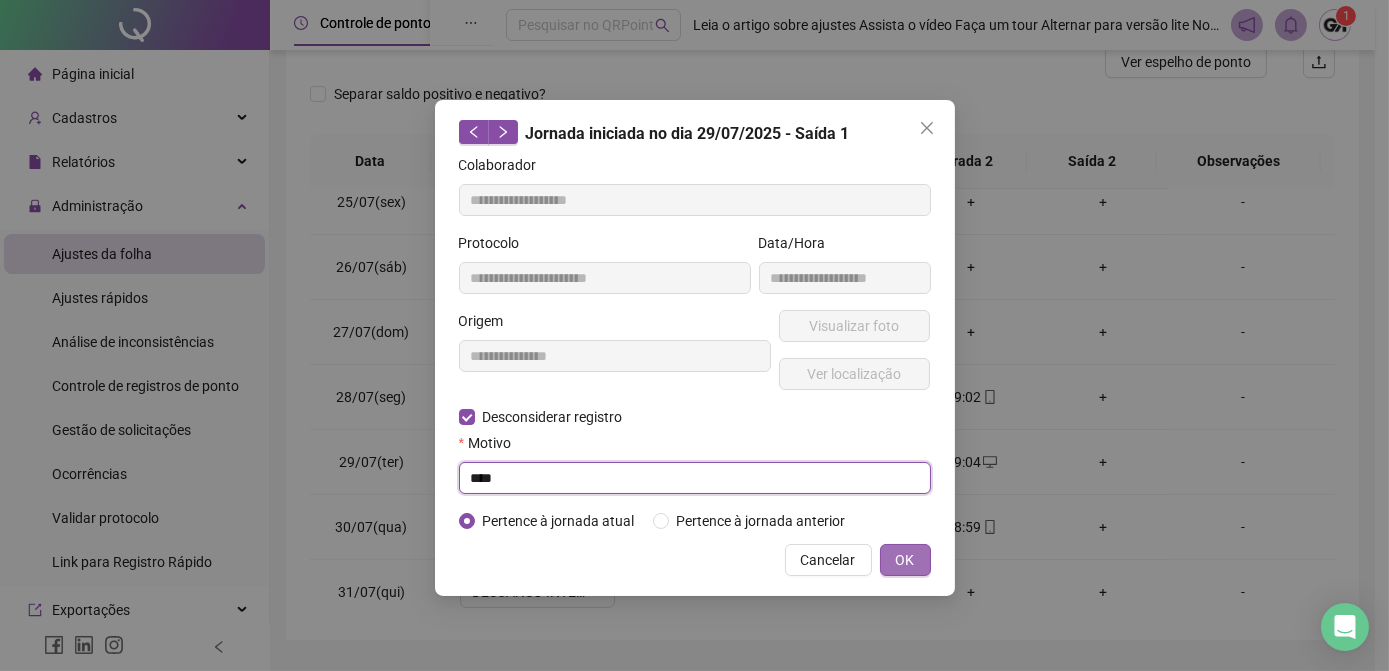 type on "****" 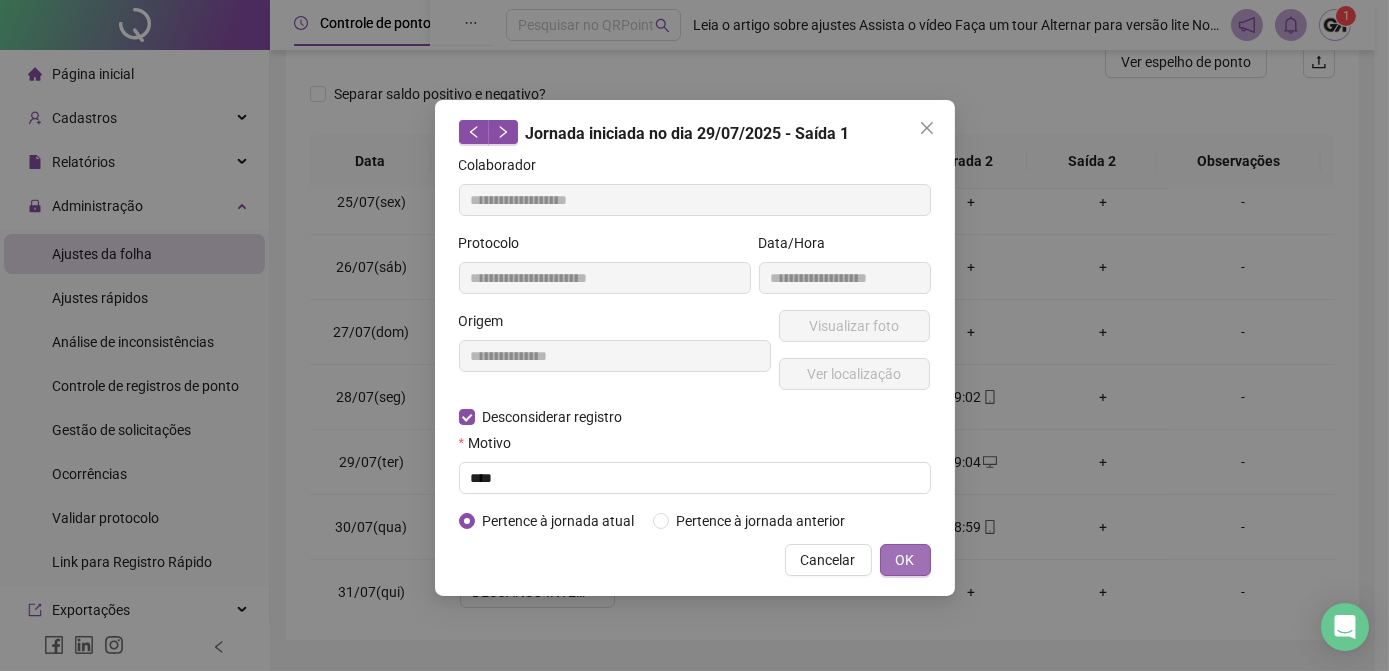 click on "OK" at bounding box center [905, 560] 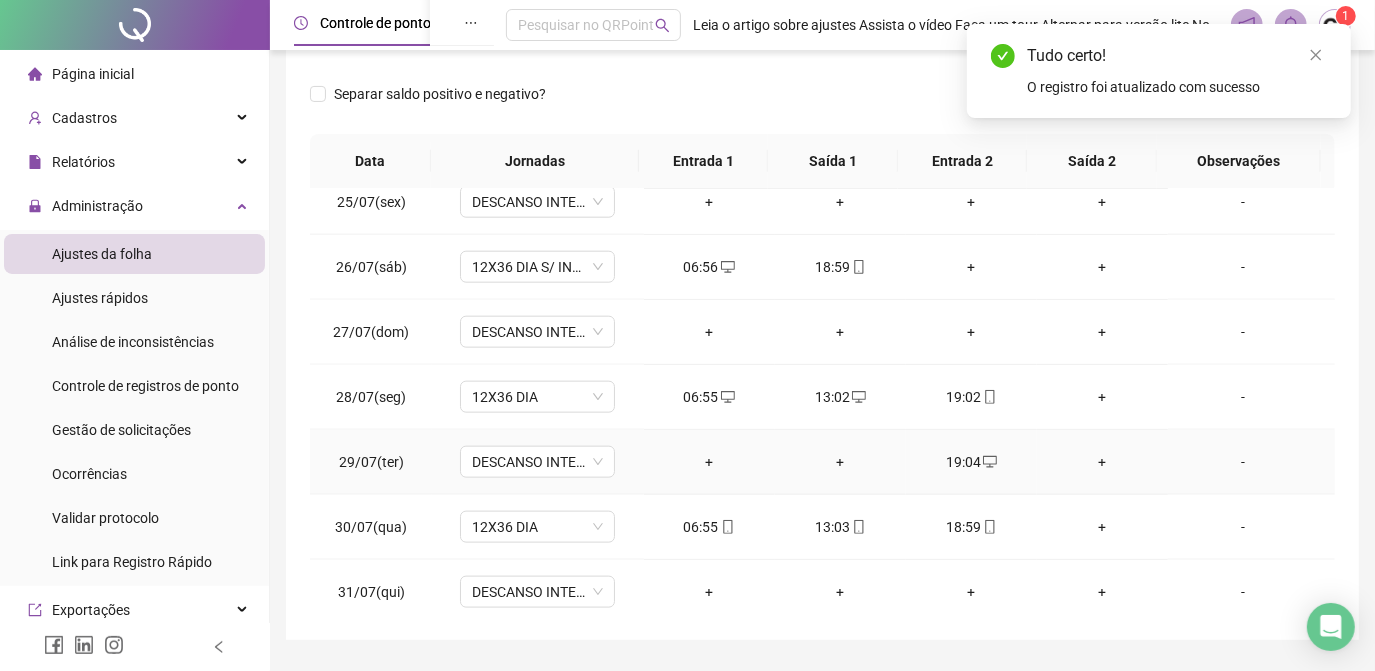 click on "19:04" at bounding box center [971, 462] 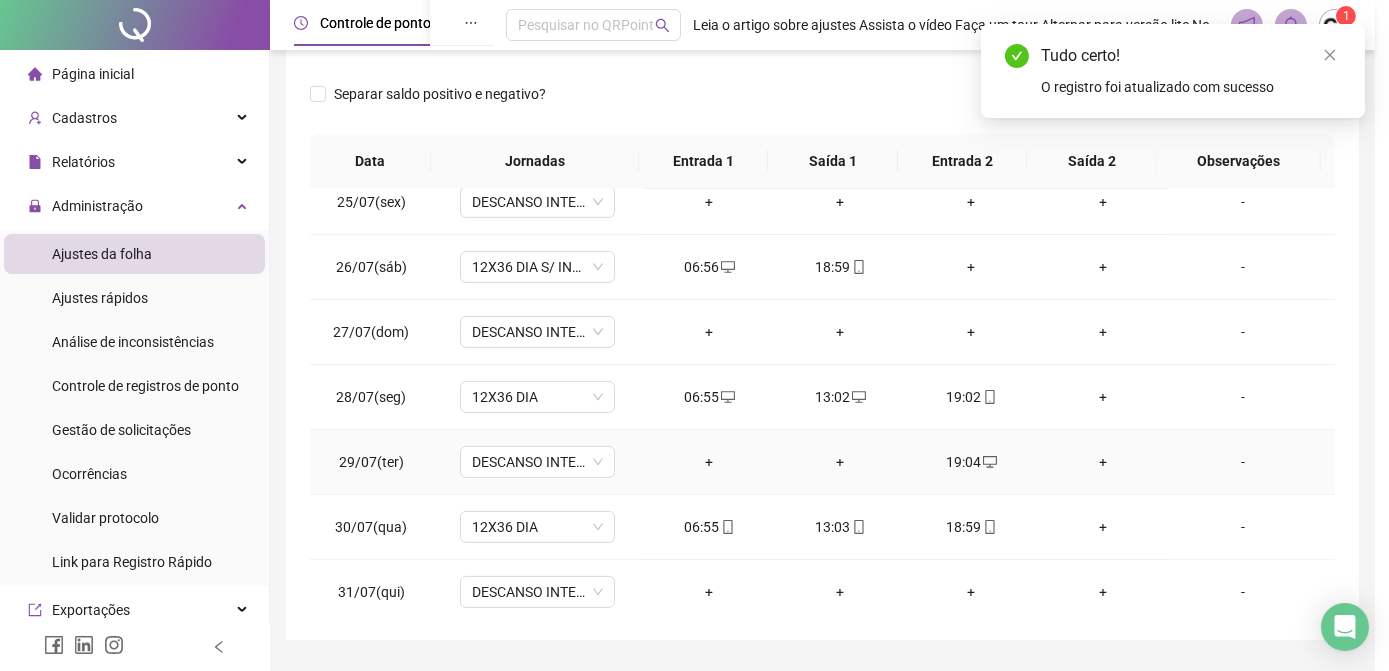 type on "**********" 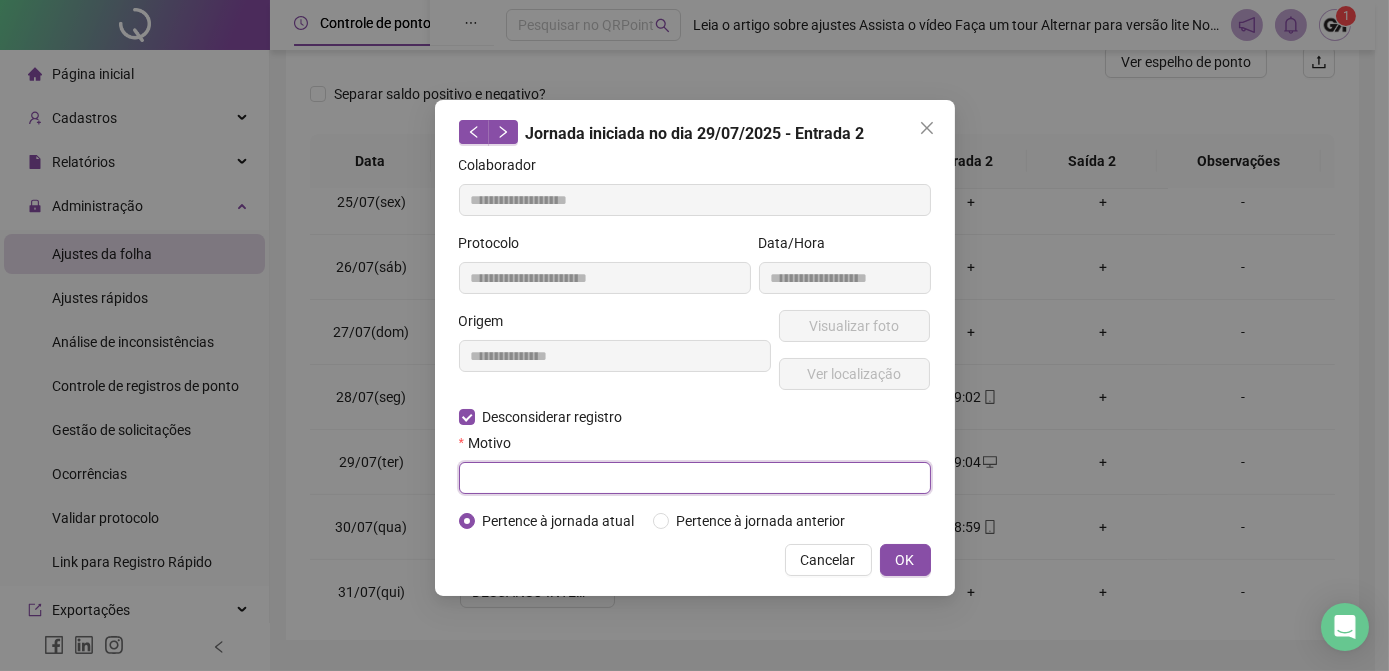 click at bounding box center (695, 478) 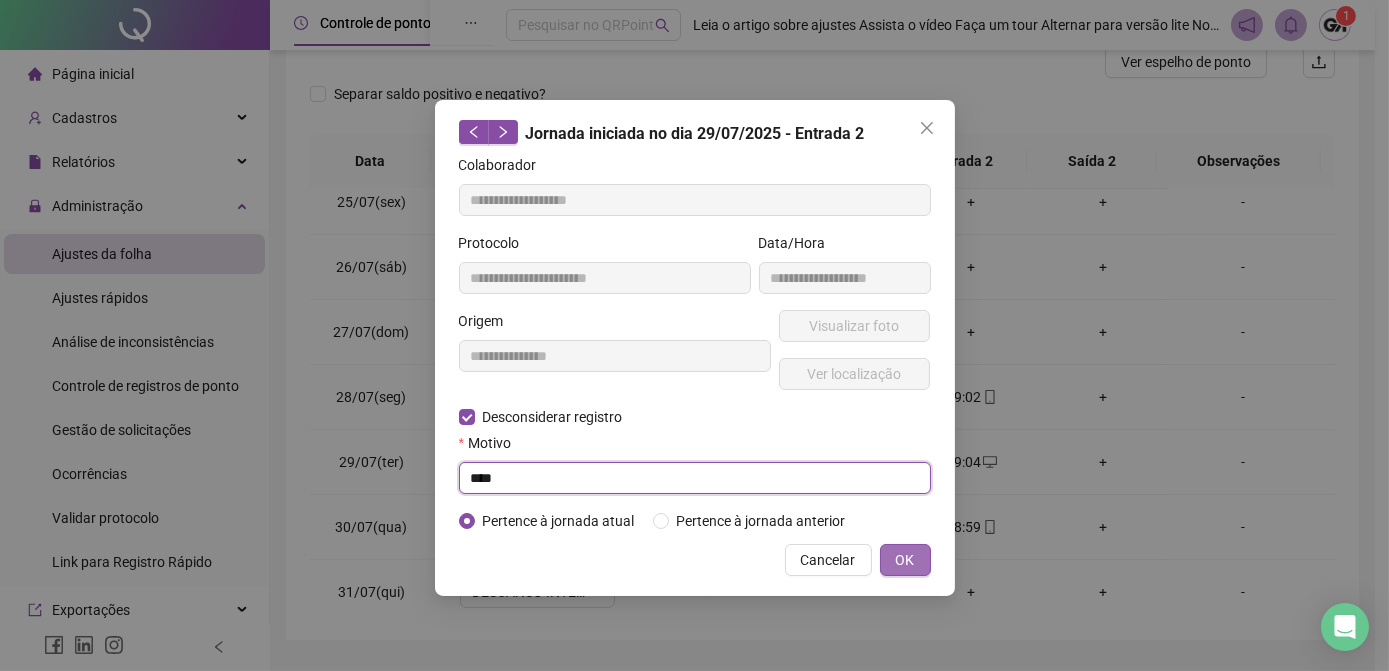 type on "****" 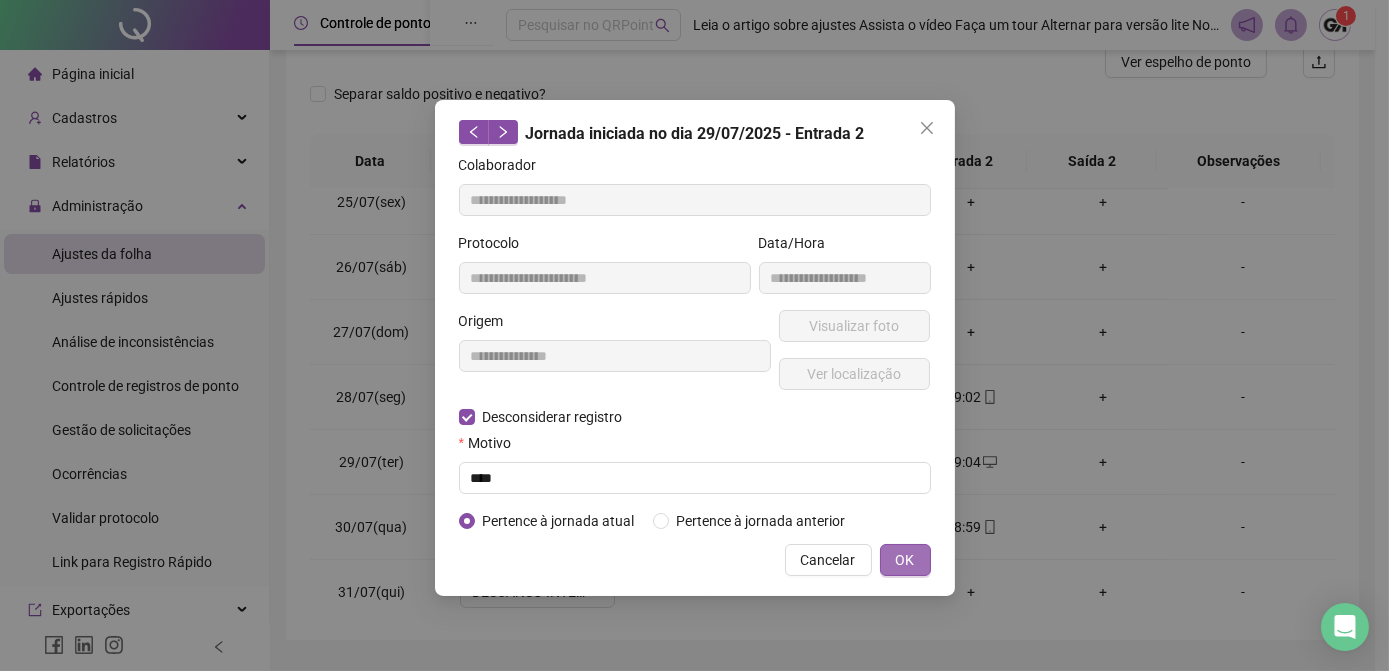 click on "OK" at bounding box center [905, 560] 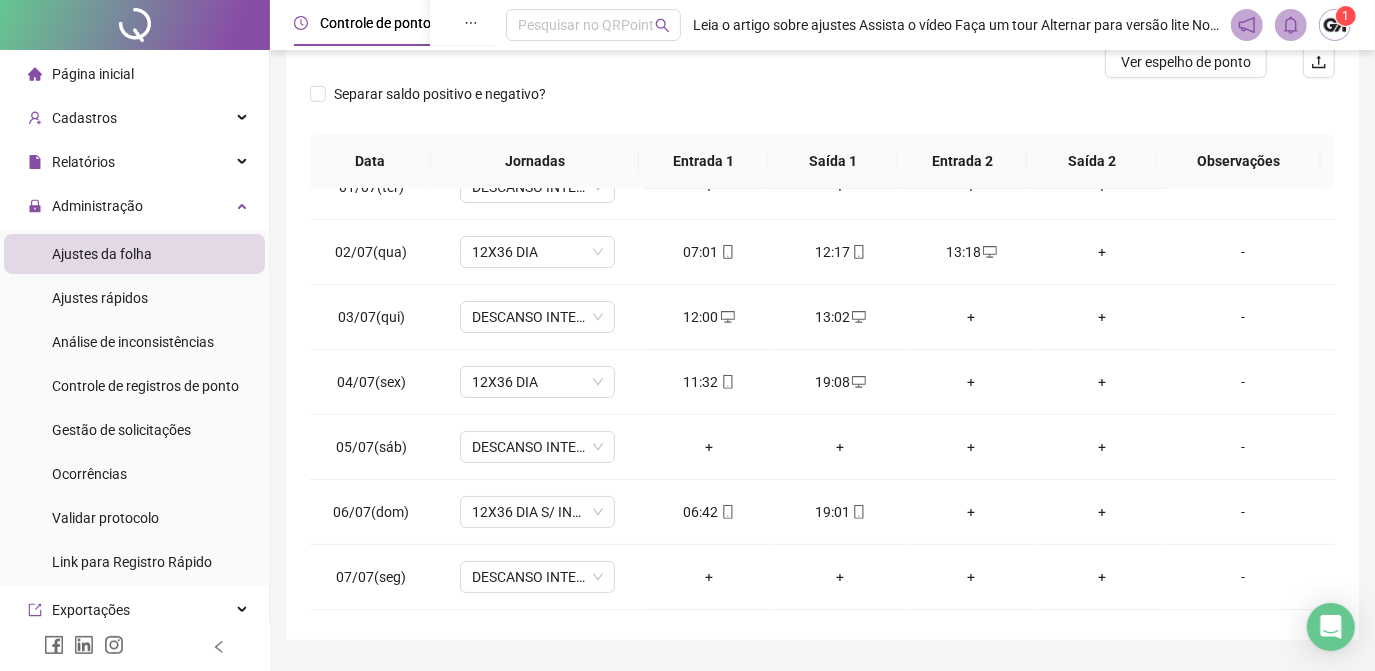 scroll, scrollTop: 0, scrollLeft: 0, axis: both 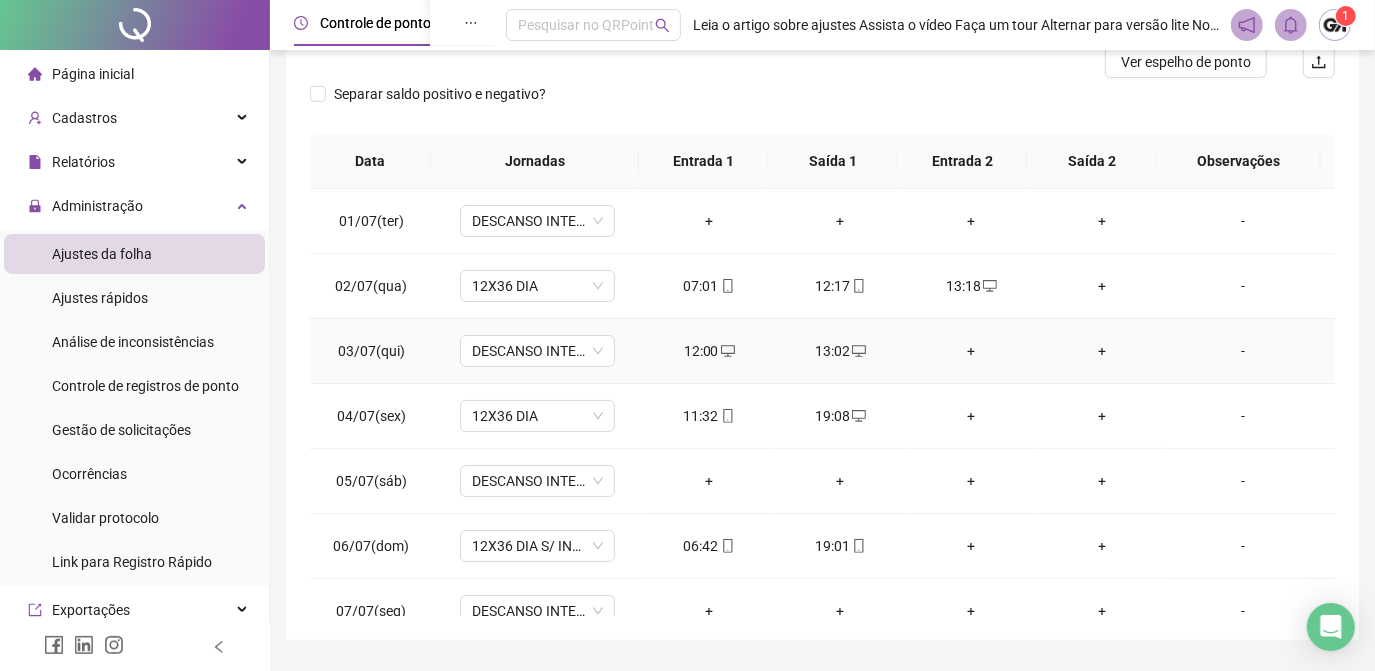 click at bounding box center [727, 351] 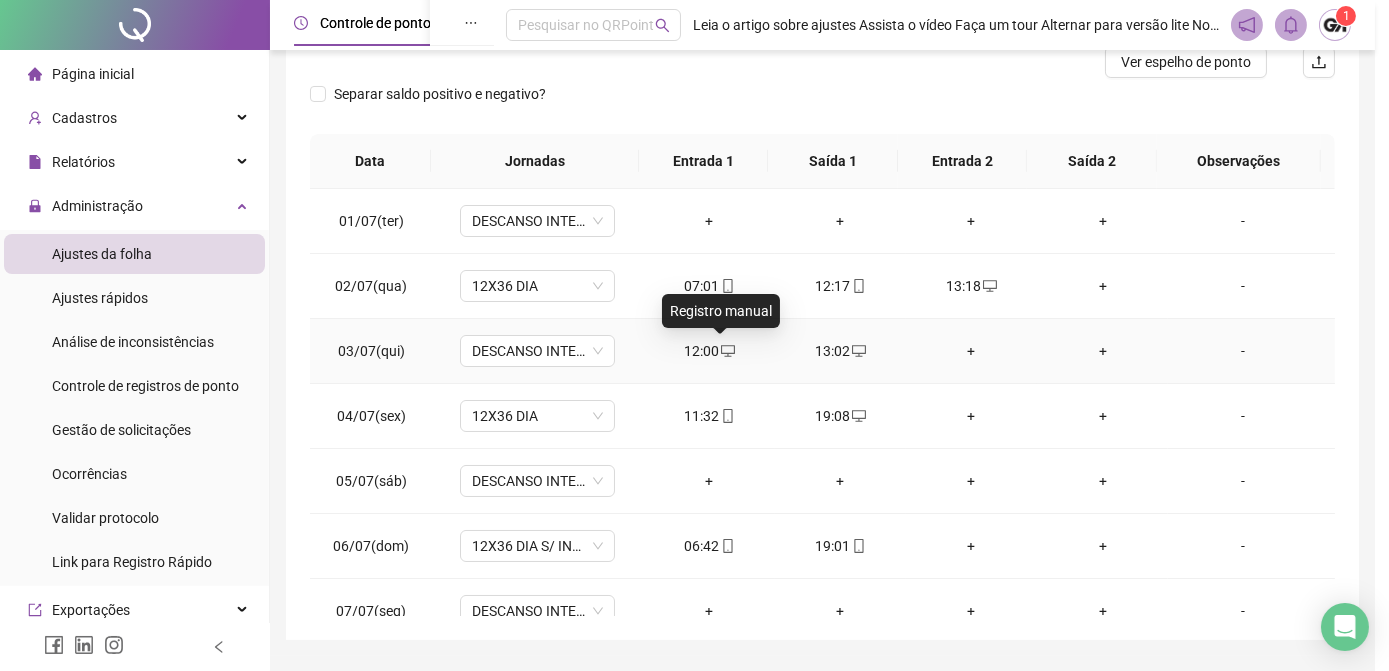 type on "**********" 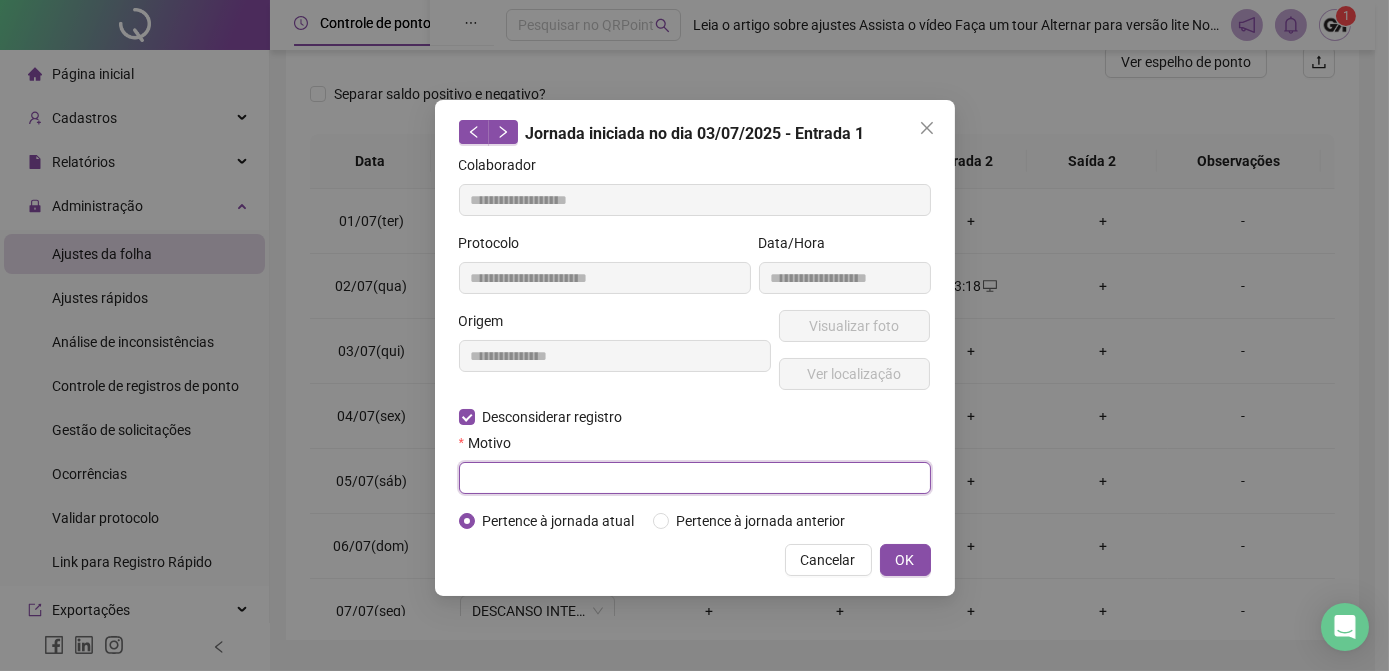 click at bounding box center (695, 478) 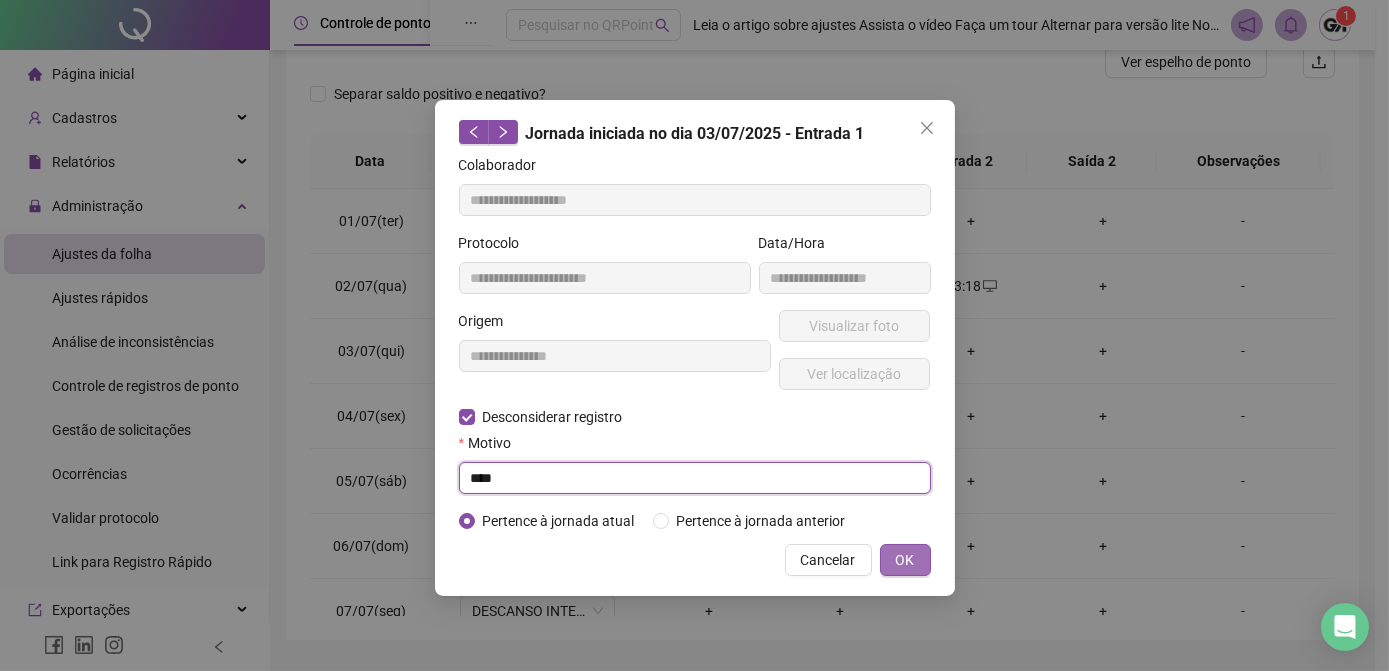 type on "****" 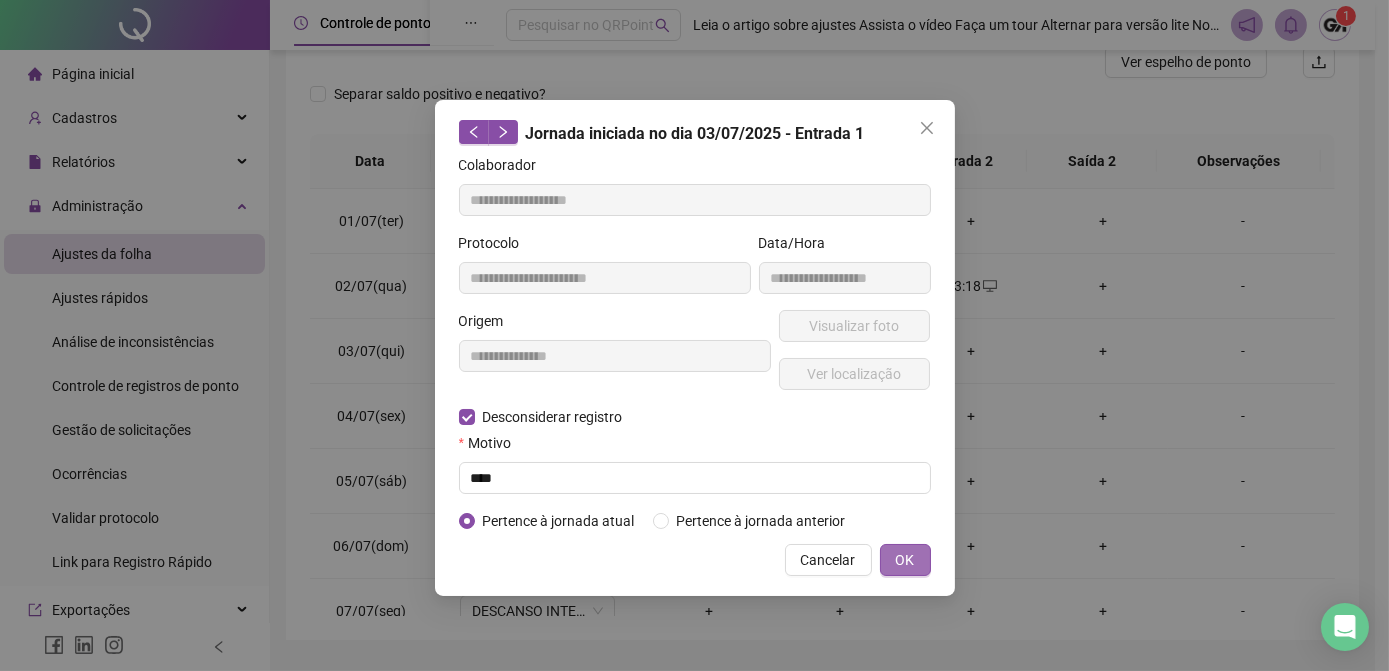 click on "OK" at bounding box center [905, 560] 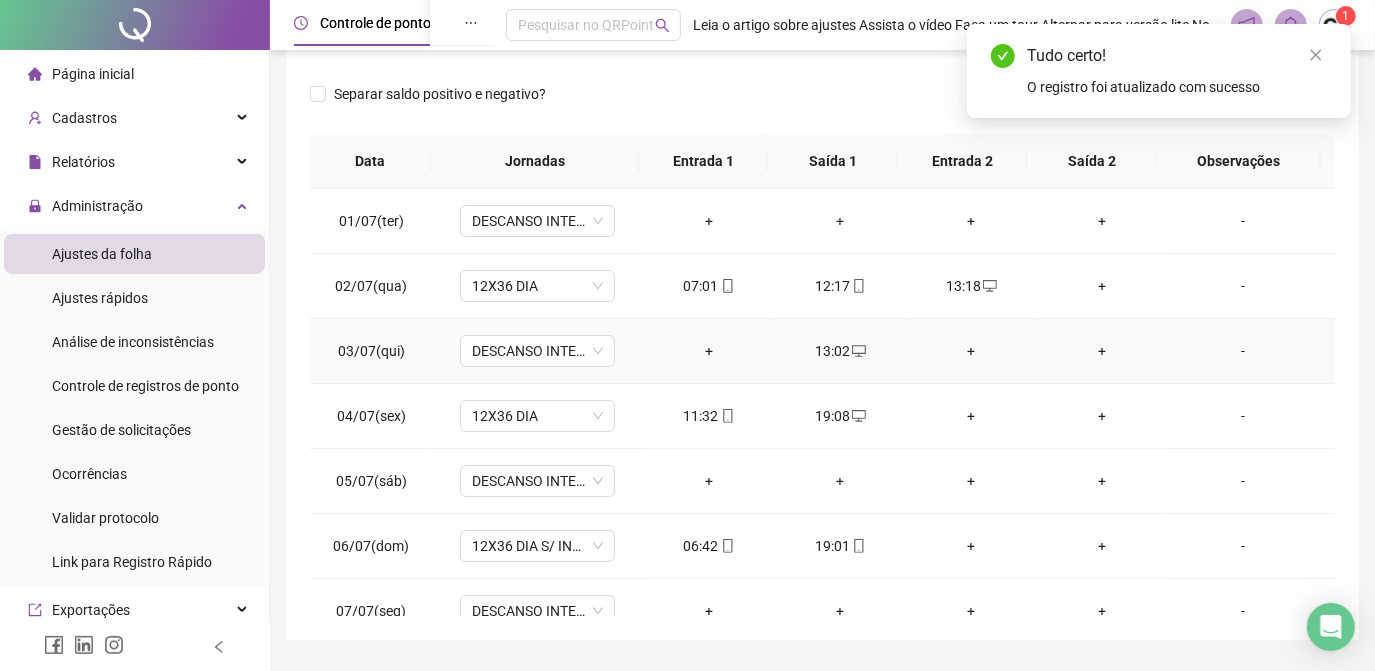 click on "13:02" at bounding box center [840, 351] 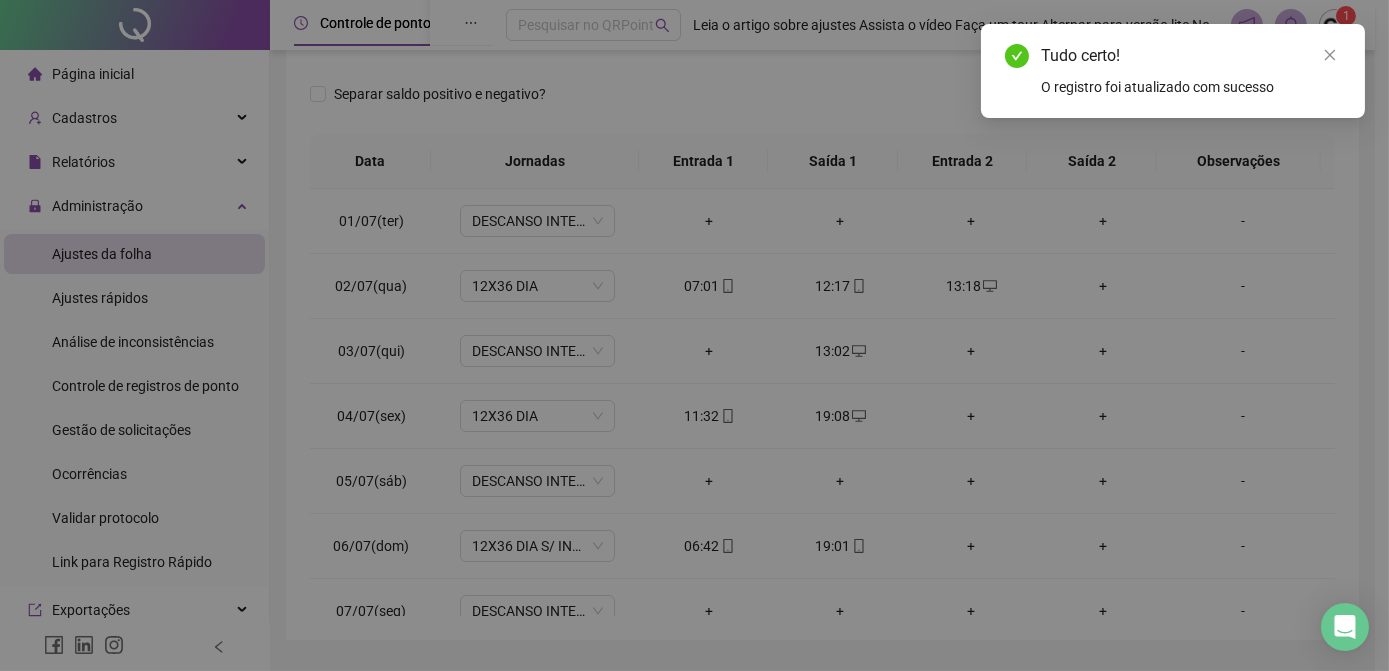 type on "**********" 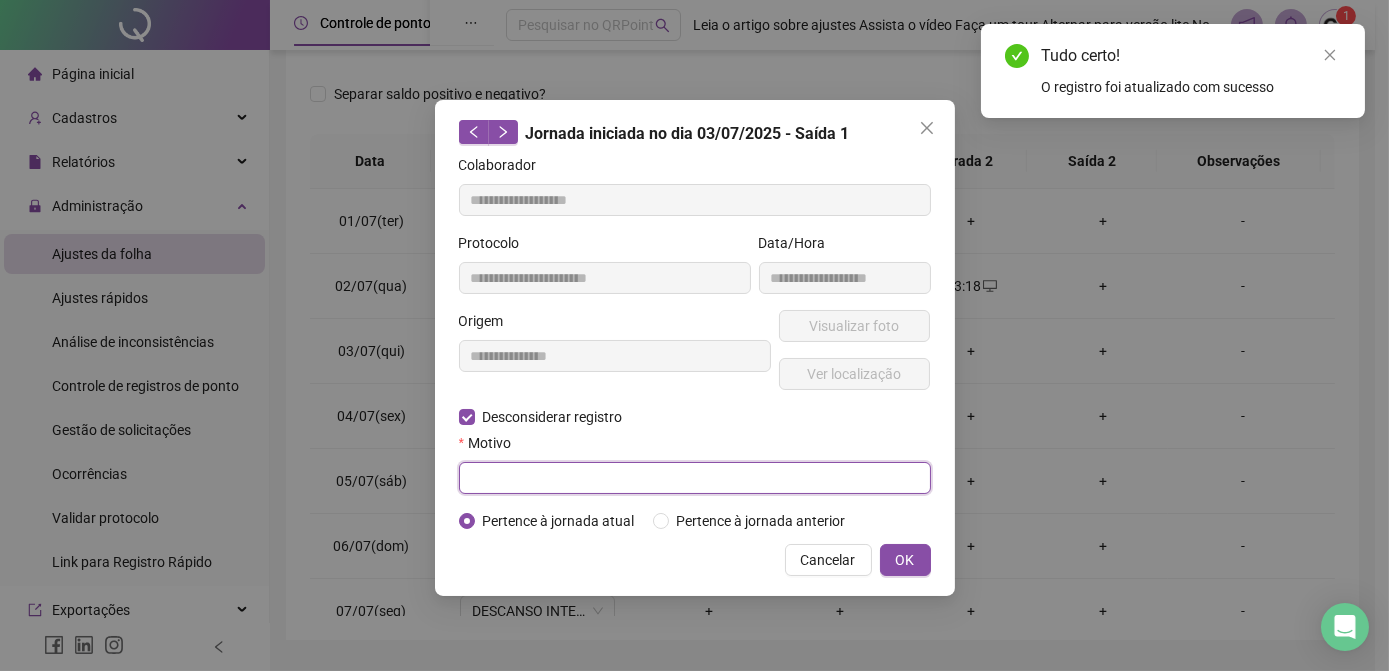 click at bounding box center (695, 478) 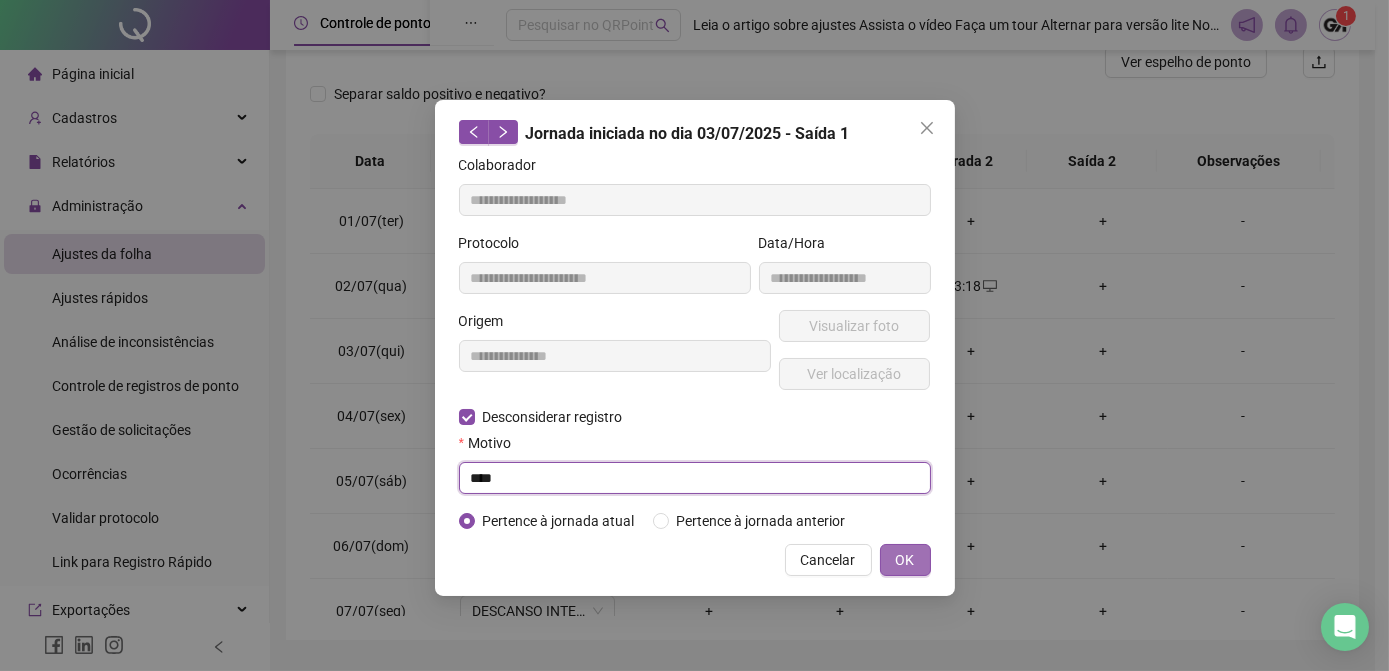 type on "****" 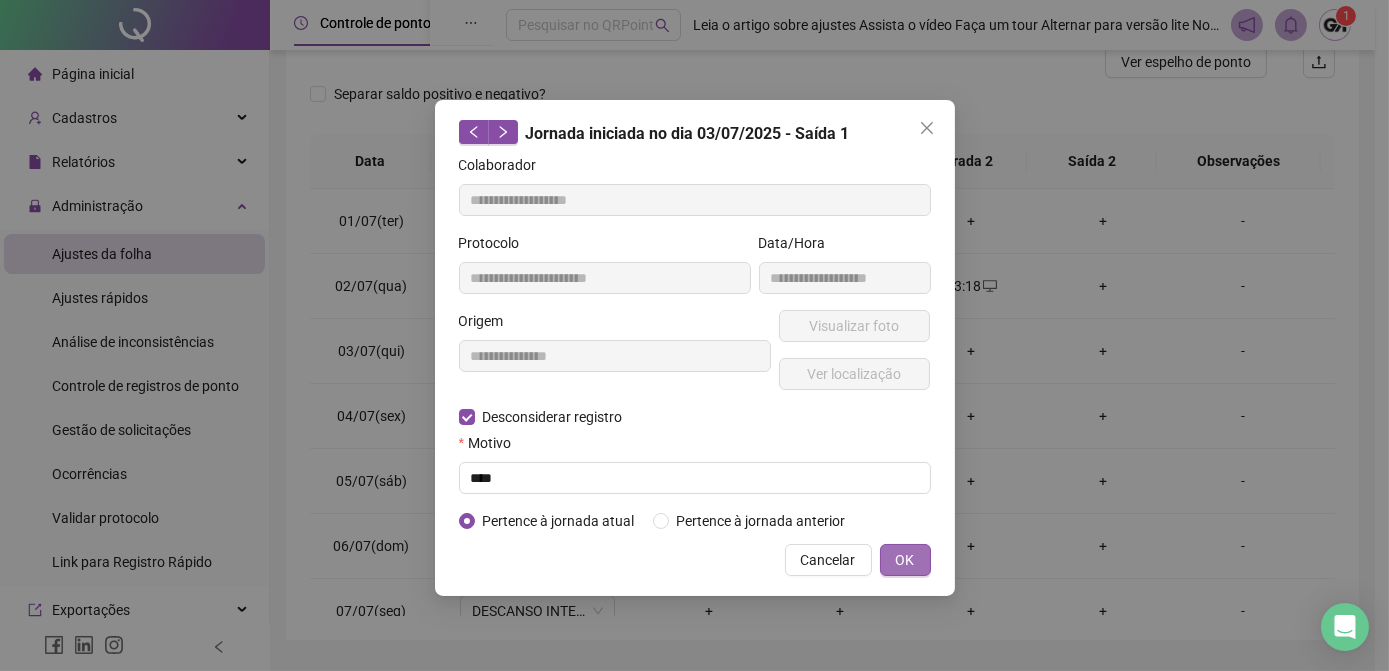click on "OK" at bounding box center (905, 560) 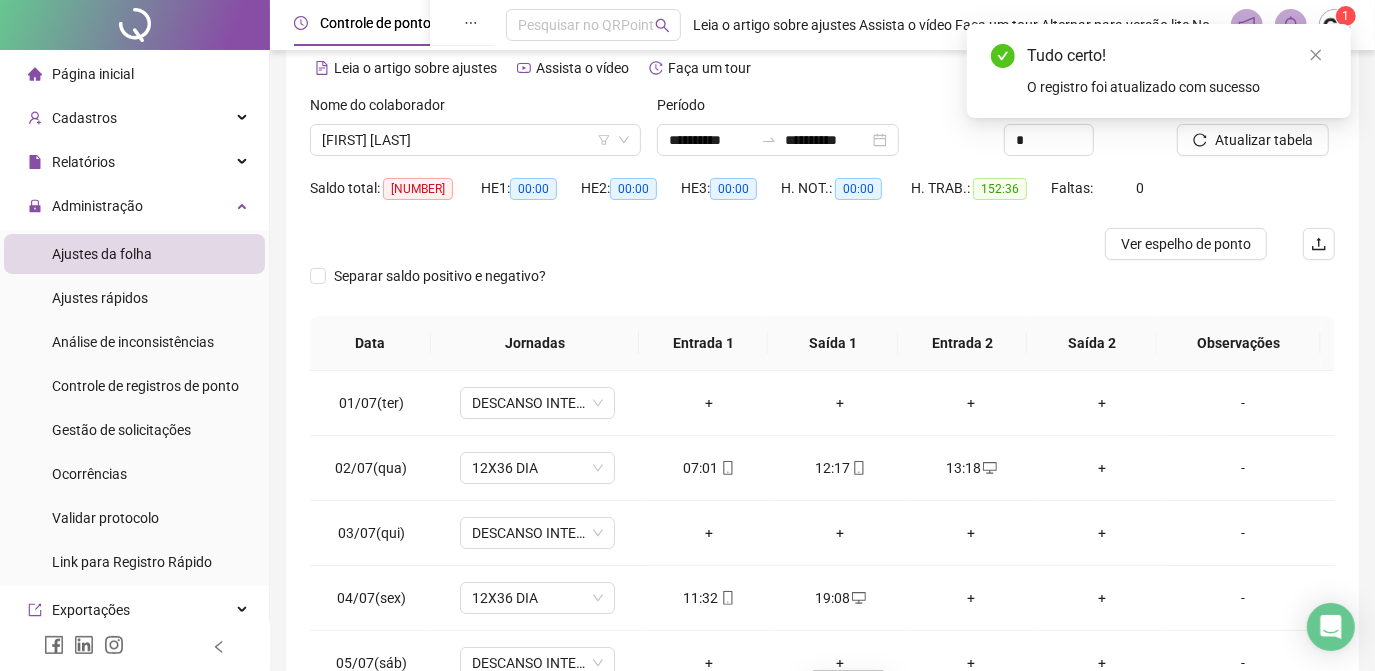 scroll, scrollTop: 0, scrollLeft: 0, axis: both 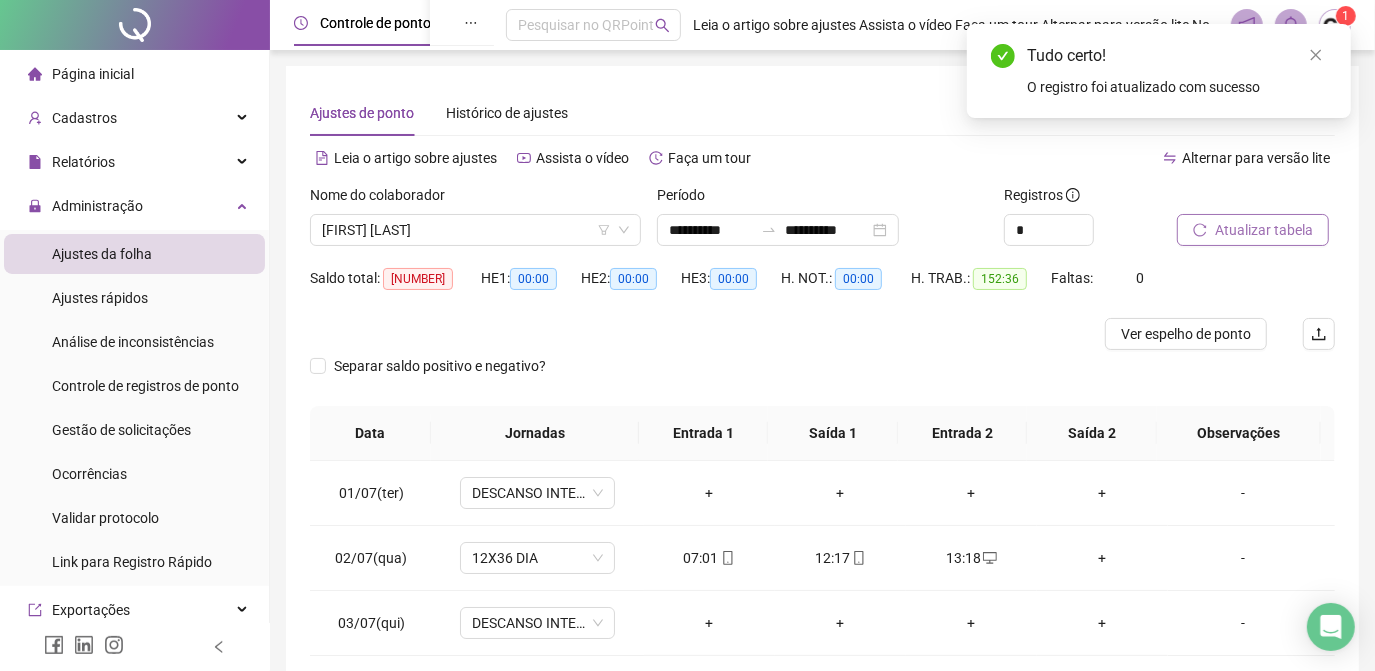 click on "Atualizar tabela" at bounding box center [1253, 230] 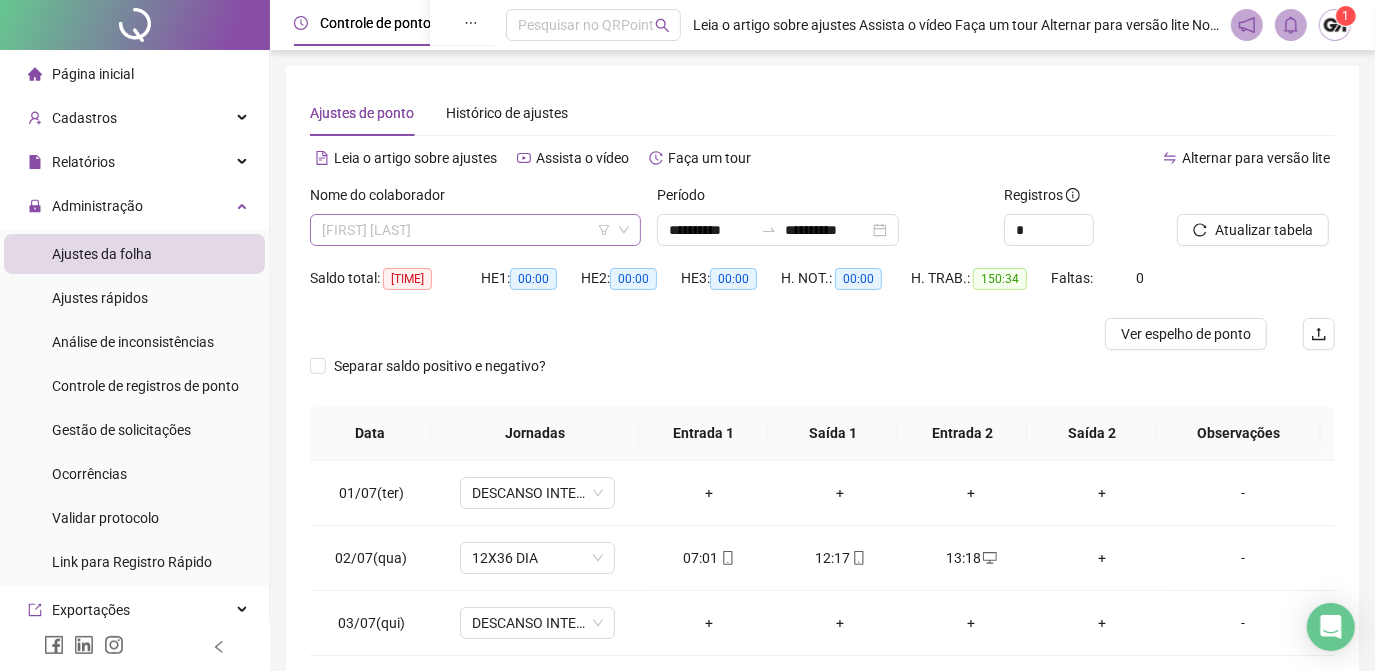 click on "[FIRST] [LAST]" at bounding box center [475, 230] 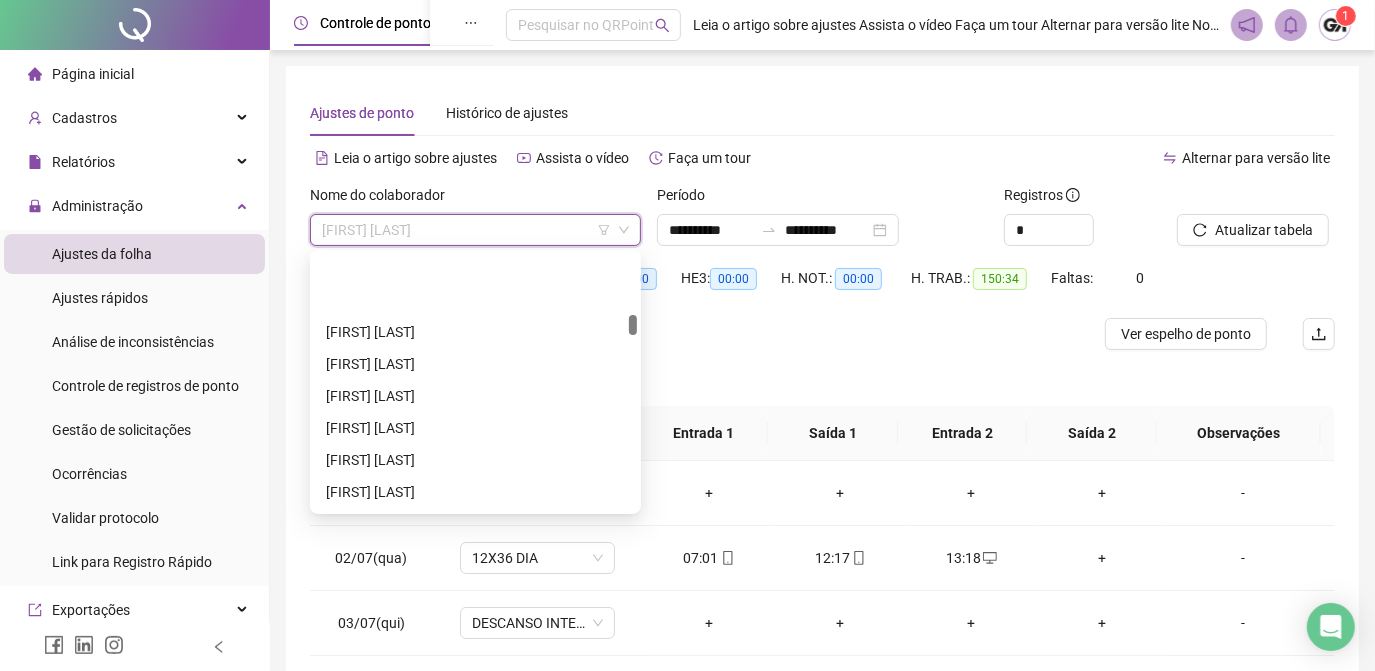 scroll, scrollTop: 1181, scrollLeft: 0, axis: vertical 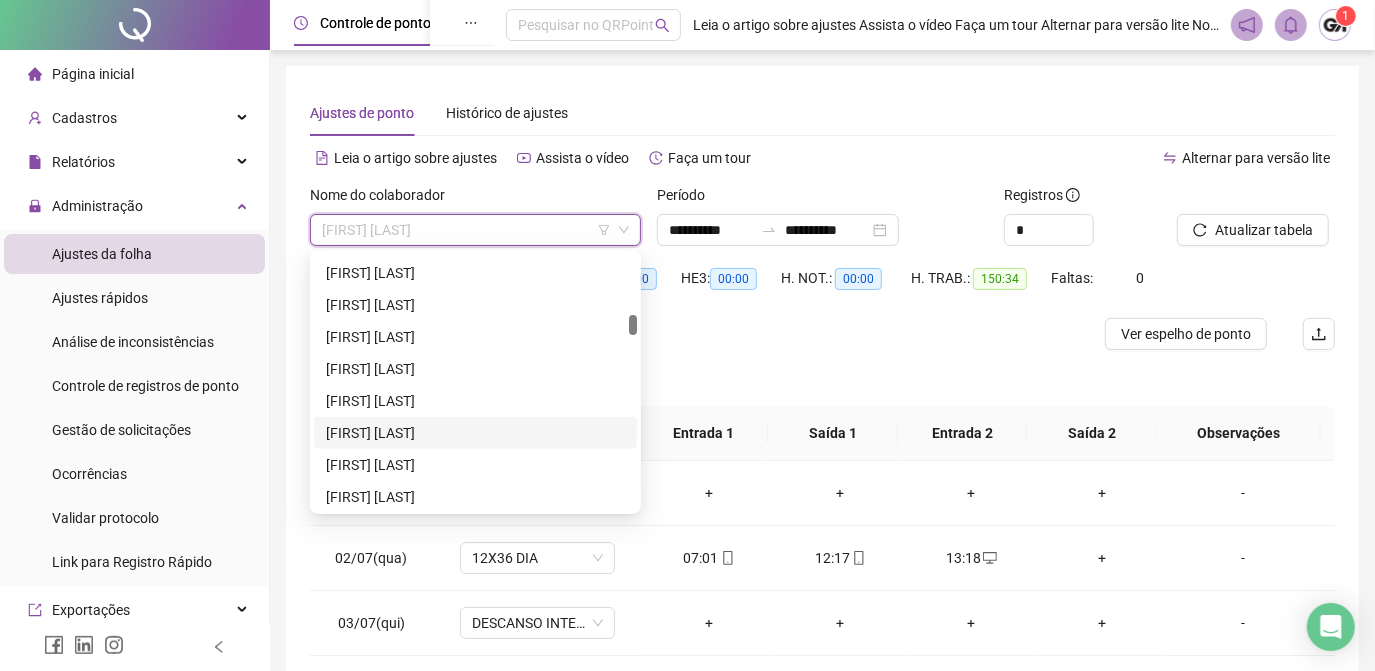 click on "[FIRST] [LAST]" at bounding box center [475, 433] 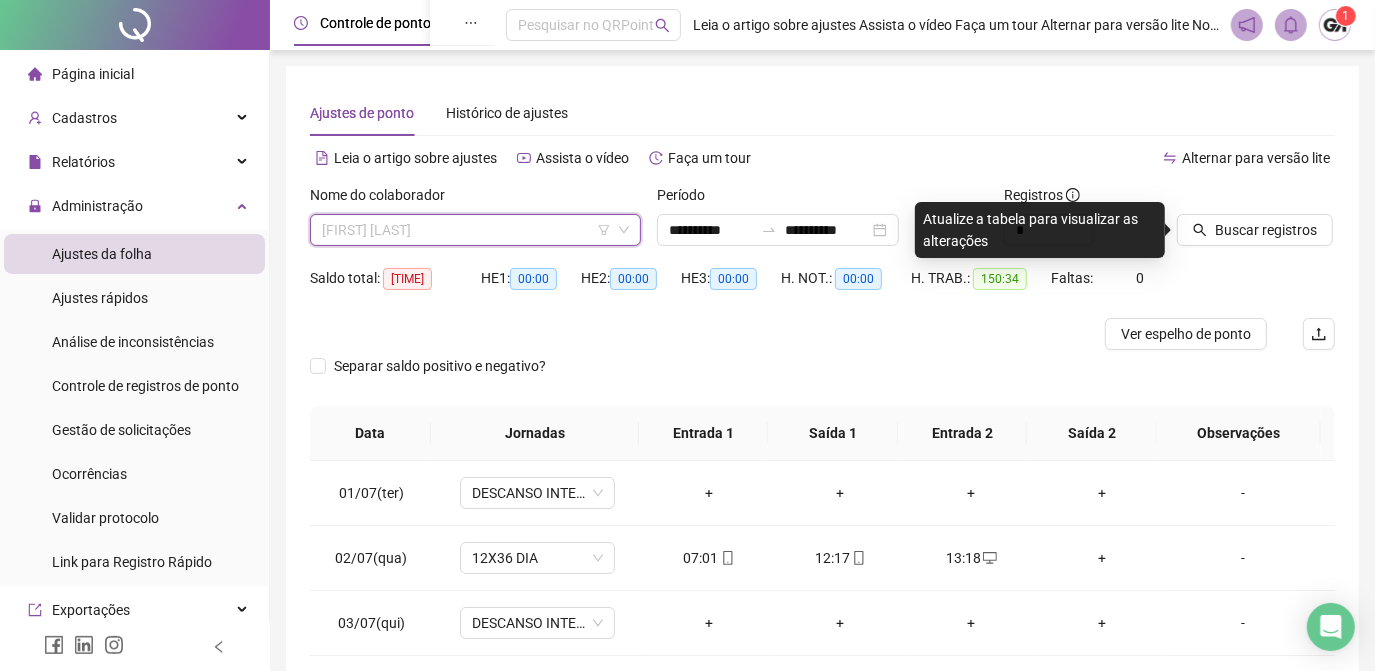 click on "[FIRST] [LAST]" at bounding box center (475, 230) 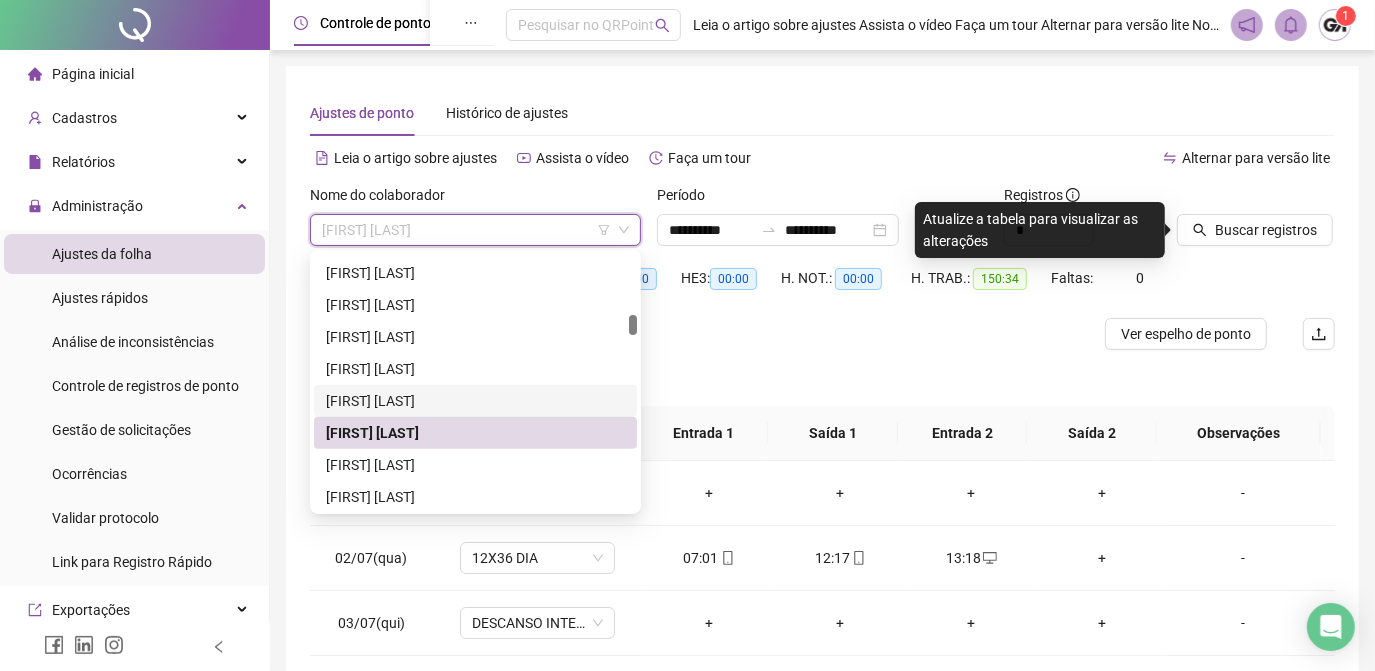 click on "[FIRST] [LAST]" at bounding box center (475, 401) 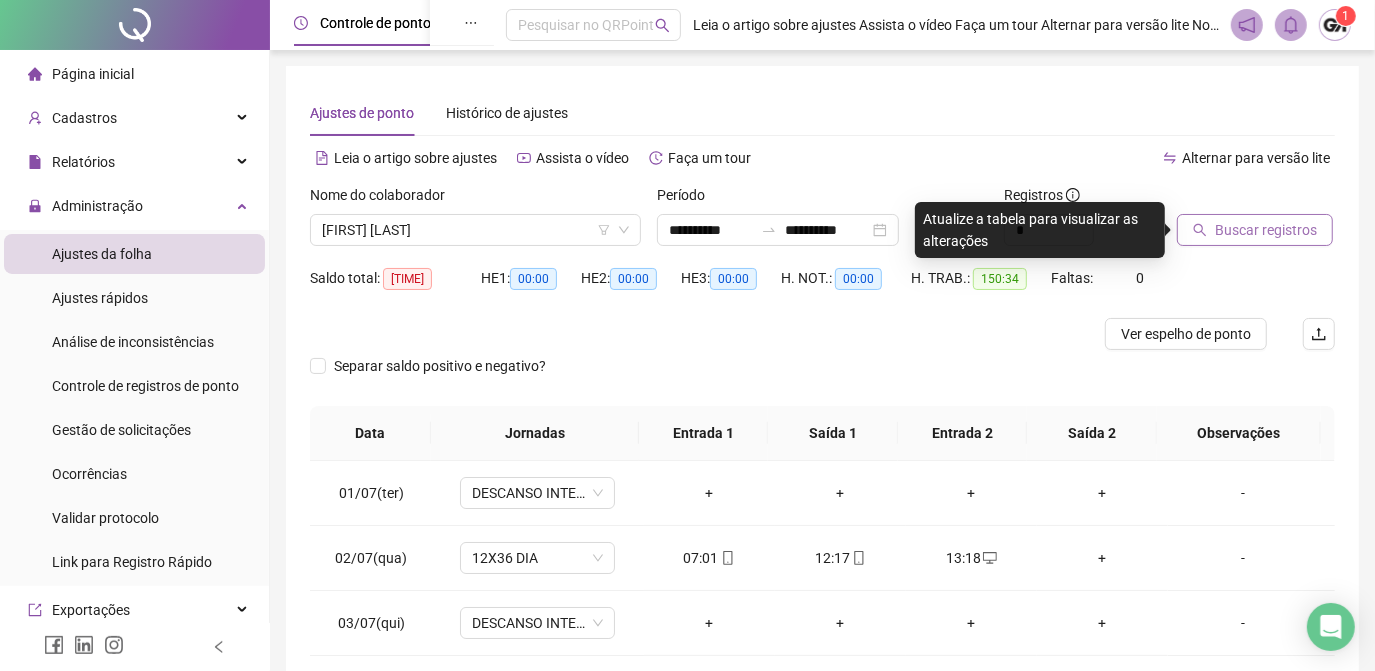 click 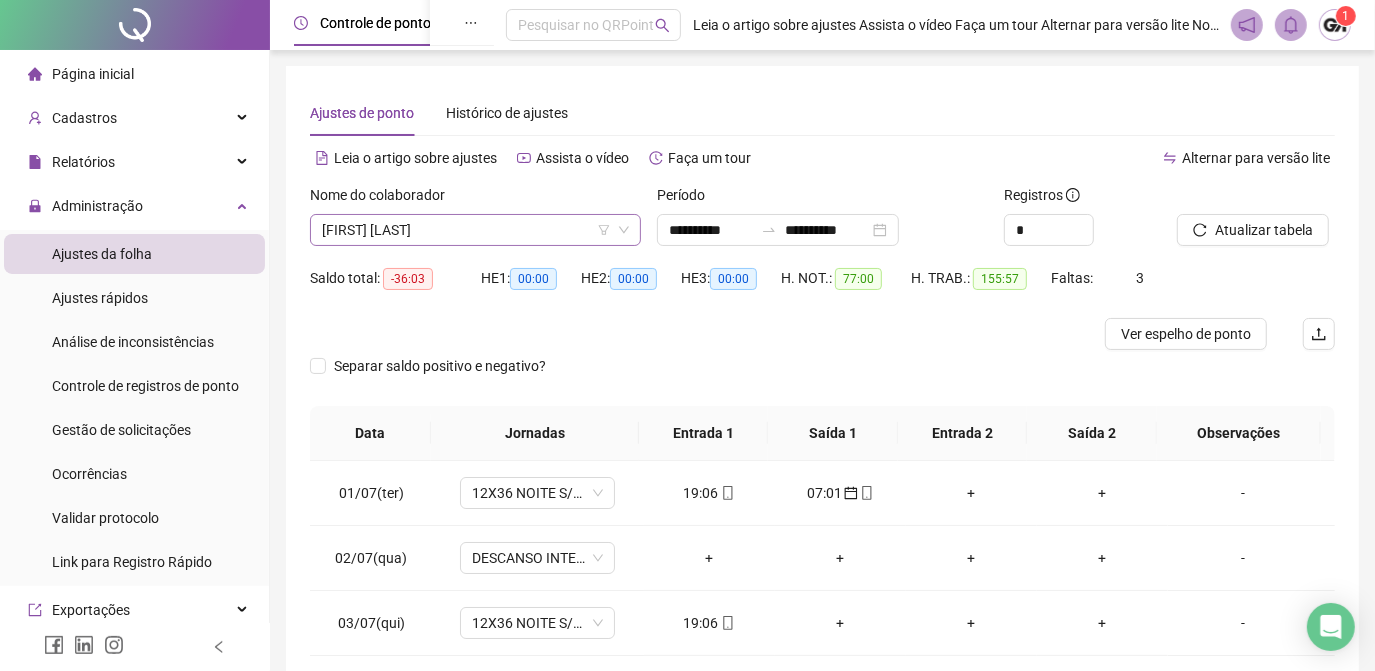 click on "[FIRST] [LAST]" at bounding box center [475, 230] 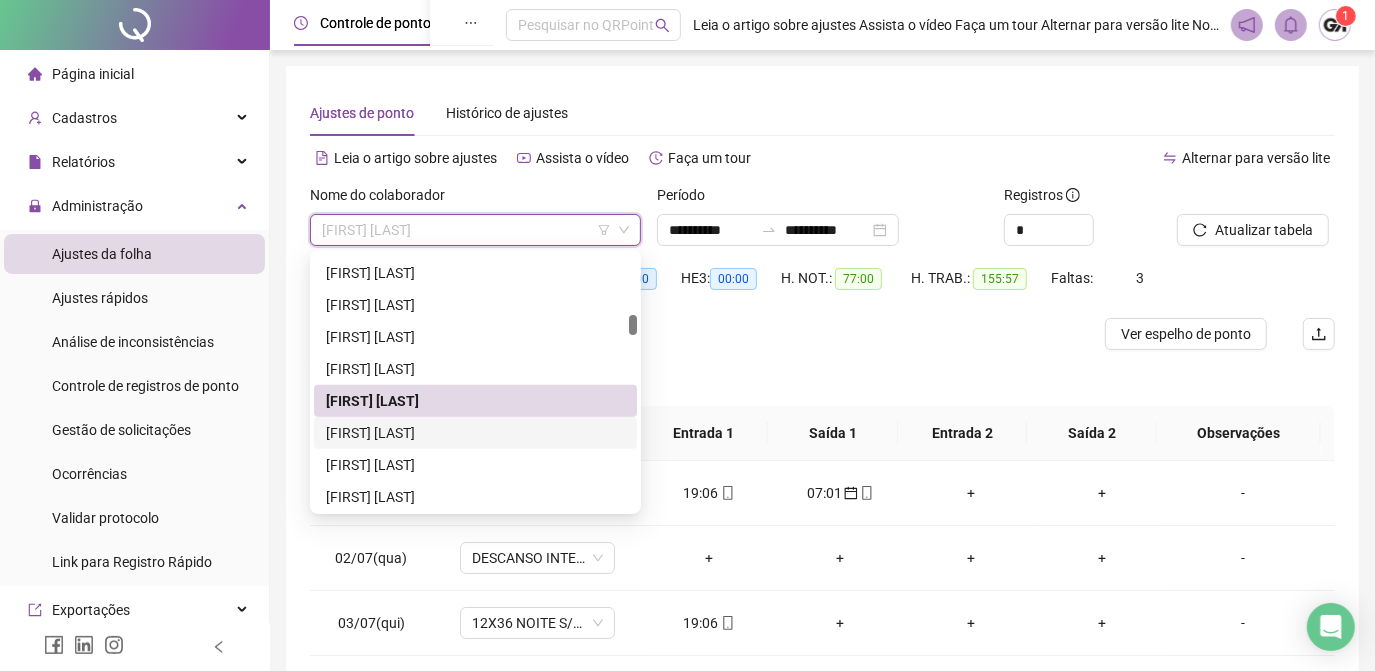 click on "[FIRST] [LAST]" at bounding box center [475, 433] 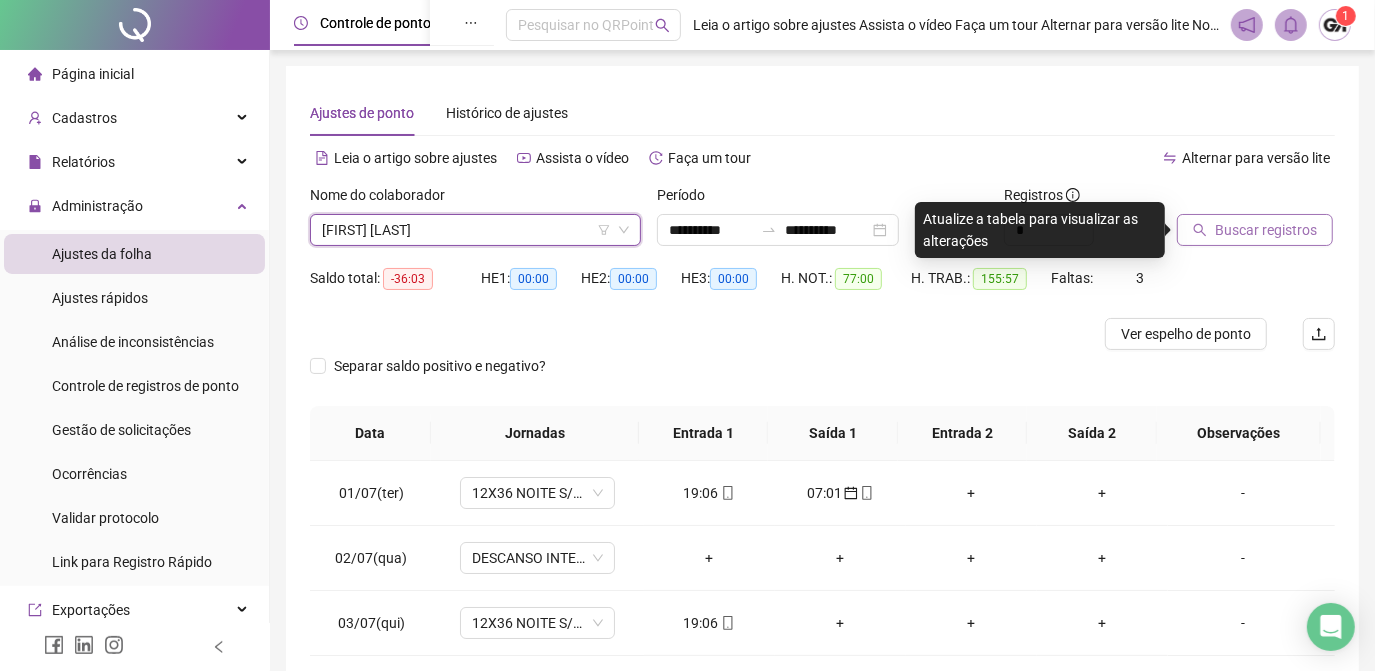click on "Buscar registros" at bounding box center (1266, 230) 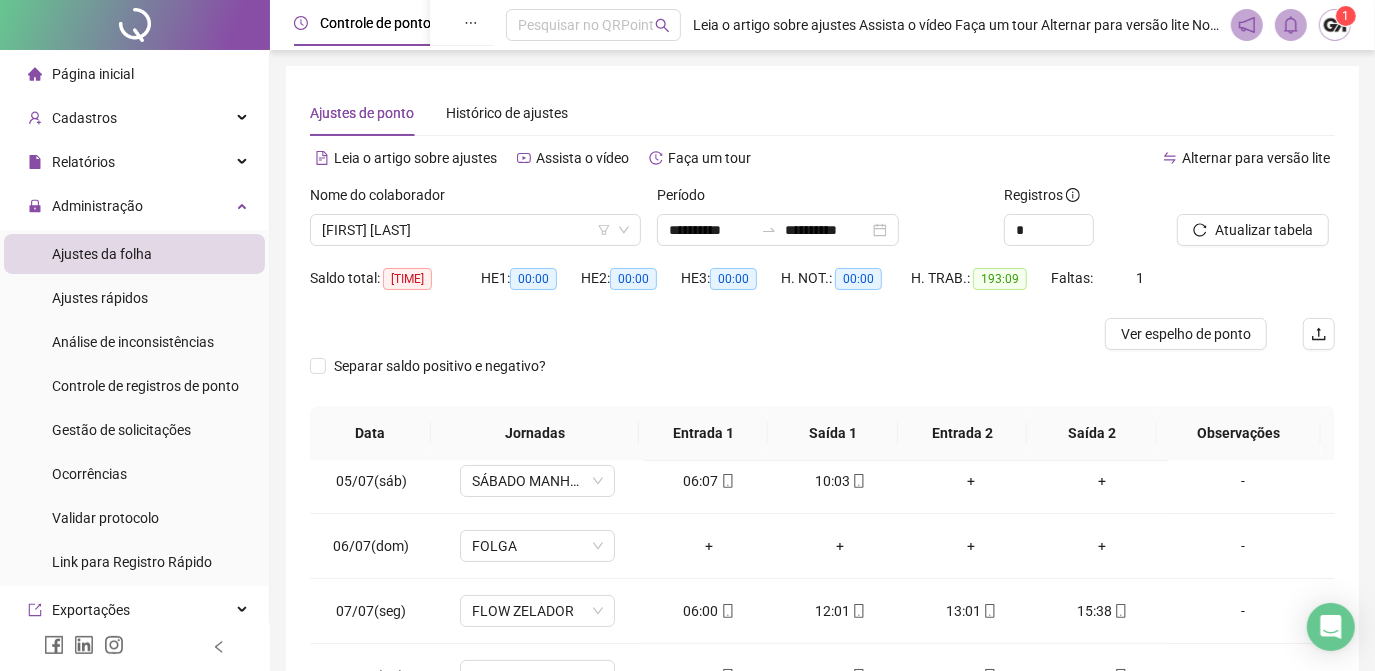 scroll, scrollTop: 363, scrollLeft: 0, axis: vertical 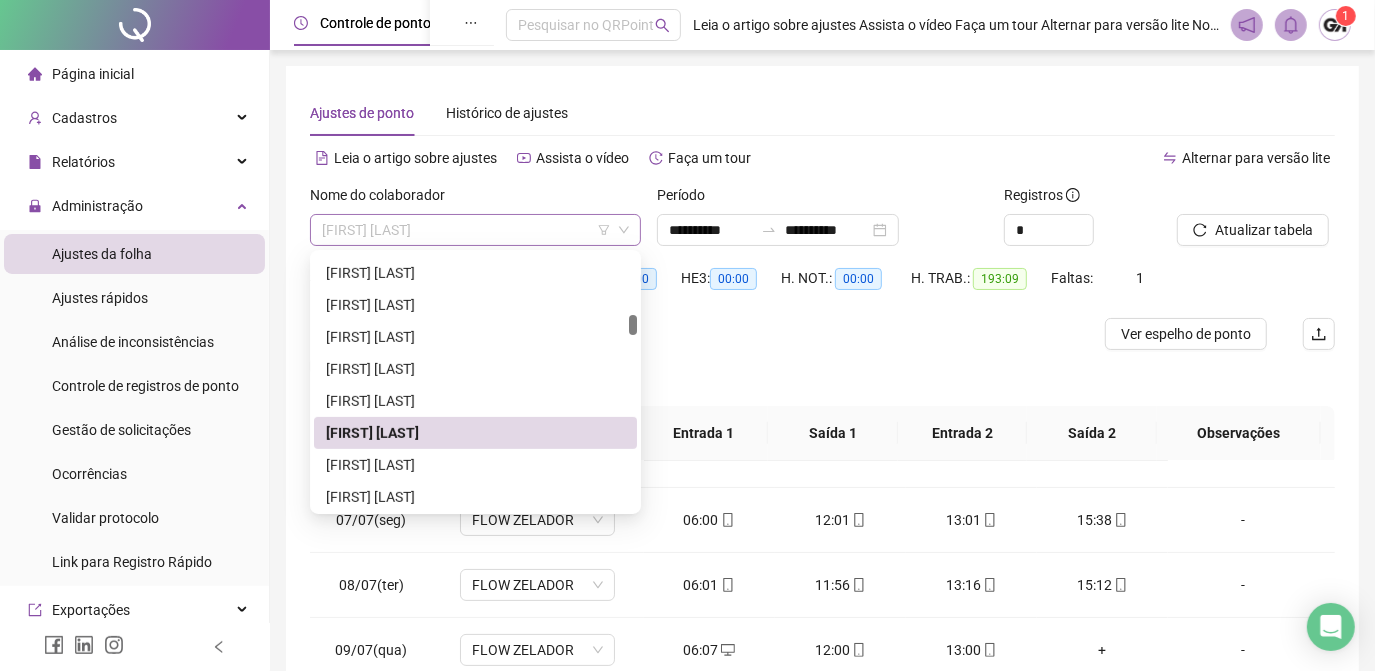 click on "[FIRST] [LAST]" at bounding box center [475, 230] 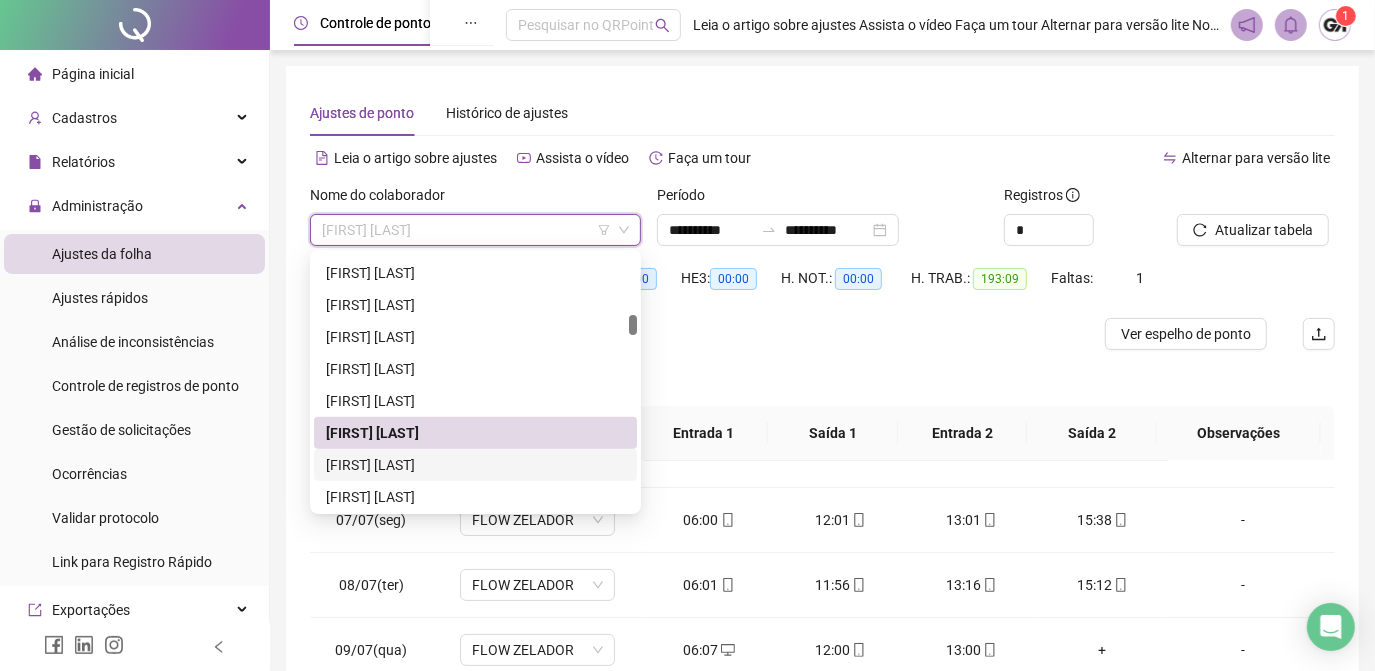 click on "[FIRST] [LAST]" at bounding box center [475, 465] 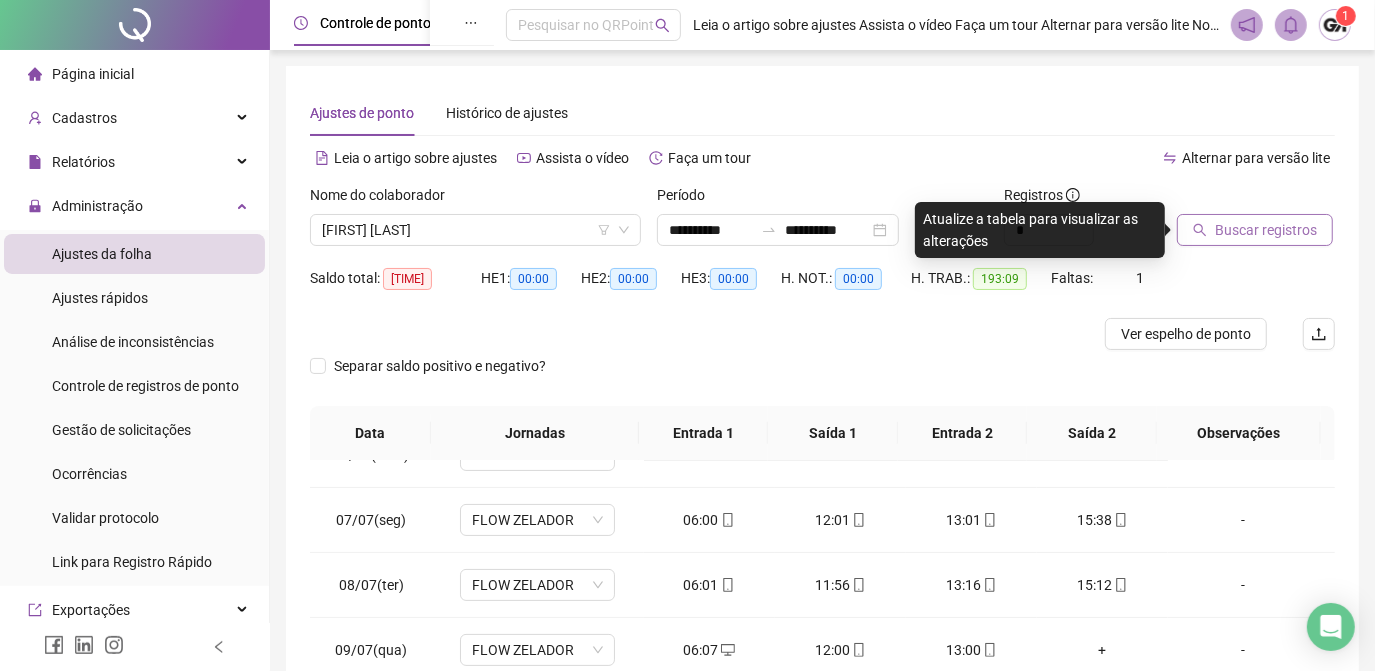 click on "Buscar registros" at bounding box center (1266, 230) 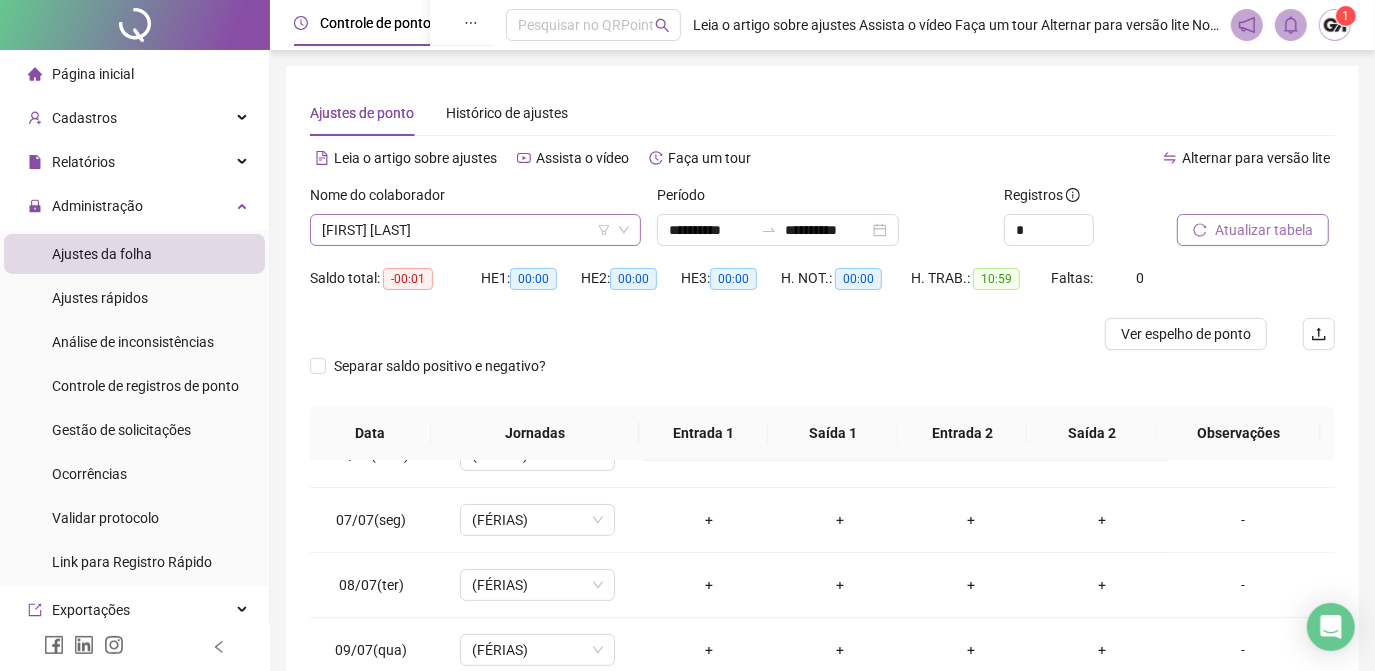 click on "[FIRST] [LAST]" at bounding box center (475, 230) 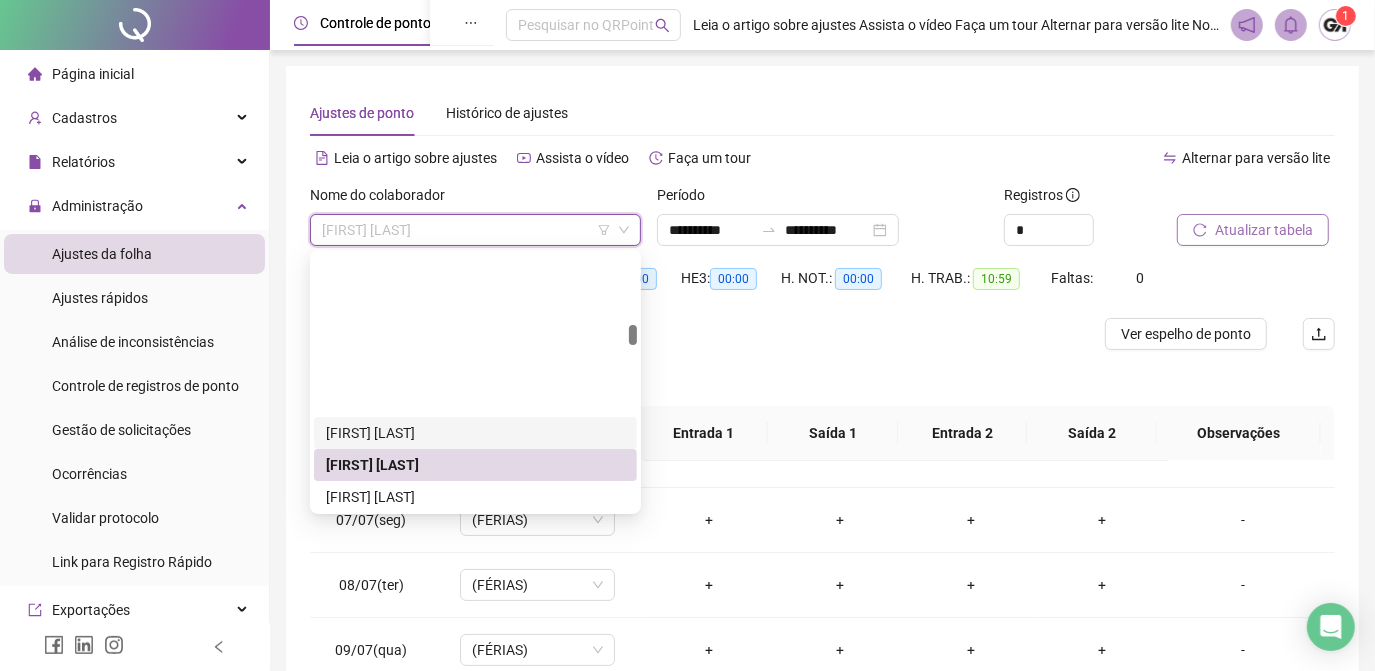 scroll, scrollTop: 1363, scrollLeft: 0, axis: vertical 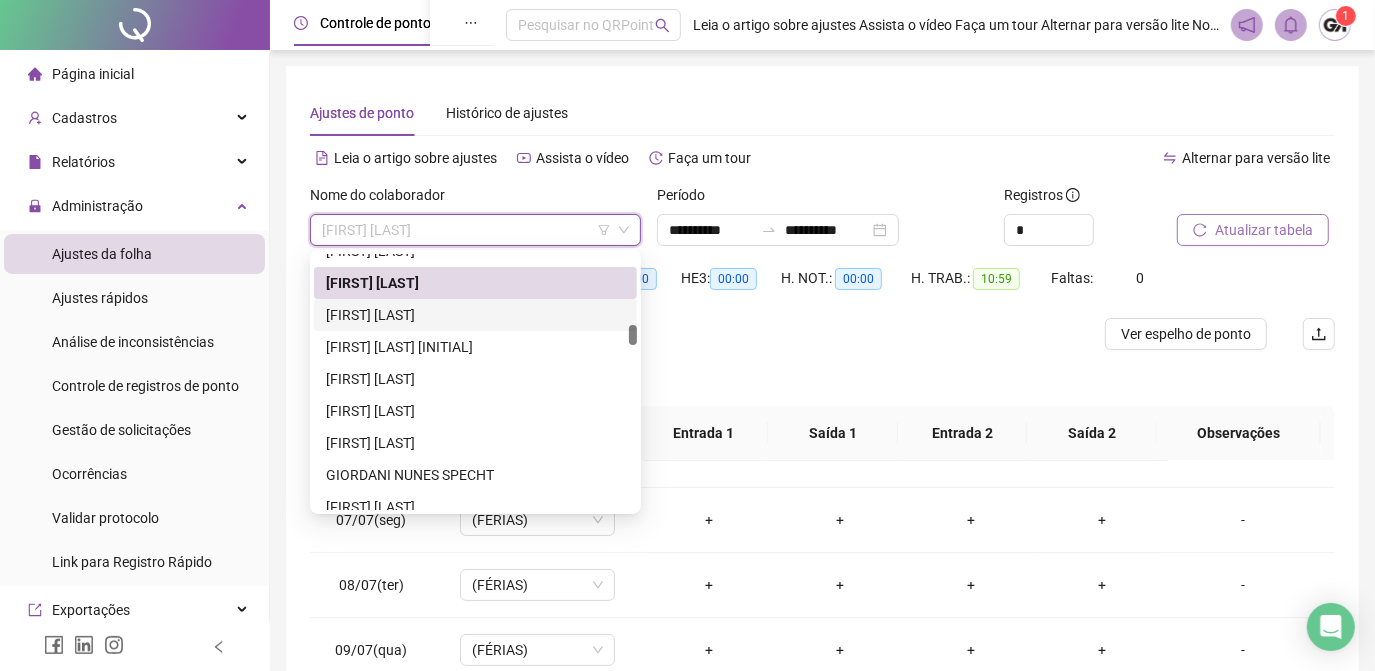 click on "[FIRST] [LAST]" at bounding box center (475, 315) 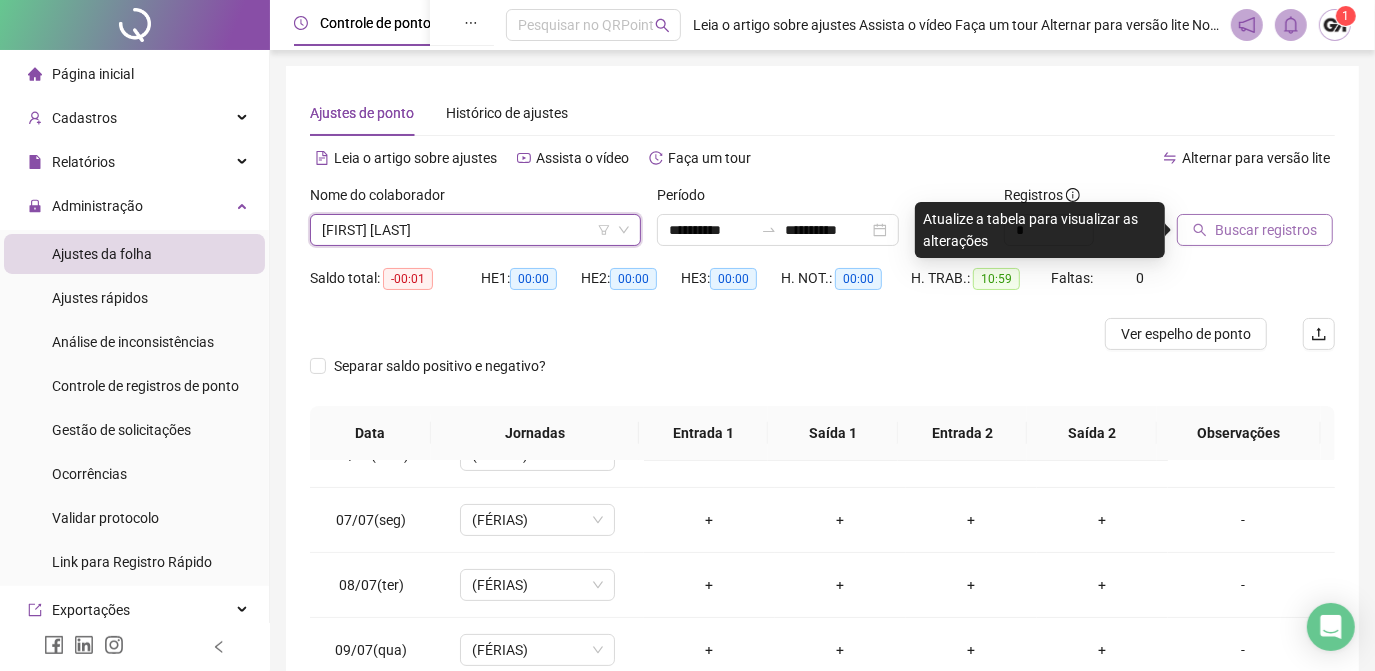 click on "Buscar registros" at bounding box center (1266, 230) 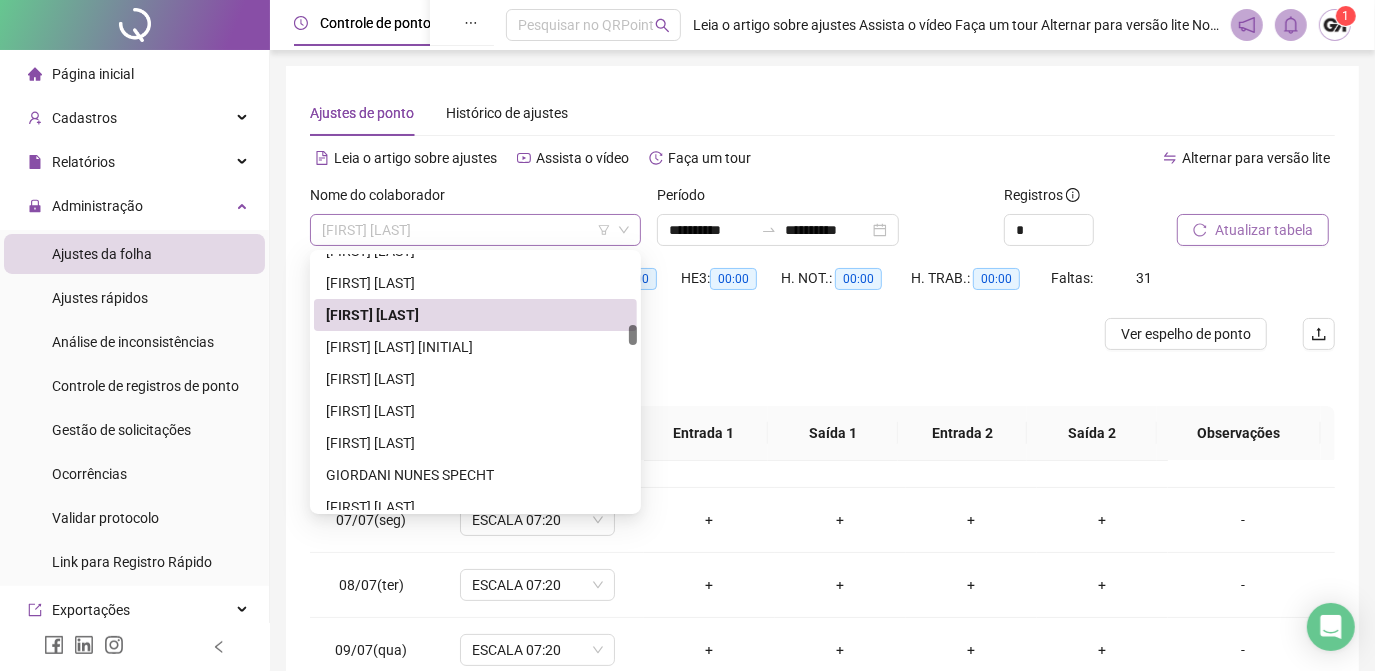 click on "[FIRST] [LAST]" at bounding box center [475, 230] 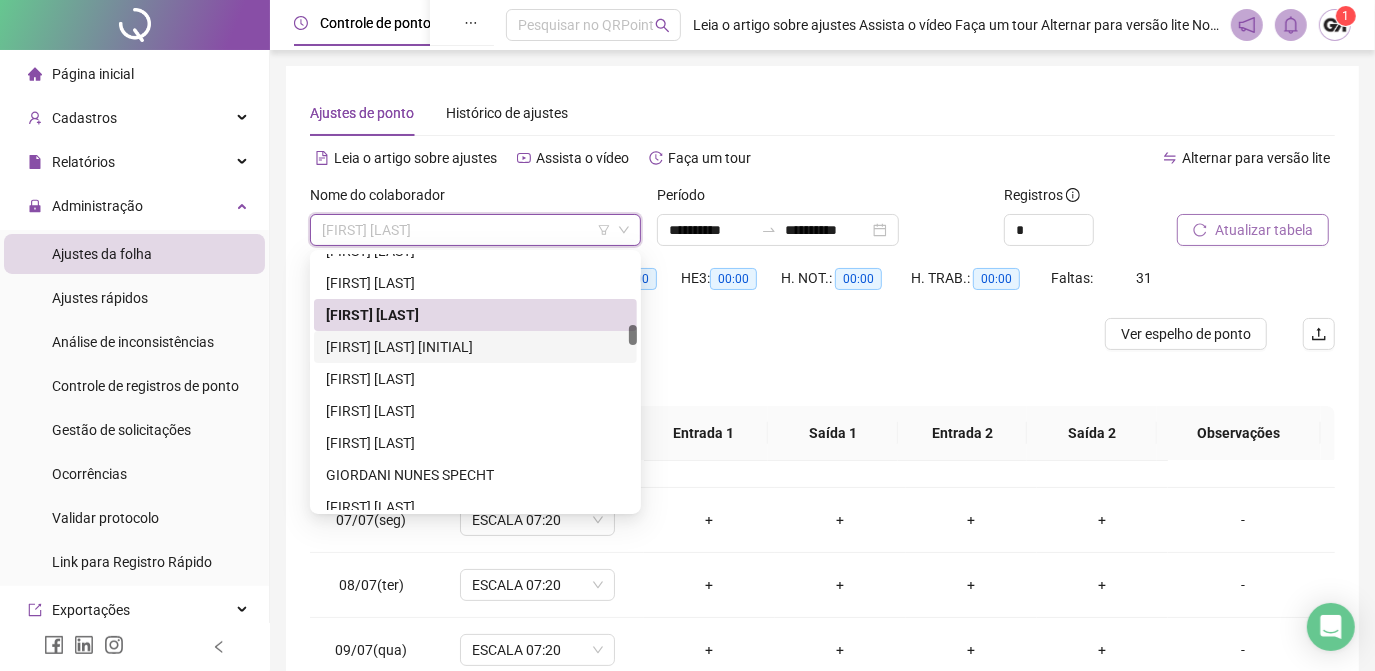 click on "[FIRST] [LAST] [INITIAL]" at bounding box center [475, 347] 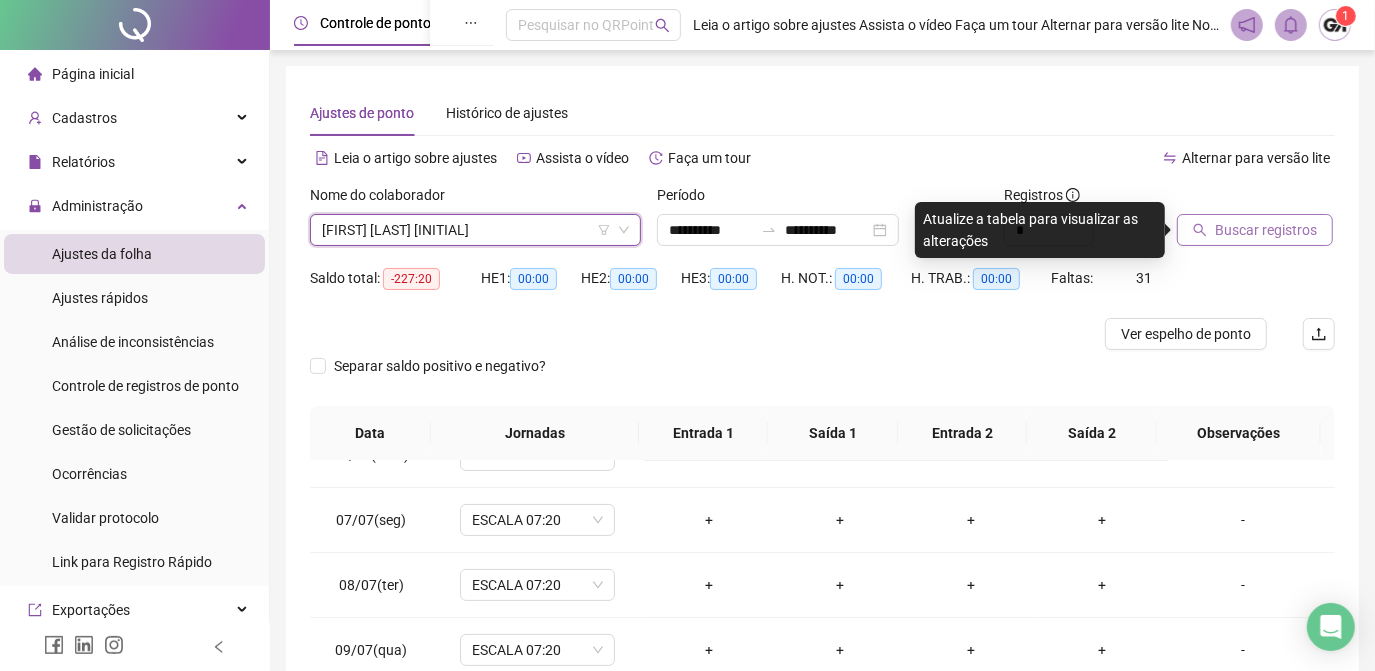 click on "Buscar registros" at bounding box center (1266, 230) 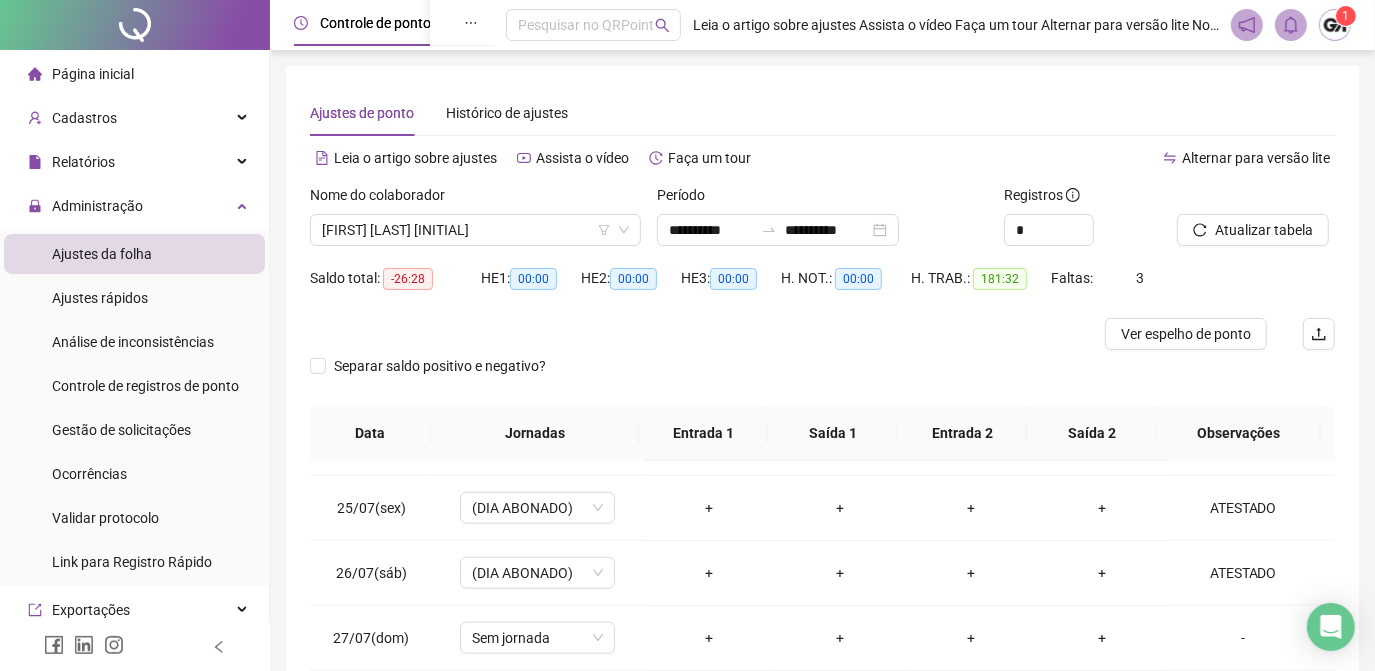scroll, scrollTop: 1579, scrollLeft: 0, axis: vertical 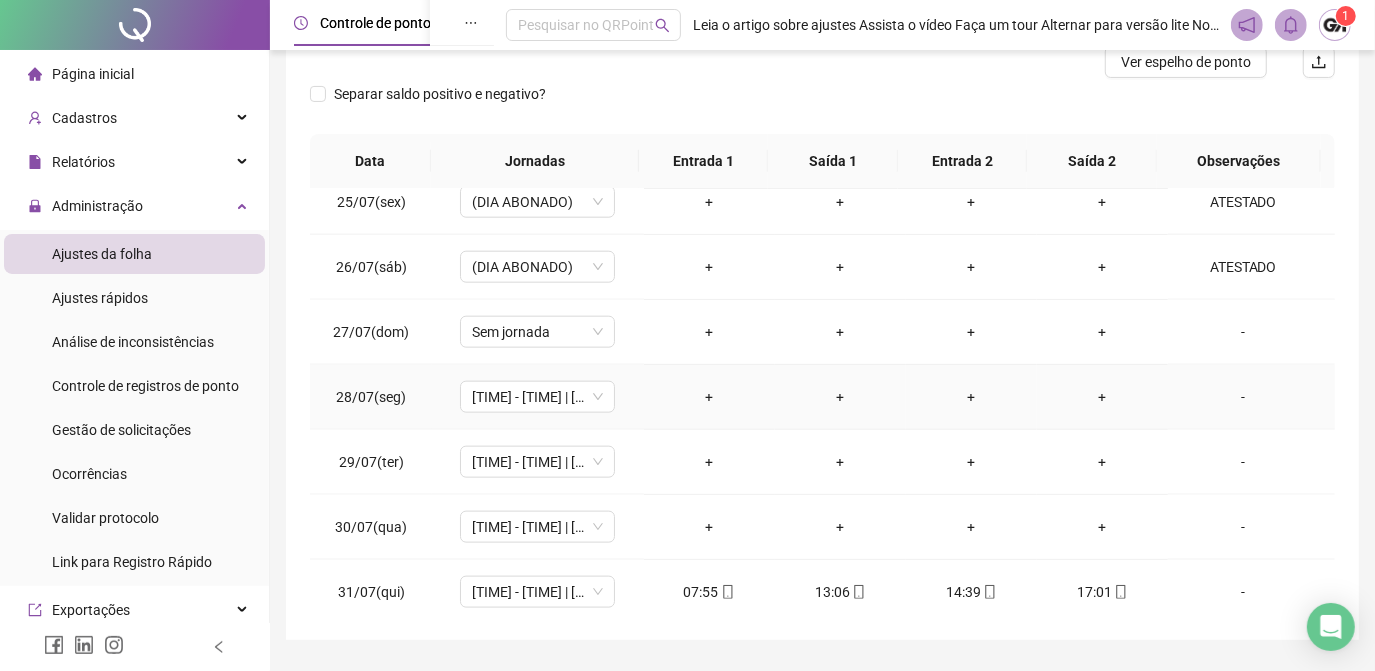 click on "-" at bounding box center (1243, 397) 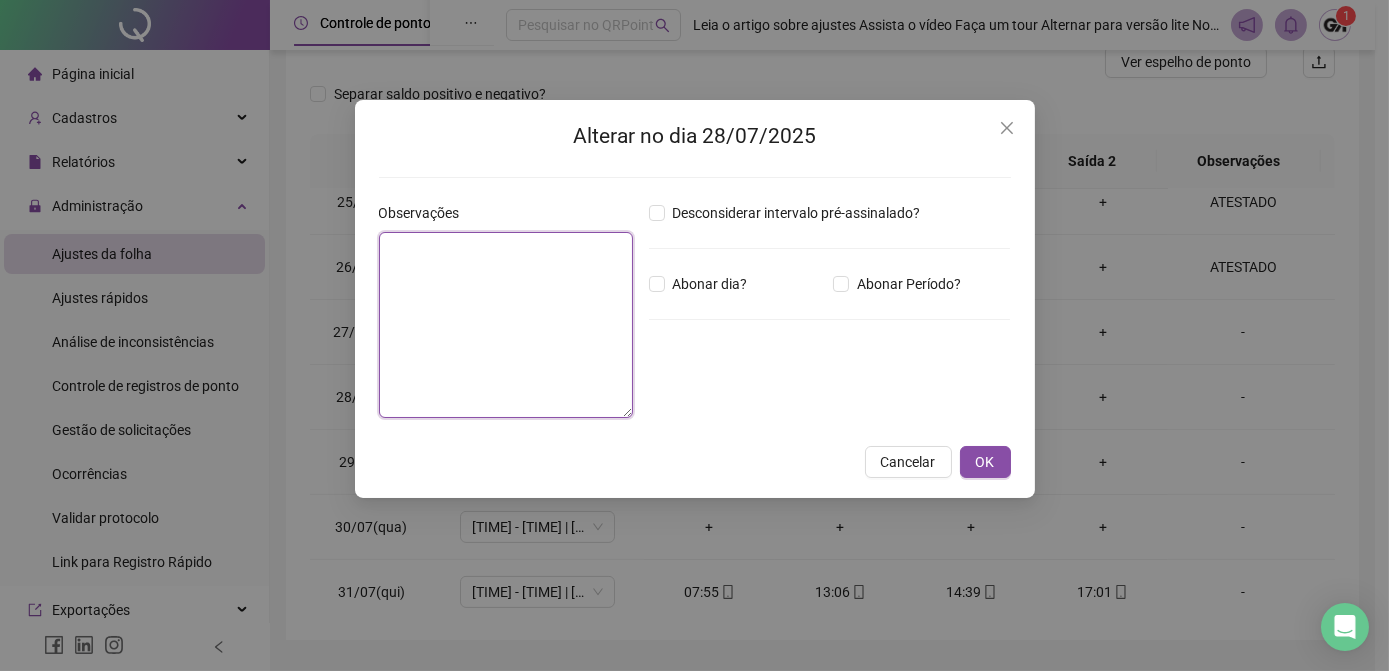 click at bounding box center (506, 325) 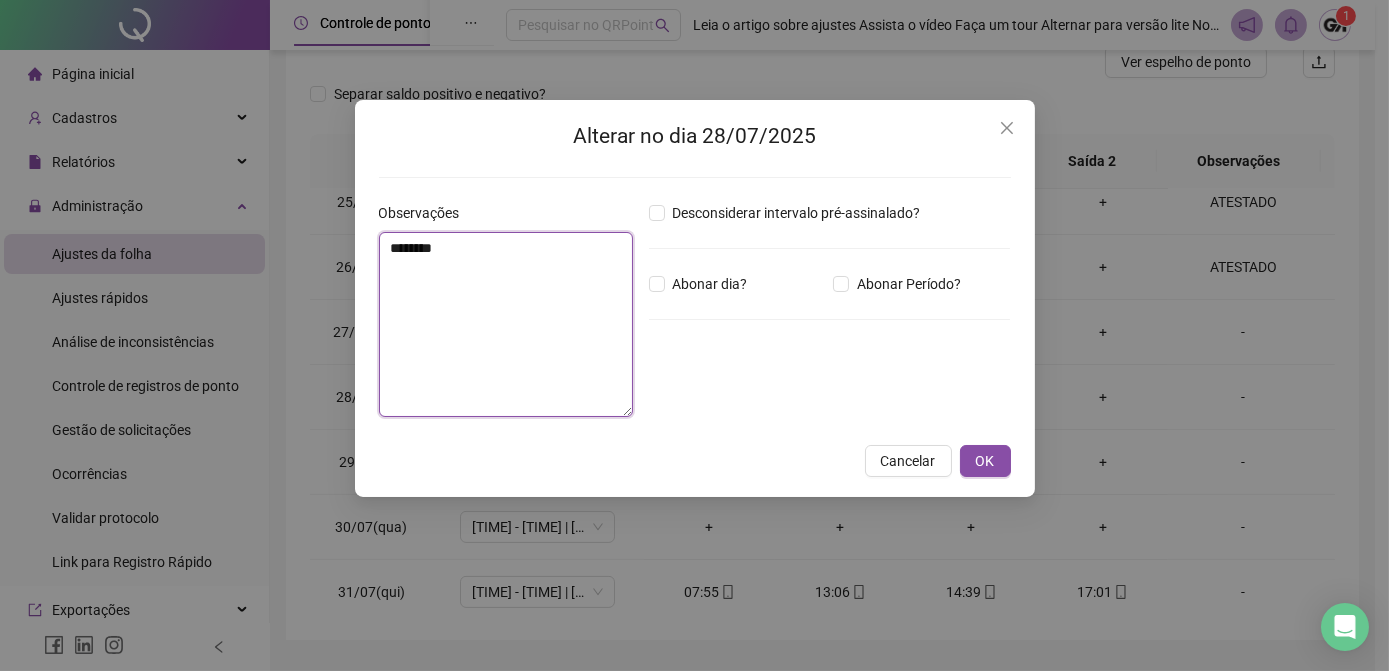 drag, startPoint x: 384, startPoint y: 245, endPoint x: 493, endPoint y: 240, distance: 109.11462 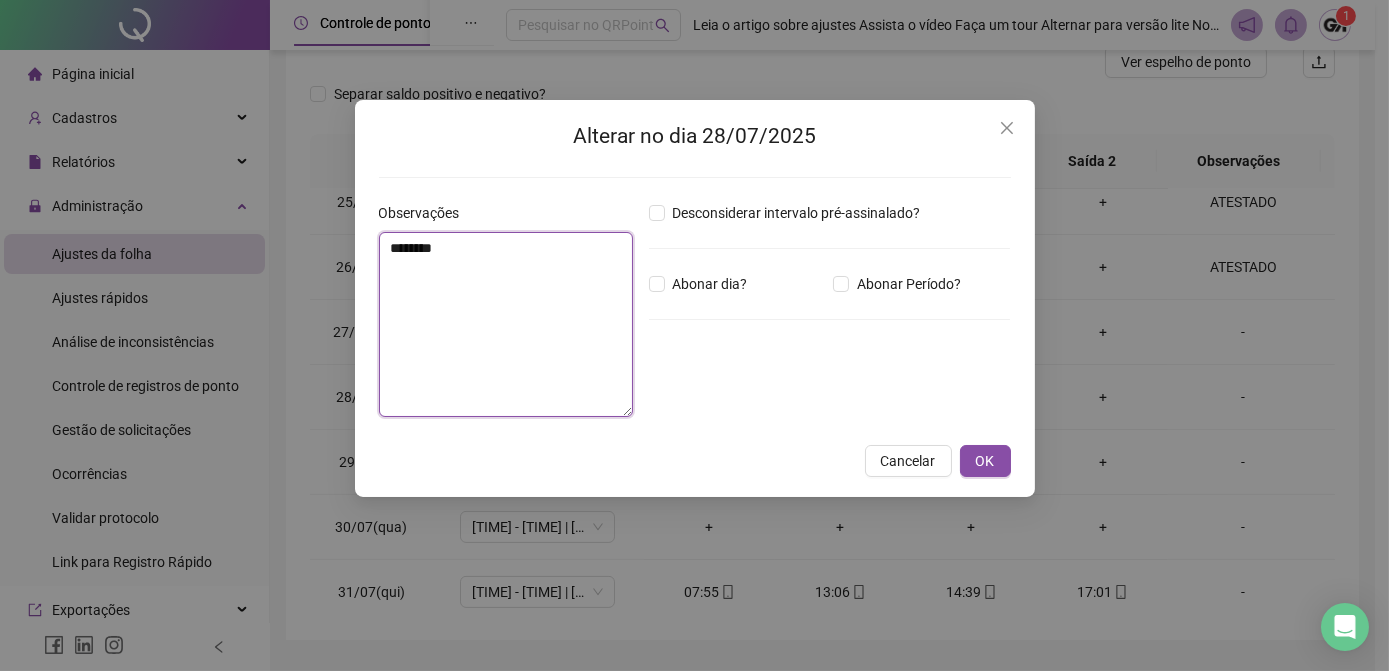type on "********" 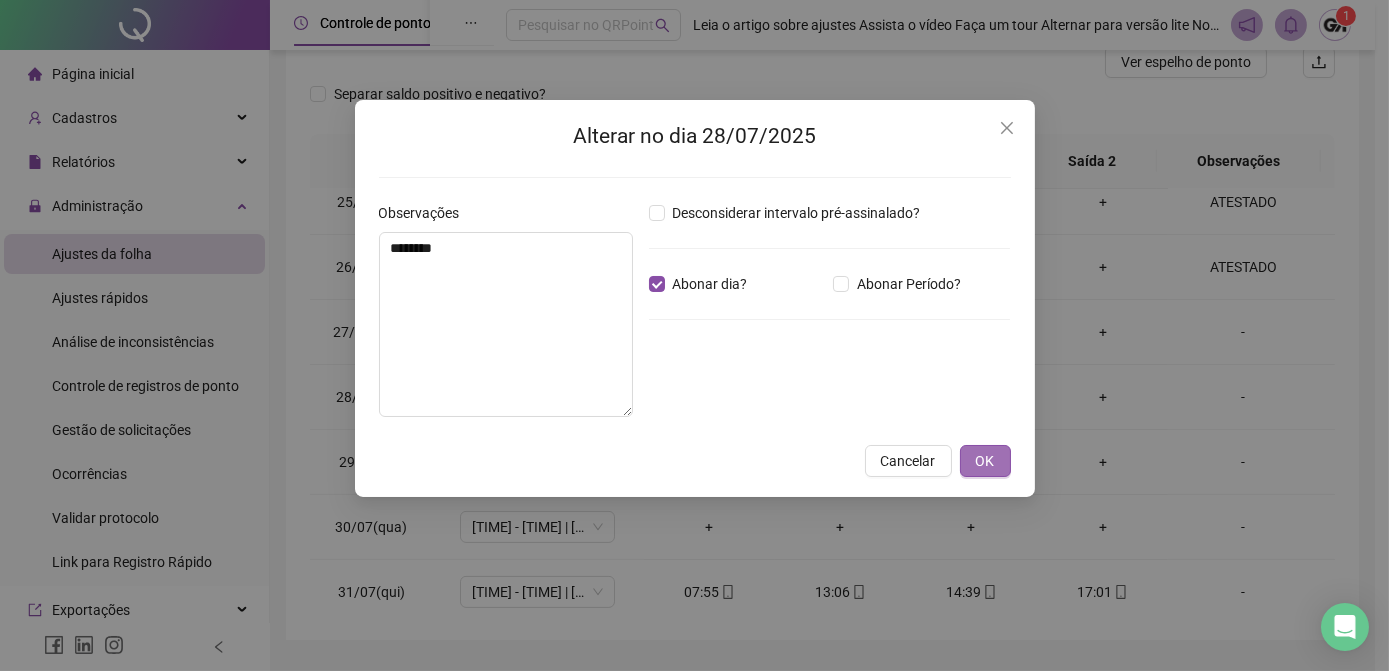 click on "OK" at bounding box center [985, 461] 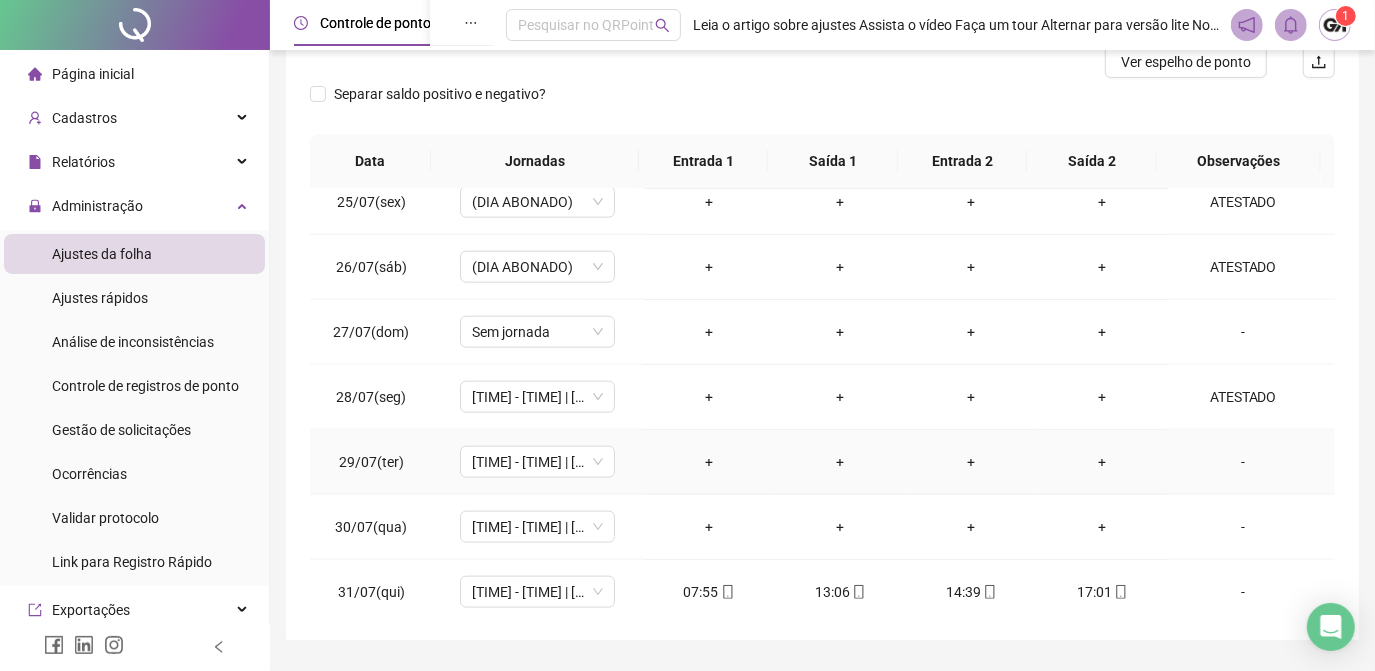 click on "-" at bounding box center (1243, 462) 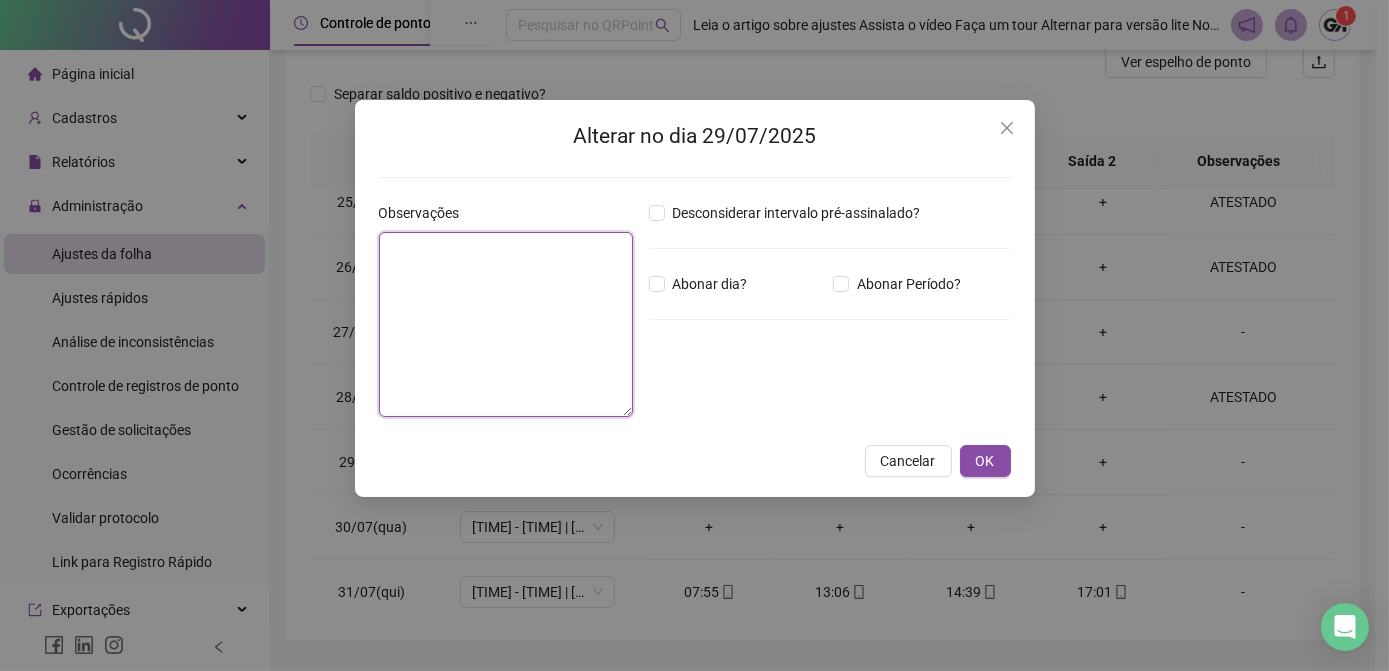click at bounding box center [506, 324] 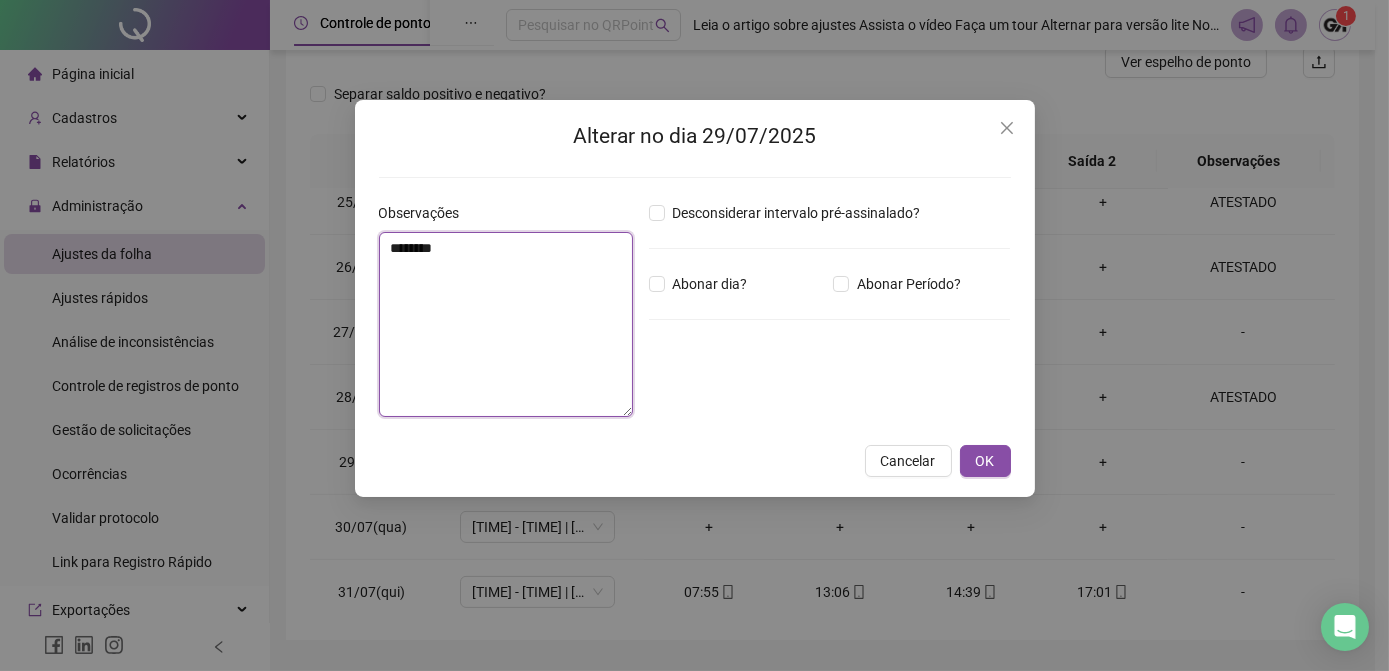 type on "********" 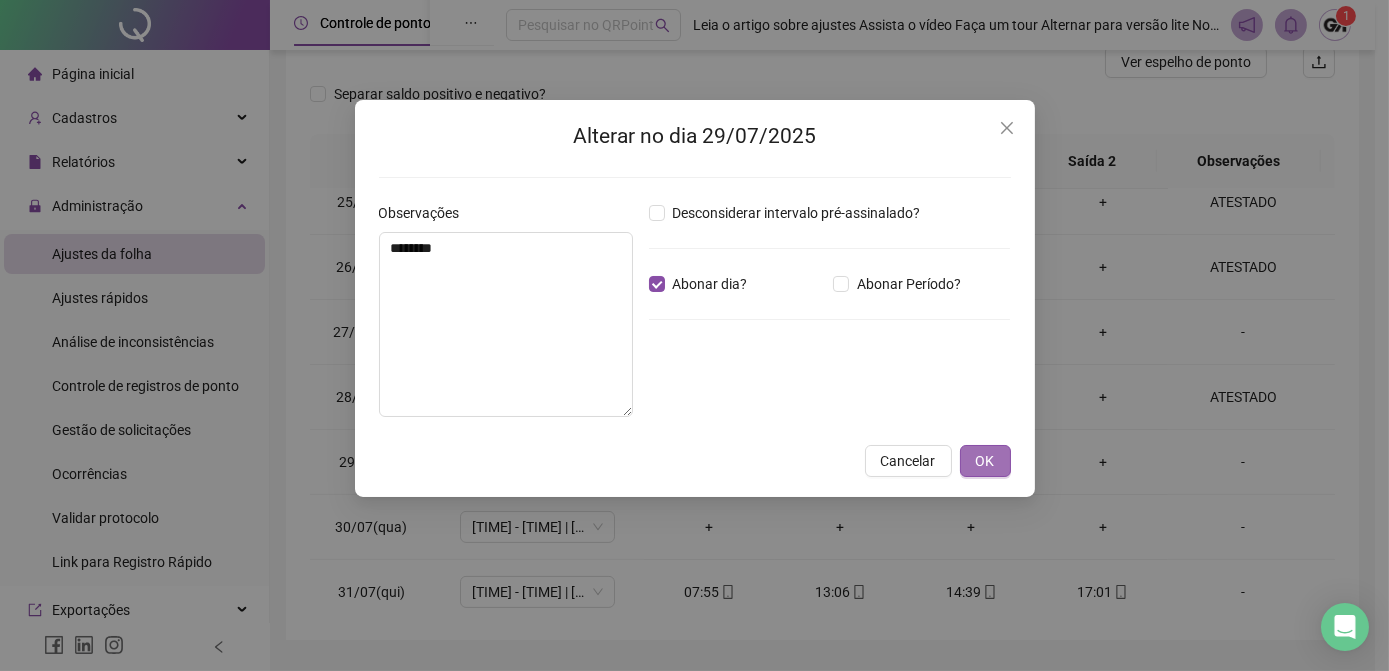 click on "OK" at bounding box center [985, 461] 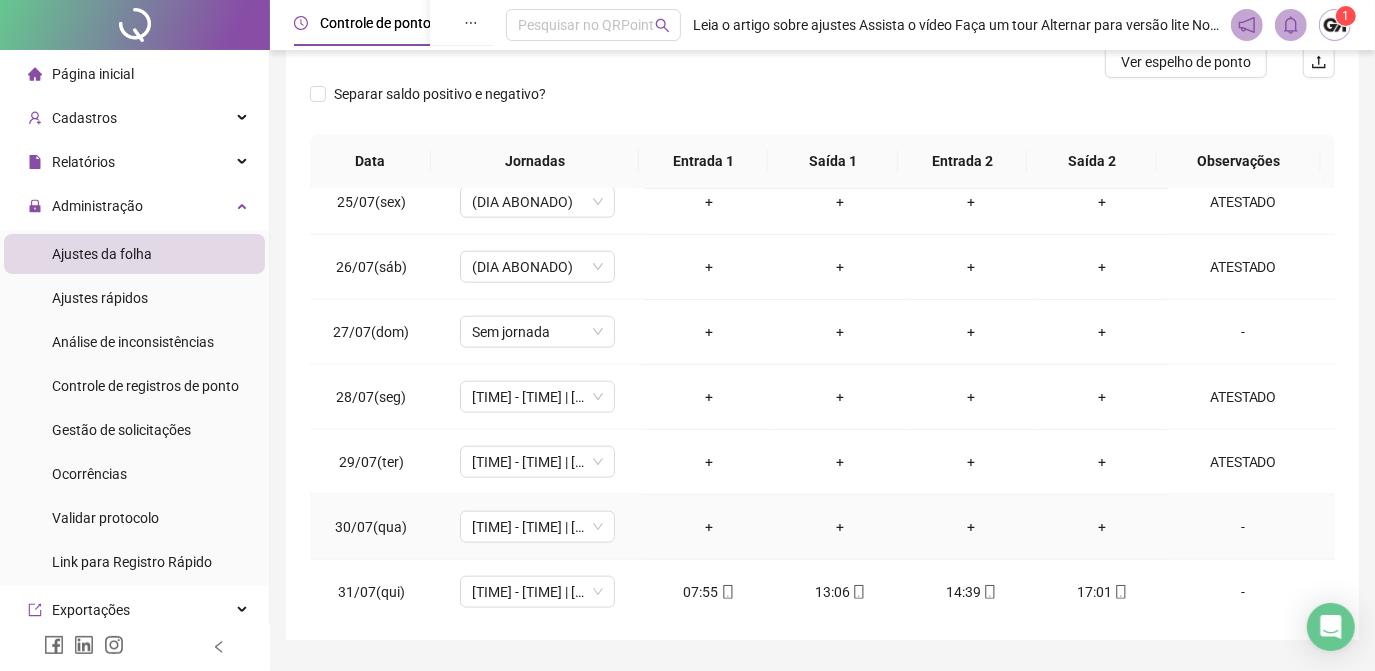 click on "-" at bounding box center (1243, 527) 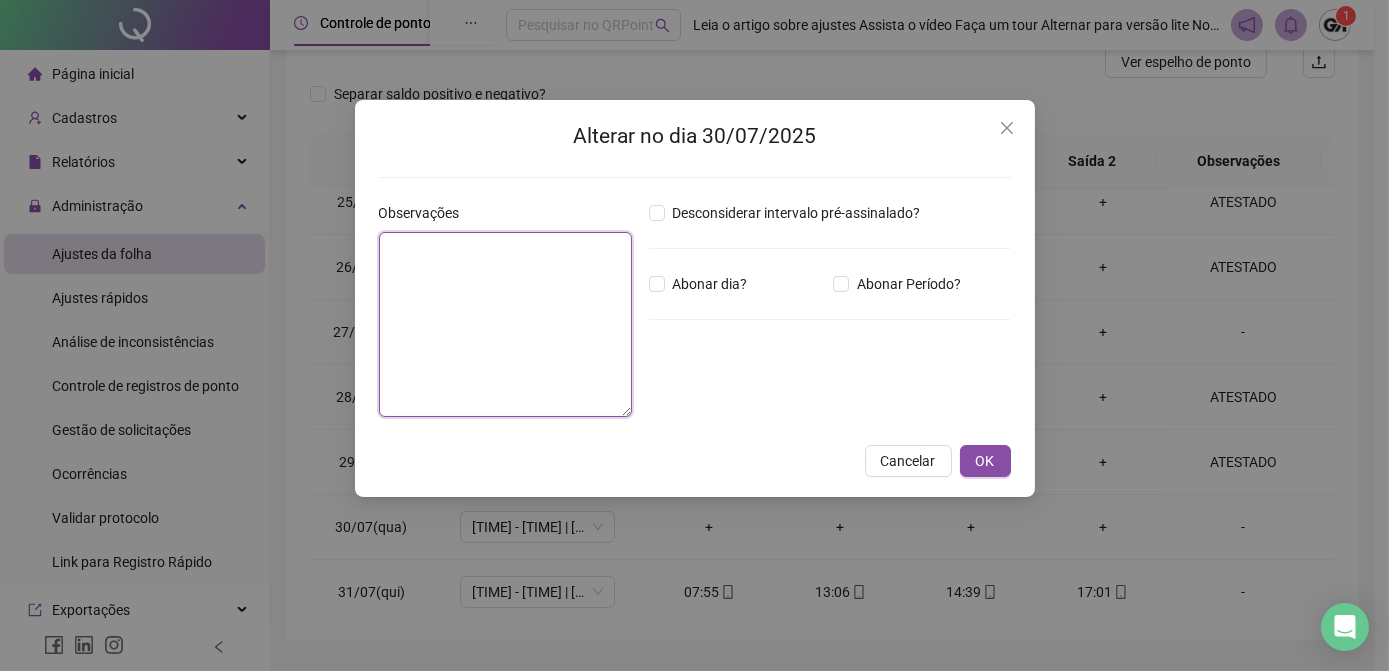 click at bounding box center [506, 324] 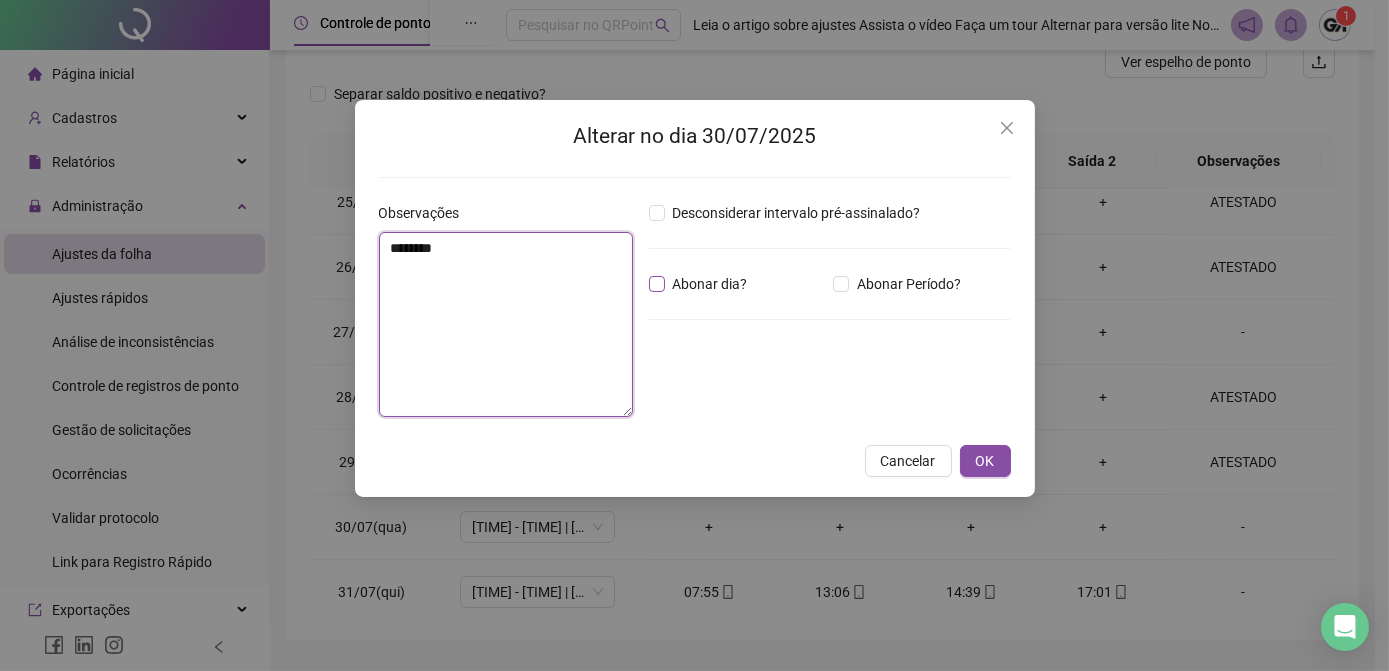 type on "********" 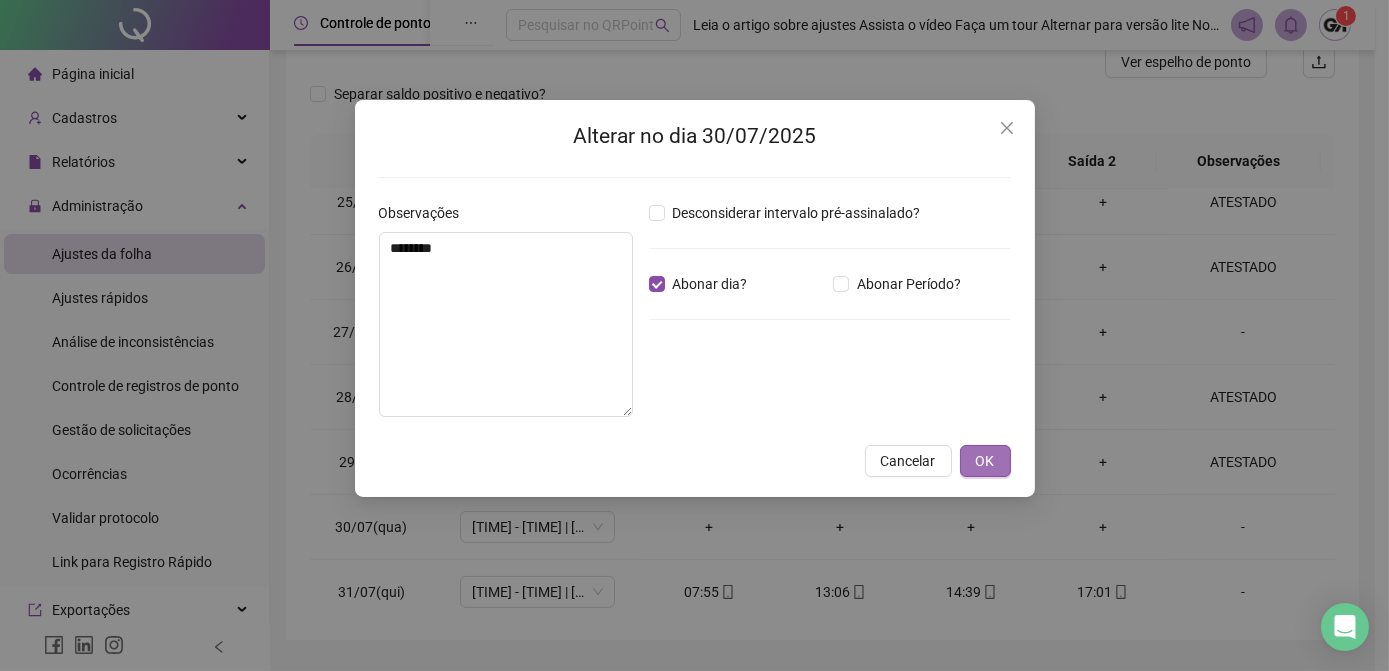 click on "OK" at bounding box center [985, 461] 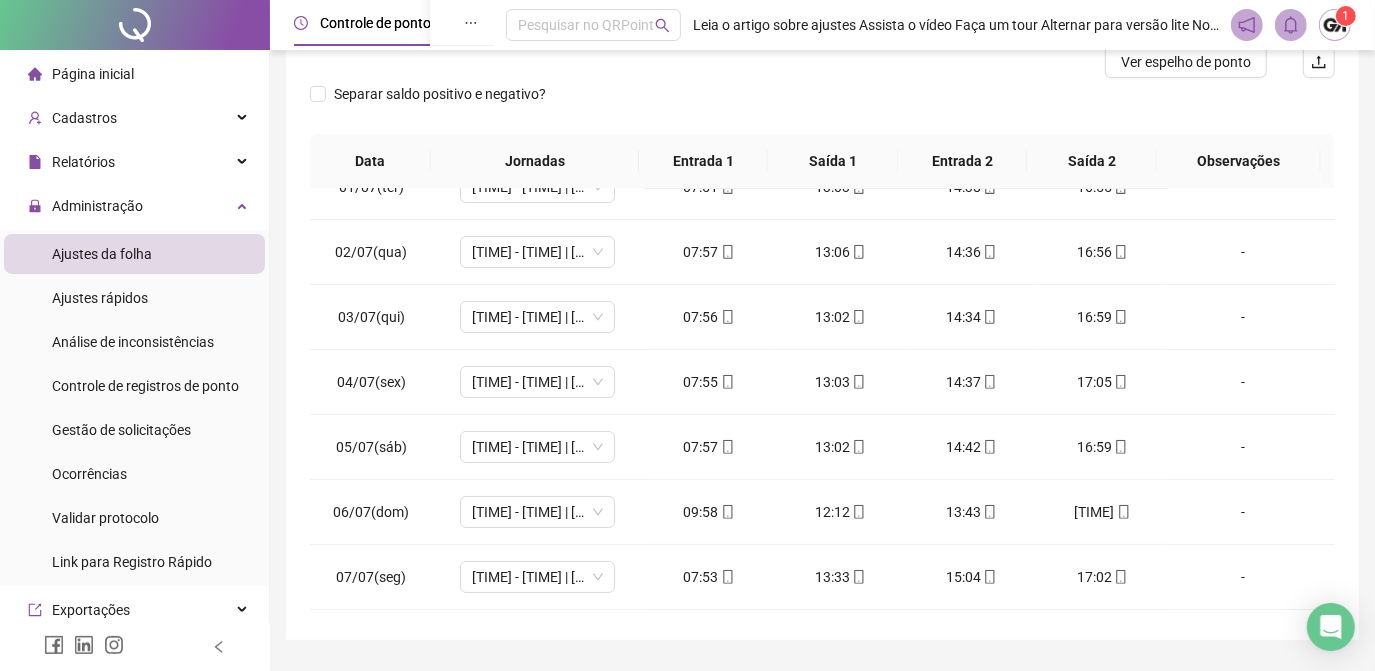 scroll, scrollTop: 0, scrollLeft: 0, axis: both 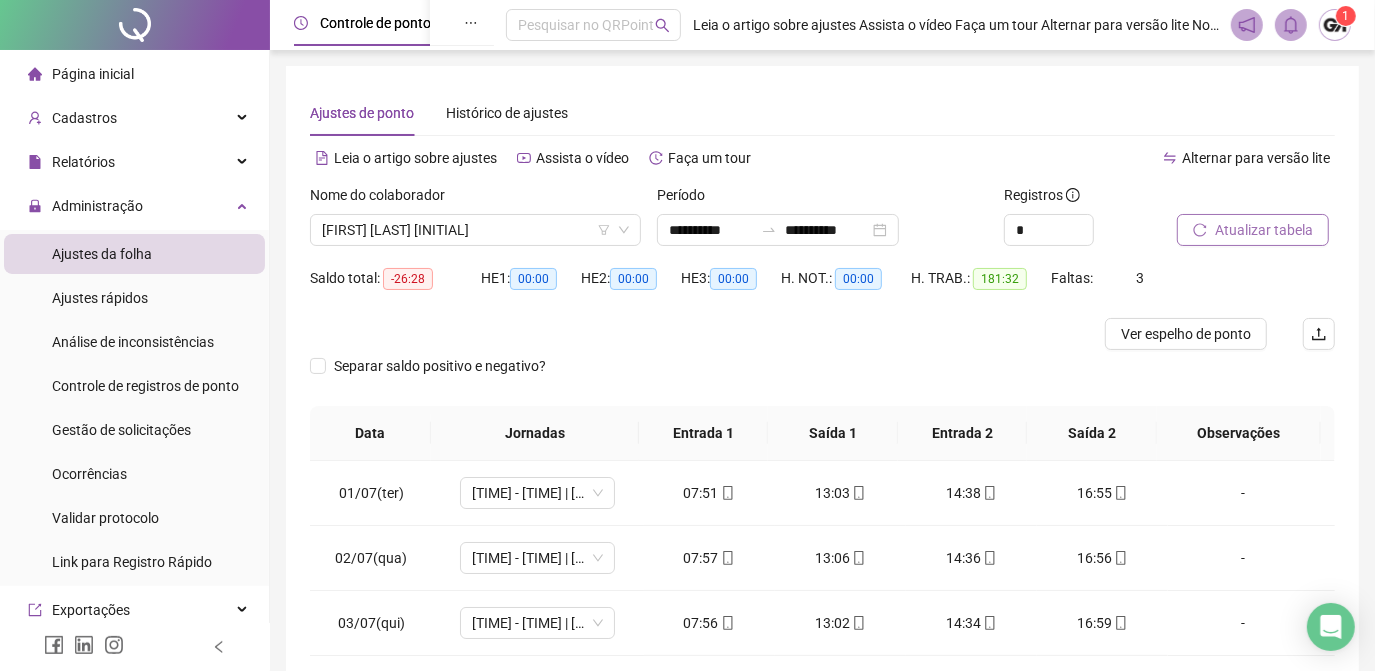 click on "Atualizar tabela" at bounding box center (1264, 230) 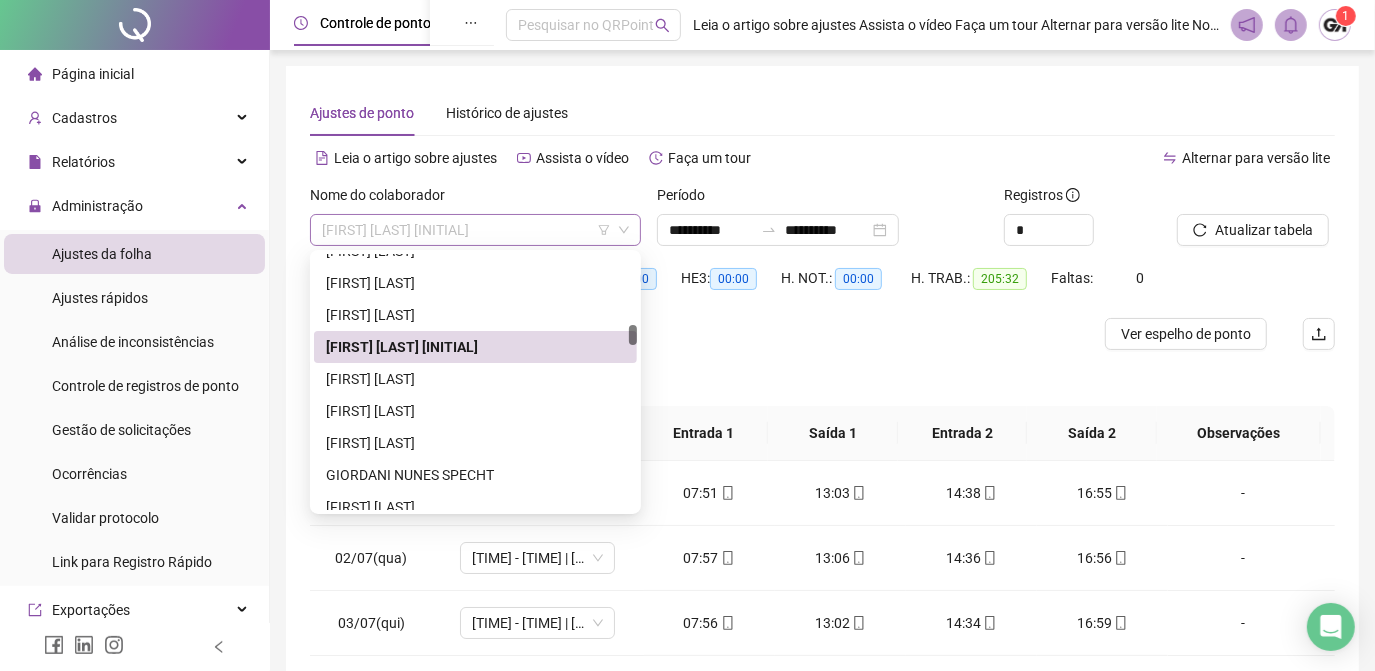 click on "[FIRST] [LAST] [INITIAL]" at bounding box center [475, 230] 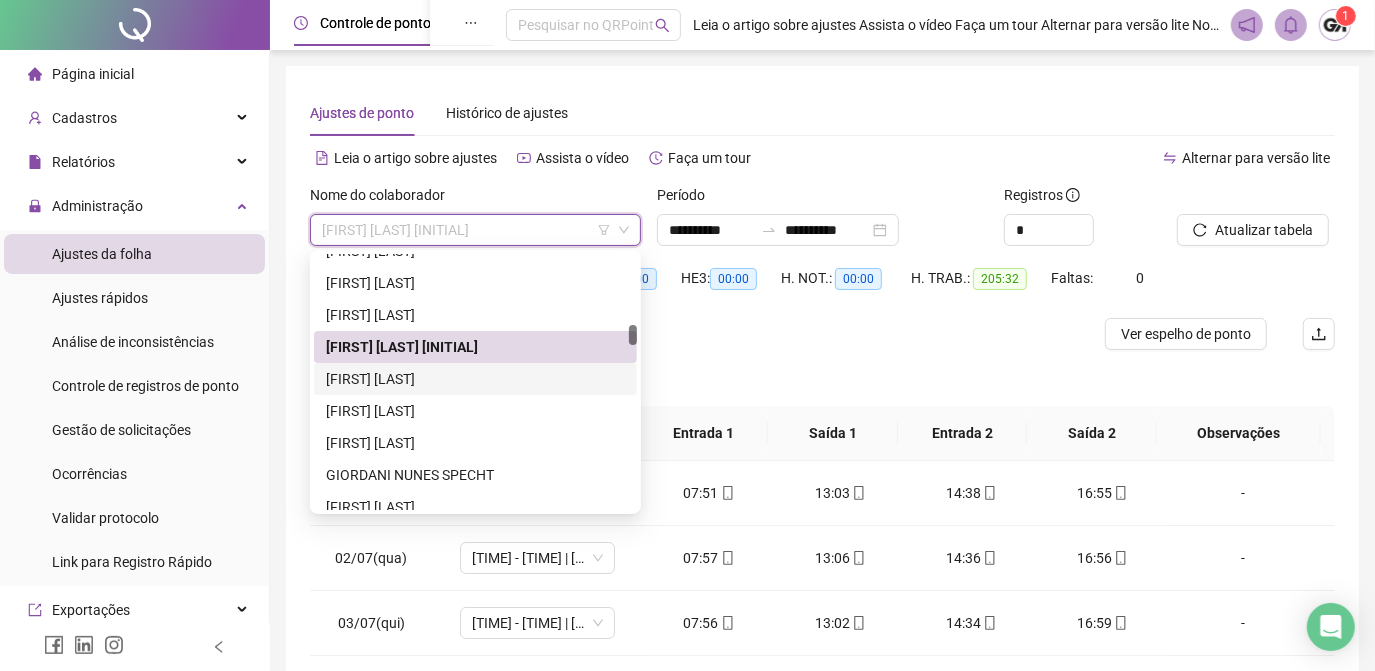 click on "[FIRST] [LAST]" at bounding box center (475, 379) 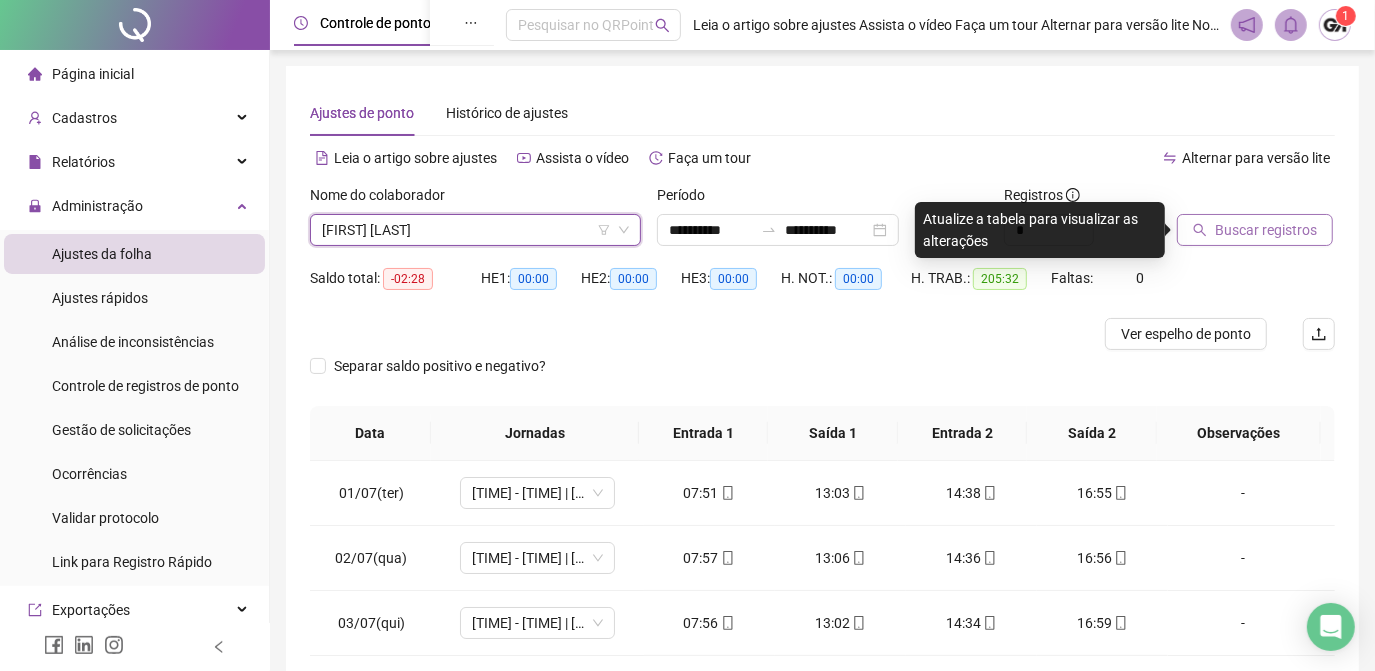 click on "Buscar registros" at bounding box center [1255, 230] 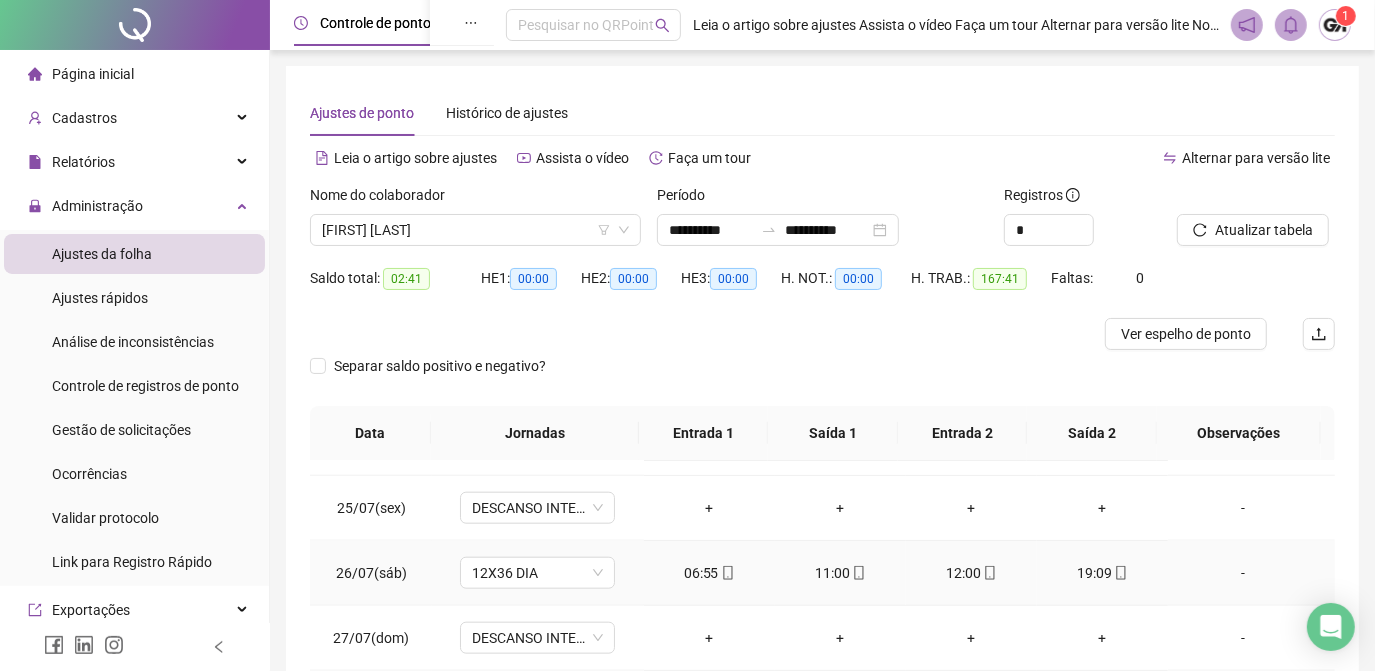 scroll, scrollTop: 1579, scrollLeft: 0, axis: vertical 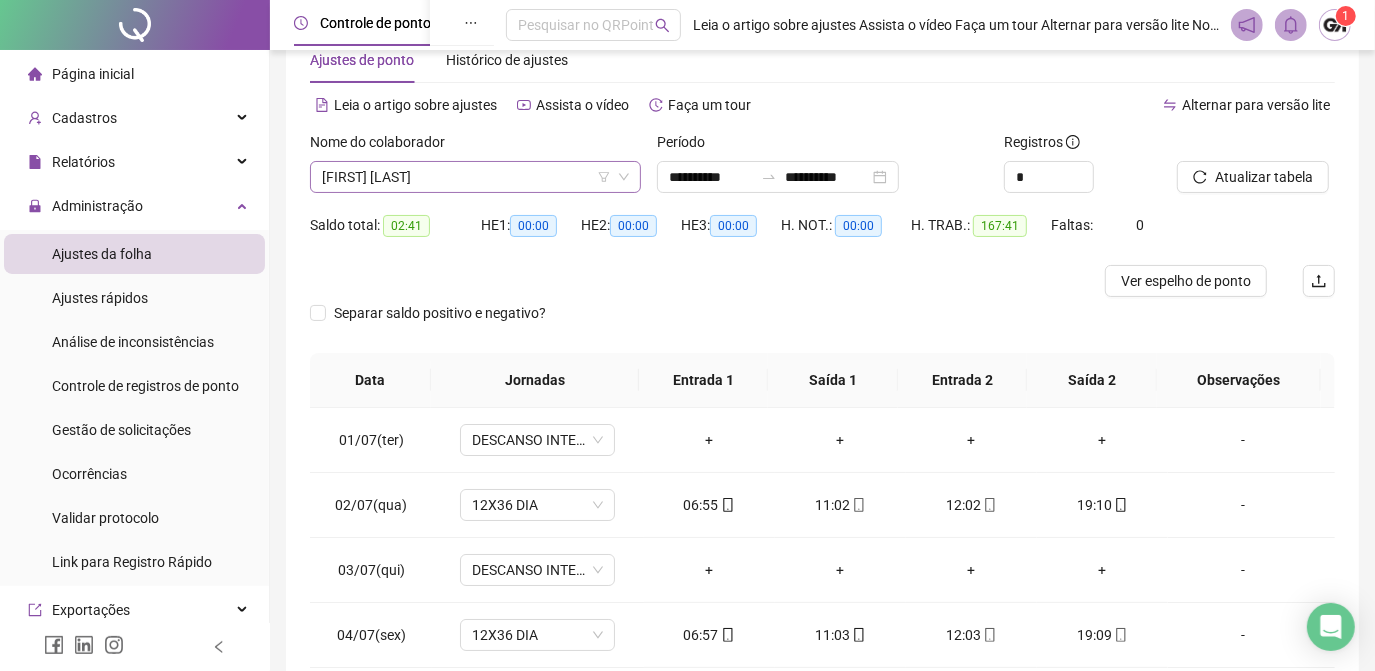 click on "[FIRST] [LAST]" at bounding box center [475, 177] 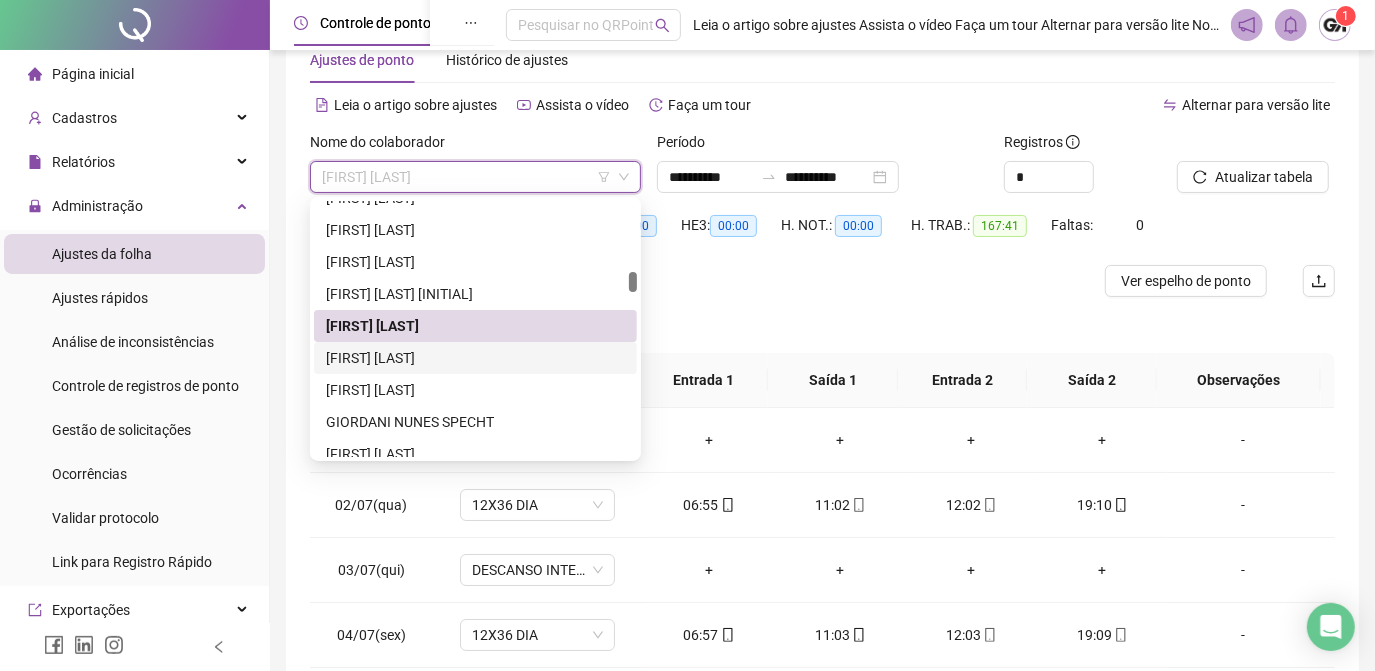click on "[FIRST] [LAST]" at bounding box center (475, 358) 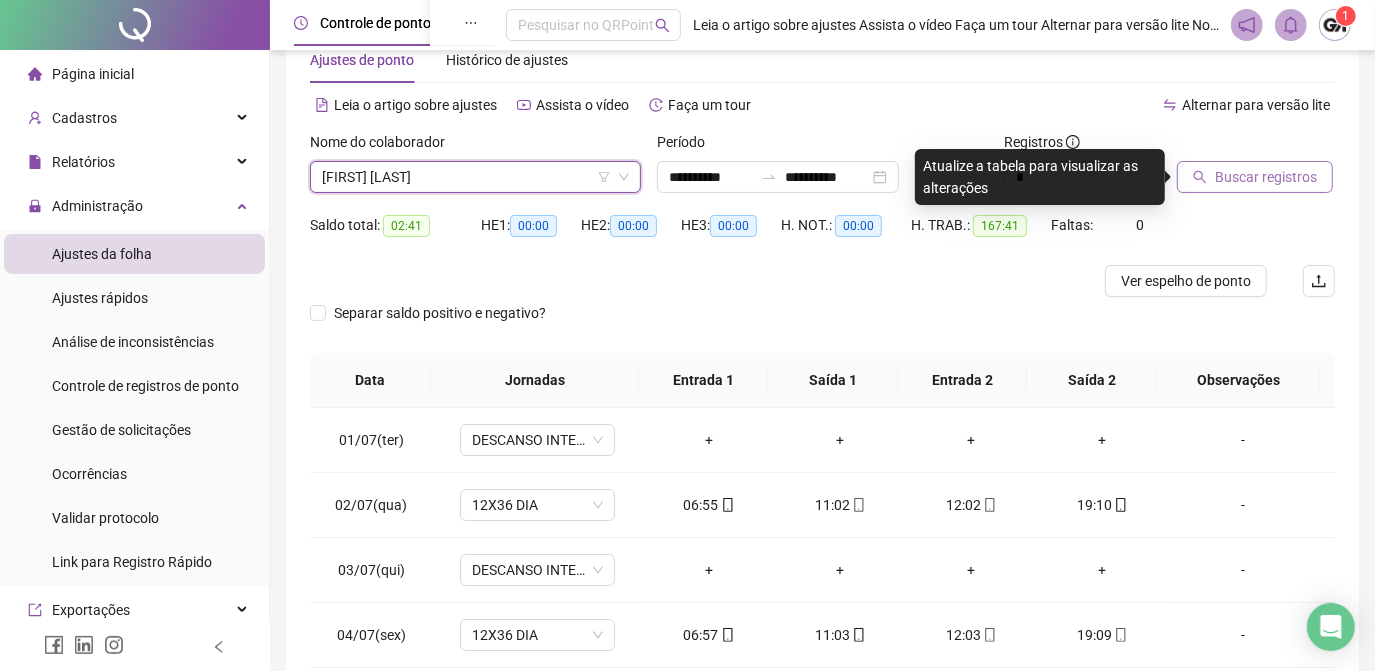click on "Buscar registros" at bounding box center [1266, 177] 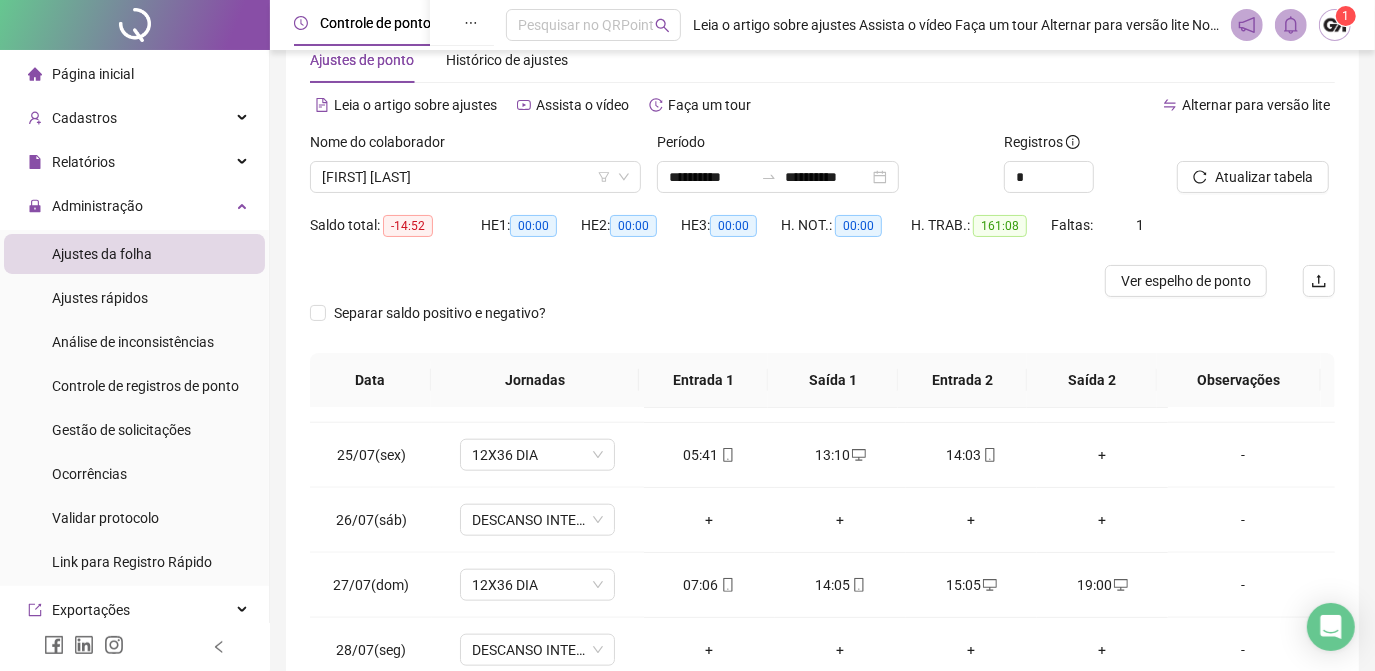scroll, scrollTop: 1579, scrollLeft: 0, axis: vertical 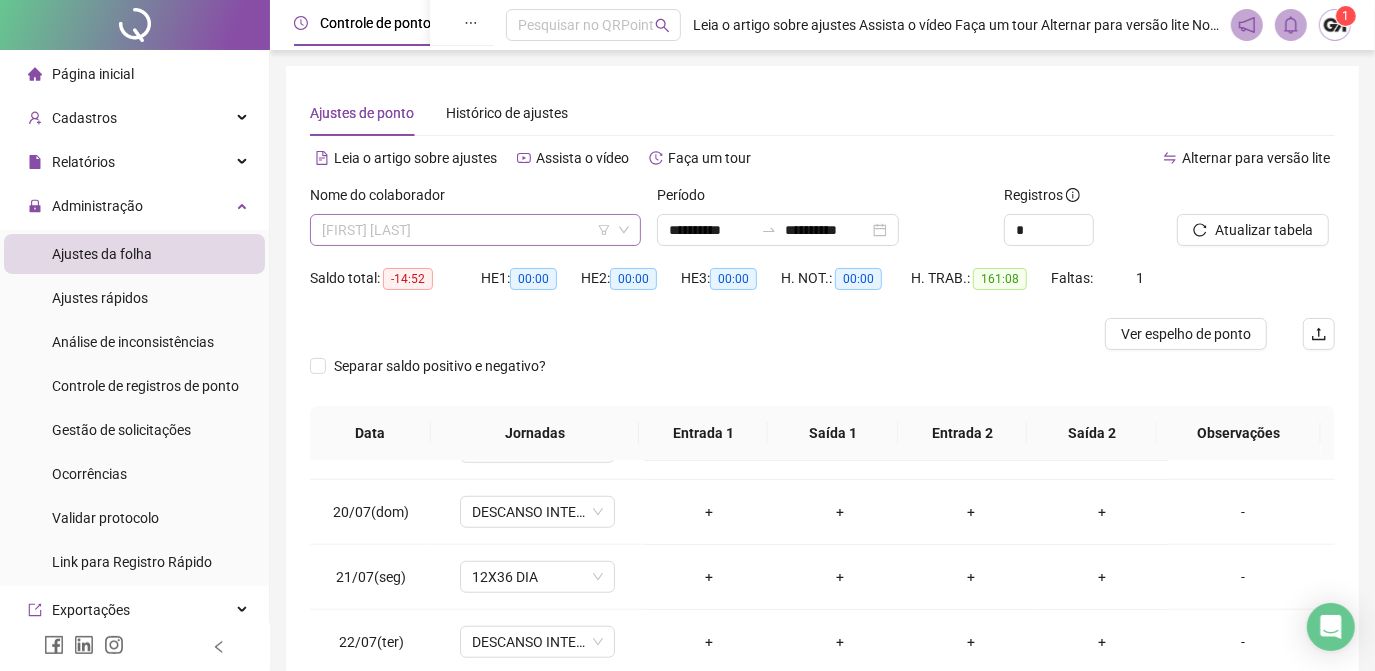click on "[FIRST] [LAST]" at bounding box center (475, 230) 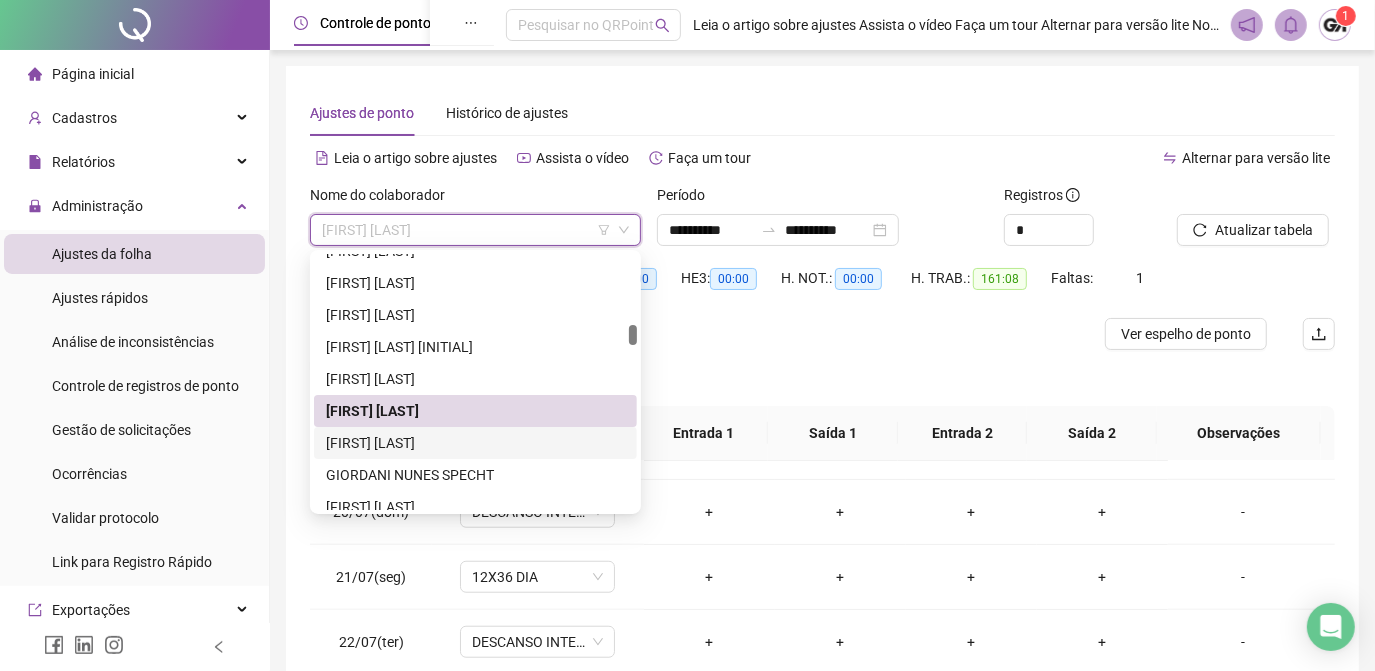 click on "[FIRST] [LAST]" at bounding box center [475, 443] 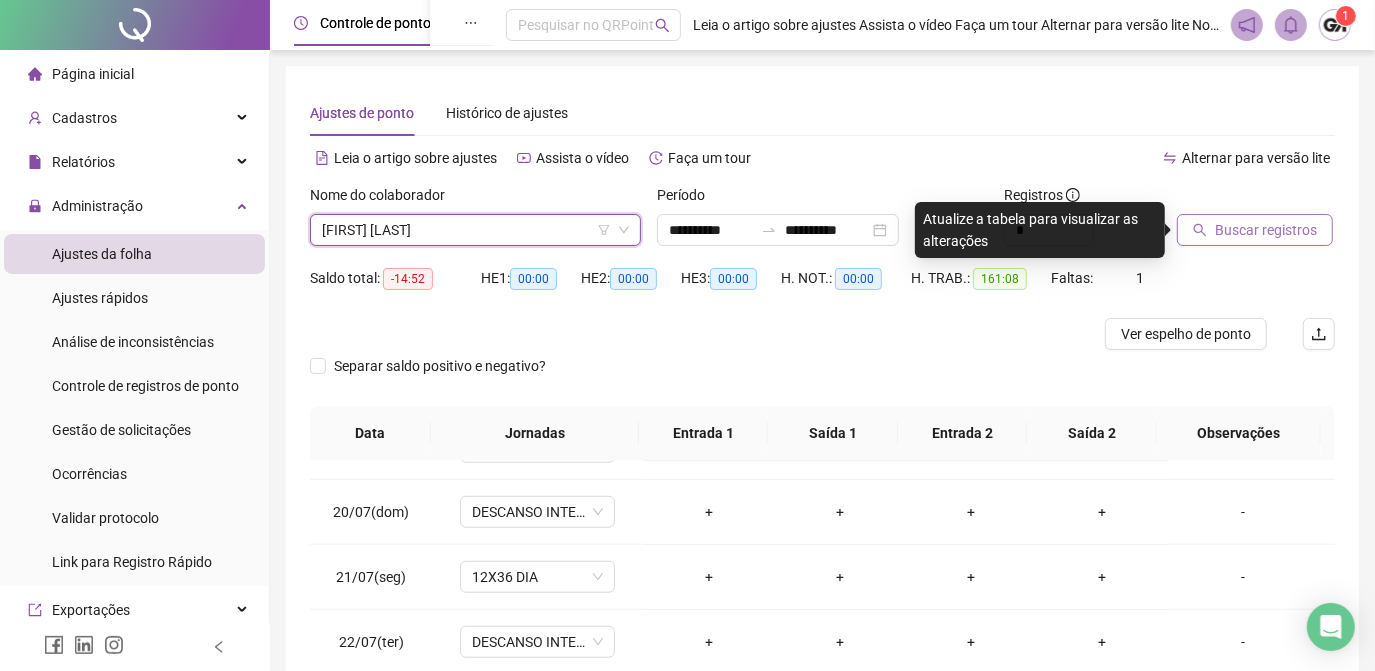click on "Buscar registros" at bounding box center [1266, 230] 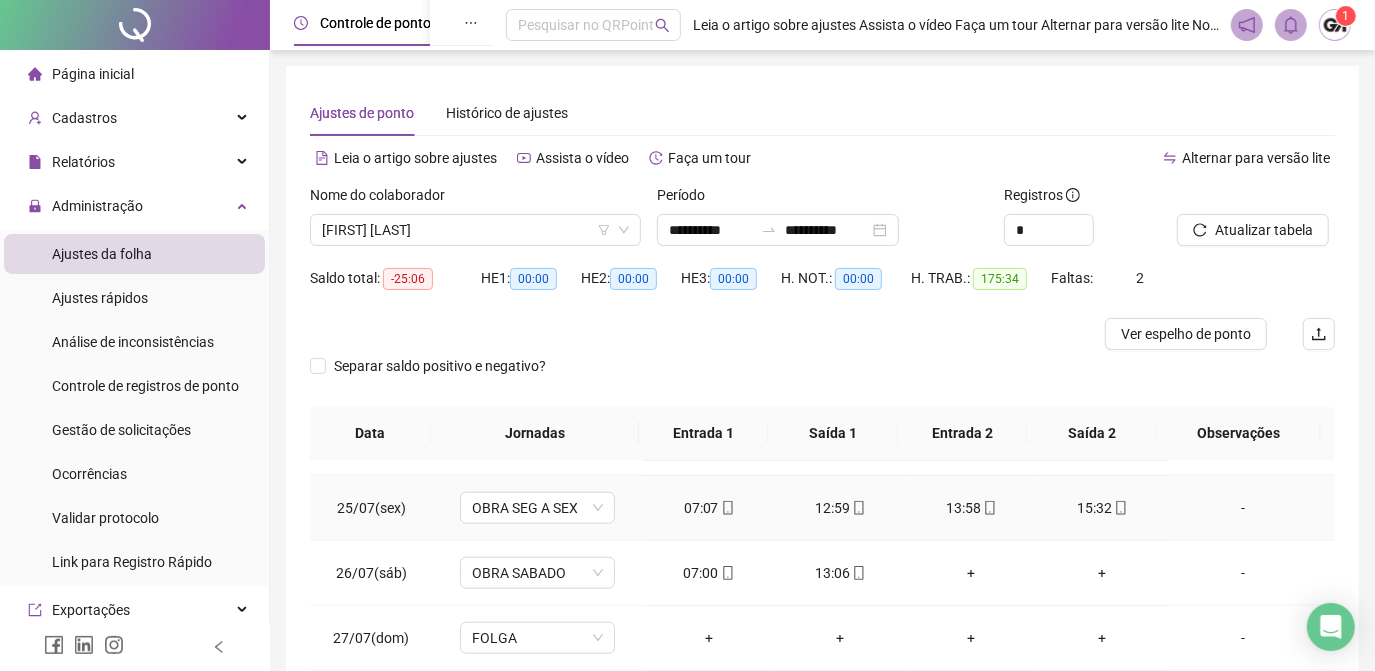 scroll, scrollTop: 1579, scrollLeft: 0, axis: vertical 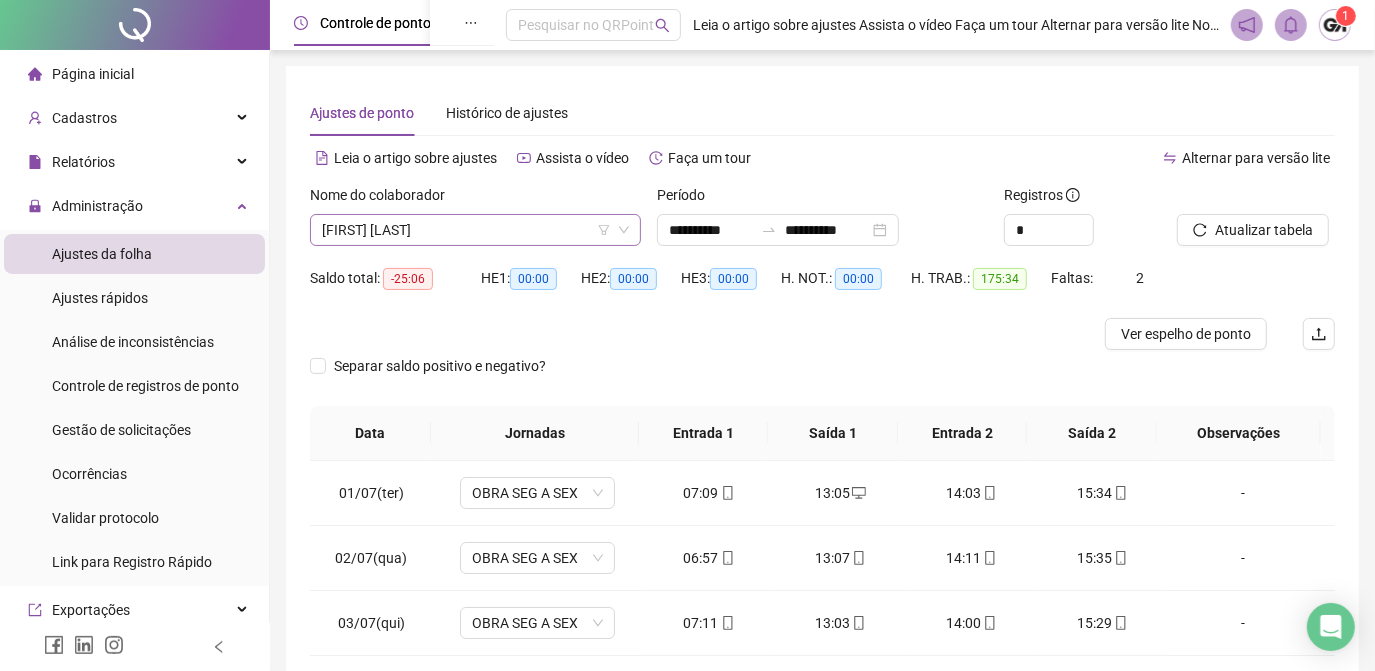 click on "[FIRST] [LAST]" at bounding box center (475, 230) 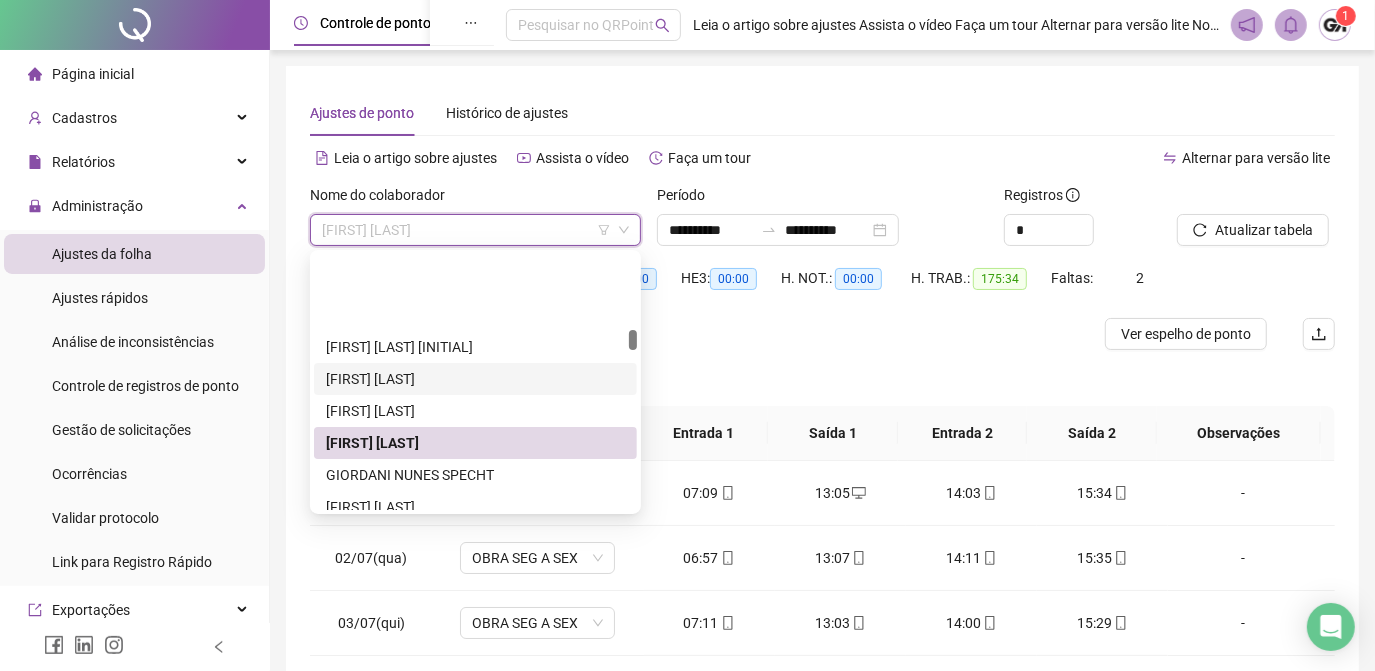 scroll, scrollTop: 1545, scrollLeft: 0, axis: vertical 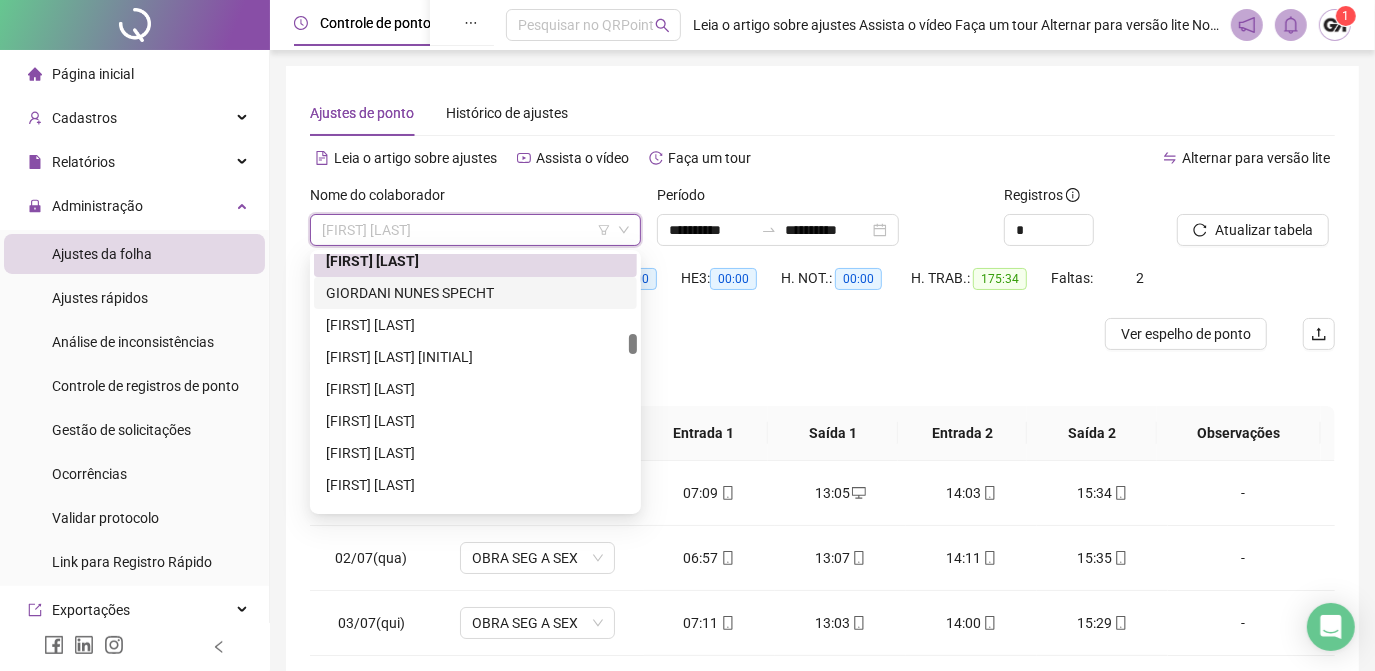 click on "GIORDANI NUNES SPECHT" at bounding box center (475, 293) 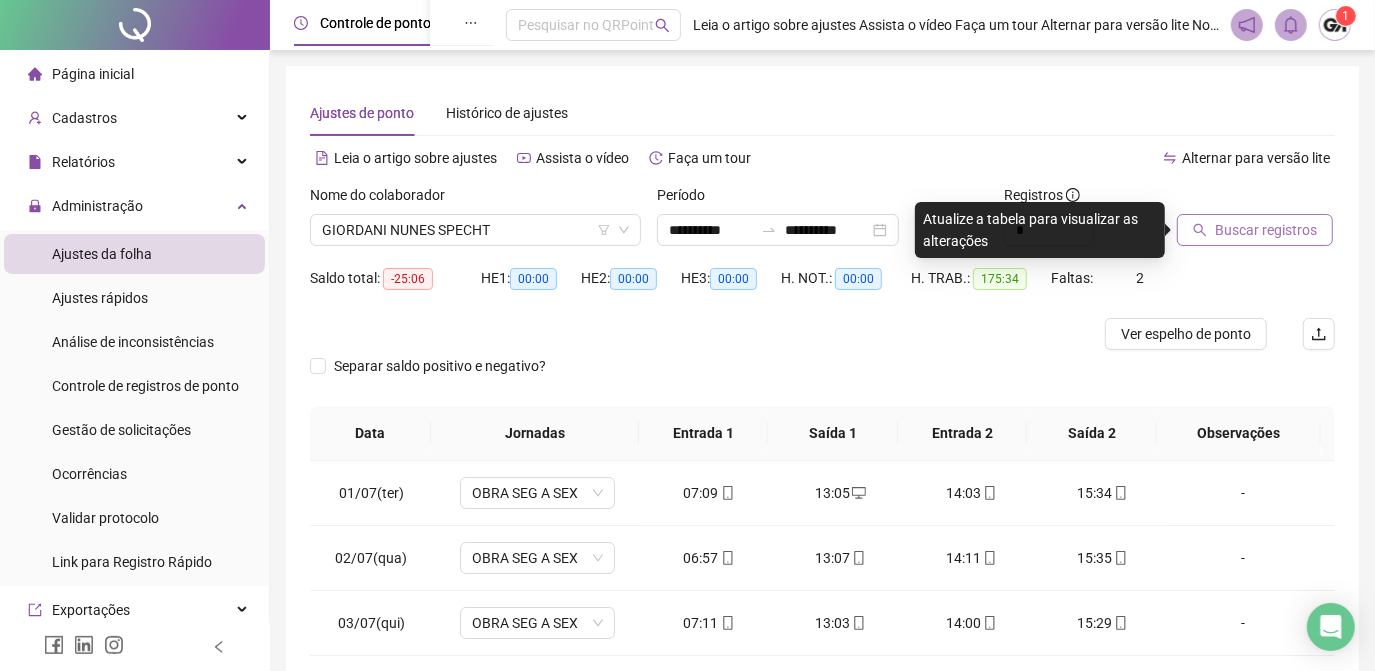 click on "Buscar registros" at bounding box center [1255, 230] 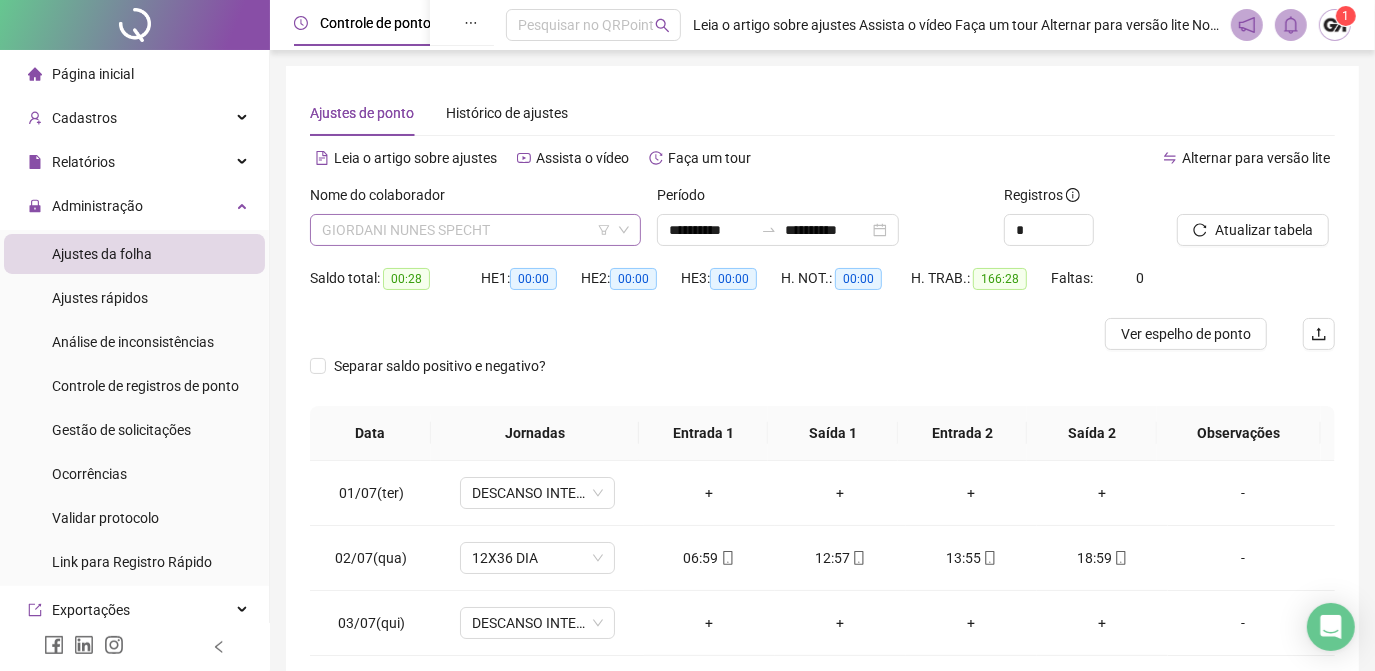 click on "GIORDANI NUNES SPECHT" at bounding box center [475, 230] 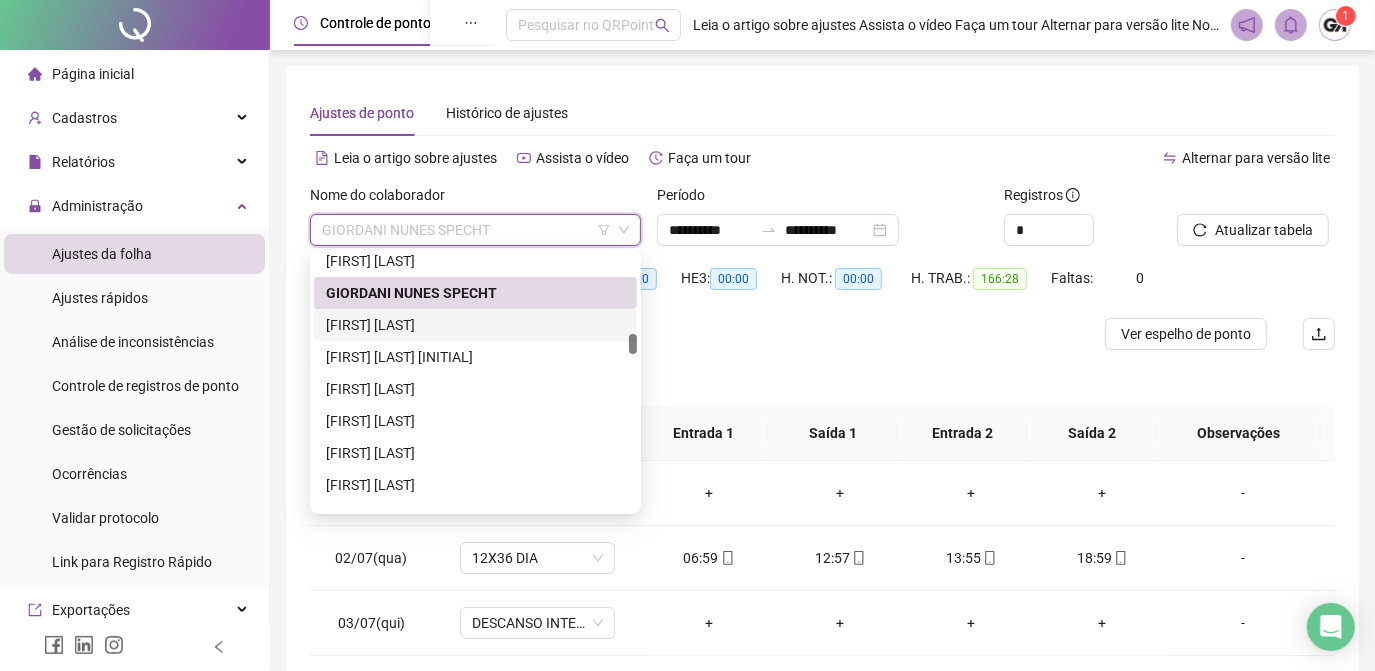 click on "[FIRST] [LAST]" at bounding box center (475, 325) 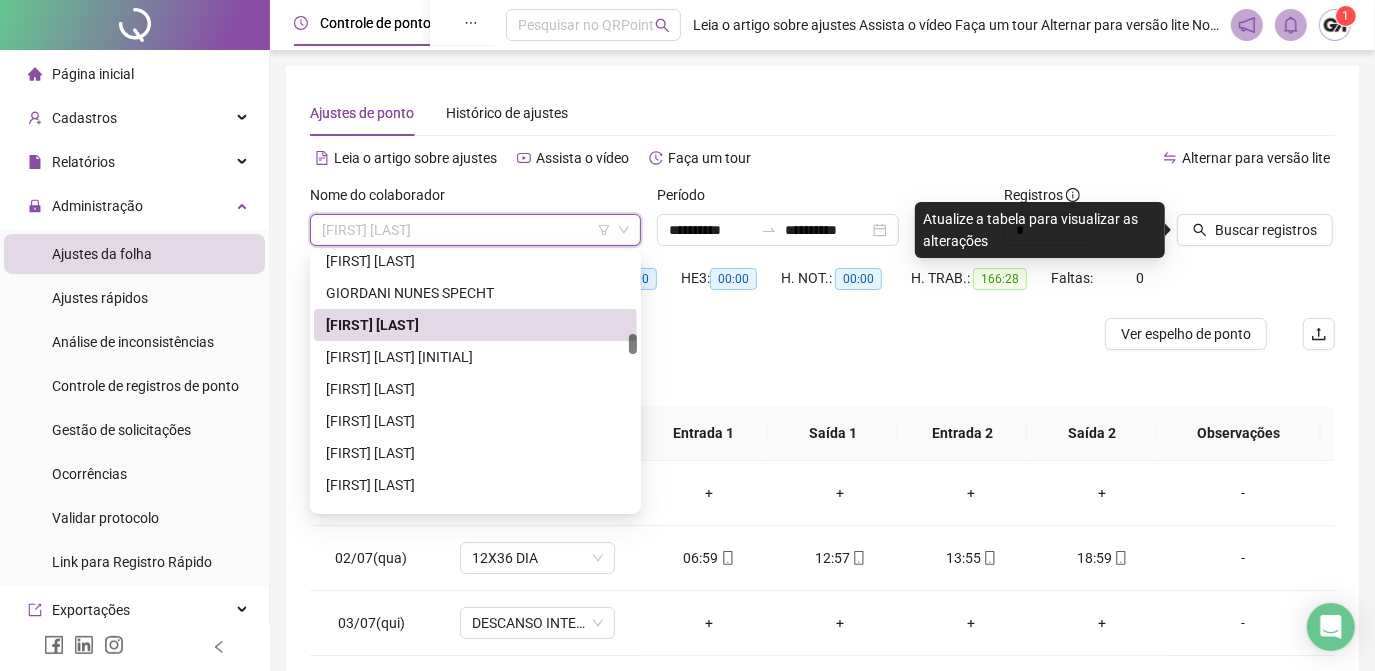 click on "[FIRST] [LAST]" at bounding box center [475, 230] 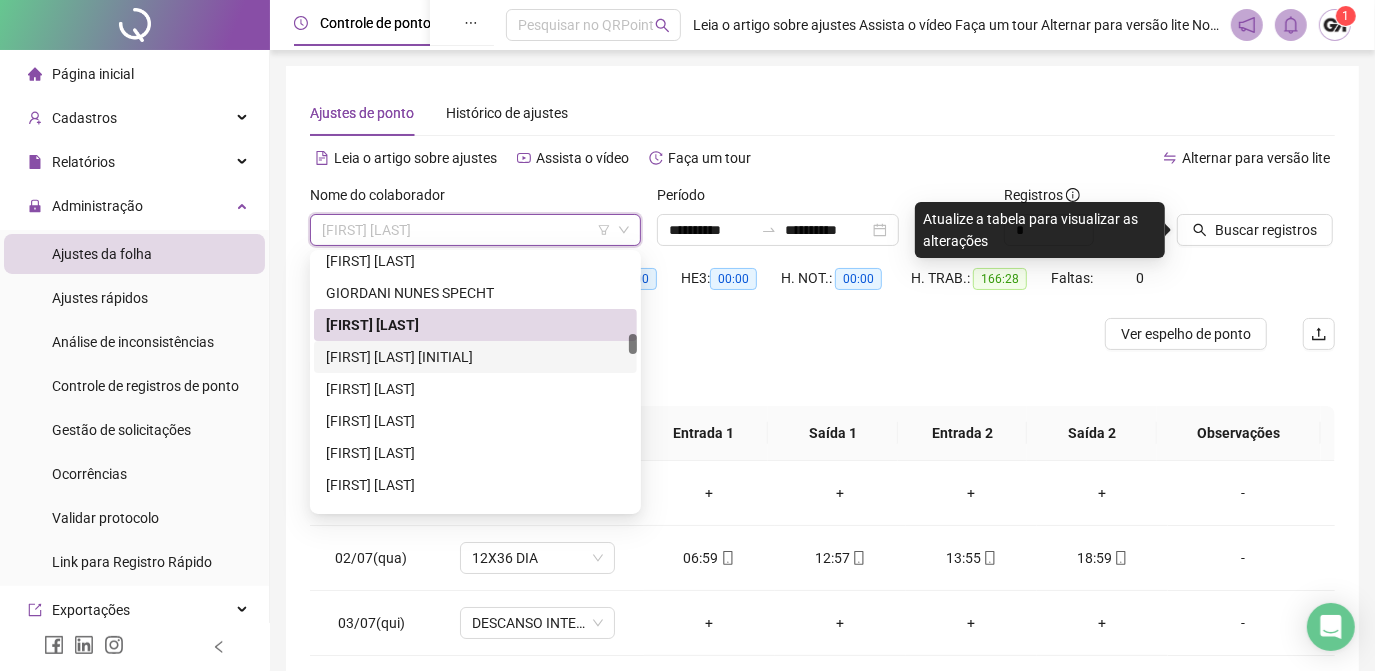 click on "[FIRST] [LAST] [INITIAL]" at bounding box center [475, 357] 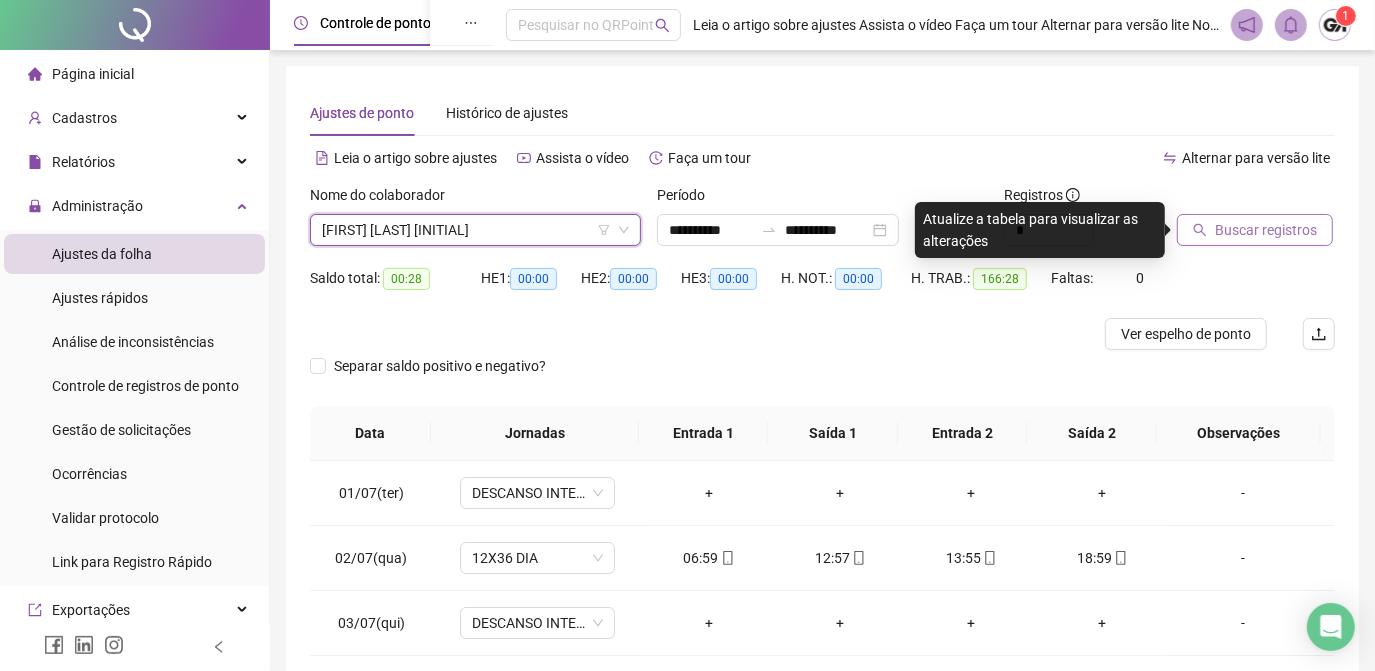 click on "Buscar registros" at bounding box center [1266, 230] 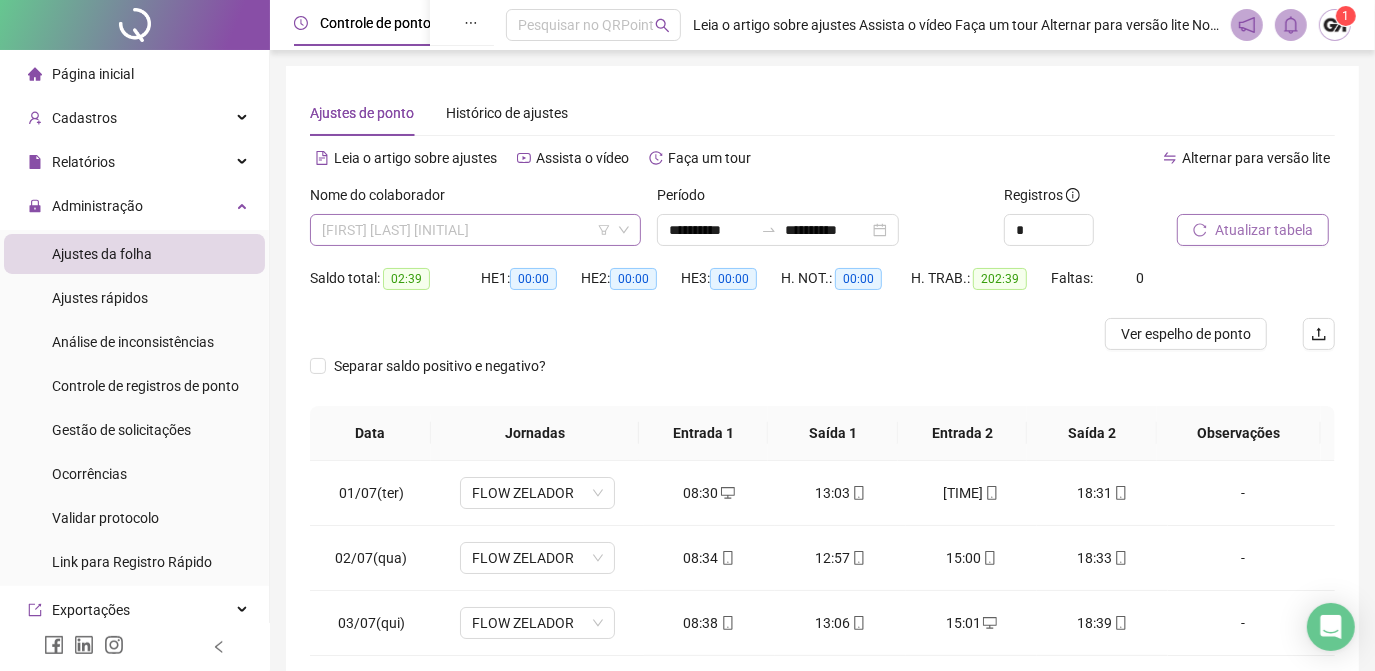 click on "[FIRST] [LAST] [INITIAL]" at bounding box center (475, 230) 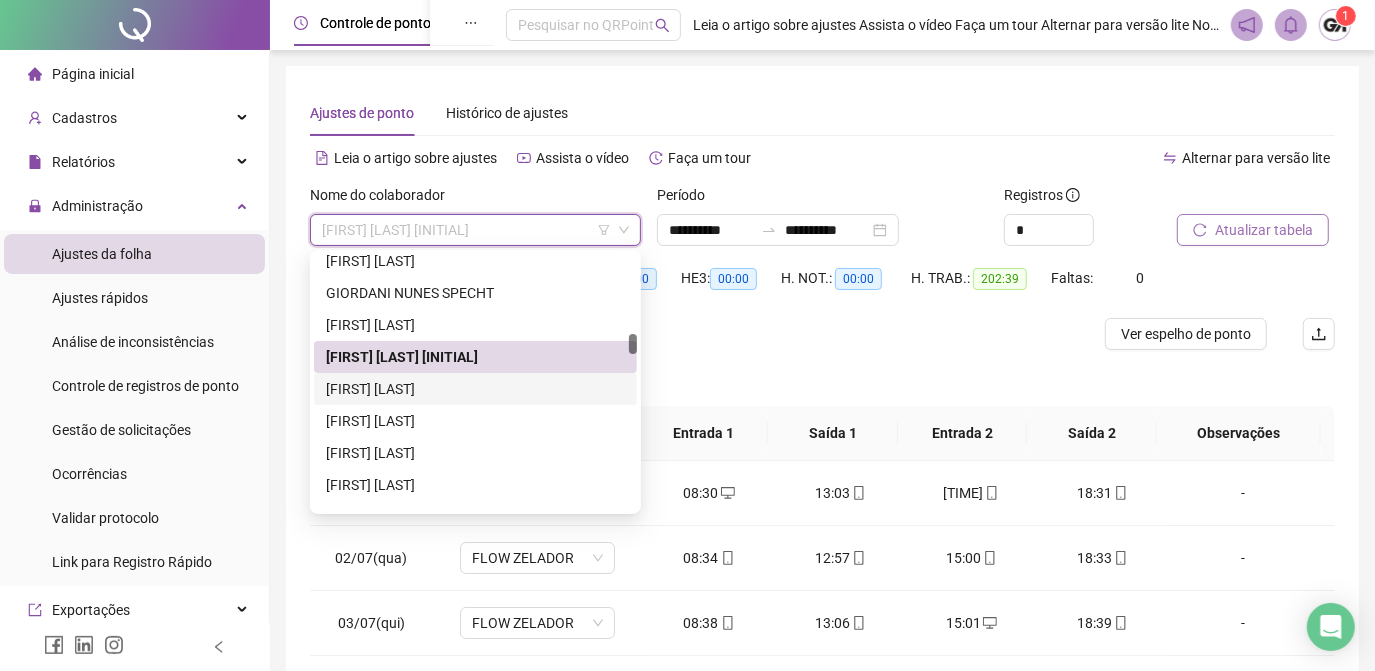 click on "[FIRST] [LAST]" at bounding box center (475, 389) 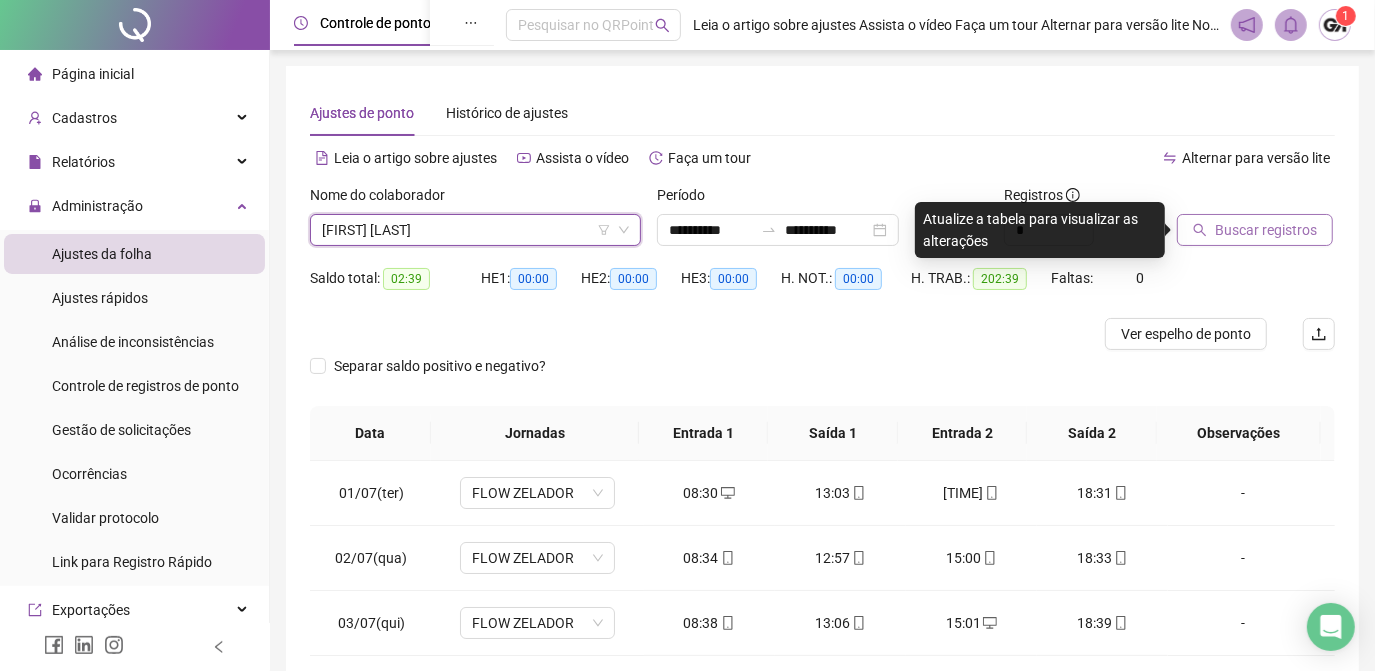 click on "Buscar registros" at bounding box center [1266, 230] 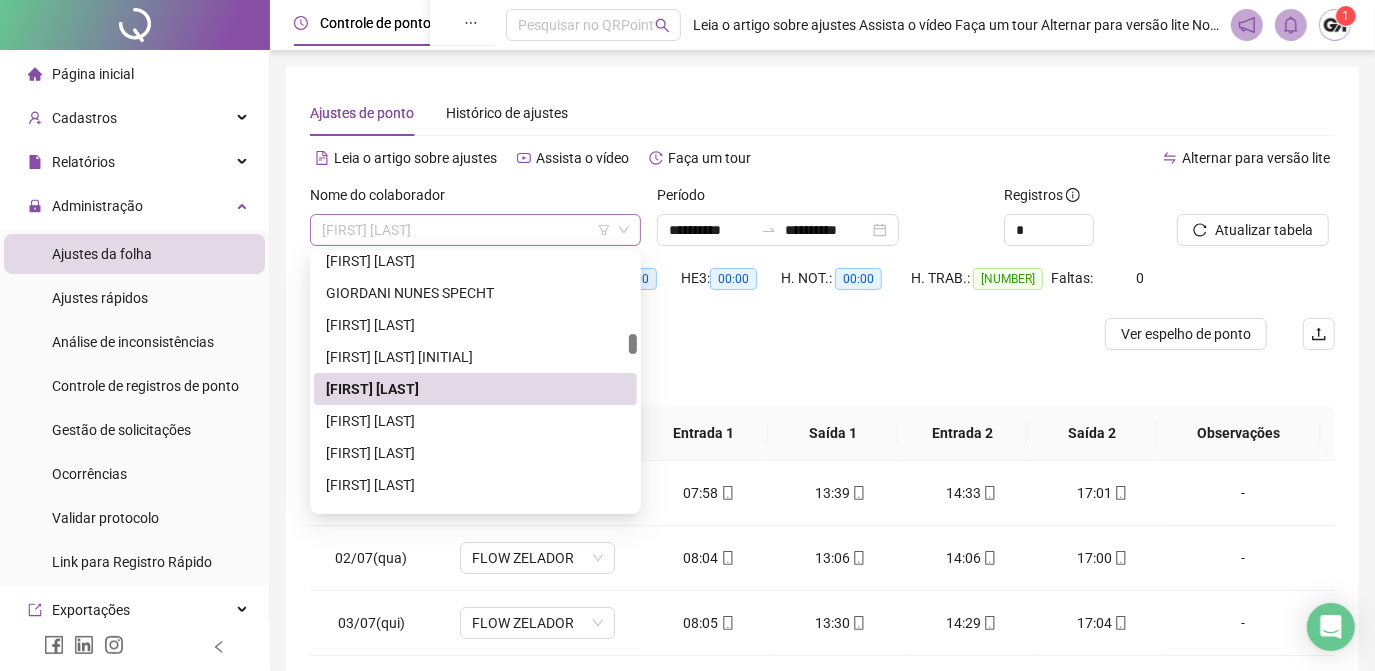 click on "[FIRST] [LAST]" at bounding box center (475, 230) 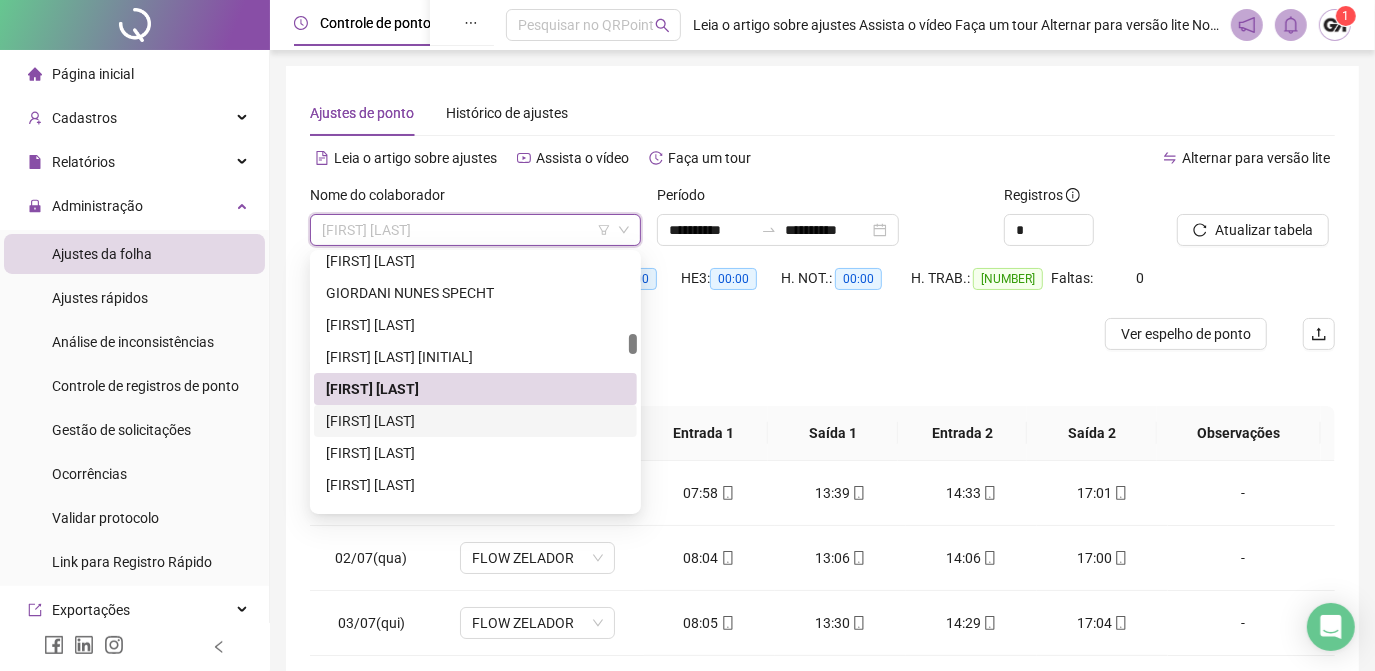 click on "[FIRST] [LAST]" at bounding box center [475, 421] 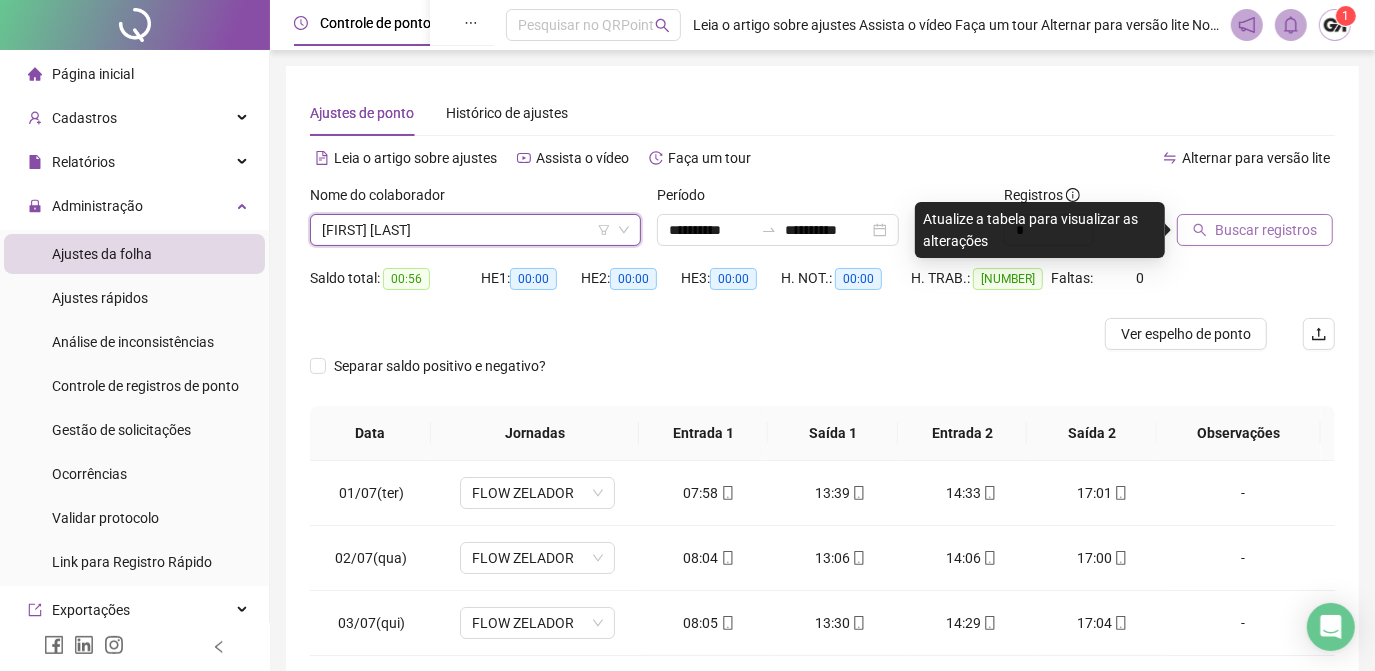 click on "Buscar registros" at bounding box center (1266, 230) 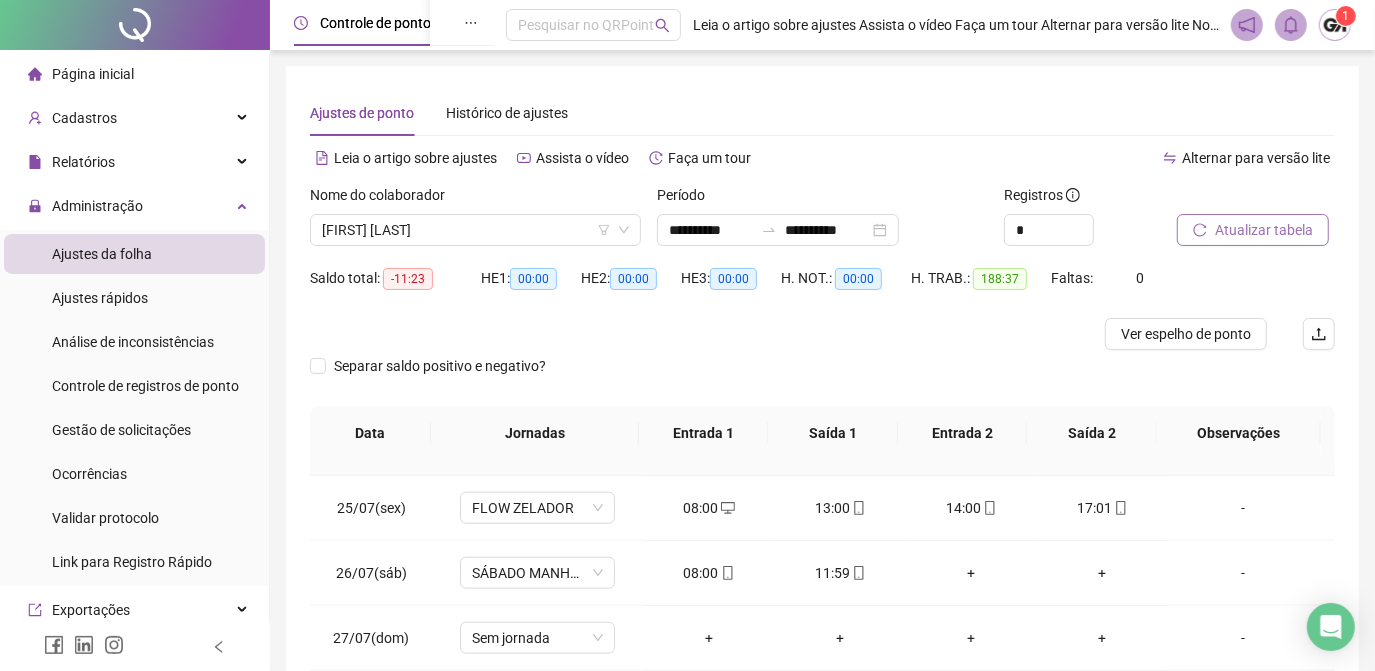 scroll, scrollTop: 1579, scrollLeft: 0, axis: vertical 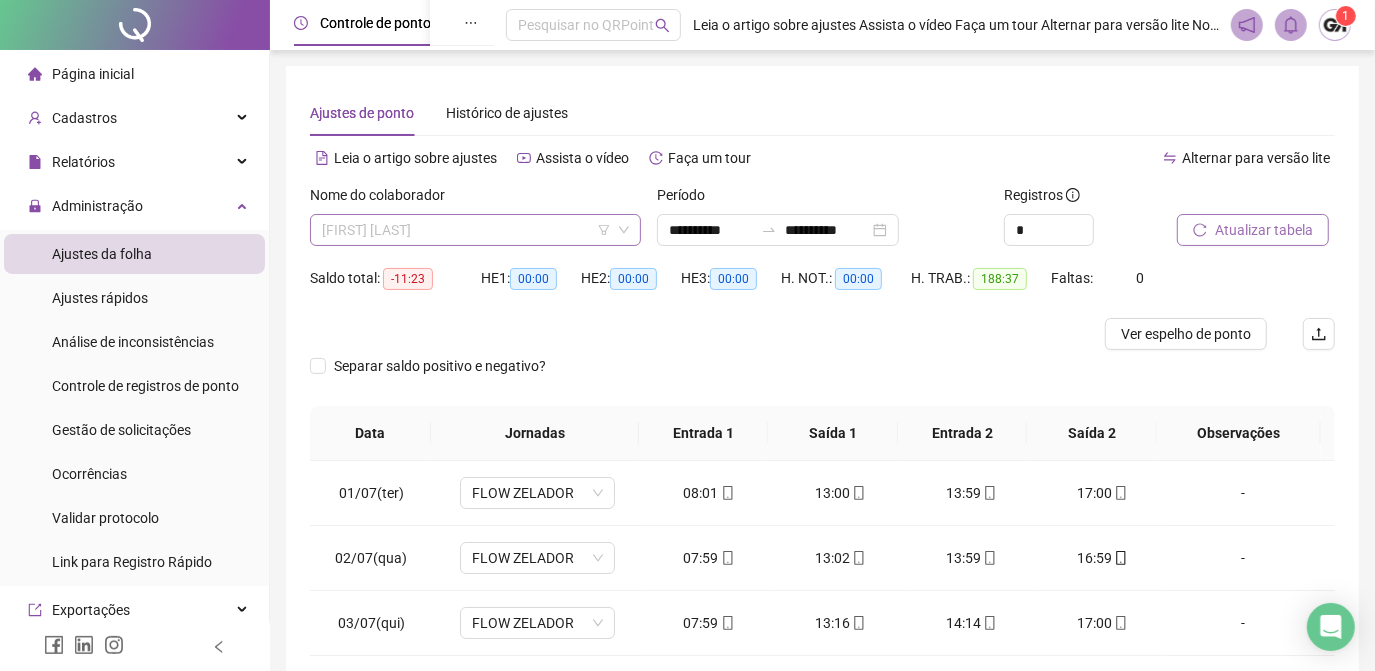 click on "[FIRST] [LAST]" at bounding box center [475, 230] 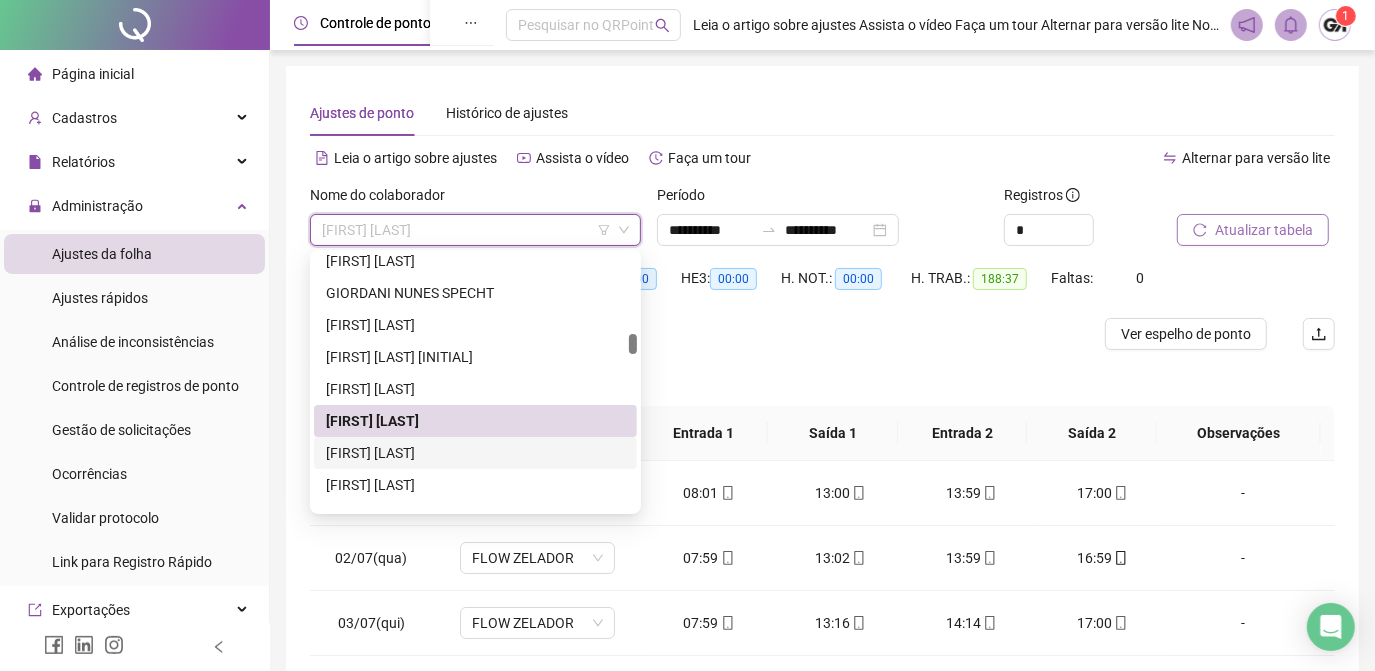 drag, startPoint x: 462, startPoint y: 447, endPoint x: 693, endPoint y: 349, distance: 250.92828 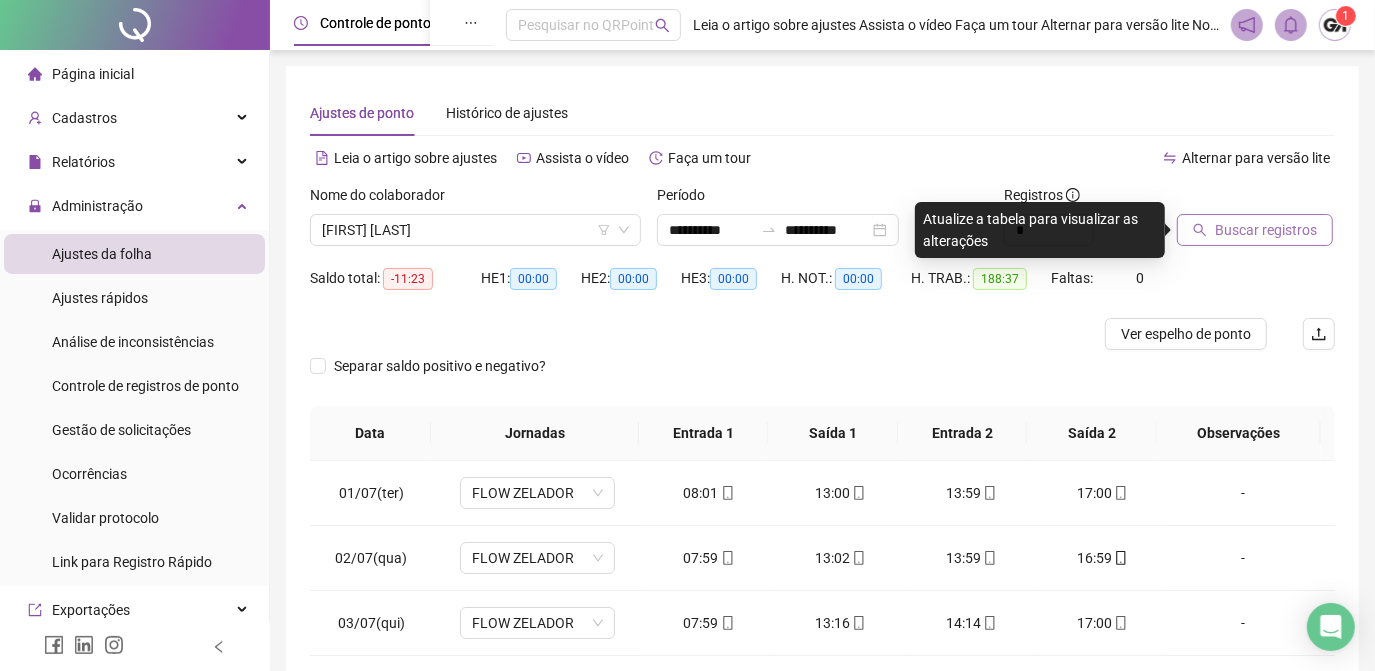 click on "Buscar registros" at bounding box center (1266, 230) 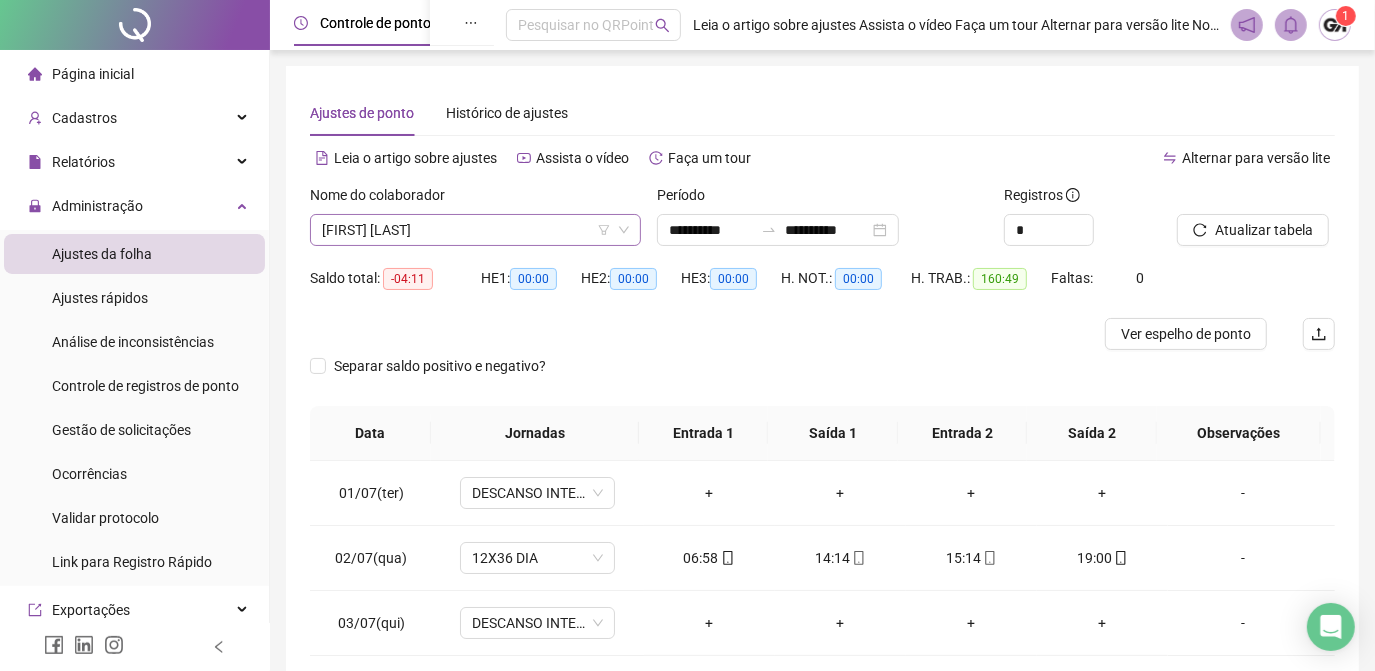 click on "[FIRST] [LAST]" at bounding box center [475, 230] 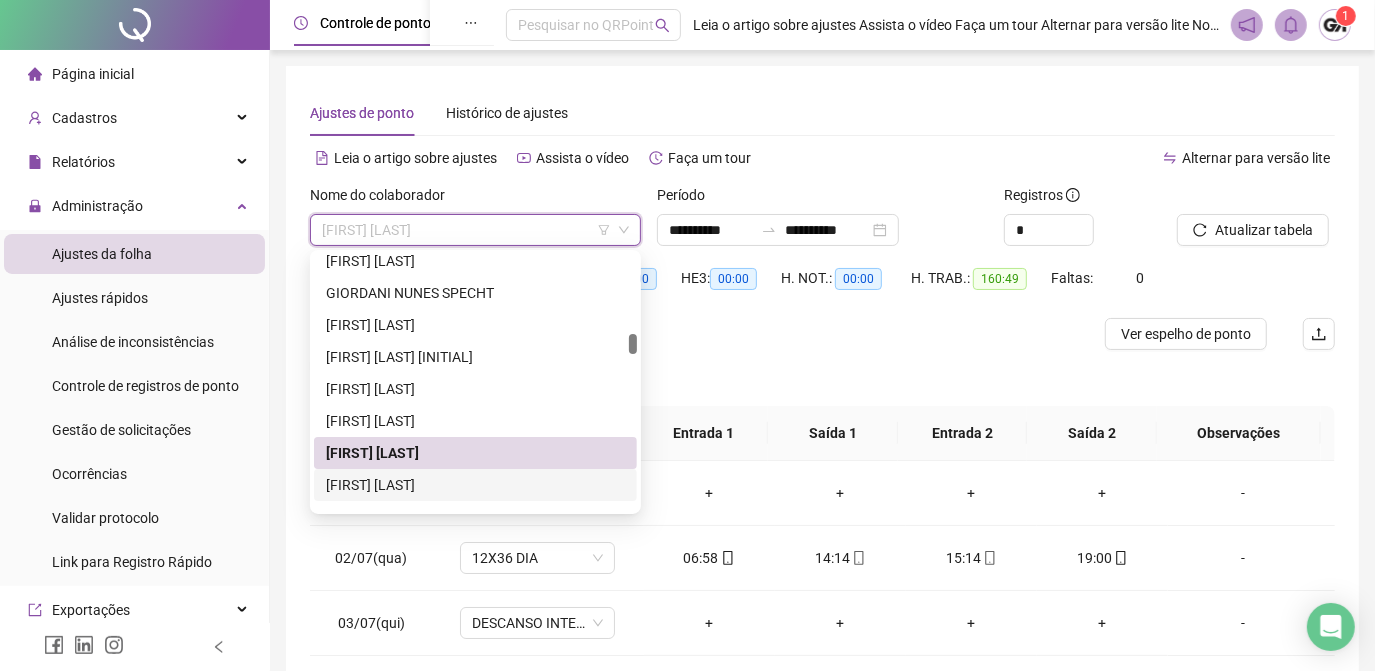 click on "[FIRST] [LAST]" at bounding box center [475, 485] 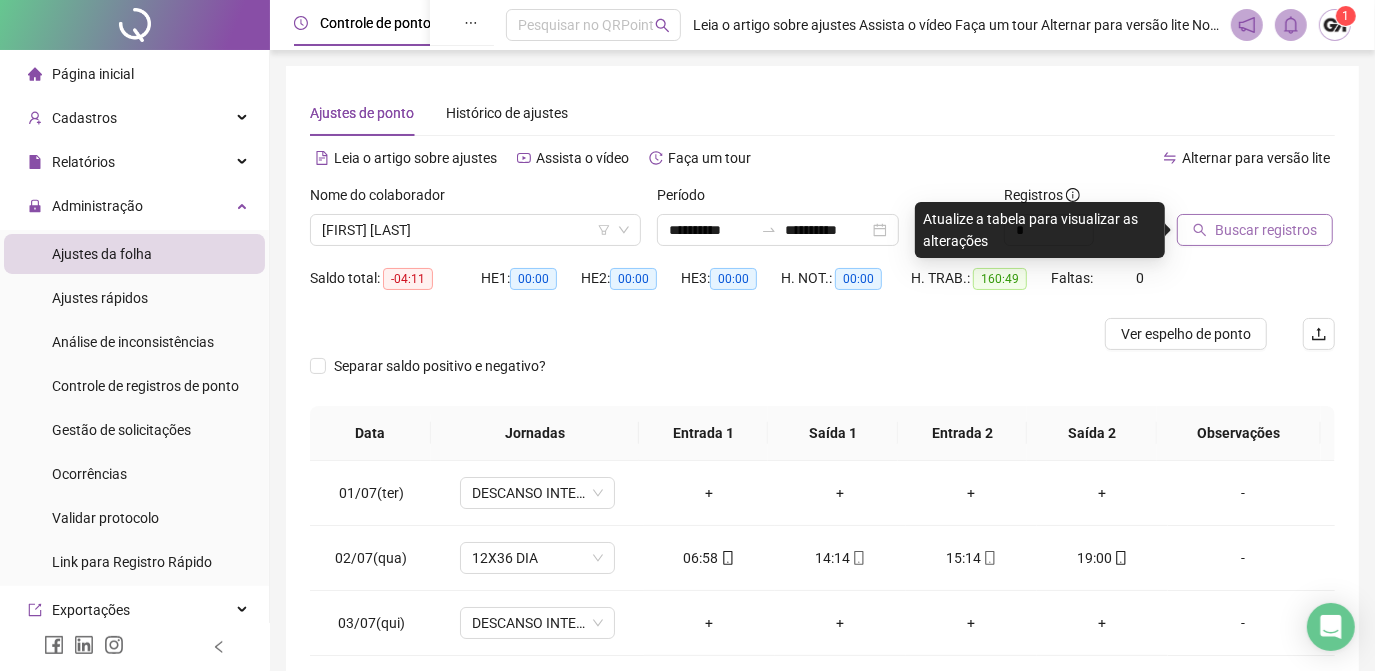 click 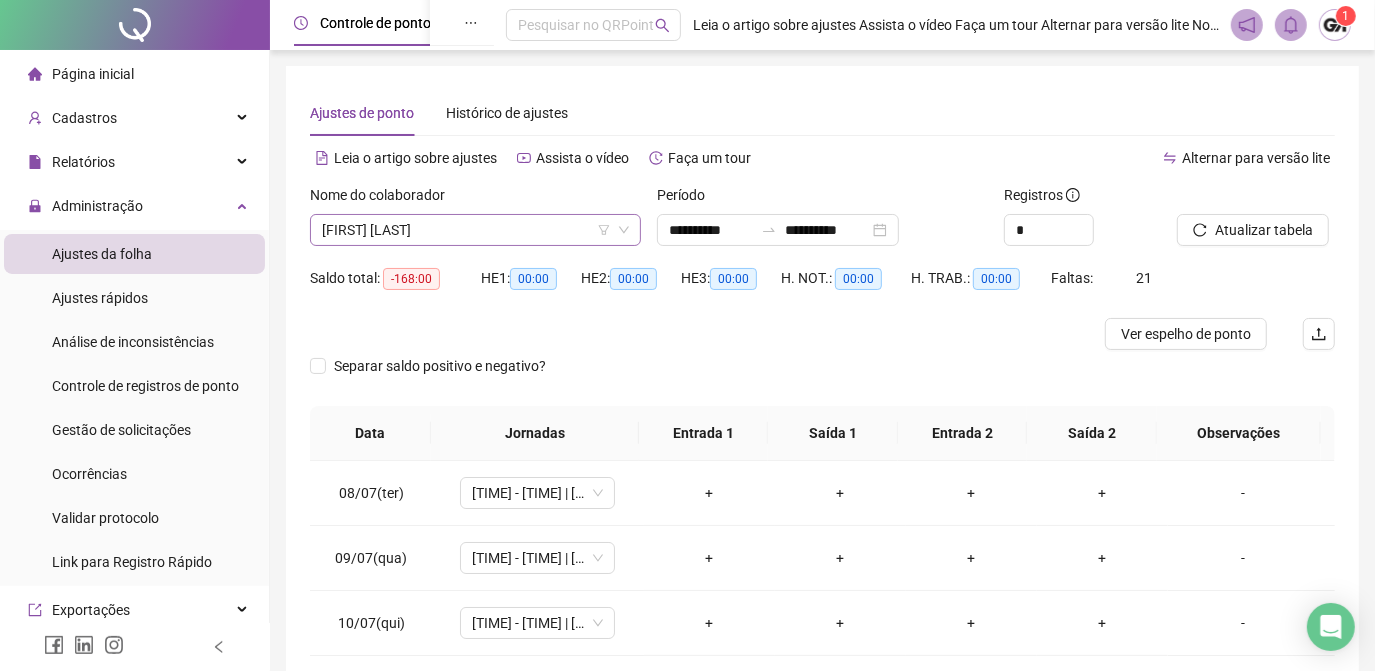 click on "[FIRST] [LAST]" at bounding box center (475, 230) 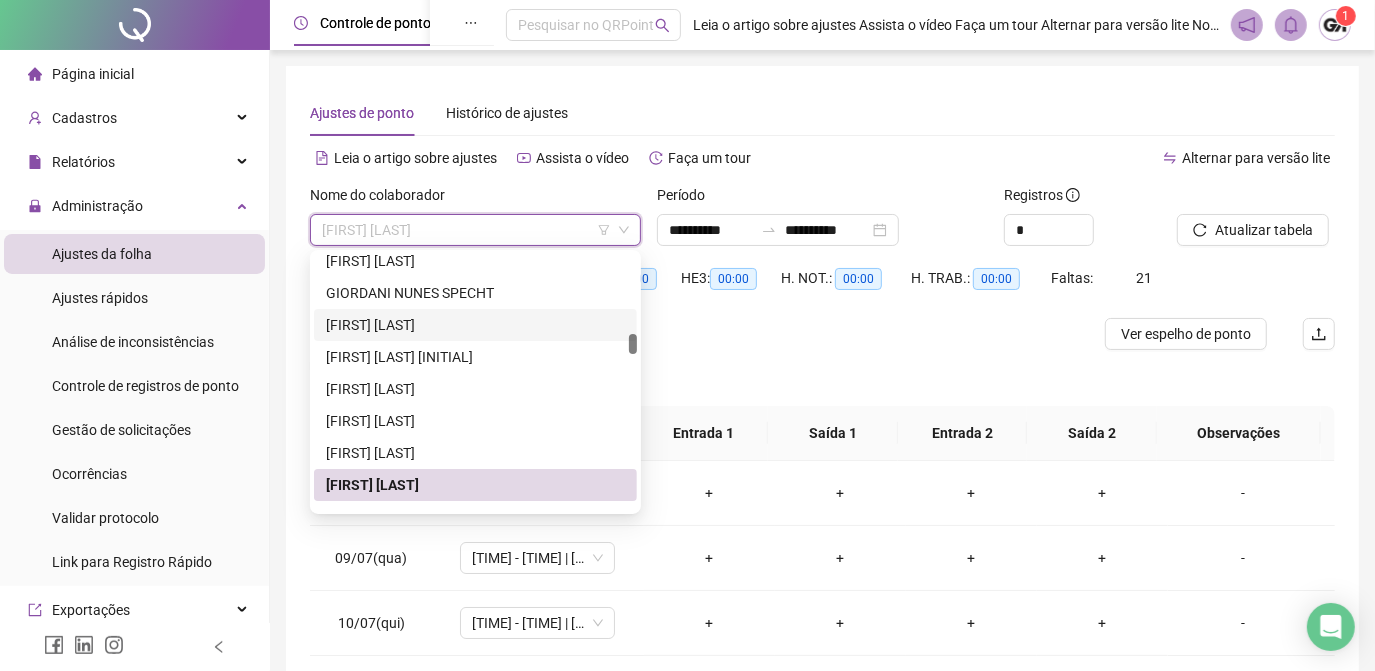 scroll, scrollTop: 1727, scrollLeft: 0, axis: vertical 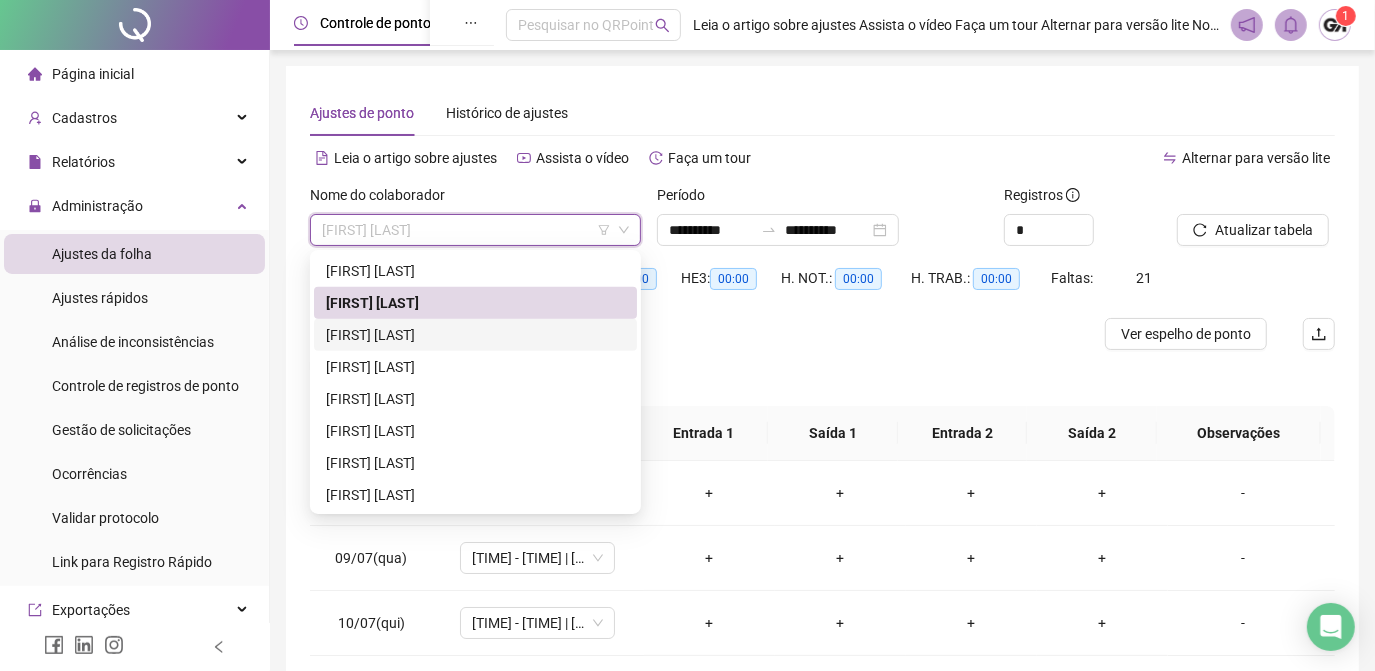 click on "[FIRST] [LAST]" at bounding box center (475, 335) 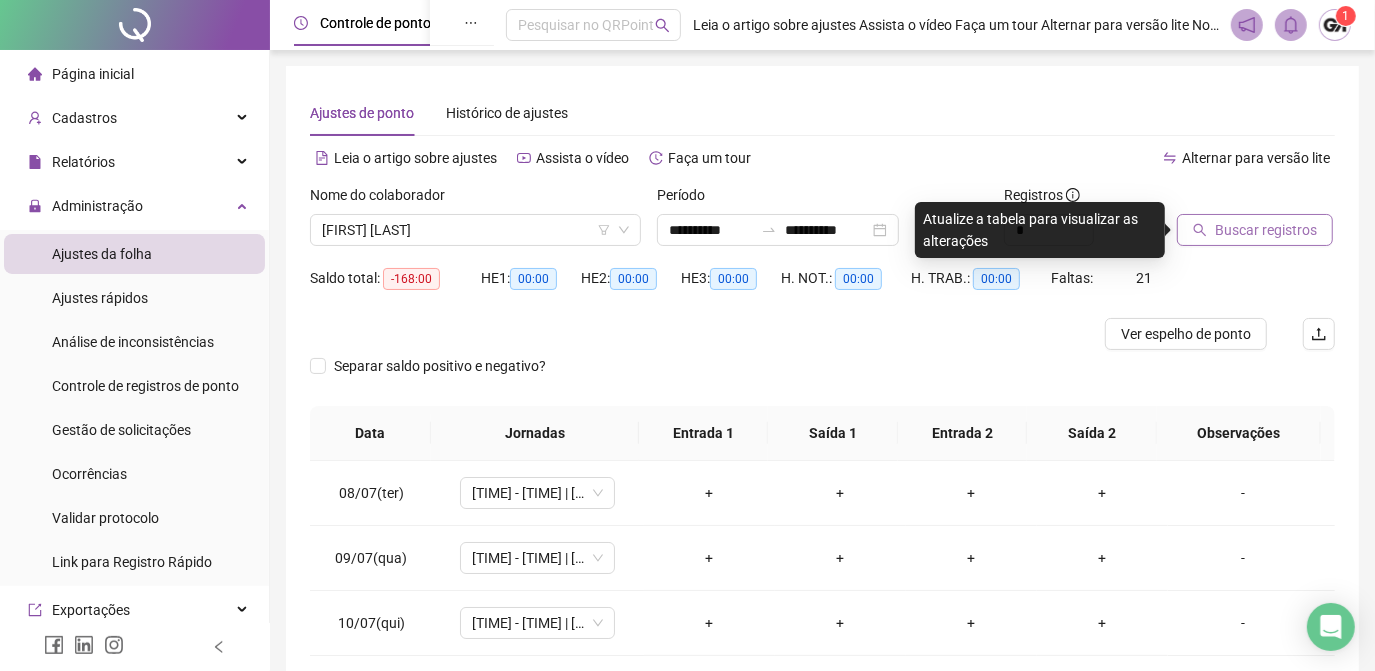 click on "Buscar registros" at bounding box center (1266, 230) 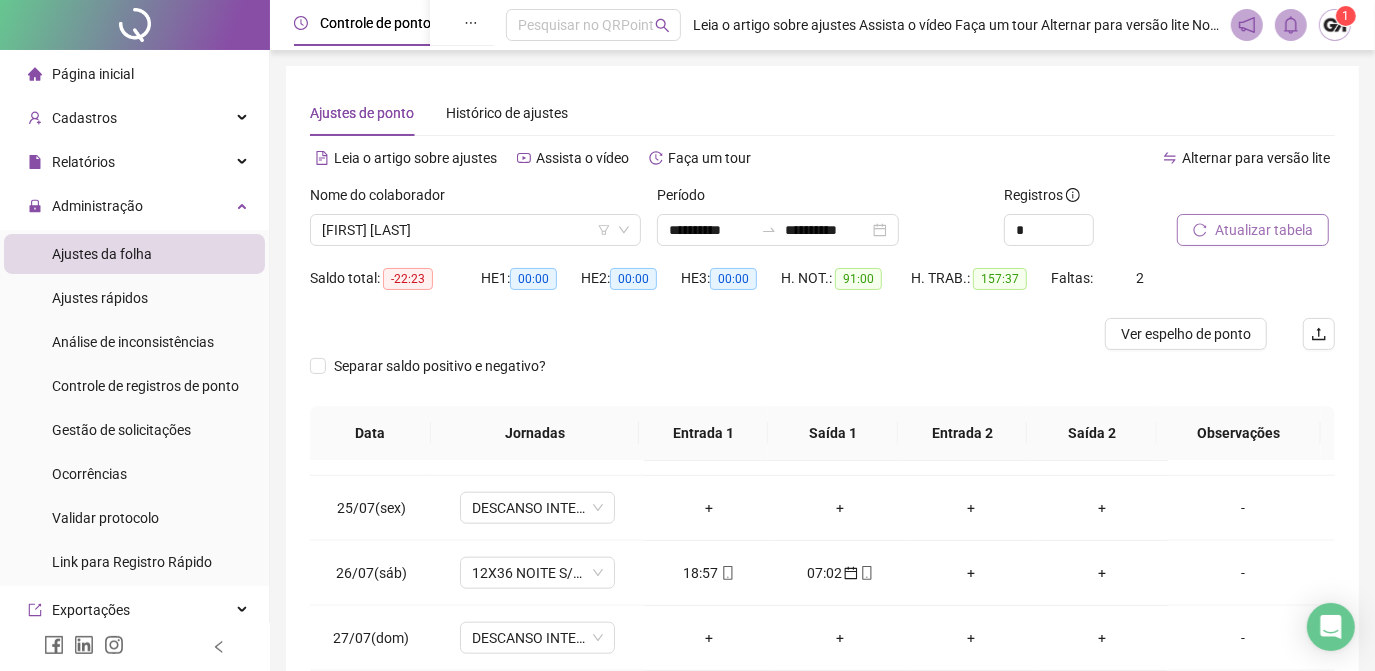 scroll, scrollTop: 1579, scrollLeft: 0, axis: vertical 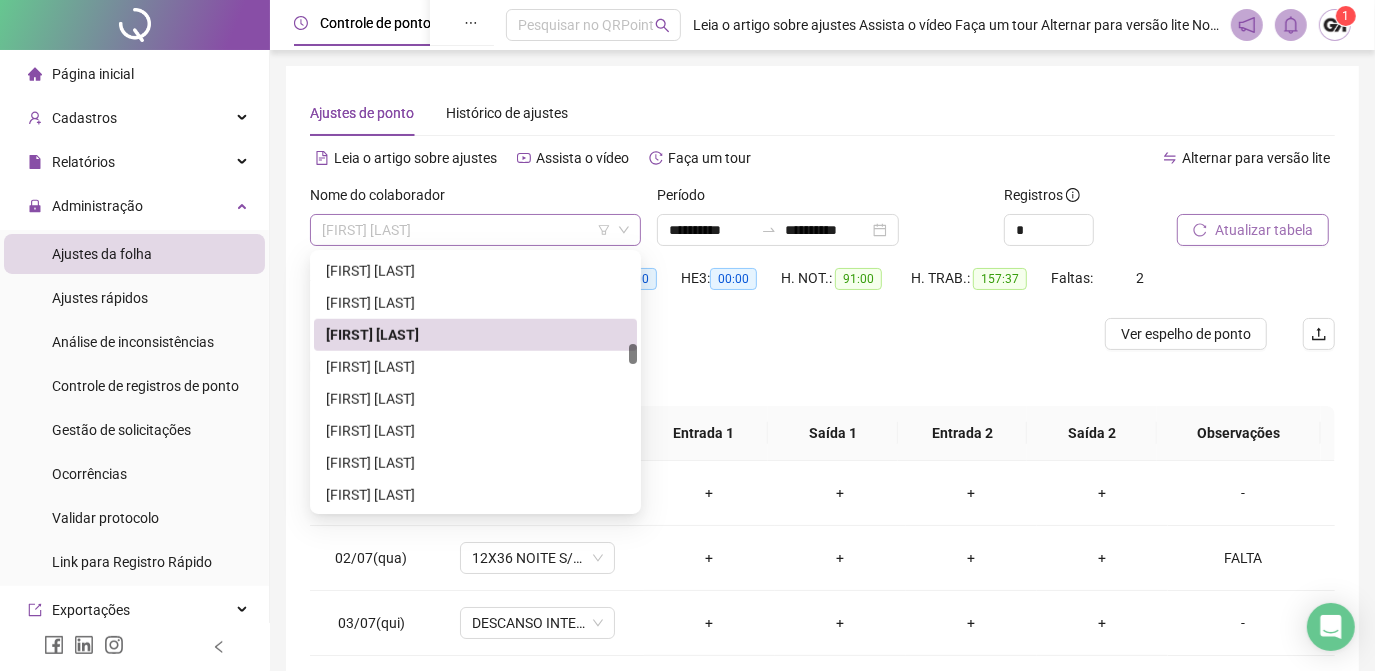 click on "[FIRST] [LAST]" at bounding box center [475, 230] 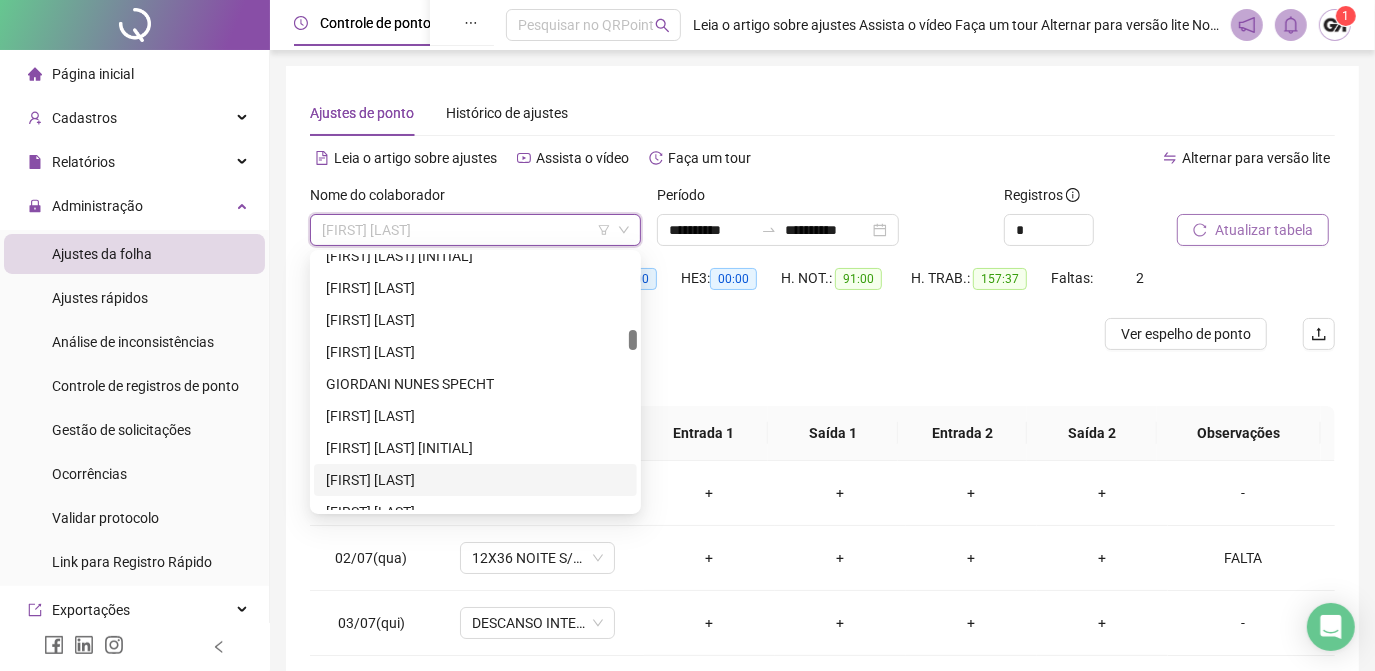 scroll, scrollTop: 1363, scrollLeft: 0, axis: vertical 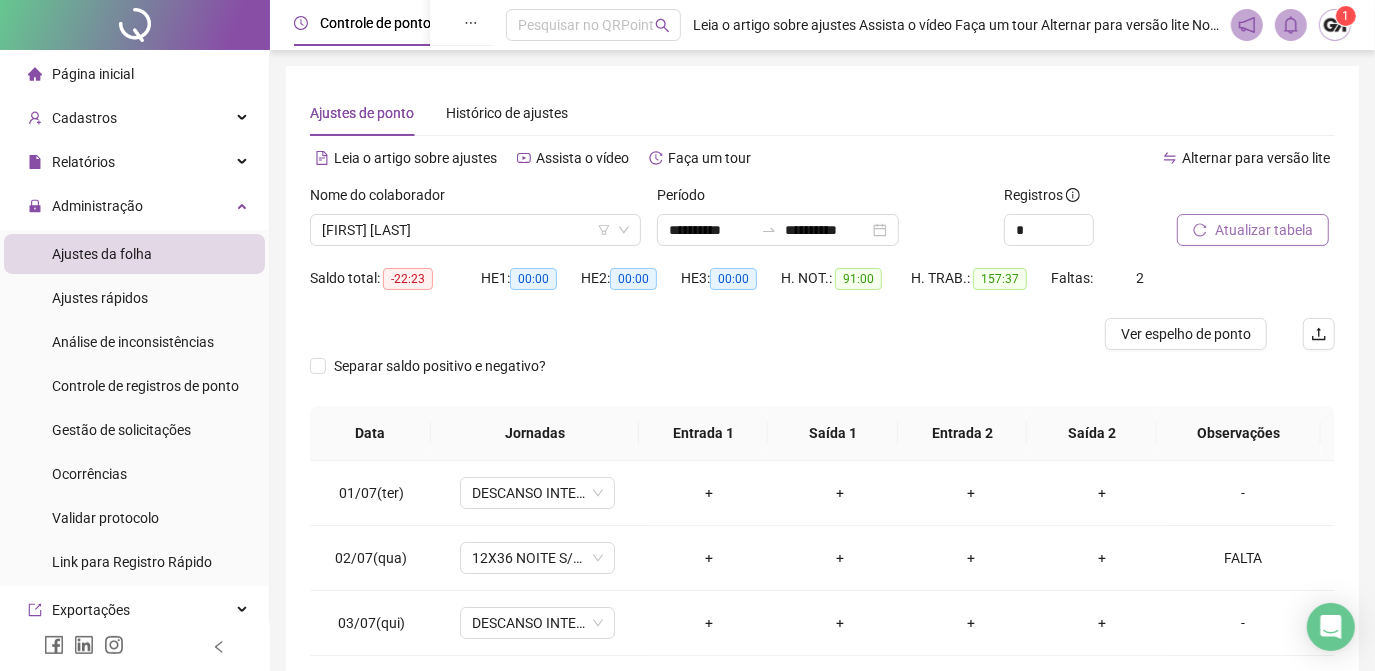 click at bounding box center (694, 334) 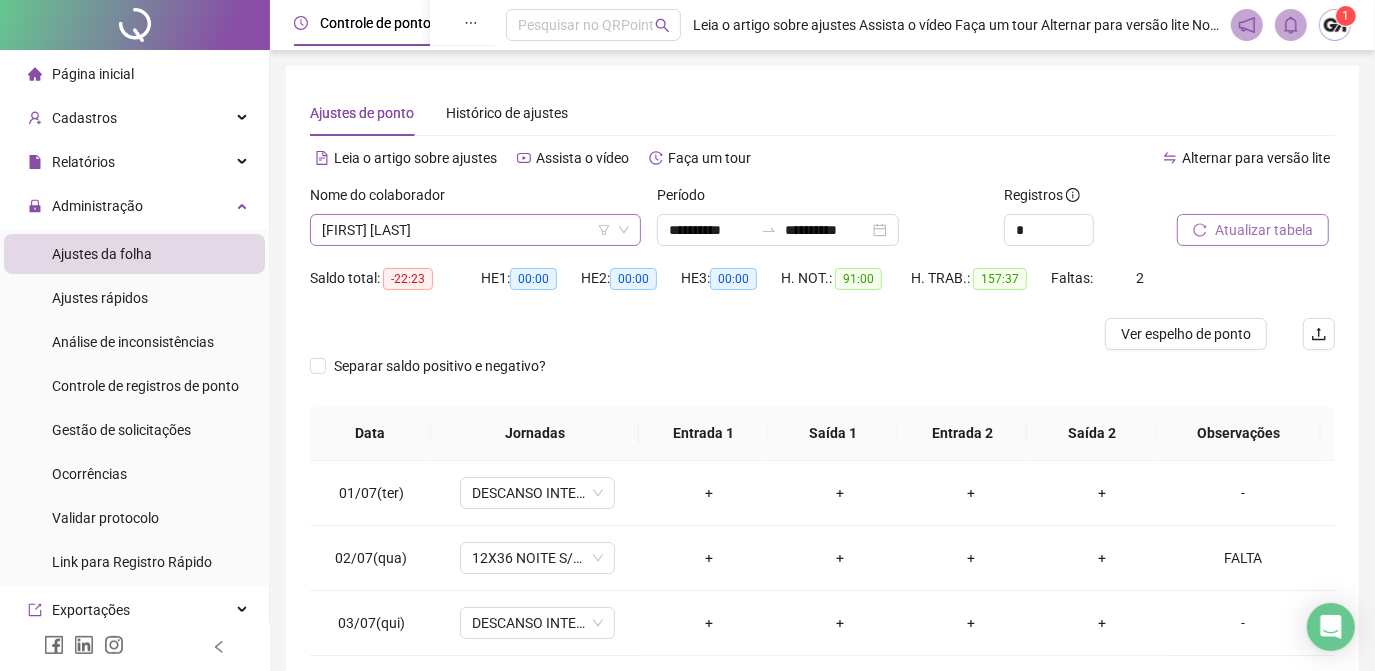 click on "[FIRST] [LAST]" at bounding box center (475, 230) 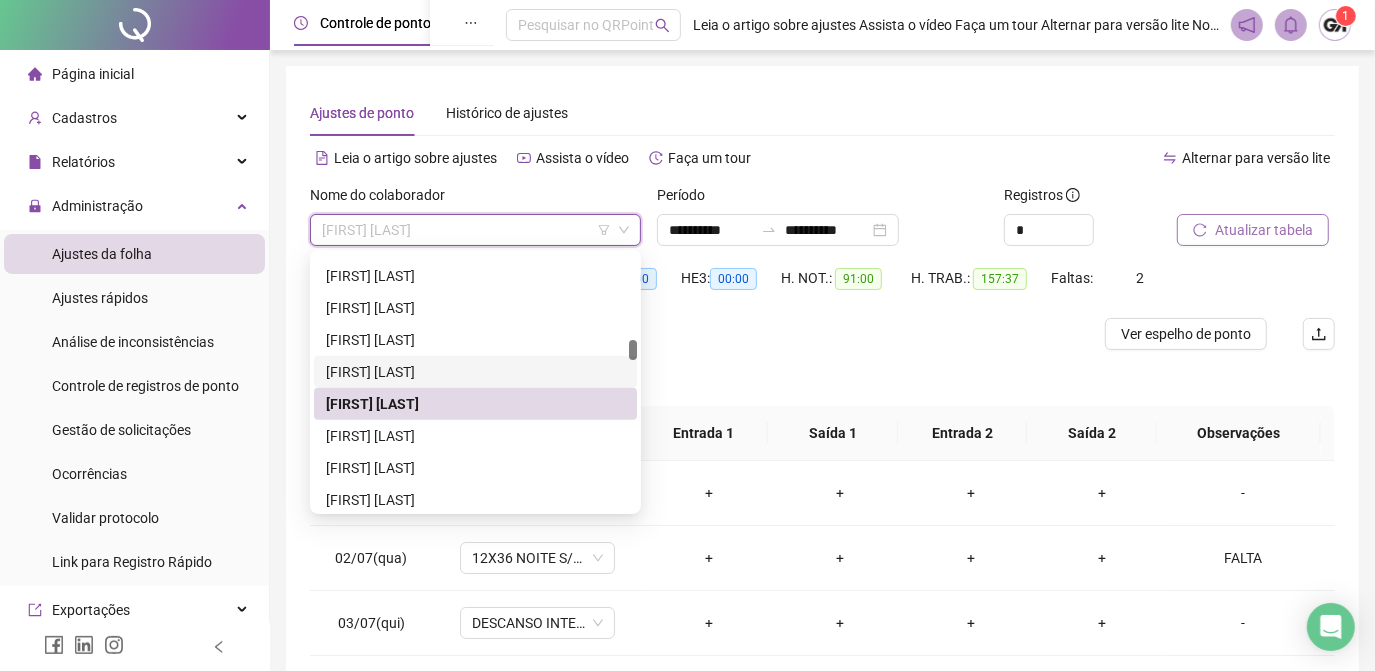 scroll, scrollTop: 1749, scrollLeft: 0, axis: vertical 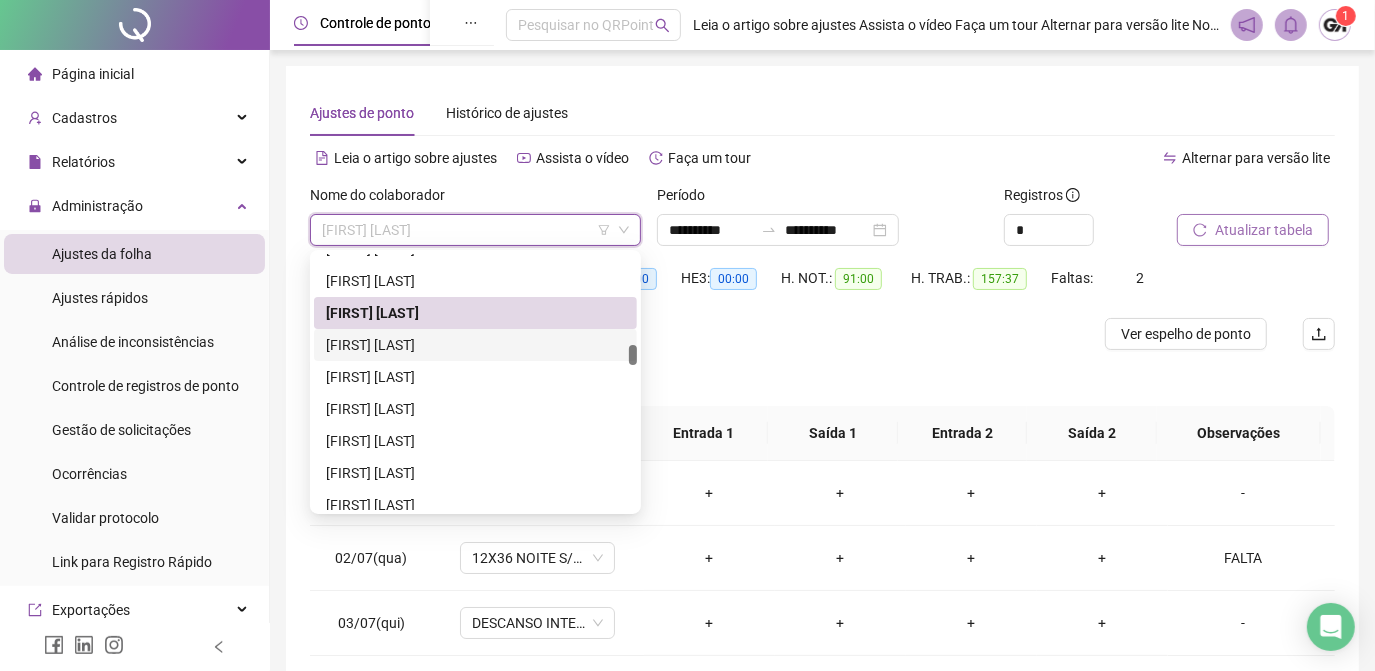 click on "[FIRST] [LAST]" at bounding box center (475, 345) 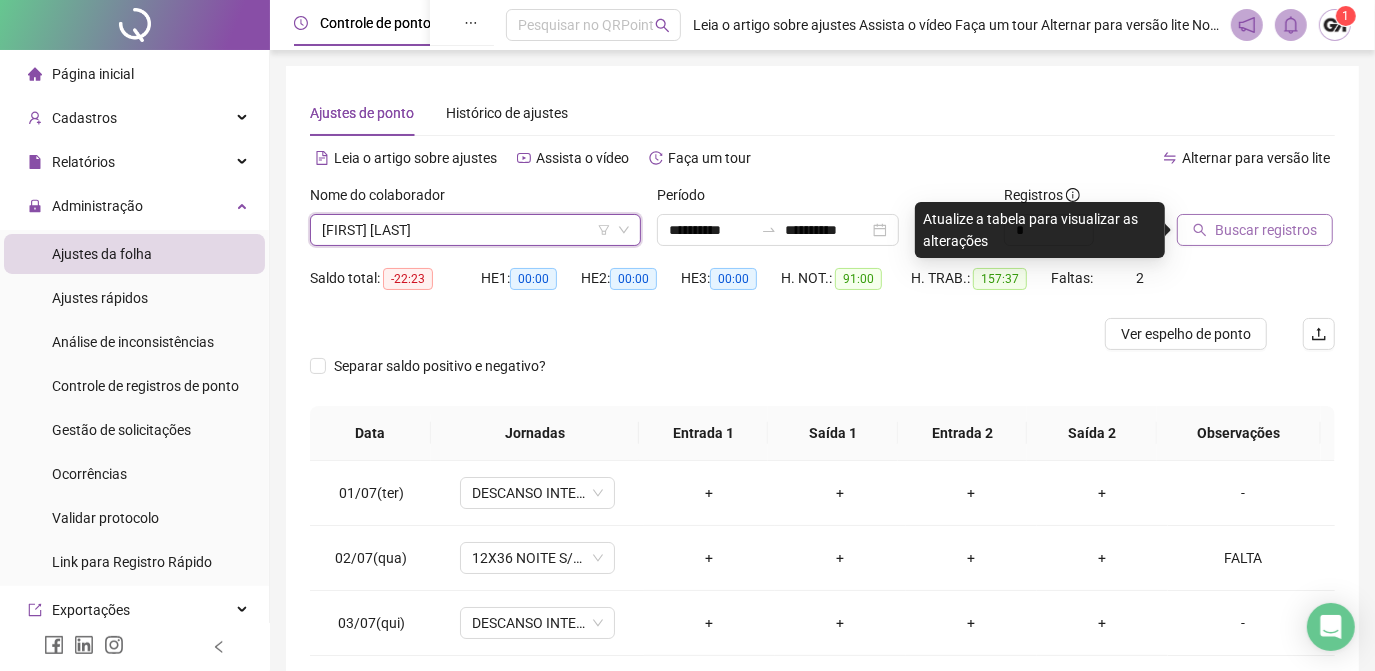 click on "Buscar registros" at bounding box center (1266, 230) 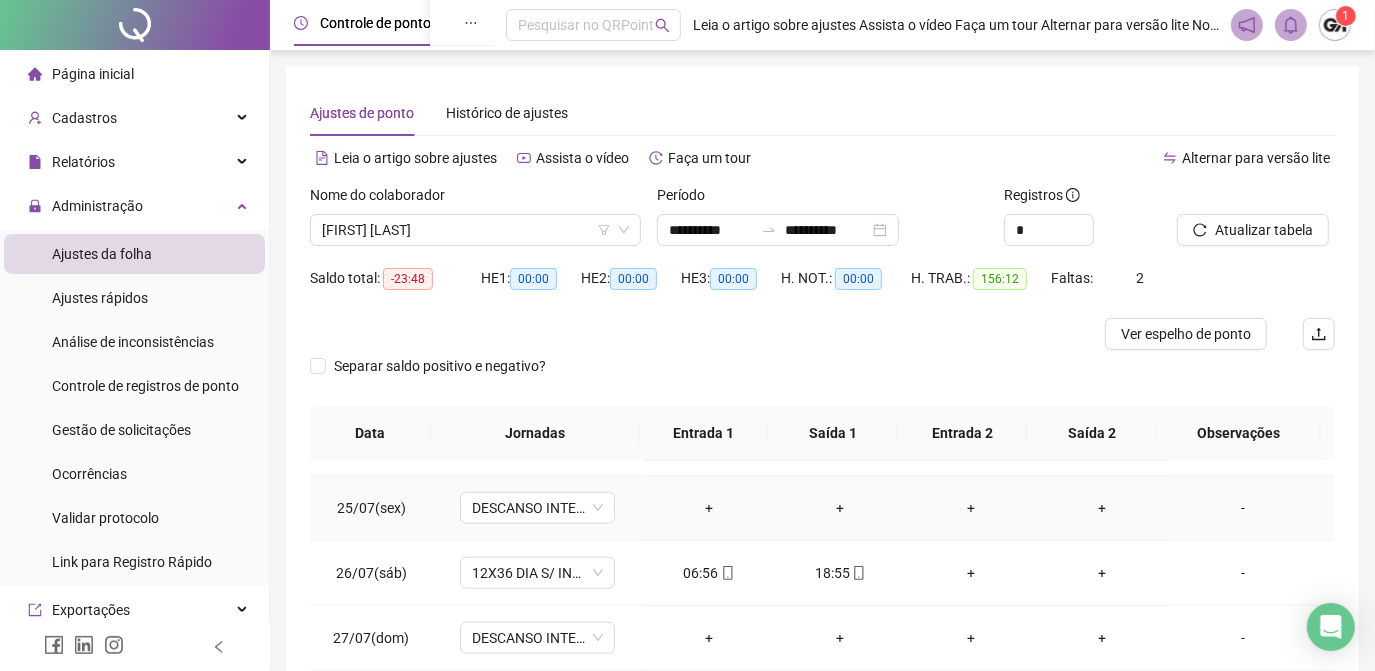 scroll, scrollTop: 1579, scrollLeft: 0, axis: vertical 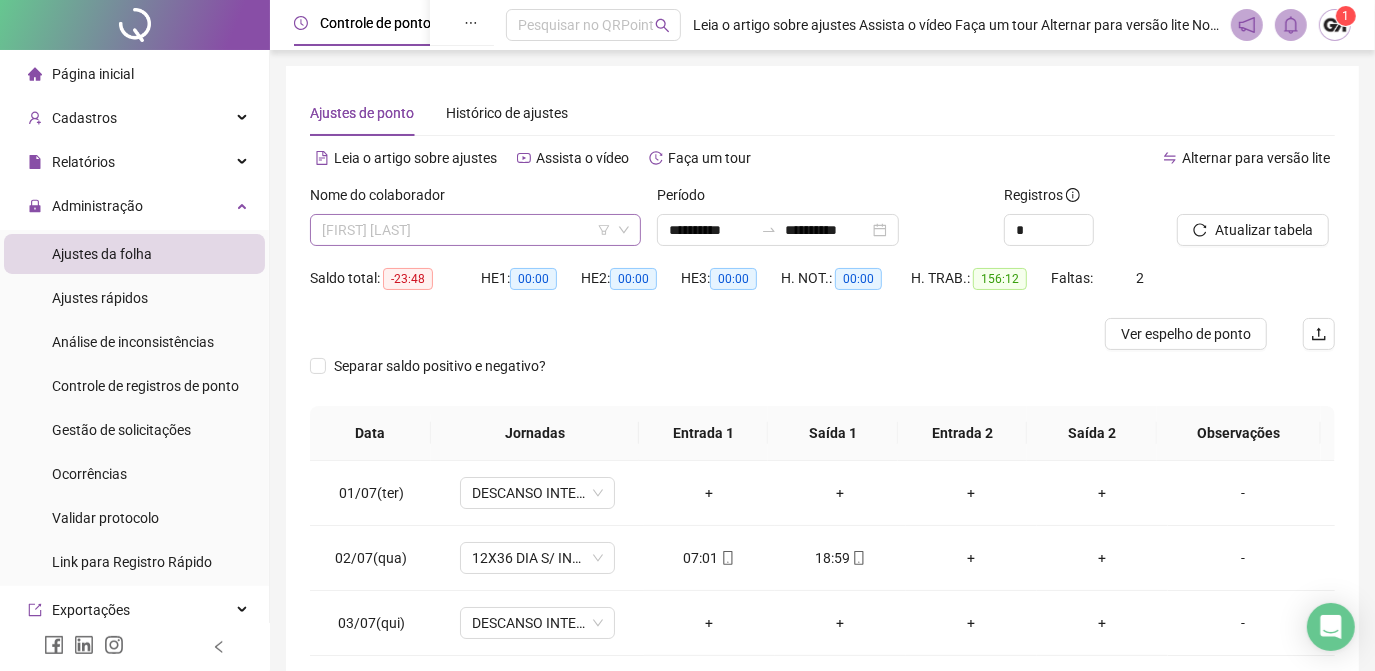 click on "[FIRST] [LAST]" at bounding box center (475, 230) 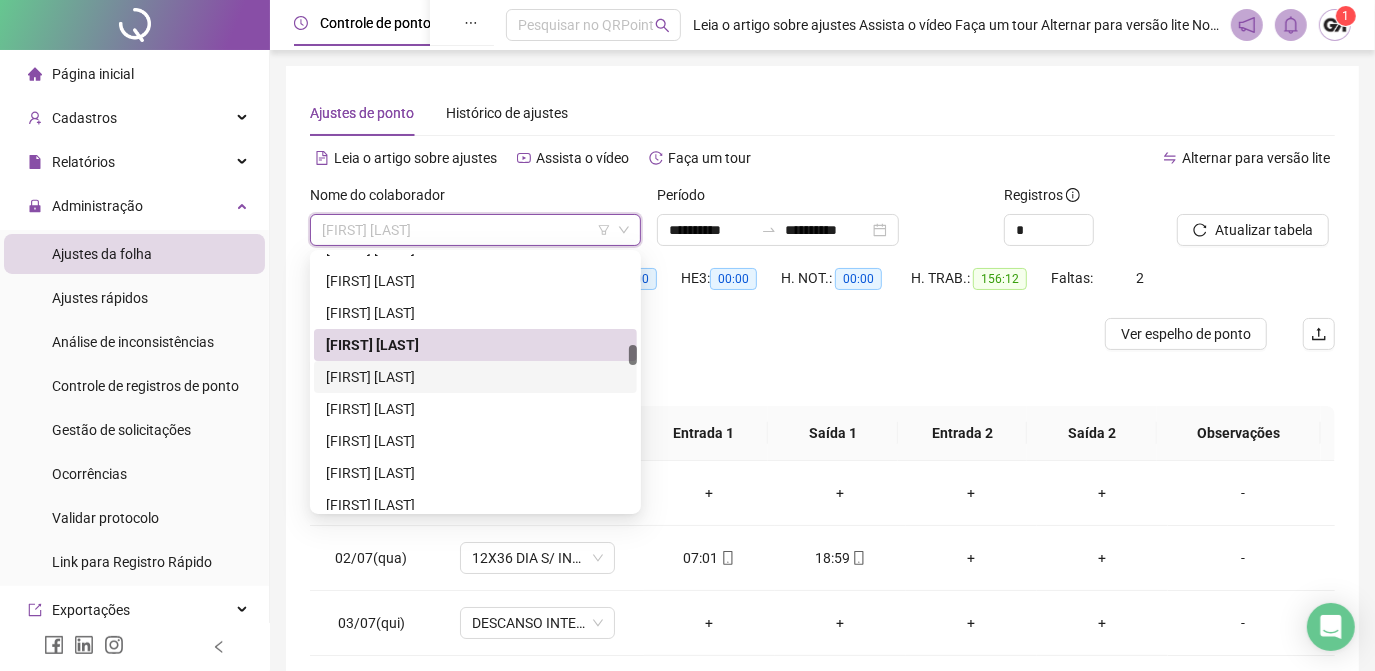 click on "[FIRST] [LAST]" at bounding box center [475, 377] 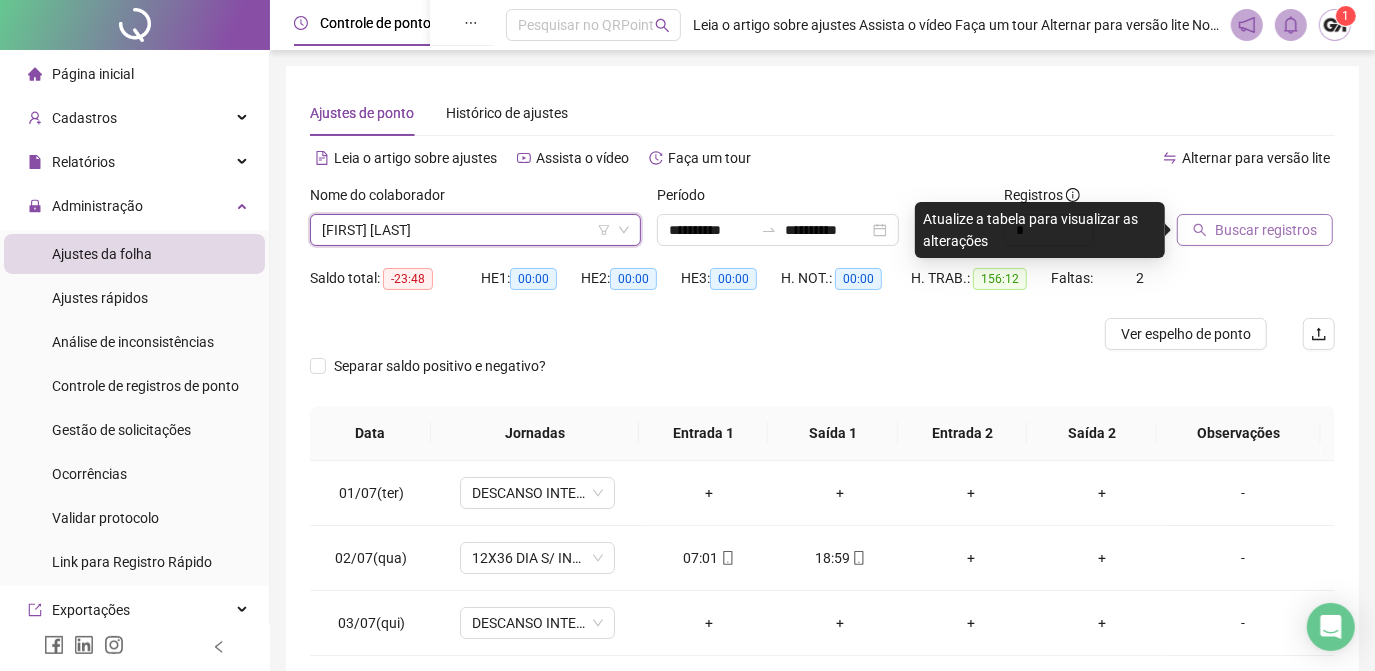 click on "Buscar registros" at bounding box center (1266, 230) 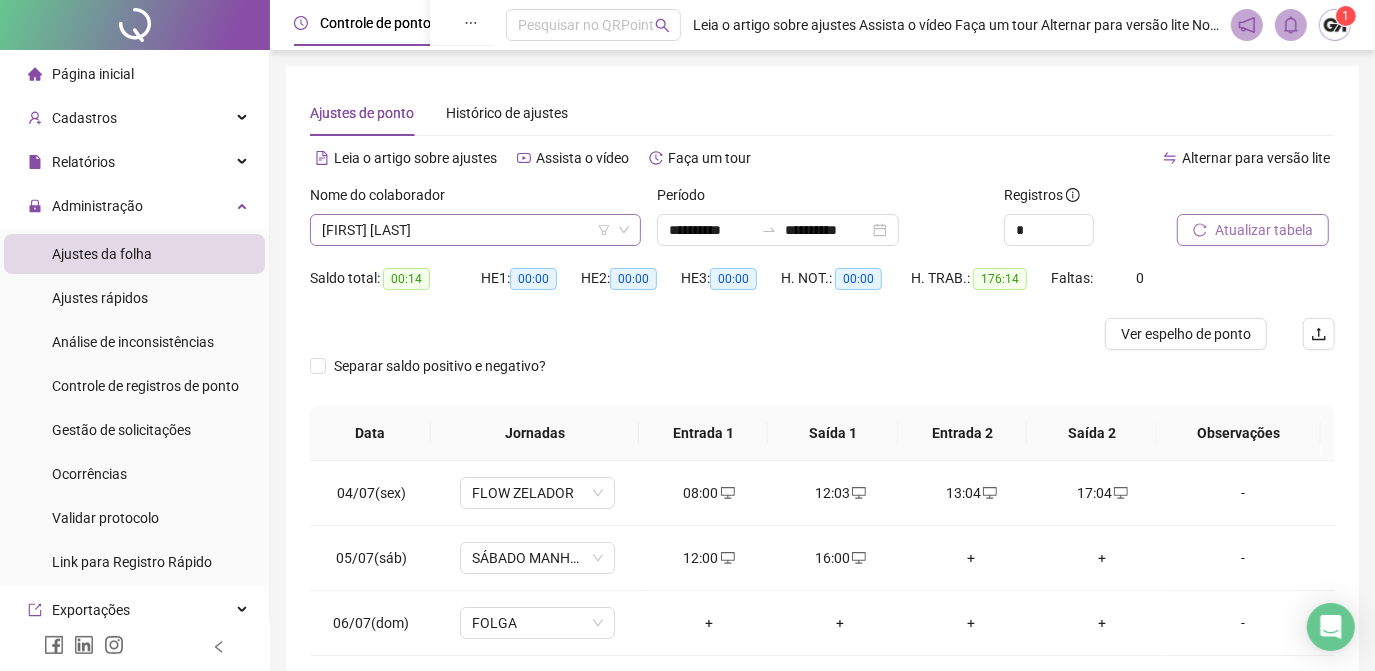 click on "[FIRST] [LAST]" at bounding box center [475, 230] 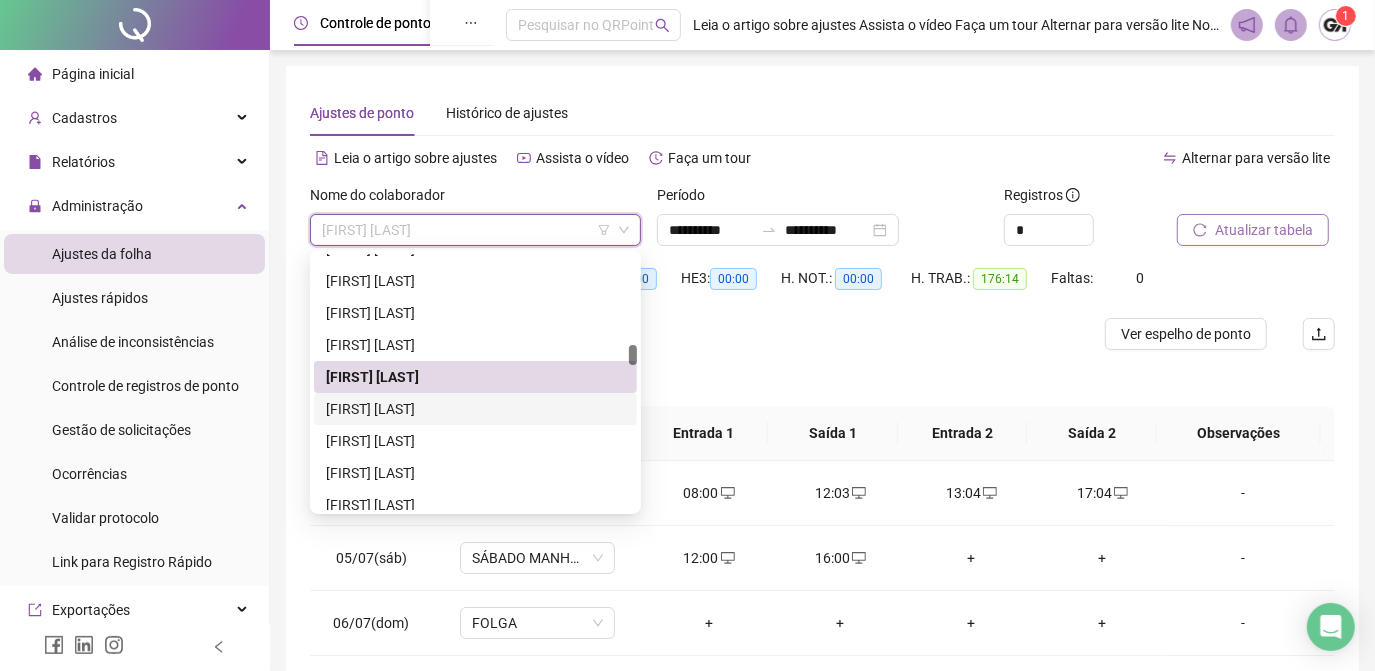 drag, startPoint x: 450, startPoint y: 404, endPoint x: 842, endPoint y: 314, distance: 402.19894 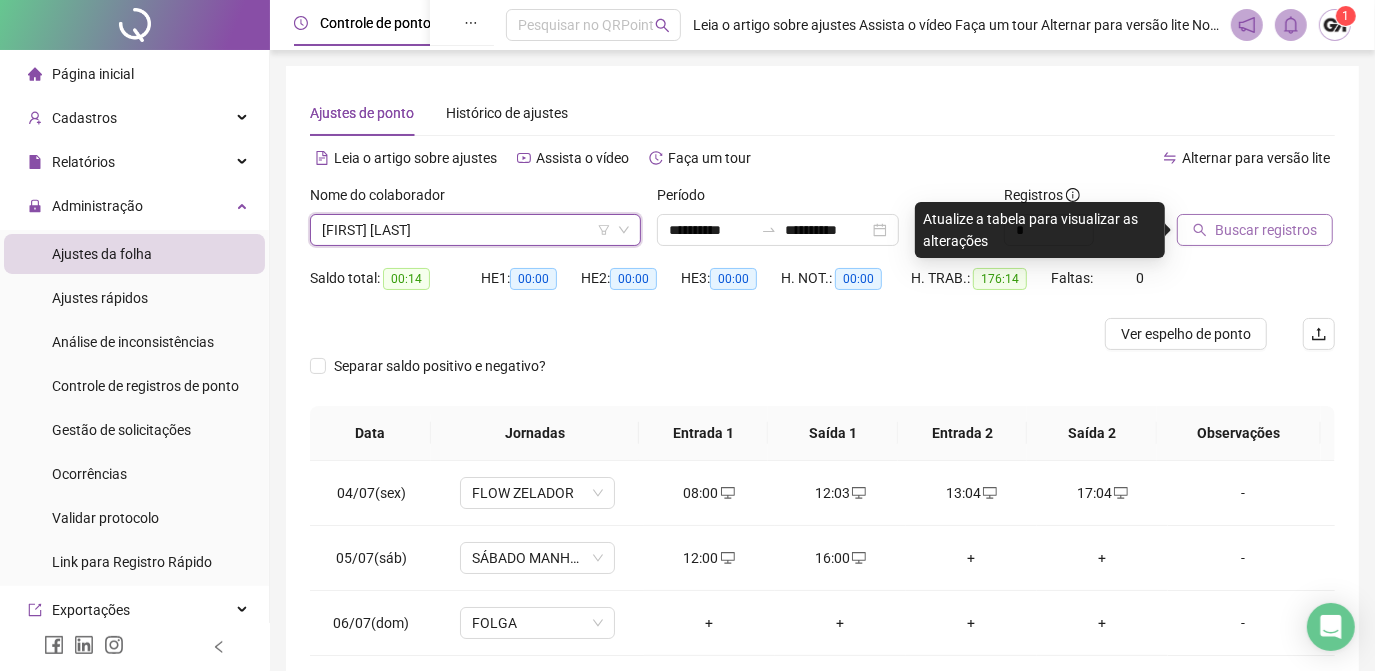 click on "Buscar registros" at bounding box center (1255, 230) 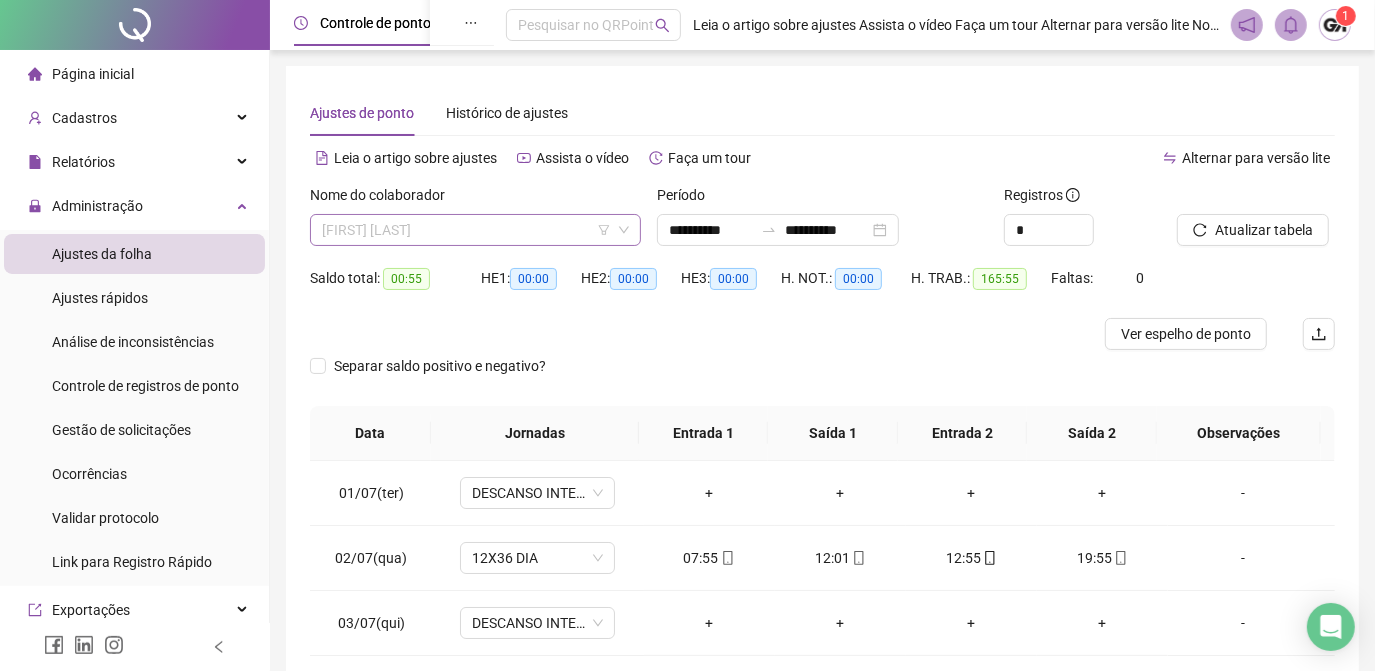 click on "[FIRST] [LAST]" at bounding box center (475, 230) 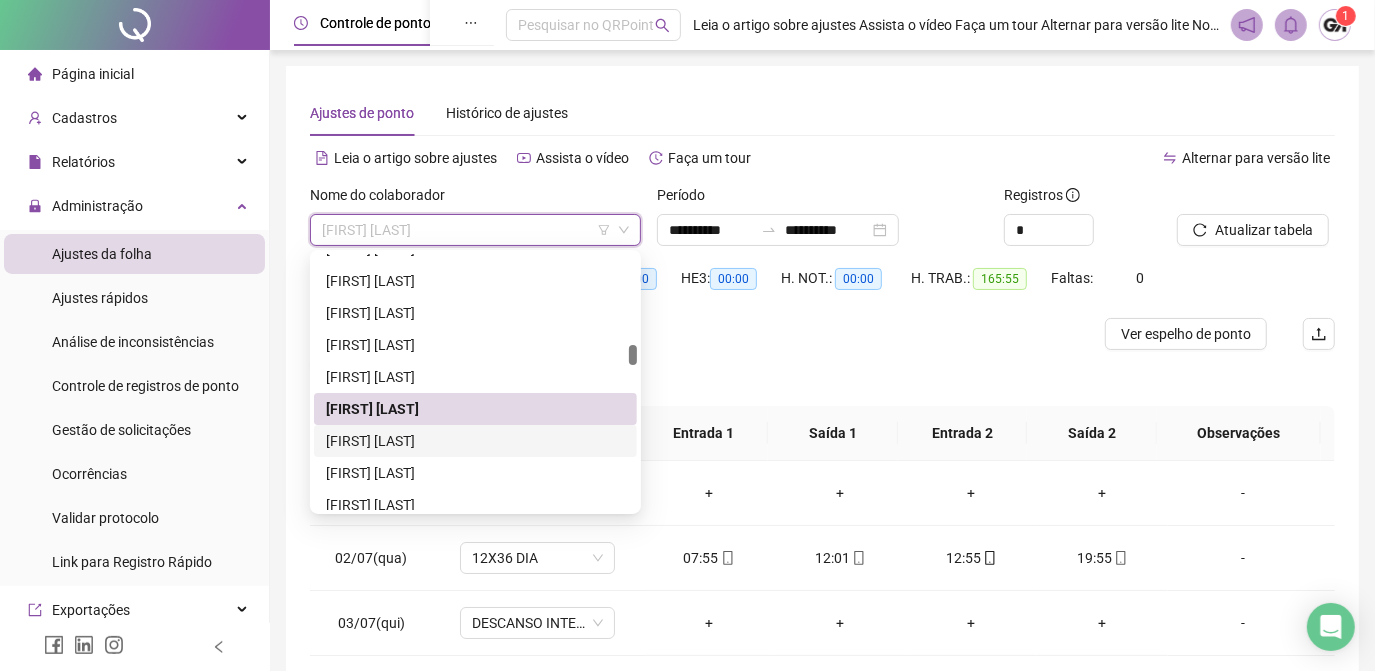 click on "[FIRST] [LAST]" at bounding box center (475, 441) 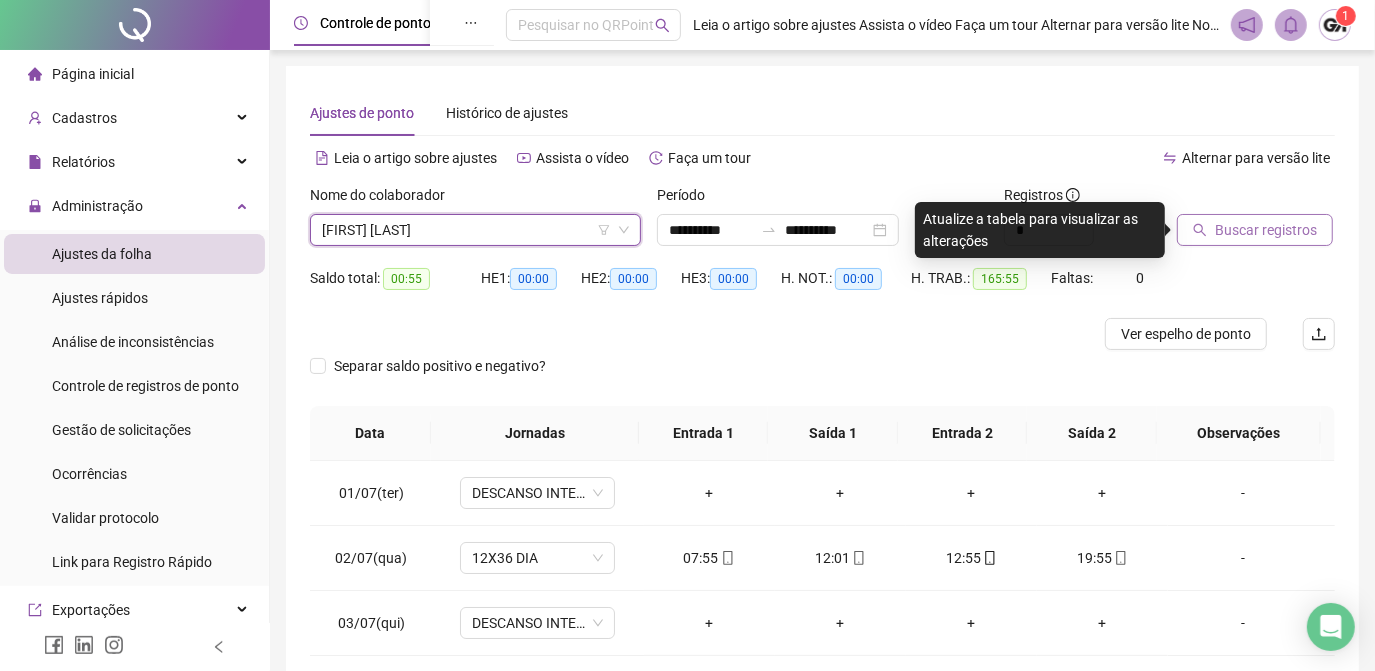 click on "Buscar registros" at bounding box center [1266, 230] 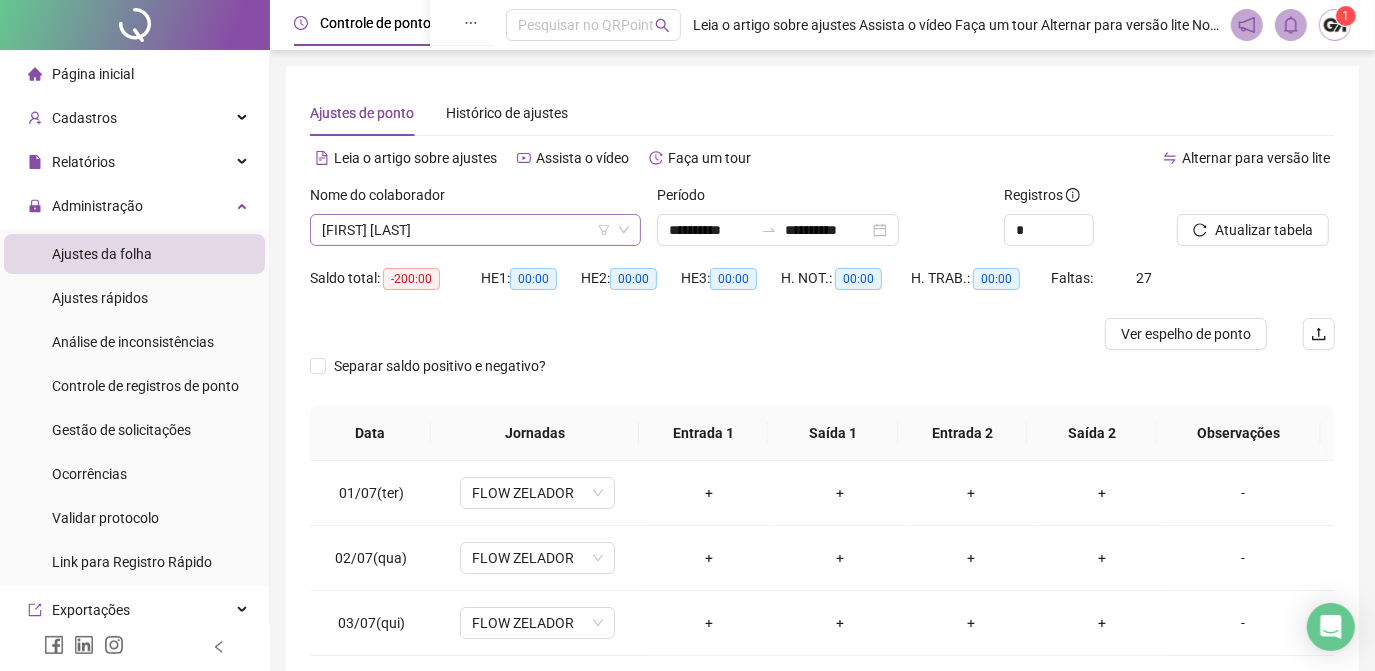 click on "[FIRST] [LAST]" at bounding box center [475, 230] 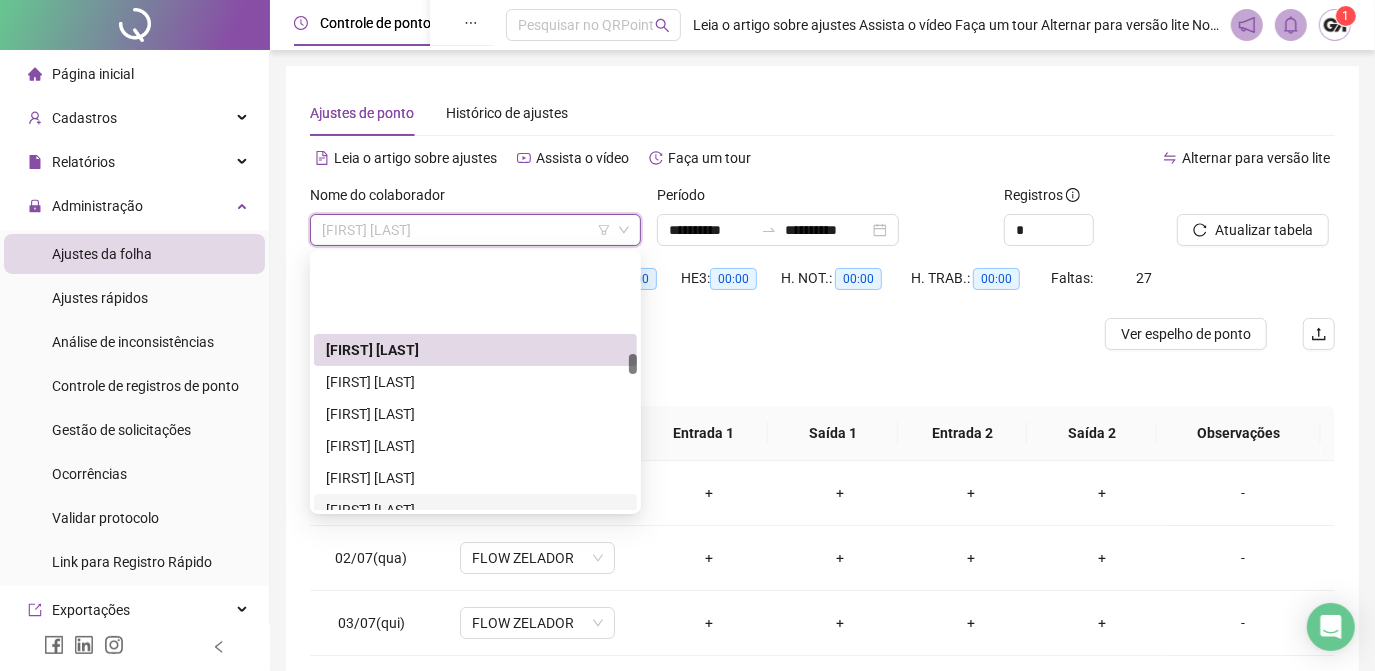 scroll, scrollTop: 1931, scrollLeft: 0, axis: vertical 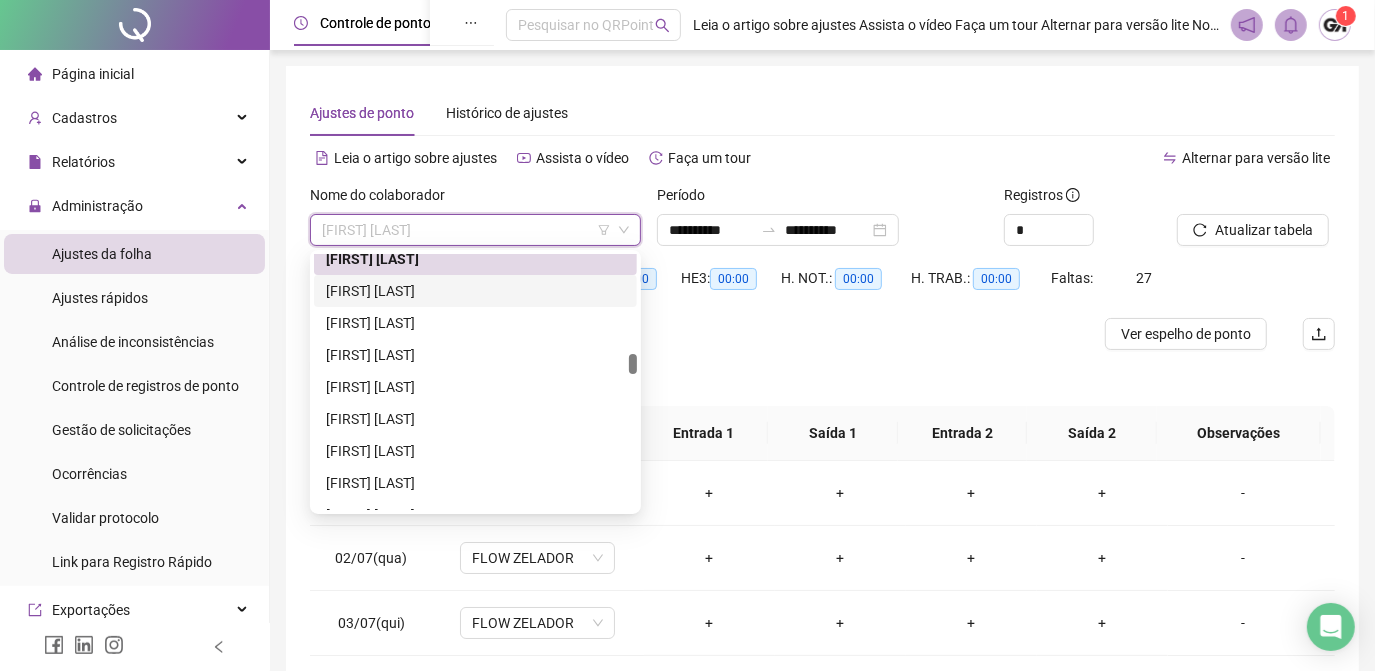 click on "[FIRST] [LAST]" at bounding box center (475, 291) 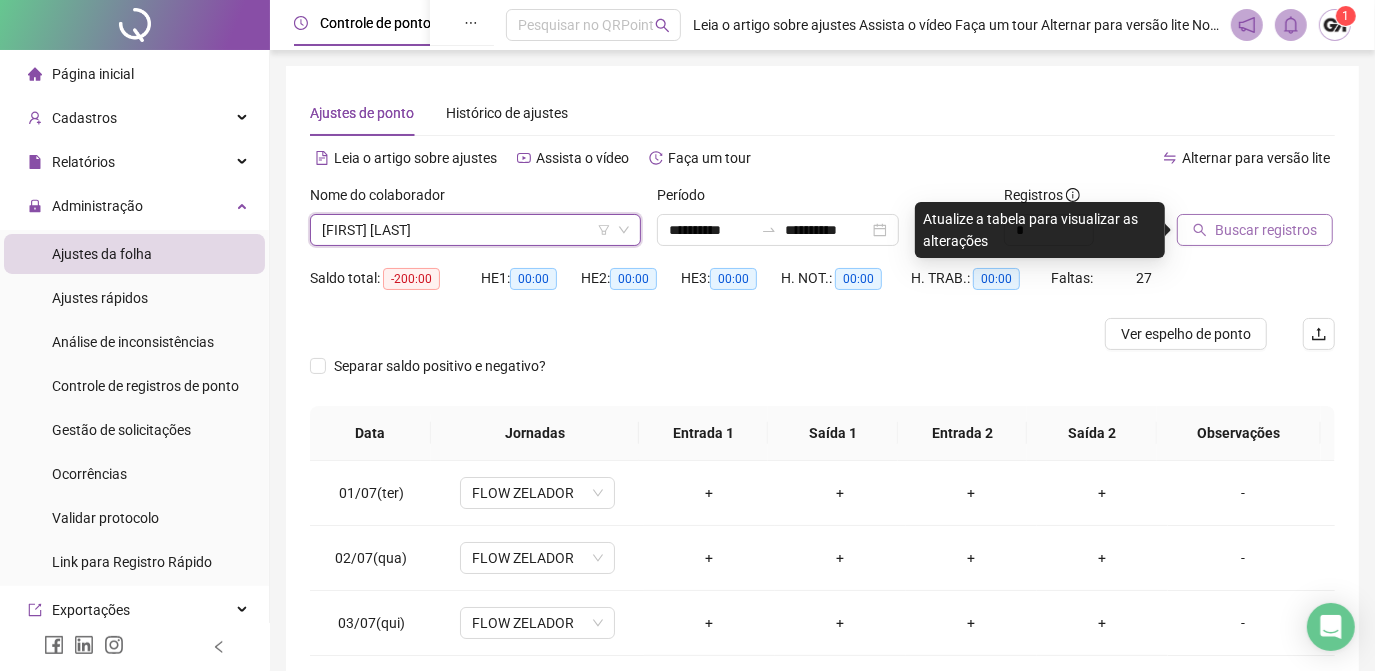 click on "Buscar registros" at bounding box center (1255, 230) 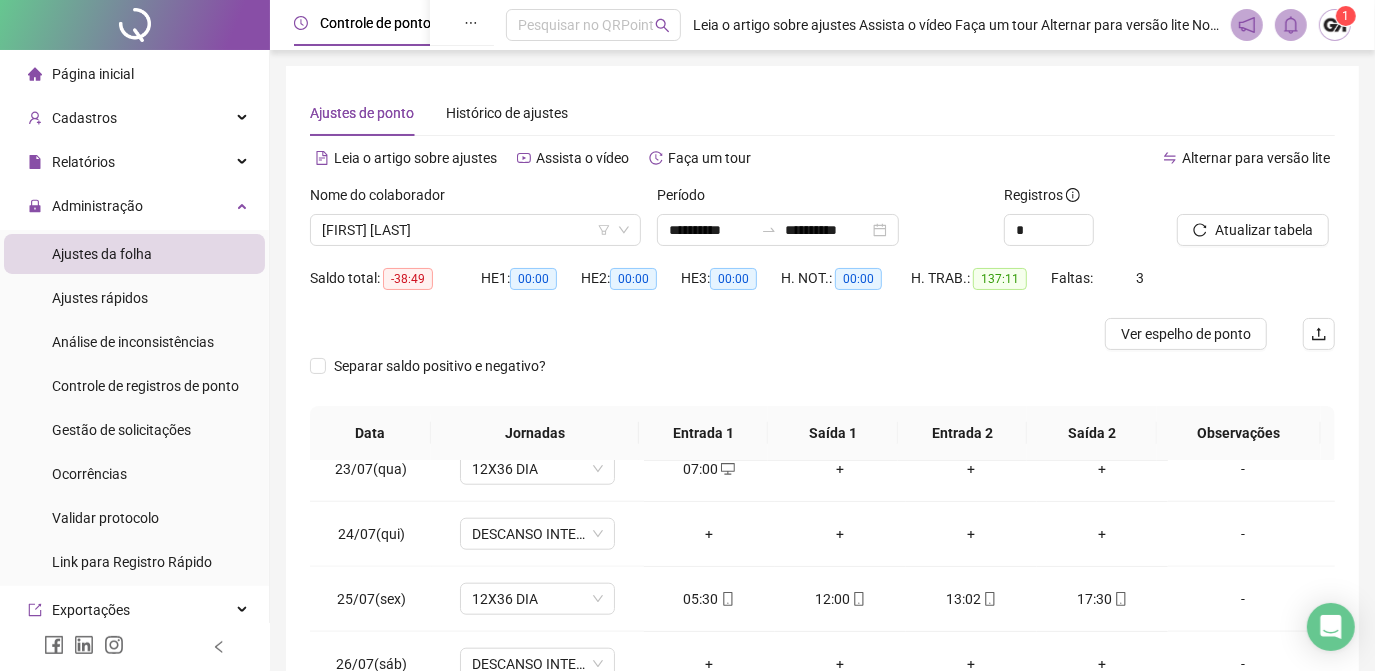 scroll, scrollTop: 1579, scrollLeft: 0, axis: vertical 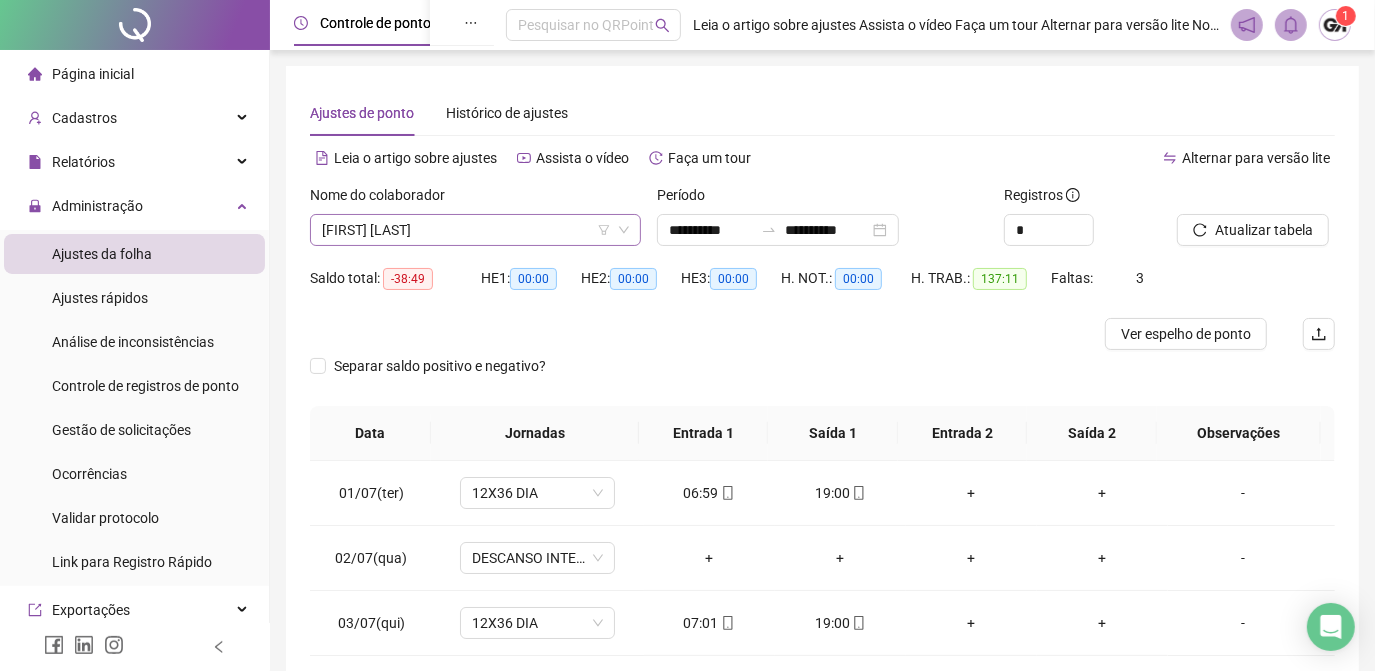 click on "[FIRST] [LAST]" at bounding box center (475, 230) 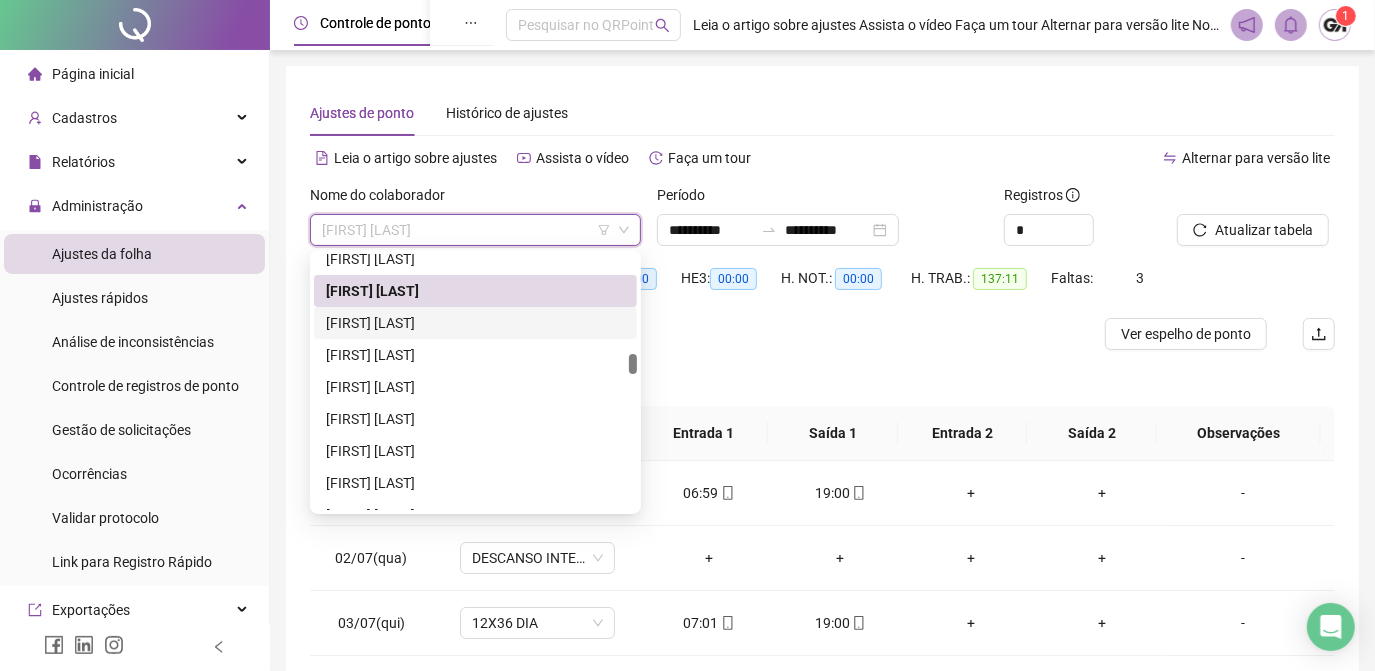 click on "[FIRST] [LAST]" at bounding box center [475, 323] 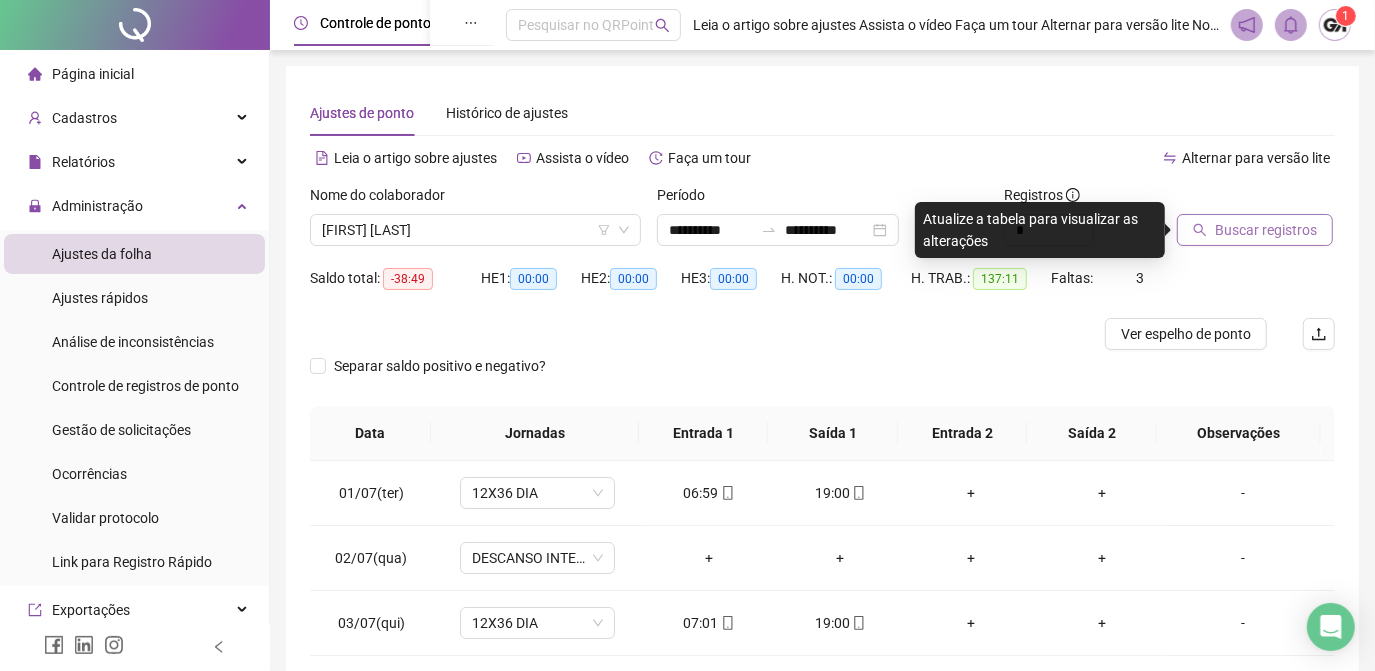 click on "Buscar registros" at bounding box center (1266, 230) 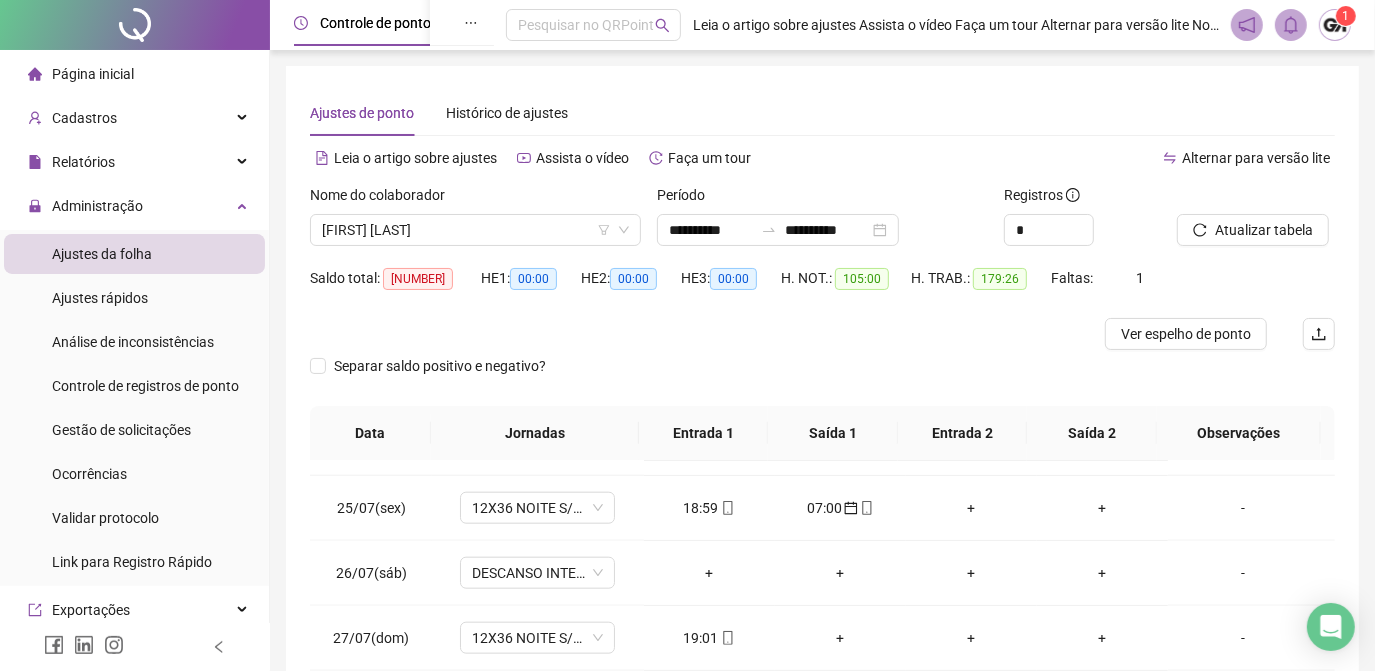 scroll, scrollTop: 1579, scrollLeft: 0, axis: vertical 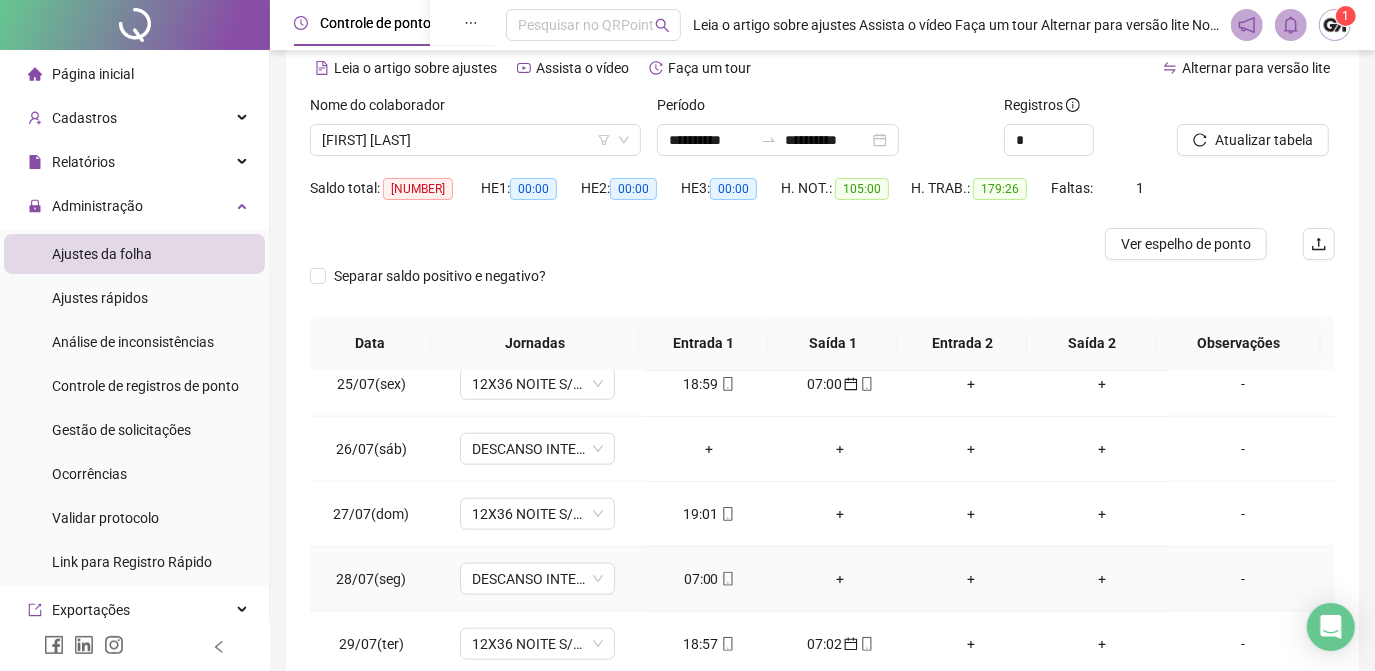 click on "07:00" at bounding box center (709, 579) 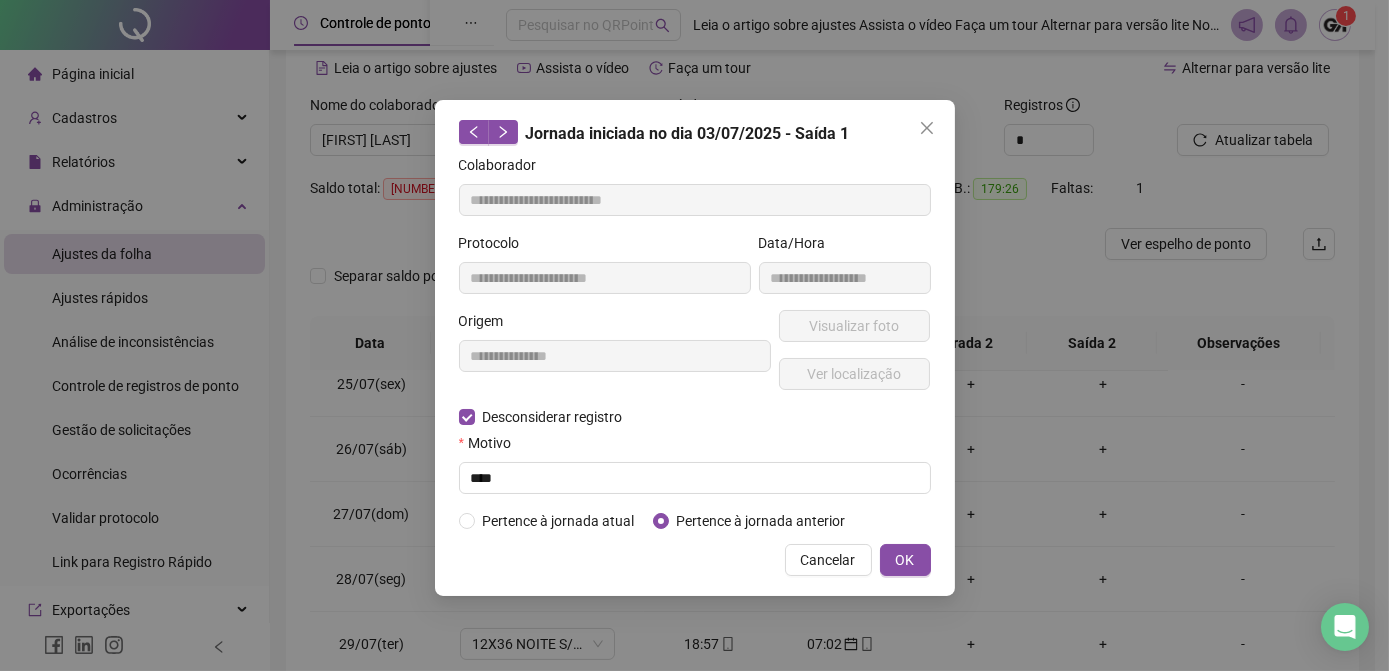 type on "**********" 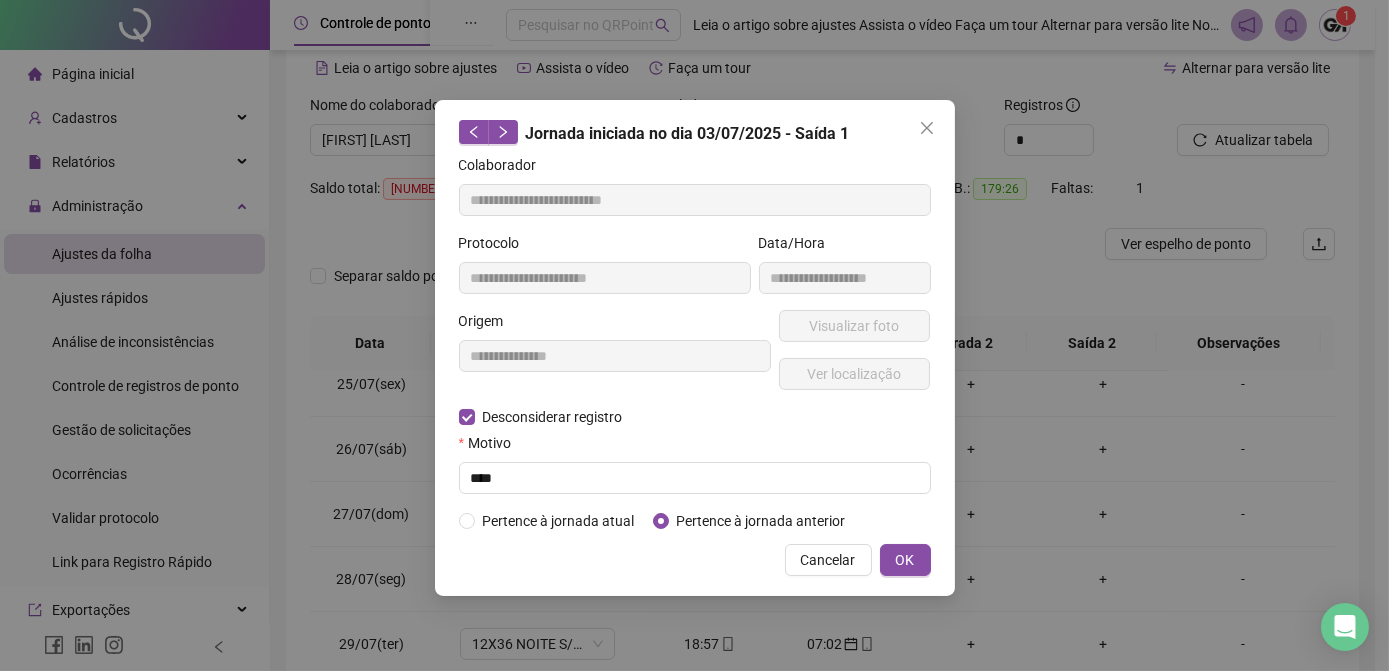 type on "**********" 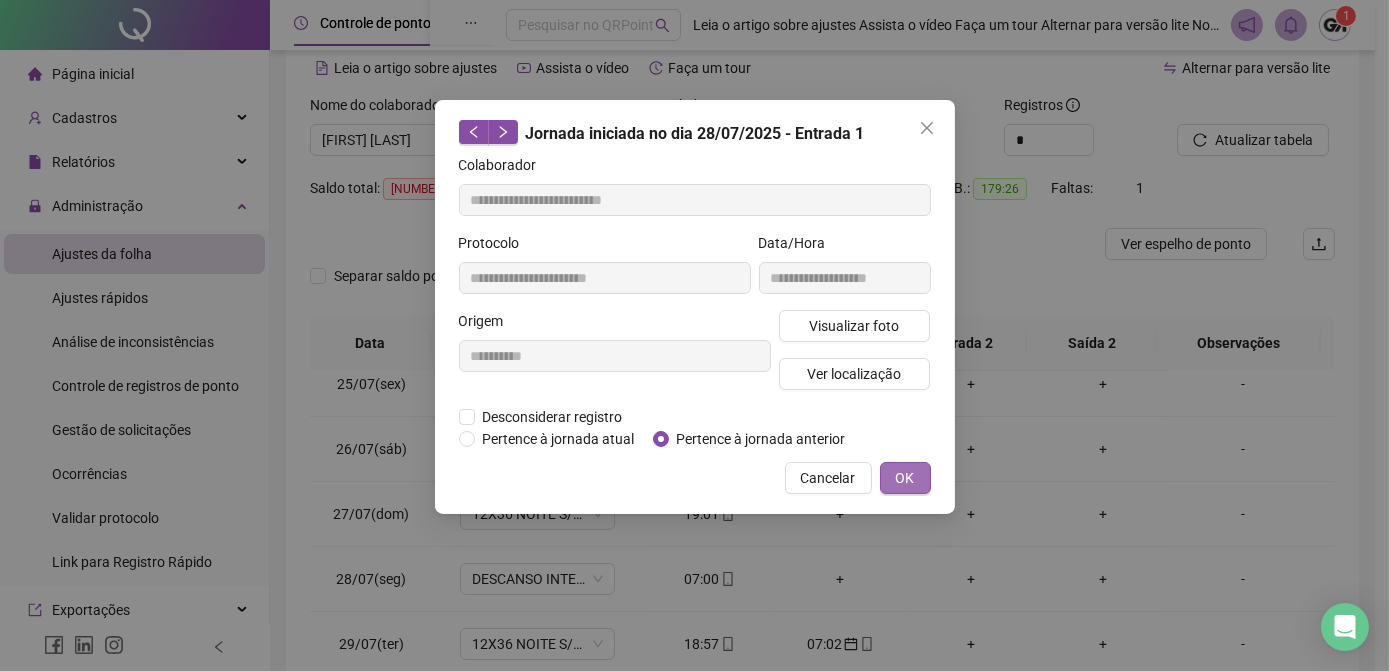 click on "OK" at bounding box center (905, 478) 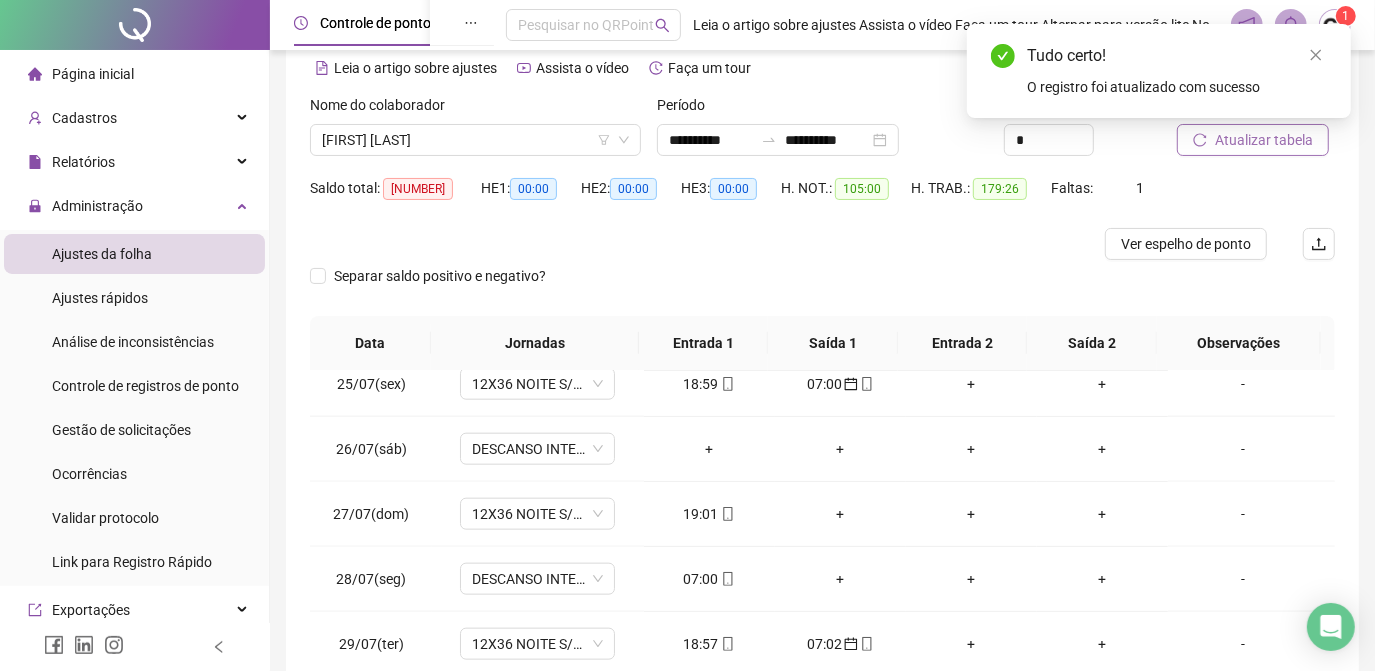 click on "Atualizar tabela" at bounding box center (1264, 140) 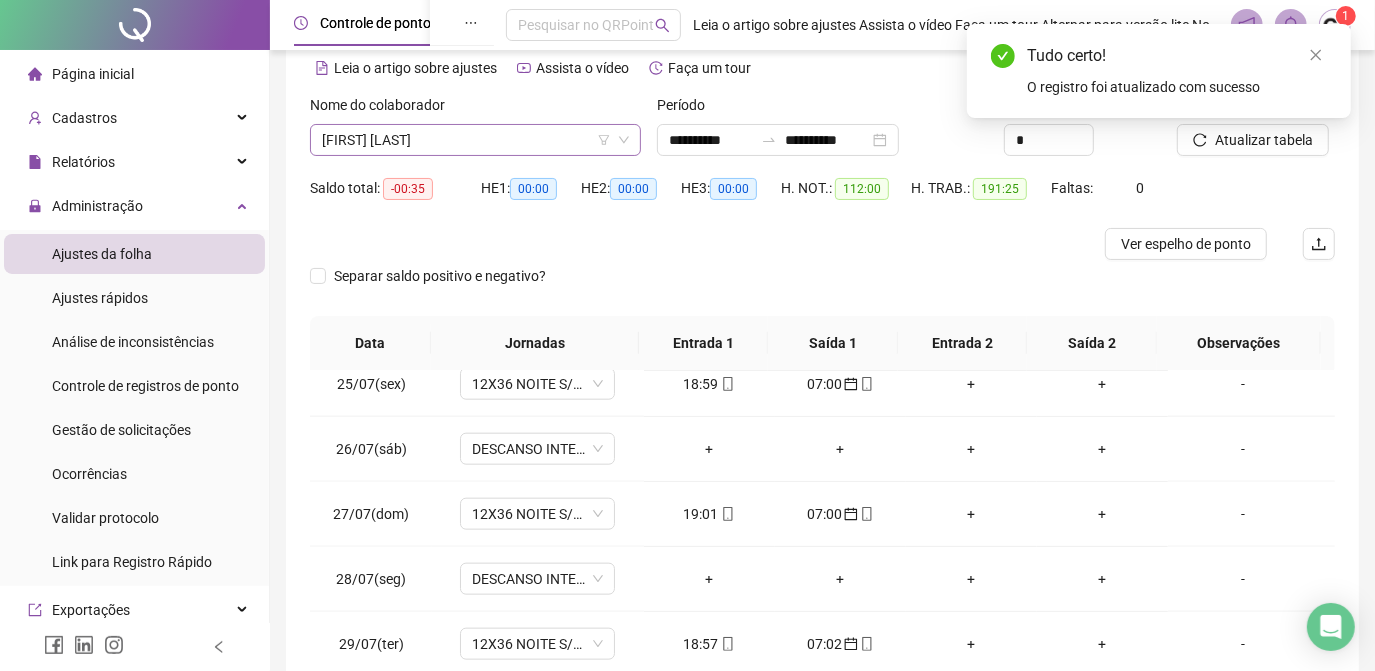 click on "[FIRST] [LAST]" at bounding box center (475, 140) 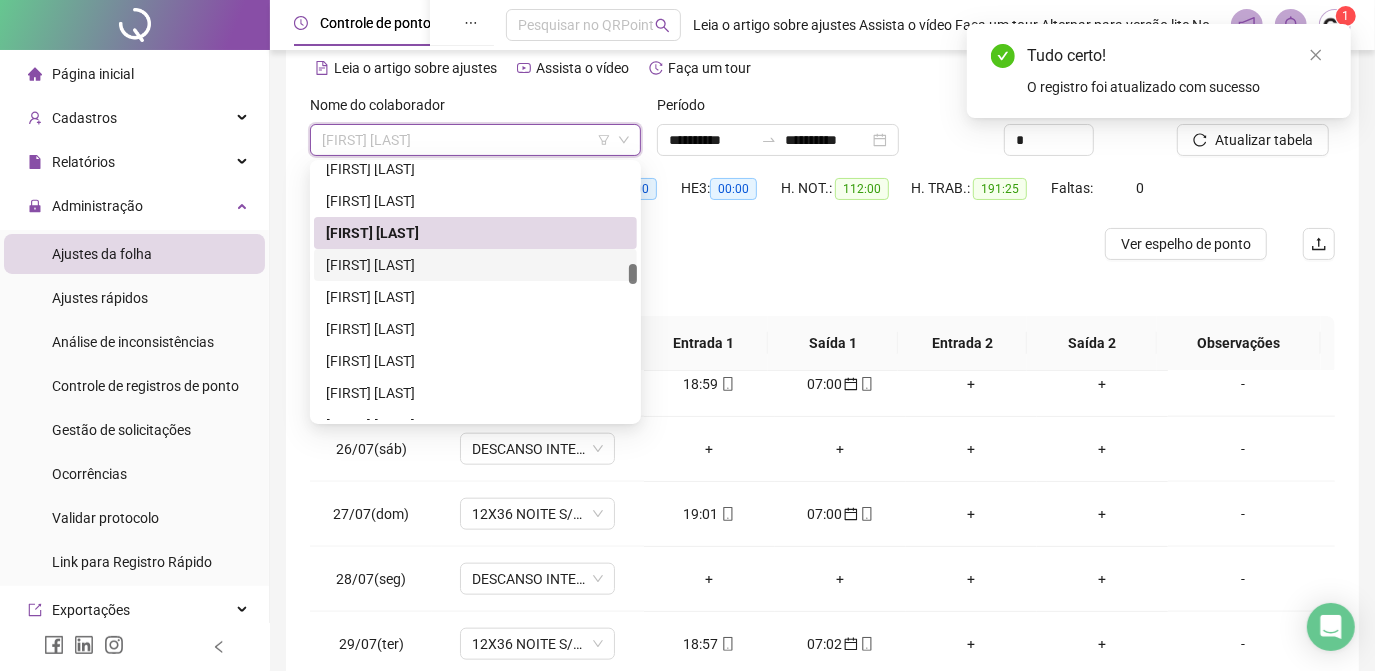 click on "[FIRST] [LAST]" at bounding box center [475, 265] 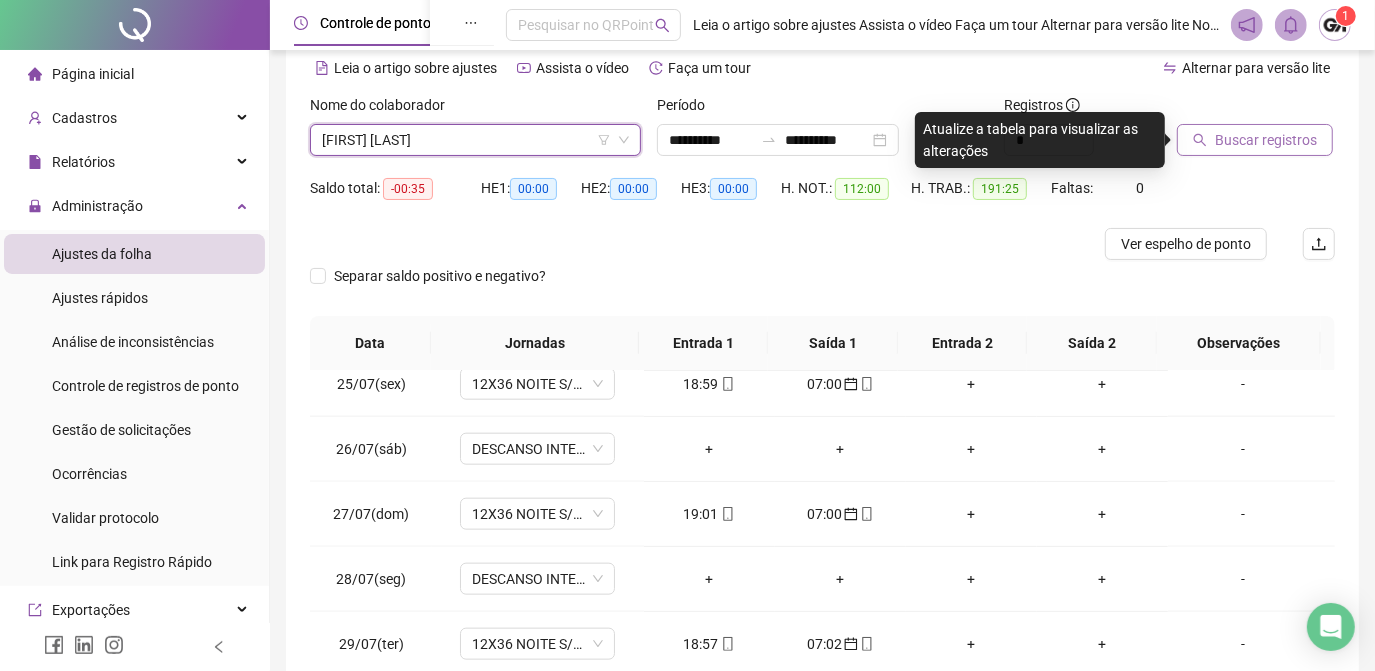 click on "Buscar registros" at bounding box center [1266, 140] 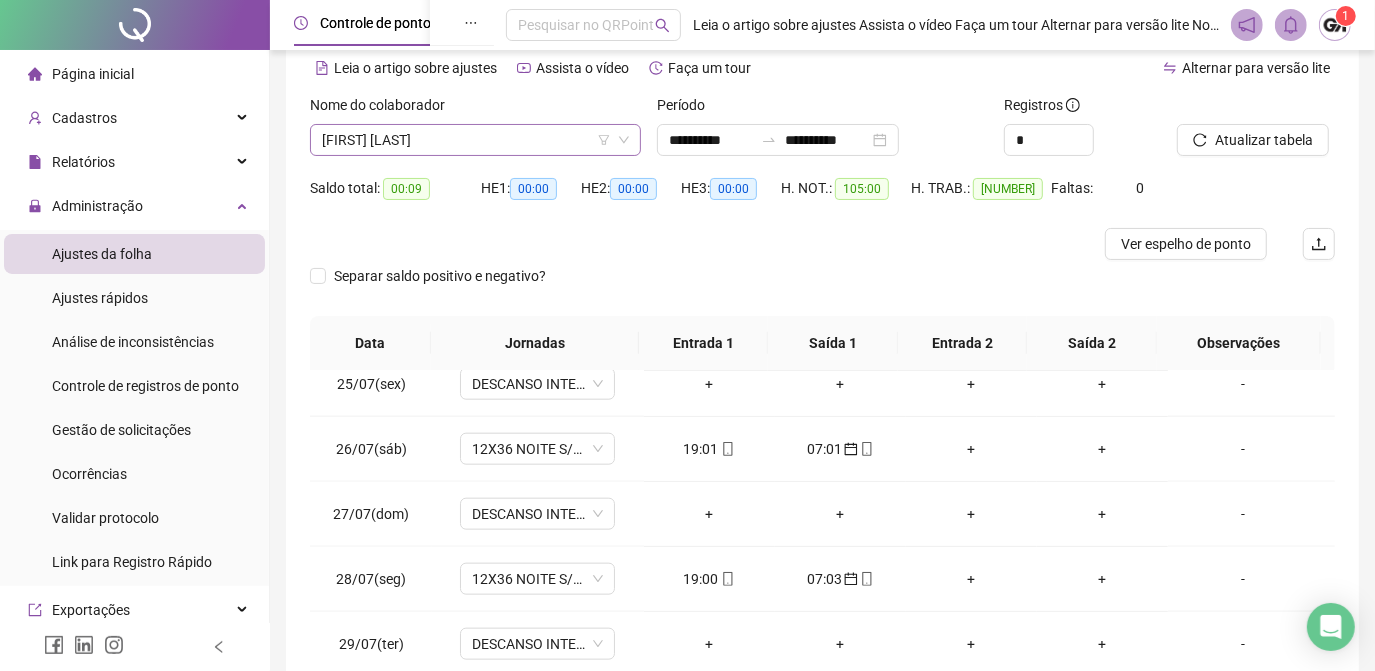 click on "[FIRST] [LAST]" at bounding box center [475, 140] 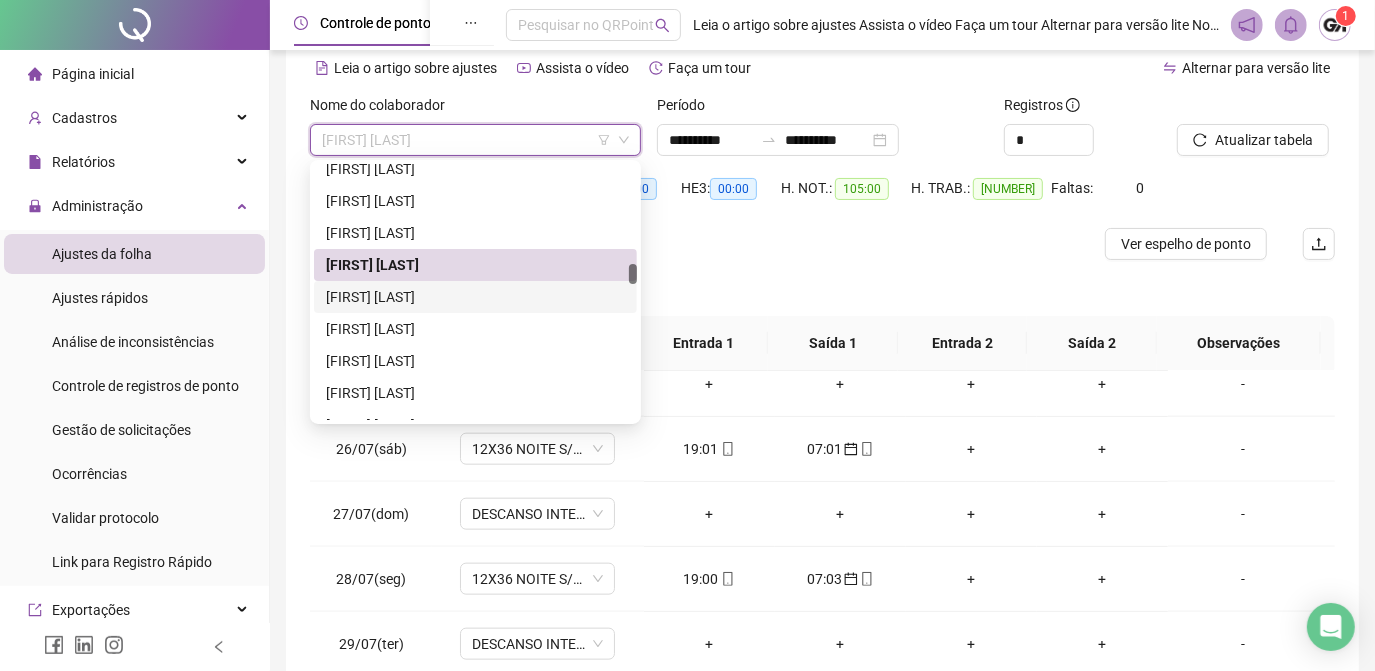 click on "[FIRST] [LAST]" at bounding box center (475, 297) 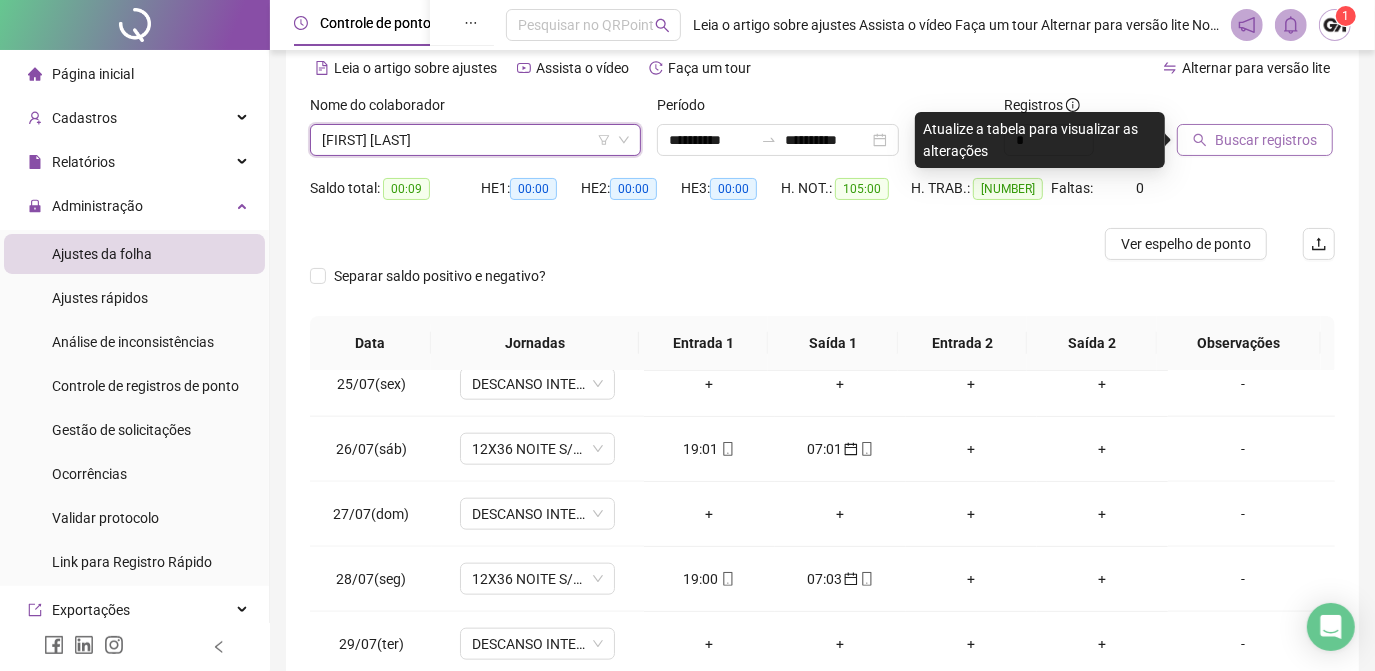 click on "Buscar registros" at bounding box center [1266, 140] 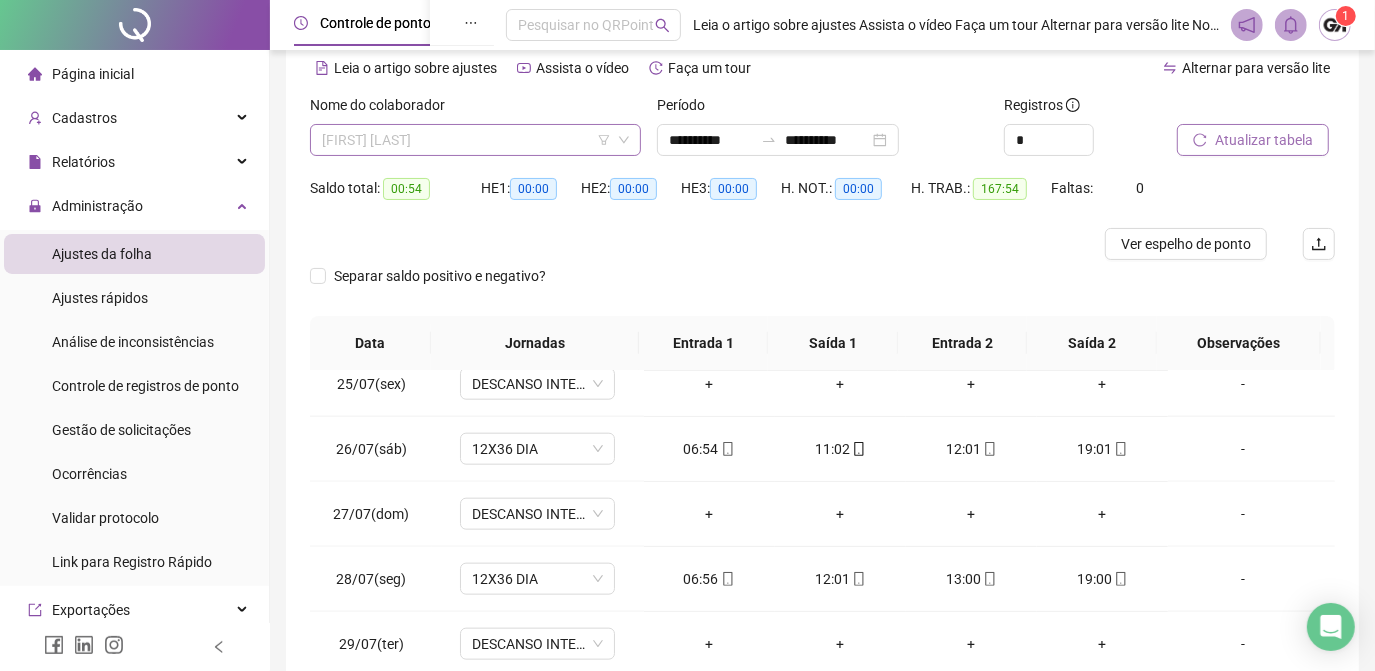 click on "[FIRST] [LAST]" at bounding box center [475, 140] 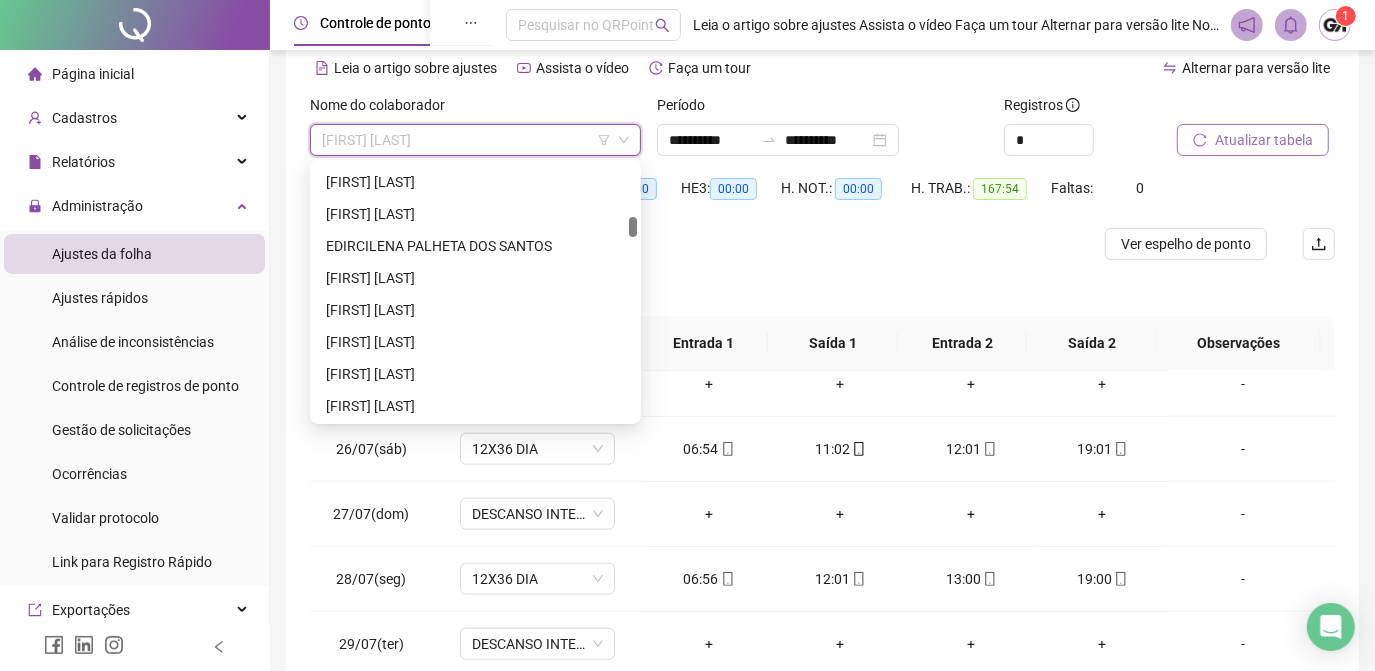 scroll, scrollTop: 931, scrollLeft: 0, axis: vertical 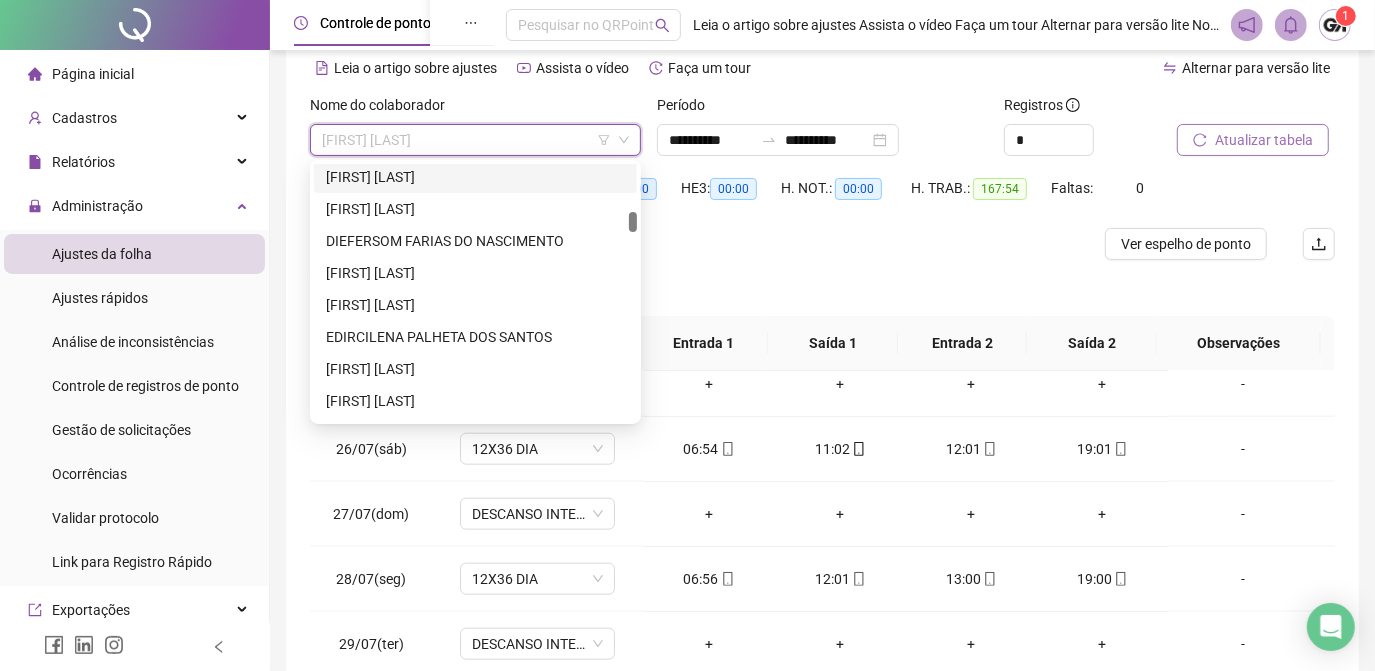 click on "[FIRST] [LAST]" at bounding box center [475, 177] 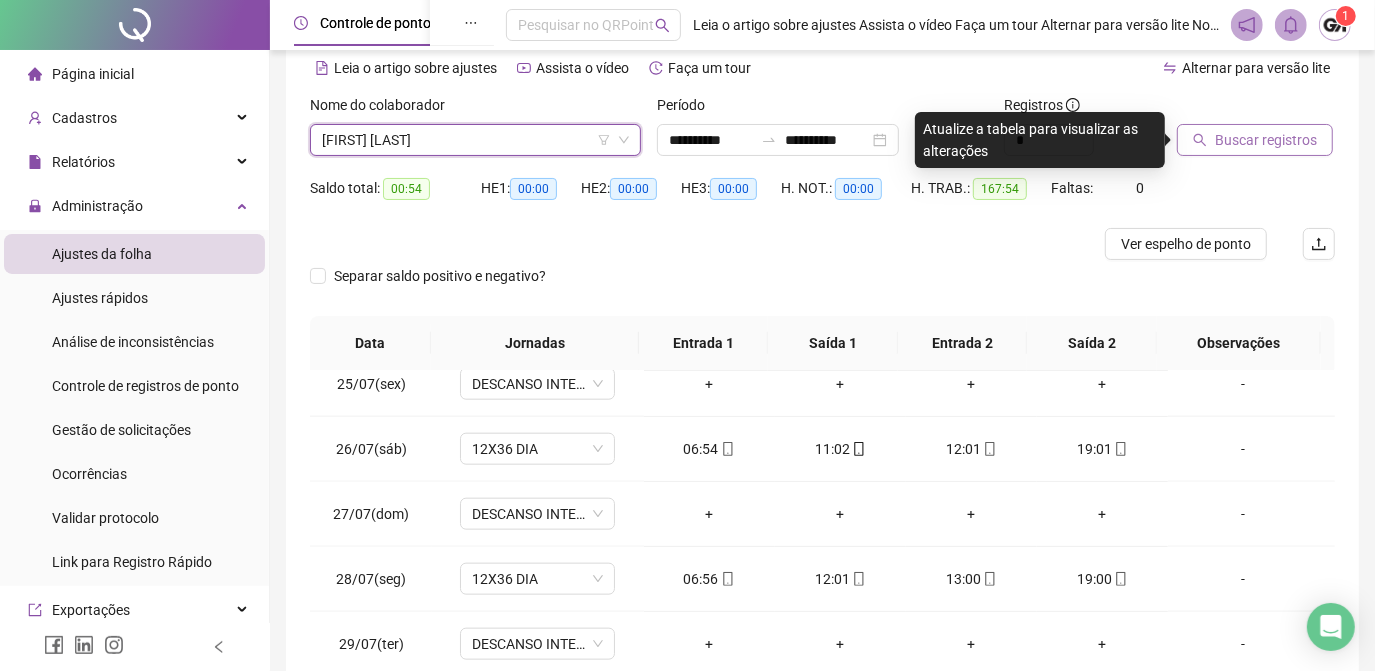 click on "Buscar registros" at bounding box center [1266, 140] 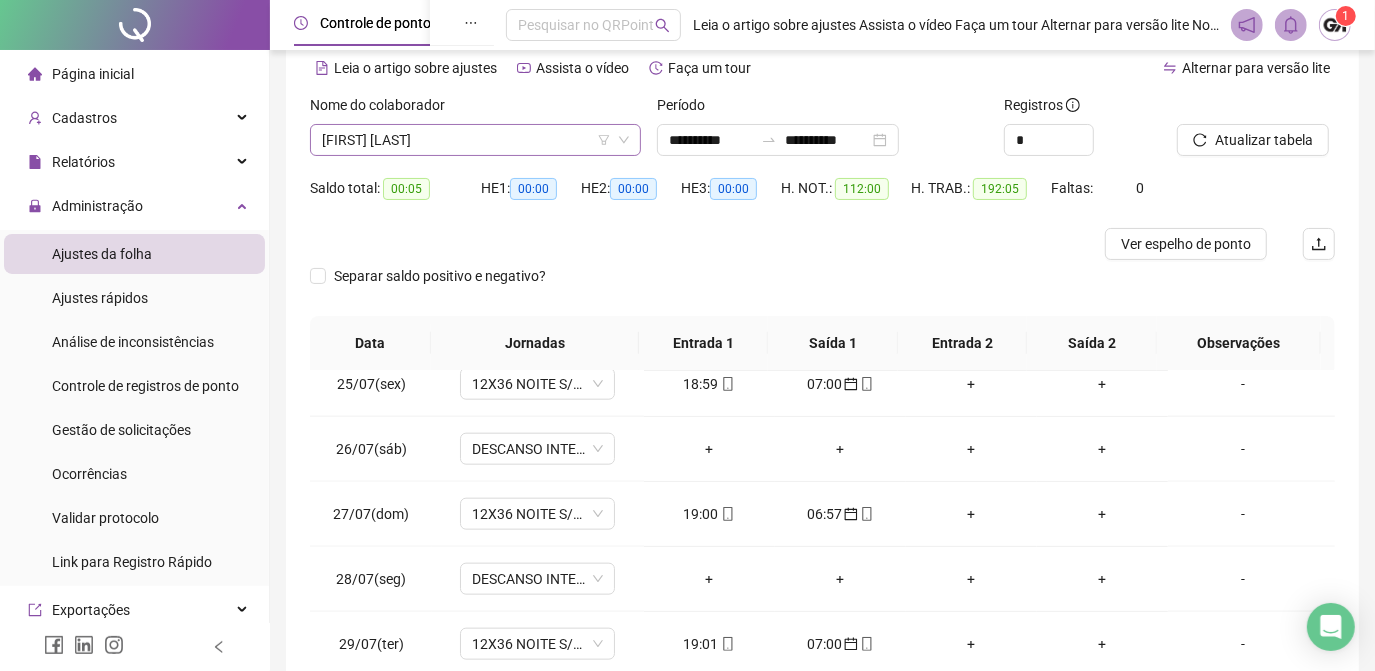 click on "[FIRST] [LAST]" at bounding box center [475, 140] 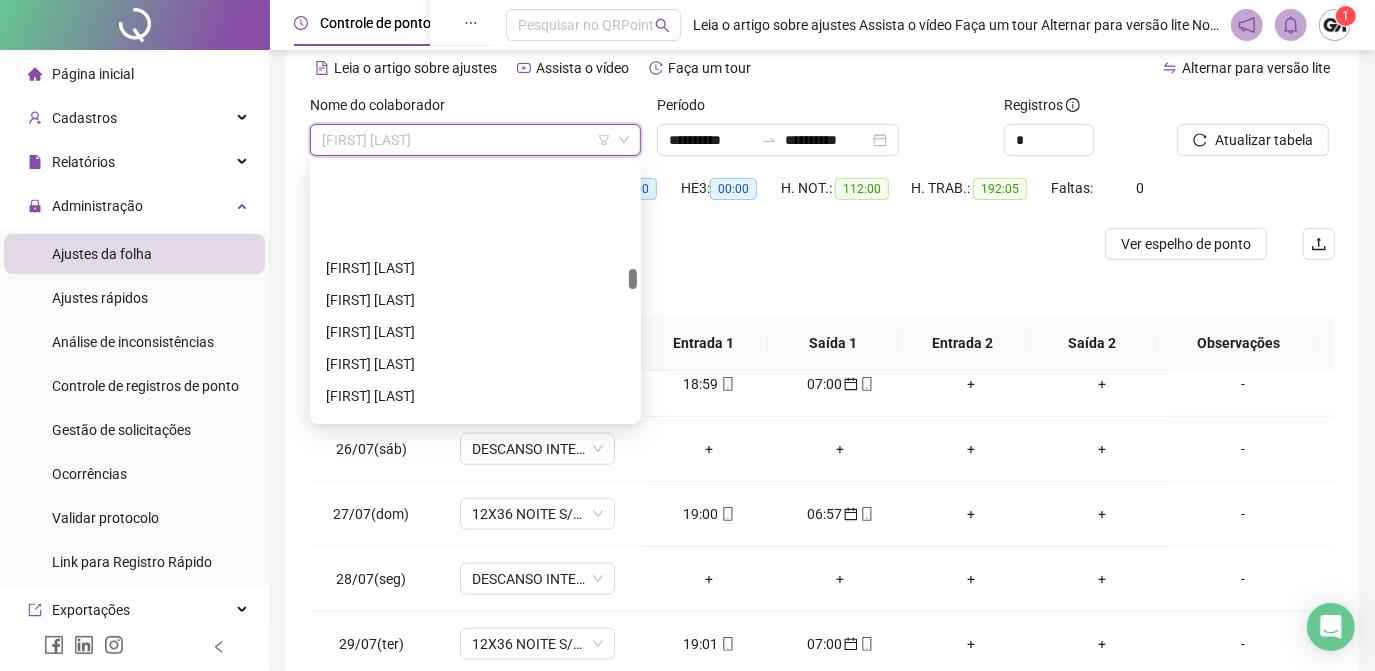 scroll, scrollTop: 2018, scrollLeft: 0, axis: vertical 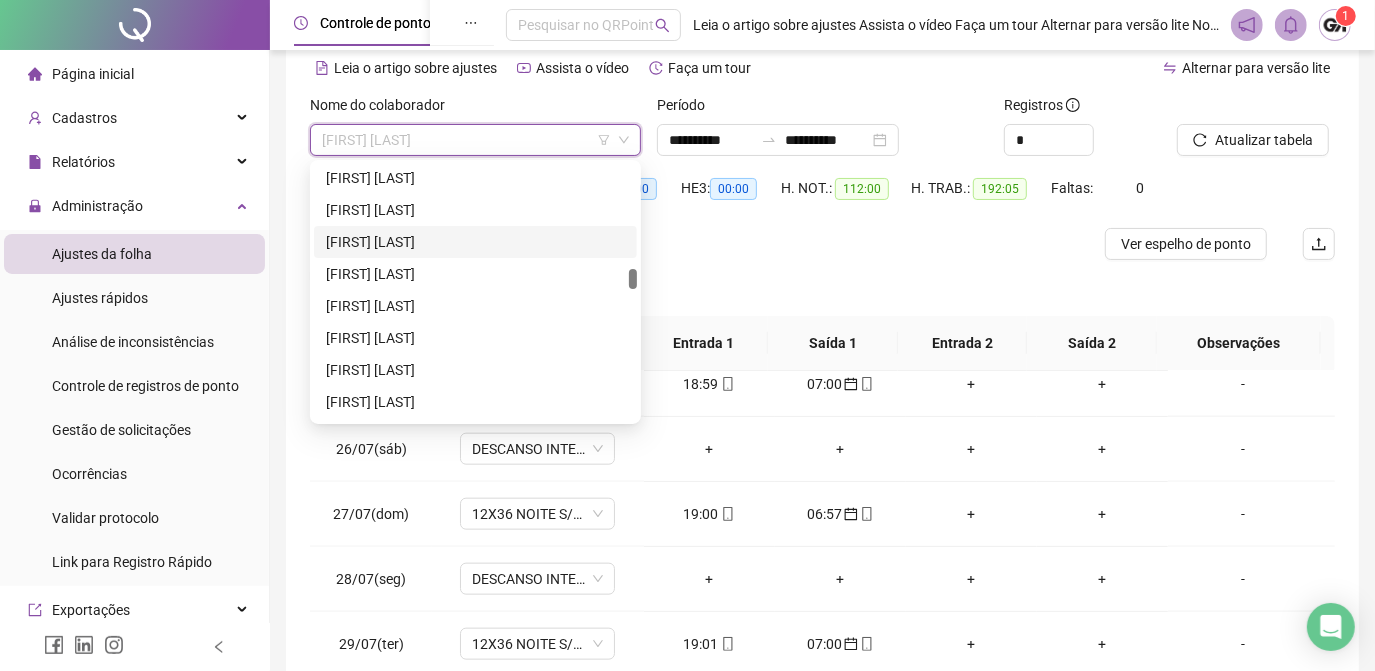click on "[FIRST] [LAST]" at bounding box center (475, 242) 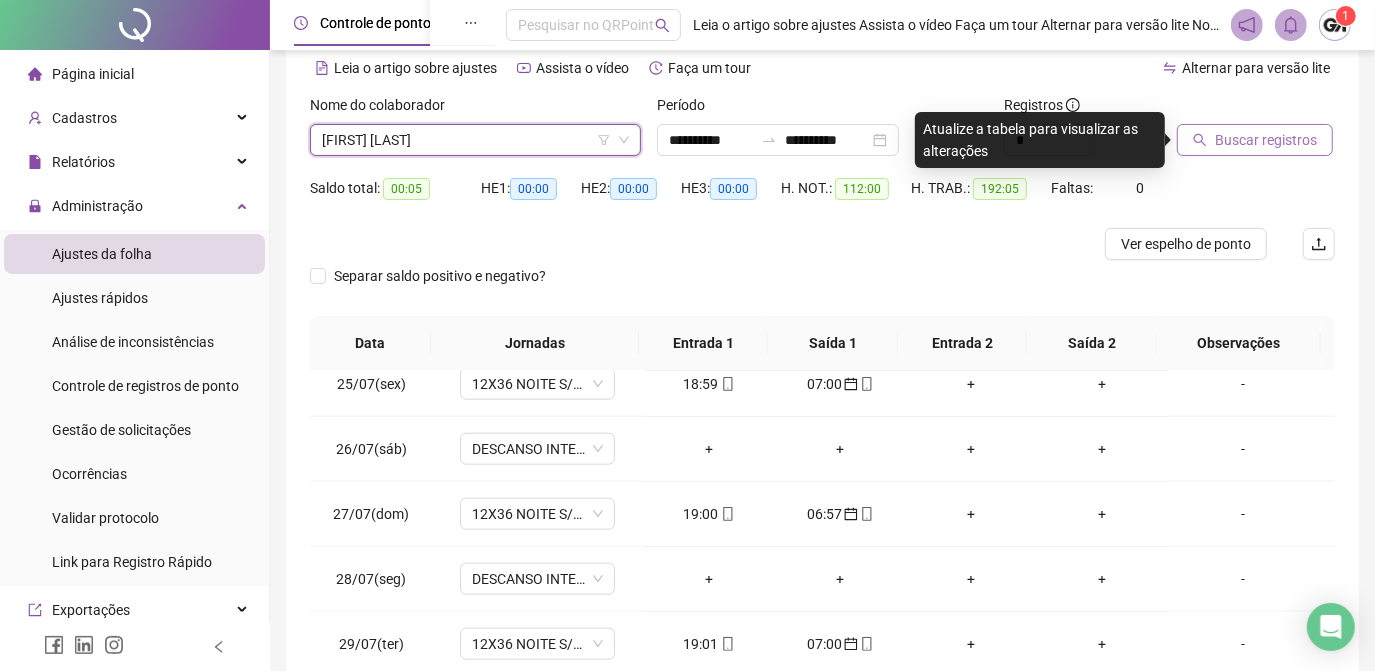 click on "Buscar registros" at bounding box center [1266, 140] 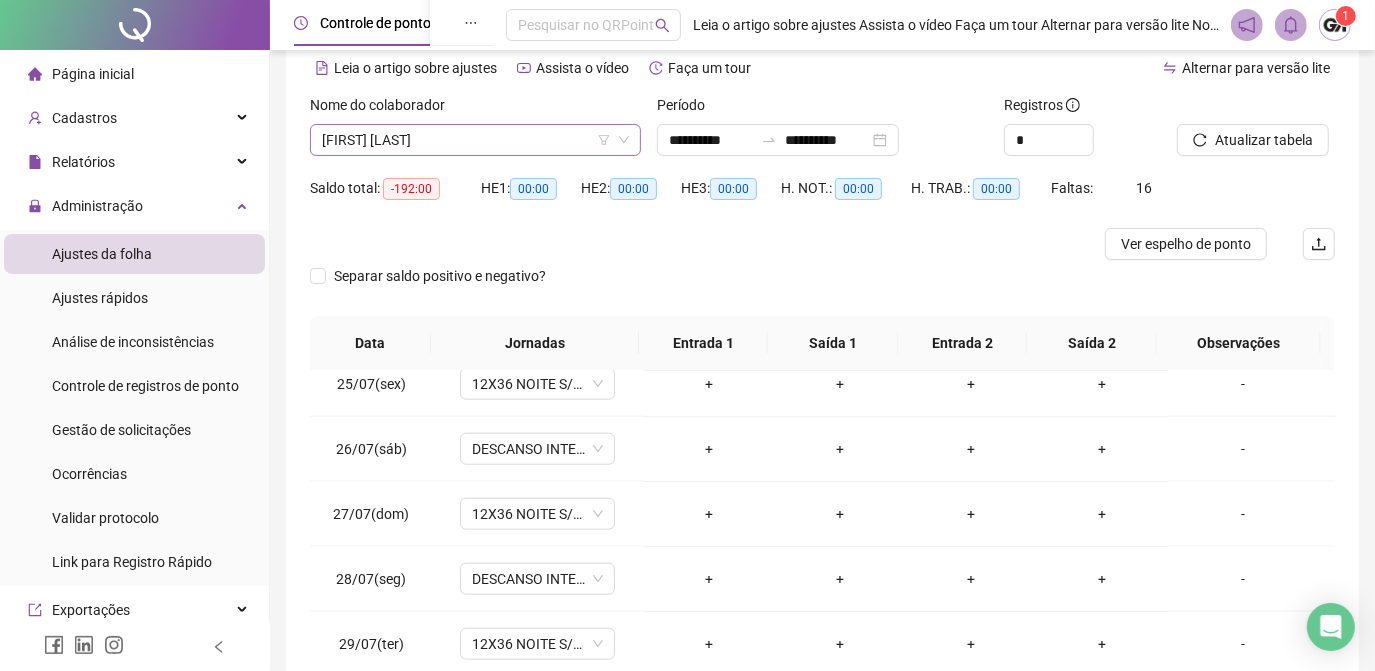 click on "[FIRST] [LAST]" at bounding box center (475, 140) 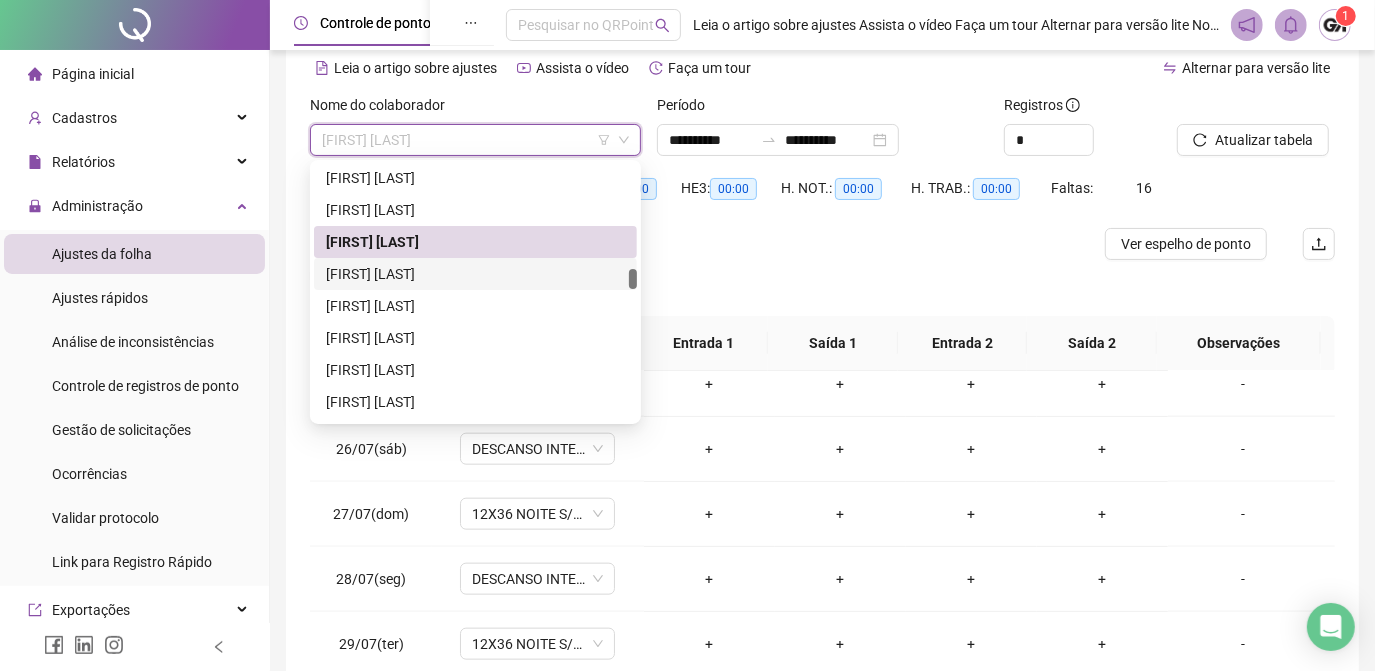 click on "[FIRST] [LAST]" at bounding box center (475, 274) 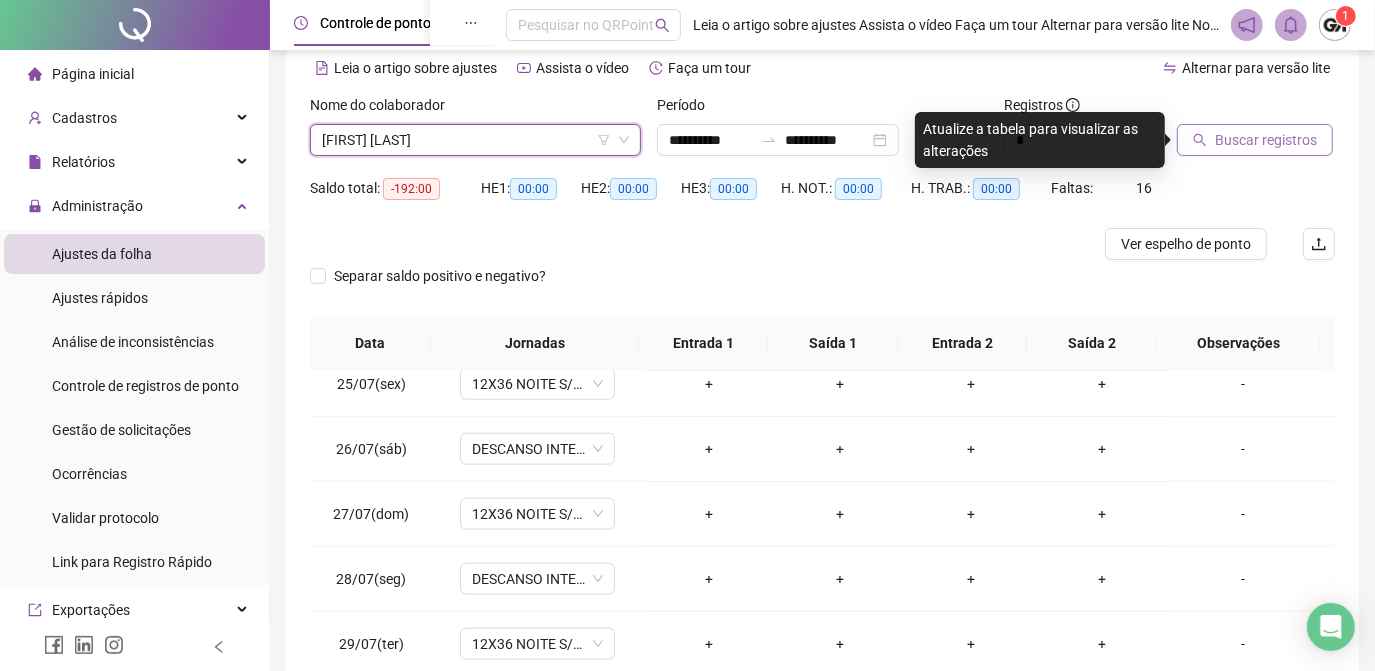 click on "Buscar registros" at bounding box center (1266, 140) 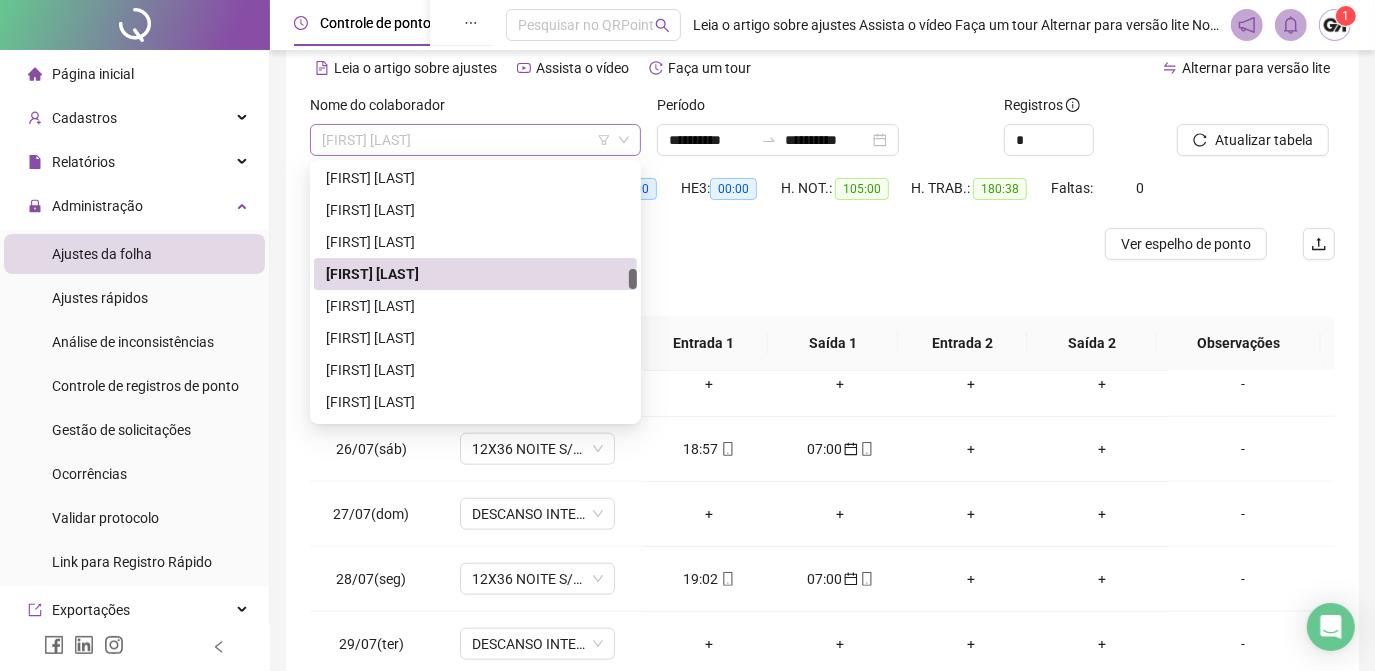 click on "[FIRST] [LAST]" at bounding box center [475, 140] 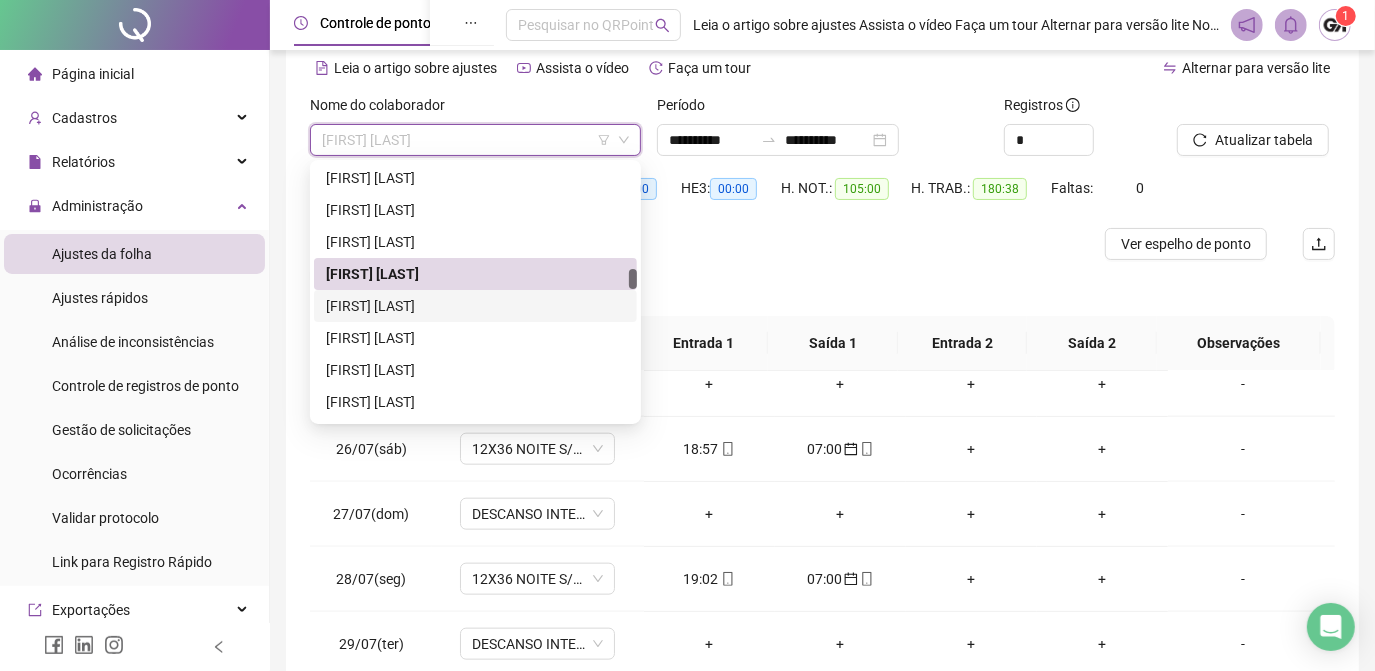 click on "[FIRST] [LAST]" at bounding box center [475, 306] 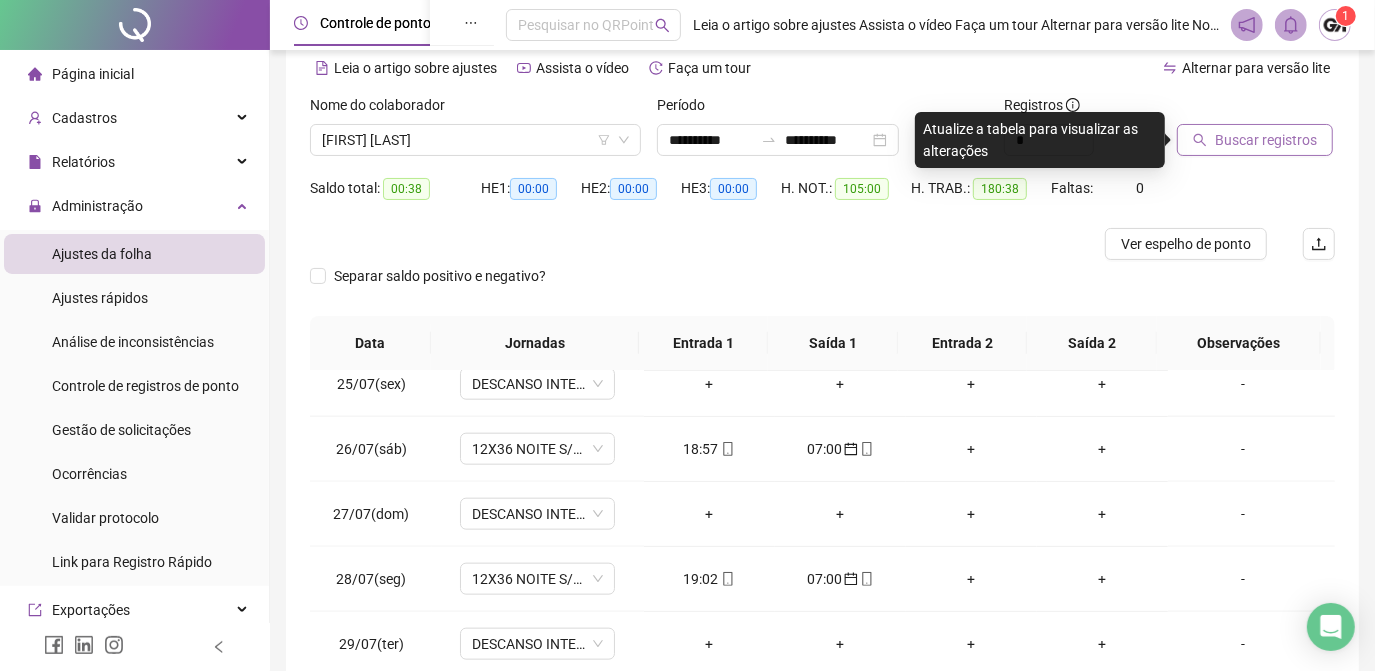 click on "Buscar registros" at bounding box center [1266, 140] 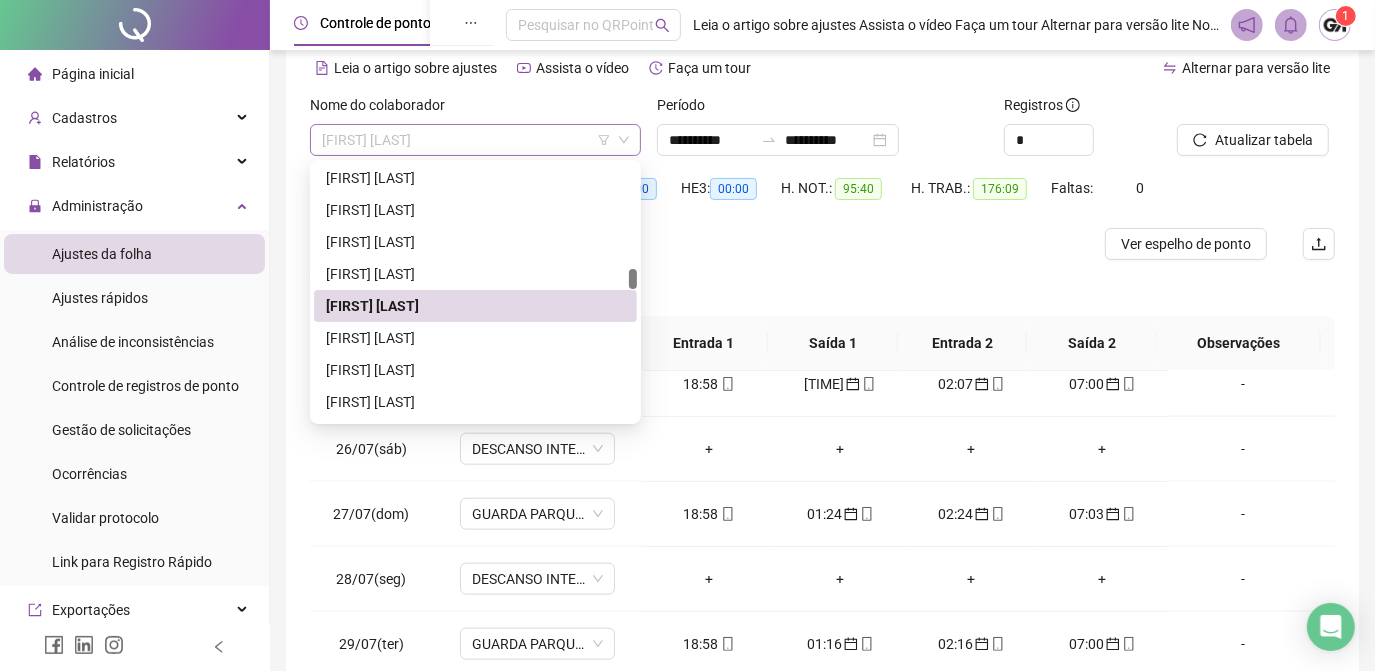 click on "[FIRST] [LAST]" at bounding box center (475, 140) 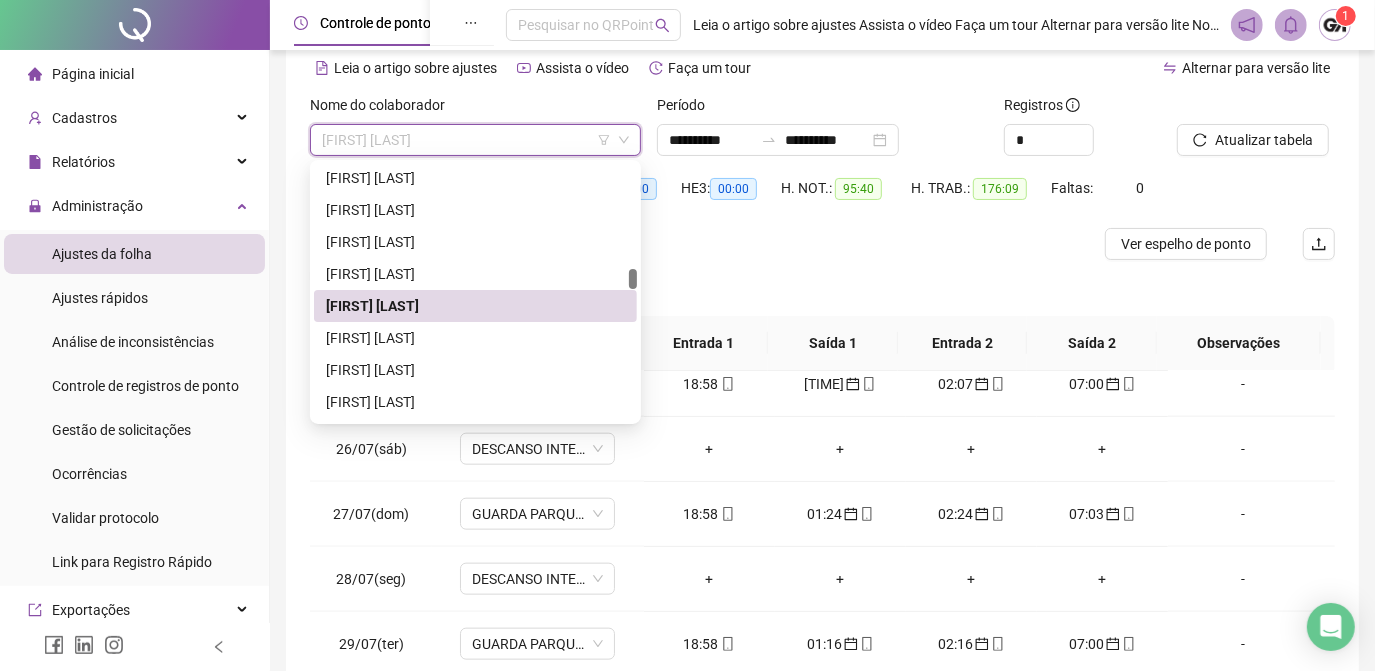 click on "[FIRST] [LAST]" at bounding box center [475, 306] 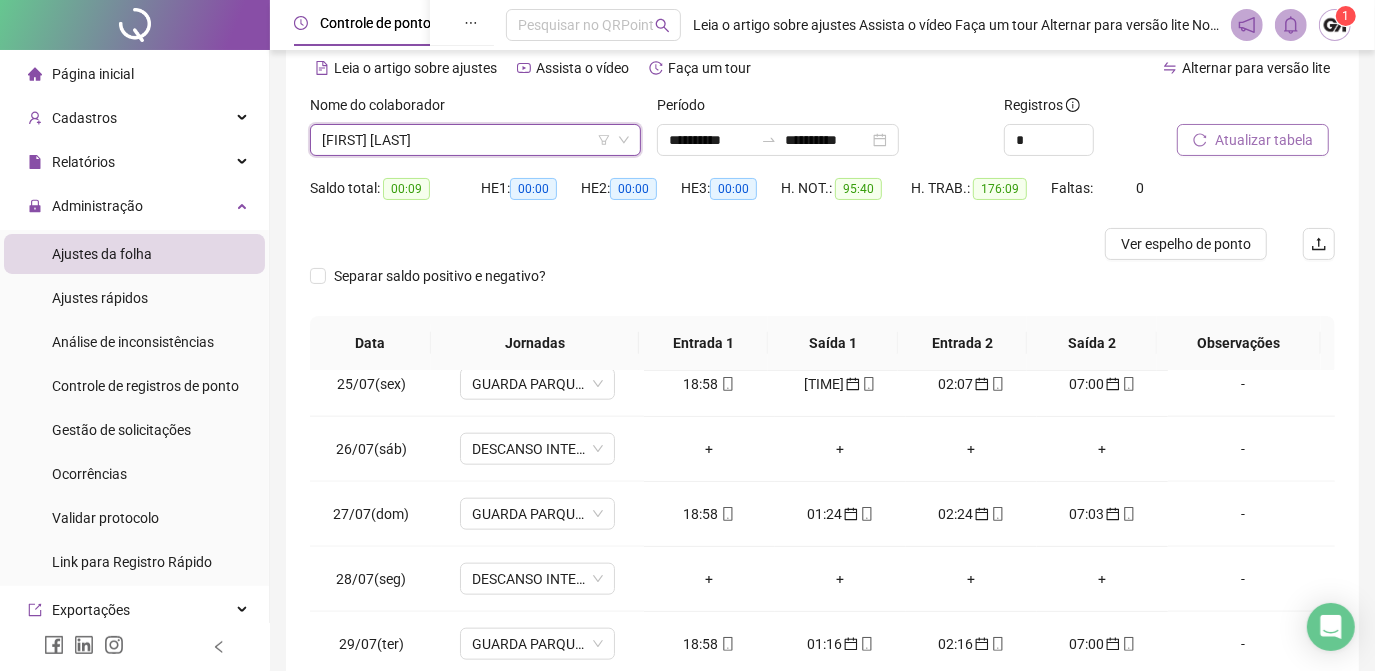 click on "Atualizar tabela" at bounding box center (1264, 140) 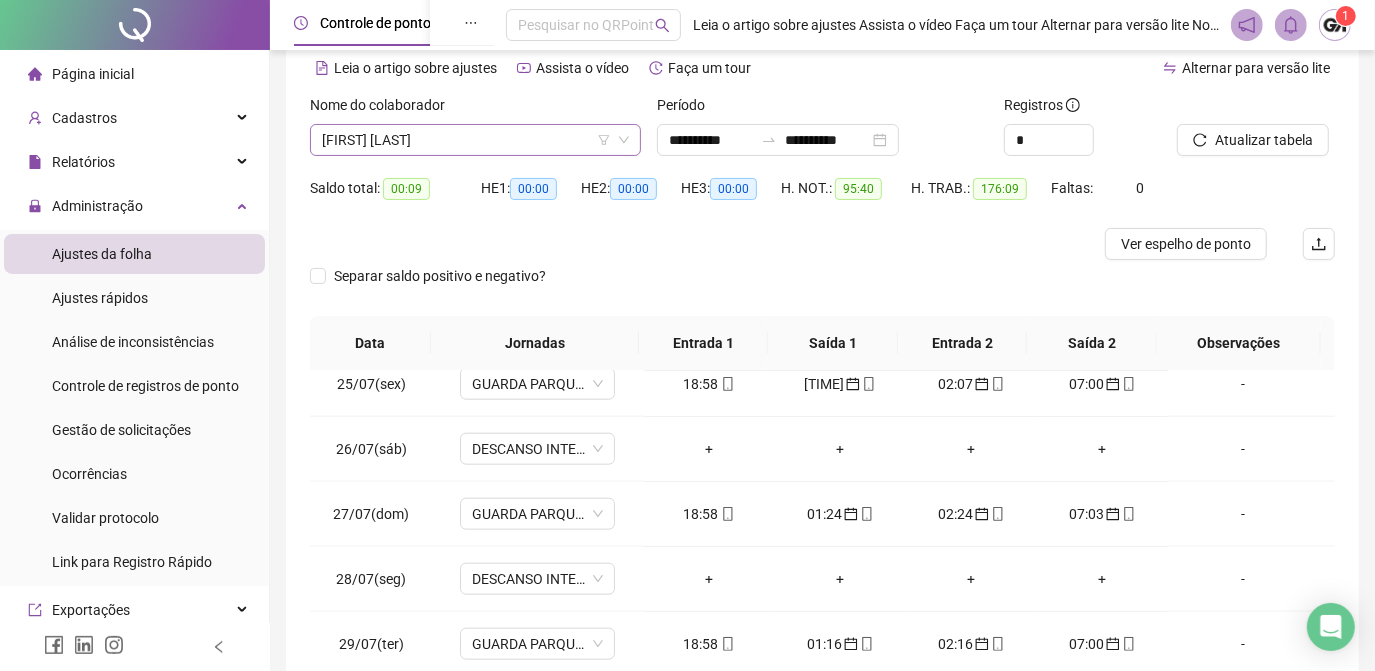 click on "[FIRST] [LAST]" at bounding box center (475, 140) 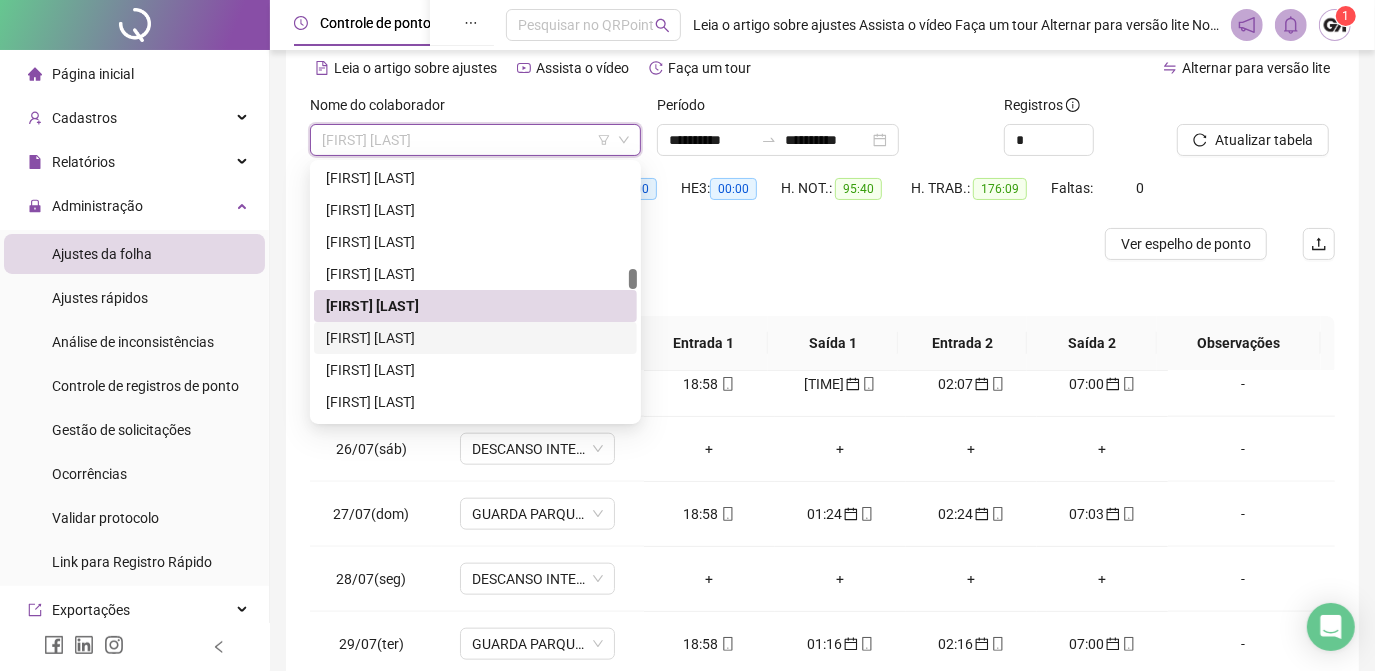 click on "[FIRST] [LAST]" at bounding box center [475, 338] 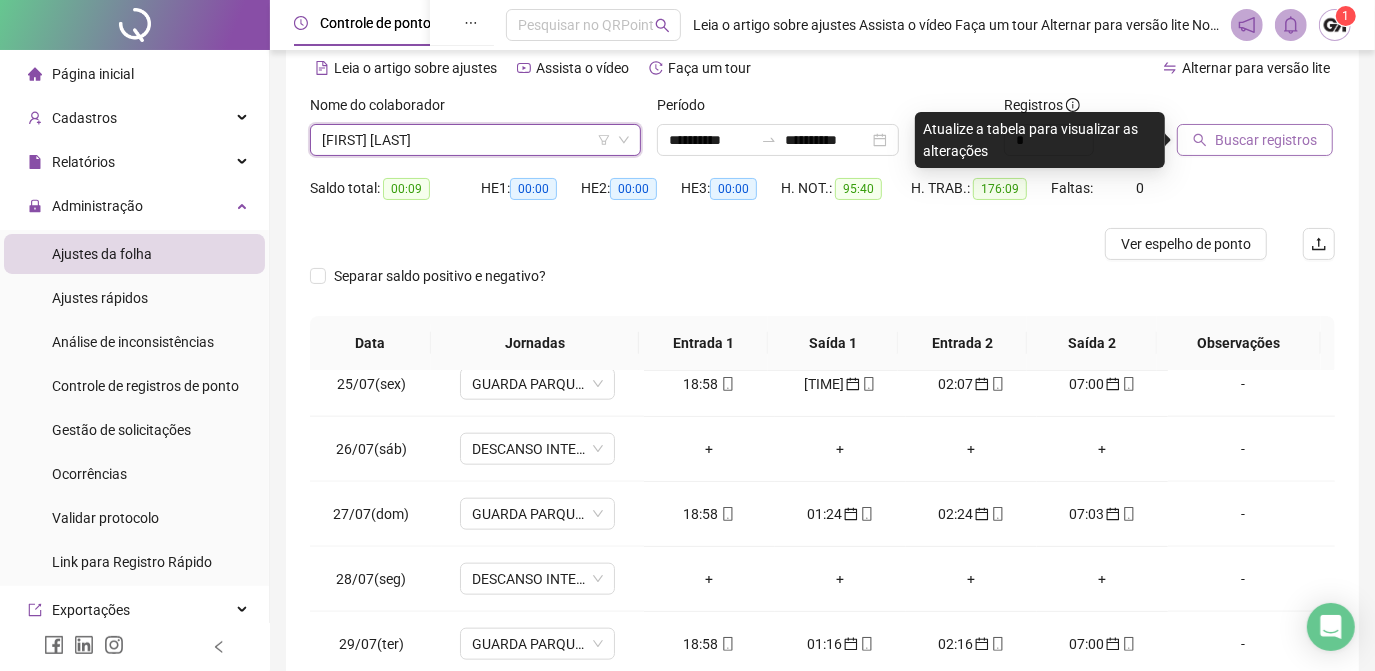 click on "Buscar registros" at bounding box center [1266, 140] 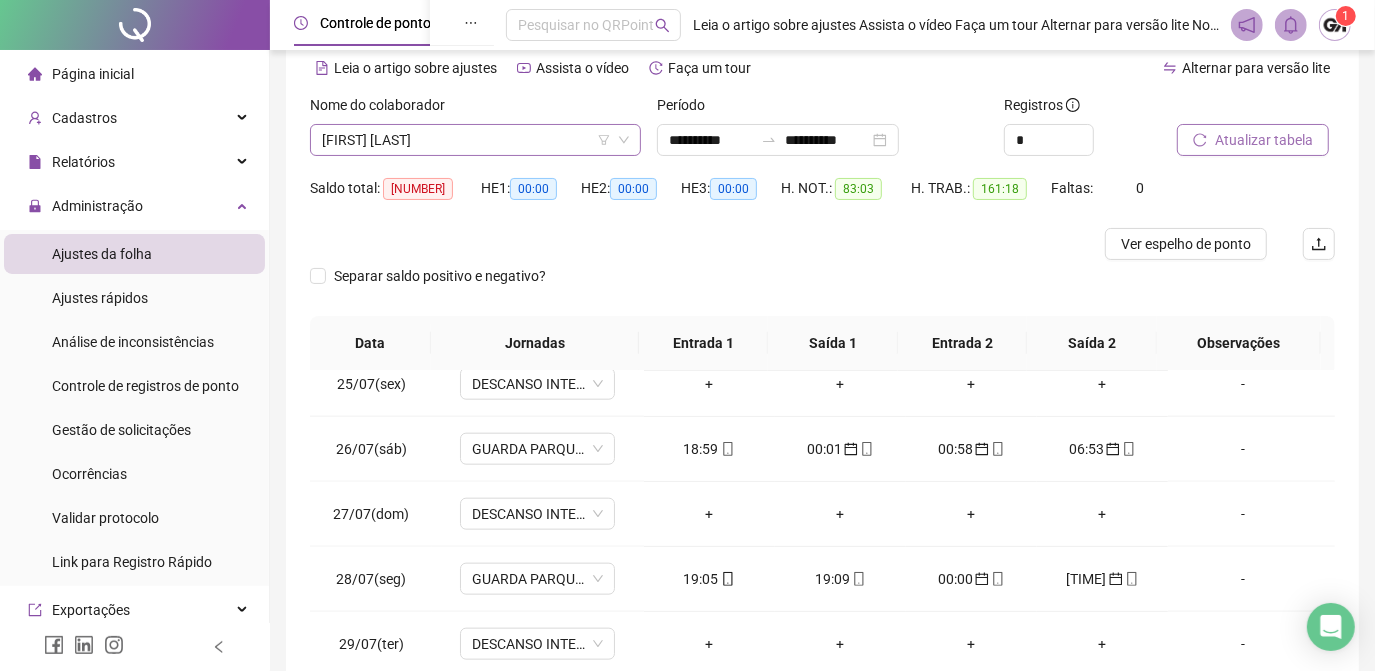 click on "[FIRST] [LAST]" at bounding box center [475, 140] 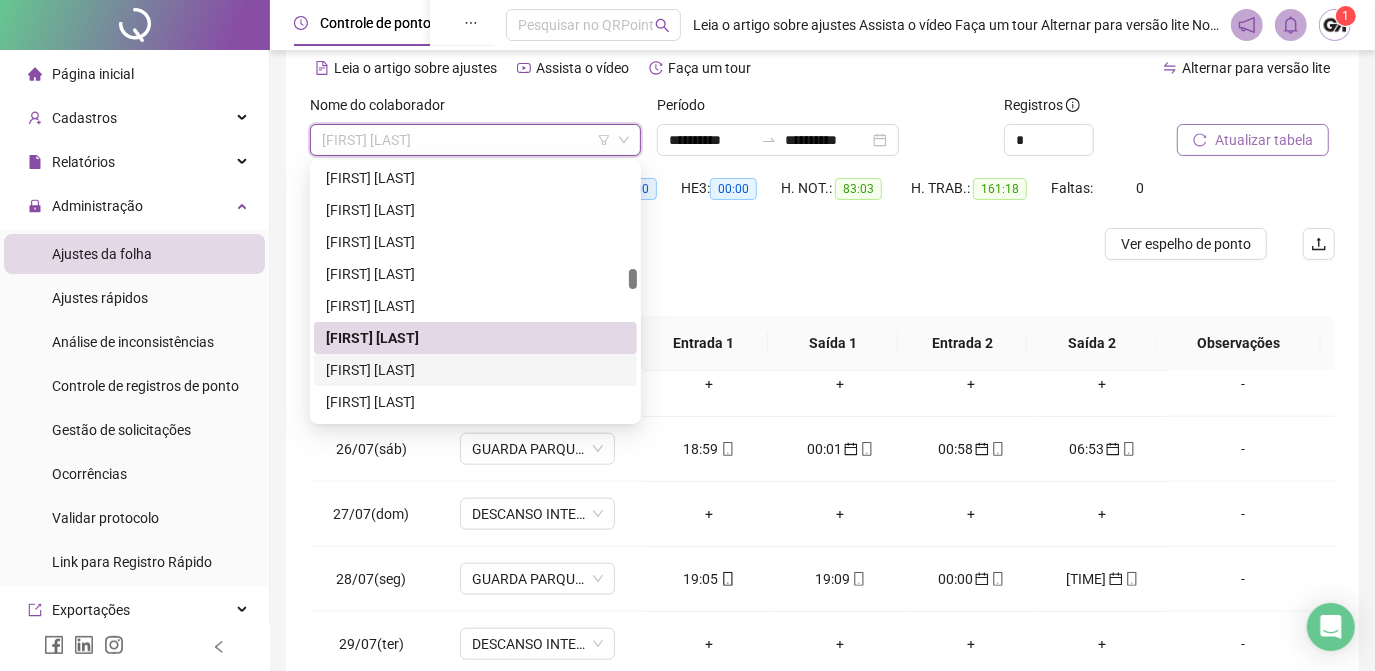 click on "[FIRST] [LAST]" at bounding box center (475, 370) 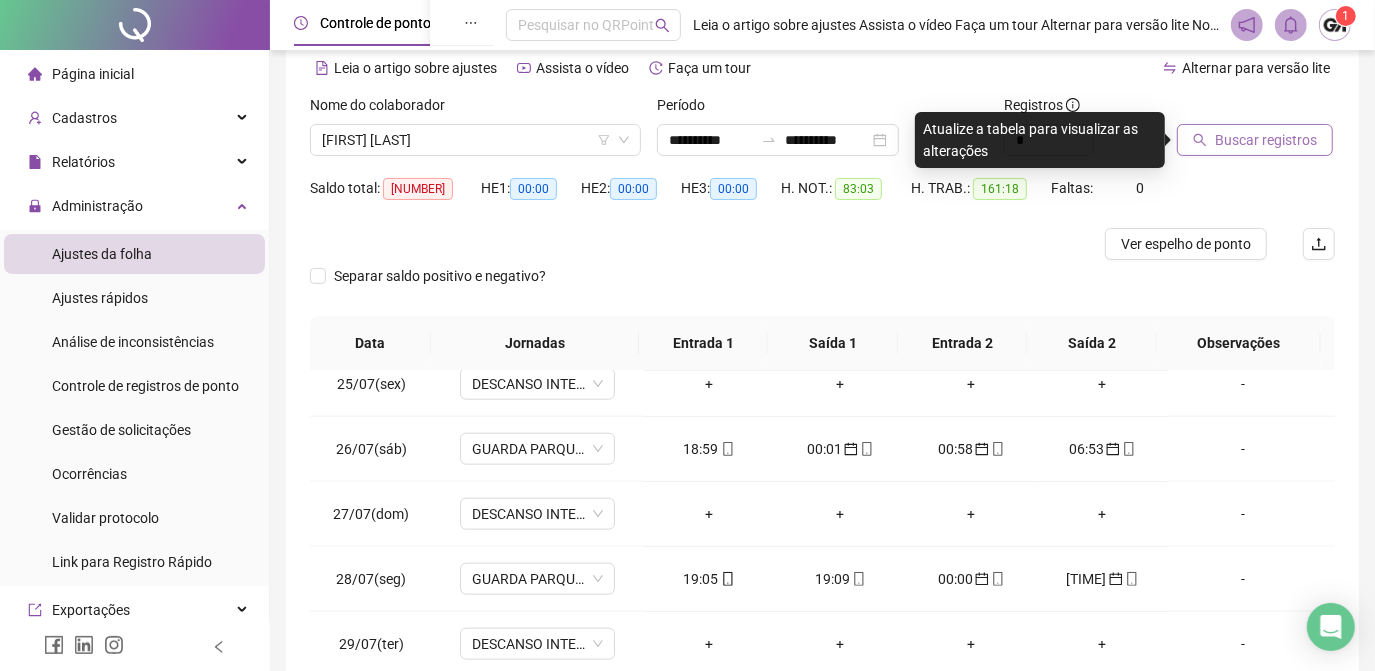 click on "Buscar registros" at bounding box center (1266, 140) 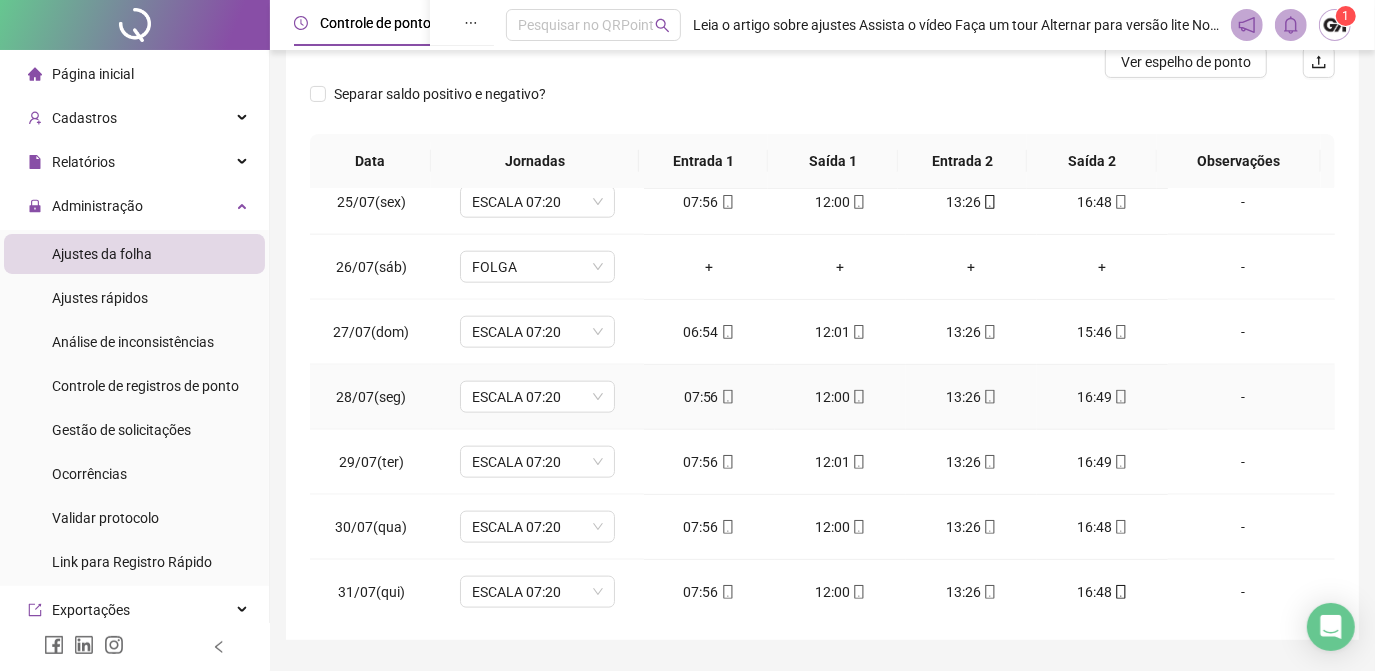 scroll, scrollTop: 326, scrollLeft: 0, axis: vertical 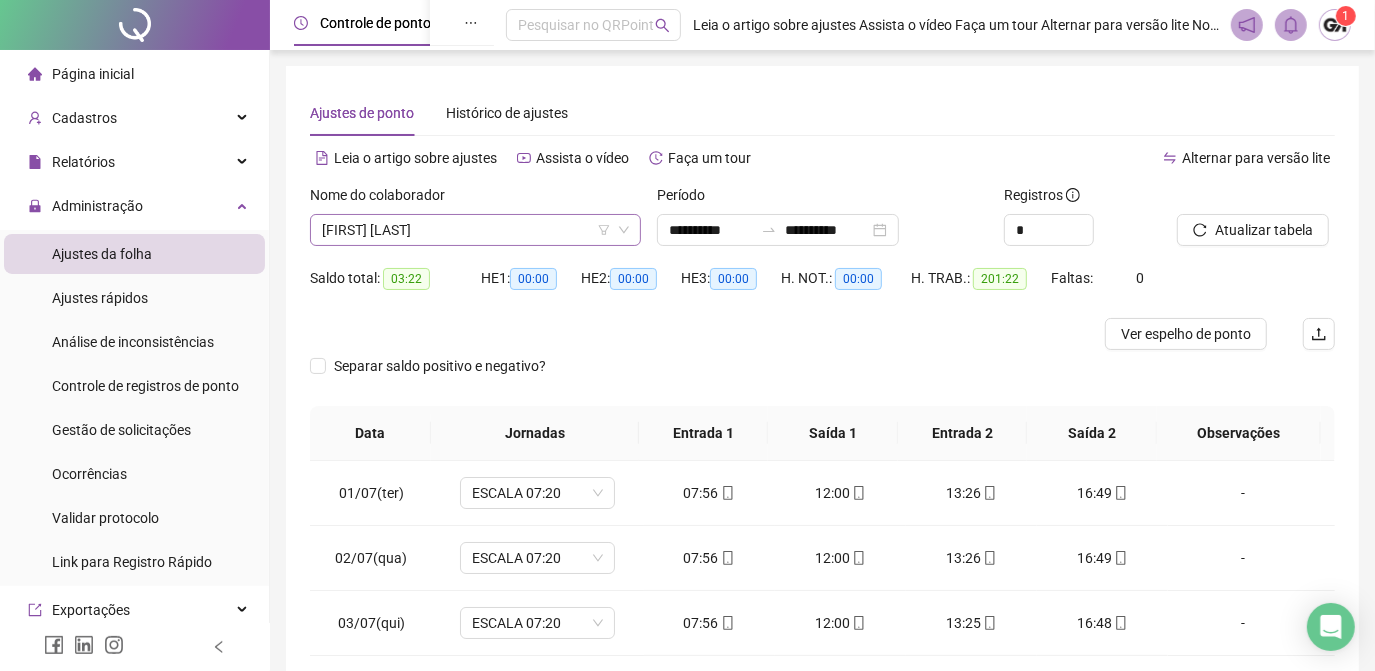 click on "[FIRST] [LAST]" at bounding box center (475, 230) 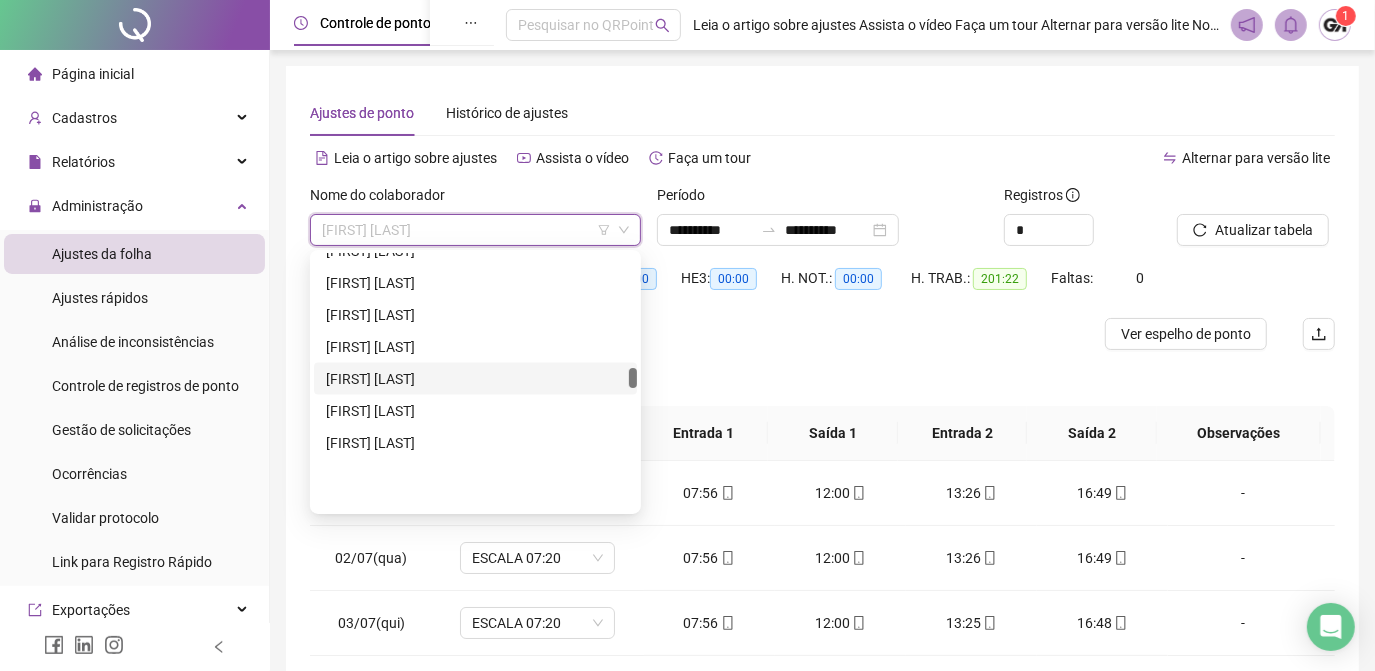 scroll, scrollTop: 2200, scrollLeft: 0, axis: vertical 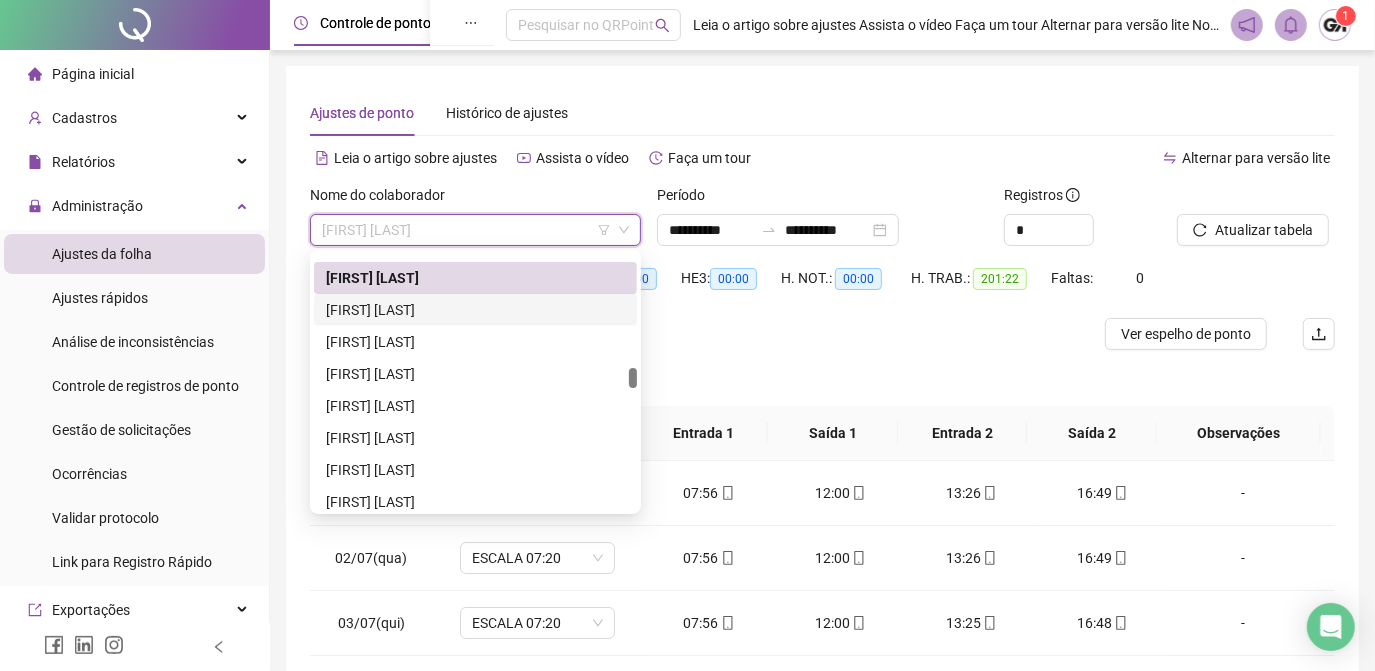 click on "[FIRST] [LAST]" at bounding box center (475, 310) 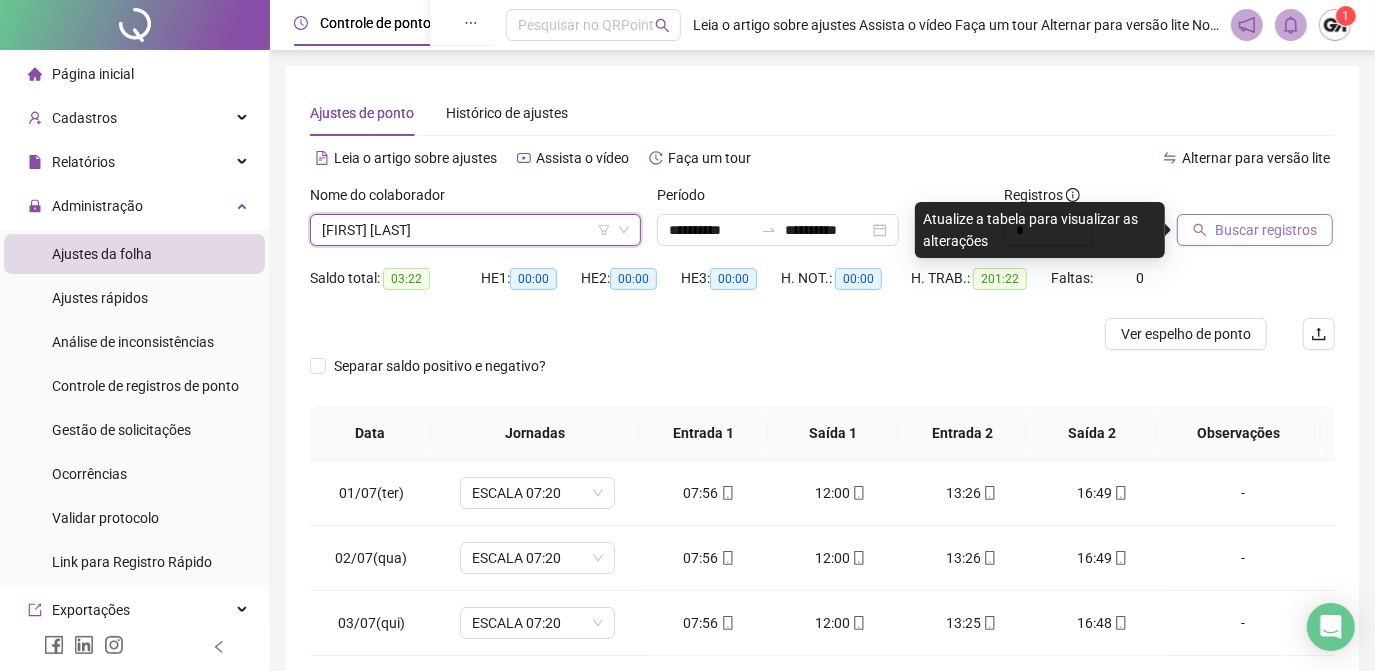 click on "Buscar registros" at bounding box center (1266, 230) 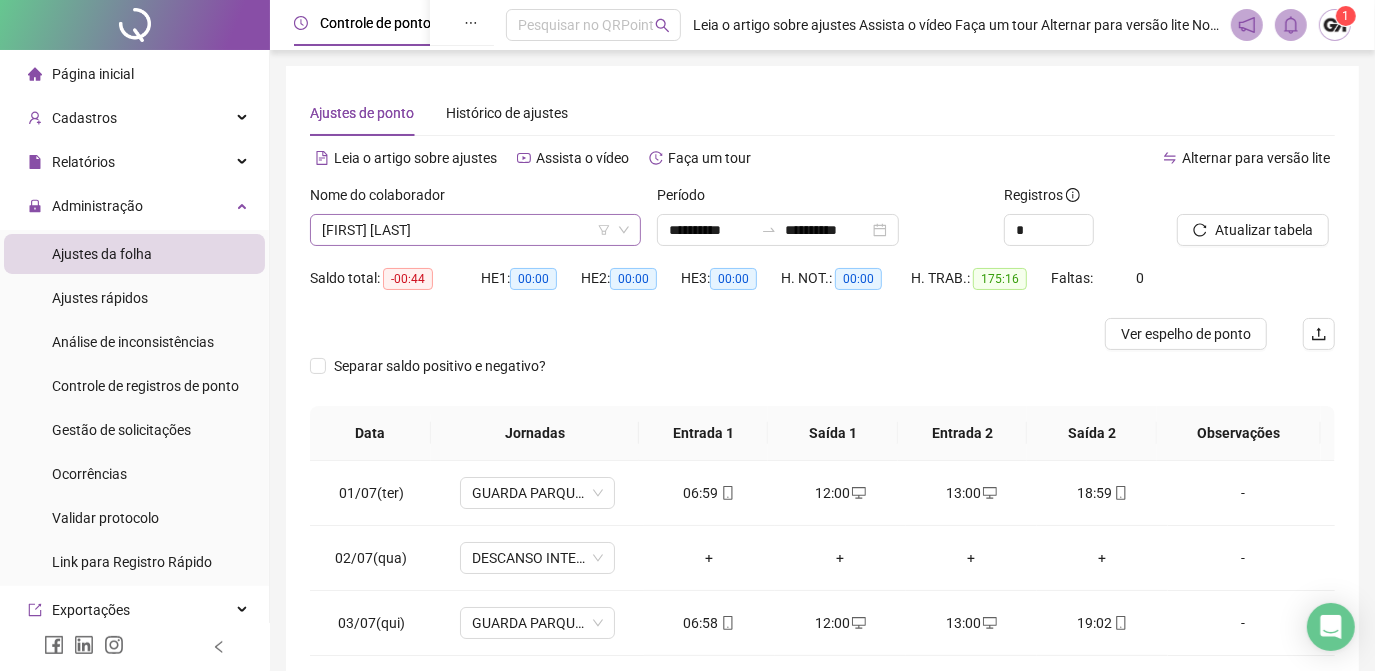 click on "[FIRST] [LAST]" at bounding box center [475, 230] 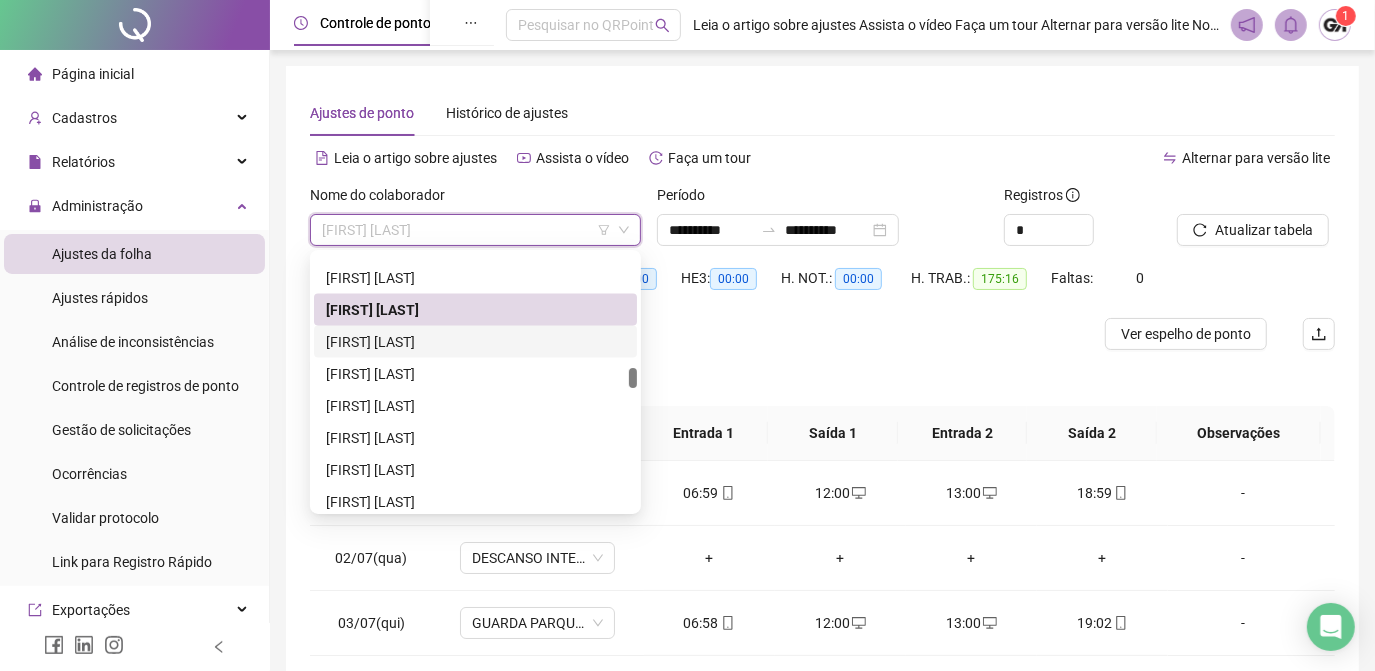 click on "[FIRST] [LAST]" at bounding box center (475, 342) 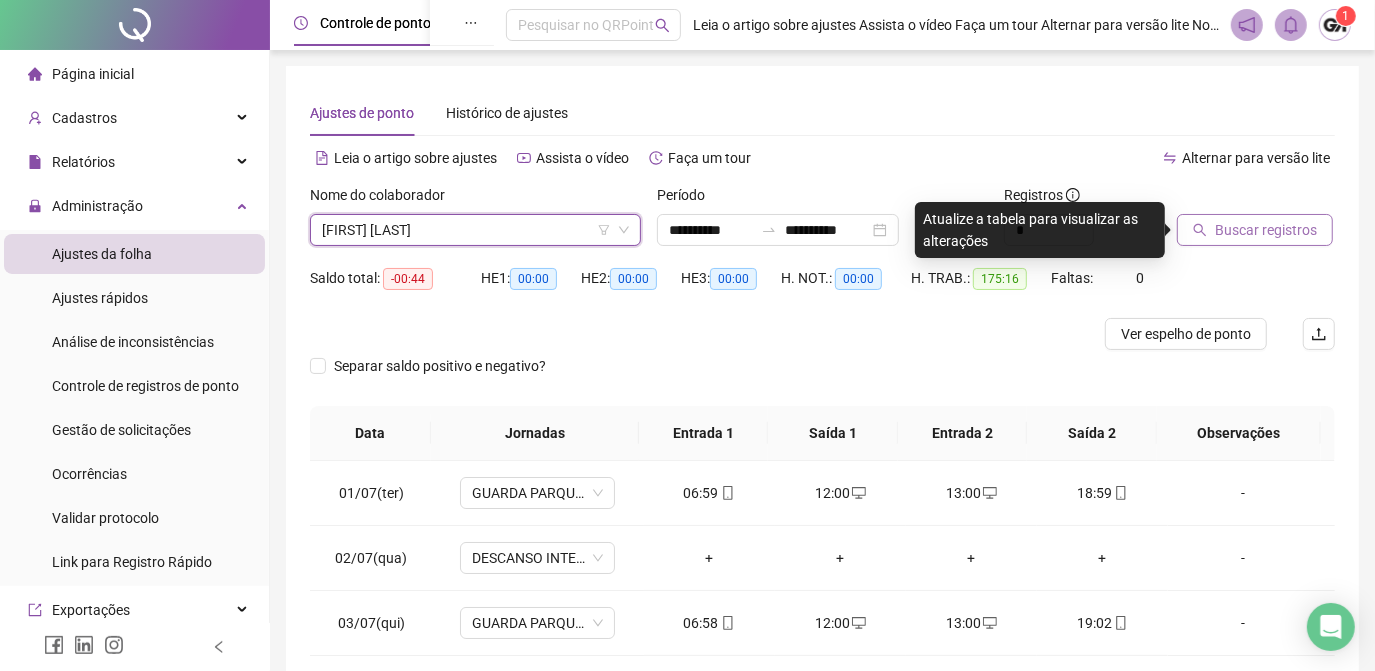 click on "Buscar registros" at bounding box center [1266, 230] 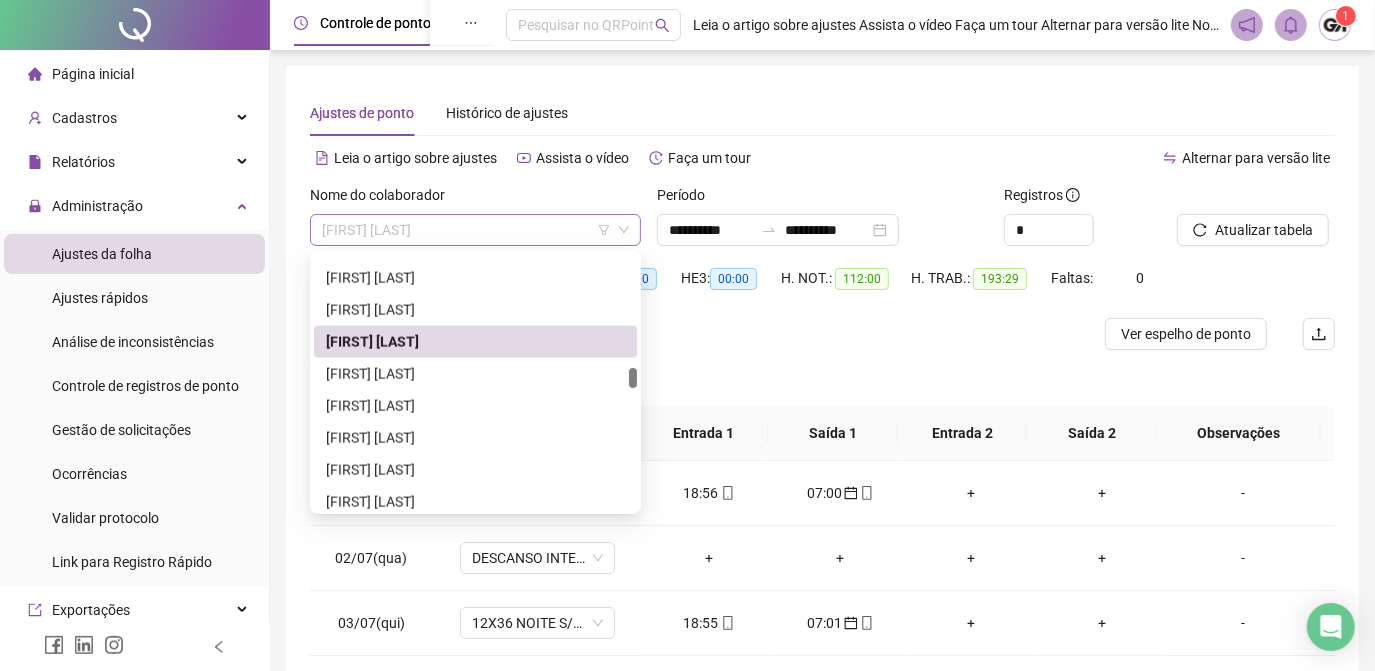 click on "[FIRST] [LAST]" at bounding box center (475, 230) 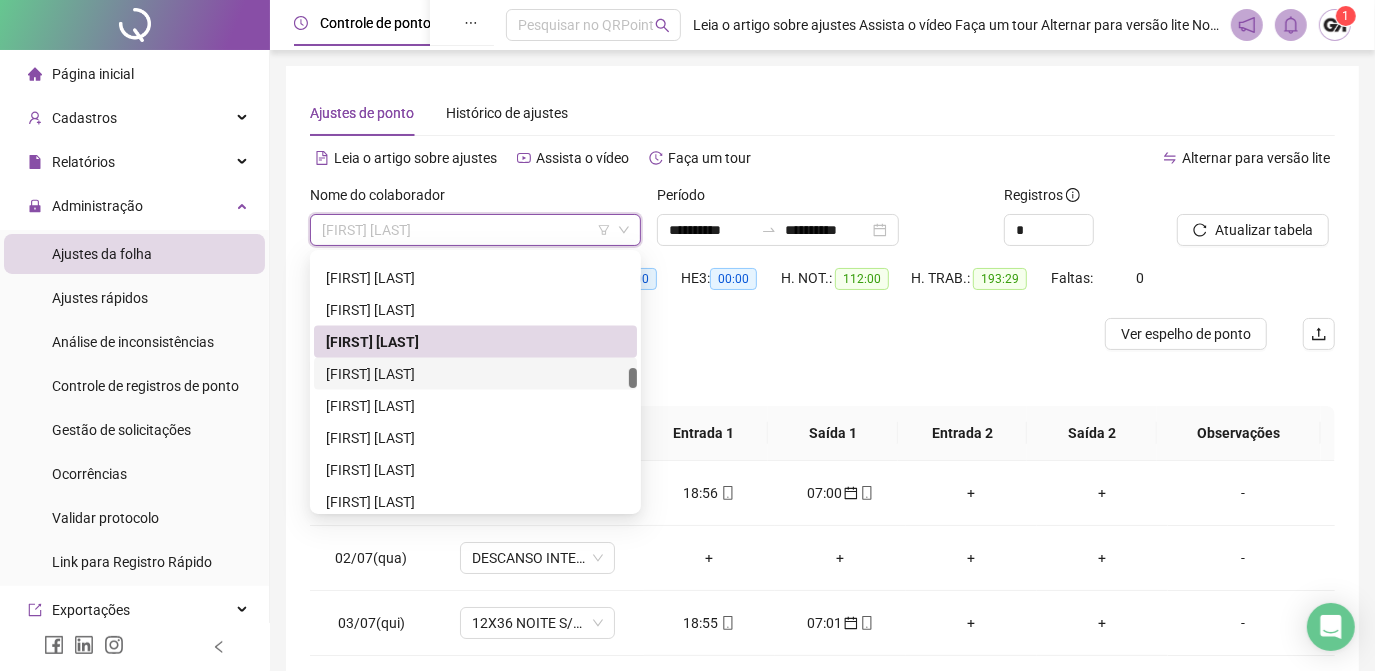 click on "[FIRST] [LAST]" at bounding box center (475, 374) 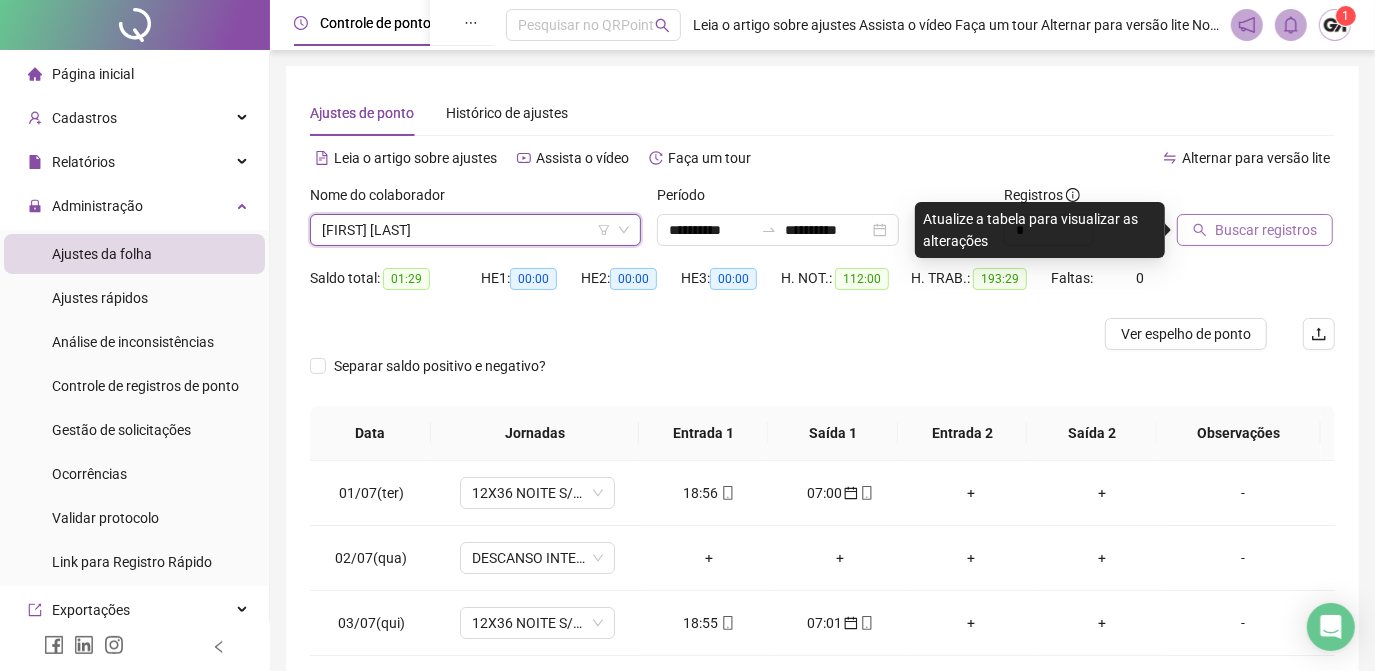 click on "Buscar registros" at bounding box center (1266, 230) 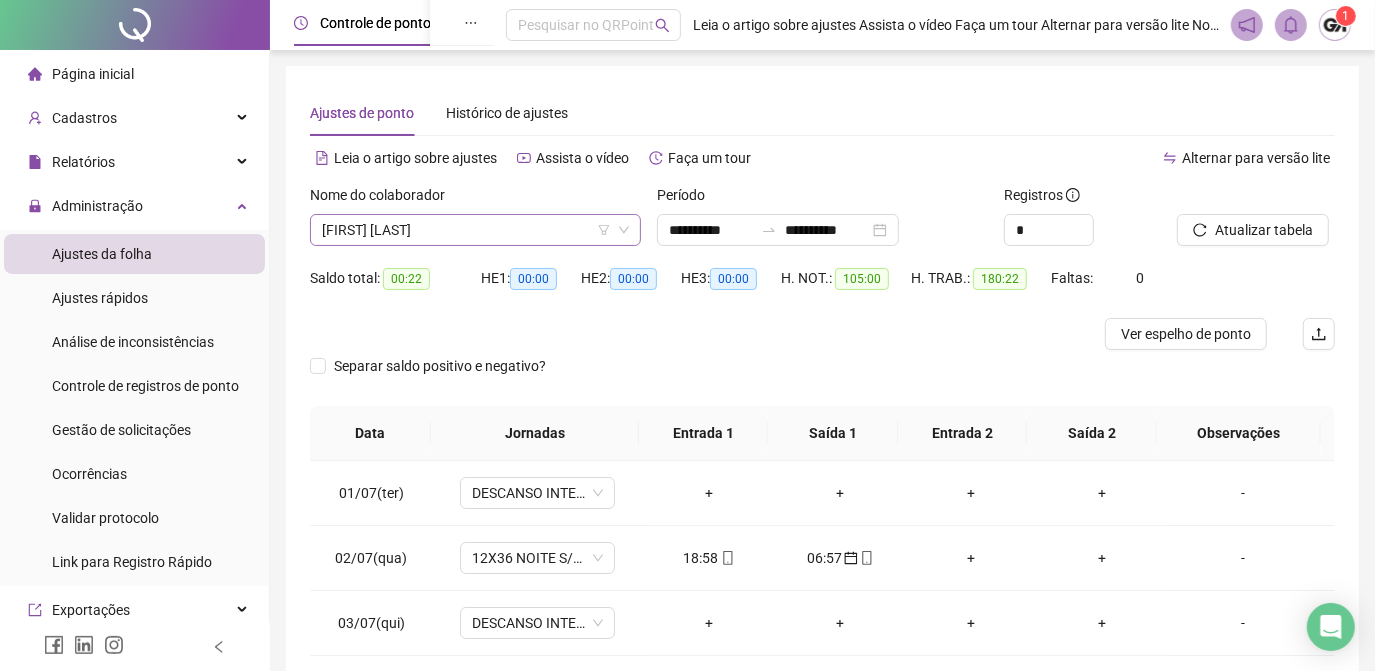 click on "[FIRST] [LAST]" at bounding box center [475, 230] 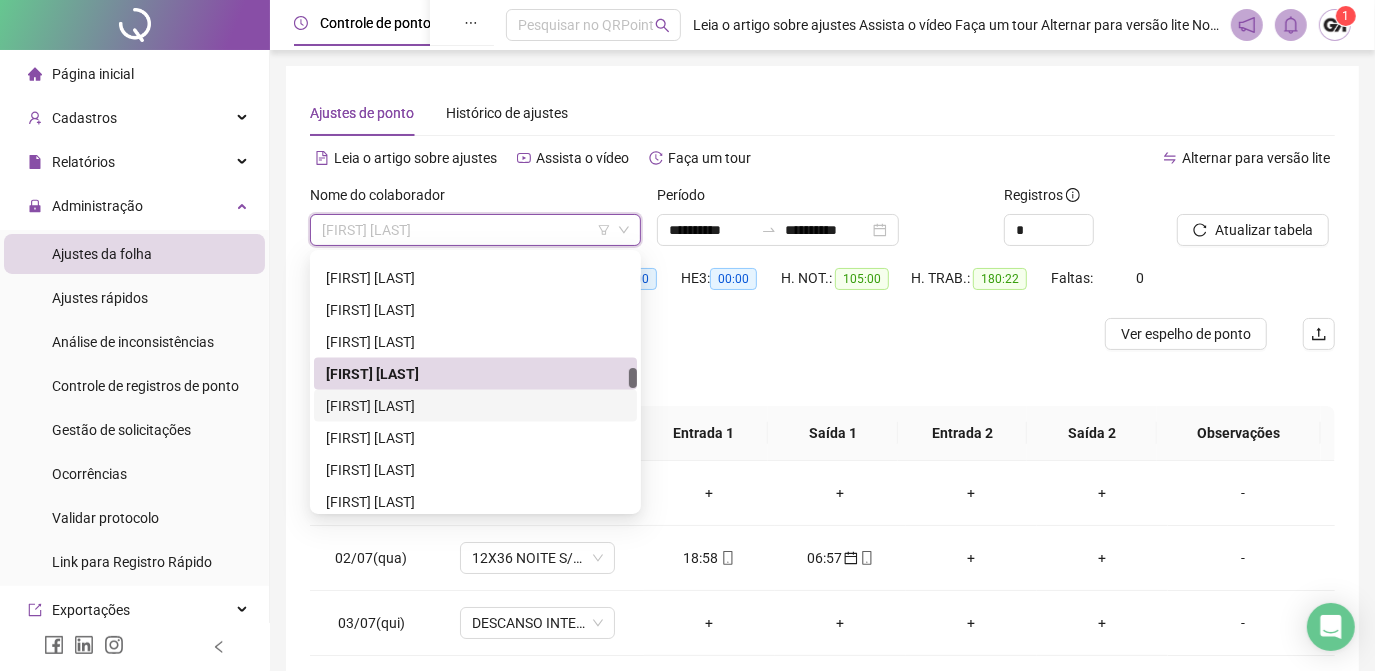 click on "[FIRST] [LAST]" at bounding box center [475, 406] 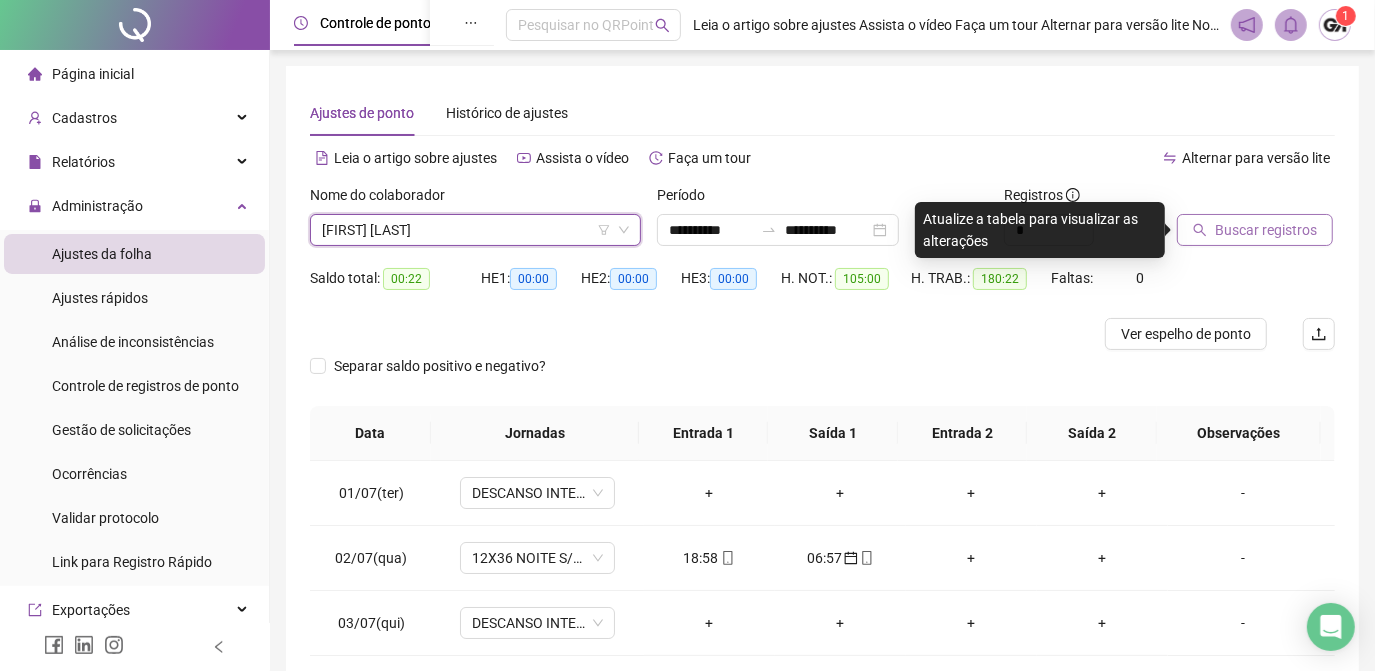 click on "Buscar registros" at bounding box center [1255, 230] 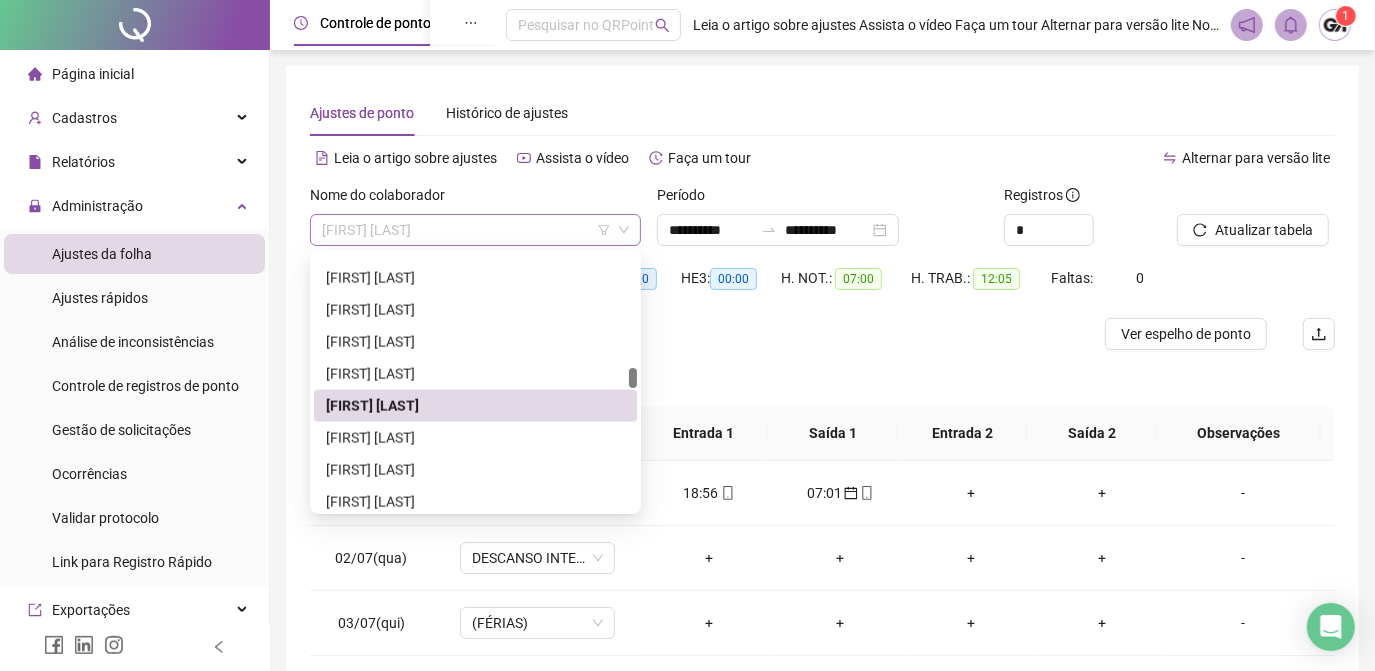 click on "[FIRST] [LAST]" at bounding box center (475, 230) 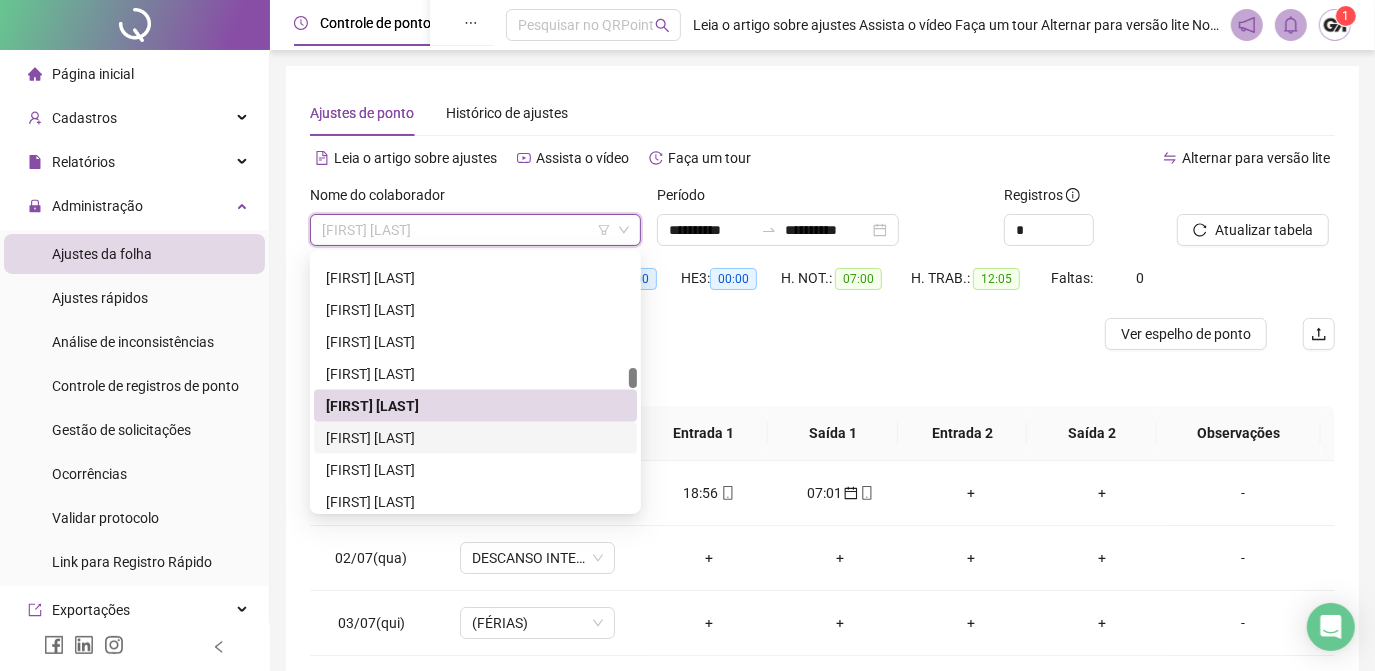 click on "[FIRST] [LAST]" at bounding box center (475, 438) 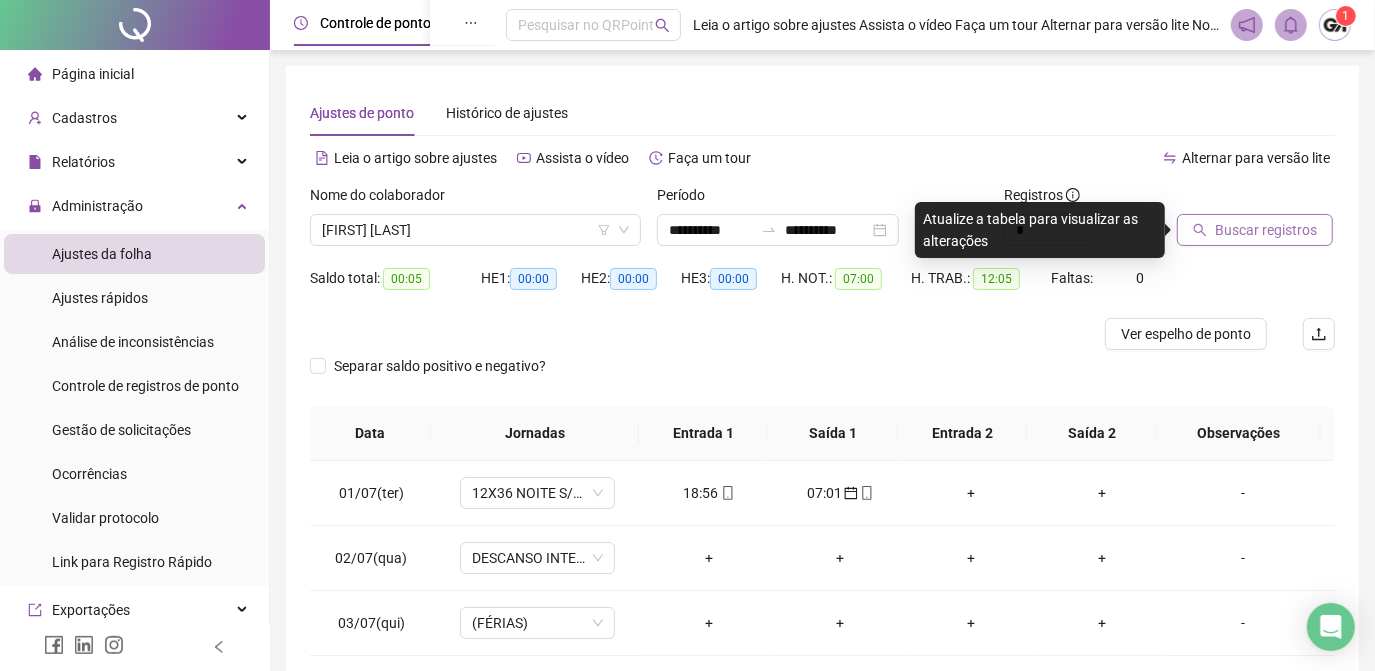 click 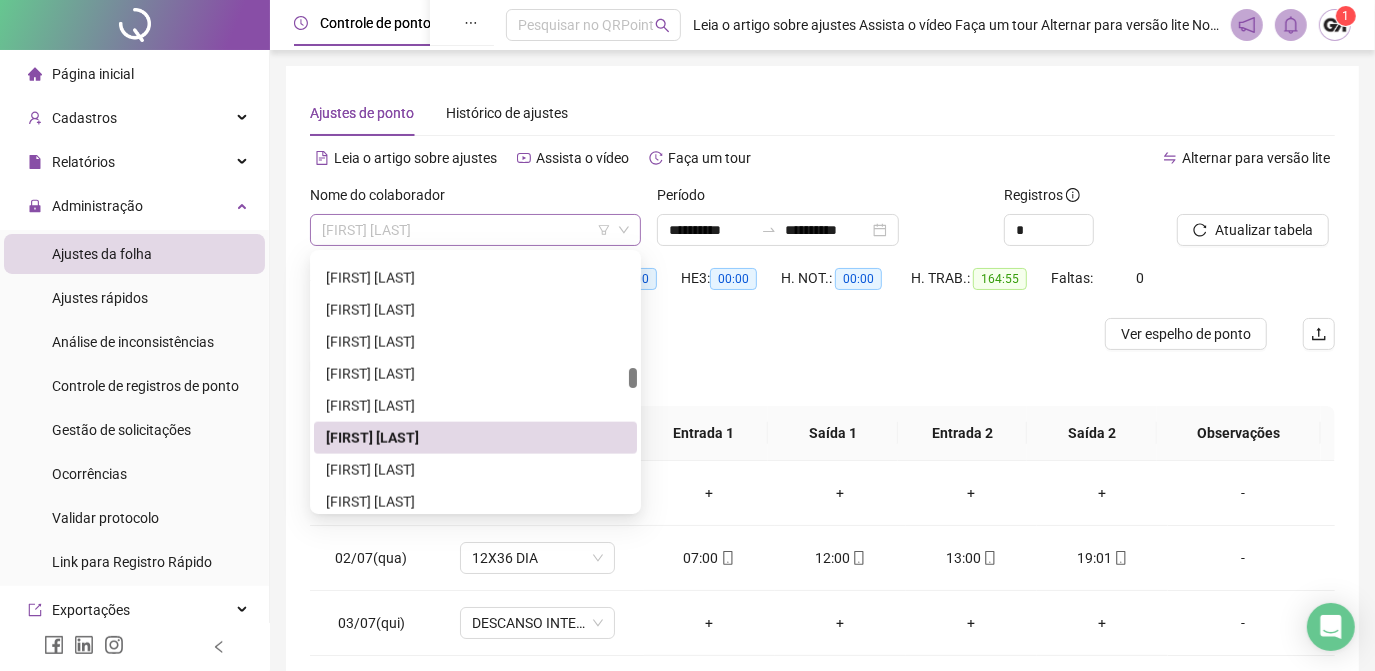 click on "[FIRST] [LAST]" at bounding box center [475, 230] 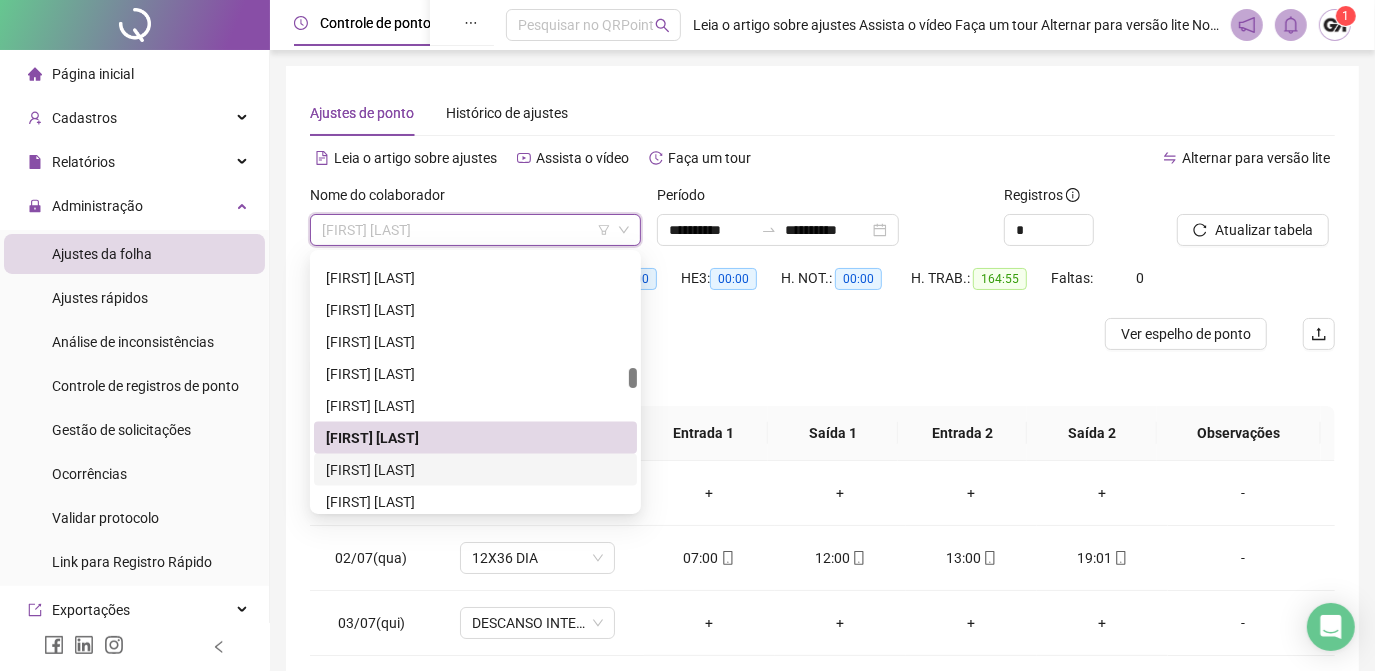 click on "[FIRST] [LAST]" at bounding box center [475, 470] 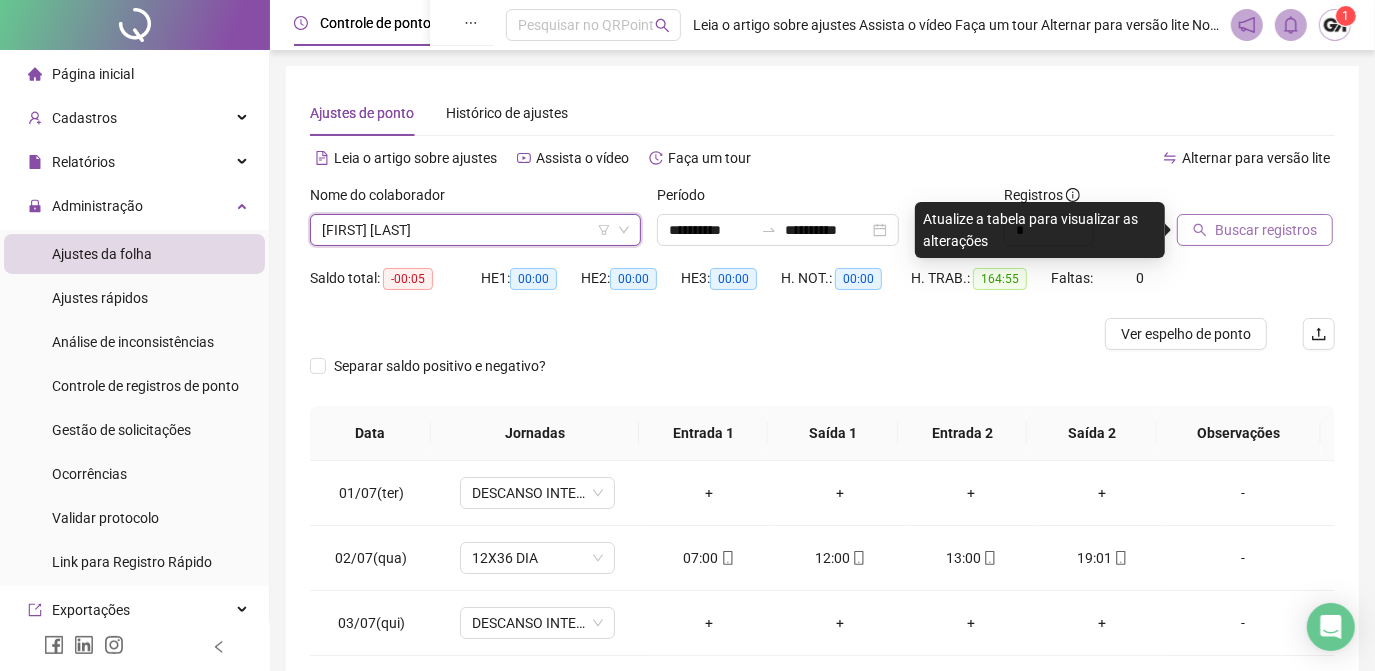 click on "Buscar registros" at bounding box center [1266, 230] 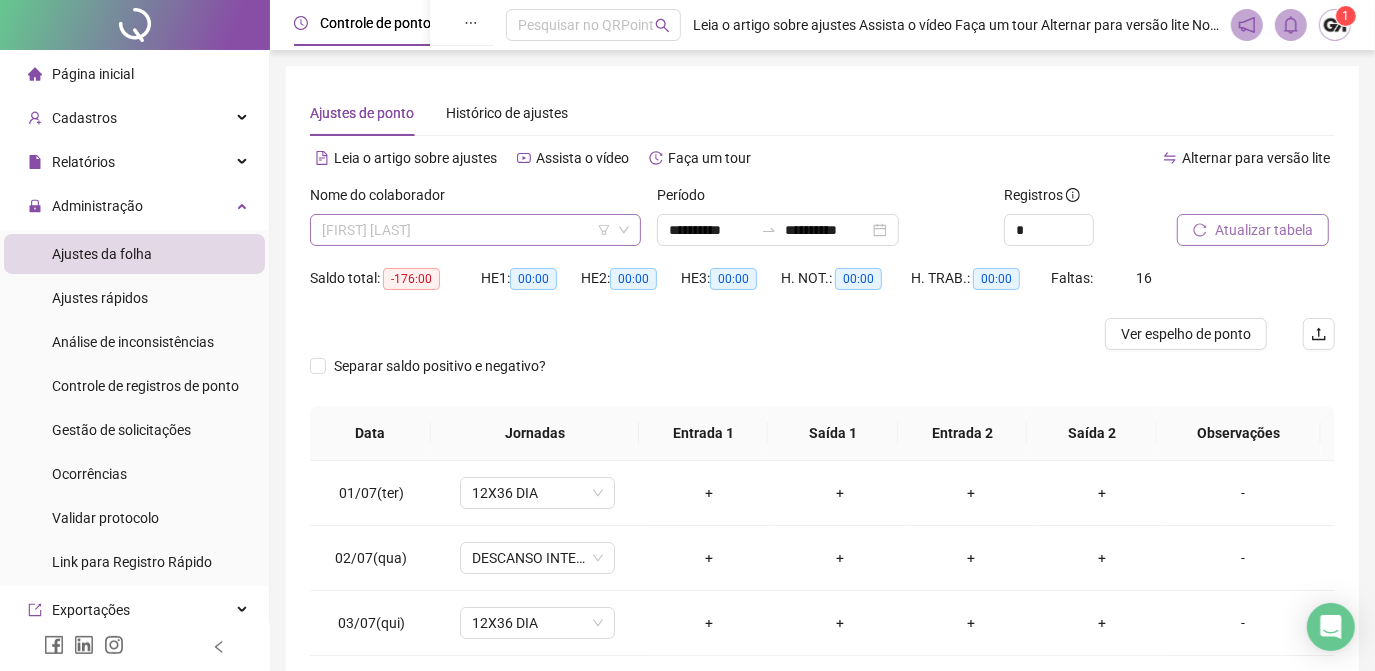 click on "[FIRST] [LAST]" at bounding box center (475, 230) 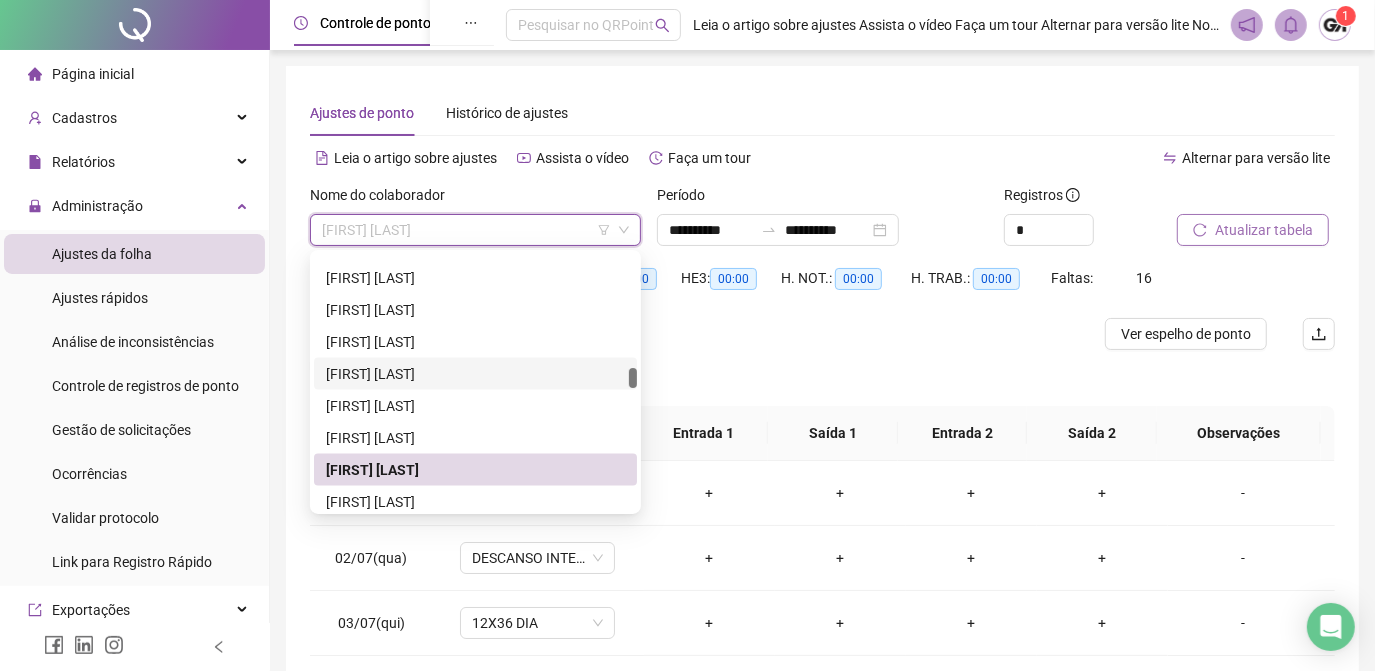 scroll, scrollTop: 2382, scrollLeft: 0, axis: vertical 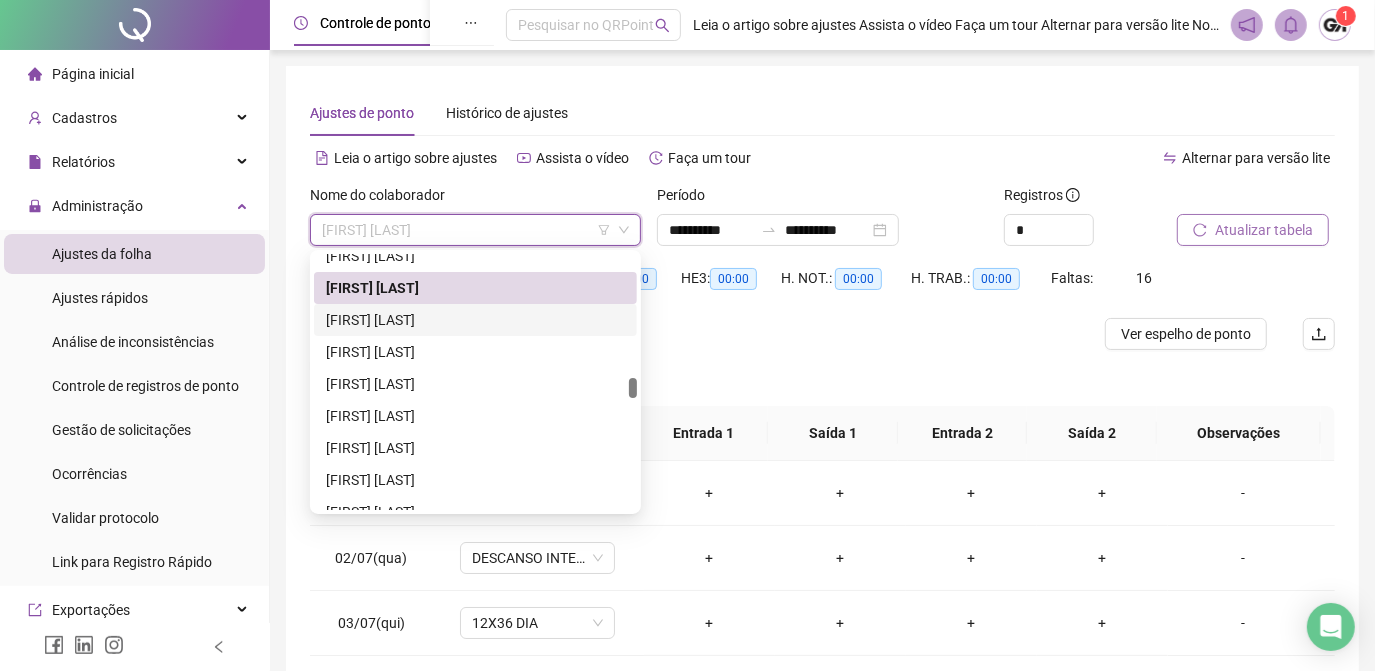 click on "[FIRST] [LAST]" at bounding box center (475, 320) 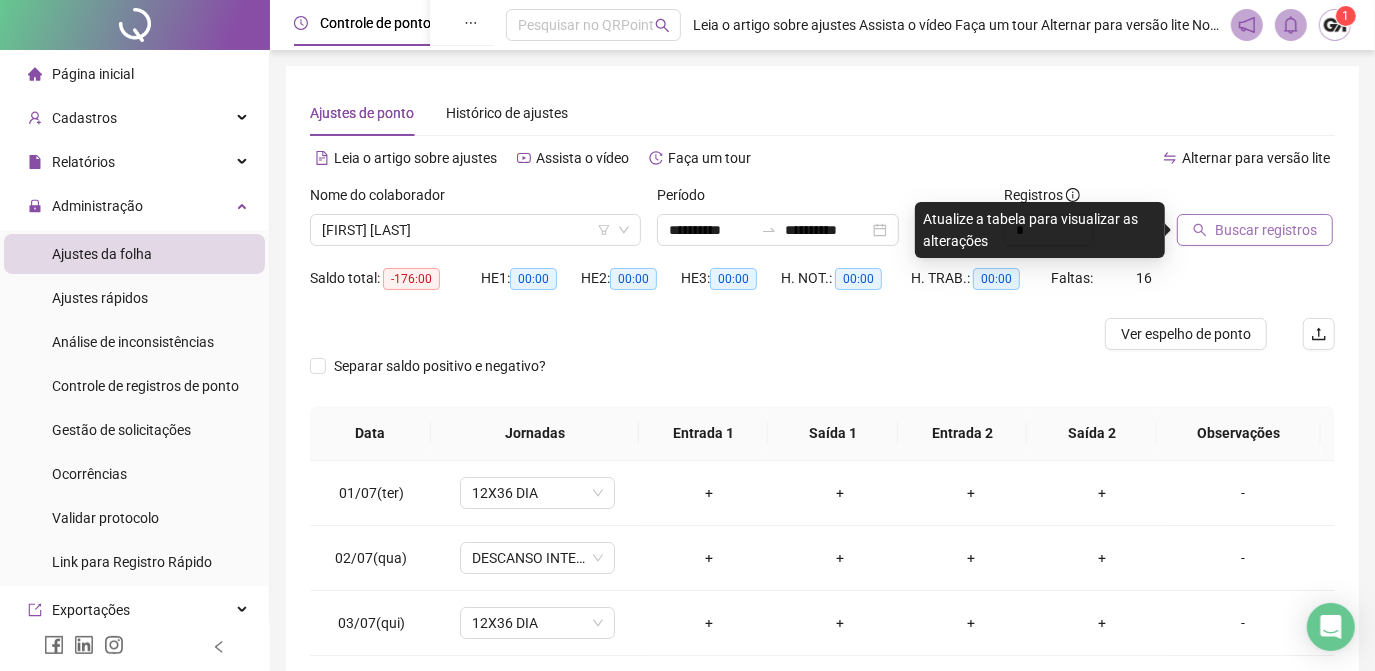 click on "Buscar registros" at bounding box center [1266, 230] 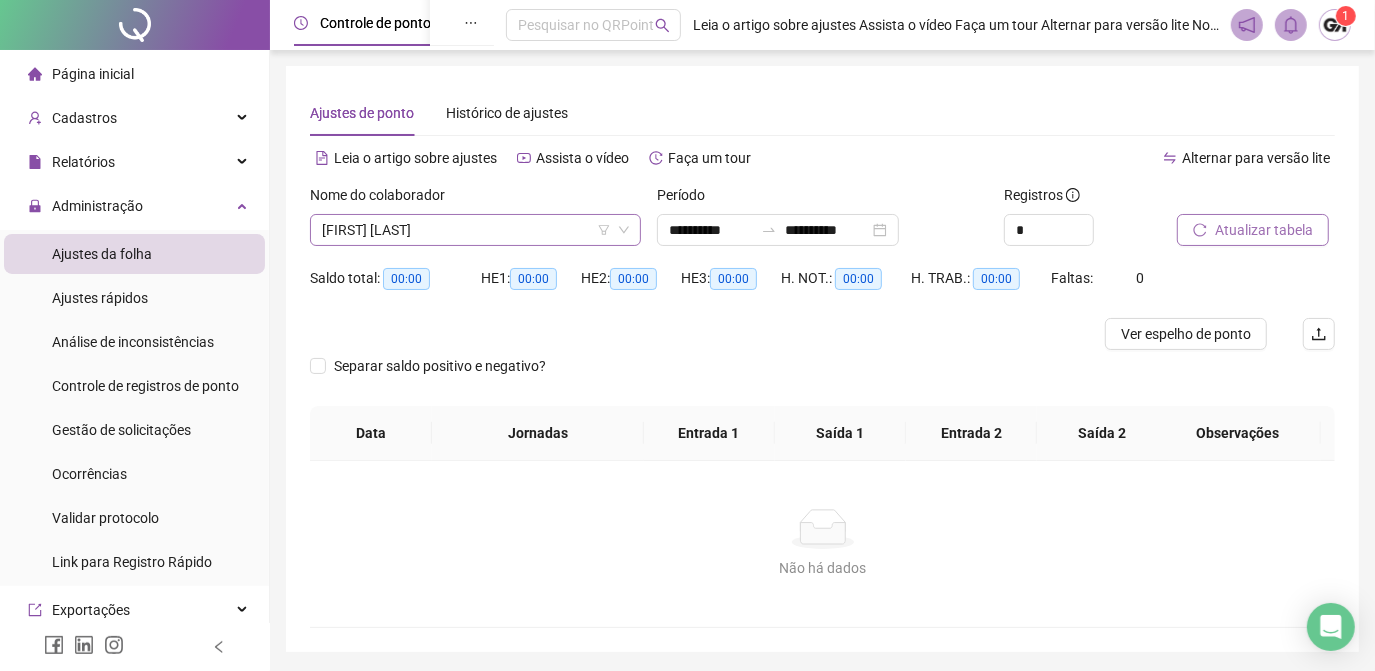 click on "[FIRST] [LAST]" at bounding box center (475, 230) 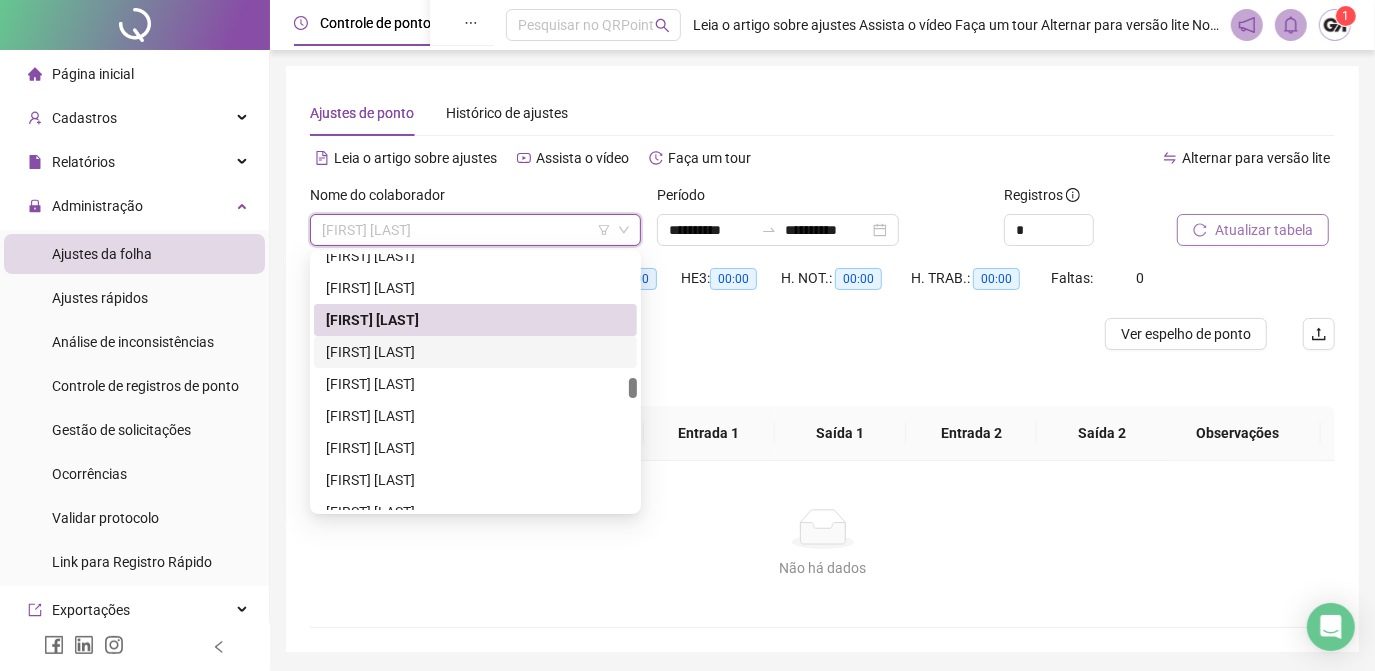 click on "[FIRST] [LAST]" at bounding box center [475, 352] 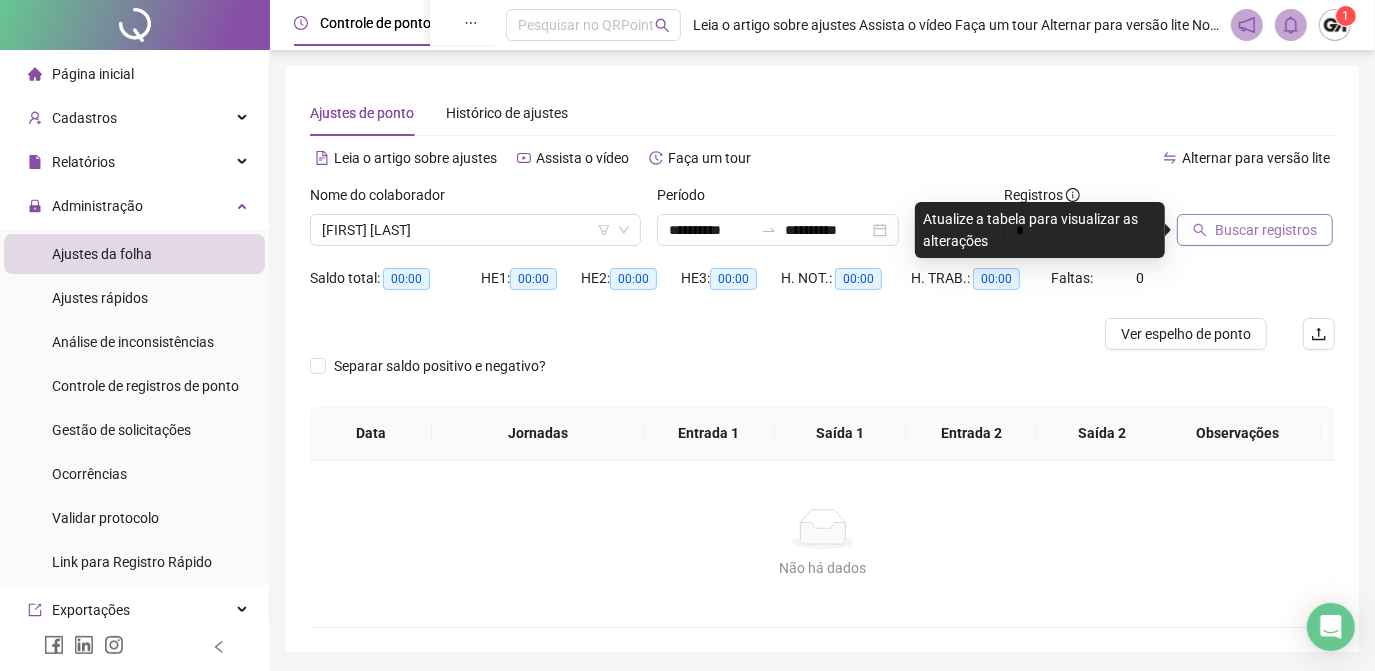 click on "Buscar registros" at bounding box center (1266, 230) 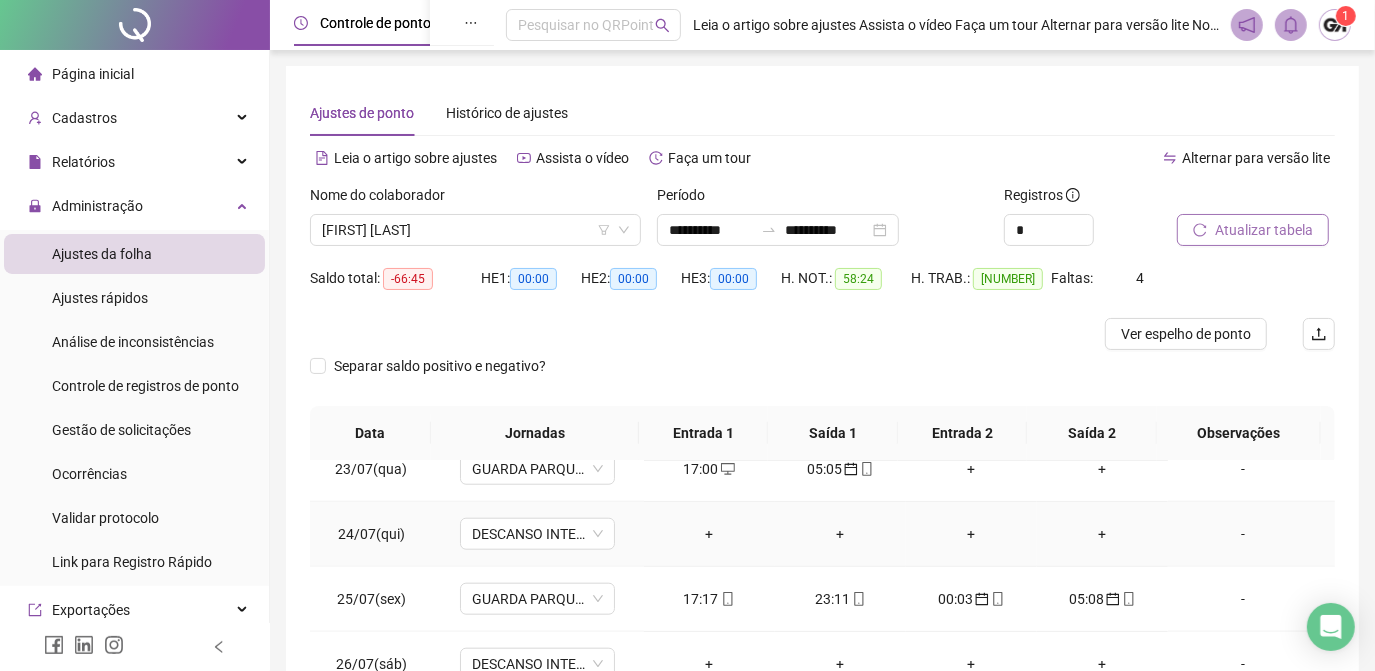 scroll, scrollTop: 1579, scrollLeft: 0, axis: vertical 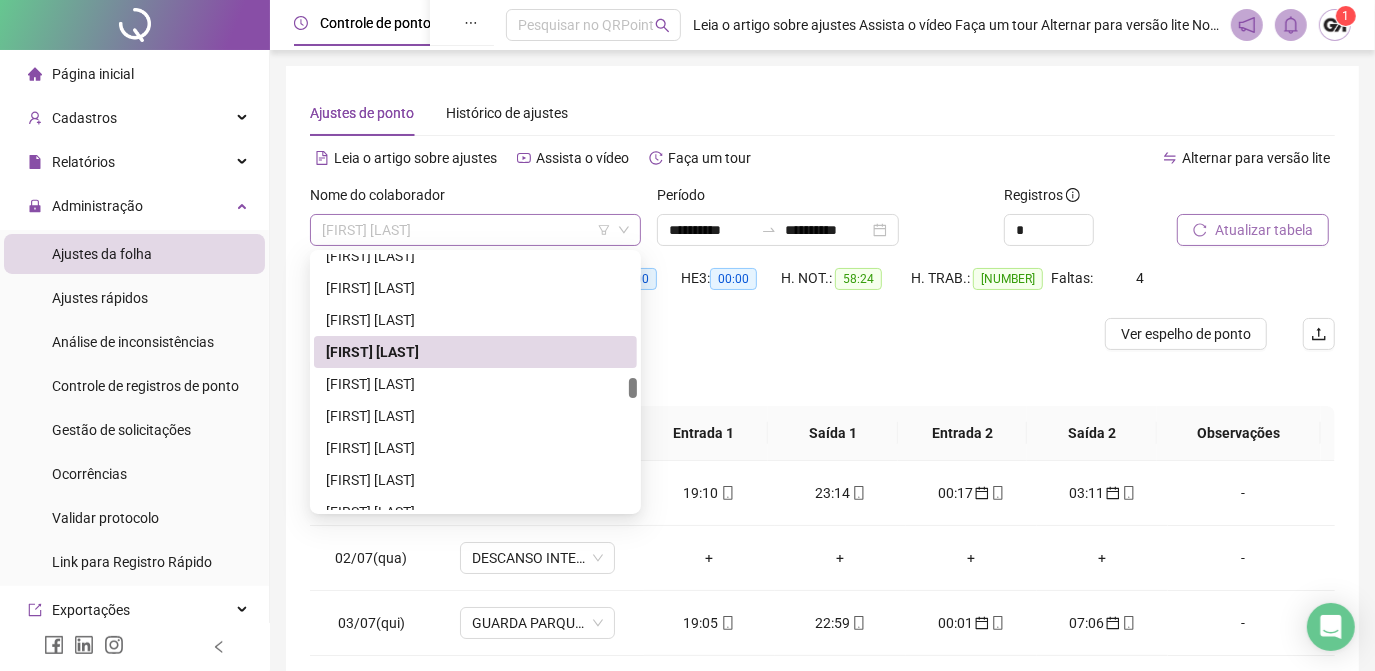 click on "[FIRST] [LAST]" at bounding box center [475, 230] 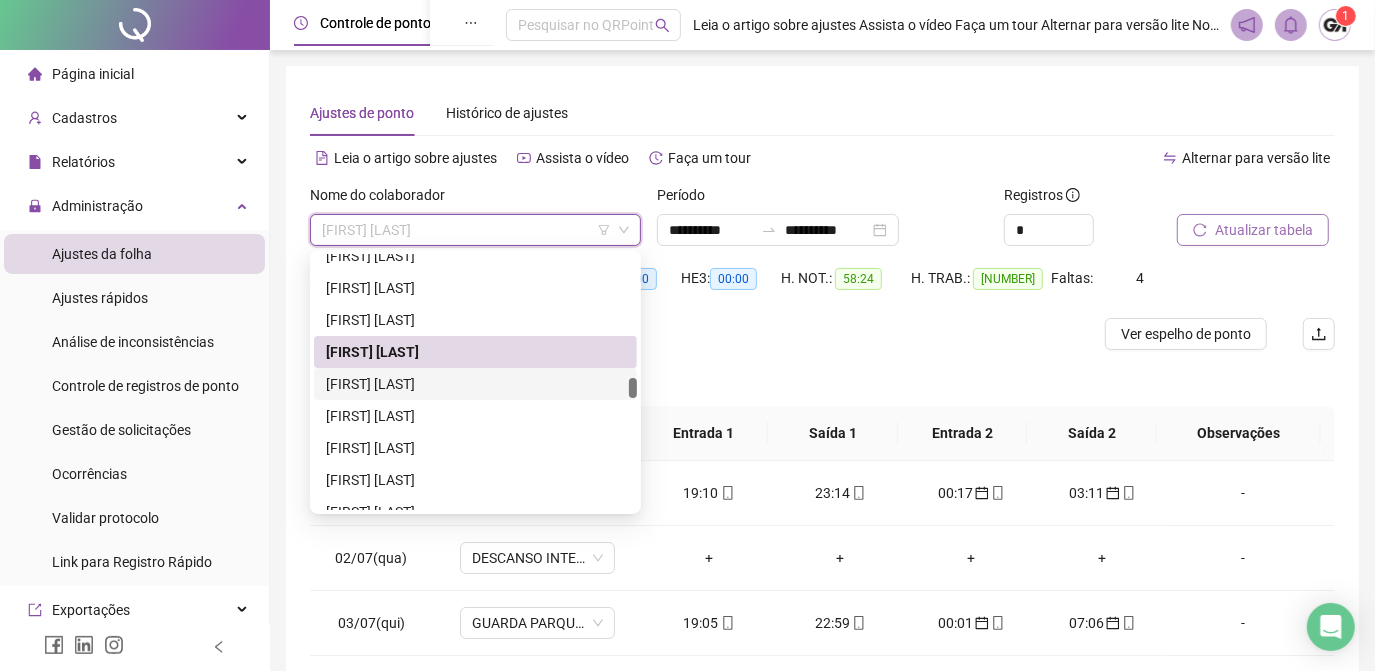 click on "[FIRST] [LAST]" at bounding box center [475, 384] 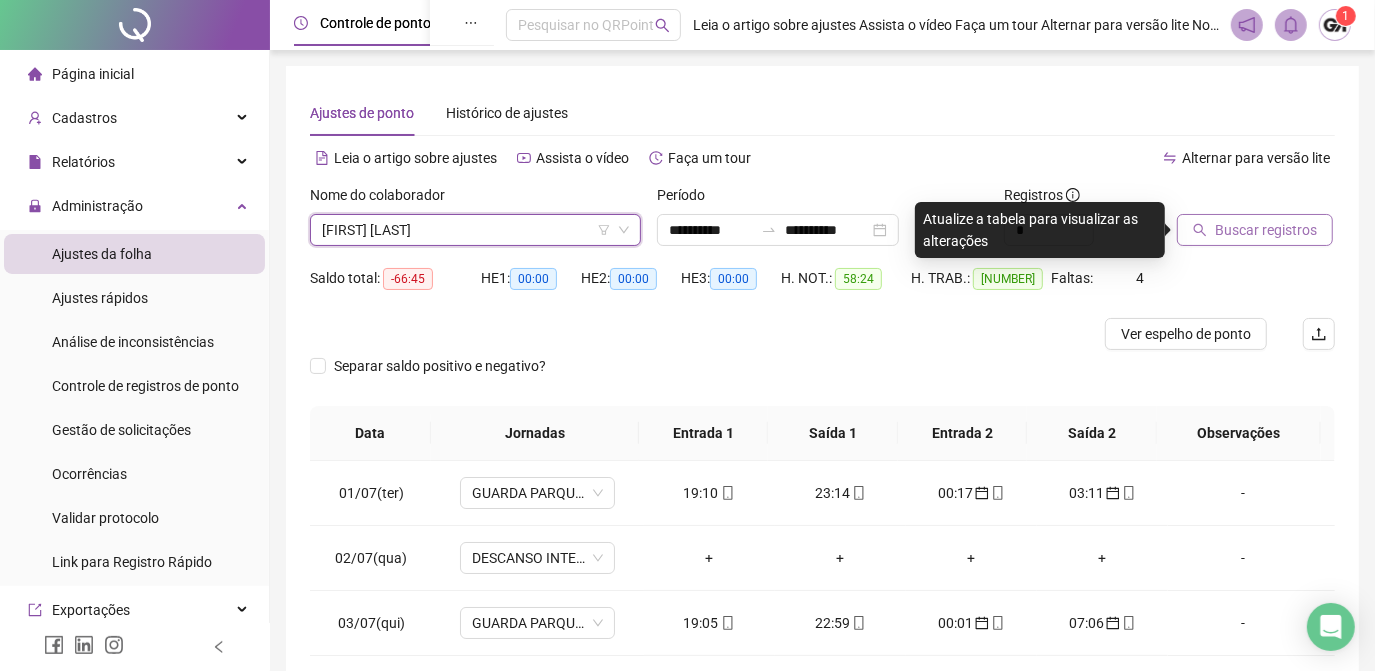 click on "Buscar registros" at bounding box center [1266, 230] 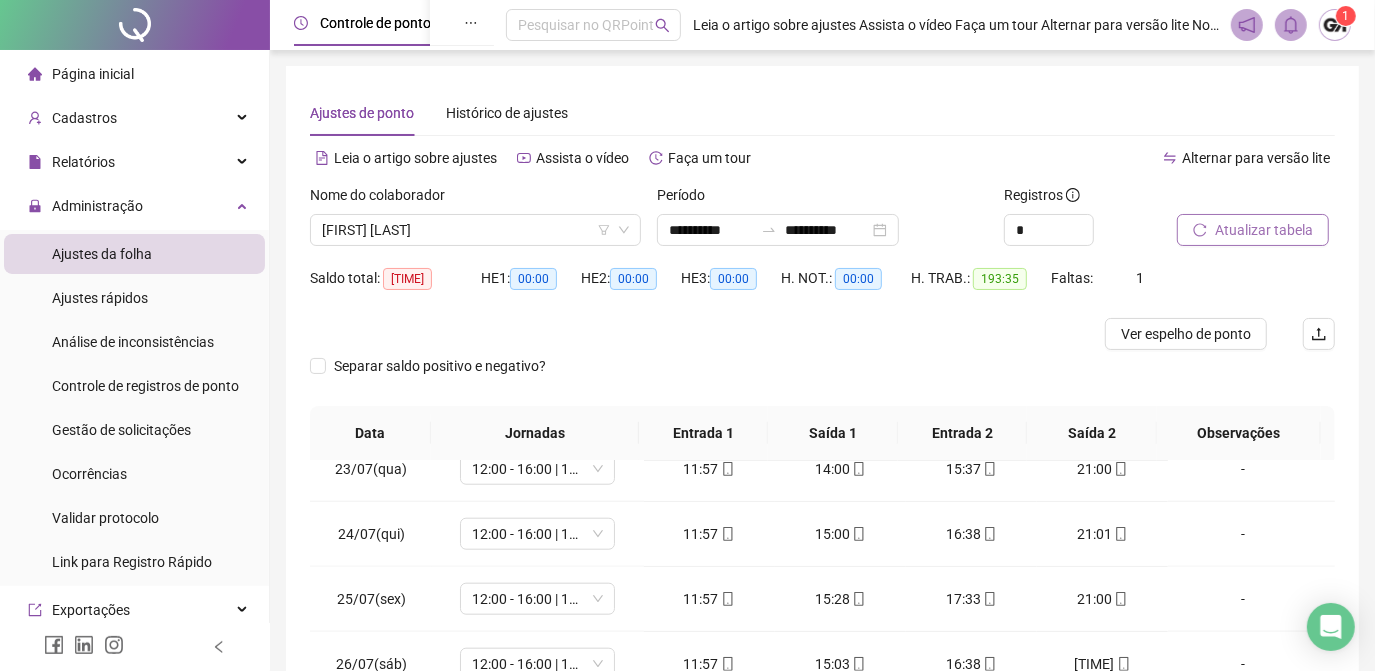 scroll, scrollTop: 1579, scrollLeft: 0, axis: vertical 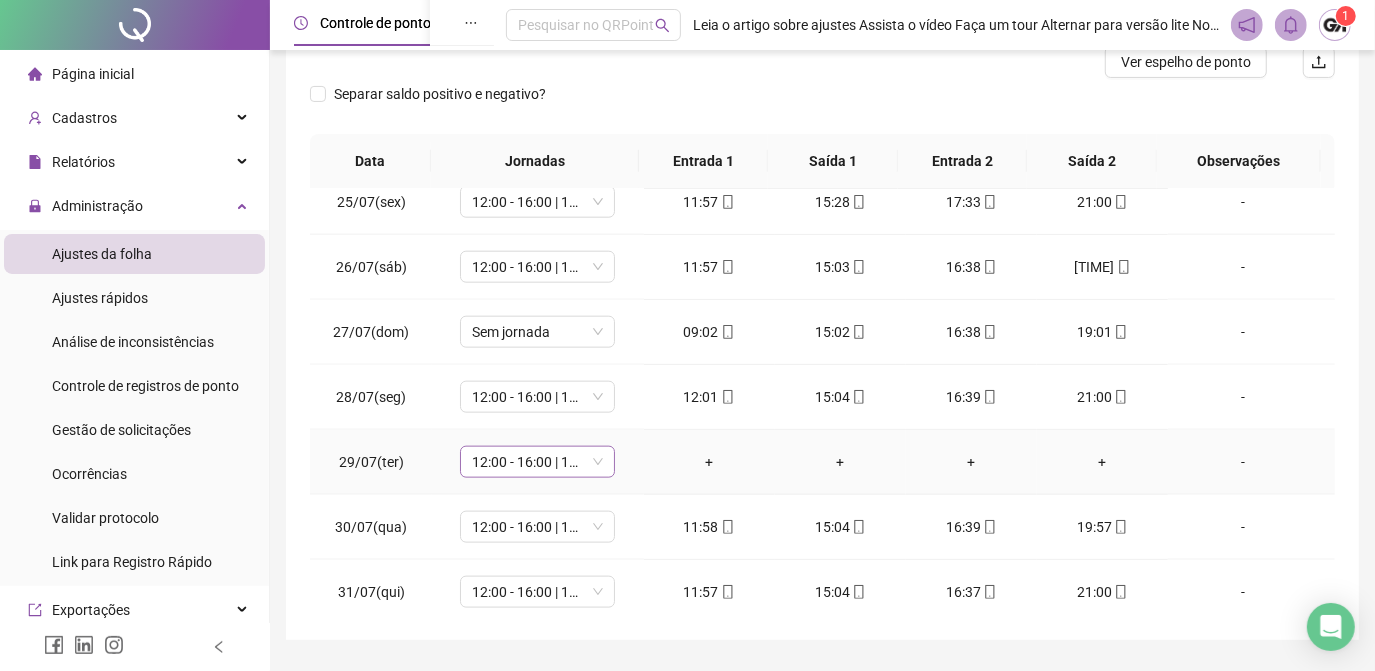 click on "12:00 - 16:00 | 17:00 - 21:00" at bounding box center [537, 462] 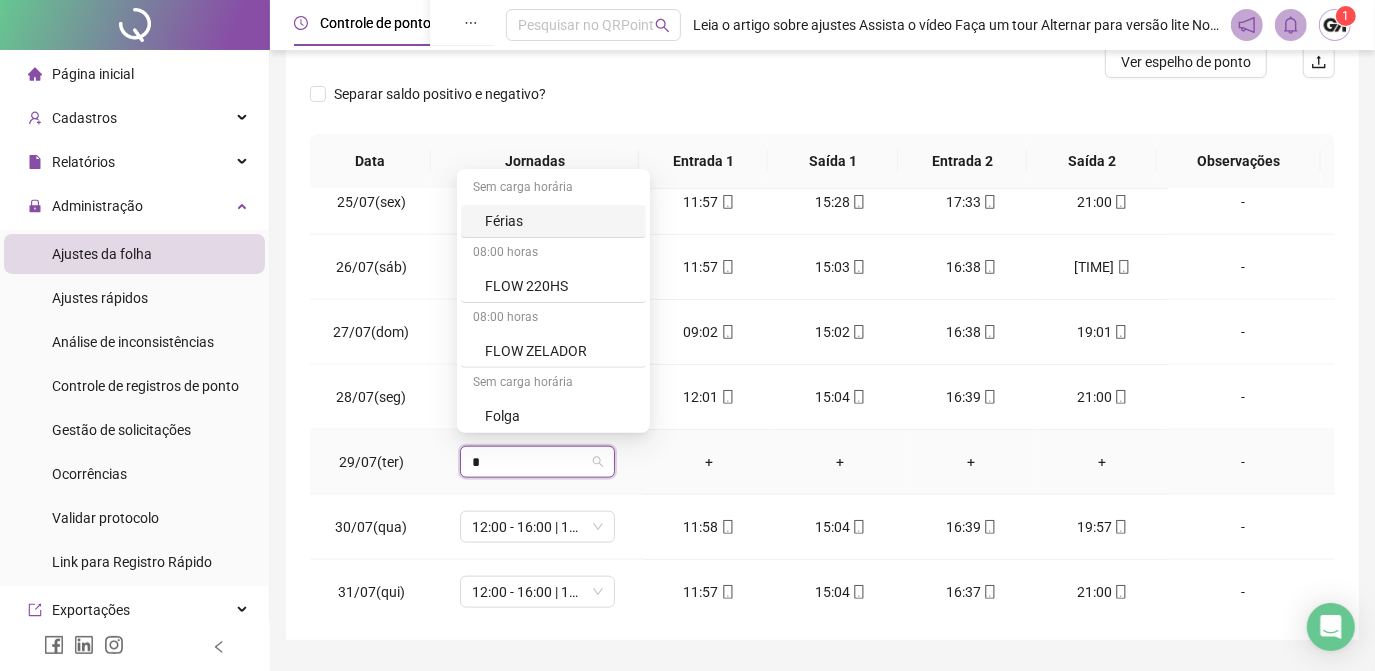 type on "*" 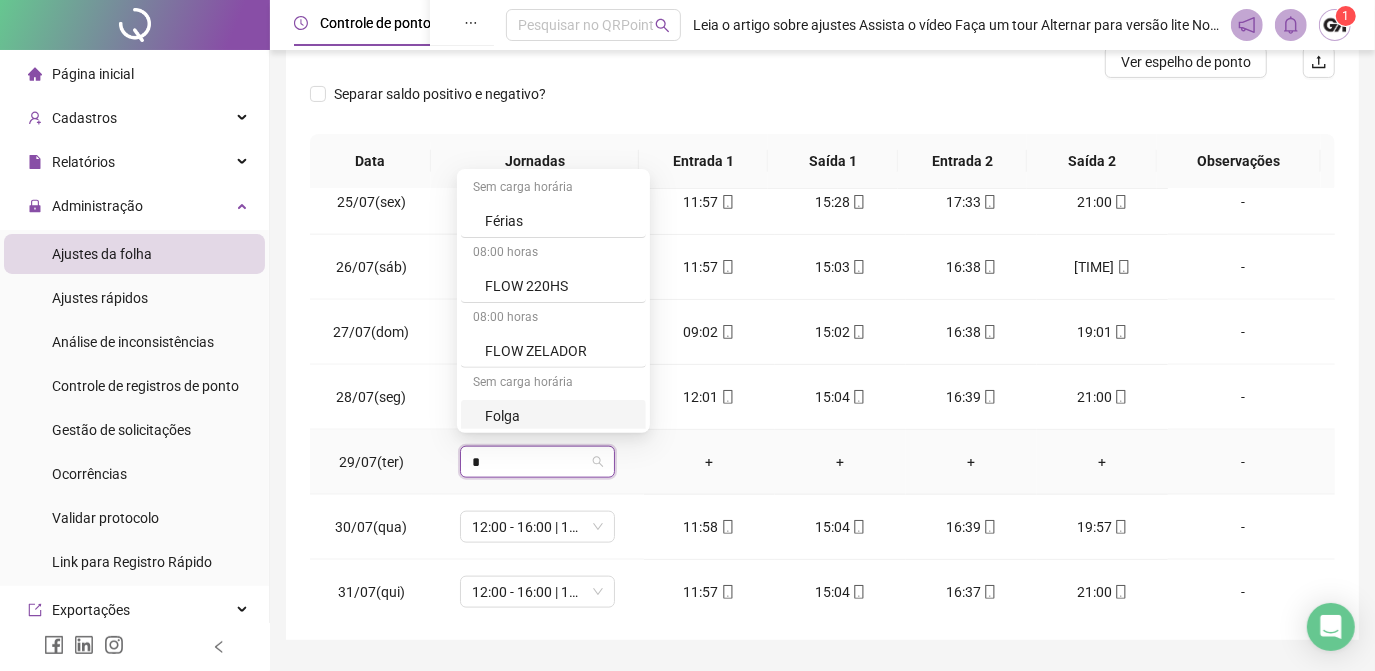 click on "Folga" at bounding box center (559, 416) 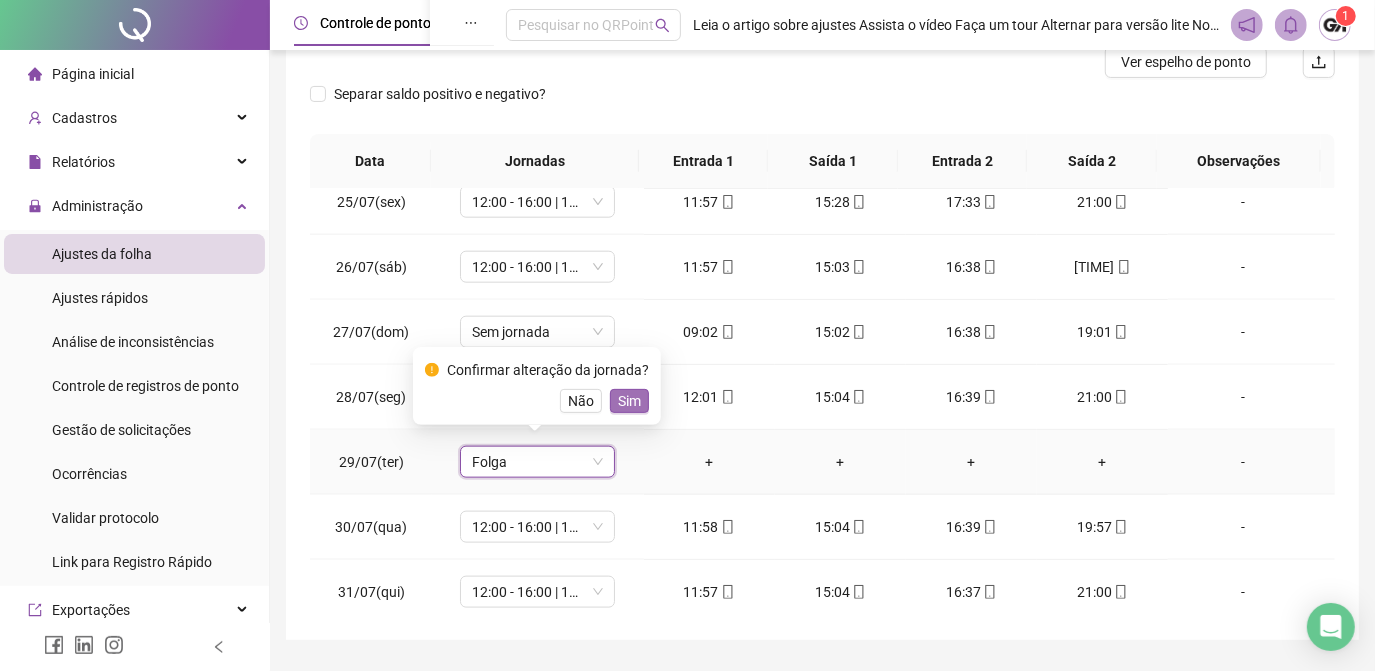 click on "Sim" at bounding box center (629, 401) 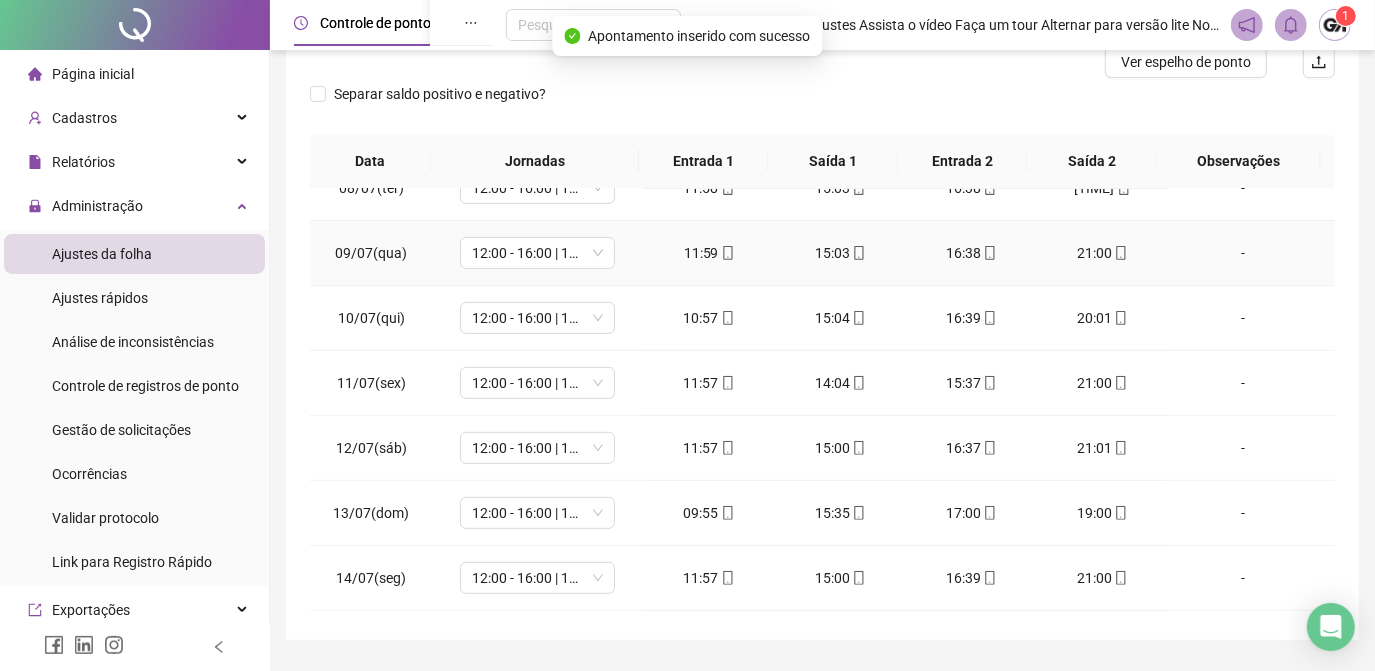 scroll, scrollTop: 0, scrollLeft: 0, axis: both 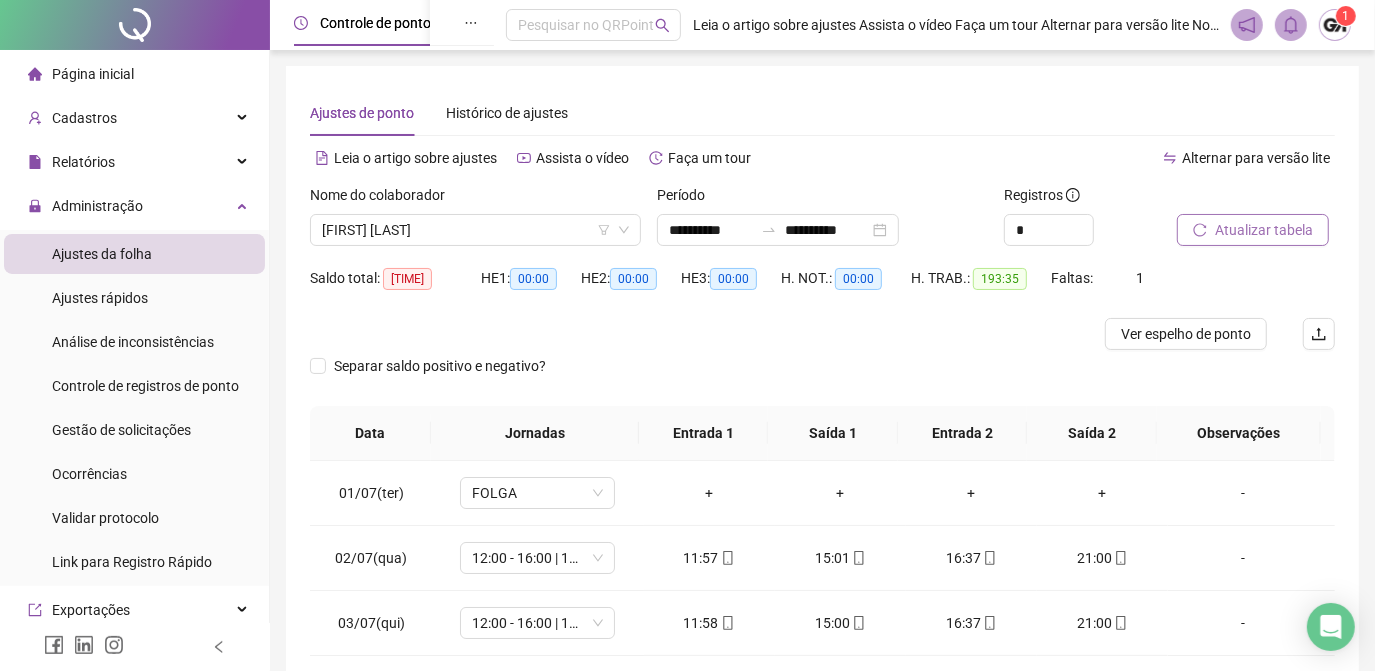 click on "Atualizar tabela" at bounding box center [1264, 230] 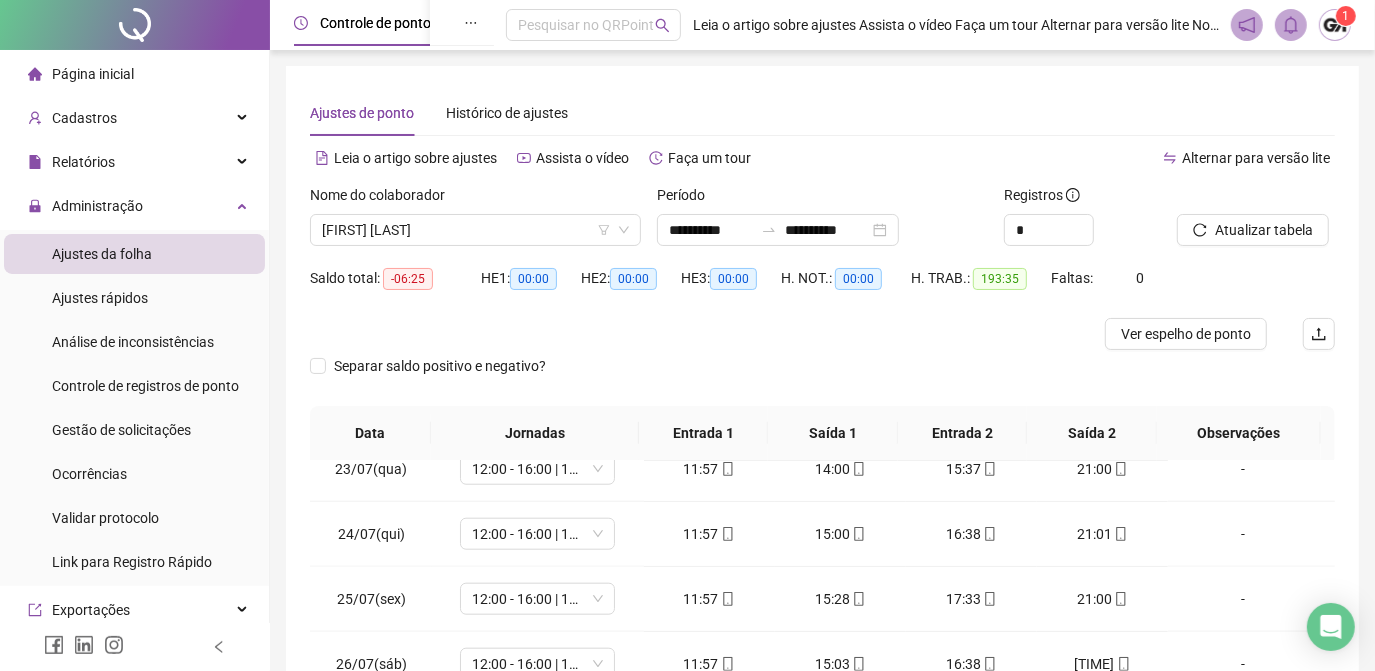 scroll, scrollTop: 1579, scrollLeft: 0, axis: vertical 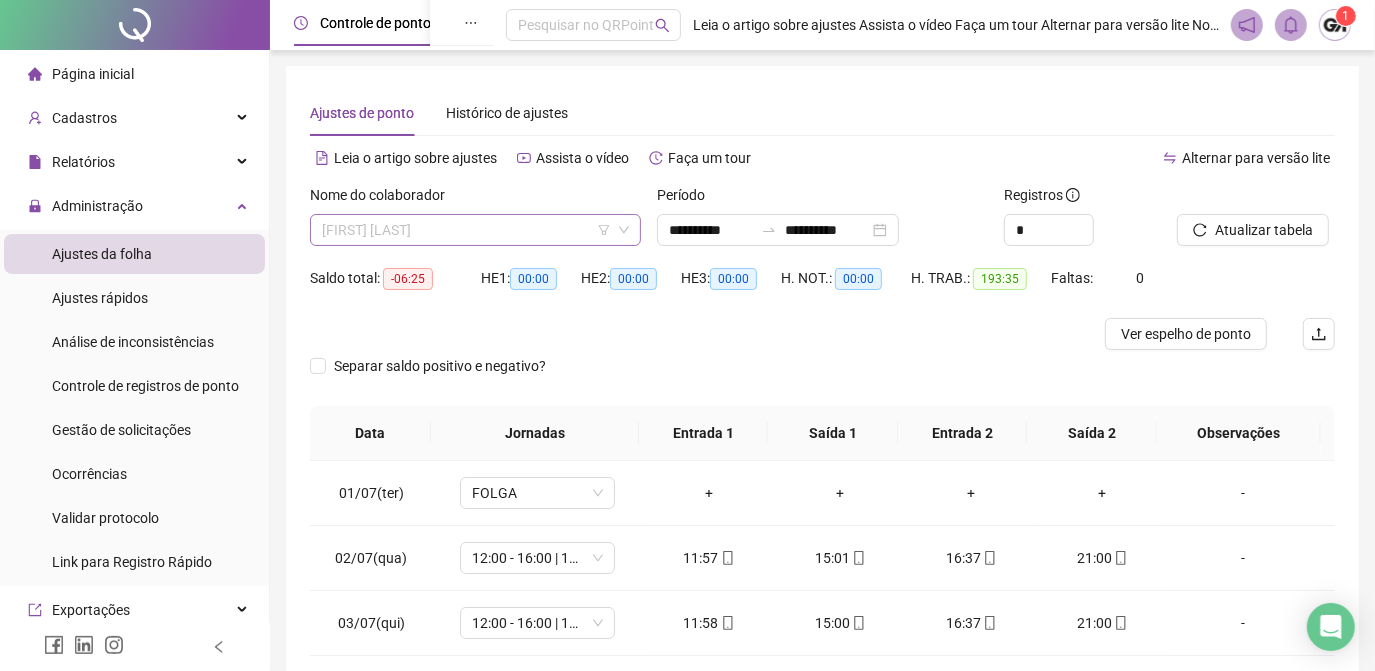 click on "[FIRST] [LAST]" at bounding box center [475, 230] 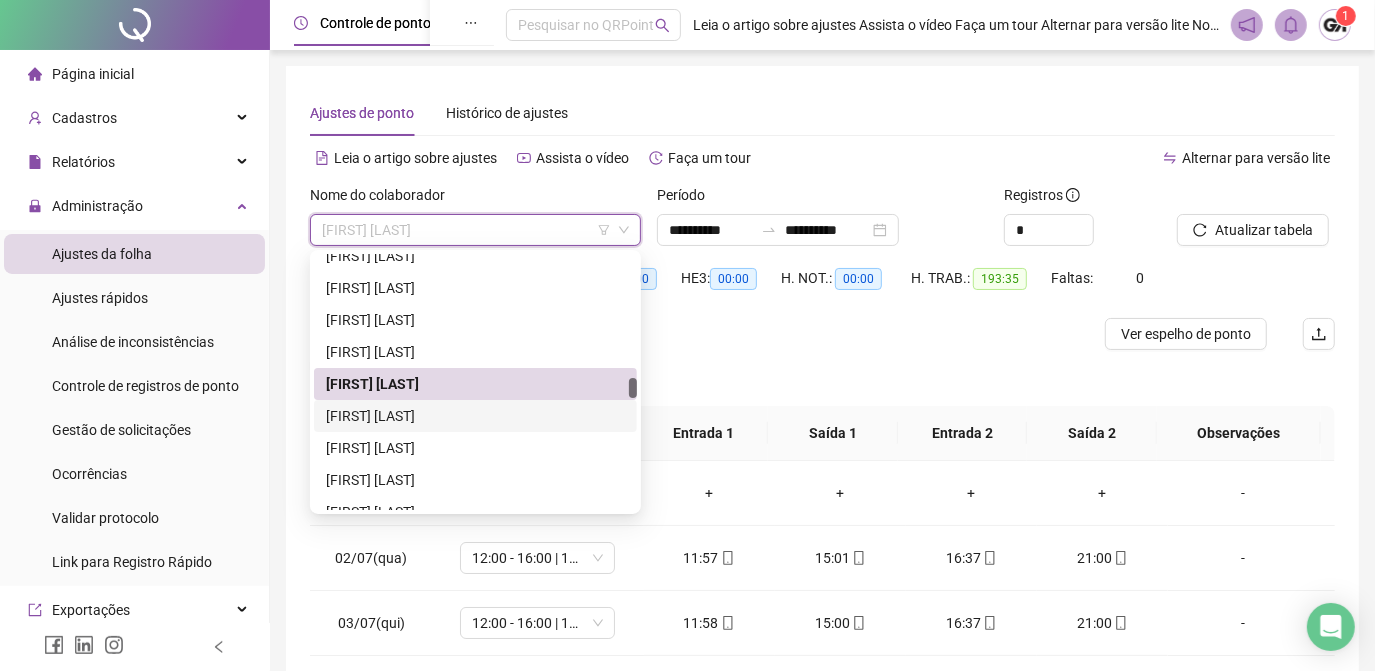 click on "[FIRST] [LAST]" at bounding box center [475, 416] 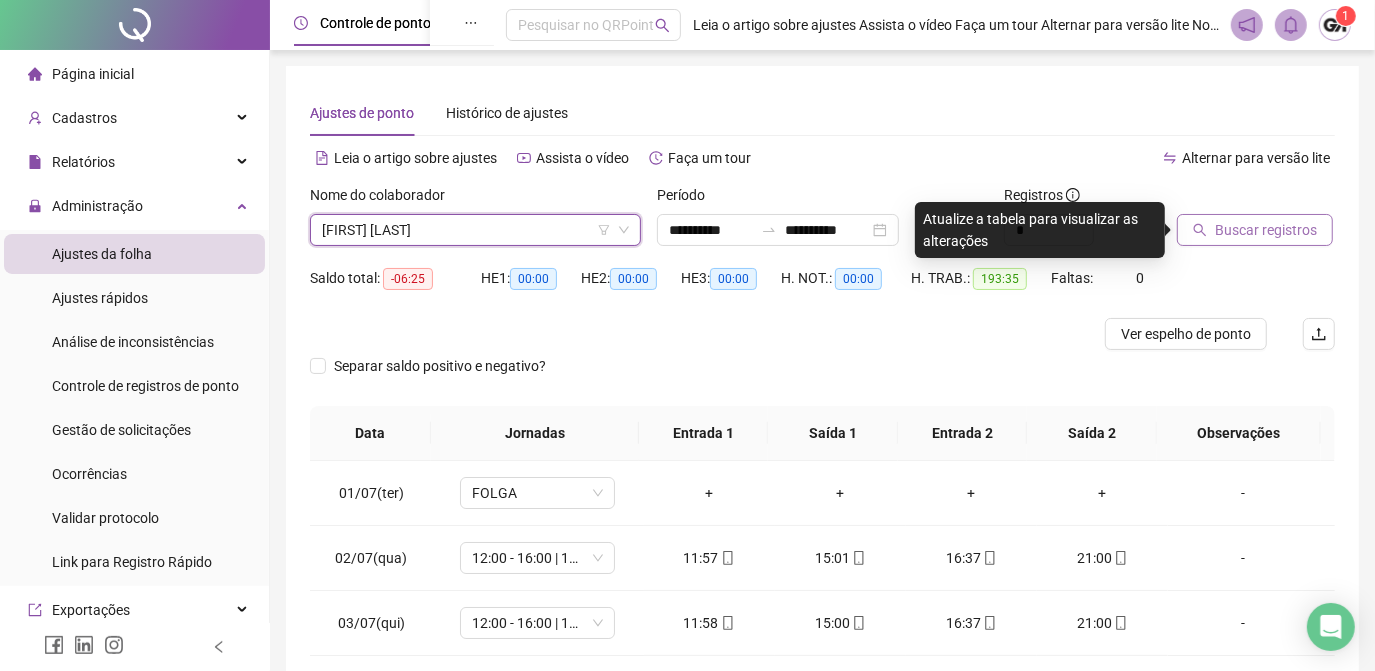 click on "Buscar registros" at bounding box center [1266, 230] 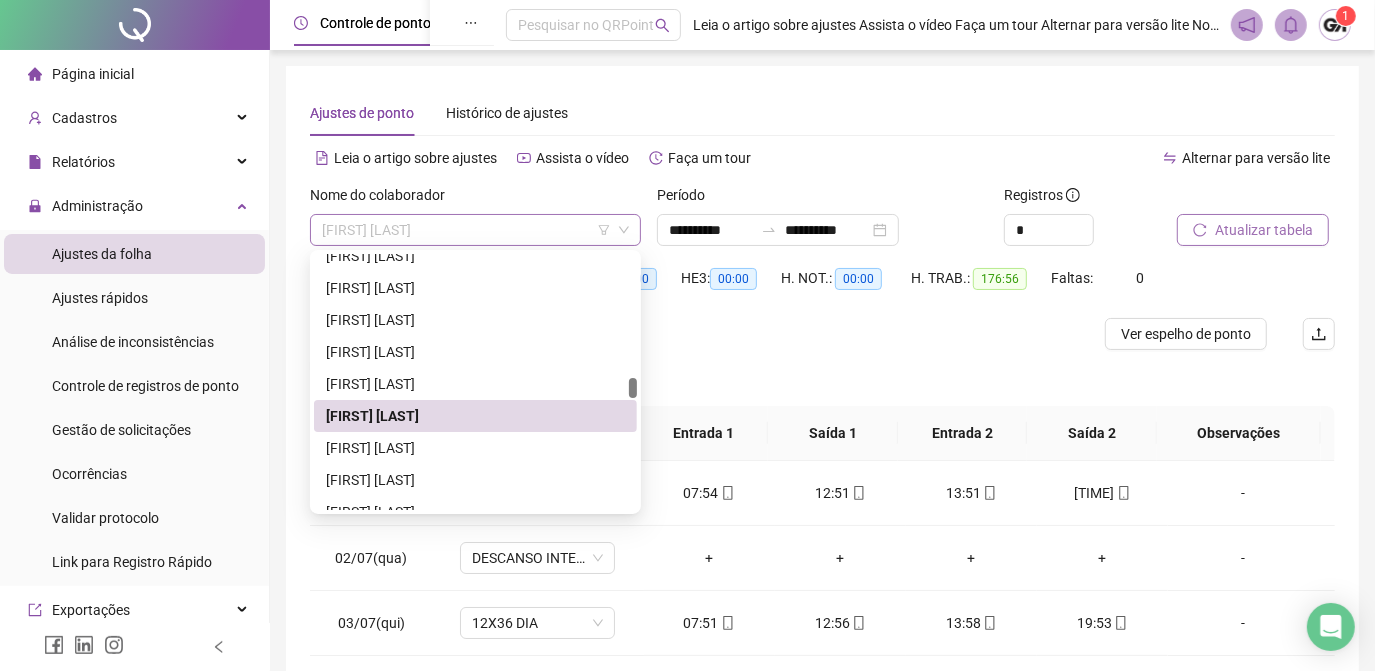 click on "[FIRST] [LAST]" at bounding box center (475, 230) 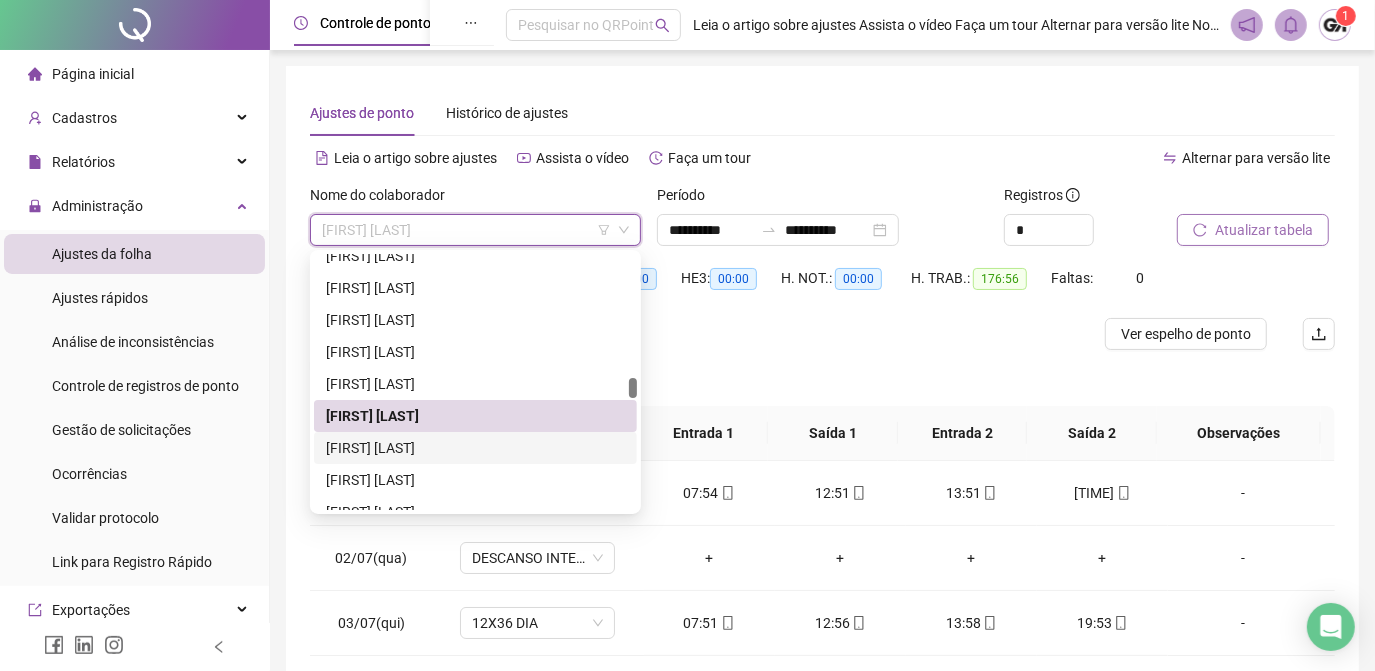 click on "[FIRST] [LAST]" at bounding box center [475, 448] 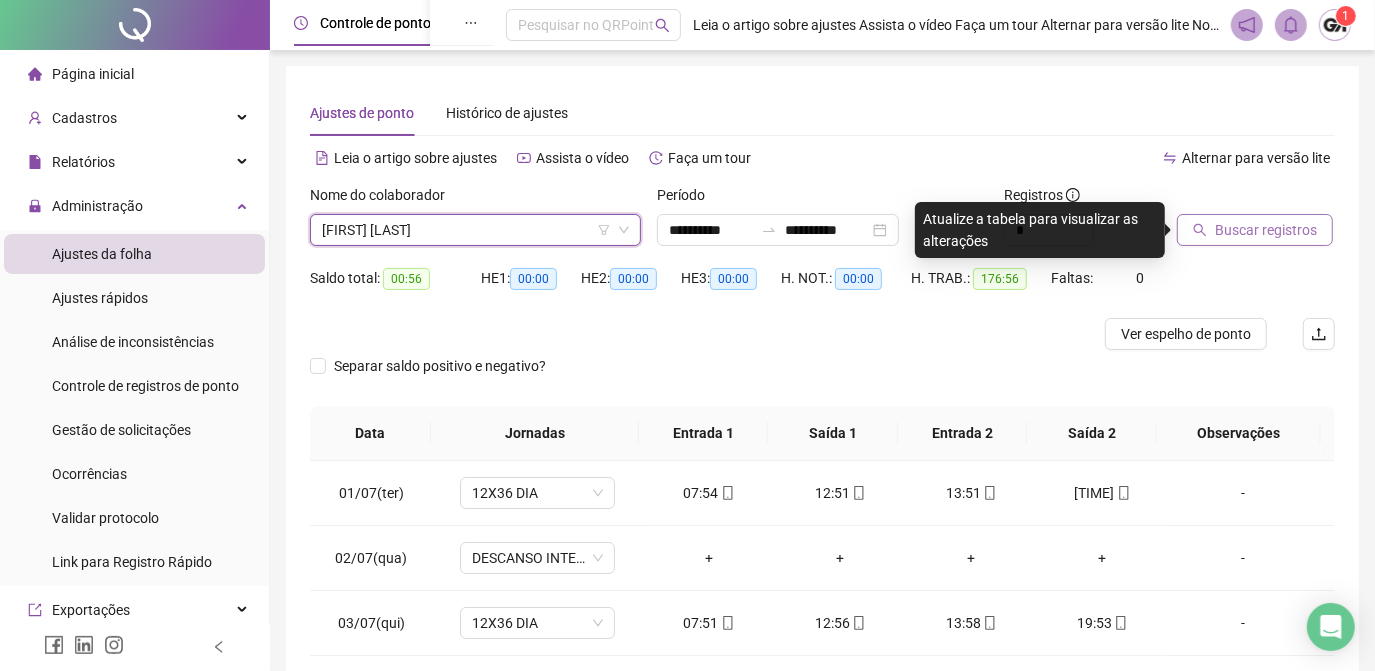 click on "Buscar registros" at bounding box center (1266, 230) 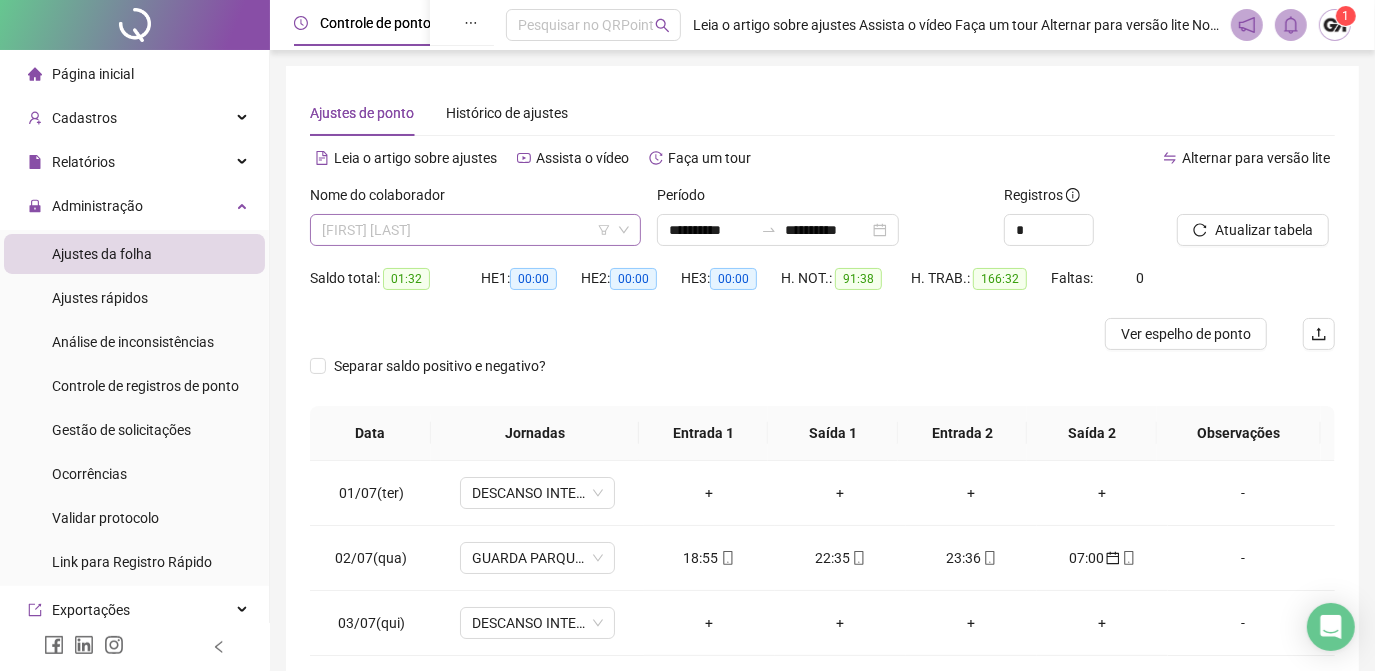 click on "[FIRST] [LAST]" at bounding box center [475, 230] 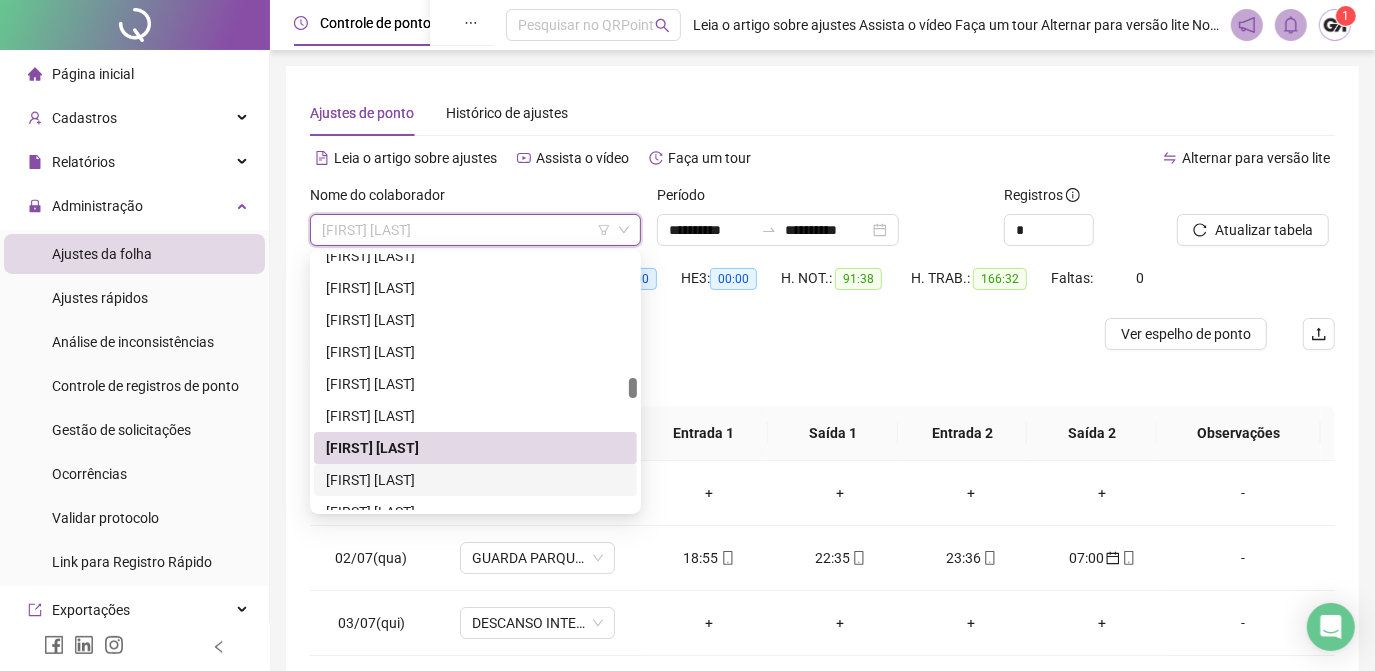 click on "[FIRST] [LAST]" at bounding box center (475, 480) 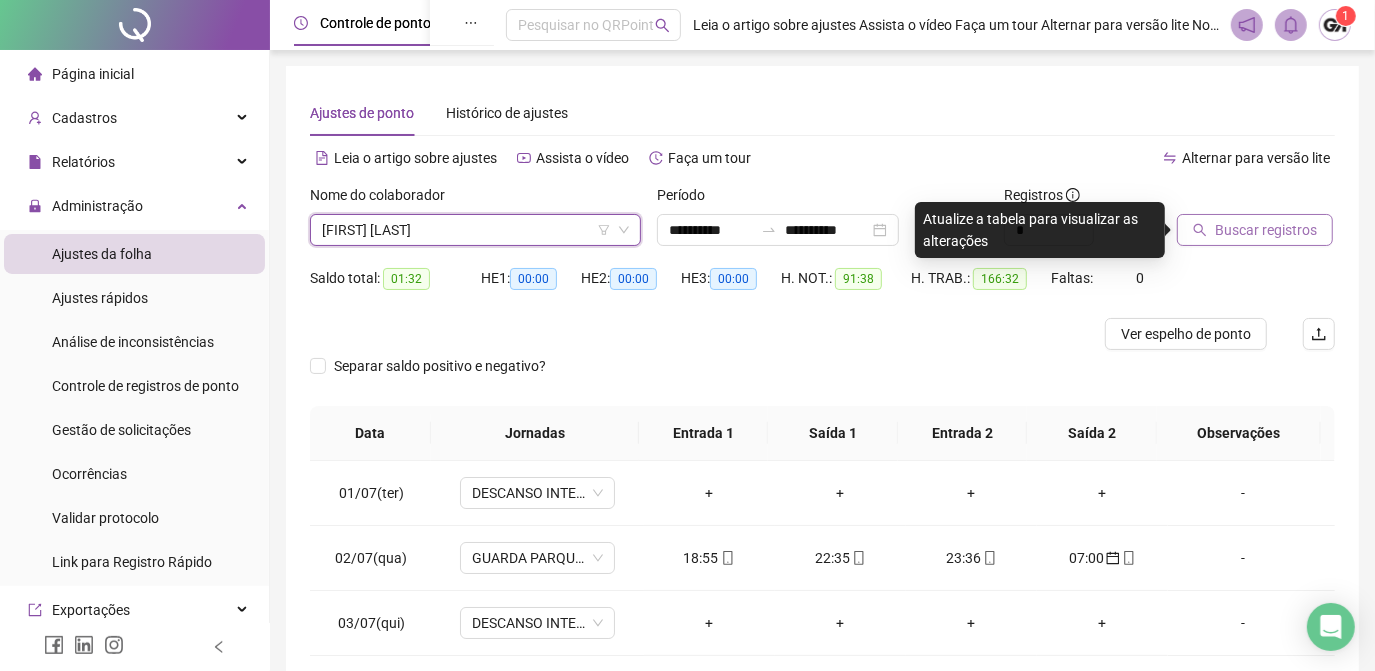 click on "Buscar registros" at bounding box center (1266, 230) 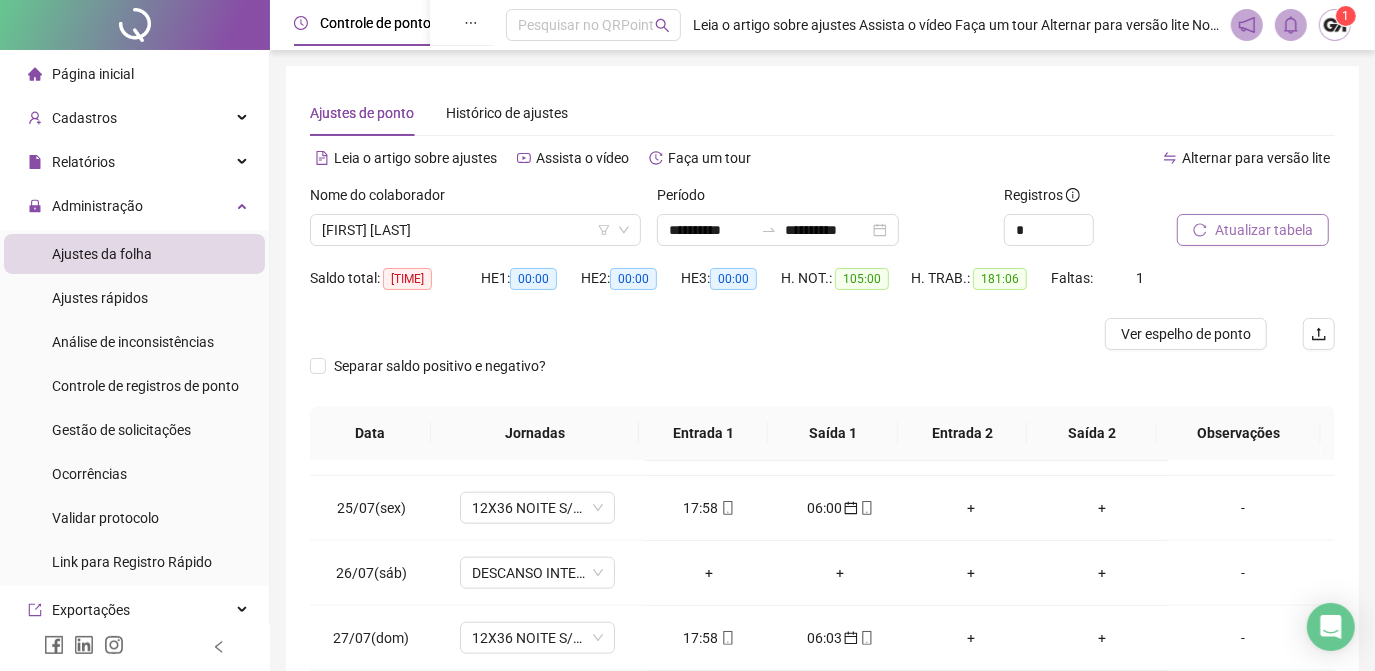 scroll, scrollTop: 1579, scrollLeft: 0, axis: vertical 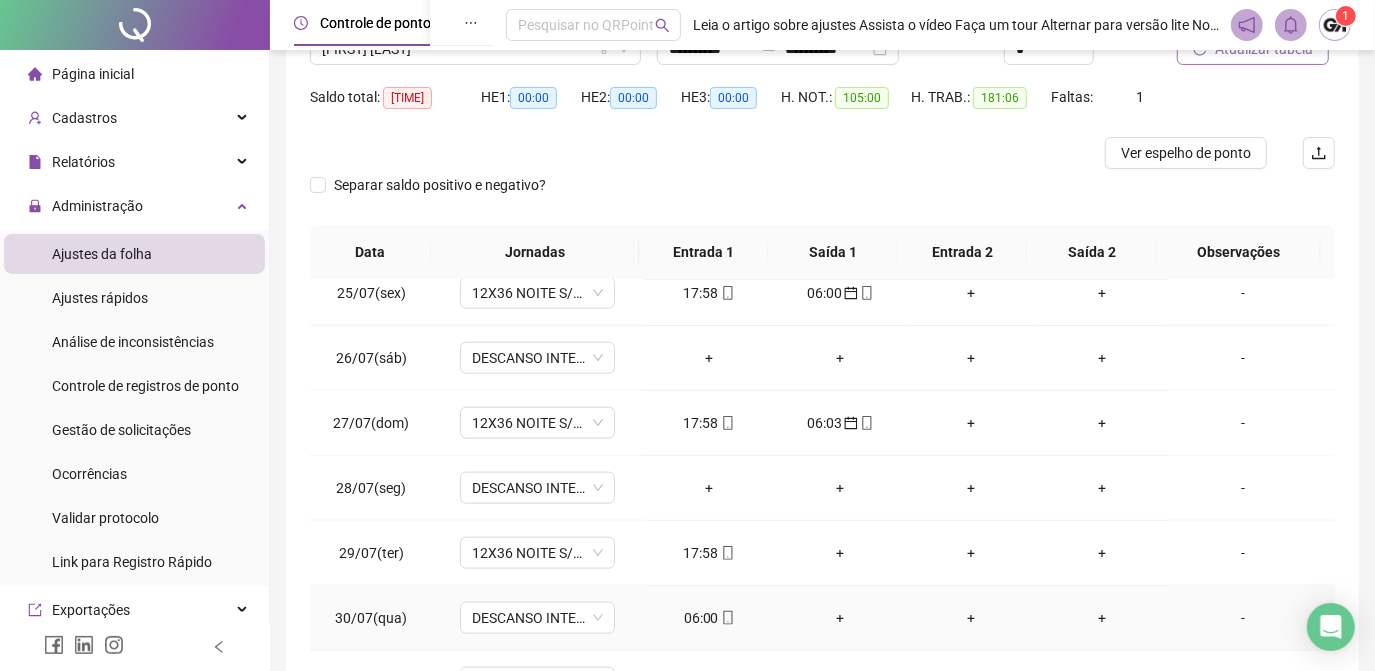 click on "06:00" at bounding box center (709, 618) 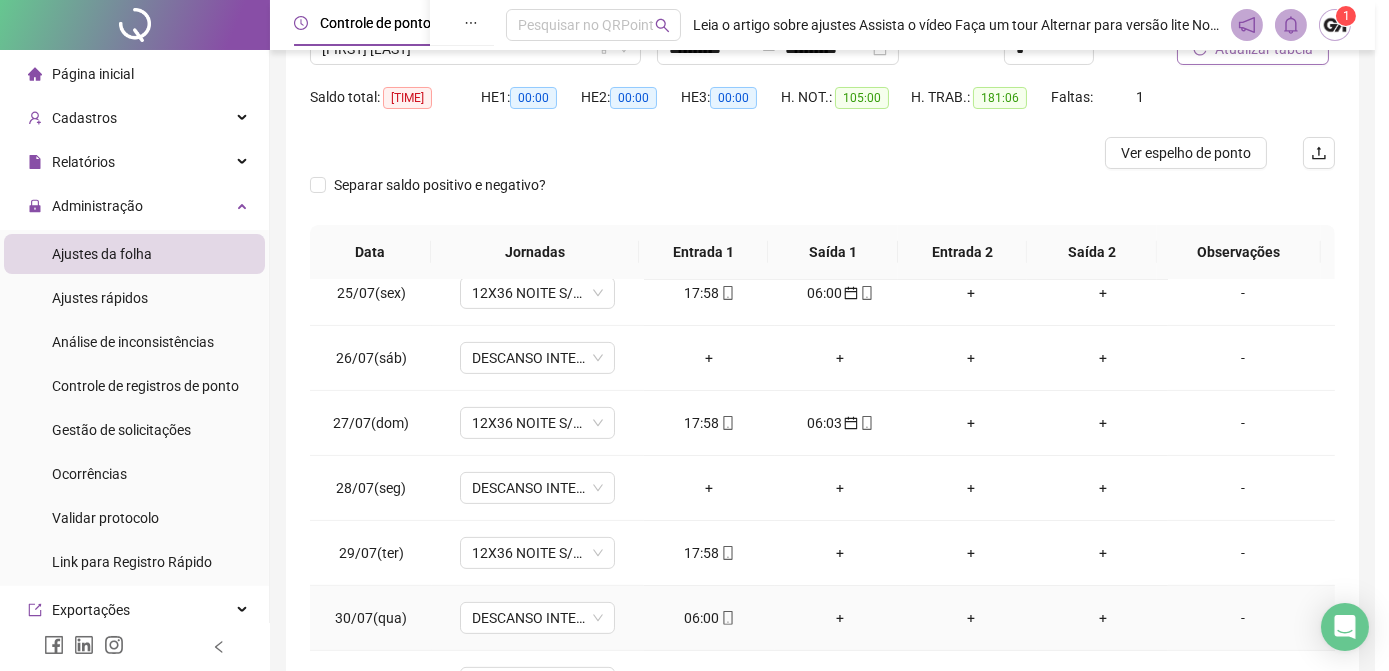 type on "**********" 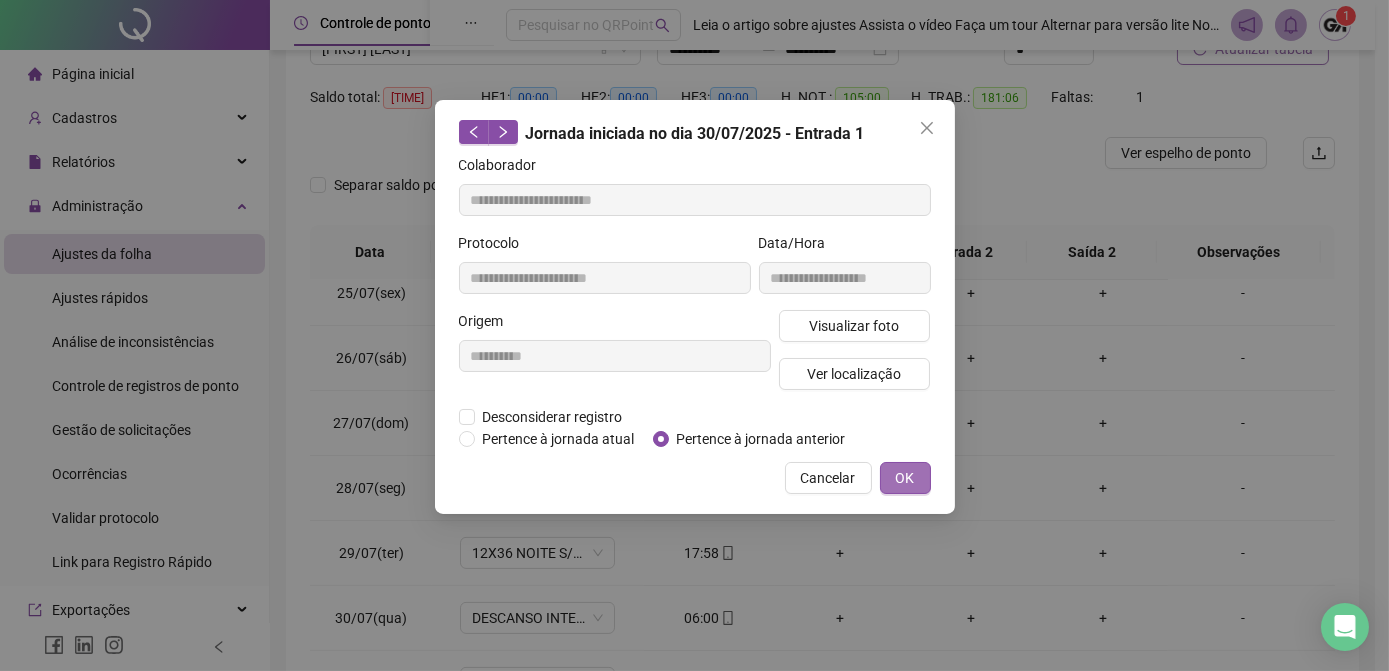 click on "OK" at bounding box center (905, 478) 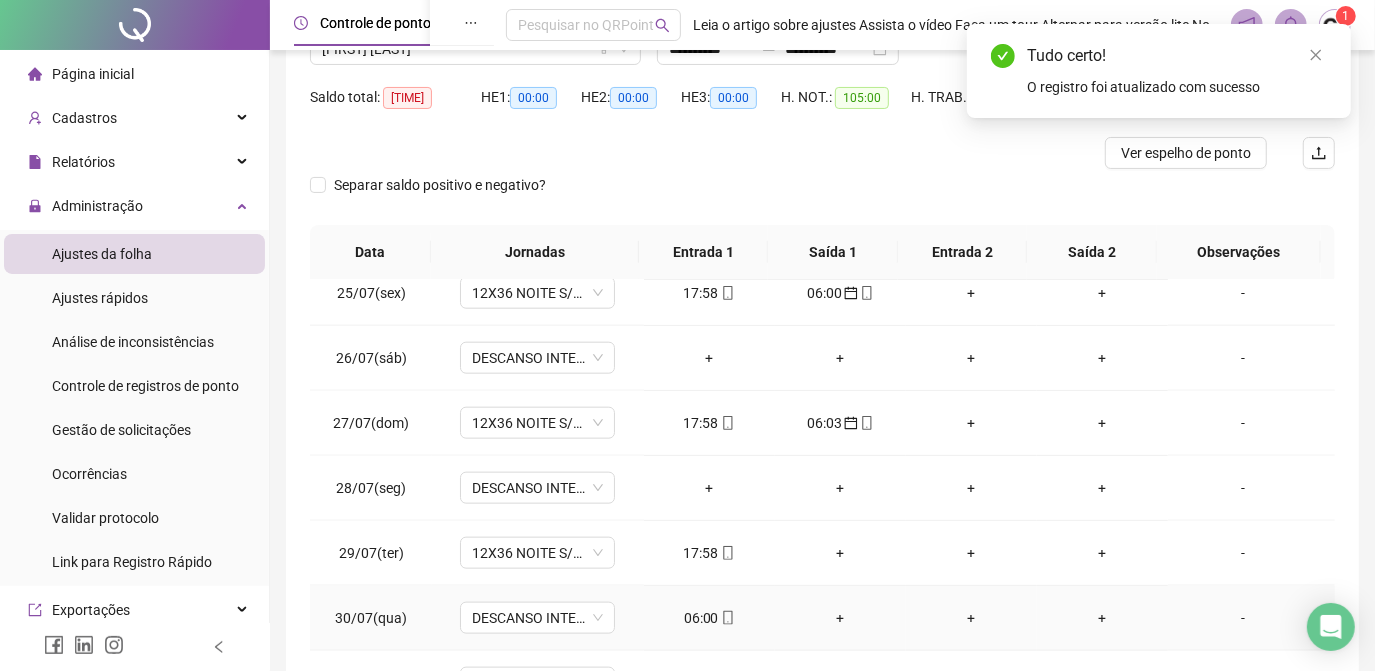 scroll, scrollTop: 326, scrollLeft: 0, axis: vertical 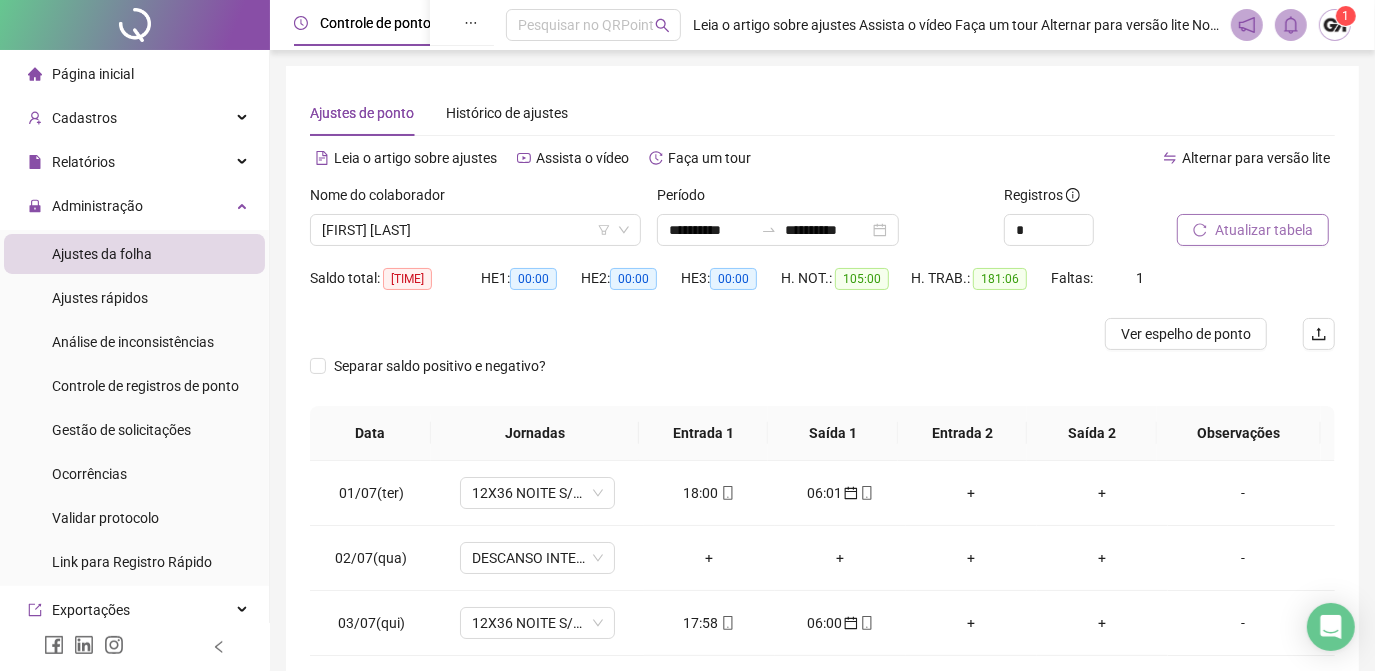 click on "Atualizar tabela" at bounding box center [1264, 230] 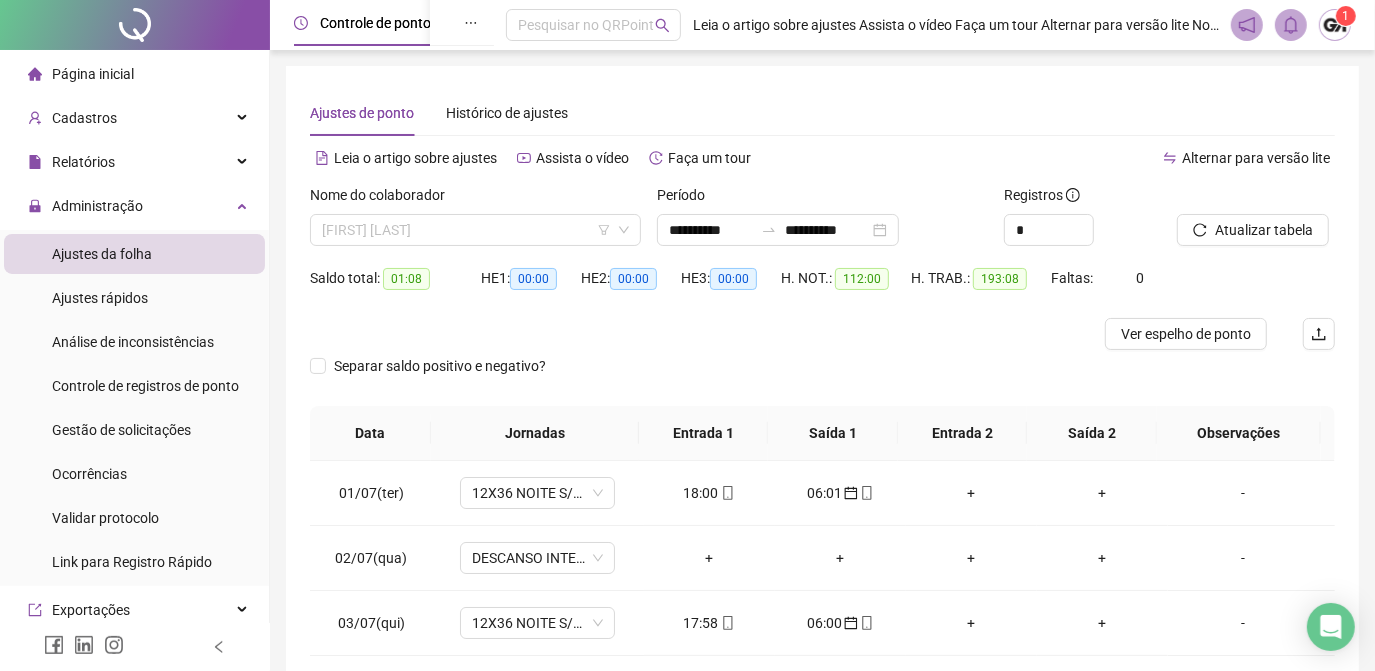 click on "[FIRST] [LAST]" at bounding box center [475, 230] 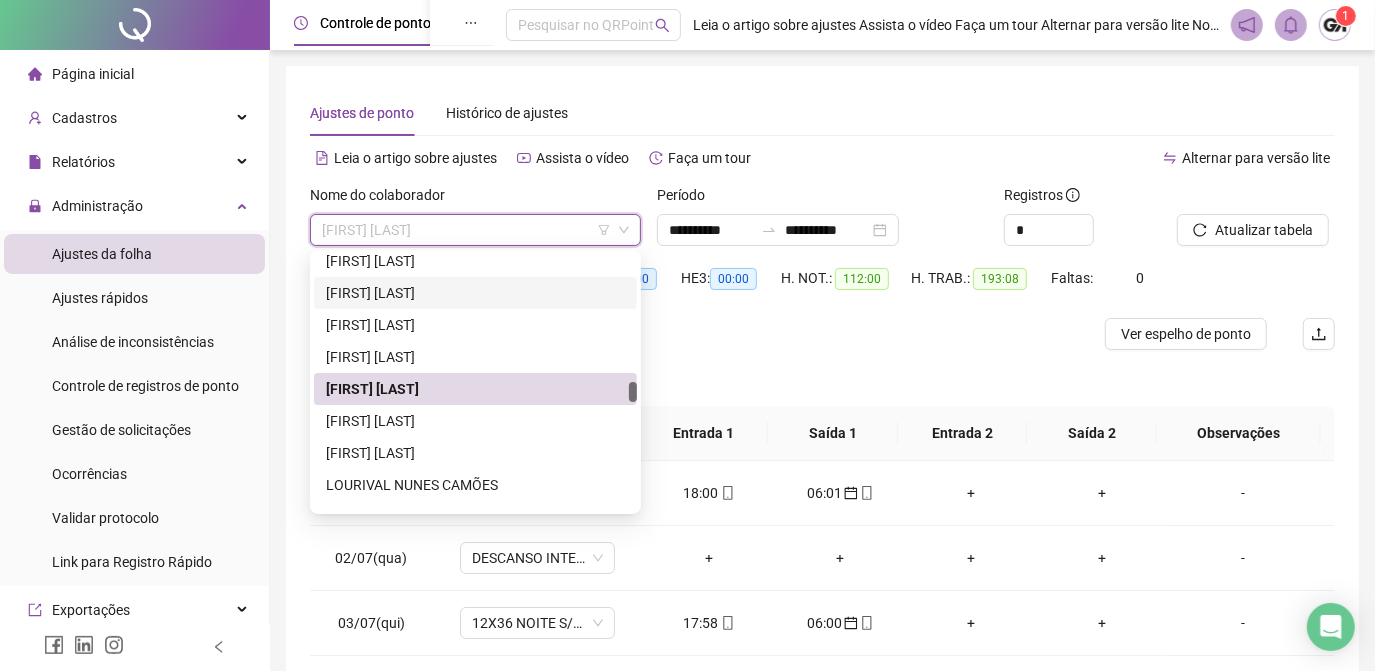 scroll, scrollTop: 2564, scrollLeft: 0, axis: vertical 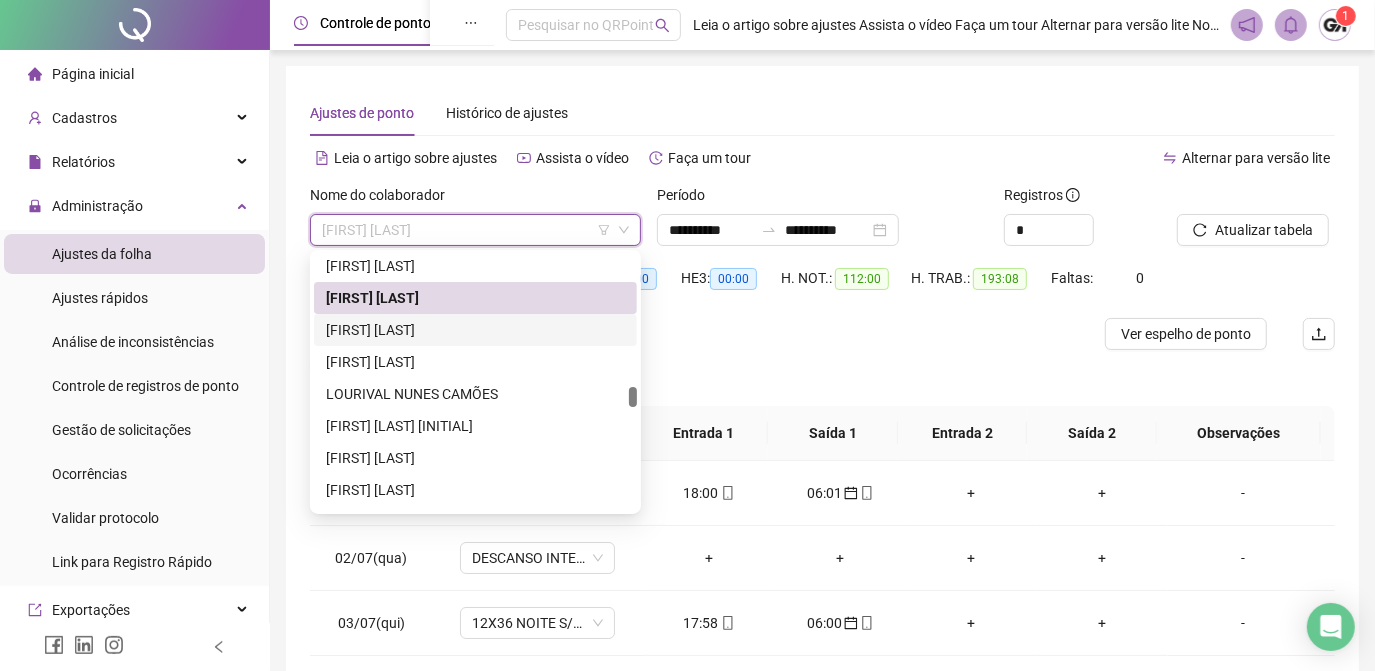 click on "[FIRST] [LAST]" at bounding box center (475, 330) 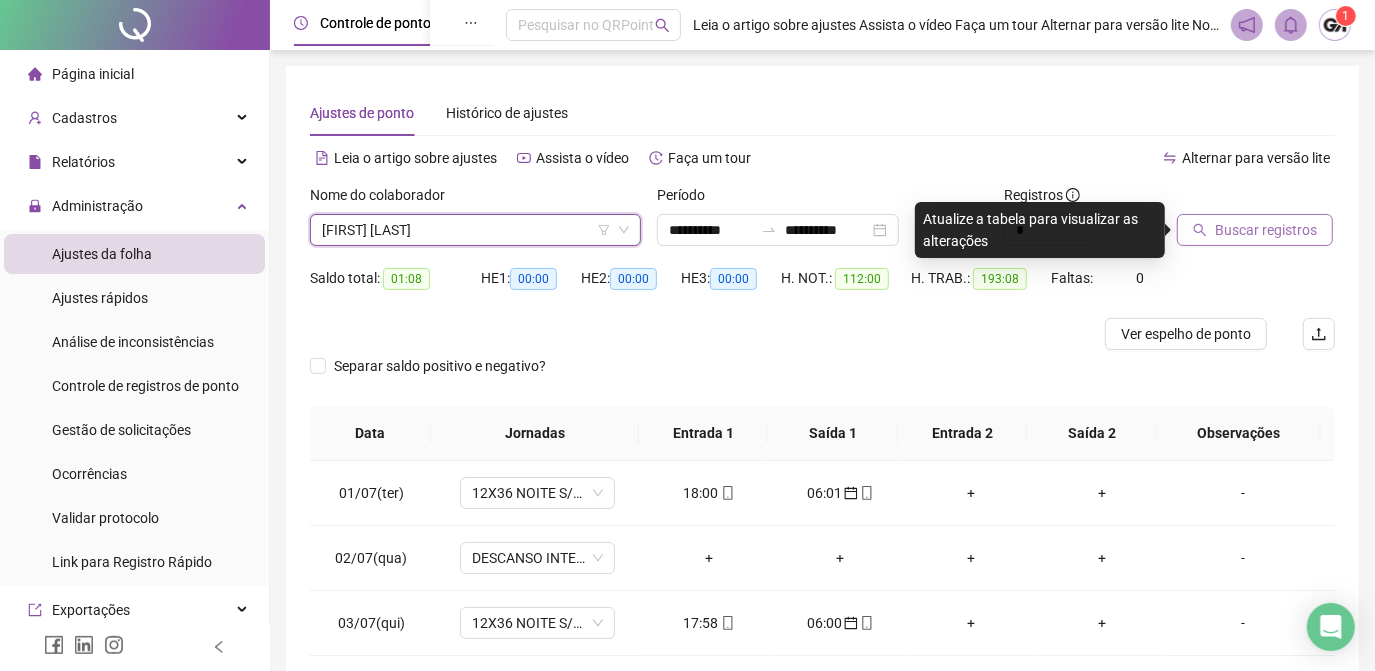 click on "Buscar registros" at bounding box center (1255, 230) 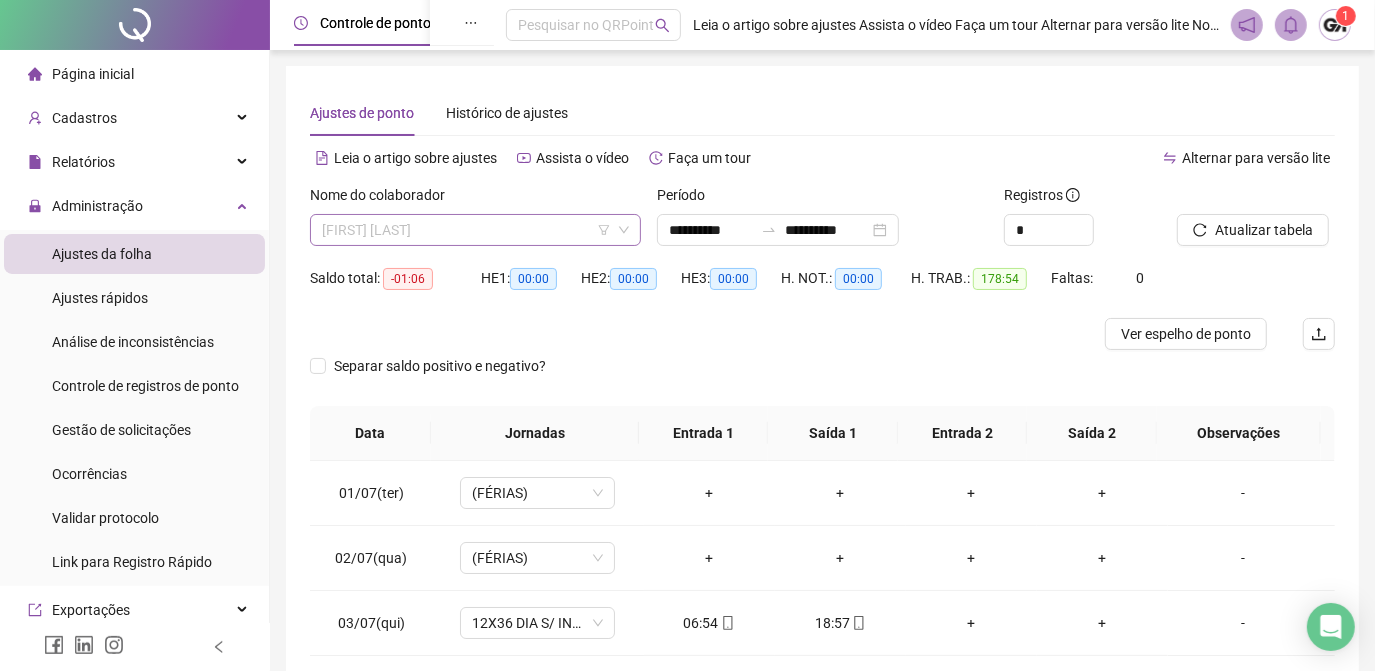 click on "[FIRST] [LAST]" at bounding box center [475, 230] 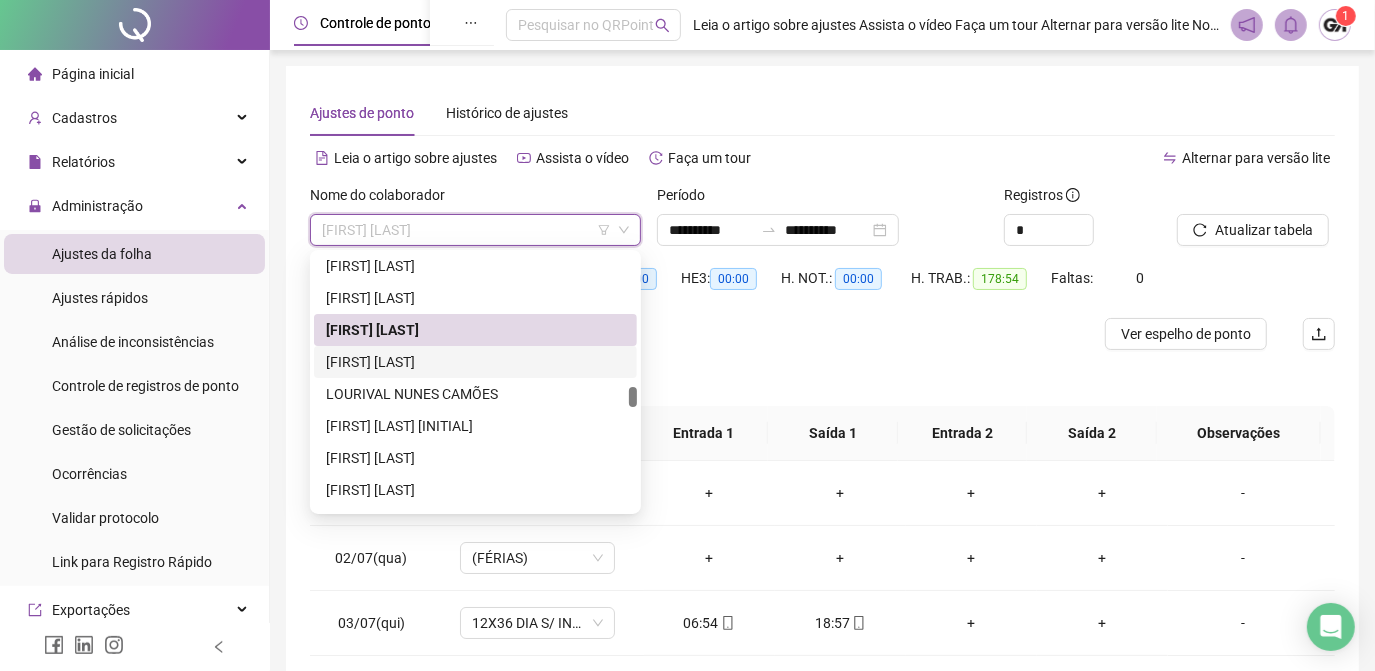 click on "[FIRST] [LAST]" at bounding box center (475, 362) 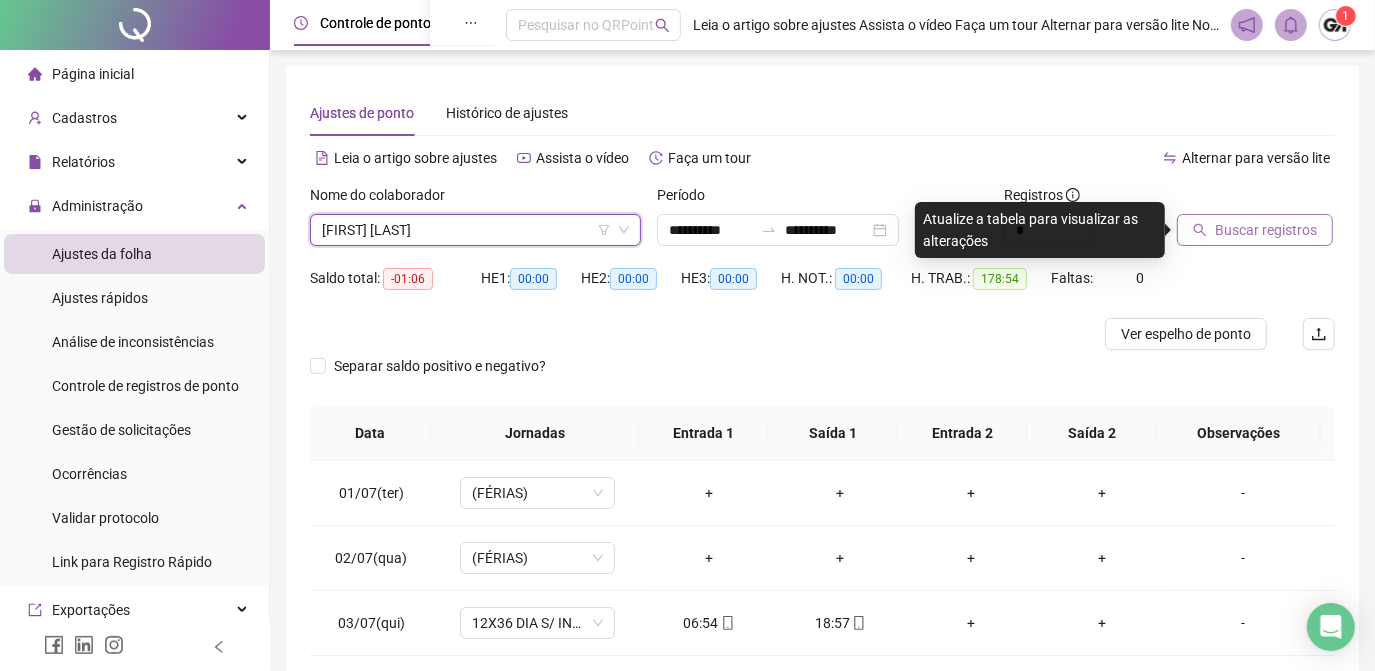 click on "Buscar registros" at bounding box center (1266, 230) 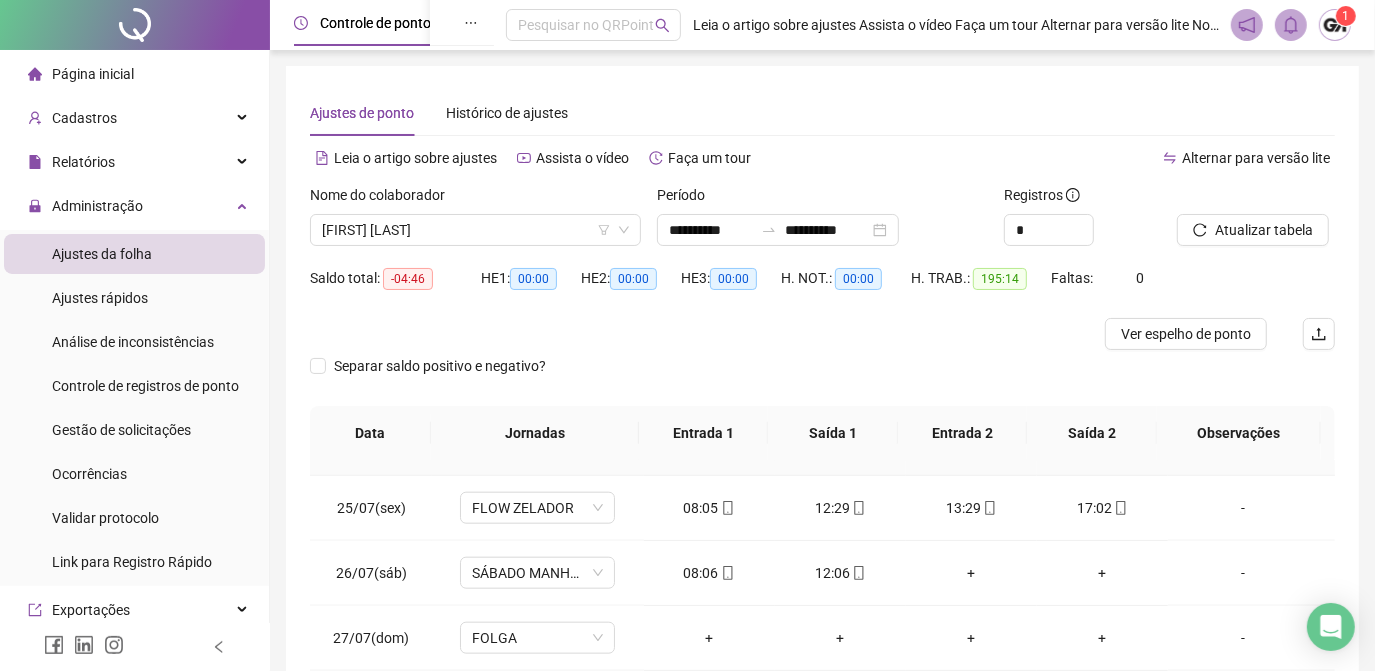 scroll, scrollTop: 1579, scrollLeft: 0, axis: vertical 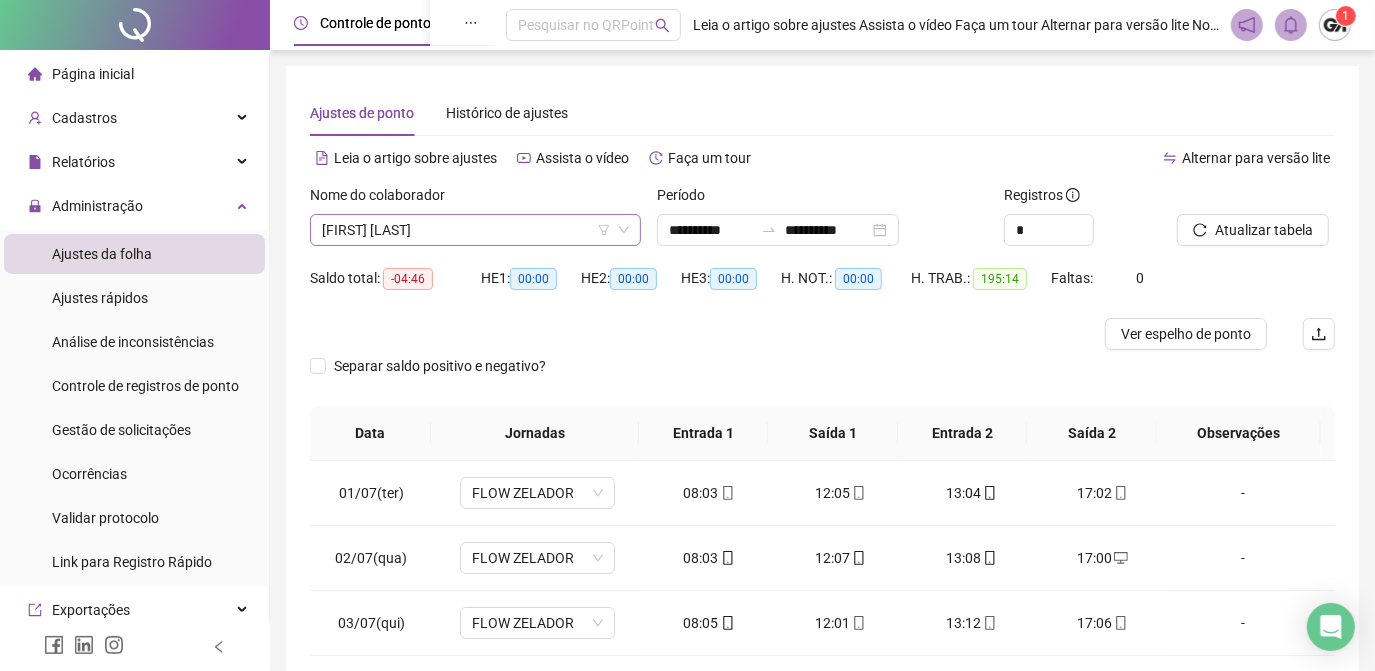 click on "[FIRST] [LAST]" at bounding box center (475, 230) 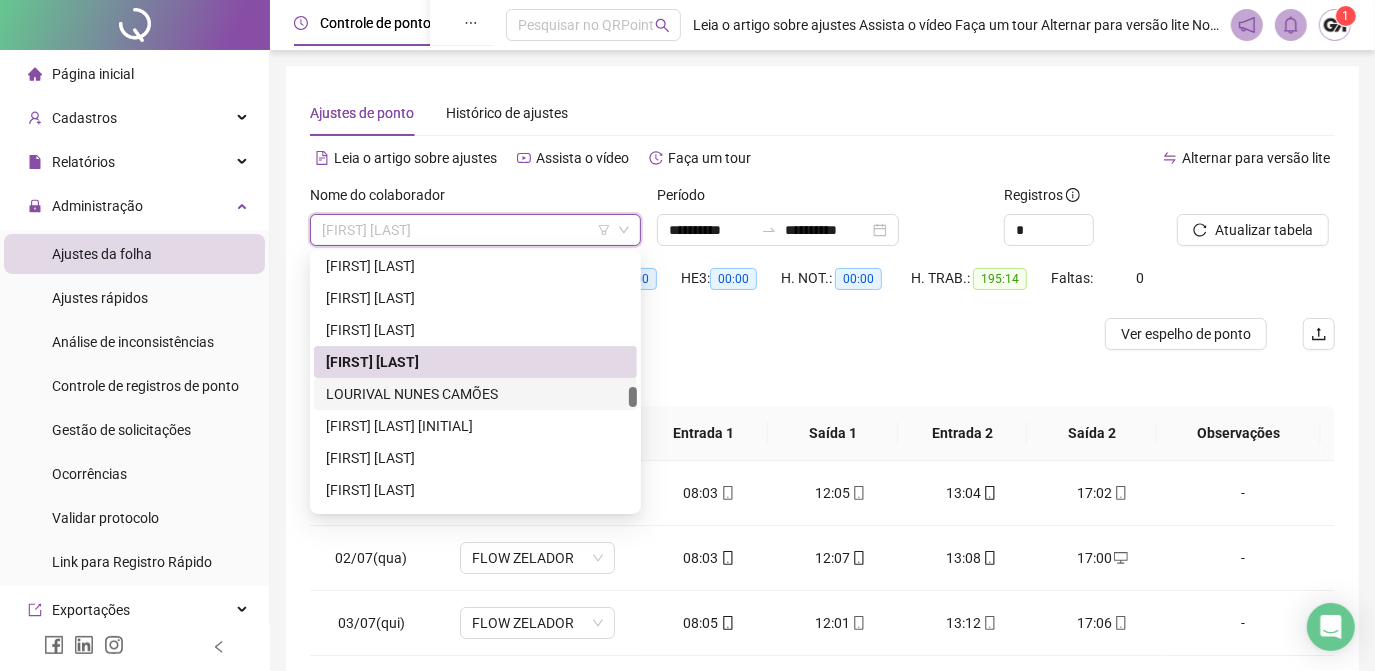 drag, startPoint x: 455, startPoint y: 398, endPoint x: 1133, endPoint y: 287, distance: 687.0262 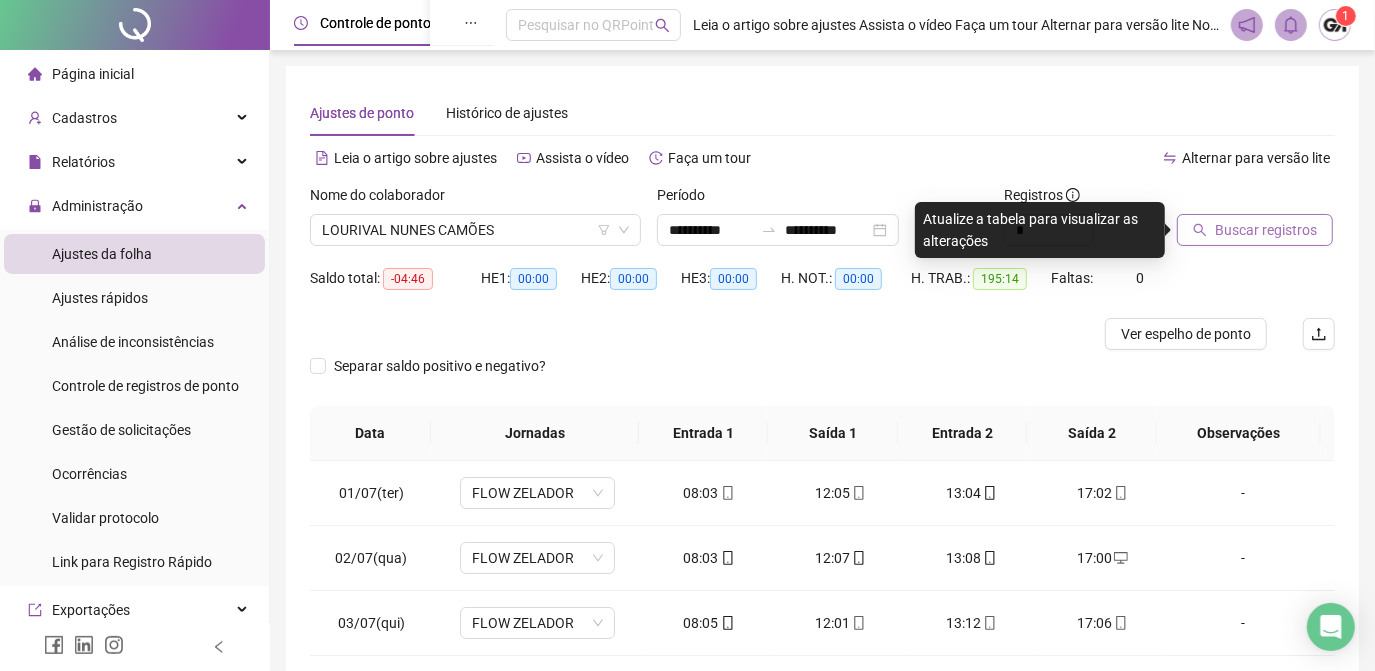 click on "Buscar registros" at bounding box center (1266, 230) 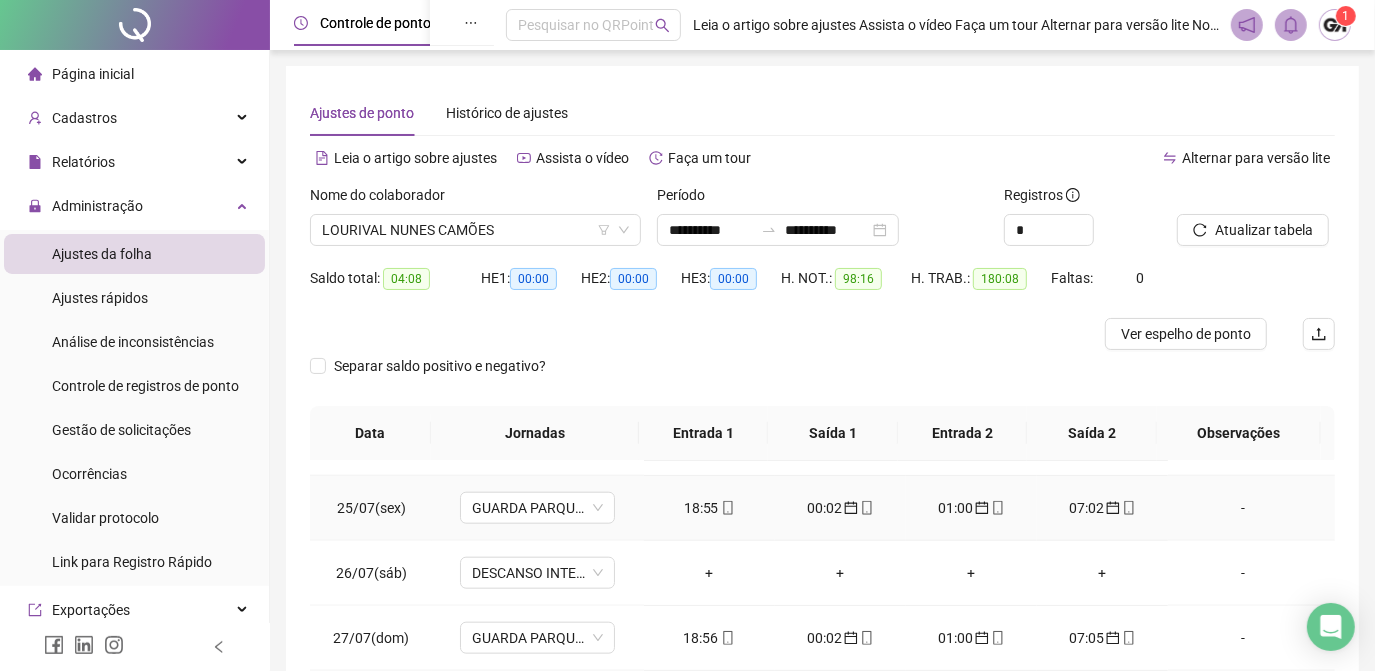 scroll, scrollTop: 1579, scrollLeft: 0, axis: vertical 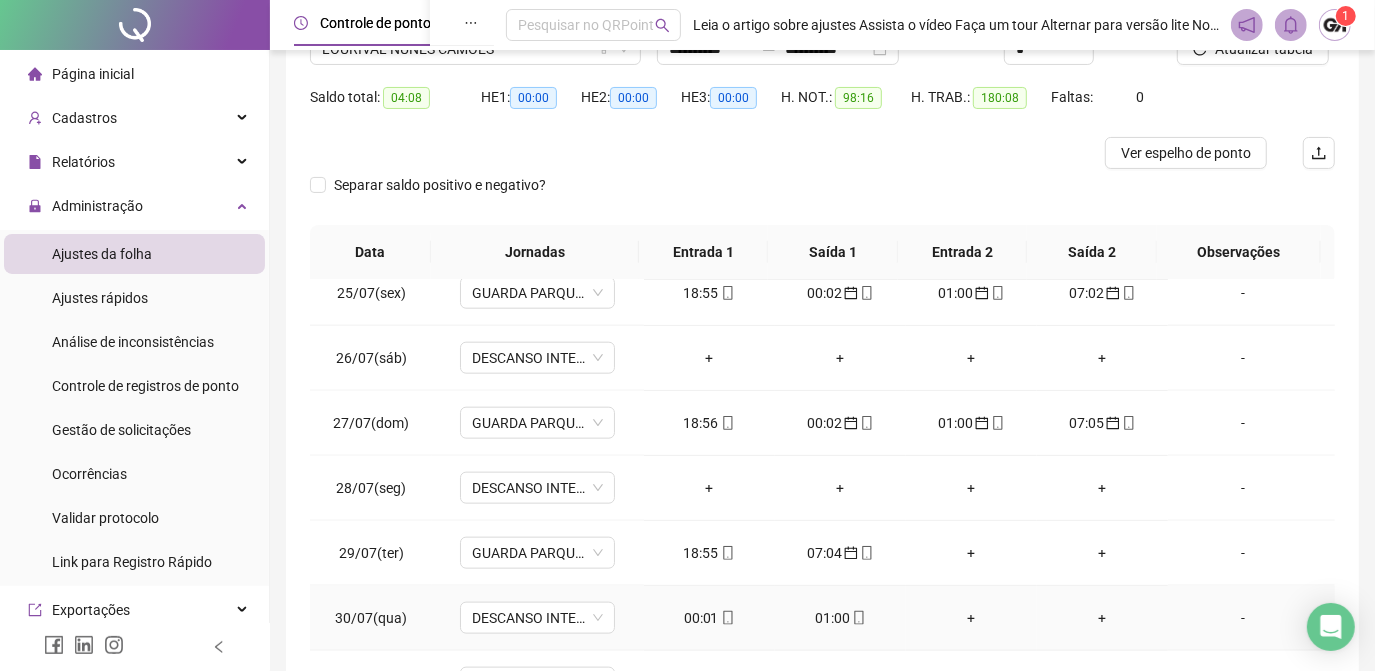 click on "00:01" at bounding box center (709, 618) 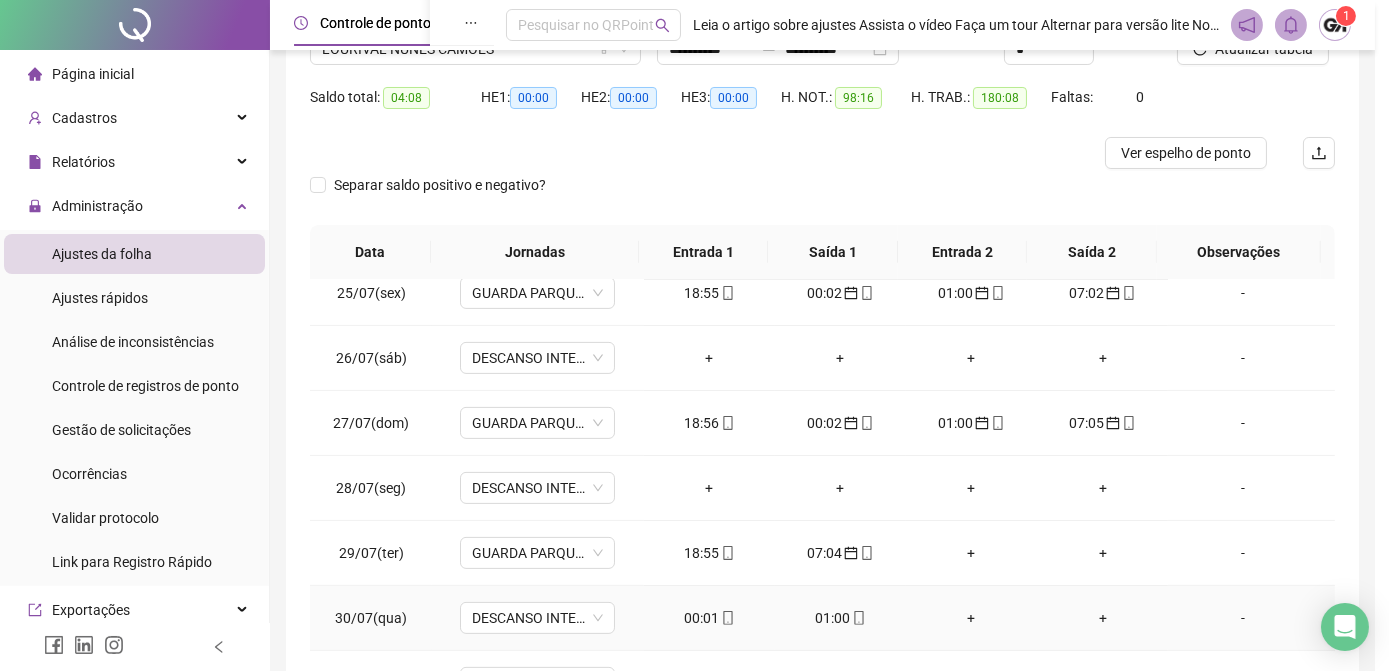 type on "**********" 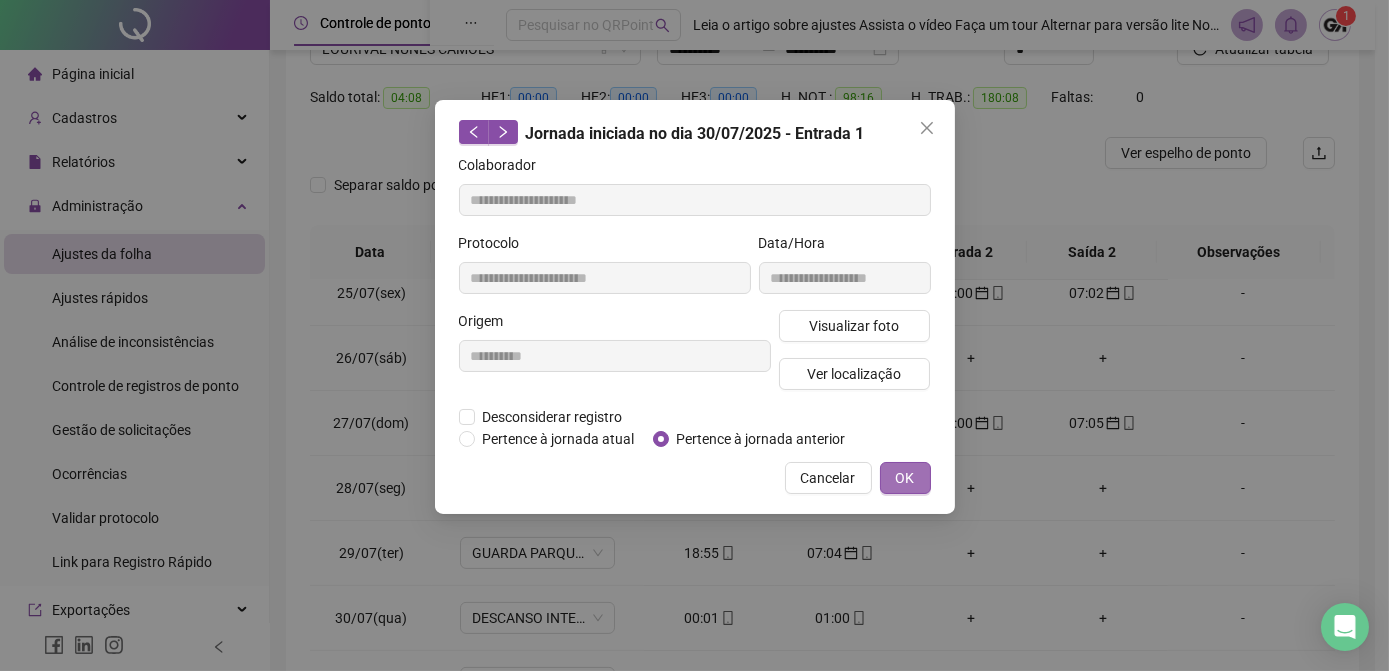 click on "OK" at bounding box center [905, 478] 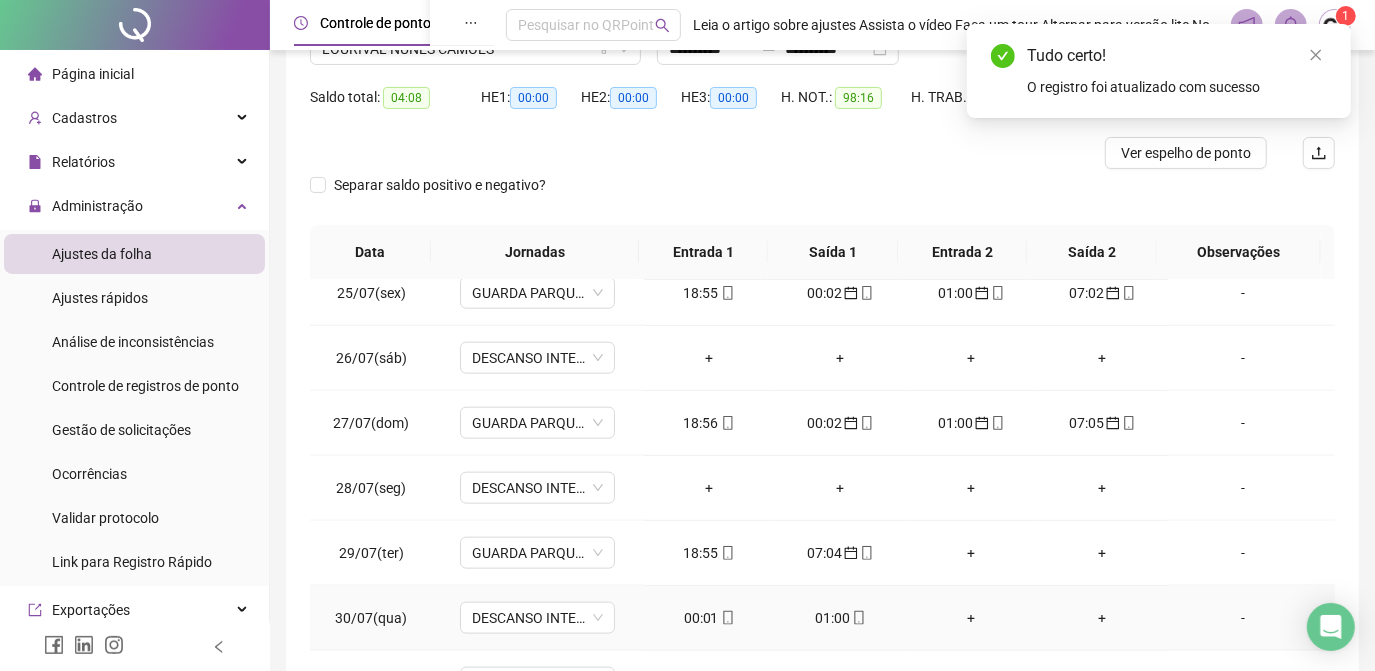 click on "01:00" at bounding box center (840, 618) 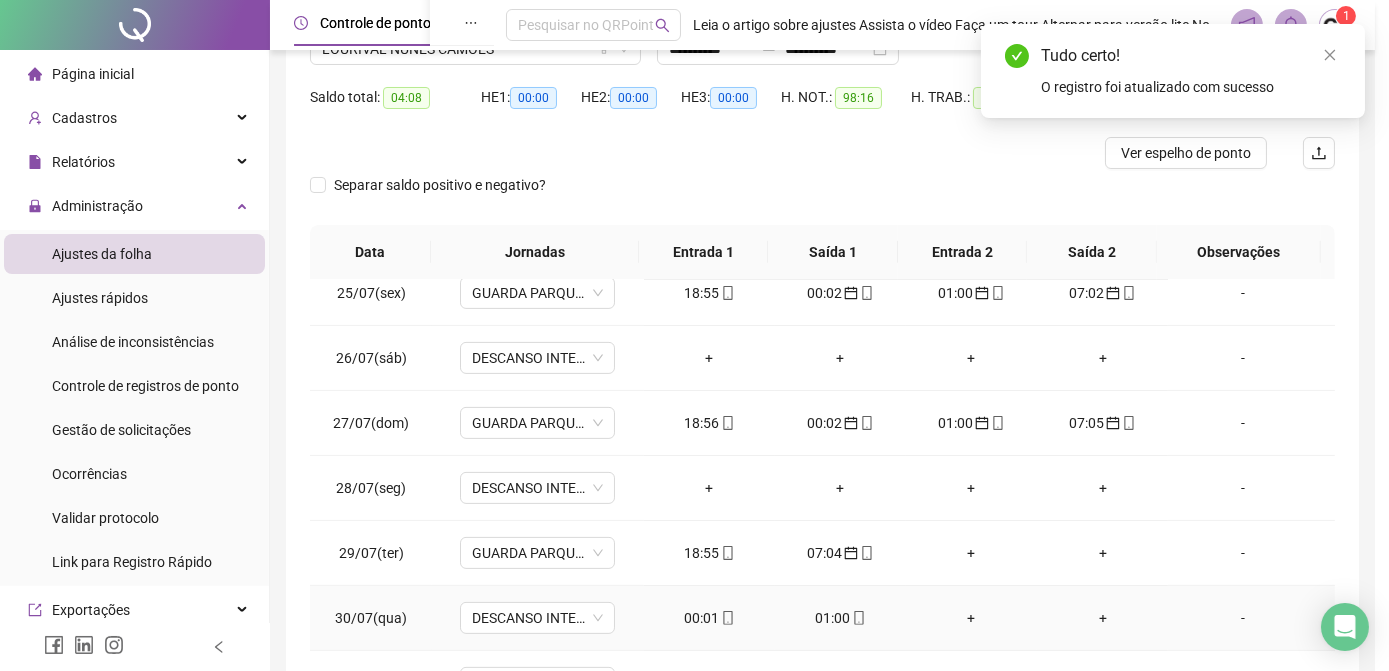 type on "**********" 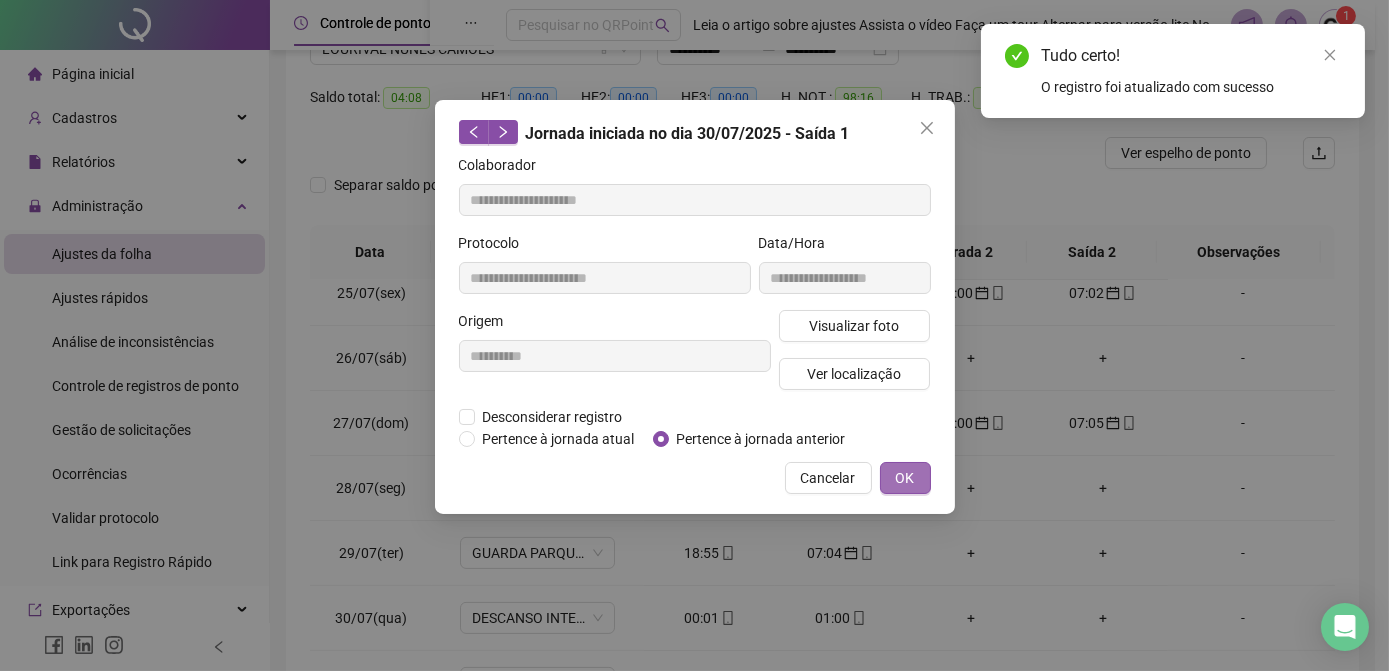 click on "OK" at bounding box center (905, 478) 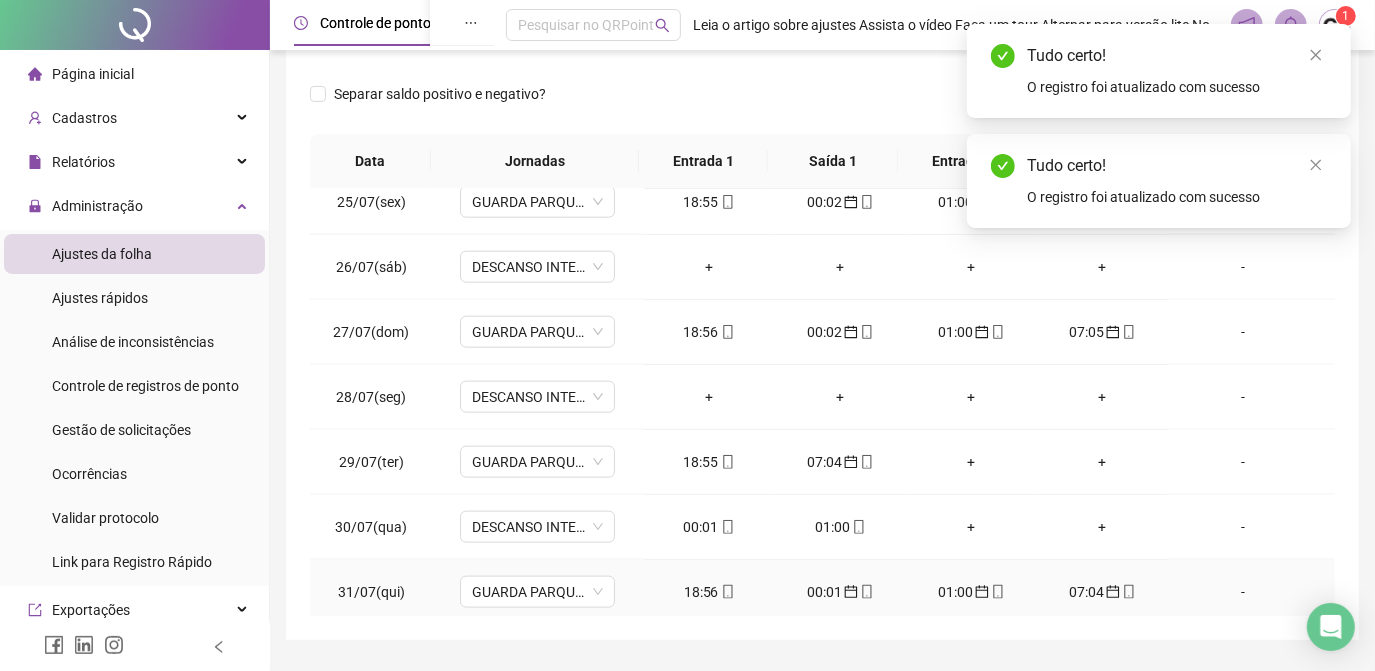 scroll, scrollTop: 326, scrollLeft: 0, axis: vertical 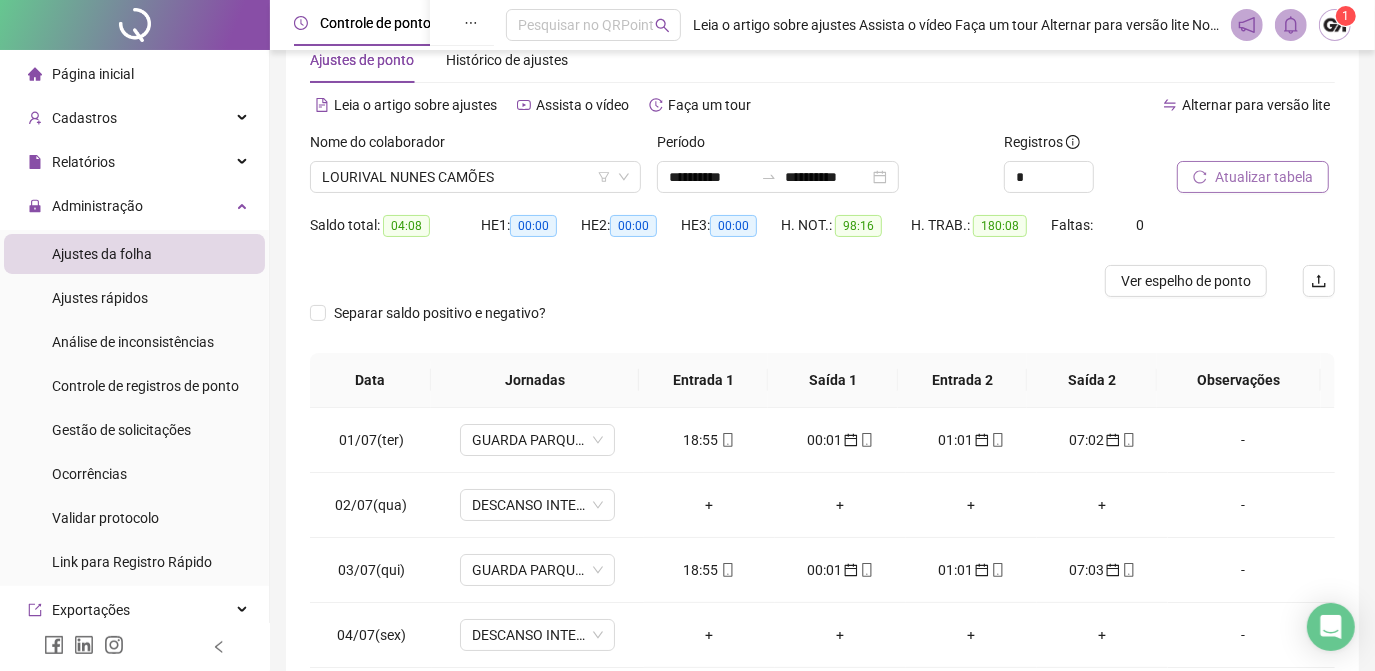 click on "Atualizar tabela" at bounding box center [1264, 177] 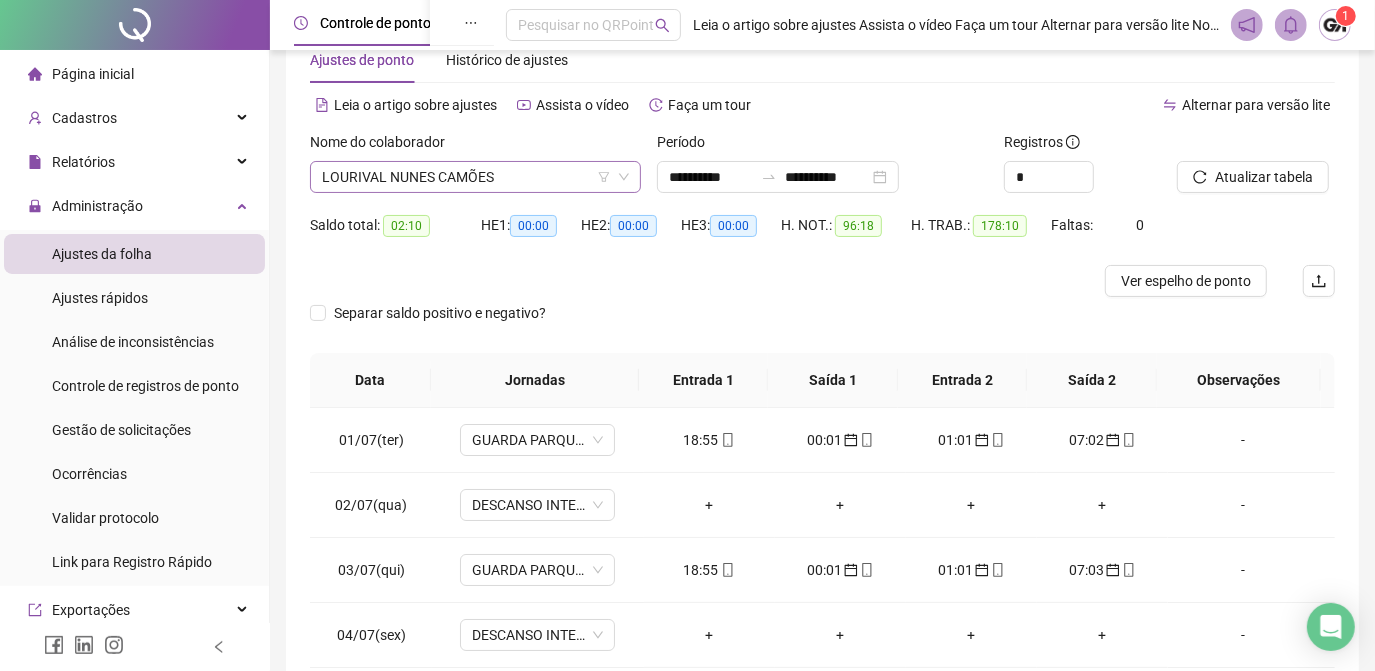 click on "LOURIVAL NUNES CAMÕES" at bounding box center [475, 177] 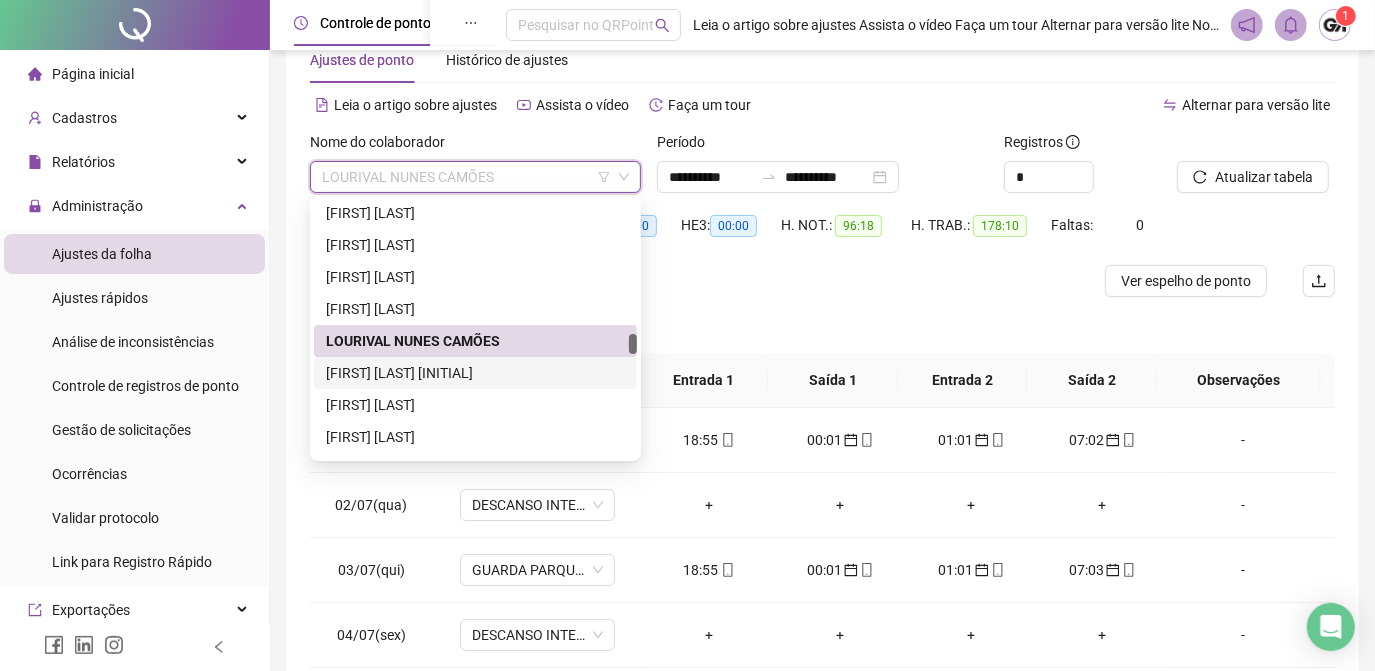 click on "[FIRST] [LAST] [INITIAL]" at bounding box center [475, 373] 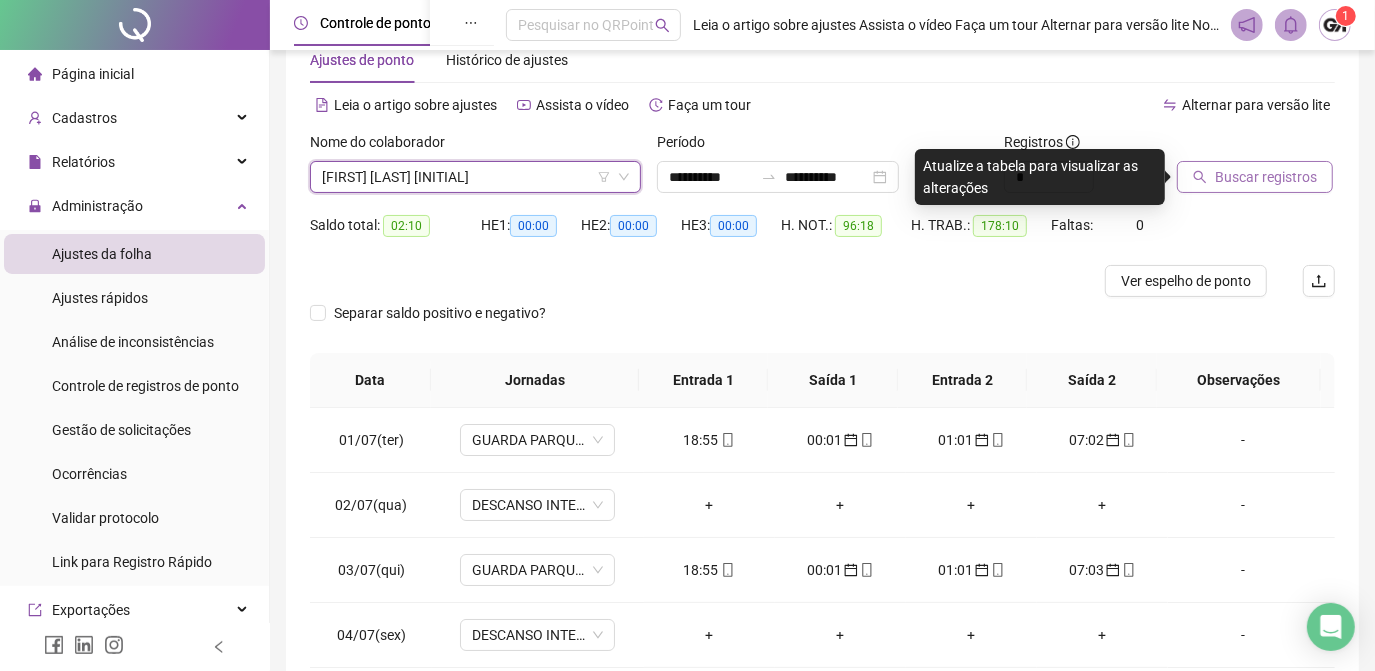 click on "Buscar registros" at bounding box center [1266, 177] 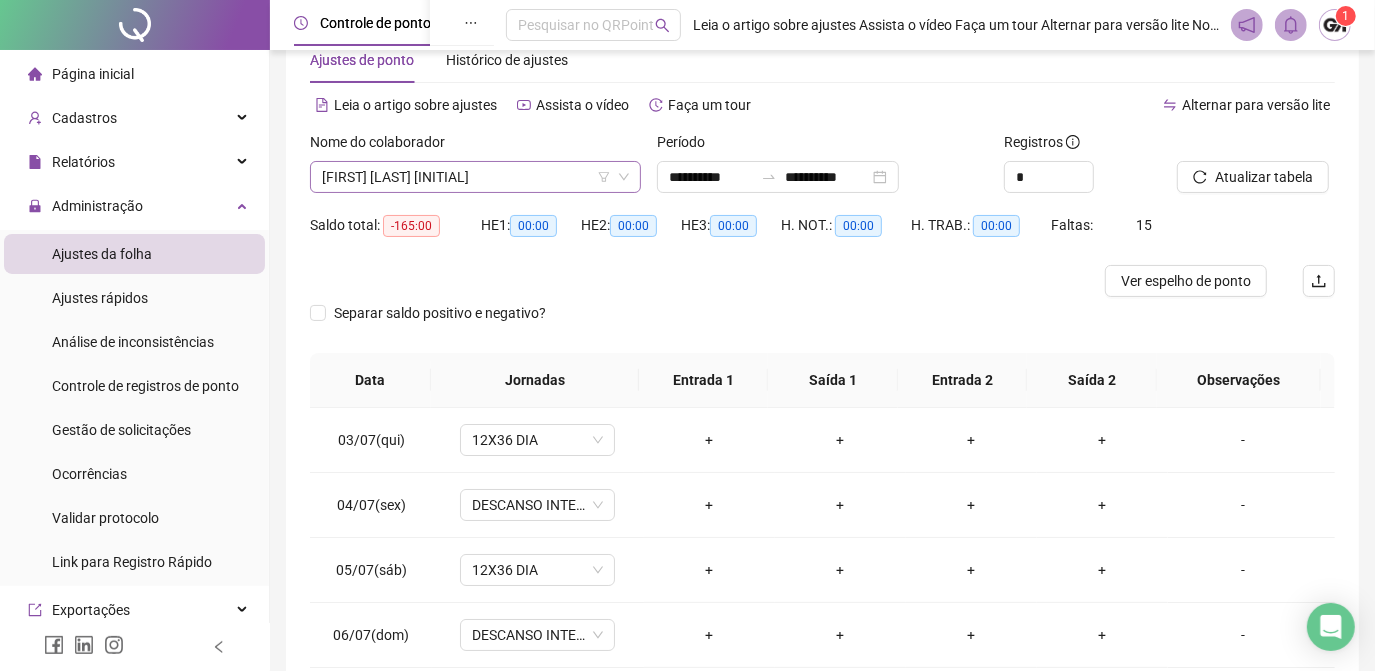 click on "[FIRST] [LAST] [INITIAL]" at bounding box center (475, 177) 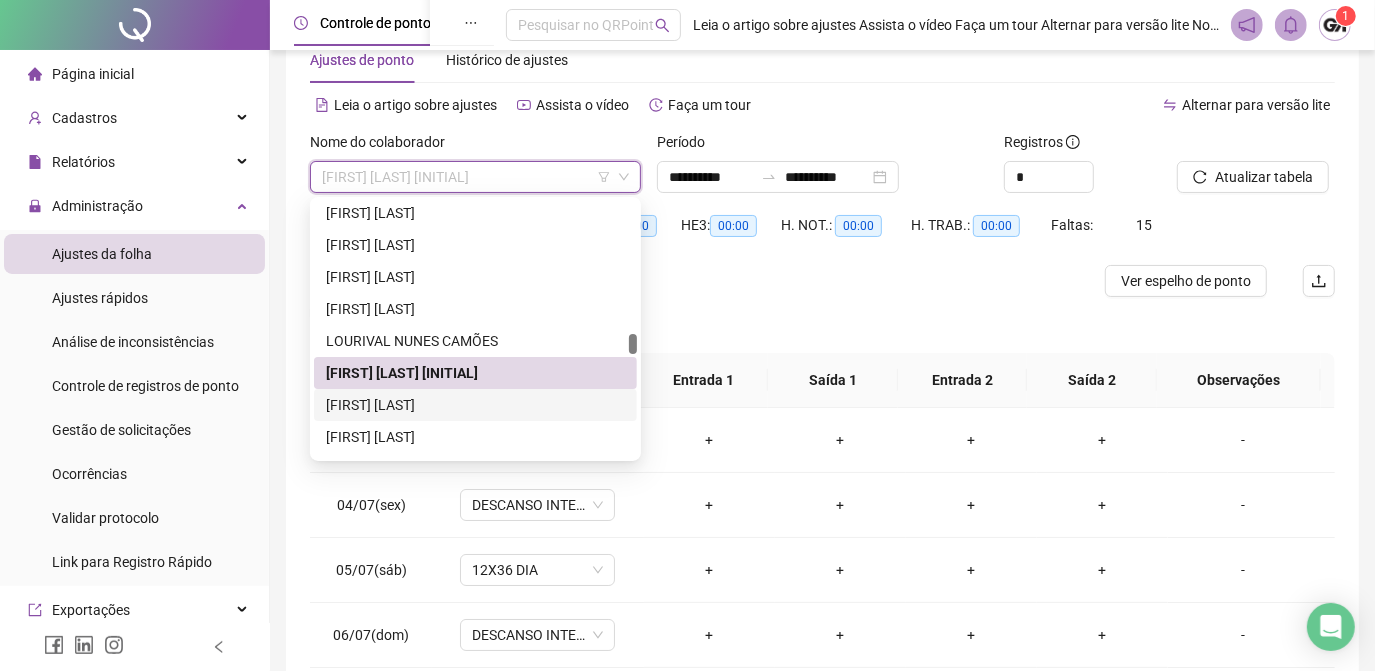 click on "[FIRST] [LAST]" at bounding box center [475, 405] 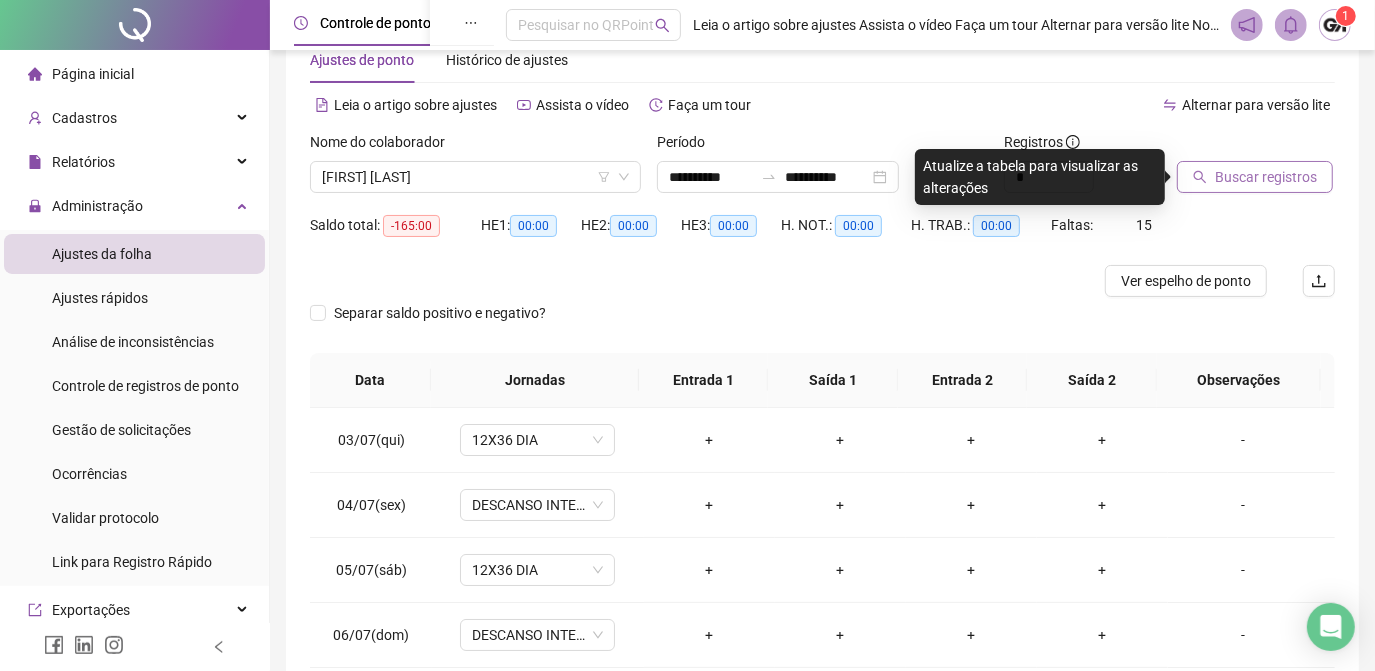 click 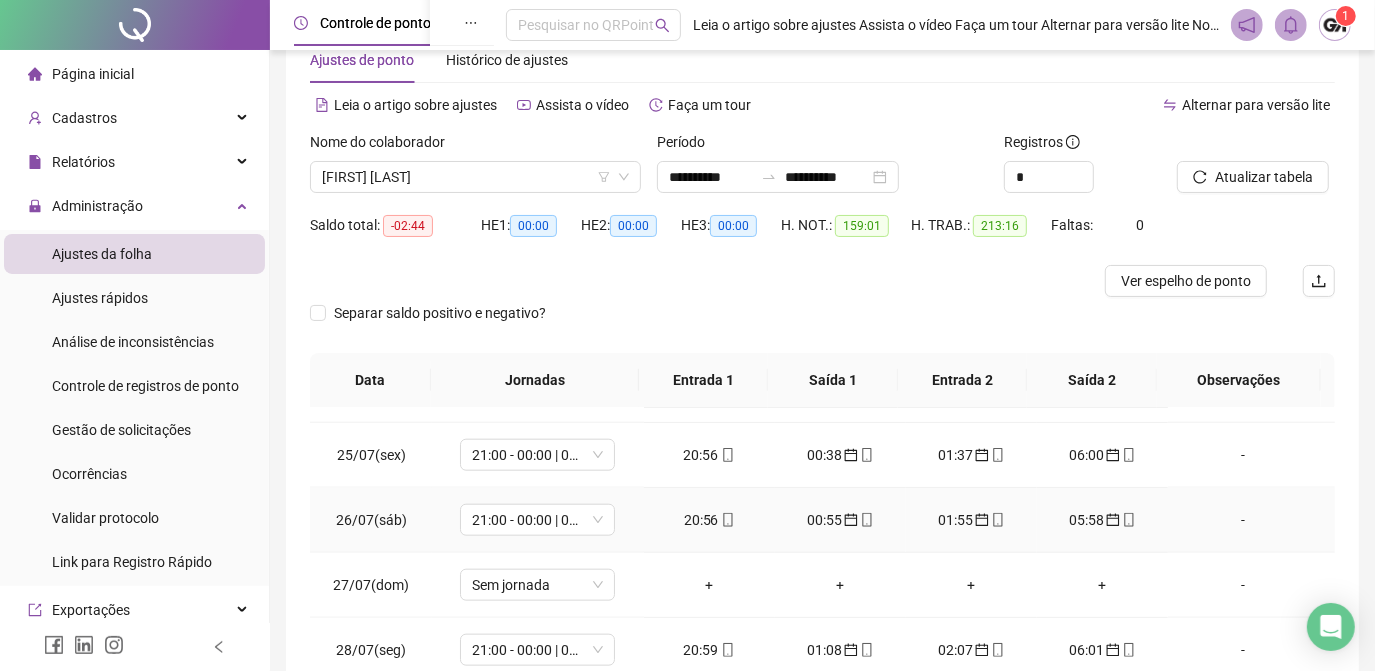 scroll, scrollTop: 1579, scrollLeft: 0, axis: vertical 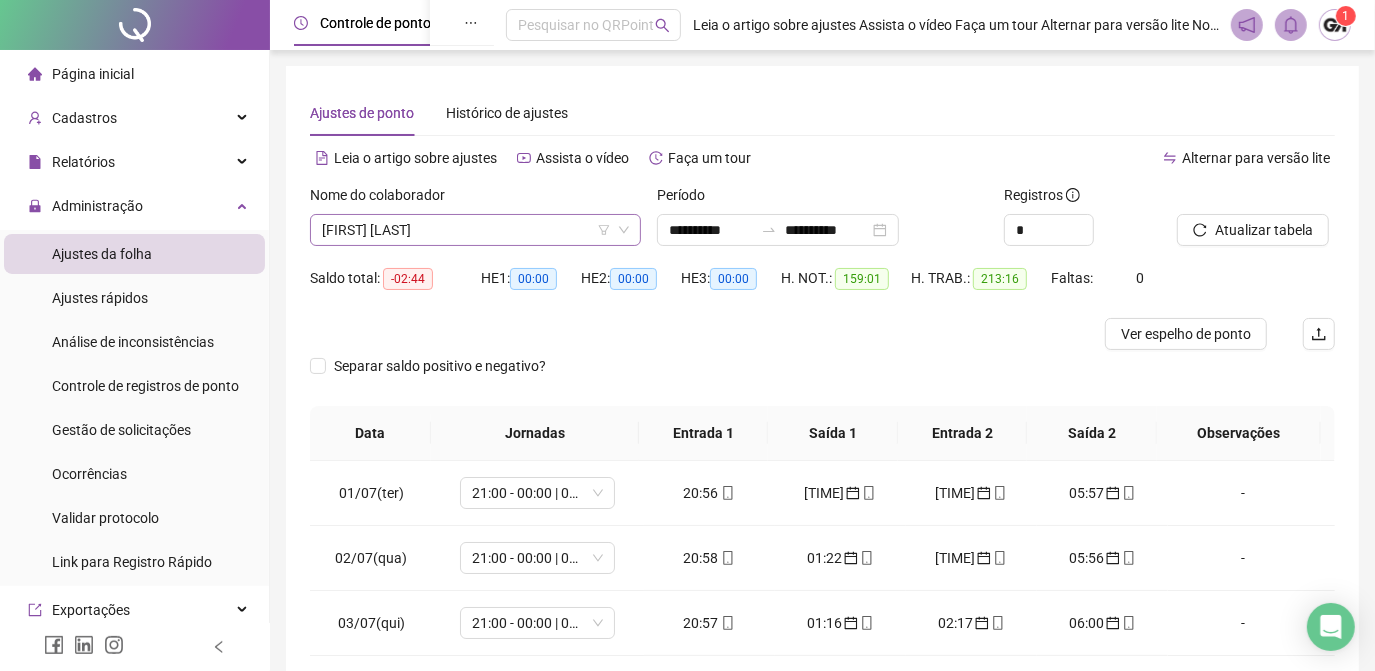 click on "[FIRST] [LAST]" at bounding box center (475, 230) 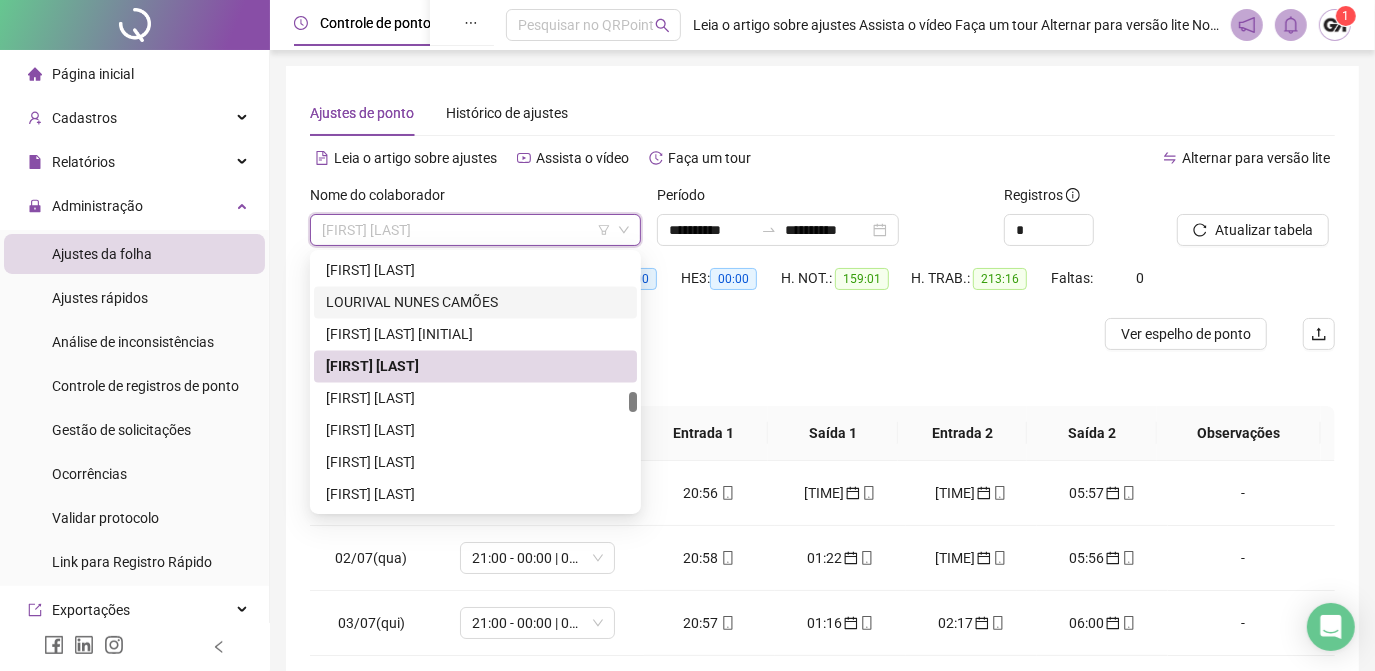 scroll, scrollTop: 2746, scrollLeft: 0, axis: vertical 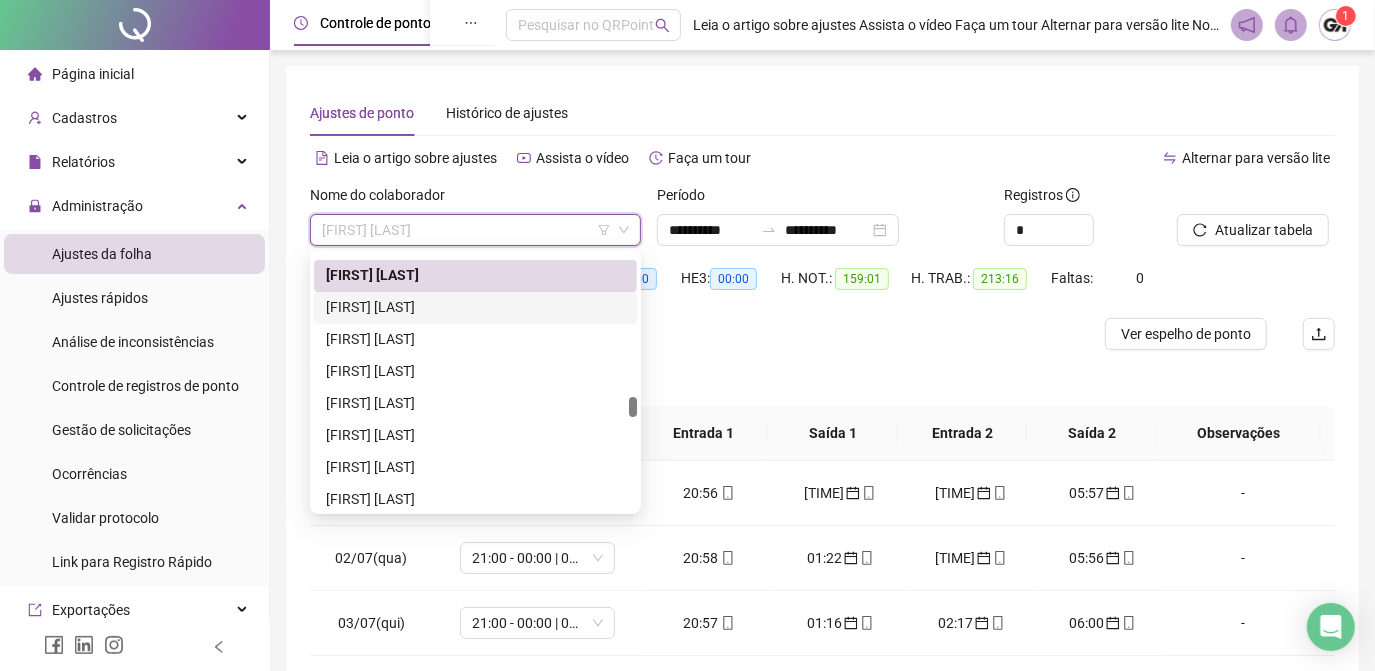 click on "[FIRST] [LAST]" at bounding box center [475, 308] 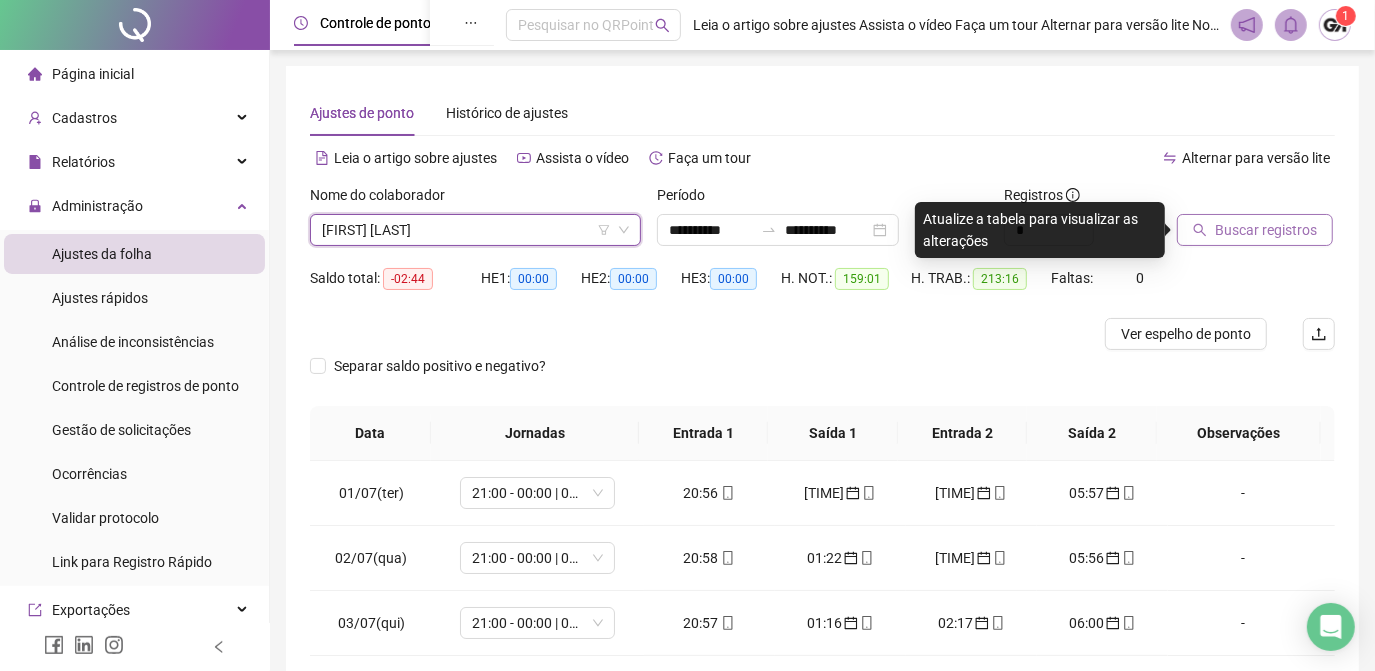 click on "Buscar registros" at bounding box center (1266, 230) 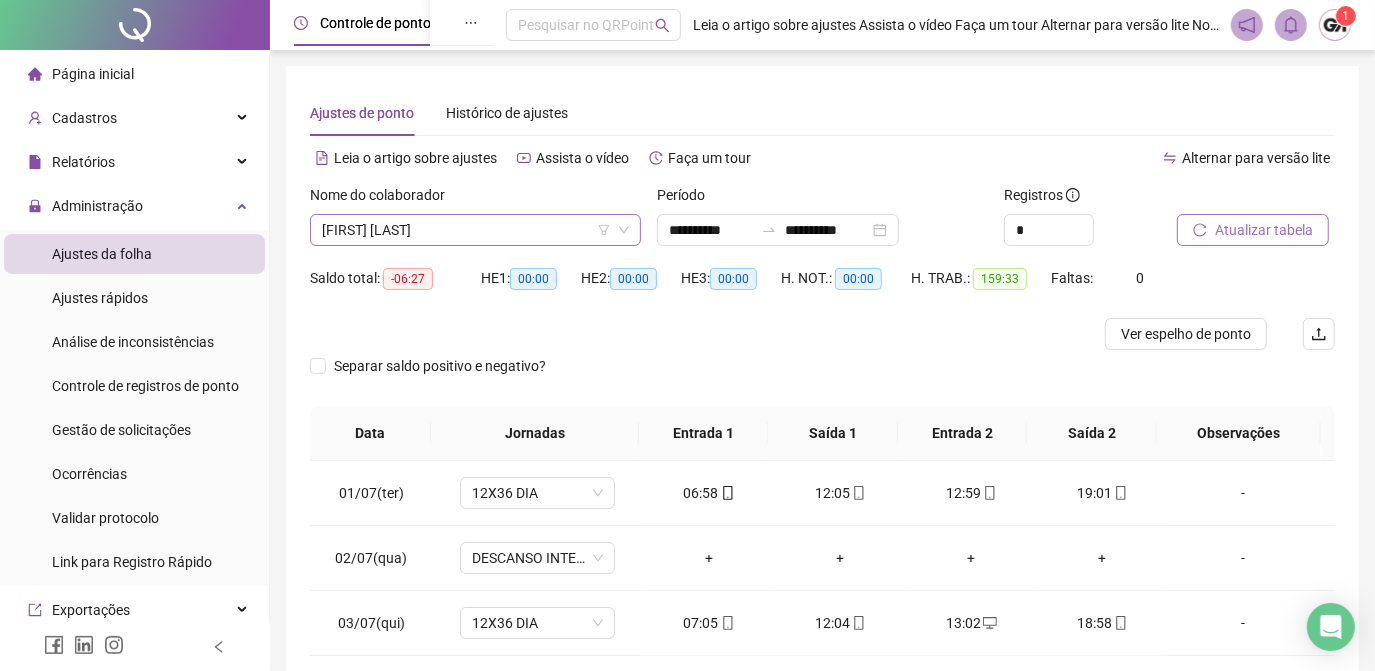 click on "[FIRST] [LAST]" at bounding box center (475, 230) 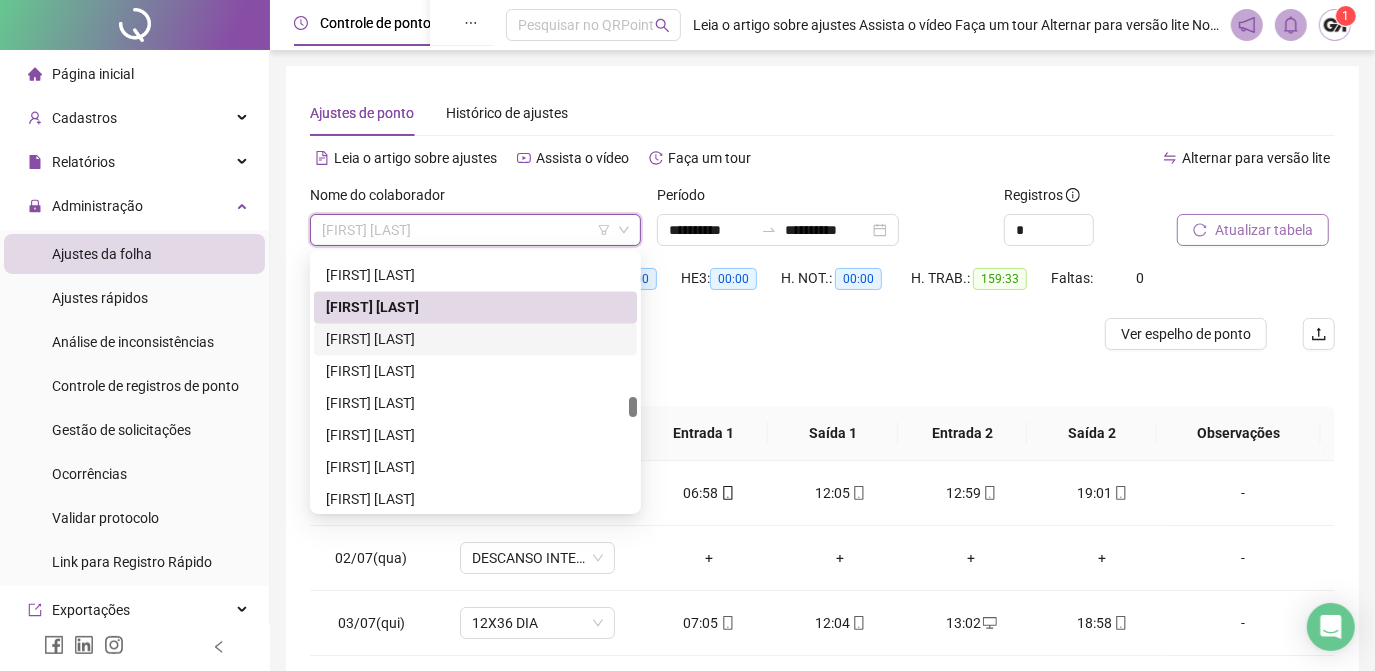 click on "[FIRST] [LAST]" at bounding box center [475, 340] 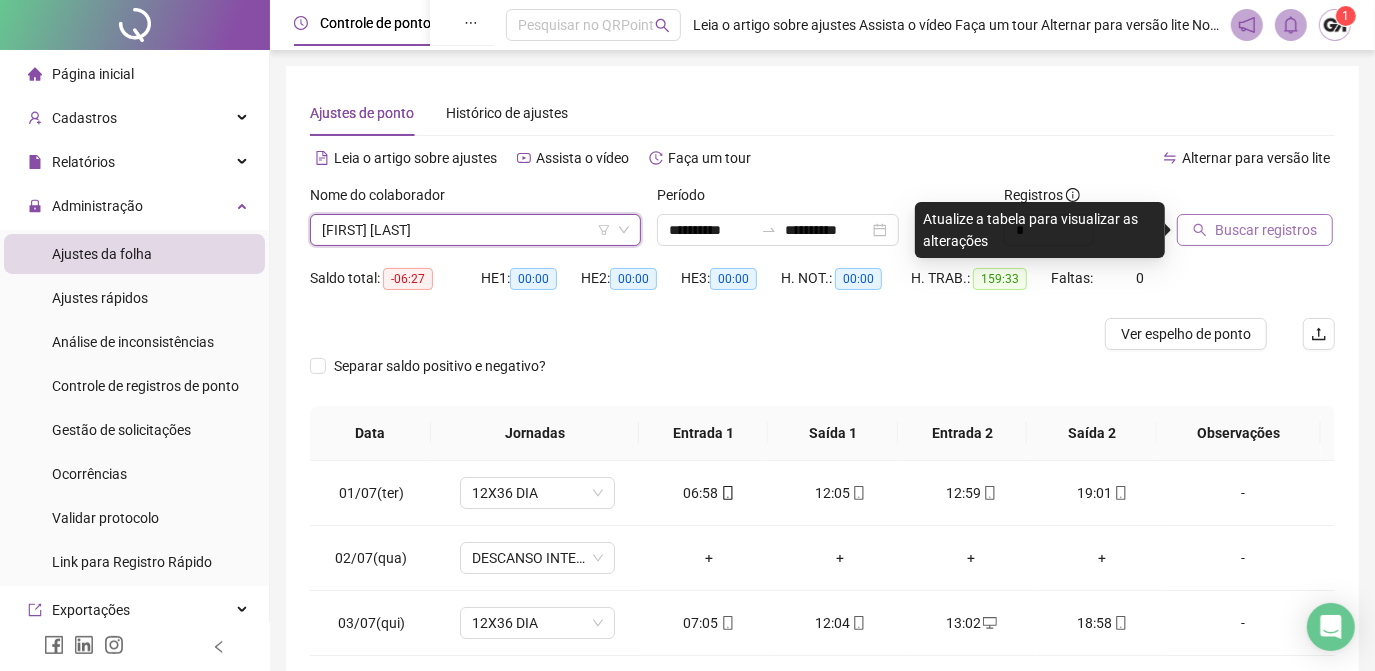 click on "Buscar registros" at bounding box center (1266, 230) 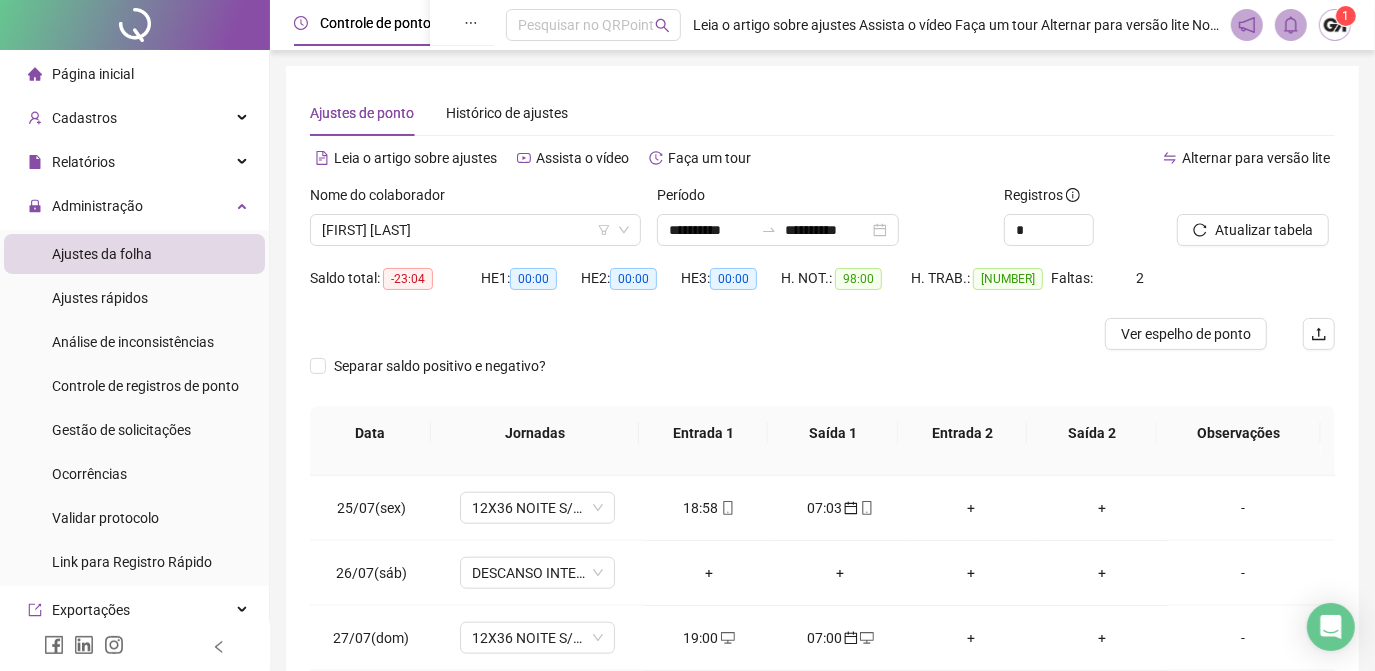 scroll, scrollTop: 1579, scrollLeft: 0, axis: vertical 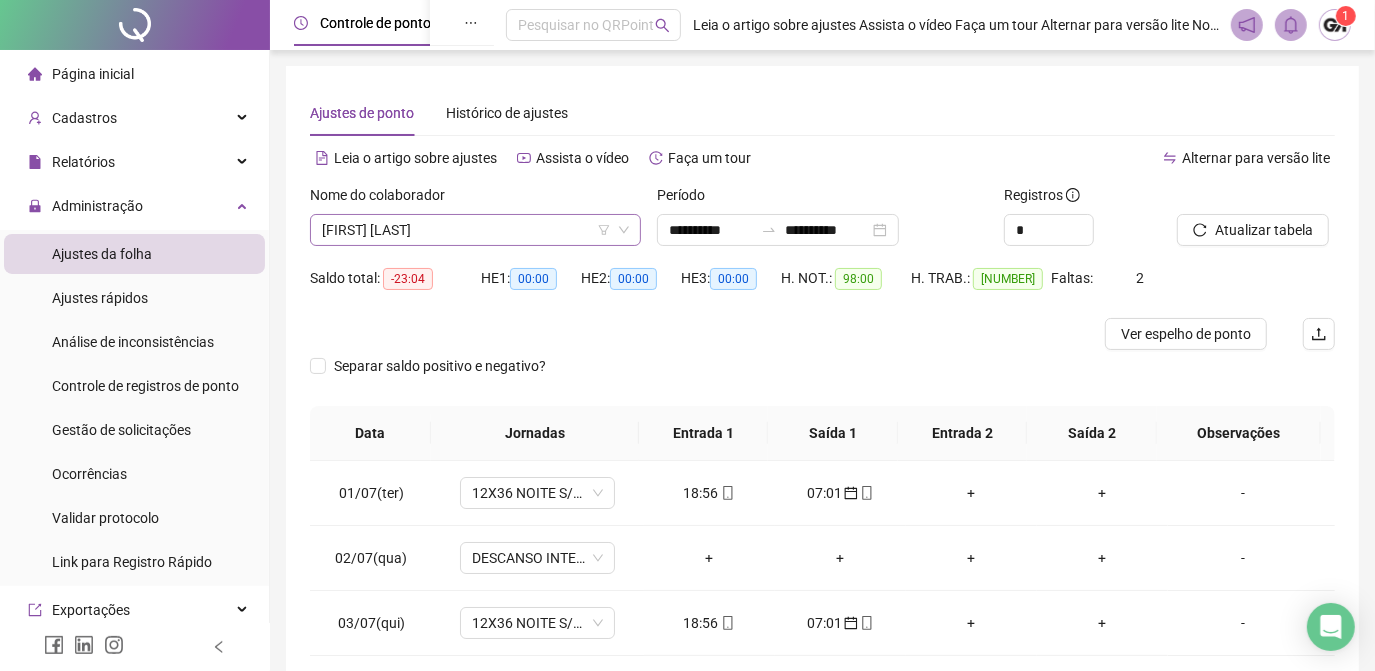 click on "[FIRST] [LAST]" at bounding box center [475, 230] 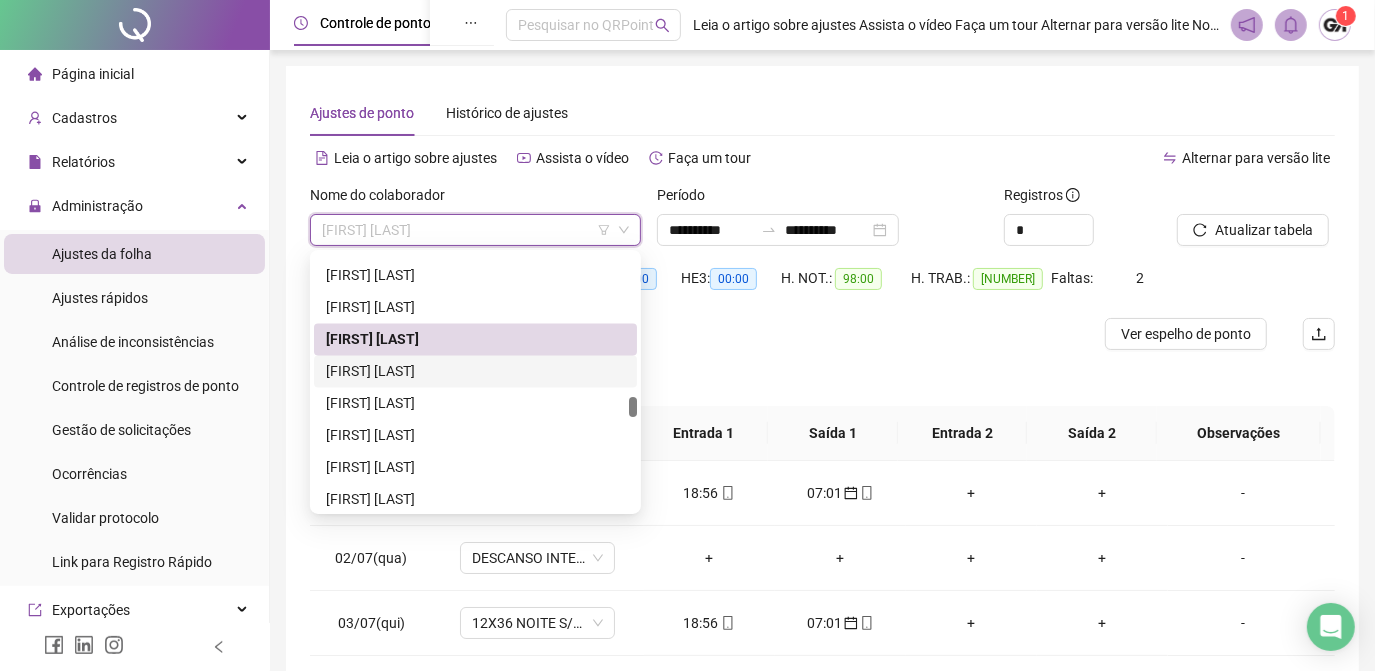 click on "[FIRST] [LAST]" at bounding box center [475, 372] 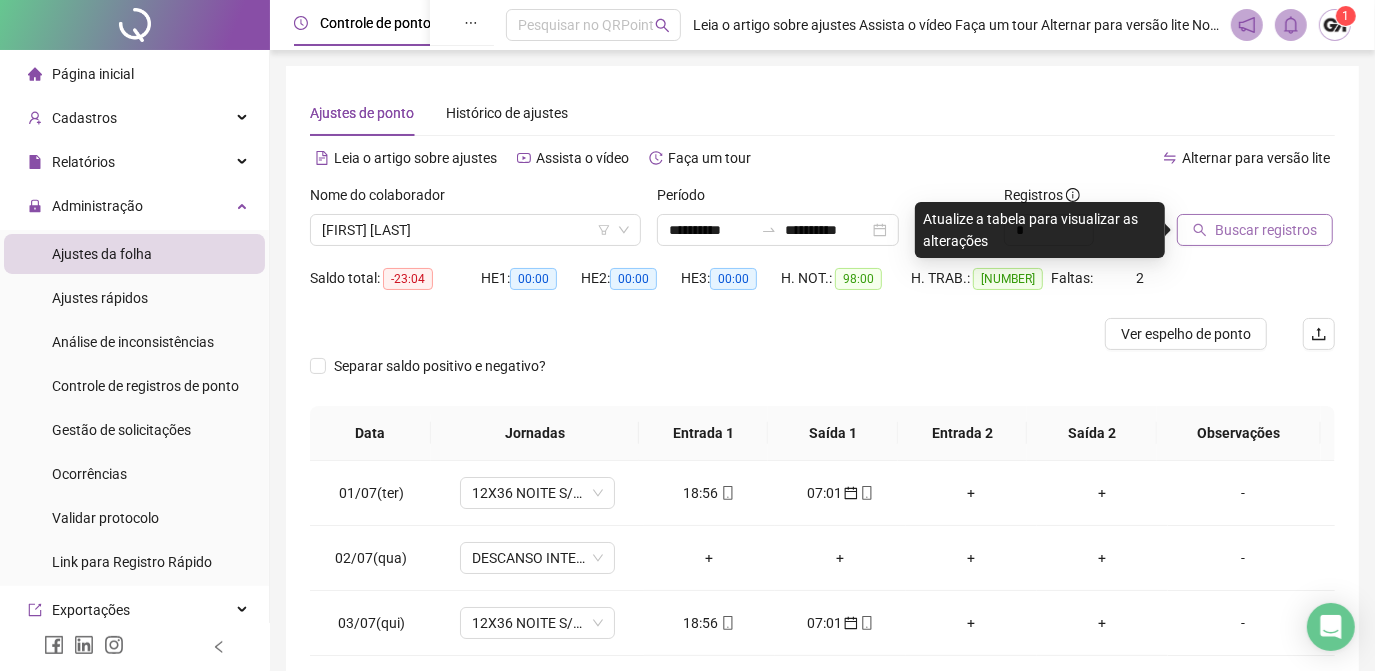 click 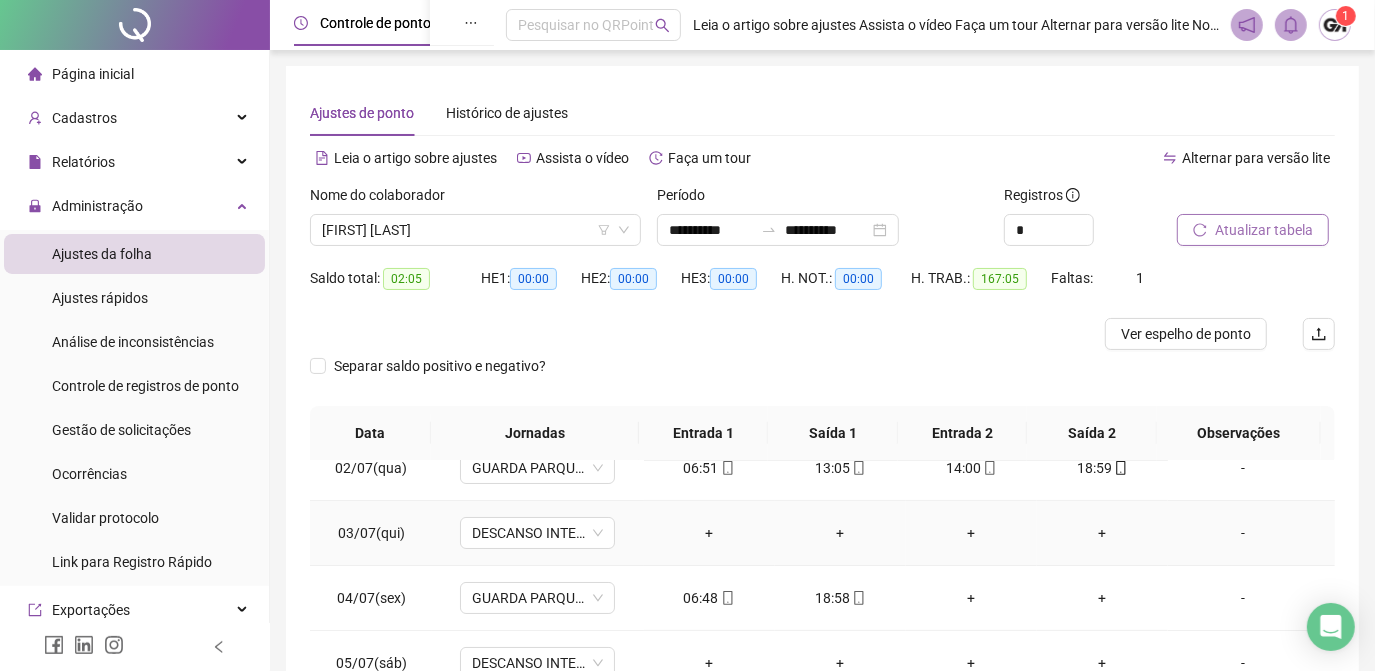 scroll, scrollTop: 181, scrollLeft: 0, axis: vertical 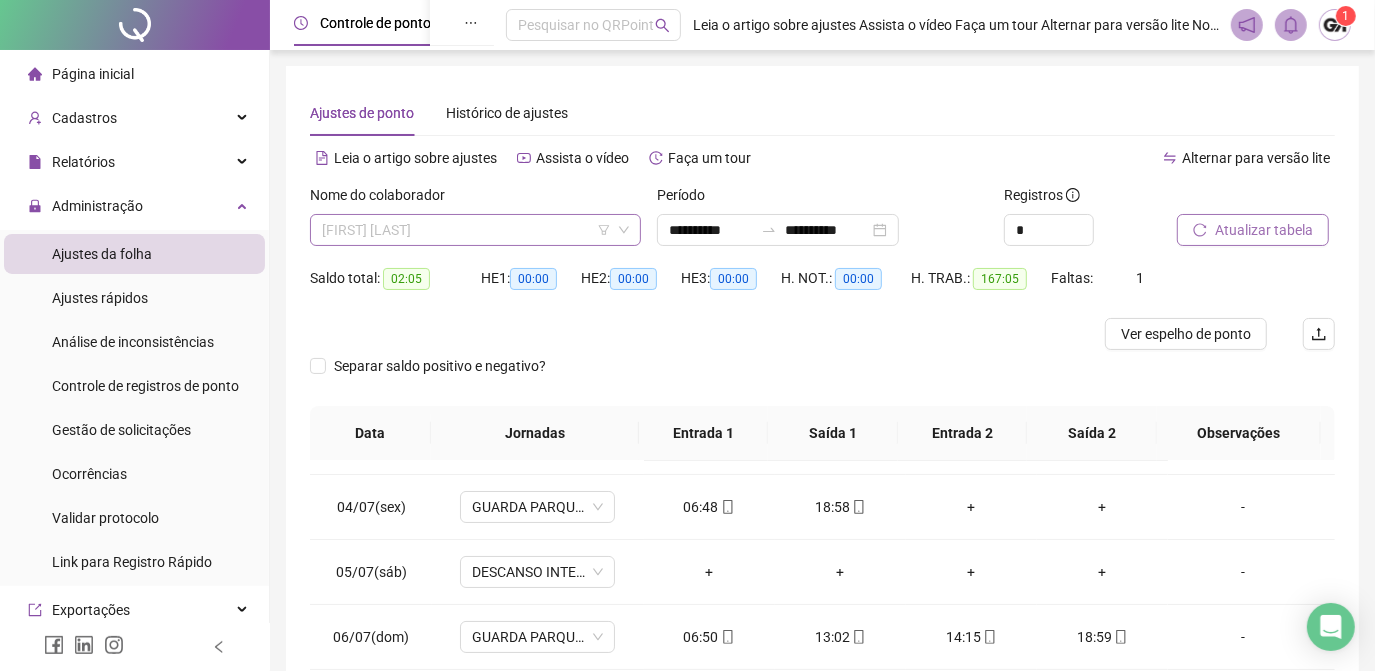 click on "[FIRST] [LAST]" at bounding box center (475, 230) 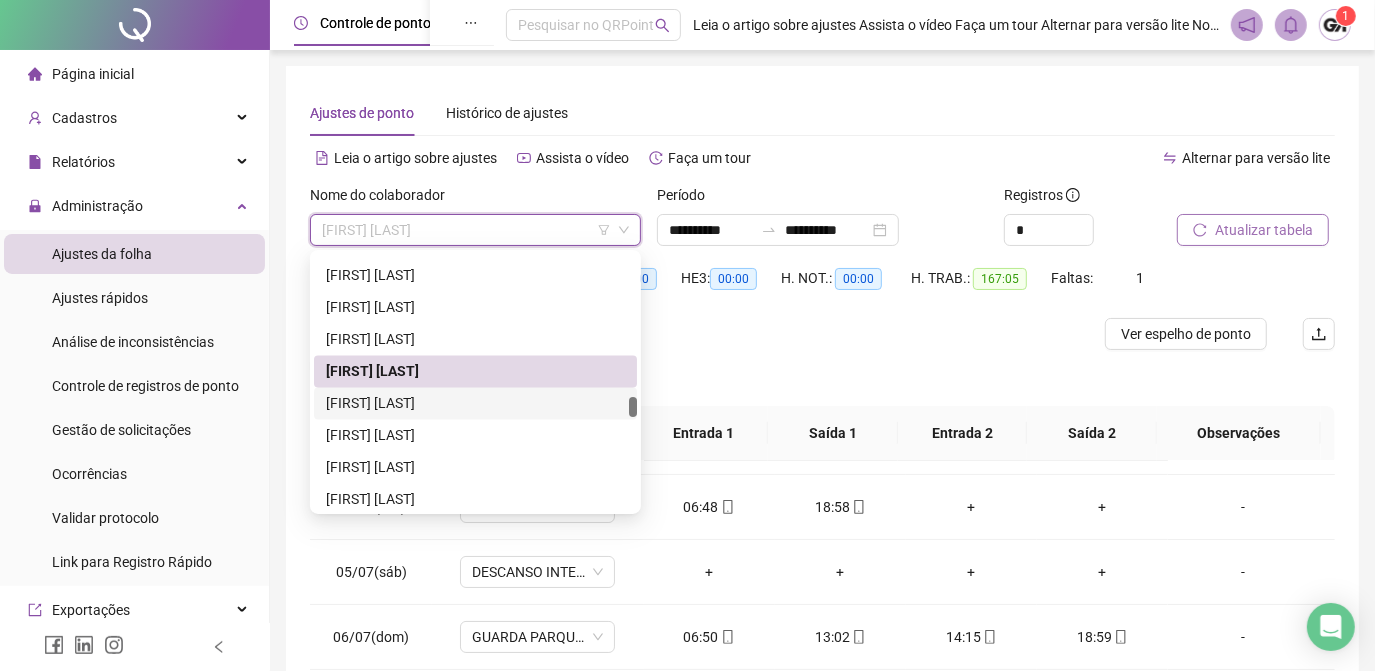click on "[FIRST] [LAST]" at bounding box center [475, 404] 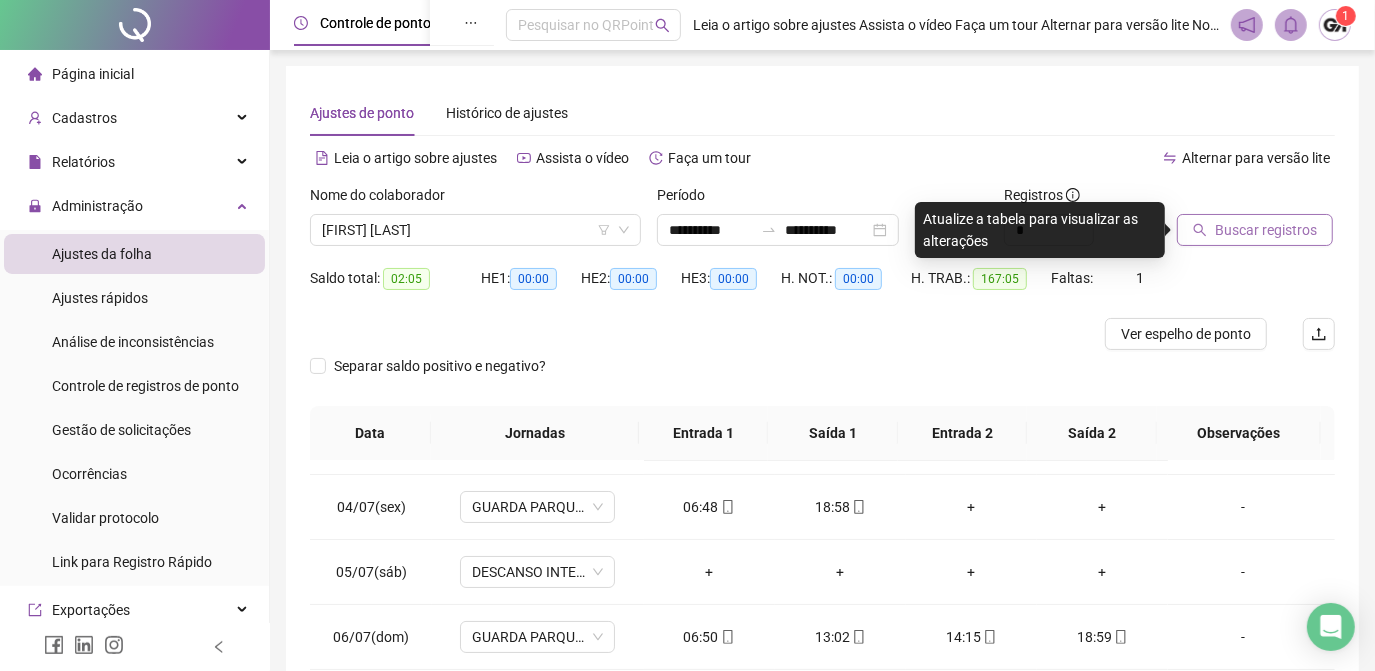 click on "Buscar registros" at bounding box center [1266, 230] 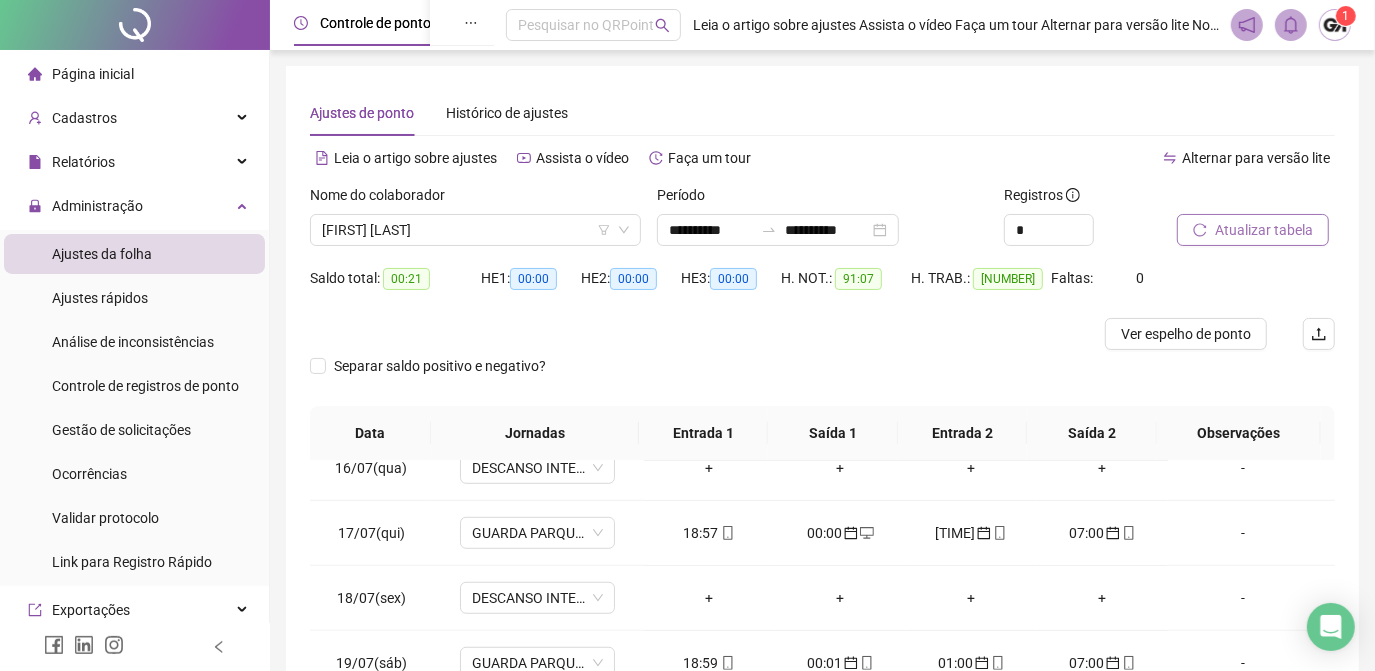 scroll, scrollTop: 1272, scrollLeft: 0, axis: vertical 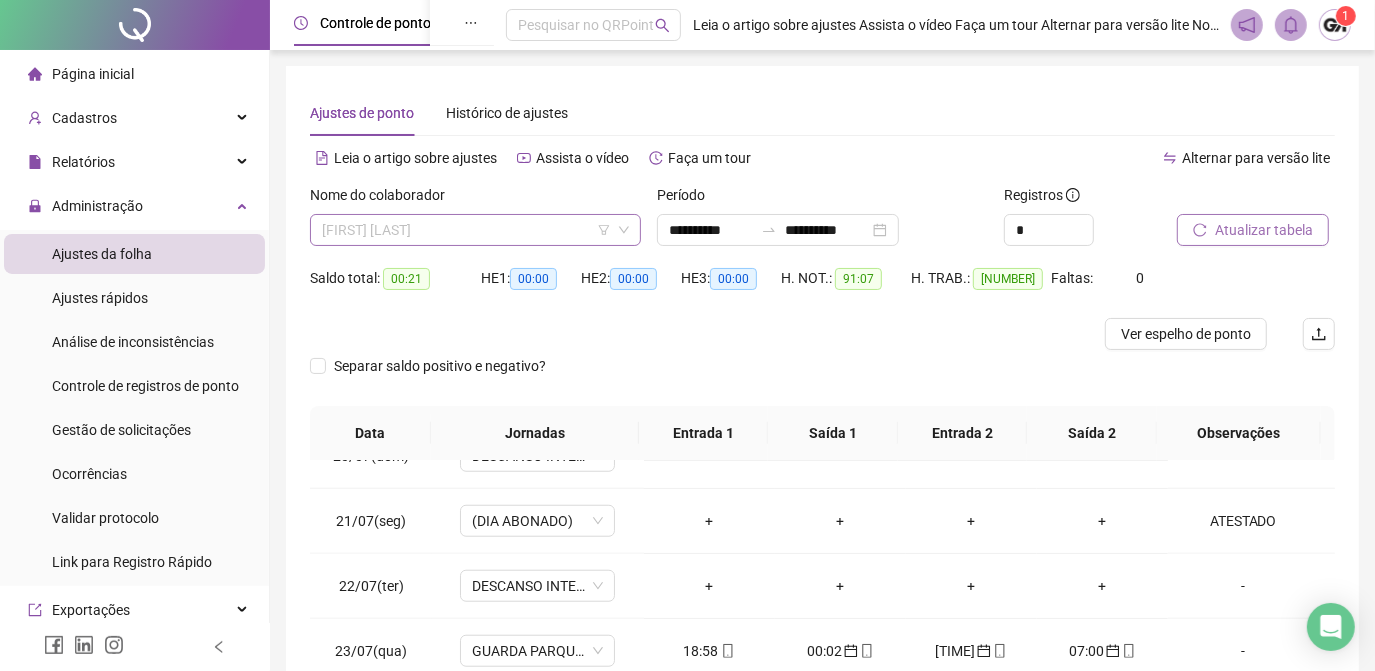 click on "[FIRST] [LAST]" at bounding box center [475, 230] 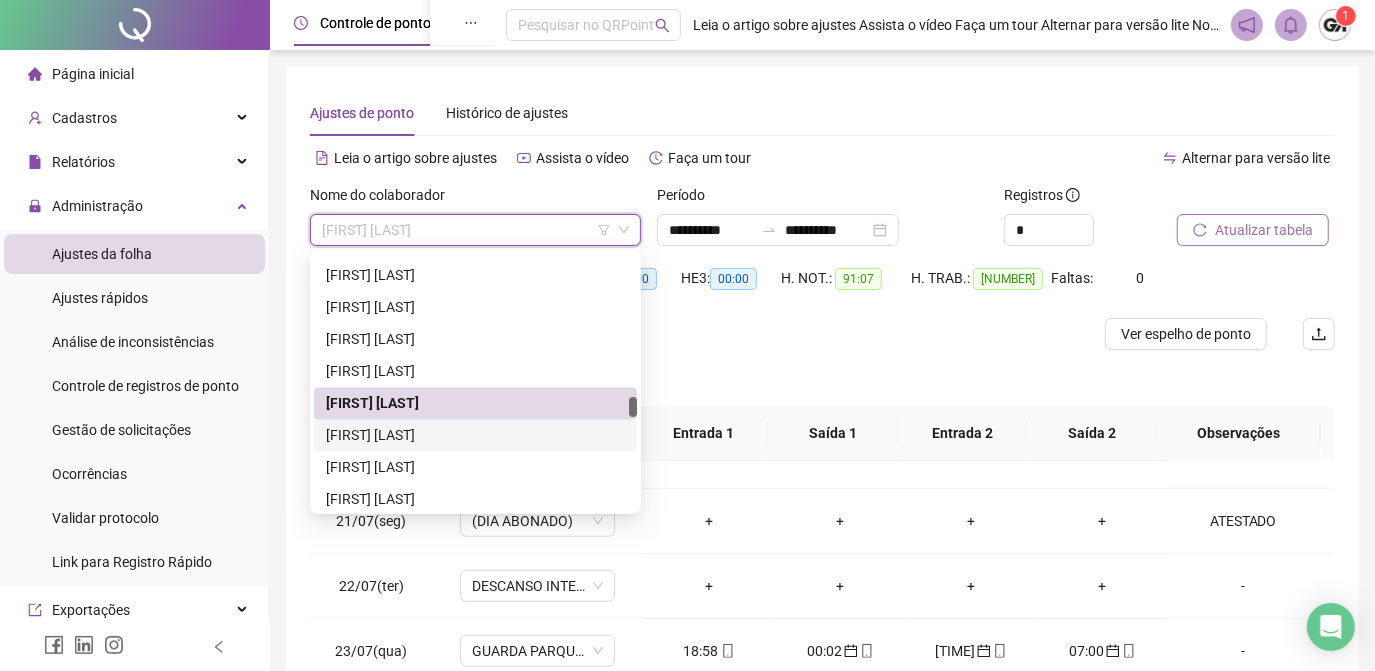 click on "[FIRST] [LAST]" at bounding box center [475, 436] 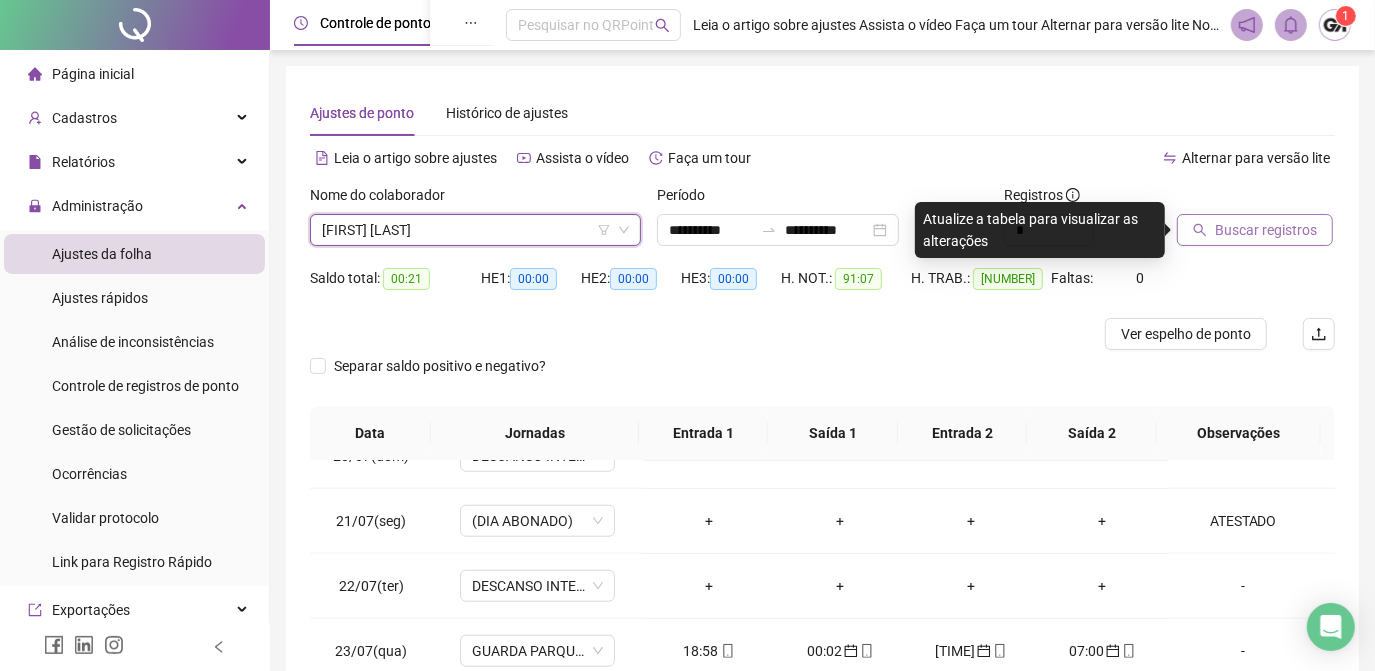 click on "Buscar registros" at bounding box center [1266, 230] 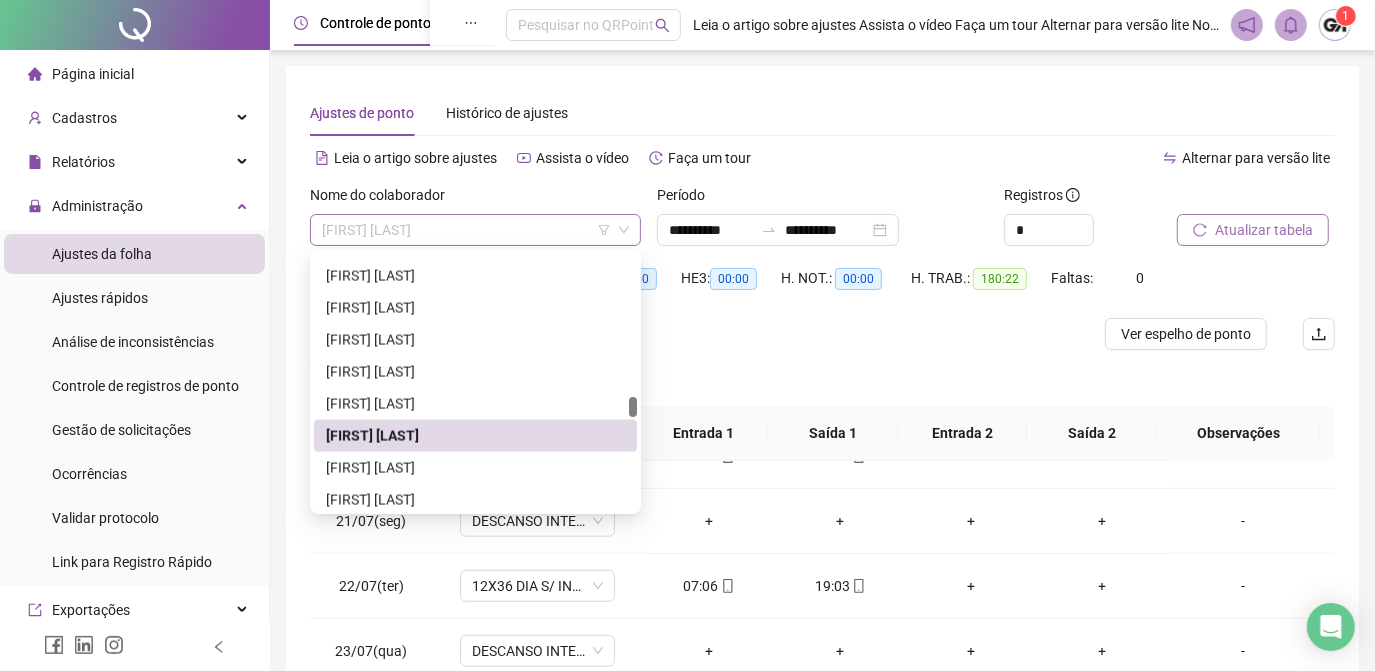 click on "[FIRST] [LAST]" at bounding box center [475, 230] 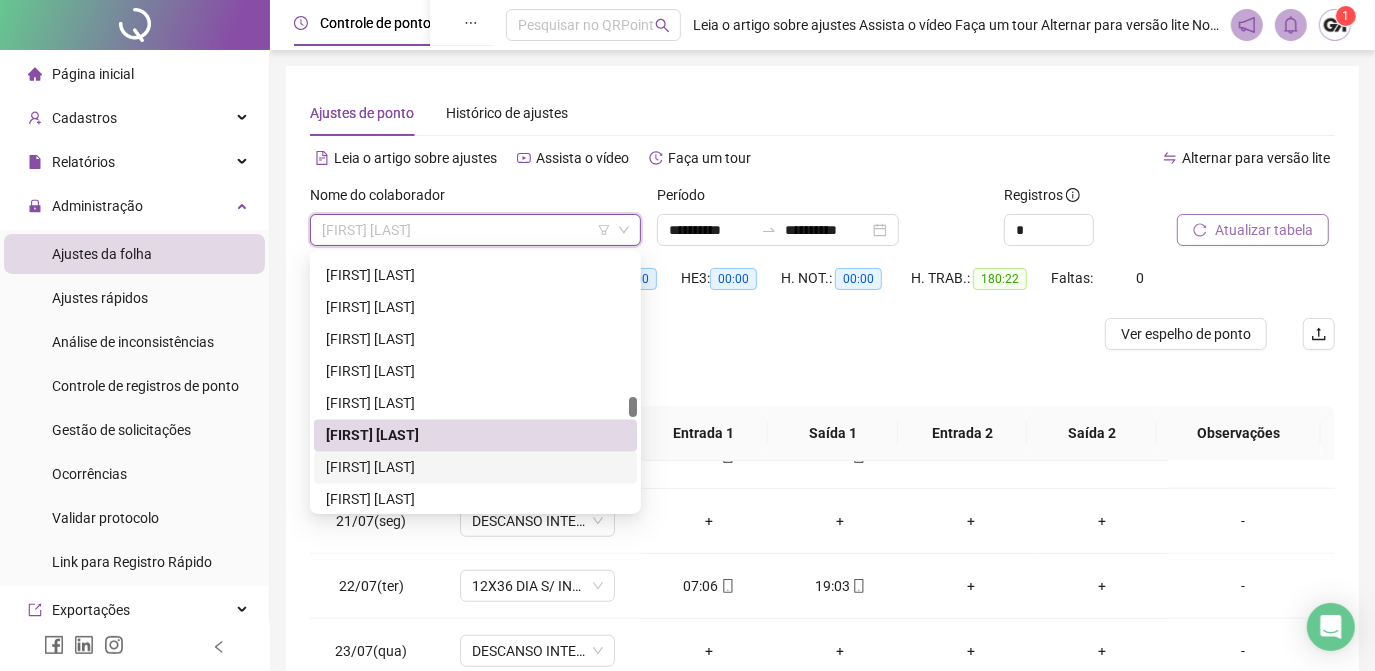 click on "[FIRST] [LAST]" at bounding box center [475, 468] 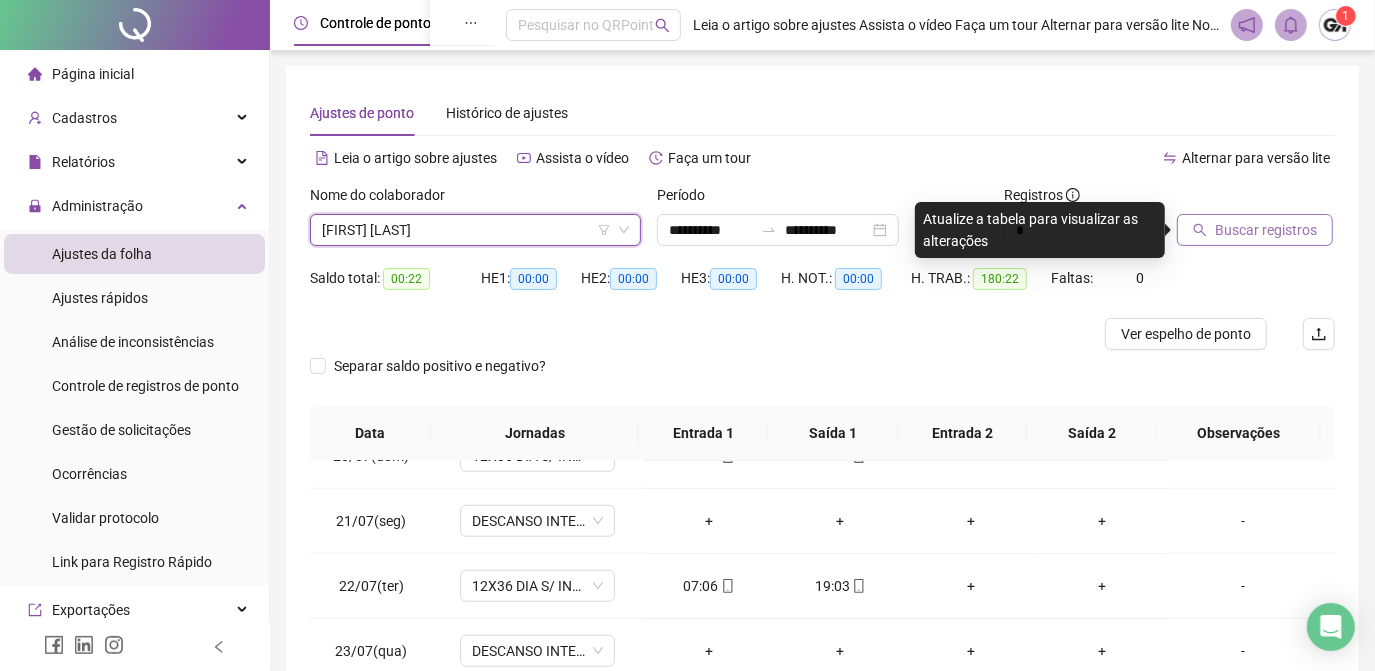 click on "Buscar registros" at bounding box center [1266, 230] 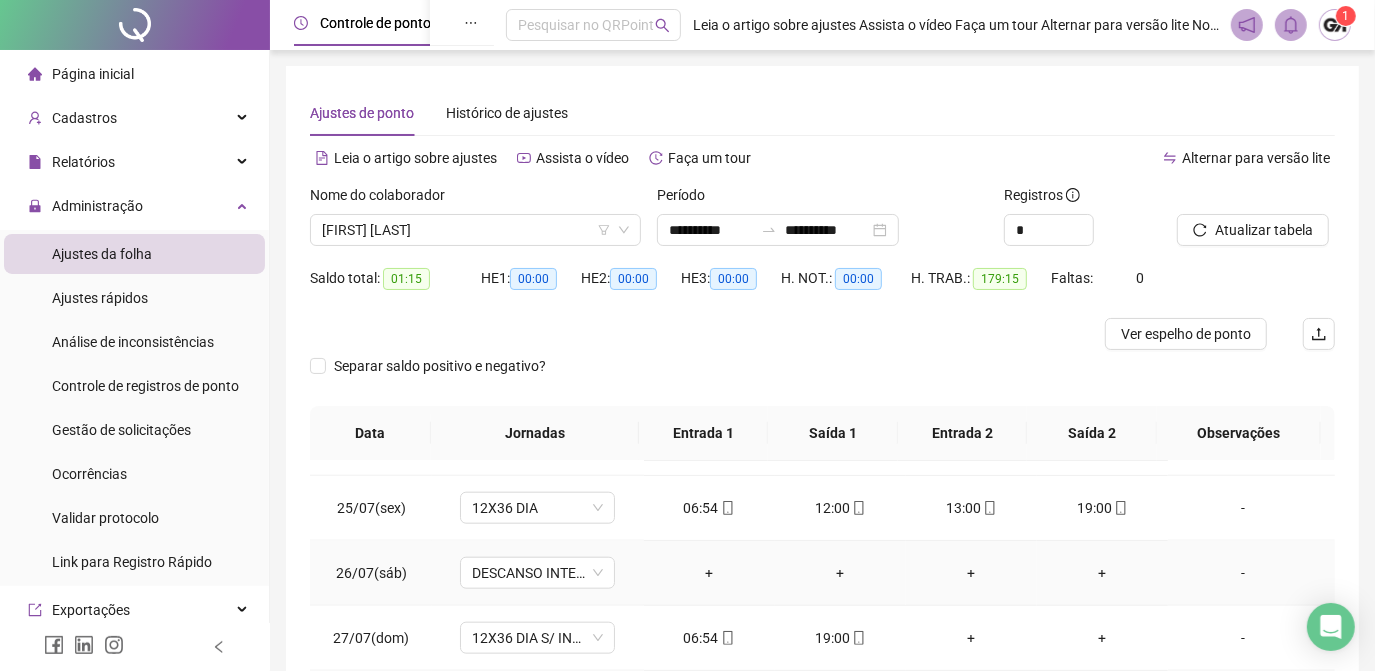 scroll, scrollTop: 1579, scrollLeft: 0, axis: vertical 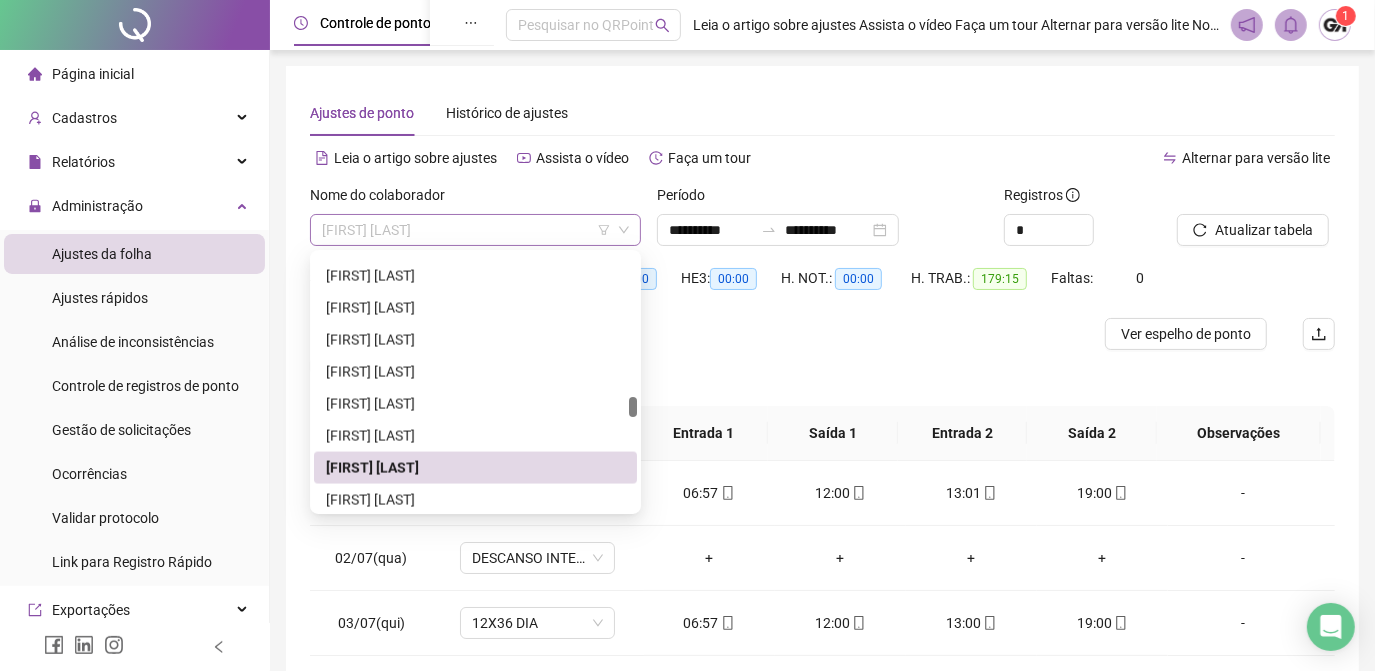 click on "[FIRST] [LAST]" at bounding box center (475, 230) 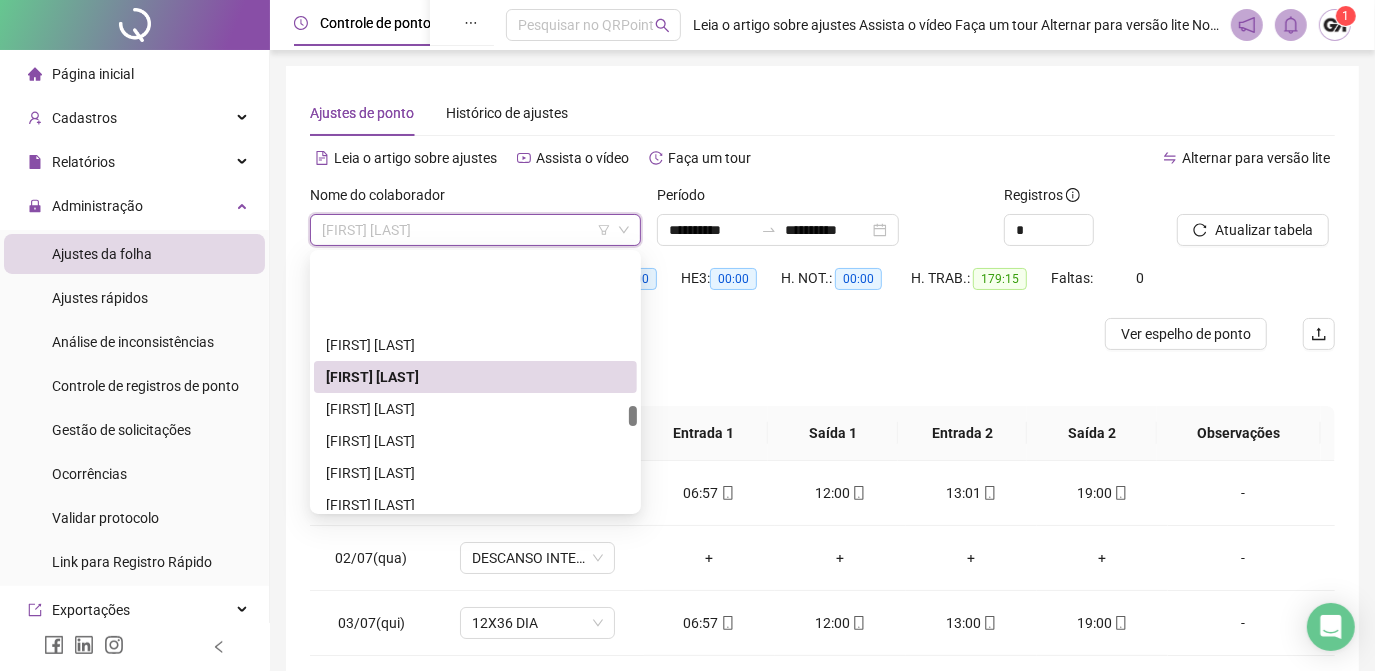 scroll, scrollTop: 2928, scrollLeft: 0, axis: vertical 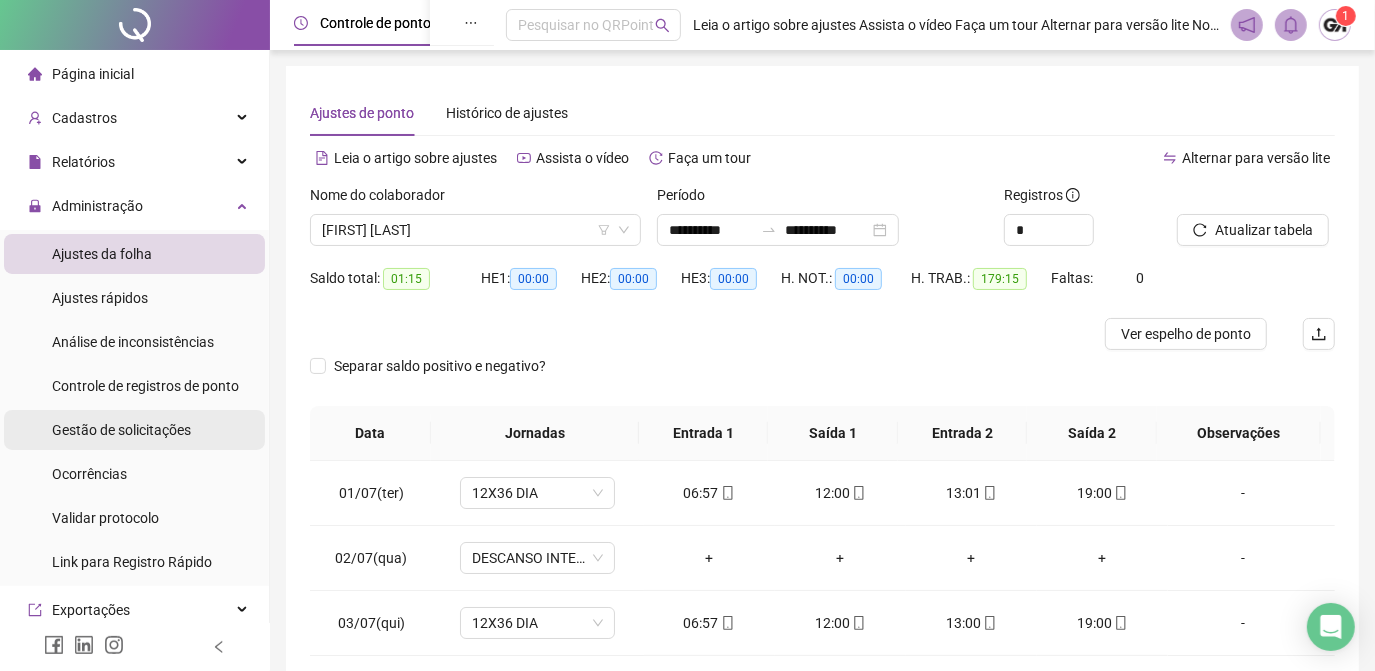 click on "Gestão de solicitações" at bounding box center (121, 430) 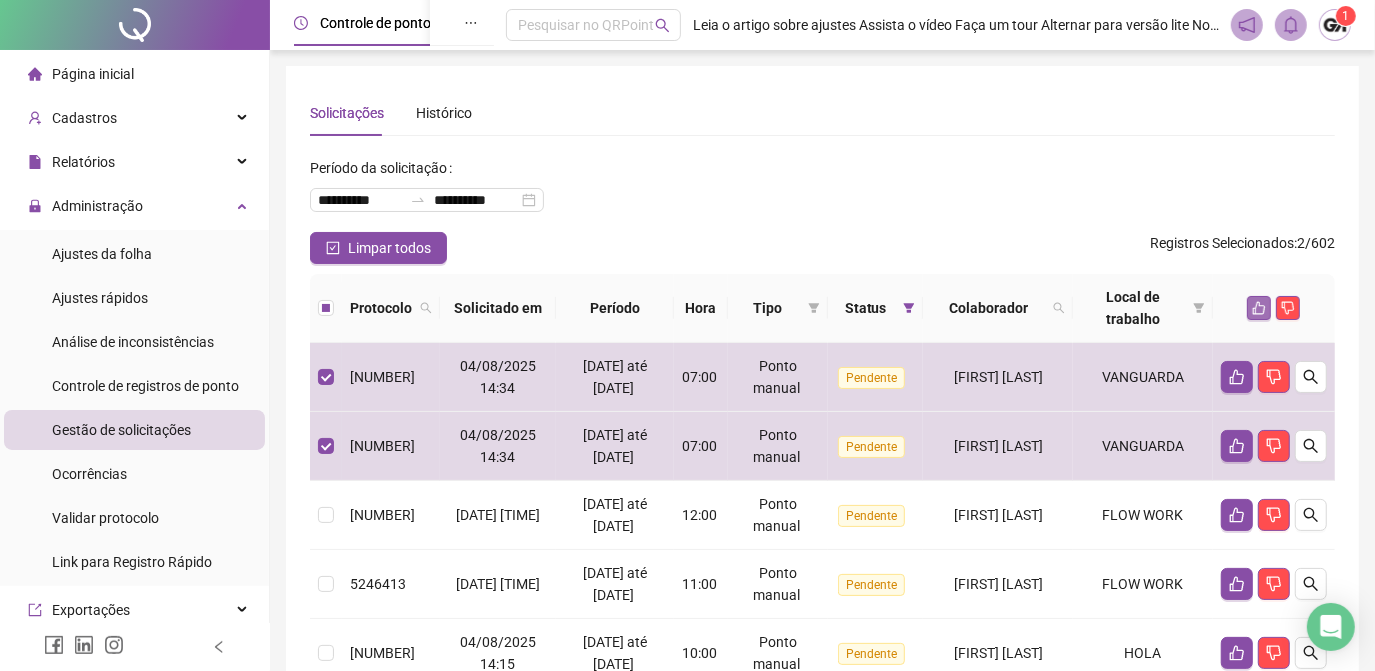 click 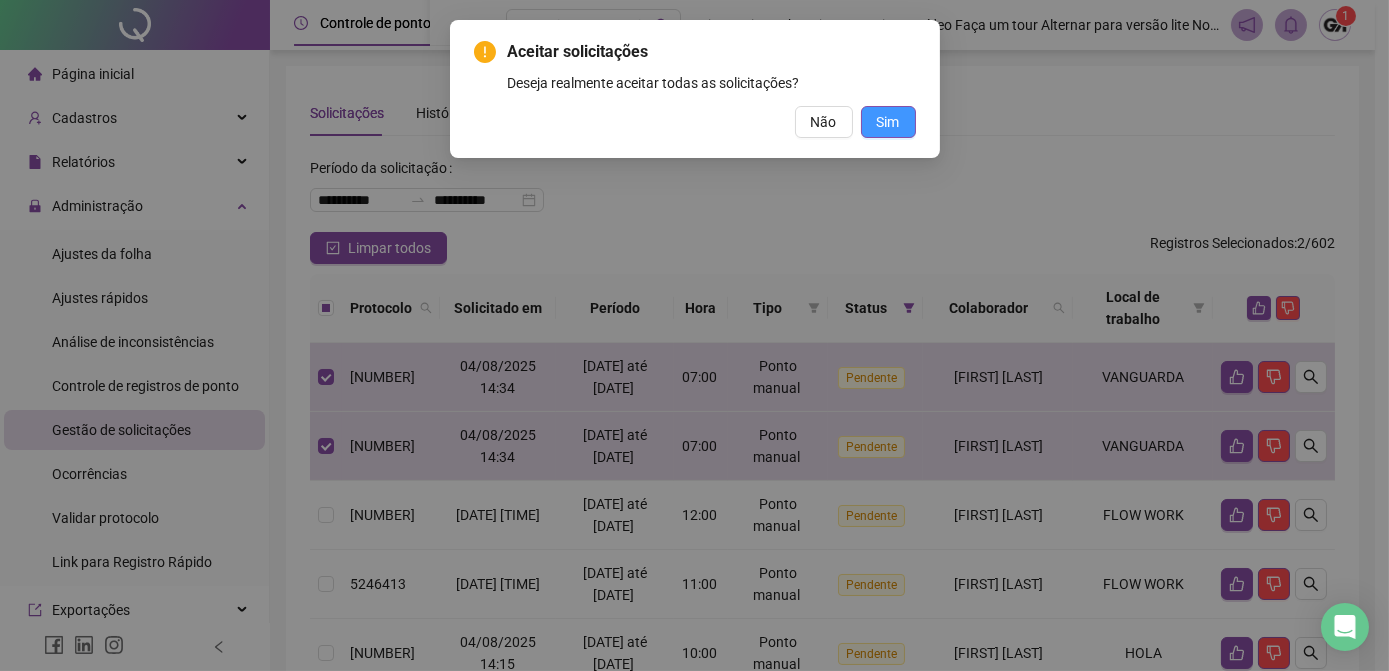 click on "Sim" at bounding box center (888, 122) 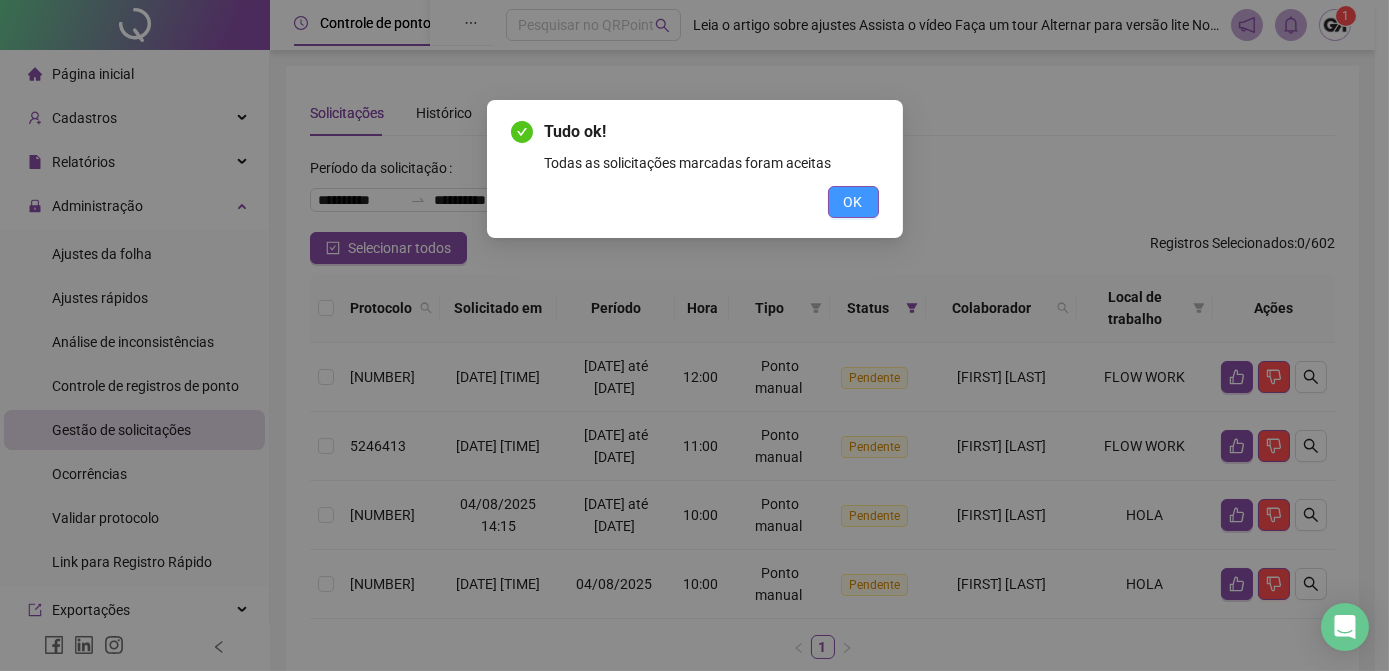 click on "OK" at bounding box center (853, 202) 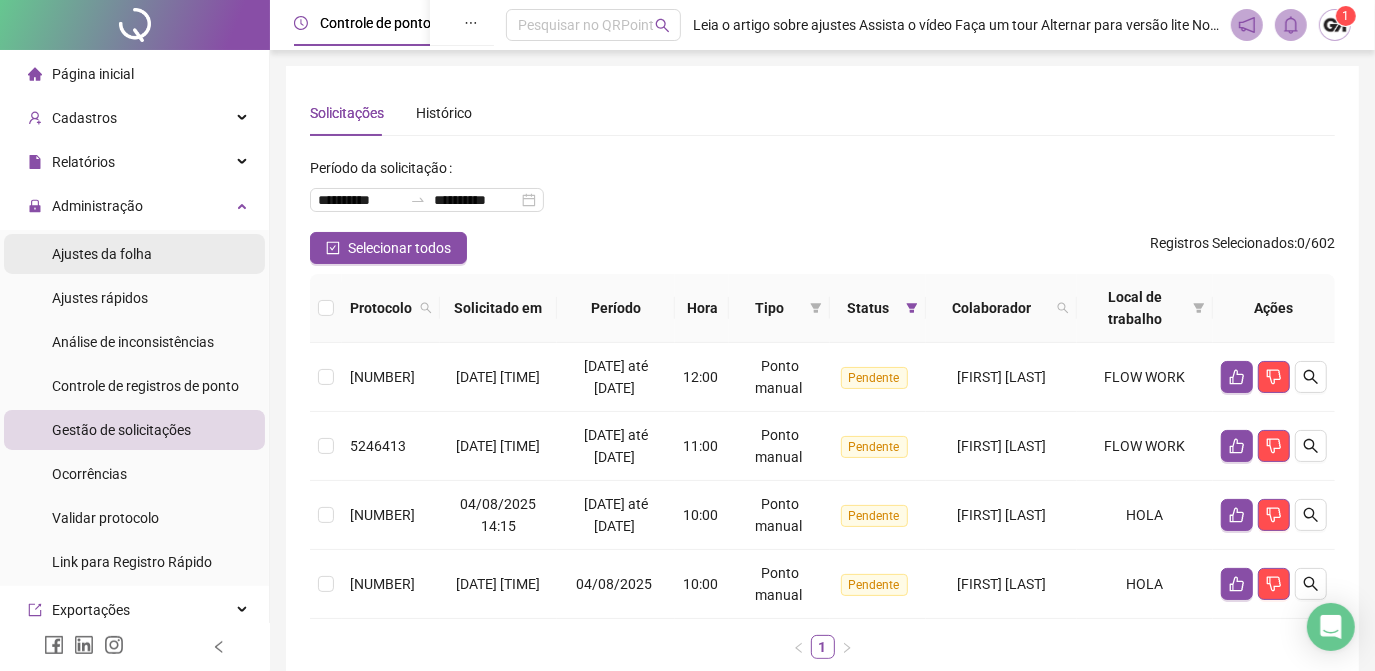 click on "Ajustes da folha" at bounding box center (102, 254) 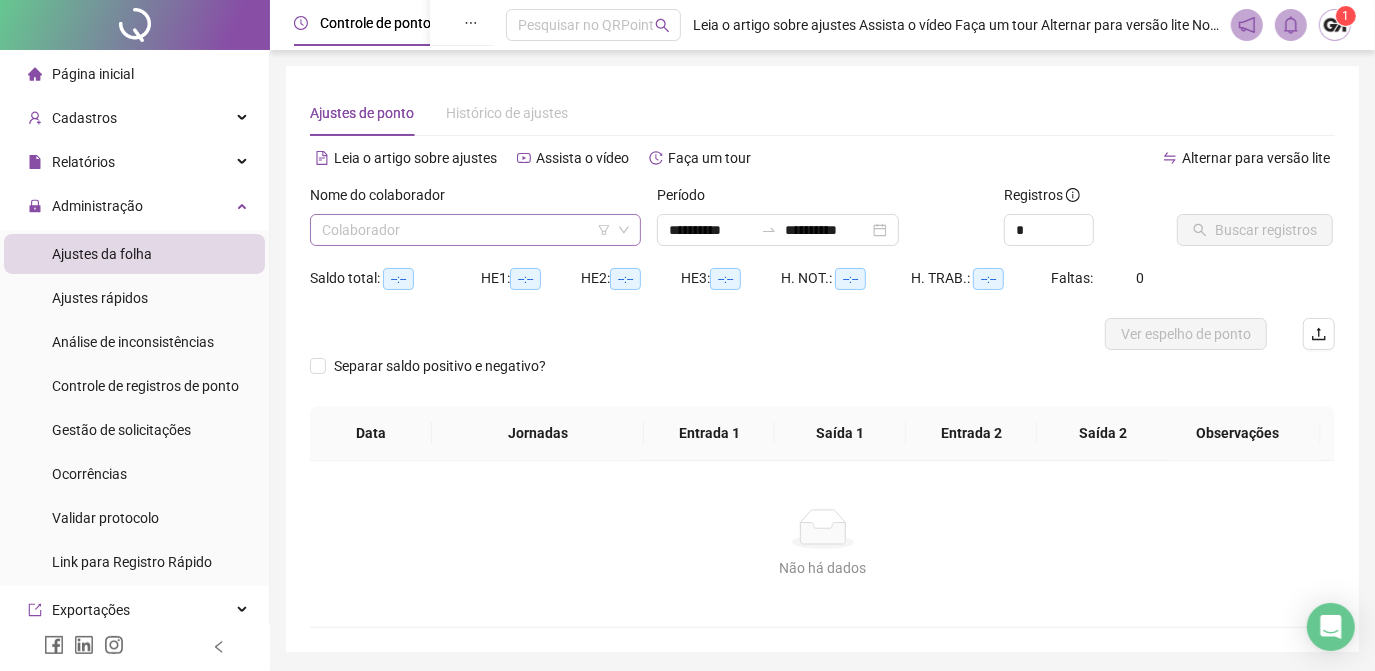 click at bounding box center (466, 230) 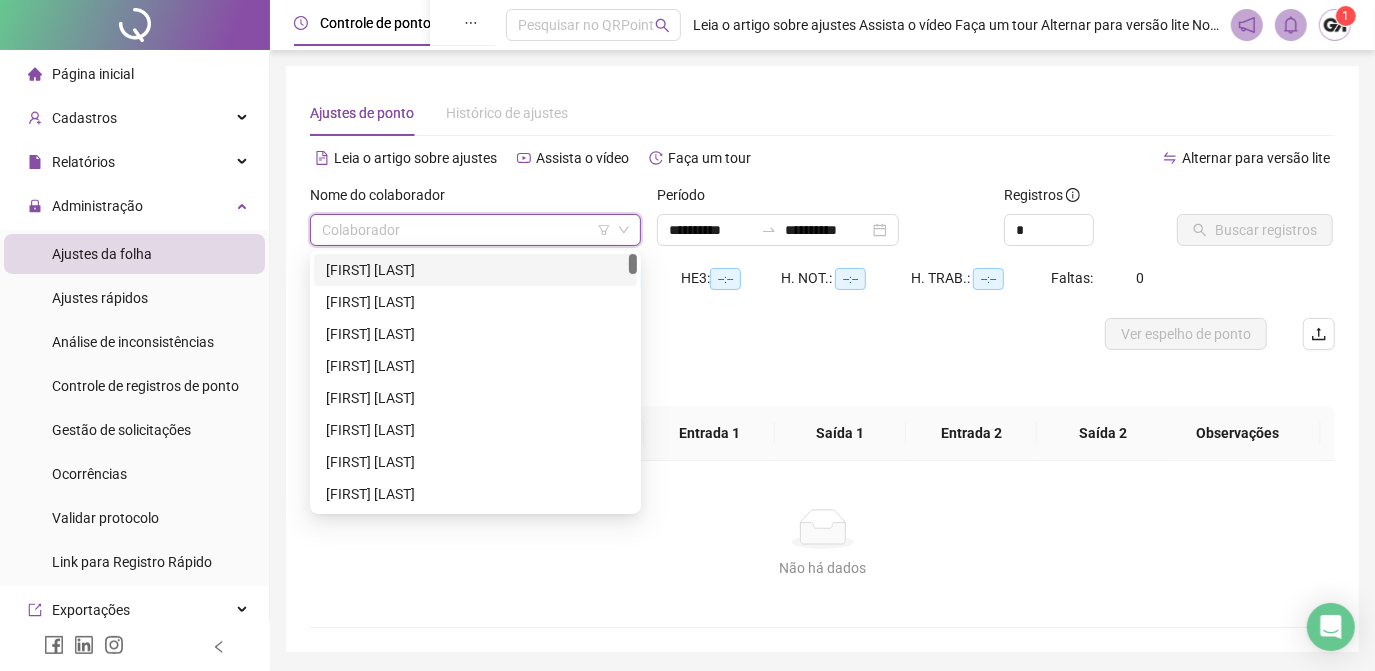 click on "[FIRST] [LAST]" at bounding box center (475, 270) 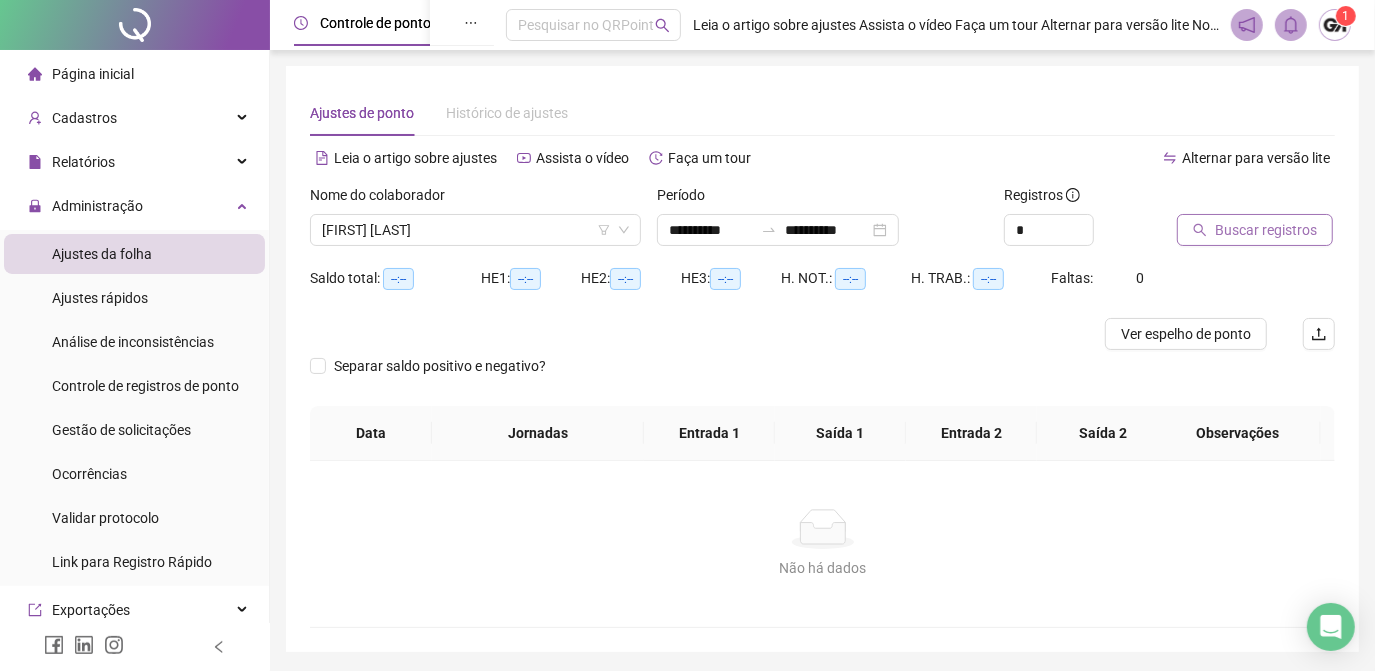click on "Buscar registros" at bounding box center [1266, 230] 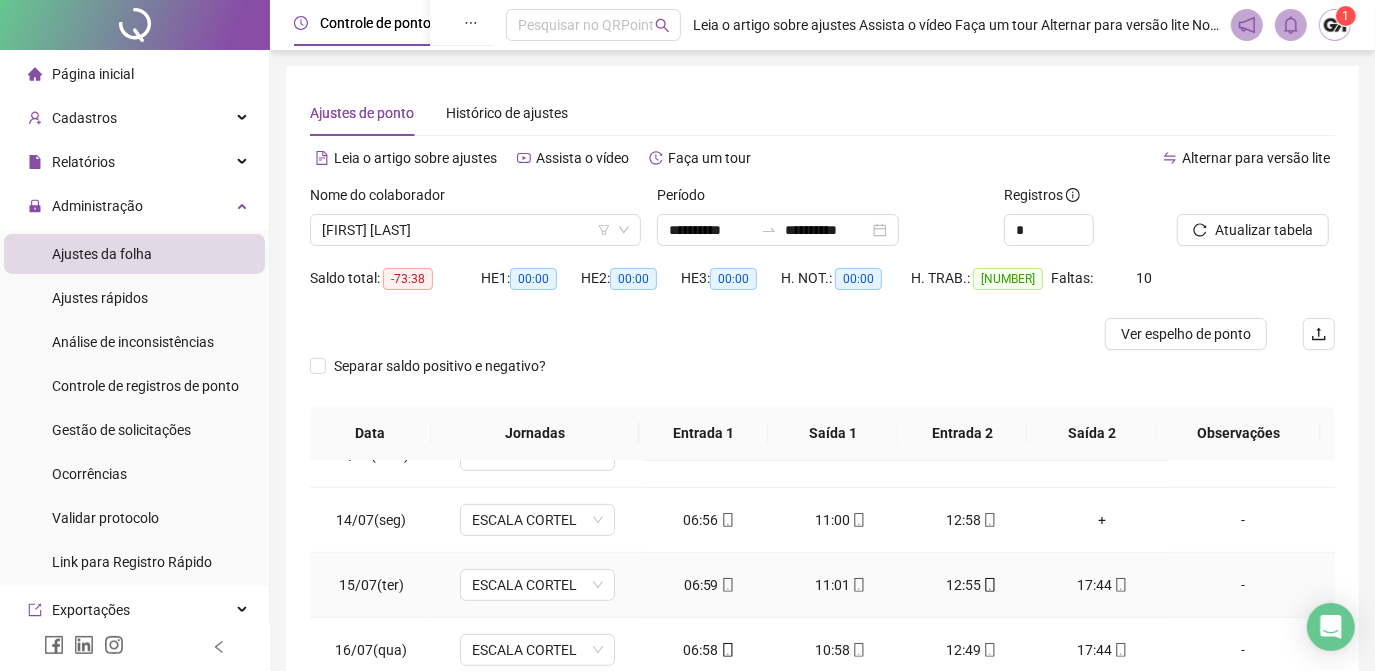 scroll, scrollTop: 909, scrollLeft: 0, axis: vertical 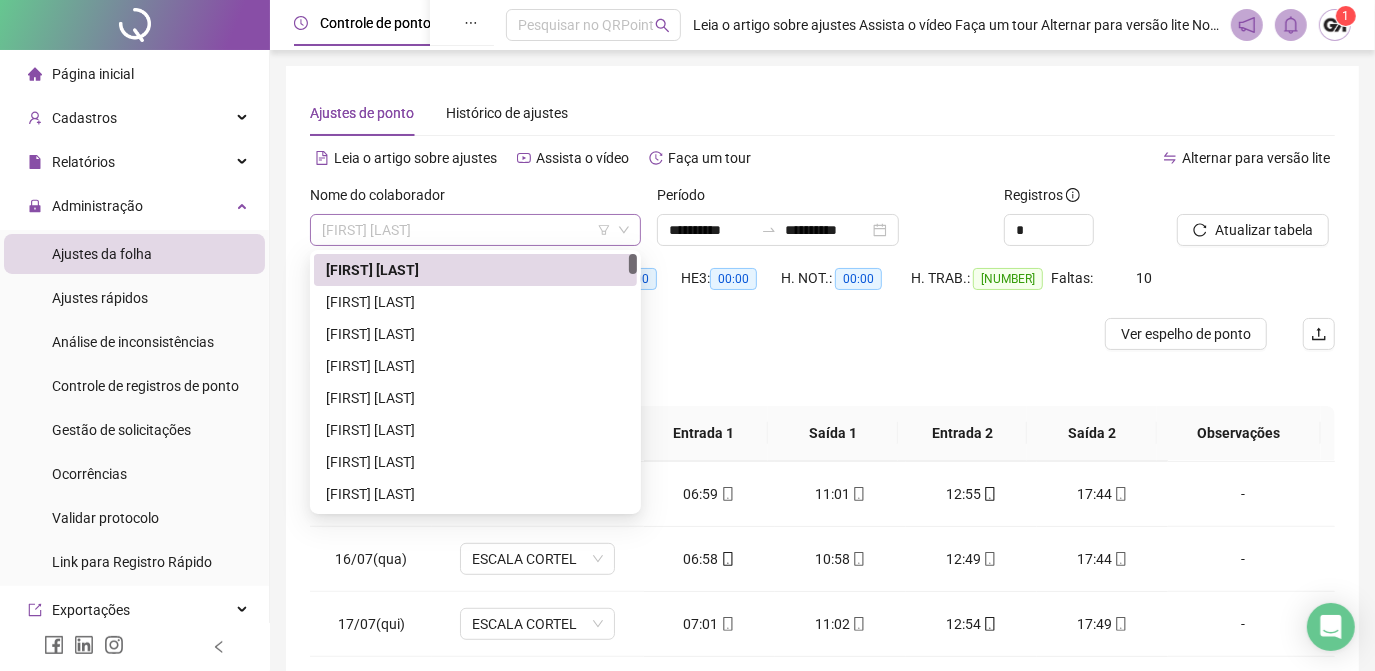 click on "[FIRST] [LAST]" at bounding box center (475, 230) 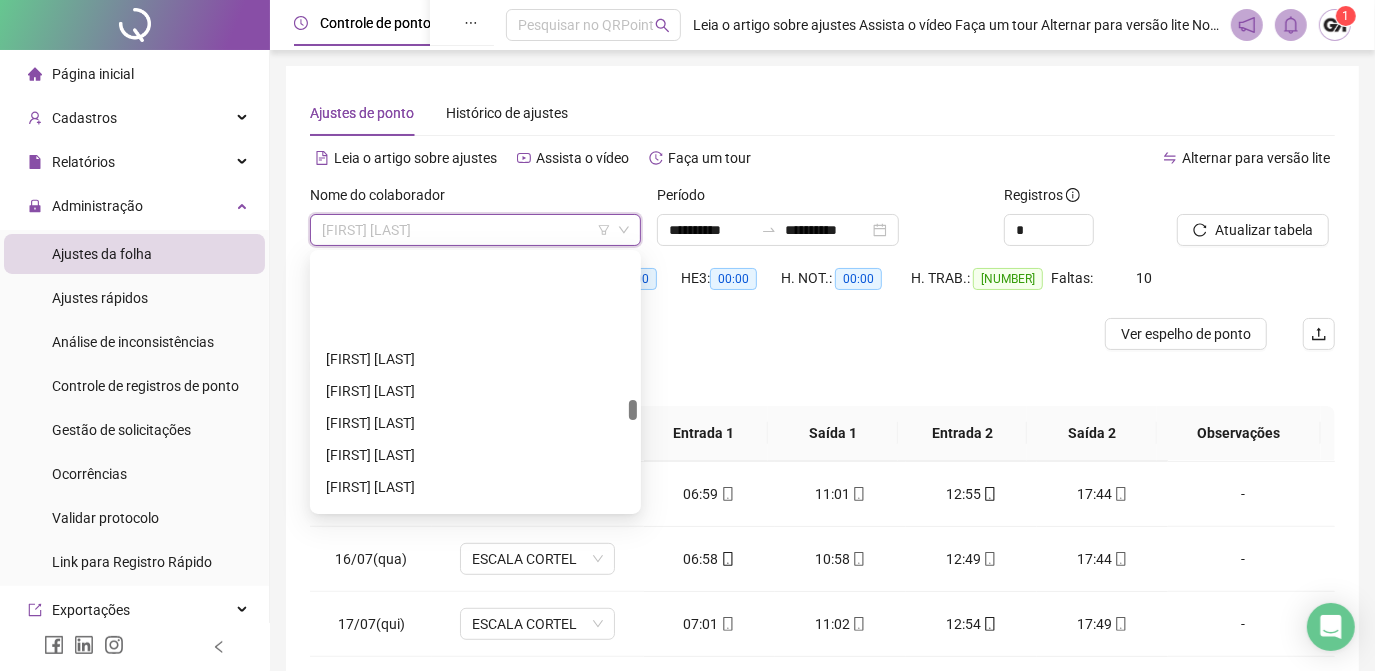 scroll, scrollTop: 2818, scrollLeft: 0, axis: vertical 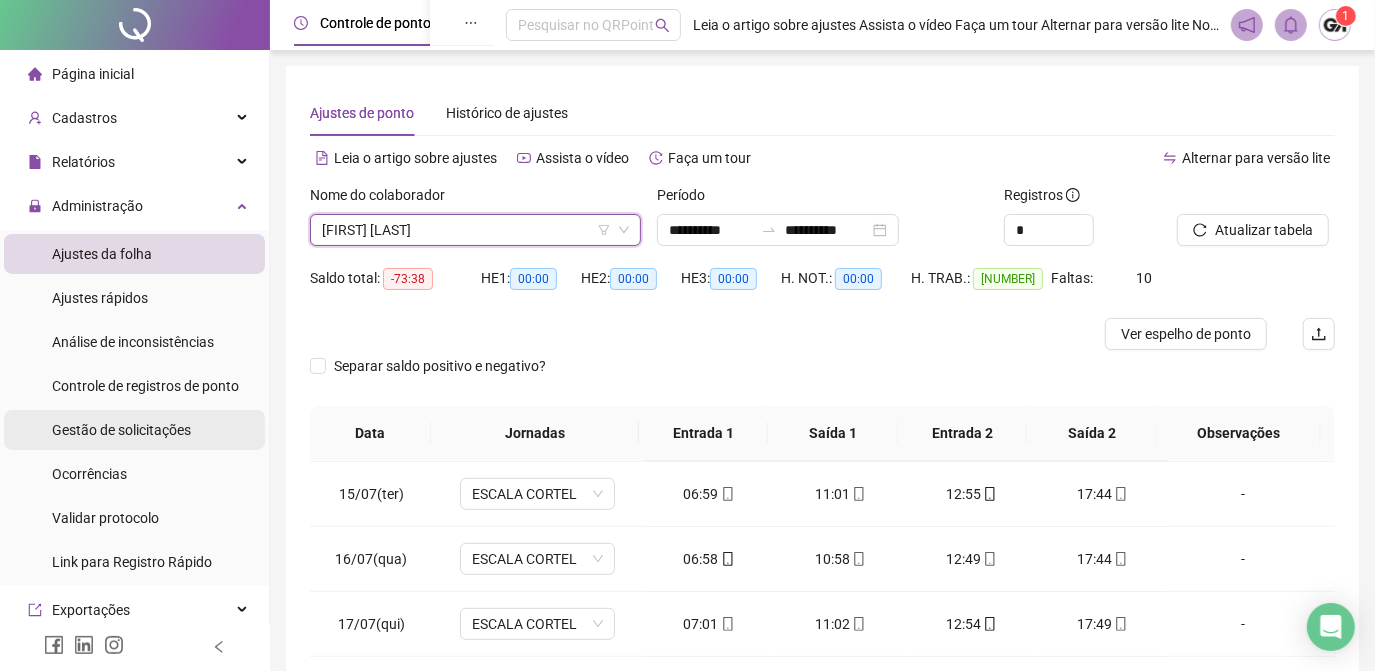 click on "Gestão de solicitações" at bounding box center [121, 430] 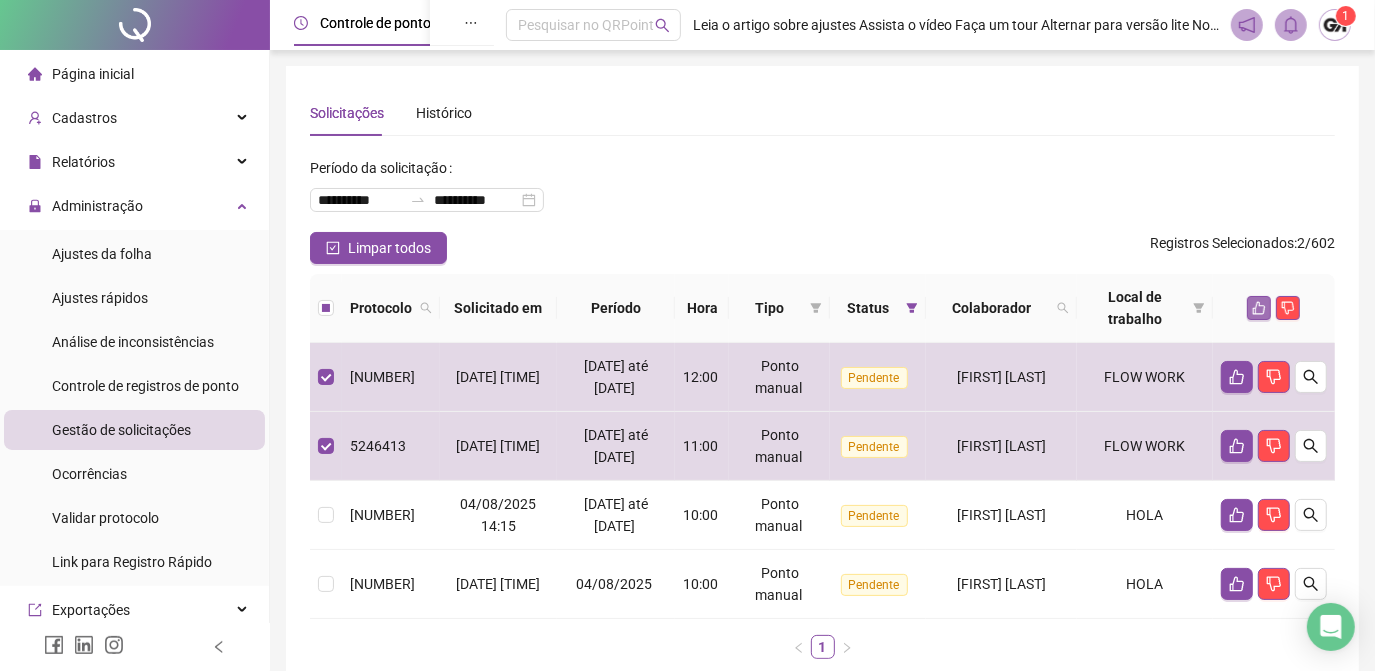 click 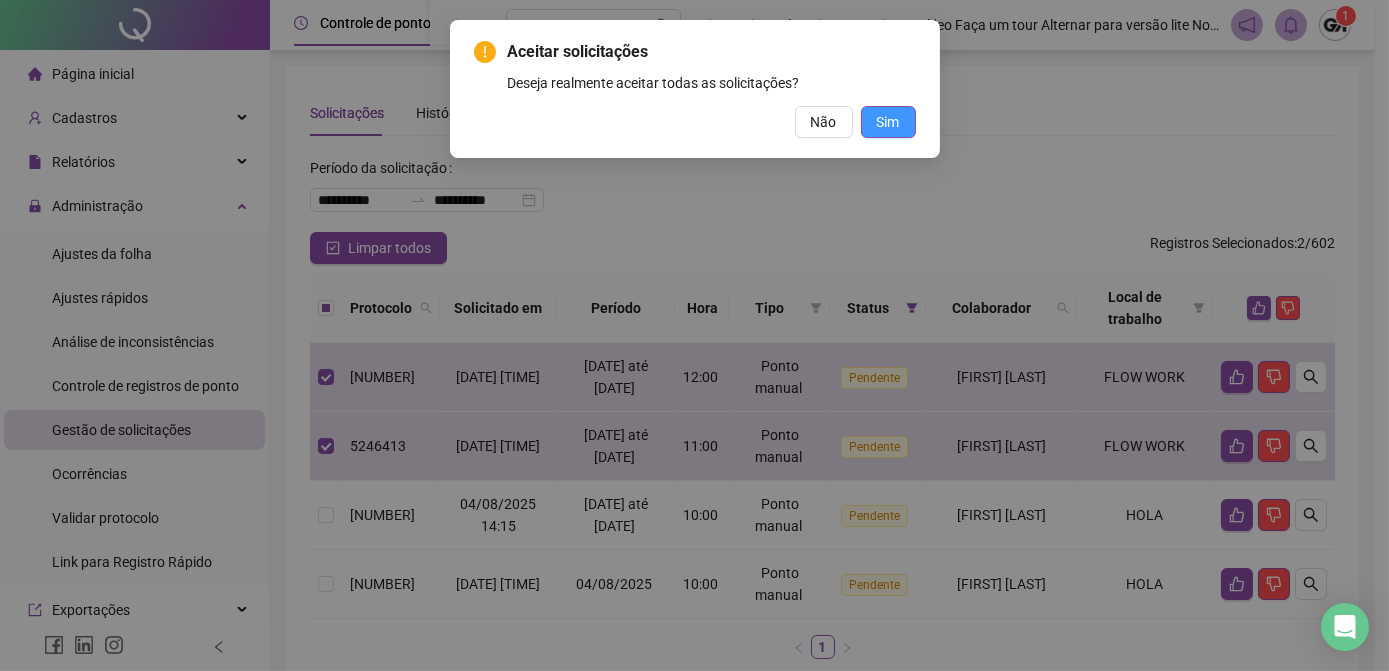 click on "Sim" at bounding box center (888, 122) 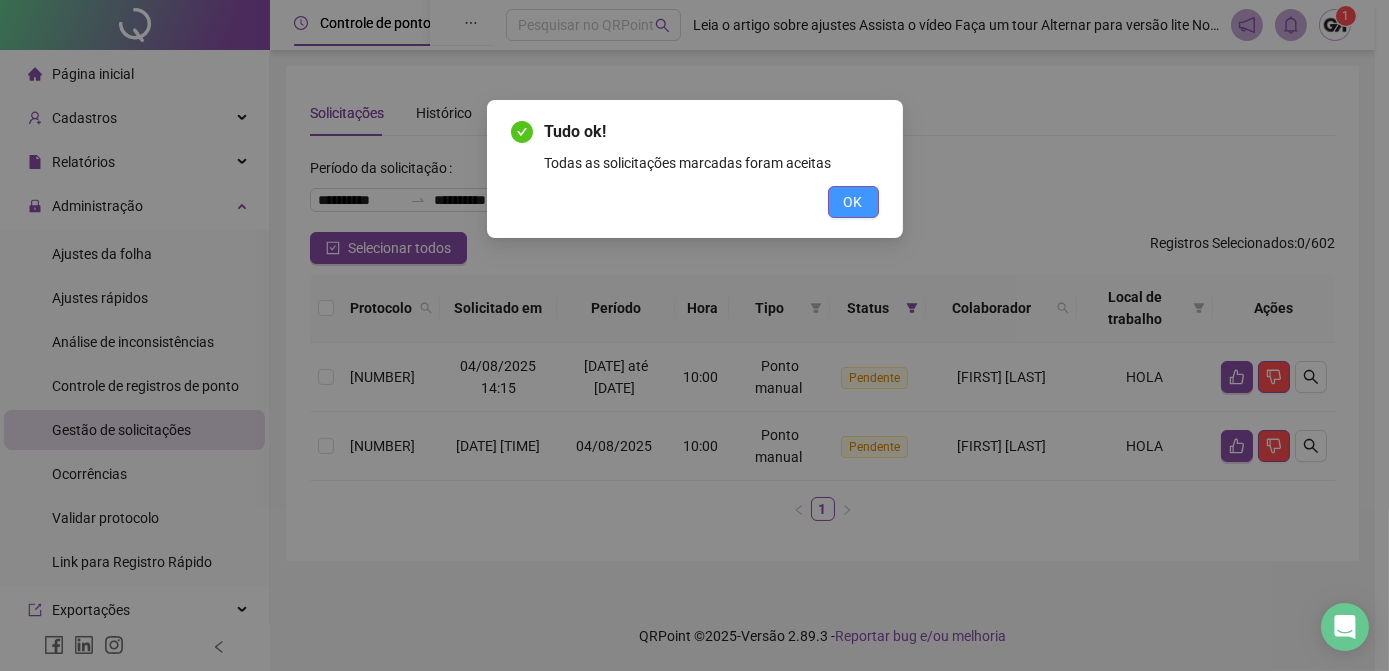 click on "OK" at bounding box center [853, 202] 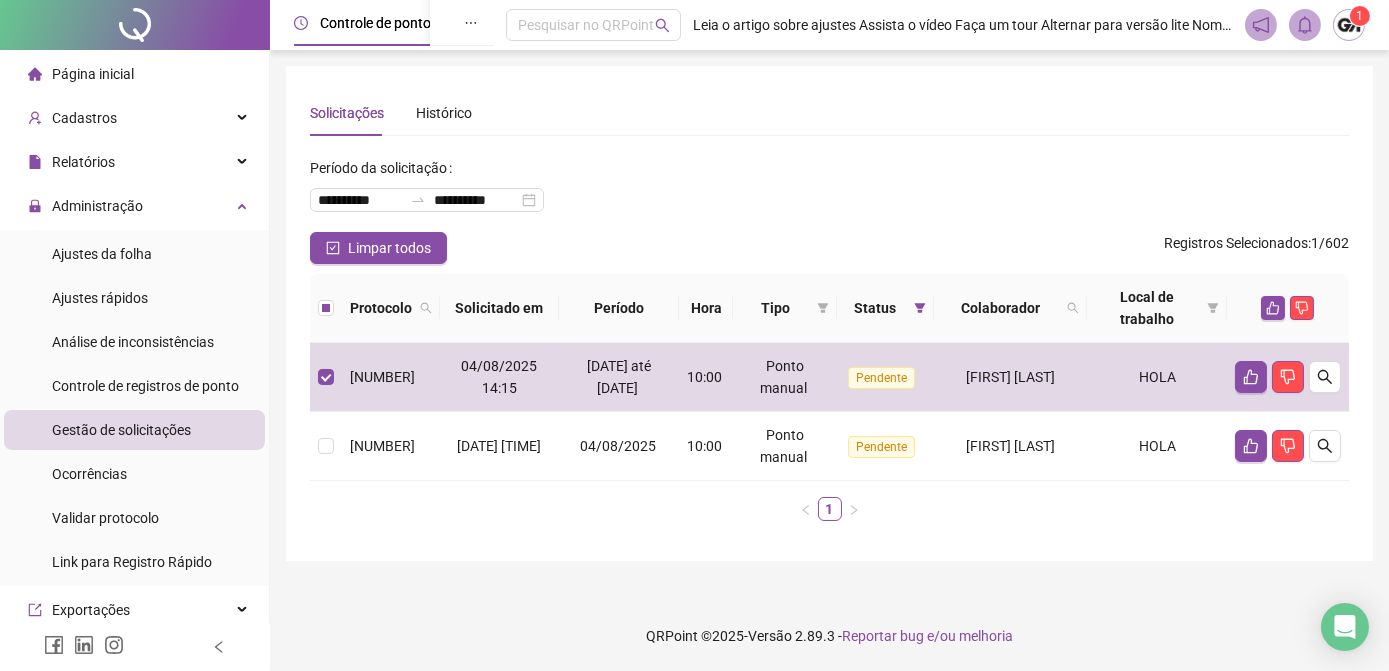 click on "**********" at bounding box center [829, 325] 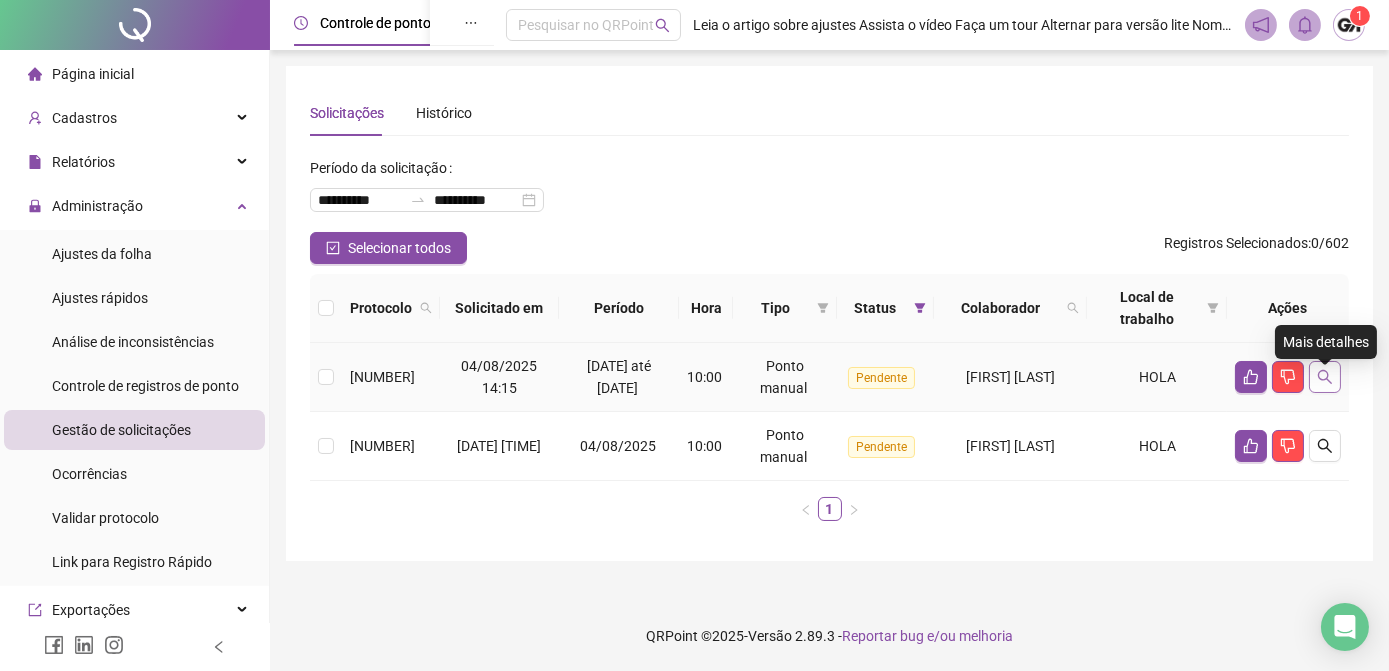 click 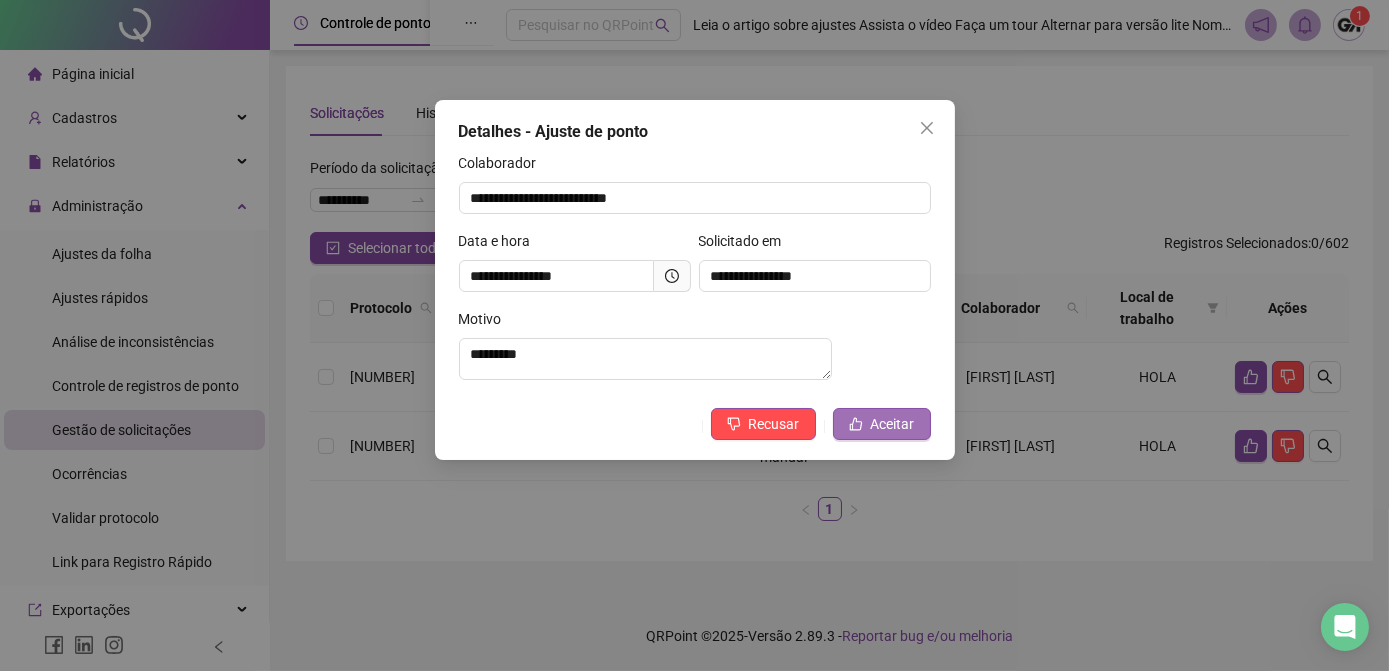 click on "Aceitar" at bounding box center (893, 424) 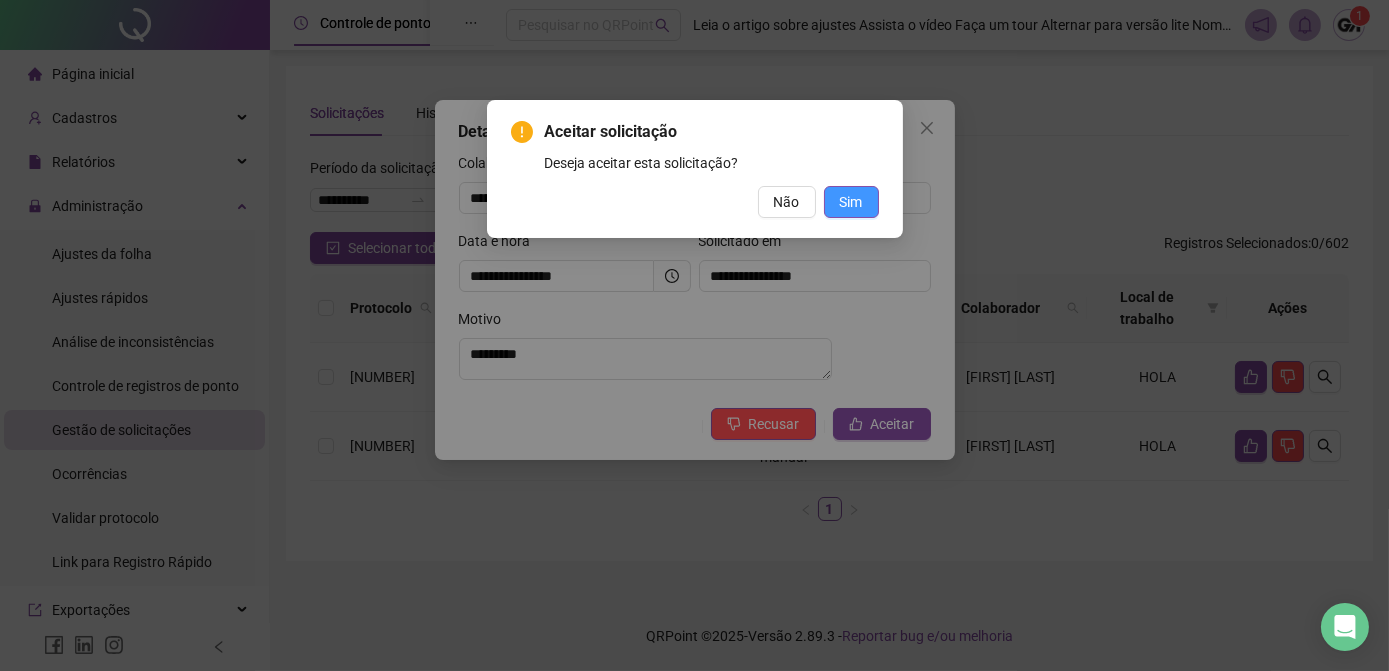click on "Sim" at bounding box center [851, 202] 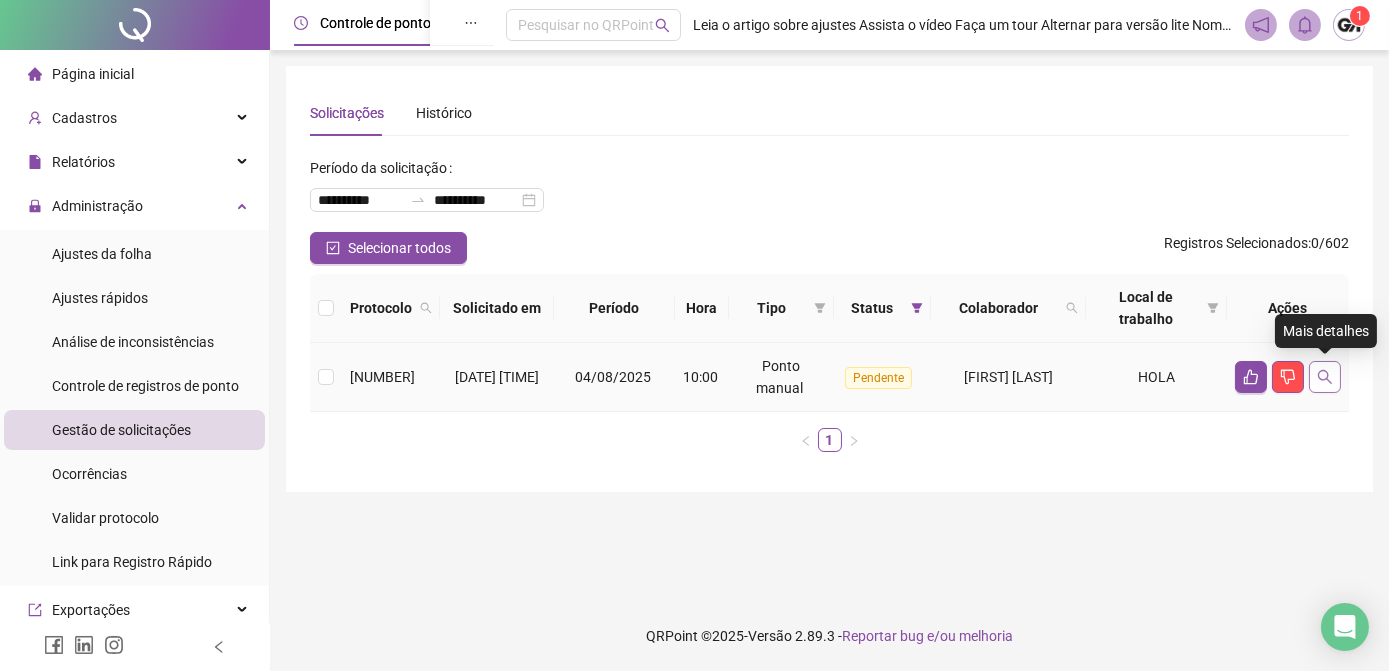 click 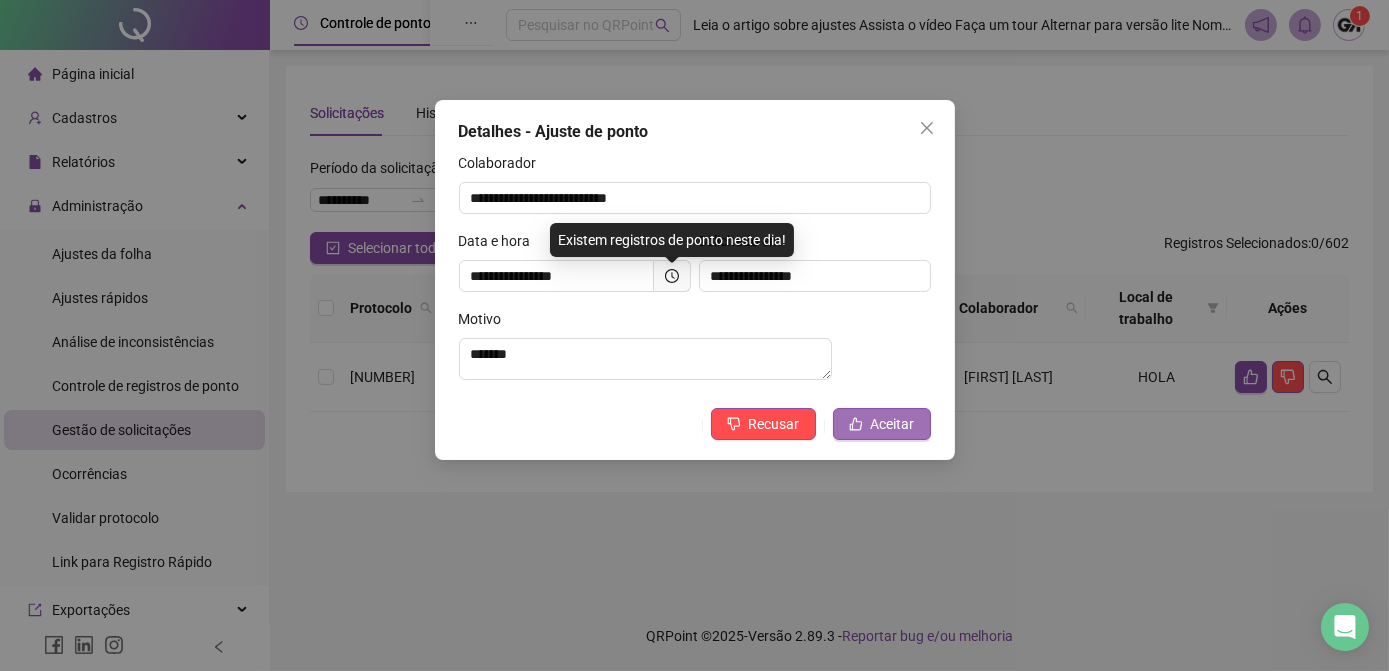 click on "Aceitar" at bounding box center (882, 424) 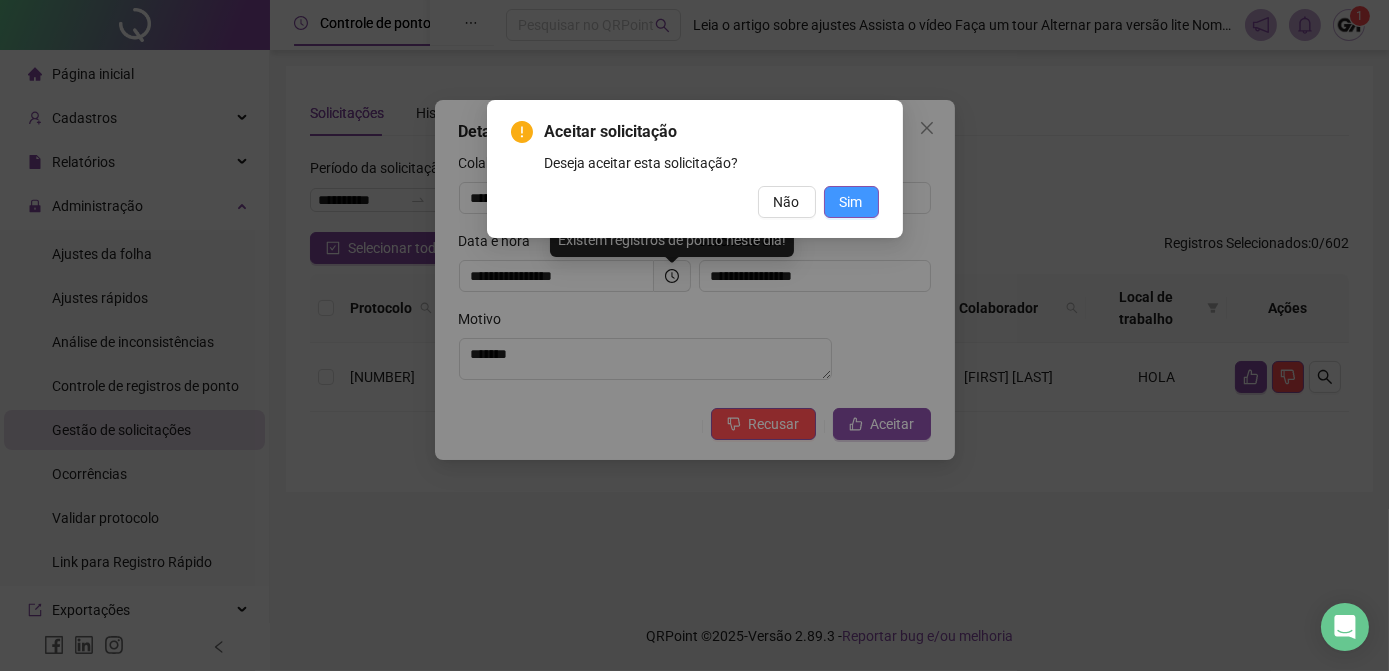 click on "Sim" at bounding box center (851, 202) 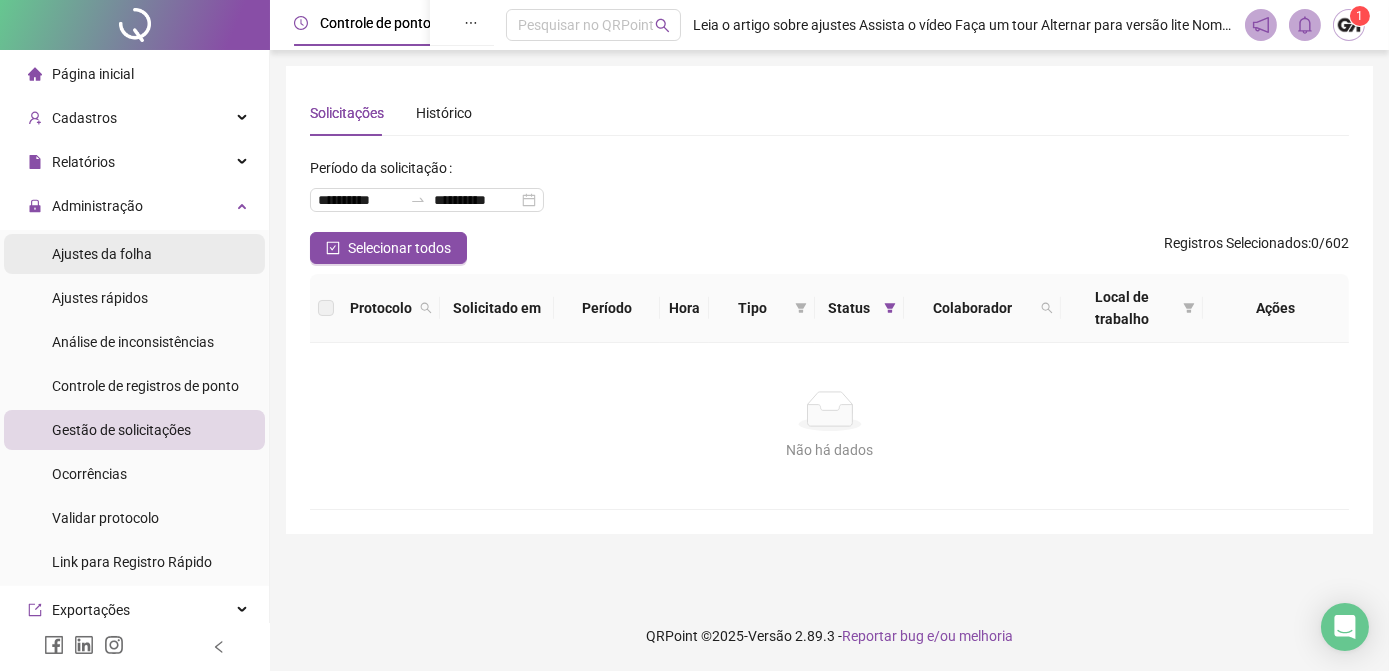 click on "Ajustes da folha" at bounding box center (102, 254) 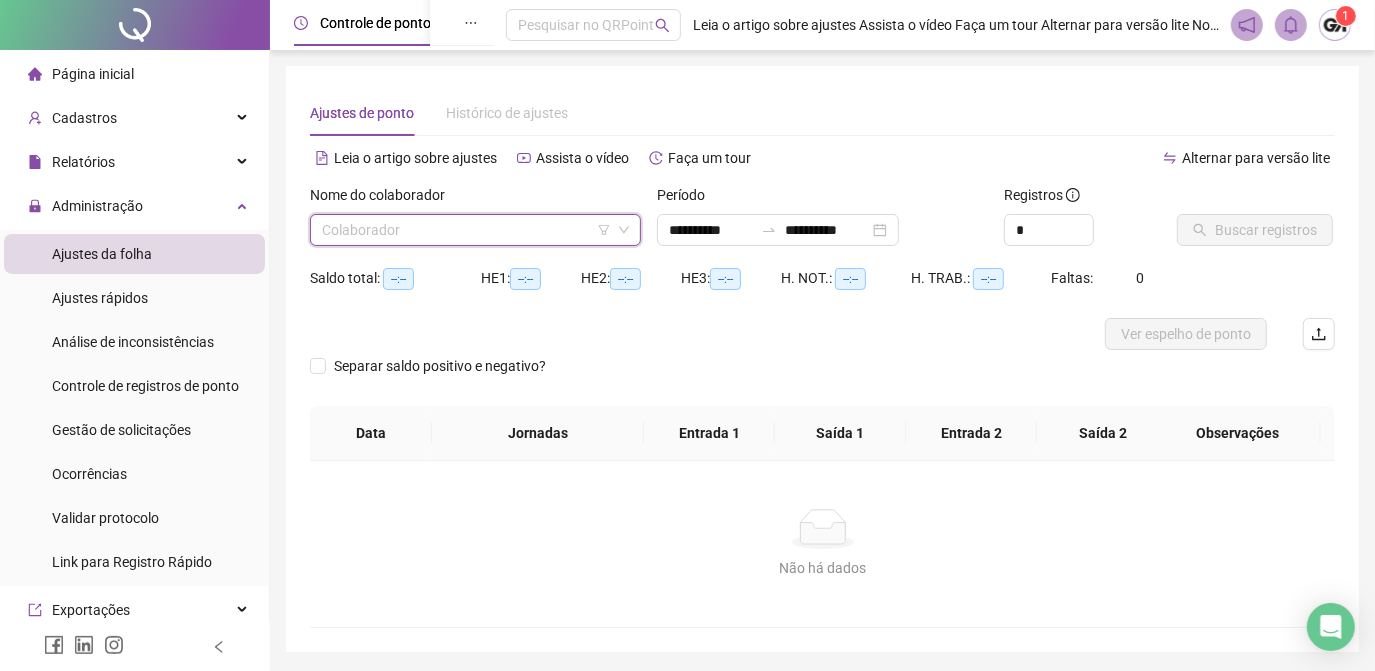 click at bounding box center (466, 230) 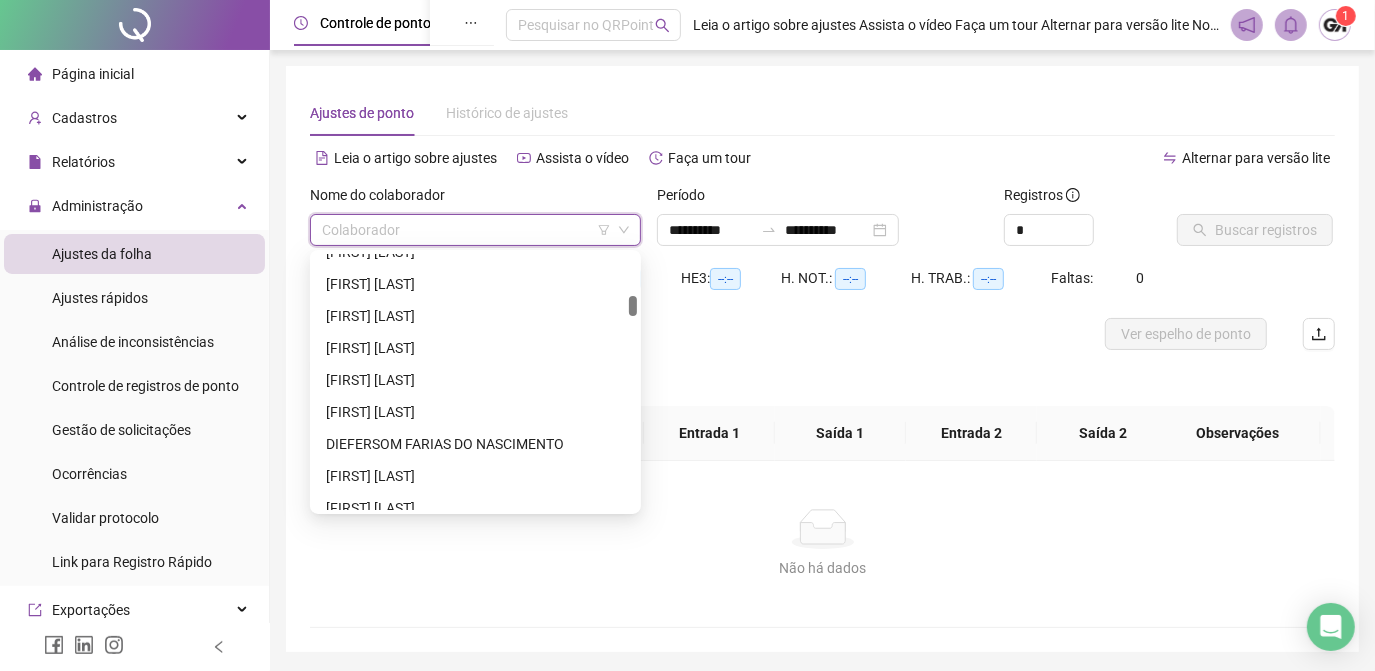 scroll, scrollTop: 909, scrollLeft: 0, axis: vertical 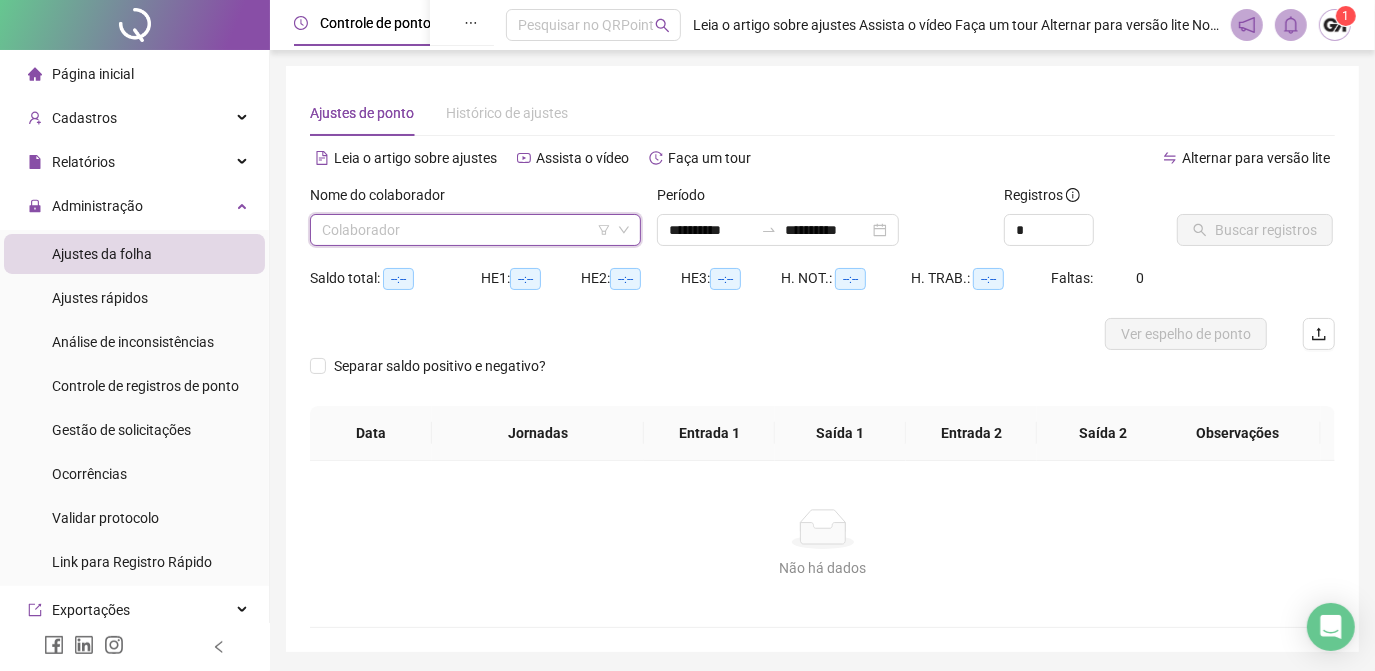 click at bounding box center [466, 230] 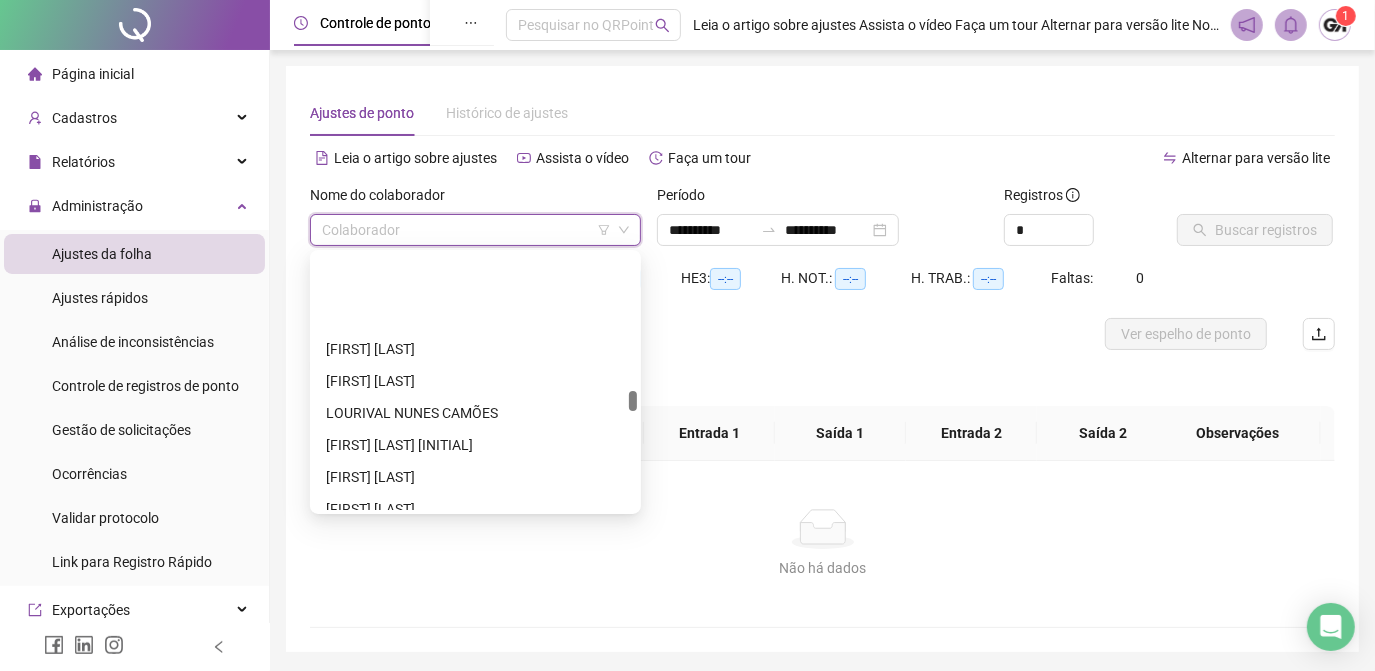 scroll, scrollTop: 2636, scrollLeft: 0, axis: vertical 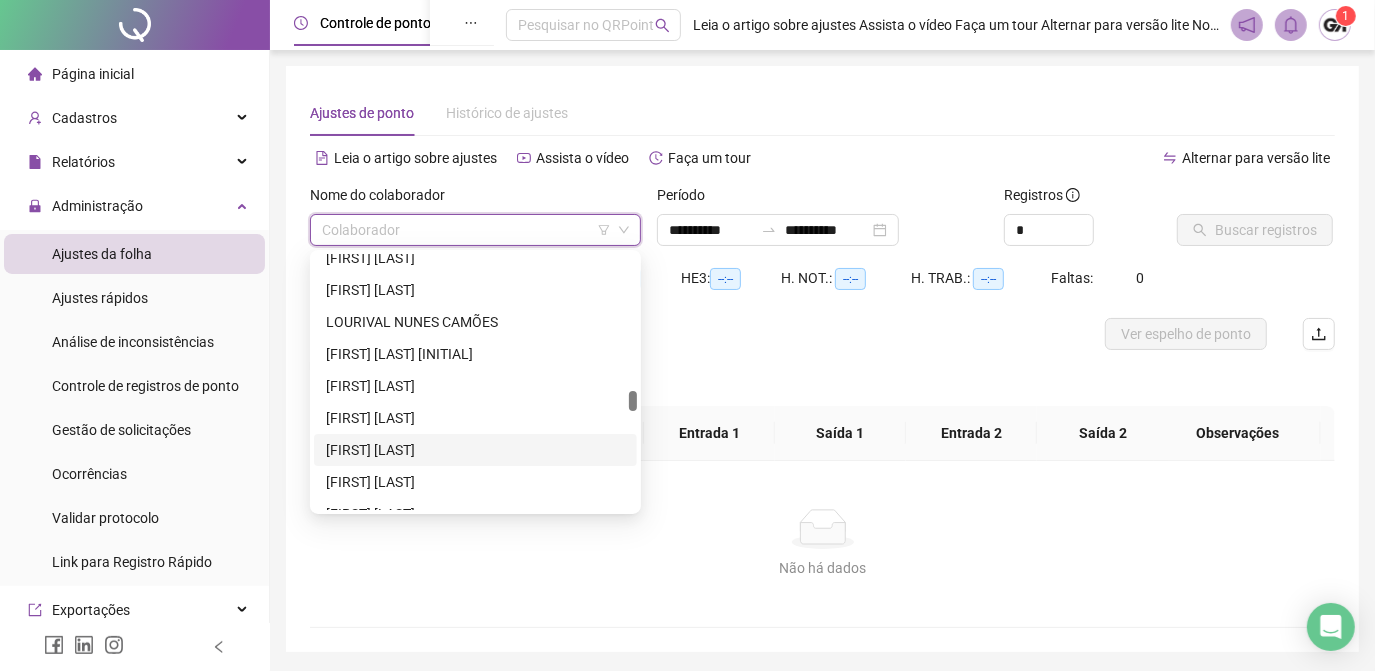 click on "[FIRST] [LAST]" at bounding box center (475, 450) 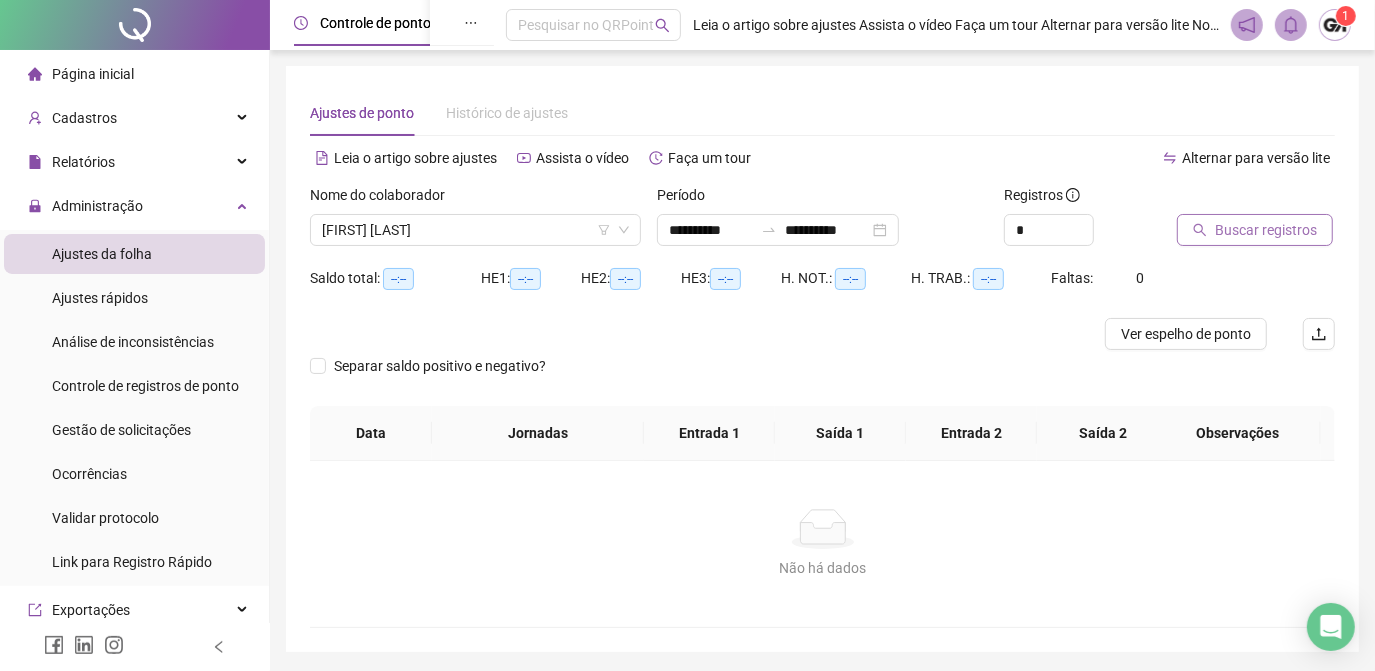 click on "Buscar registros" at bounding box center (1266, 230) 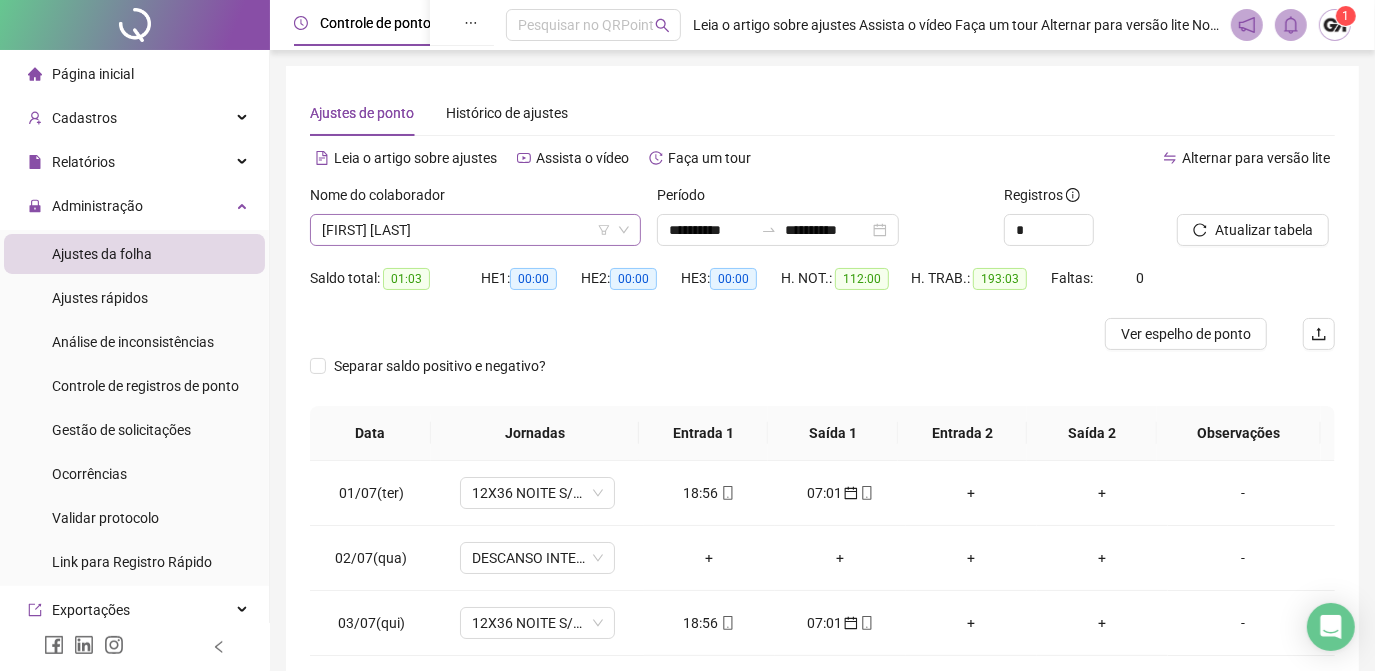 click on "[FIRST] [LAST]" at bounding box center [475, 230] 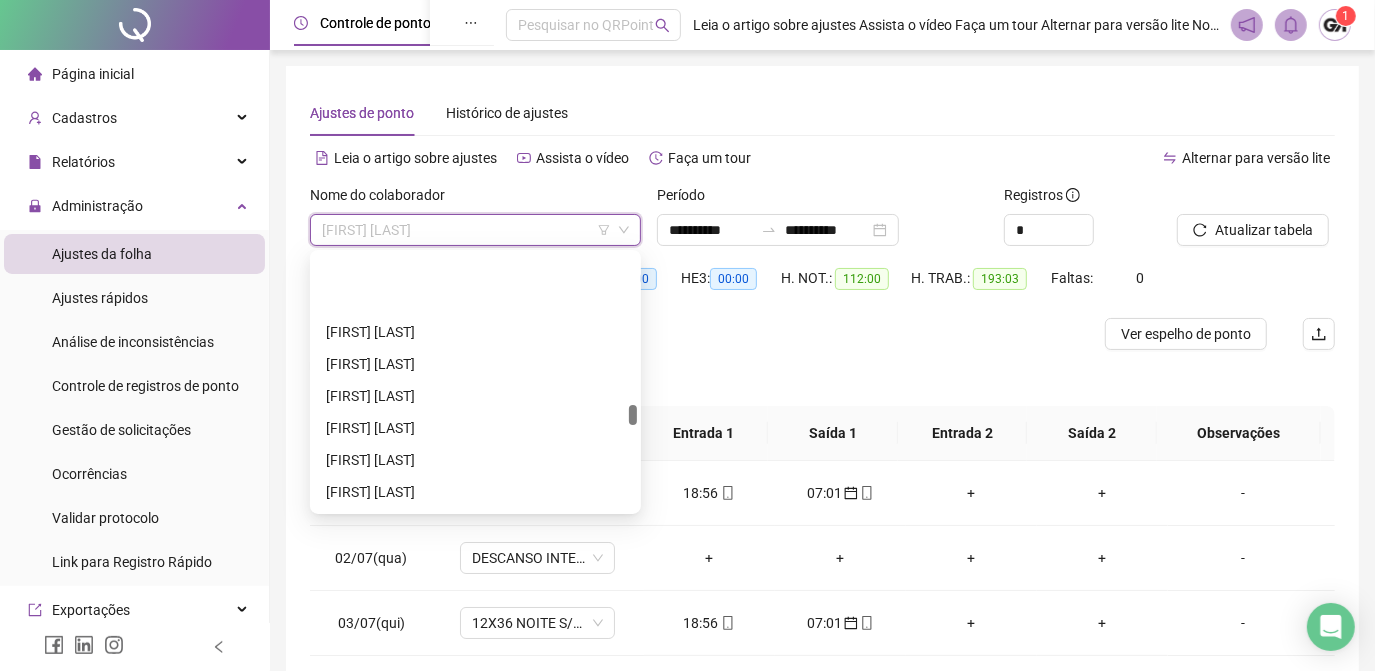 scroll, scrollTop: 2909, scrollLeft: 0, axis: vertical 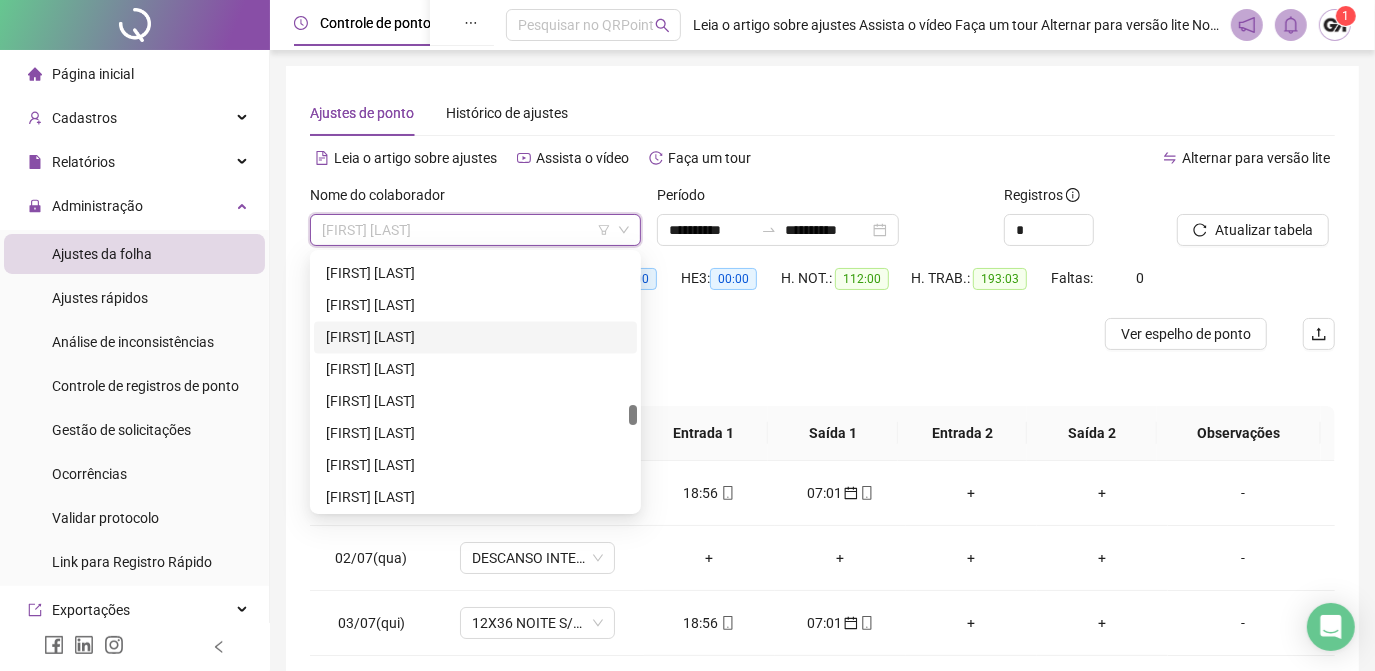 click on "[FIRST] [LAST]" at bounding box center (475, 337) 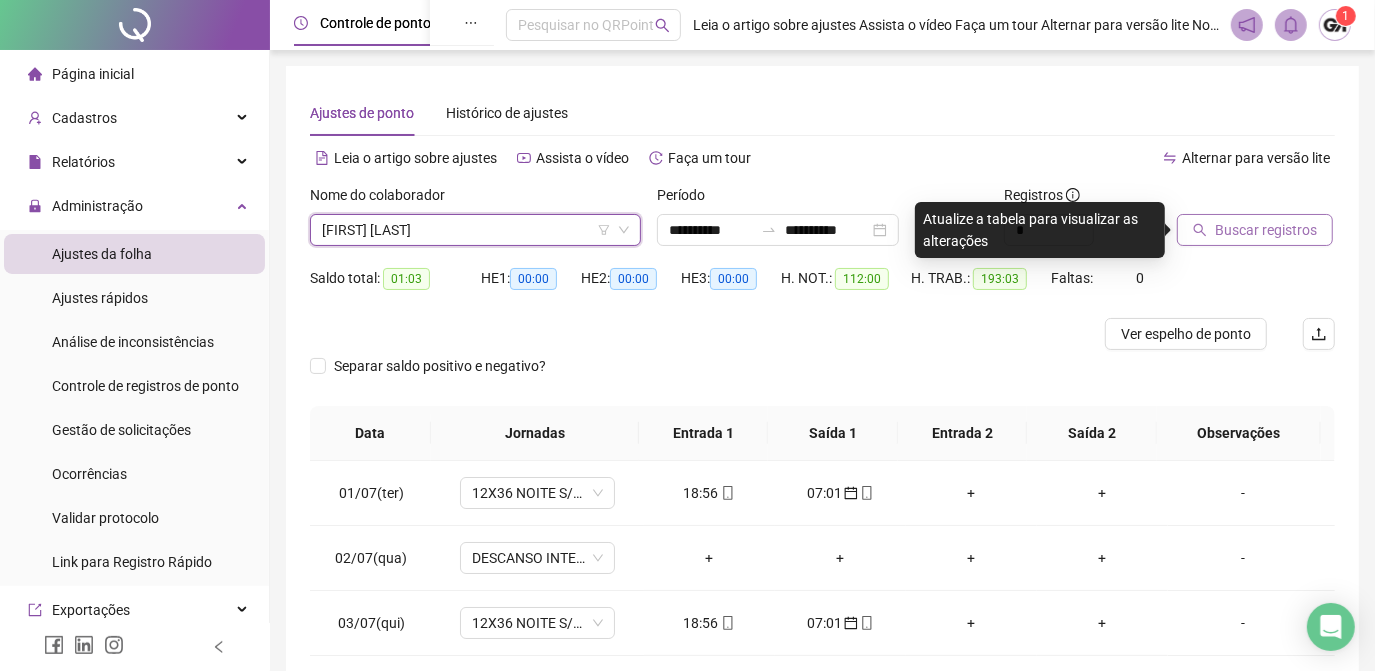 click on "Buscar registros" at bounding box center [1266, 230] 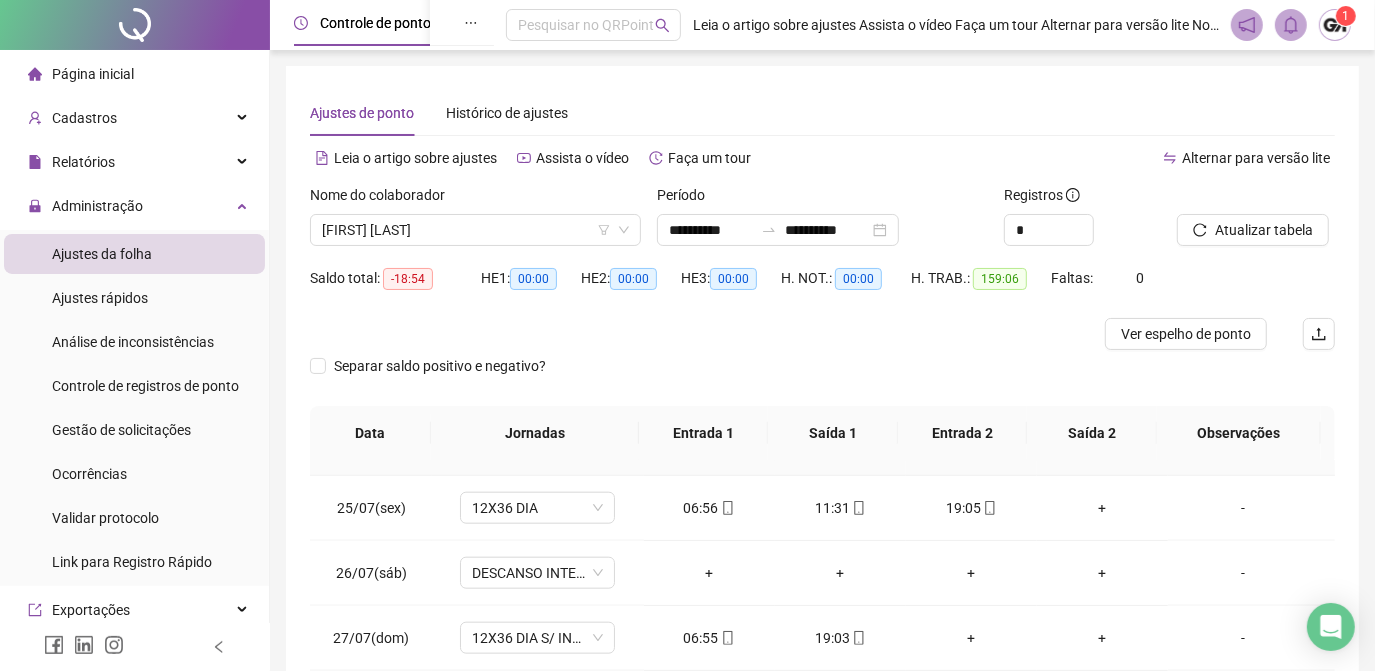 scroll, scrollTop: 1579, scrollLeft: 0, axis: vertical 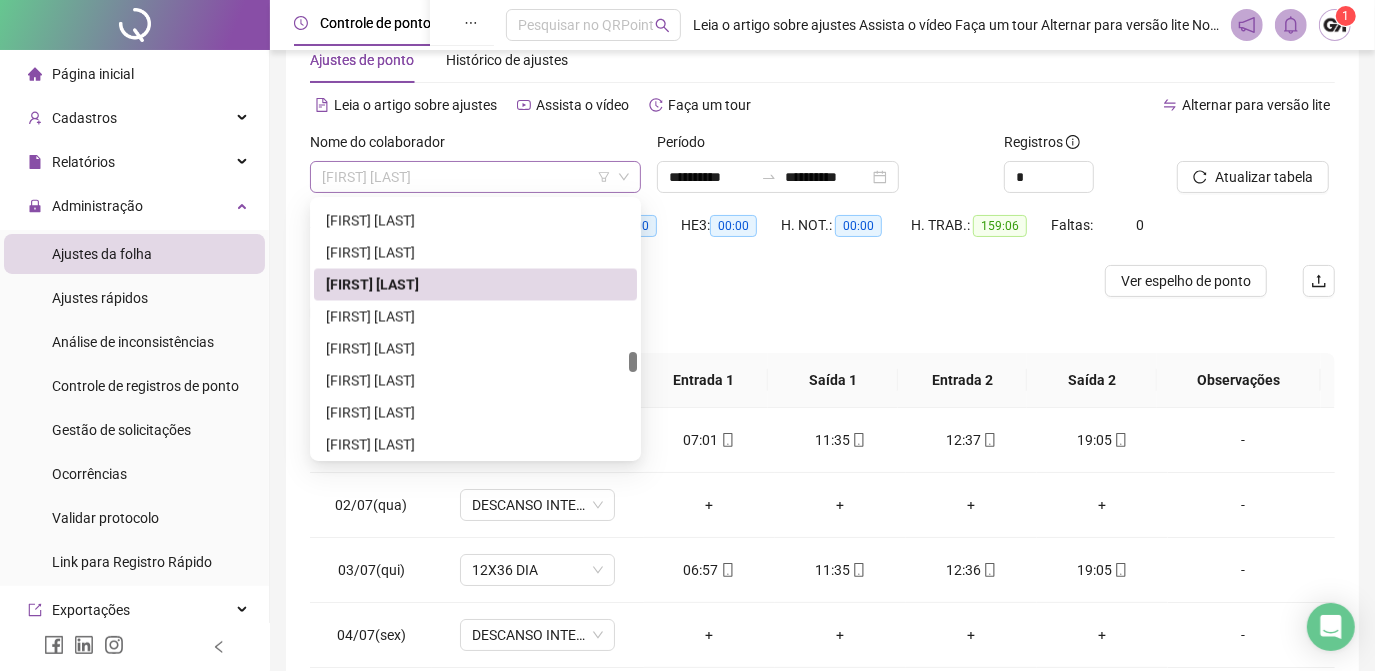 click on "[FIRST] [LAST]" at bounding box center [475, 177] 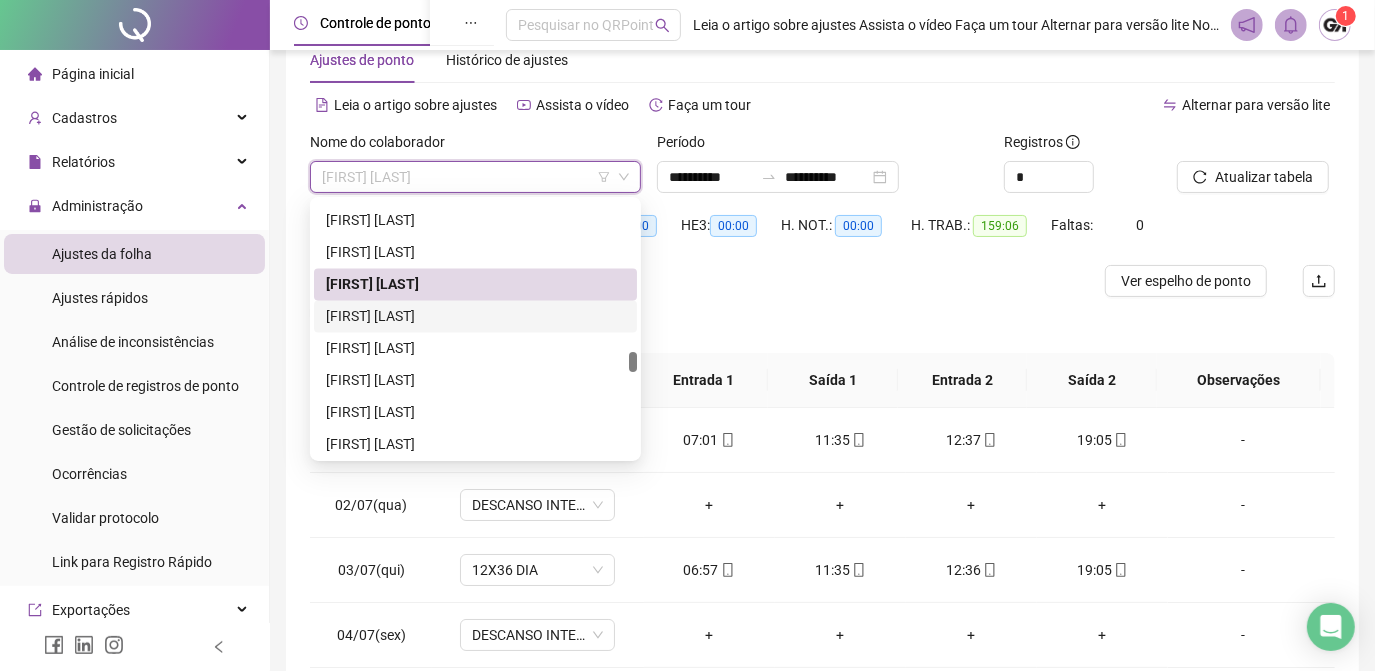 click on "[FIRST] [LAST]" at bounding box center (475, 316) 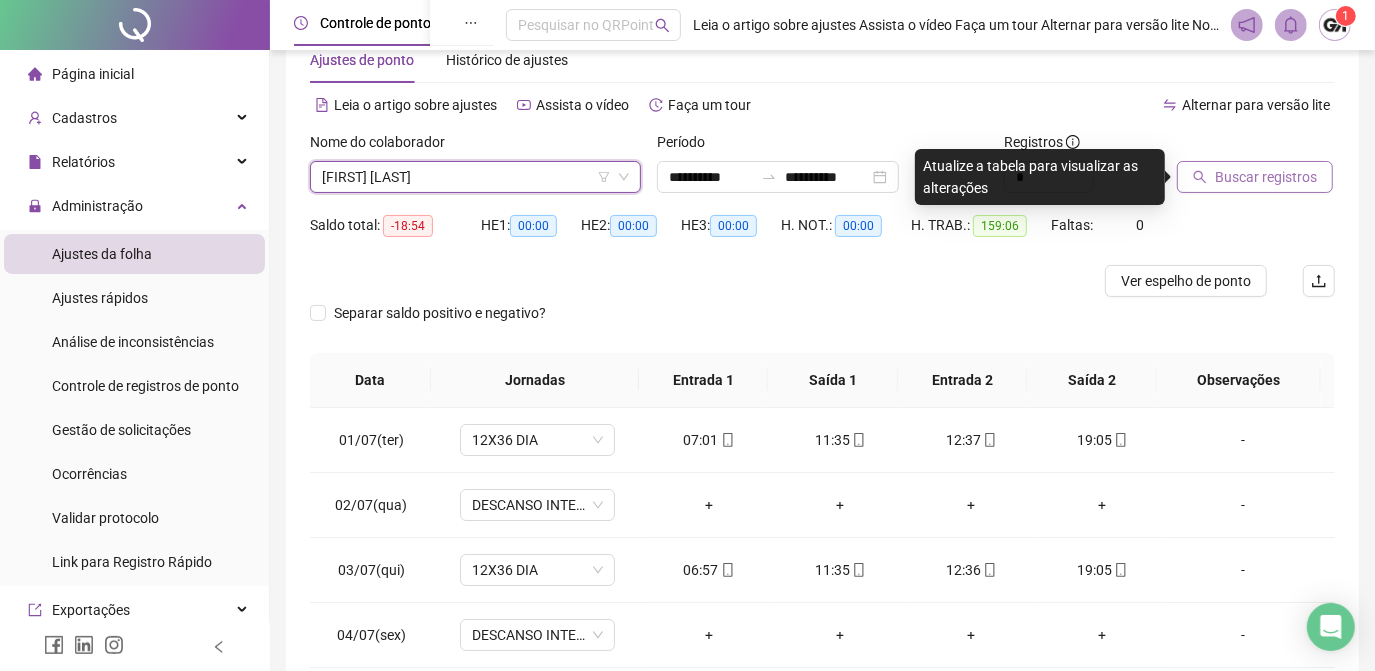 click on "Buscar registros" at bounding box center (1266, 177) 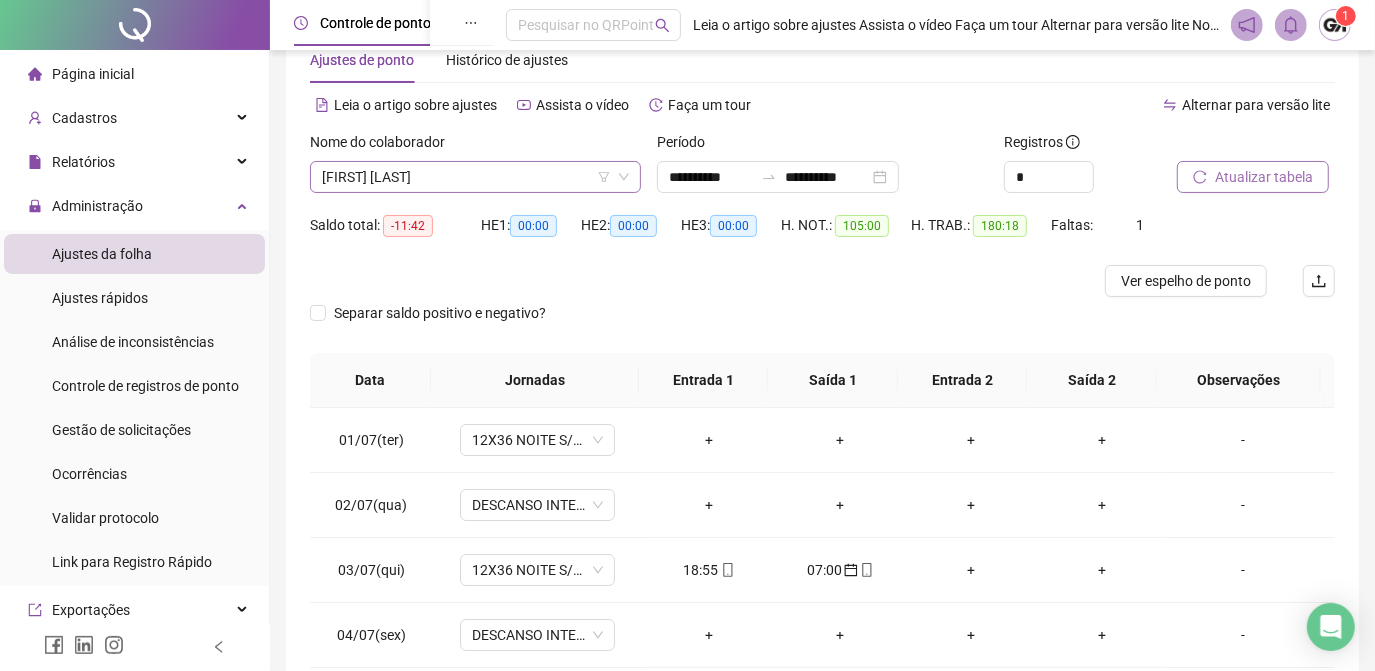 click on "[FIRST] [LAST]" at bounding box center (475, 177) 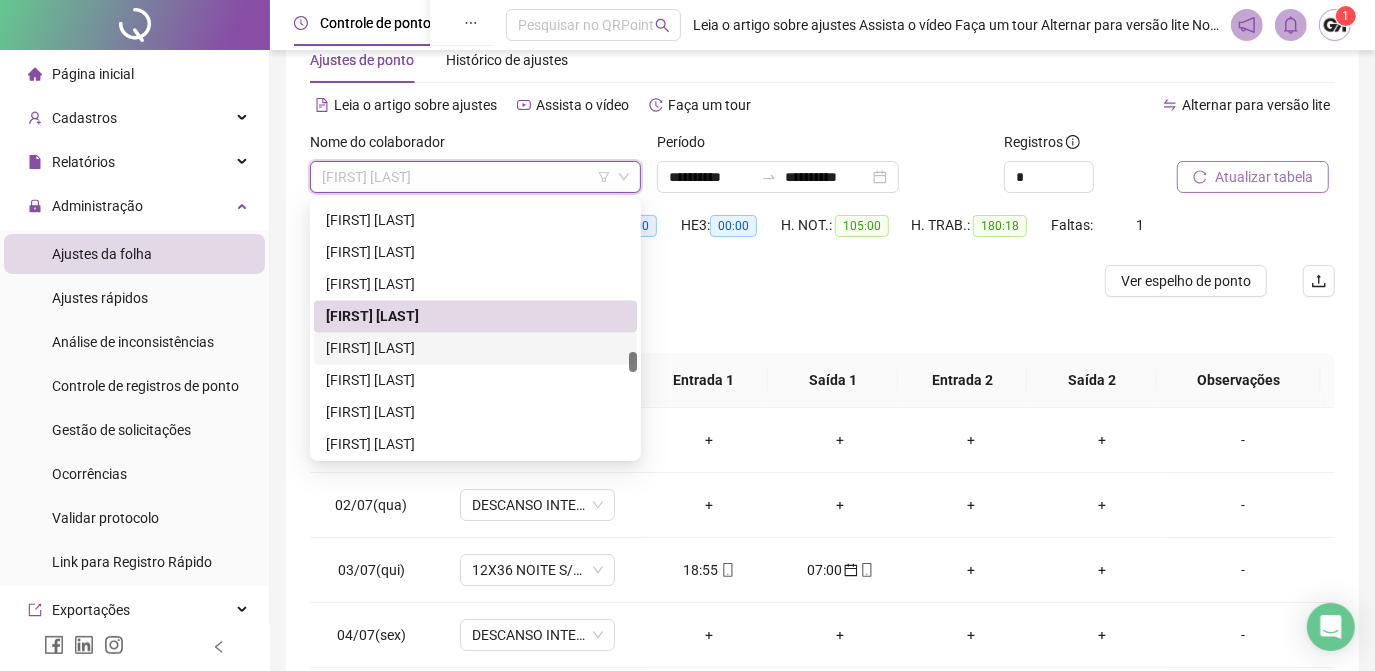 click on "[FIRST] [LAST]" at bounding box center [475, 348] 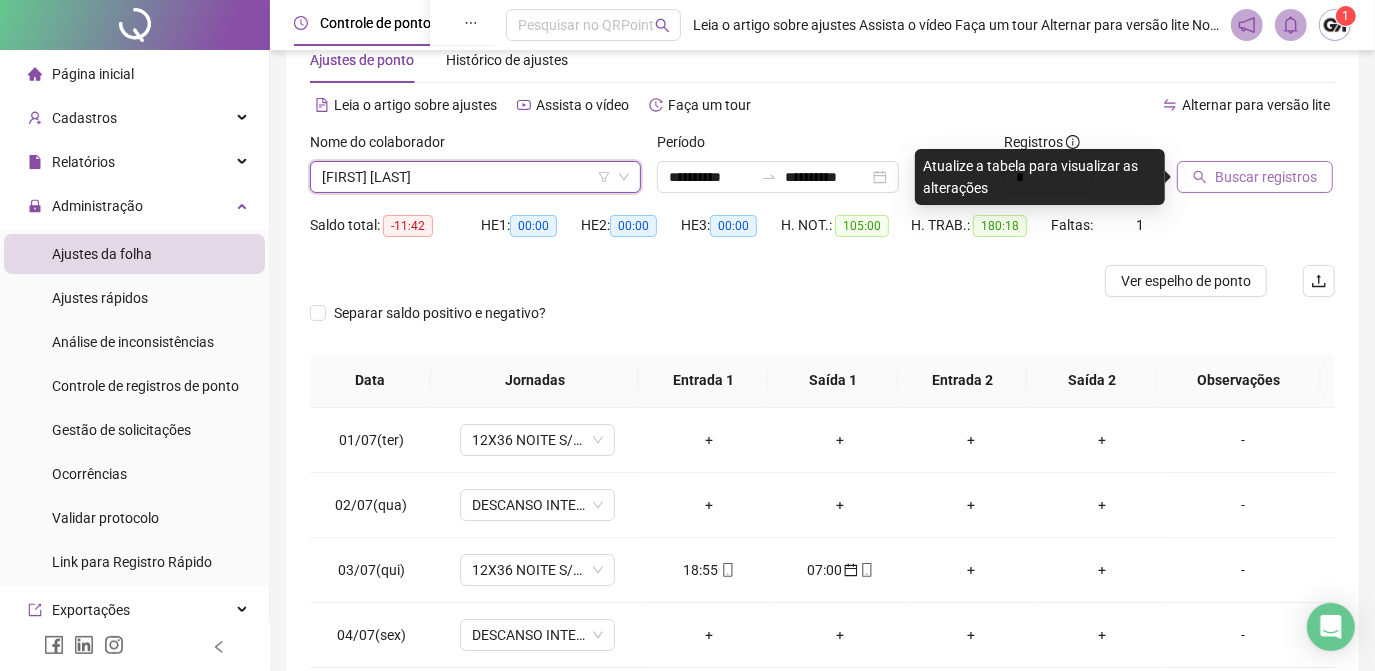 click on "Buscar registros" at bounding box center (1266, 177) 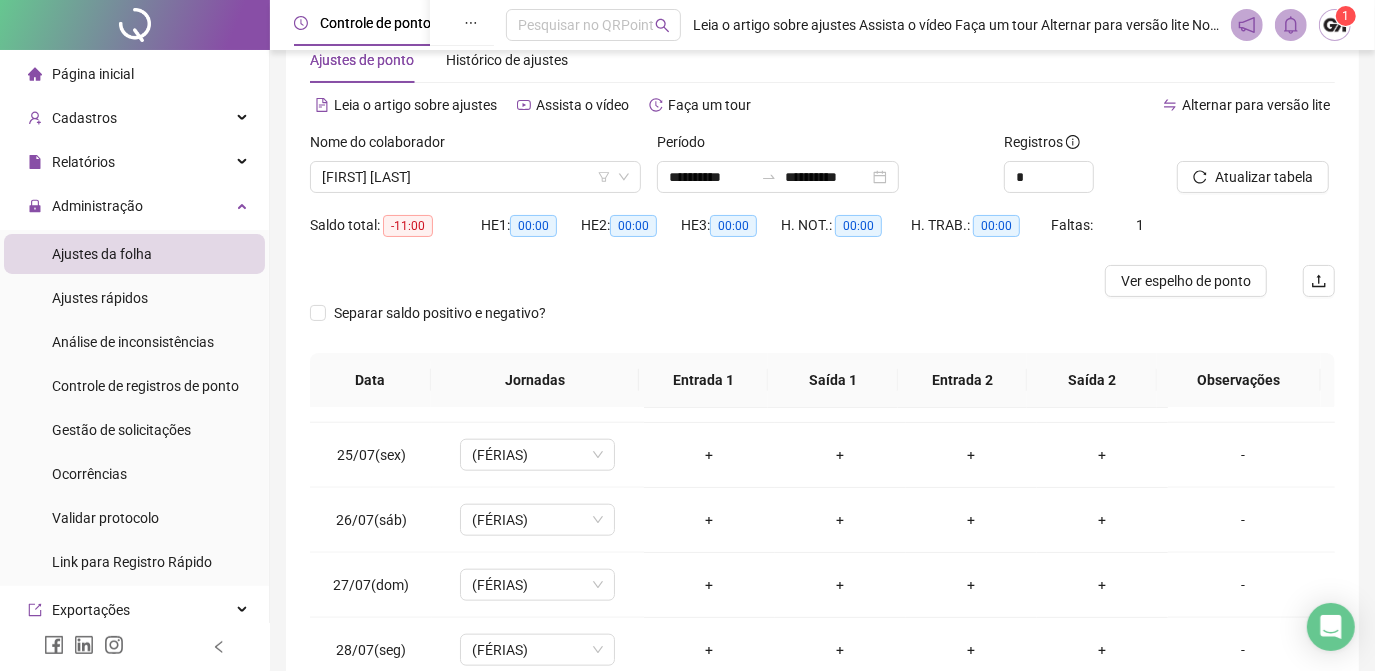 scroll, scrollTop: 1579, scrollLeft: 0, axis: vertical 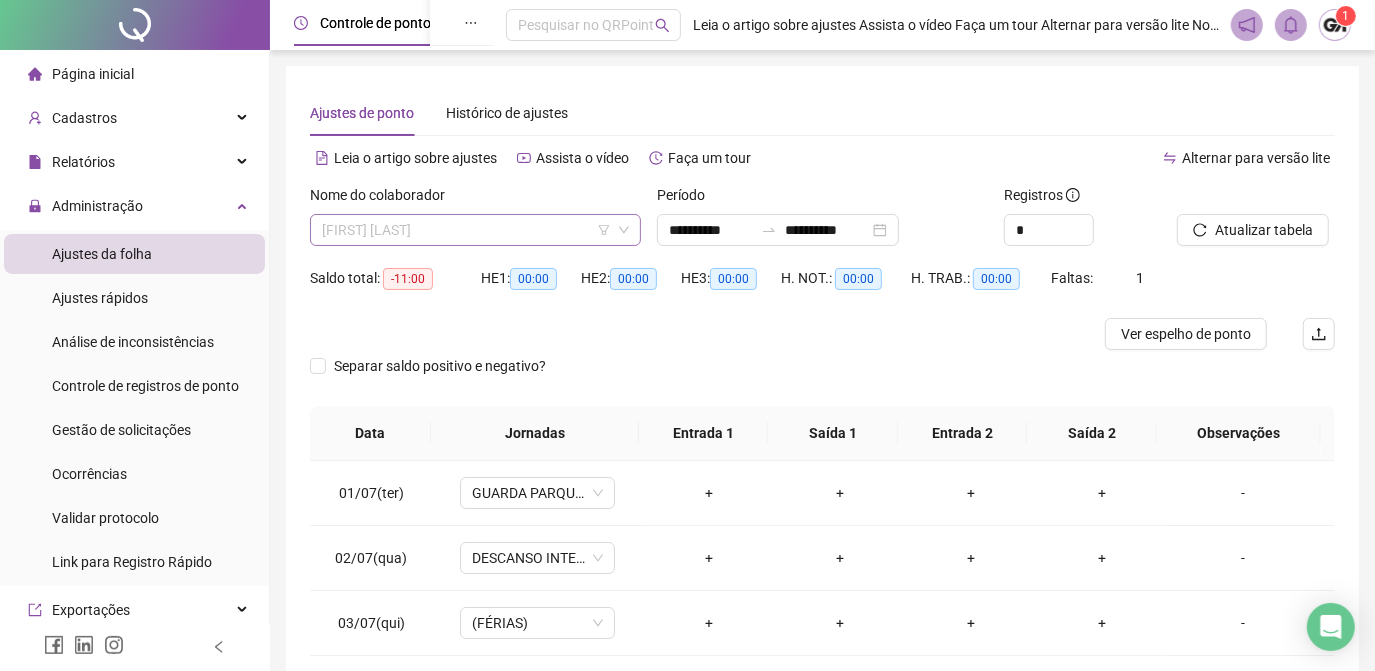 click on "[FIRST] [LAST]" at bounding box center [475, 230] 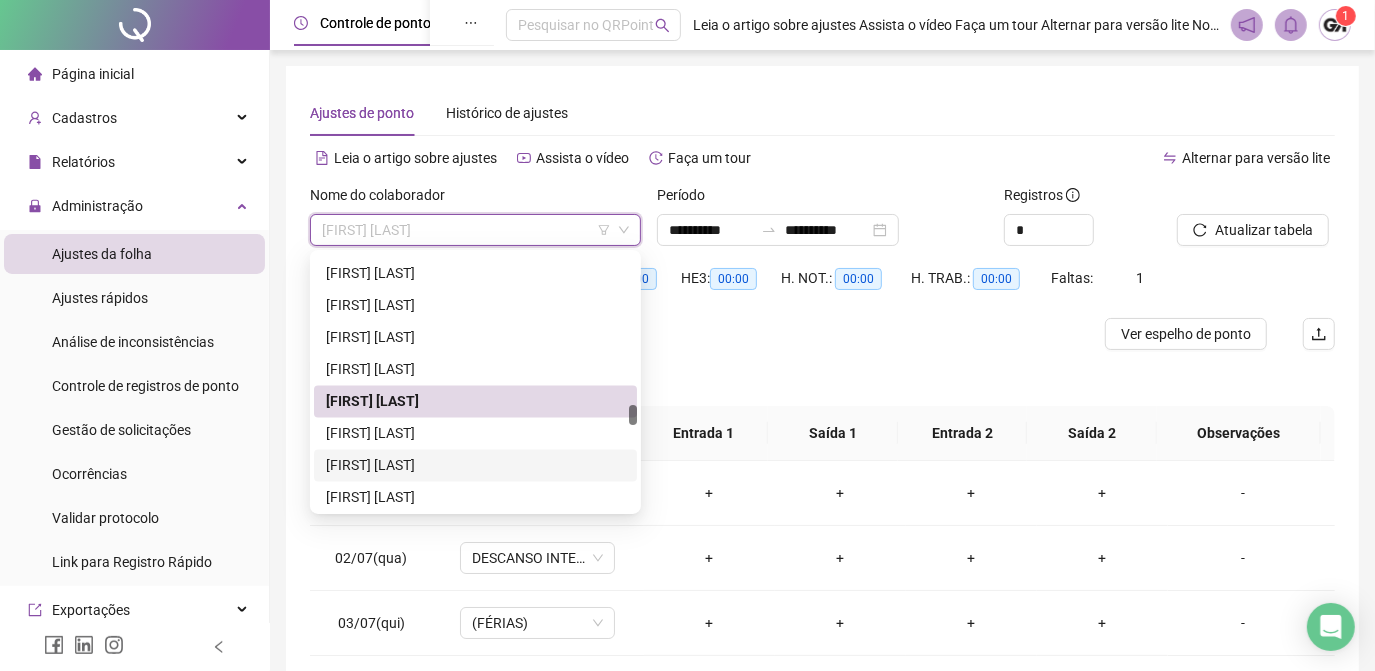click on "[FIRST] [LAST]" at bounding box center [475, 465] 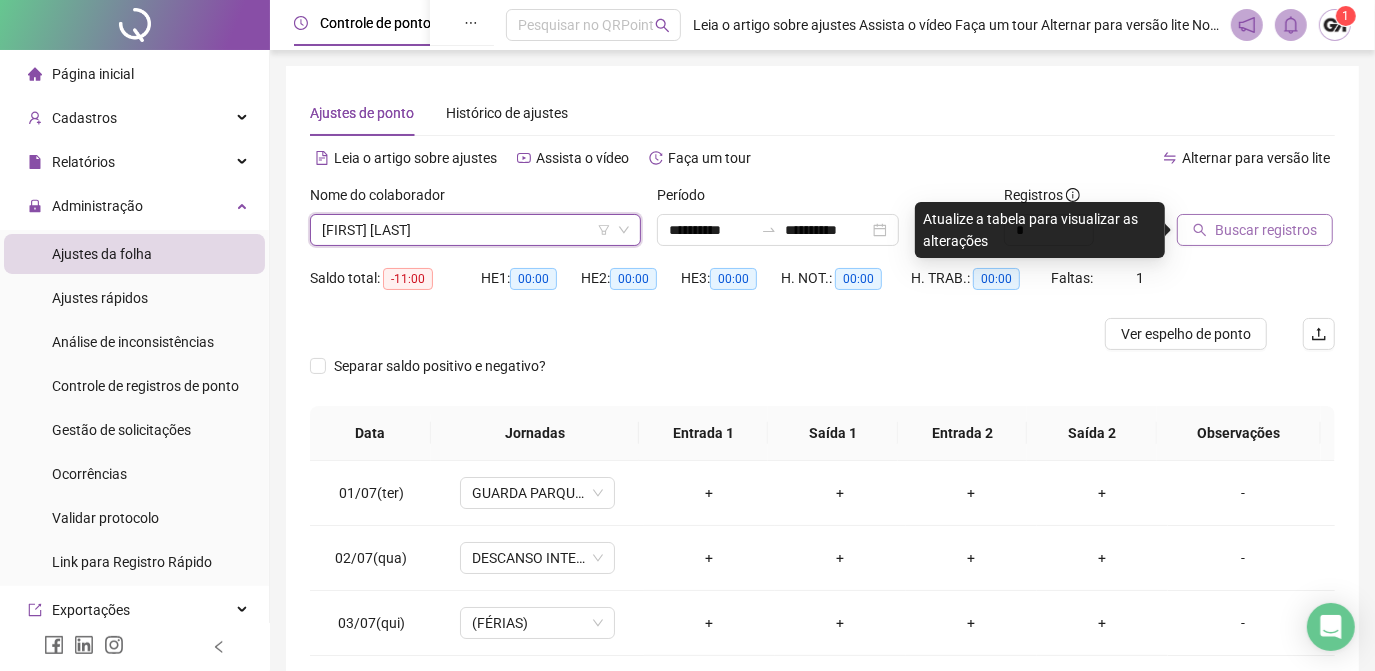 click on "Buscar registros" at bounding box center [1266, 230] 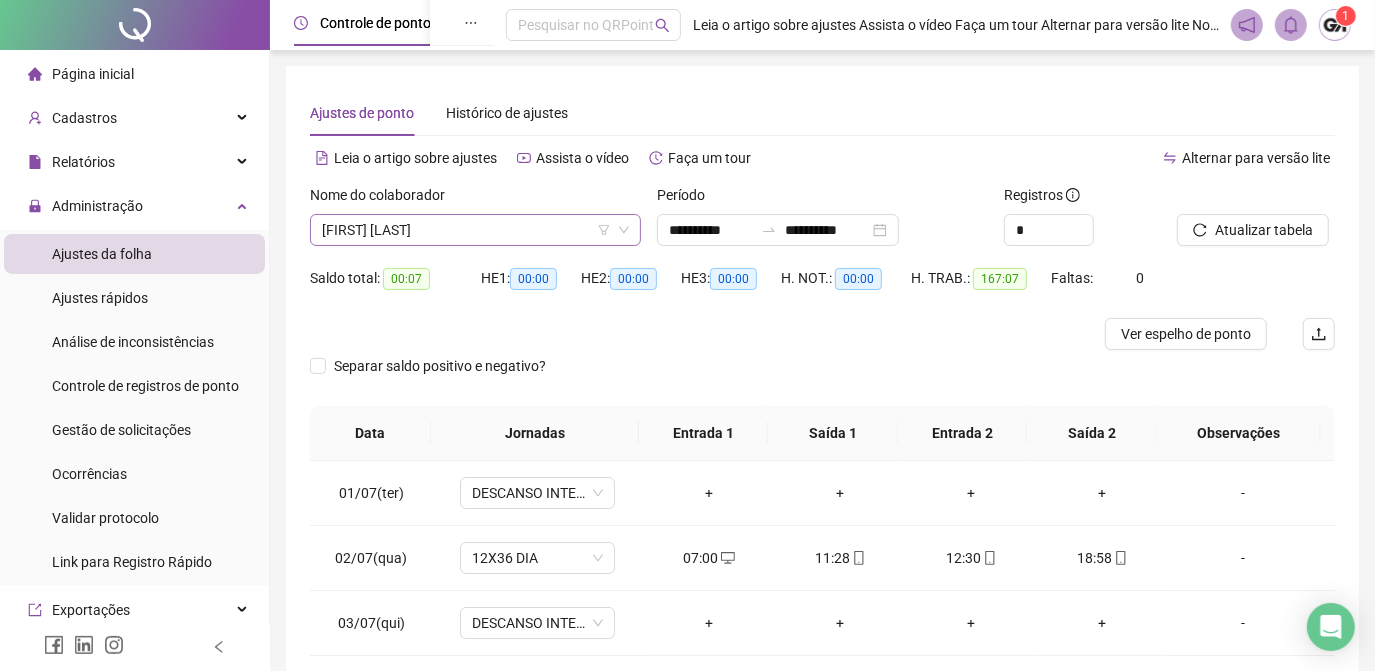 click on "[FIRST] [LAST]" at bounding box center [475, 230] 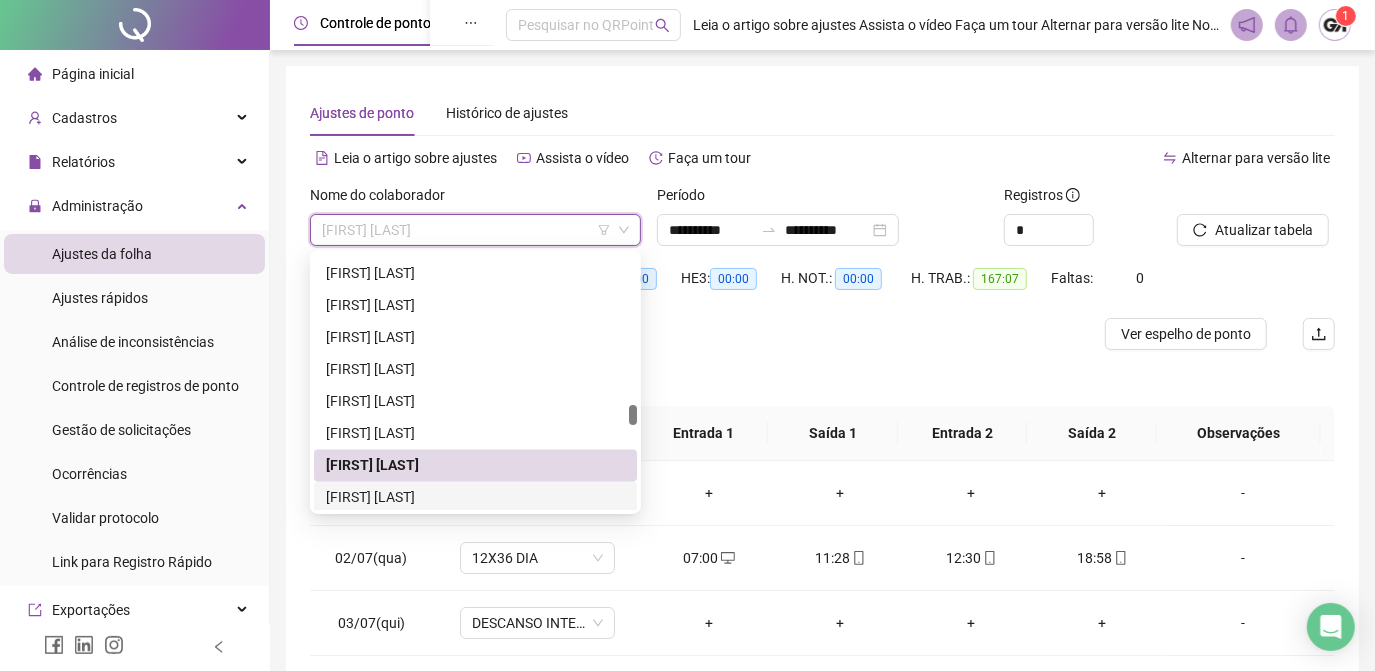 click on "[FIRST] [LAST]" at bounding box center [475, 497] 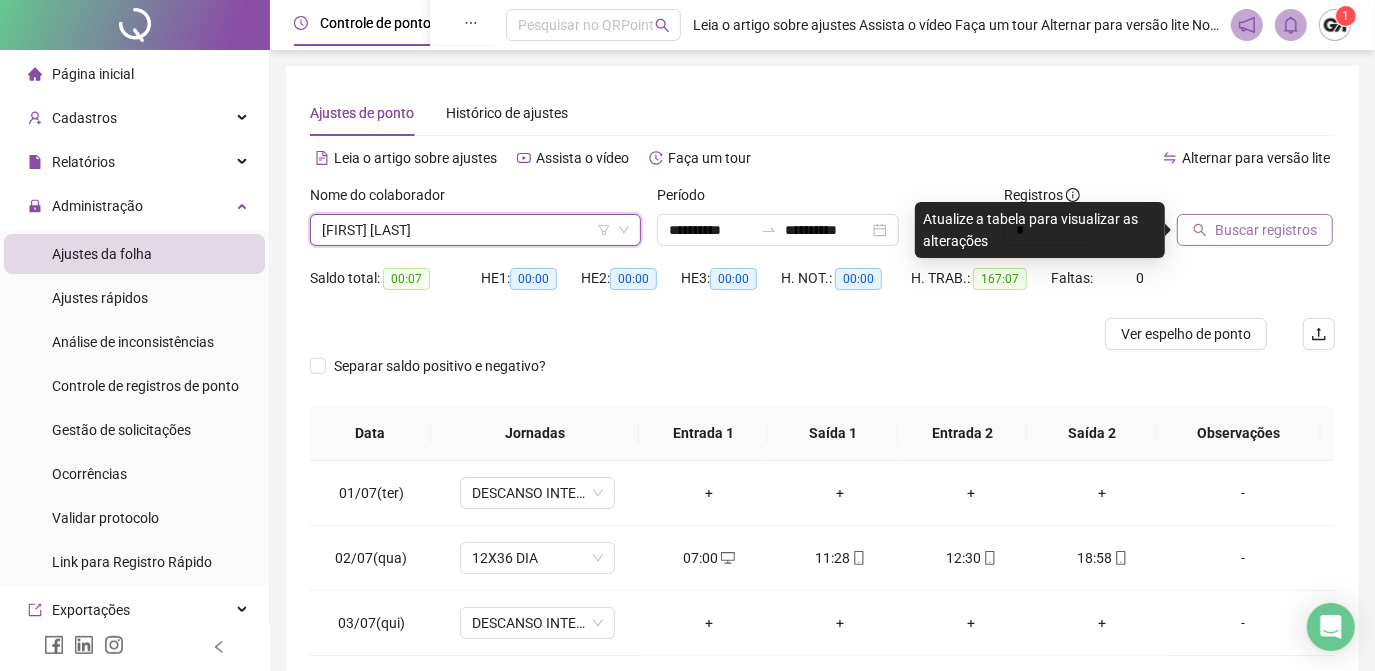 click on "Buscar registros" at bounding box center (1266, 230) 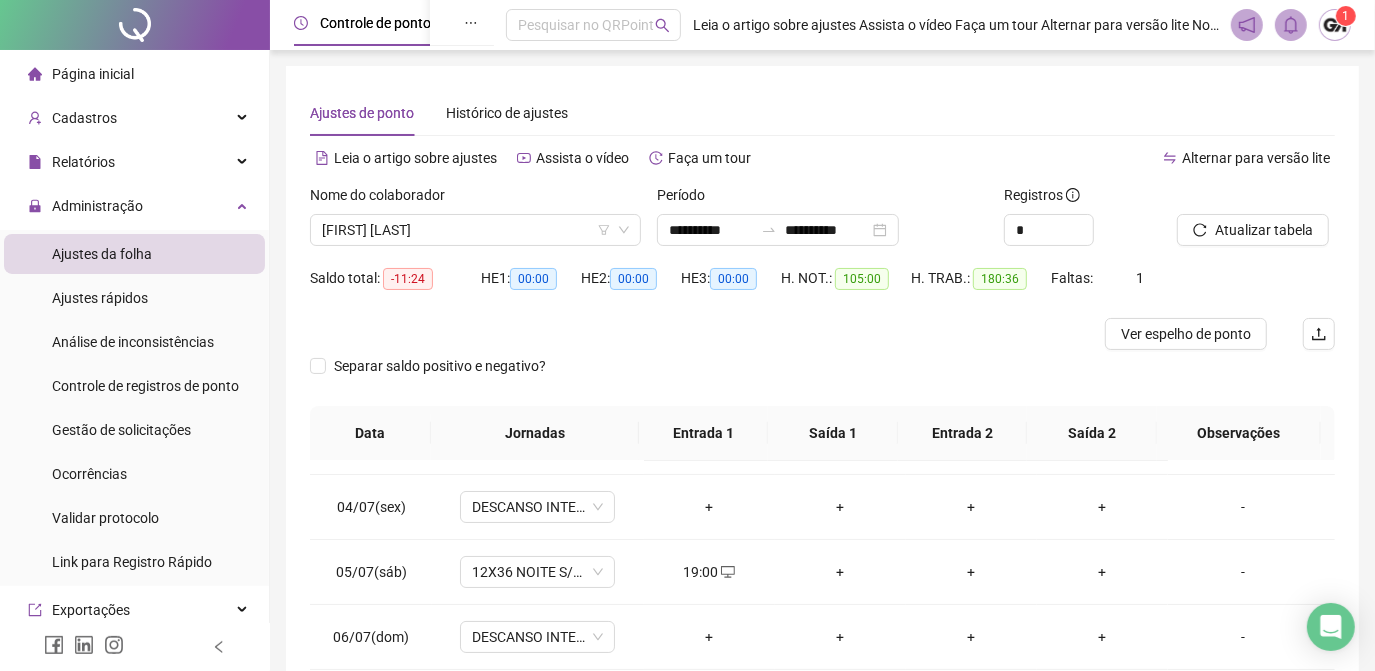 scroll, scrollTop: 272, scrollLeft: 0, axis: vertical 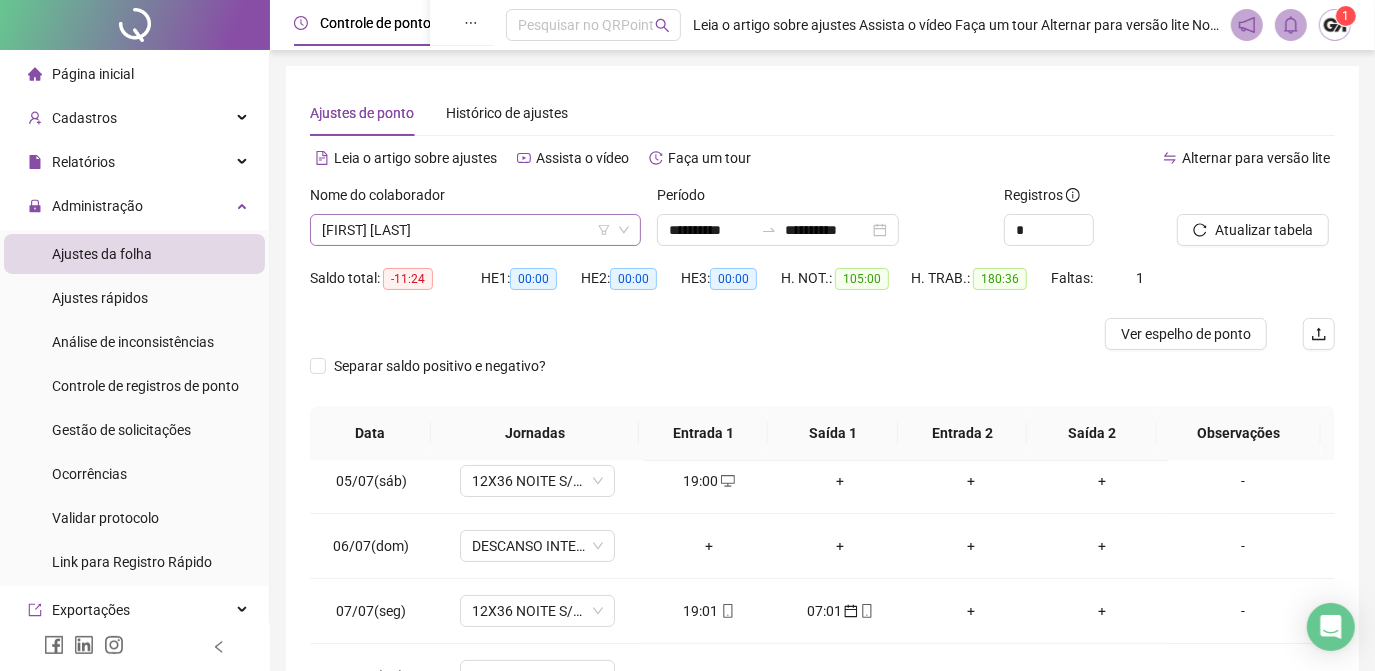 click on "[FIRST] [LAST]" at bounding box center (475, 230) 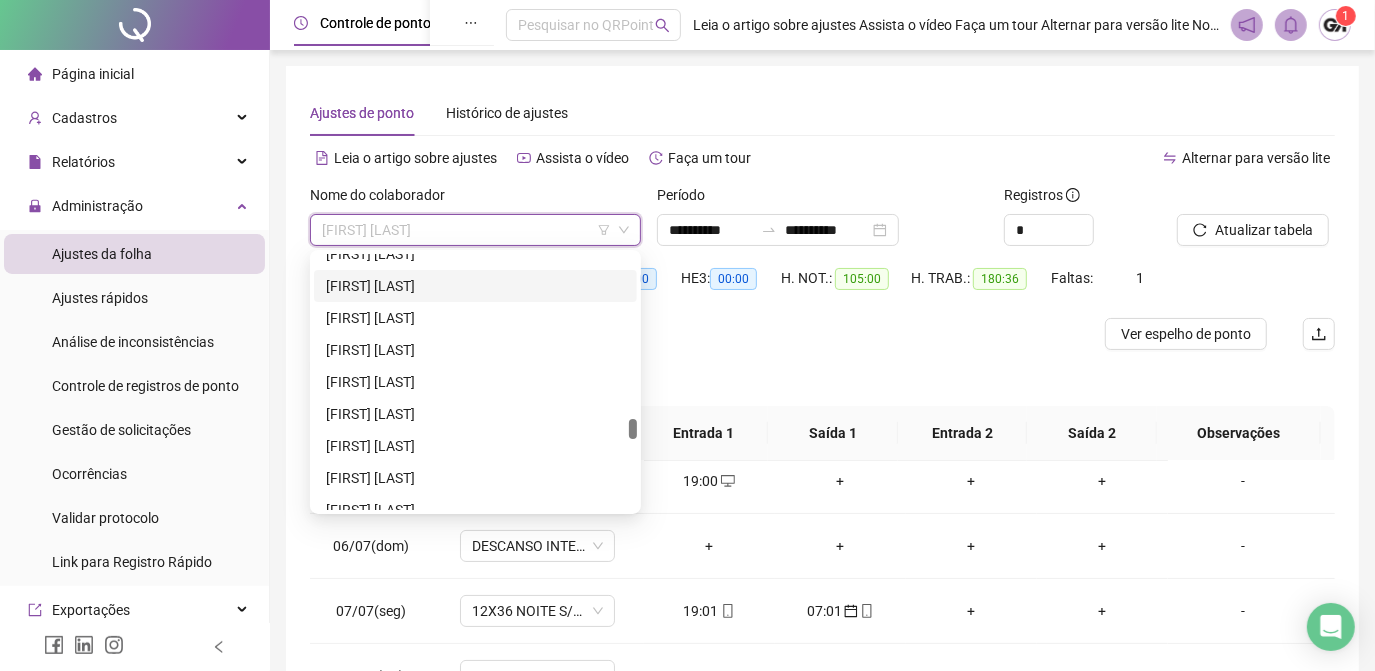 scroll, scrollTop: 3093, scrollLeft: 0, axis: vertical 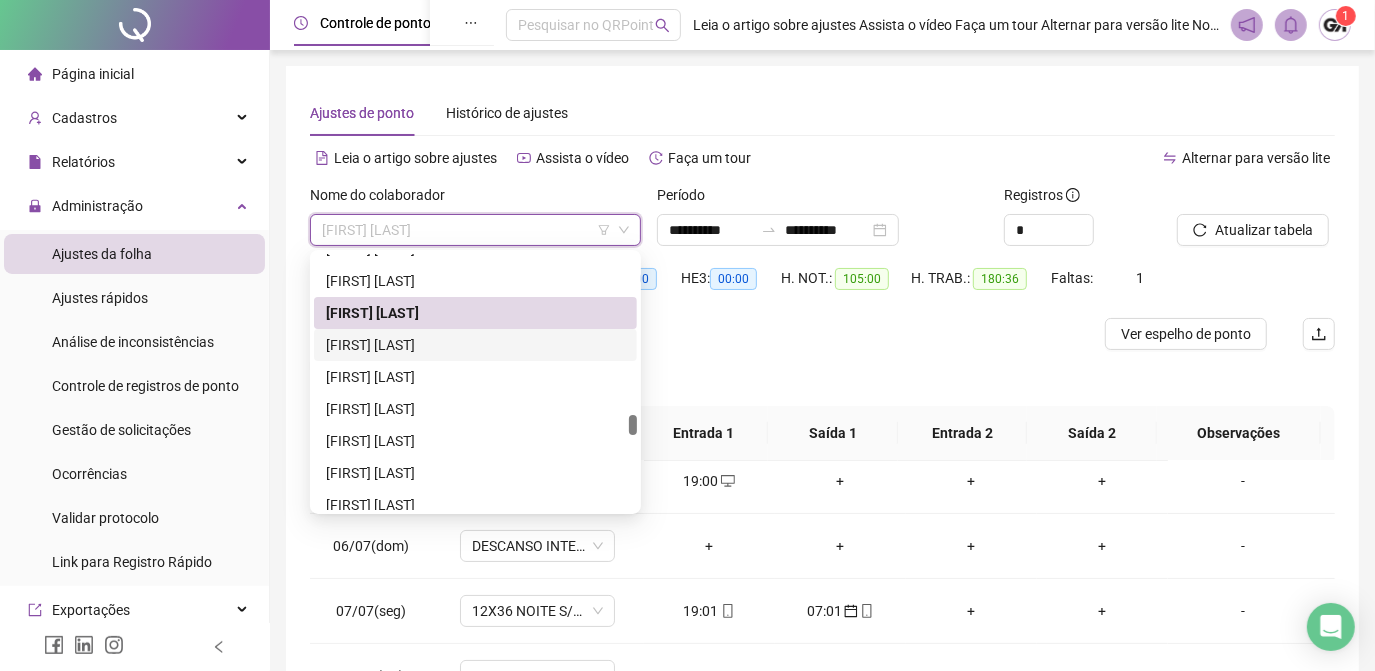 click on "[FIRST] [LAST]" at bounding box center [475, 345] 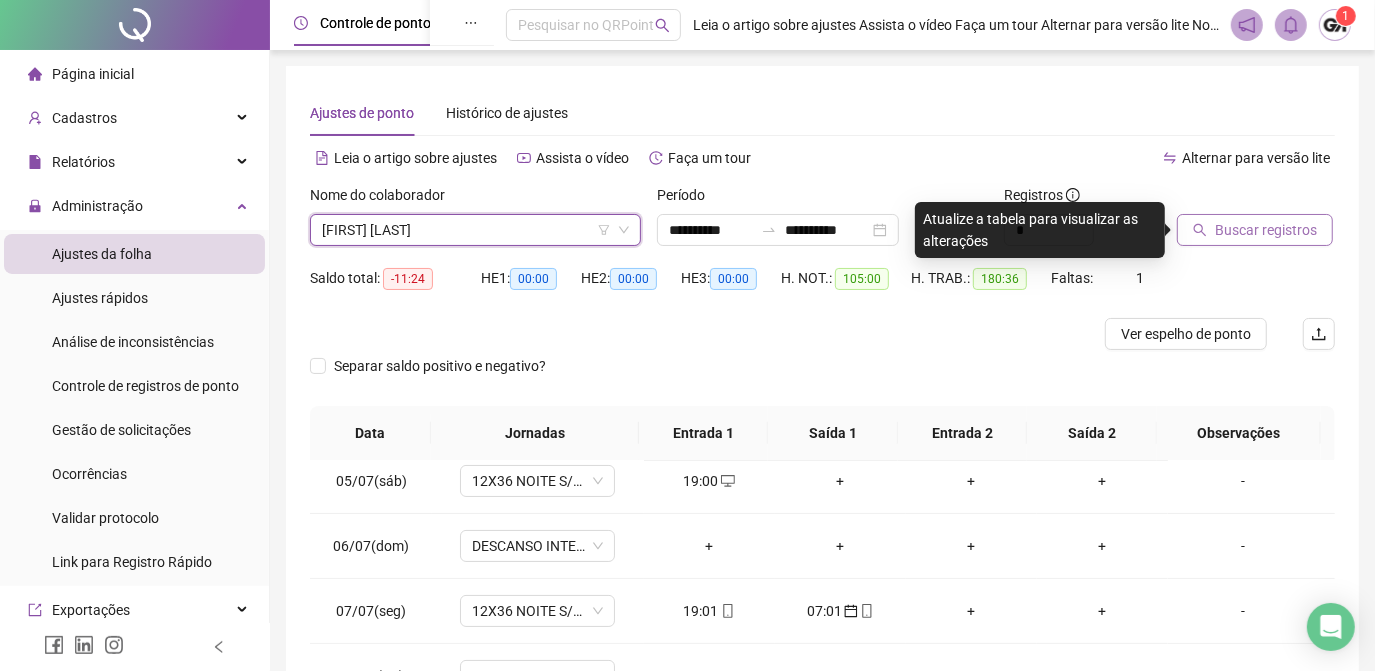 click on "Buscar registros" at bounding box center (1266, 230) 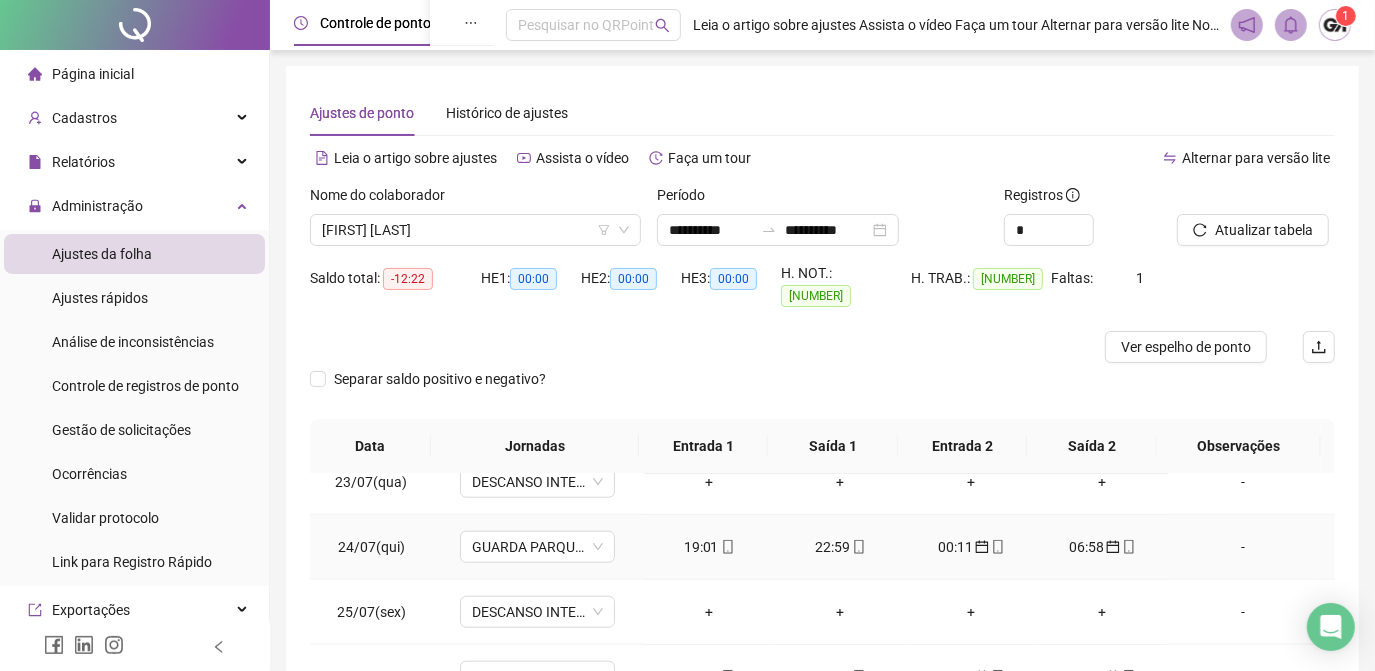 scroll, scrollTop: 1579, scrollLeft: 0, axis: vertical 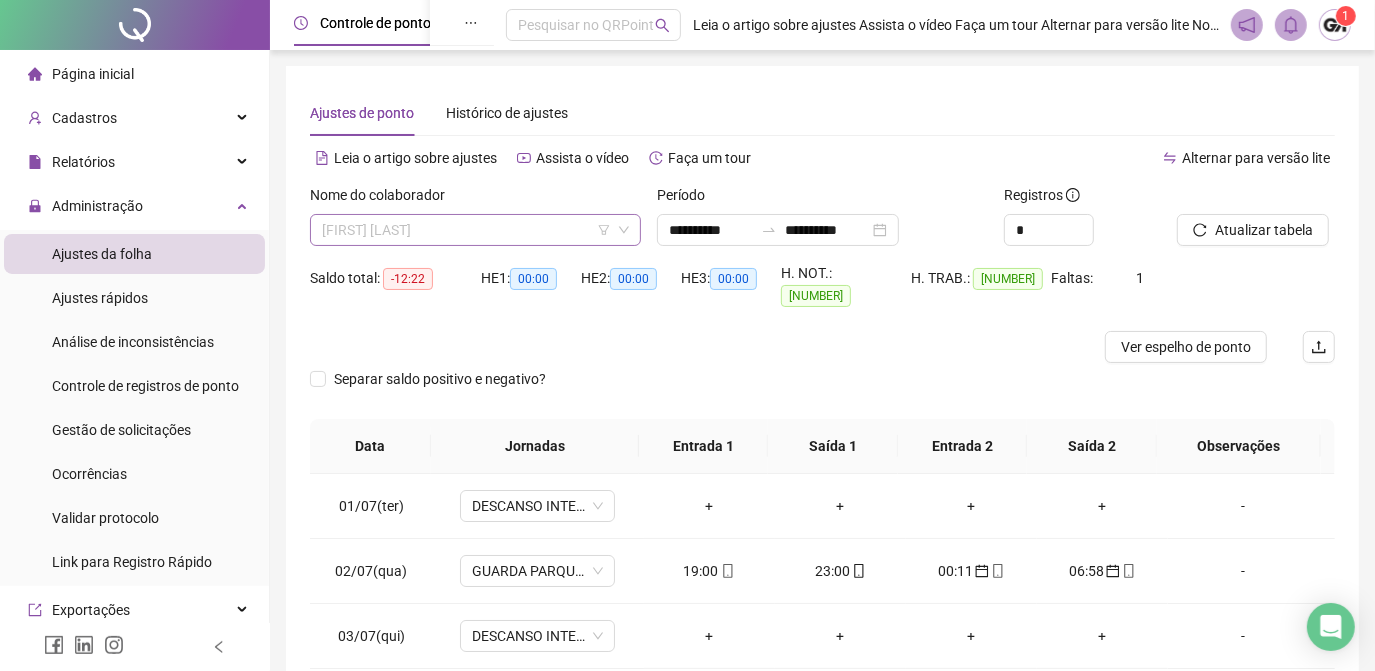 click on "[FIRST] [LAST]" at bounding box center (475, 230) 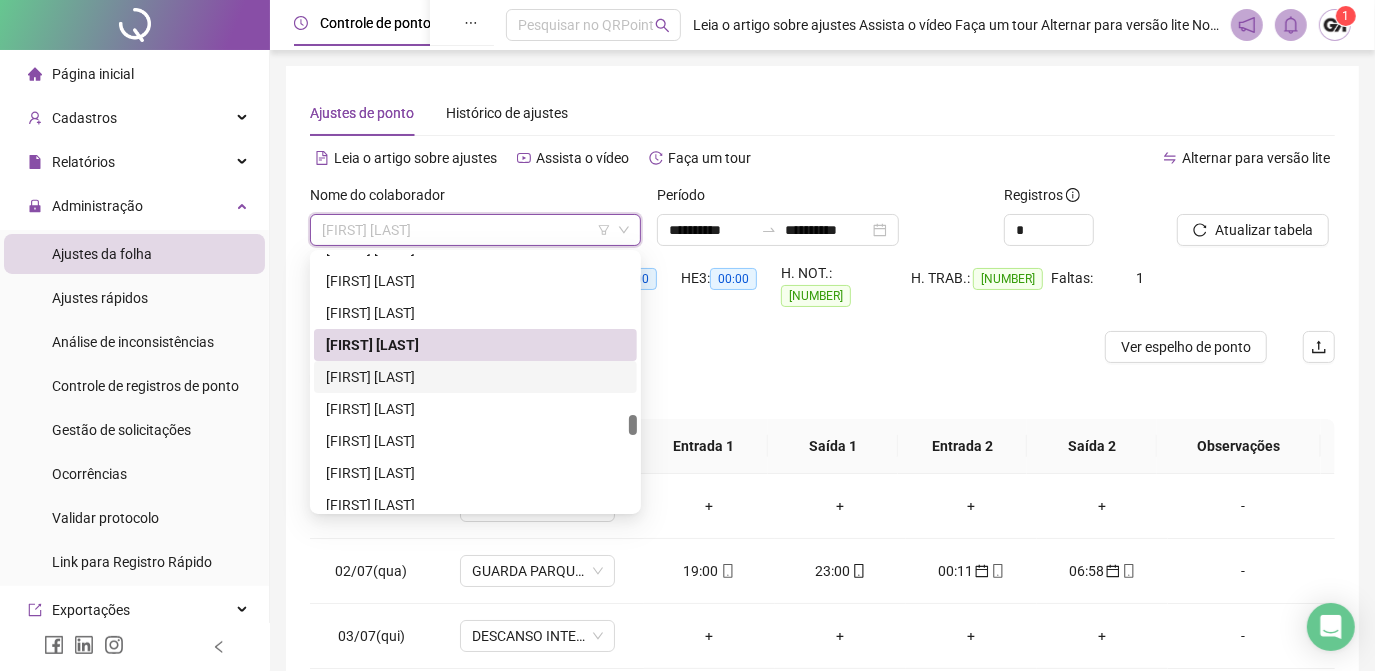 click on "[FIRST] [LAST]" at bounding box center (475, 377) 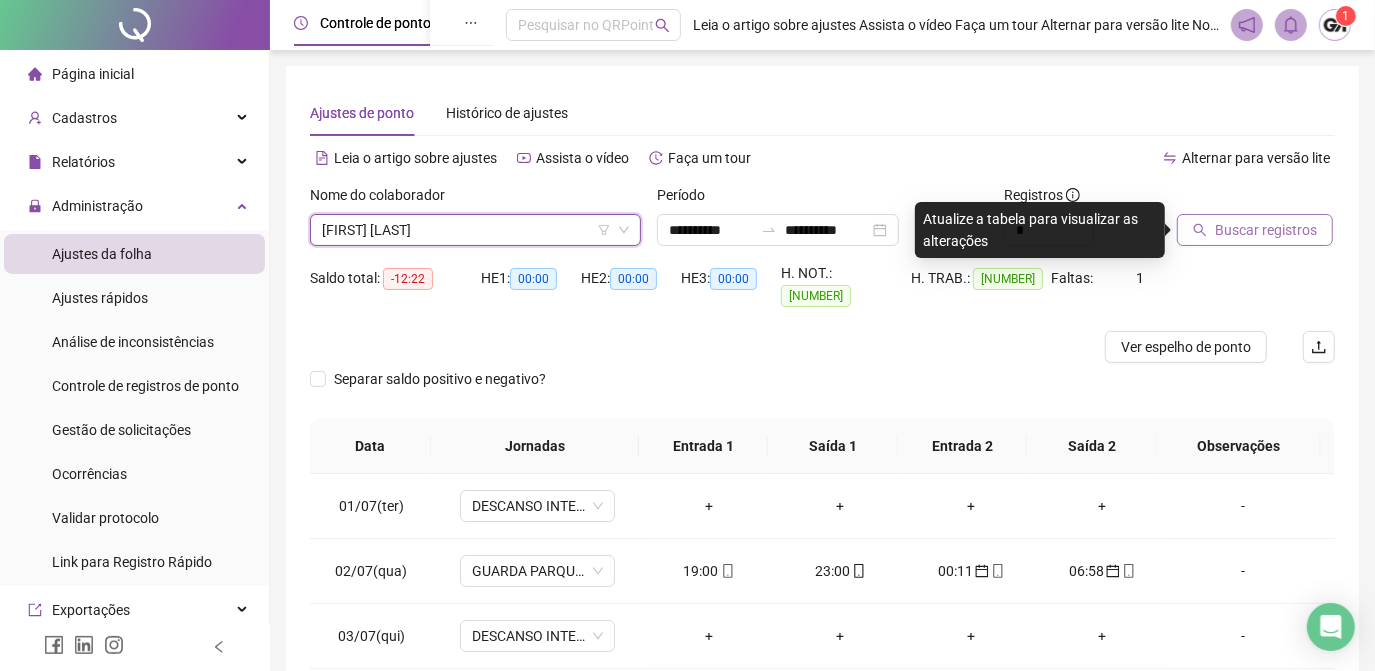 click on "Buscar registros" at bounding box center [1255, 230] 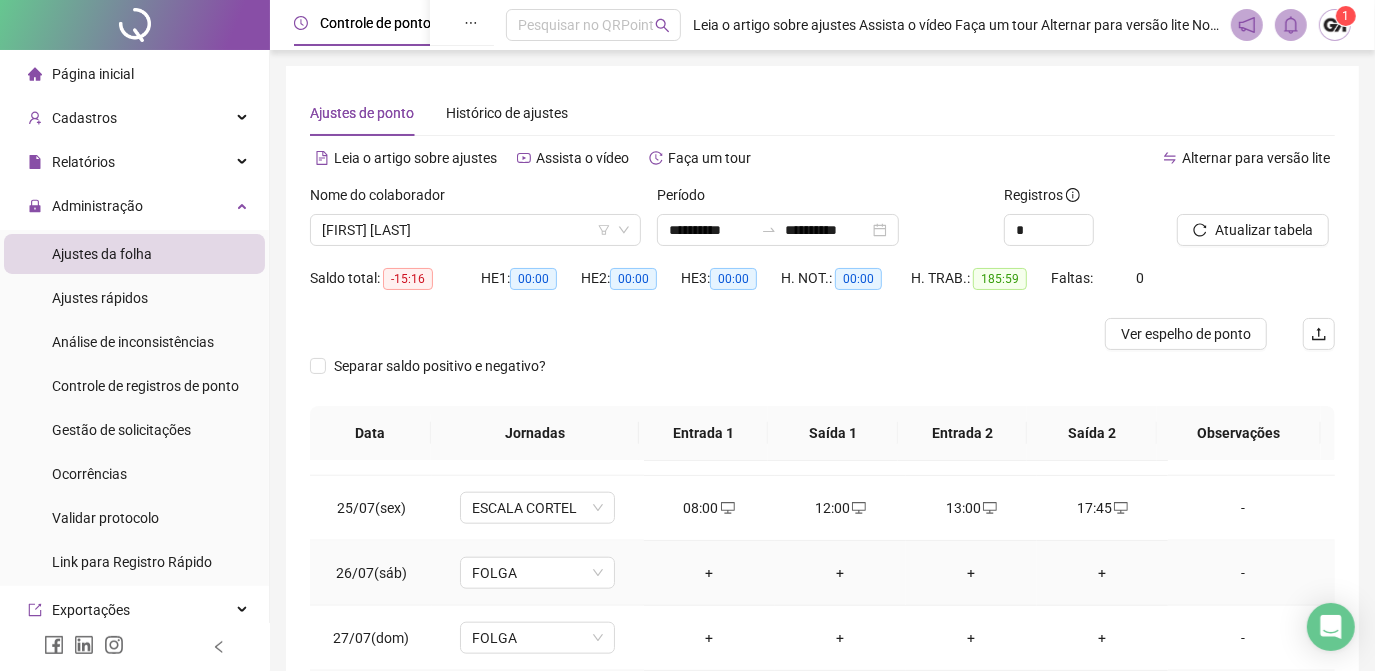 scroll, scrollTop: 1579, scrollLeft: 0, axis: vertical 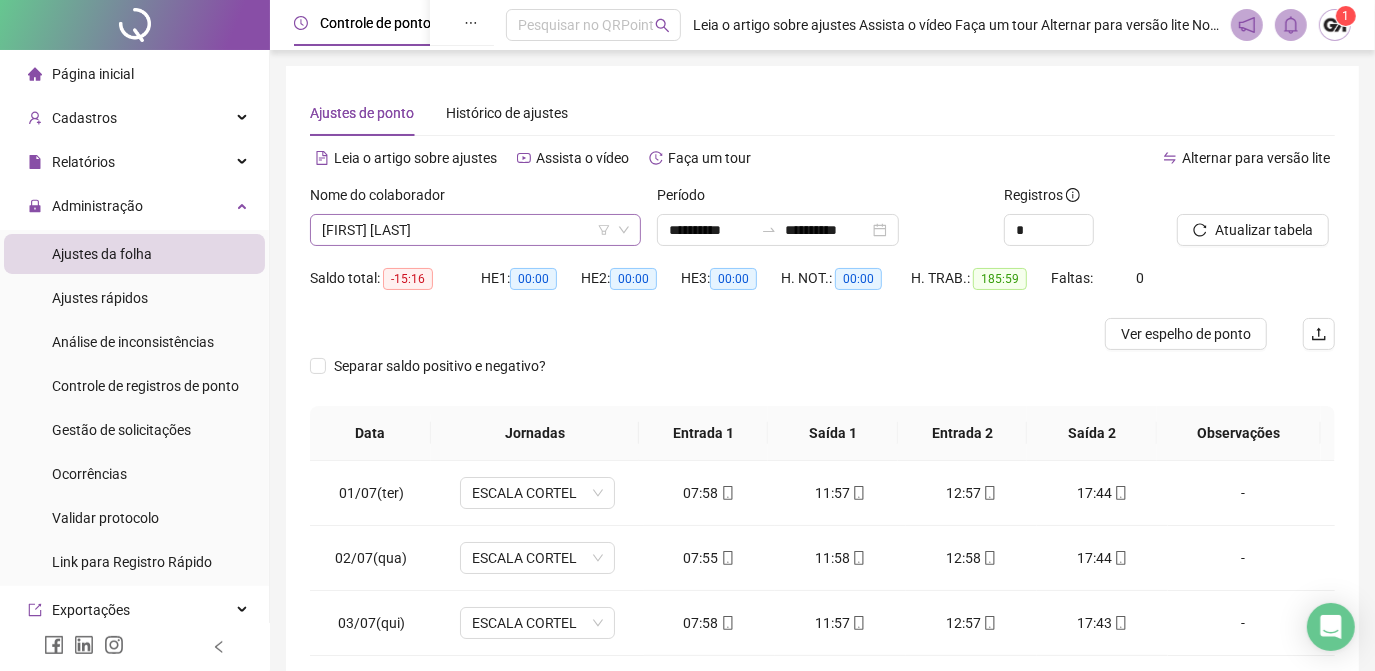 click on "[FIRST] [LAST]" at bounding box center [475, 230] 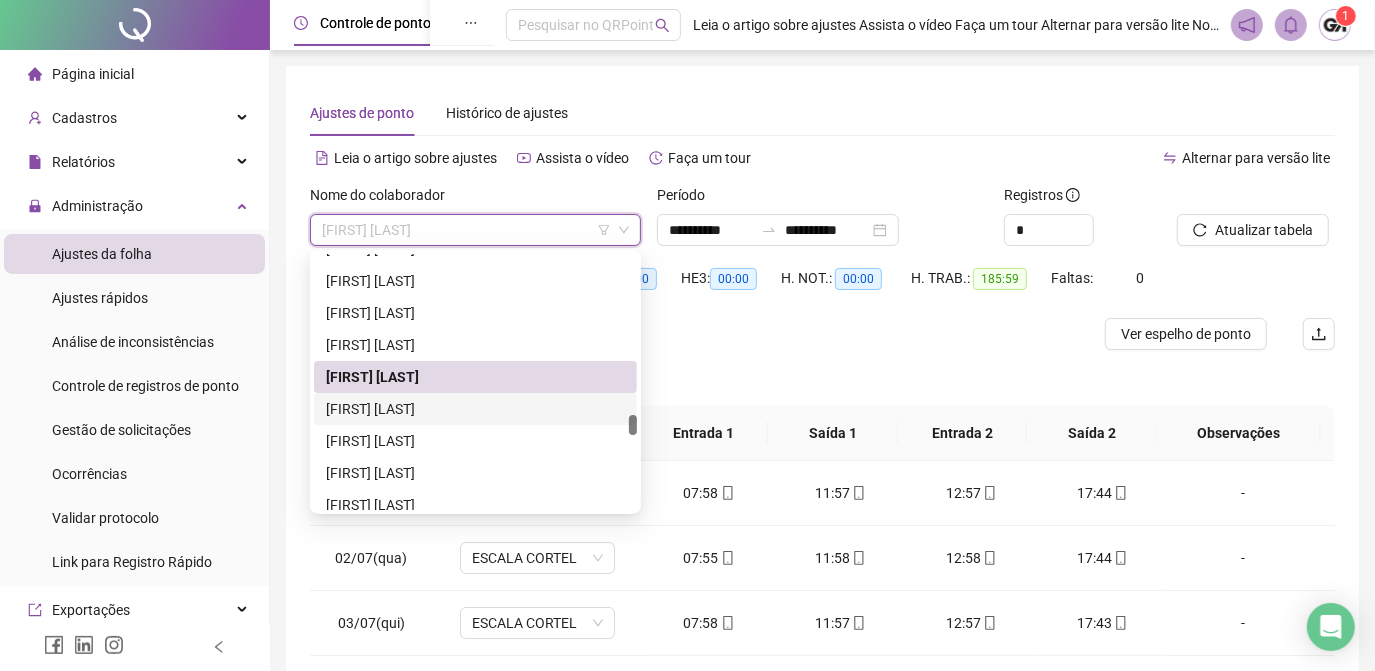 click on "[FIRST] [LAST]" at bounding box center [475, 409] 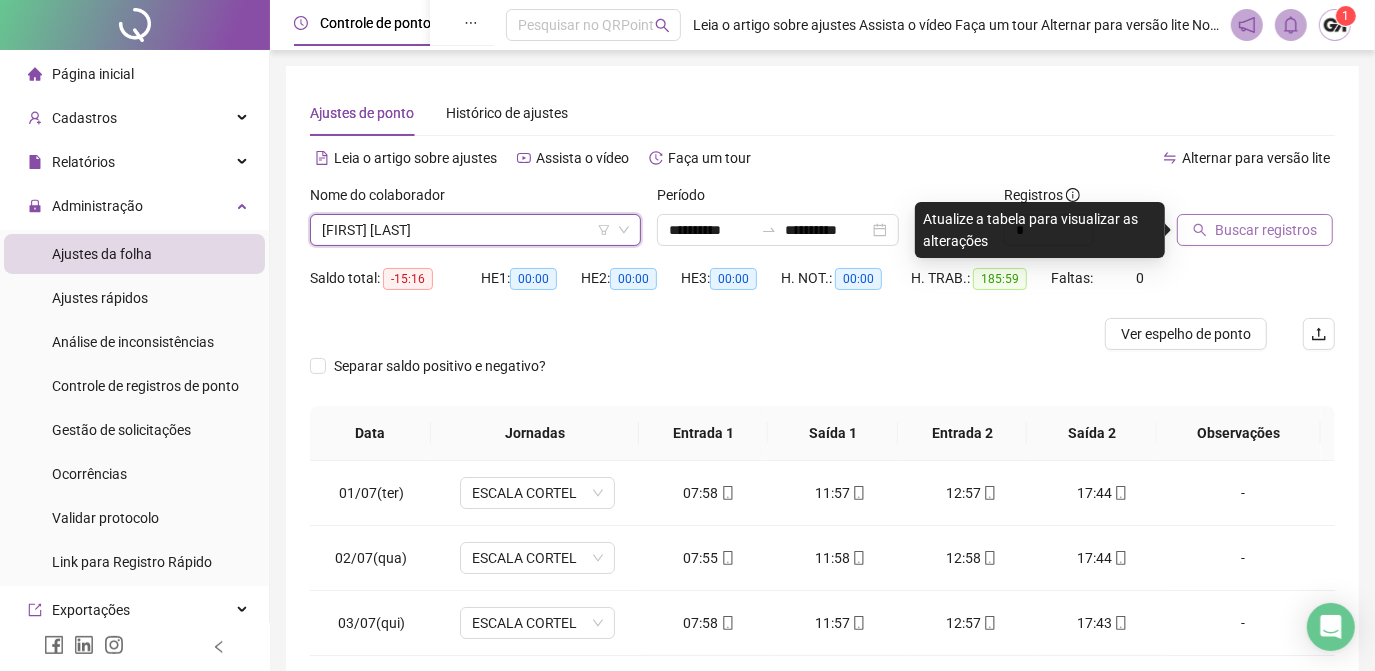 click on "Buscar registros" at bounding box center (1255, 230) 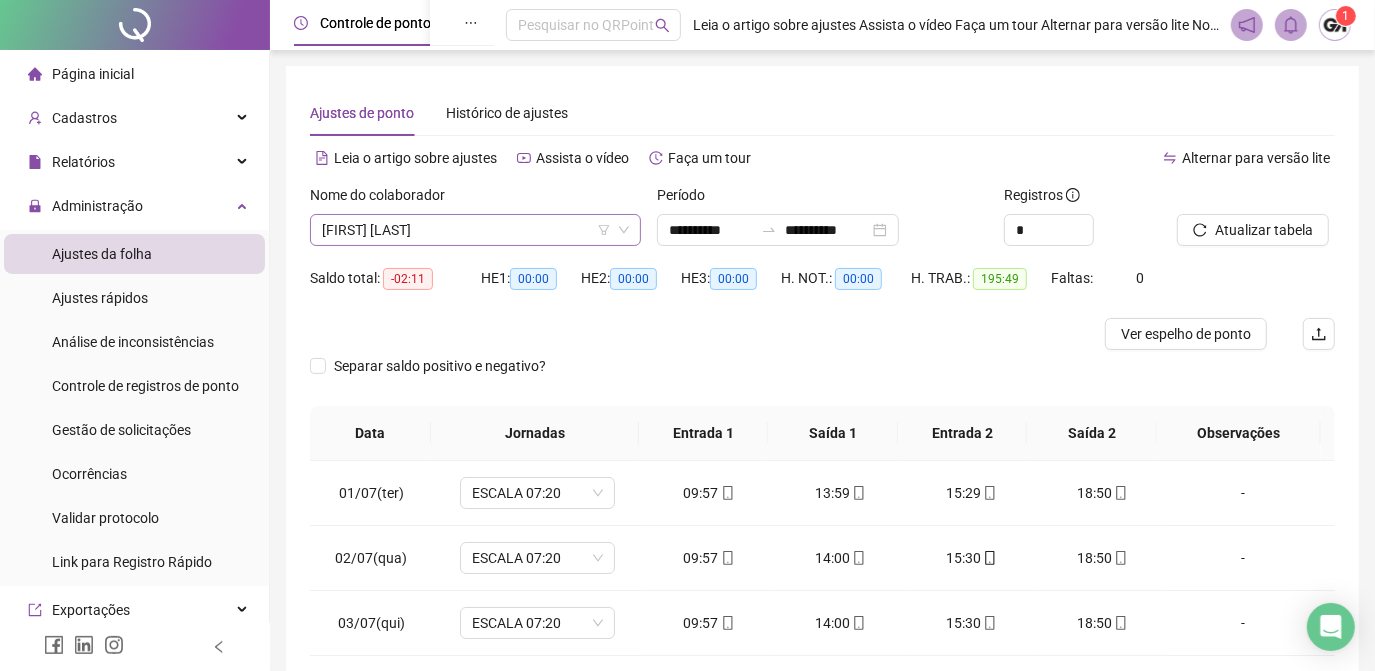 click on "[FIRST] [LAST]" at bounding box center [475, 230] 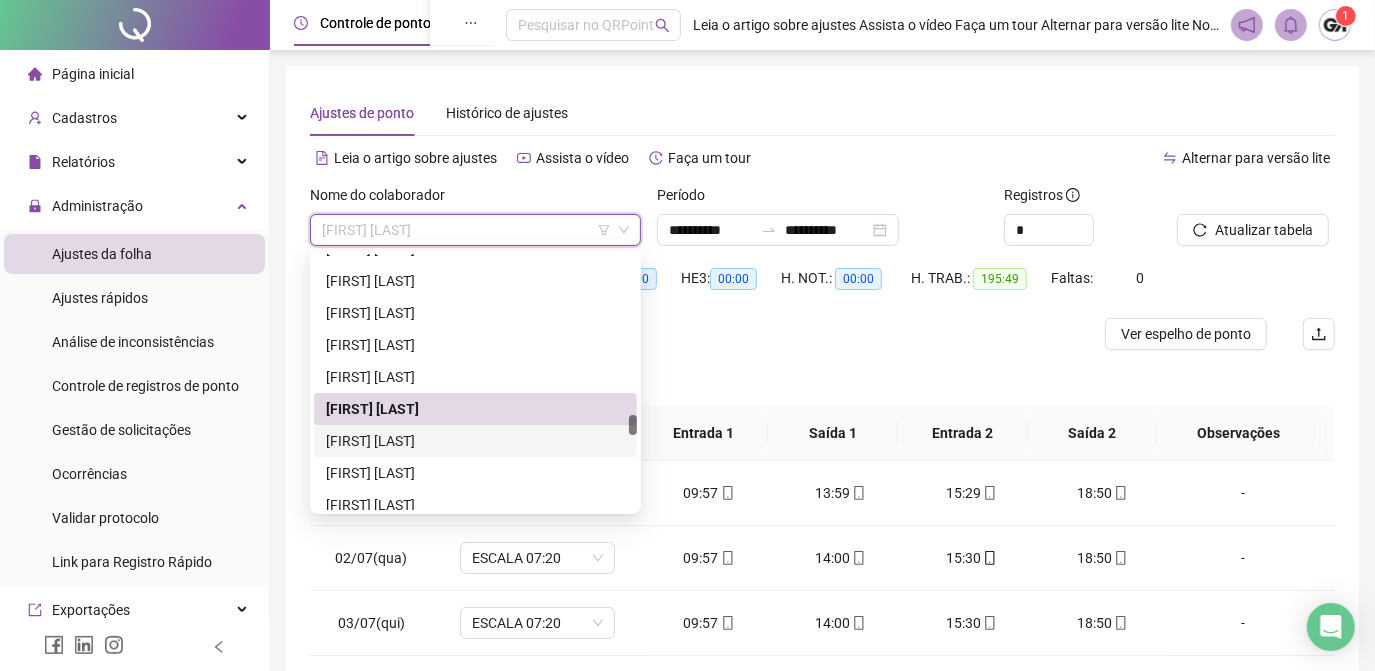drag, startPoint x: 453, startPoint y: 443, endPoint x: 750, endPoint y: 332, distance: 317.06467 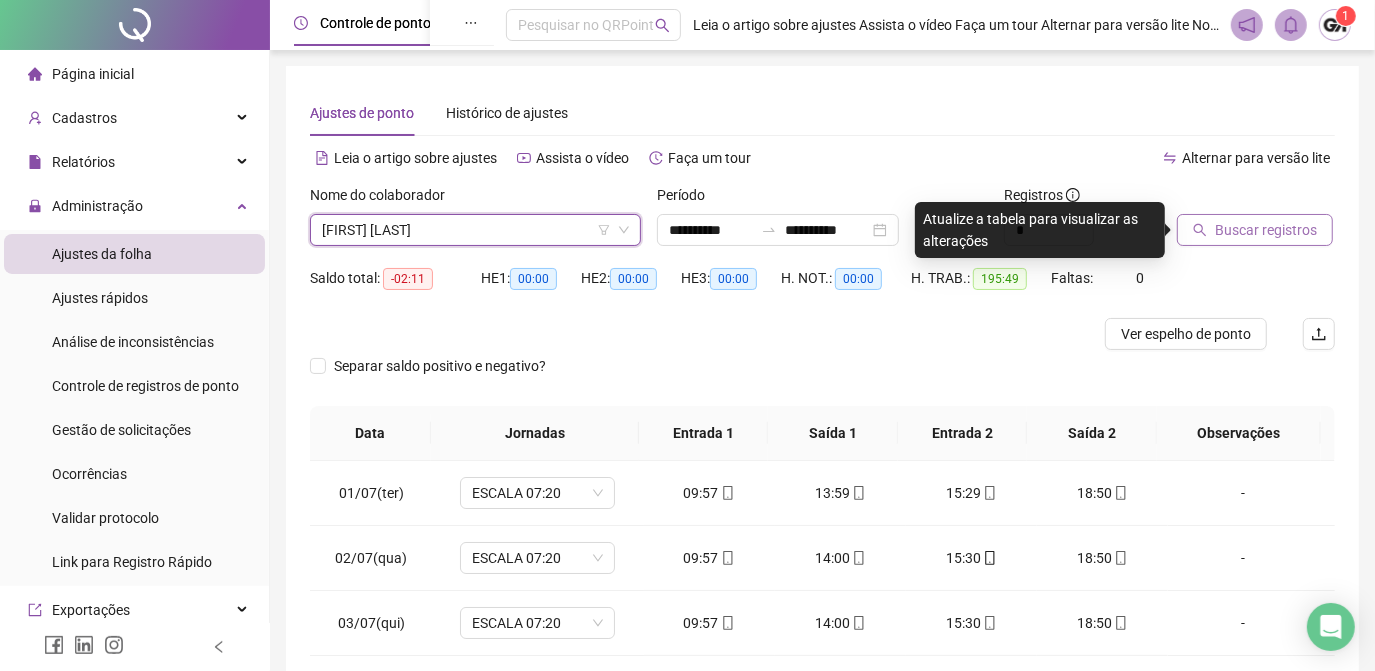 click on "Buscar registros" at bounding box center (1266, 230) 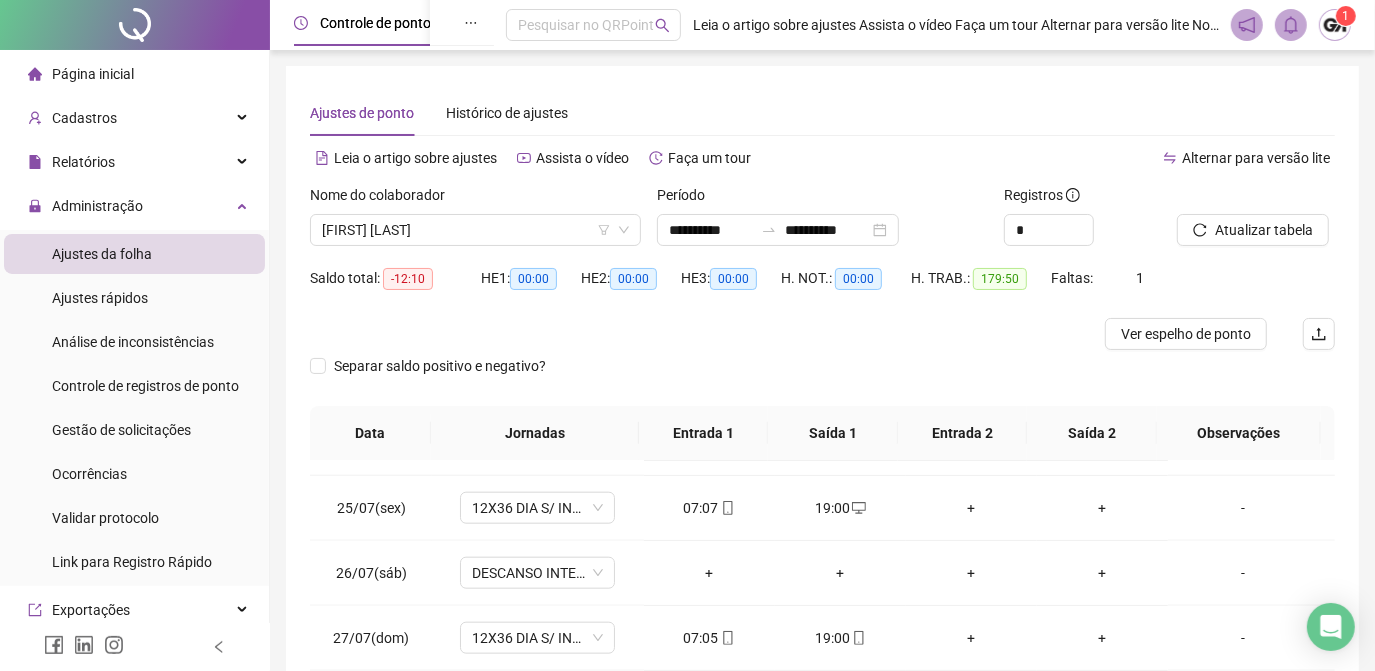scroll, scrollTop: 1579, scrollLeft: 0, axis: vertical 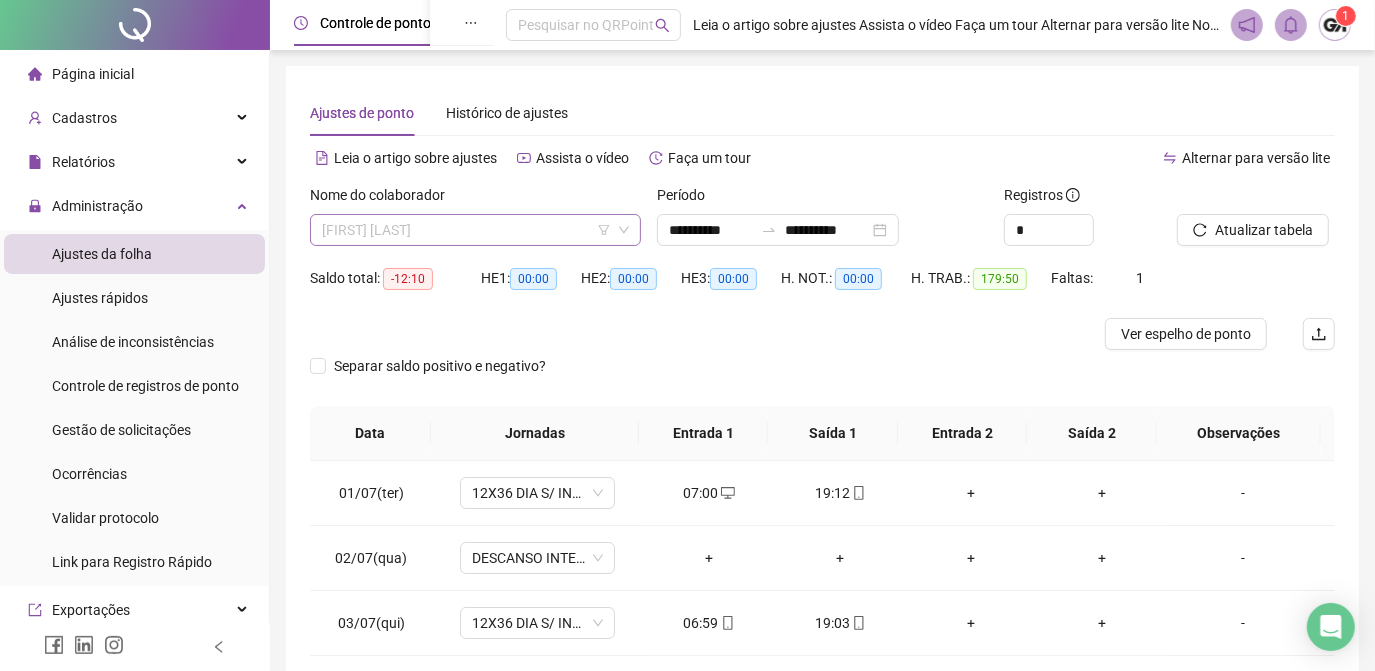 click on "[FIRST] [LAST]" at bounding box center (475, 230) 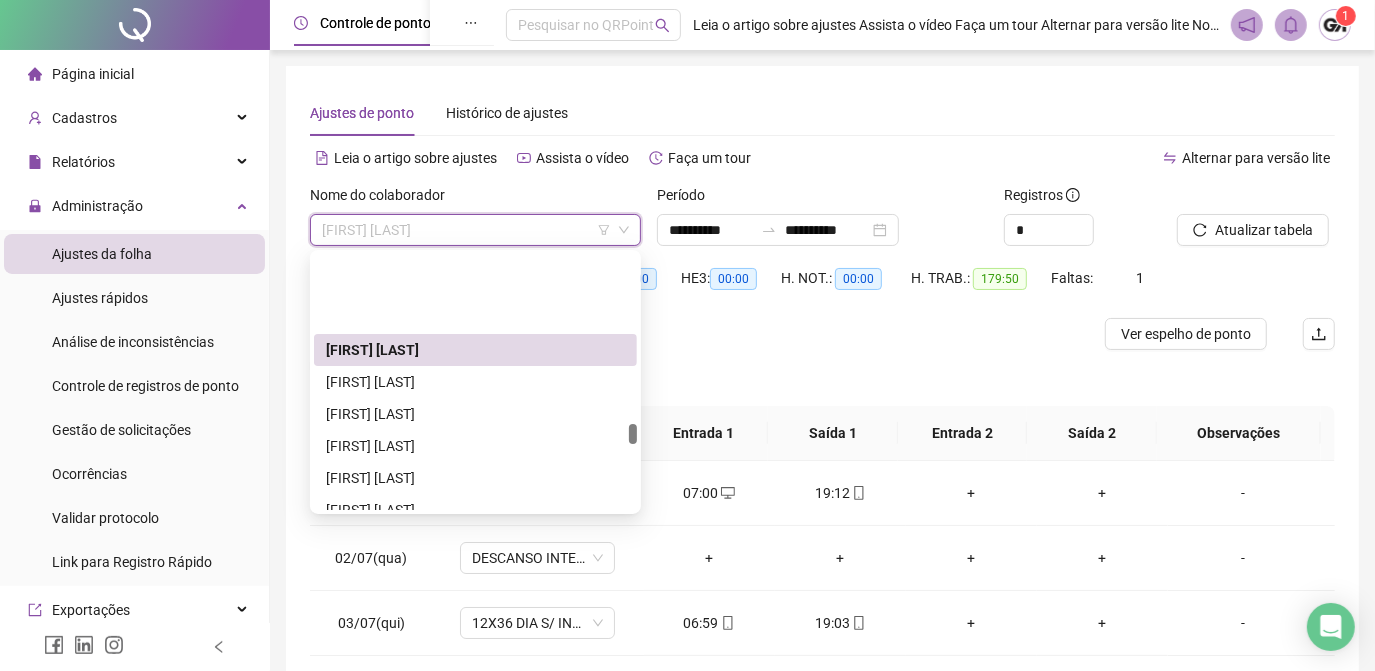 scroll, scrollTop: 3275, scrollLeft: 0, axis: vertical 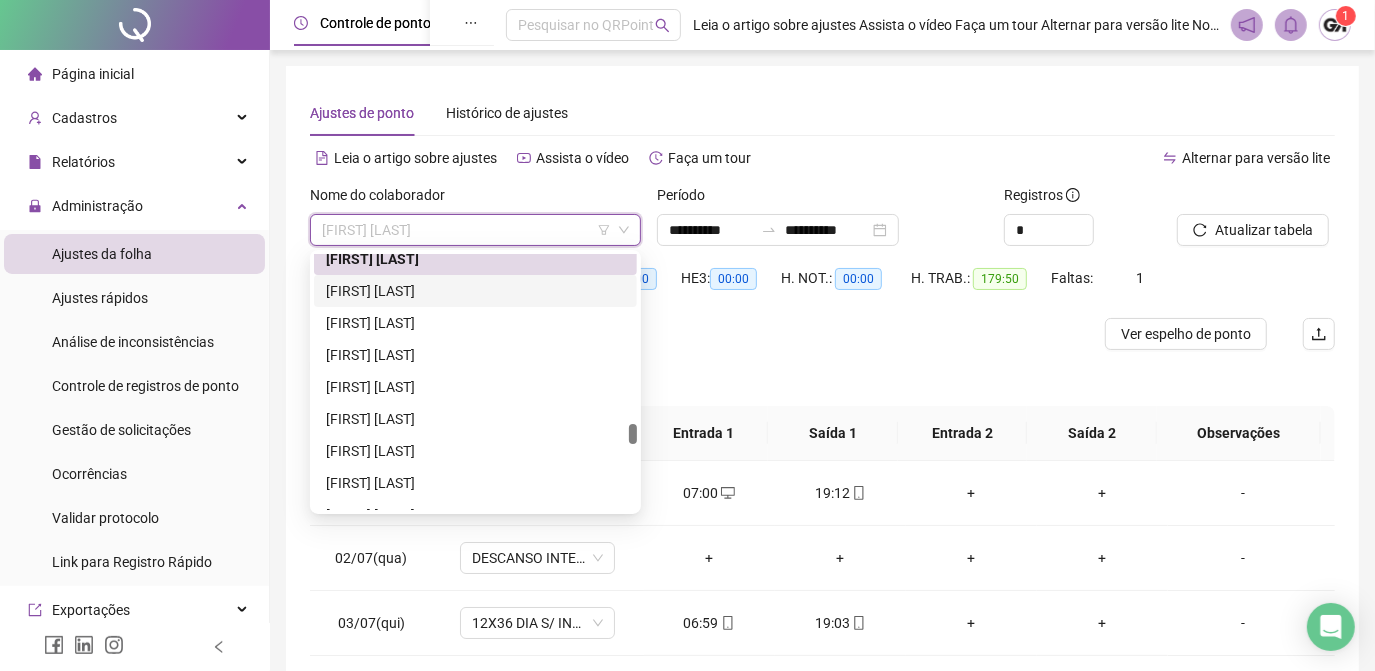 click on "[FIRST] [LAST]" at bounding box center [475, 291] 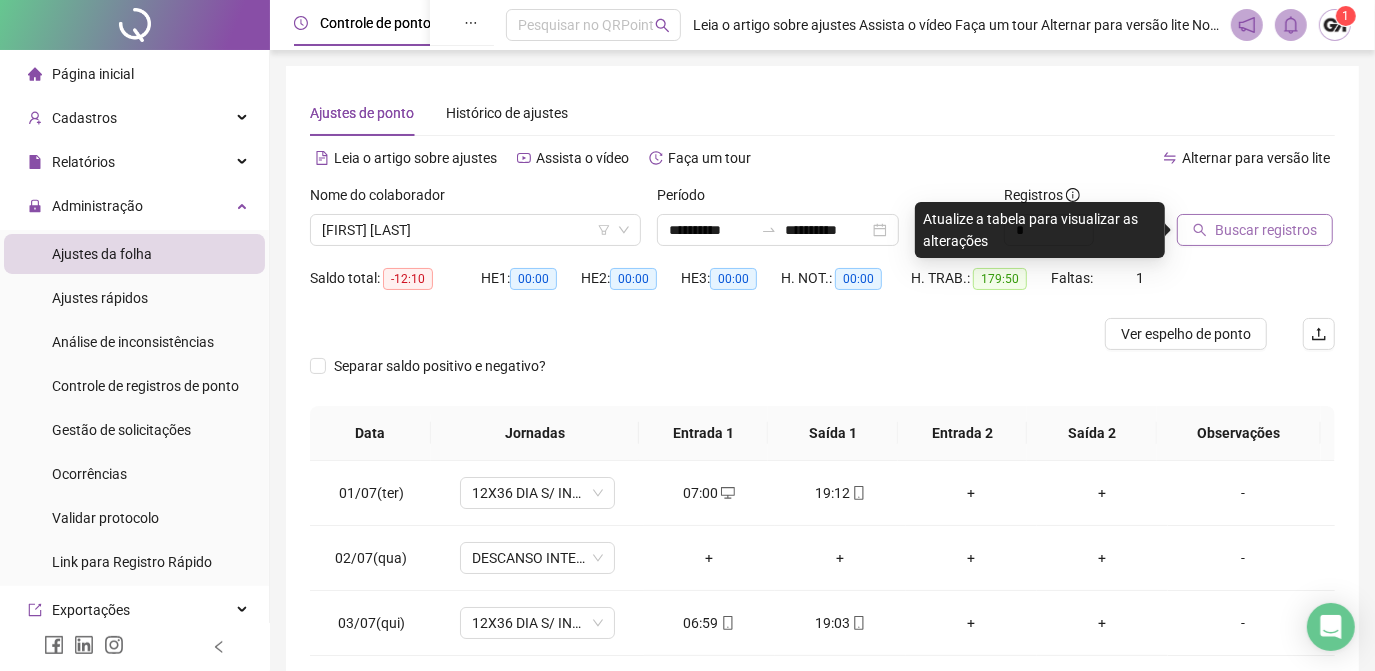 click on "Buscar registros" at bounding box center [1255, 230] 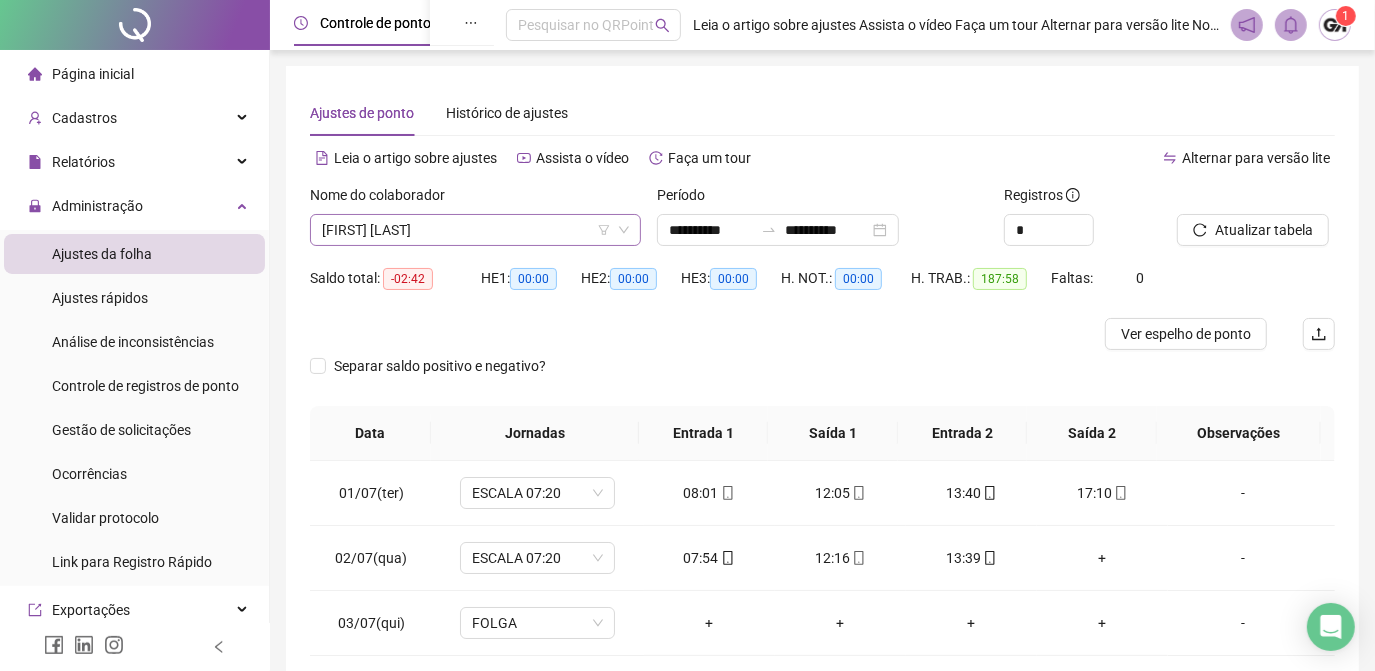 click on "[FIRST] [LAST]" at bounding box center [475, 230] 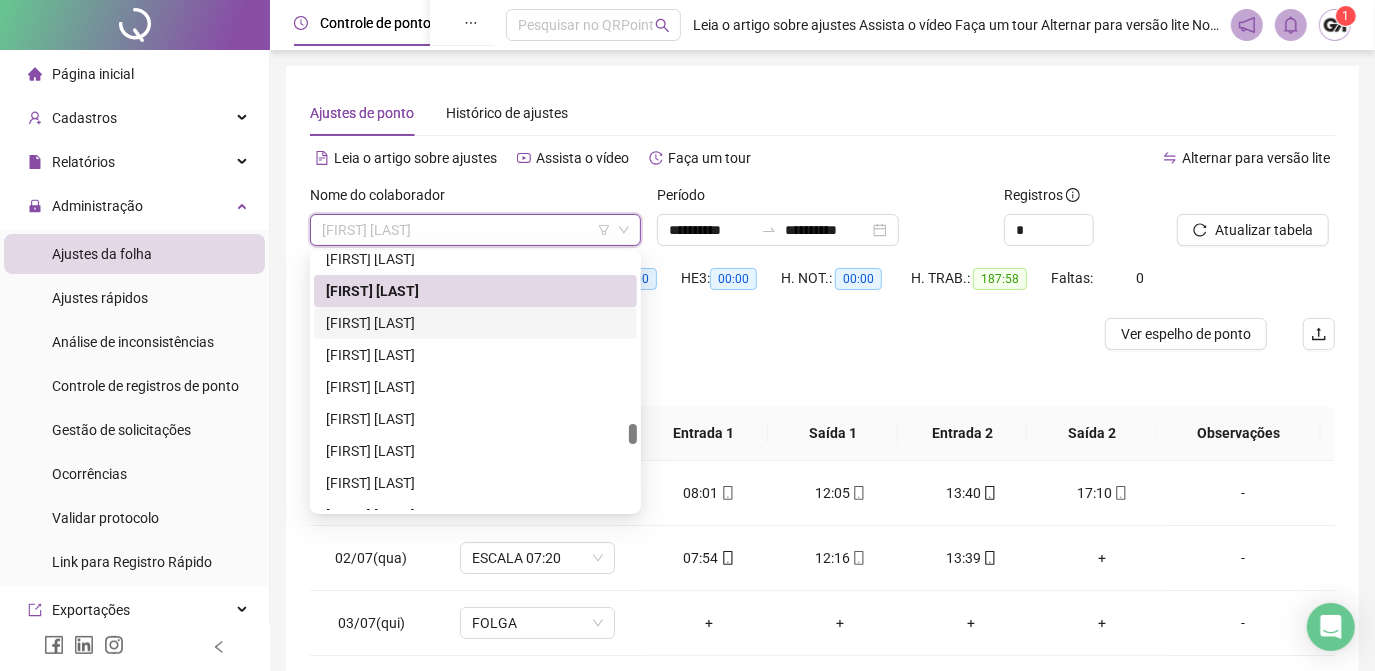 click on "[FIRST] [LAST]" at bounding box center (475, 323) 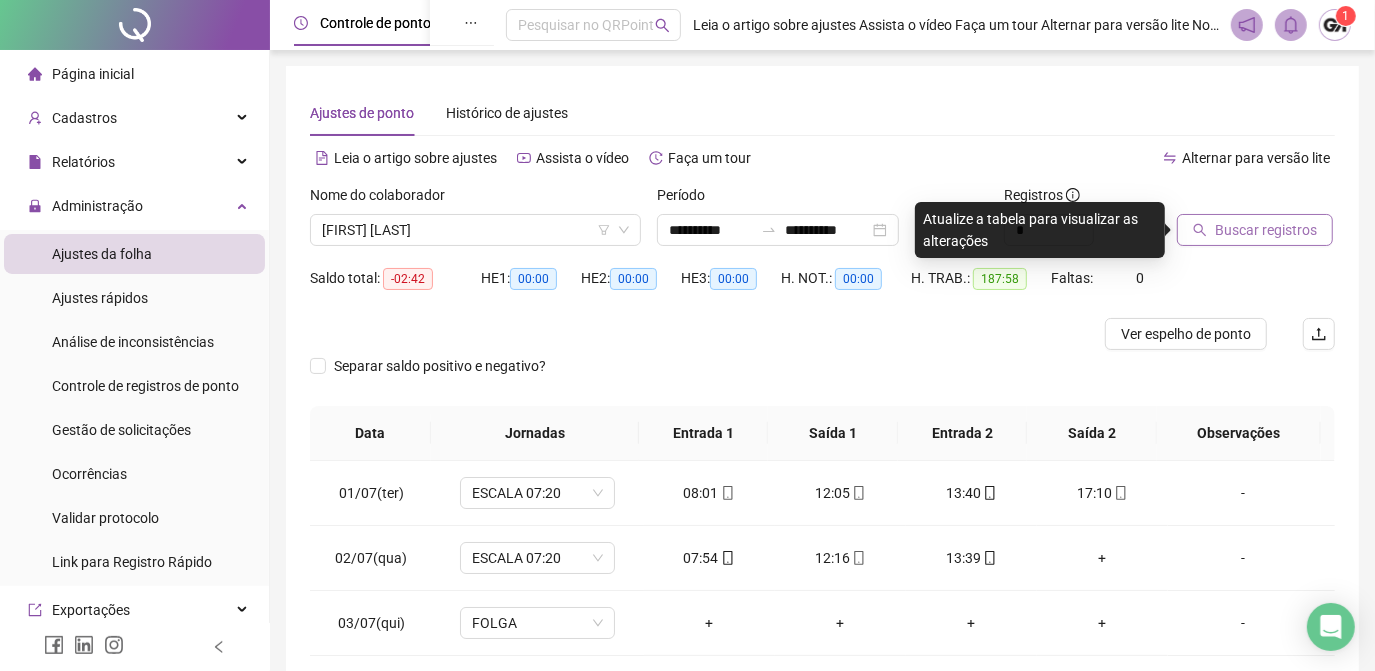 click on "Buscar registros" at bounding box center (1266, 230) 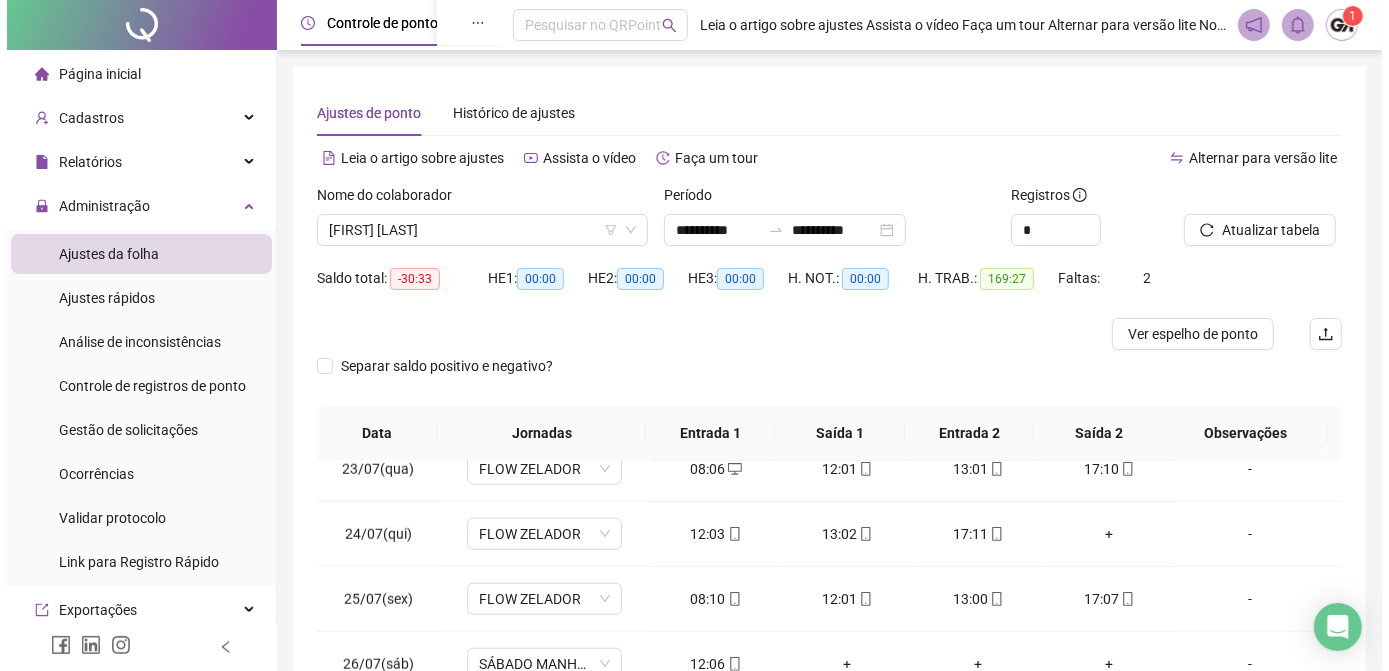 scroll, scrollTop: 1545, scrollLeft: 0, axis: vertical 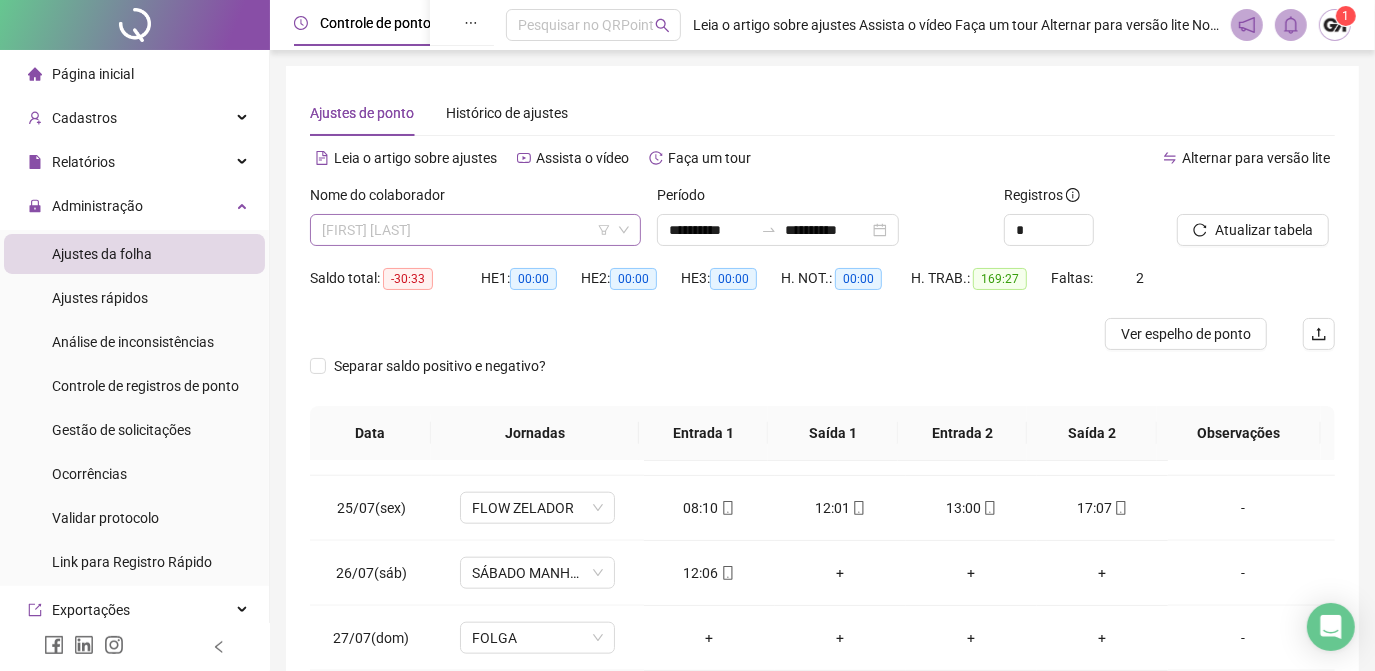 click on "[FIRST] [LAST]" at bounding box center (475, 230) 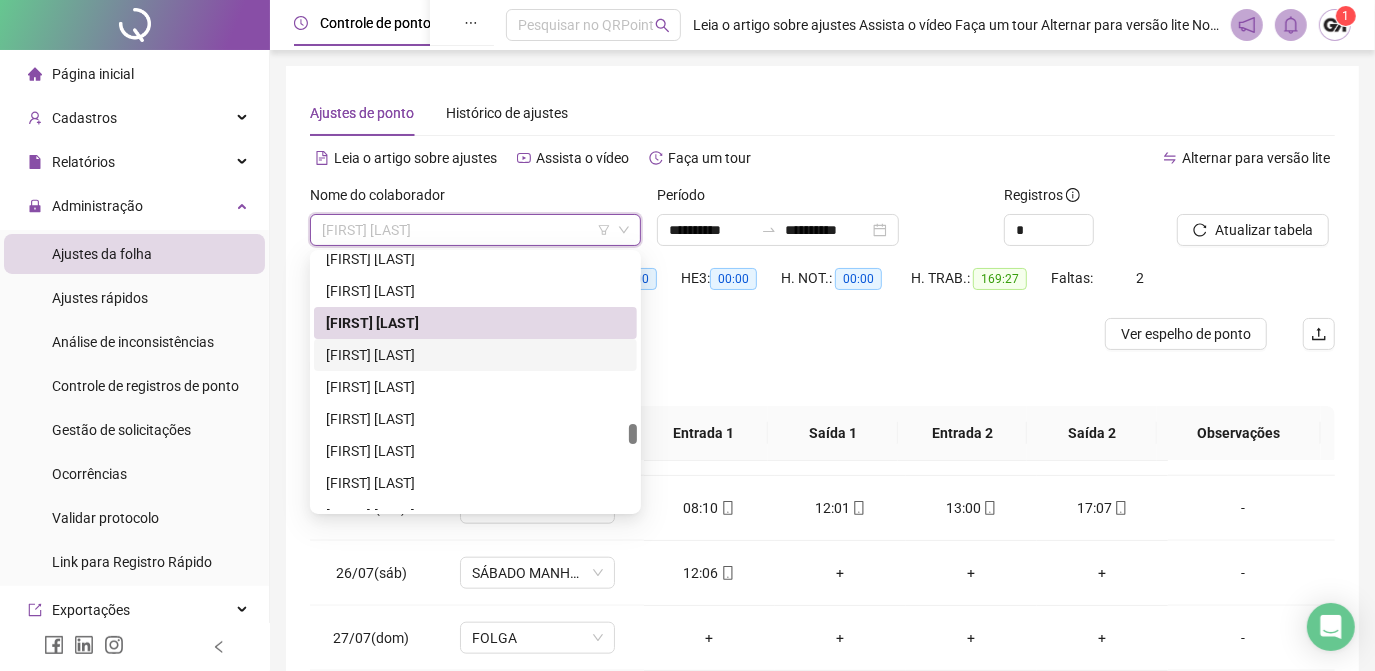 click on "[FIRST] [LAST]" at bounding box center (475, 355) 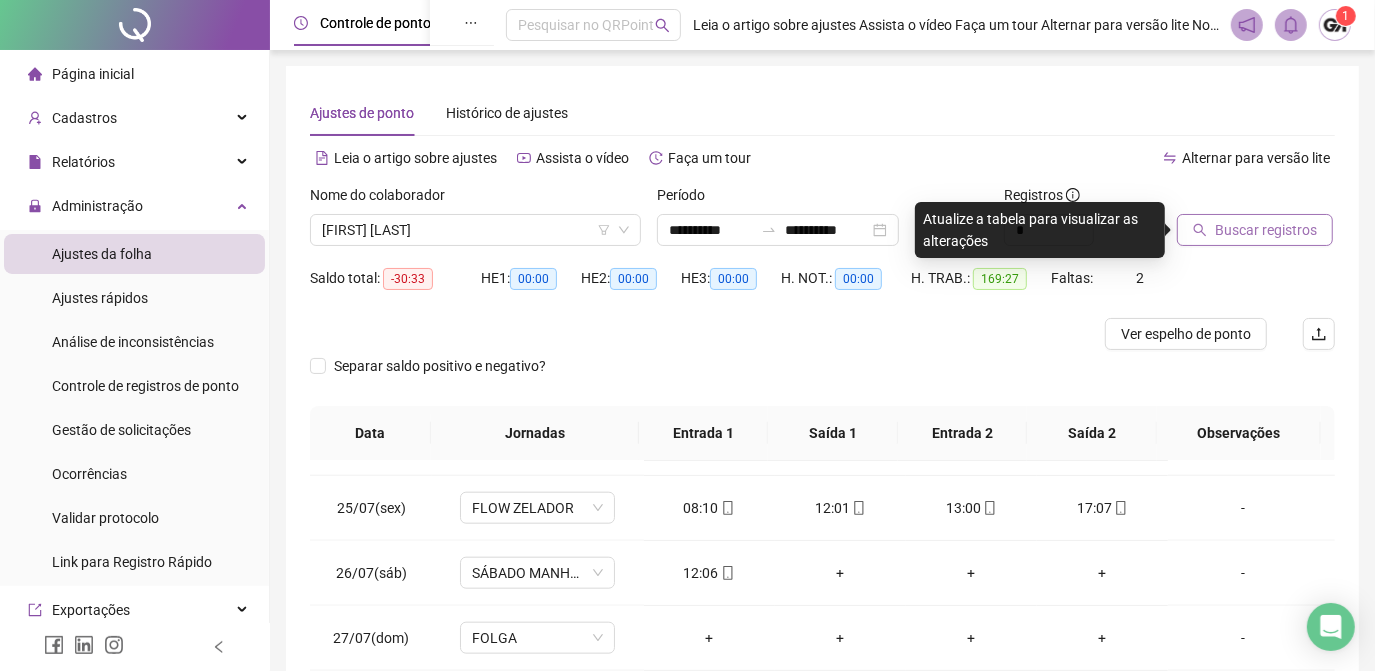 click on "Buscar registros" at bounding box center [1266, 230] 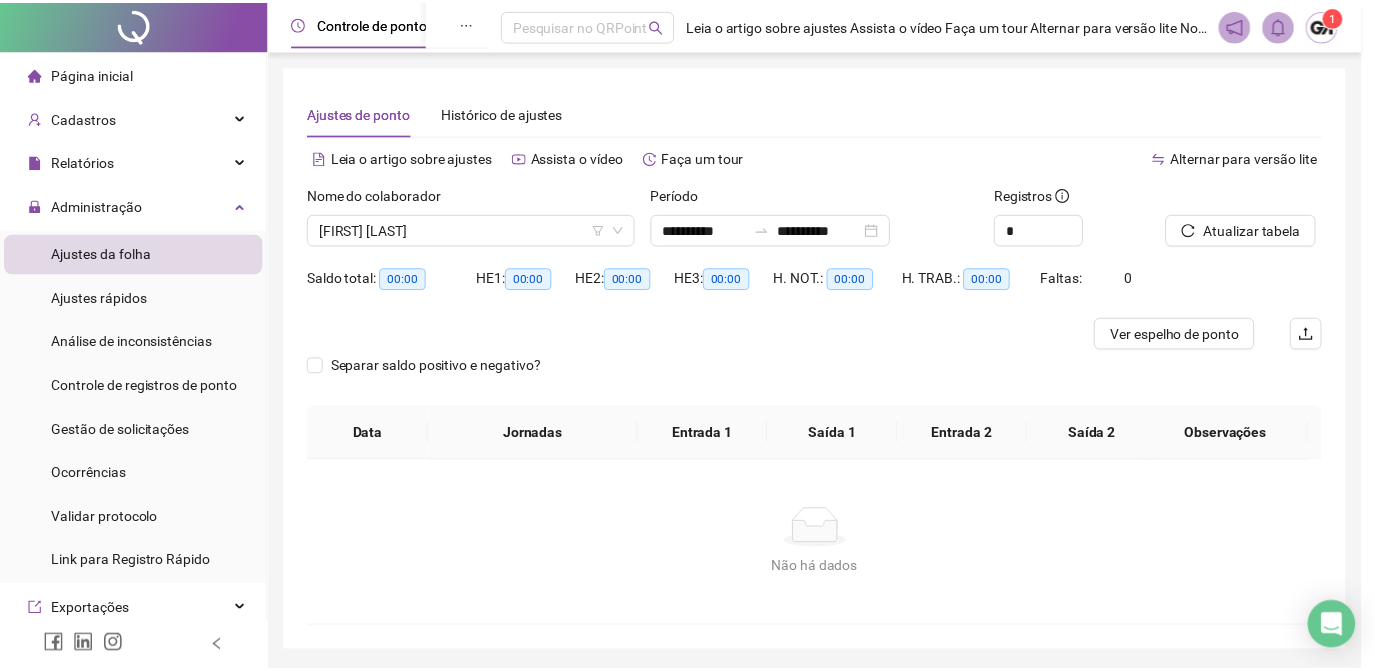 scroll, scrollTop: 0, scrollLeft: 0, axis: both 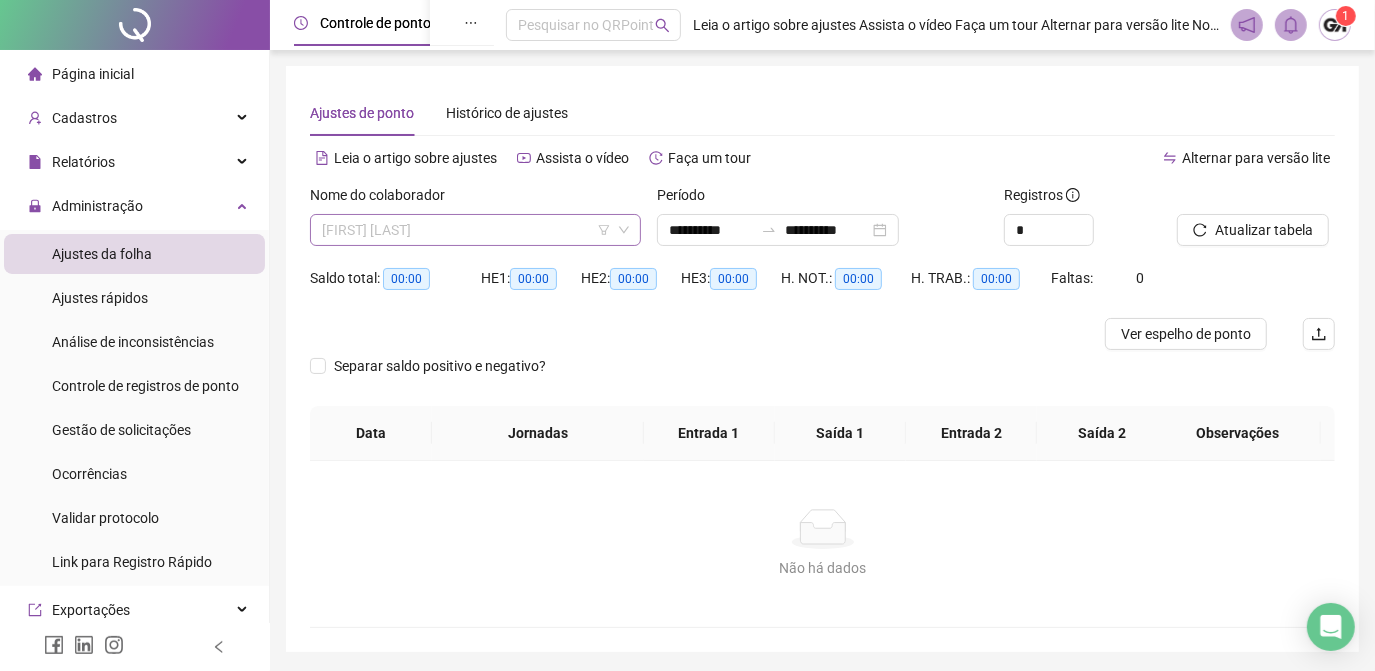 click on "[FIRST] [LAST]" at bounding box center [475, 230] 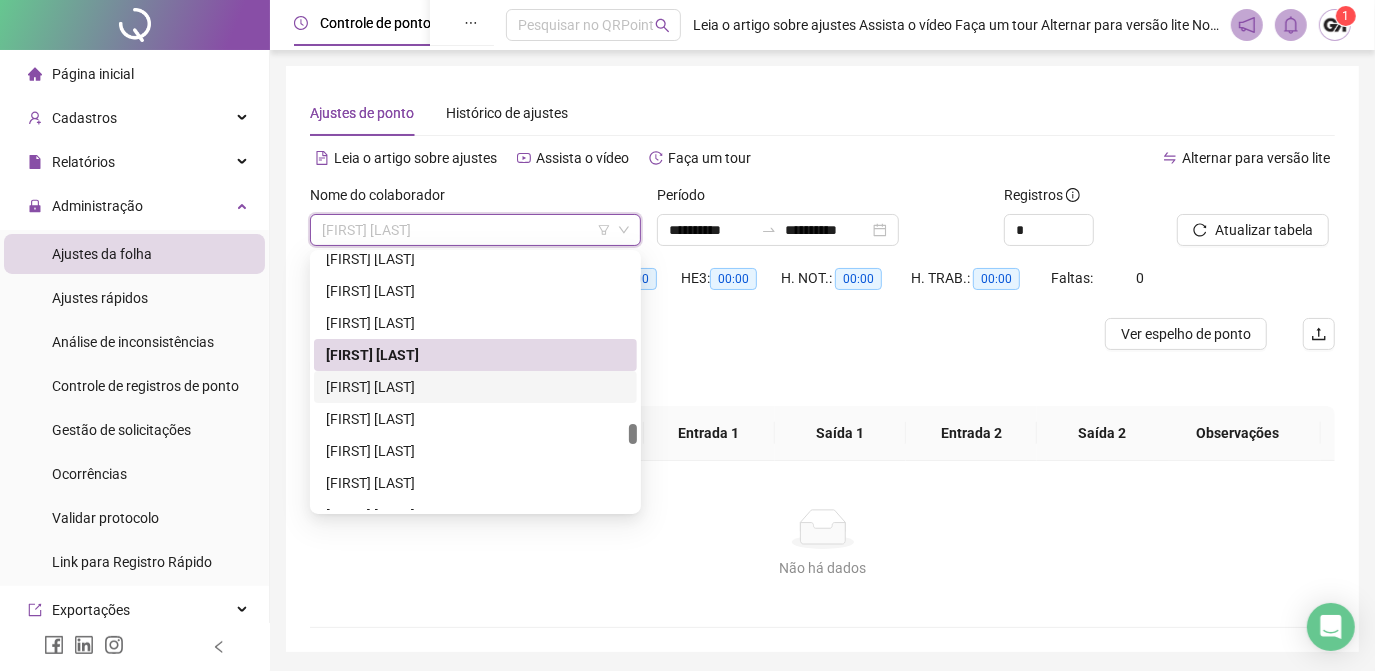 click on "[FIRST] [LAST]" at bounding box center [475, 387] 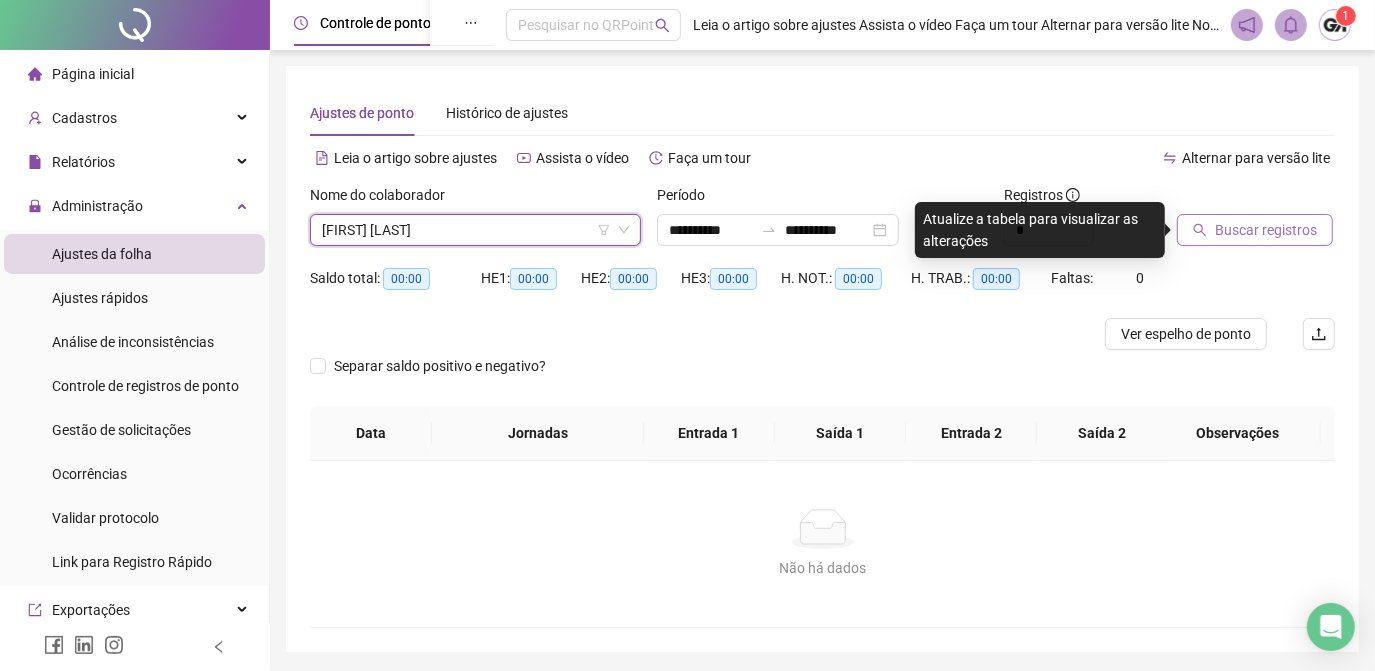 click on "Buscar registros" at bounding box center [1266, 230] 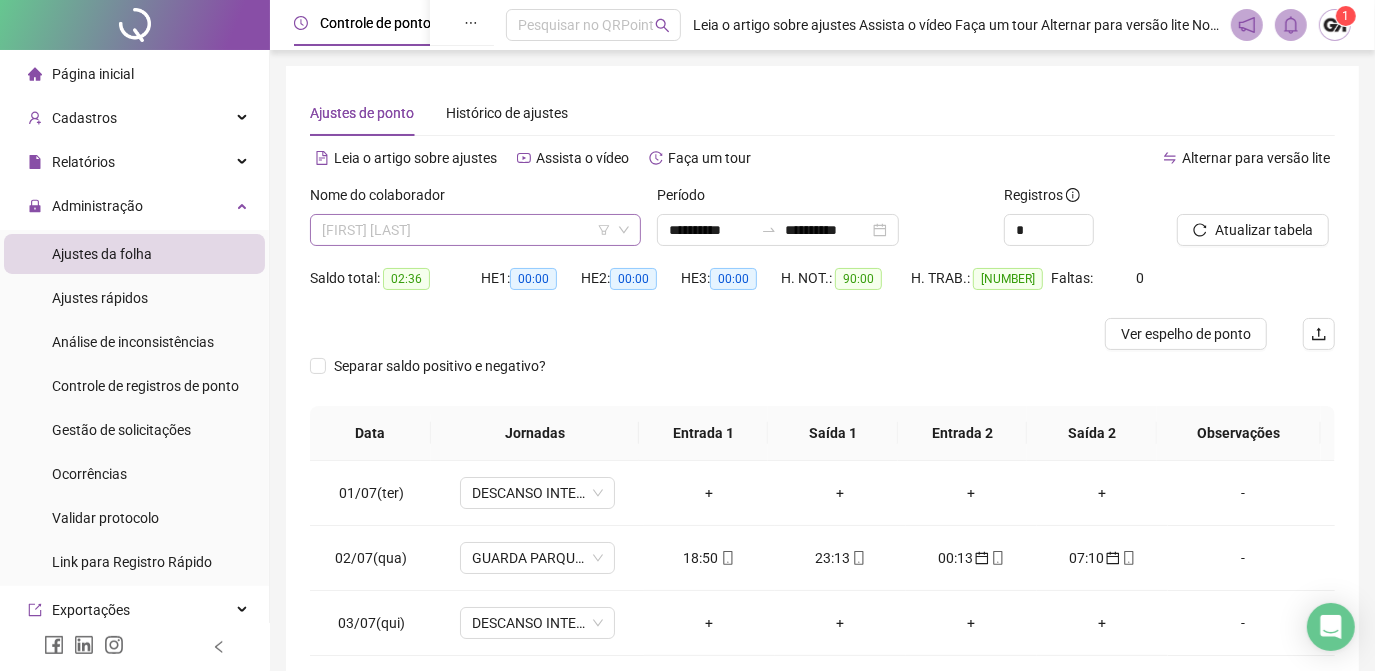 click on "[FIRST] [LAST]" at bounding box center [475, 230] 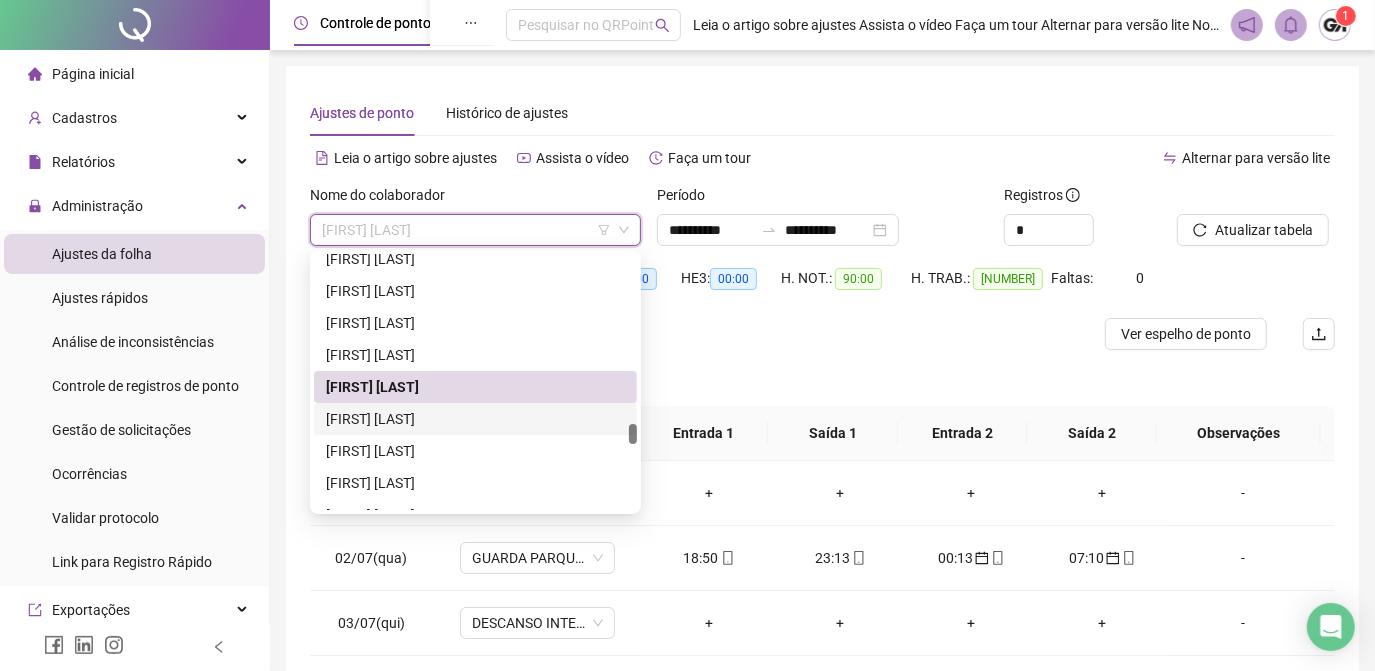 drag, startPoint x: 432, startPoint y: 418, endPoint x: 1031, endPoint y: 249, distance: 622.38416 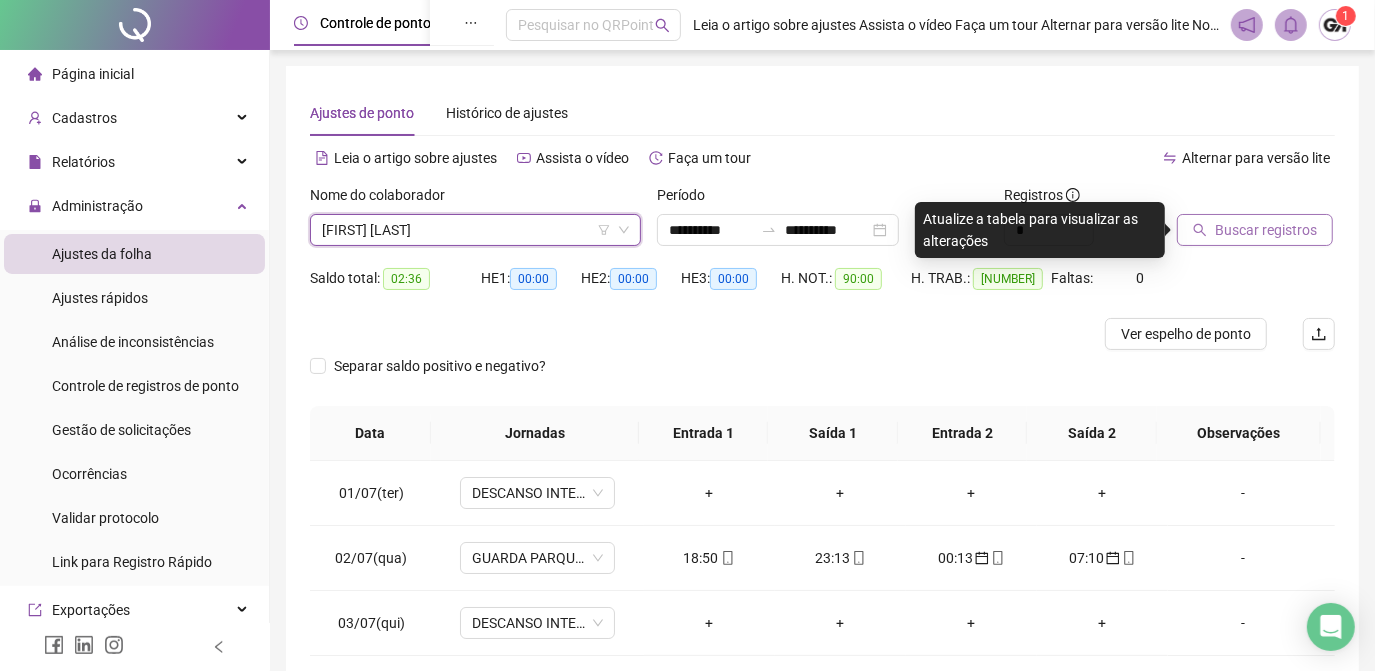 click on "Buscar registros" at bounding box center [1266, 230] 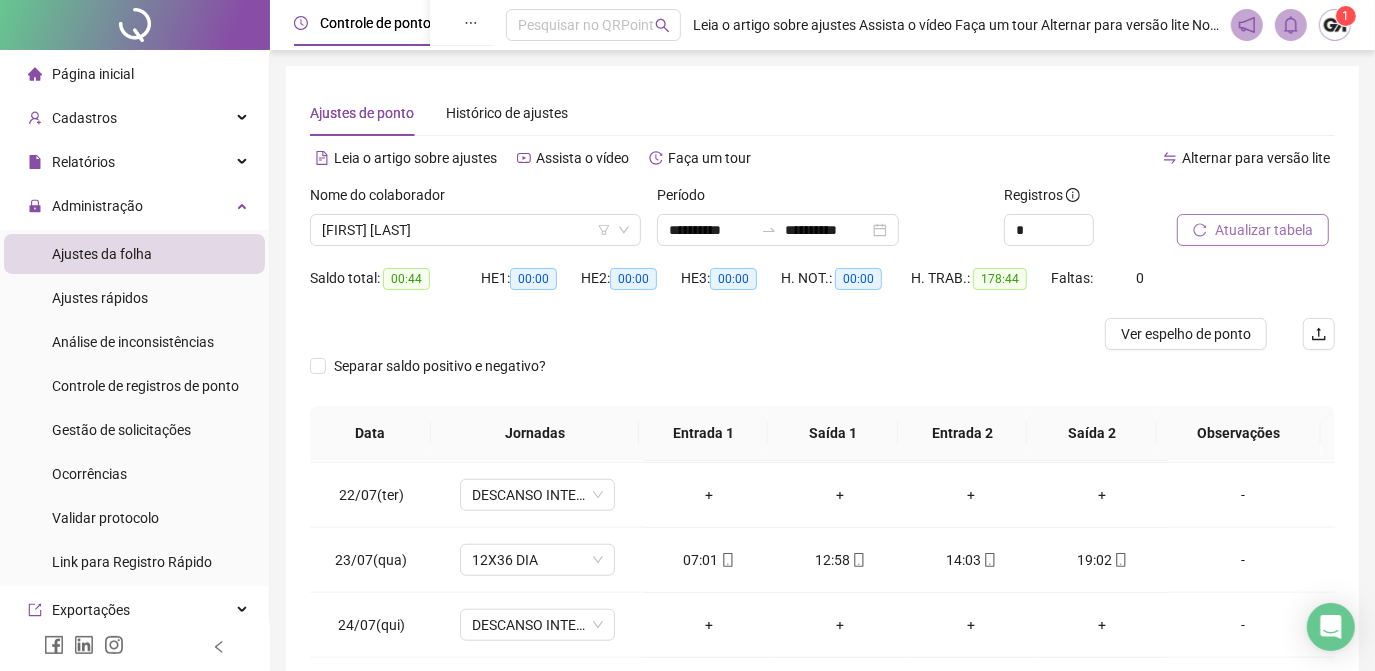 scroll, scrollTop: 1579, scrollLeft: 0, axis: vertical 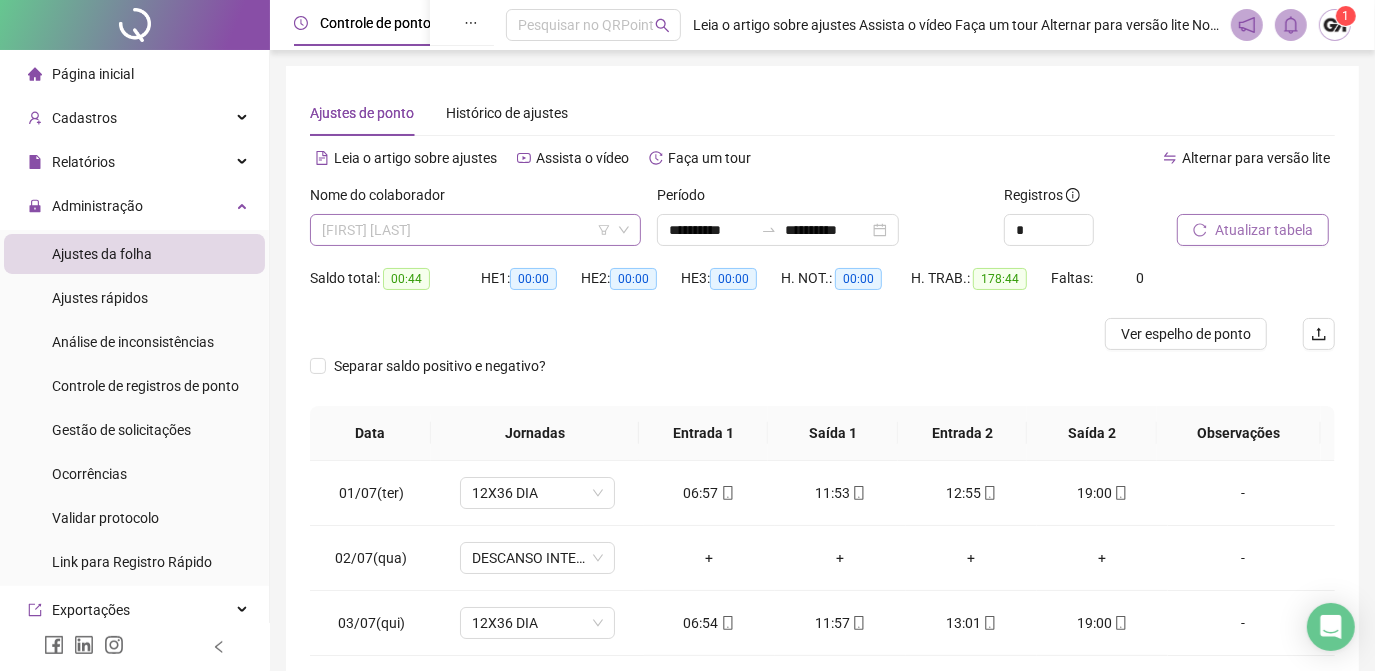click on "[FIRST] [LAST]" at bounding box center [475, 230] 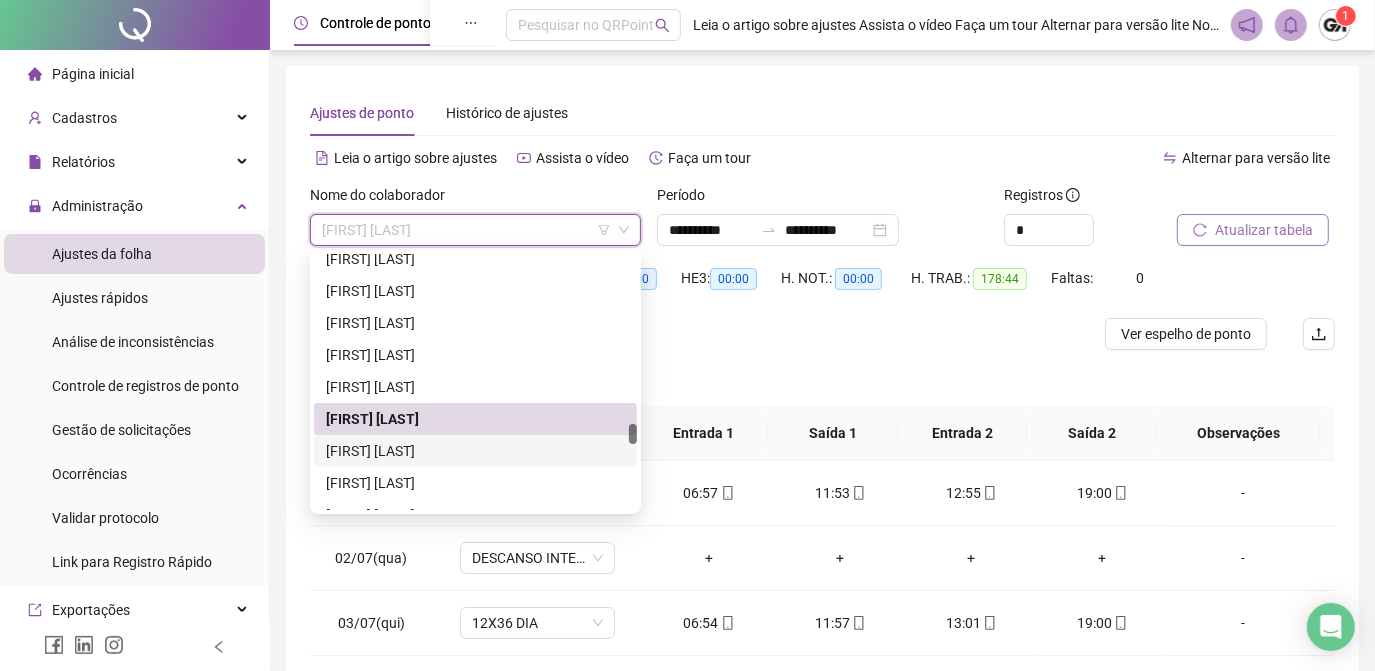 drag, startPoint x: 448, startPoint y: 451, endPoint x: 846, endPoint y: 333, distance: 415.12408 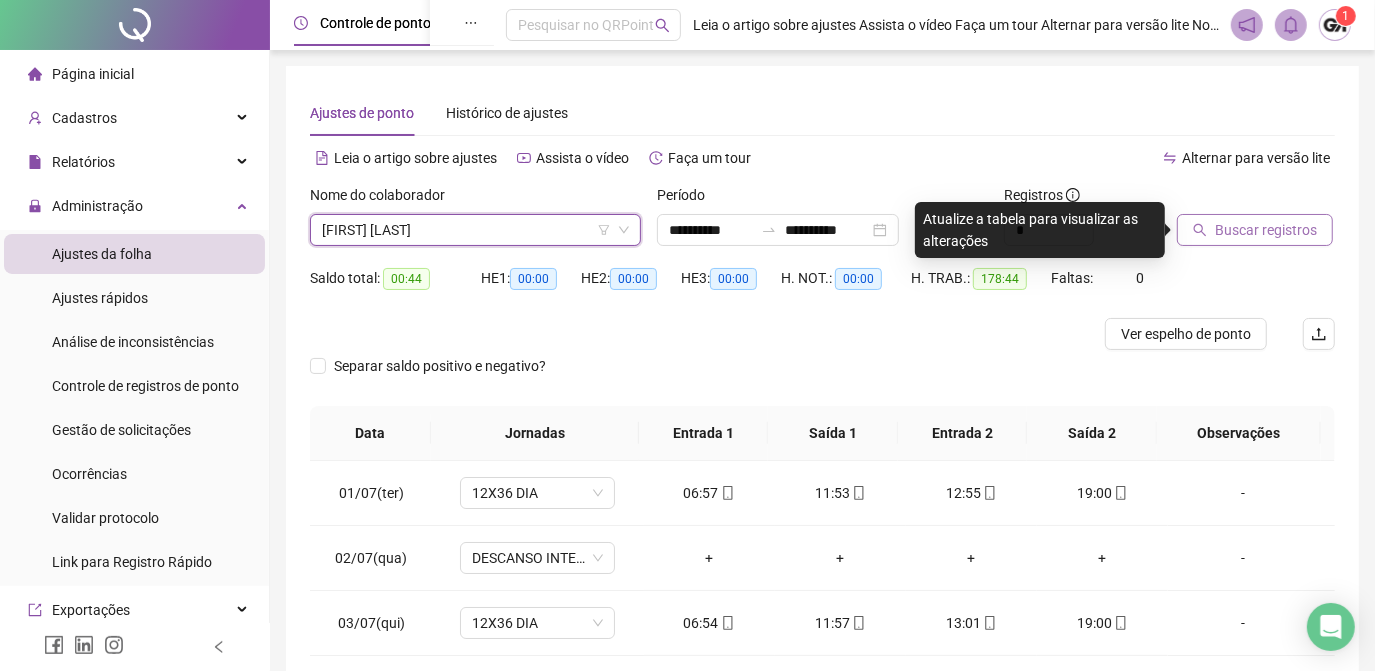 click on "Buscar registros" at bounding box center (1266, 230) 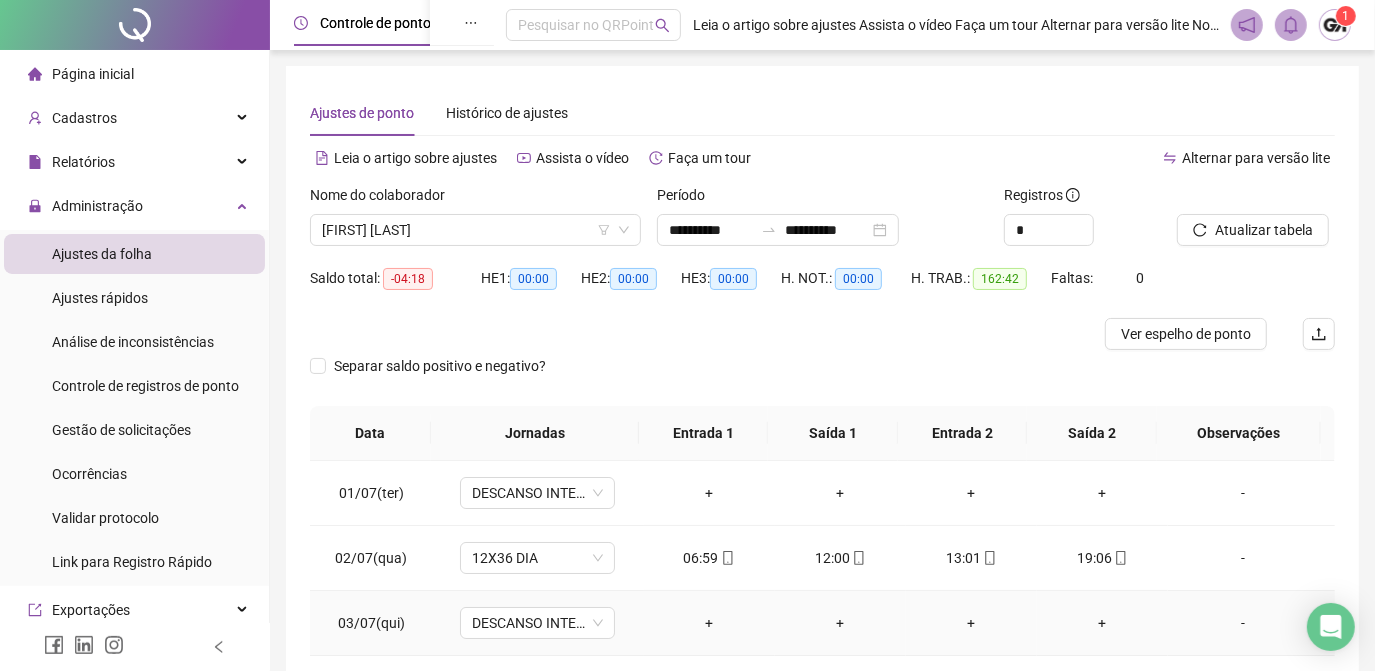 scroll, scrollTop: 181, scrollLeft: 0, axis: vertical 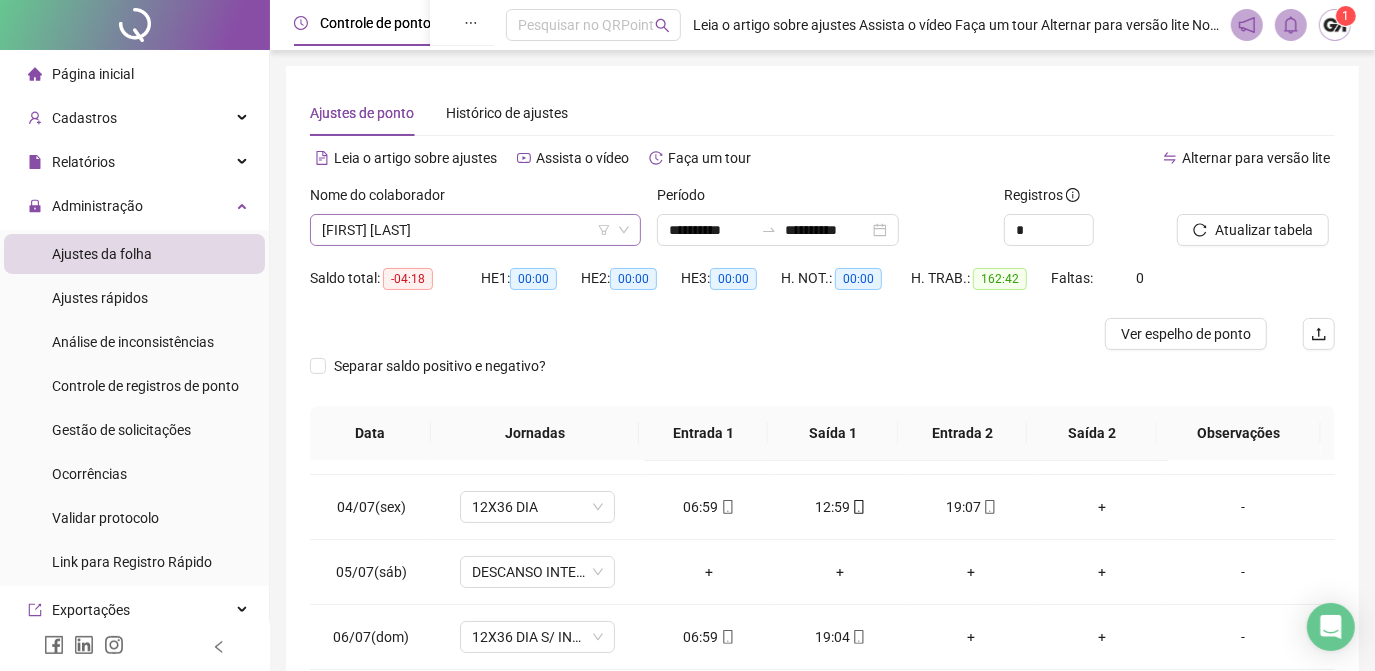 click on "[FIRST] [LAST]" at bounding box center [475, 230] 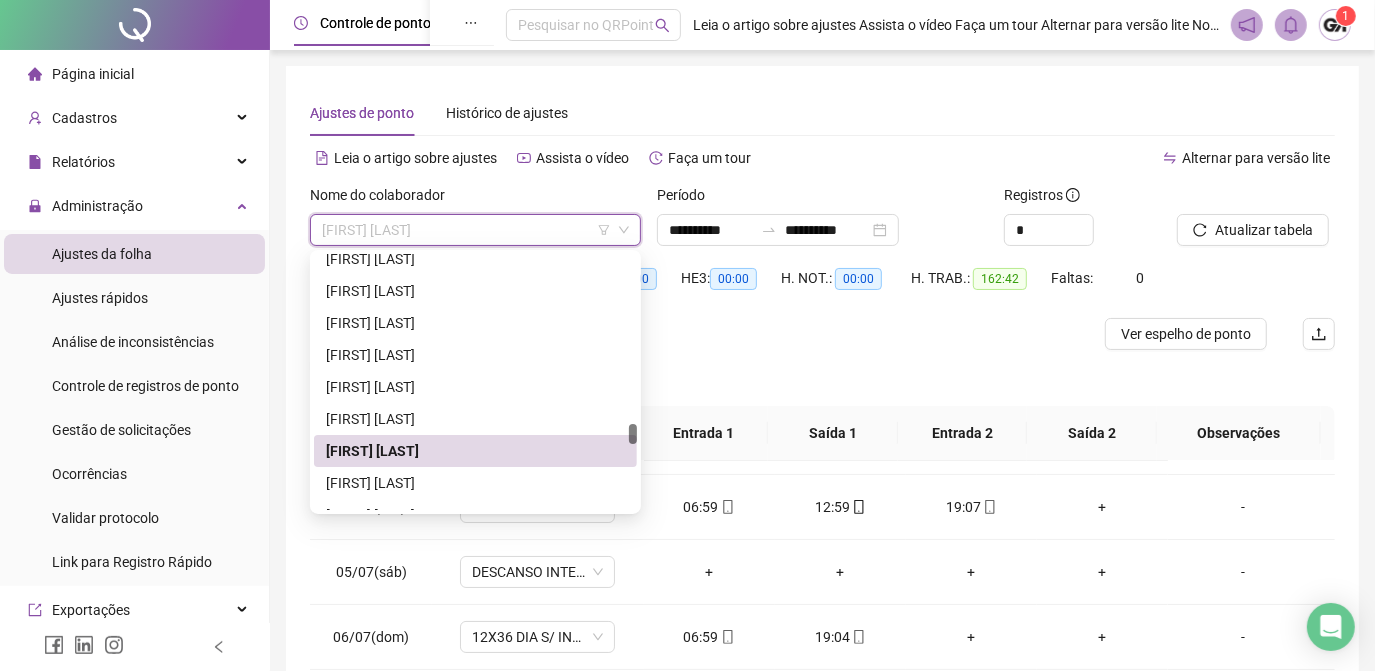 scroll, scrollTop: 3366, scrollLeft: 0, axis: vertical 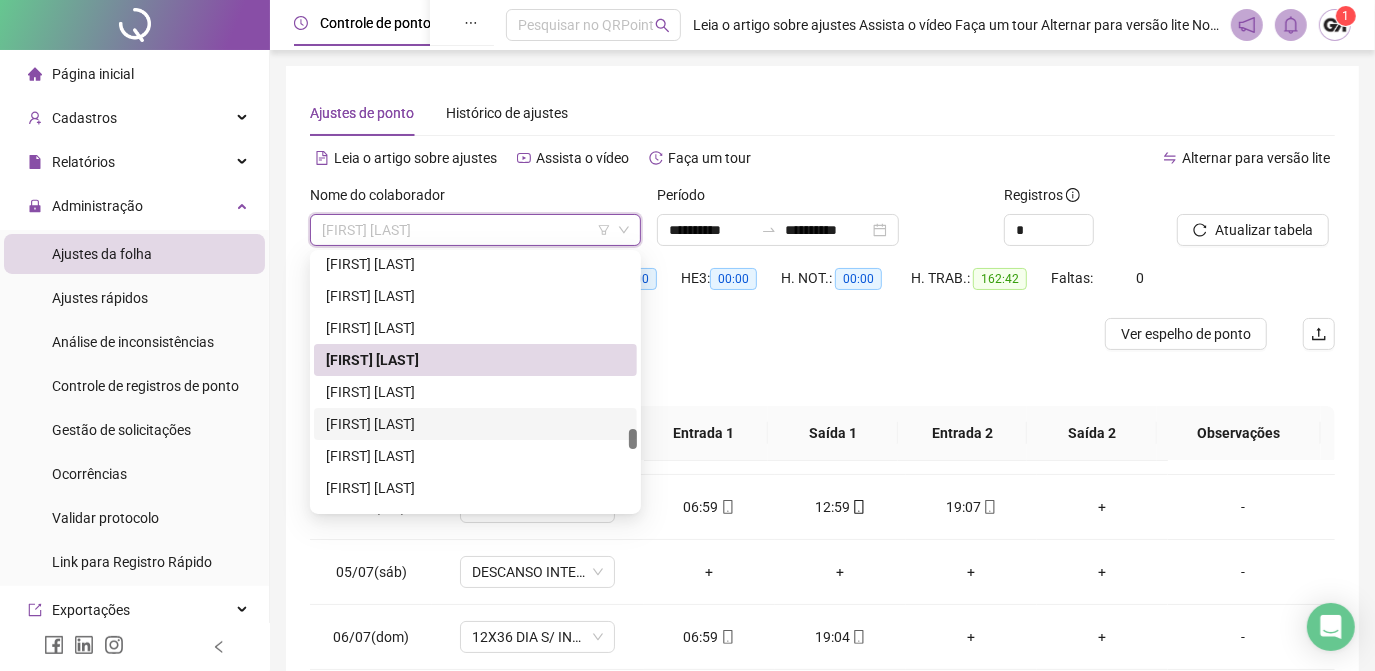 click on "[FIRST] [LAST]" at bounding box center [475, 424] 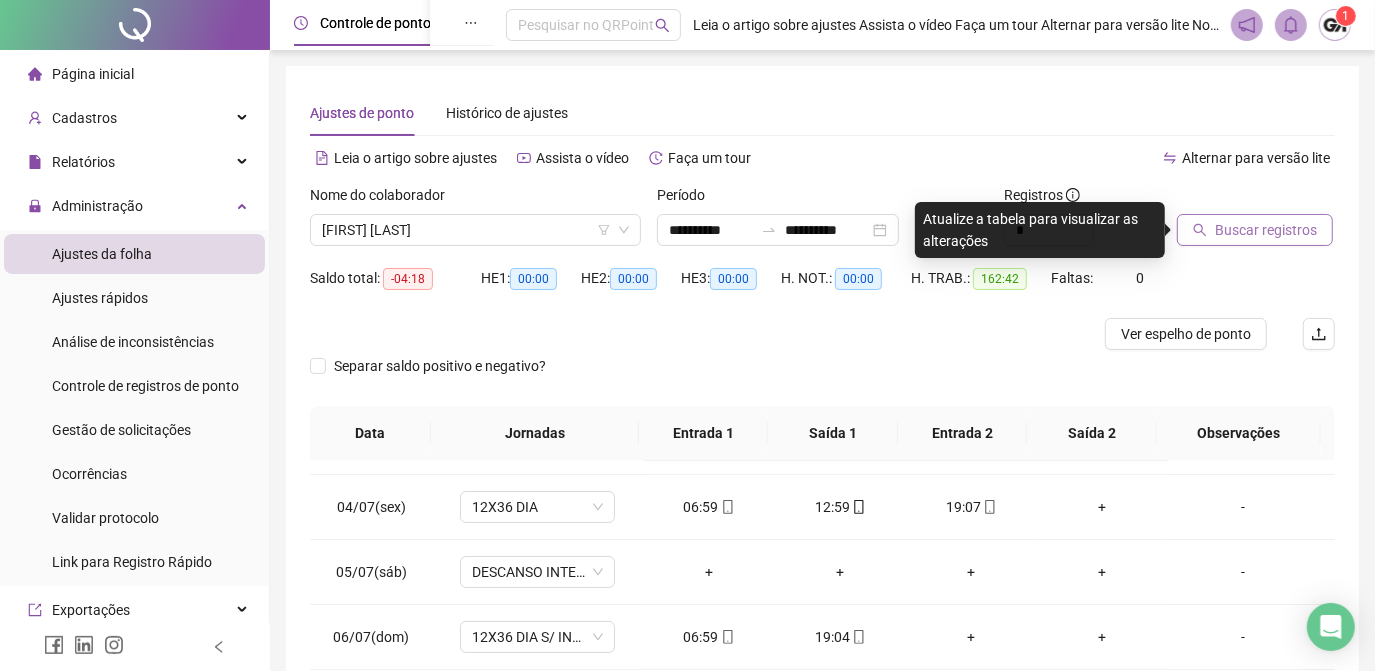 click on "Buscar registros" at bounding box center (1266, 230) 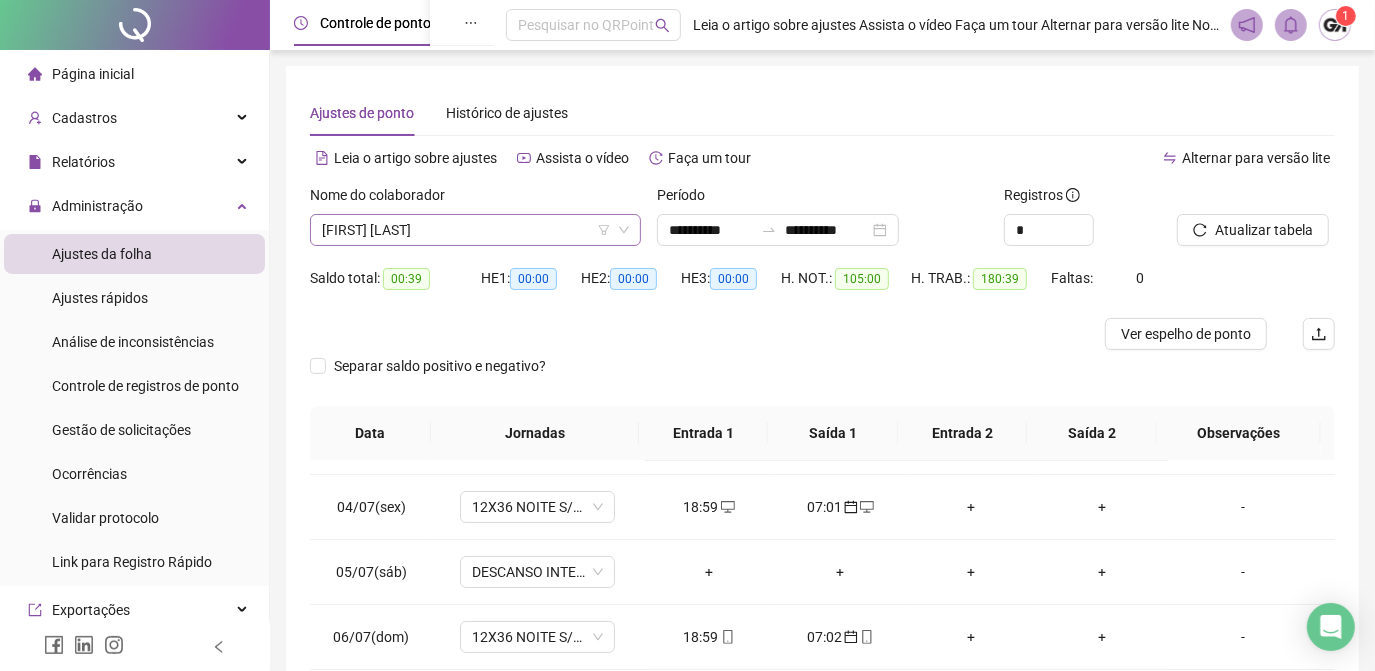 click on "[FIRST] [LAST]" at bounding box center [475, 230] 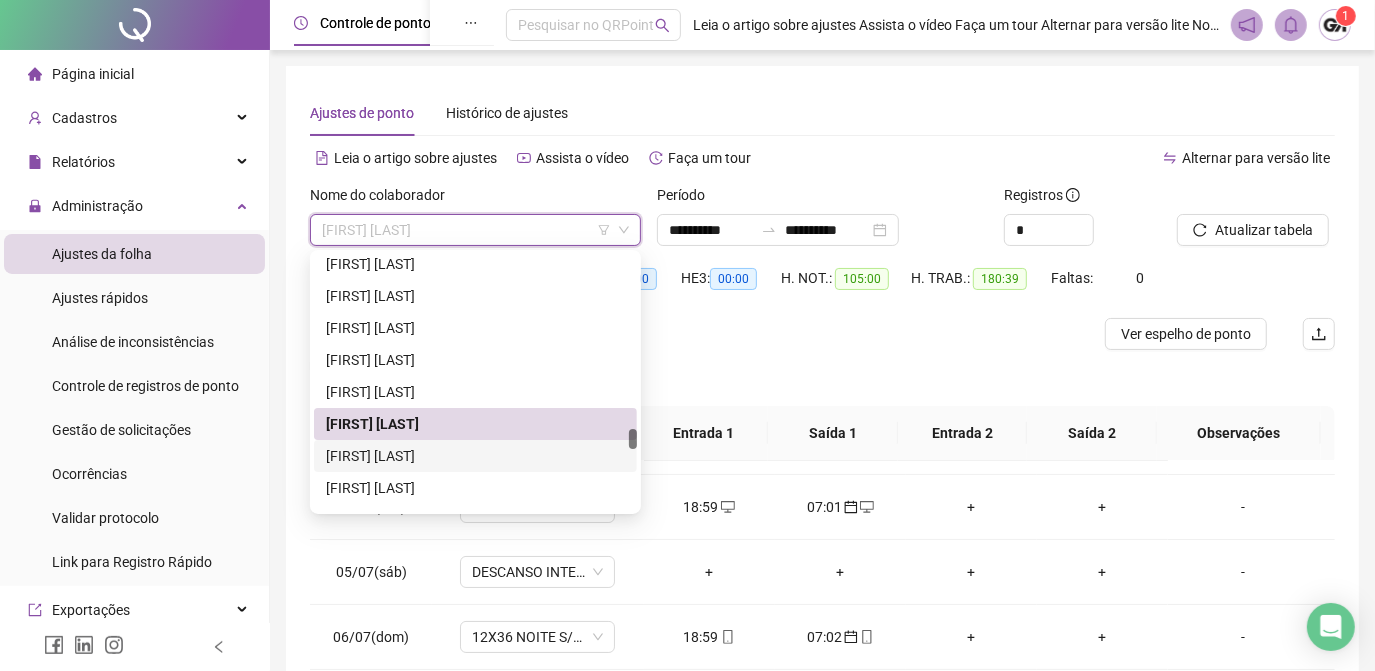 click on "[FIRST] [LAST]" at bounding box center (475, 456) 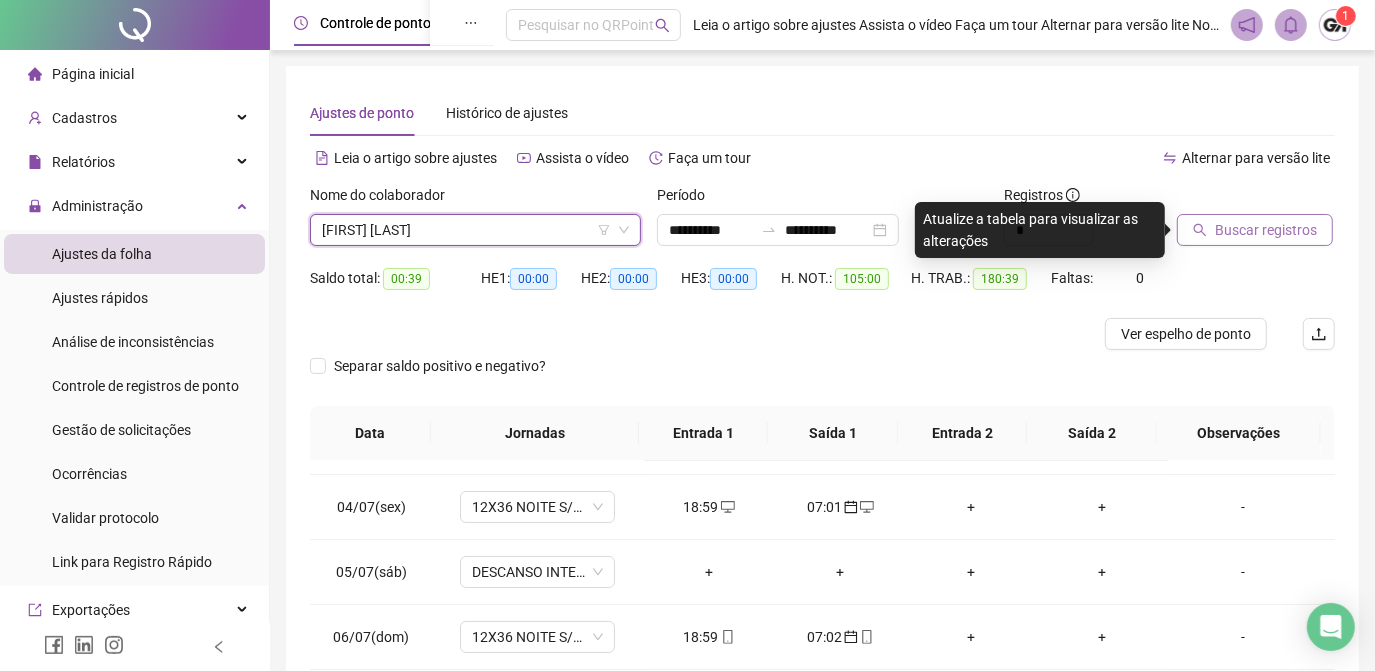 click on "Buscar registros" at bounding box center [1266, 230] 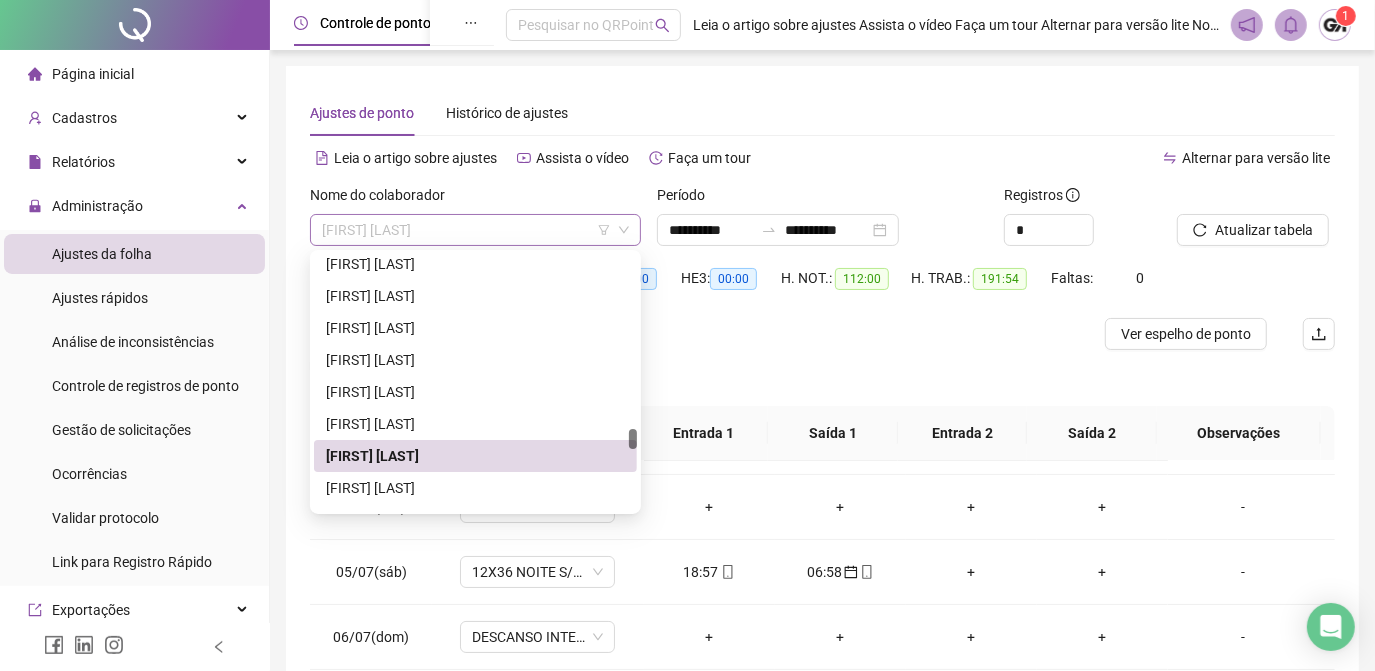 click on "[FIRST] [LAST]" at bounding box center [475, 230] 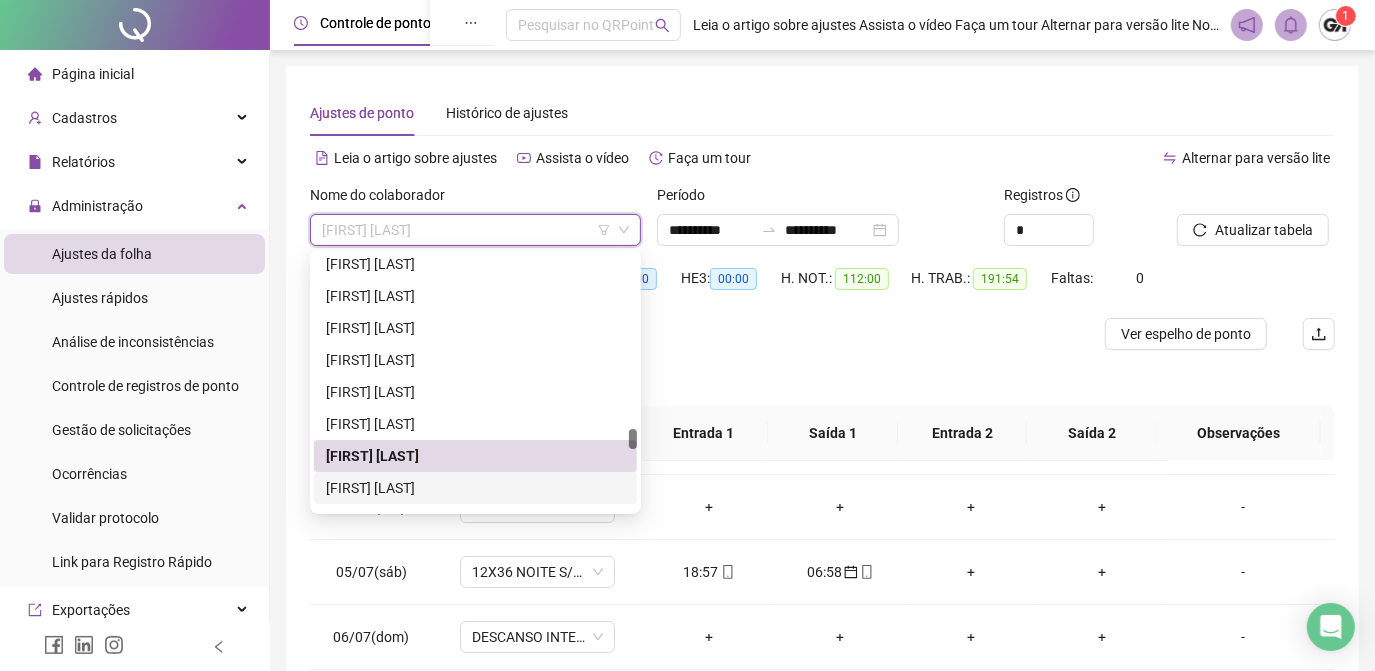 click on "[FIRST] [LAST]" at bounding box center (475, 488) 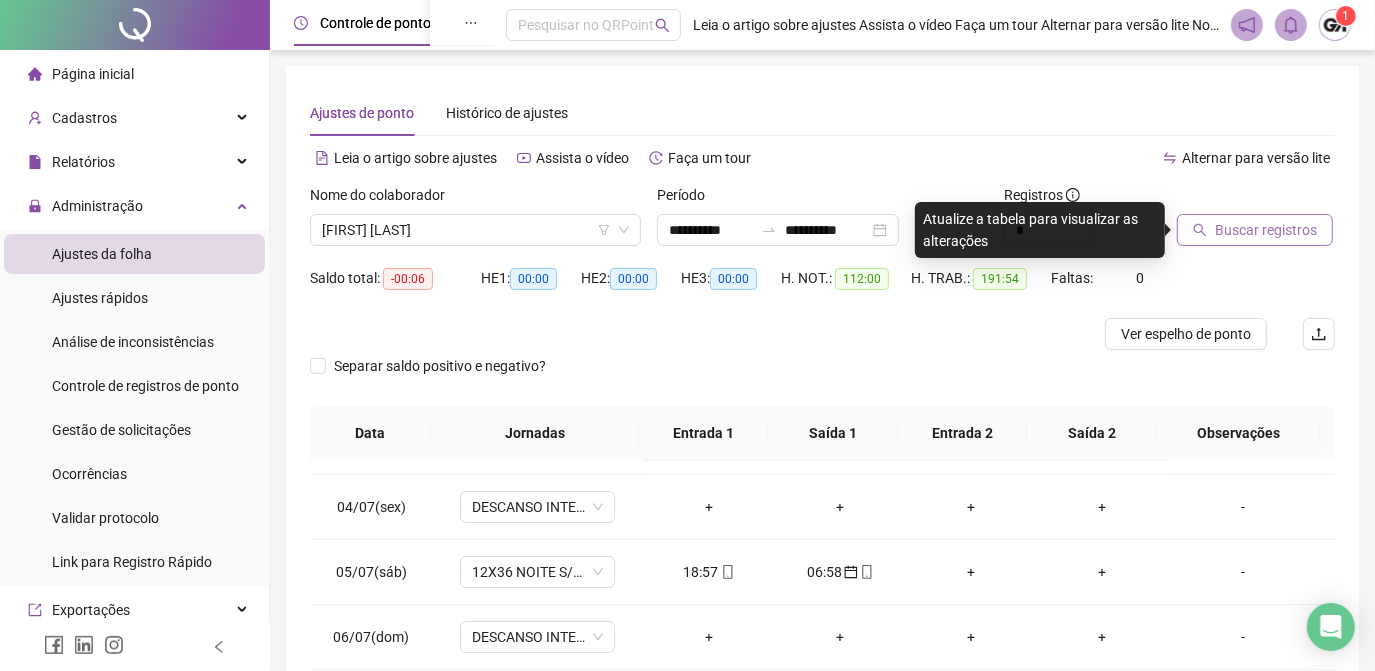 click on "Buscar registros" at bounding box center (1266, 230) 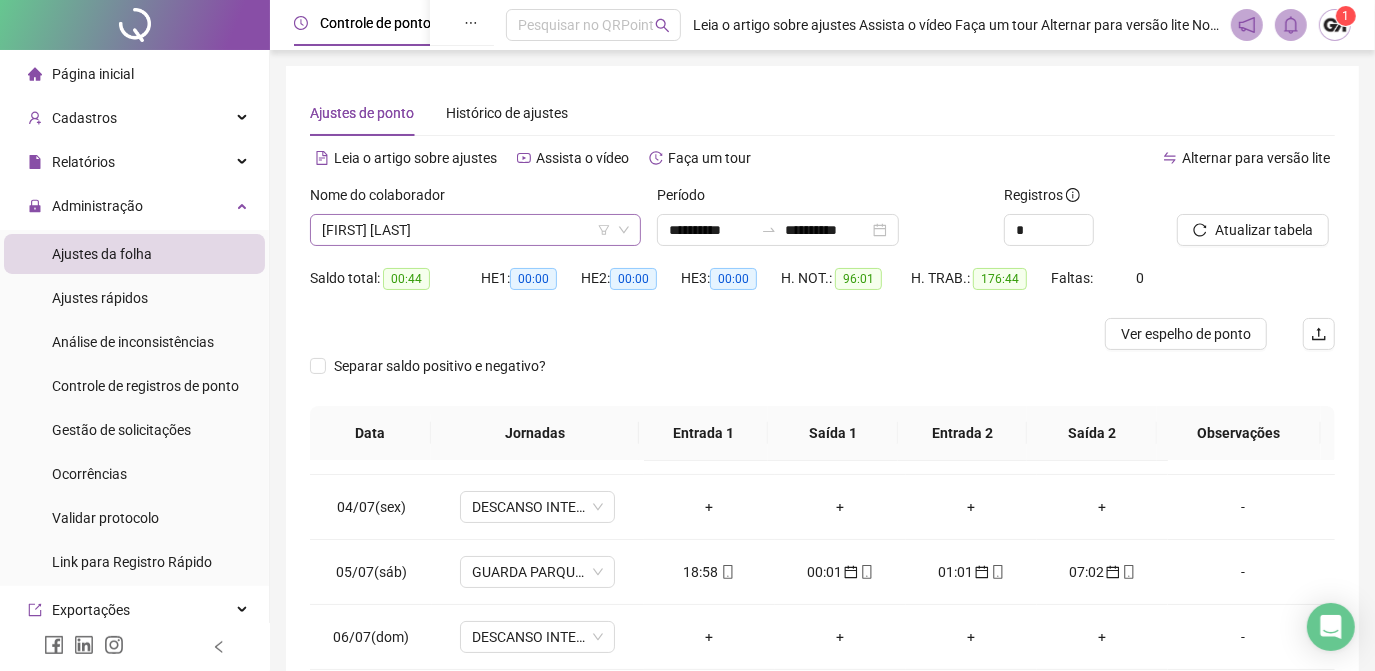 click on "[FIRST] [LAST]" at bounding box center (475, 230) 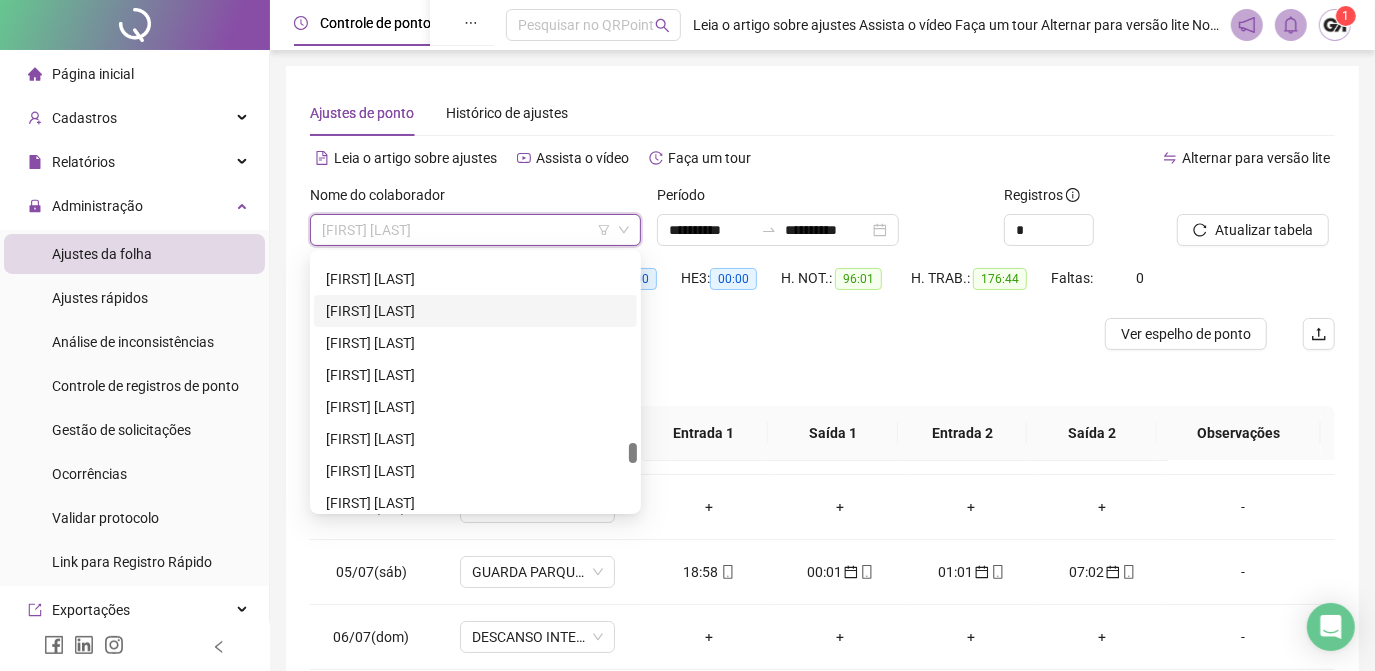 scroll, scrollTop: 3548, scrollLeft: 0, axis: vertical 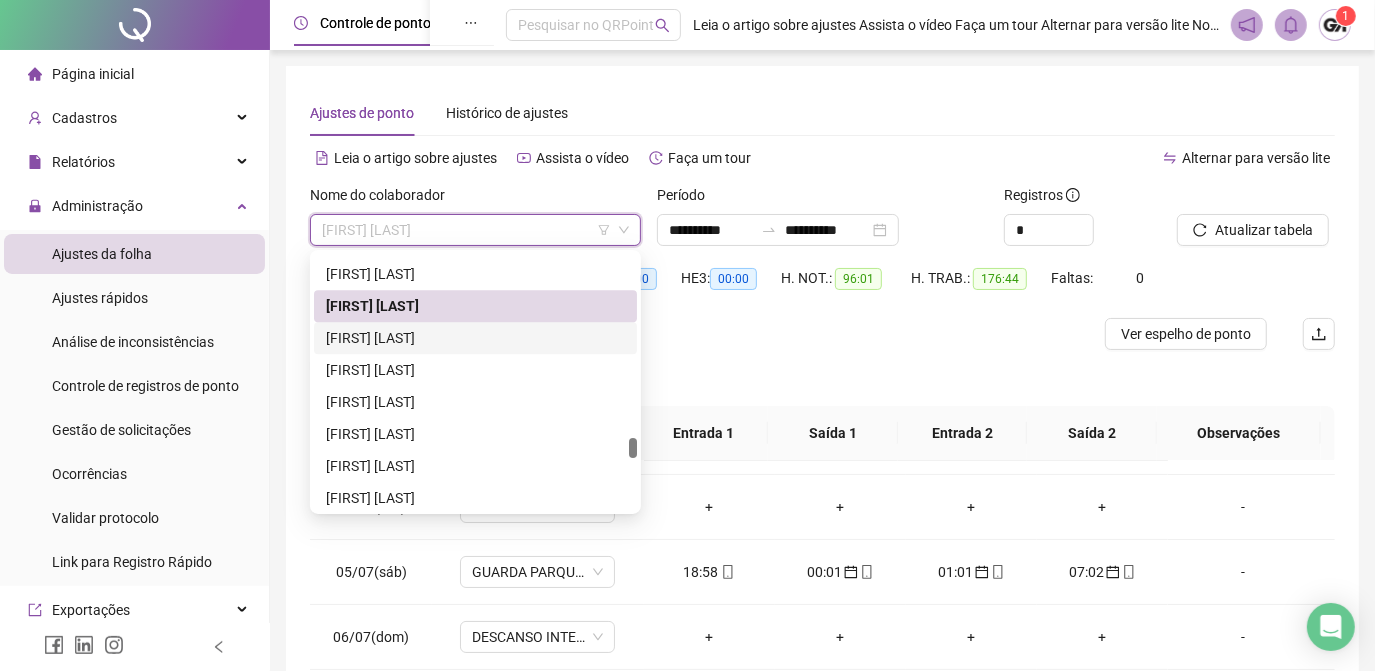 click on "[FIRST] [LAST]" at bounding box center (475, 338) 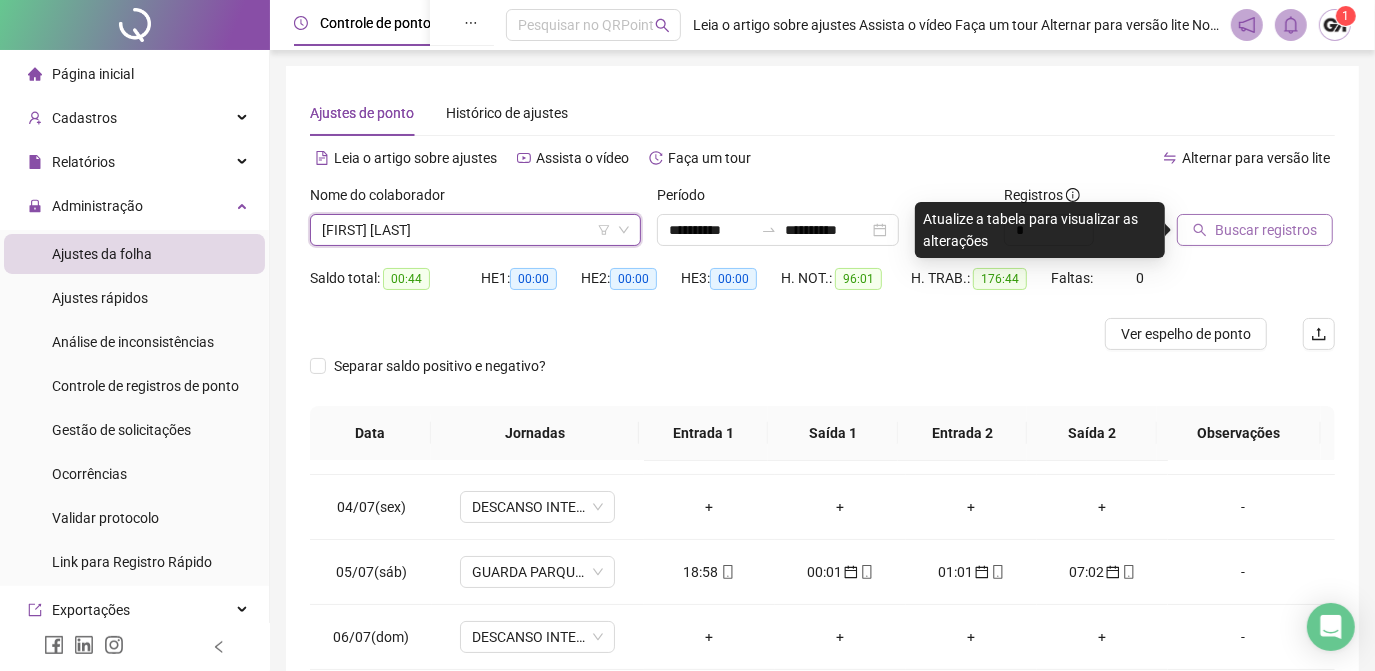 click on "Buscar registros" at bounding box center [1266, 230] 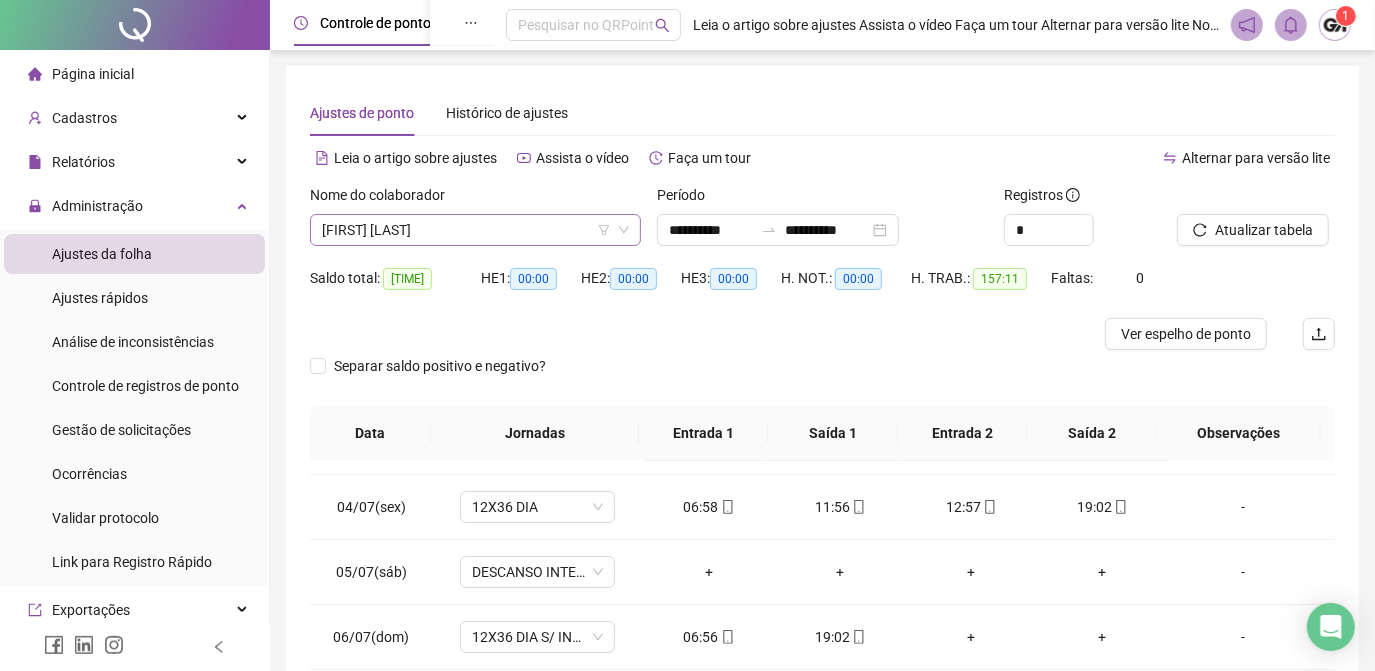 click on "[FIRST] [LAST]" at bounding box center [475, 230] 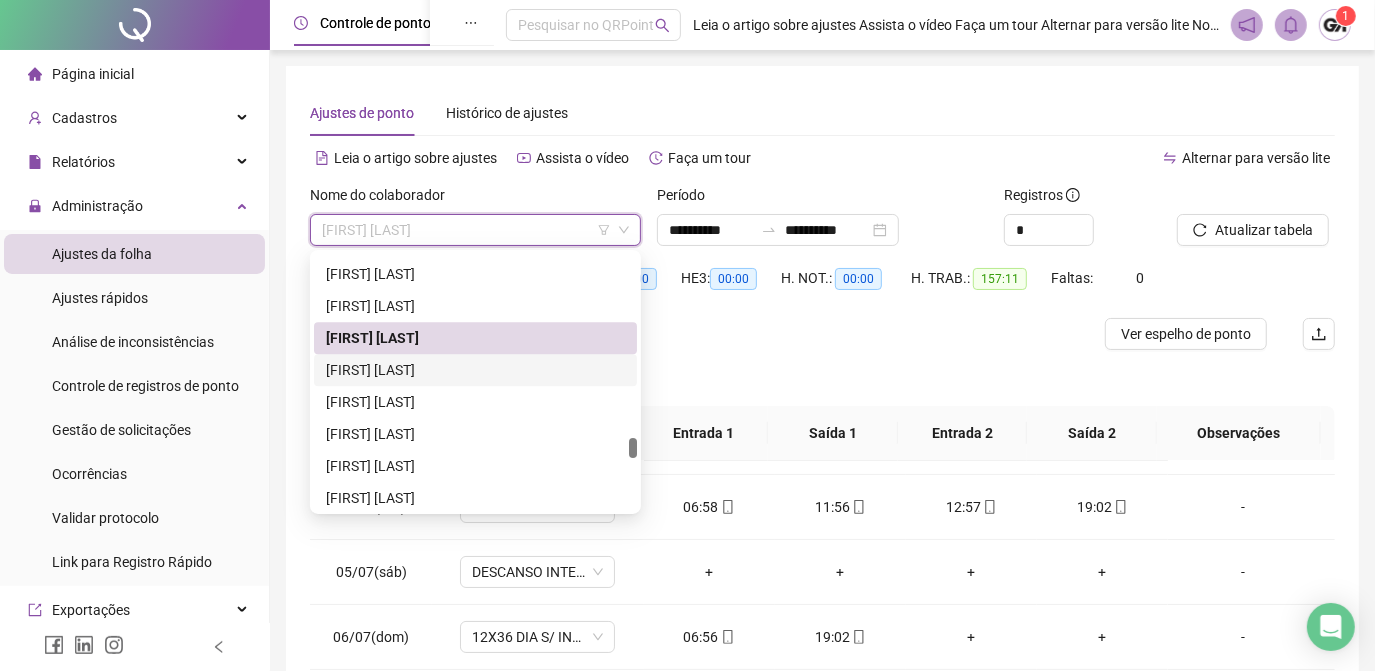 click on "[FIRST] [LAST]" at bounding box center [475, 370] 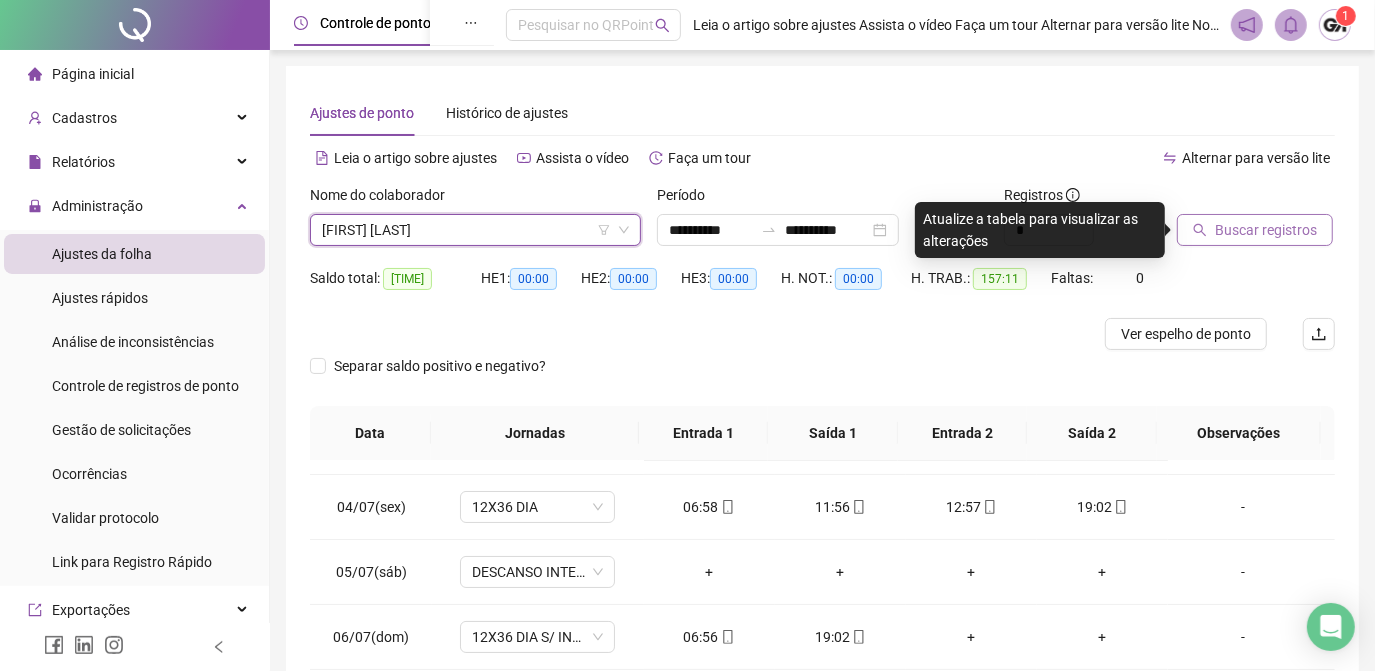 click on "Buscar registros" at bounding box center (1266, 230) 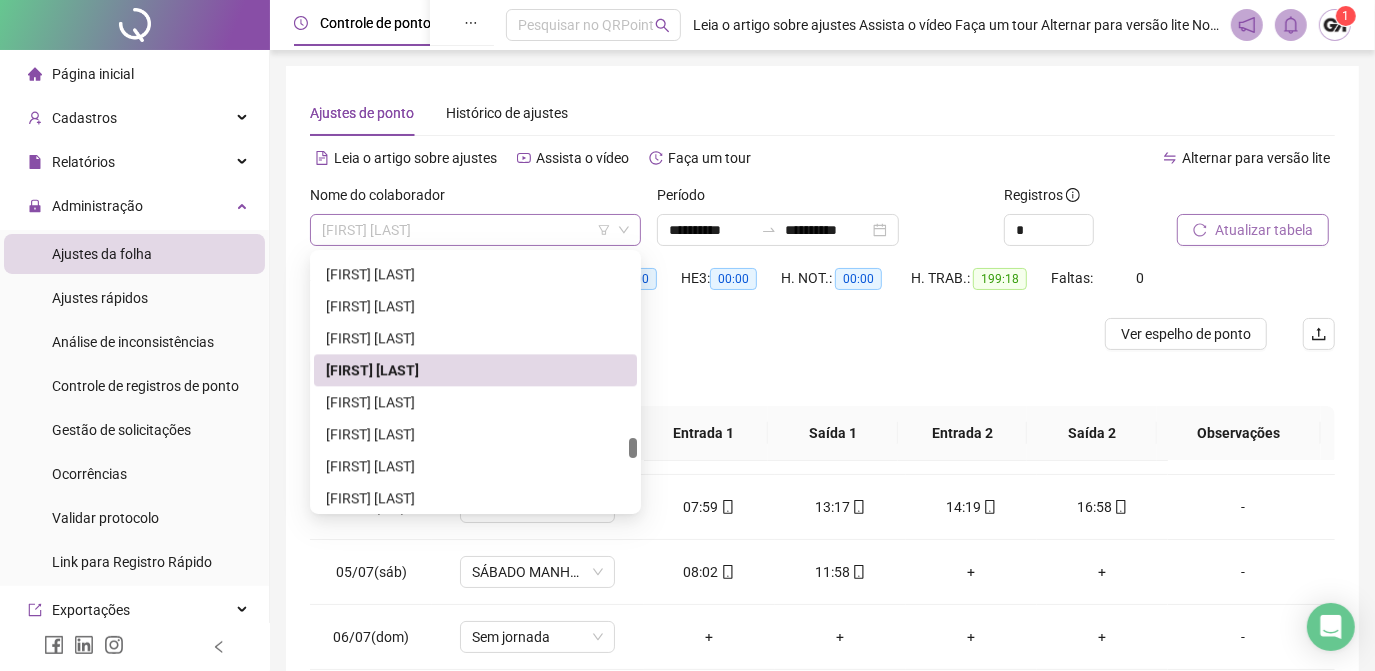 click on "[FIRST] [LAST]" at bounding box center (475, 230) 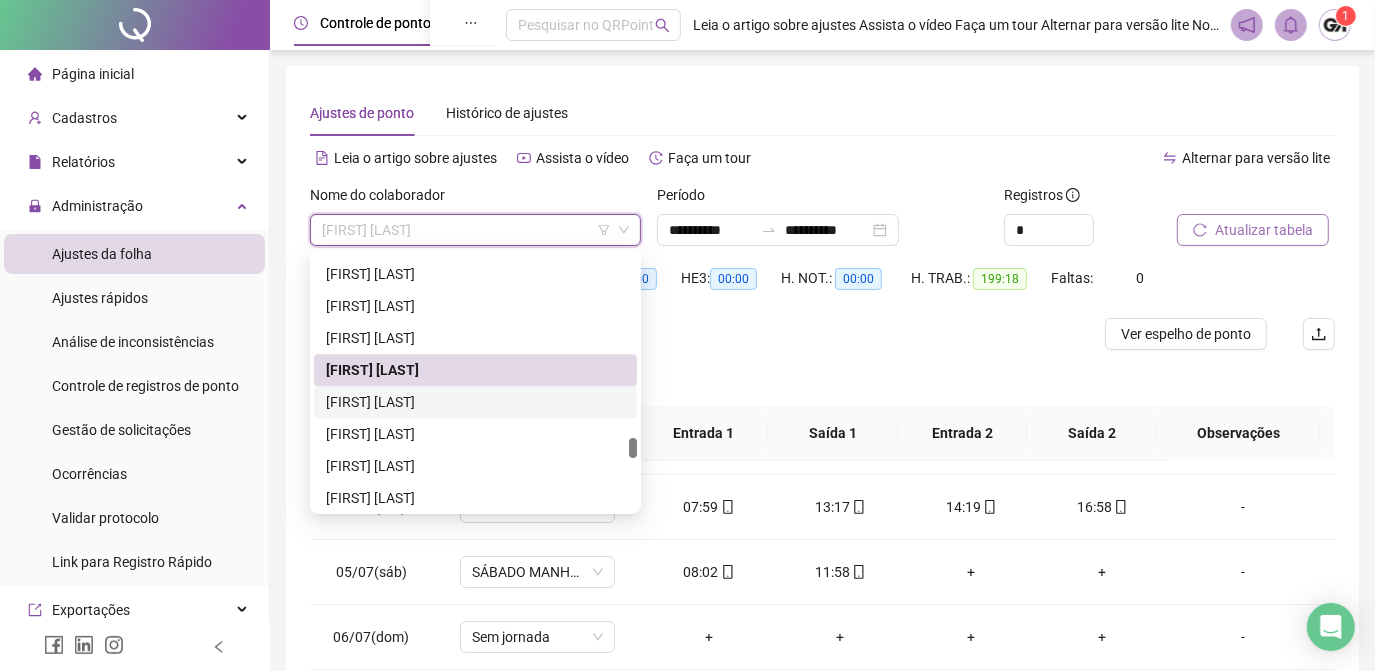 click on "[FIRST] [LAST]" at bounding box center [475, 402] 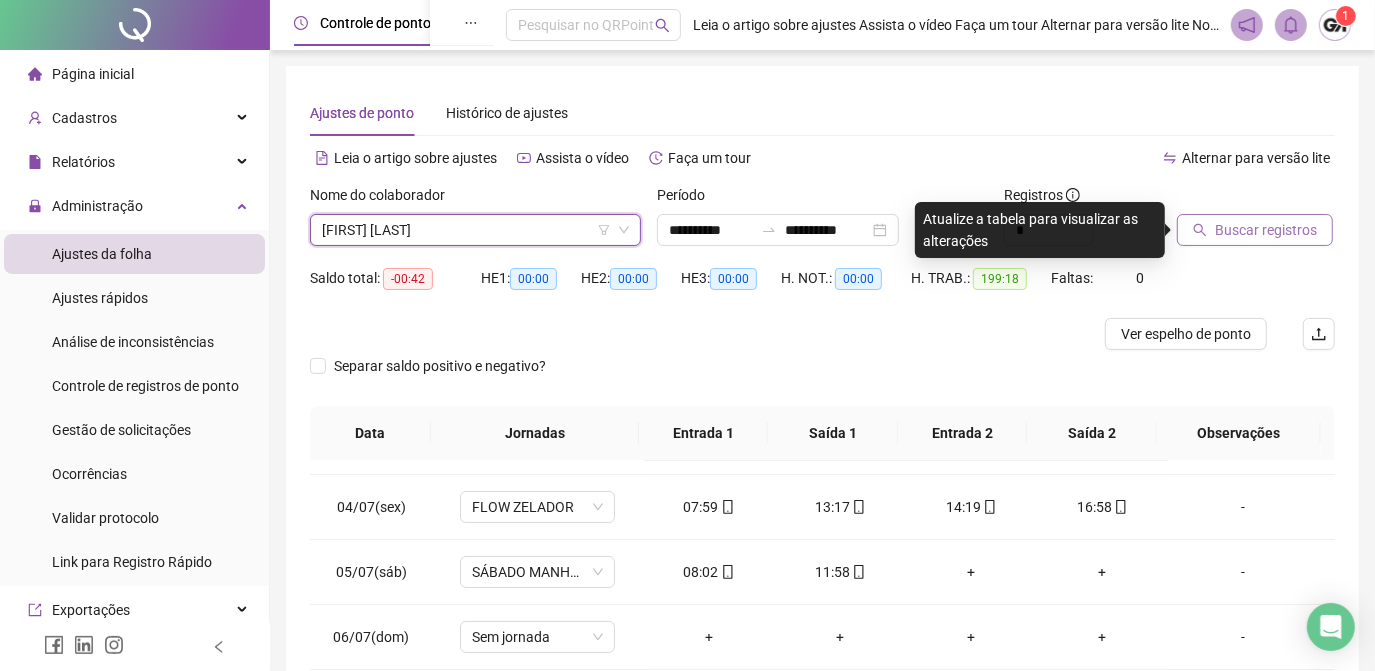 click on "Buscar registros" at bounding box center (1266, 230) 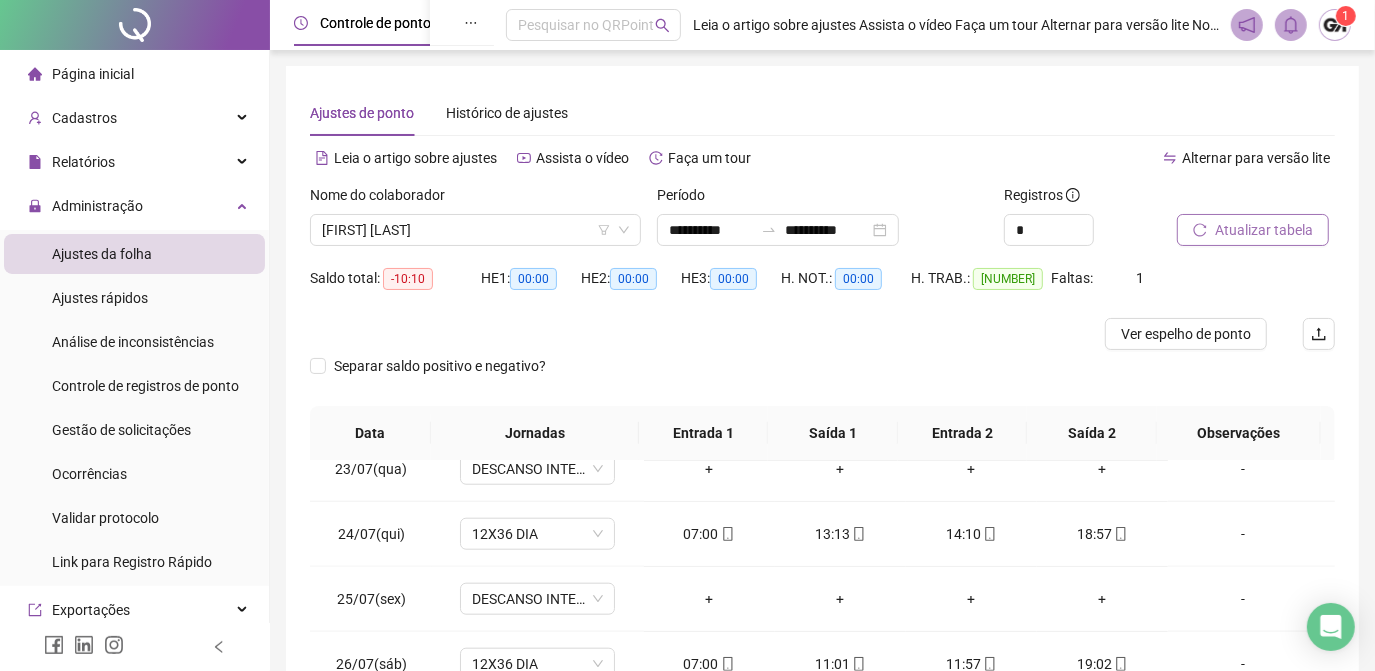 scroll, scrollTop: 1579, scrollLeft: 0, axis: vertical 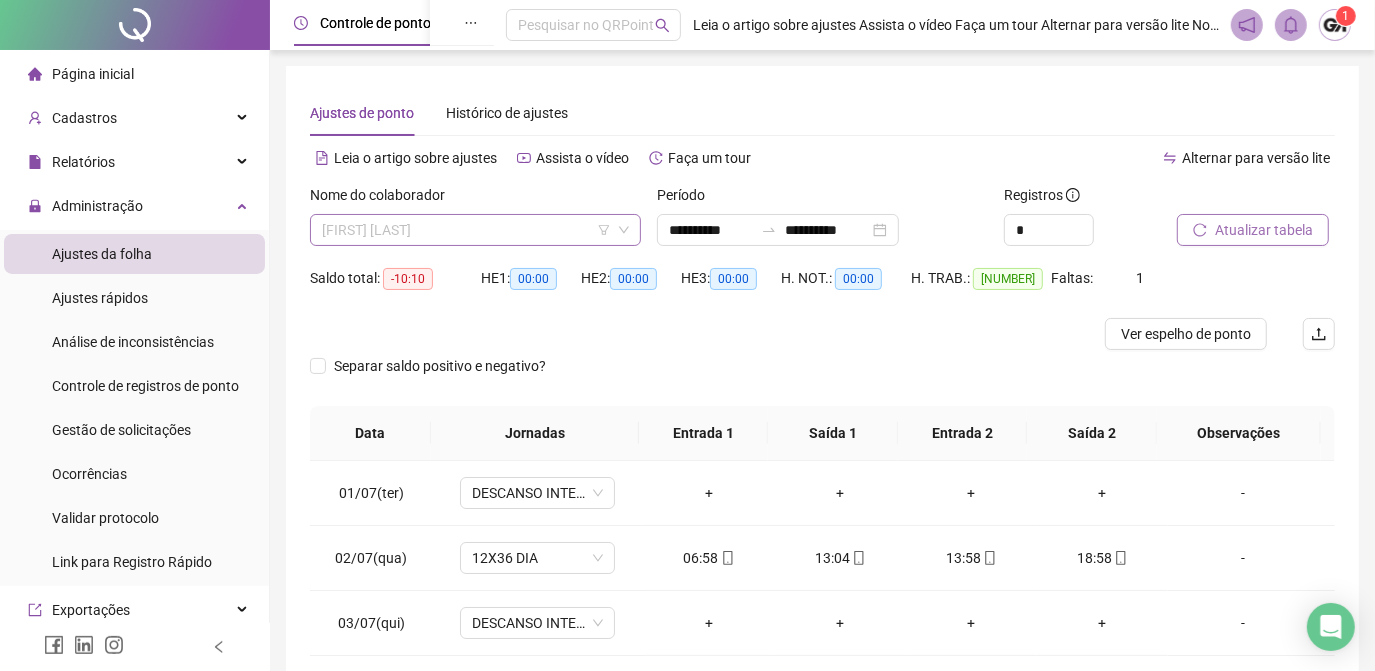 click on "[FIRST] [LAST]" at bounding box center [475, 230] 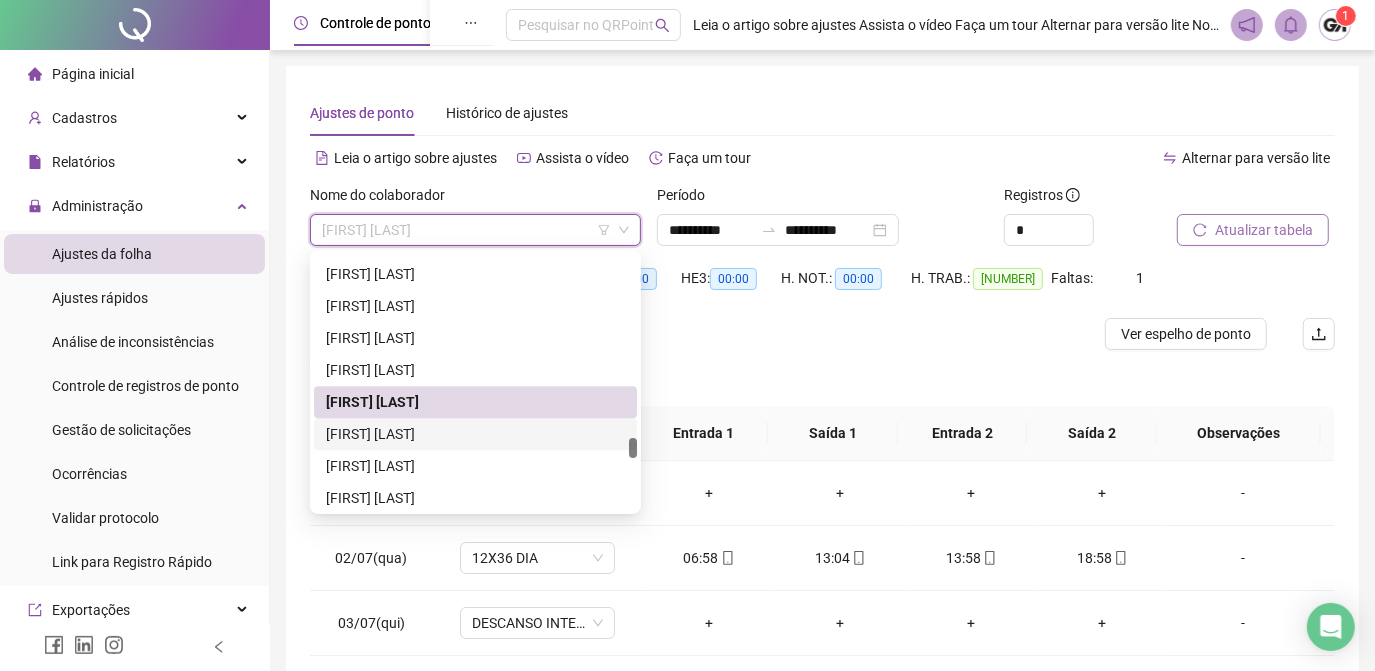 click on "[FIRST] [LAST]" at bounding box center (475, 434) 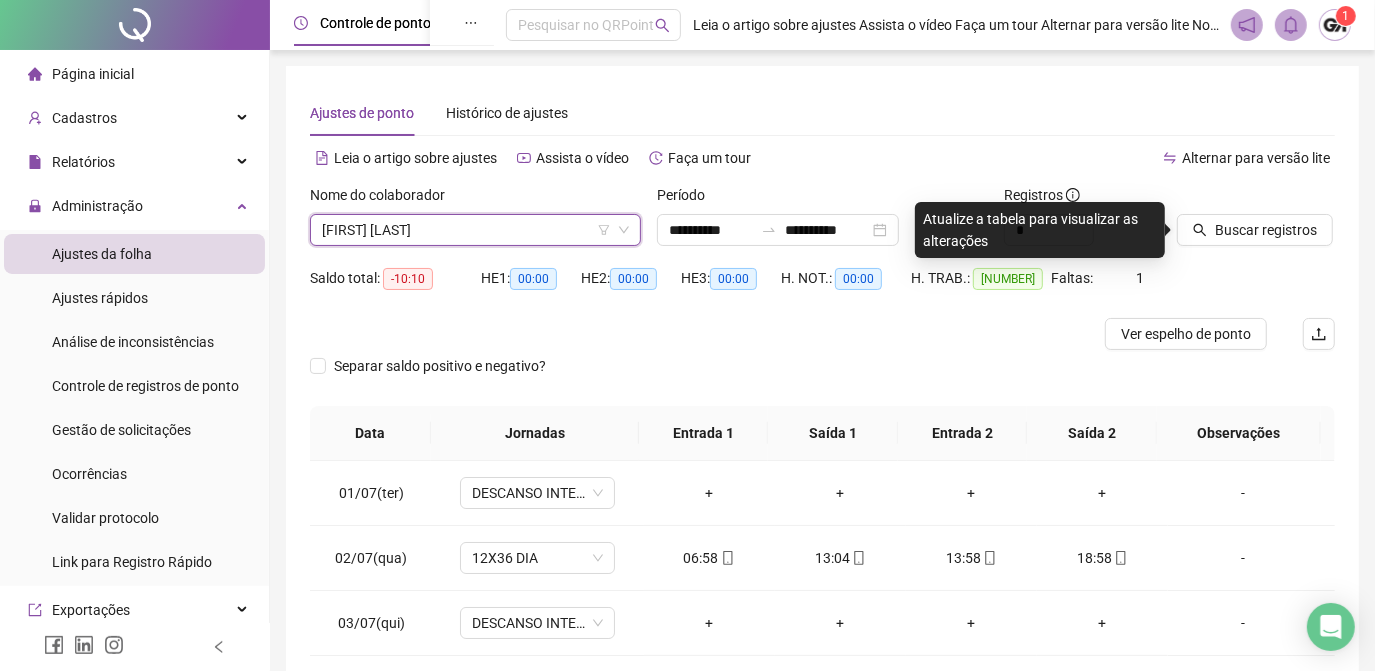 drag, startPoint x: 1264, startPoint y: 226, endPoint x: 728, endPoint y: 420, distance: 570.0281 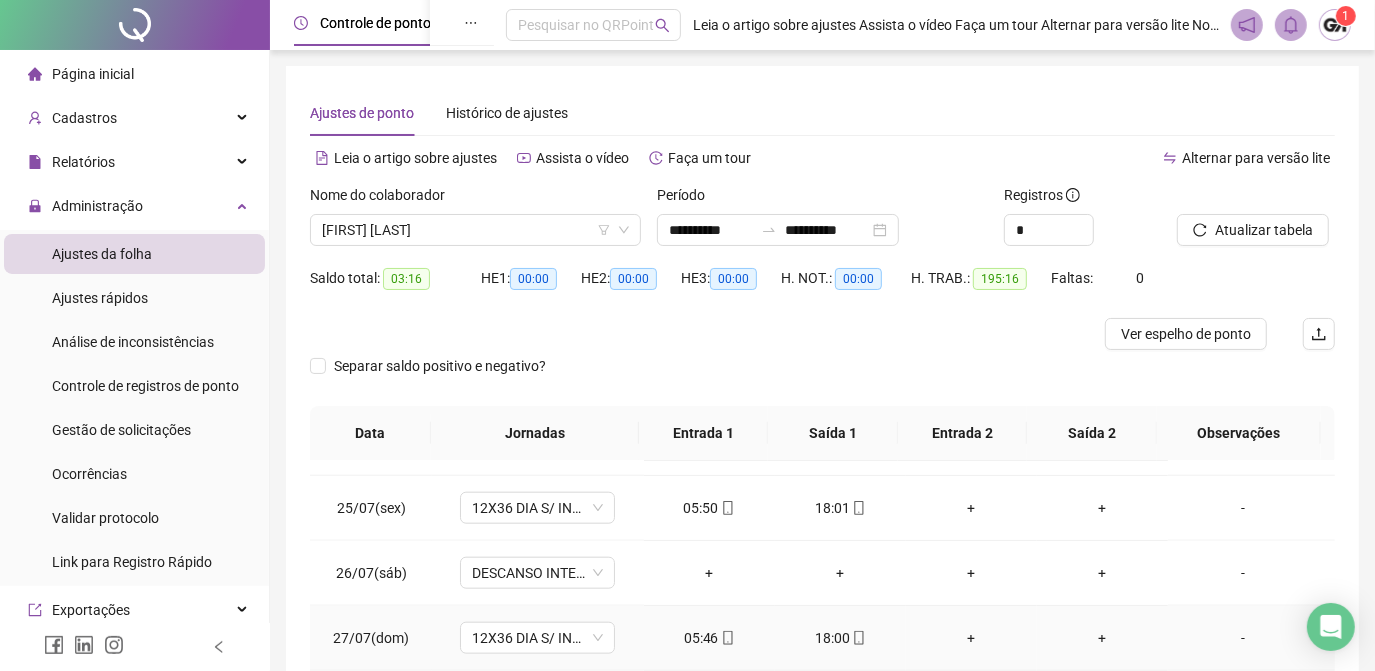 scroll, scrollTop: 1579, scrollLeft: 0, axis: vertical 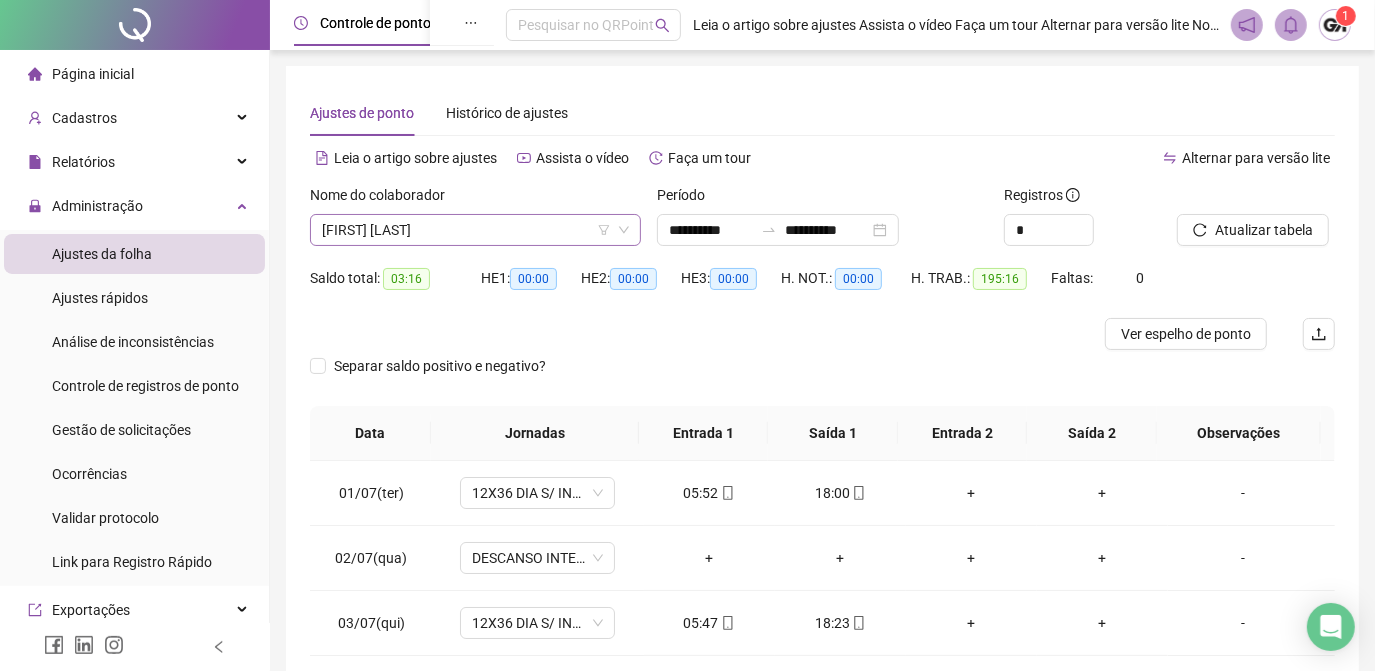 click on "[FIRST] [LAST]" at bounding box center [475, 230] 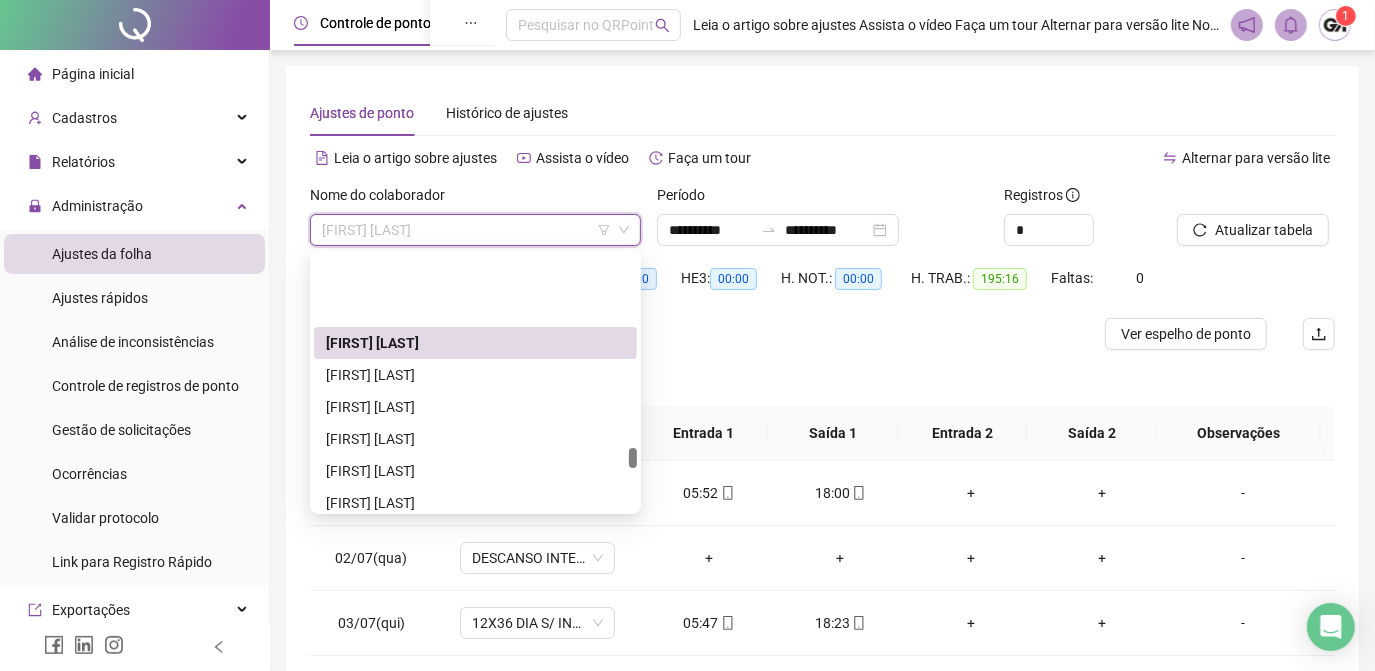 scroll, scrollTop: 3730, scrollLeft: 0, axis: vertical 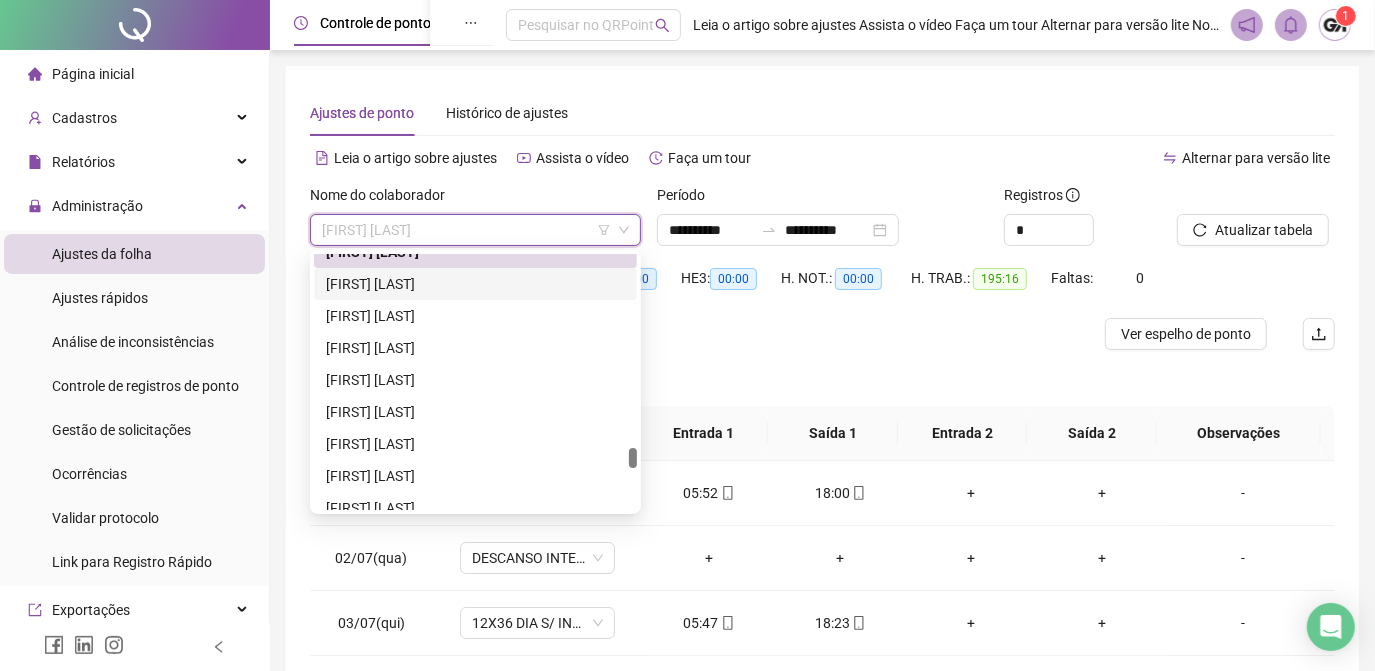 click on "[FIRST] [LAST]" at bounding box center (475, 284) 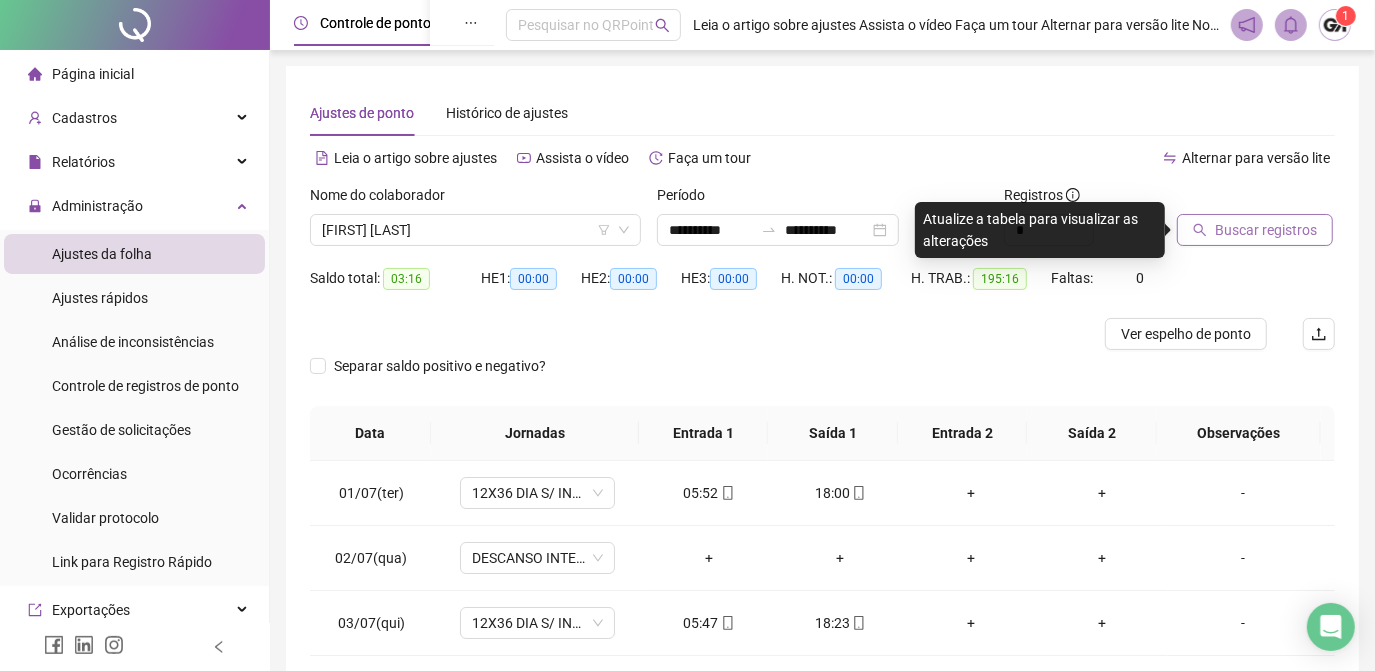 click on "Buscar registros" at bounding box center [1266, 230] 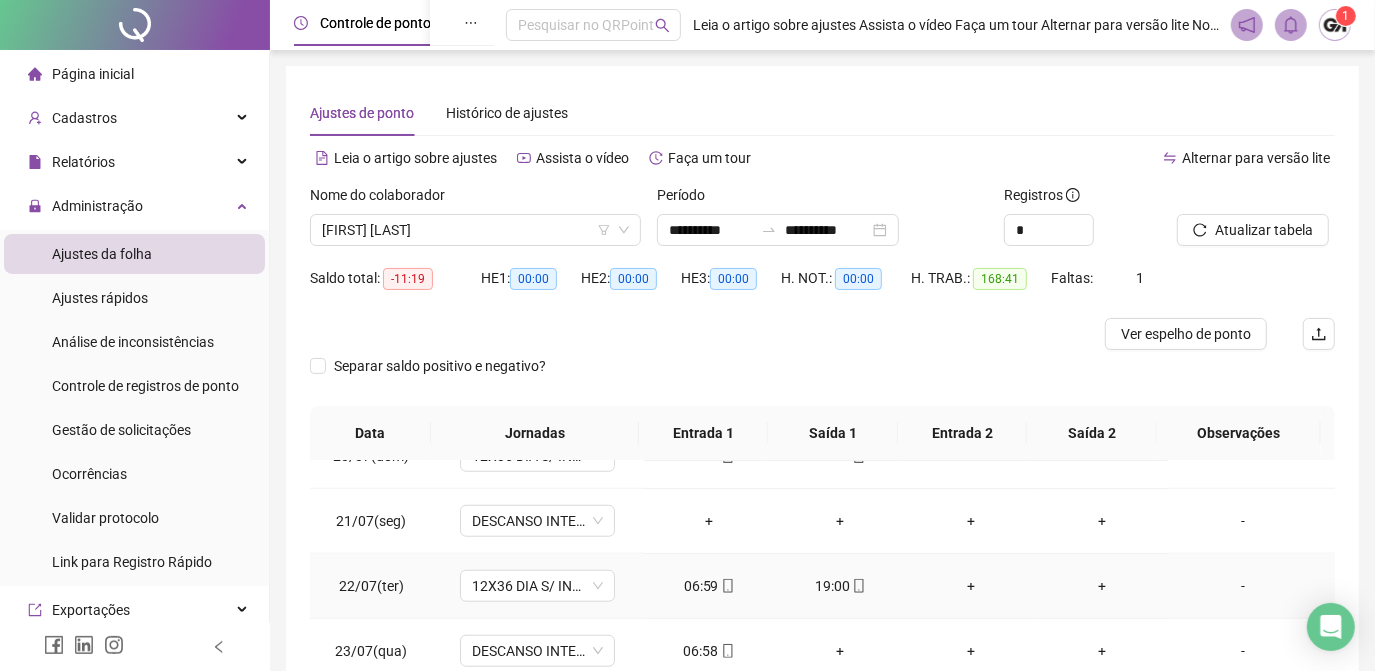 scroll, scrollTop: 1363, scrollLeft: 0, axis: vertical 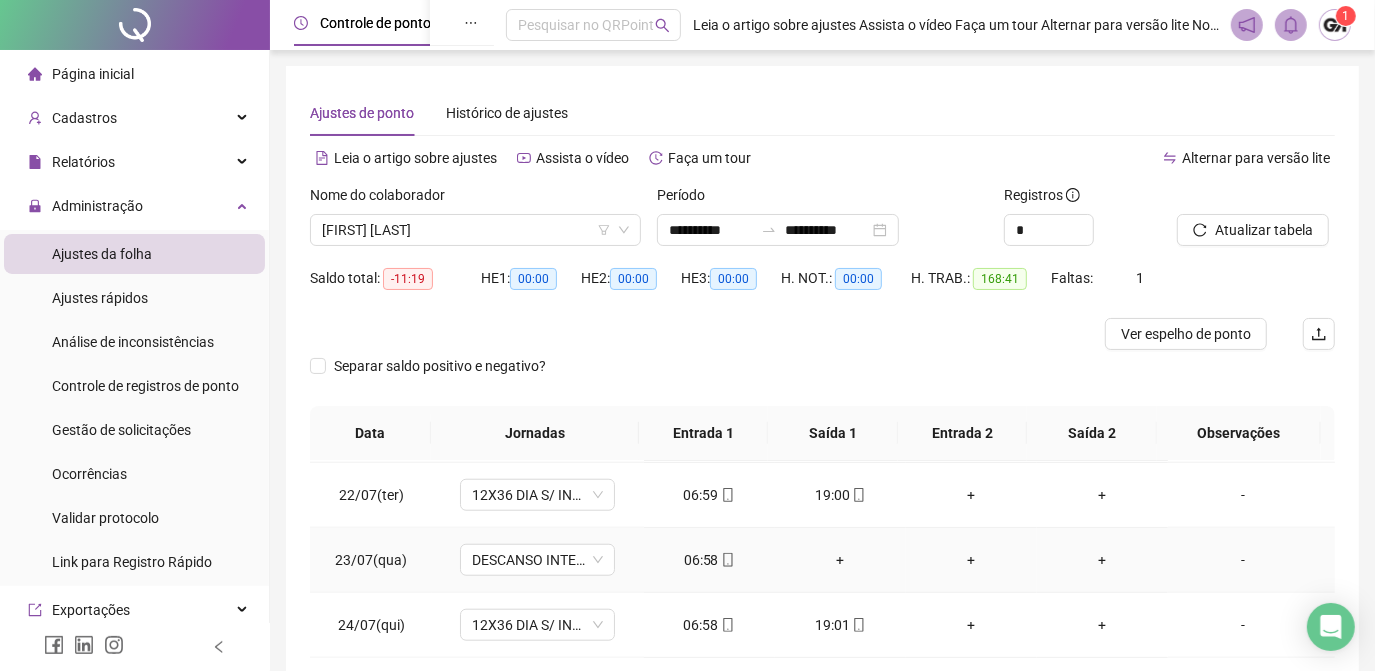 click on "06:58" at bounding box center (709, 560) 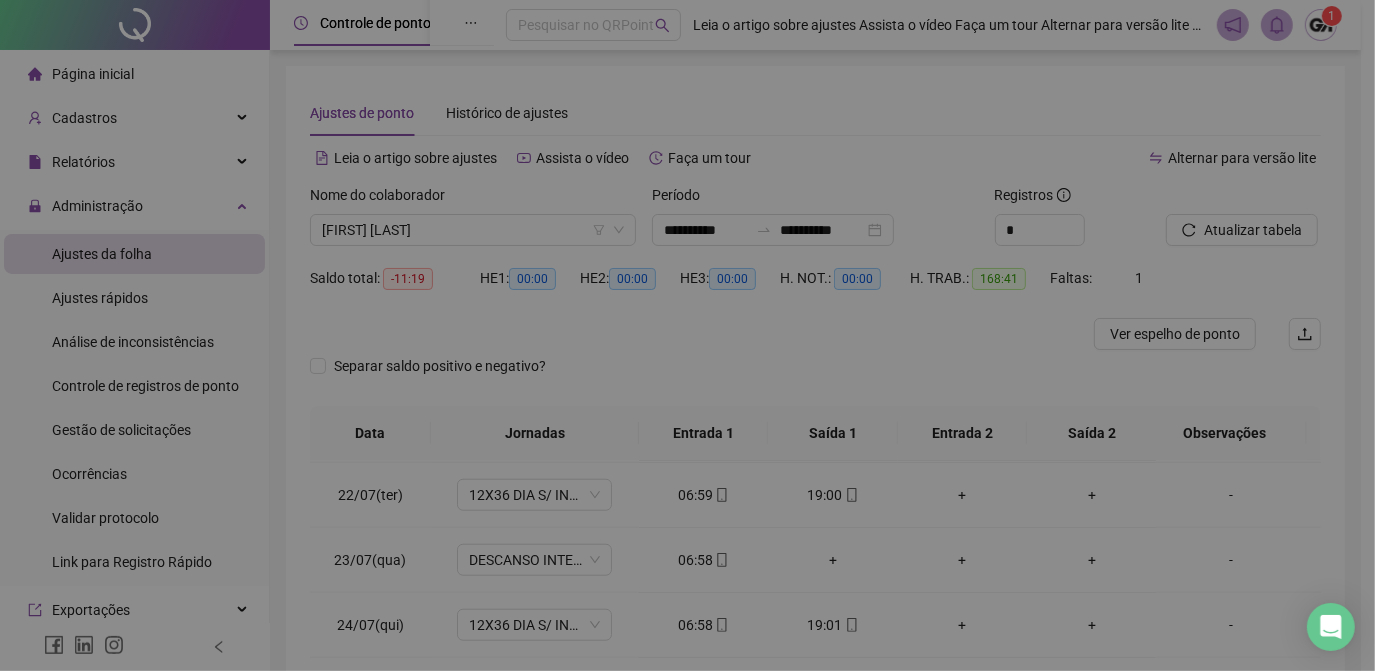 type on "**********" 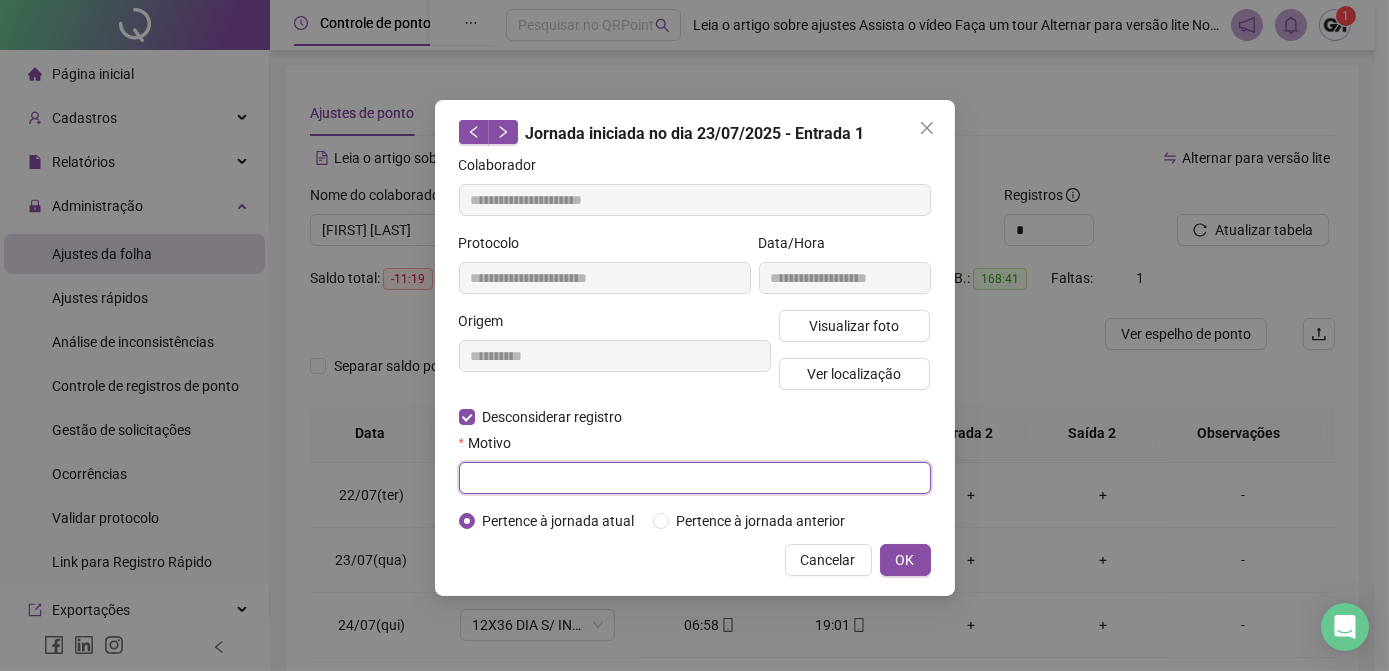 click at bounding box center (695, 478) 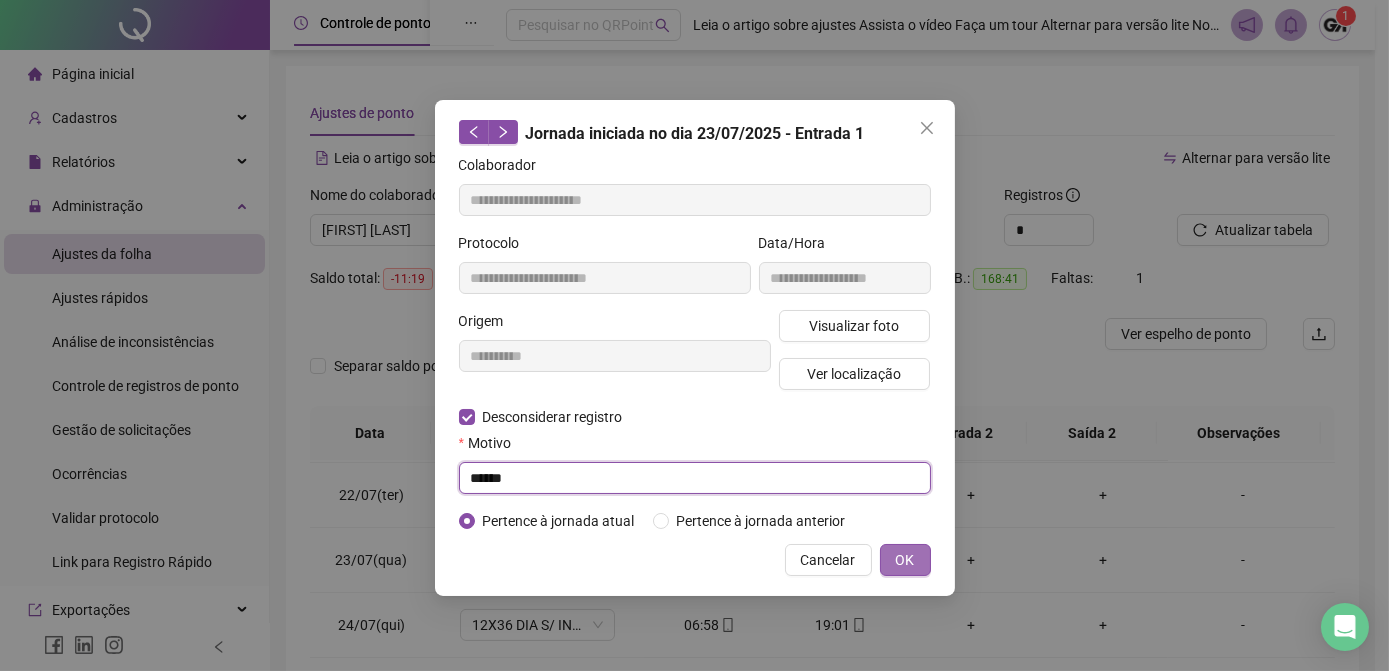 type on "******" 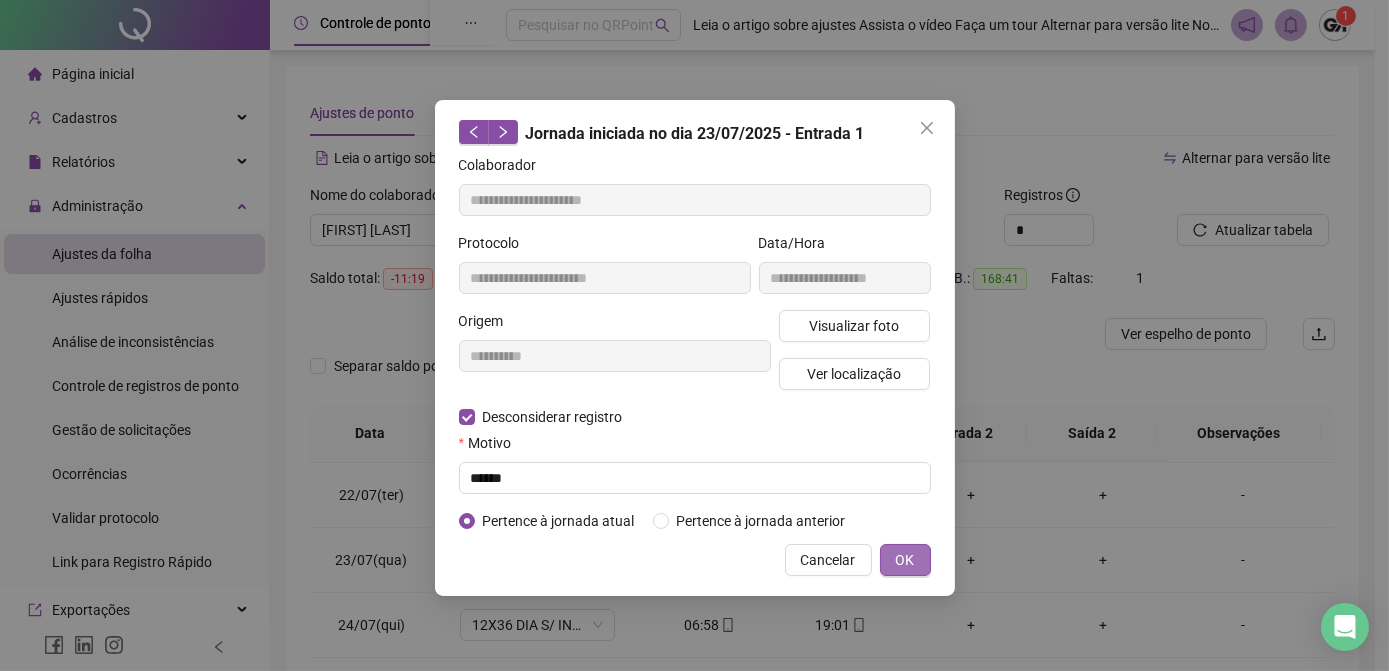click on "OK" at bounding box center (905, 560) 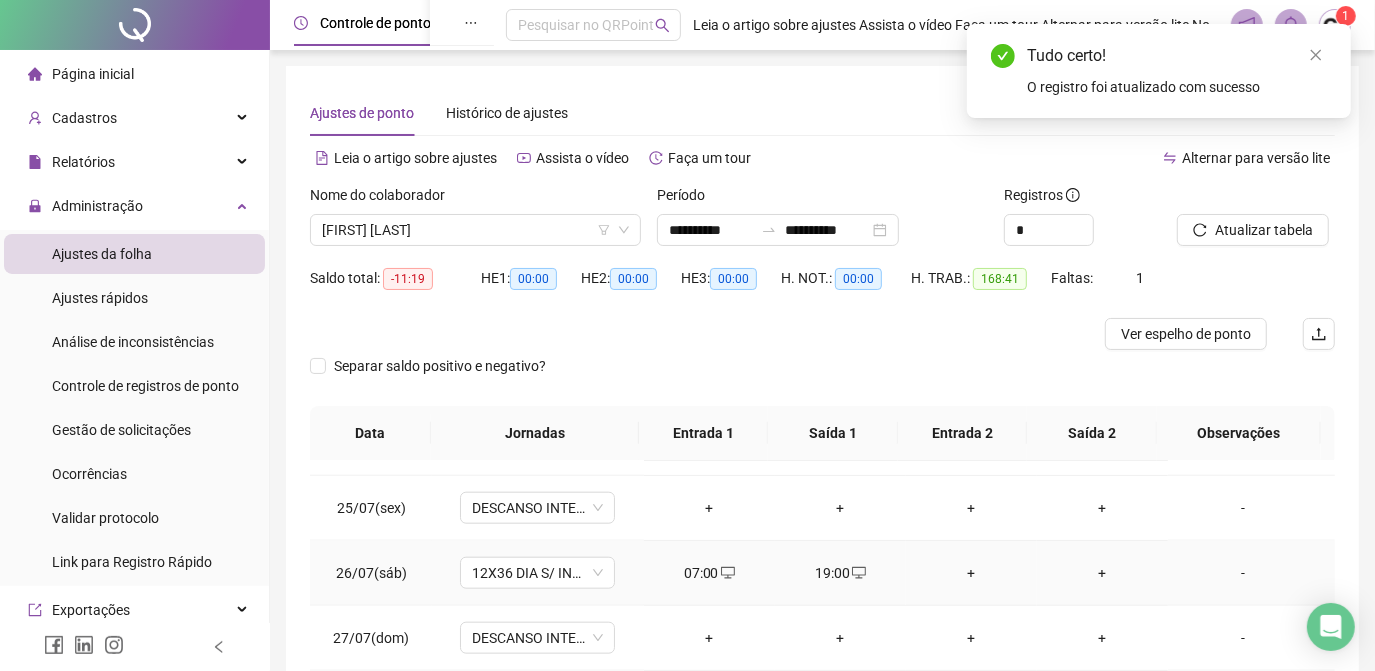 scroll, scrollTop: 1579, scrollLeft: 0, axis: vertical 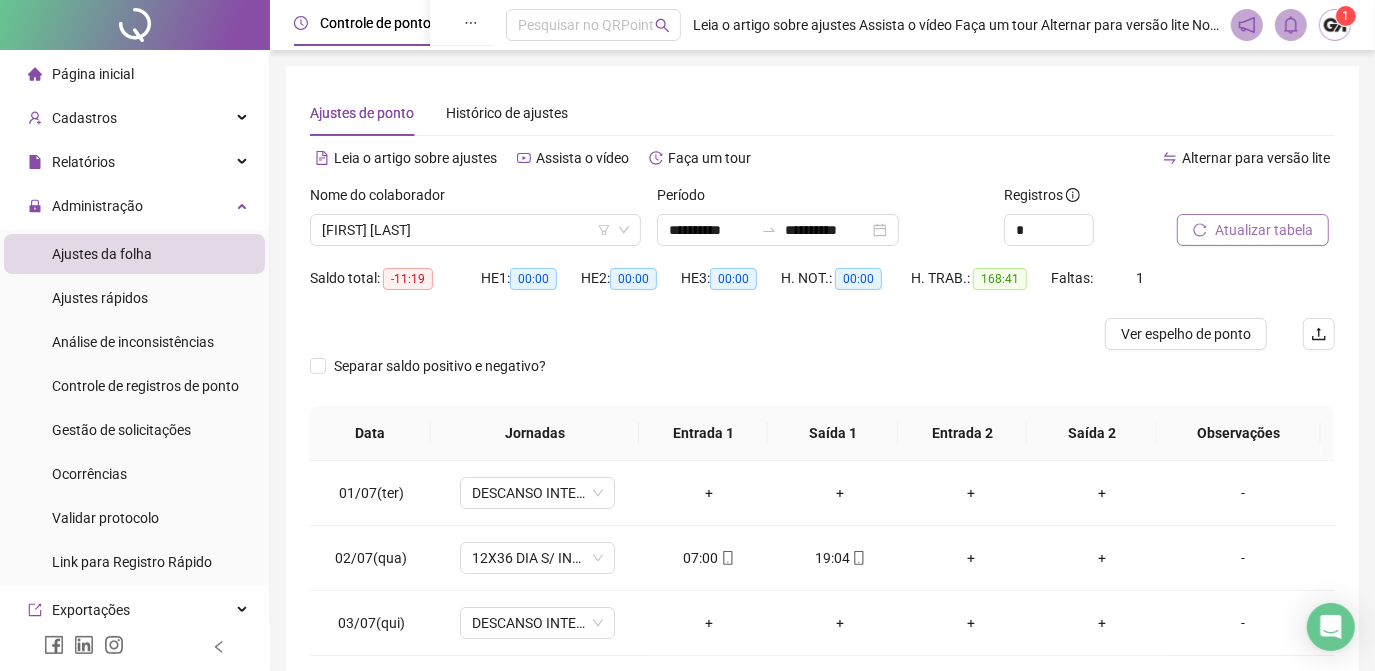 click on "Atualizar tabela" at bounding box center (1264, 230) 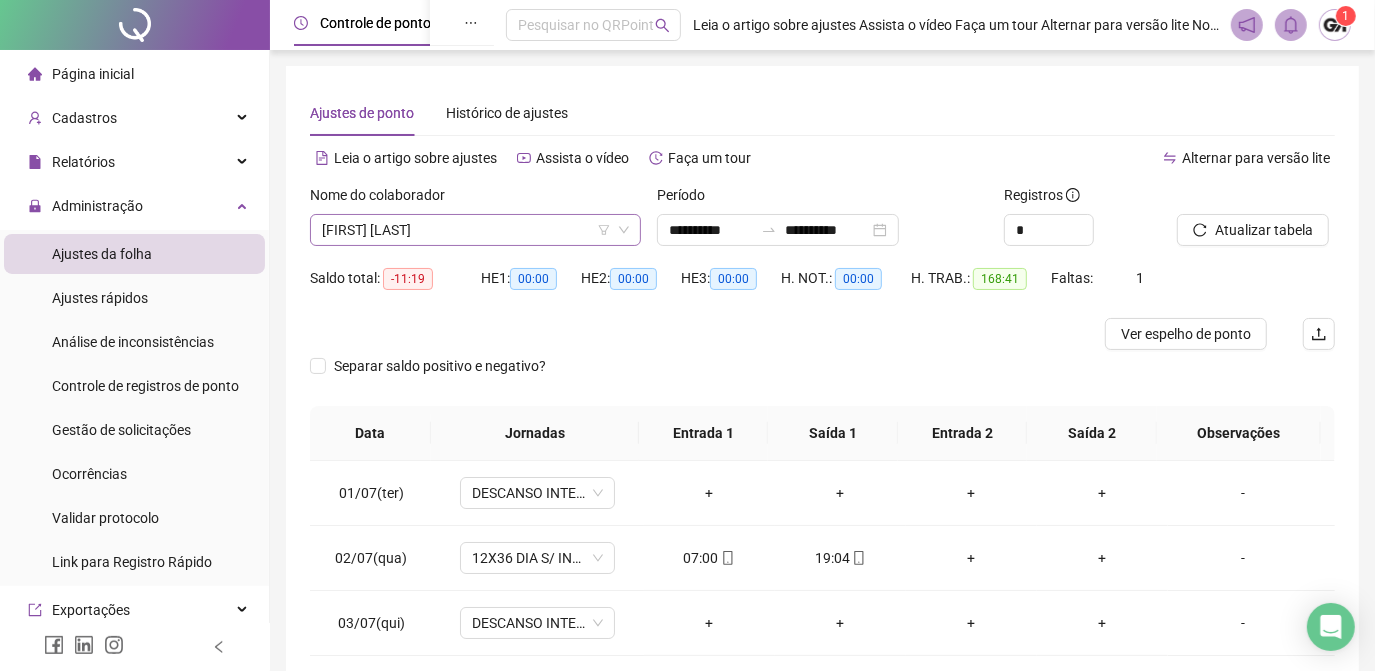 click on "[FIRST] [LAST]" at bounding box center [475, 230] 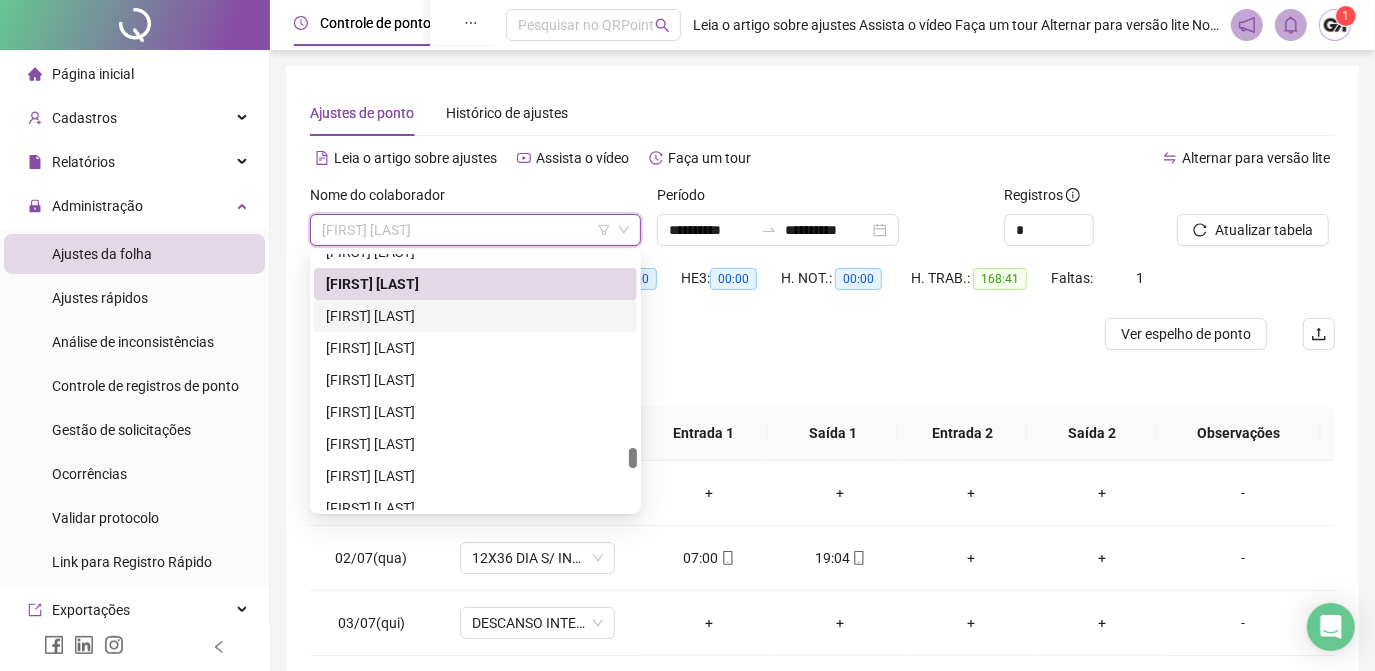click on "[FIRST] [LAST]" at bounding box center (475, 316) 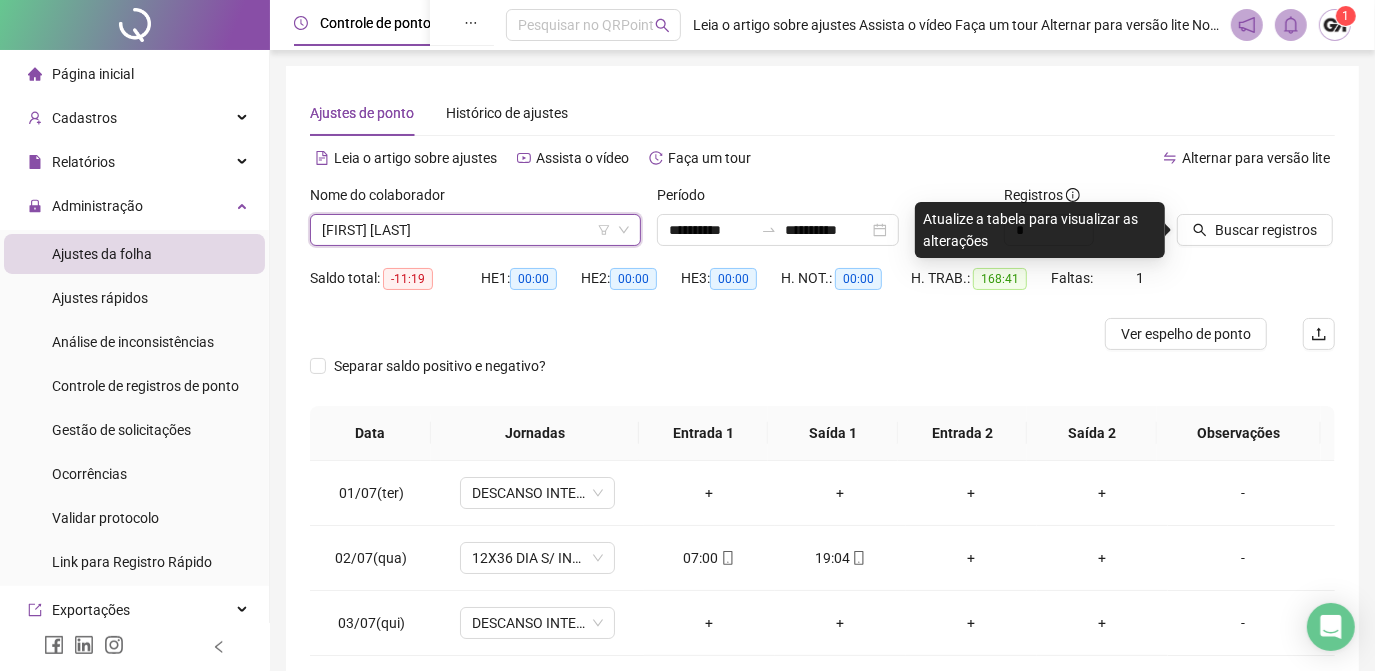 click on "[FIRST] [LAST]" at bounding box center (475, 230) 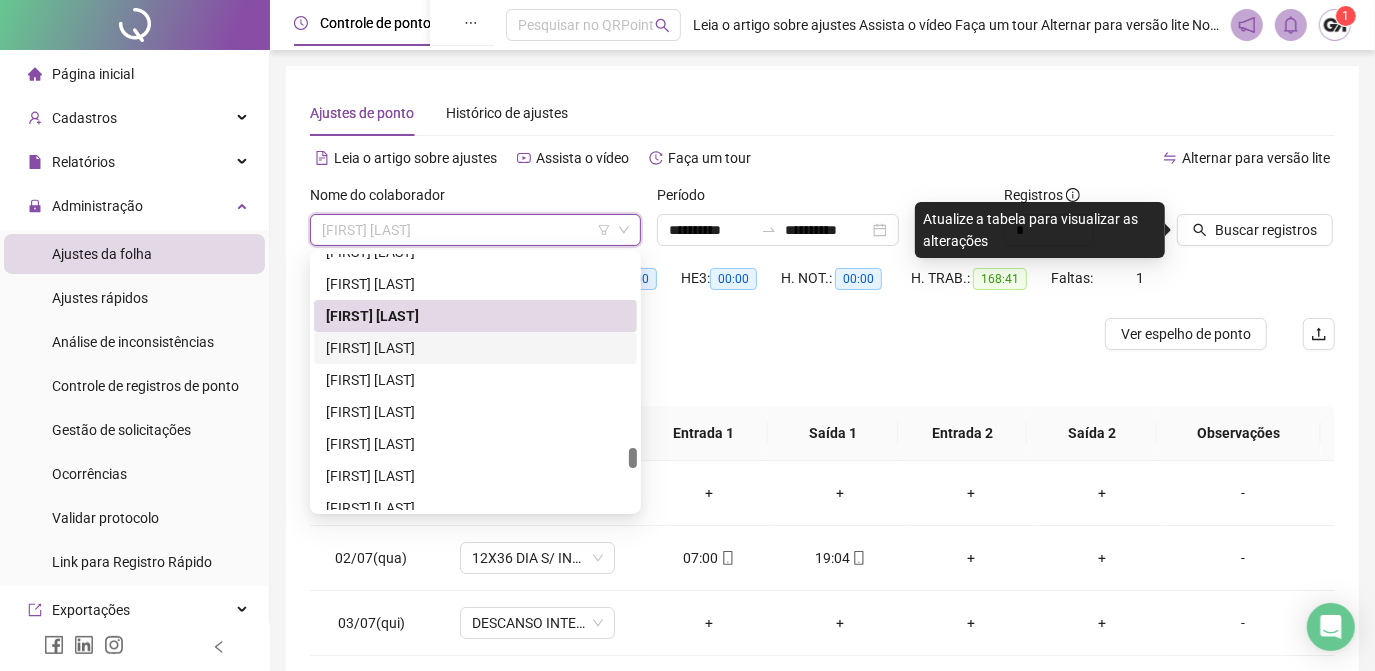click on "[FIRST] [LAST]" at bounding box center [475, 348] 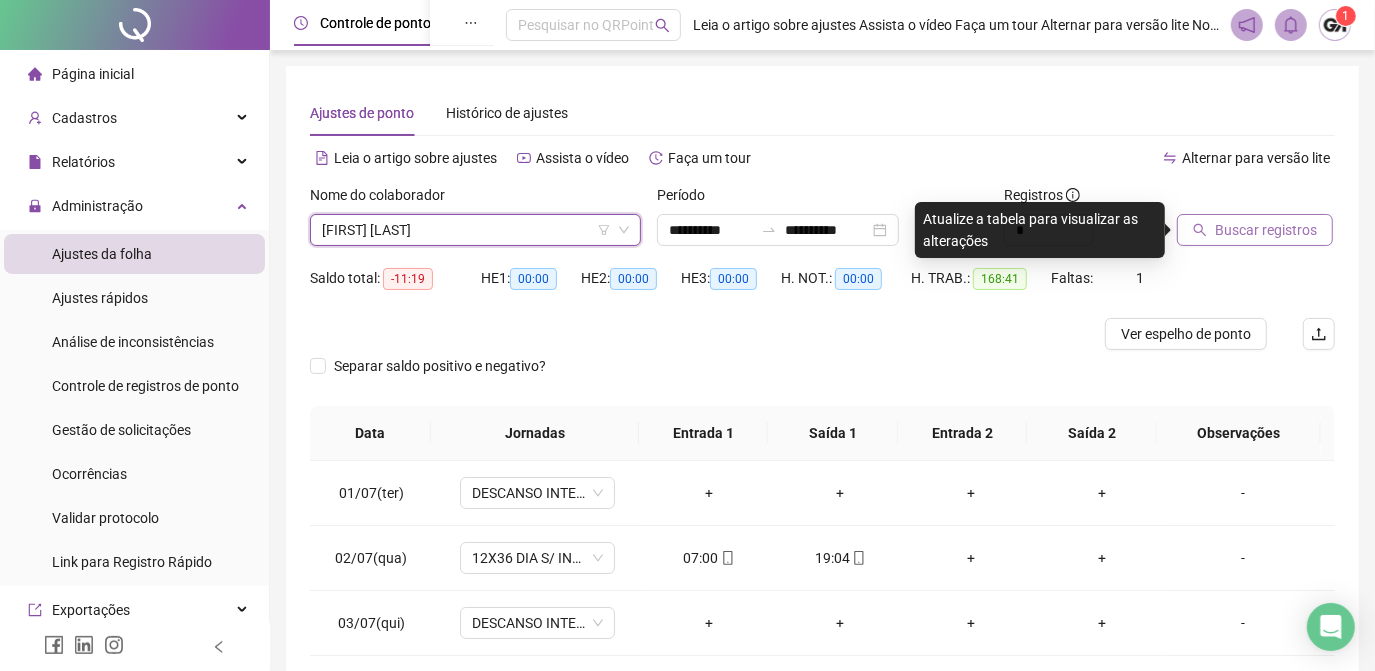 click 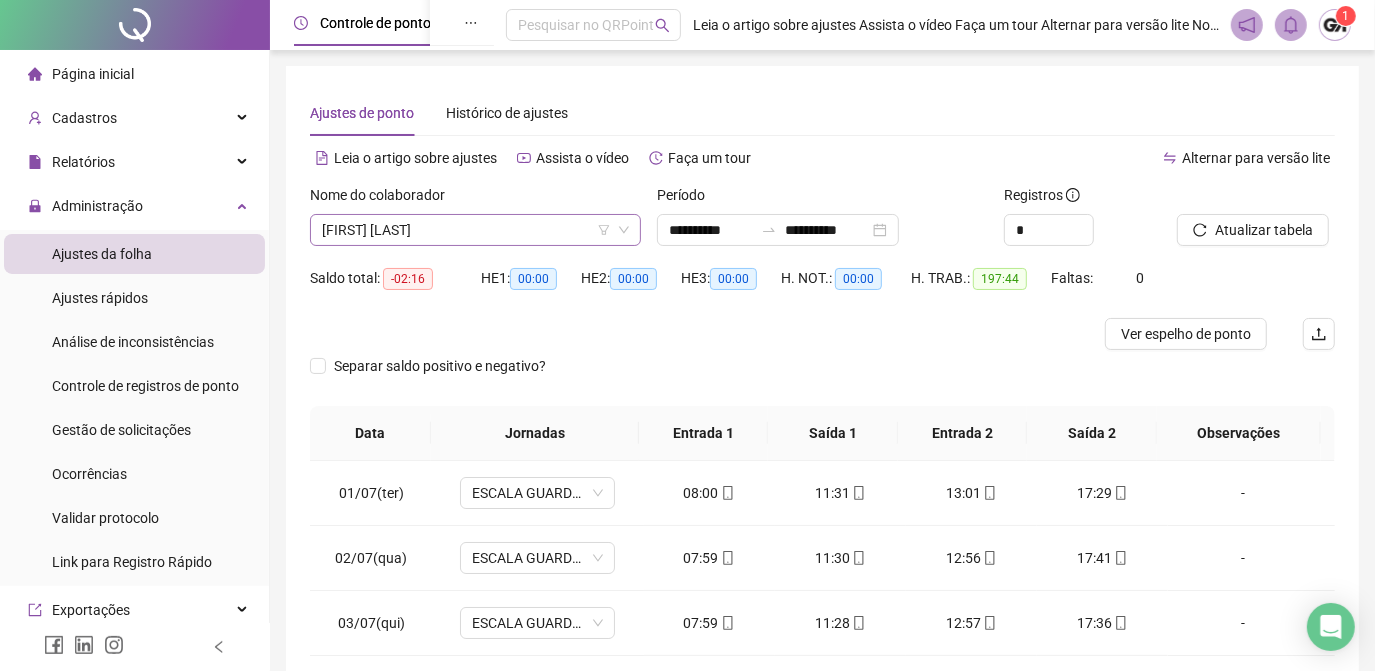 click on "[FIRST] [LAST]" at bounding box center (475, 230) 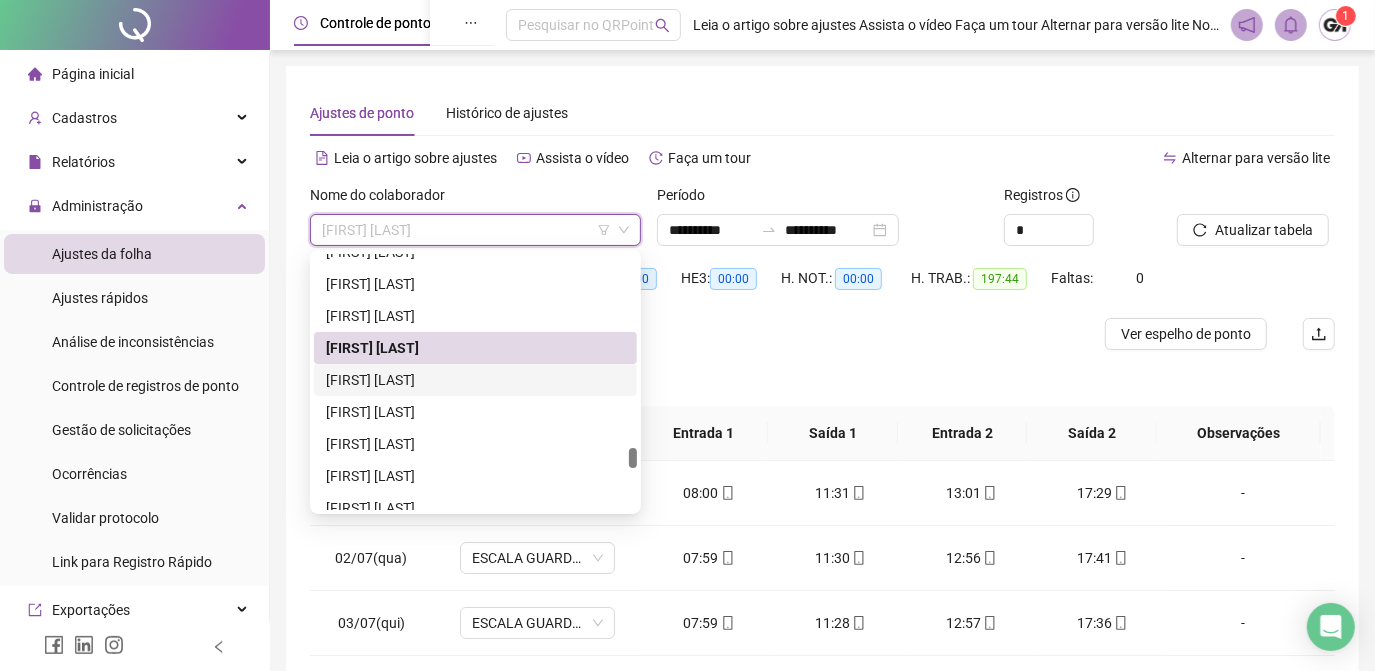 click on "[FIRST] [LAST]" at bounding box center [475, 380] 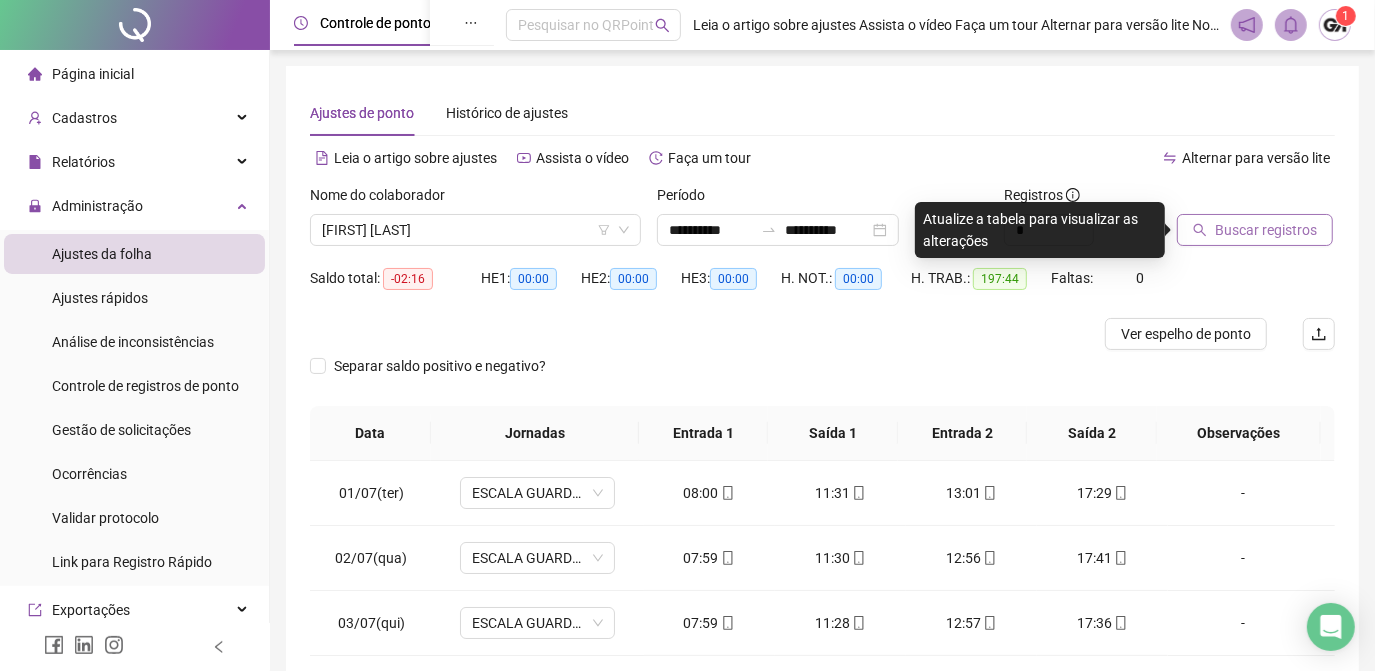 click on "Buscar registros" at bounding box center (1266, 230) 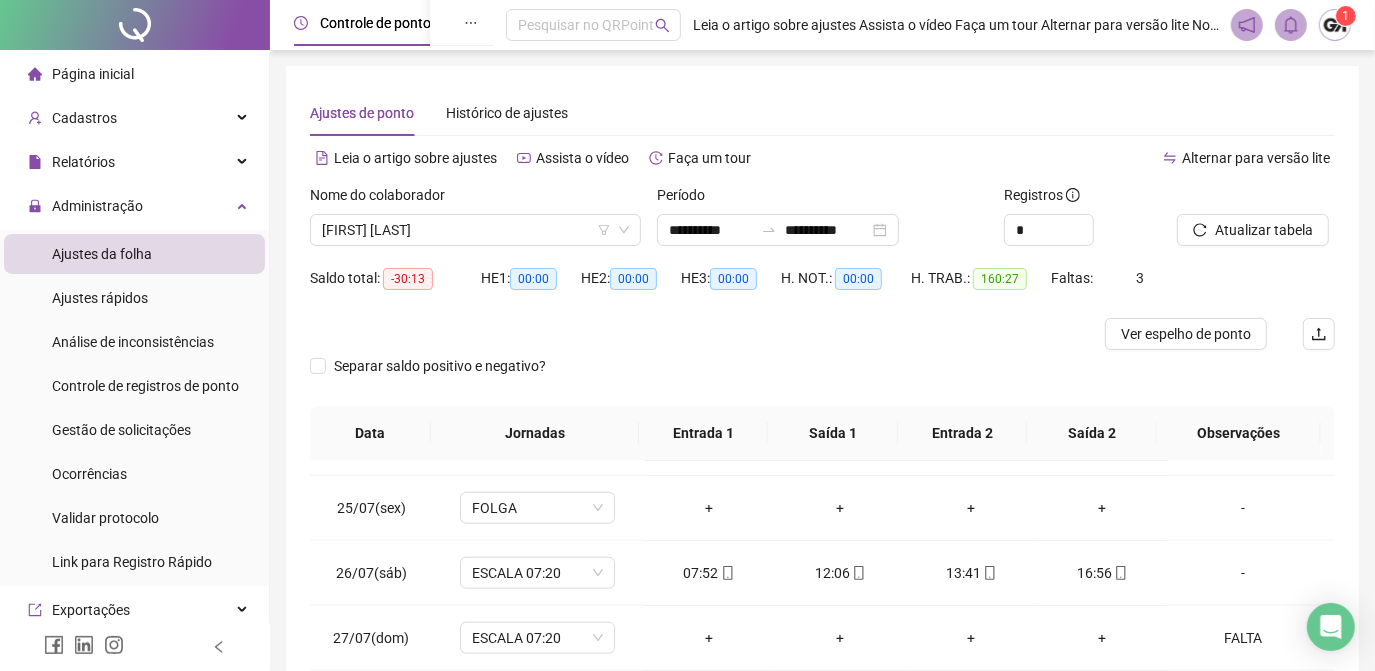 scroll, scrollTop: 1579, scrollLeft: 0, axis: vertical 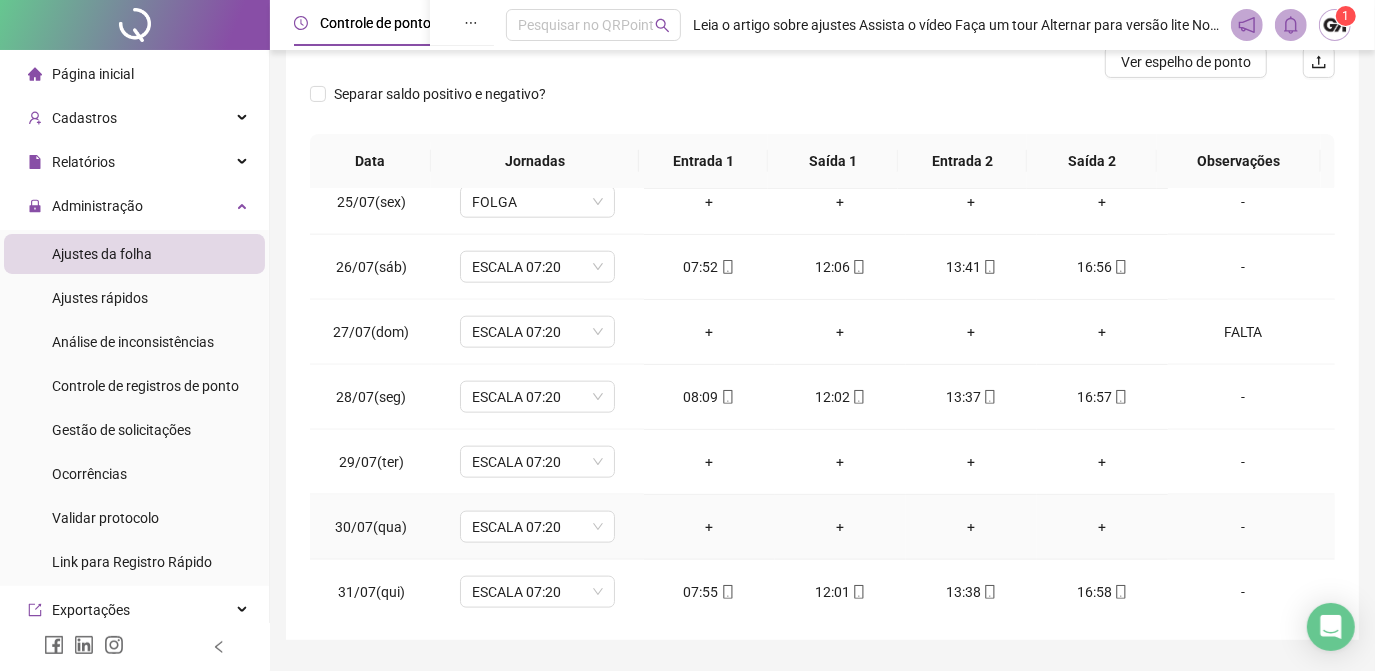 click on "-" at bounding box center (1243, 527) 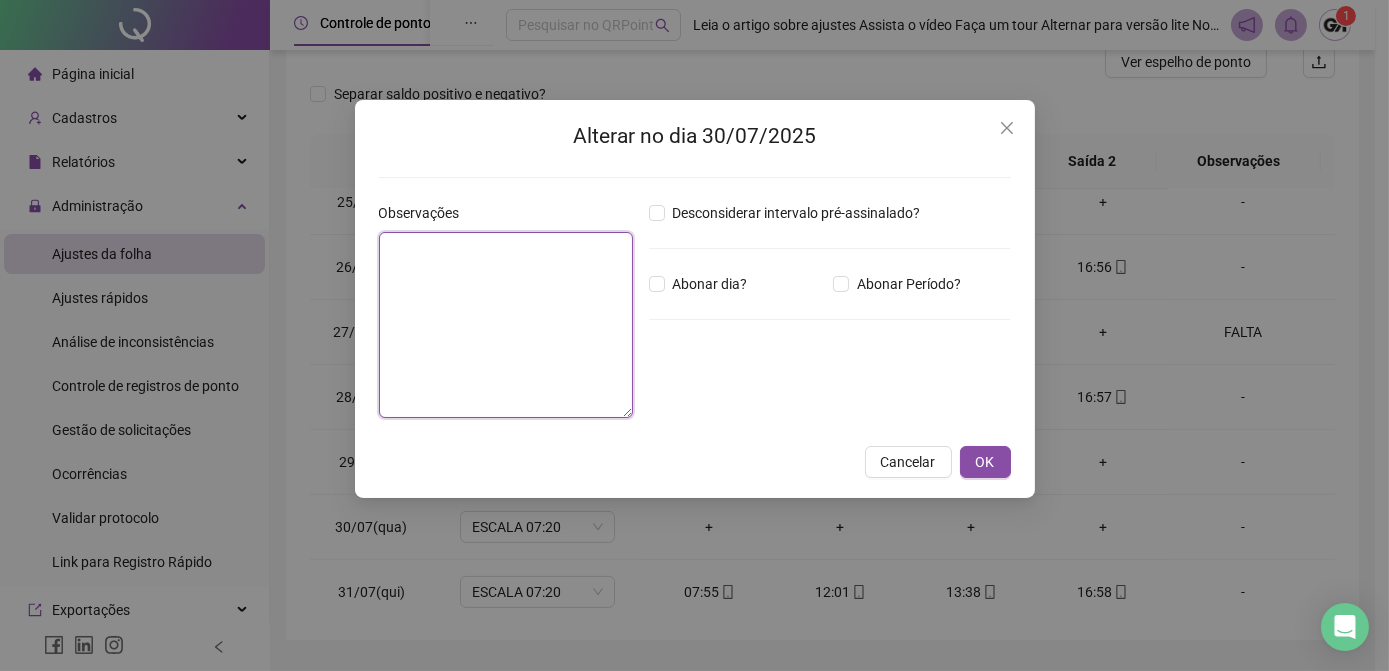 click at bounding box center [506, 325] 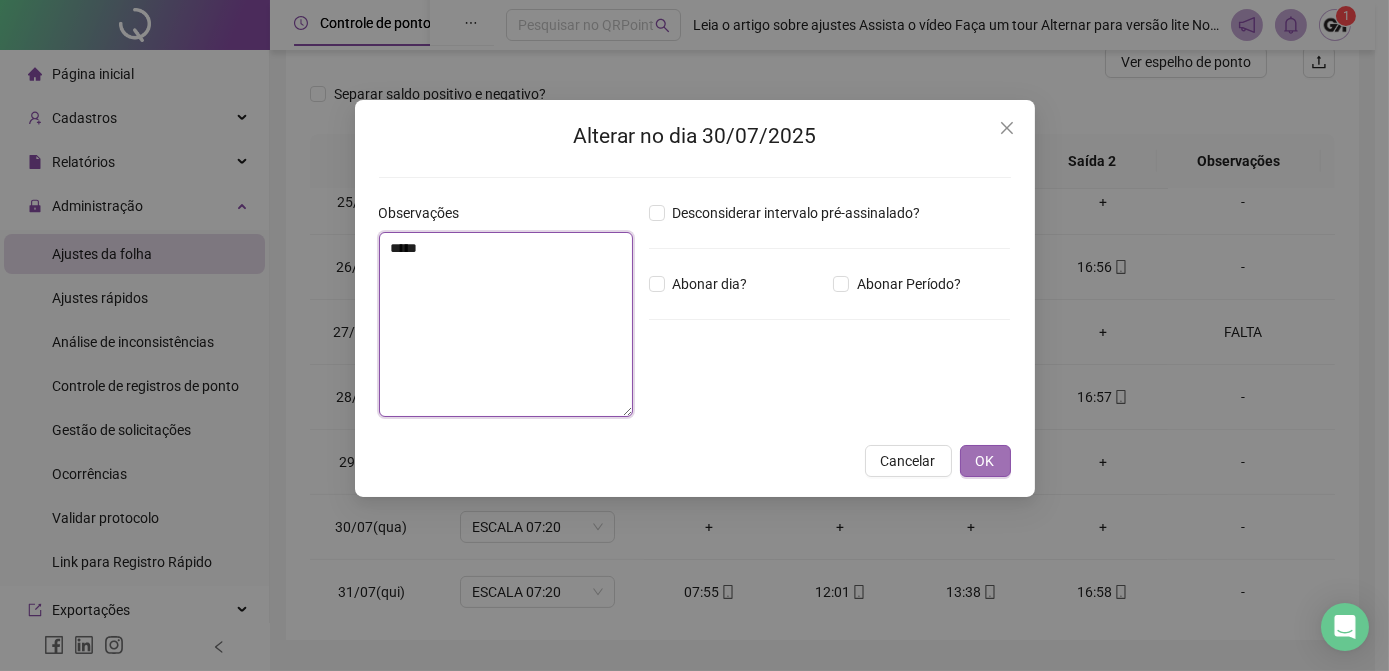 type on "*****" 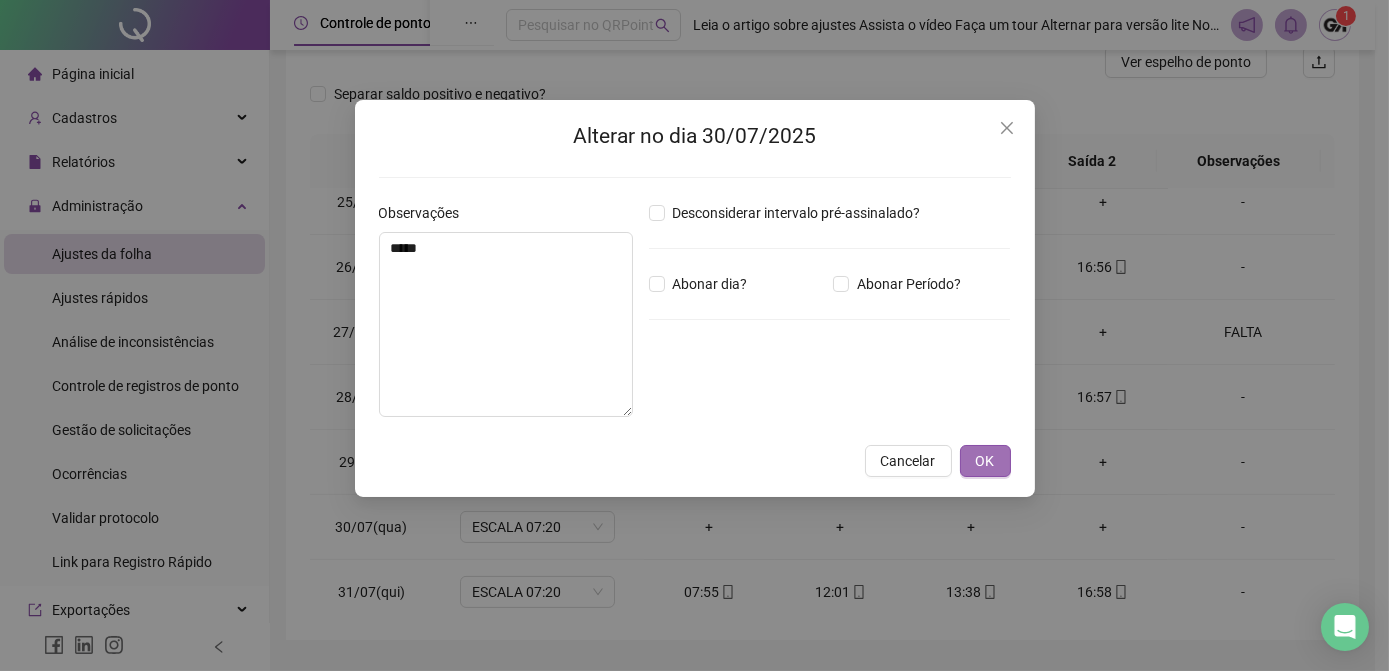 click on "OK" at bounding box center [985, 461] 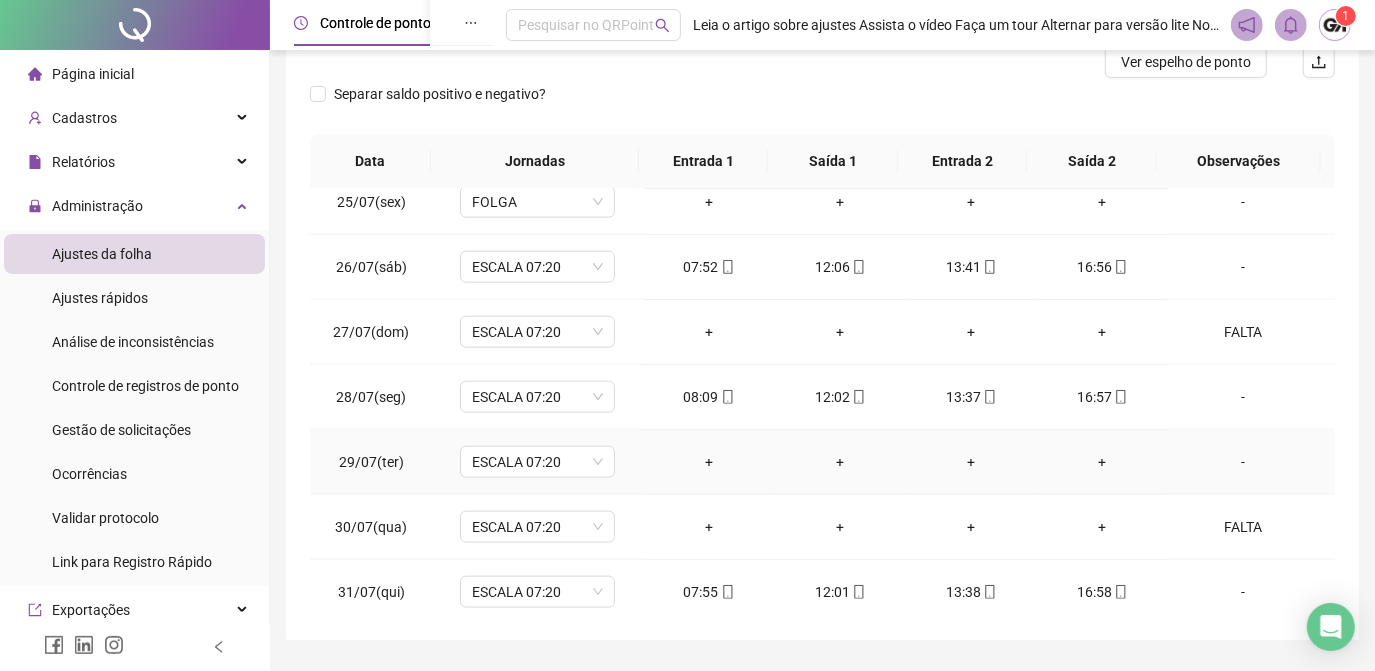 click on "-" at bounding box center [1243, 462] 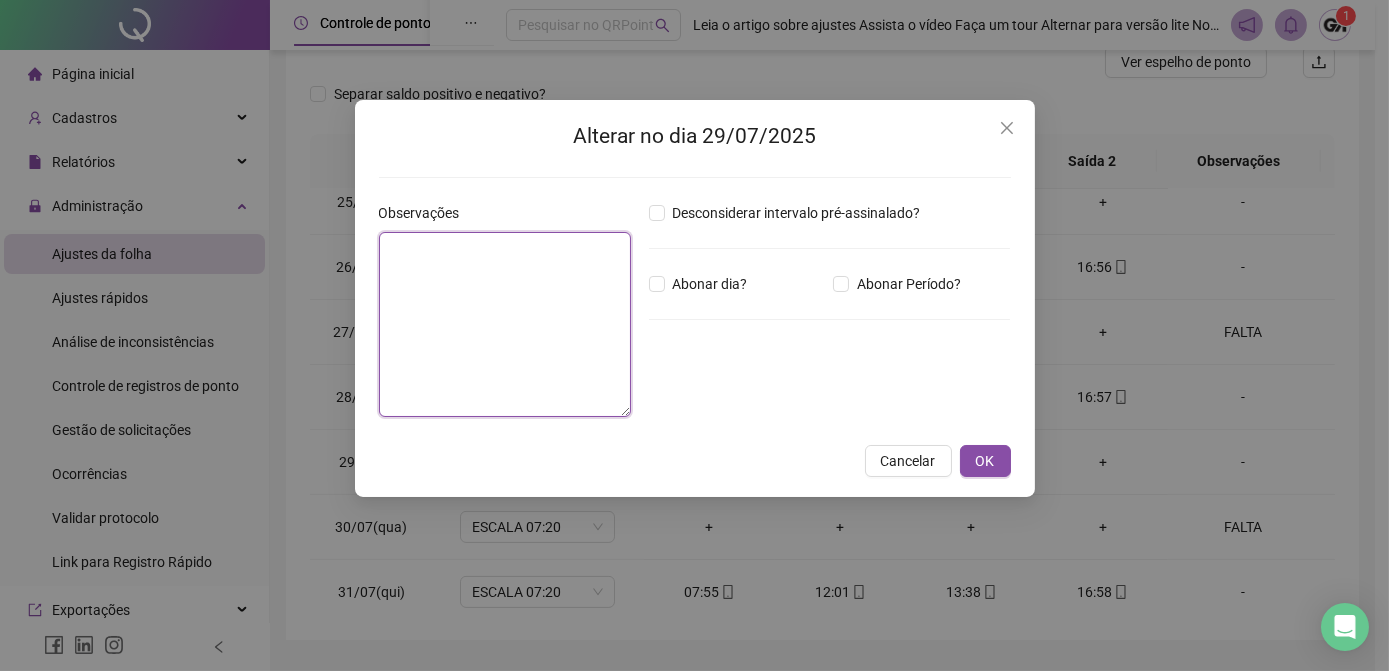 click at bounding box center (505, 324) 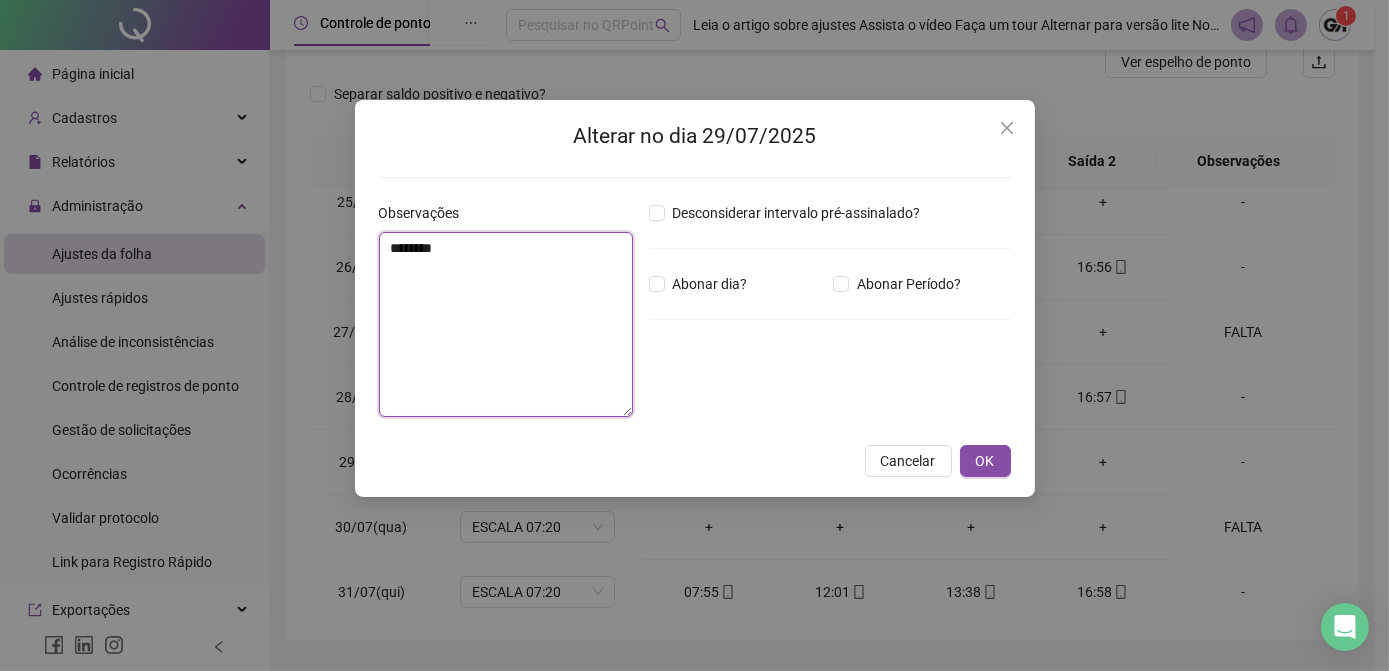 type on "********" 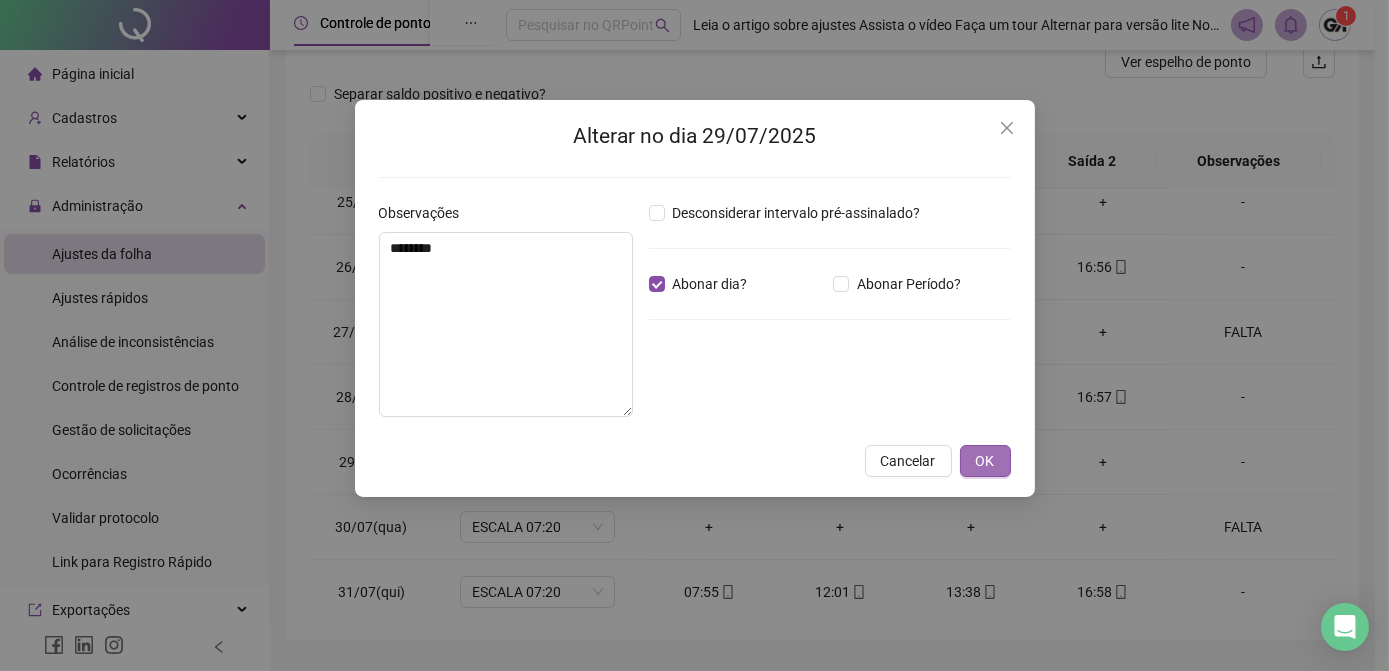 click on "OK" at bounding box center [985, 461] 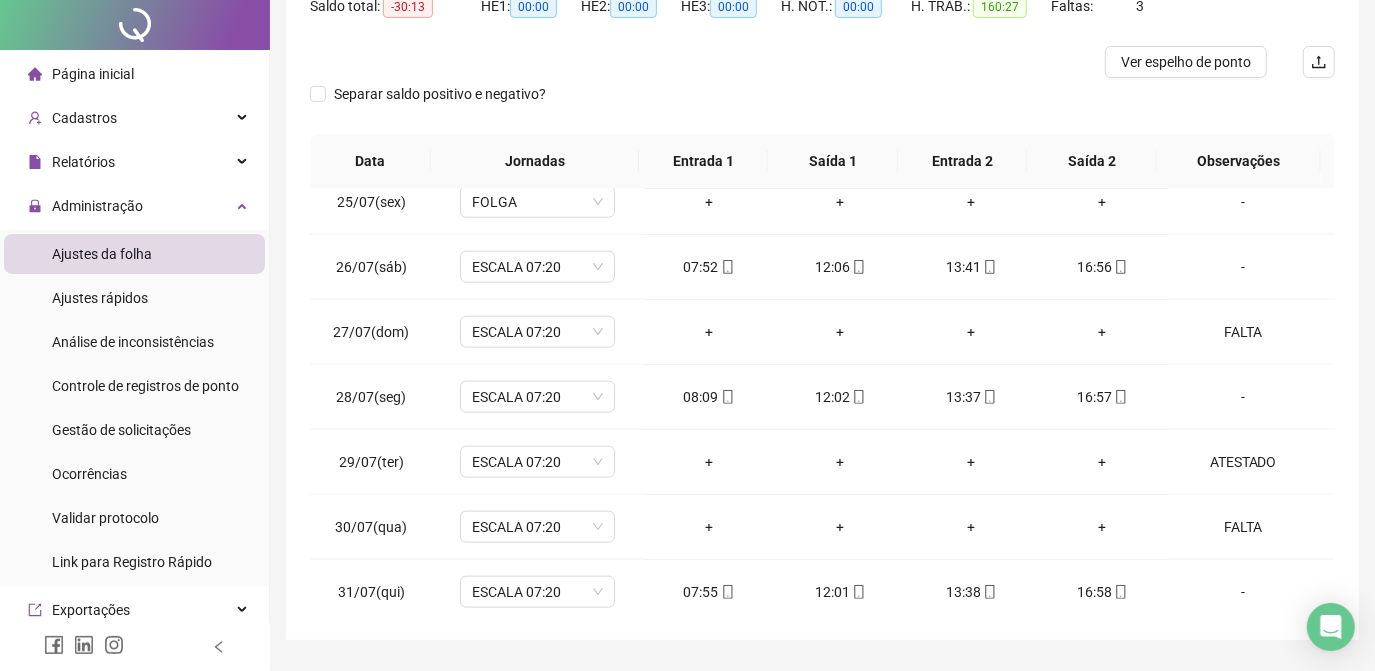 scroll, scrollTop: 0, scrollLeft: 0, axis: both 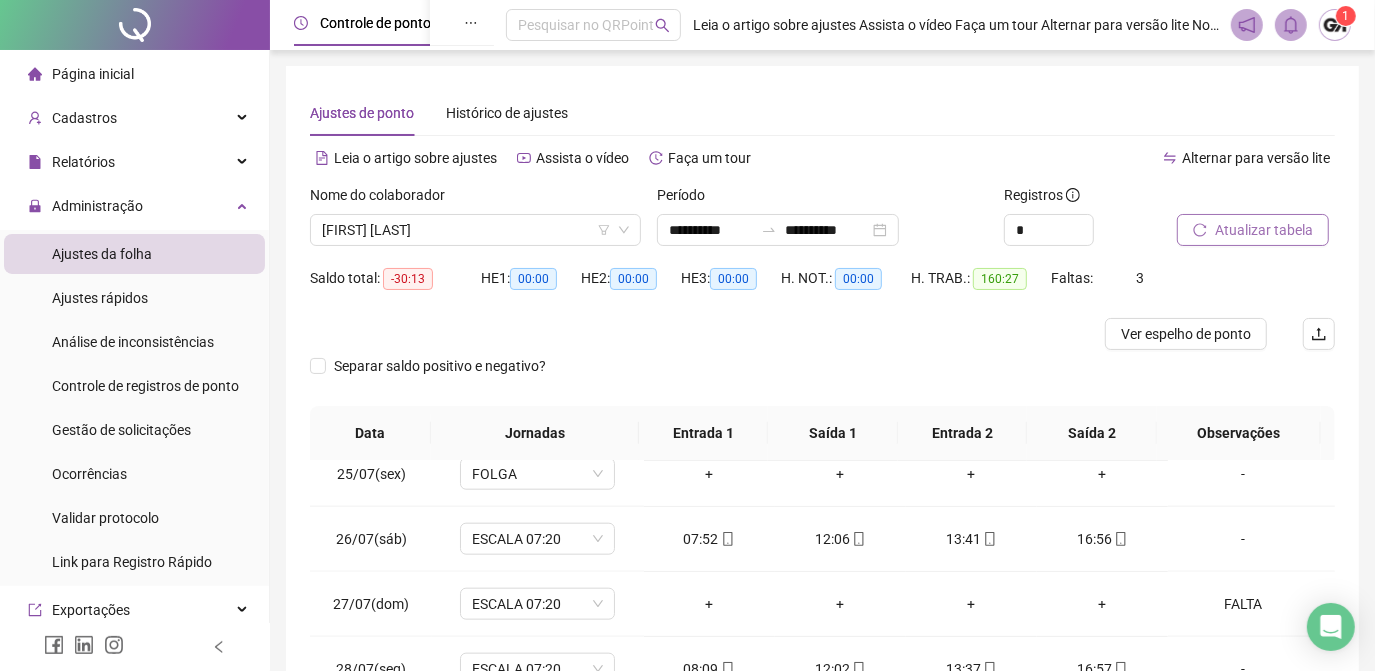 click on "Atualizar tabela" at bounding box center [1264, 230] 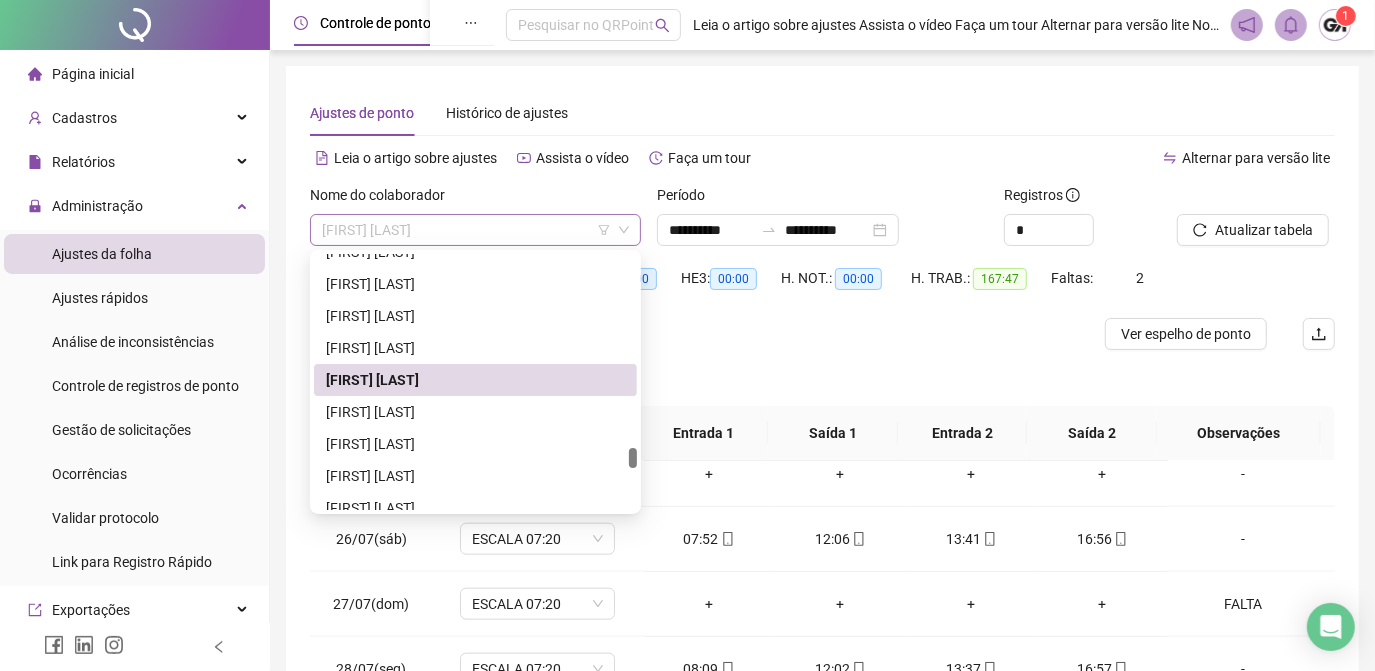 click on "[FIRST] [LAST]" at bounding box center [475, 230] 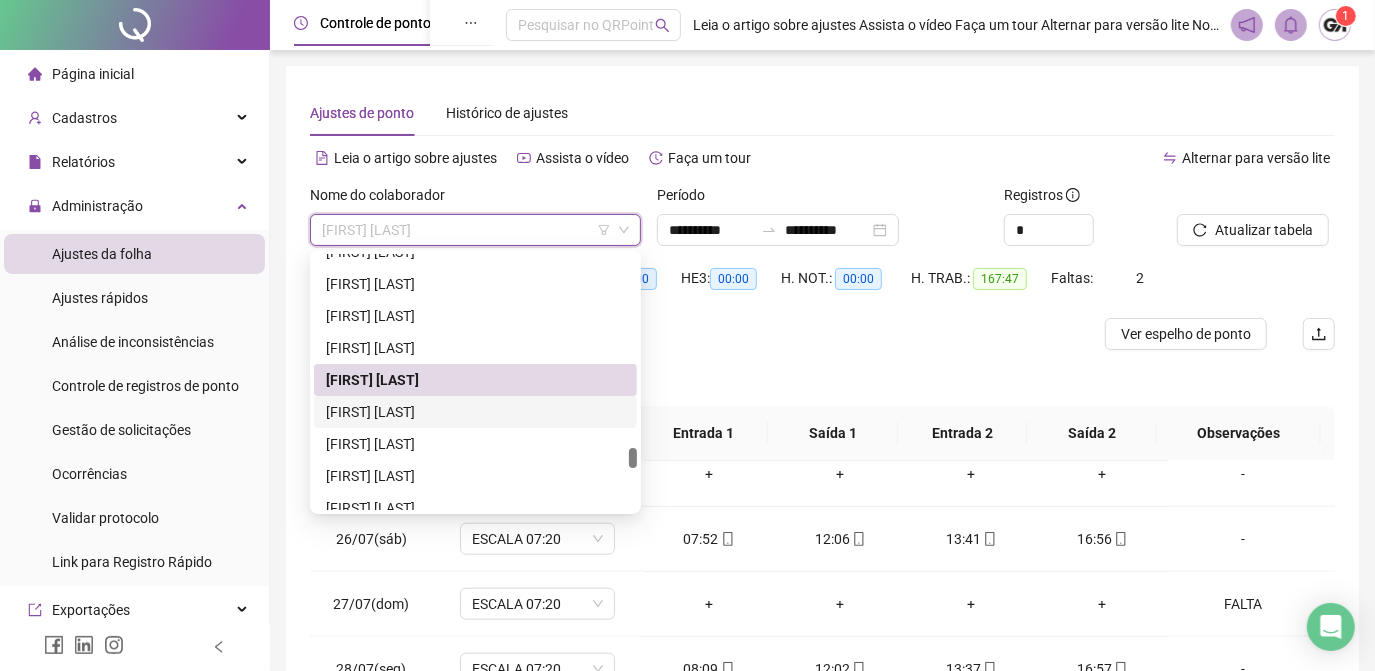 click on "[FIRST] [LAST]" at bounding box center [475, 412] 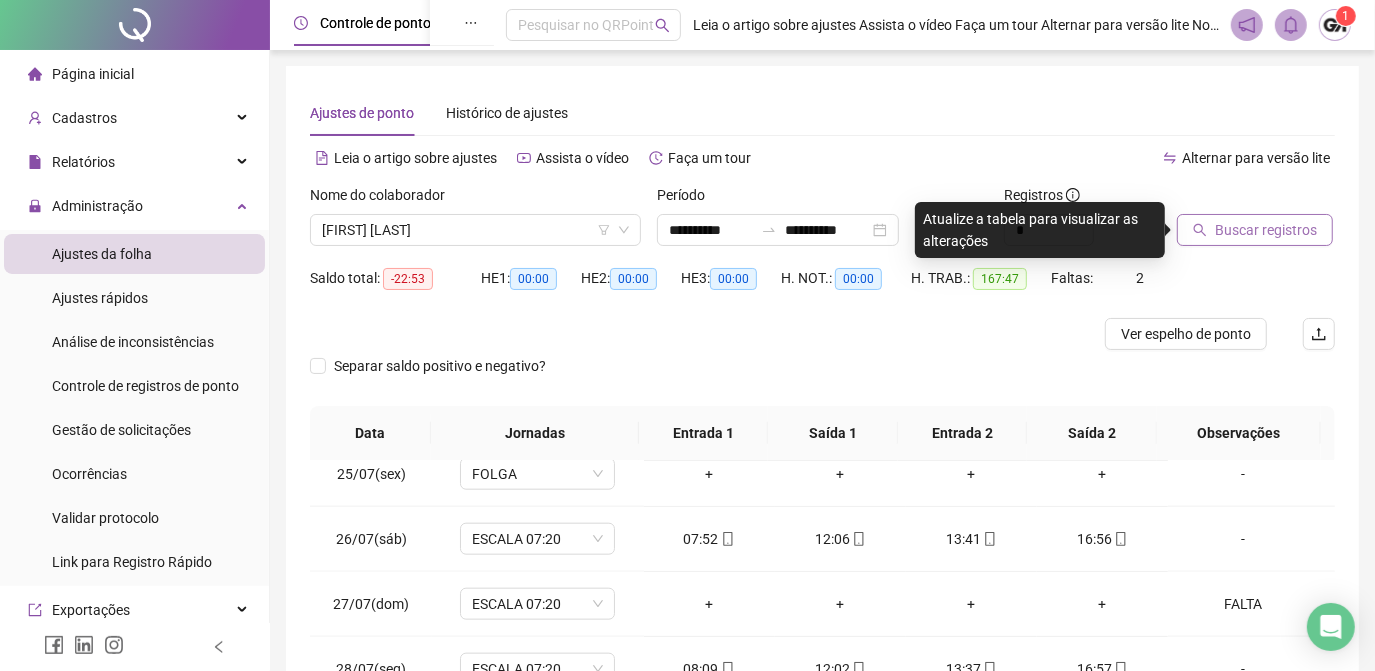 click on "Buscar registros" at bounding box center (1266, 230) 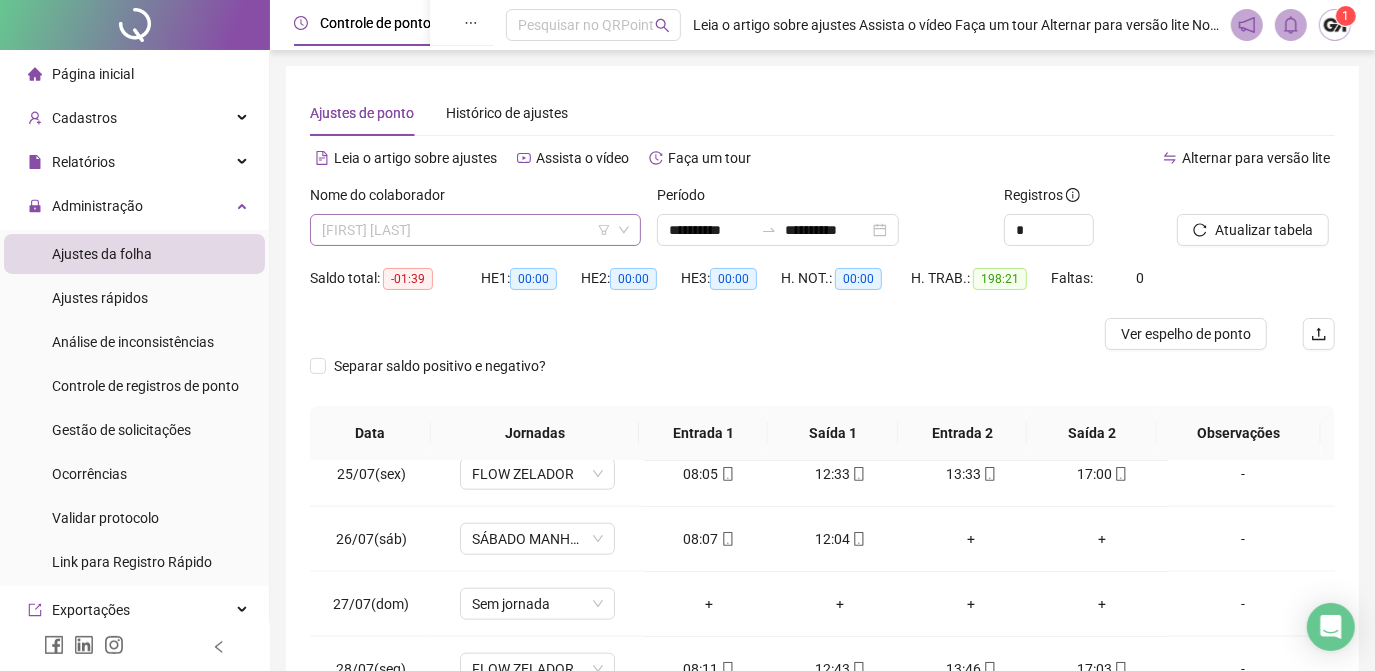 click on "[FIRST] [LAST]" at bounding box center (475, 230) 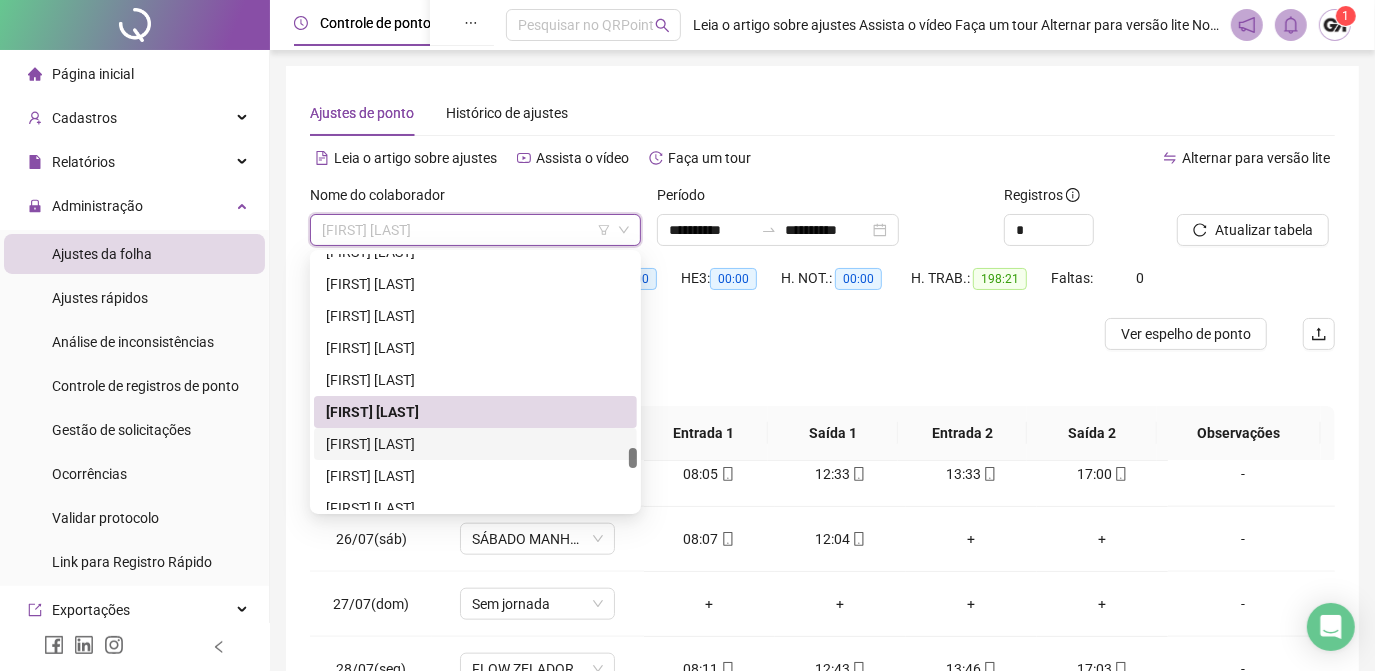 click on "[FIRST] [LAST]" at bounding box center (475, 444) 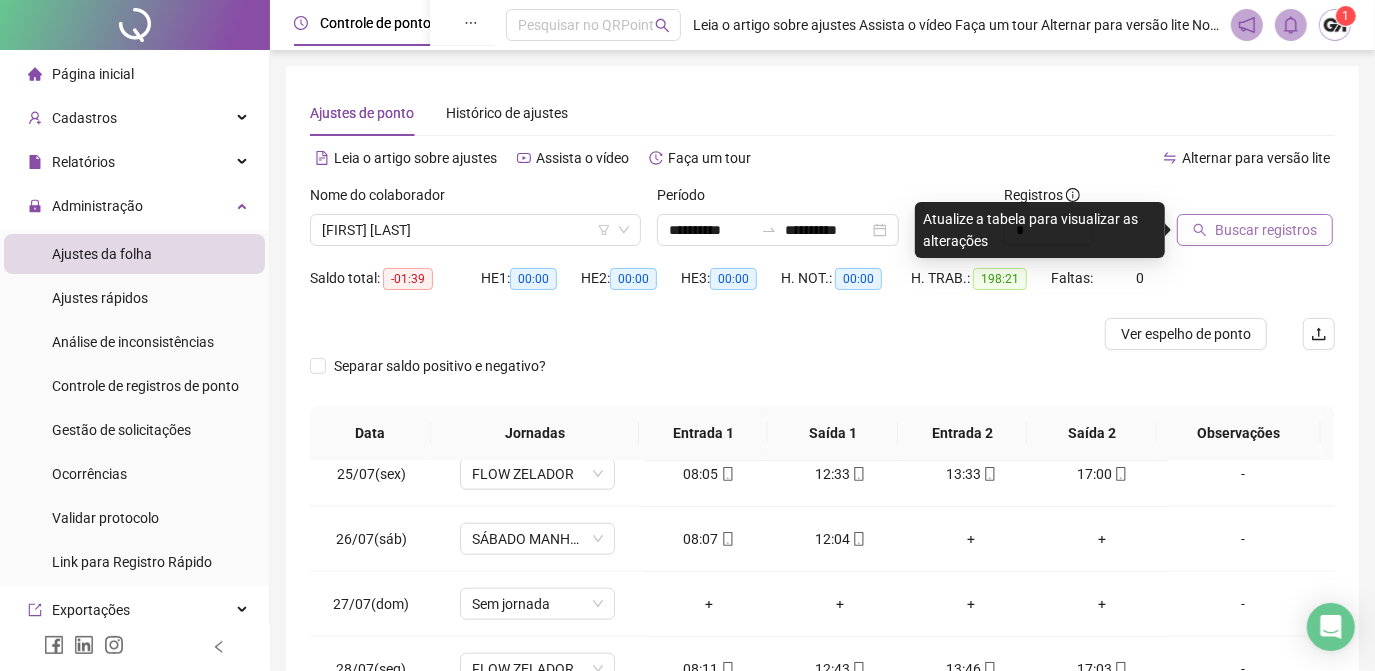 click on "Buscar registros" at bounding box center (1266, 230) 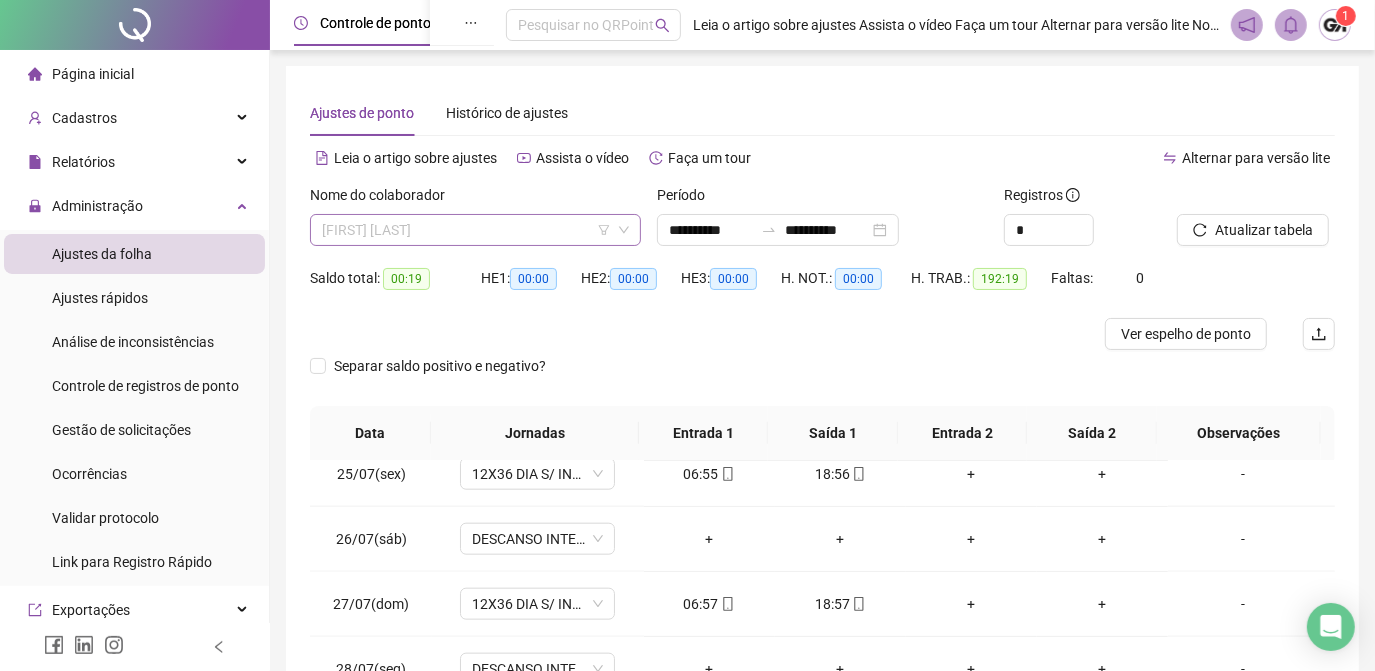 click on "[FIRST] [LAST]" at bounding box center [475, 230] 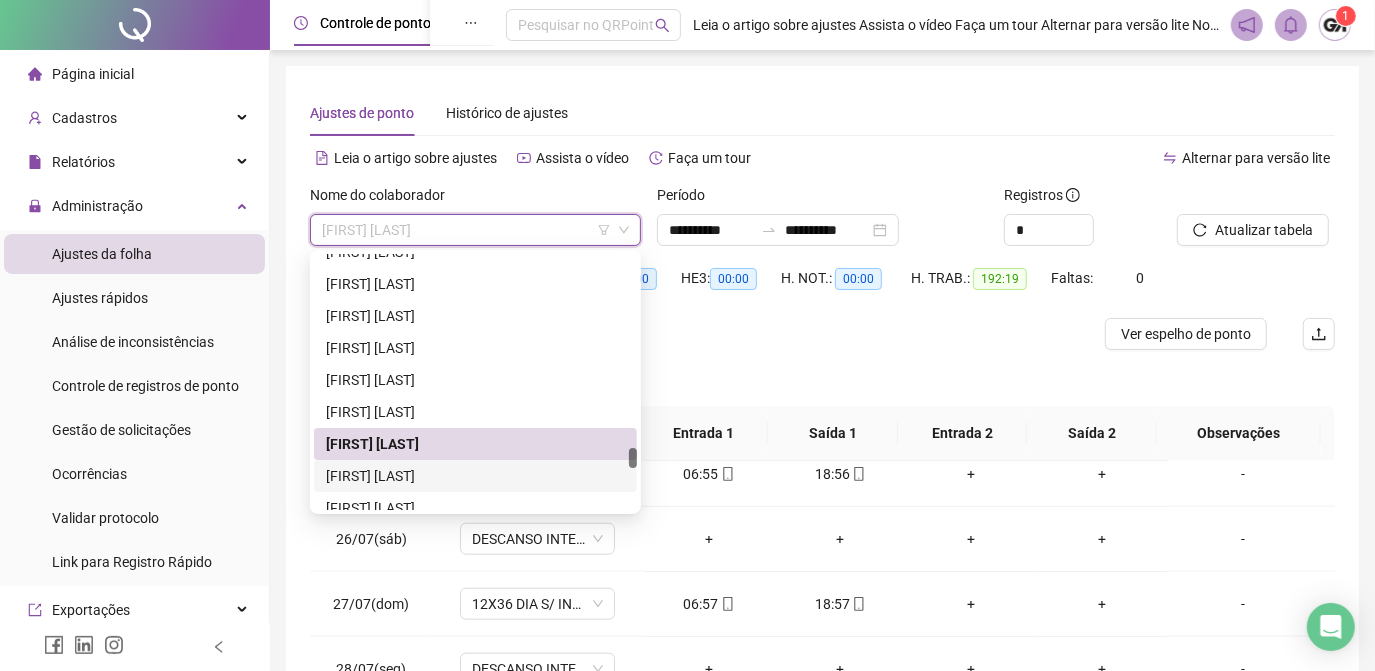 drag, startPoint x: 486, startPoint y: 483, endPoint x: 712, endPoint y: 369, distance: 253.12448 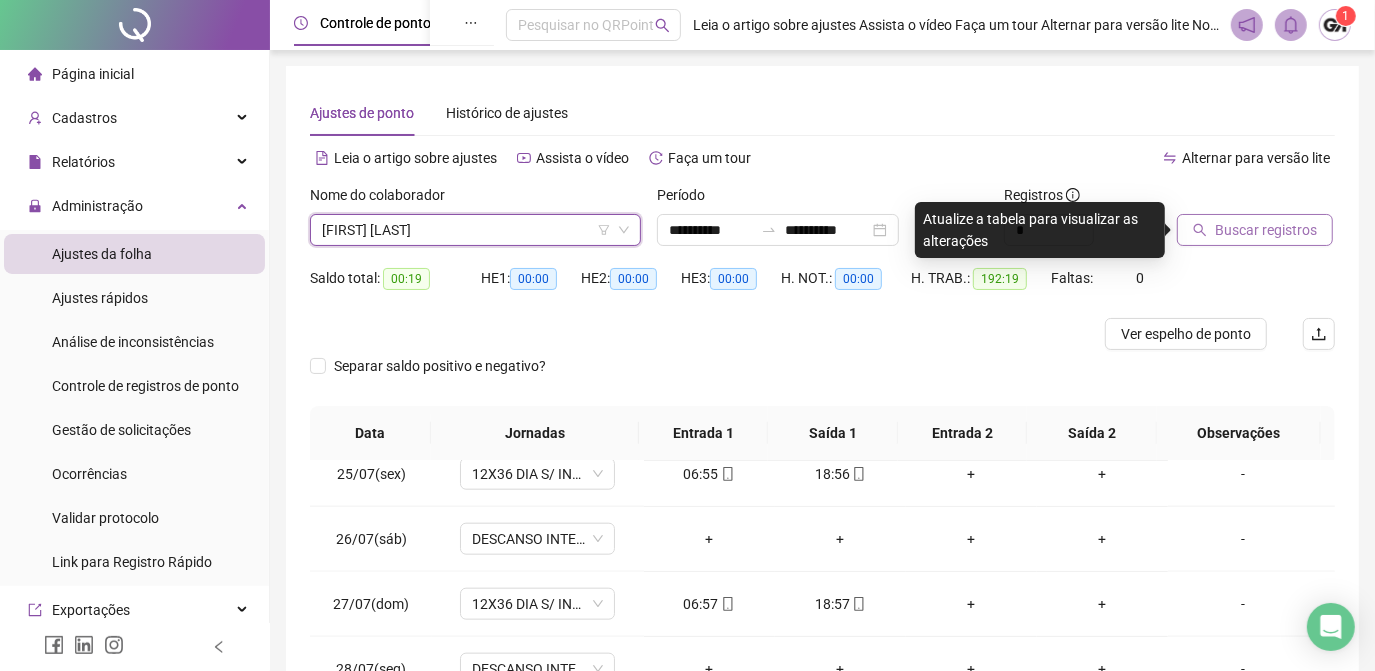 click on "Buscar registros" at bounding box center (1266, 230) 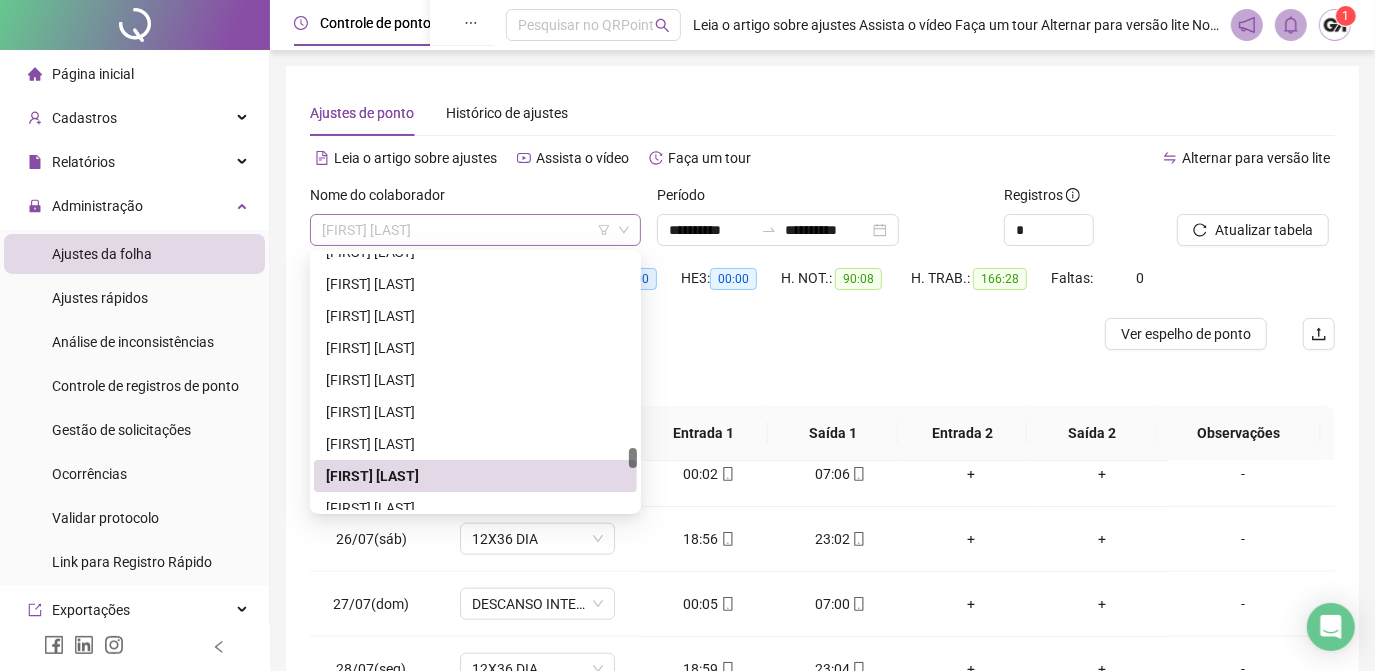click on "[FIRST] [LAST]" at bounding box center (475, 230) 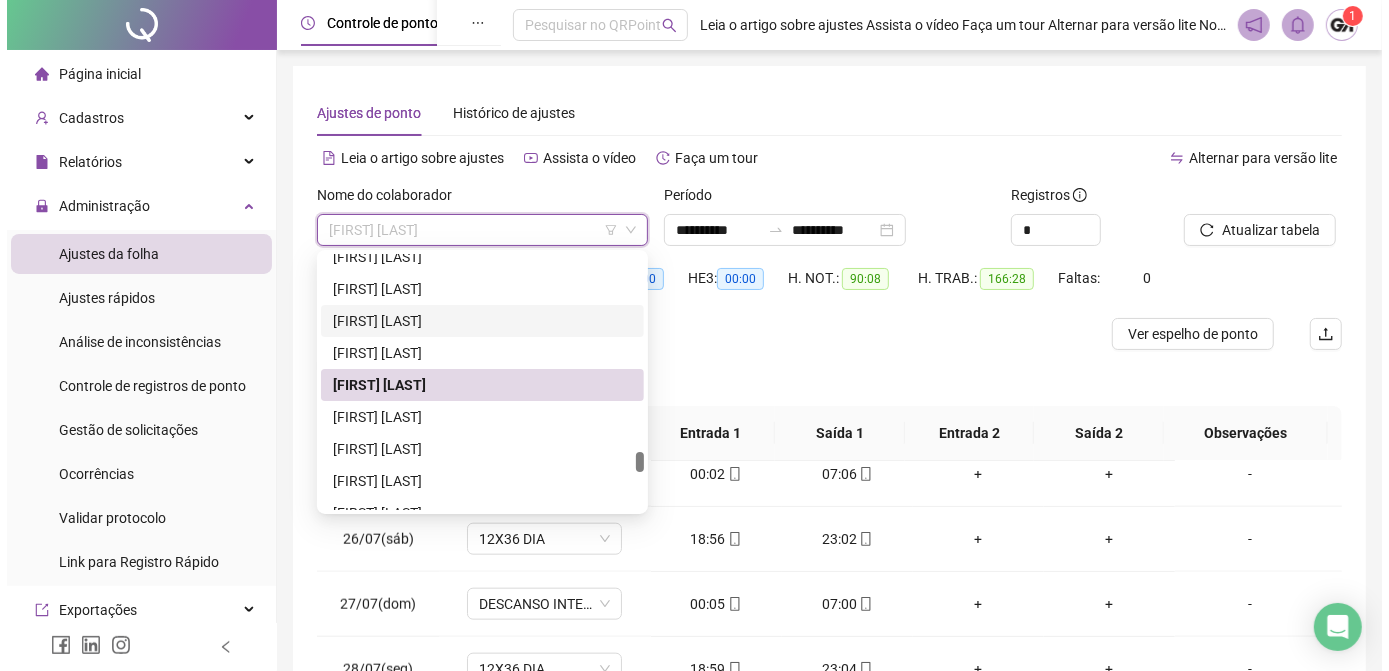 scroll, scrollTop: 3912, scrollLeft: 0, axis: vertical 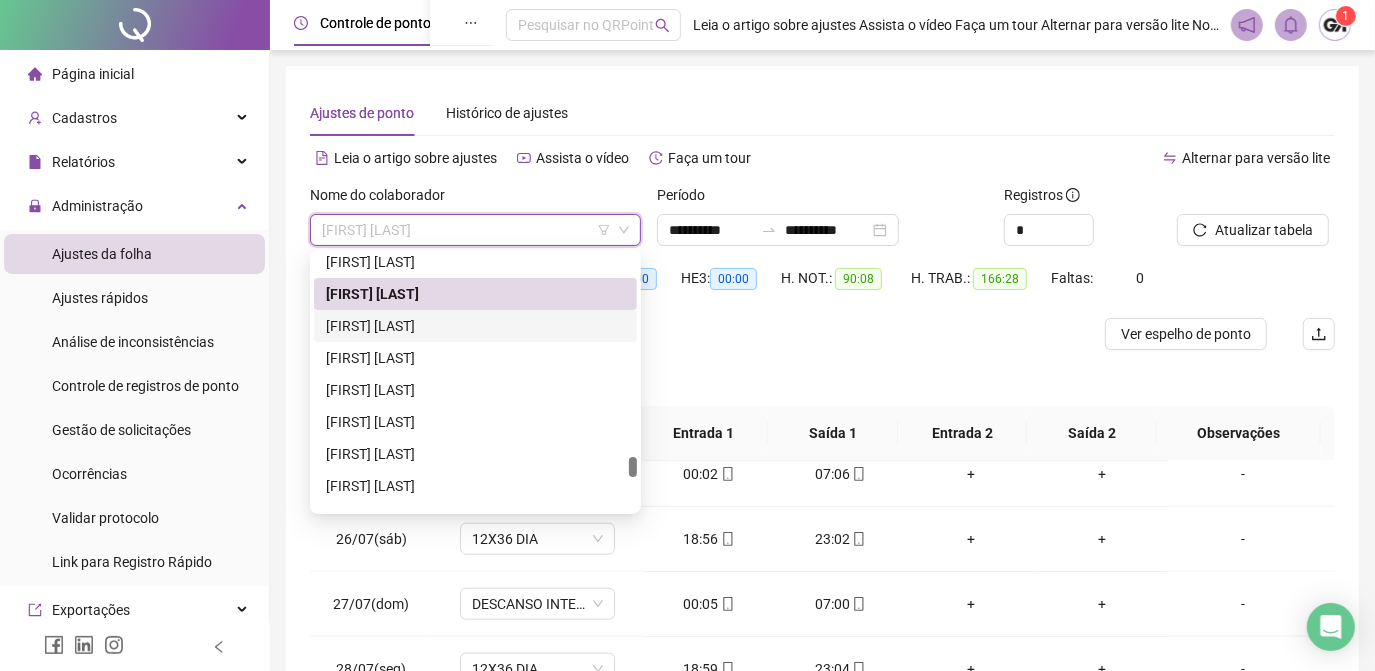 click on "[FIRST] [LAST]" at bounding box center (475, 326) 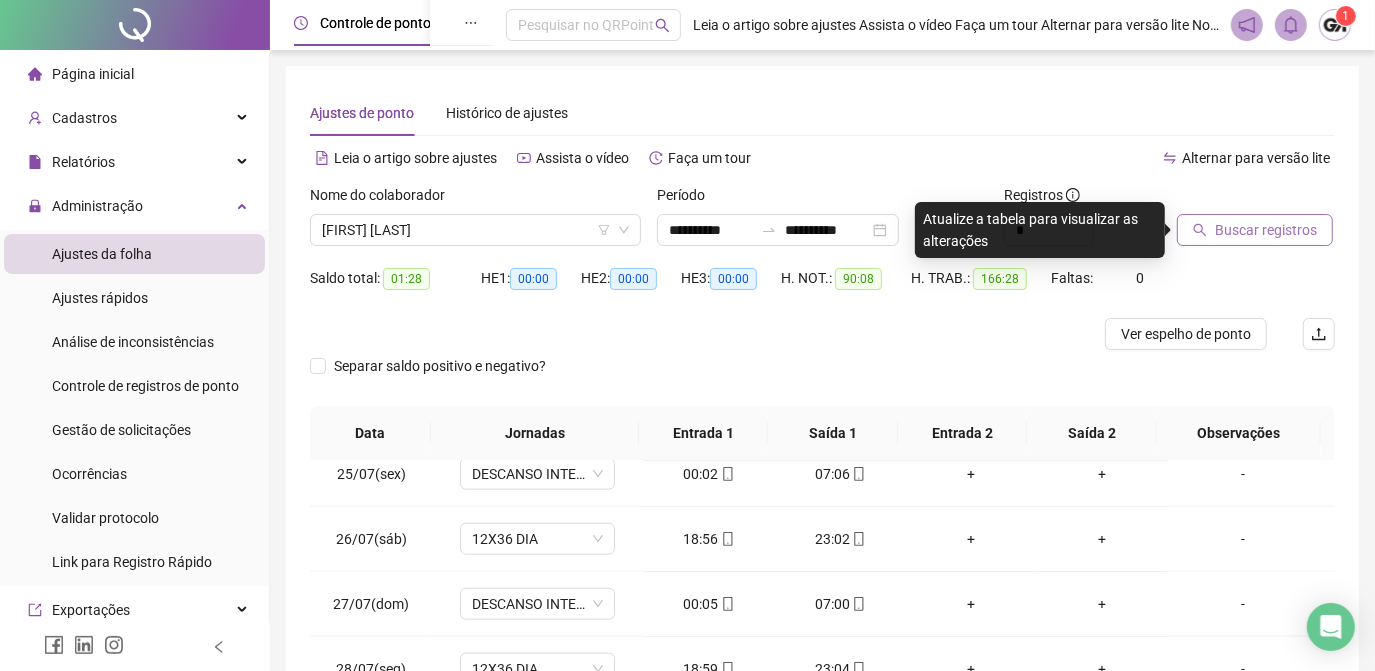 drag, startPoint x: 1238, startPoint y: 233, endPoint x: 1226, endPoint y: 232, distance: 12.0415945 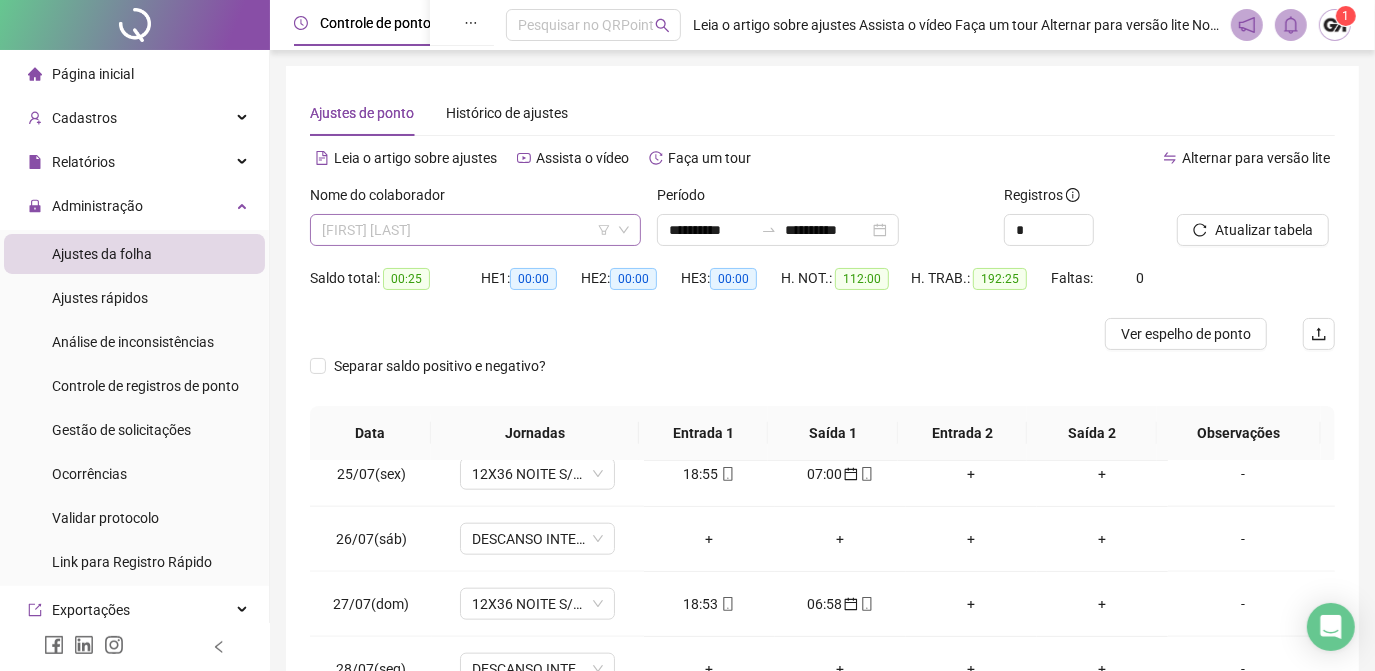 click on "[FIRST] [LAST]" at bounding box center (475, 230) 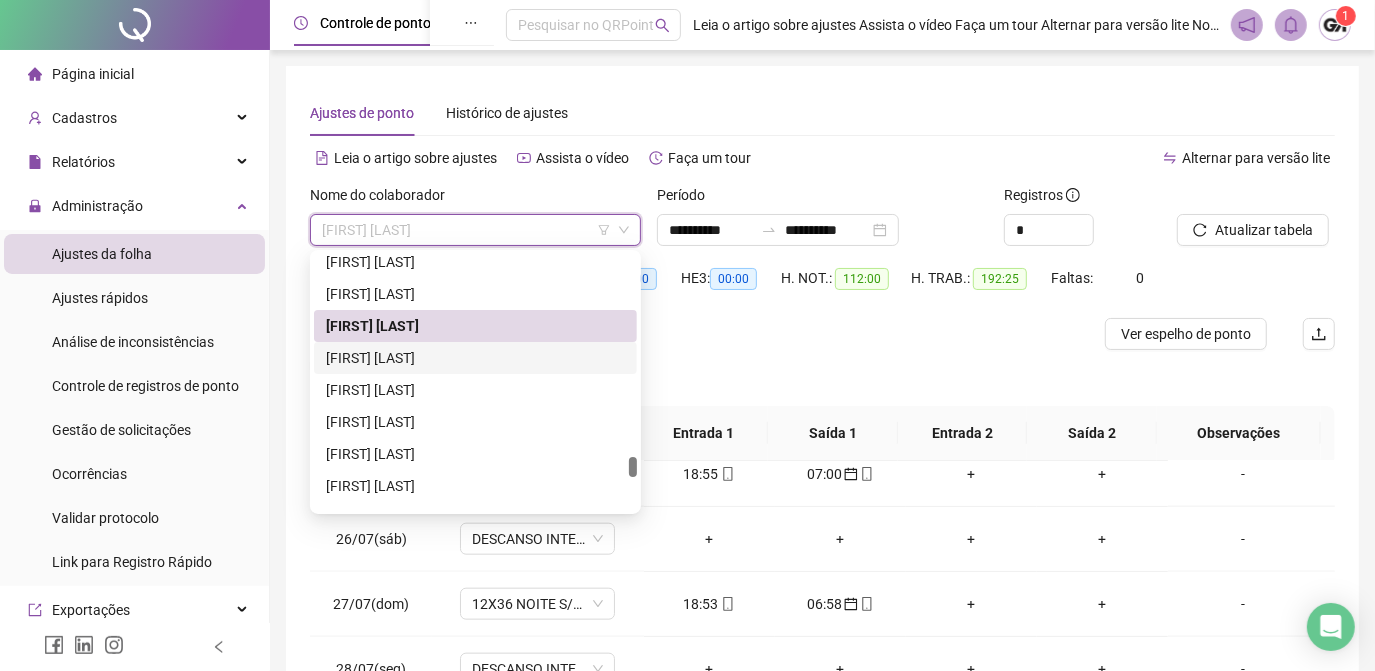 click on "[FIRST] [LAST]" at bounding box center [475, 358] 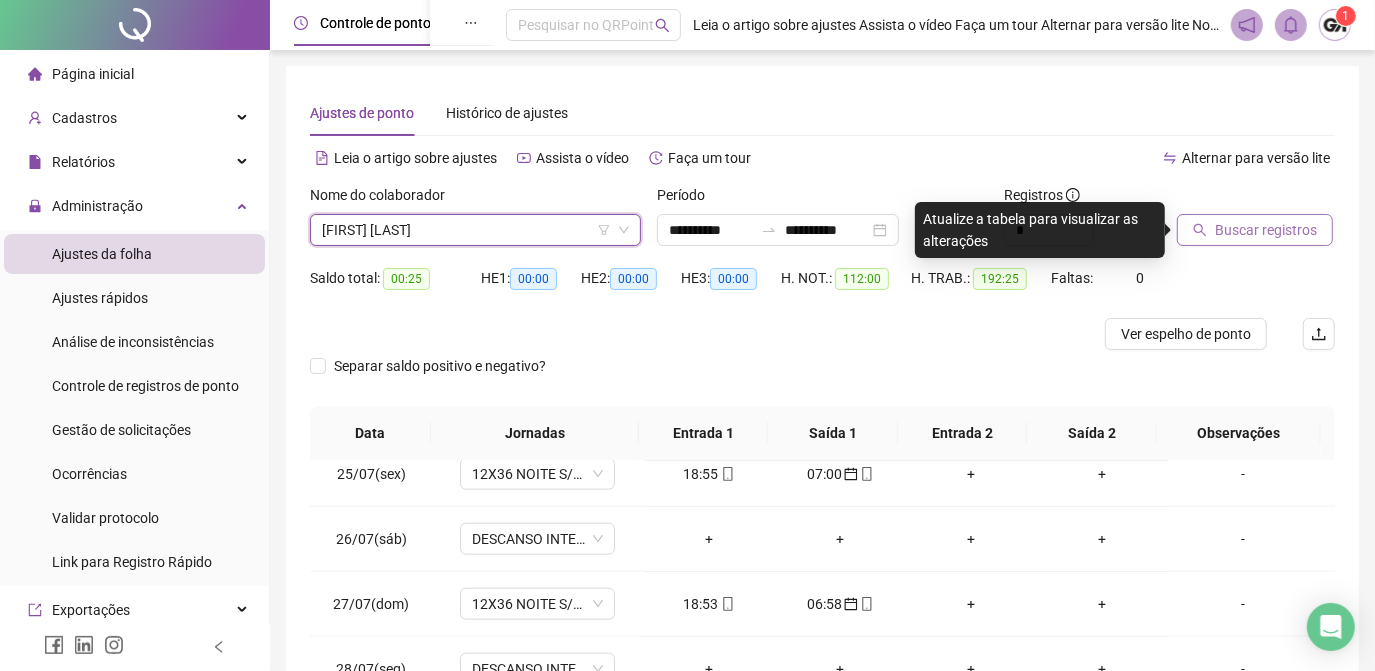 click on "Buscar registros" at bounding box center [1255, 230] 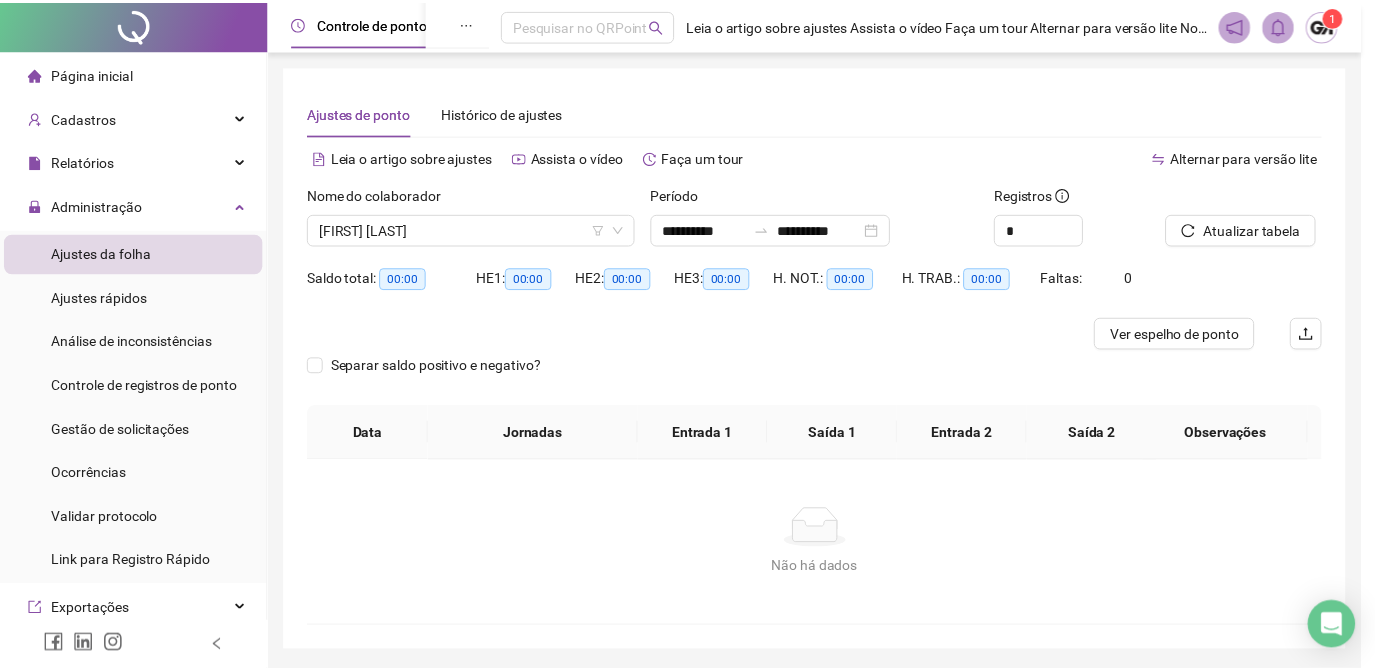 scroll, scrollTop: 0, scrollLeft: 0, axis: both 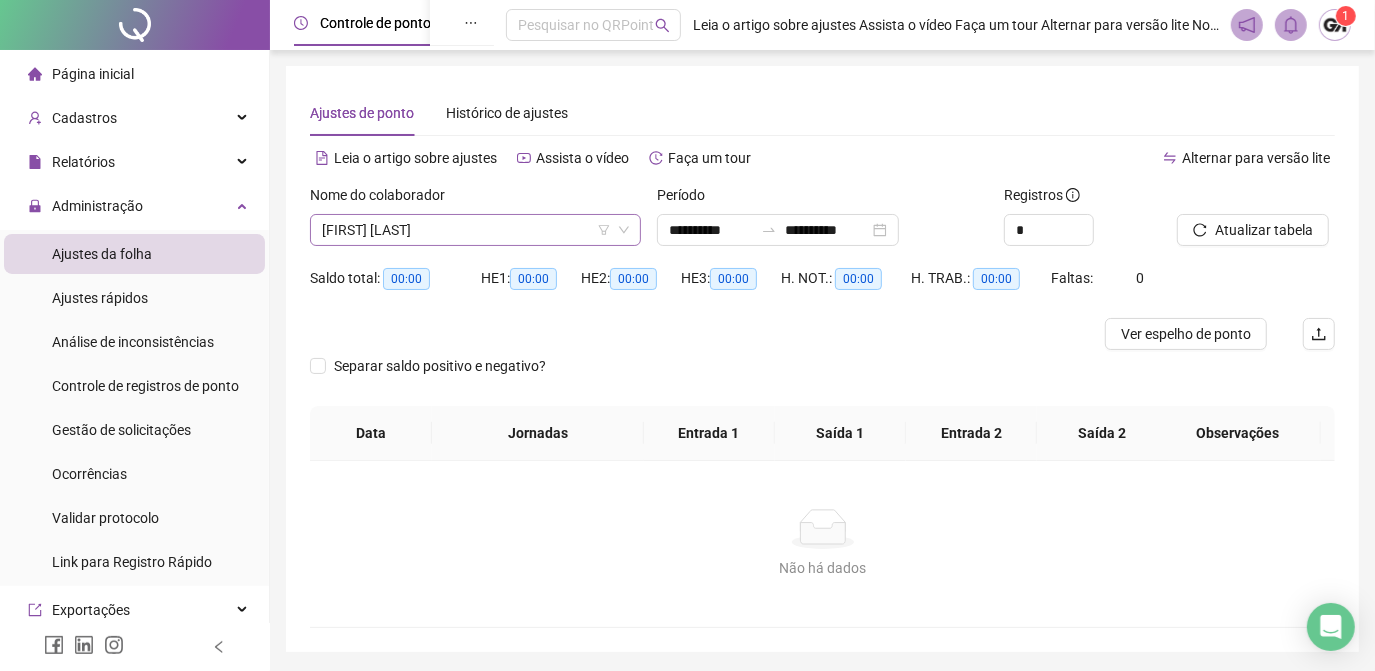 click on "[FIRST] [LAST]" at bounding box center [475, 230] 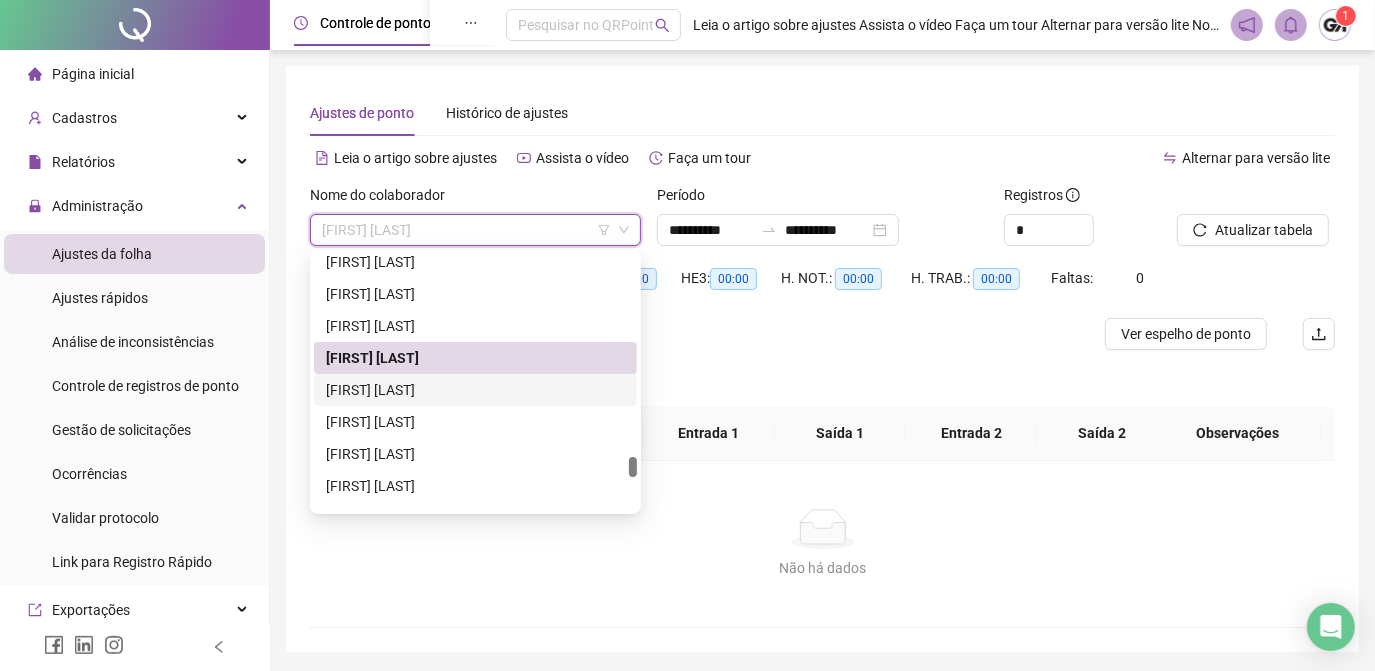 click on "[FIRST] [LAST]" at bounding box center (475, 390) 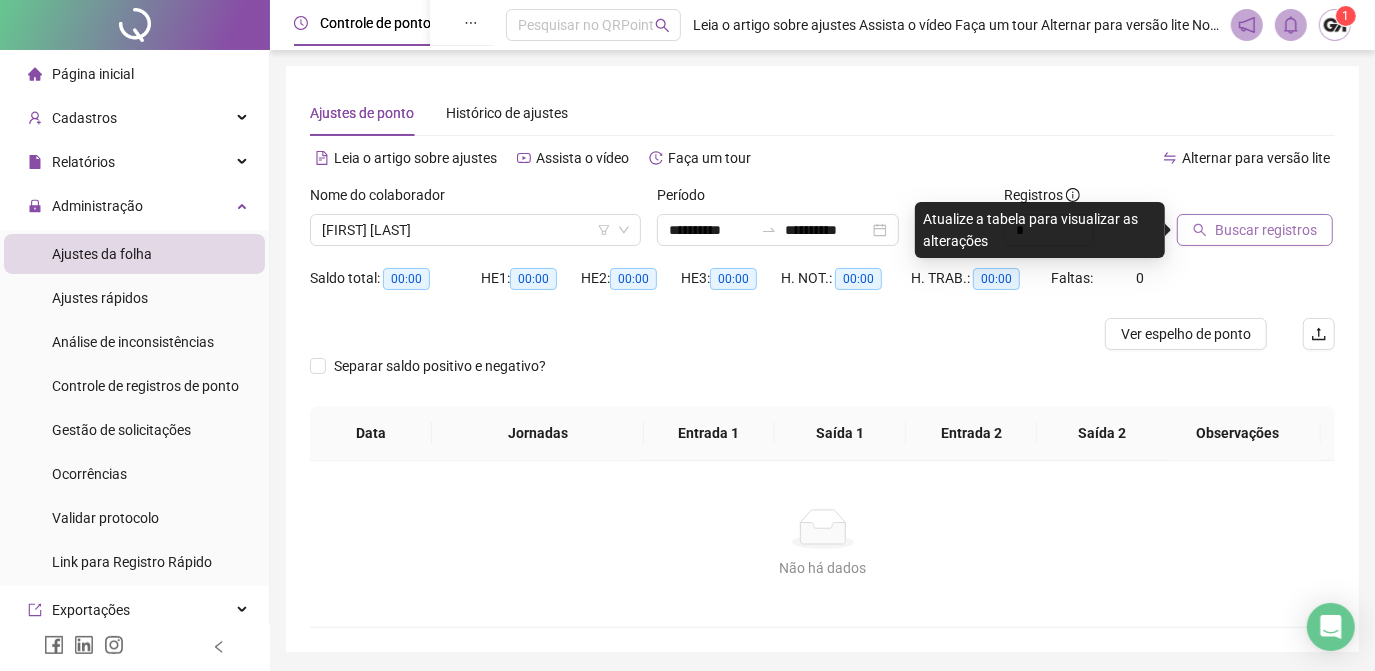 click on "Buscar registros" at bounding box center (1266, 230) 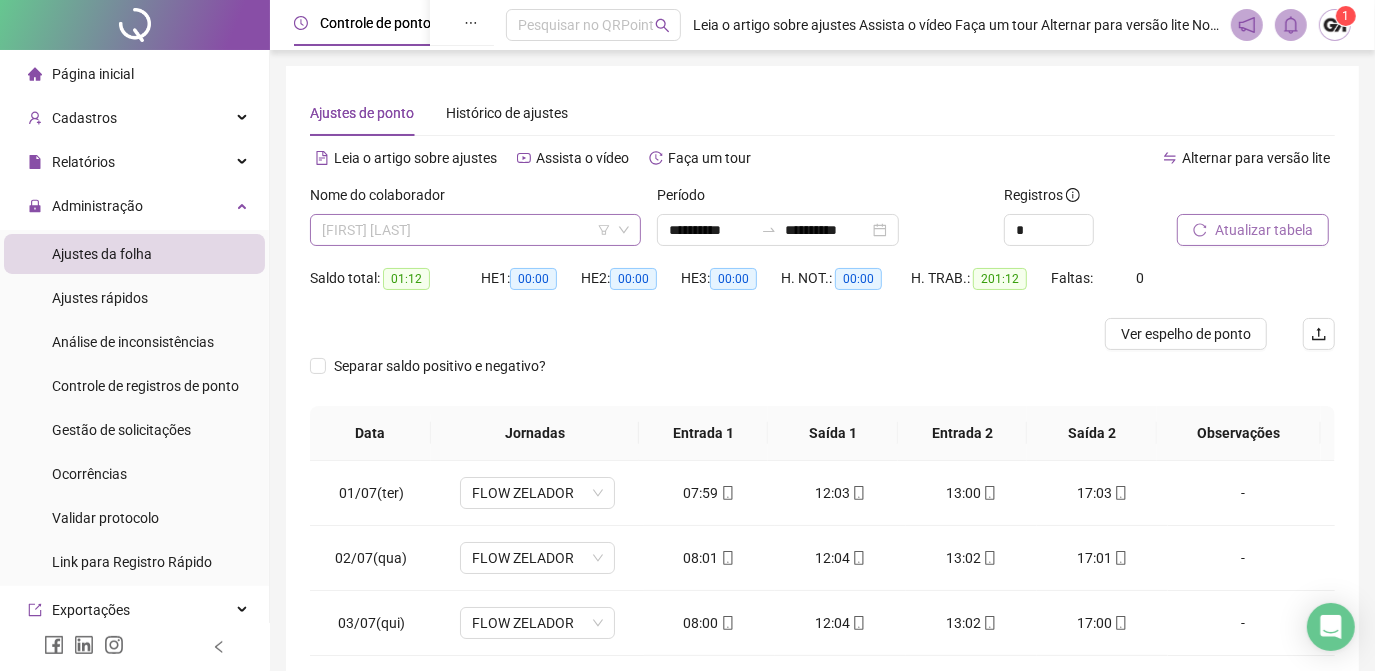 click on "[FIRST] [LAST]" at bounding box center (475, 230) 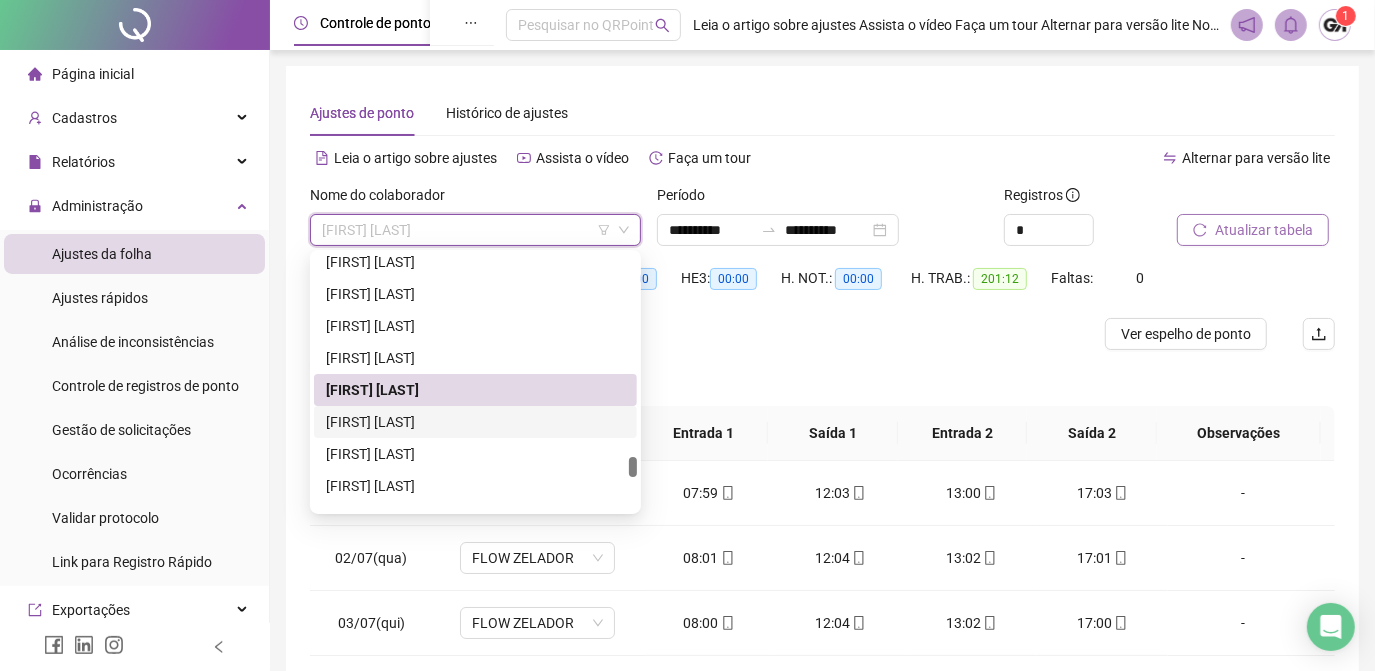 click on "[FIRST] [LAST]" at bounding box center (475, 422) 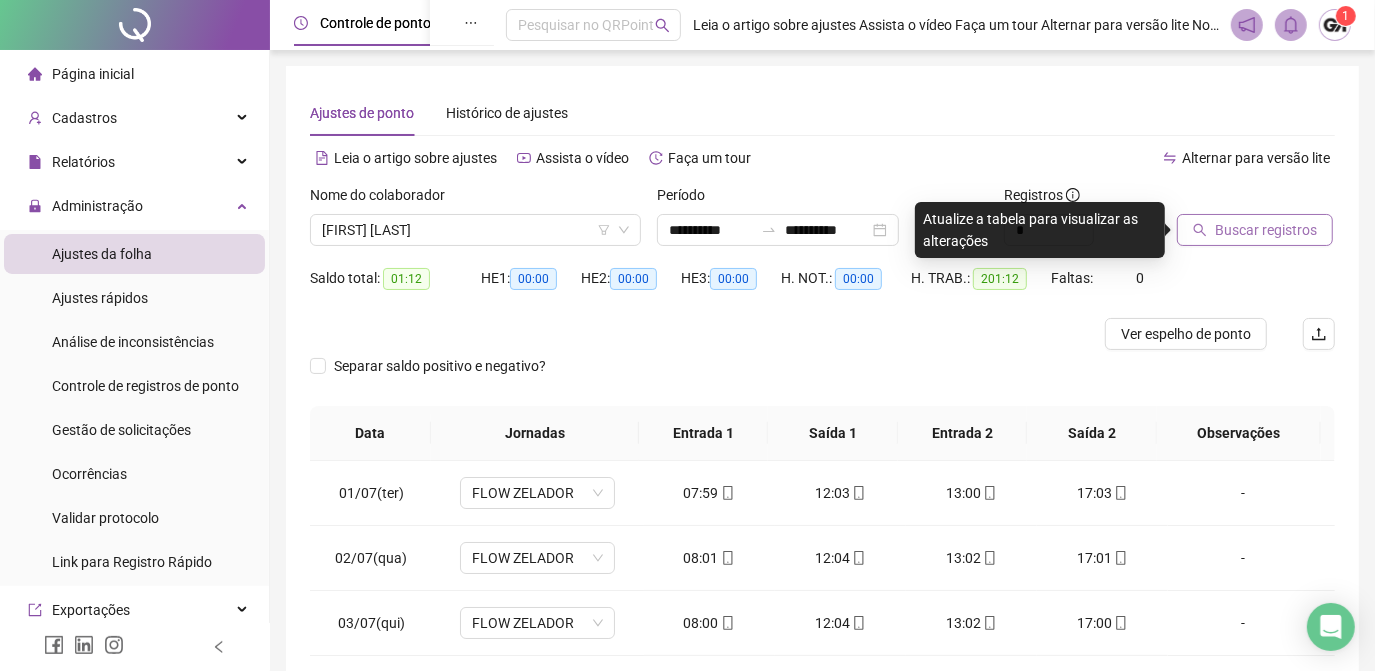 click on "Buscar registros" at bounding box center (1266, 230) 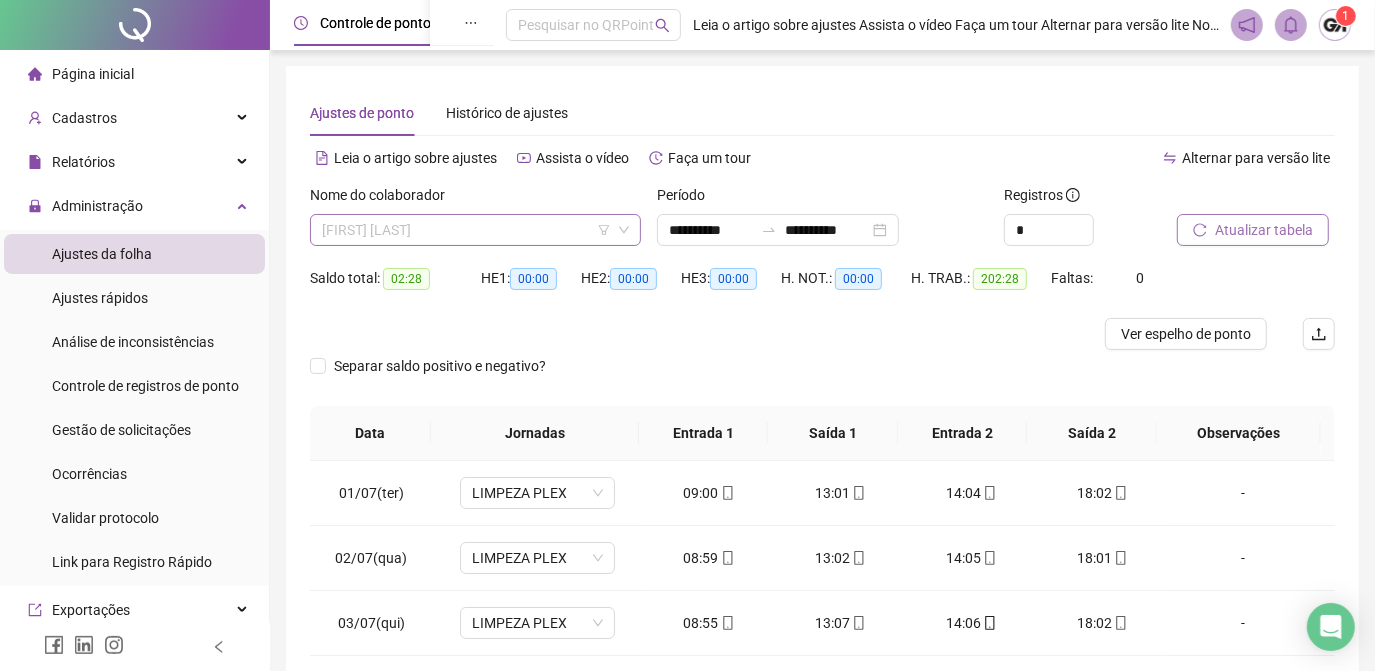 click on "[FIRST] [LAST]" at bounding box center (475, 230) 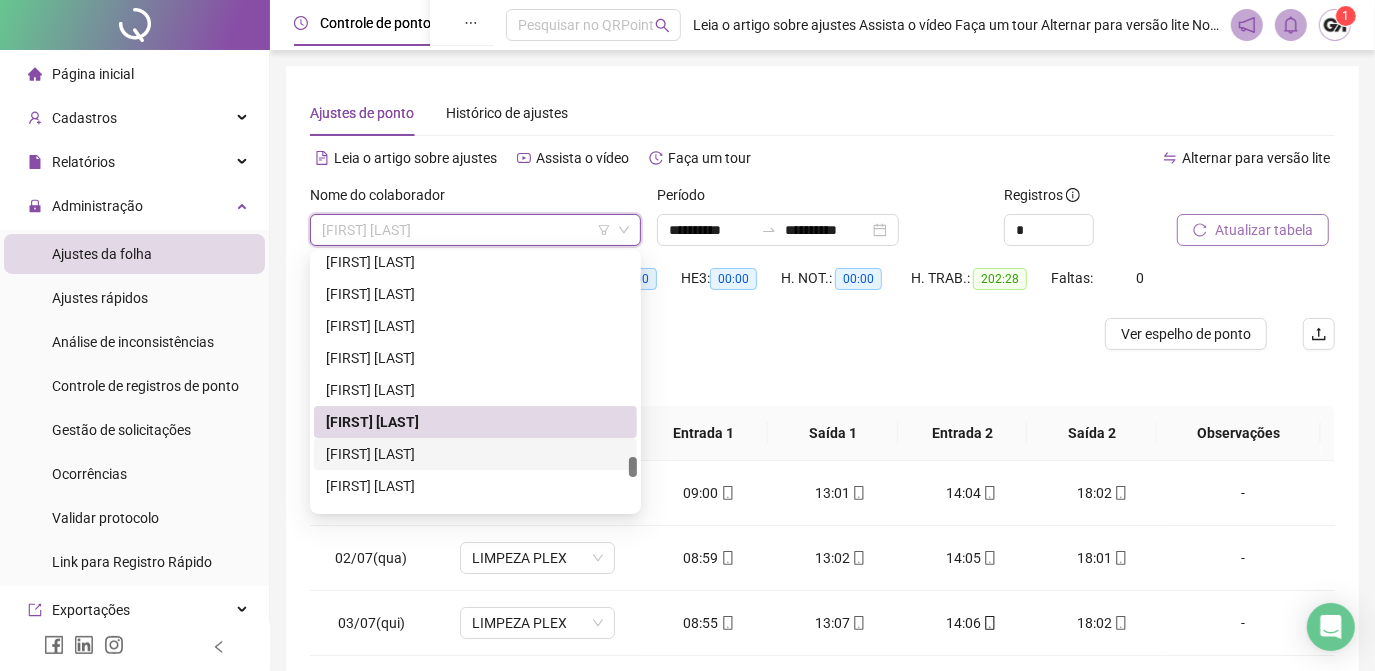 click on "[FIRST] [LAST]" at bounding box center (475, 454) 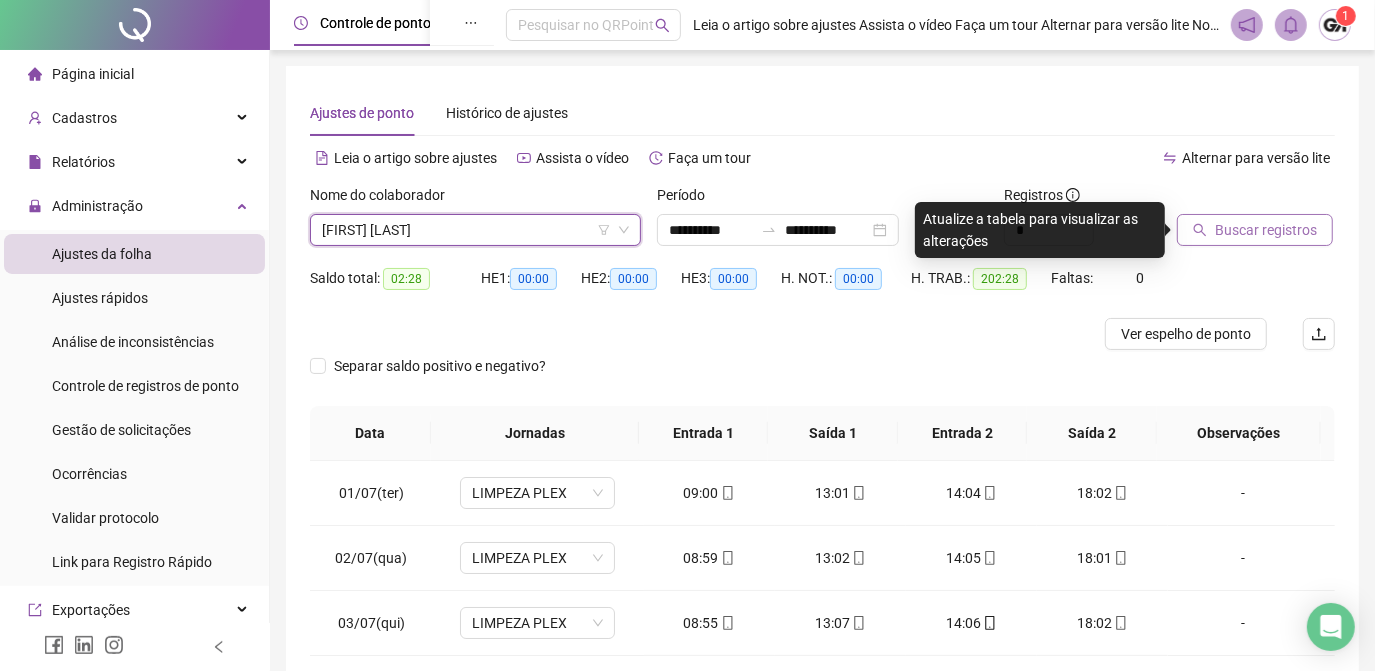 click on "Buscar registros" at bounding box center [1266, 230] 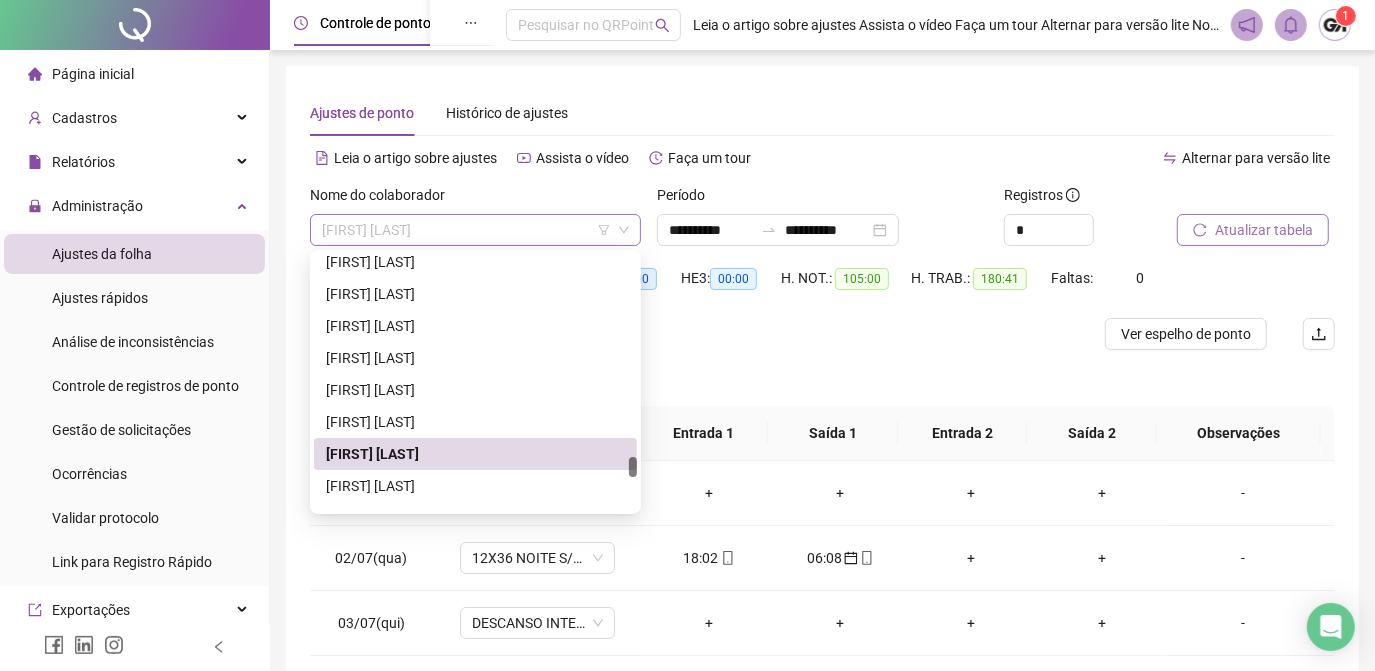 click on "[FIRST] [LAST]" at bounding box center [475, 230] 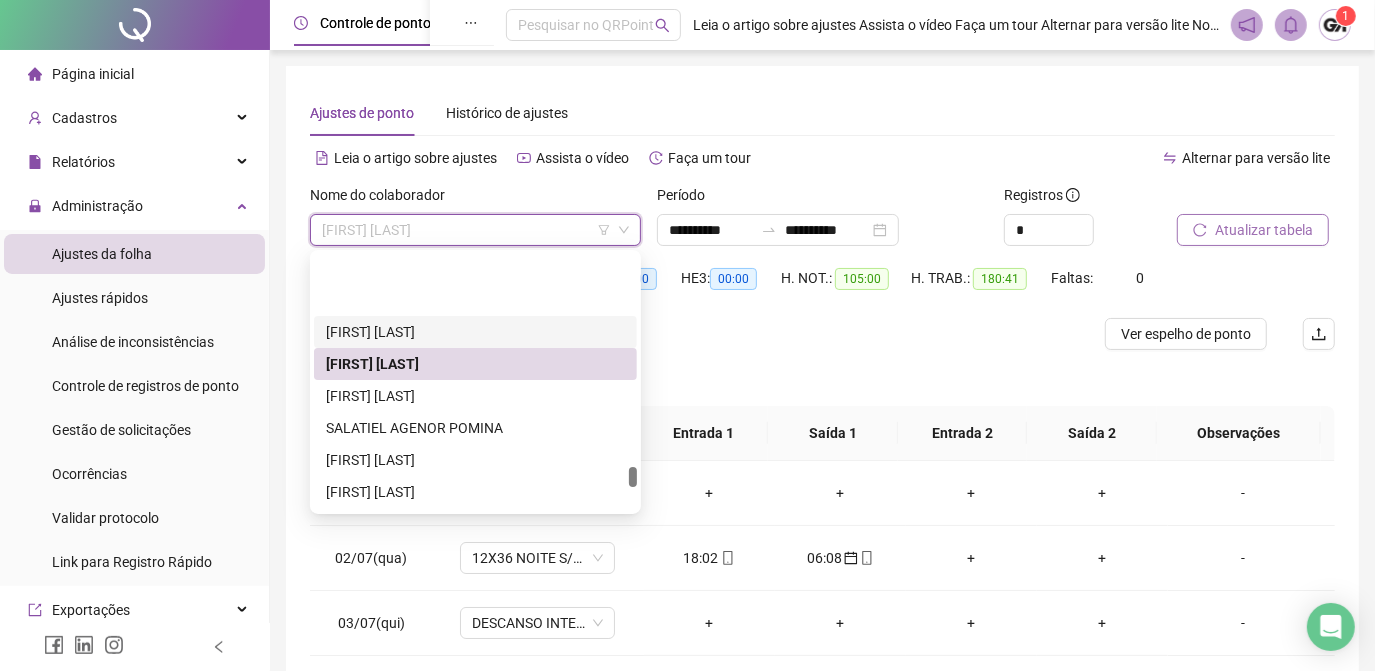 scroll, scrollTop: 4093, scrollLeft: 0, axis: vertical 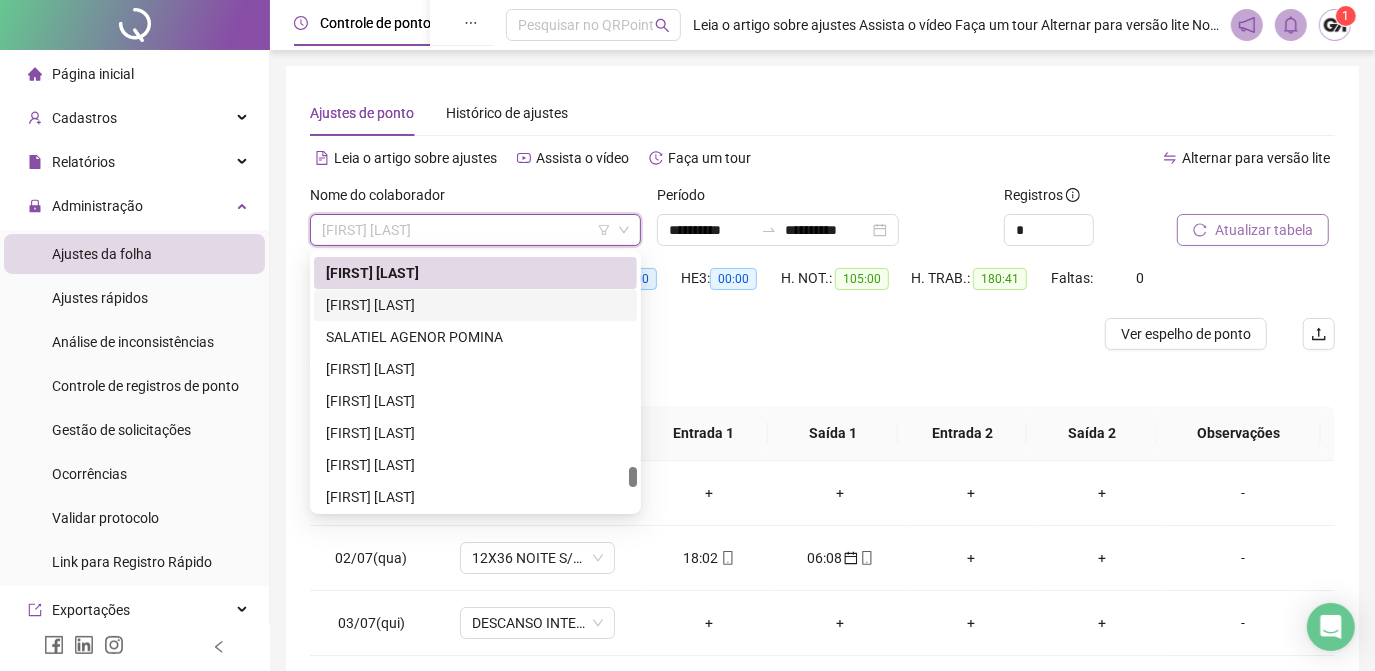 drag, startPoint x: 490, startPoint y: 305, endPoint x: 552, endPoint y: 291, distance: 63.560993 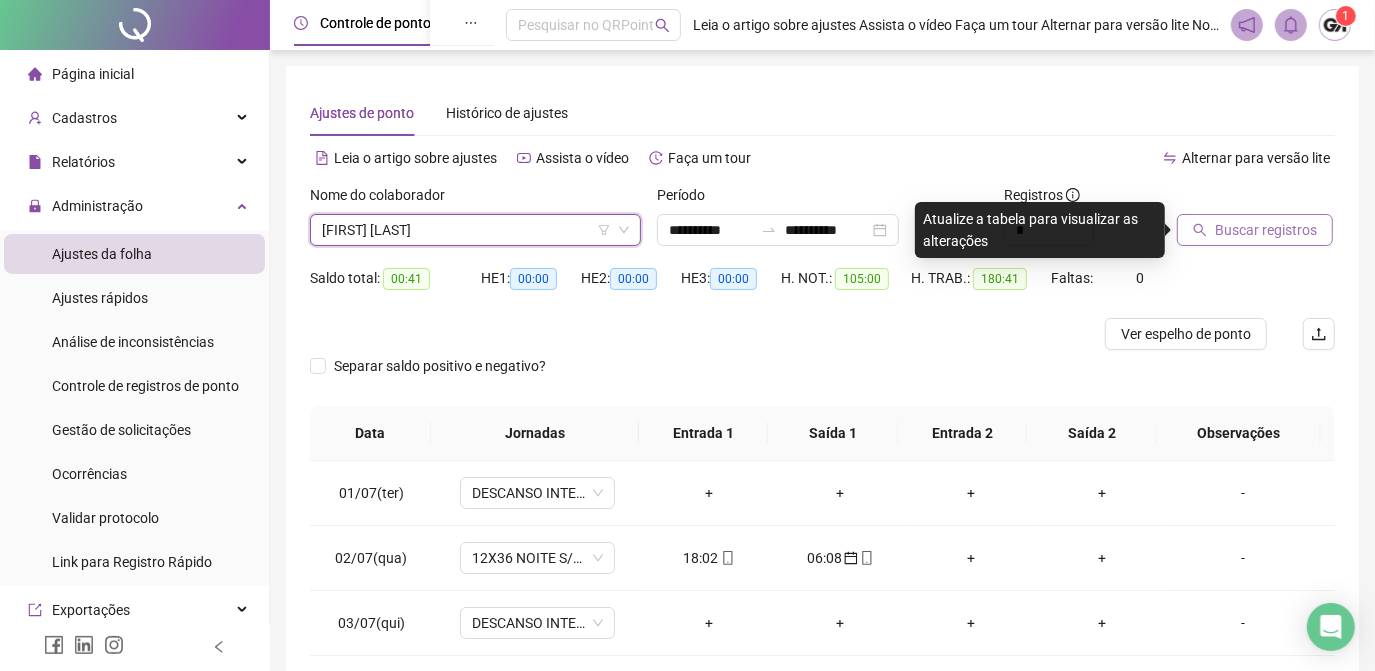 click on "Buscar registros" at bounding box center (1266, 230) 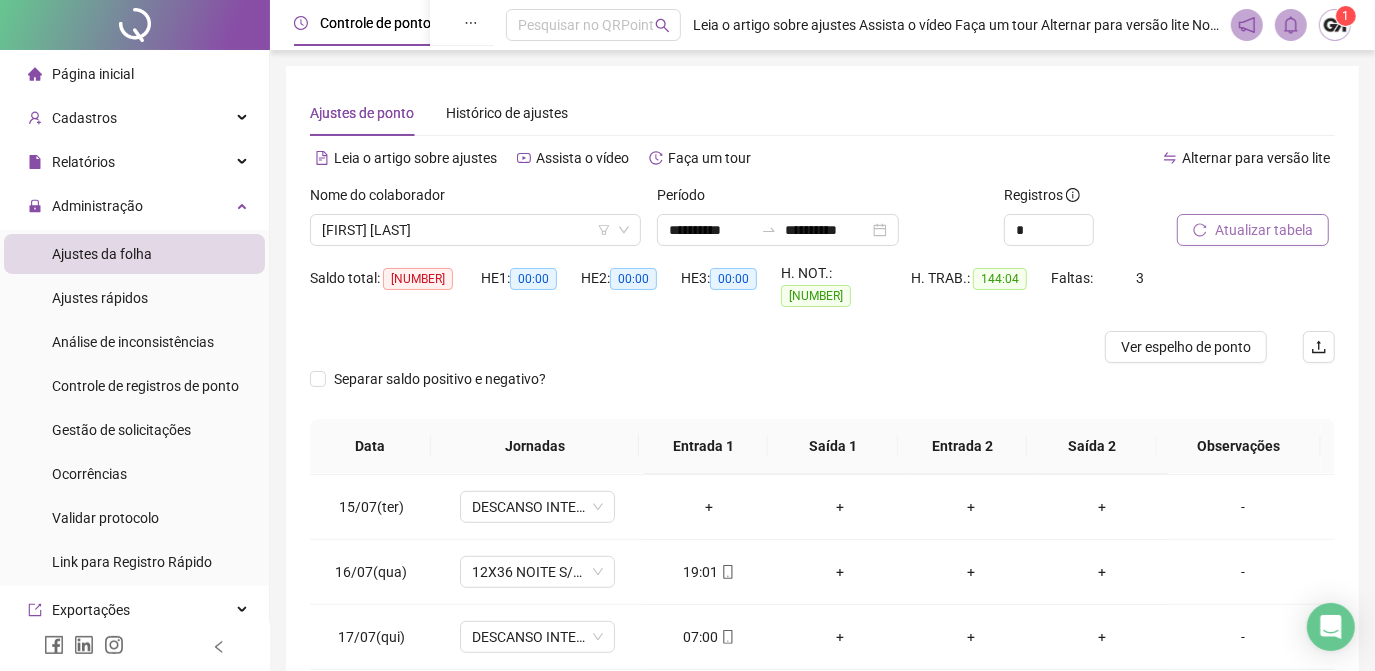 scroll, scrollTop: 1000, scrollLeft: 0, axis: vertical 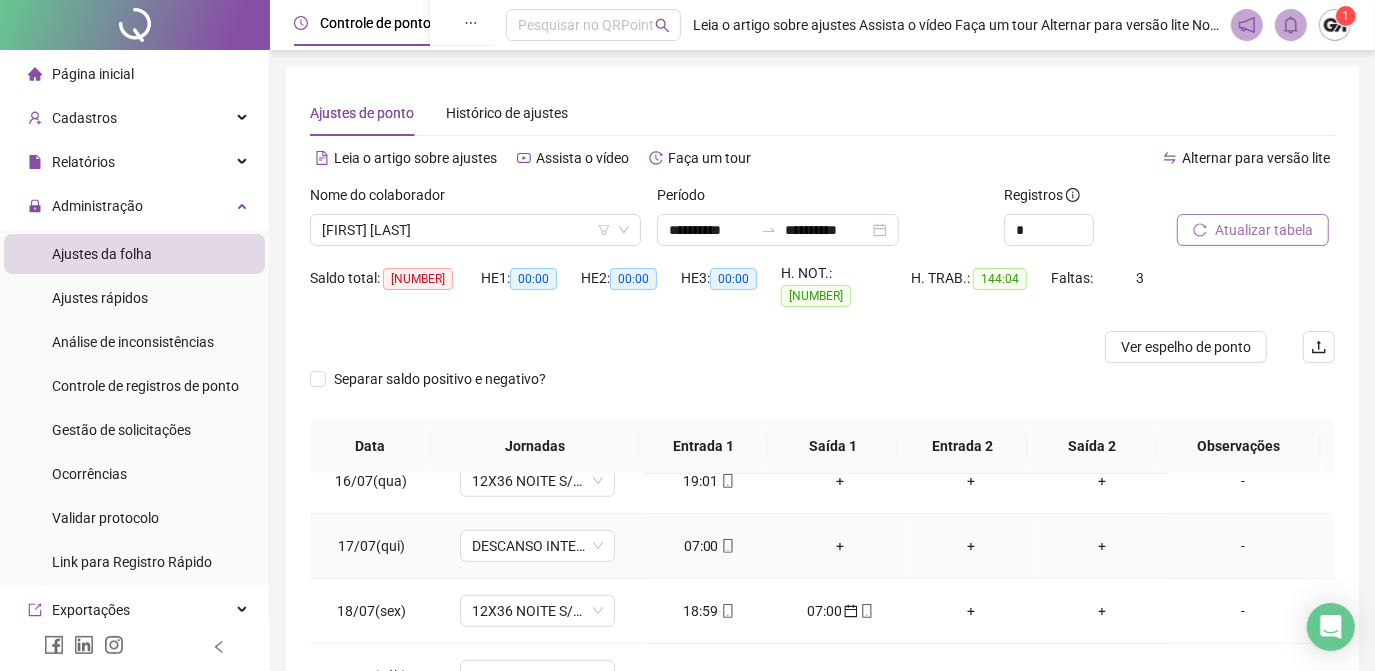 click on "07:00" at bounding box center [709, 546] 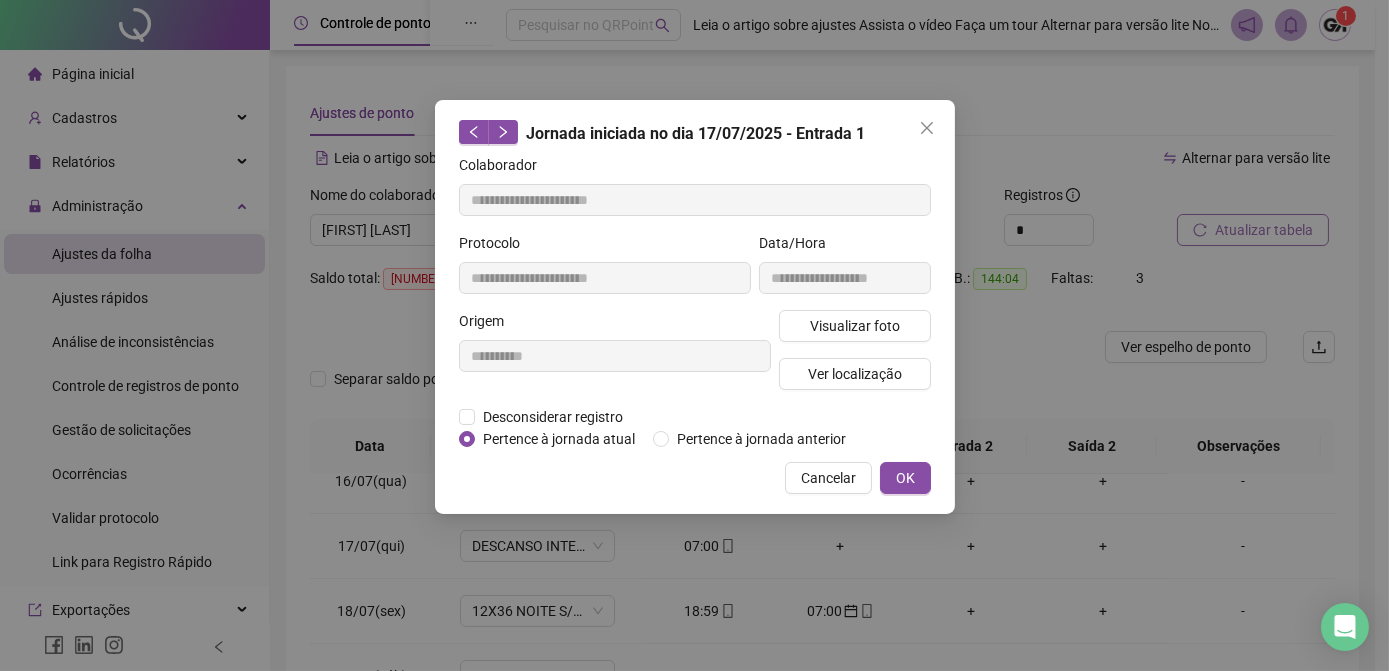 type on "**********" 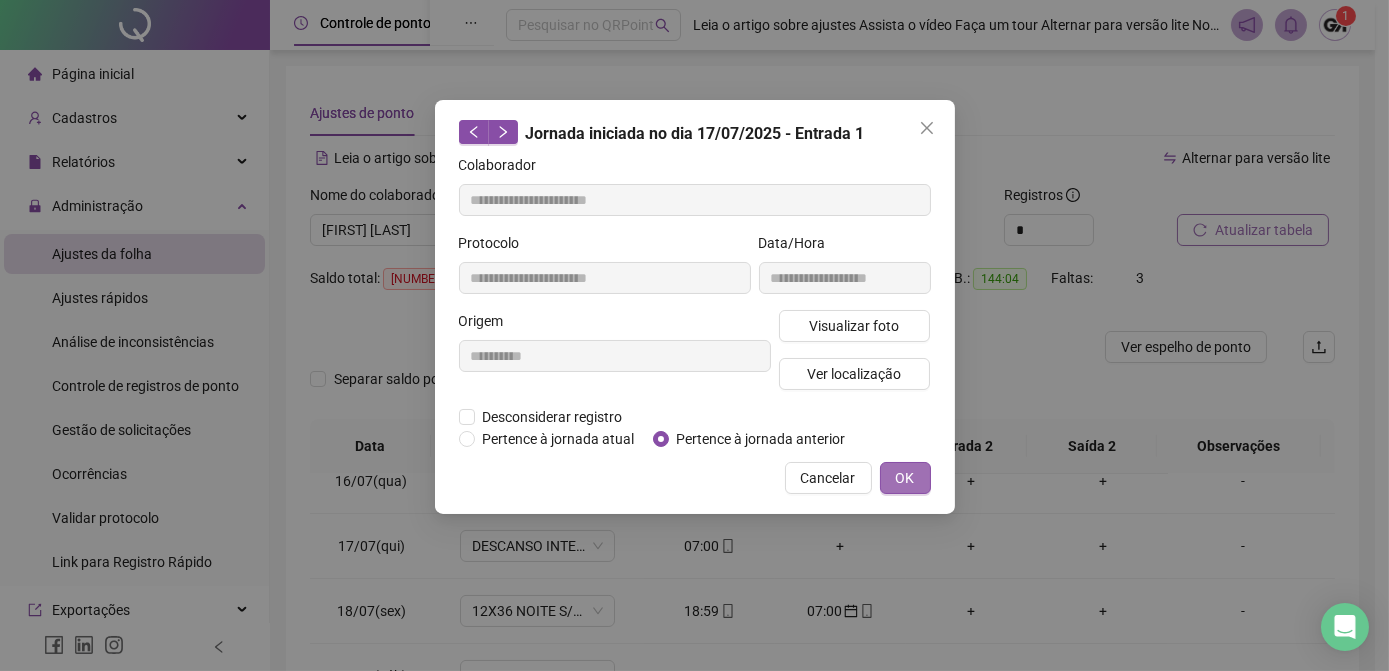 click on "OK" at bounding box center (905, 478) 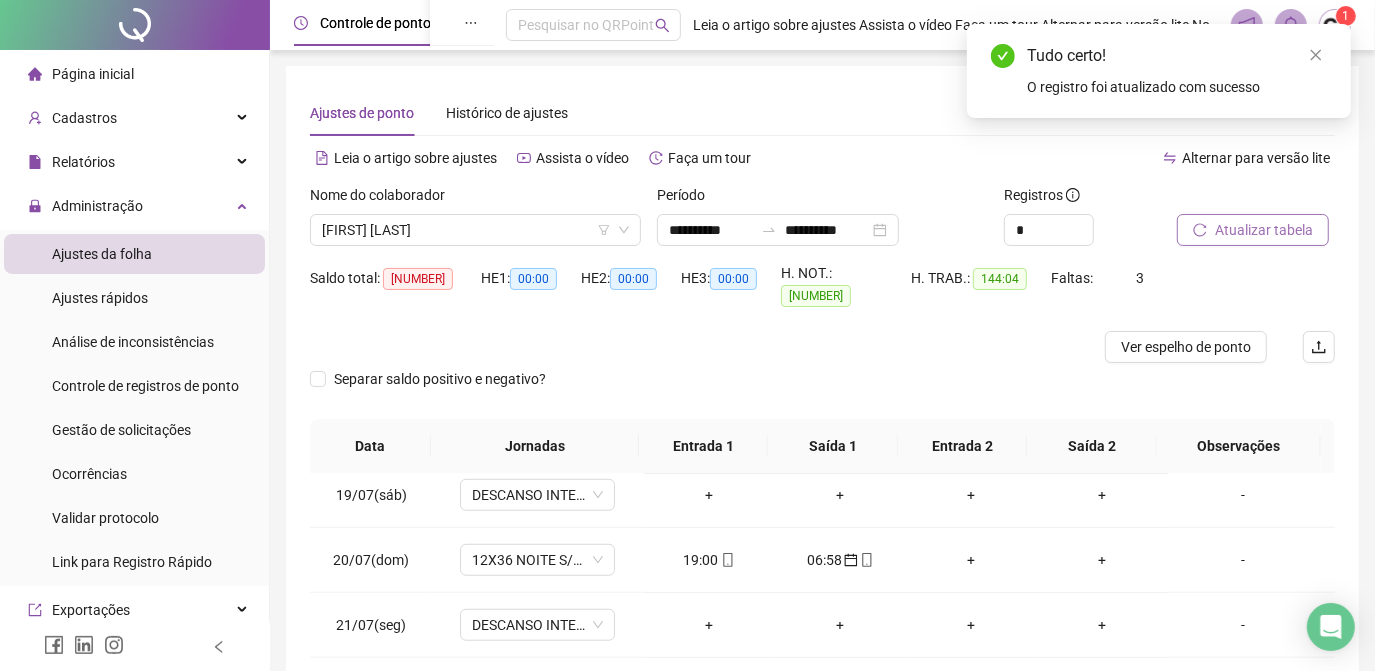 scroll, scrollTop: 1272, scrollLeft: 0, axis: vertical 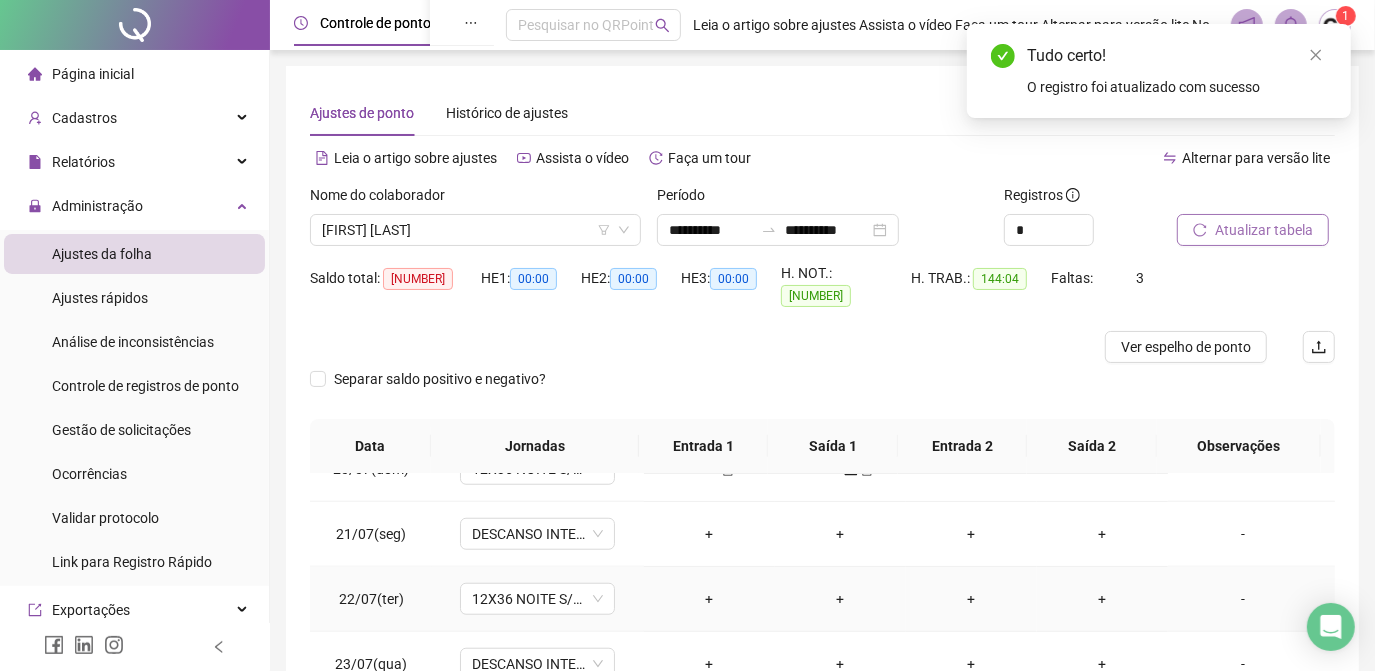 click on "-" at bounding box center (1243, 599) 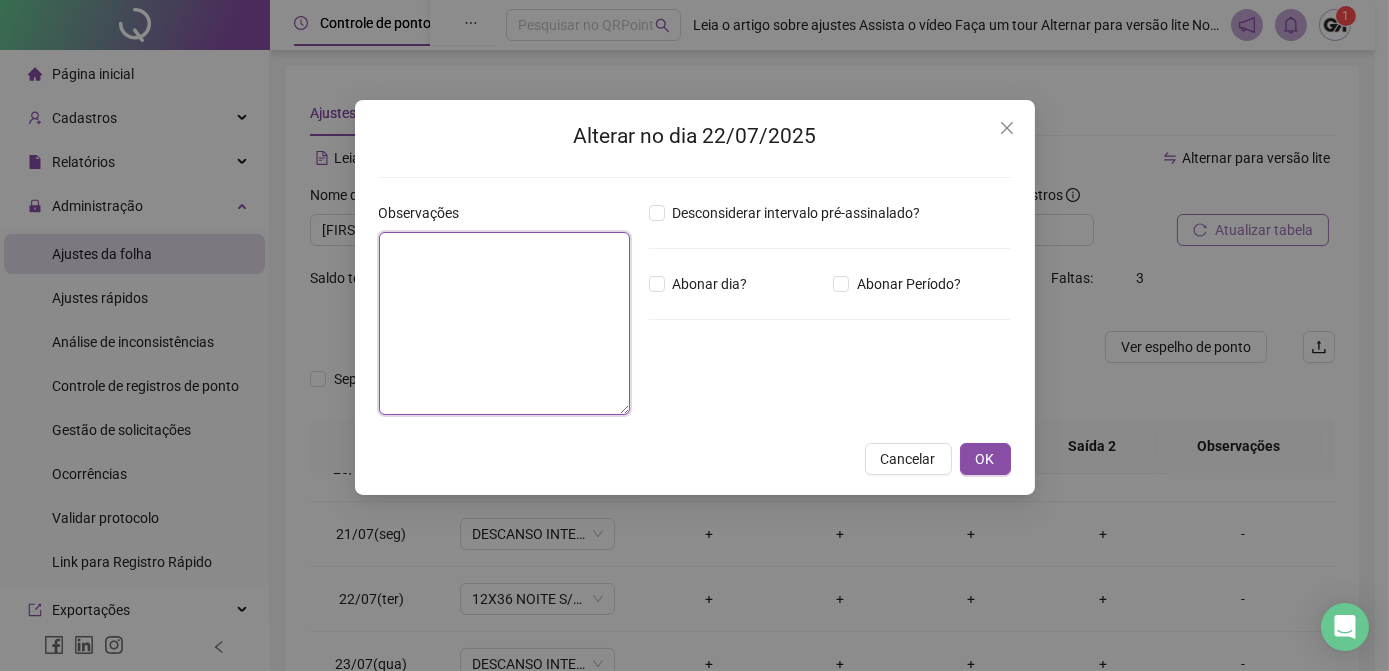 click at bounding box center [504, 323] 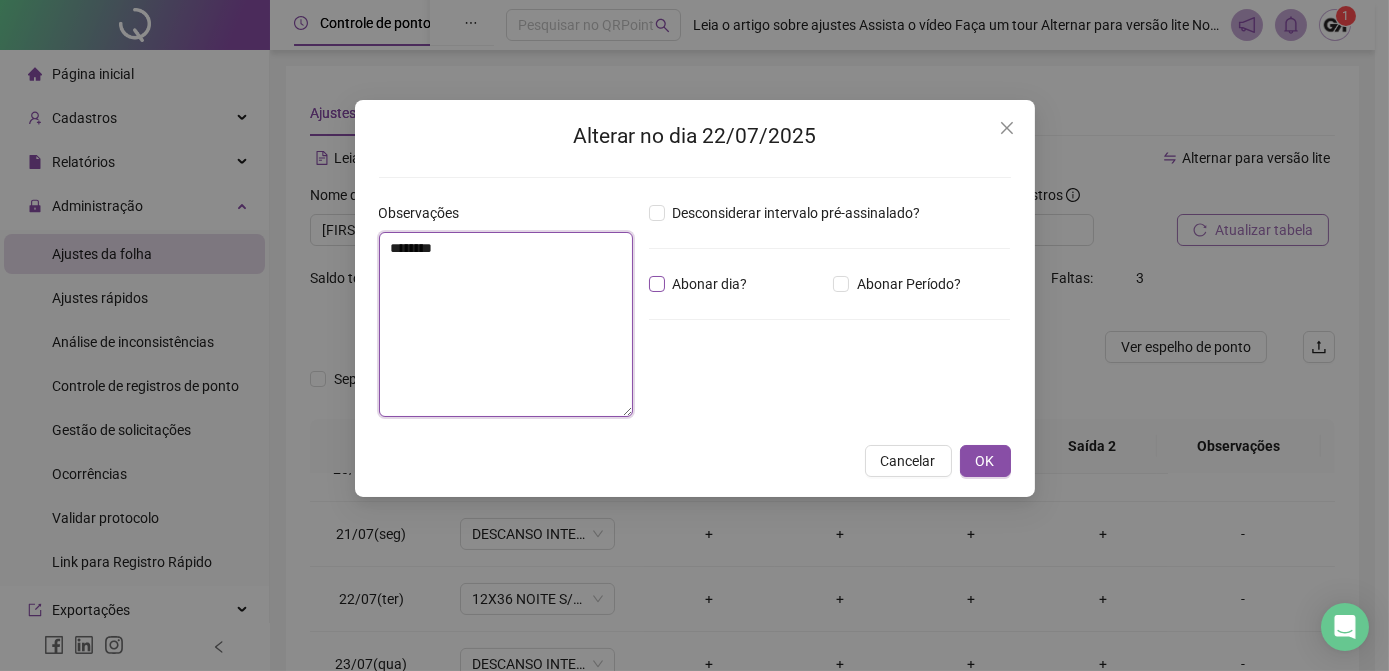 type on "********" 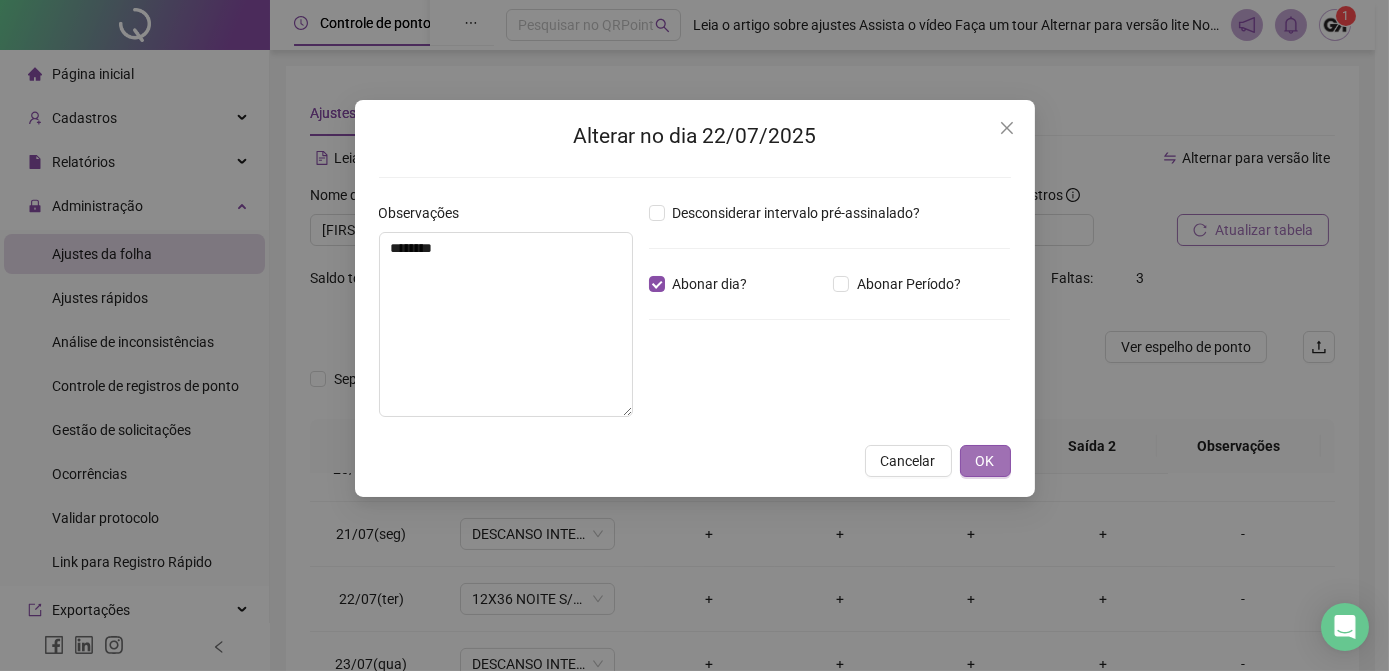 click on "OK" at bounding box center (985, 461) 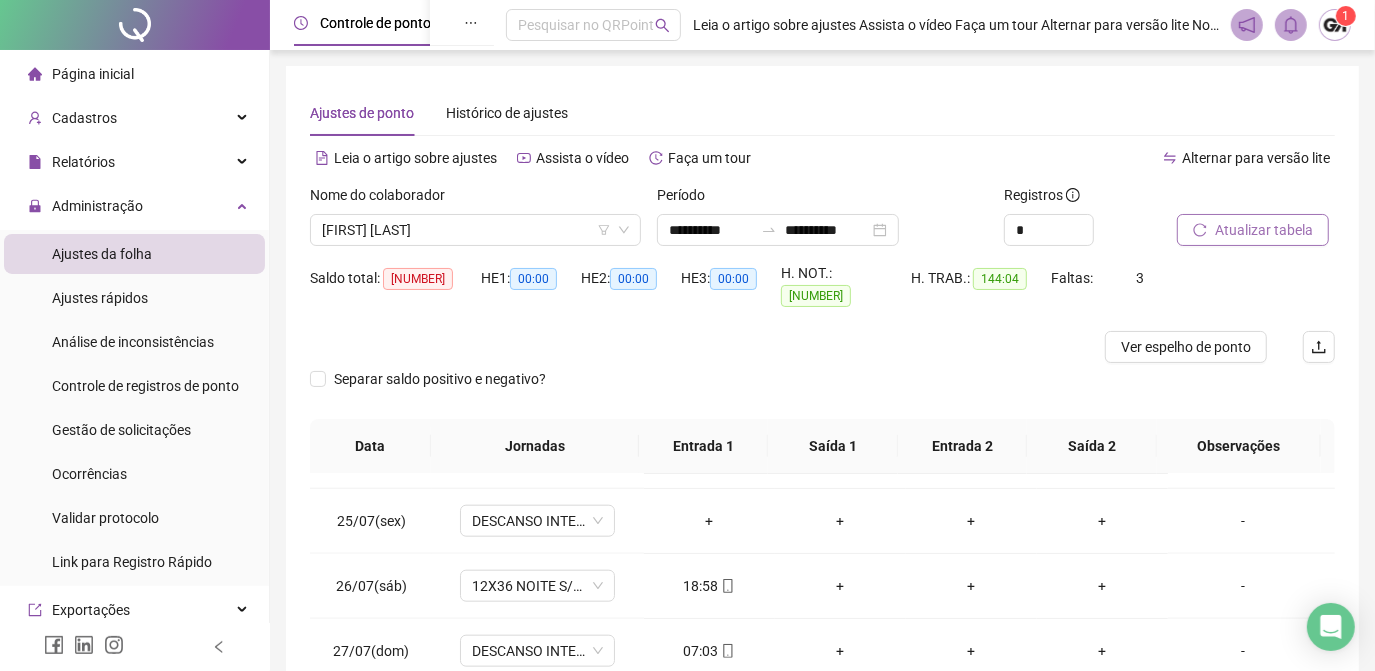 scroll, scrollTop: 1579, scrollLeft: 0, axis: vertical 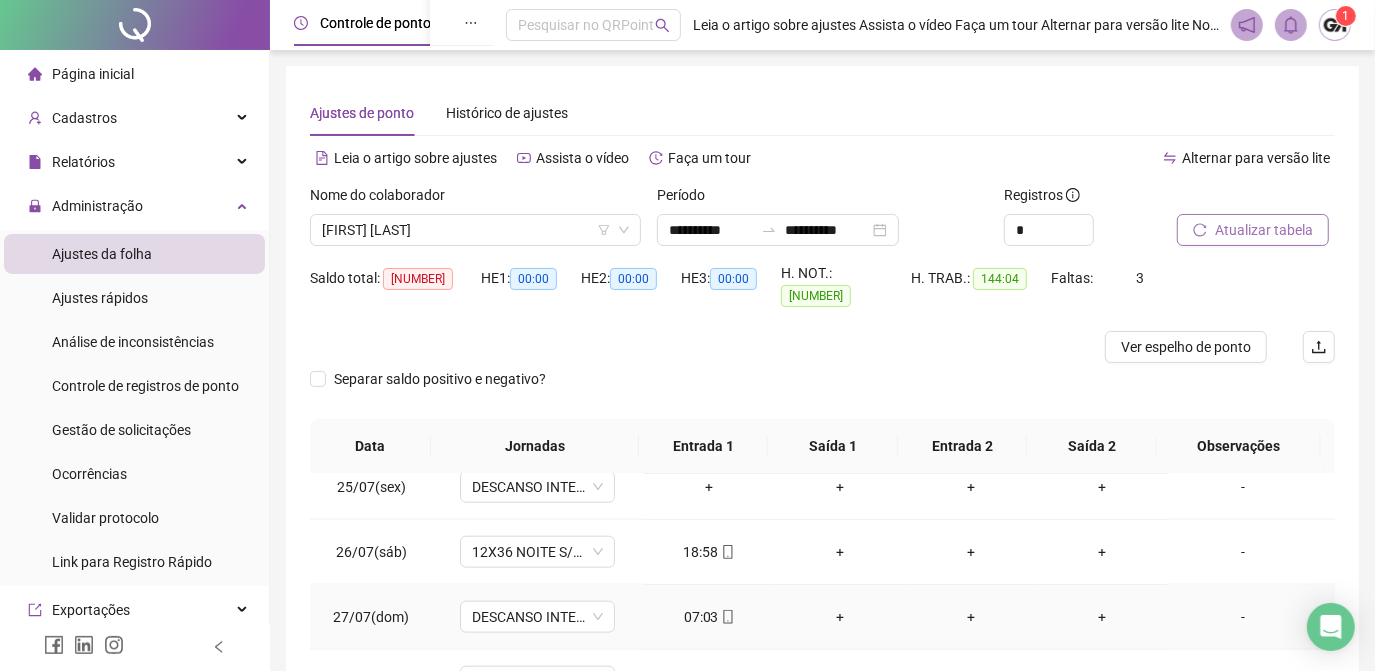 click on "07:03" at bounding box center (709, 617) 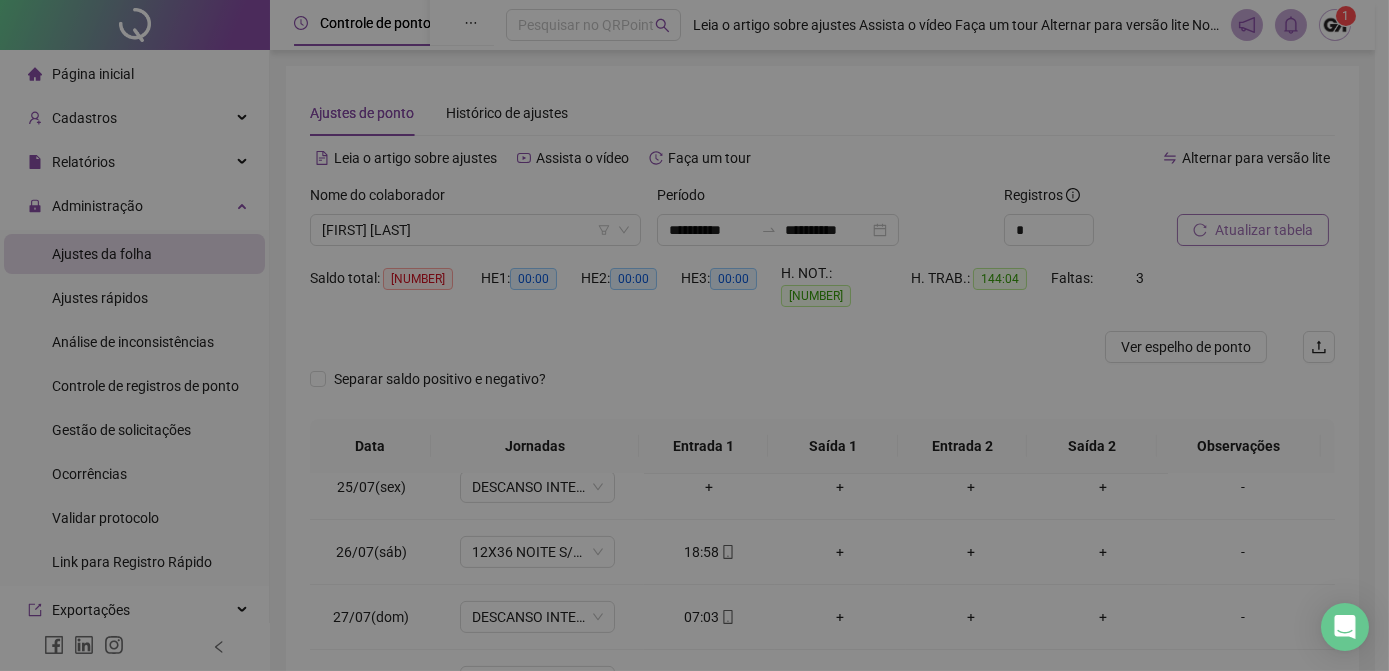 type on "**********" 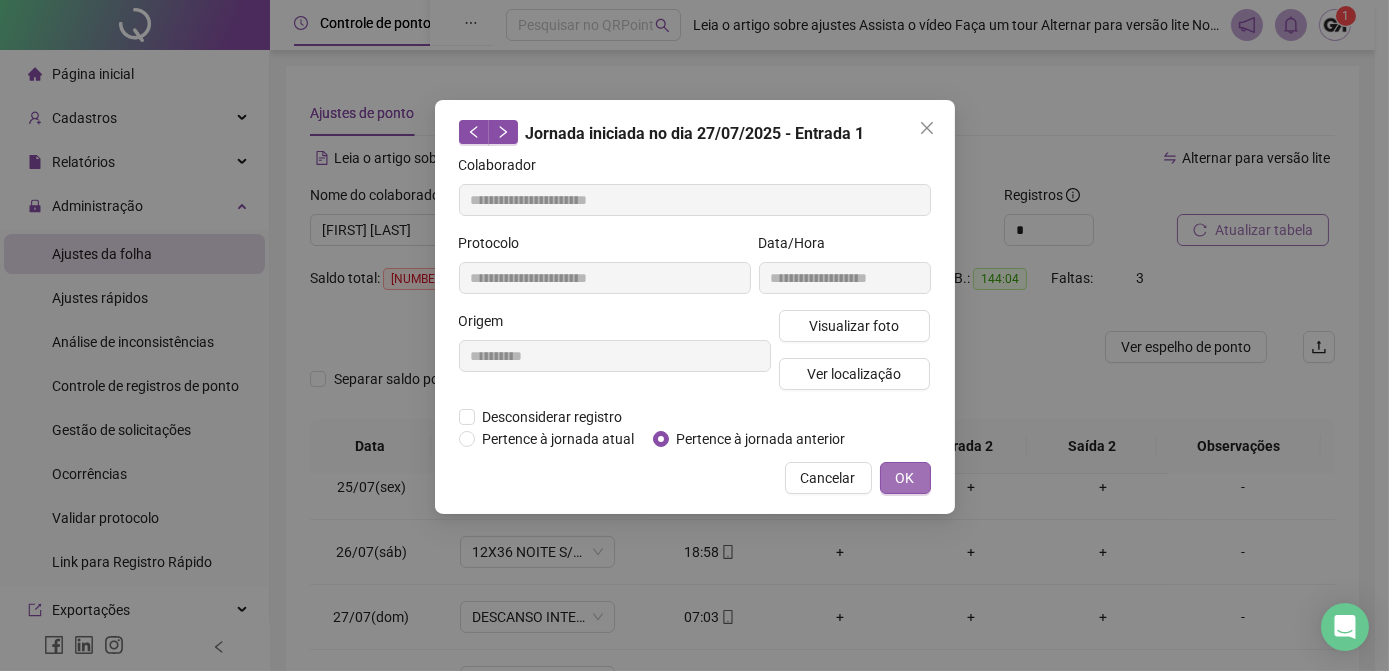 click on "OK" at bounding box center (905, 478) 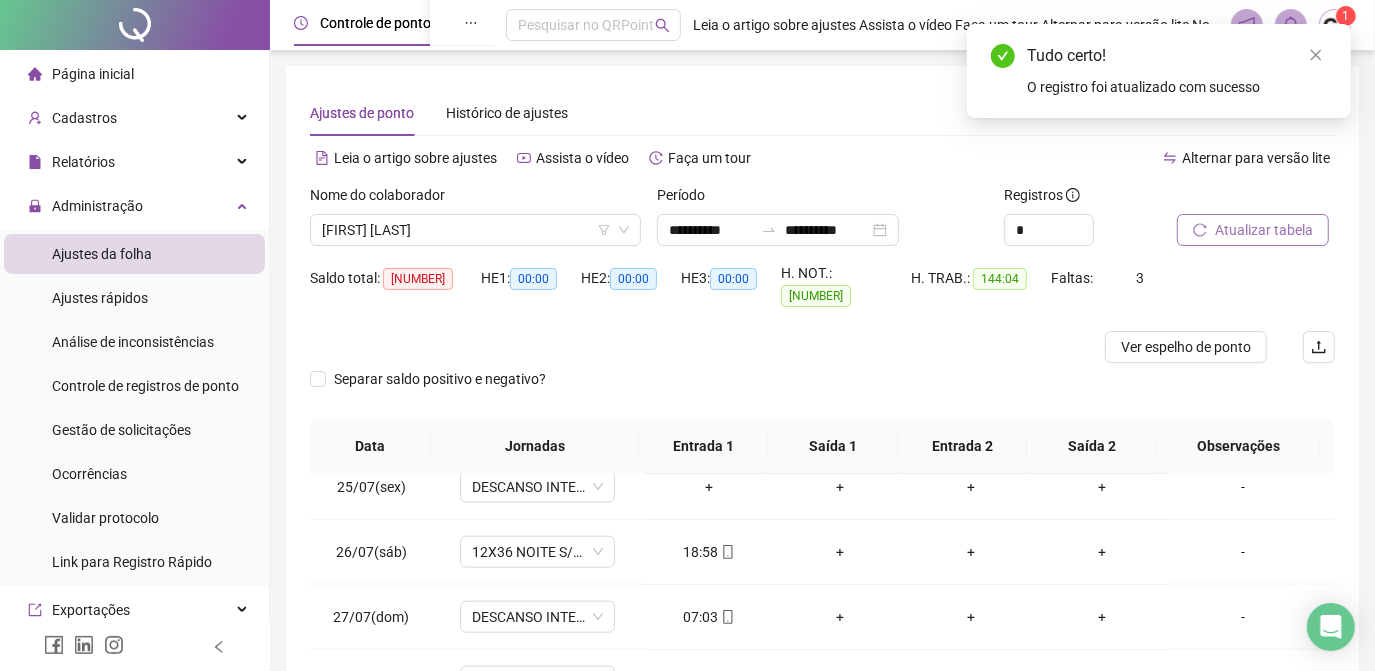 click on "Atualizar tabela" at bounding box center [1264, 230] 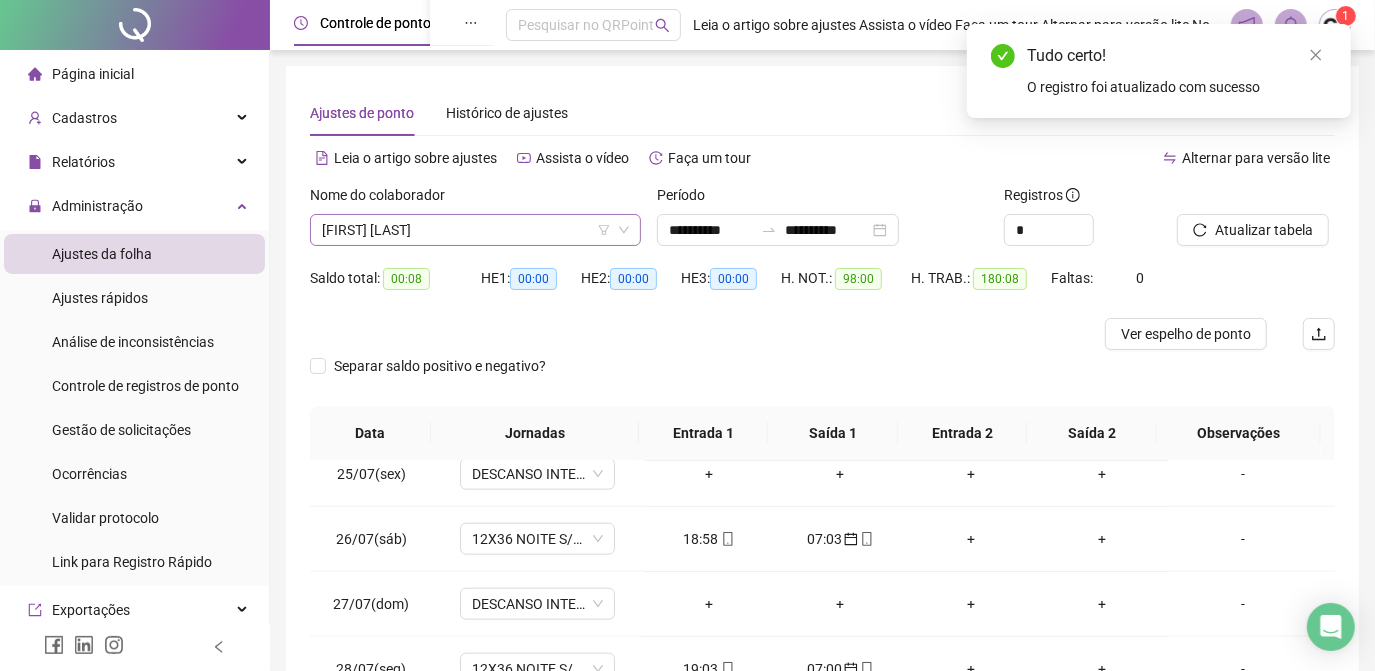 click on "[FIRST] [LAST]" at bounding box center [475, 230] 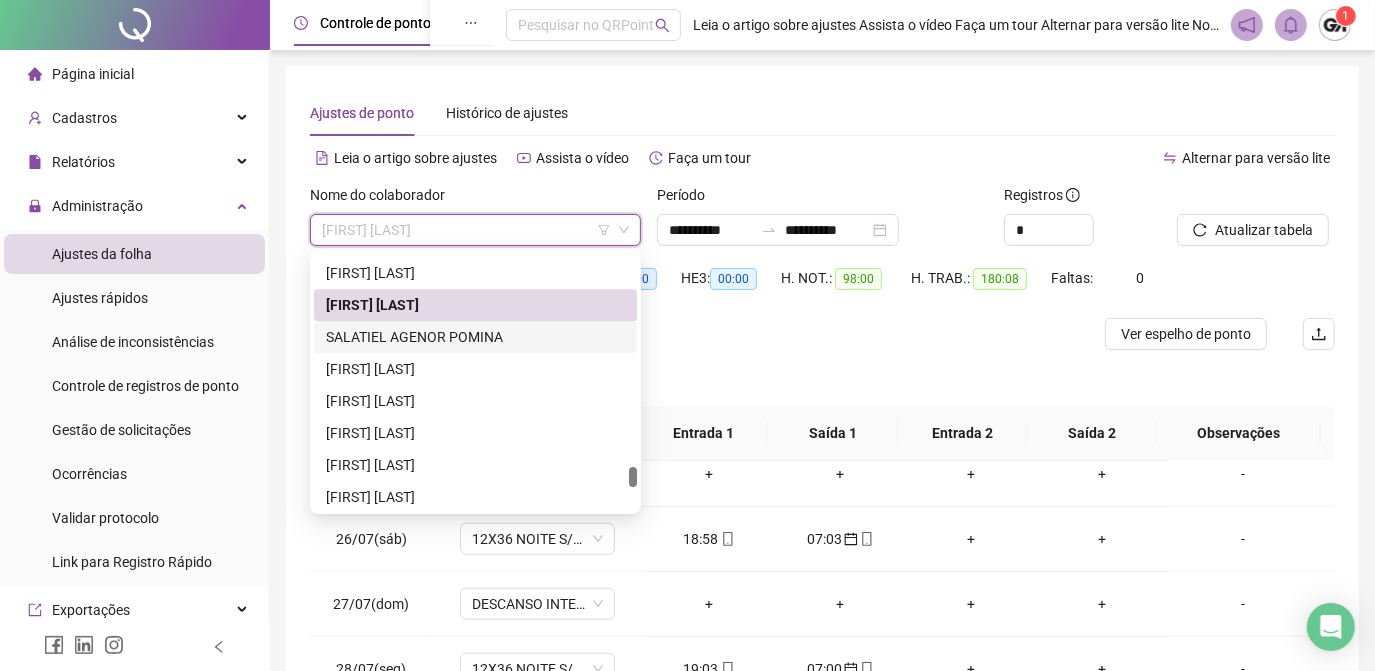 click on "SALATIEL AGENOR POMINA" at bounding box center [475, 337] 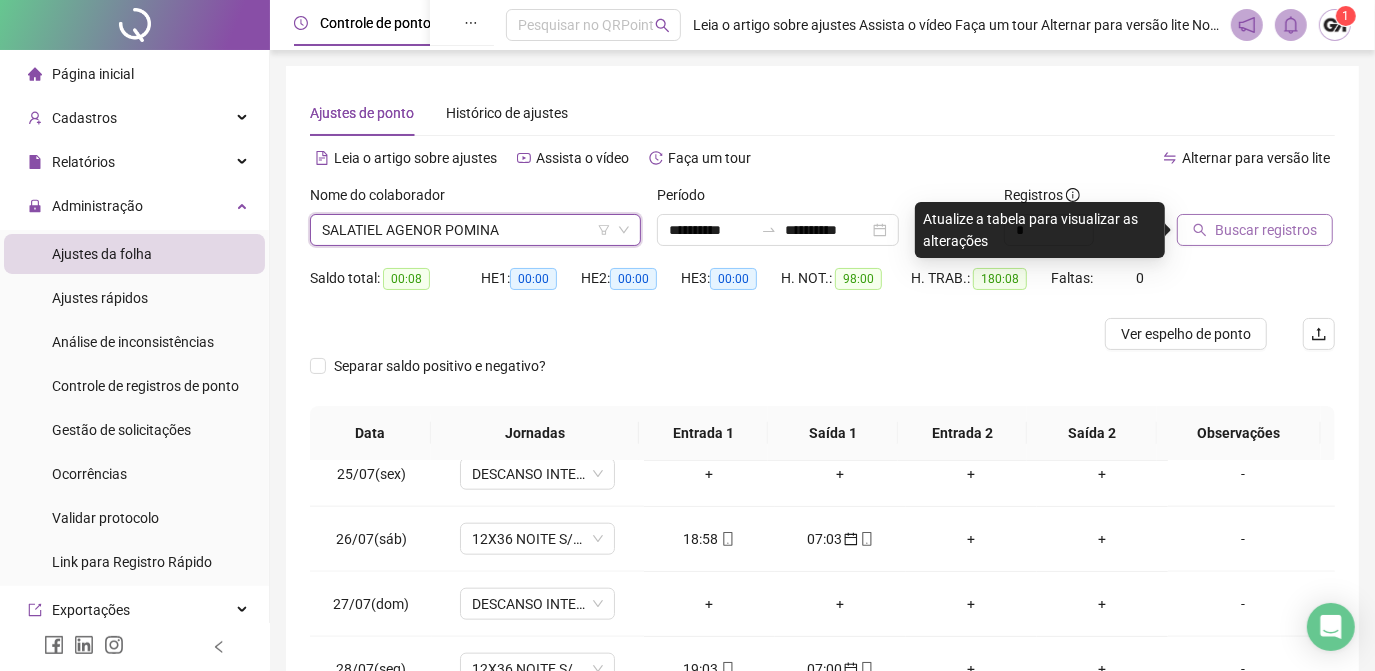click on "Buscar registros" at bounding box center (1266, 230) 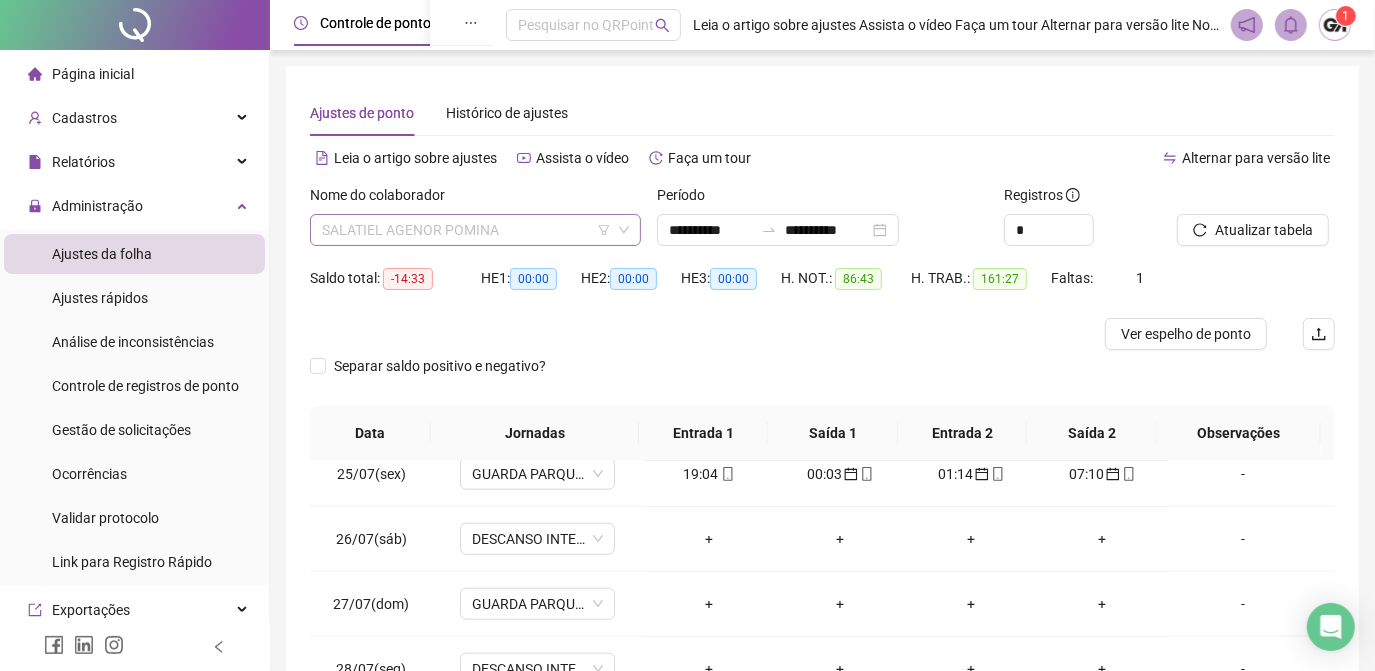 click on "SALATIEL AGENOR POMINA" at bounding box center [475, 230] 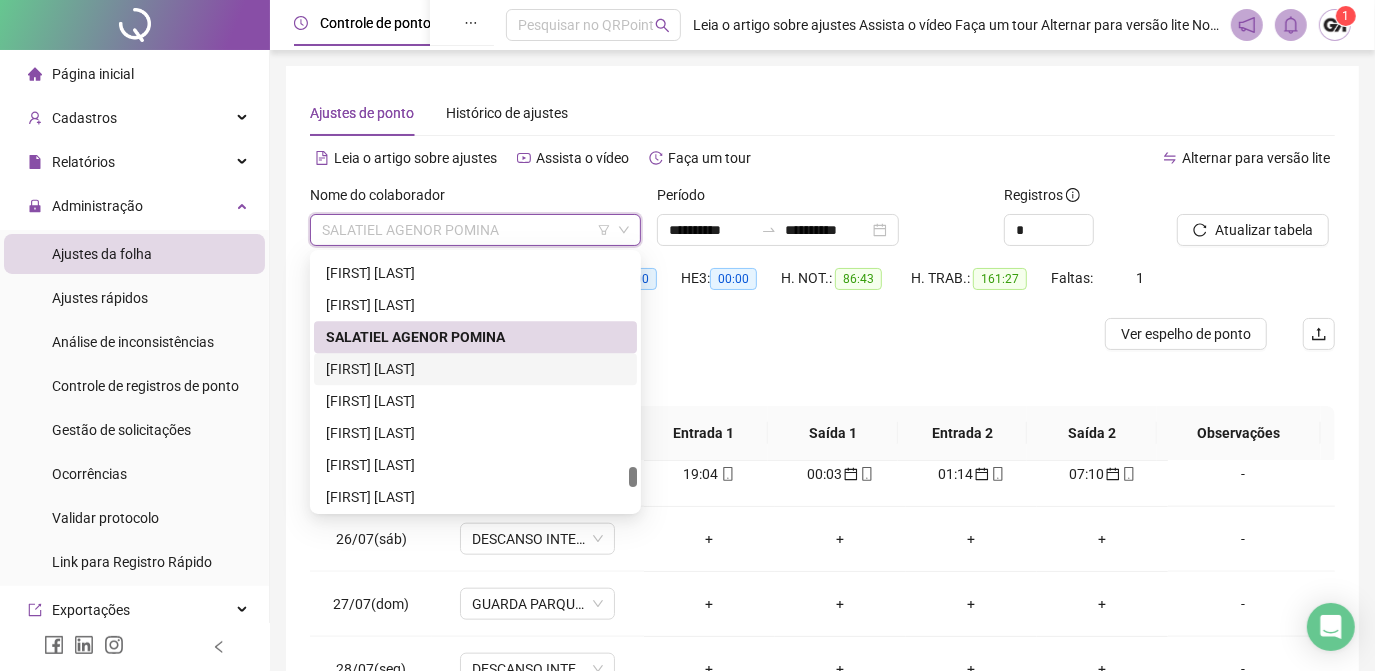 click on "[FIRST] [LAST]" at bounding box center [475, 369] 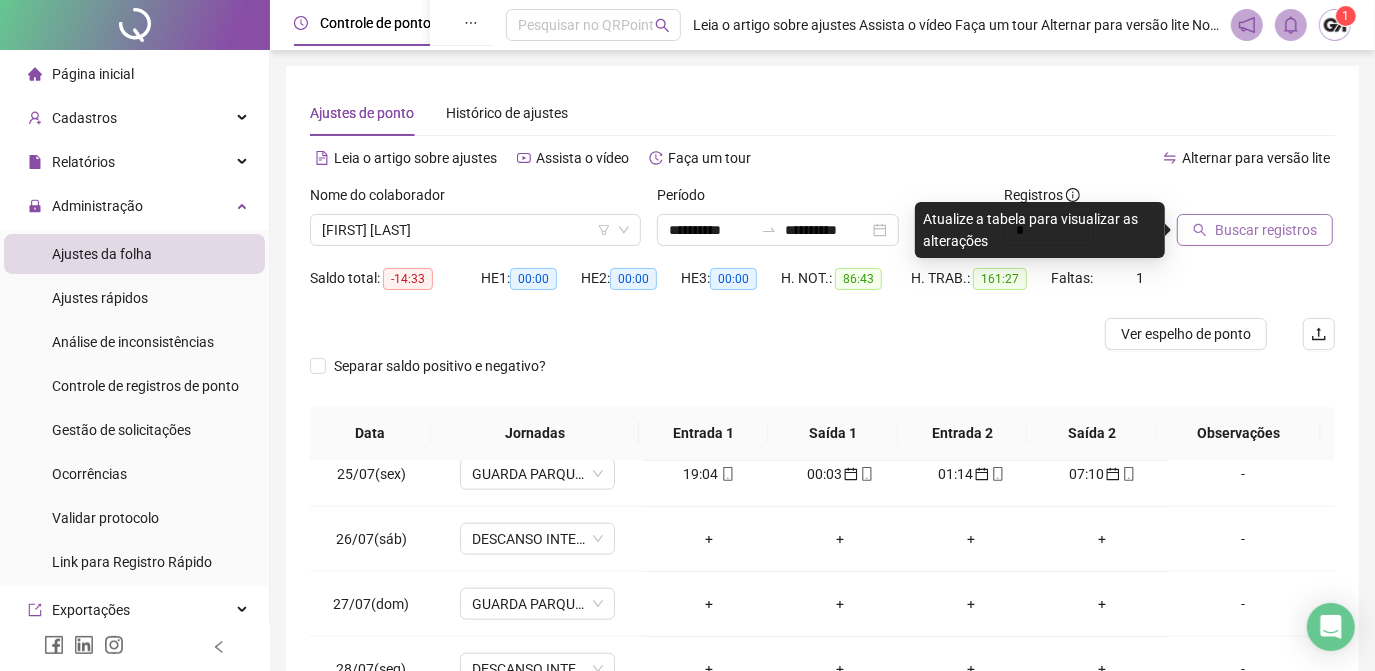 click on "Buscar registros" at bounding box center [1266, 230] 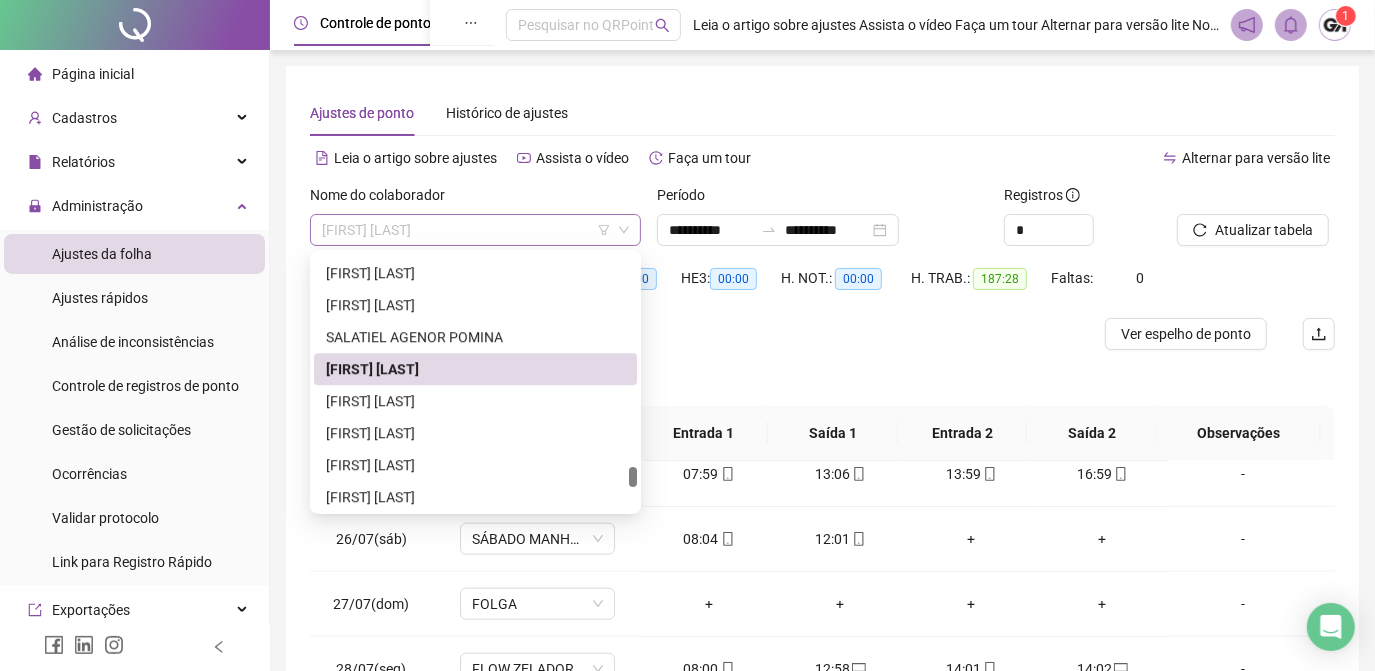click on "[FIRST] [LAST]" at bounding box center (475, 230) 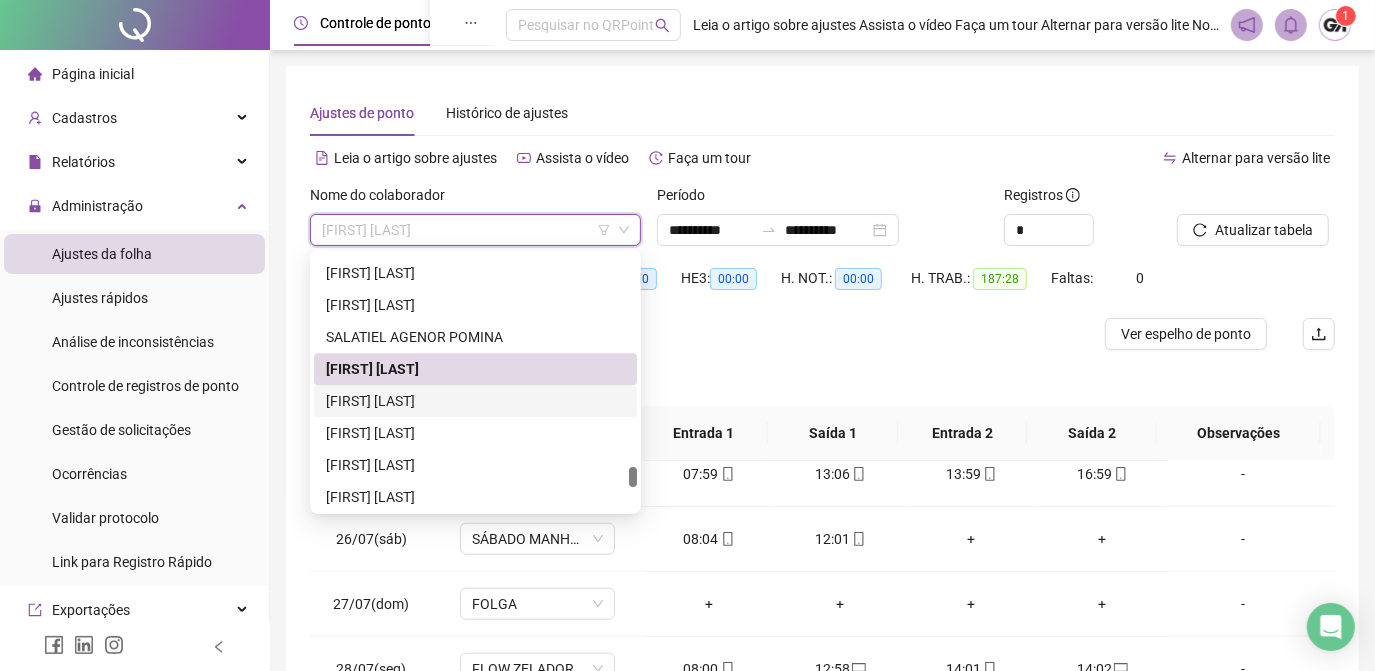 click on "[FIRST] [LAST]" at bounding box center (475, 401) 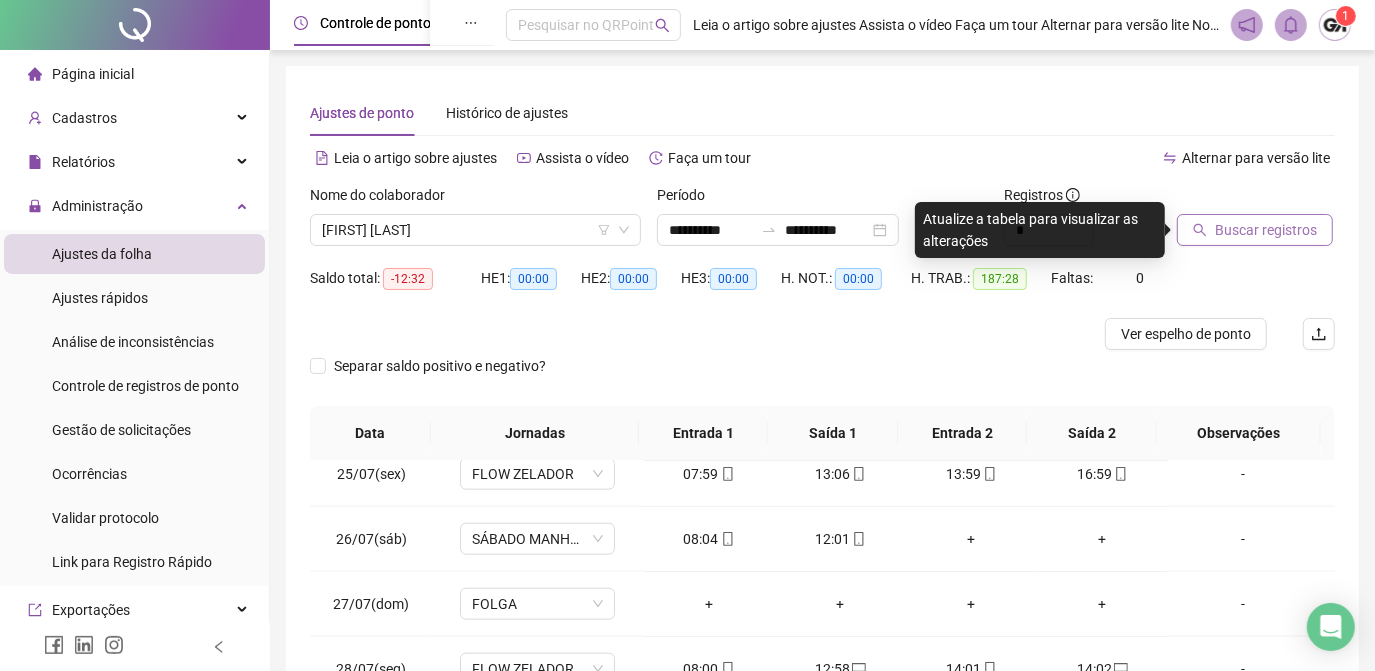click on "Buscar registros" at bounding box center (1266, 230) 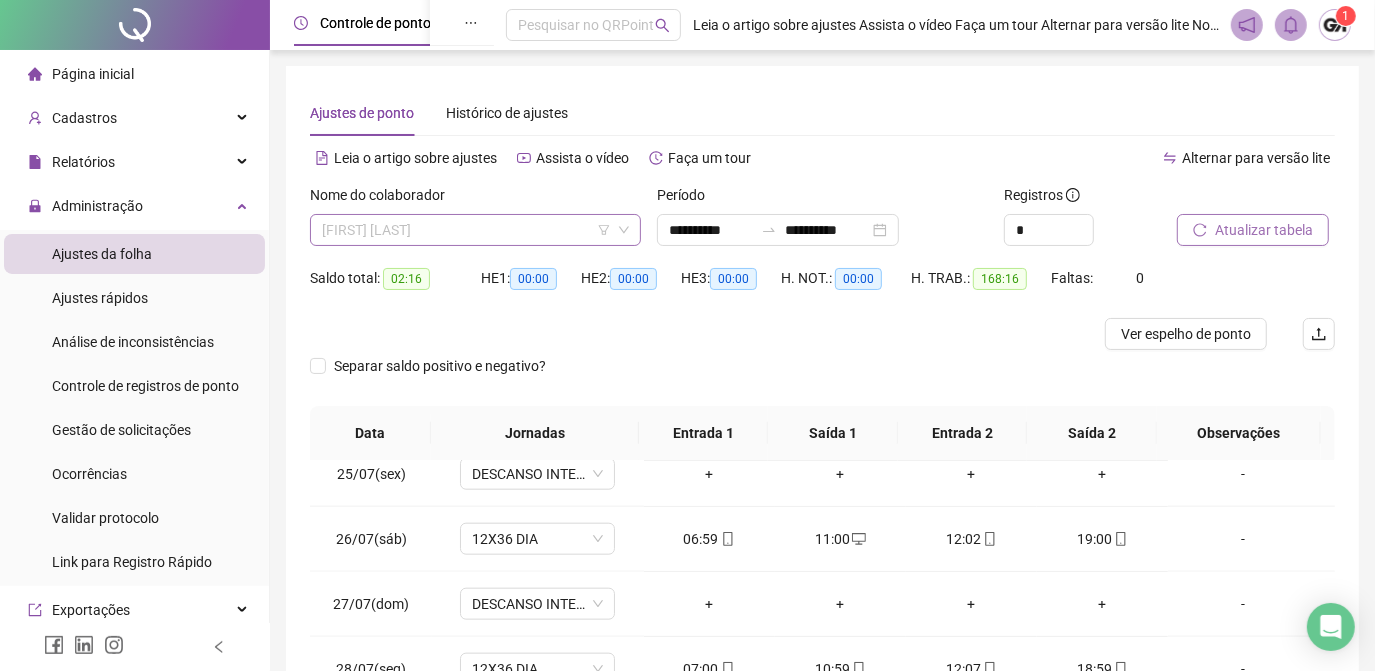 click on "[FIRST] [LAST]" at bounding box center [475, 230] 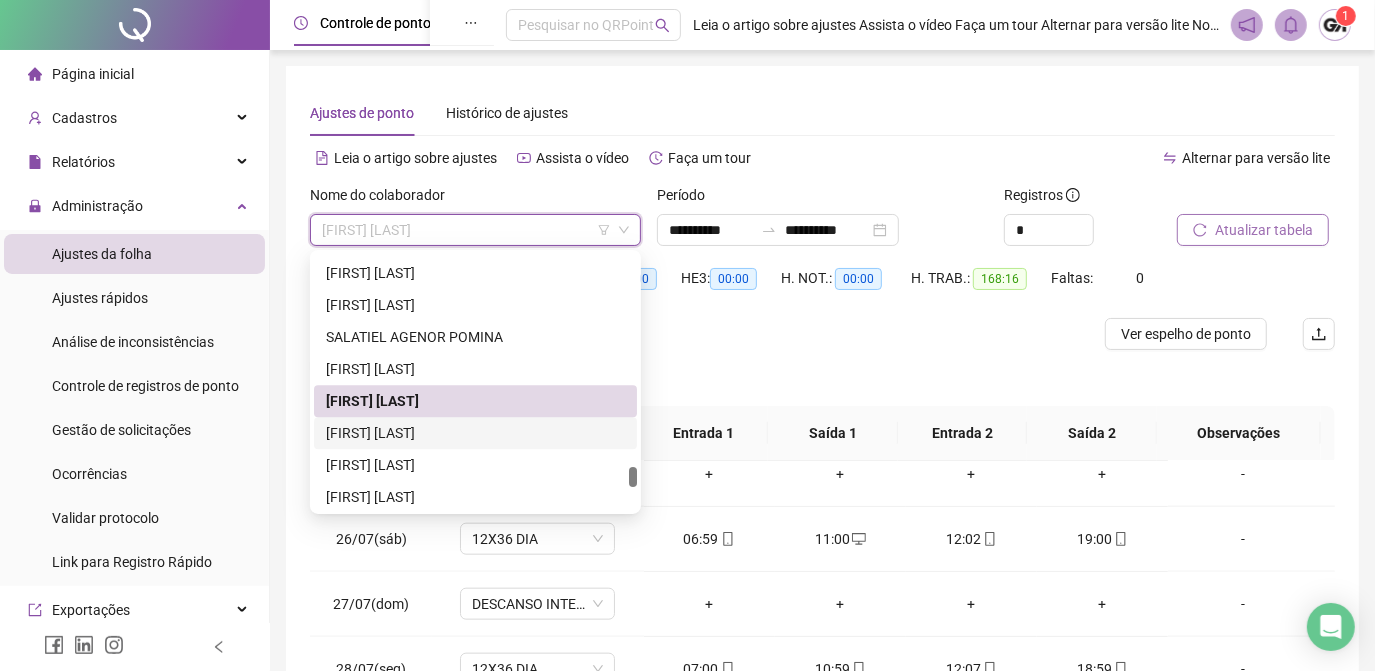 click on "[FIRST] [LAST]" at bounding box center (475, 433) 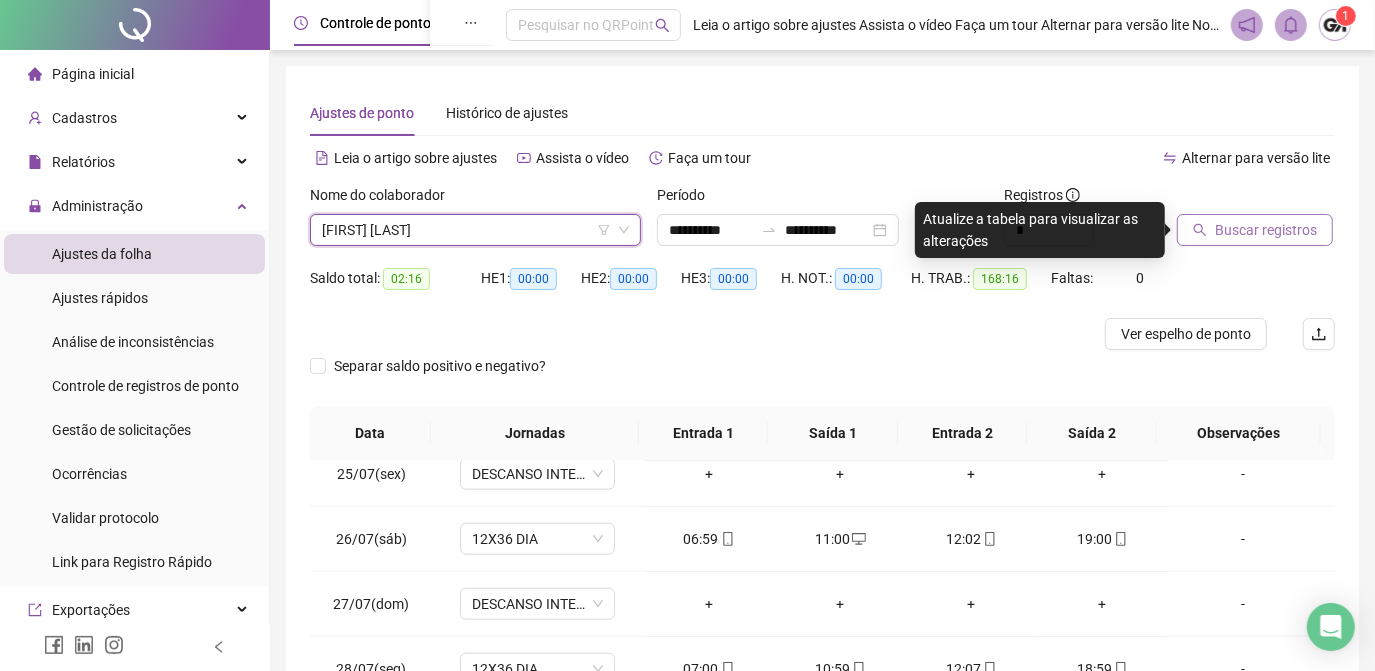 click on "Buscar registros" at bounding box center [1266, 230] 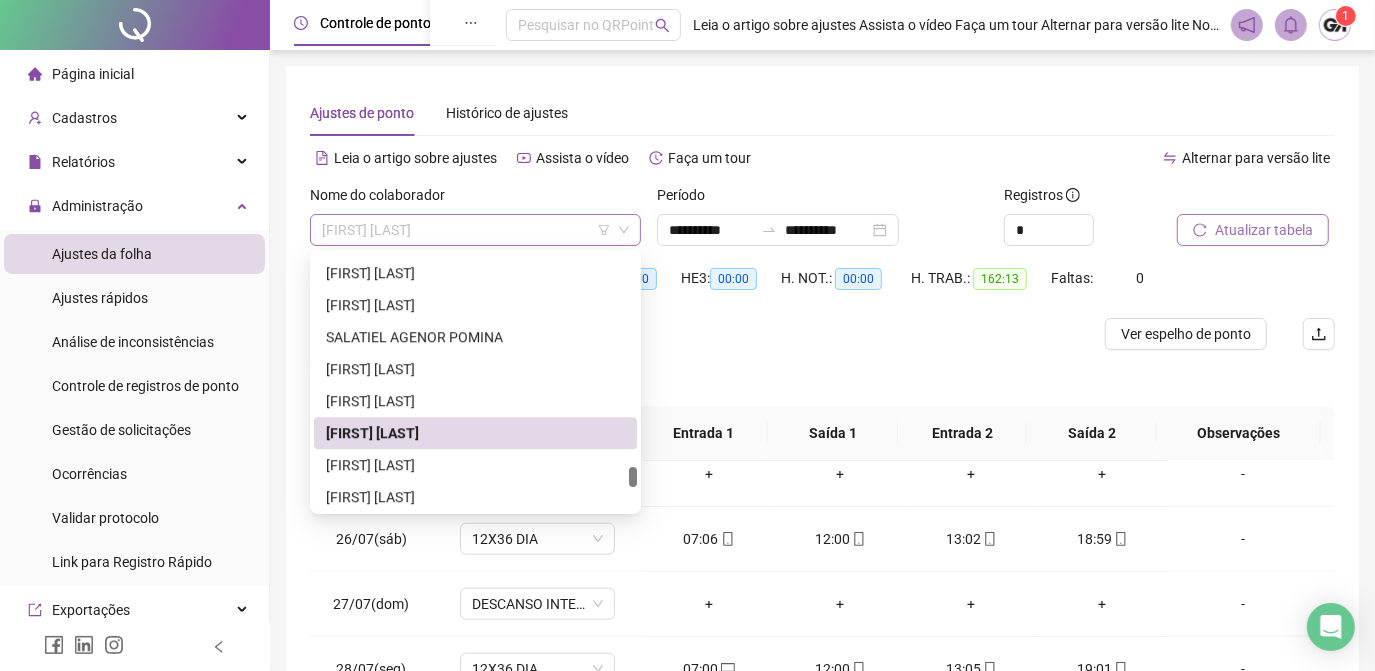 click on "[FIRST] [LAST]" at bounding box center [475, 230] 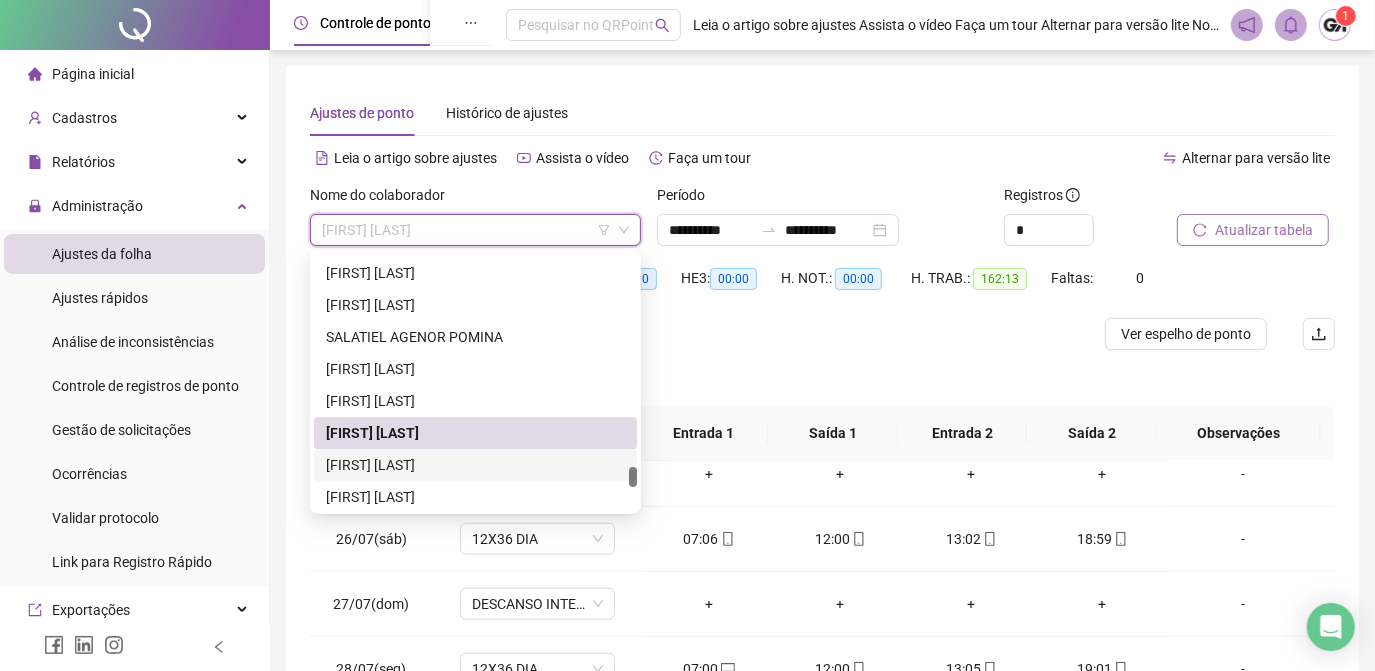 click on "[FIRST] [LAST]" at bounding box center [475, 465] 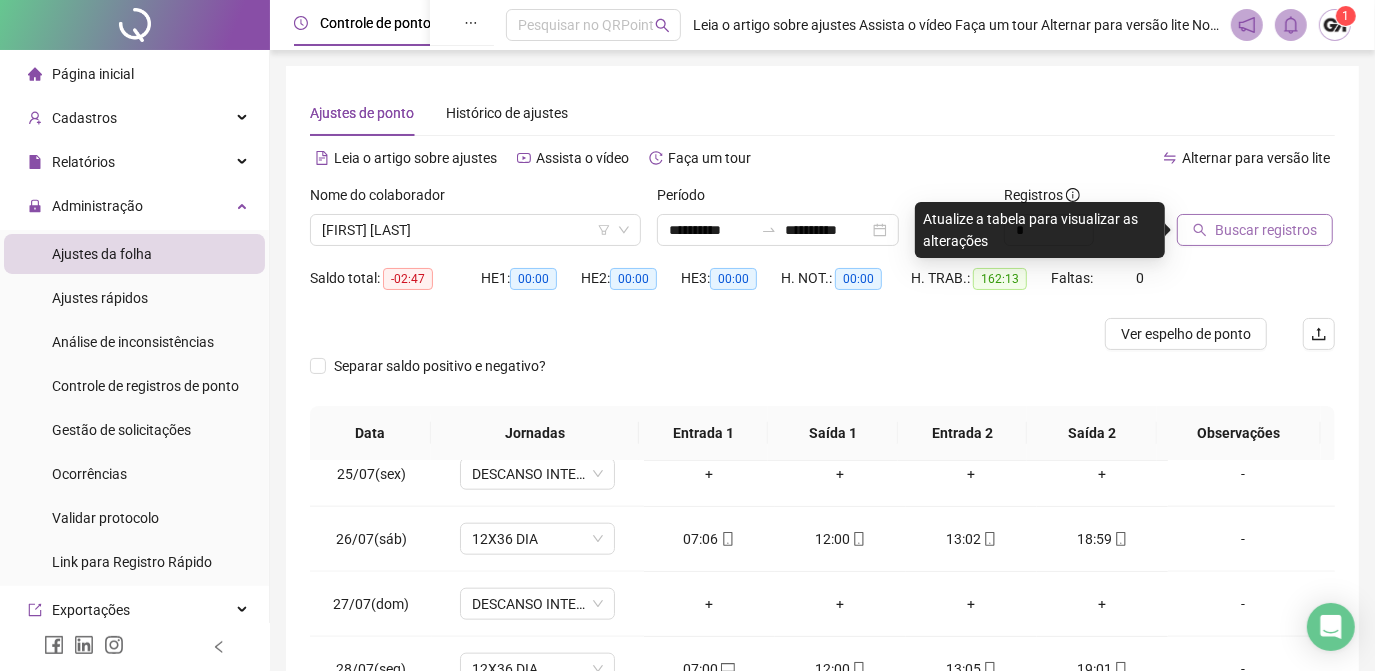 drag, startPoint x: 1225, startPoint y: 226, endPoint x: 1206, endPoint y: 225, distance: 19.026299 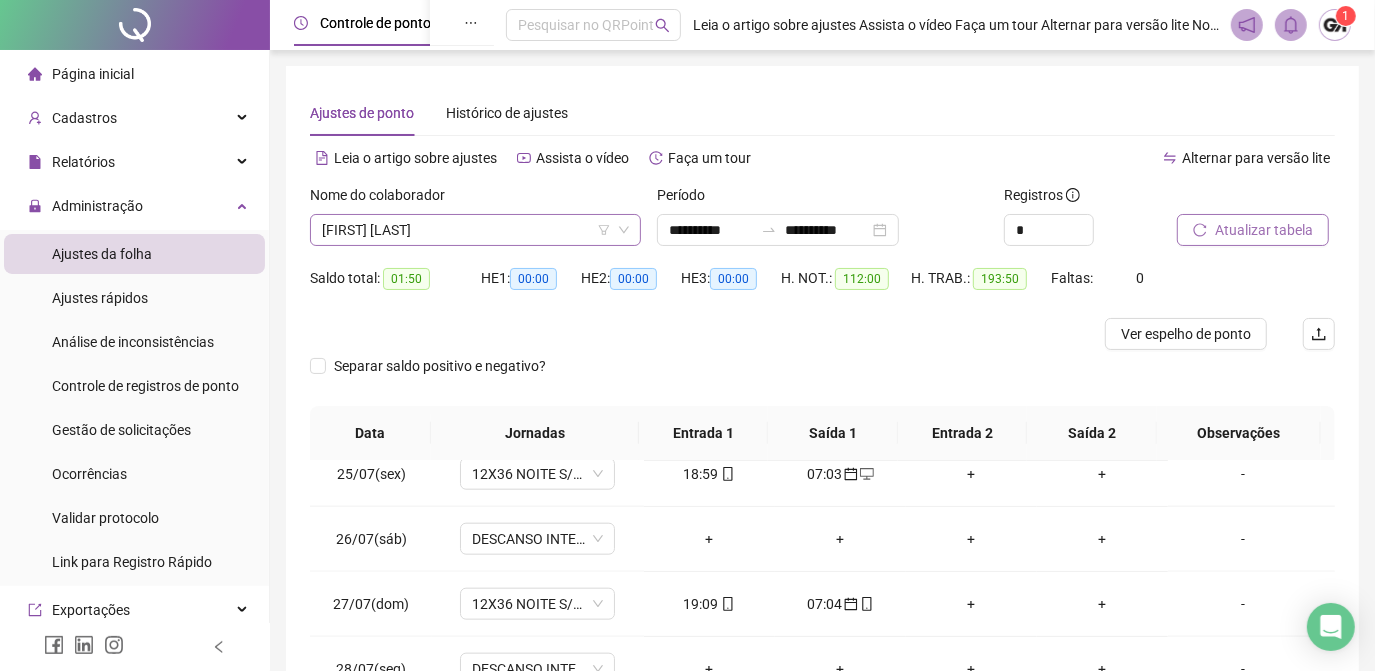 click on "[FIRST] [LAST]" at bounding box center (475, 230) 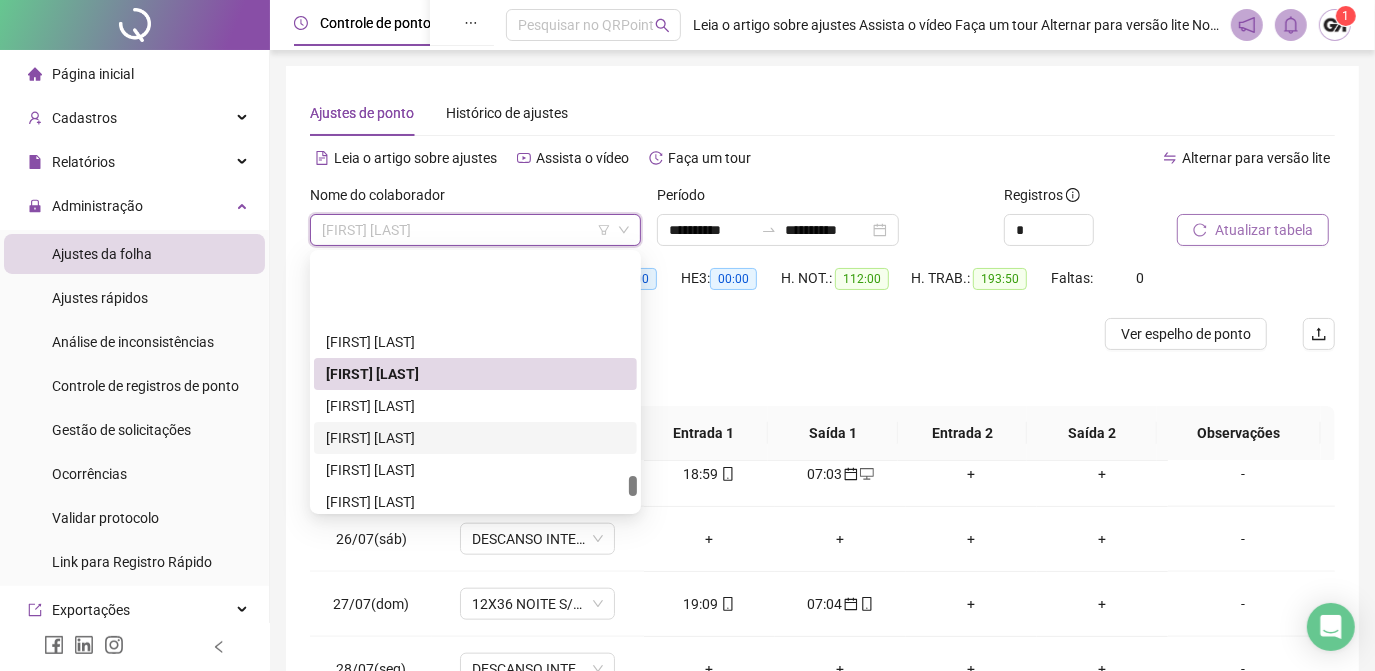 scroll, scrollTop: 4275, scrollLeft: 0, axis: vertical 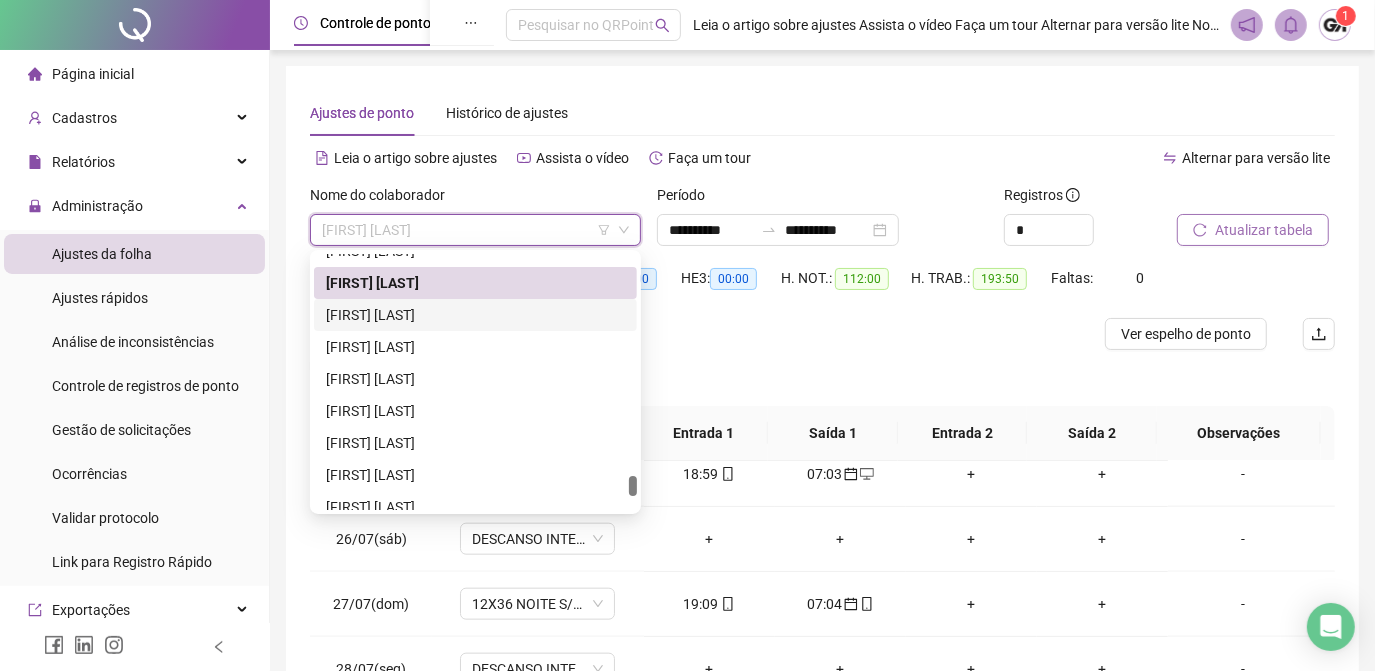 click on "[FIRST] [LAST]" at bounding box center (475, 315) 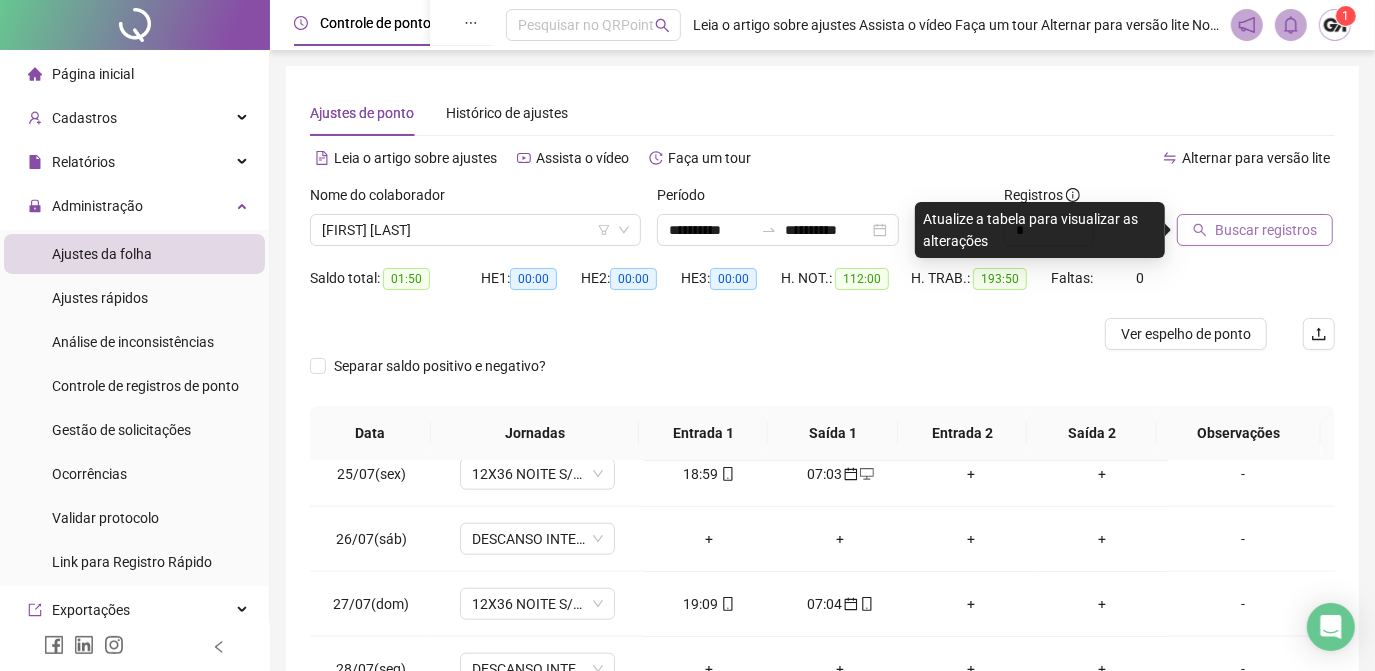 click on "Buscar registros" at bounding box center [1266, 230] 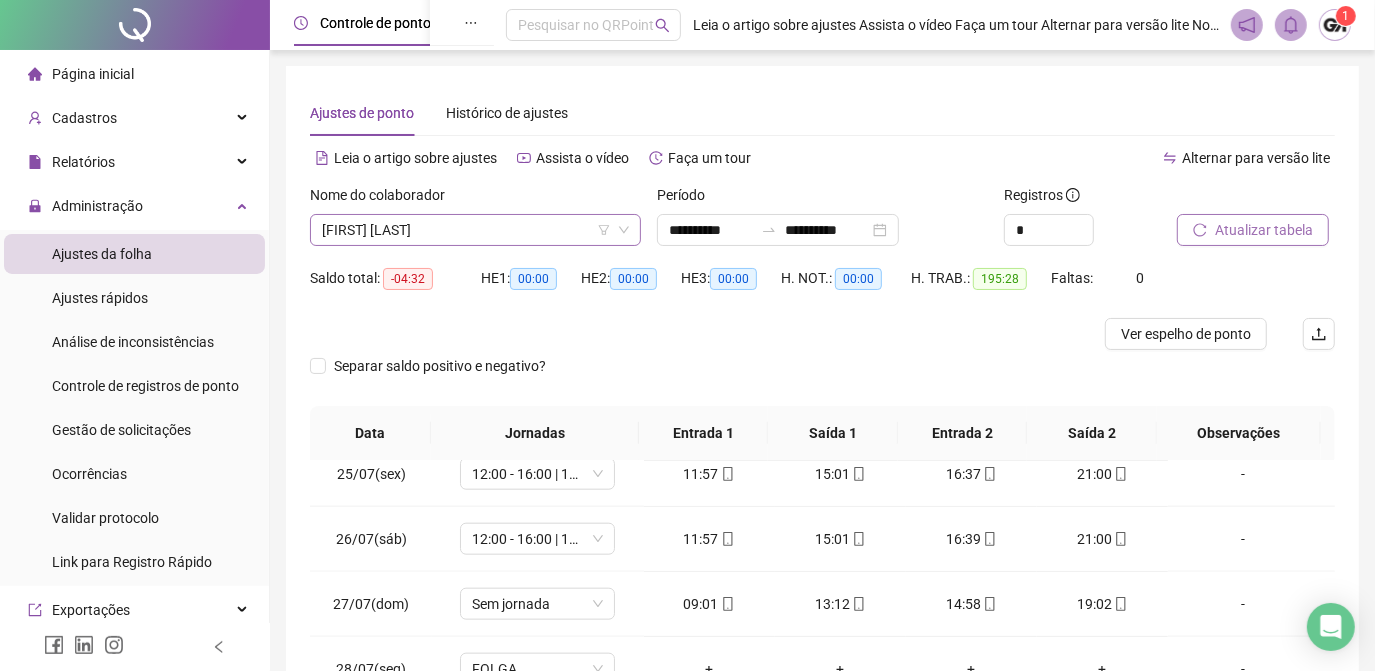 click on "[FIRST] [LAST]" at bounding box center [475, 230] 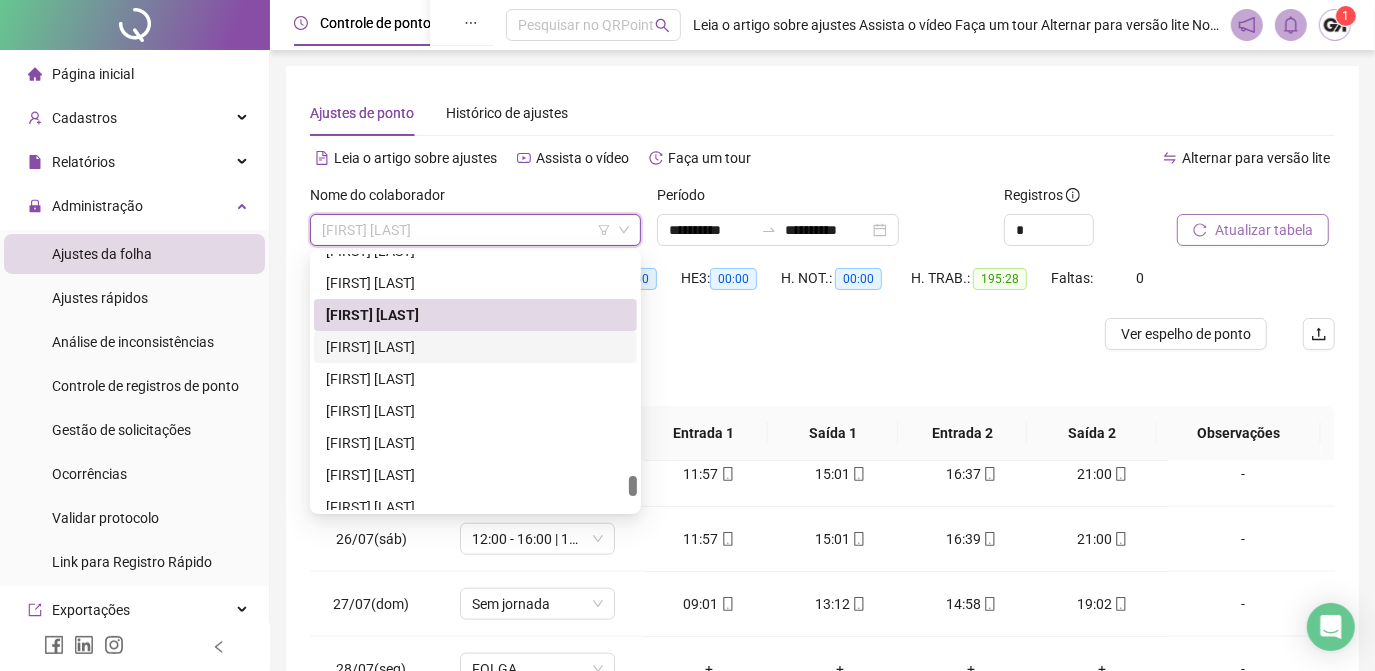 click on "[FIRST] [LAST]" at bounding box center [475, 347] 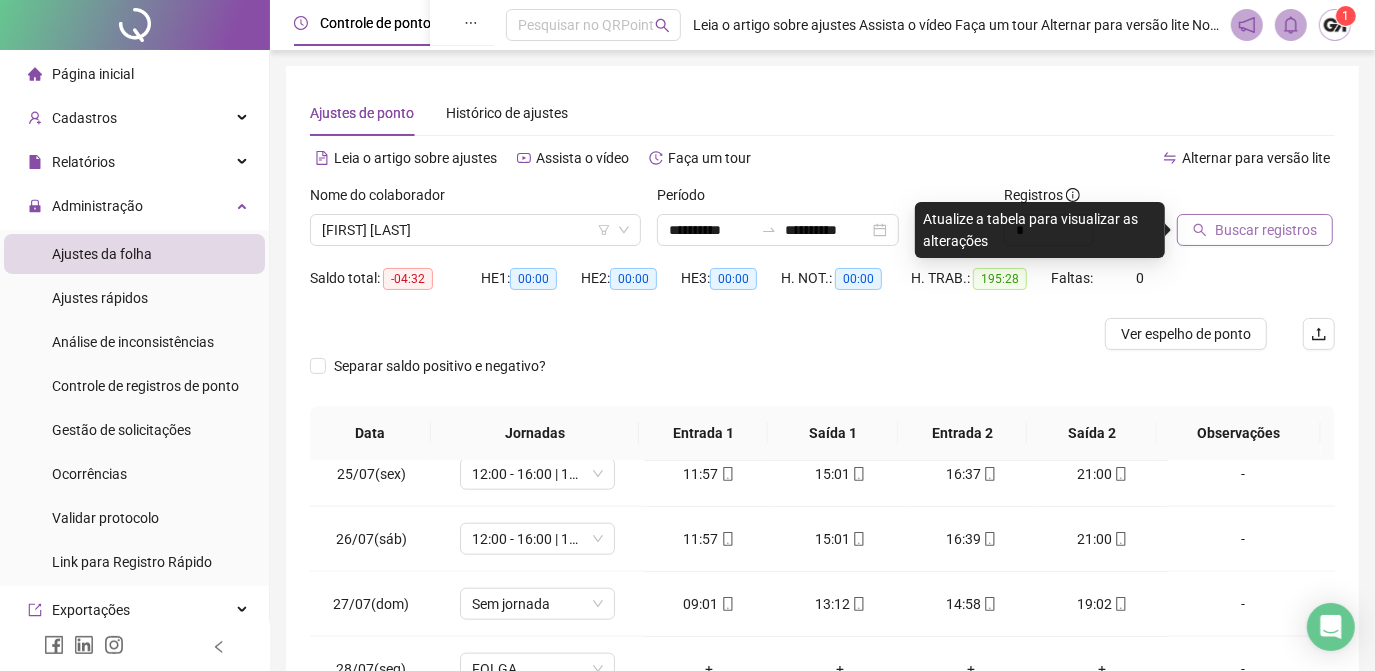 click on "Buscar registros" at bounding box center (1266, 230) 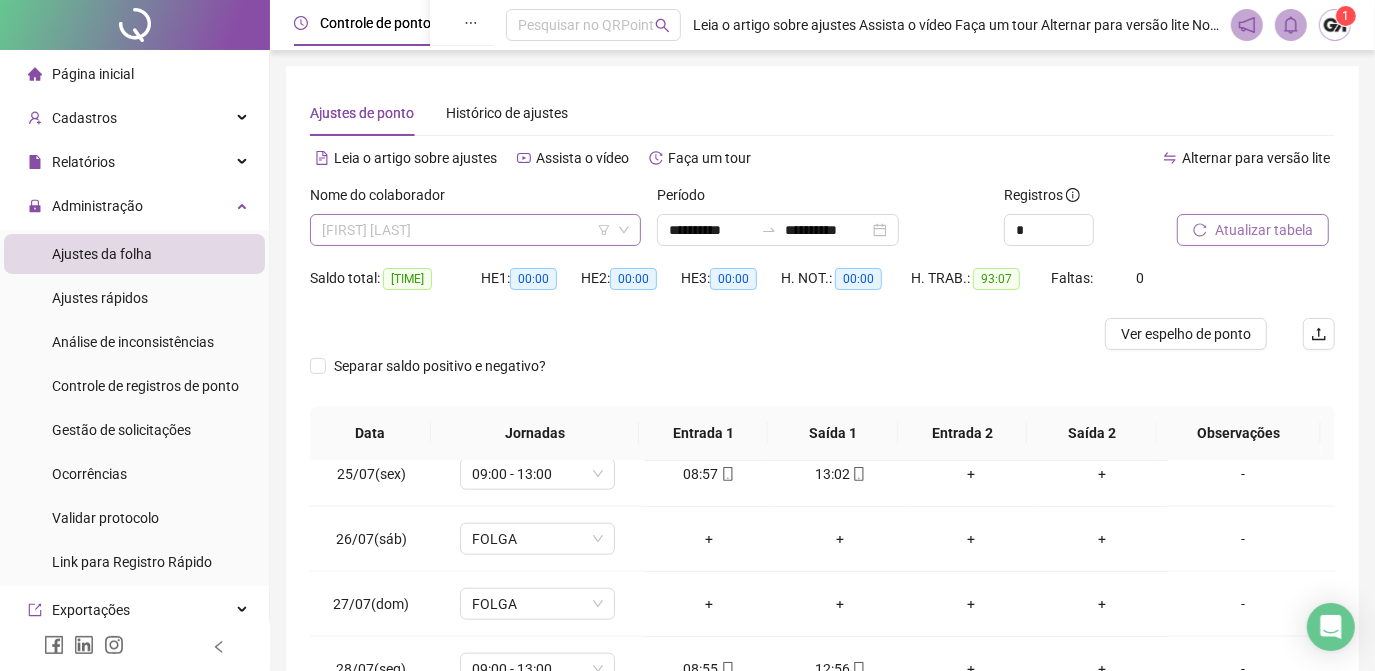 click on "[FIRST] [LAST]" at bounding box center [475, 230] 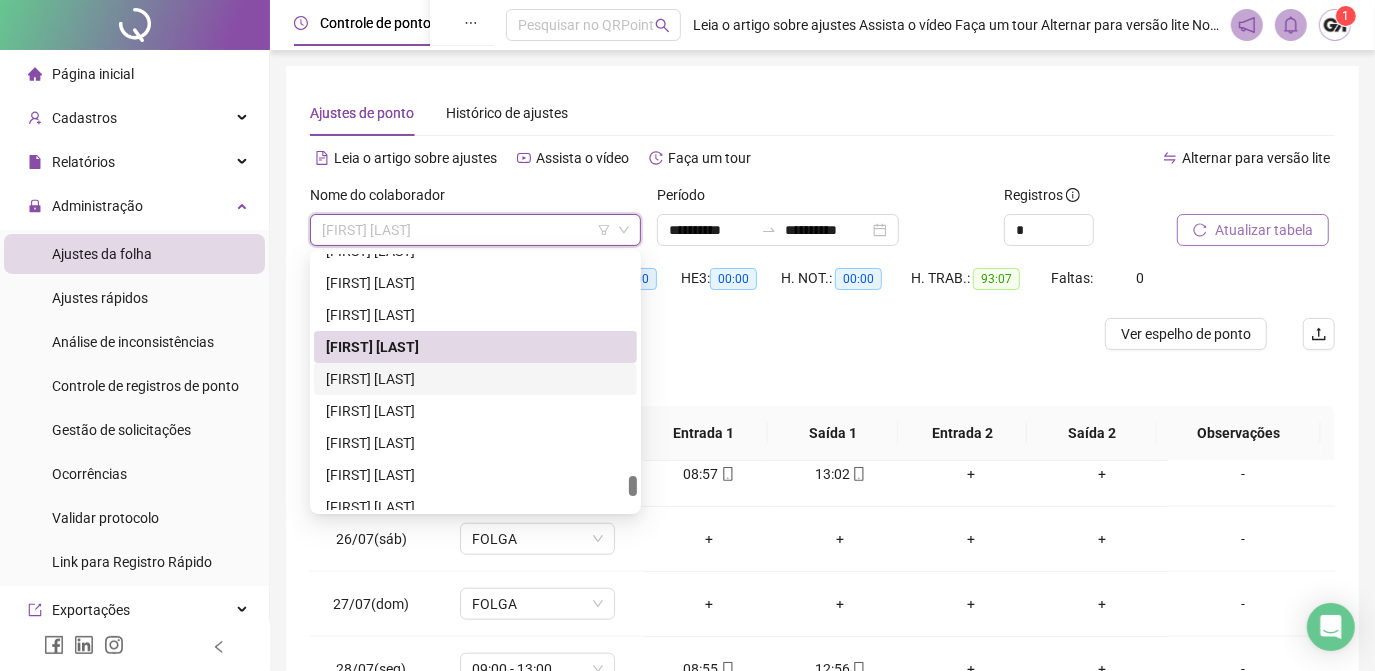 click on "[FIRST] [LAST]" at bounding box center (475, 379) 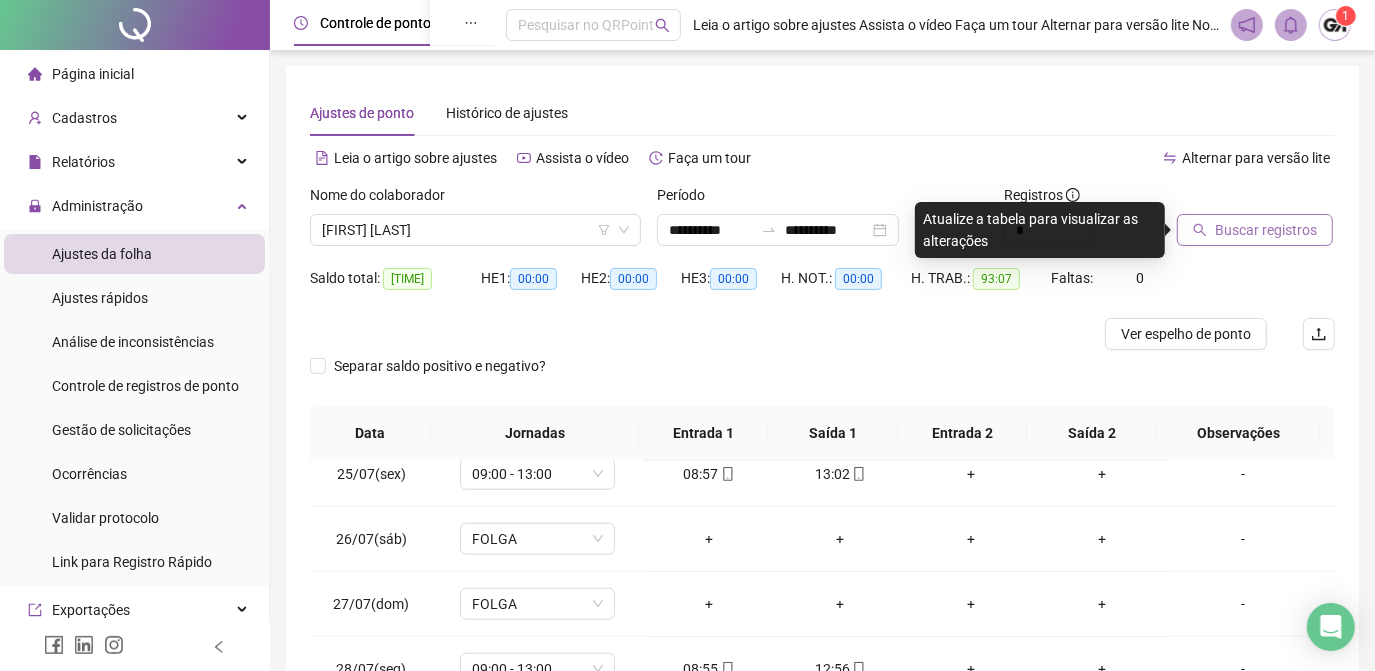 click on "Buscar registros" at bounding box center (1266, 230) 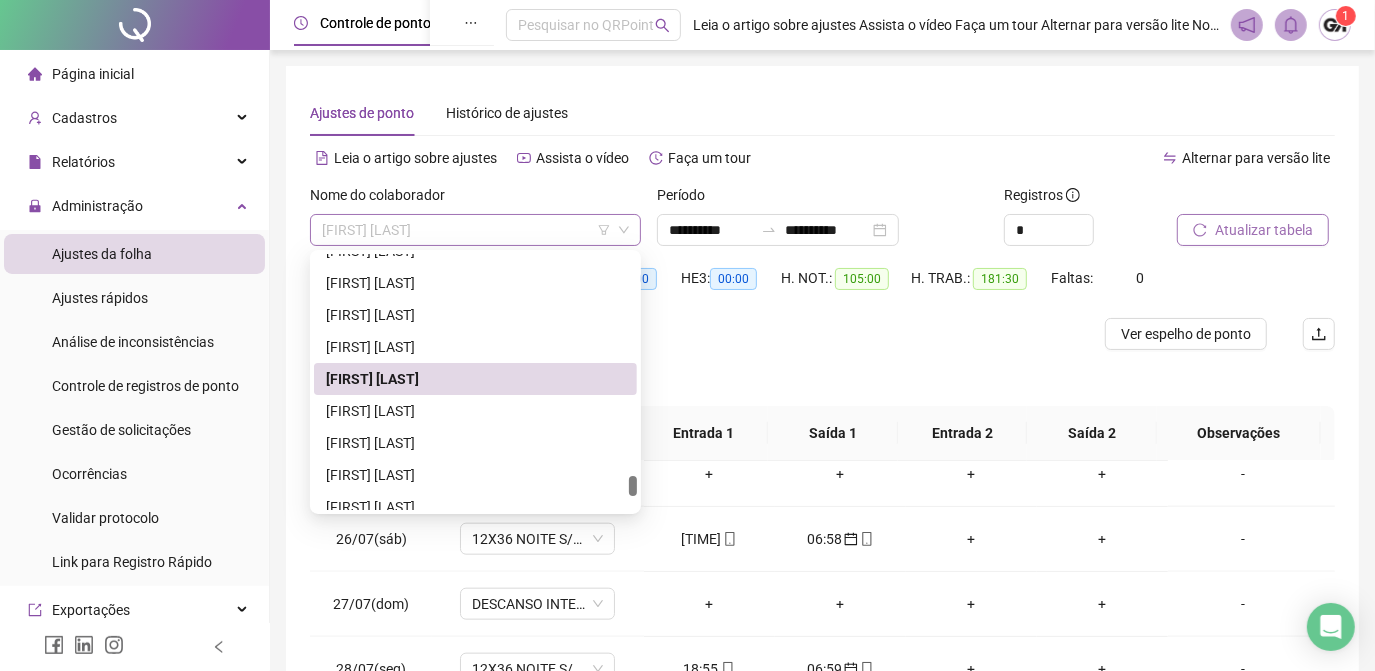 click on "[FIRST] [LAST]" at bounding box center (475, 230) 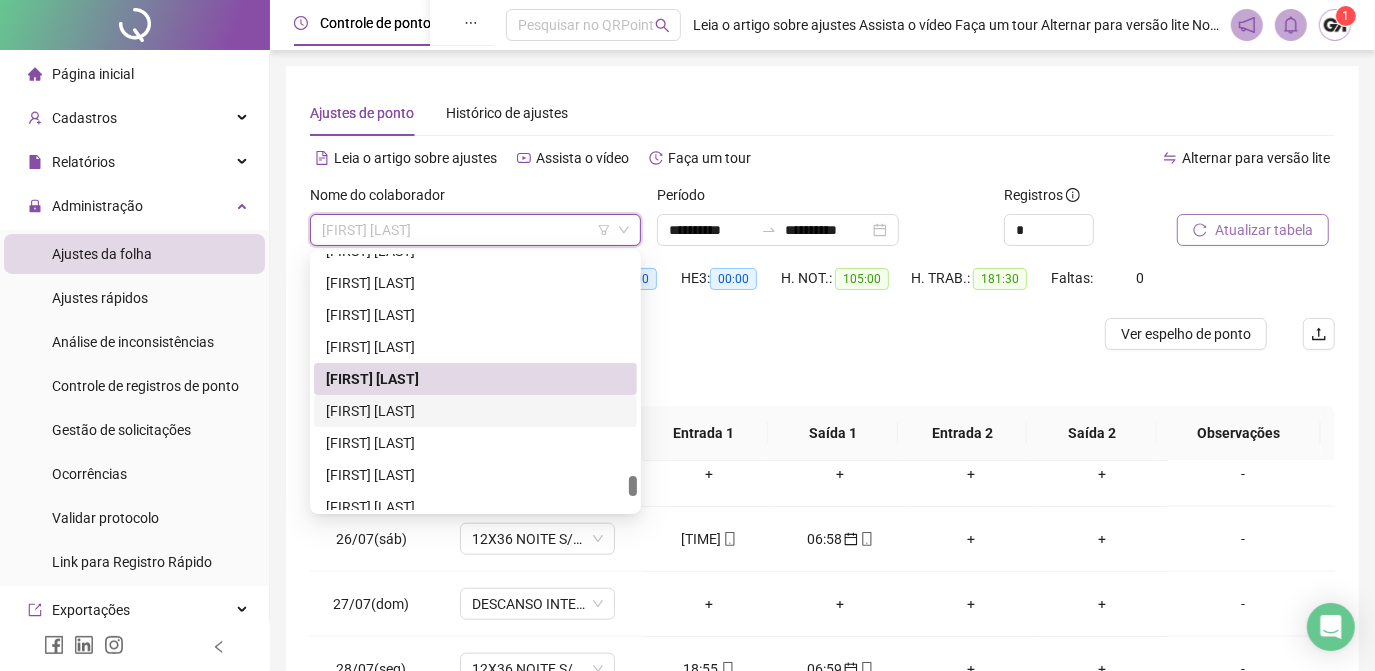 click on "[FIRST] [LAST]" at bounding box center [475, 411] 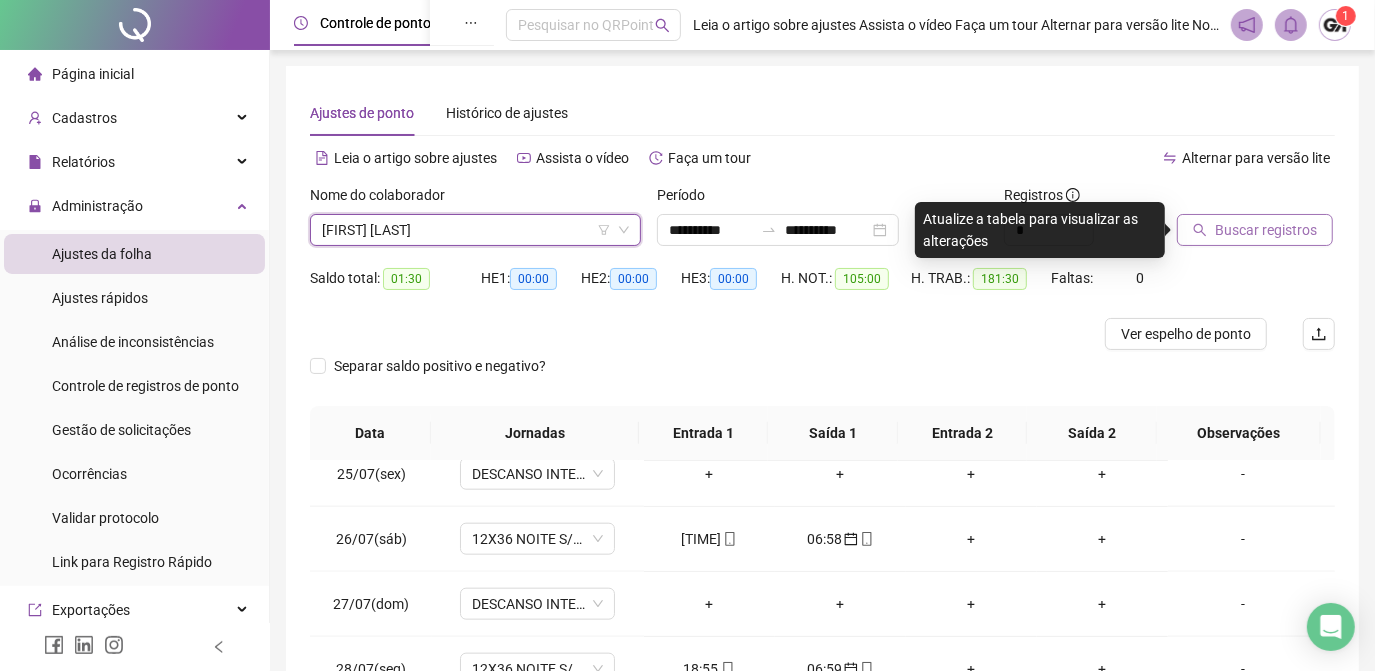 click on "Buscar registros" at bounding box center [1266, 230] 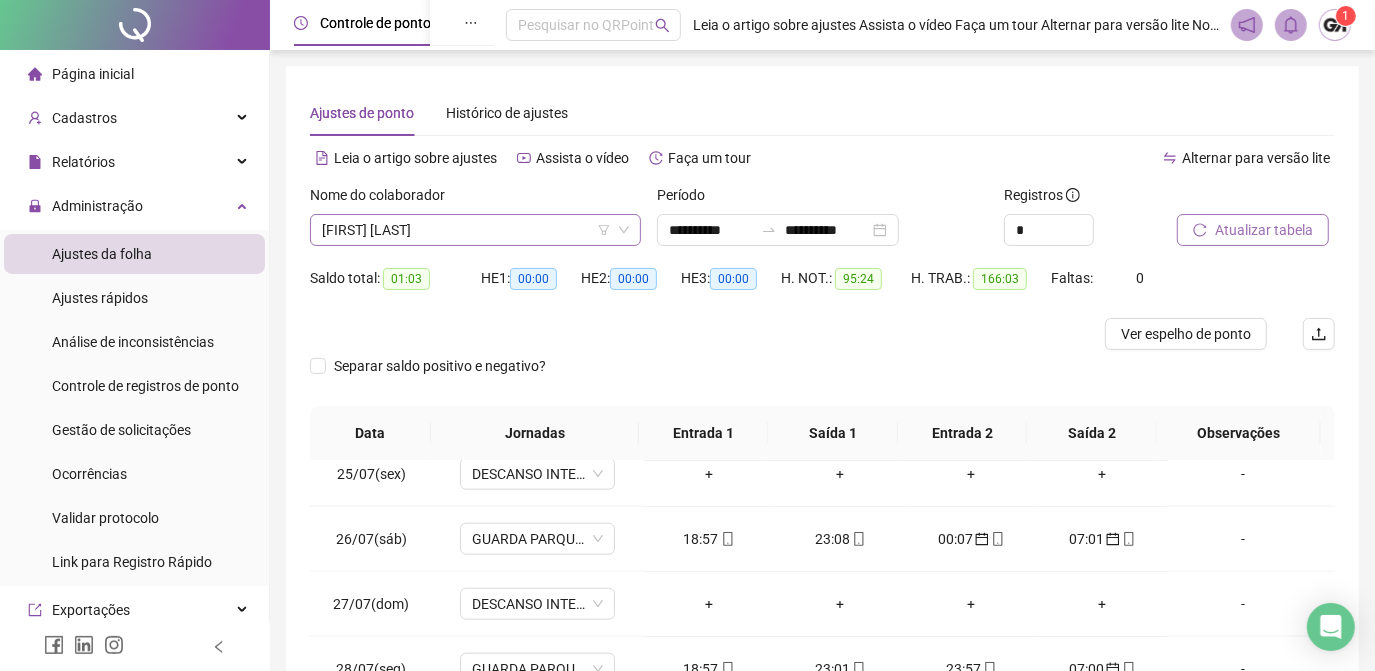click on "[FIRST] [LAST]" at bounding box center (475, 230) 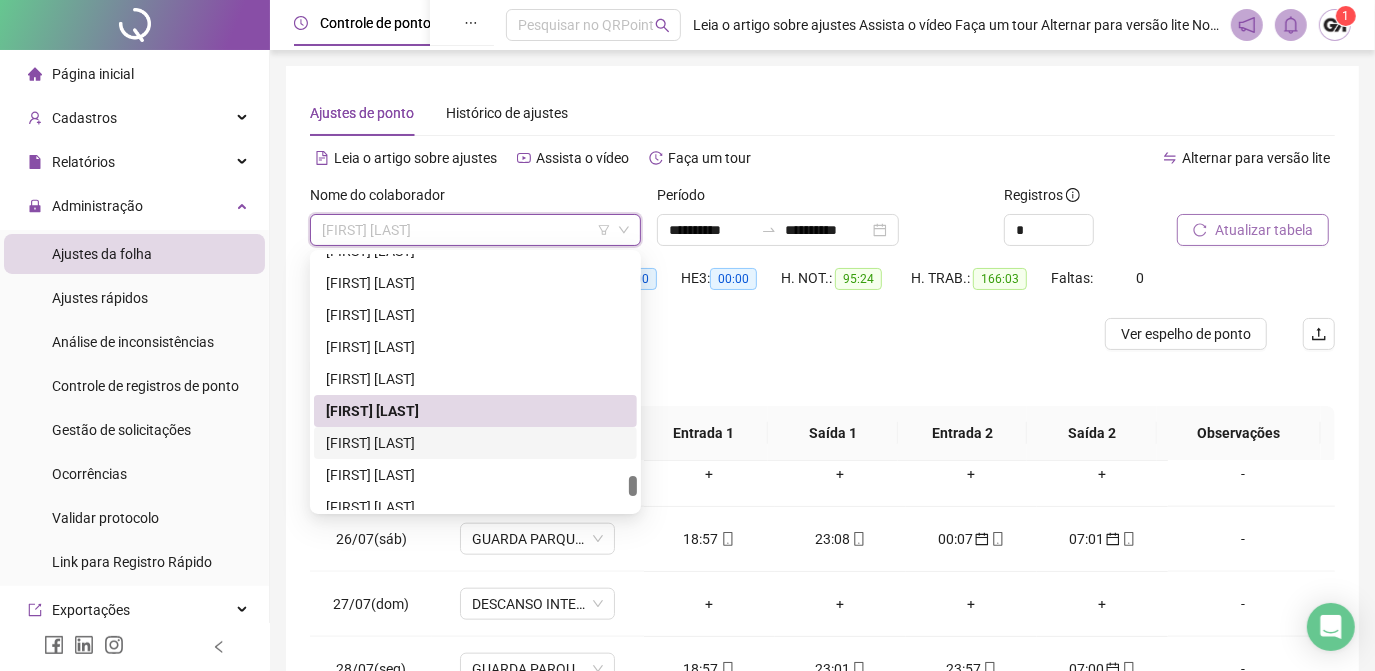 click on "[FIRST] [LAST]" at bounding box center (475, 443) 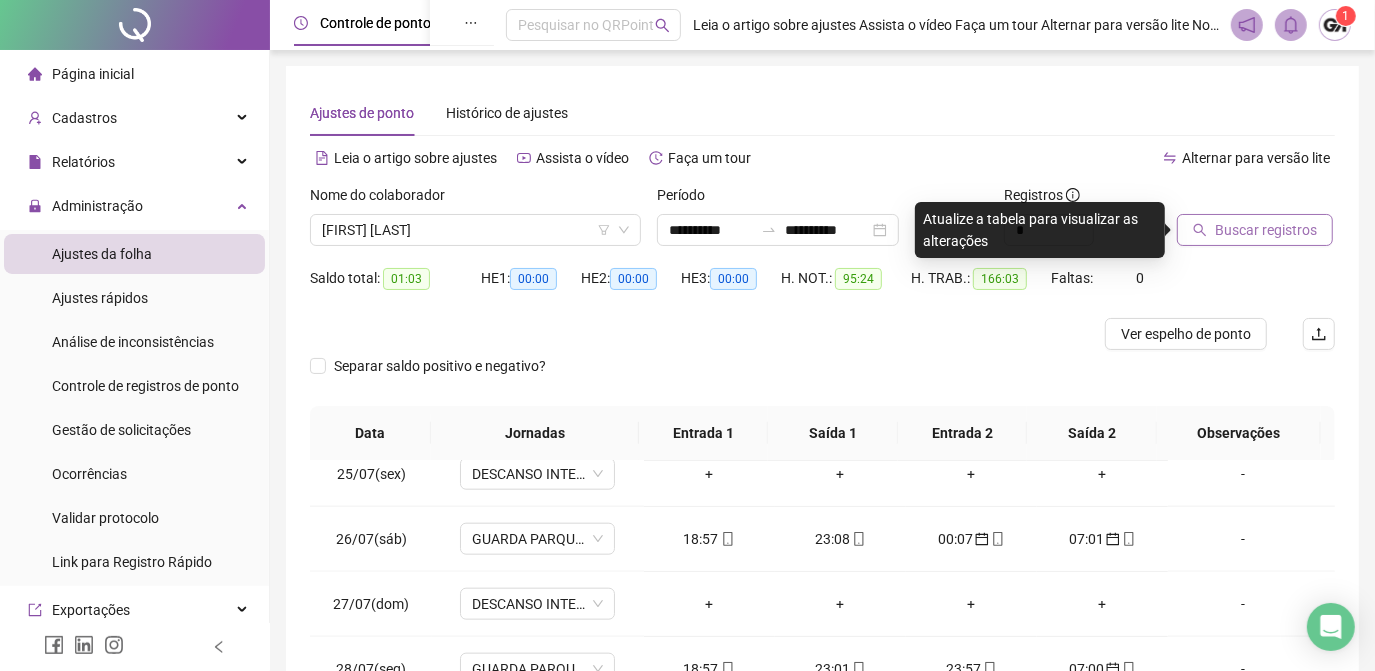 click on "Buscar registros" at bounding box center (1266, 230) 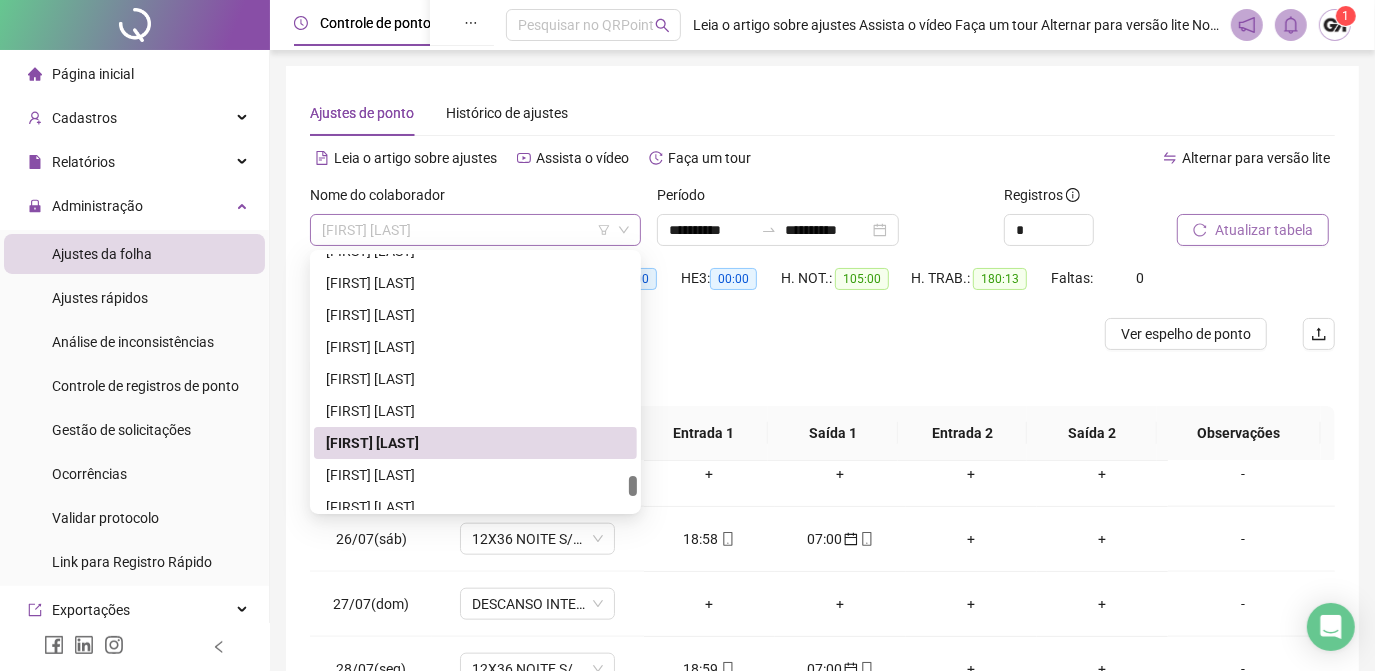 click on "[FIRST] [LAST]" at bounding box center [475, 230] 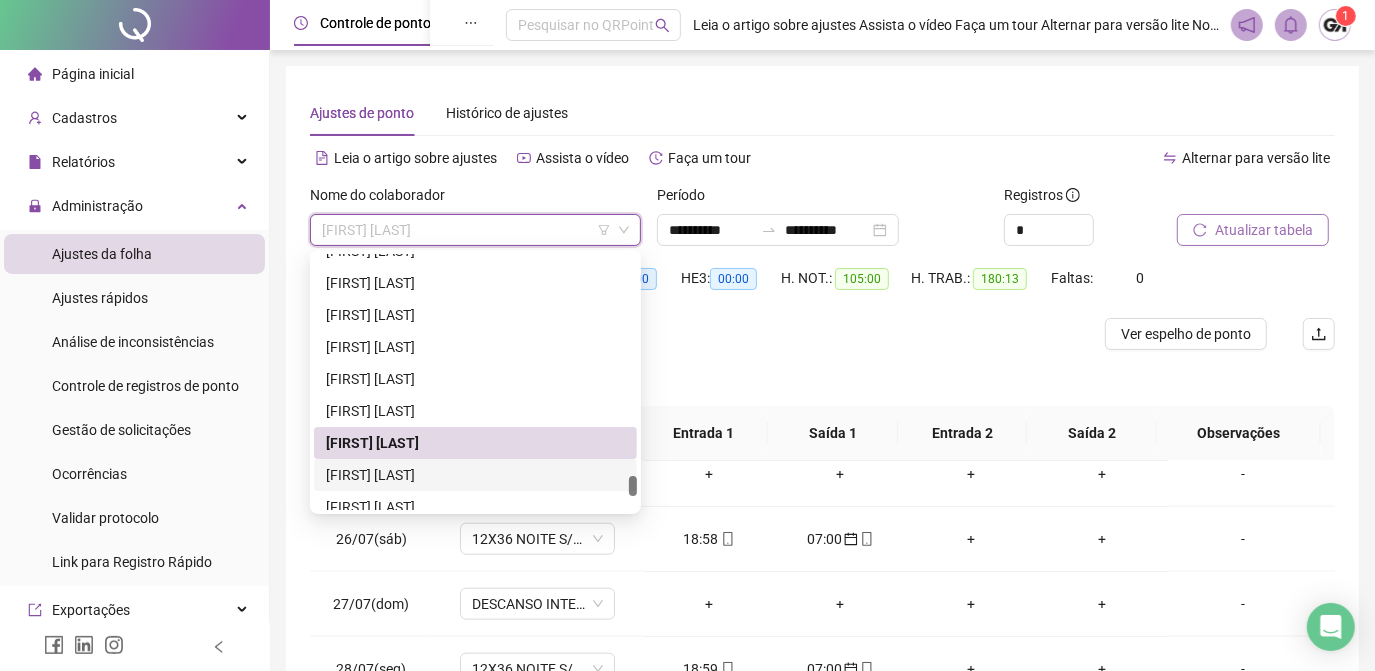 click on "[FIRST] [LAST]" at bounding box center [475, 475] 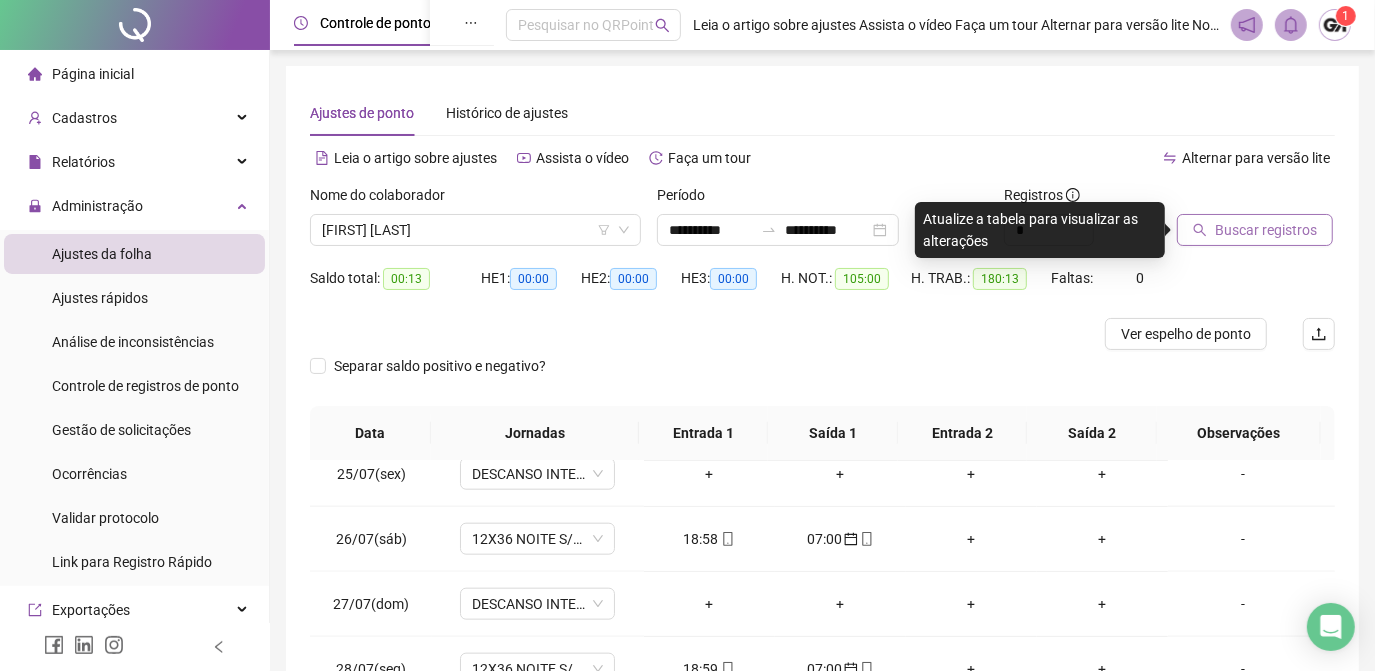 click on "Buscar registros" at bounding box center [1266, 230] 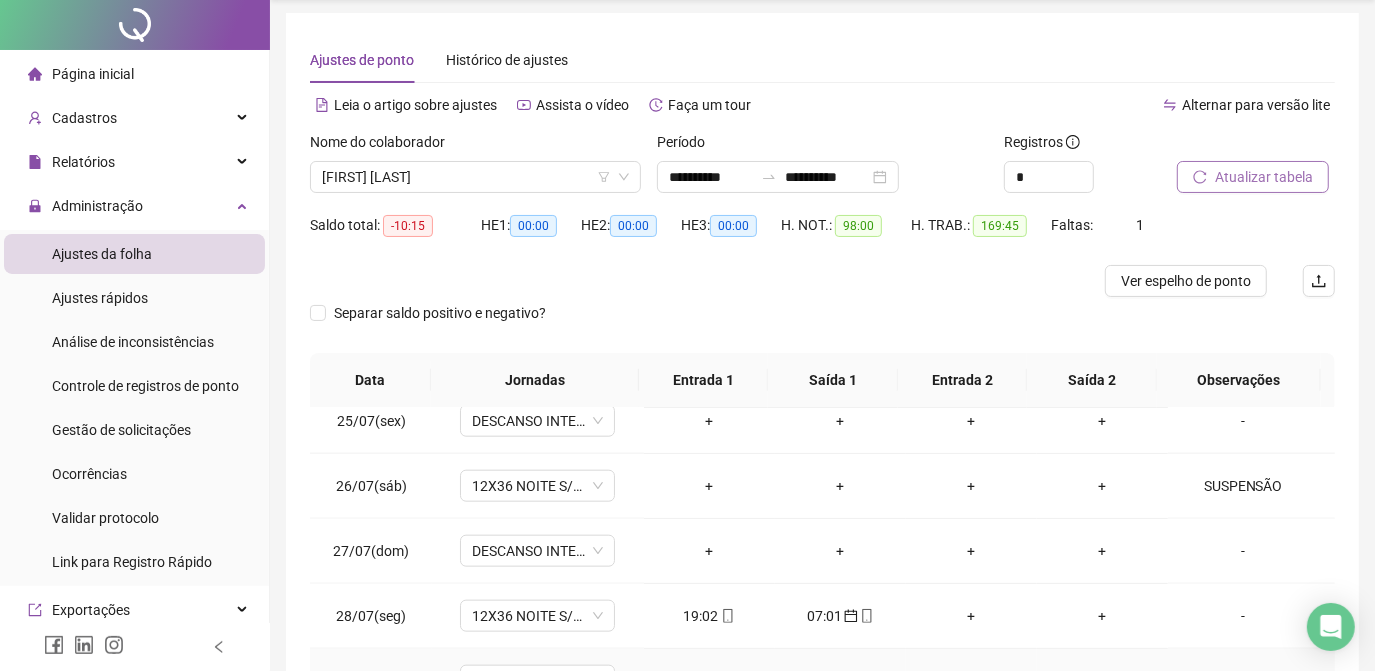 scroll, scrollTop: 0, scrollLeft: 0, axis: both 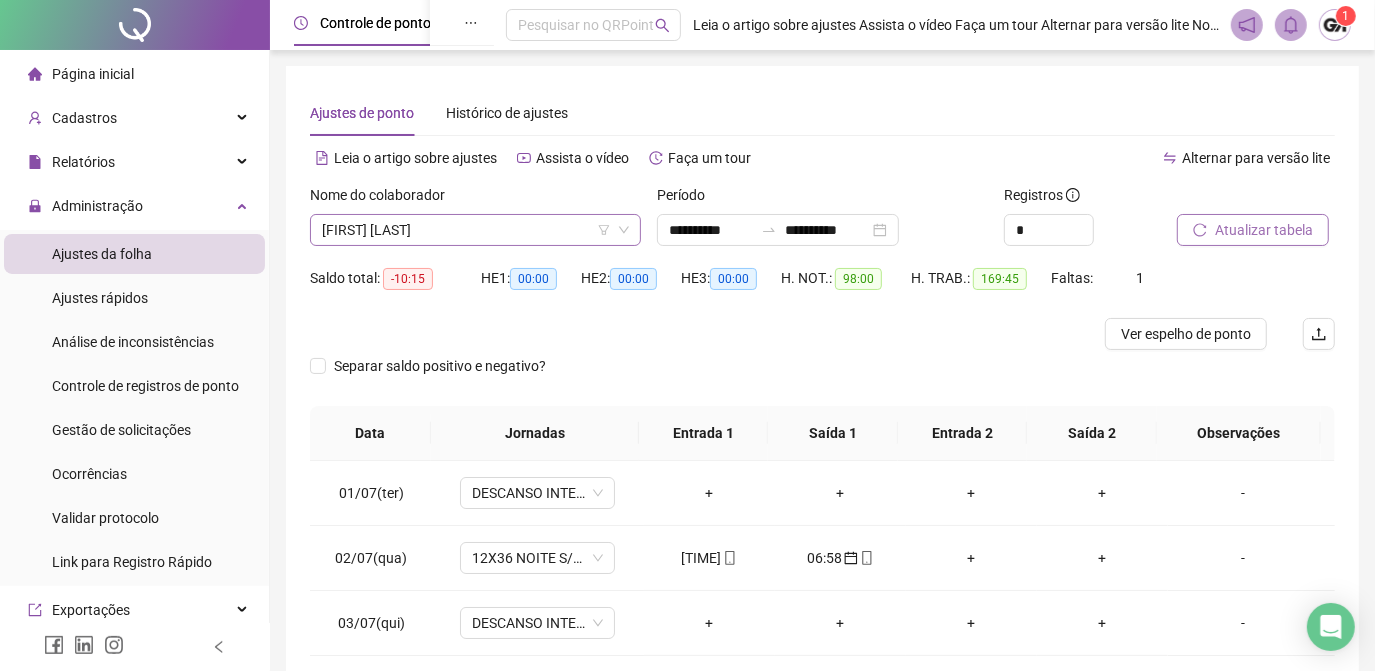 click on "[FIRST] [LAST]" at bounding box center [475, 230] 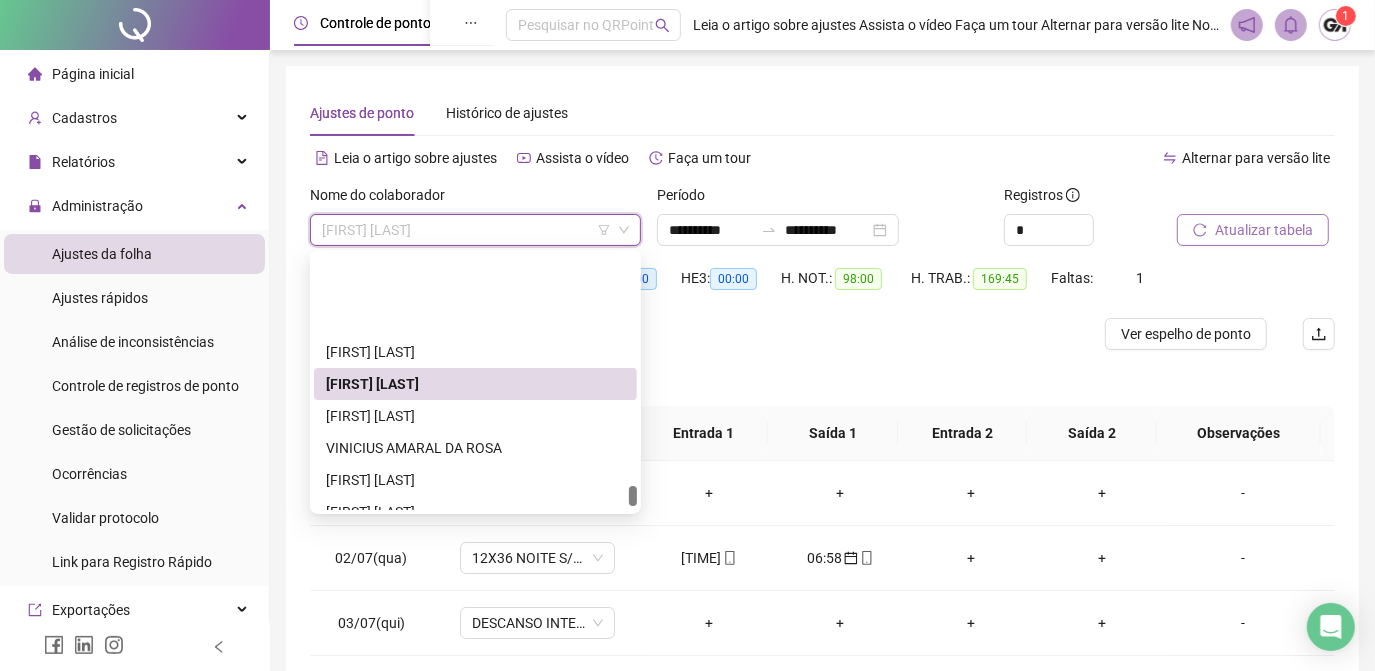 scroll, scrollTop: 4457, scrollLeft: 0, axis: vertical 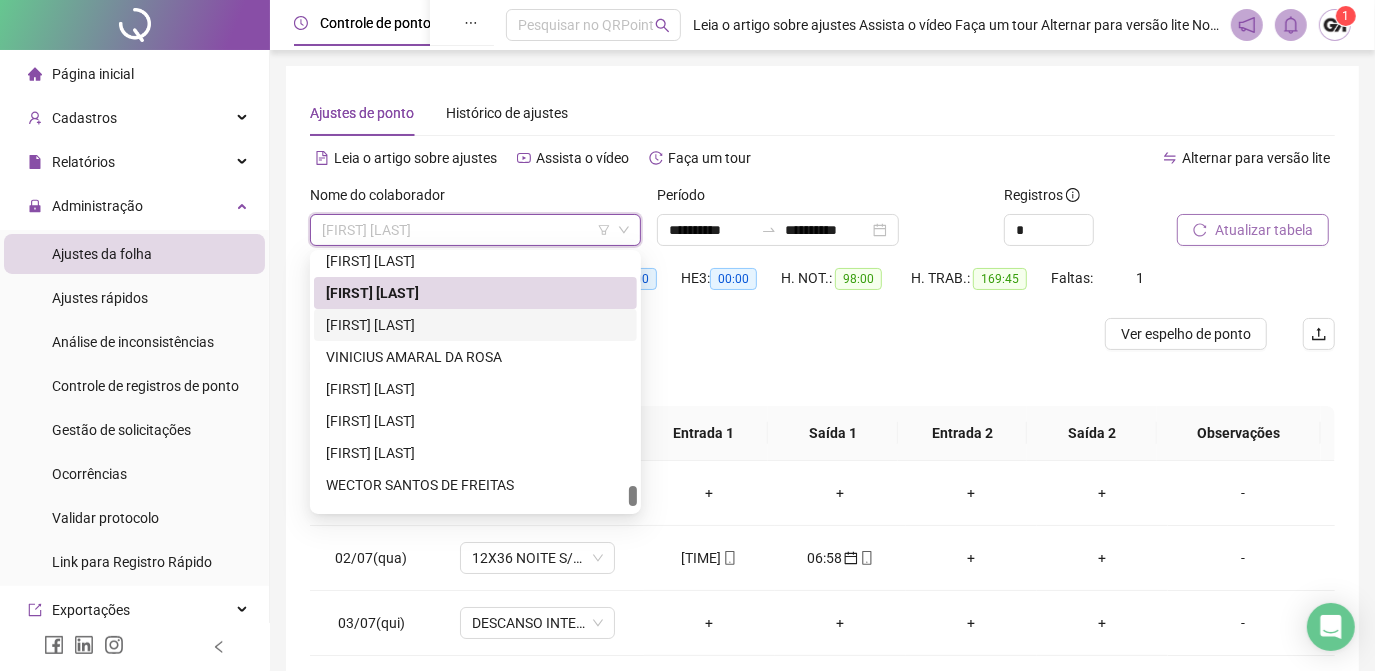 click on "[FIRST] [LAST]" at bounding box center [475, 325] 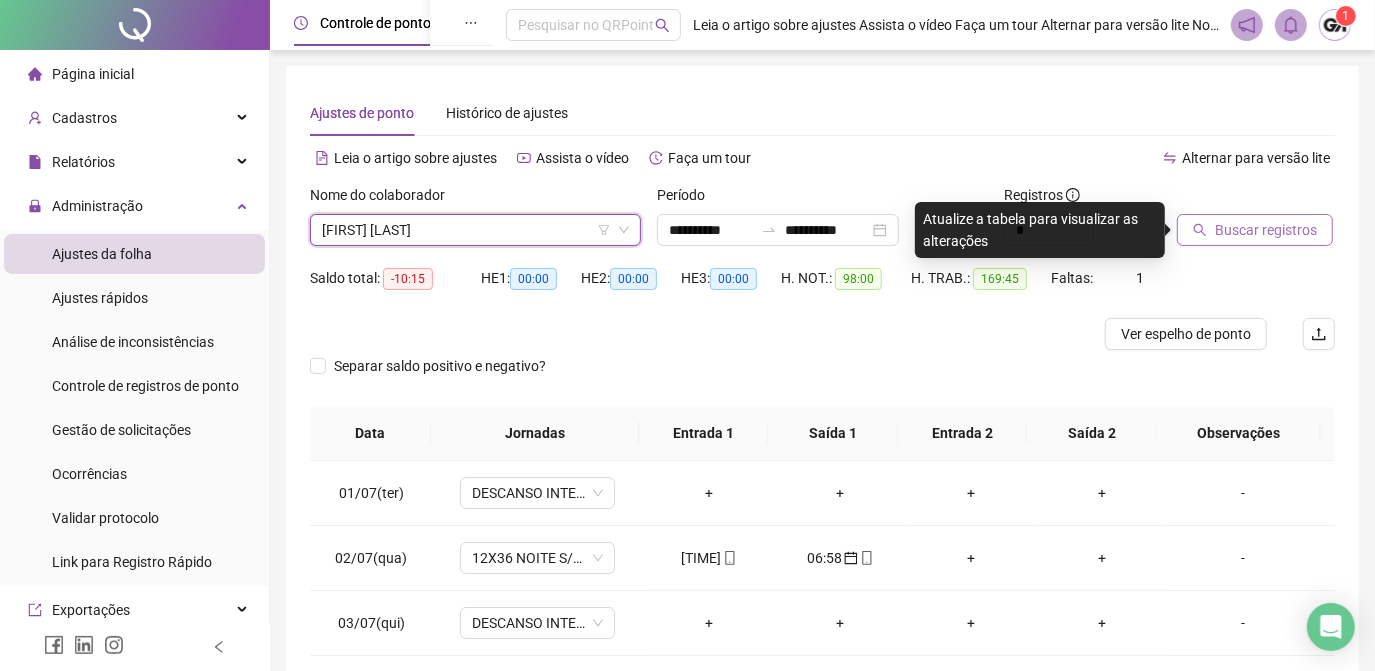 click on "Buscar registros" at bounding box center (1266, 230) 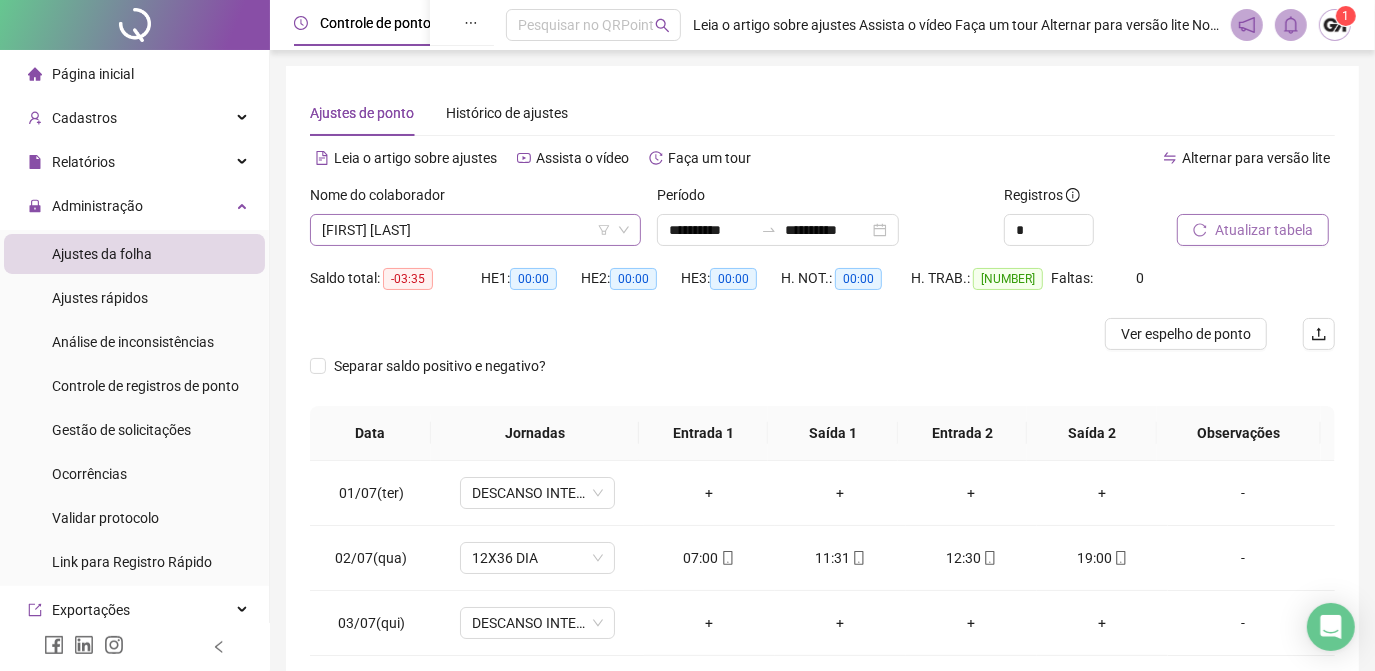 click on "[FIRST] [LAST]" at bounding box center [475, 230] 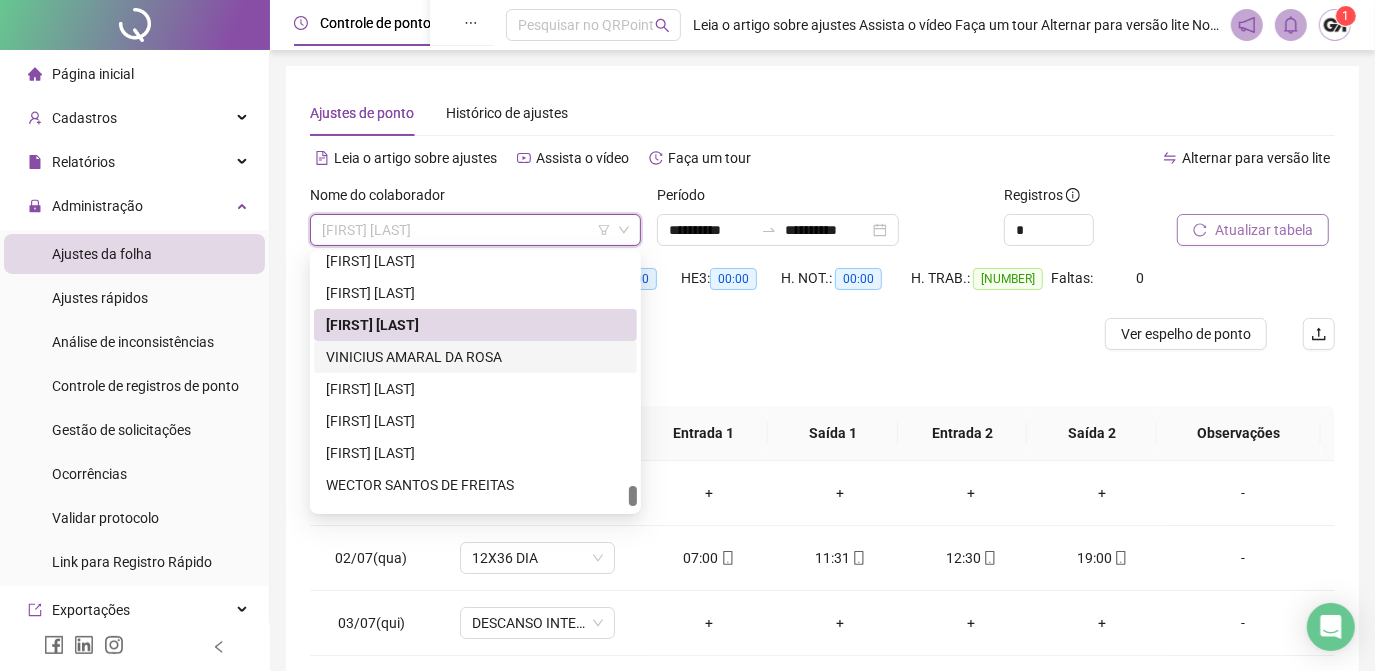 drag, startPoint x: 489, startPoint y: 357, endPoint x: 834, endPoint y: 297, distance: 350.17853 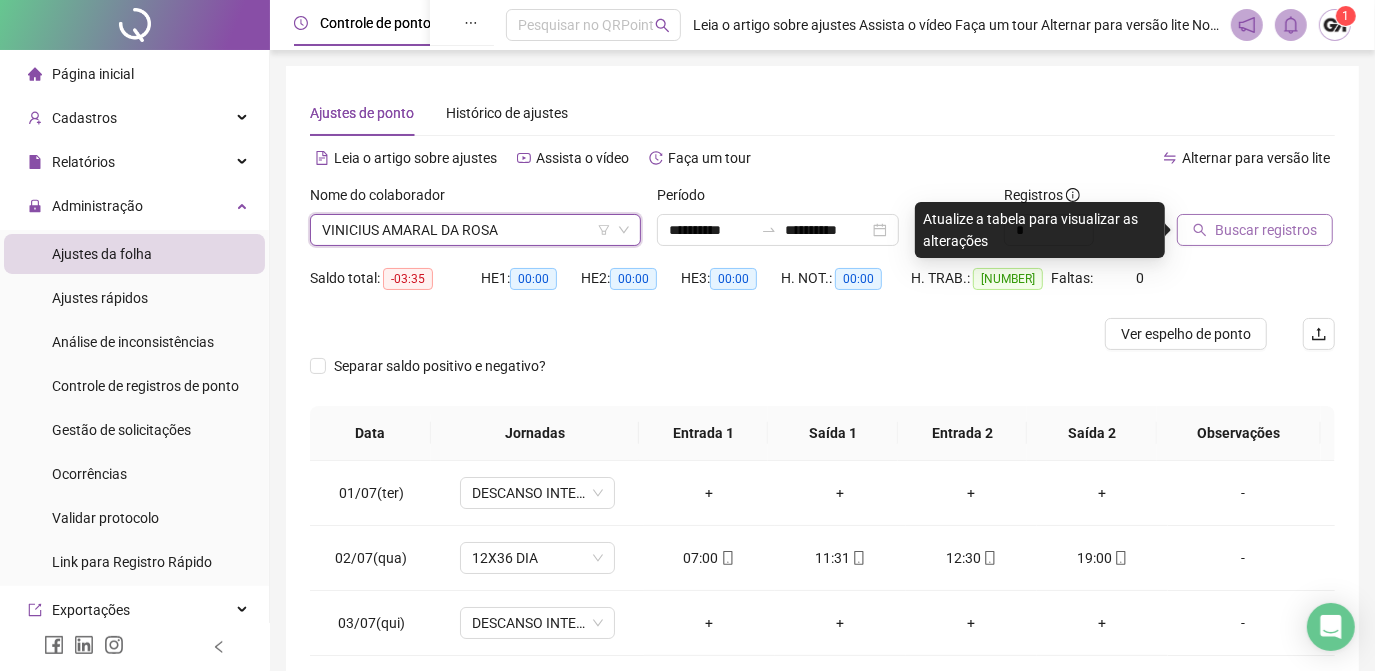 click on "Buscar registros" at bounding box center (1266, 230) 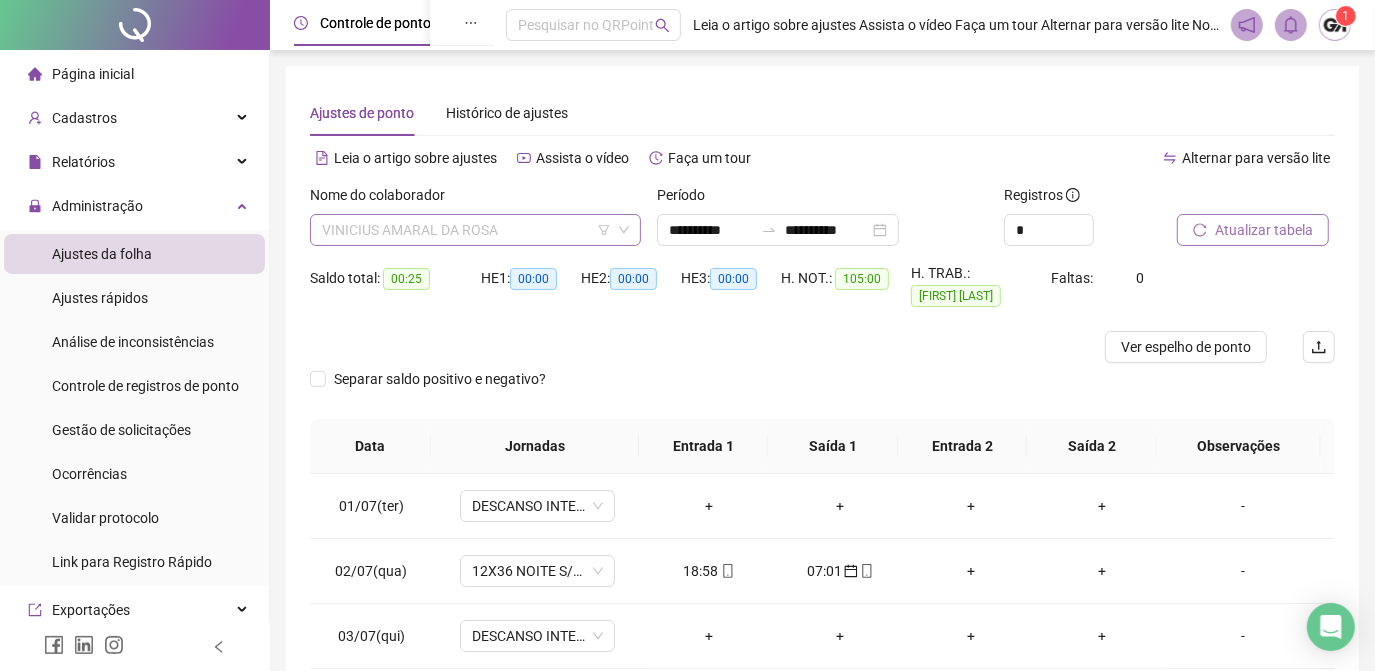 click on "VINICIUS AMARAL DA ROSA" at bounding box center [475, 230] 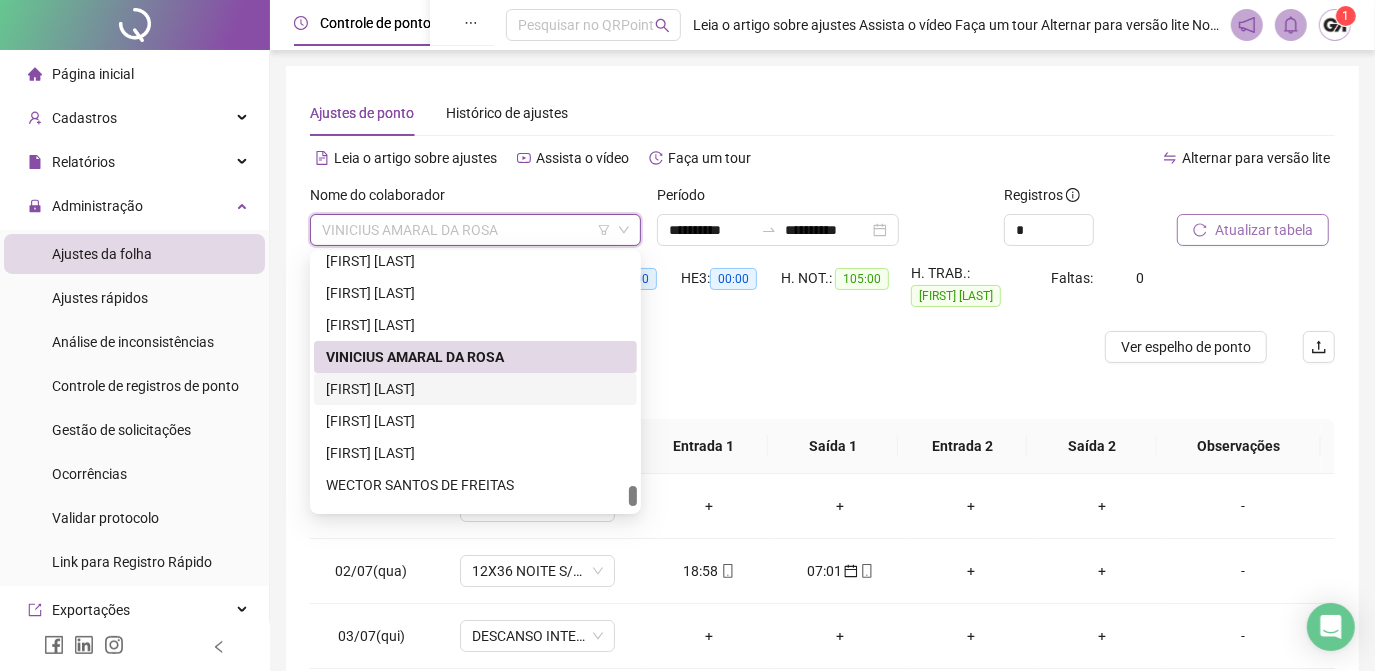 click on "[FIRST] [LAST]" at bounding box center [475, 389] 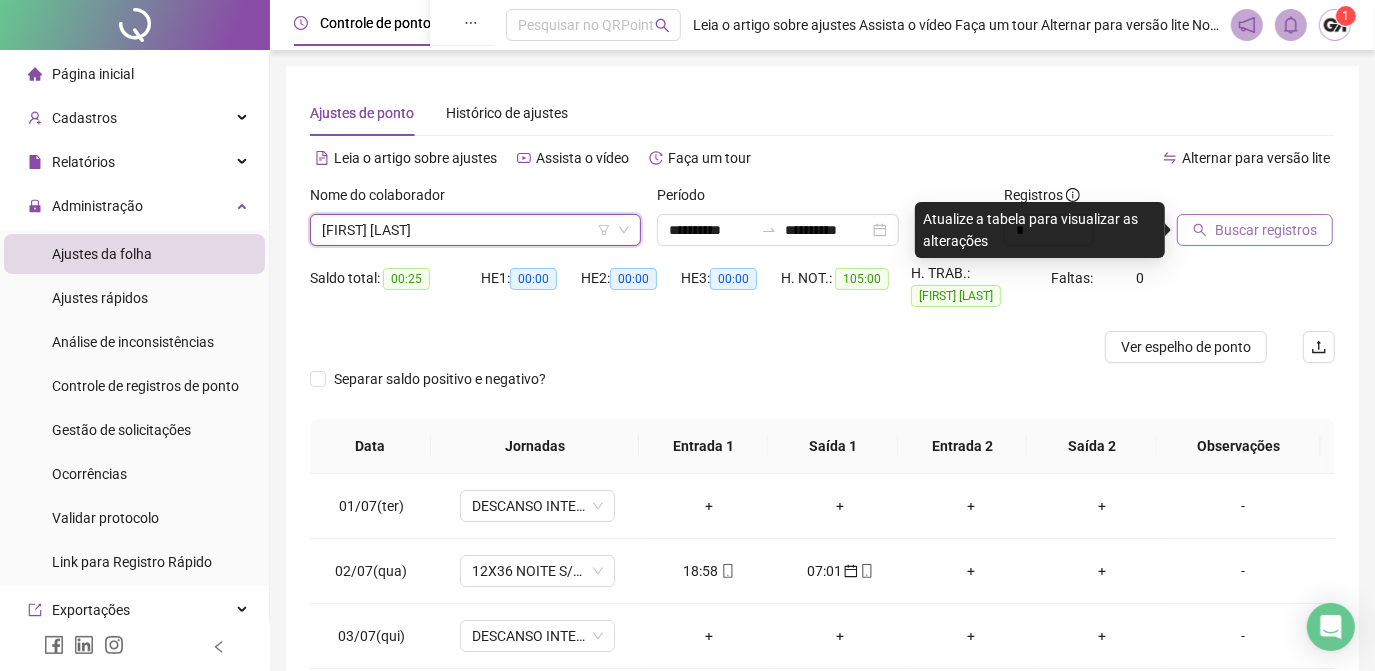 click on "Buscar registros" at bounding box center (1266, 230) 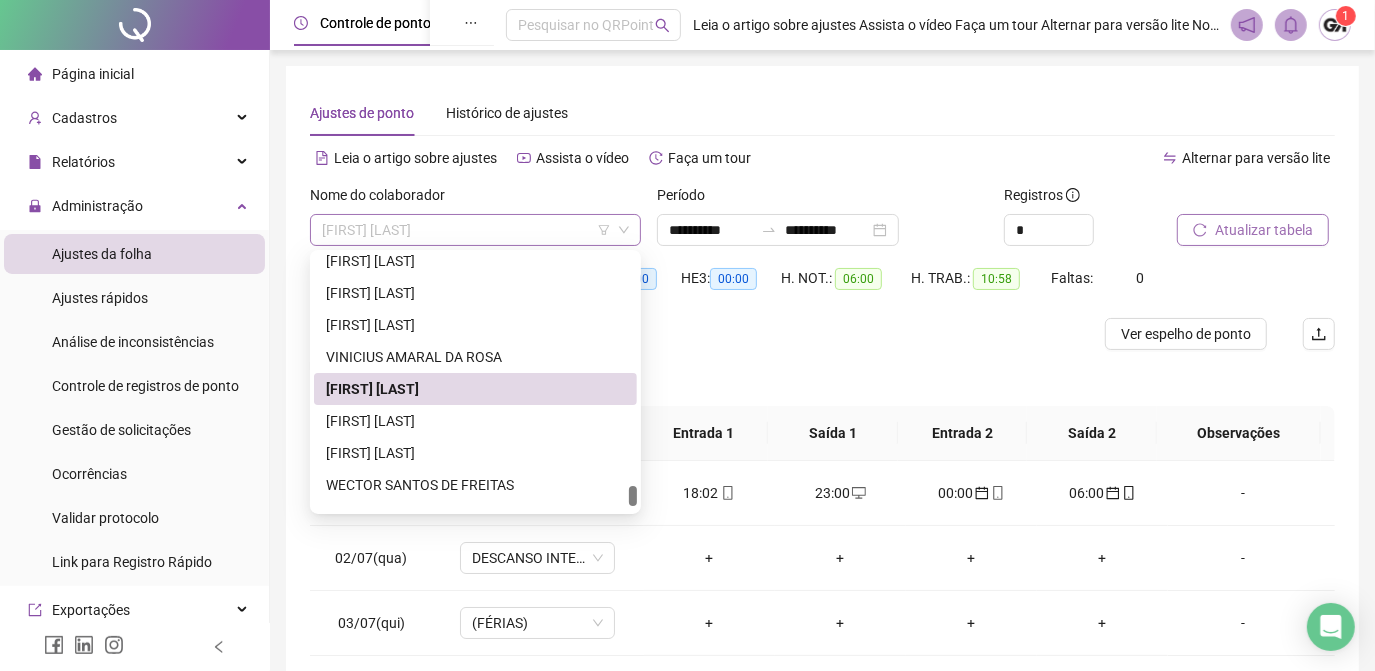 click on "[FIRST] [LAST]" at bounding box center (475, 230) 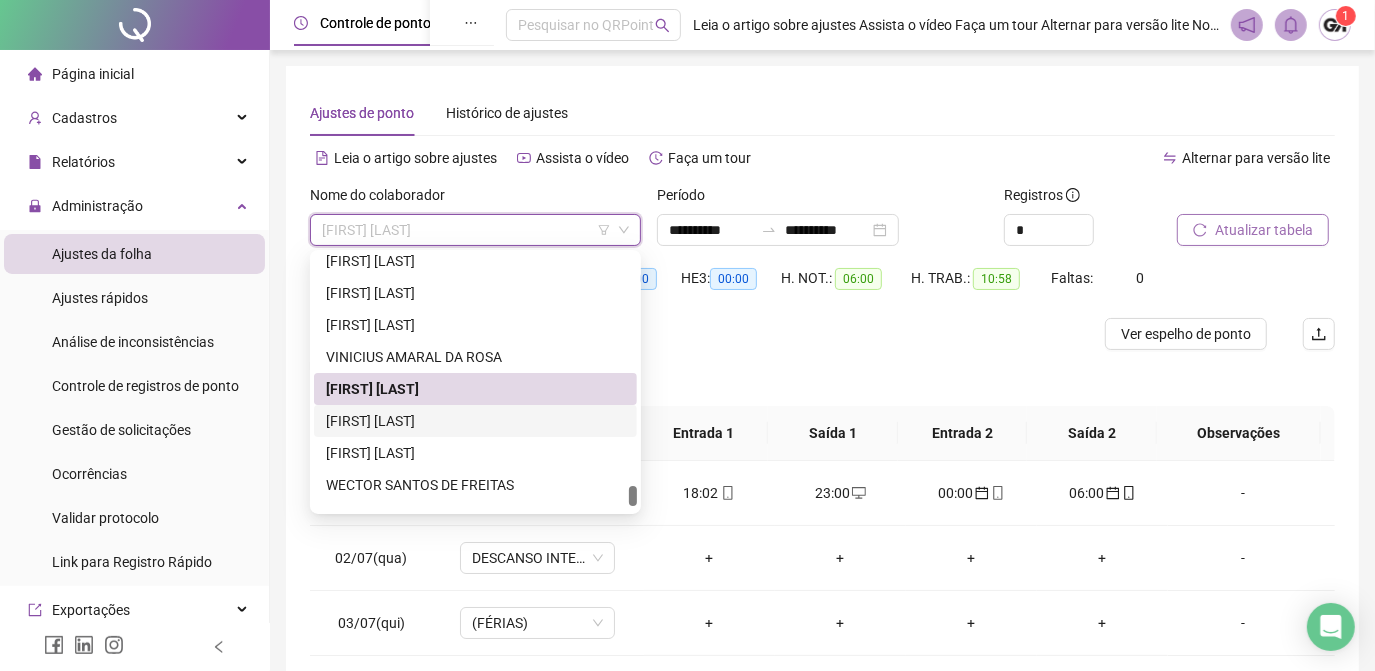 click on "[FIRST] [LAST]" at bounding box center [475, 421] 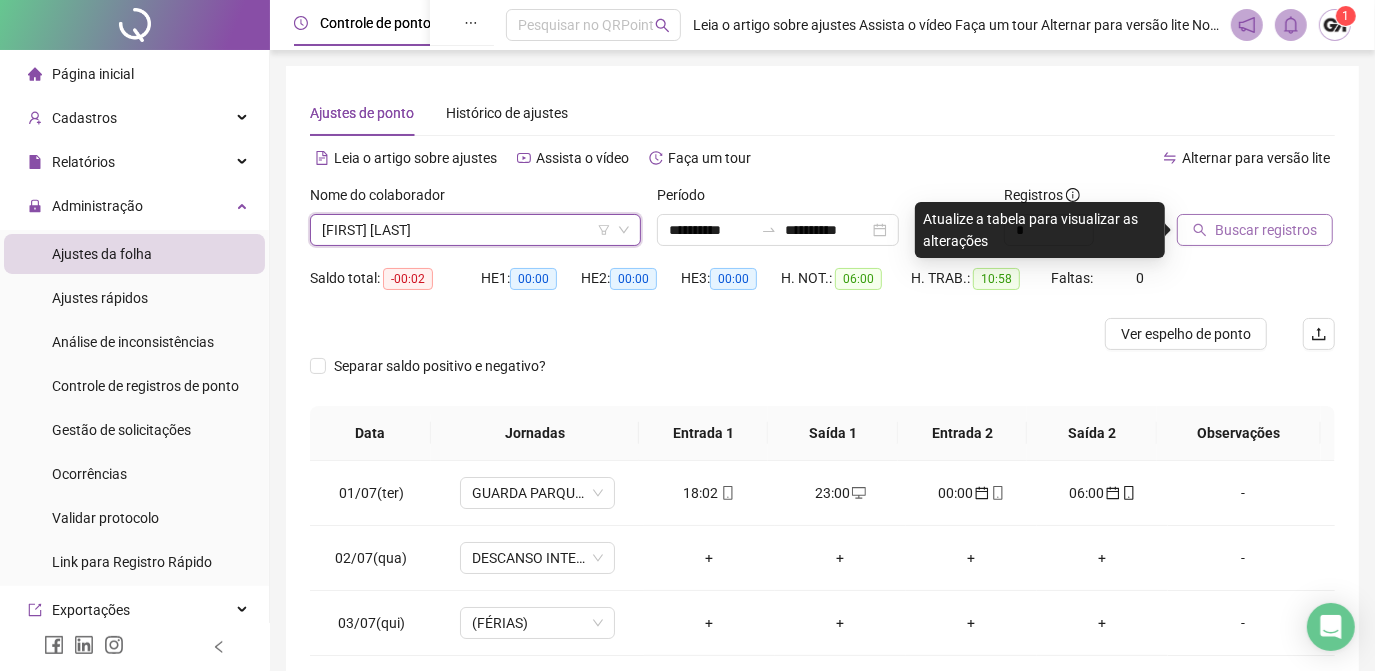 click on "Buscar registros" at bounding box center (1266, 230) 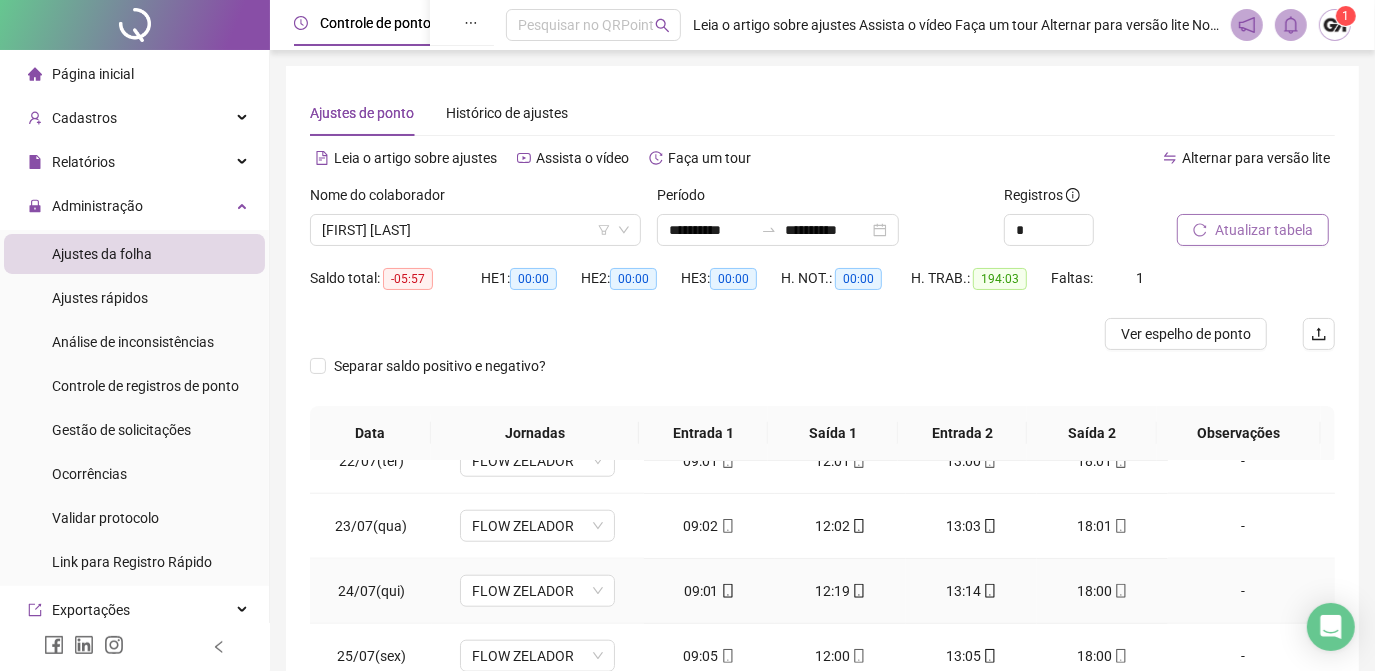scroll, scrollTop: 1306, scrollLeft: 0, axis: vertical 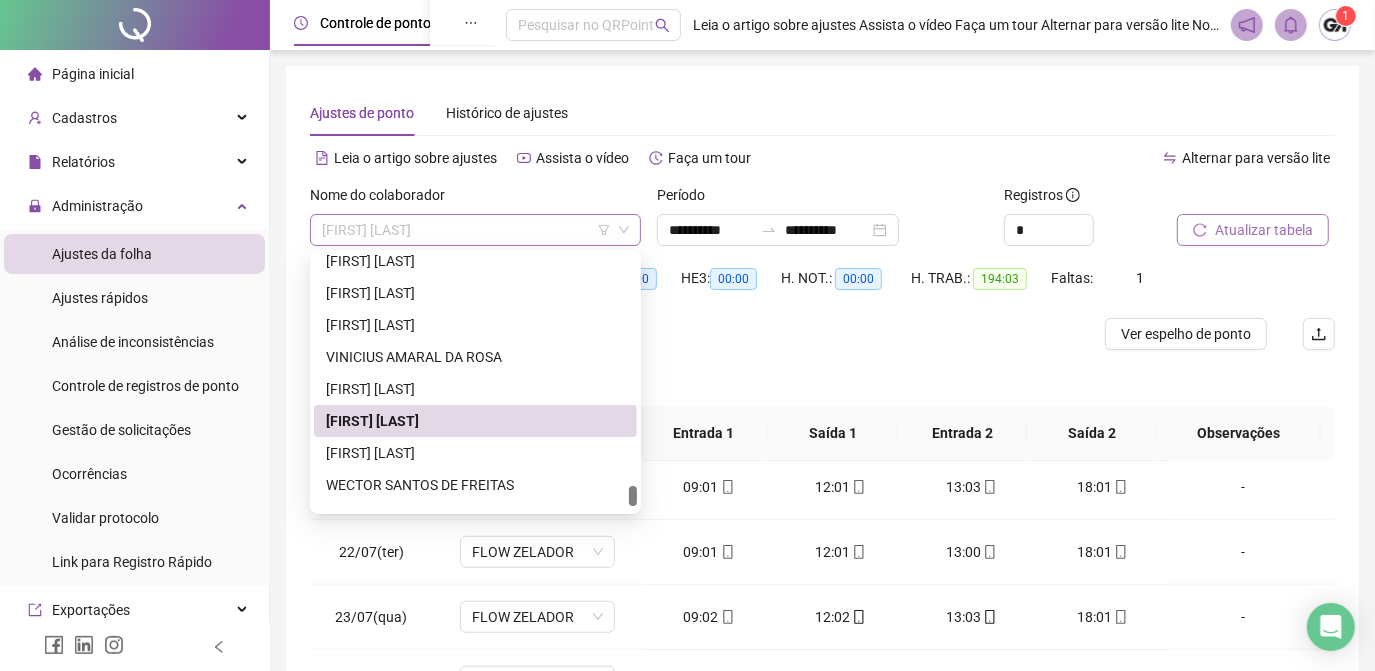 click on "[FIRST] [LAST]" at bounding box center [475, 230] 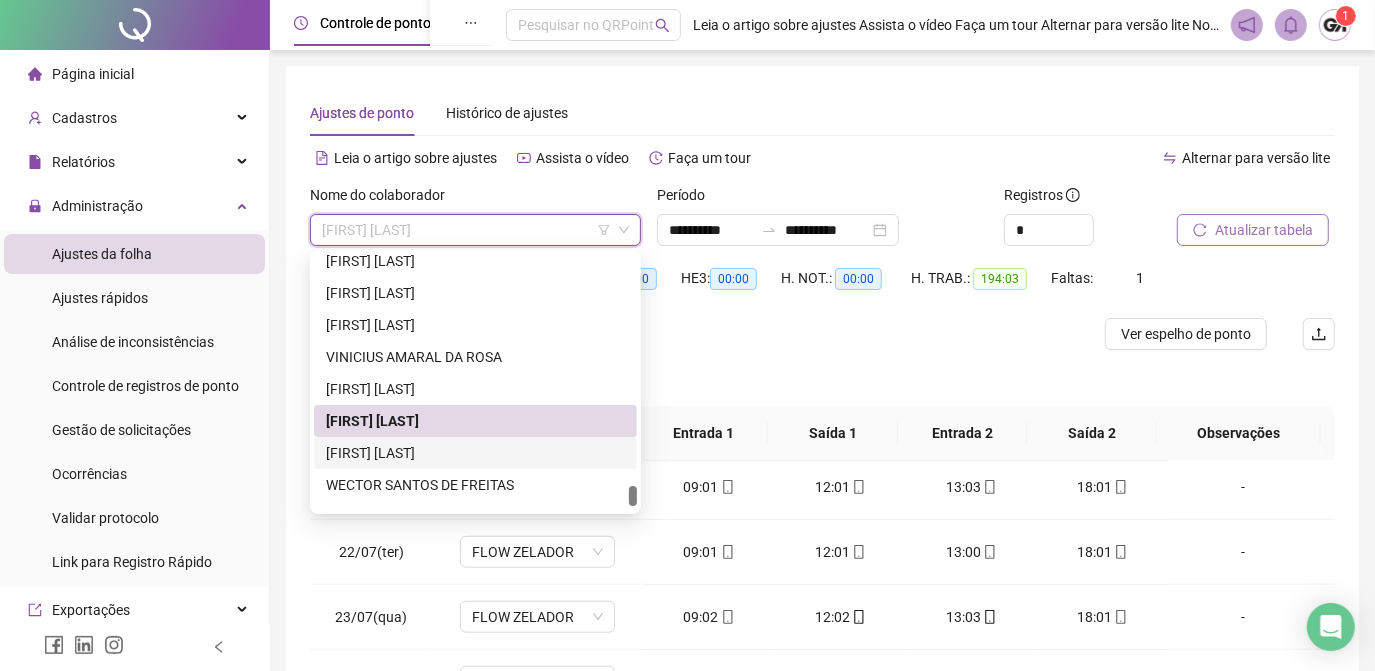 drag, startPoint x: 474, startPoint y: 450, endPoint x: 1089, endPoint y: 243, distance: 648.90216 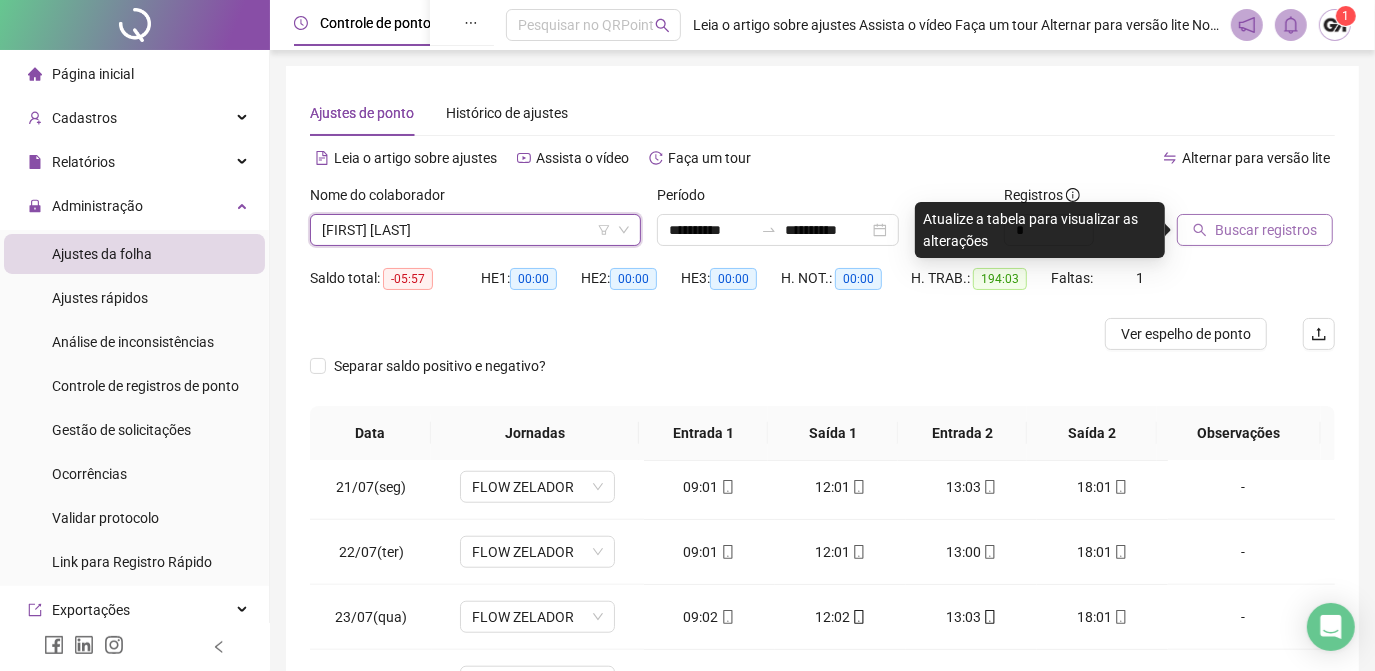 click on "Buscar registros" at bounding box center [1266, 230] 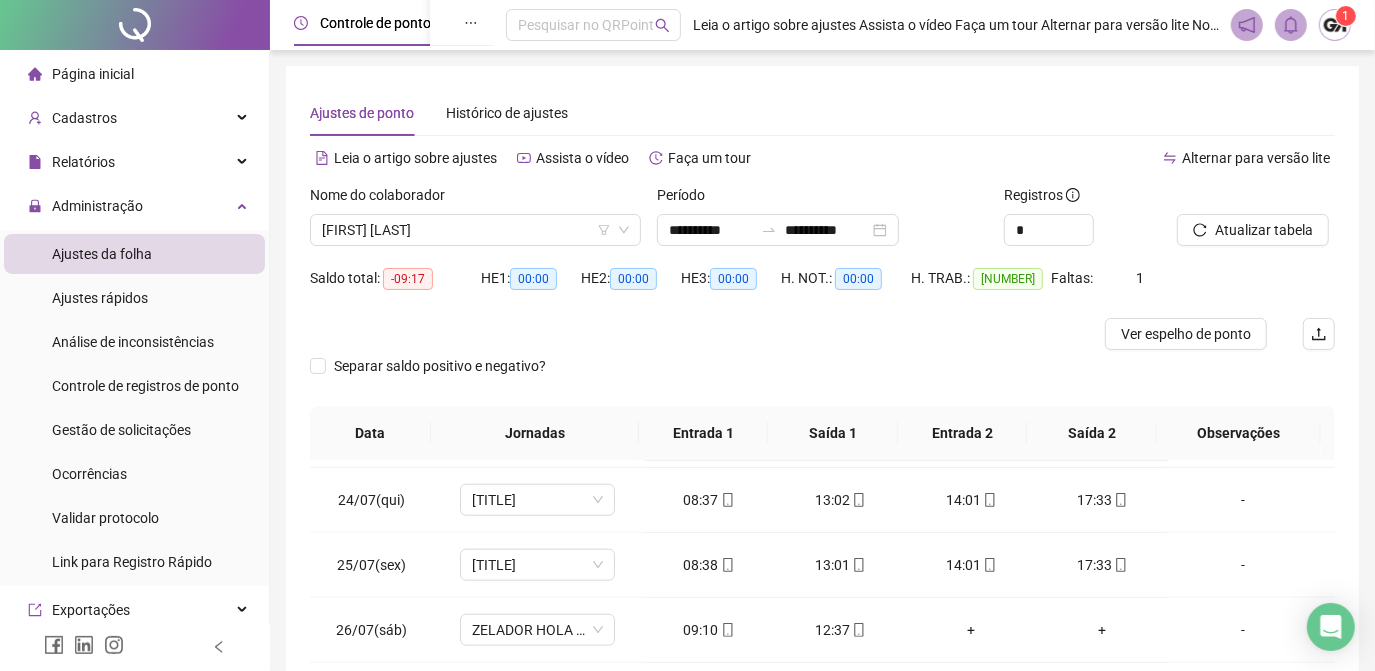 scroll, scrollTop: 1579, scrollLeft: 0, axis: vertical 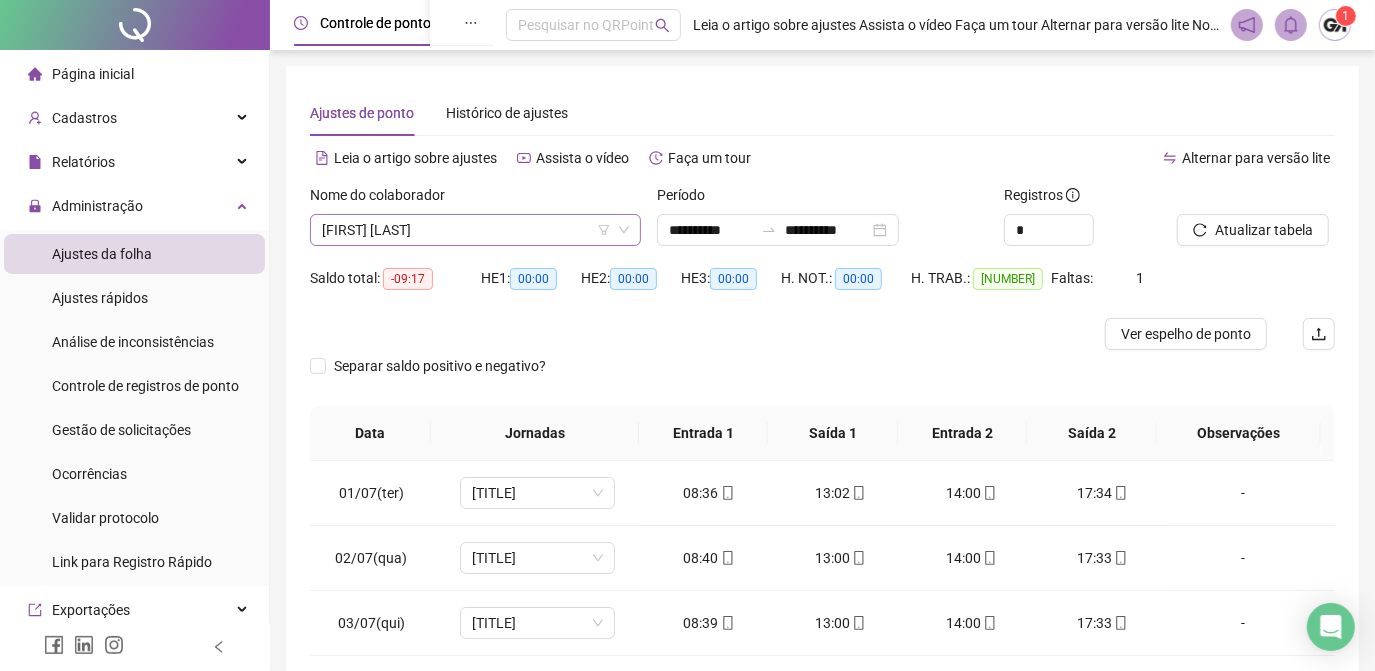 click 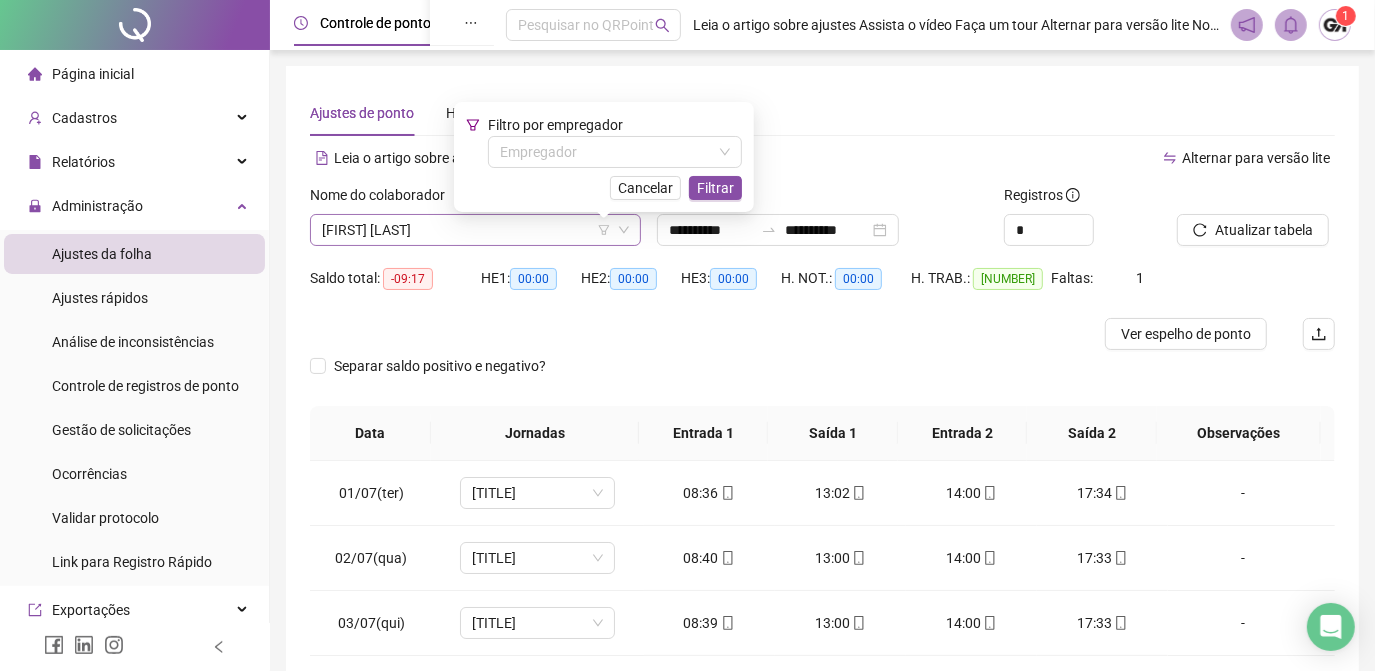 click on "[FIRST] [LAST]" at bounding box center (475, 230) 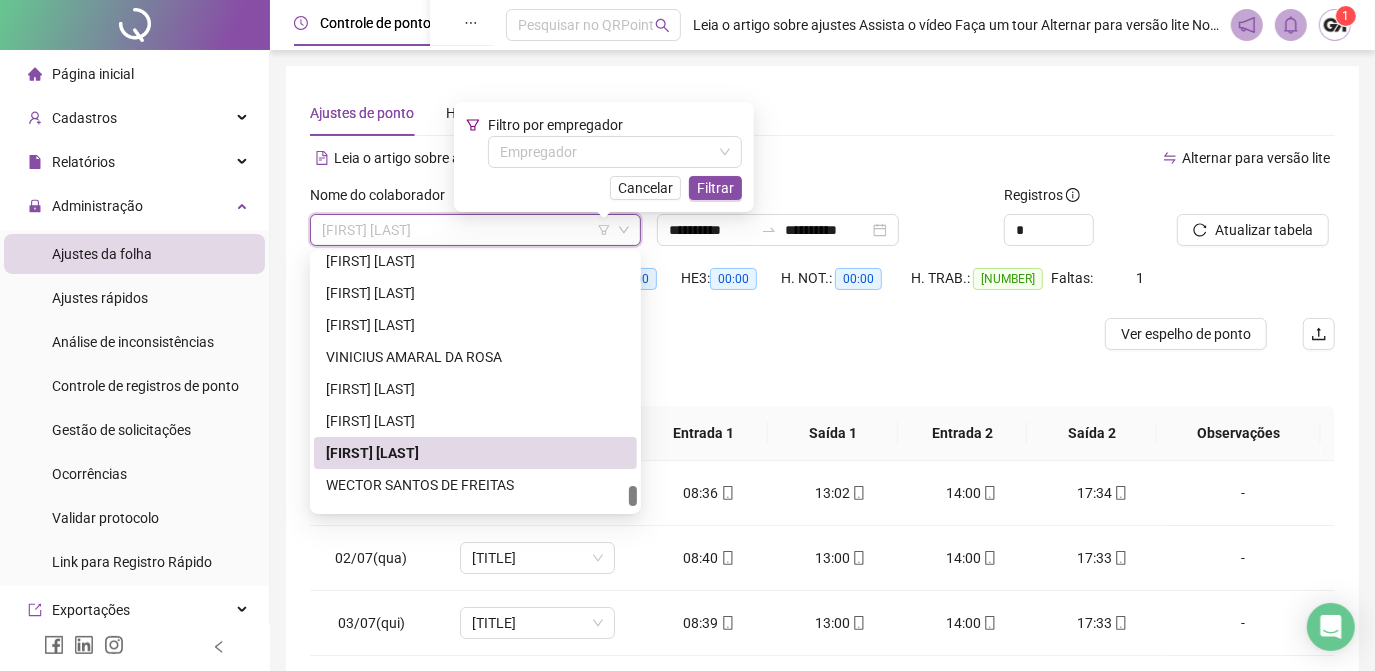 click at bounding box center (694, 334) 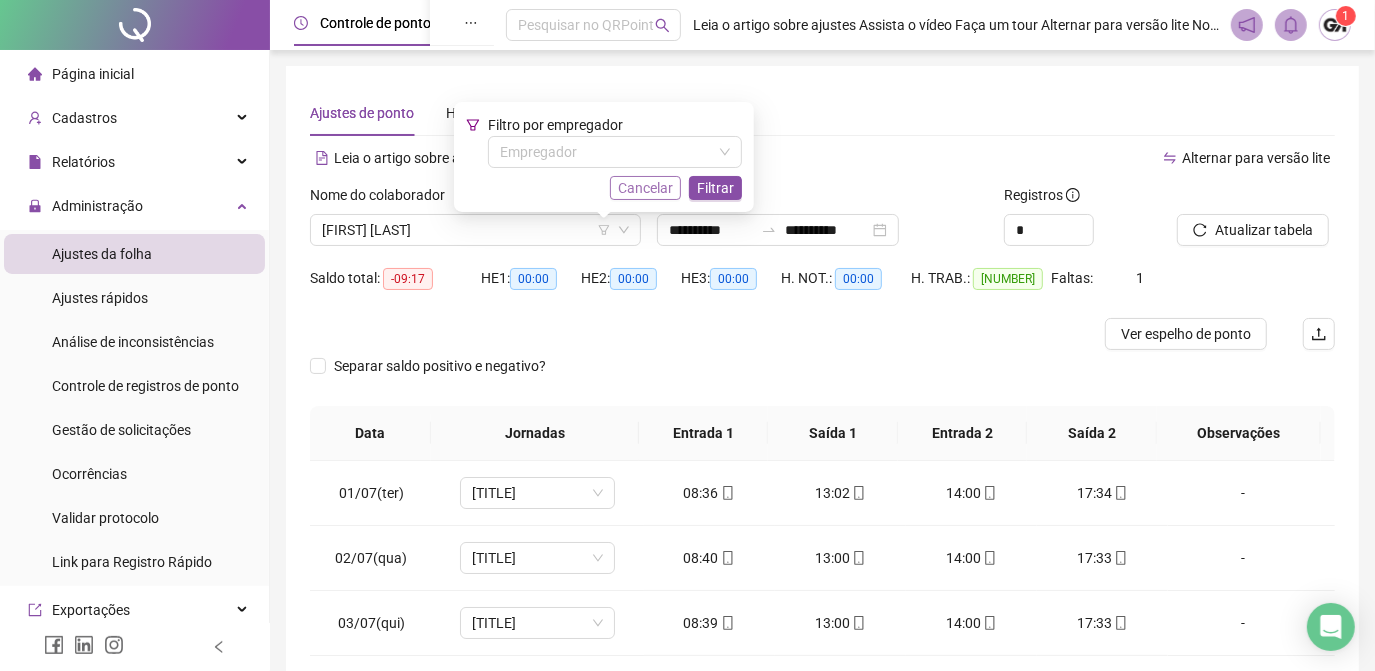 drag, startPoint x: 655, startPoint y: 183, endPoint x: 597, endPoint y: 234, distance: 77.23341 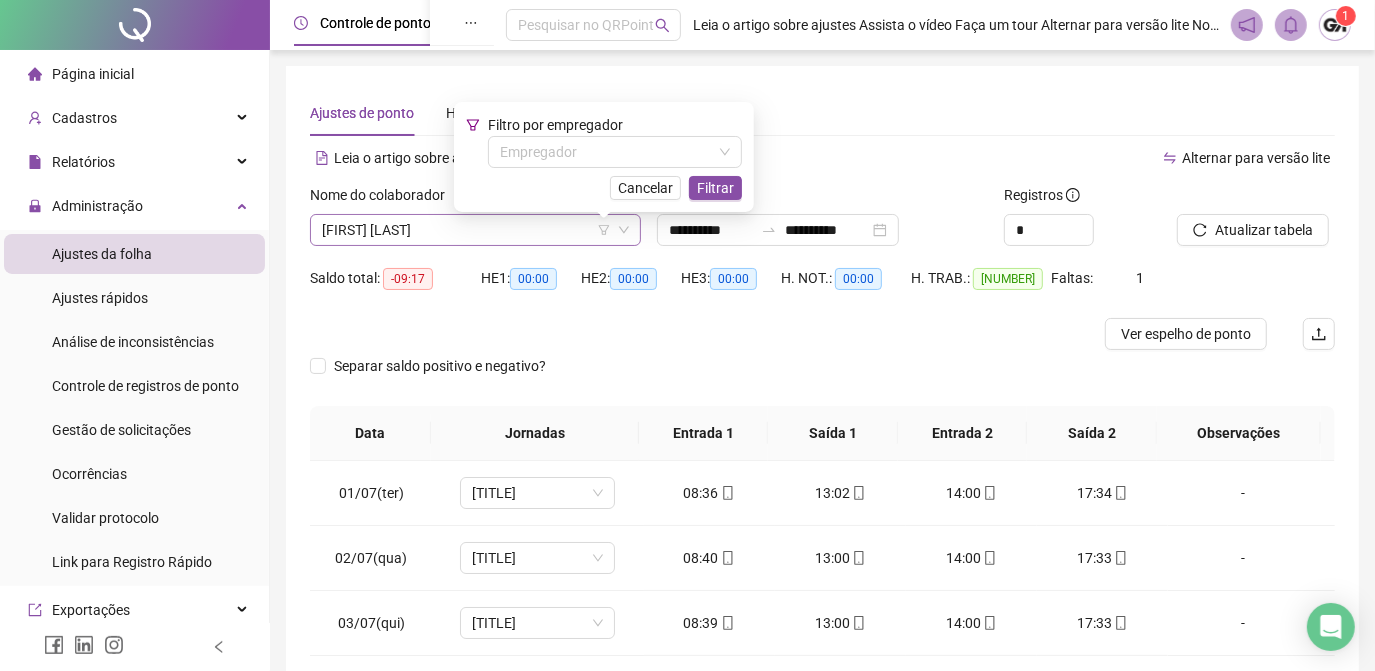 click on "Cancelar" at bounding box center (645, 188) 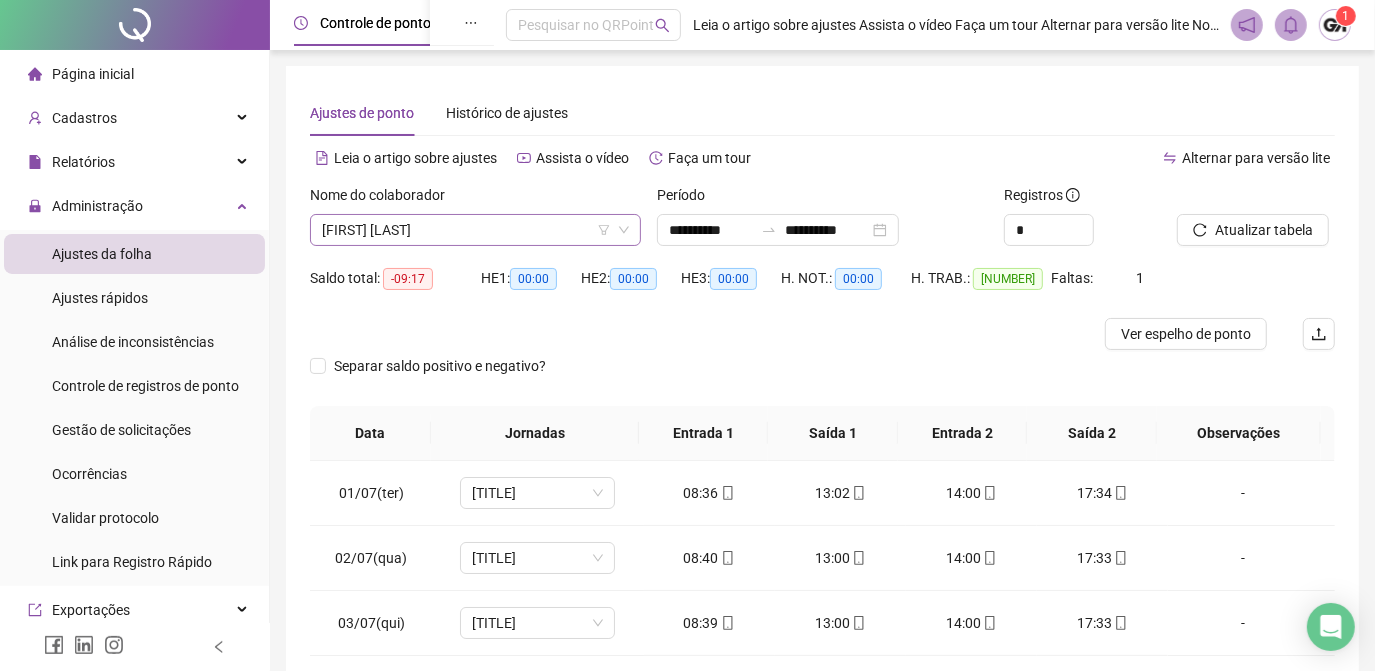 click on "[FIRST] [LAST]" at bounding box center (475, 230) 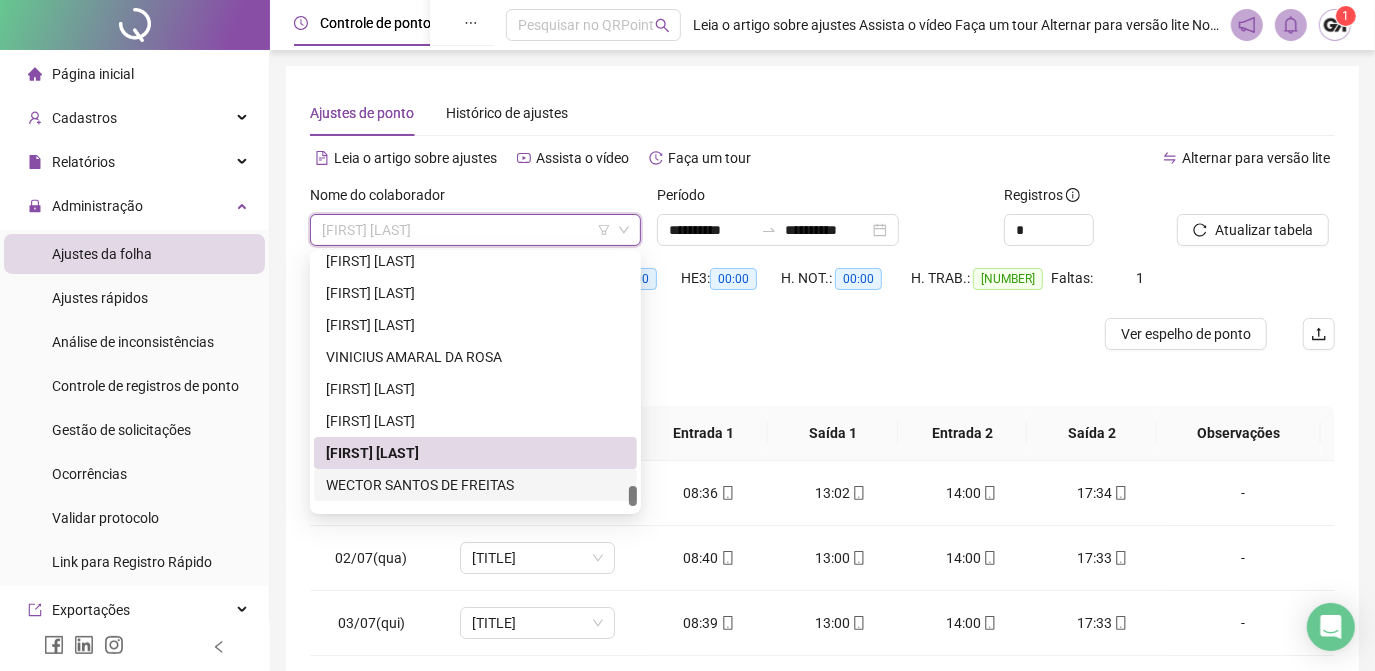 click on "WECTOR SANTOS DE FREITAS" at bounding box center (475, 485) 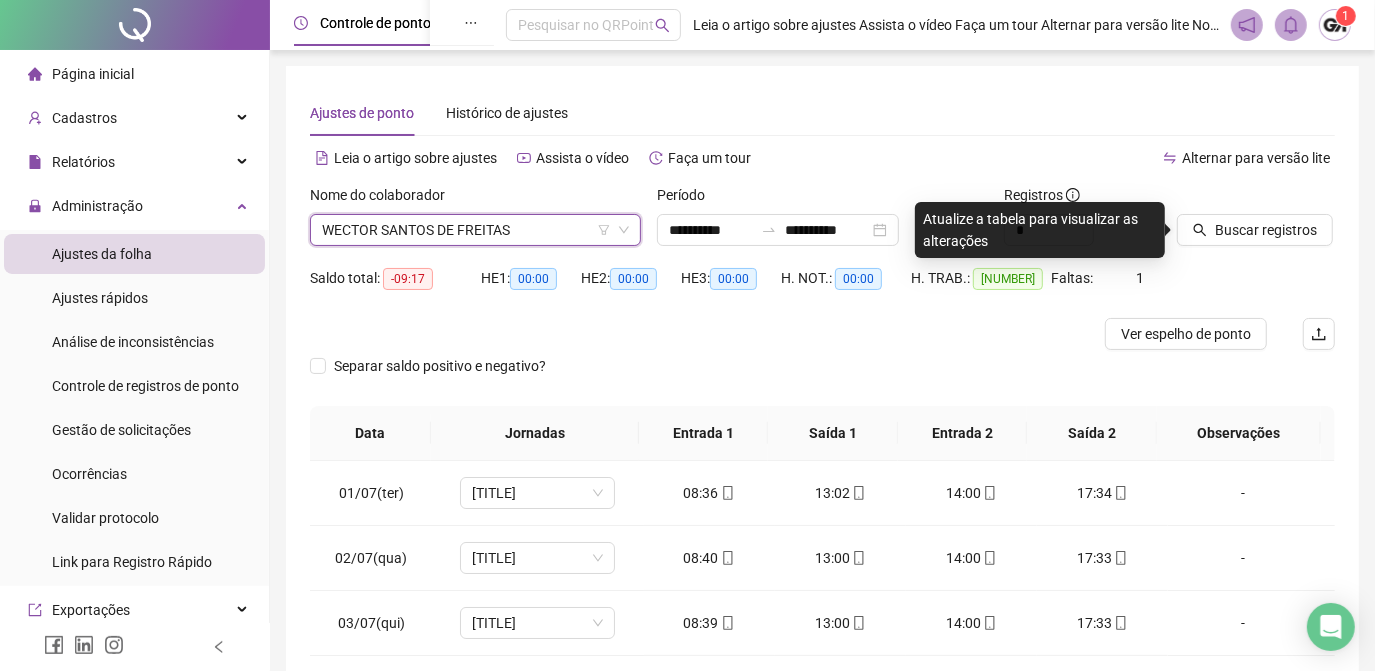 click 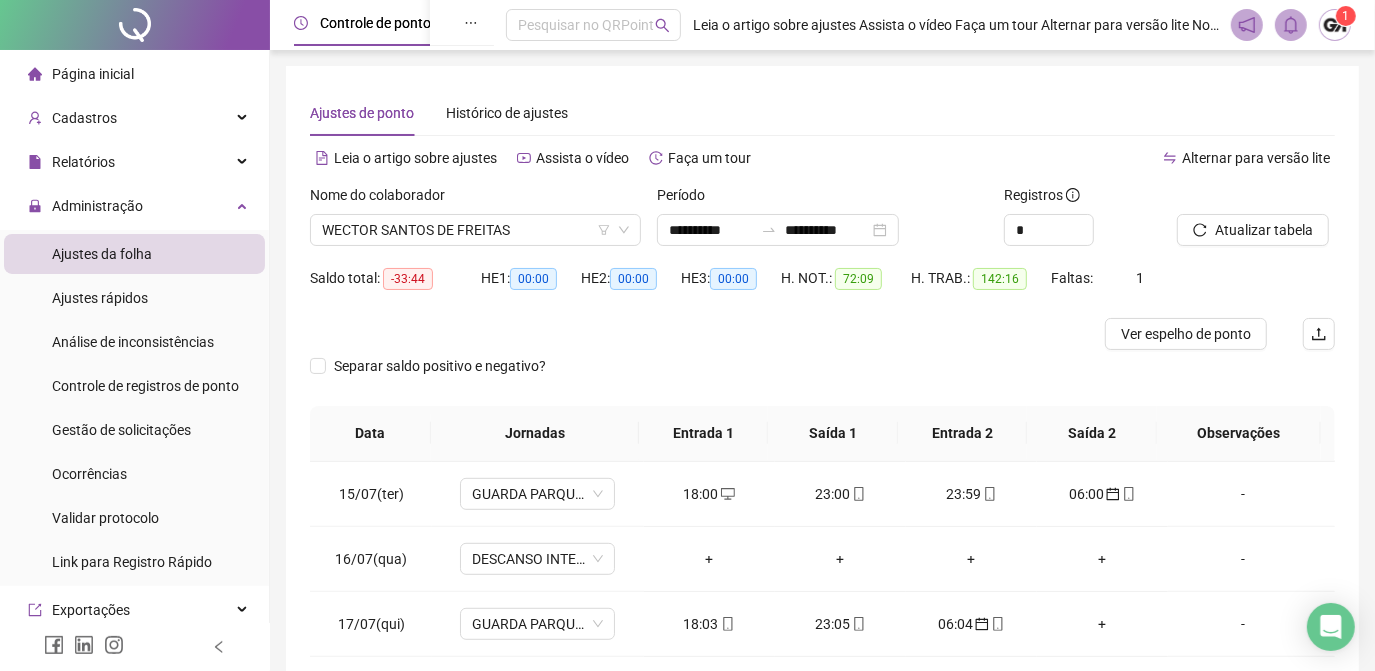 scroll, scrollTop: 1000, scrollLeft: 0, axis: vertical 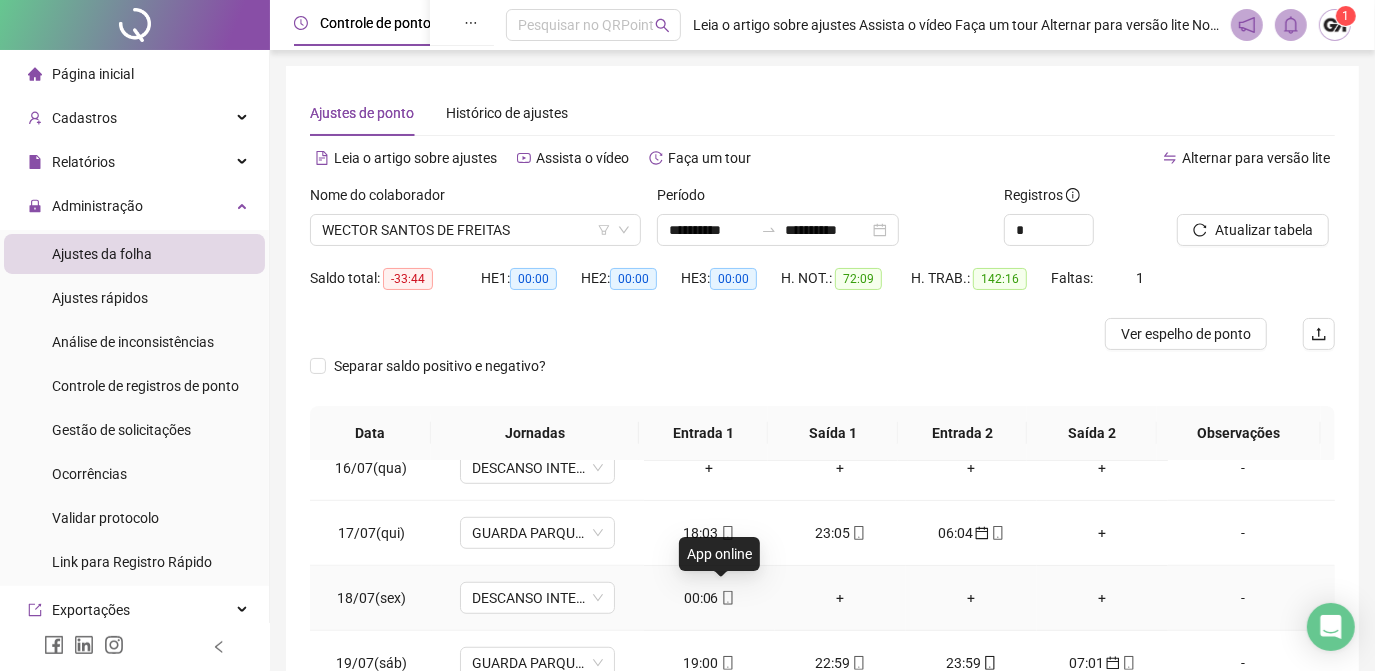 click 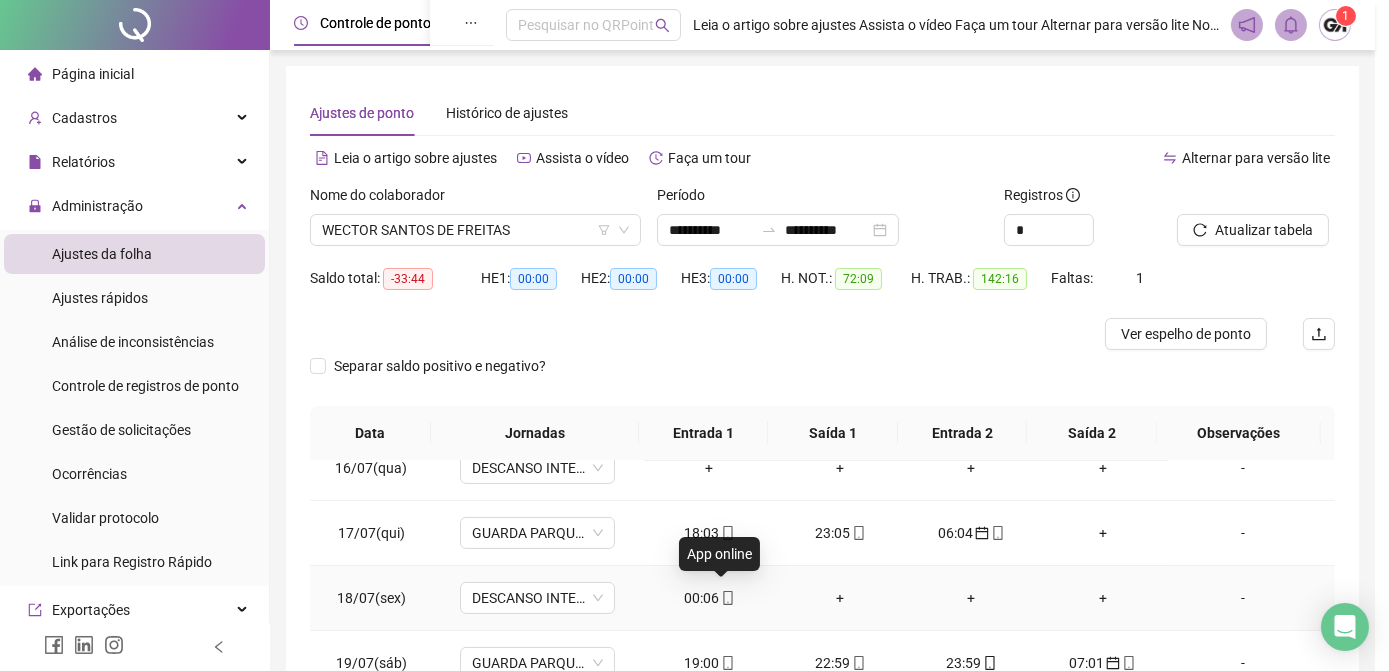 type on "**********" 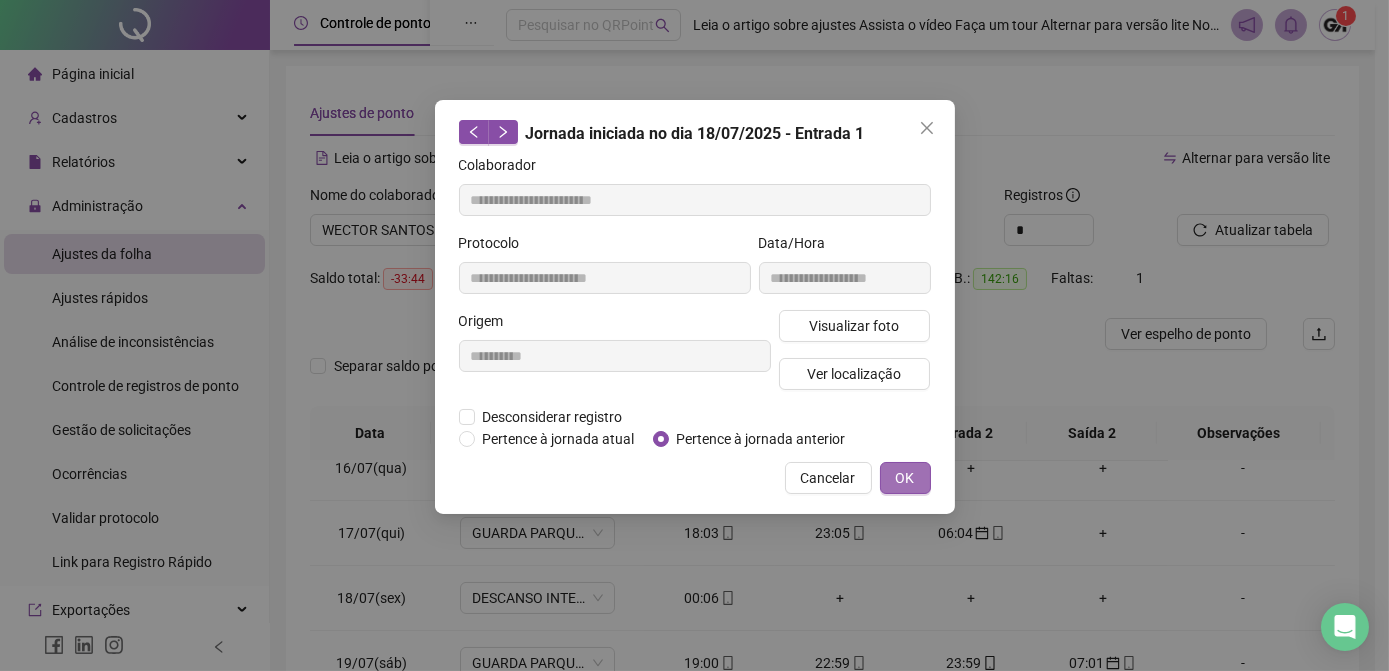 click on "OK" at bounding box center [905, 478] 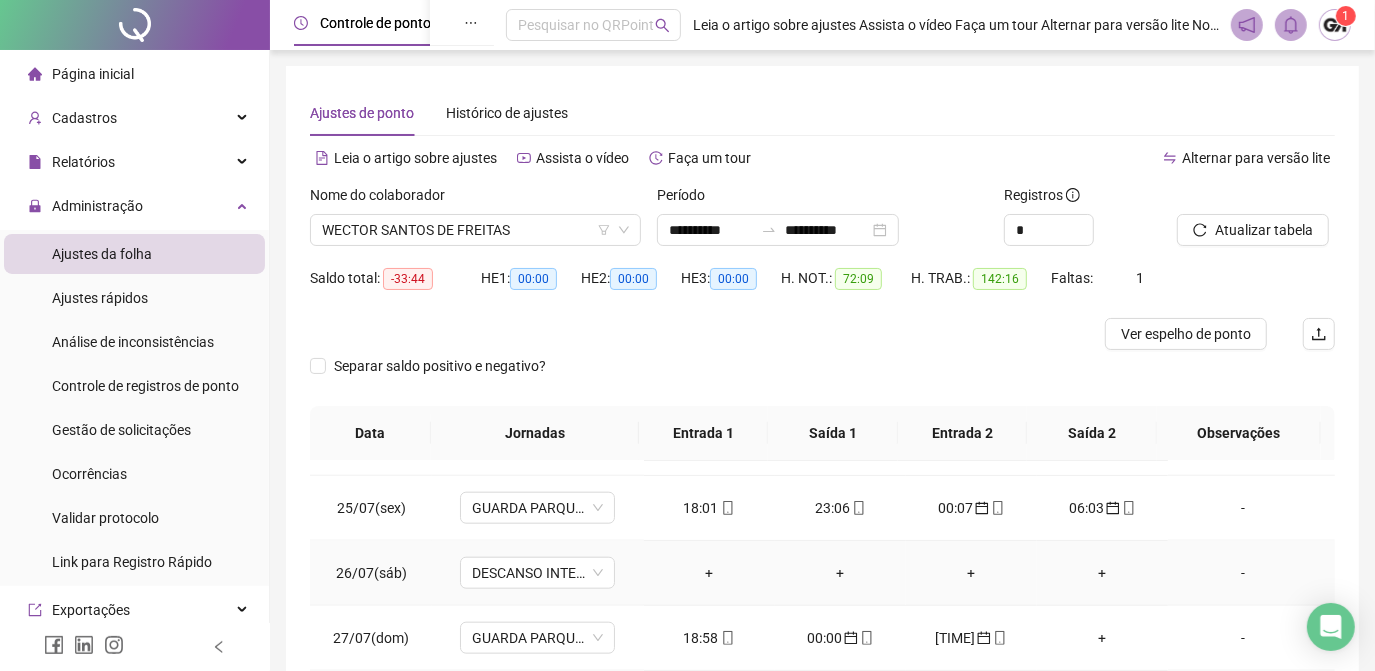 scroll, scrollTop: 1579, scrollLeft: 0, axis: vertical 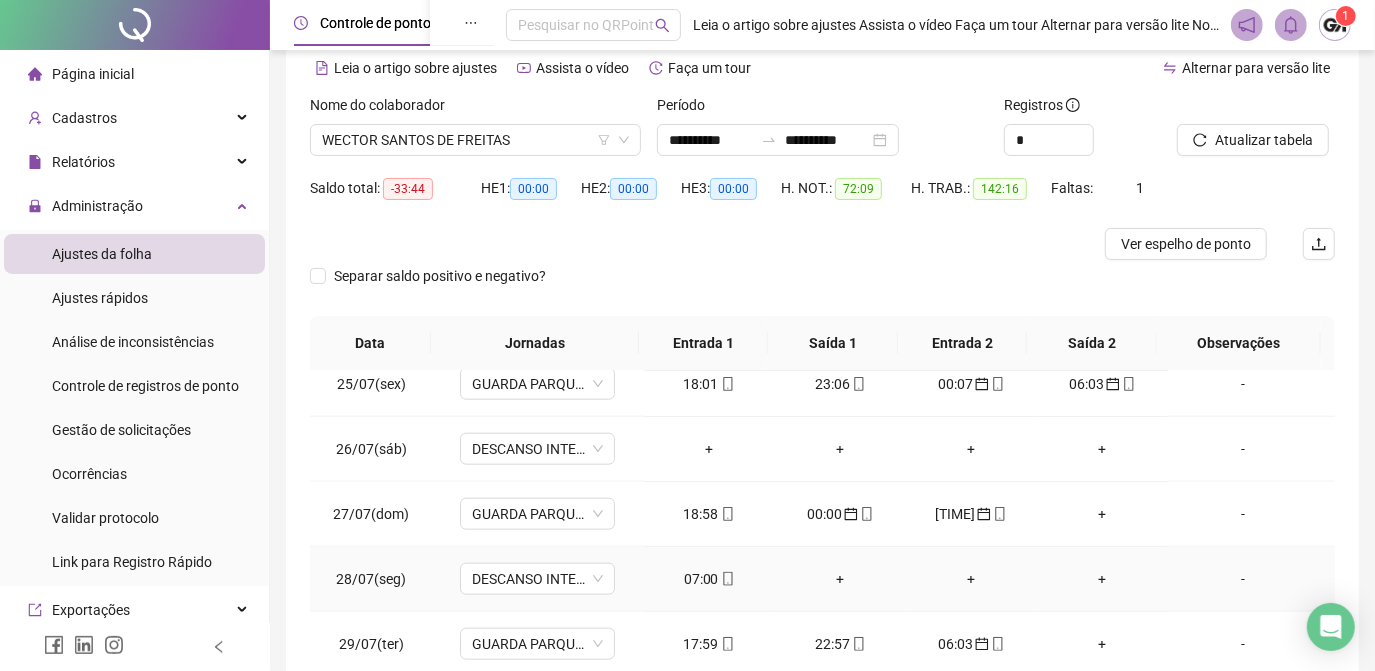 click on "07:00" at bounding box center (709, 579) 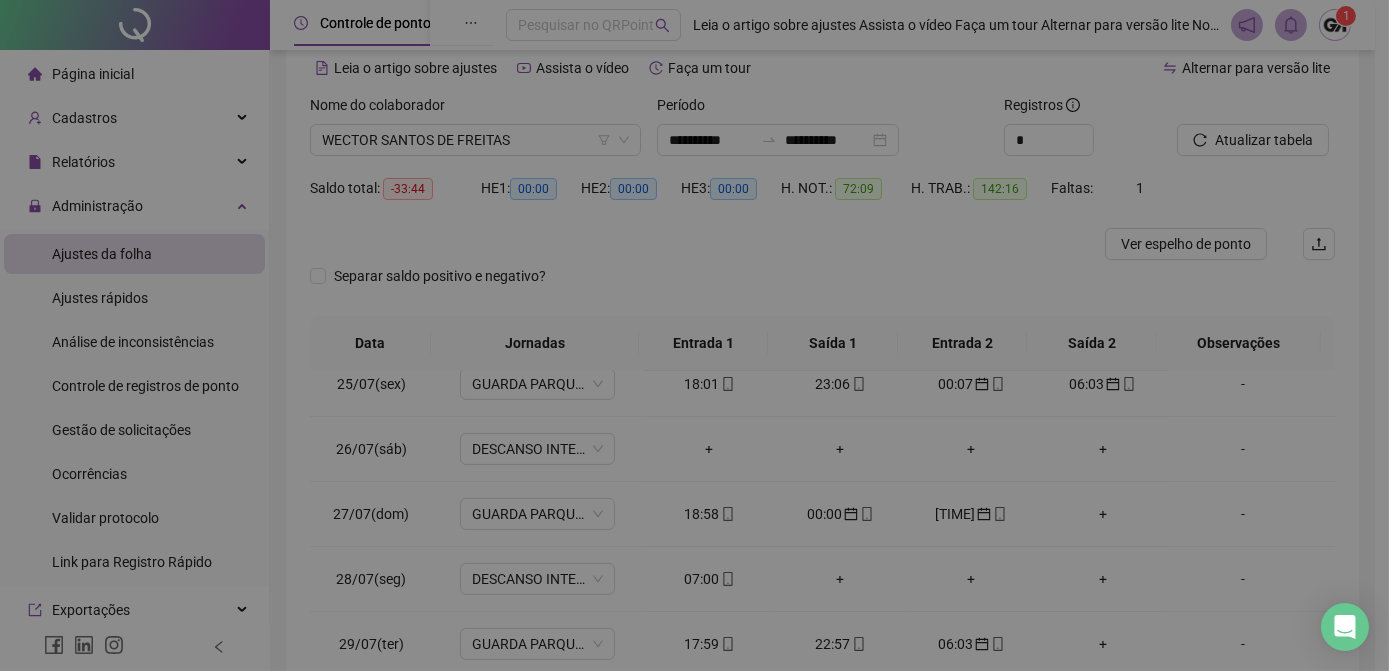 type on "**********" 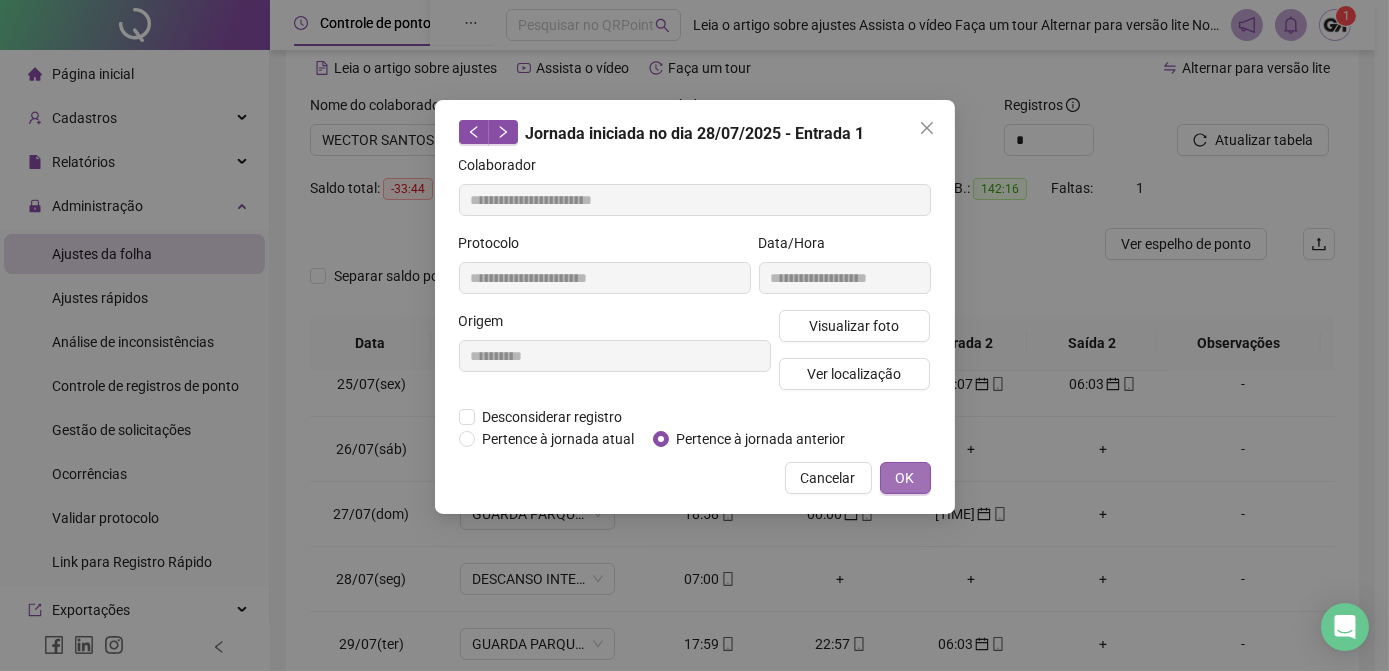 click on "OK" at bounding box center (905, 478) 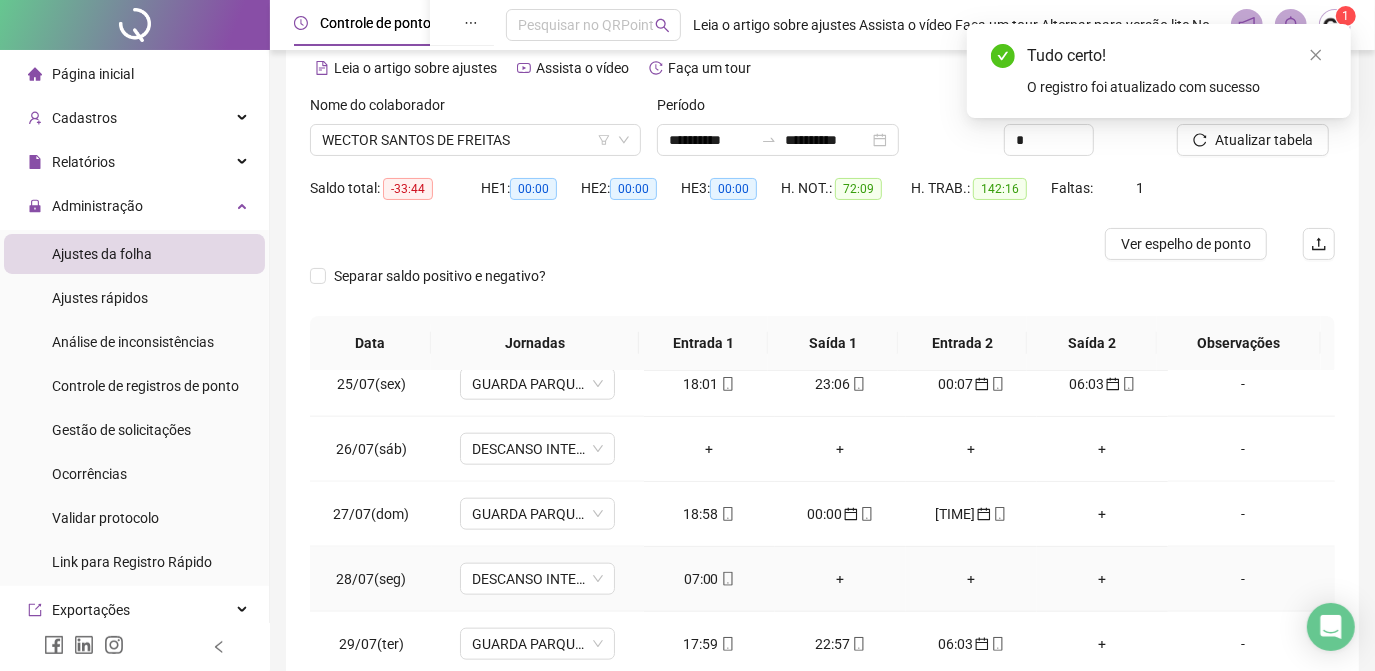 scroll, scrollTop: 181, scrollLeft: 0, axis: vertical 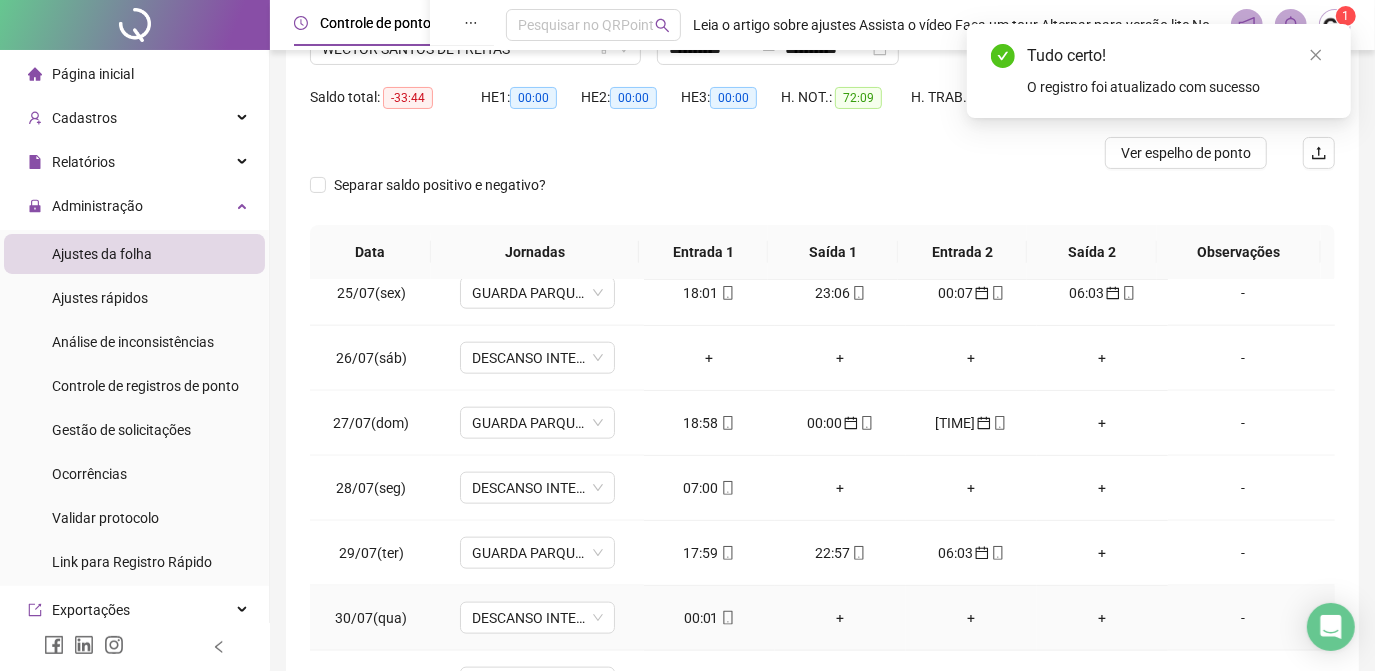 click on "00:01" at bounding box center (709, 618) 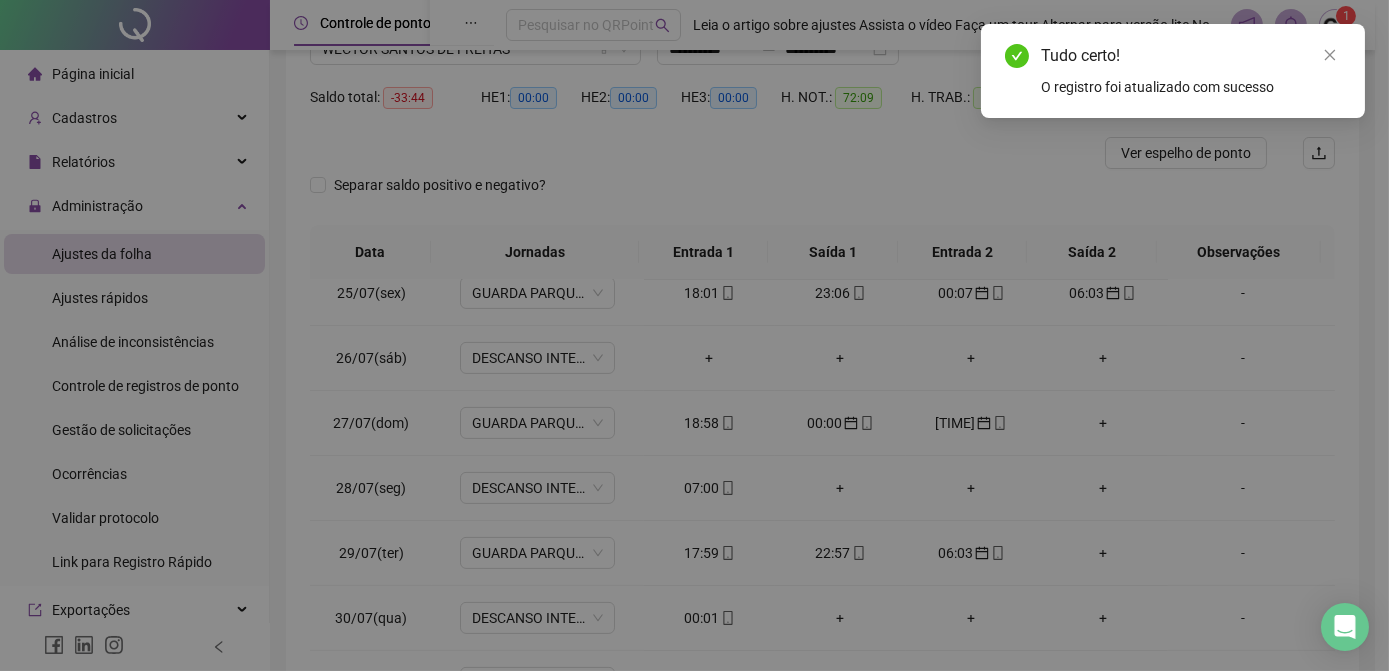 type on "**********" 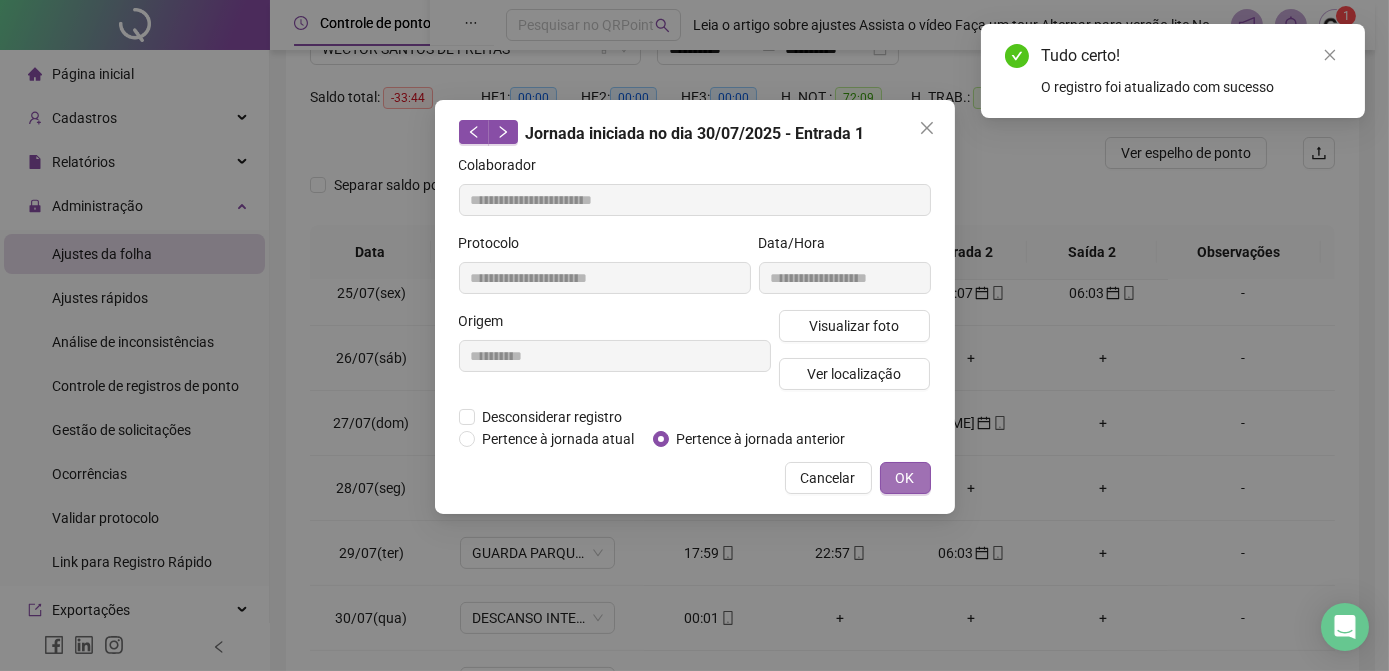 click on "OK" at bounding box center [905, 478] 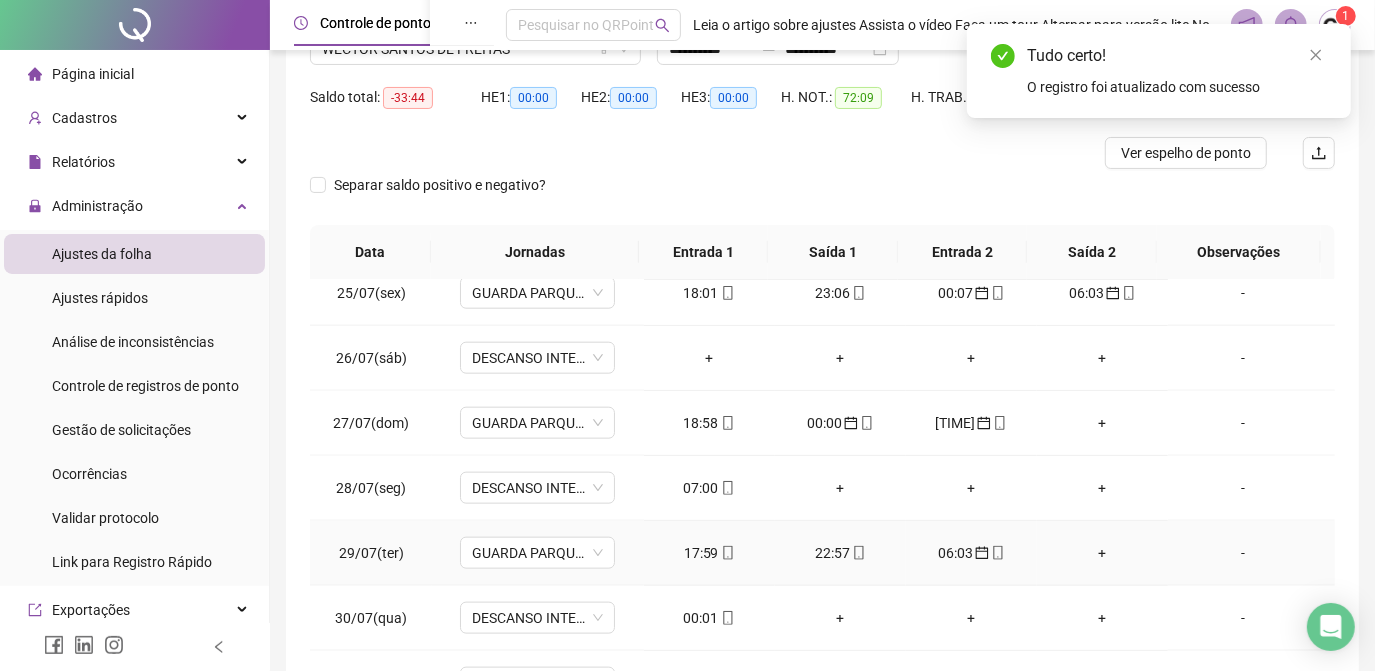 scroll, scrollTop: 272, scrollLeft: 0, axis: vertical 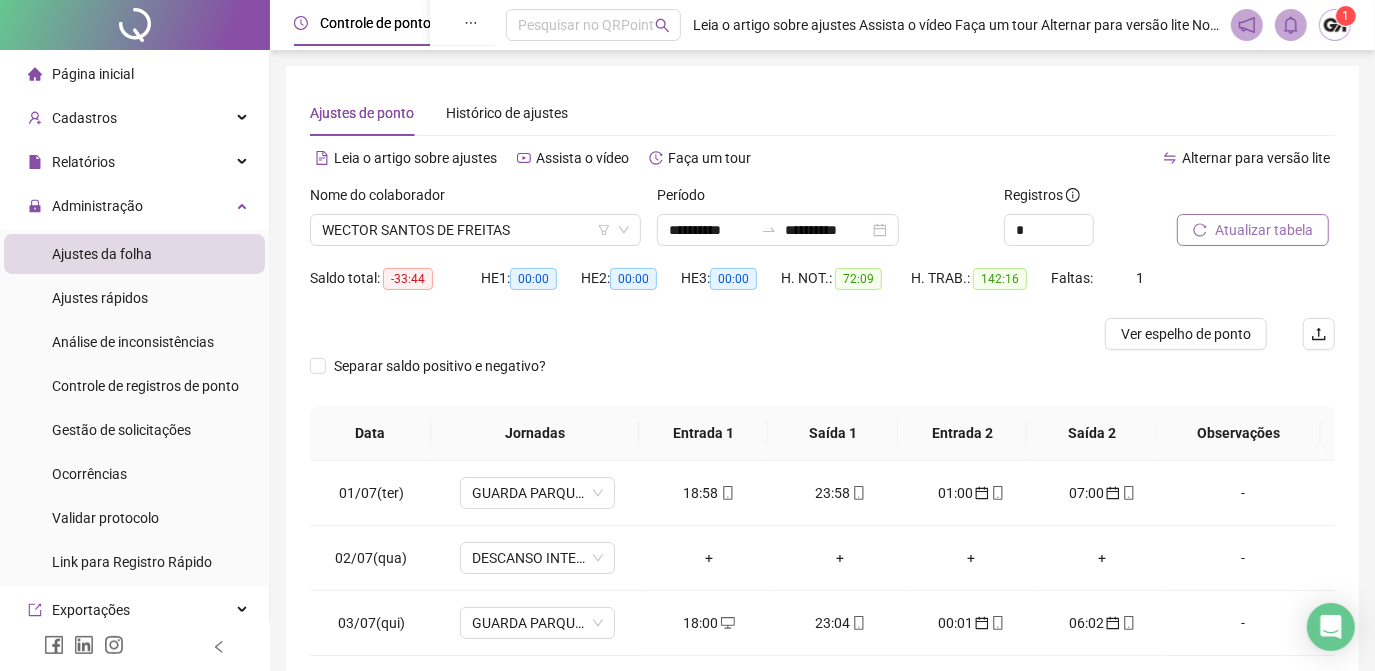 click on "Atualizar tabela" at bounding box center [1264, 230] 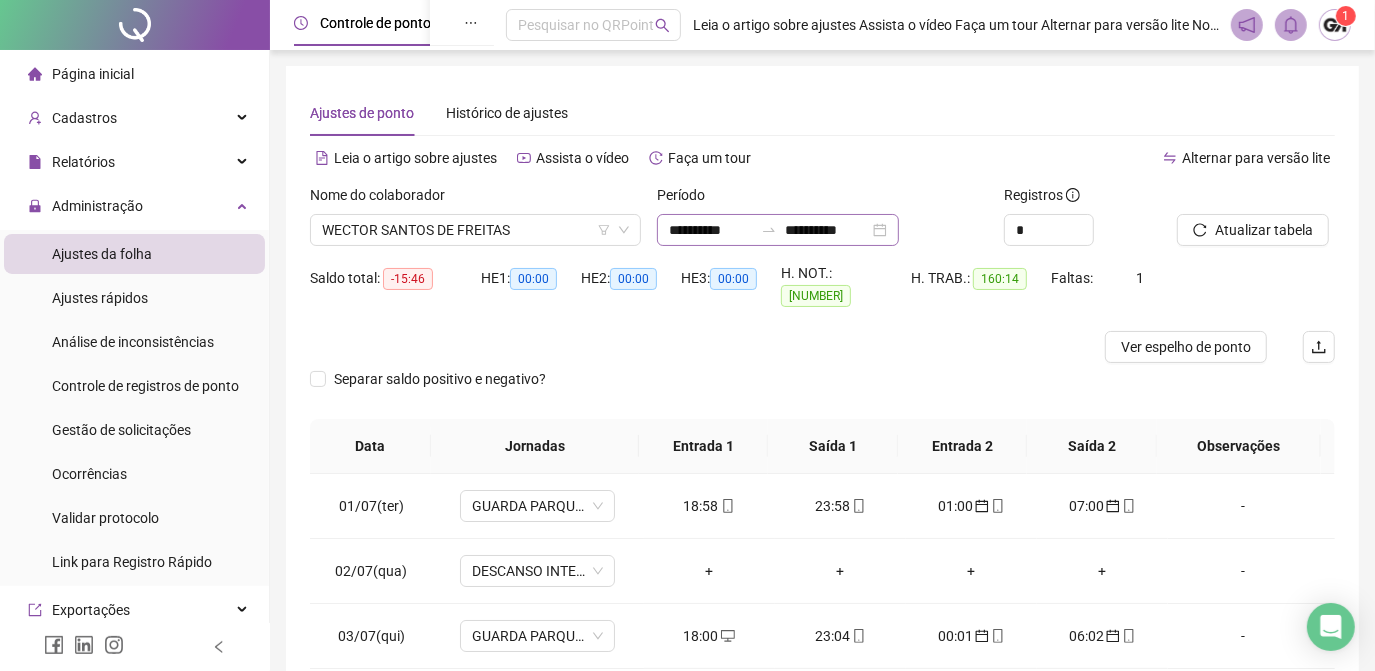 click on "**********" at bounding box center (778, 230) 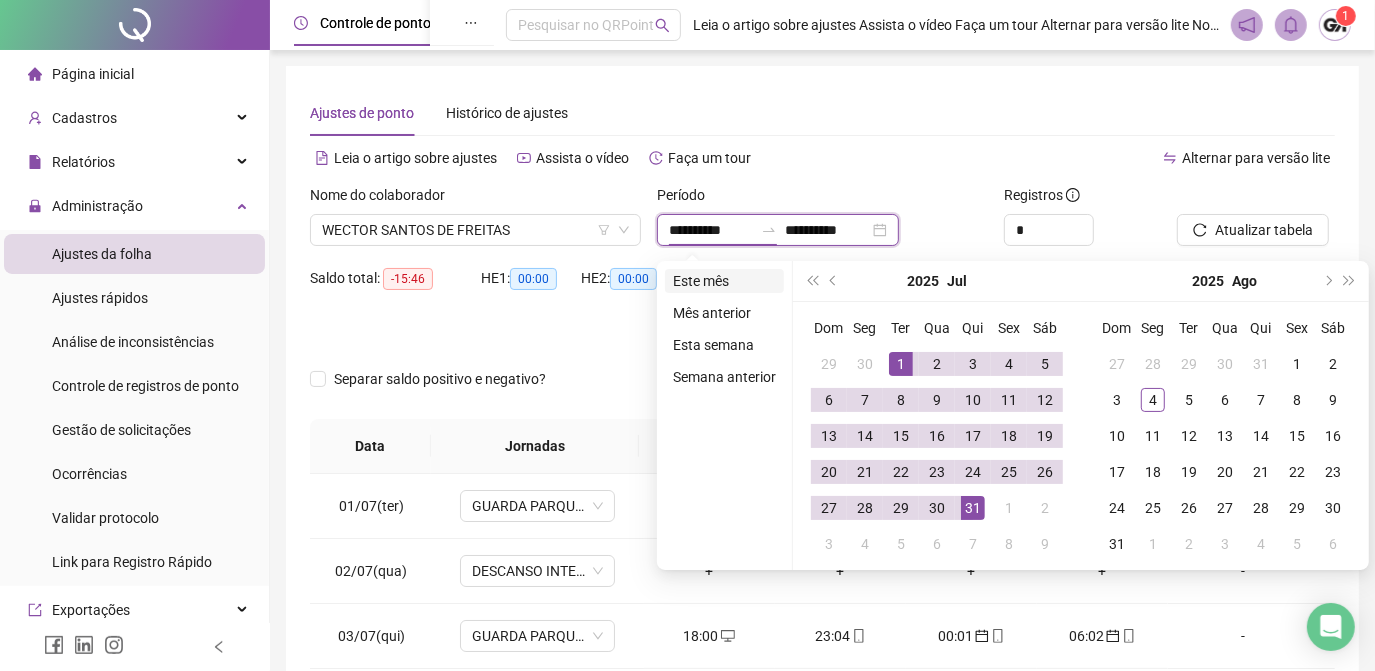 type on "**********" 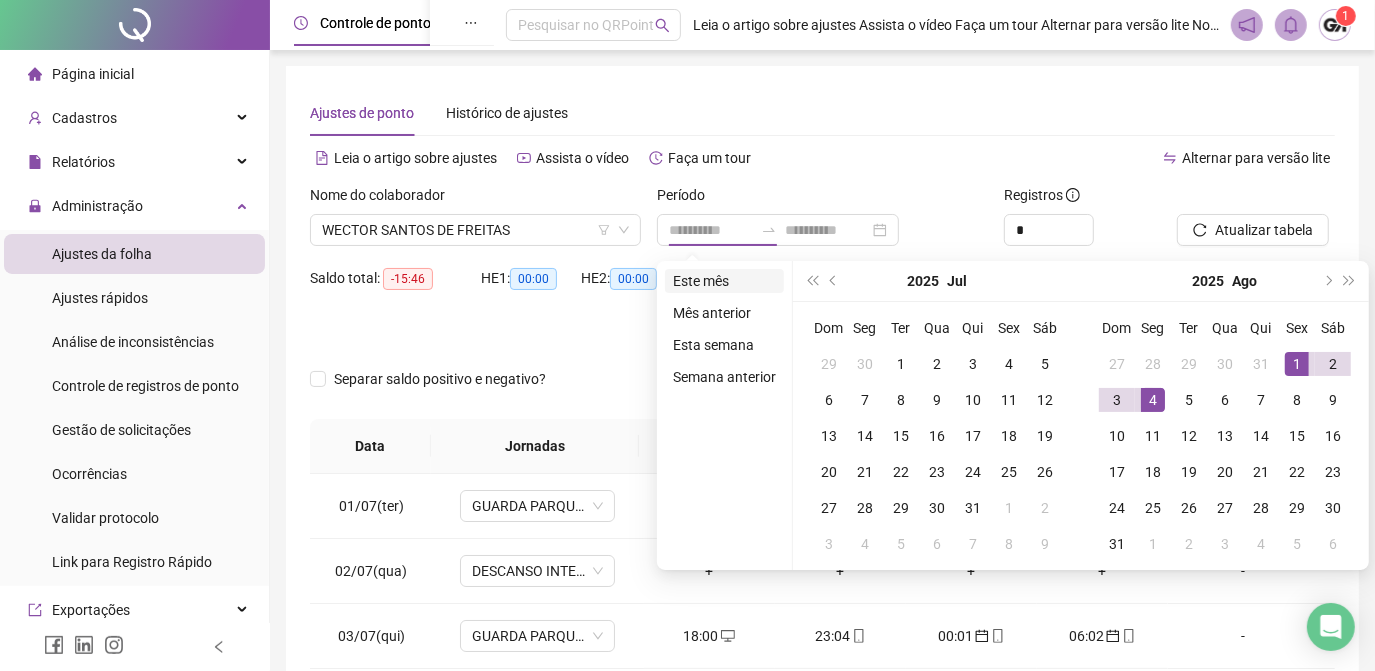 click on "Este mês" at bounding box center [724, 281] 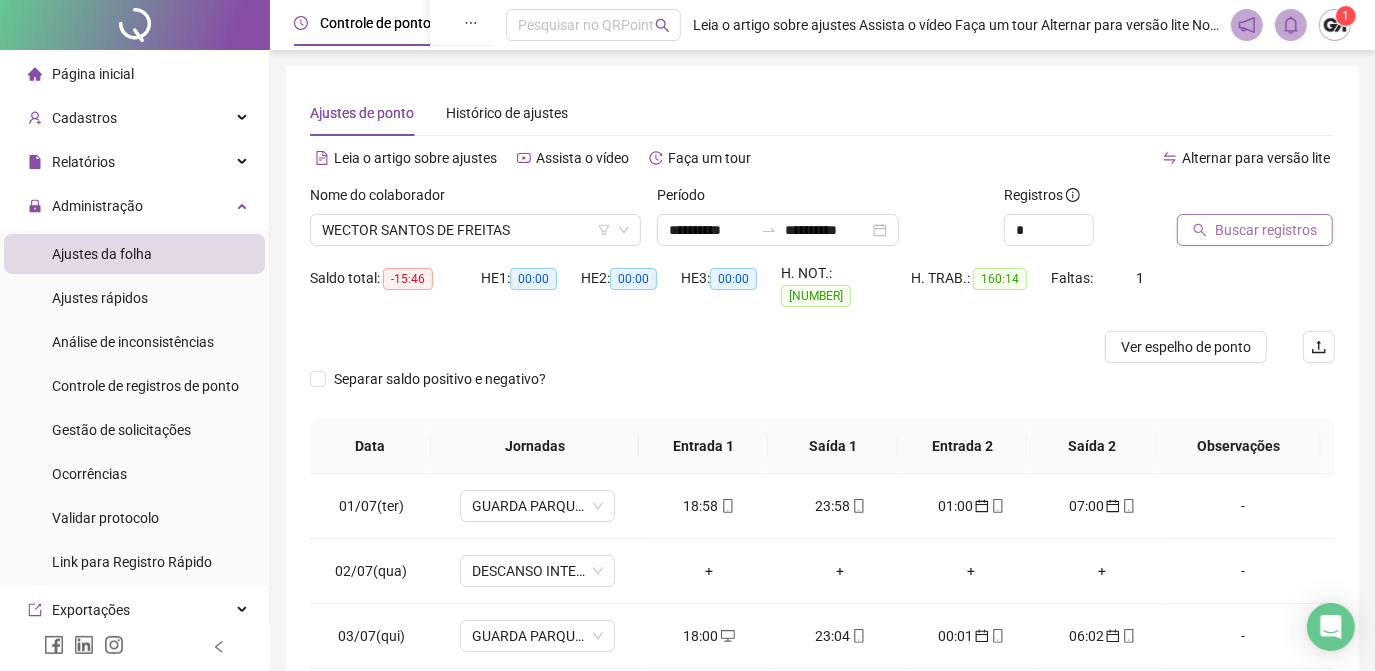click on "Buscar registros" at bounding box center (1255, 230) 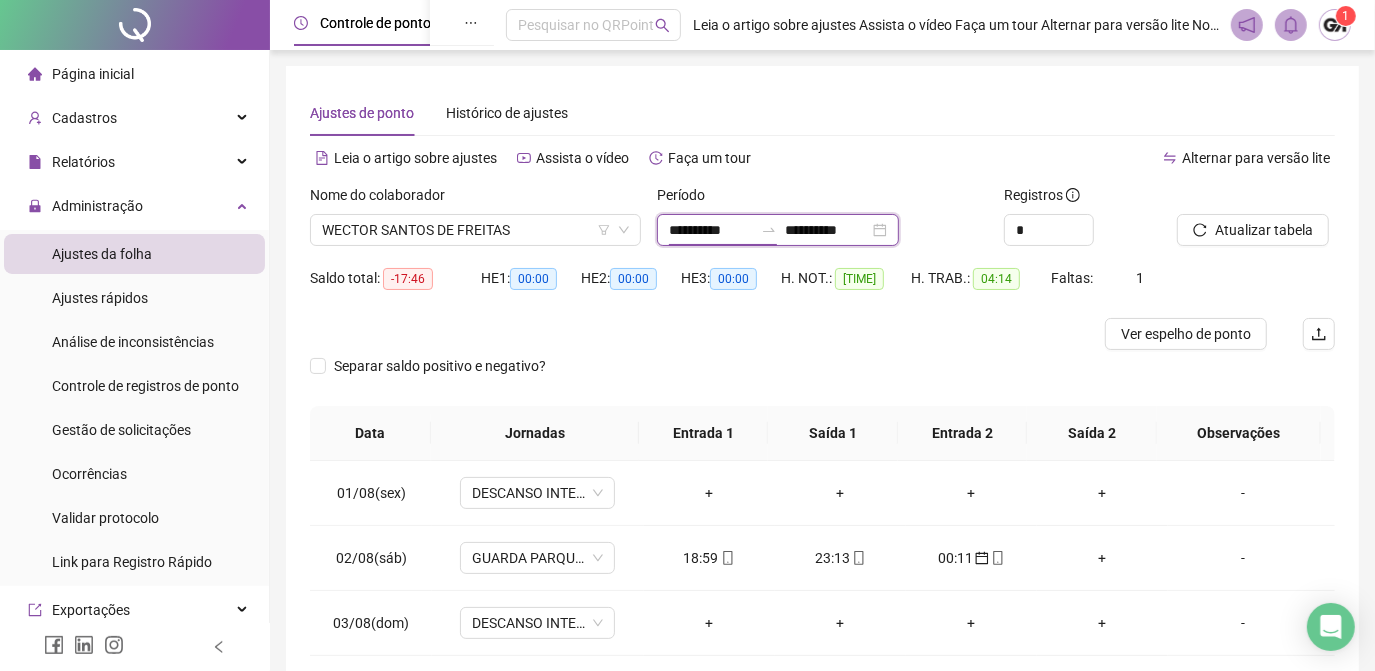 click on "**********" at bounding box center (711, 230) 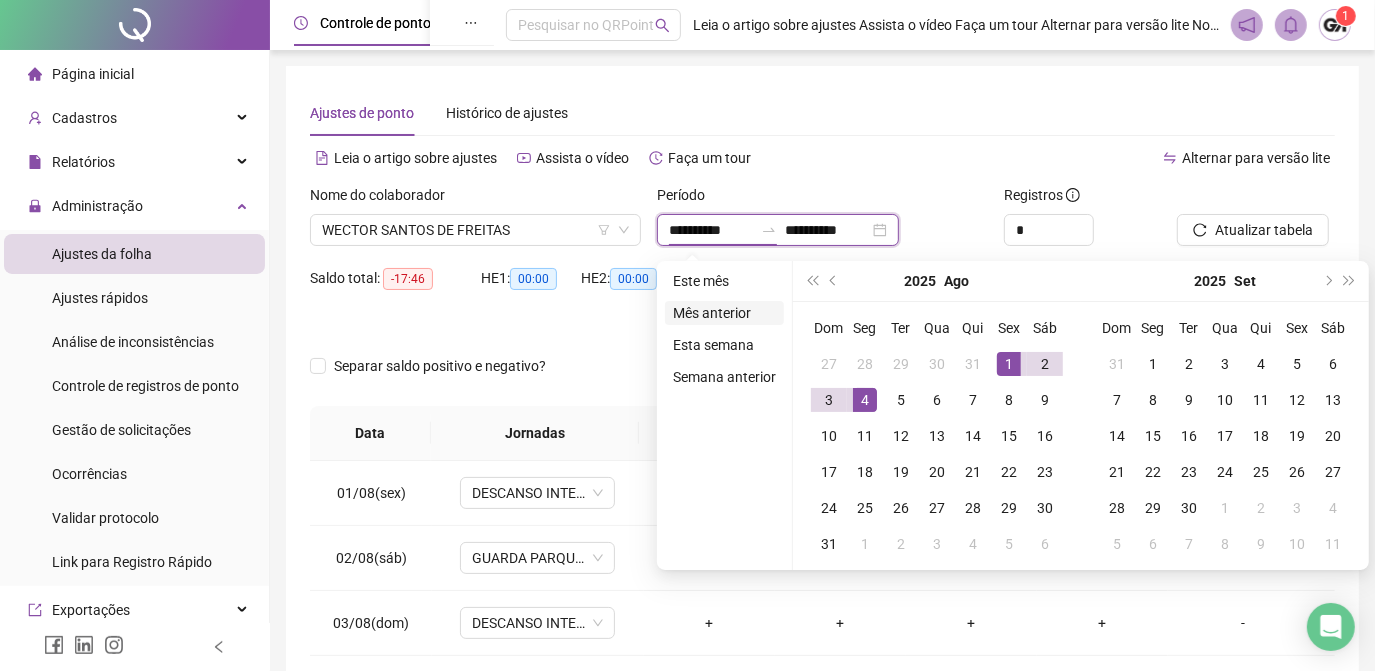 type on "**********" 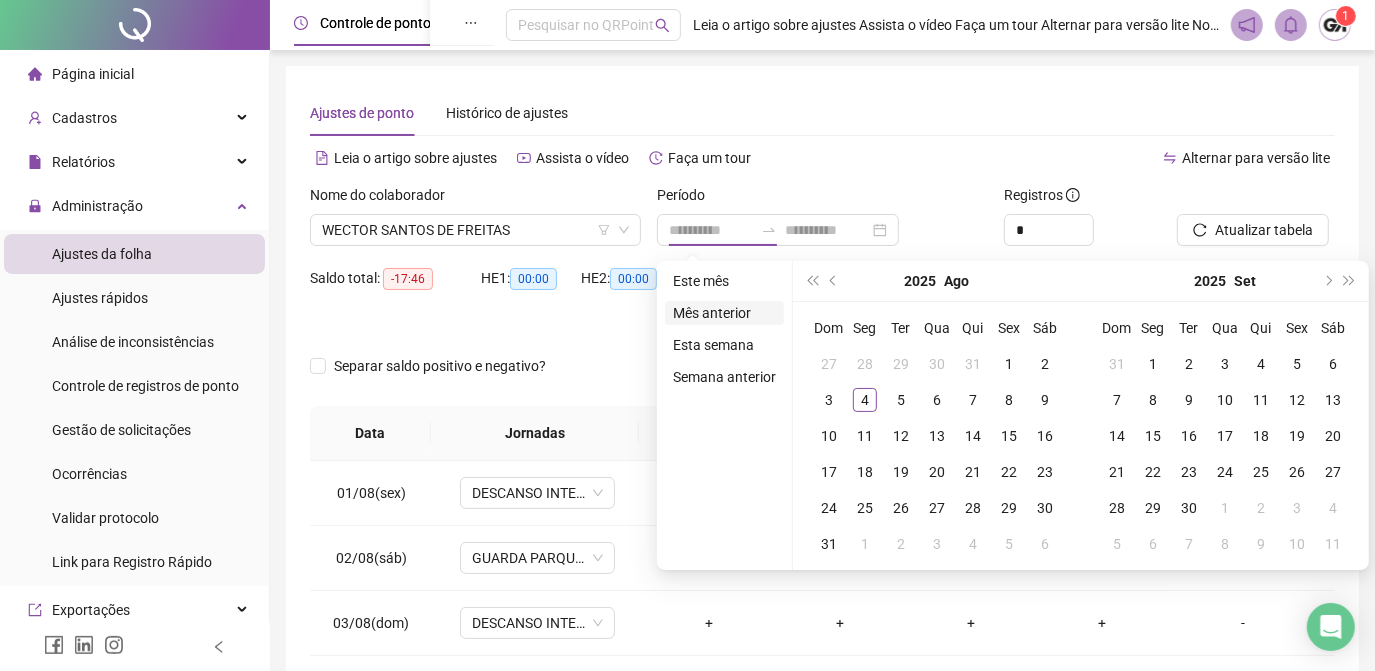 click on "Mês anterior" at bounding box center [724, 313] 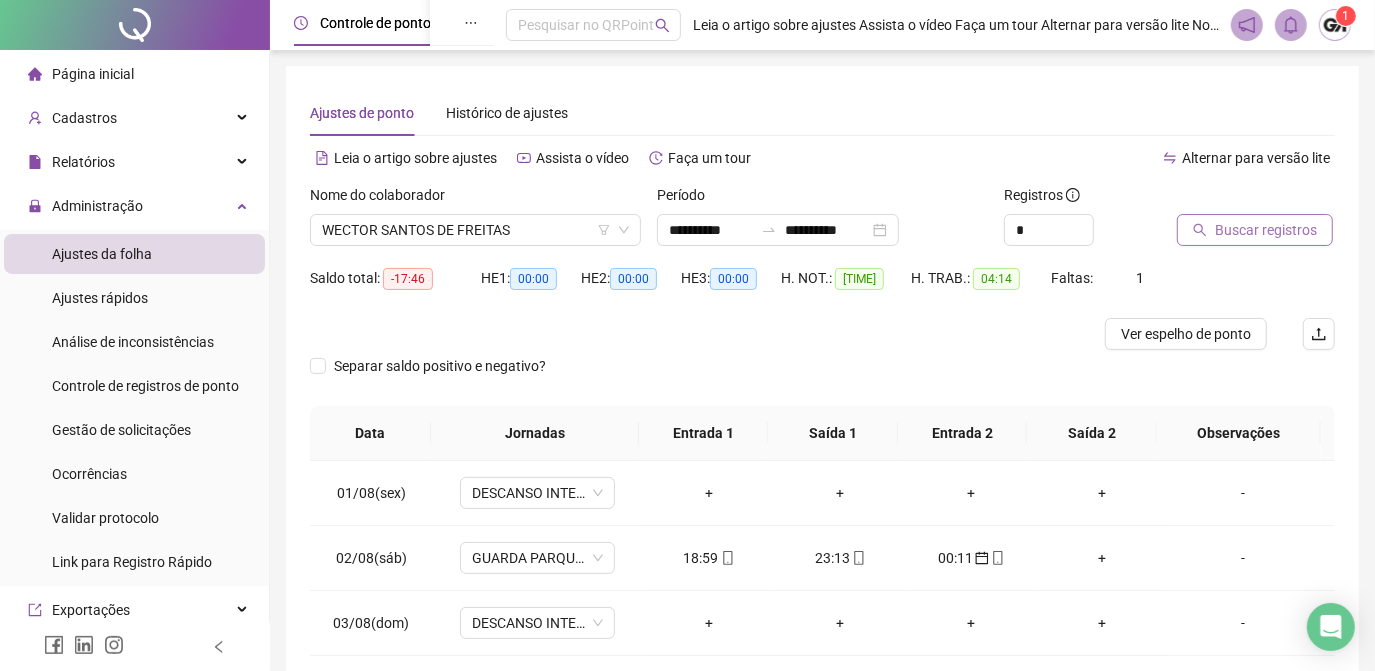click on "Buscar registros" at bounding box center [1266, 230] 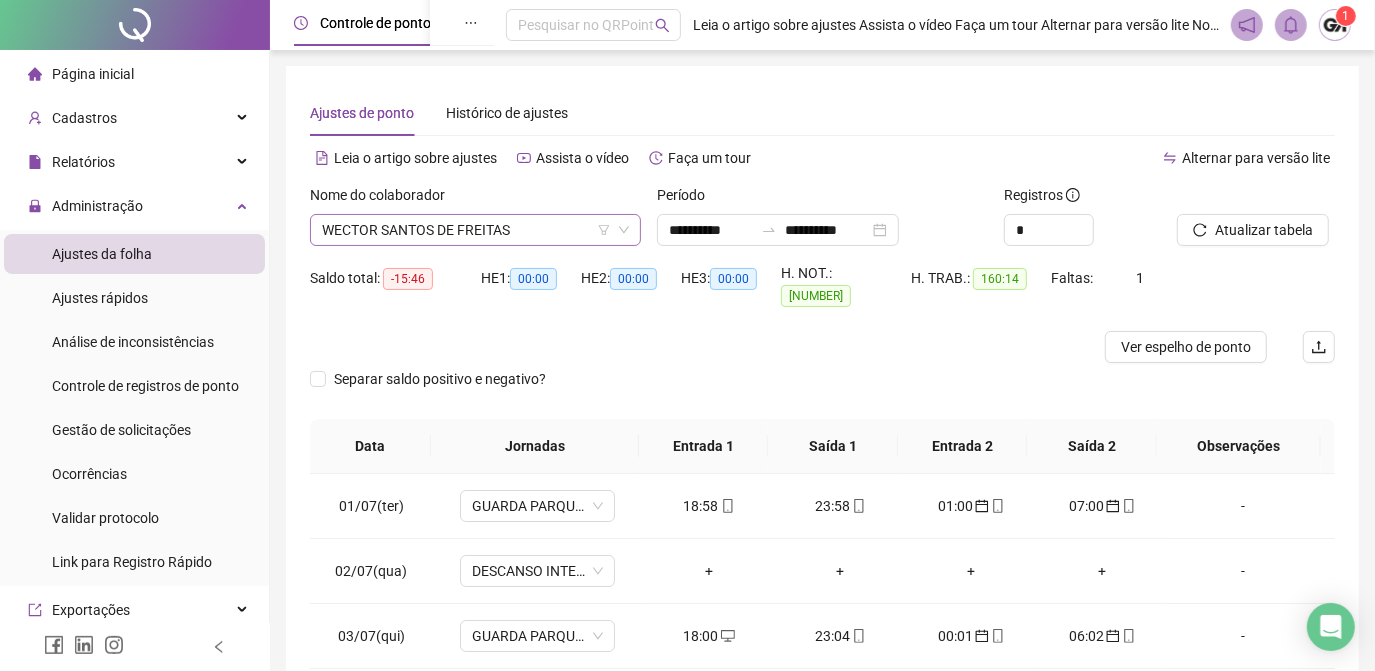 click on "WECTOR SANTOS DE FREITAS" at bounding box center [475, 230] 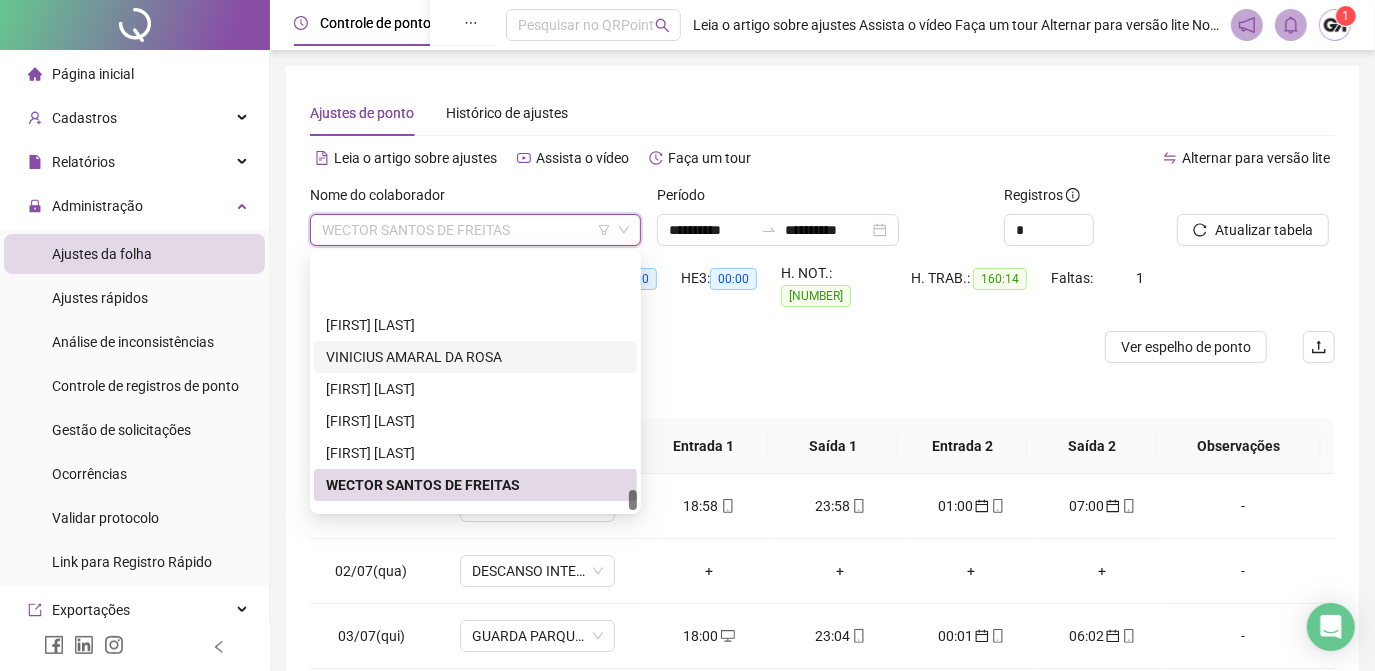scroll, scrollTop: 4544, scrollLeft: 0, axis: vertical 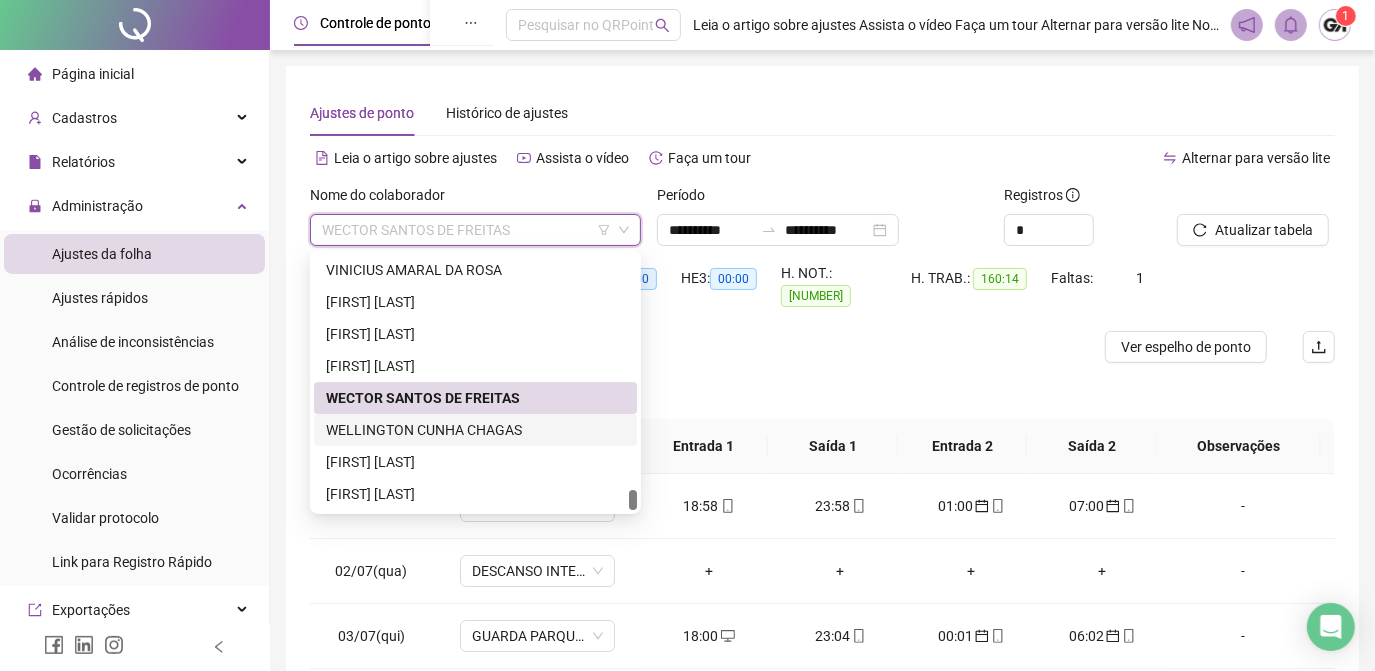 click on "WELLINGTON CUNHA CHAGAS" at bounding box center [475, 430] 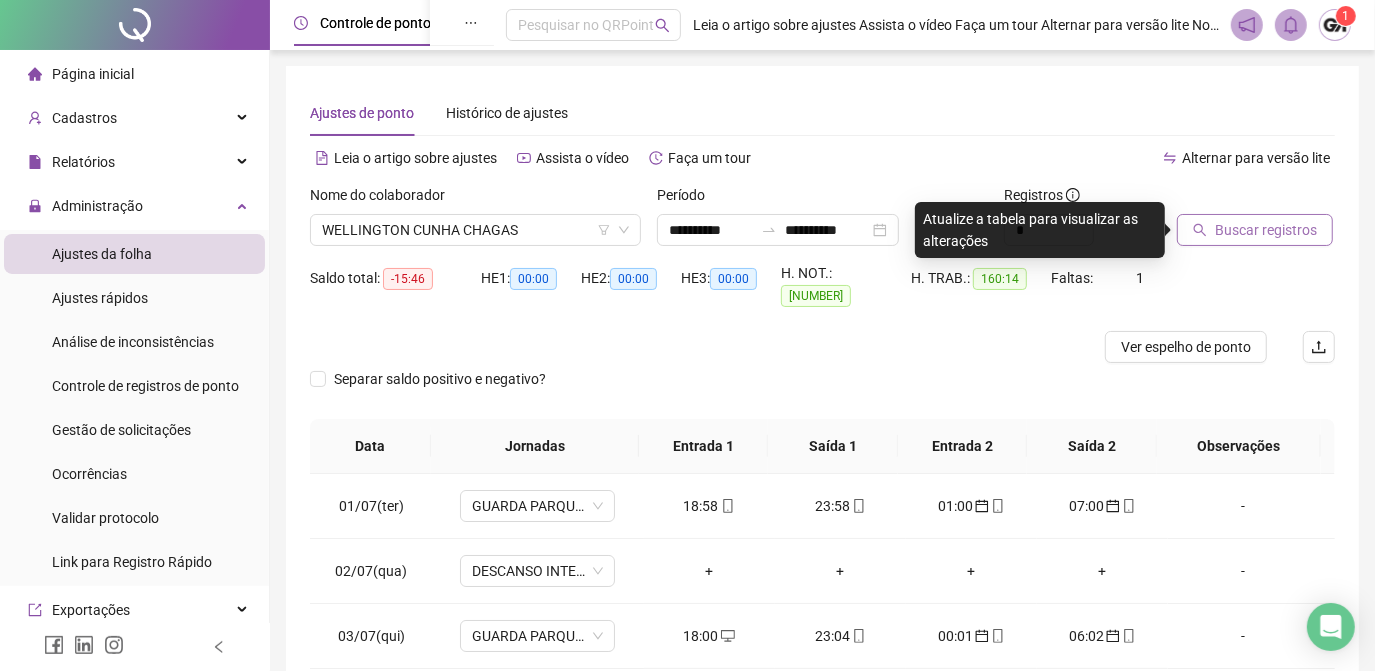 click on "Buscar registros" at bounding box center (1255, 230) 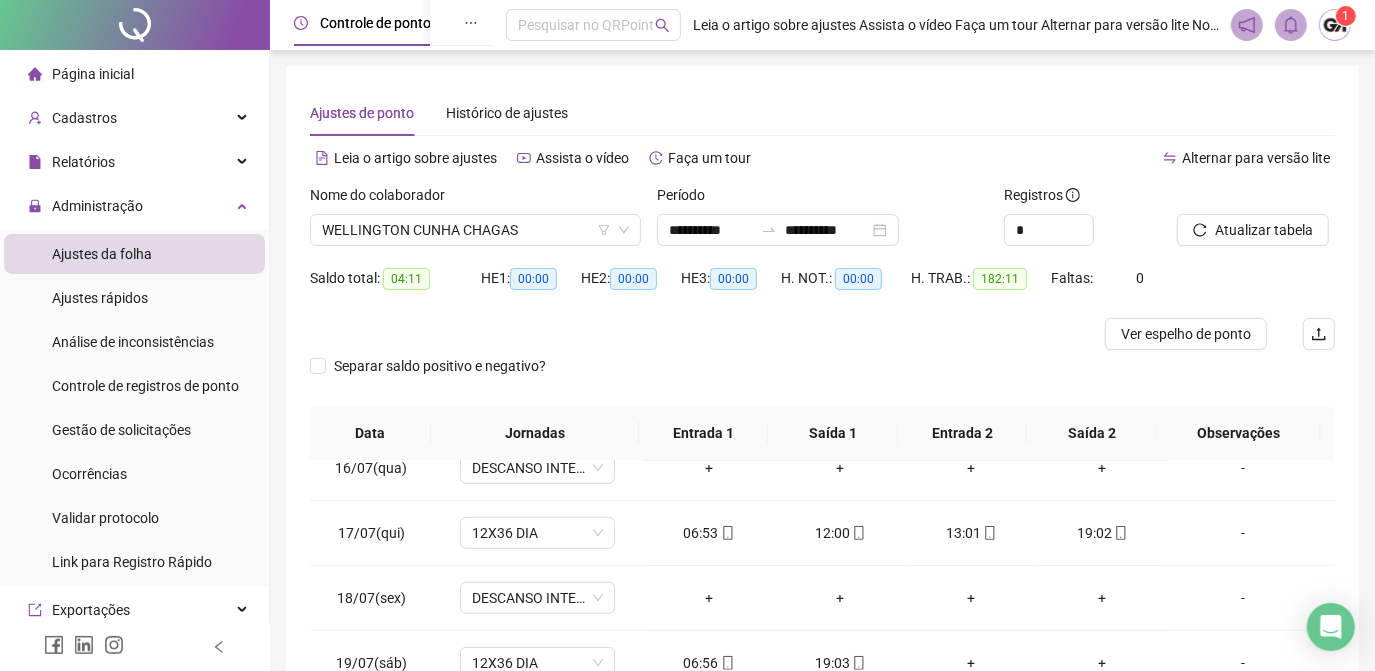 scroll, scrollTop: 1090, scrollLeft: 0, axis: vertical 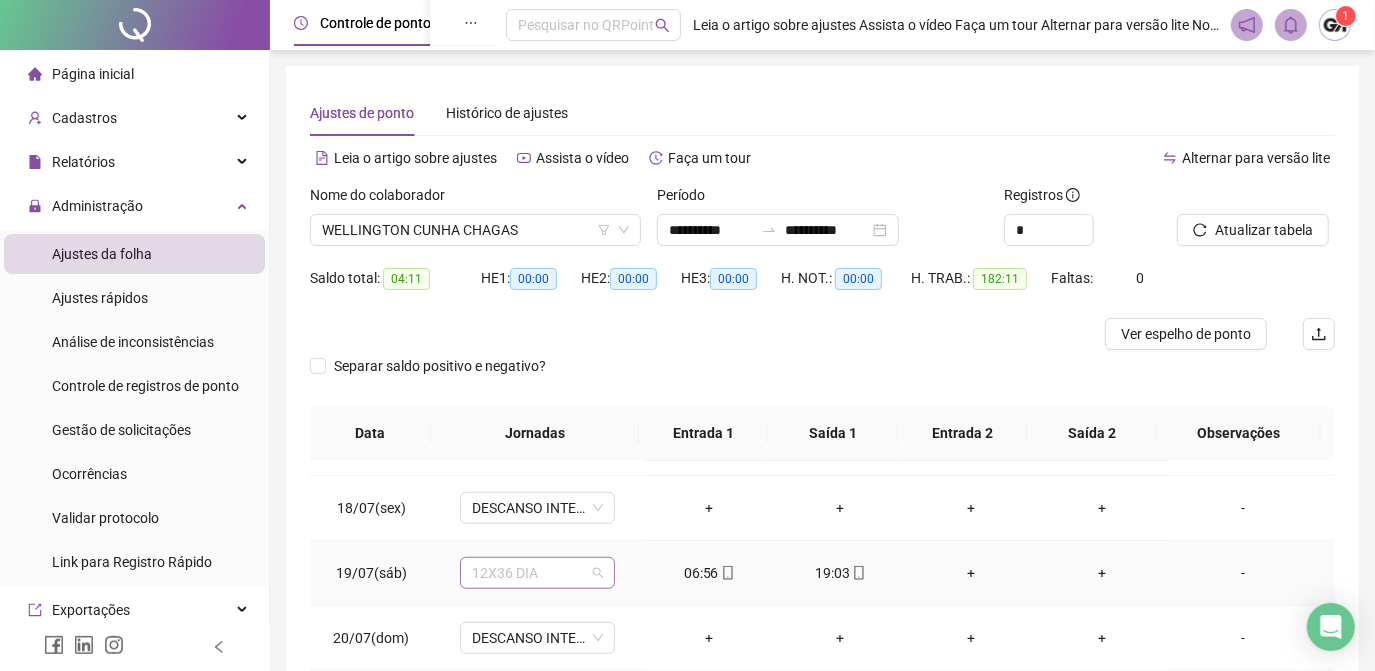 click on "12X36 DIA" at bounding box center (537, 573) 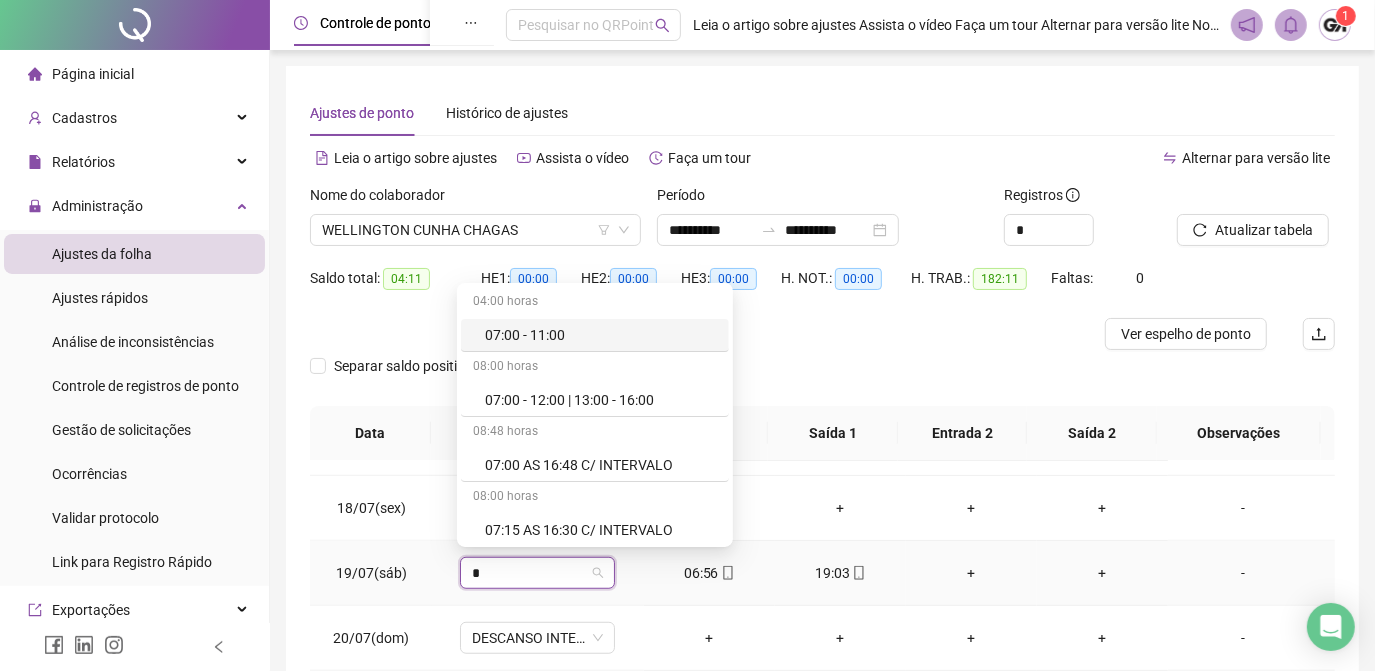 type on "**" 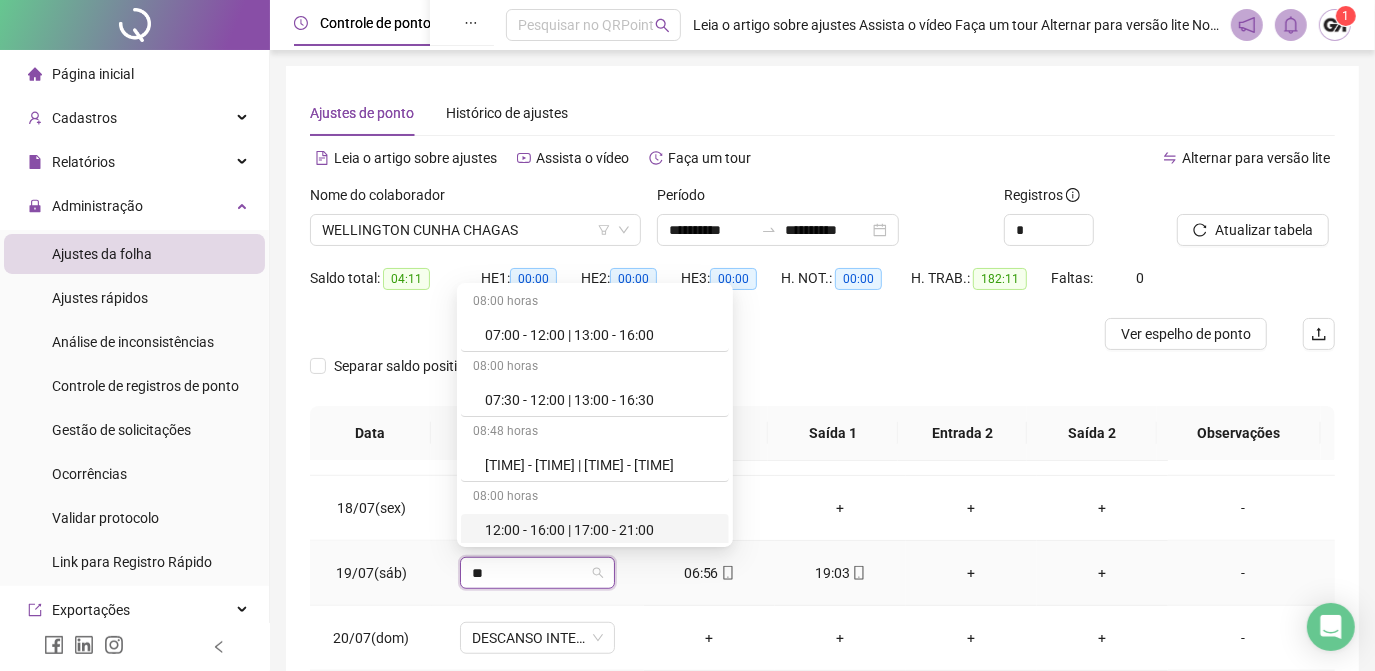 scroll, scrollTop: 181, scrollLeft: 0, axis: vertical 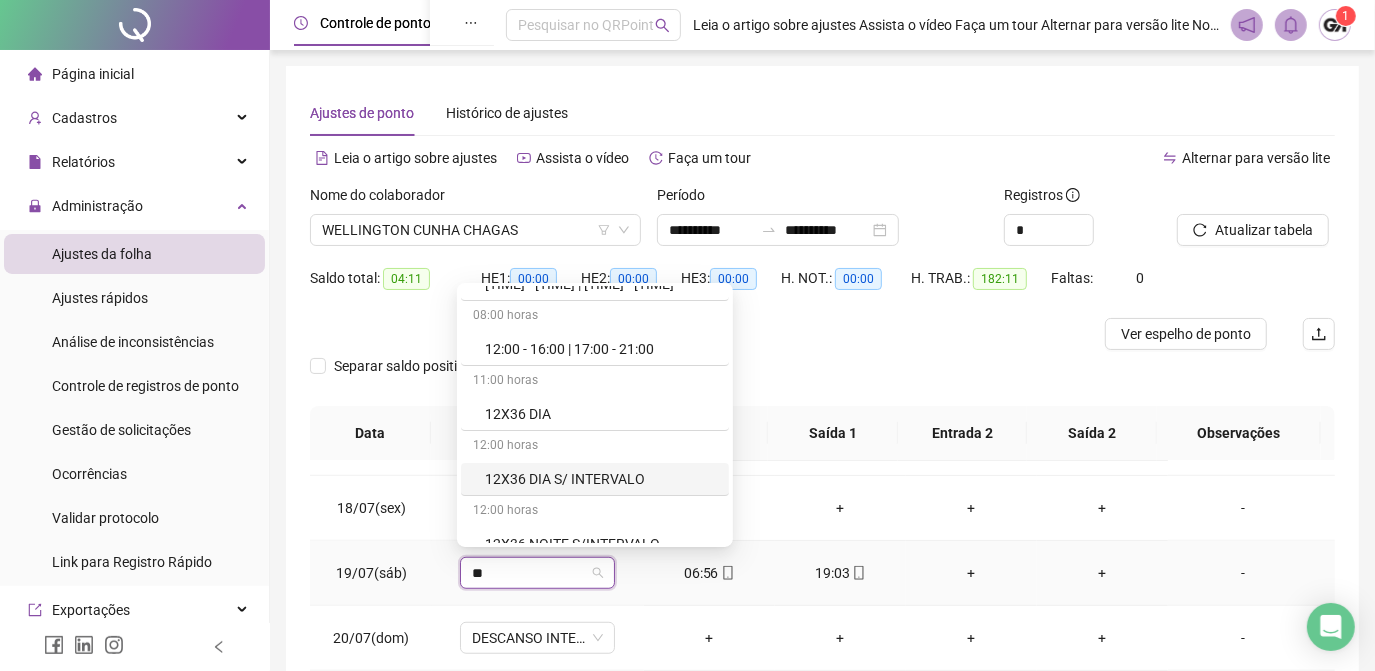 click on "12X36 DIA S/ INTERVALO" at bounding box center (601, 479) 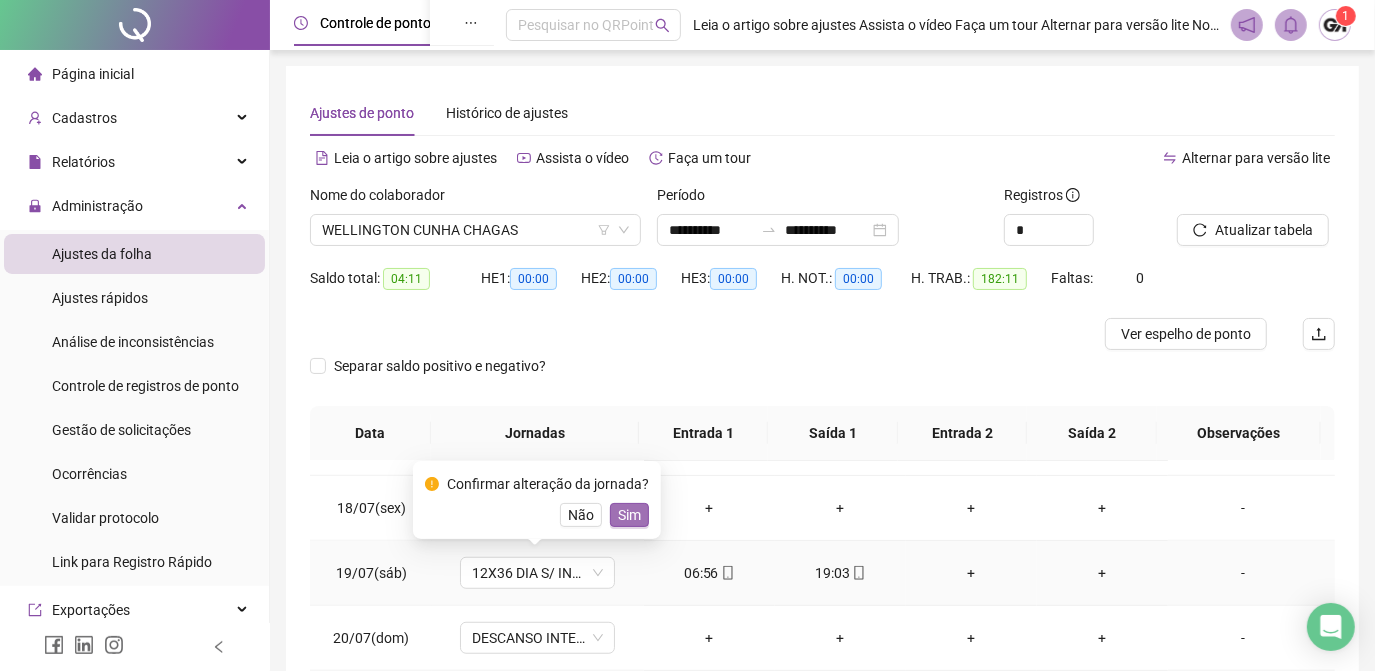click on "Sim" at bounding box center [629, 515] 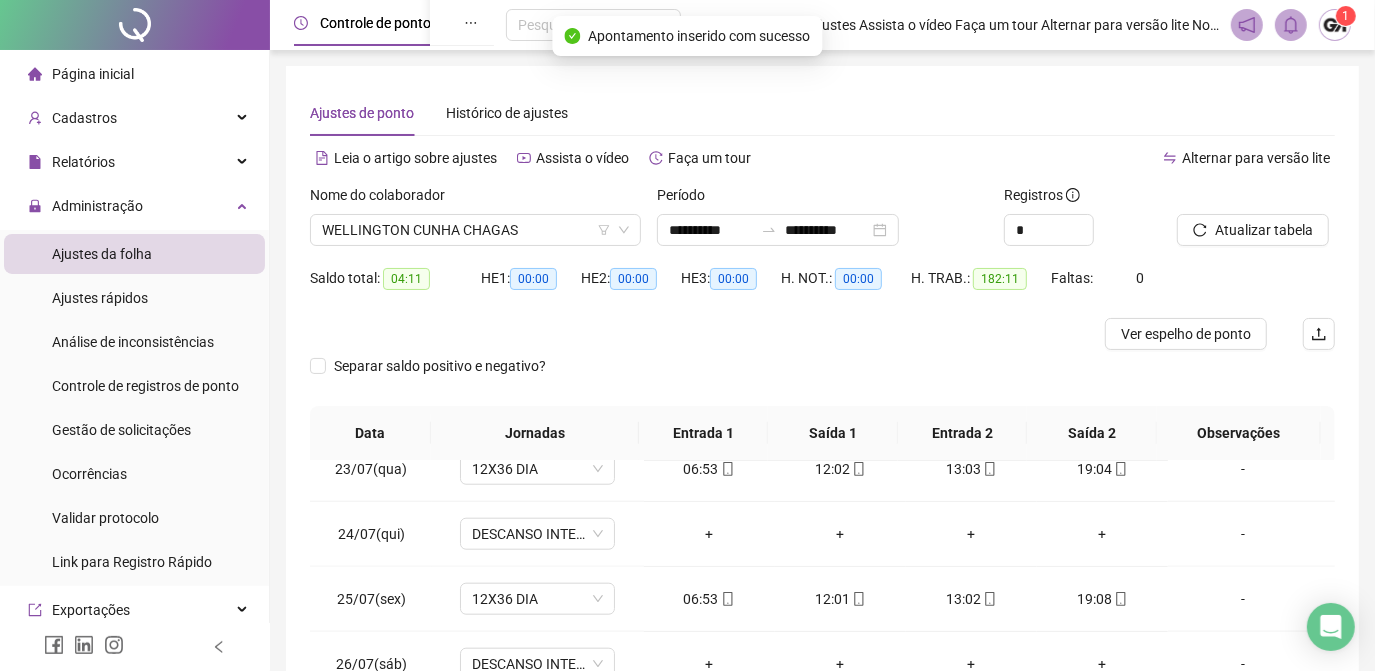 scroll, scrollTop: 1545, scrollLeft: 0, axis: vertical 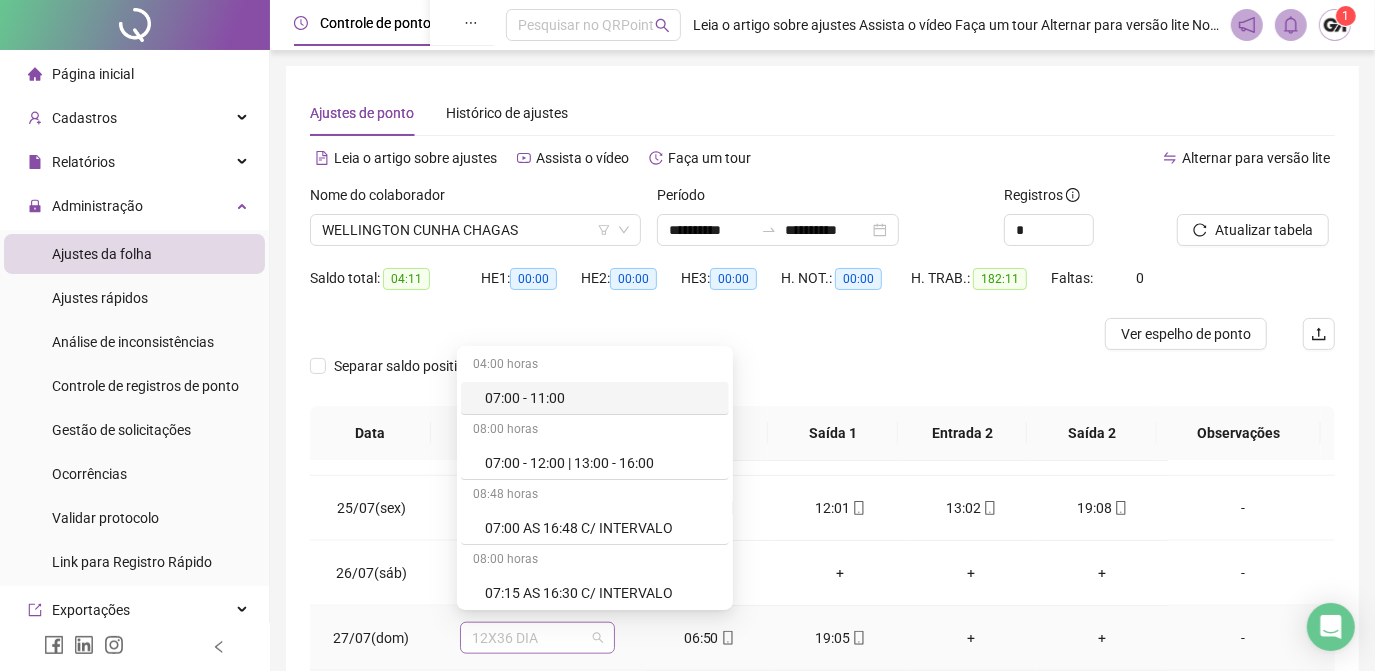click on "12X36 DIA" at bounding box center [537, 638] 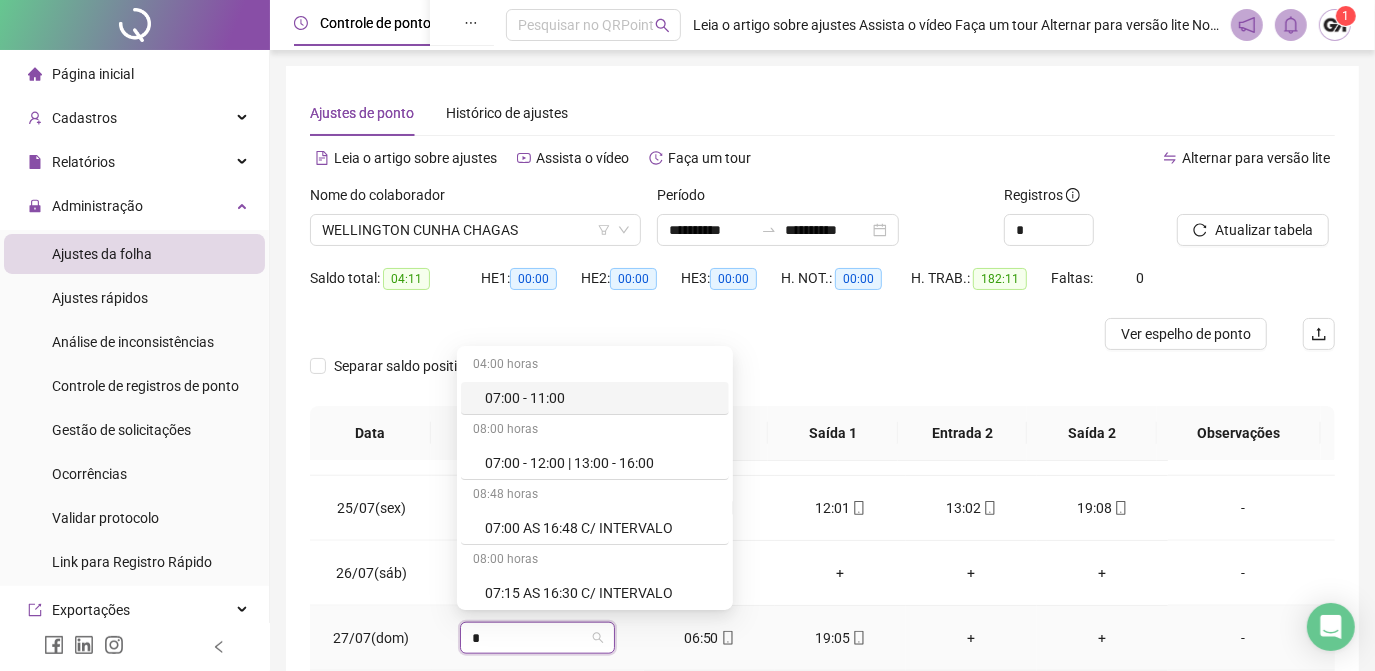 type on "**" 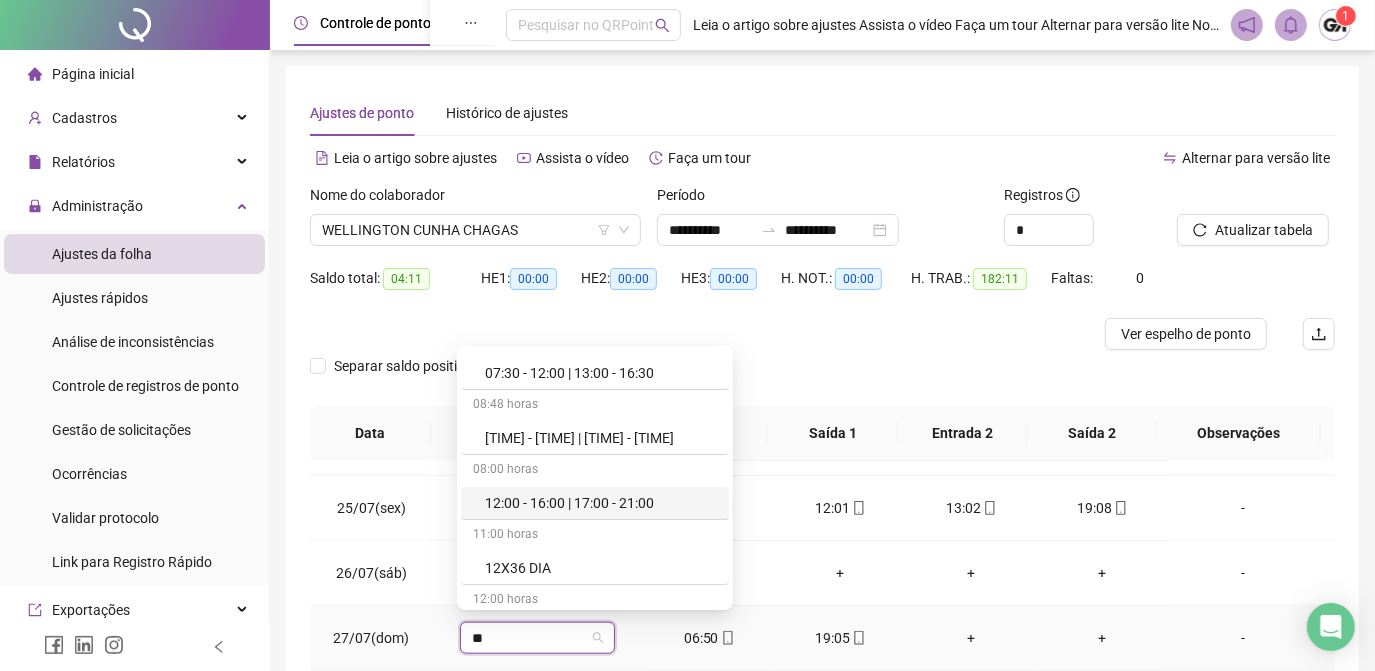 scroll, scrollTop: 181, scrollLeft: 0, axis: vertical 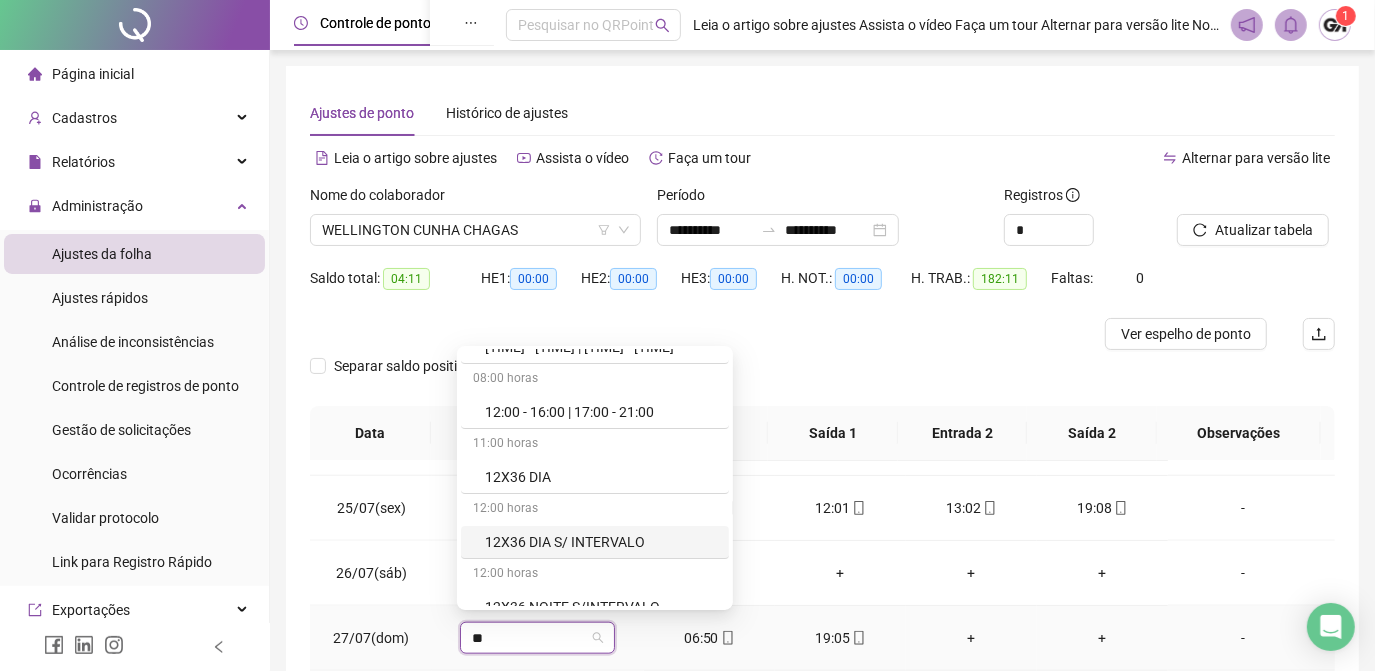 click on "12X36 DIA S/ INTERVALO" at bounding box center [601, 542] 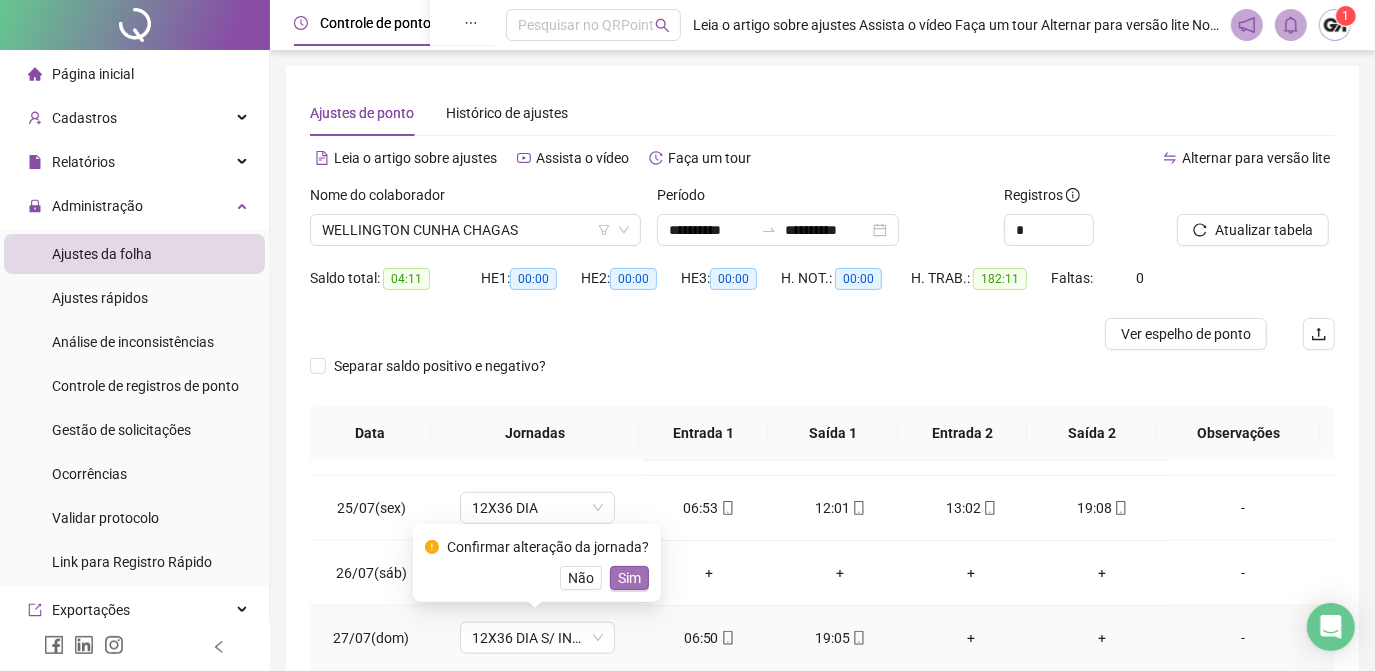 click on "Sim" at bounding box center (629, 578) 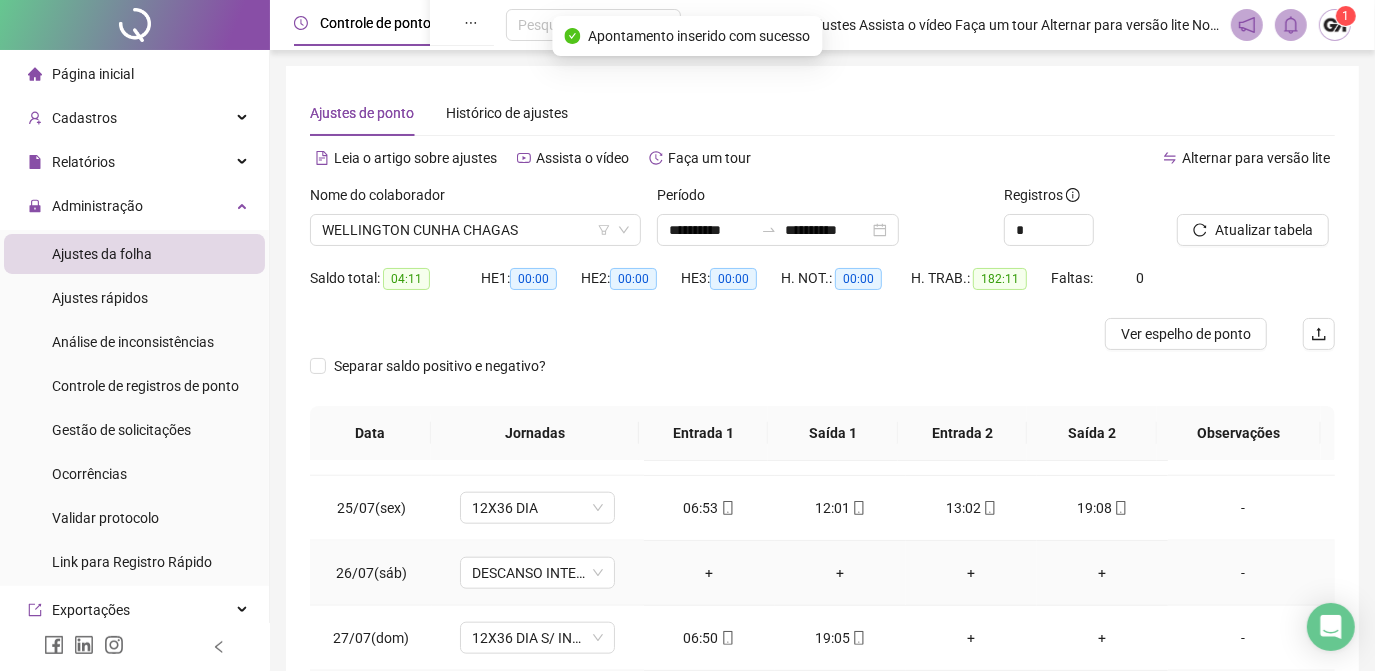 scroll, scrollTop: 1579, scrollLeft: 0, axis: vertical 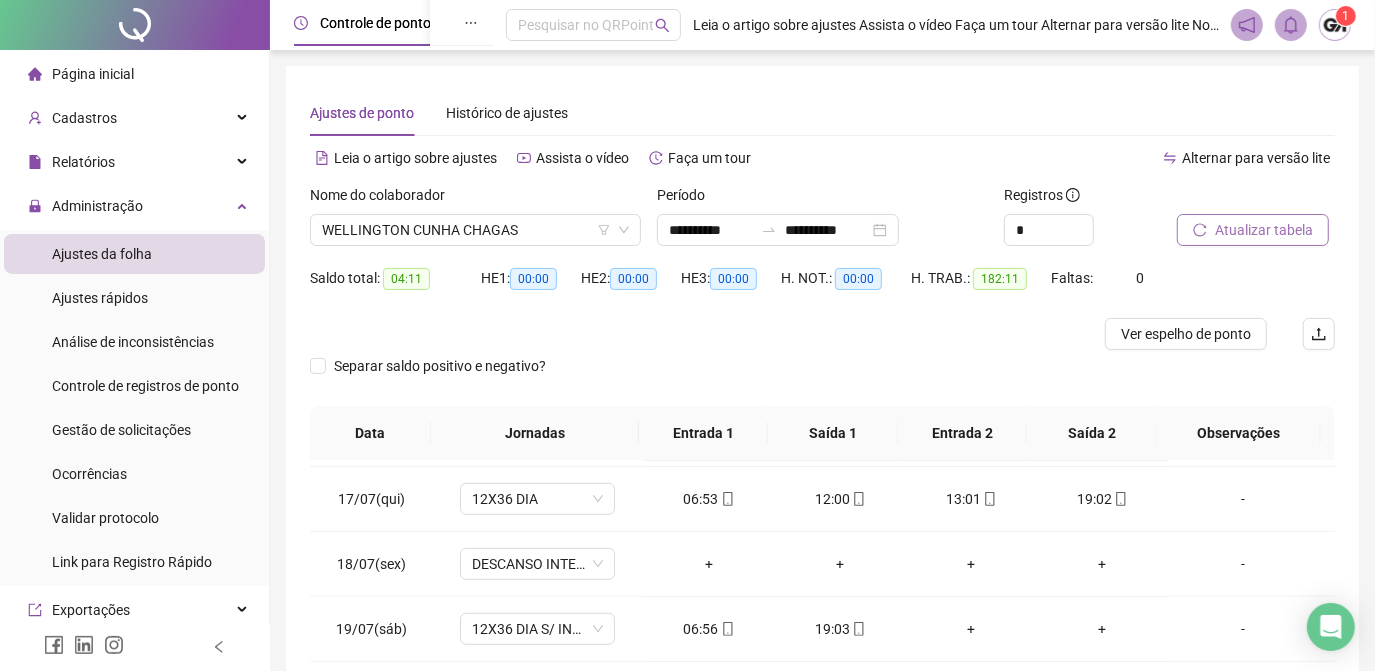 click on "Atualizar tabela" at bounding box center [1253, 230] 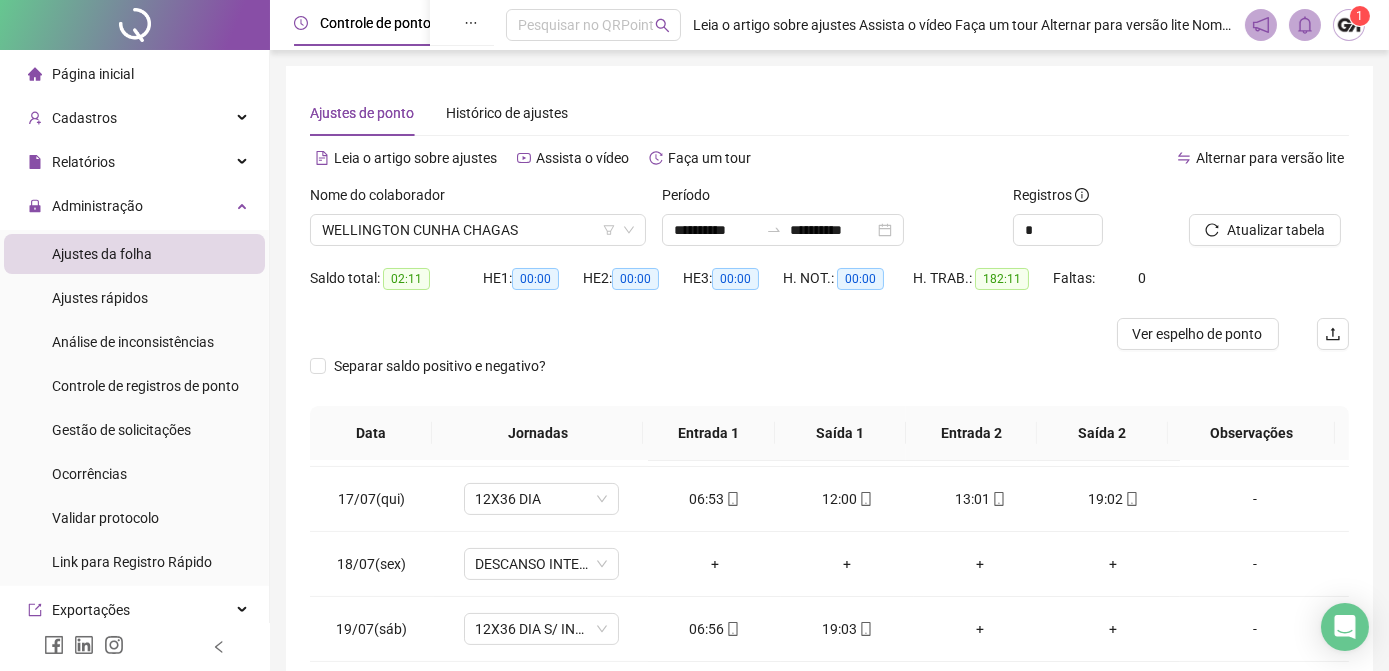 click on "WELLINGTON CUNHA CHAGAS" at bounding box center [478, 230] 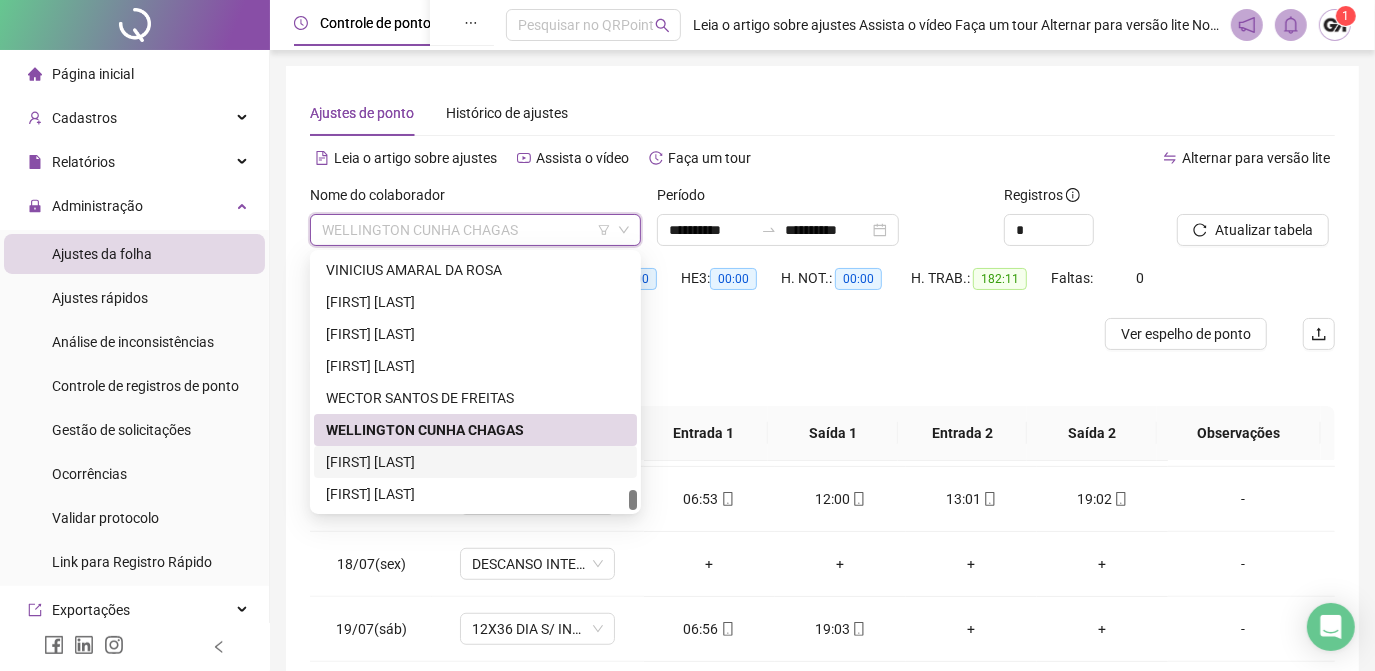 click on "[FIRST] [LAST]" at bounding box center [475, 462] 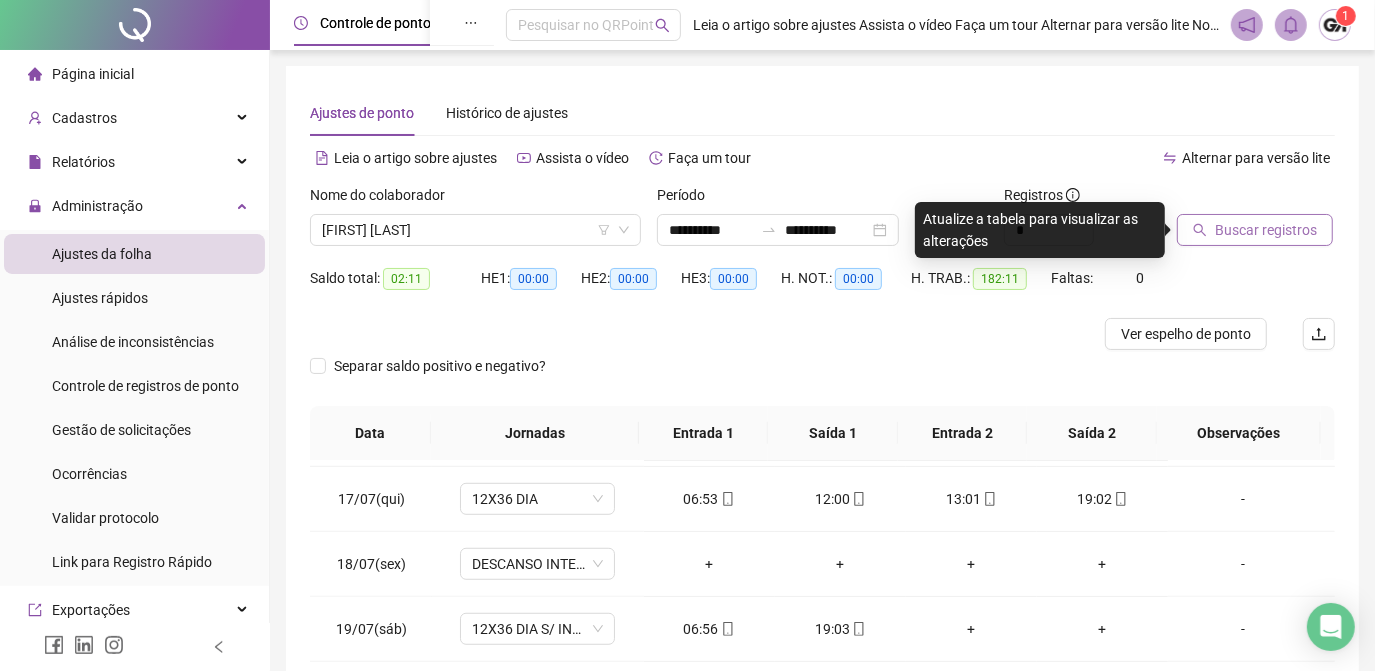 click on "Buscar registros" at bounding box center (1266, 230) 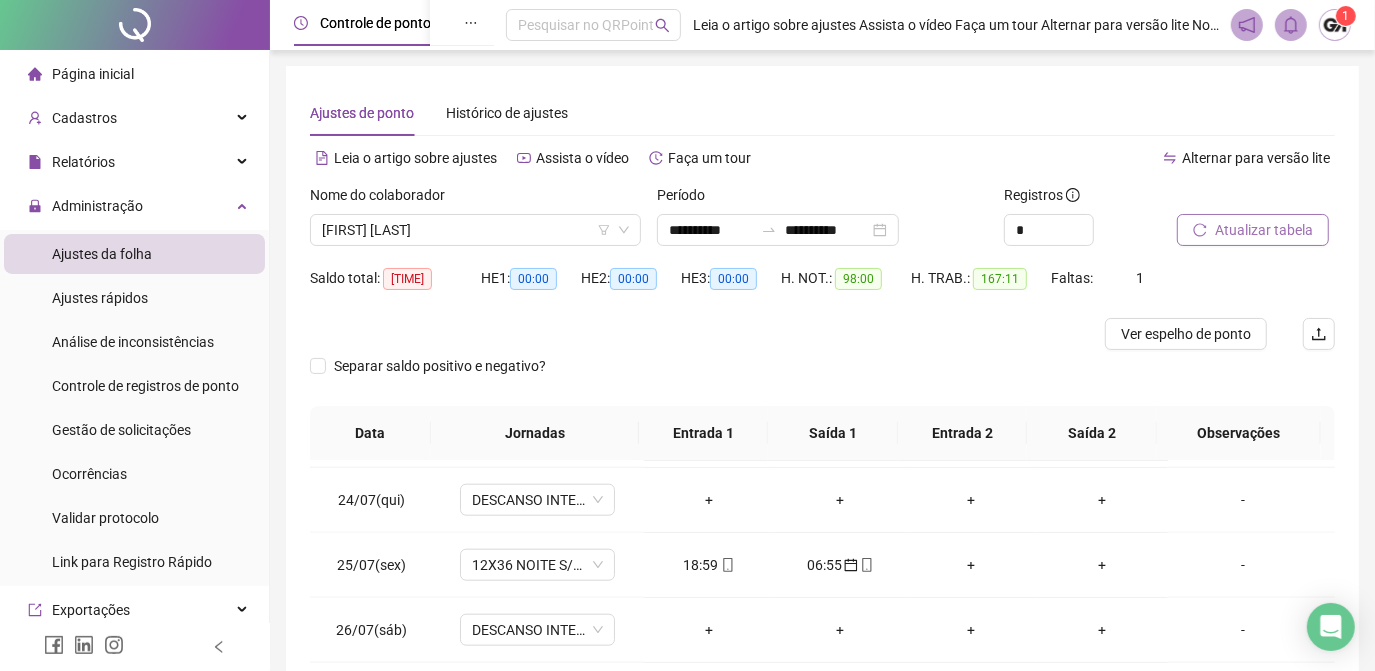 scroll, scrollTop: 1579, scrollLeft: 0, axis: vertical 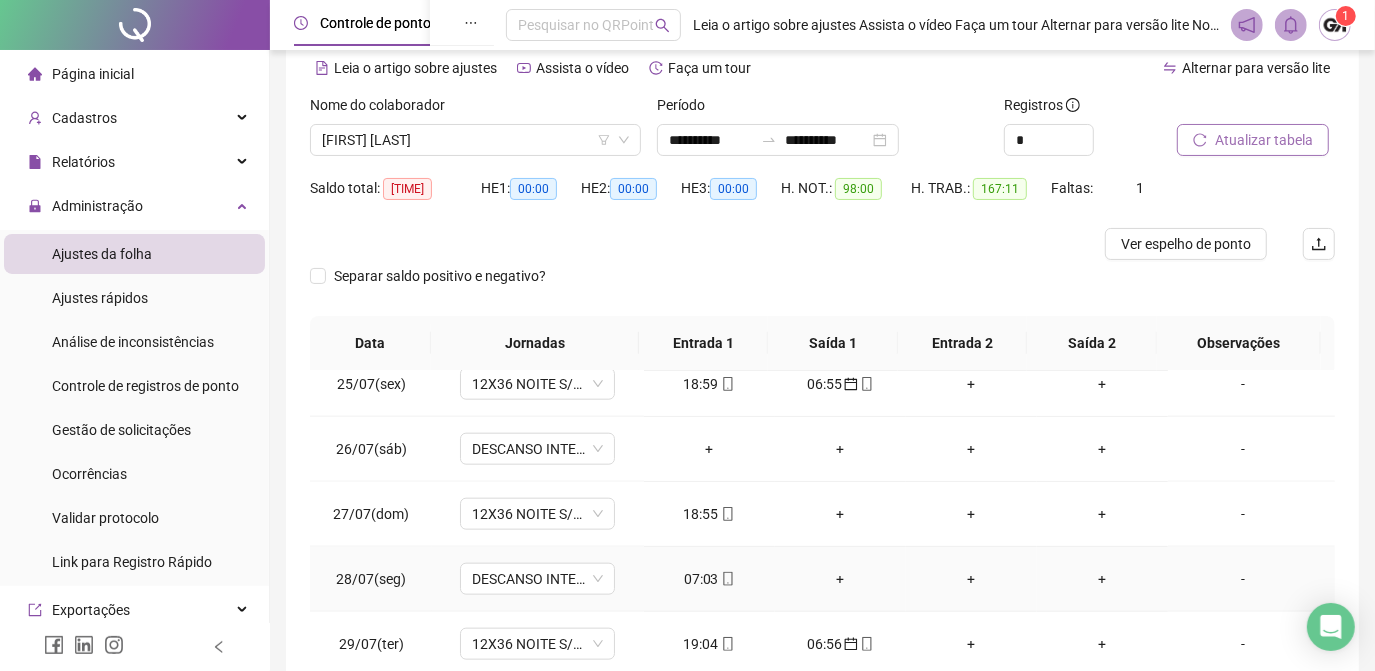 click on "07:03" at bounding box center [709, 579] 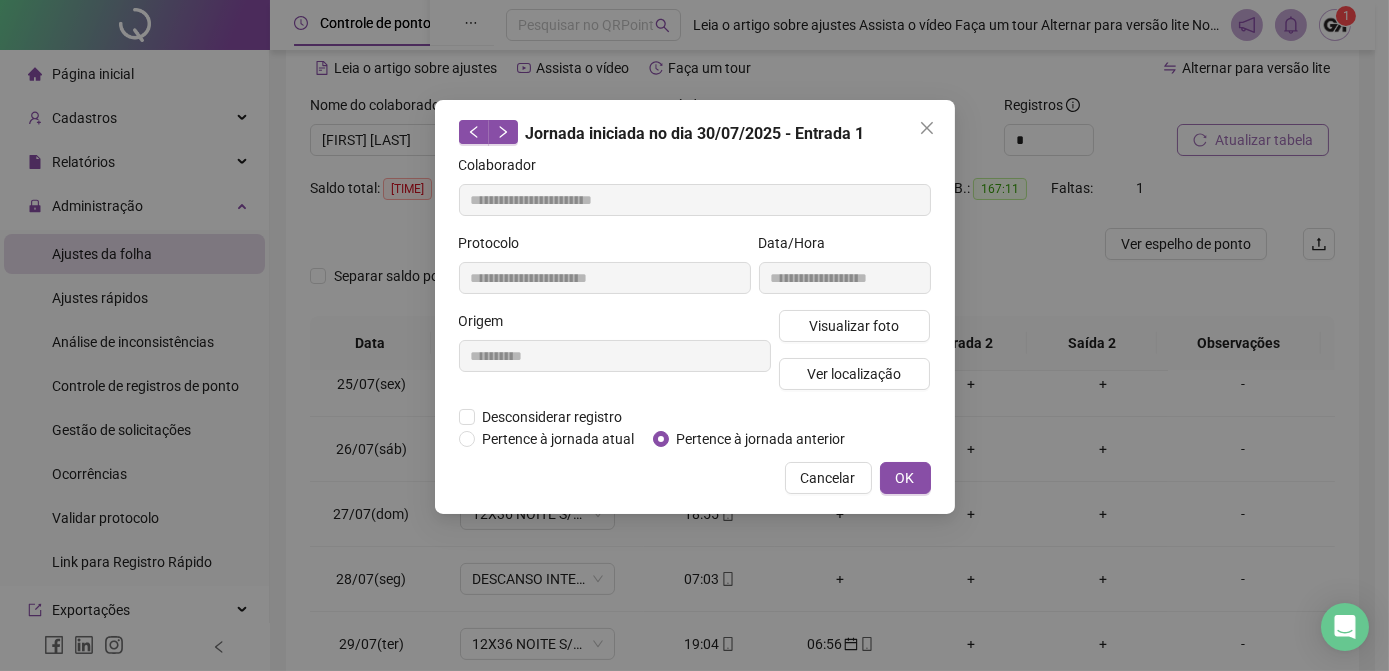 type on "**********" 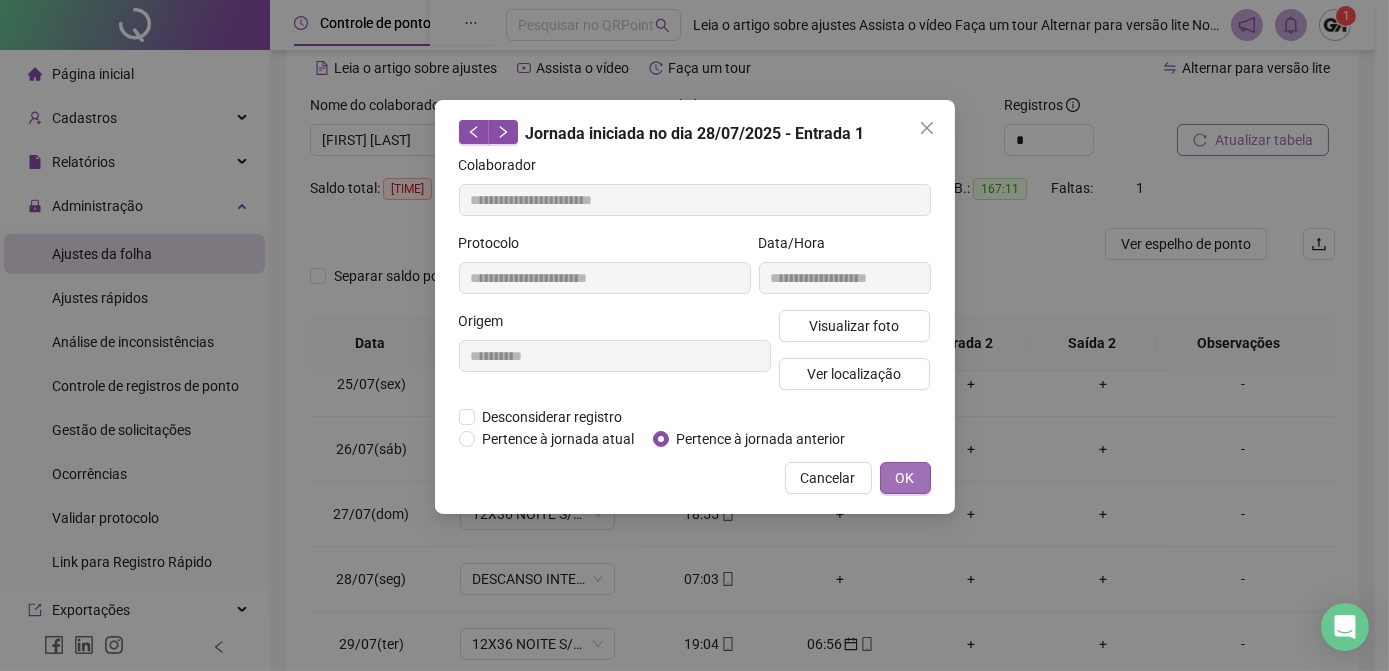 click on "OK" at bounding box center (905, 478) 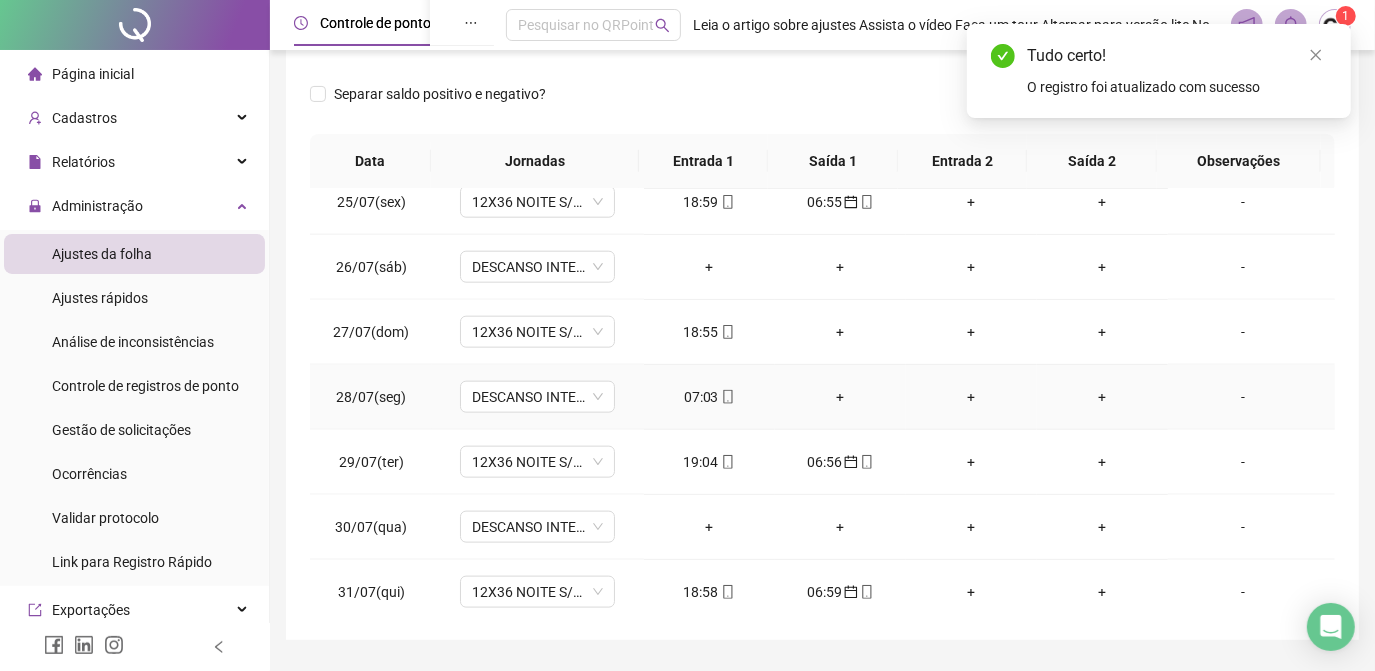 scroll, scrollTop: 326, scrollLeft: 0, axis: vertical 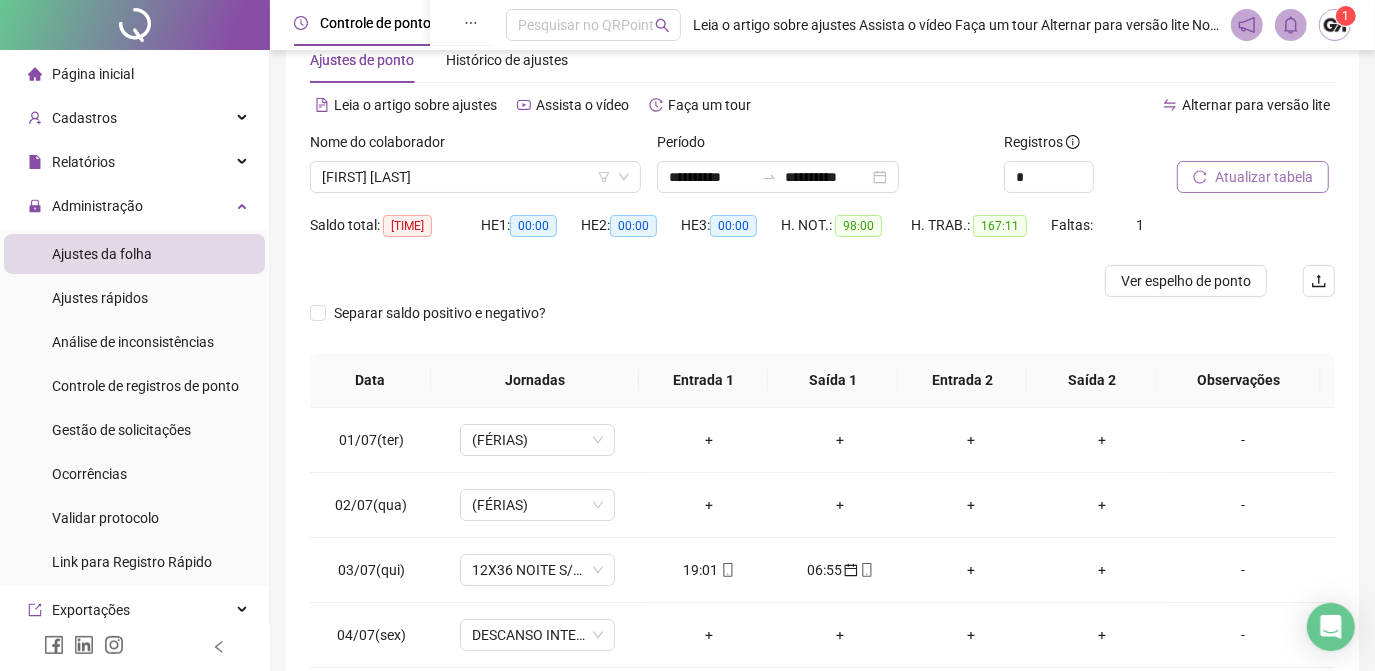 click on "Atualizar tabela" at bounding box center [1264, 177] 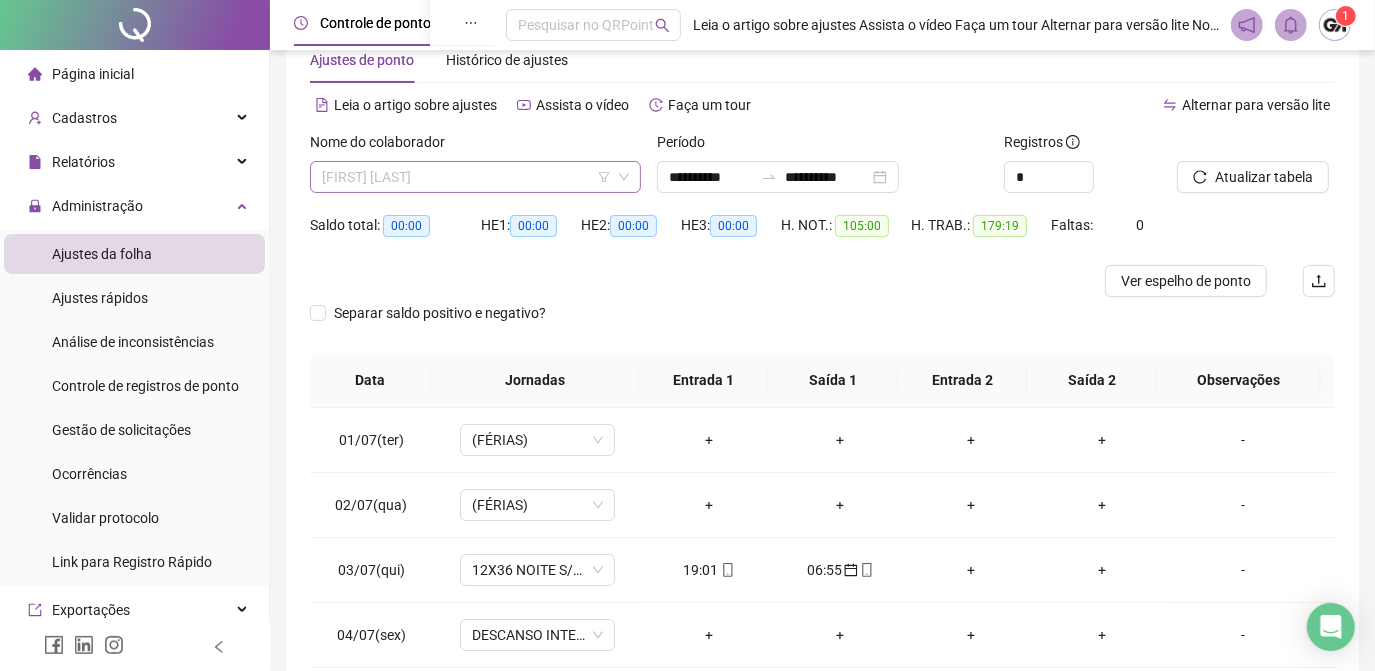 click on "[FIRST] [LAST]" at bounding box center [475, 177] 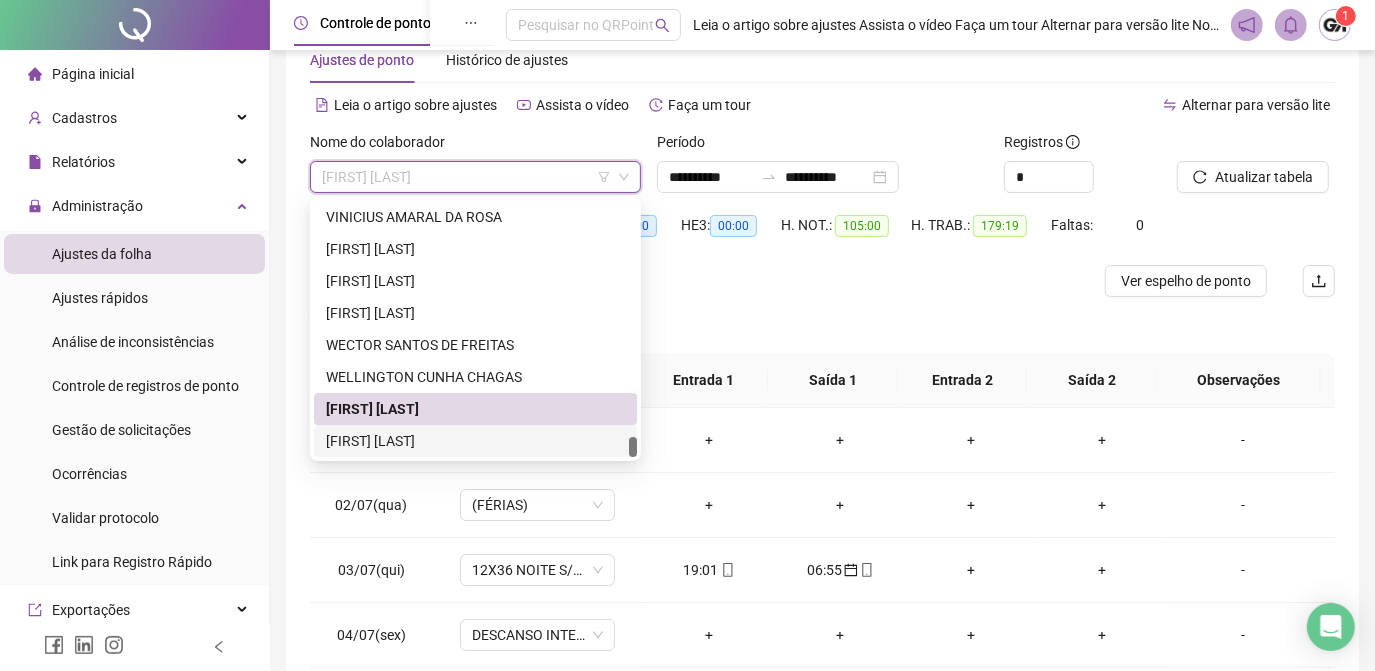 click on "[FIRST] [LAST]" at bounding box center (475, 441) 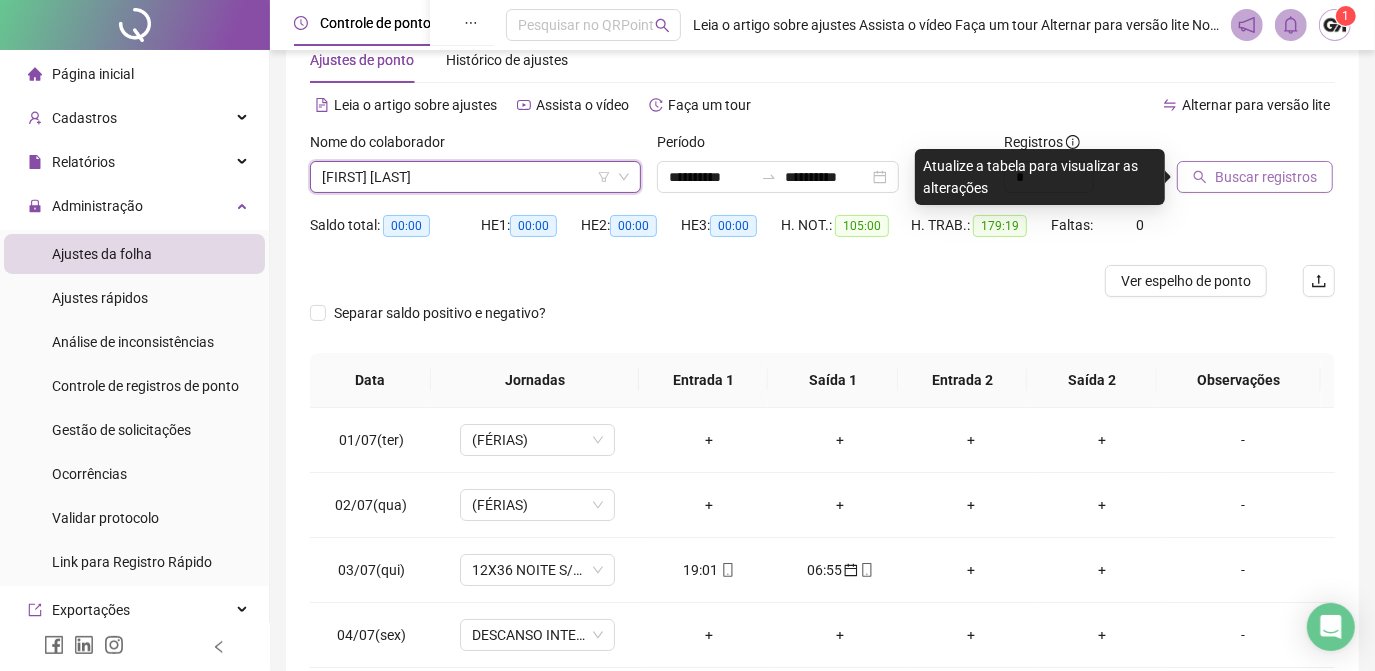 click on "Buscar registros" at bounding box center (1266, 177) 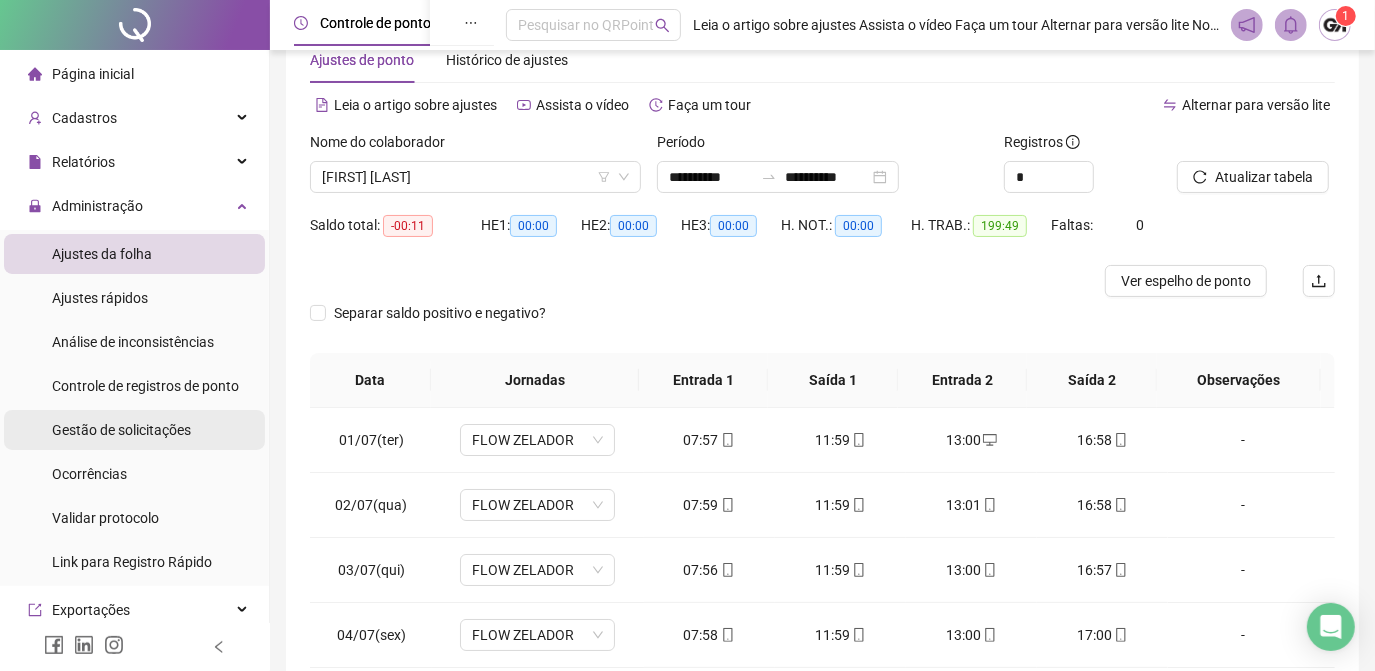 click on "Gestão de solicitações" at bounding box center (121, 430) 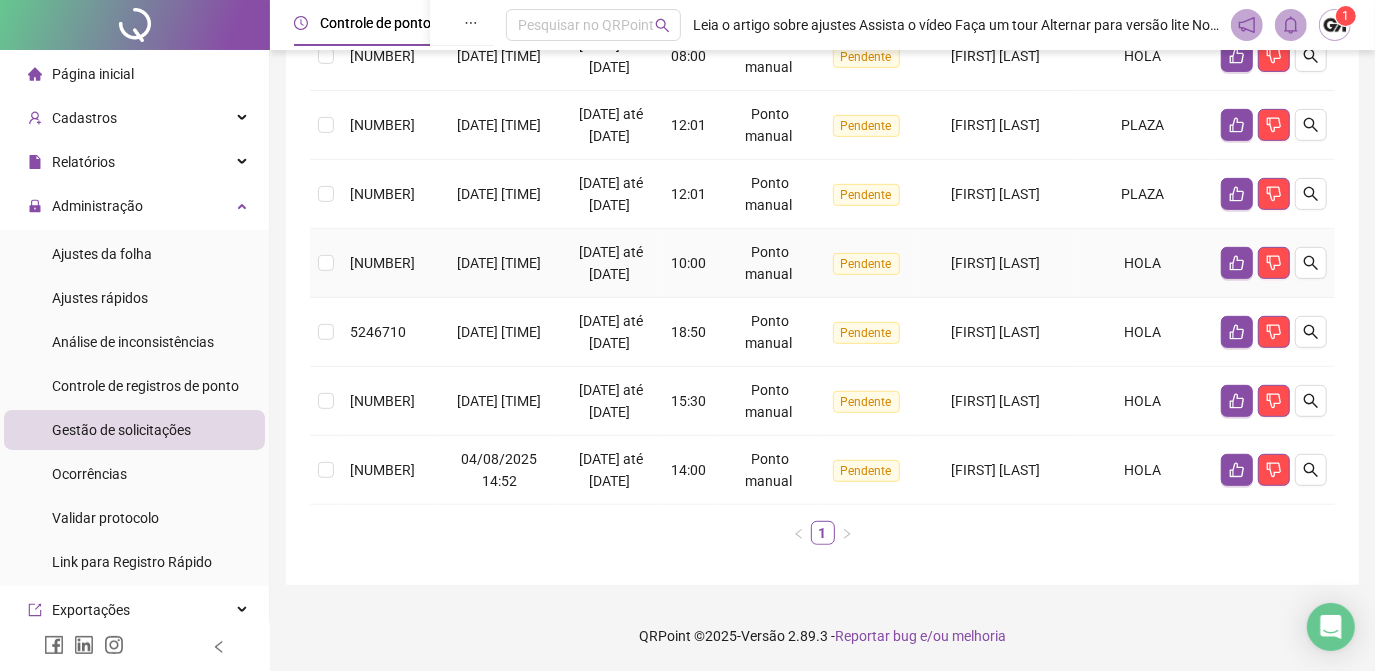 scroll, scrollTop: 727, scrollLeft: 0, axis: vertical 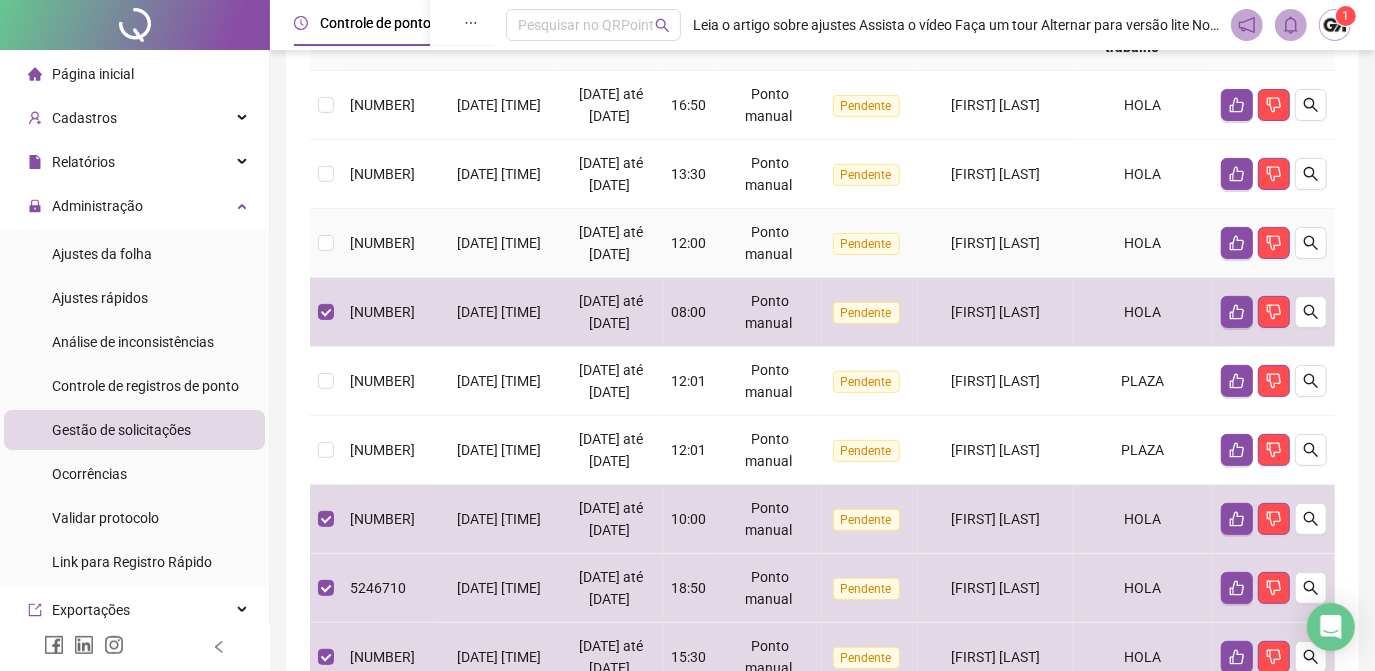 click at bounding box center (326, 243) 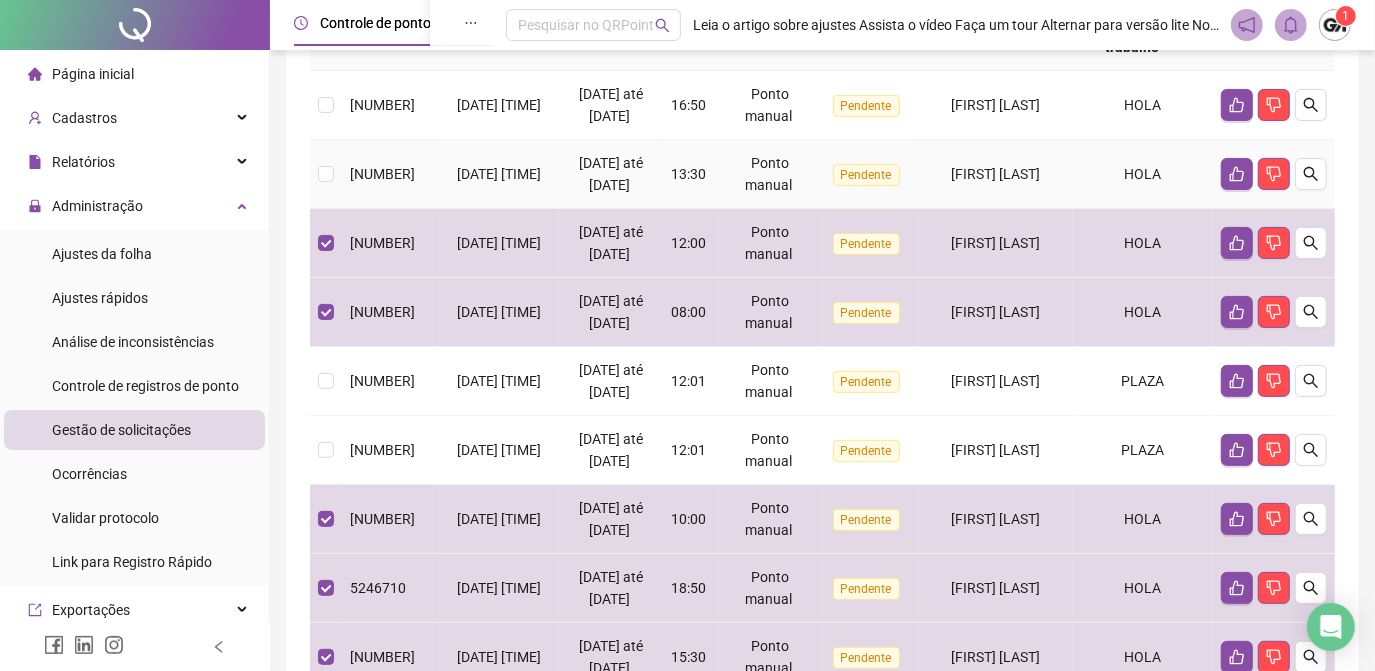 click at bounding box center (326, 174) 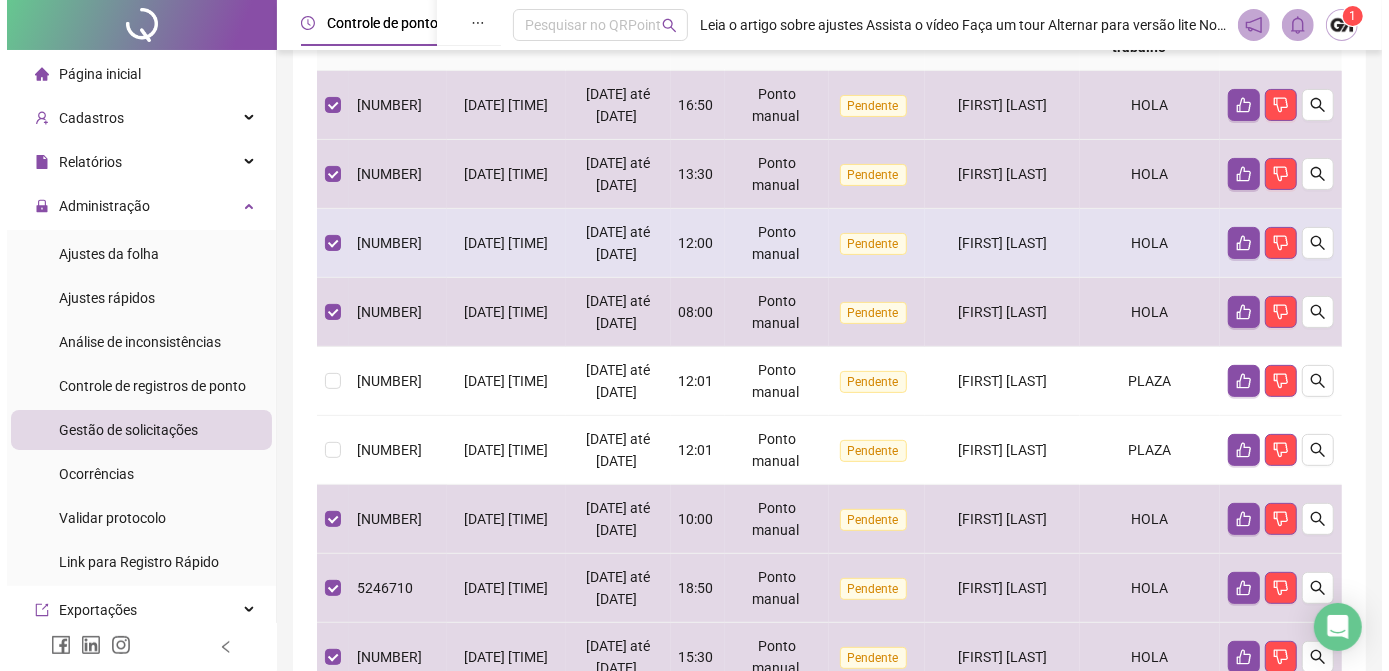 scroll, scrollTop: 181, scrollLeft: 0, axis: vertical 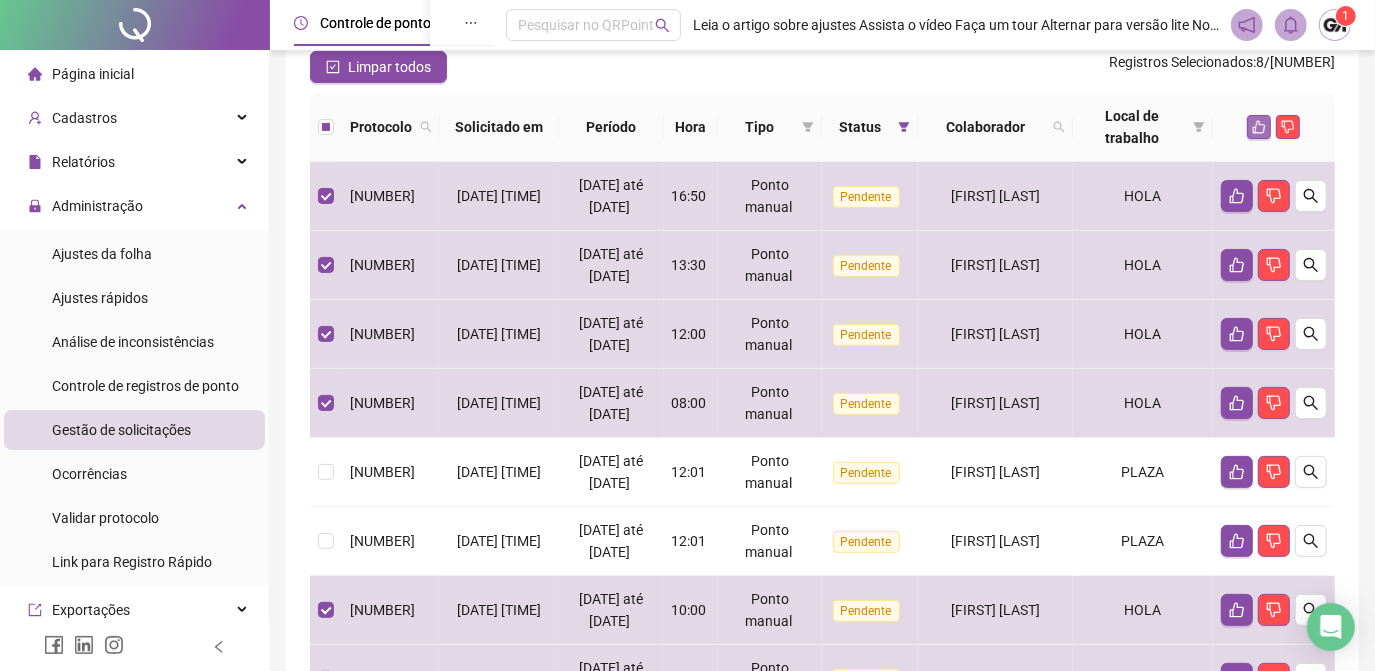click 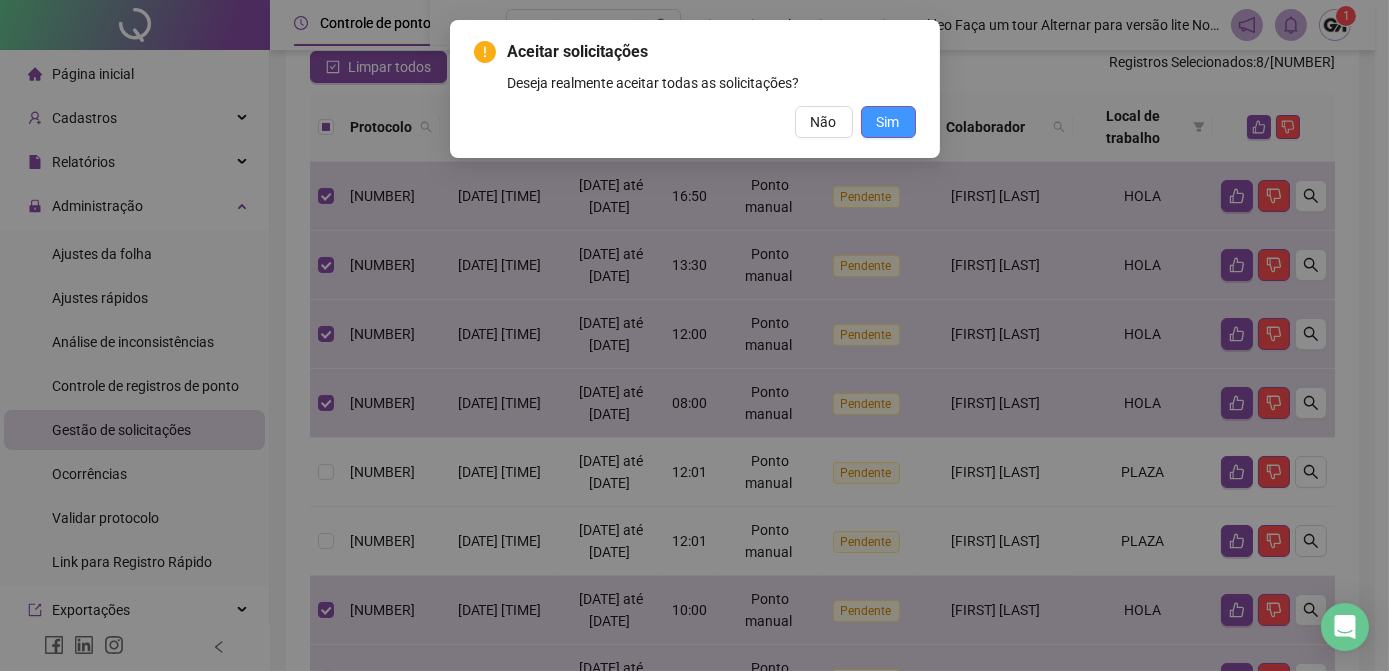click on "Sim" at bounding box center [888, 122] 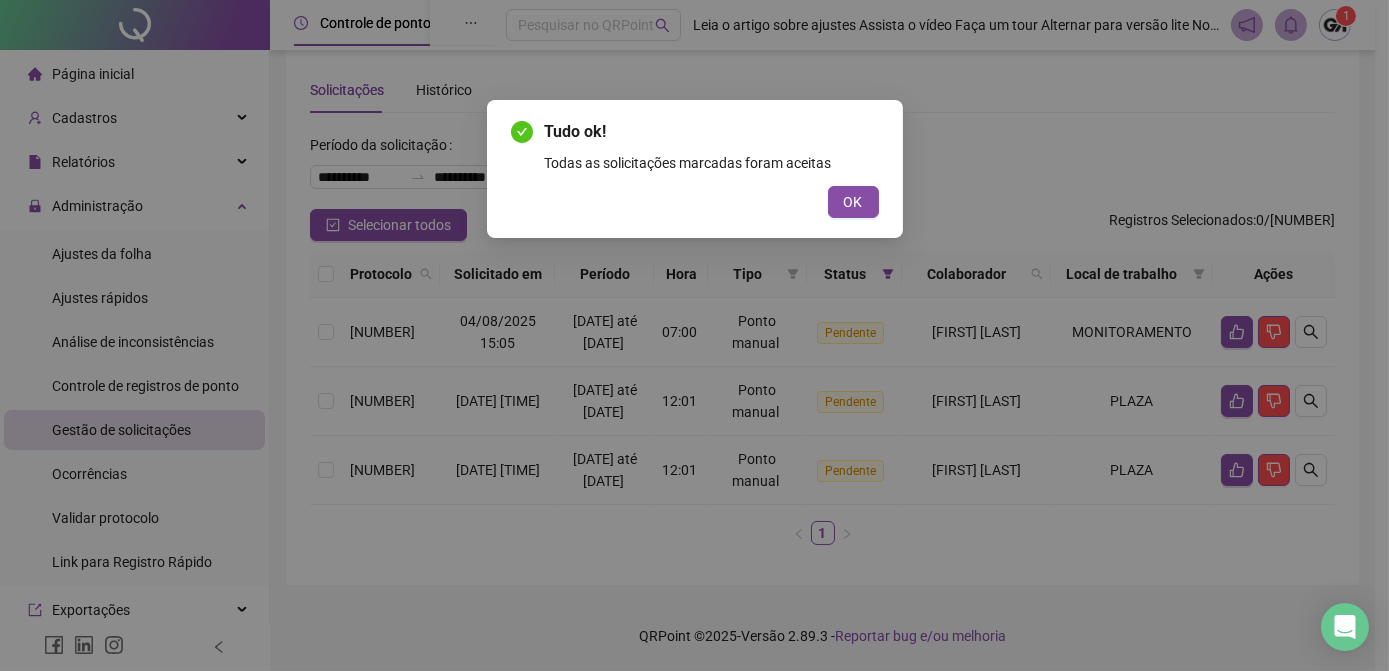 scroll, scrollTop: 88, scrollLeft: 0, axis: vertical 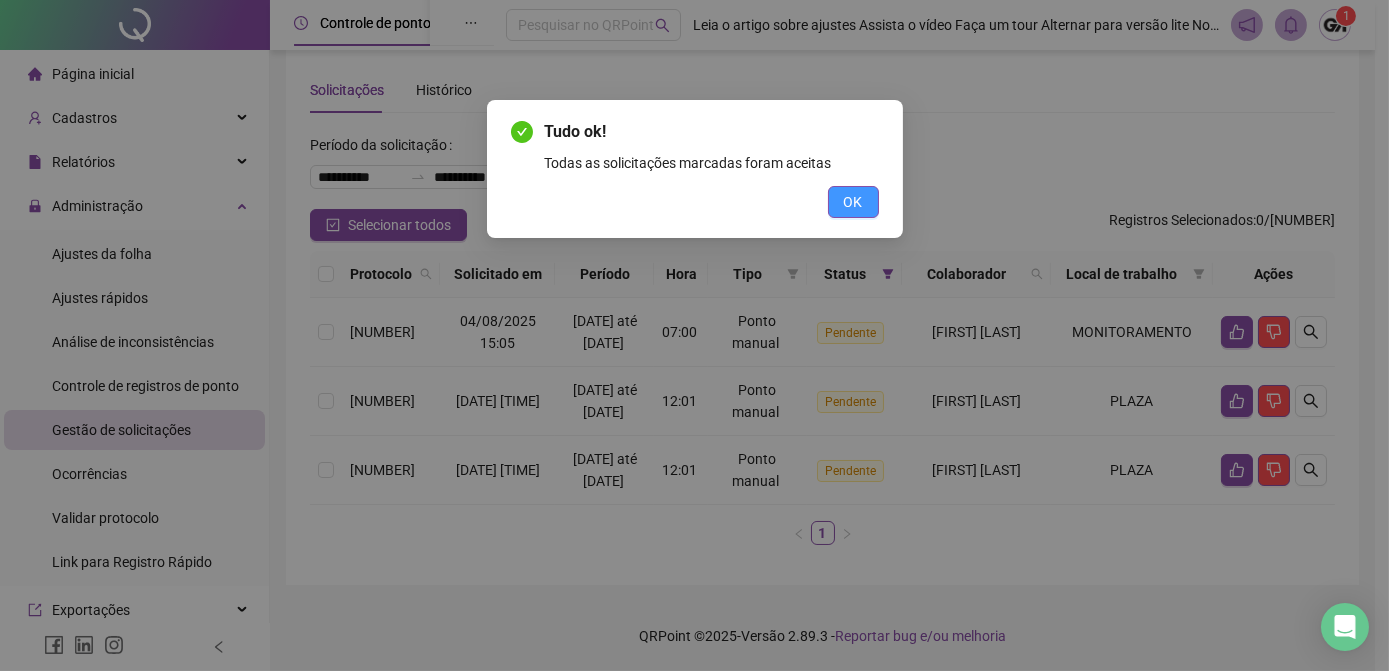 click on "OK" at bounding box center (853, 202) 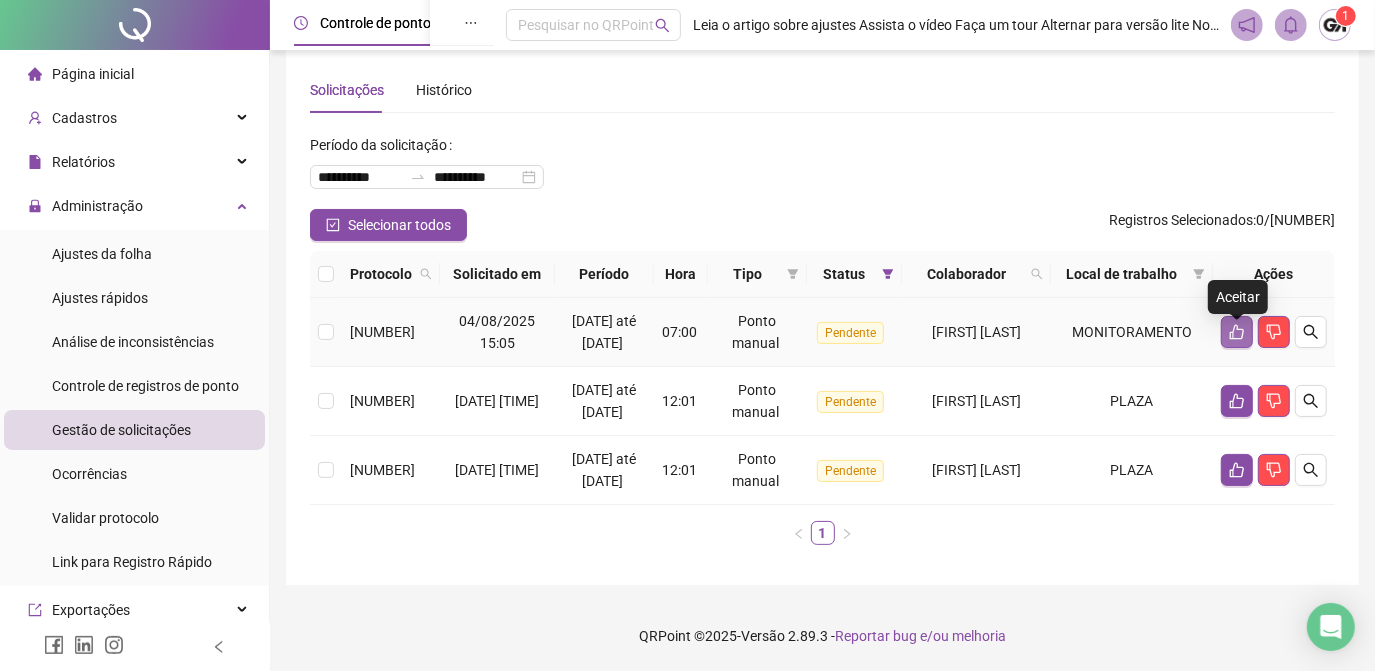 click 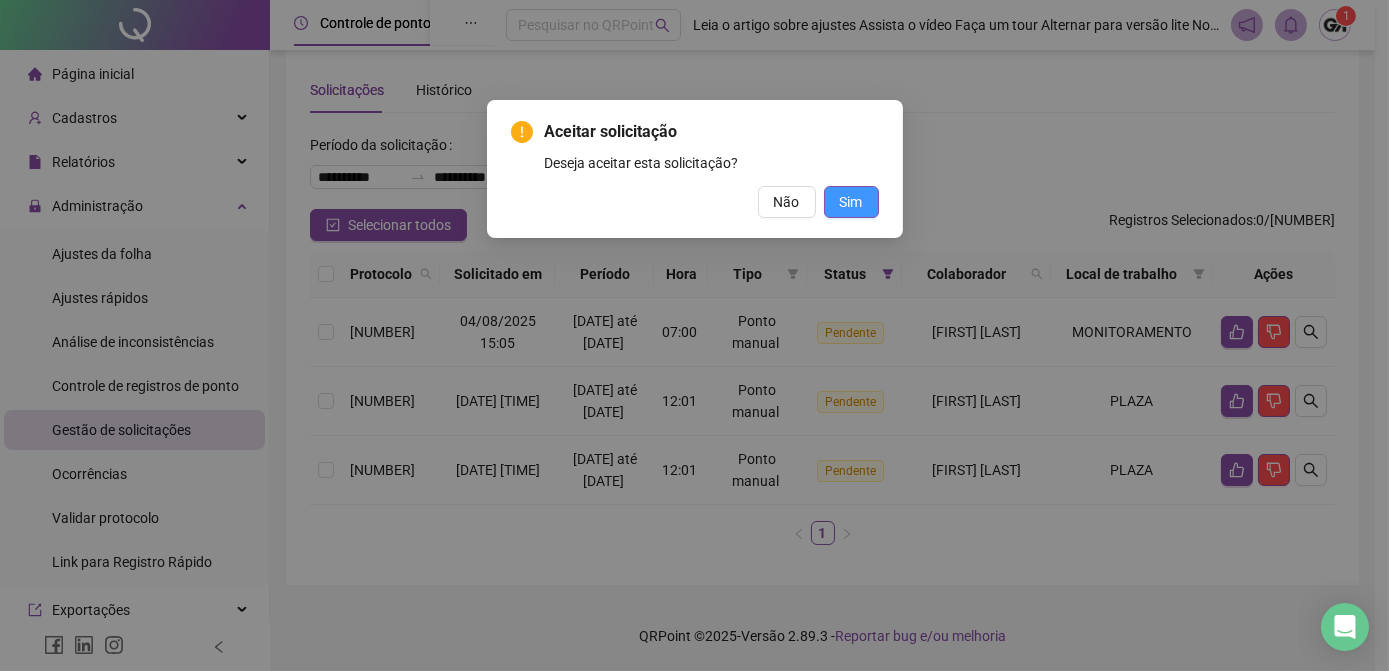 click on "Sim" at bounding box center (851, 202) 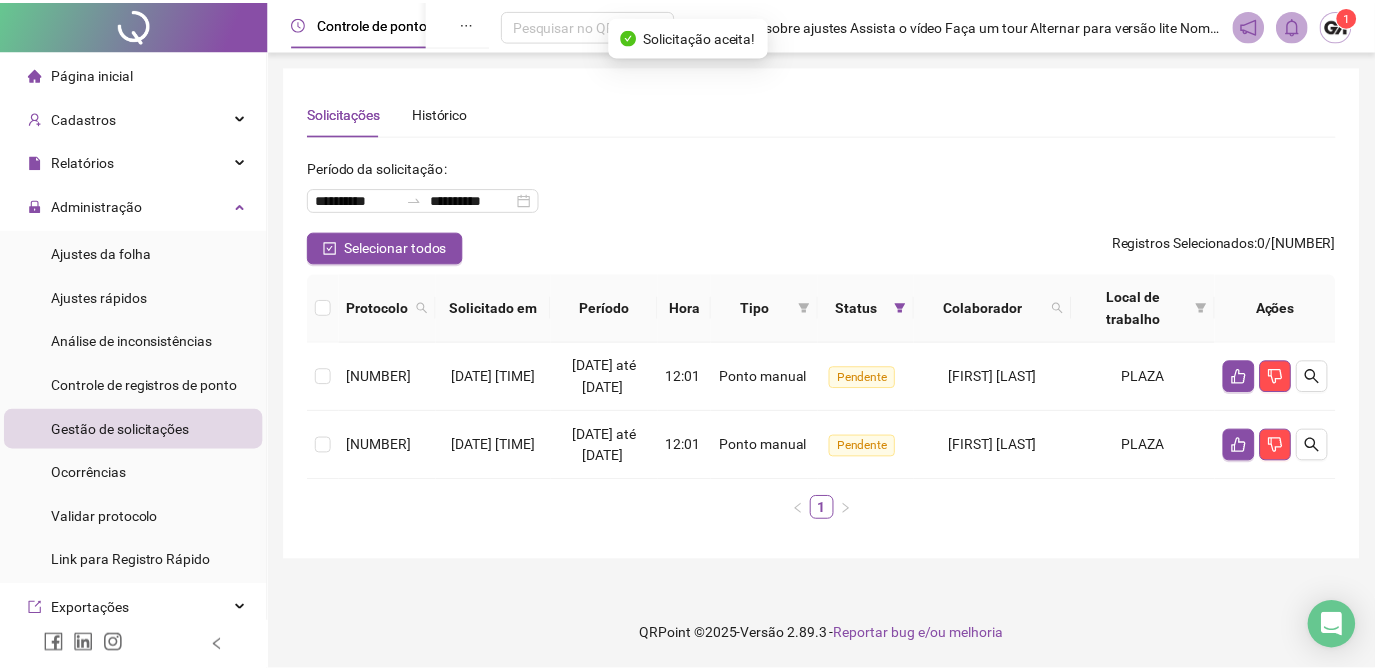 scroll, scrollTop: 0, scrollLeft: 0, axis: both 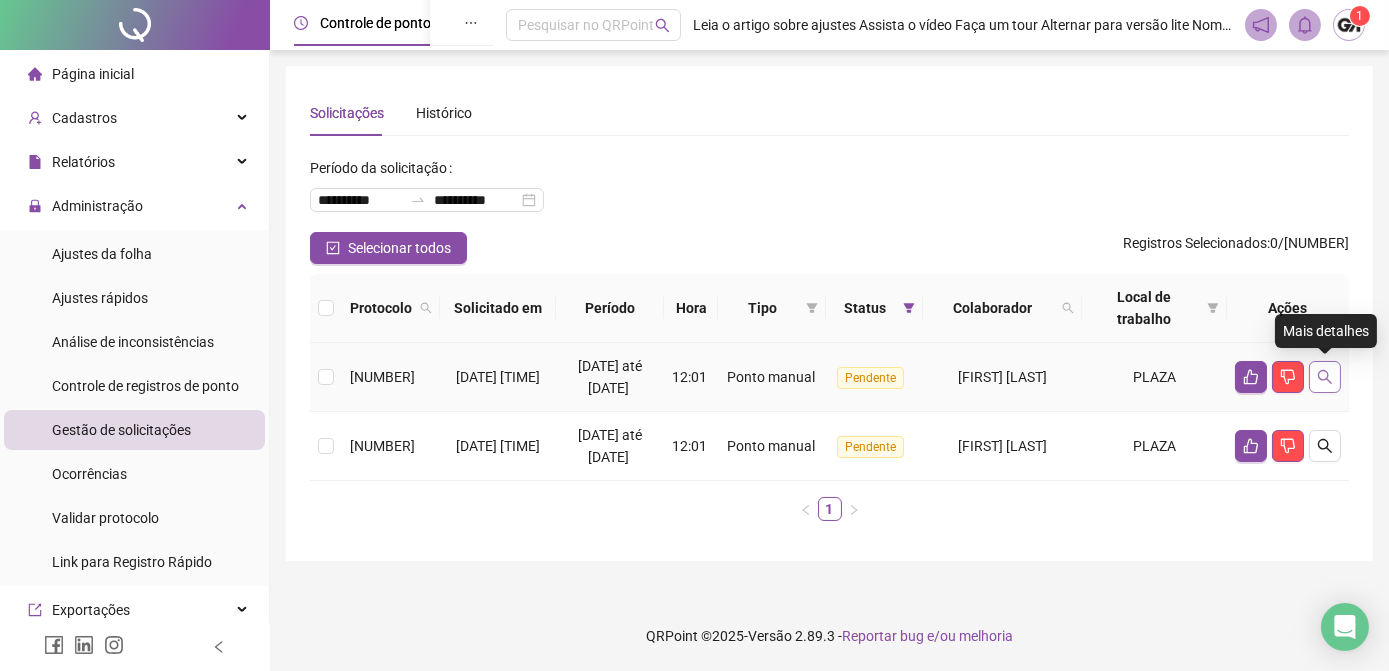 click 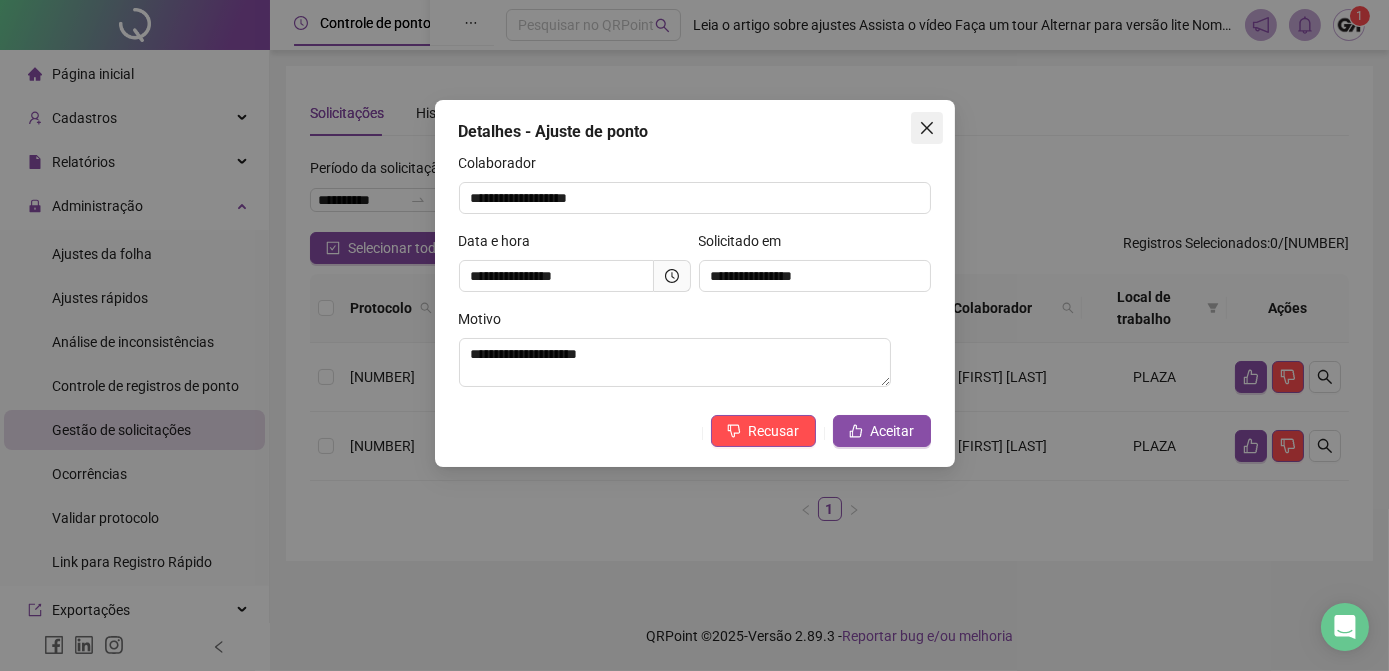 click at bounding box center (927, 128) 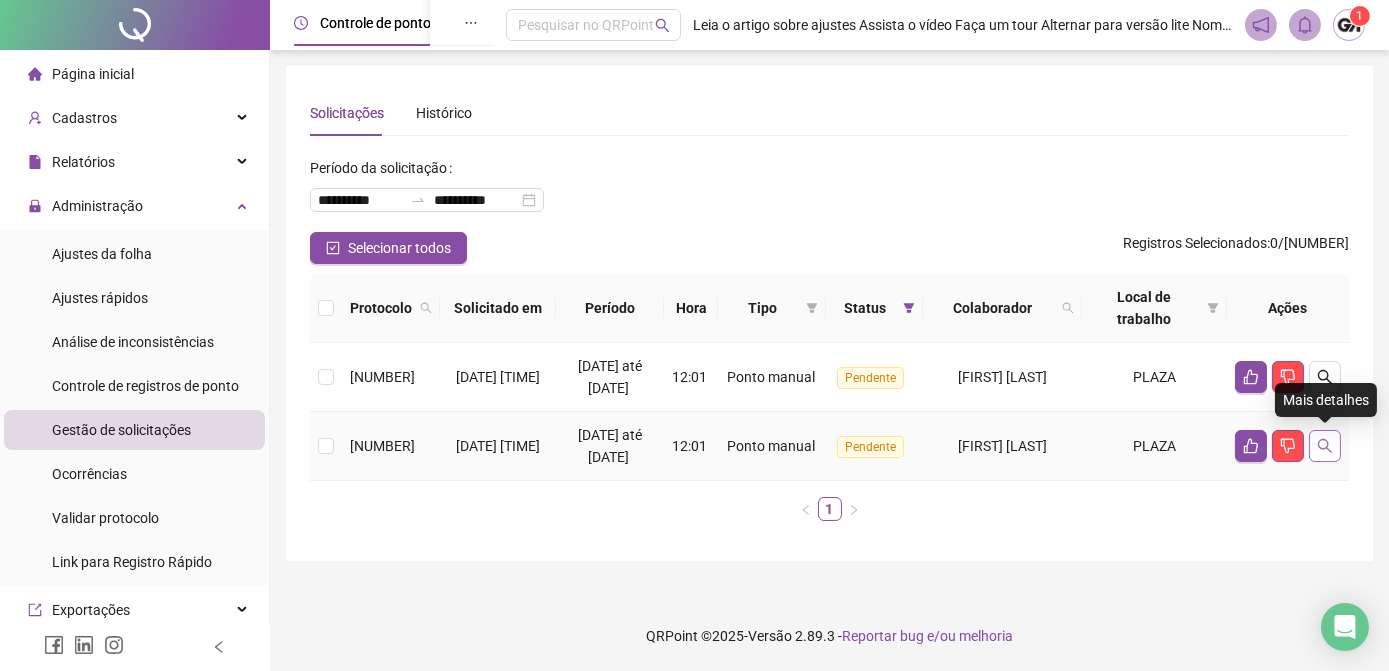 click 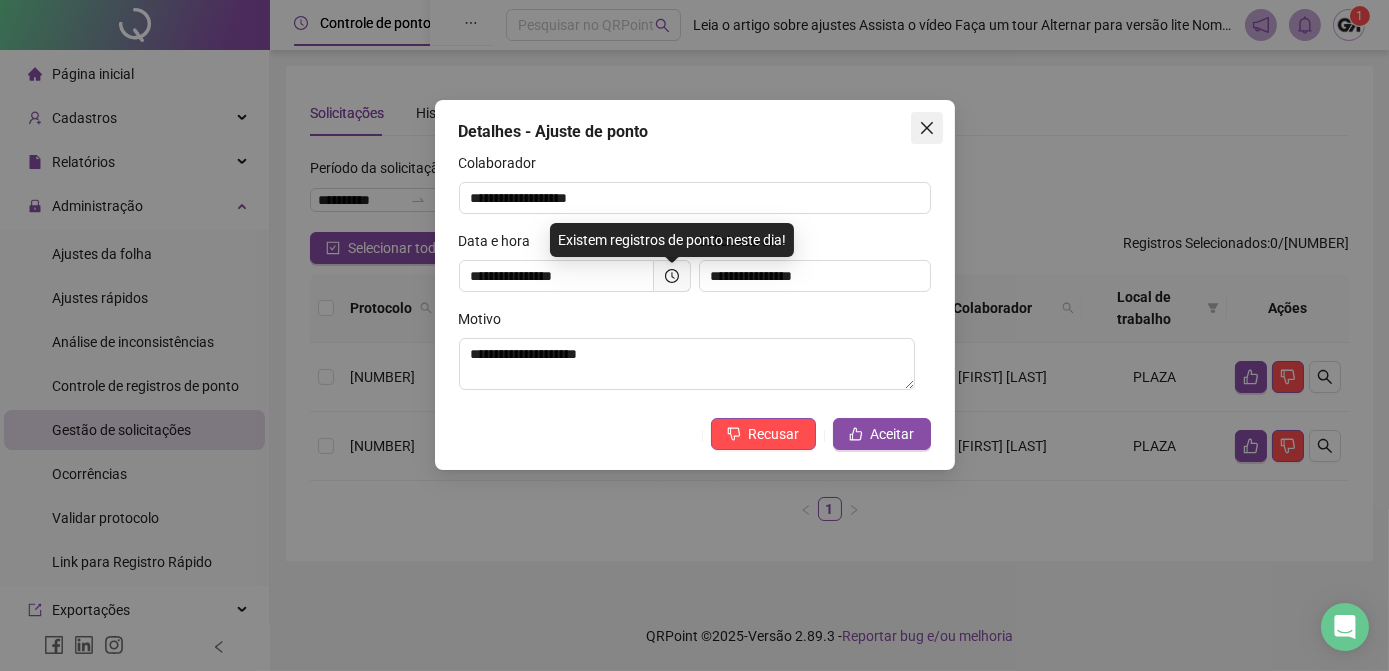 click 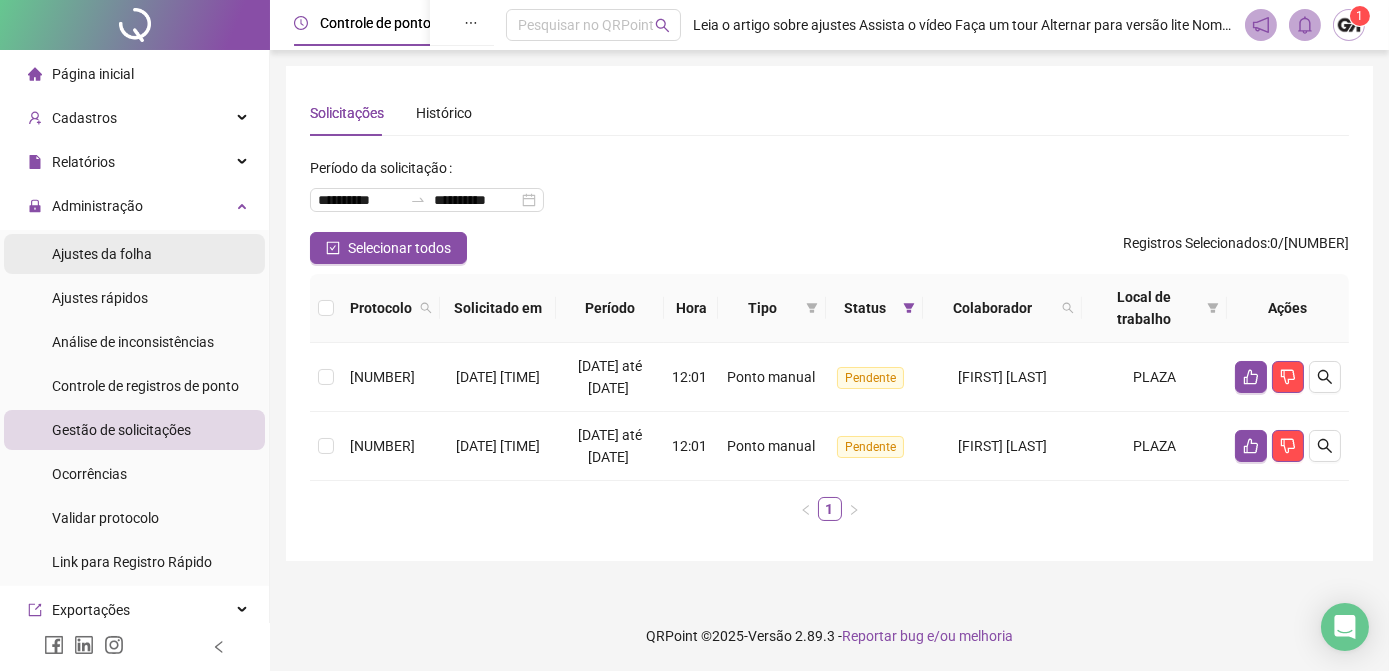 click on "Ajustes da folha" at bounding box center (102, 254) 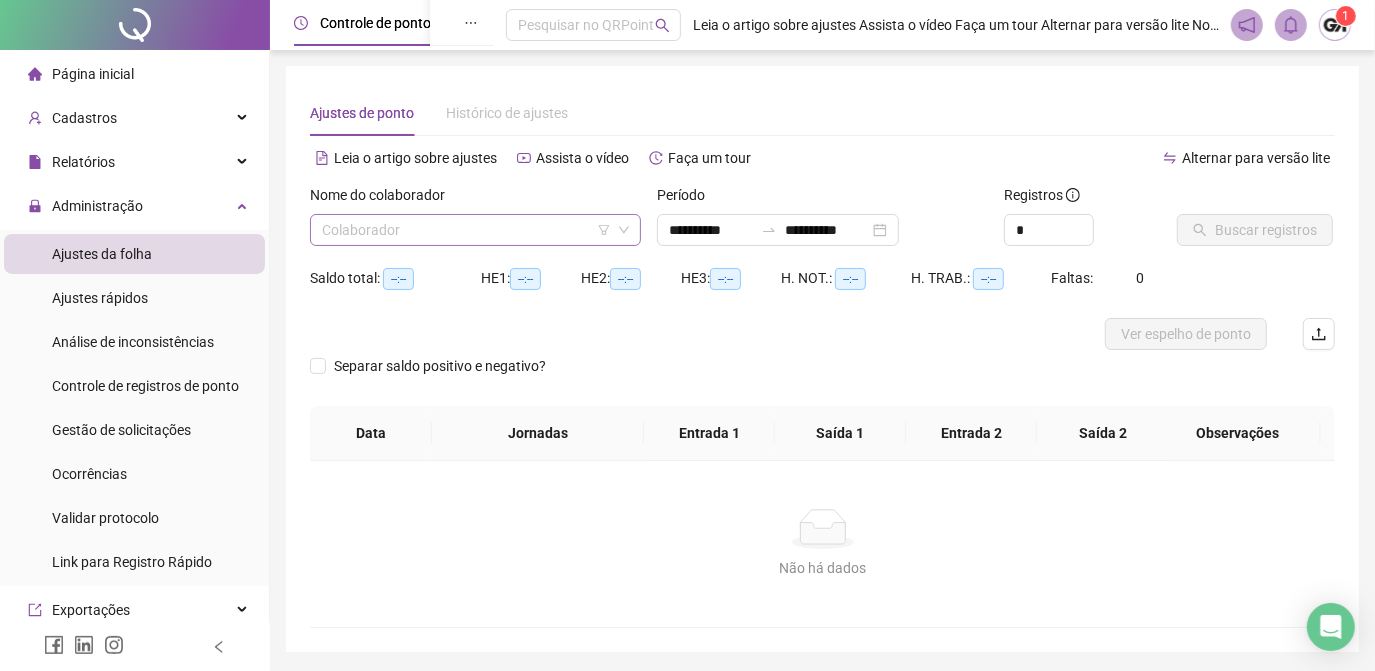 click at bounding box center (466, 230) 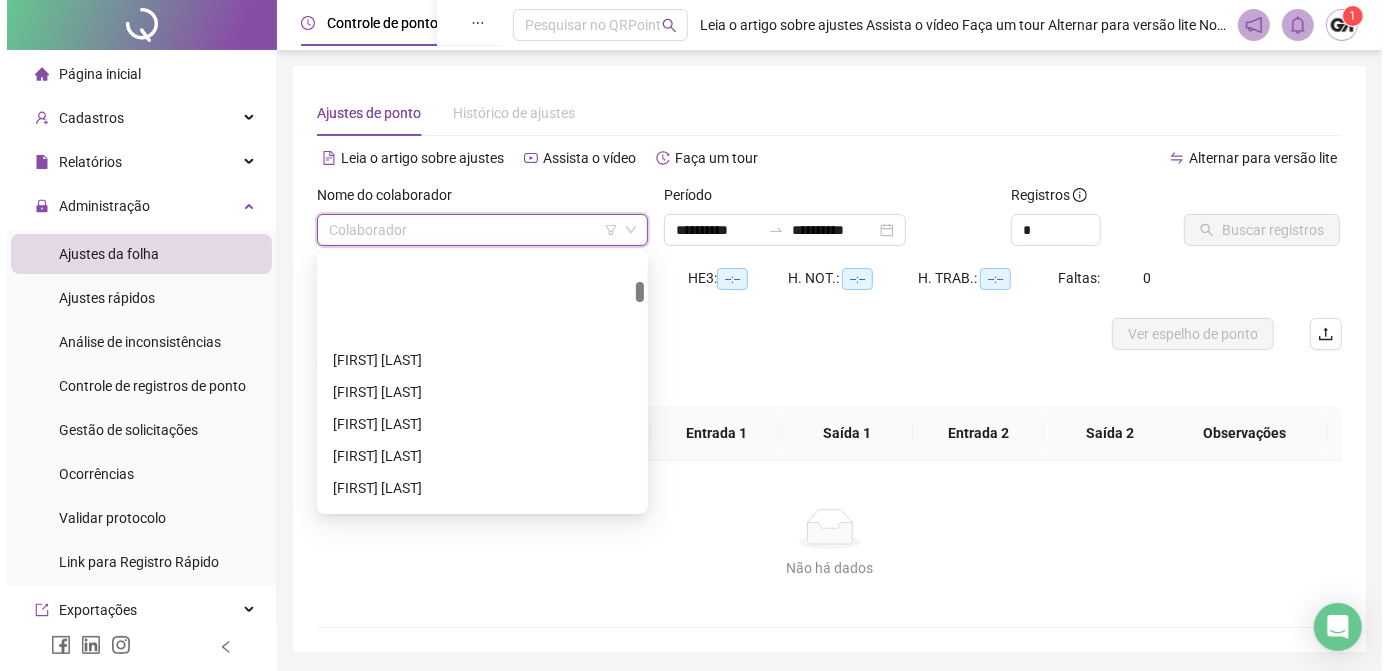 scroll, scrollTop: 545, scrollLeft: 0, axis: vertical 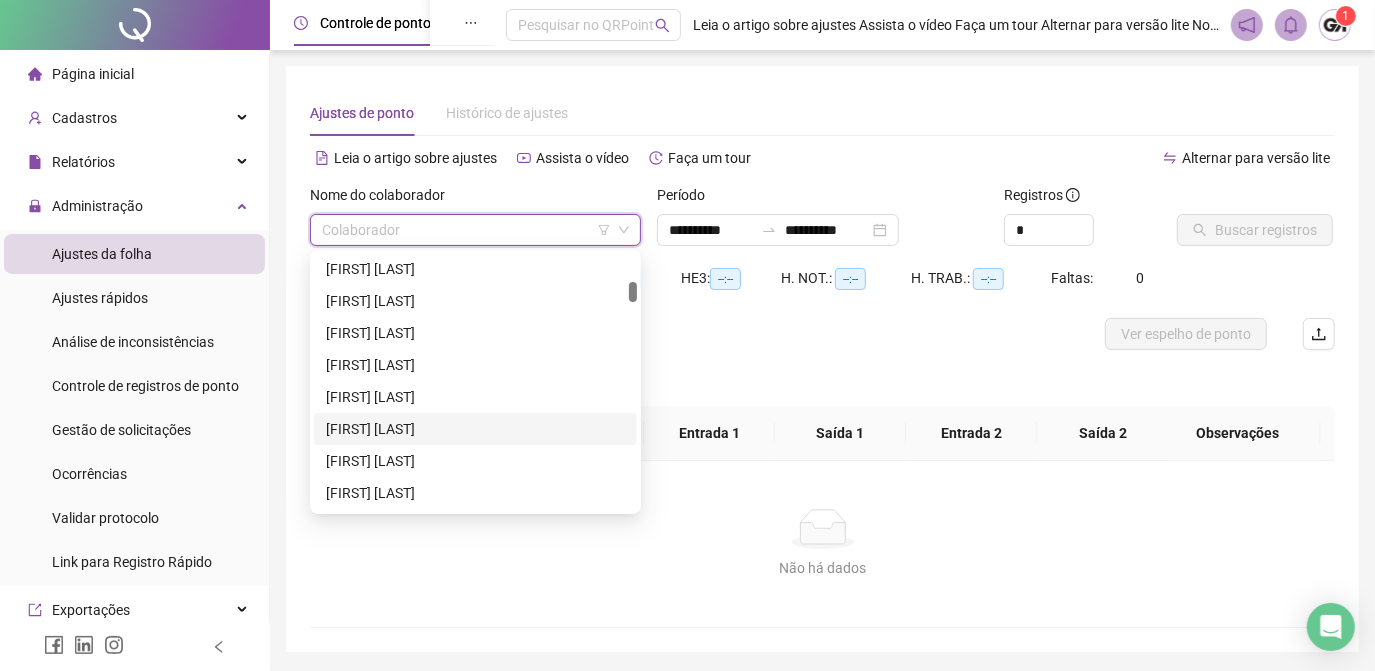 click on "[FIRST] [LAST]" at bounding box center (475, 429) 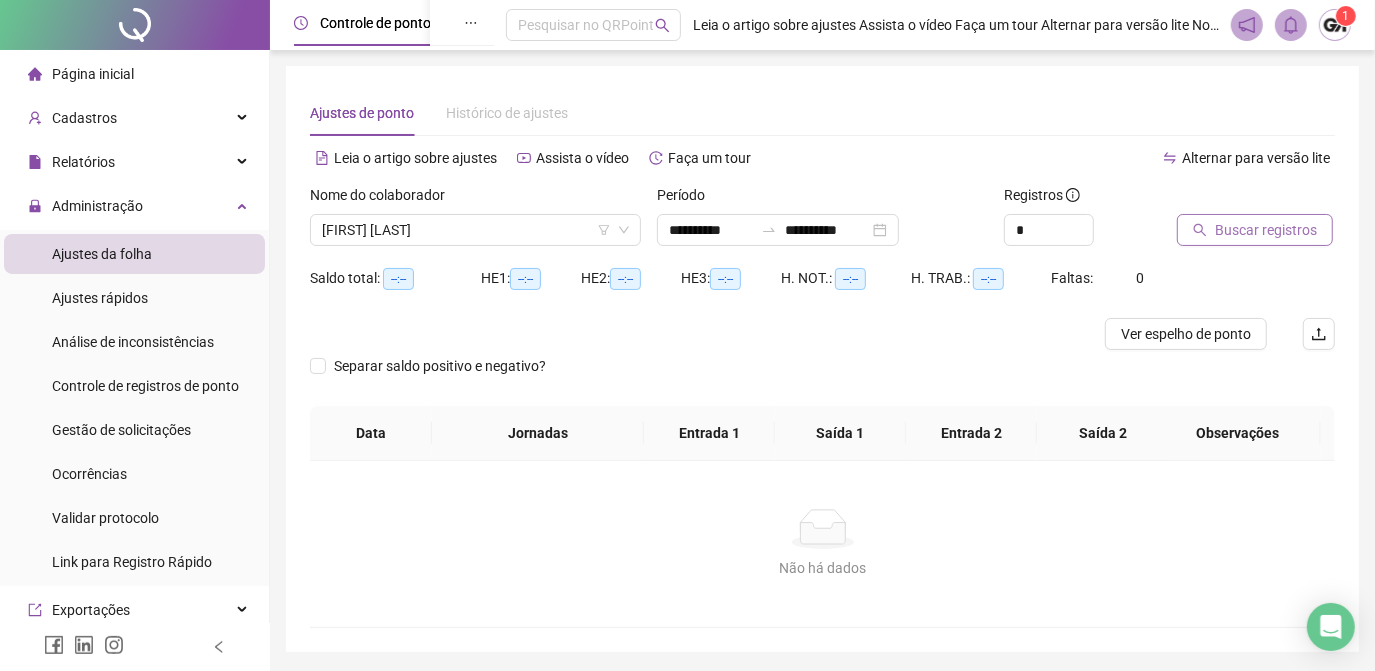 click on "Buscar registros" at bounding box center (1266, 230) 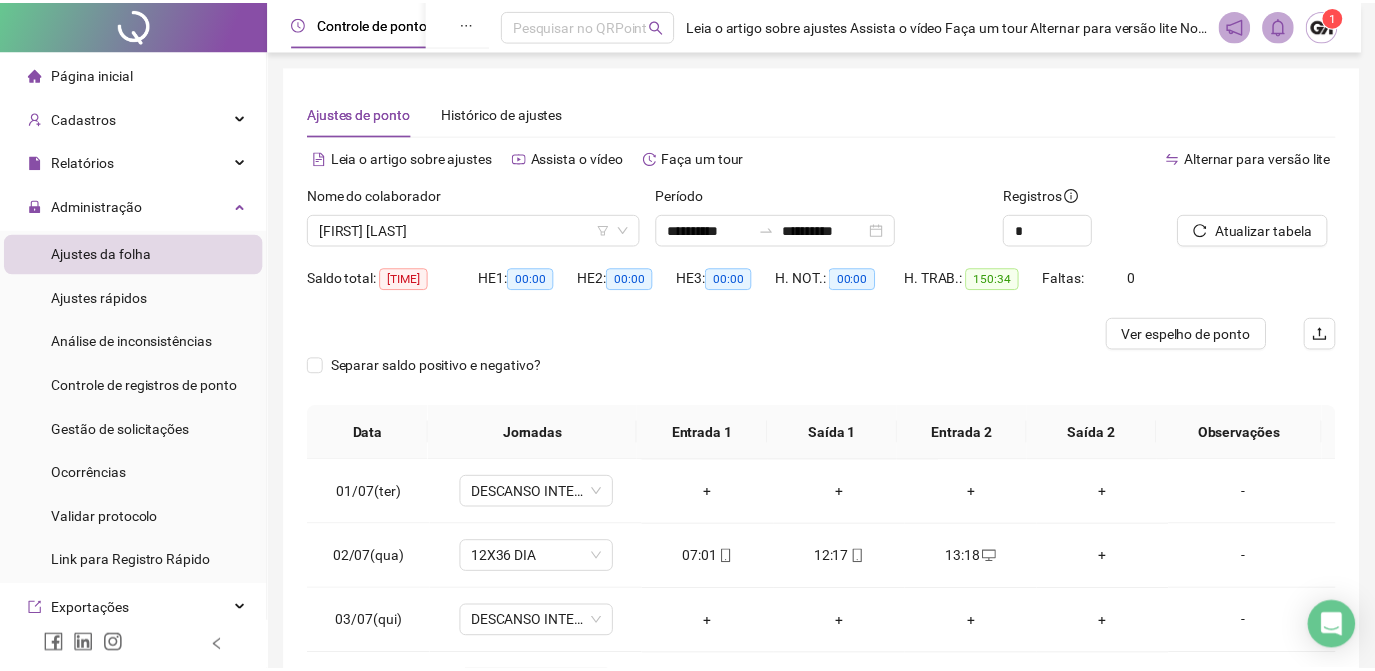 scroll, scrollTop: 181, scrollLeft: 0, axis: vertical 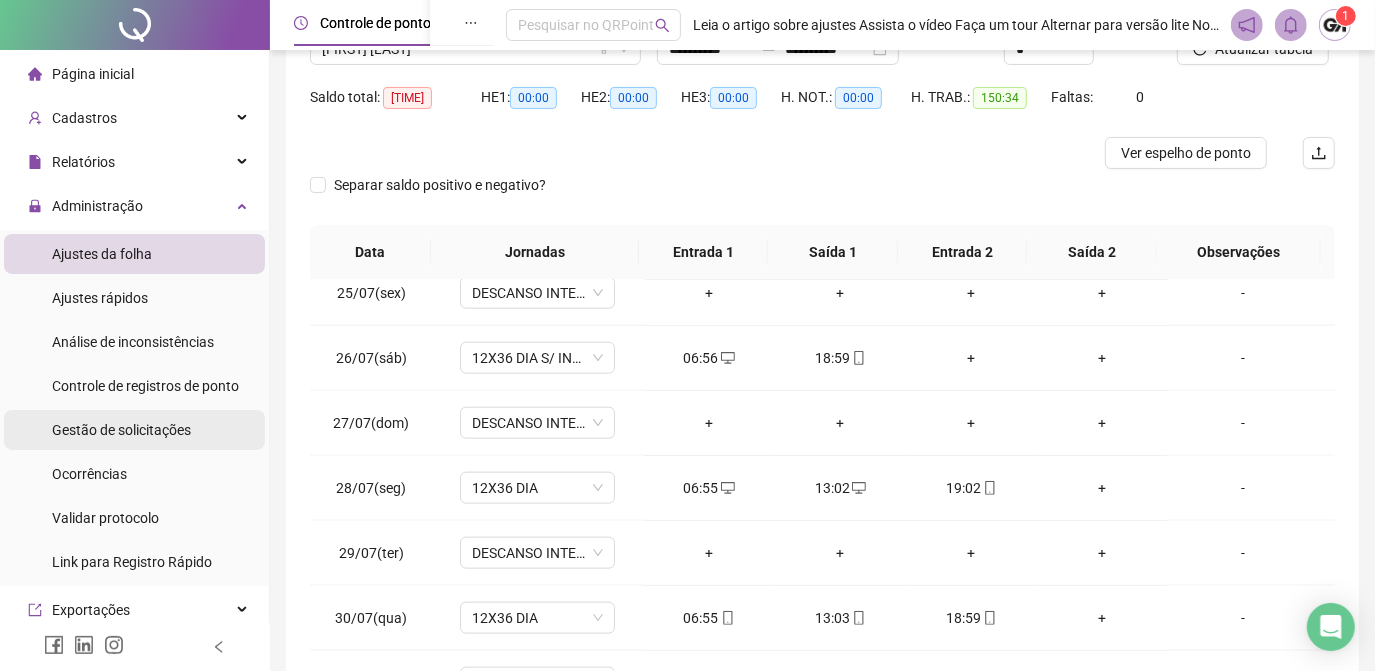 click on "Gestão de solicitações" at bounding box center (121, 430) 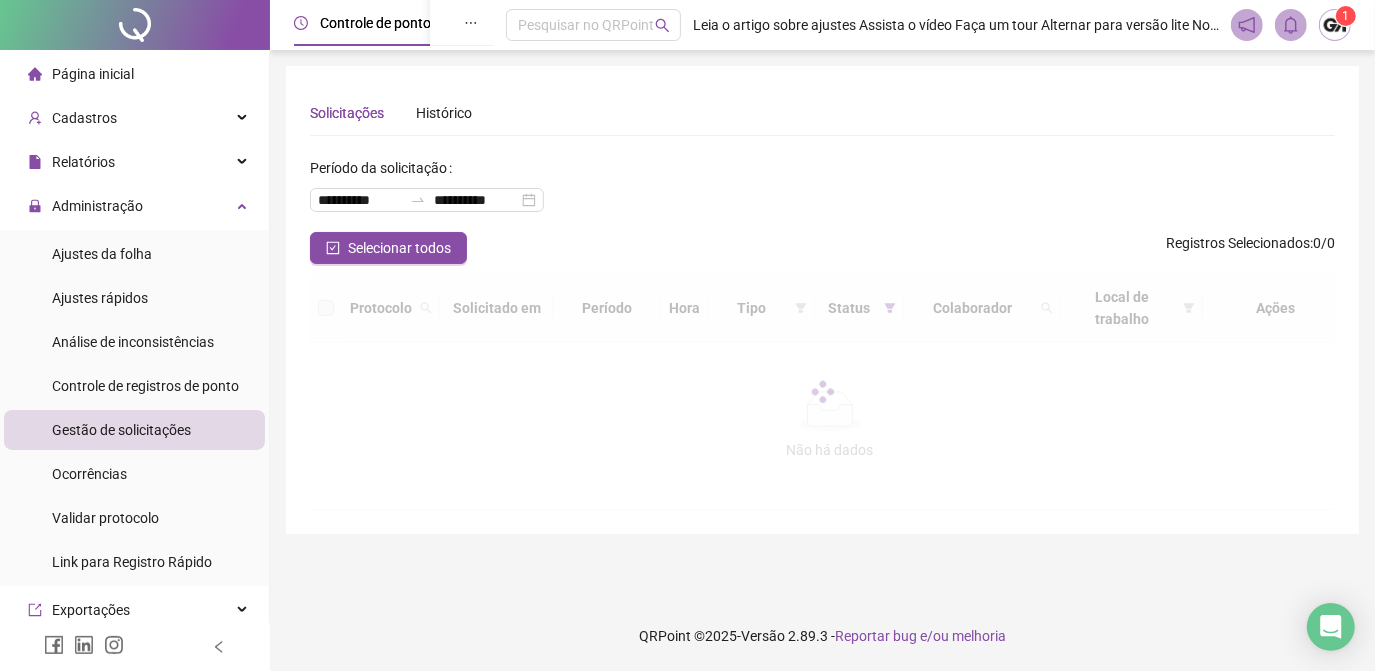 scroll, scrollTop: 0, scrollLeft: 0, axis: both 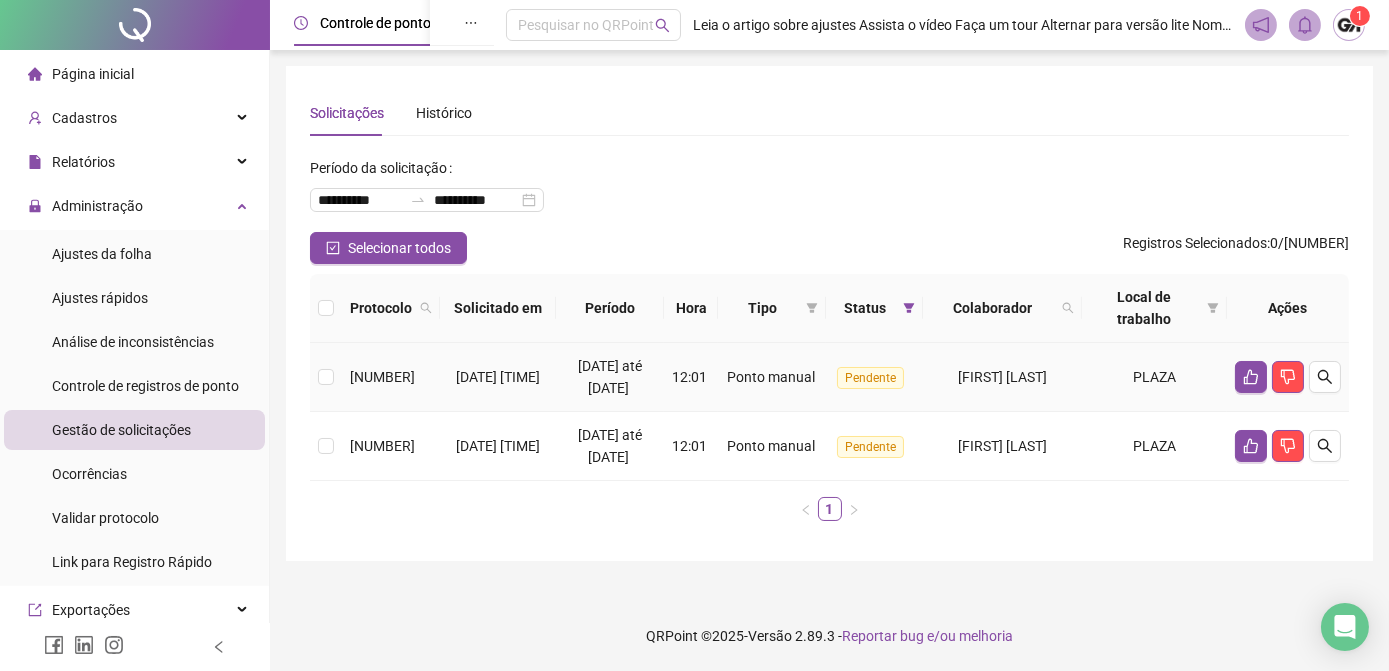 click at bounding box center [326, 377] 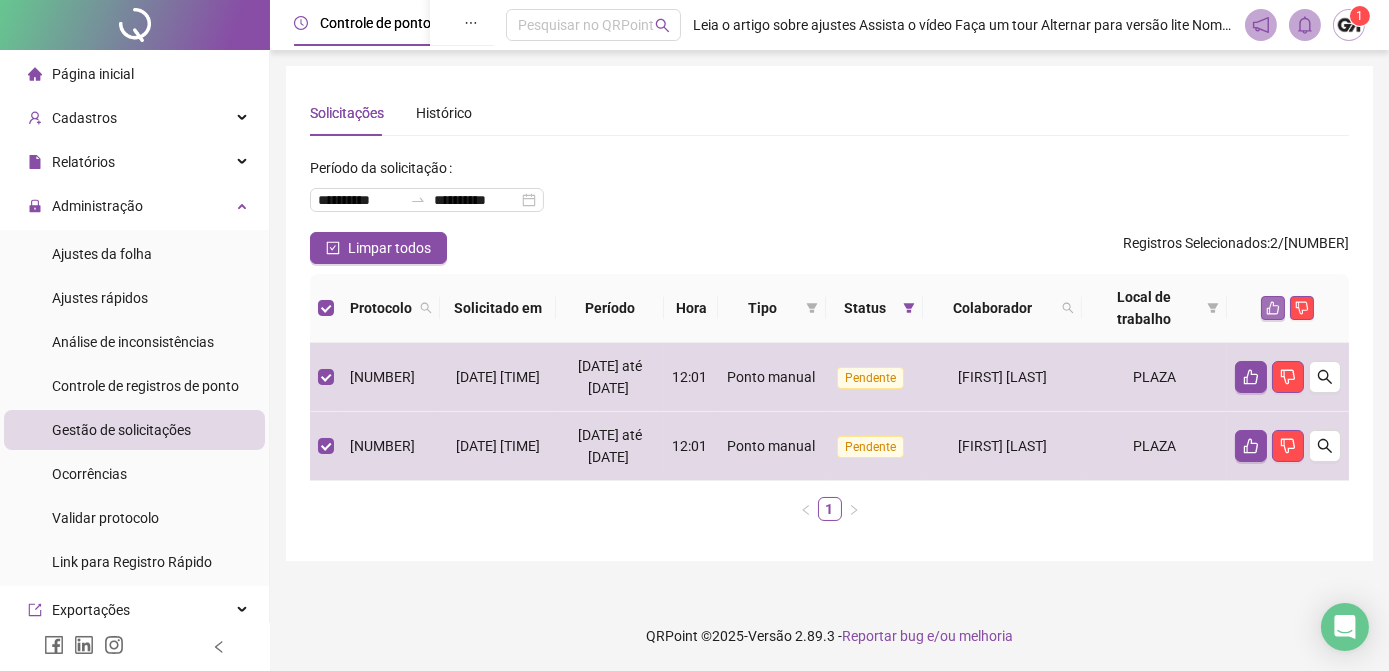 click 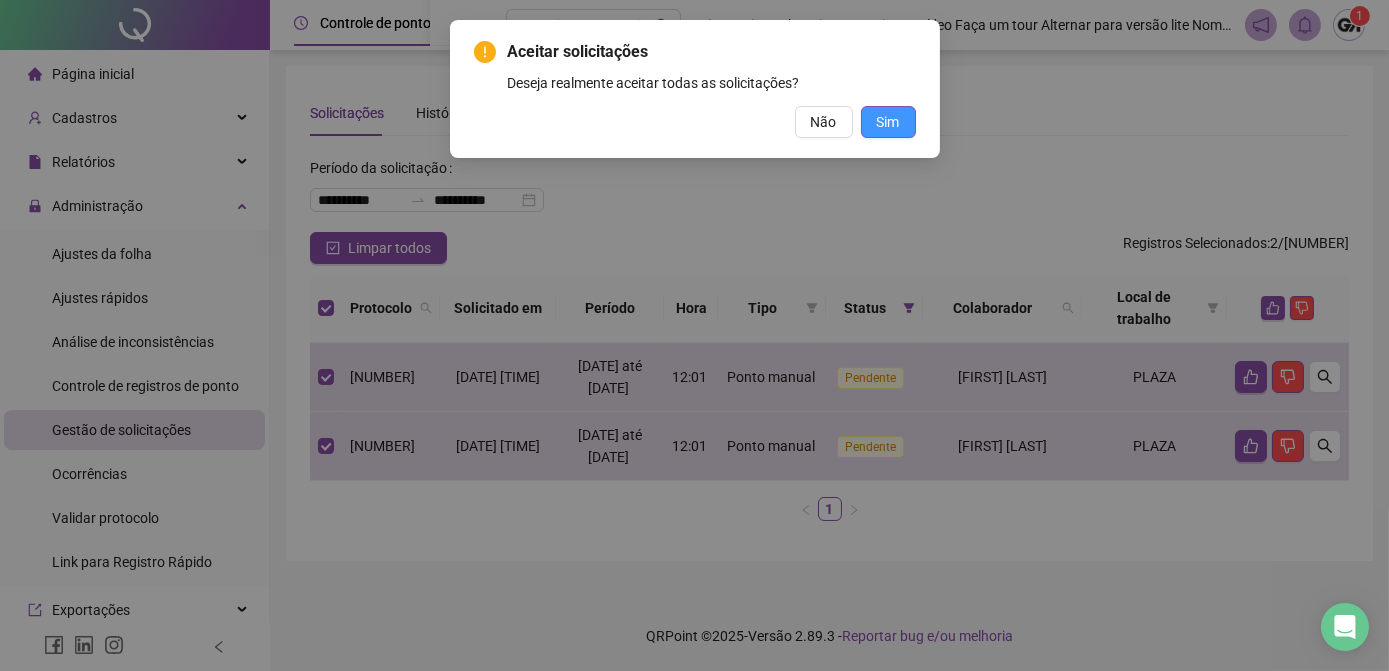 click on "Sim" at bounding box center [888, 122] 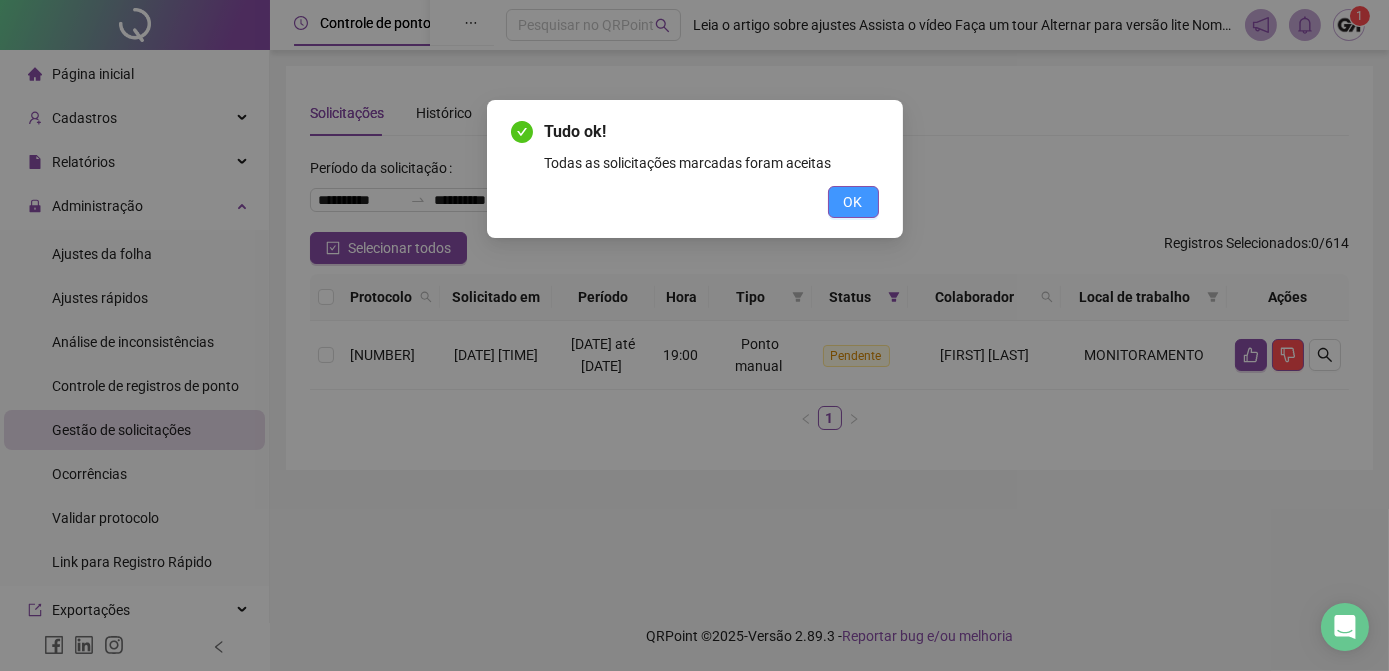 click on "OK" at bounding box center (853, 202) 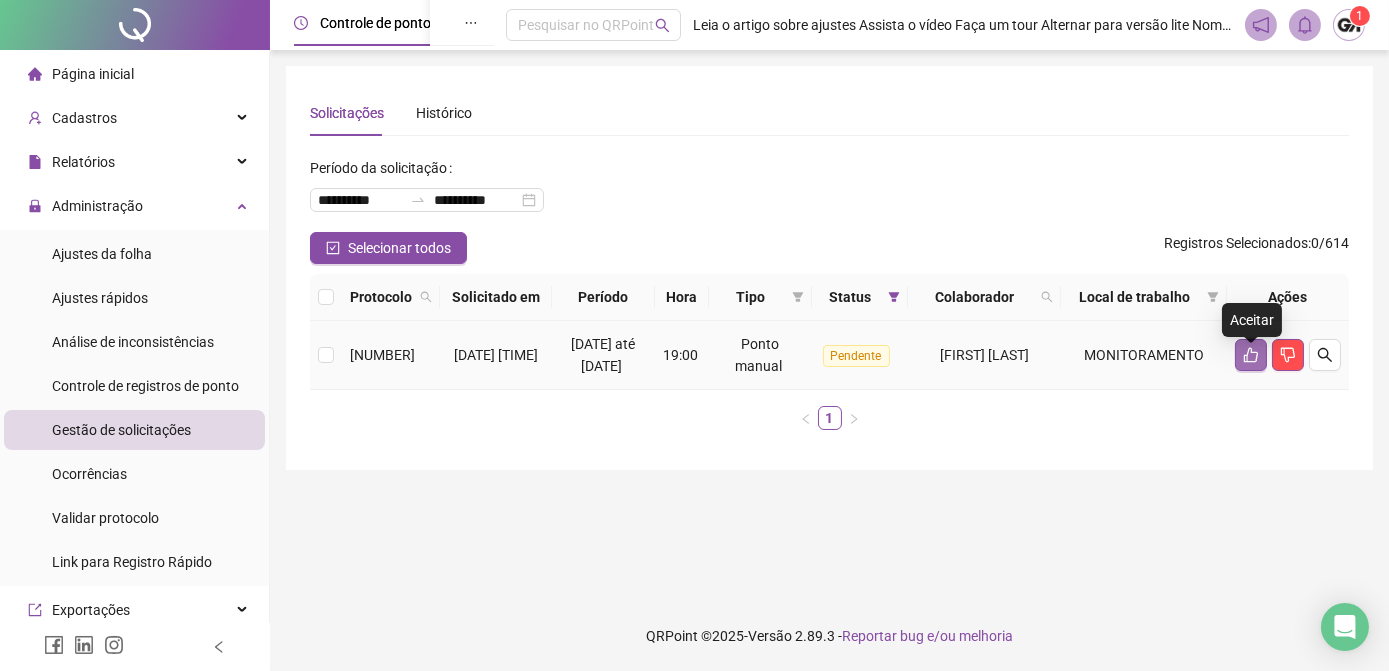 click 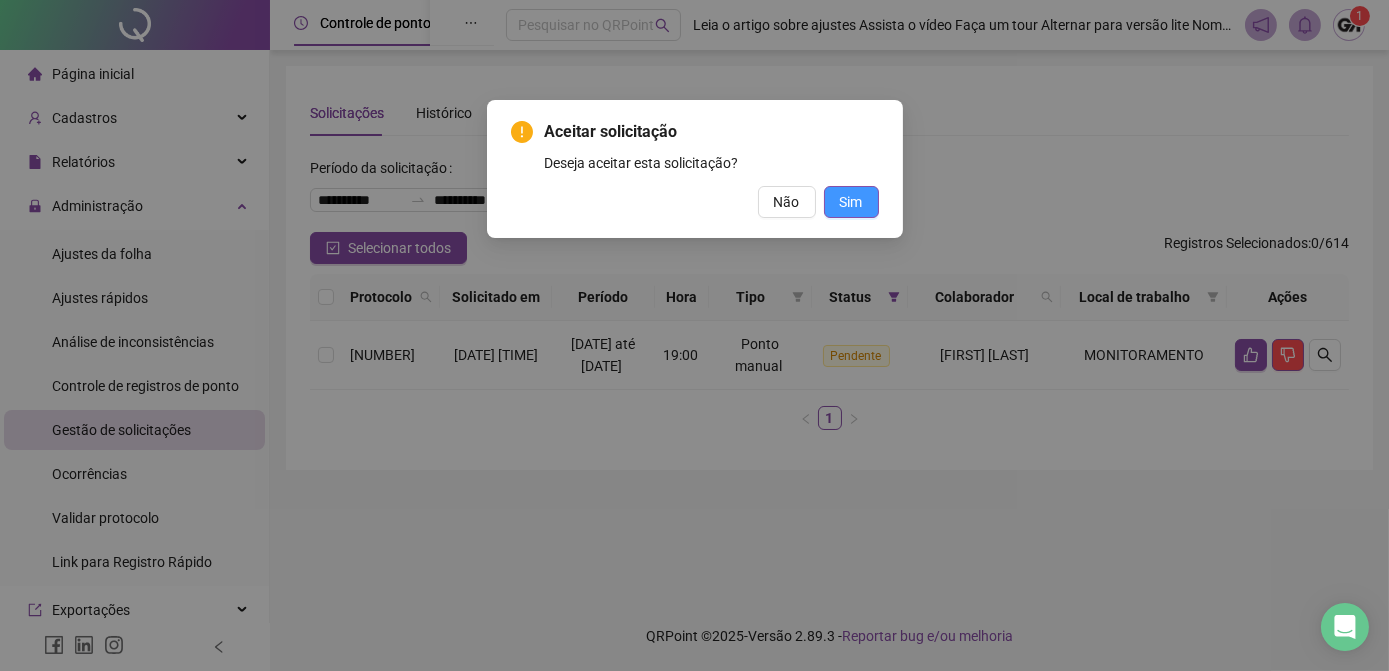 click on "Sim" at bounding box center [851, 202] 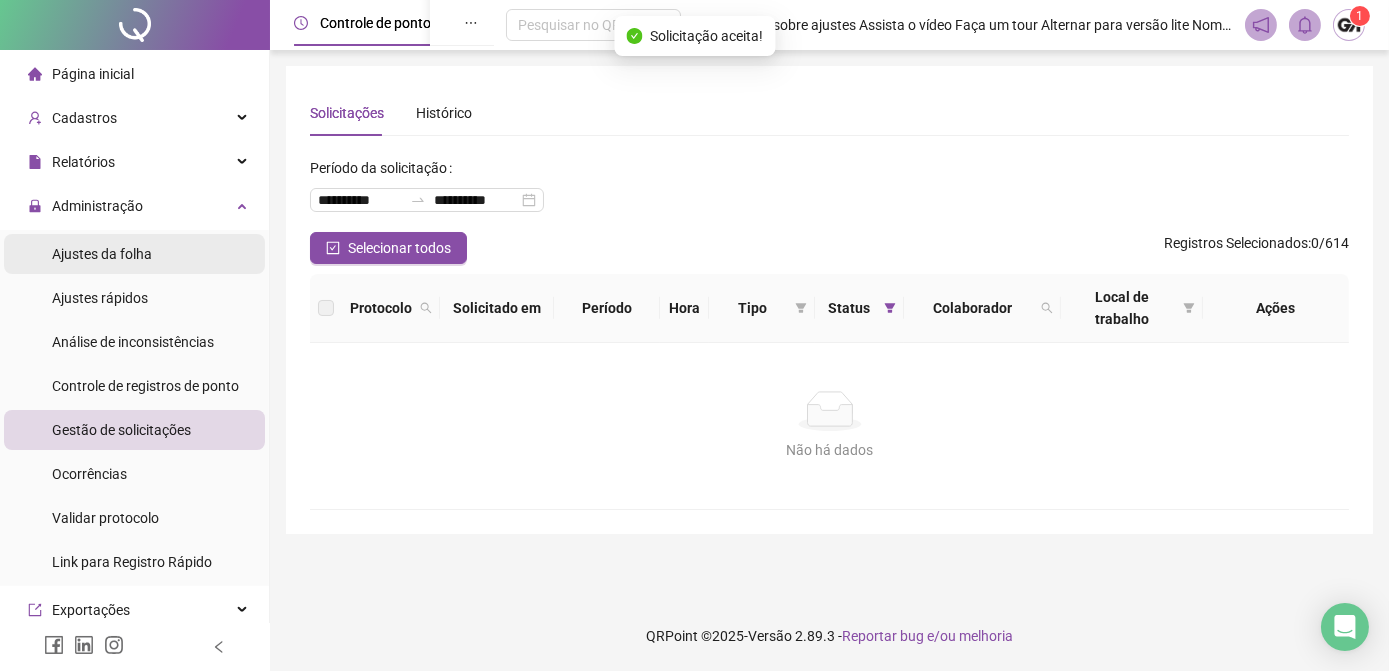 click on "Ajustes da folha" at bounding box center [134, 254] 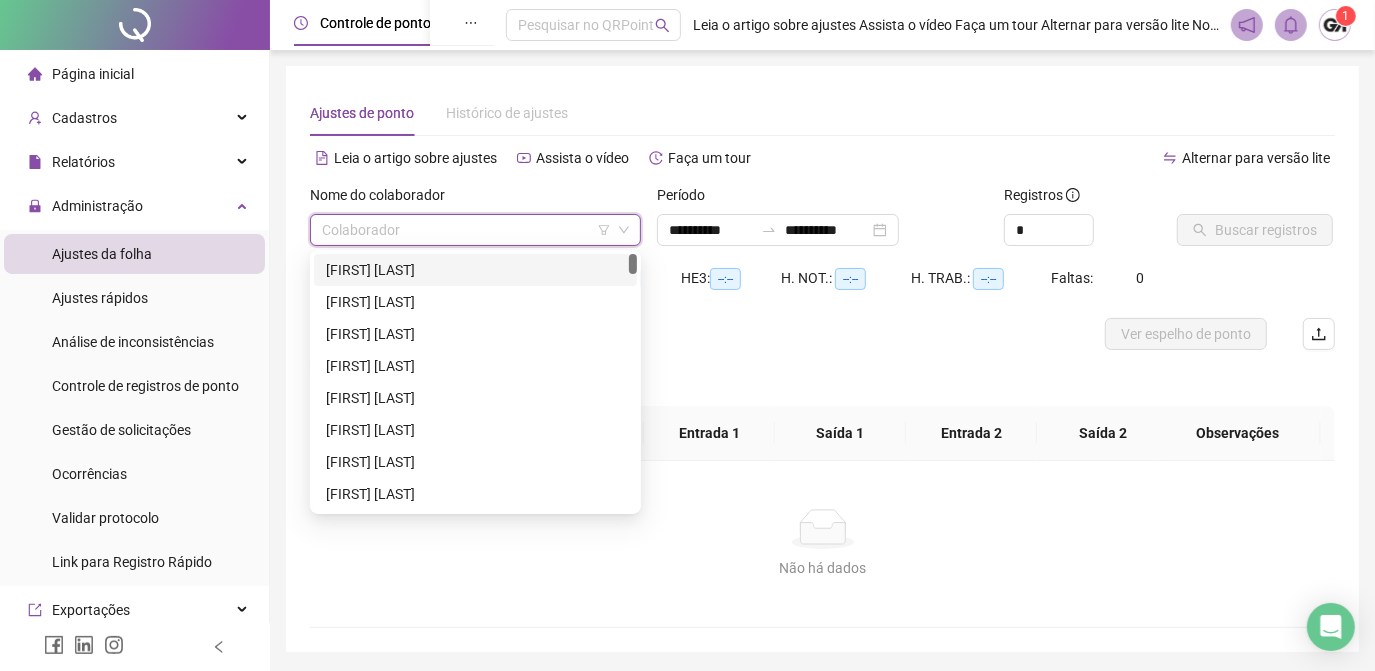 click at bounding box center (466, 230) 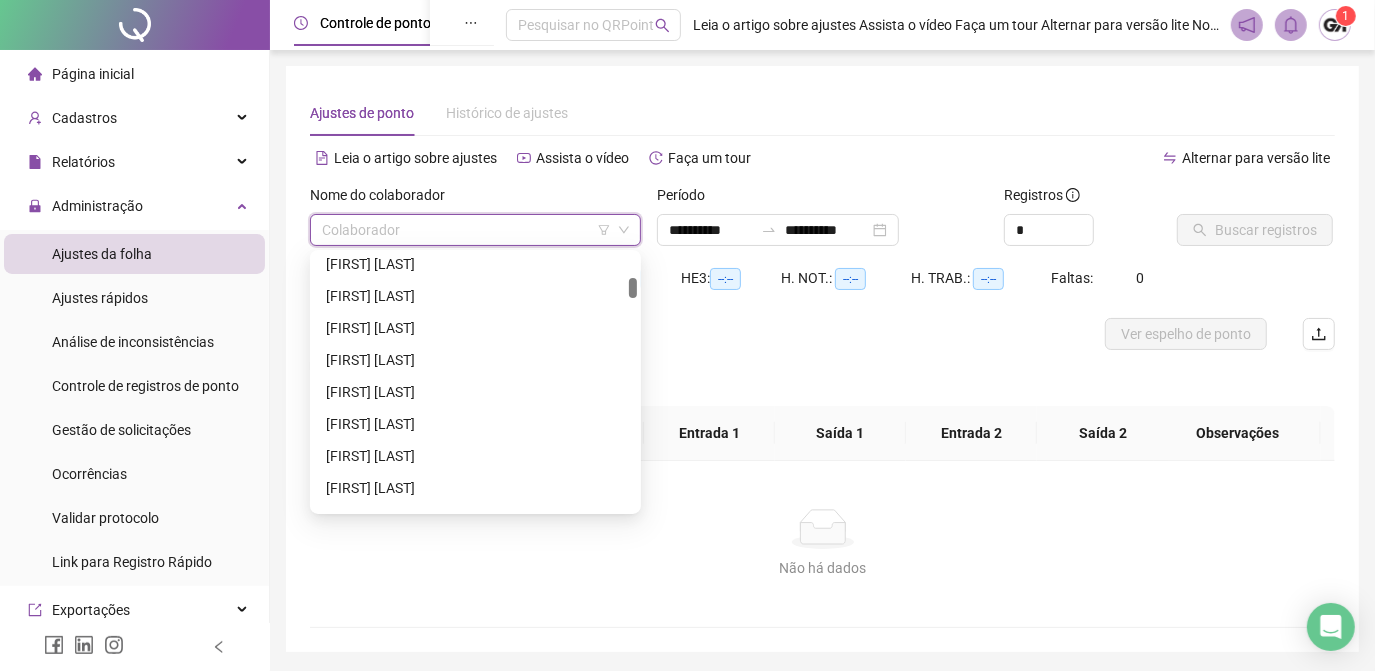 scroll, scrollTop: 545, scrollLeft: 0, axis: vertical 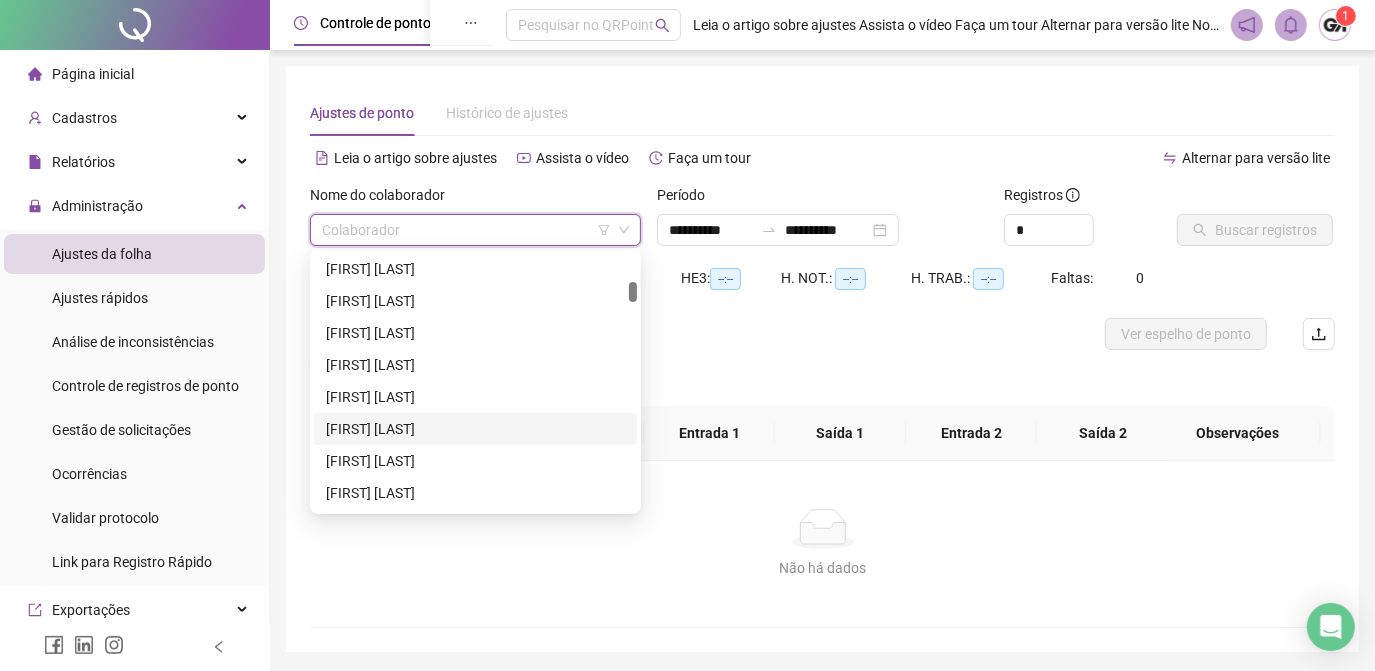 click on "[FIRST] [LAST]" at bounding box center (475, 429) 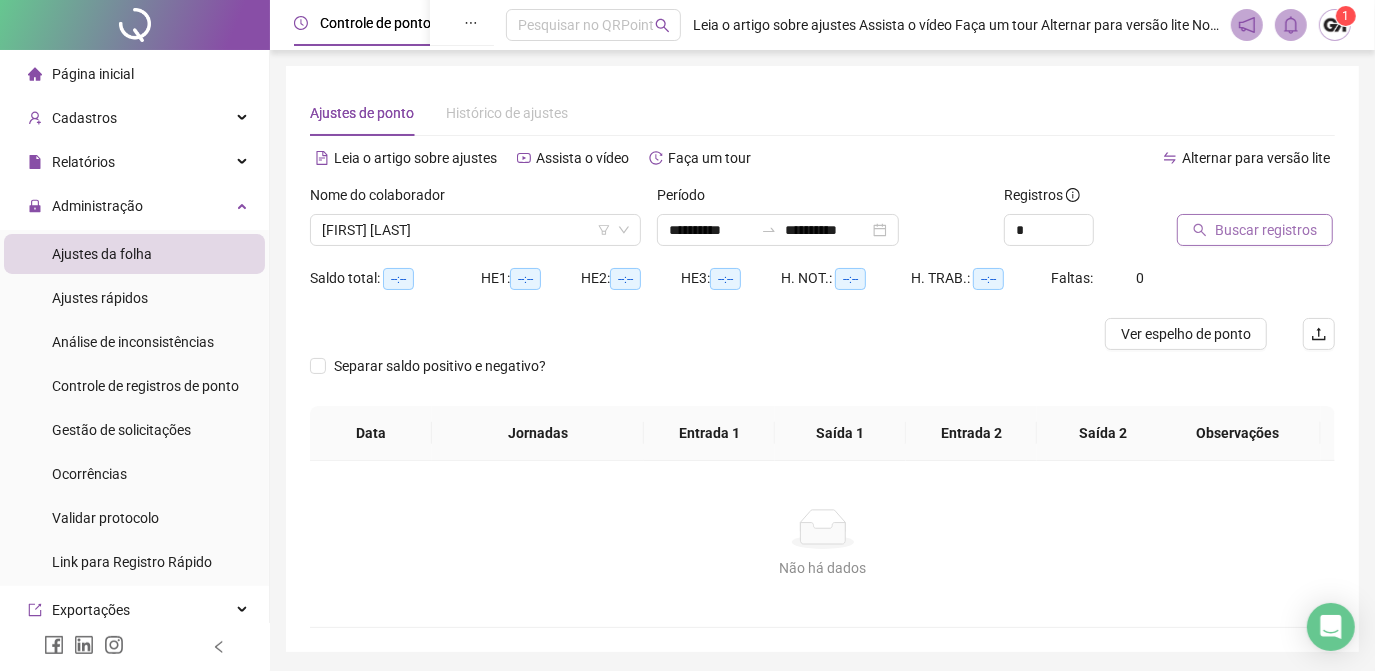 click on "Buscar registros" at bounding box center (1266, 230) 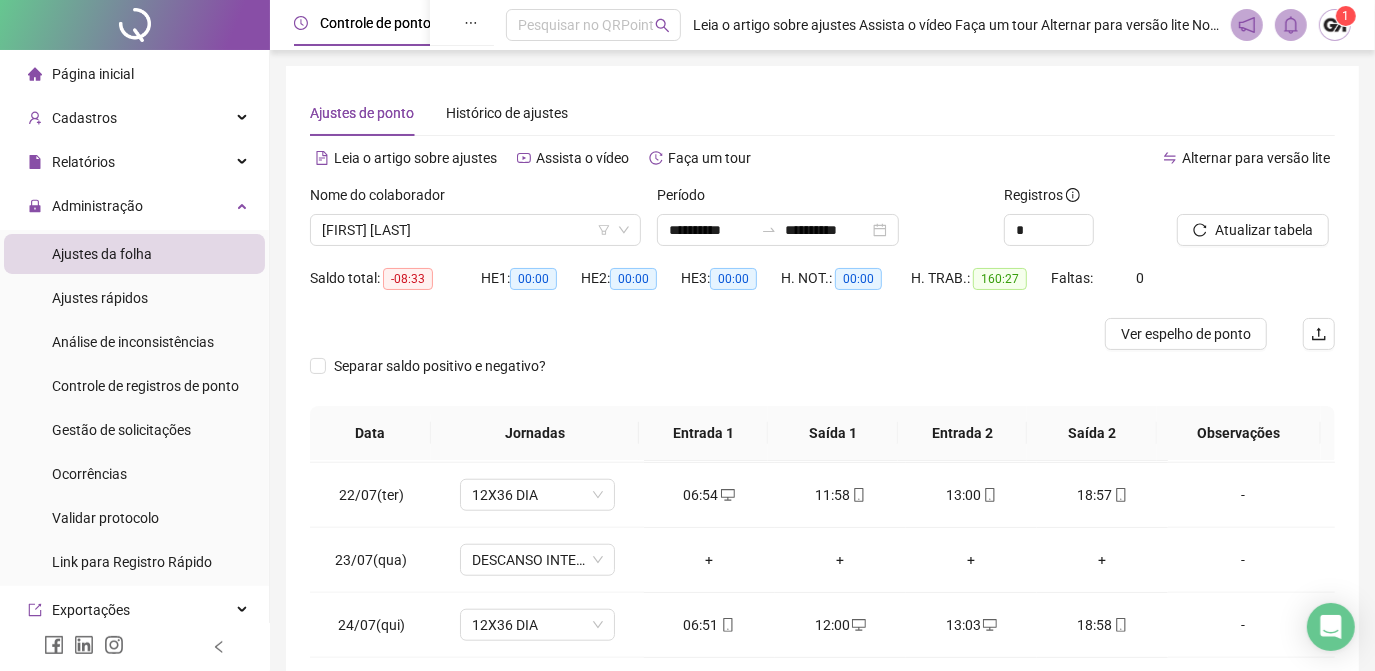 scroll, scrollTop: 1579, scrollLeft: 0, axis: vertical 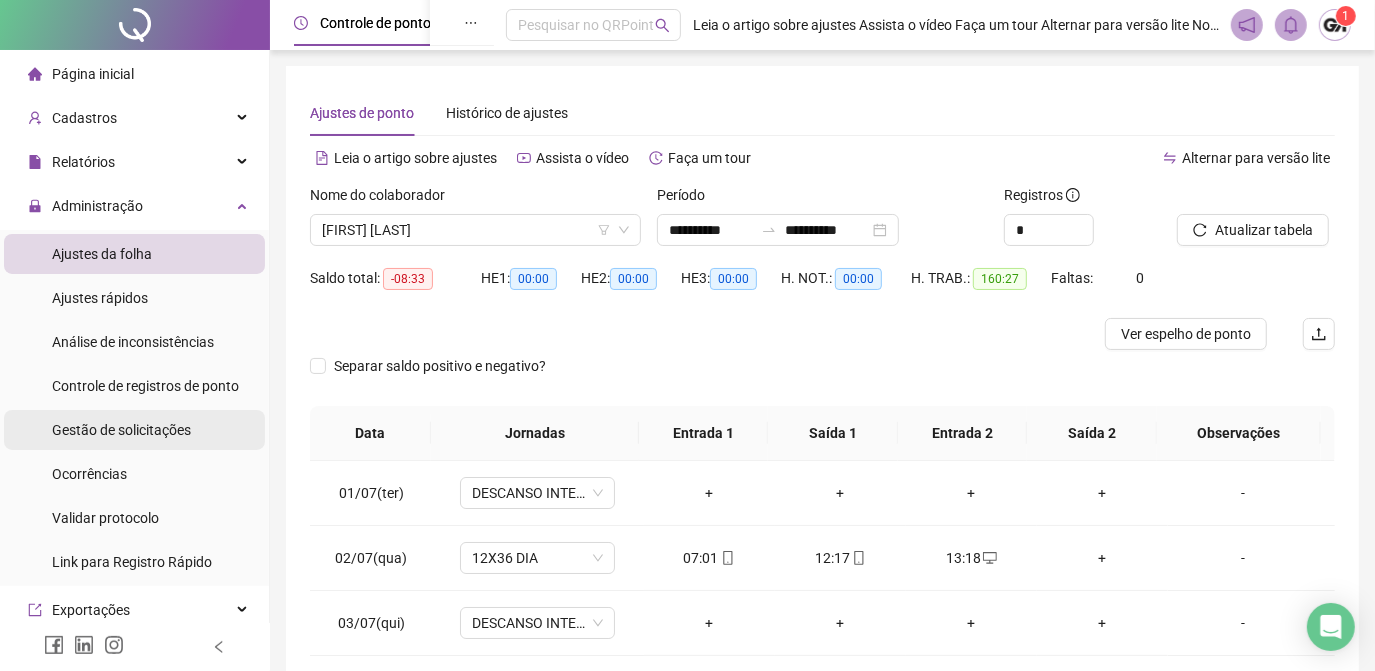 click on "Gestão de solicitações" at bounding box center [121, 430] 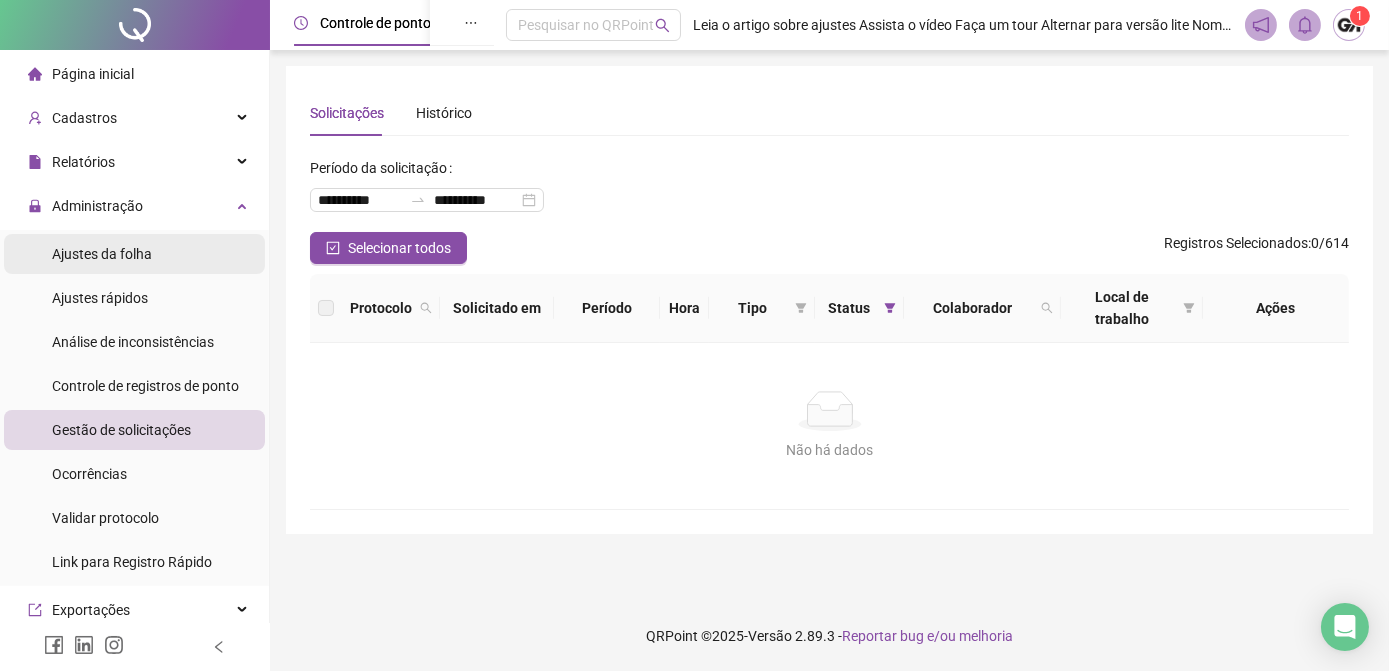 click on "Ajustes da folha" at bounding box center (102, 254) 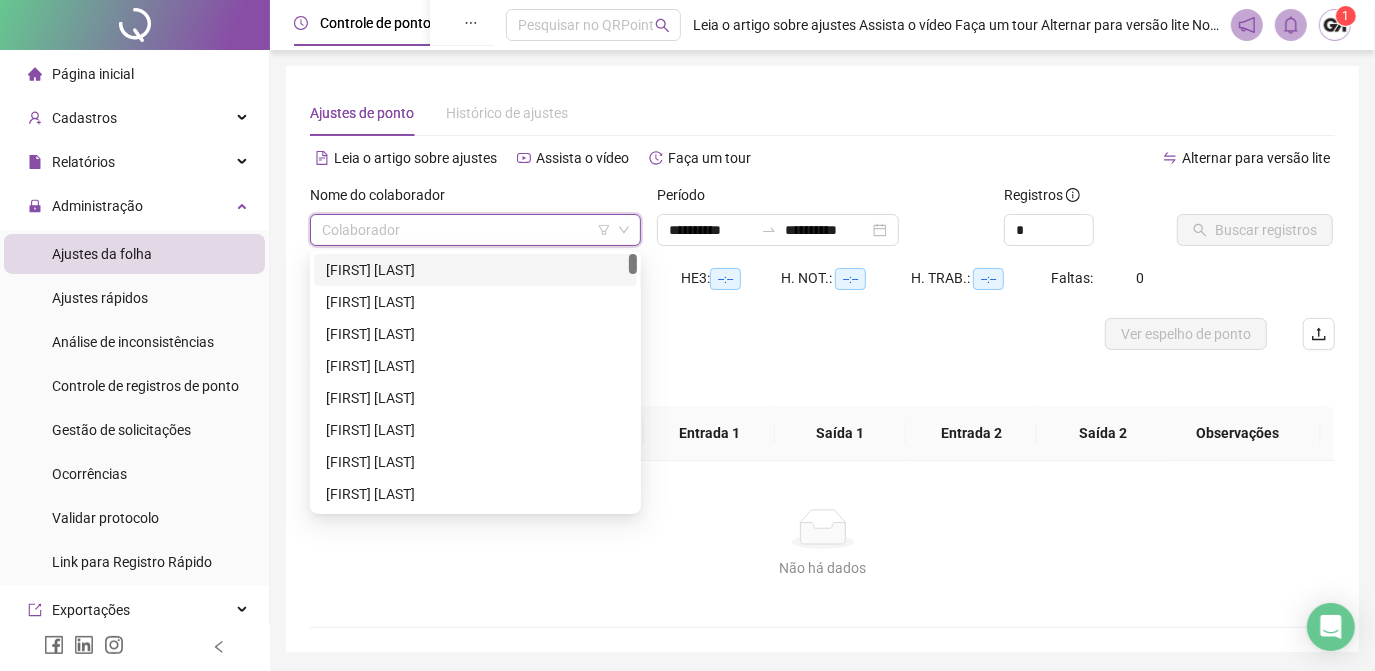 click at bounding box center [466, 230] 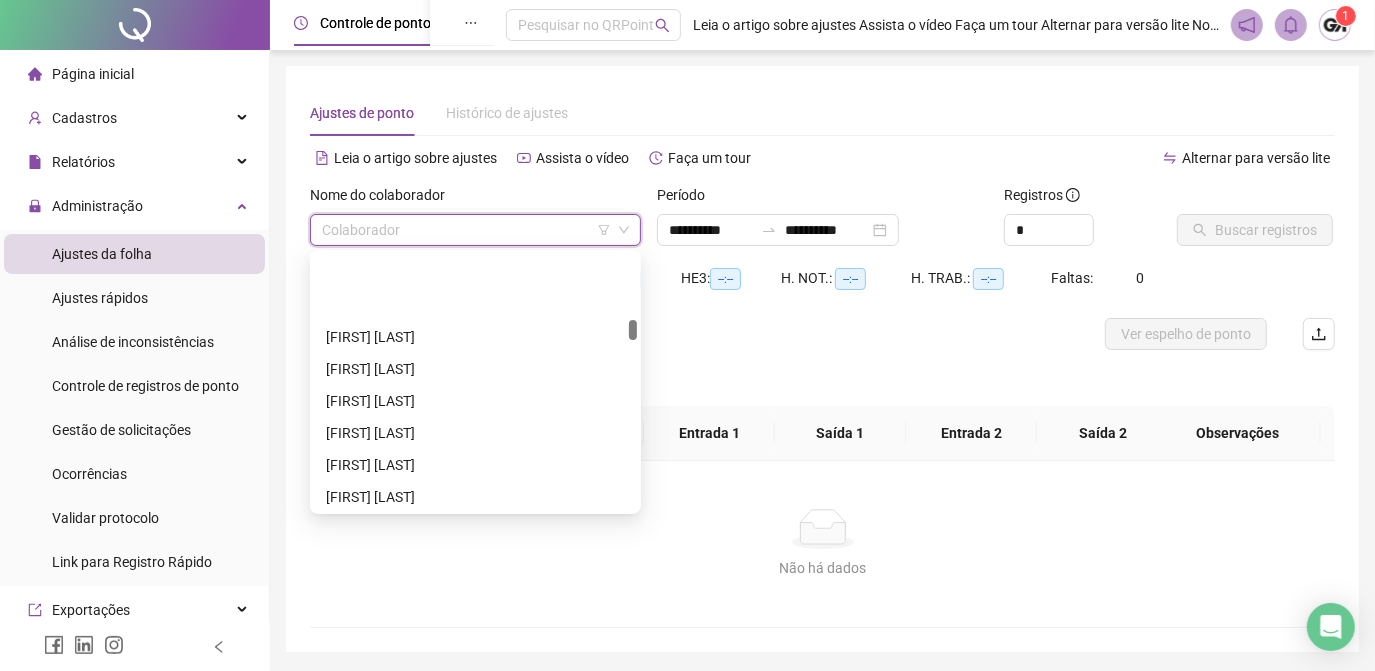 scroll, scrollTop: 1272, scrollLeft: 0, axis: vertical 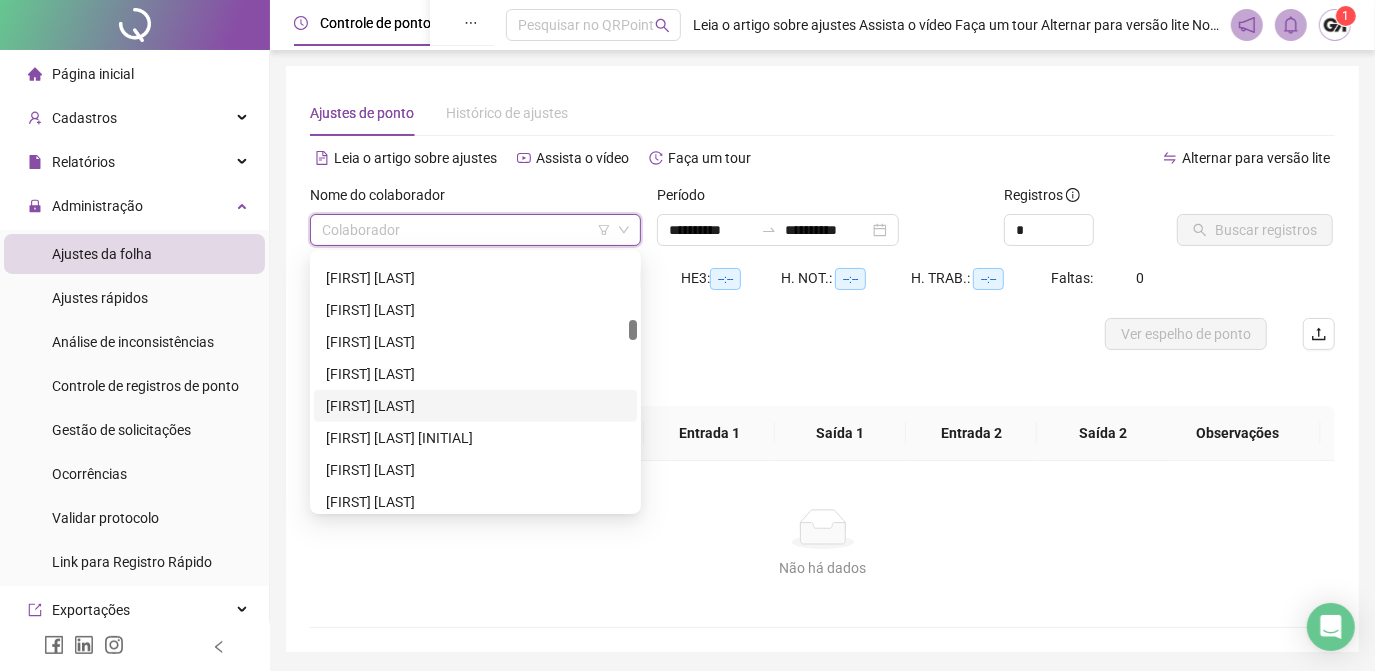 click on "[FIRST] [LAST]" at bounding box center [475, 406] 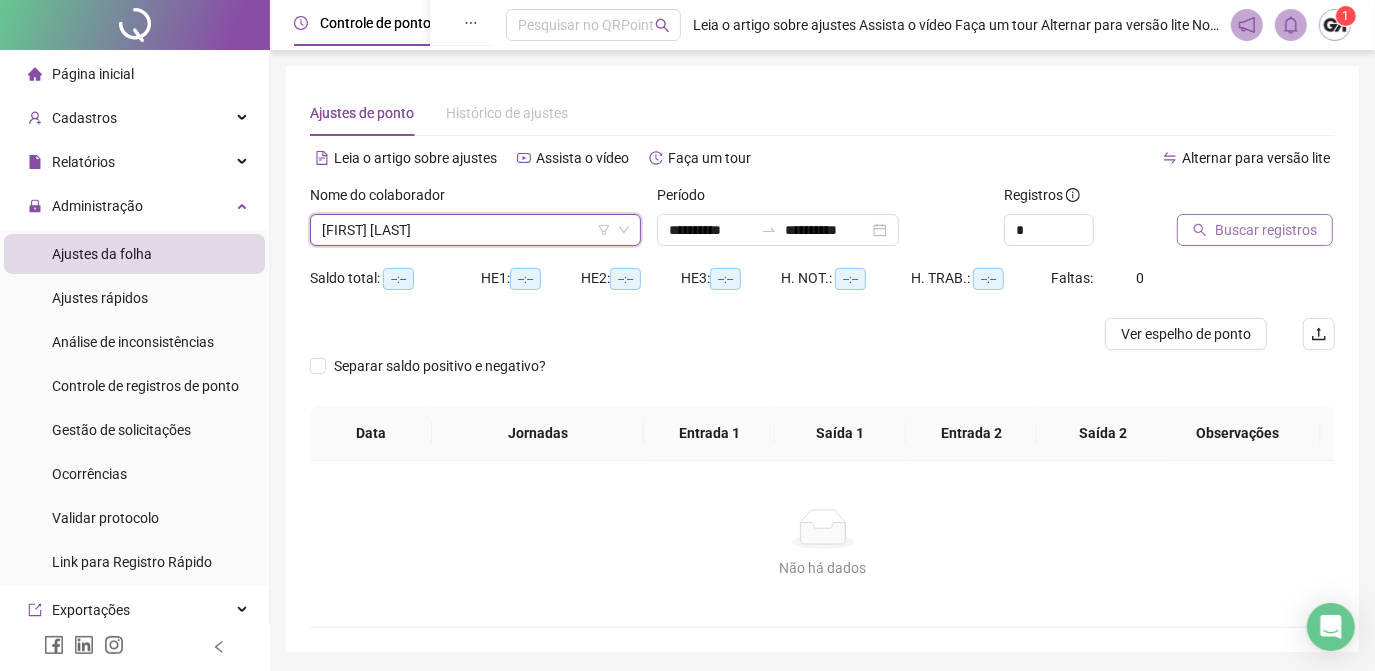 click on "Buscar registros" at bounding box center [1266, 230] 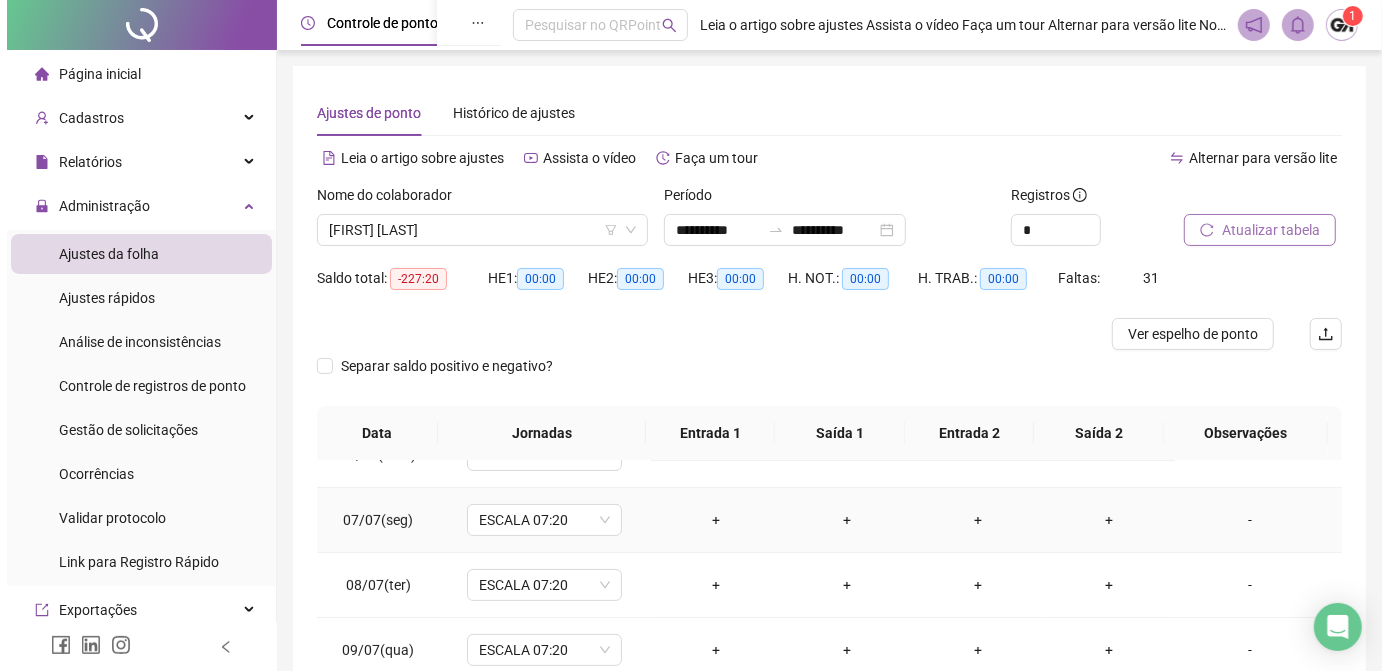scroll, scrollTop: 636, scrollLeft: 0, axis: vertical 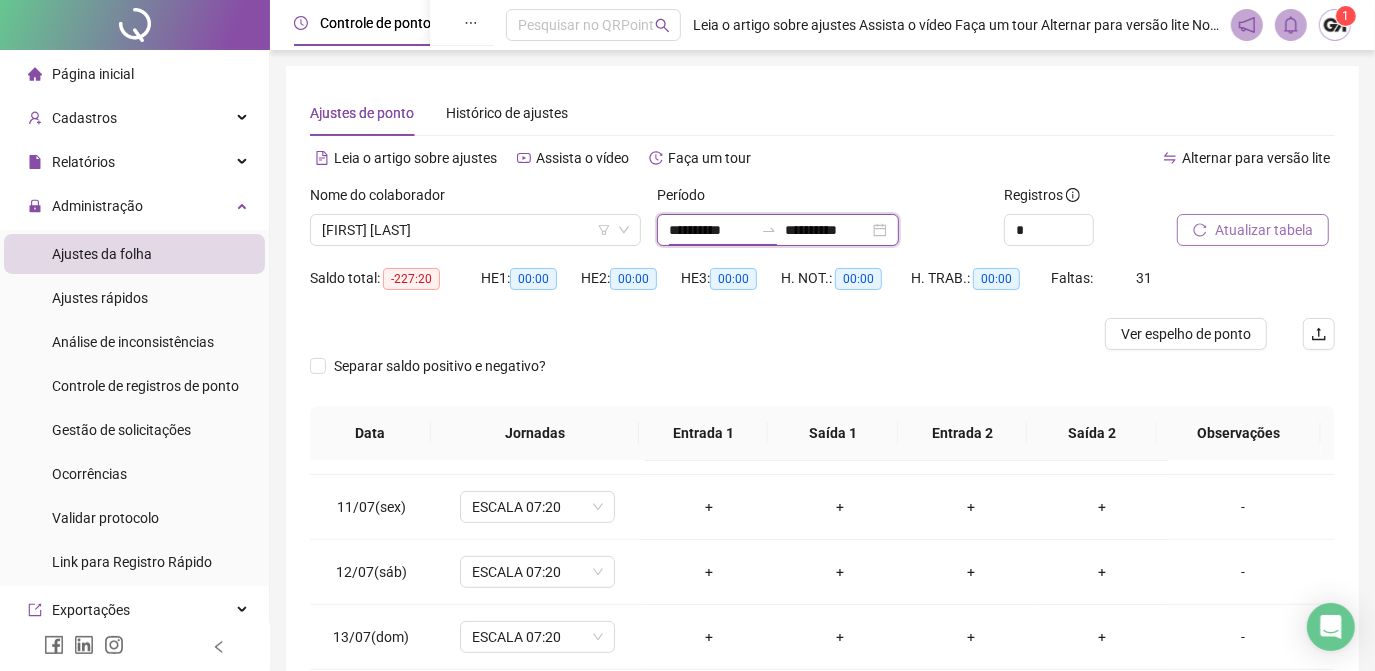 click on "**********" at bounding box center (711, 230) 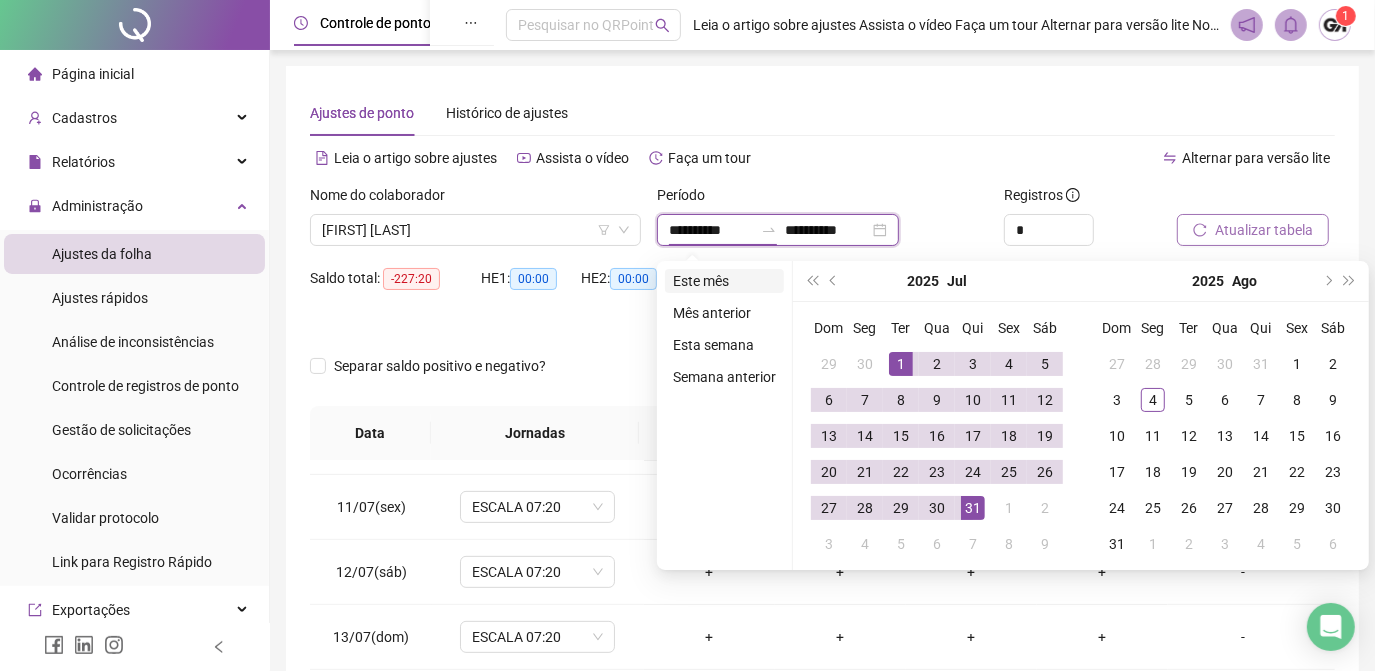 type on "**********" 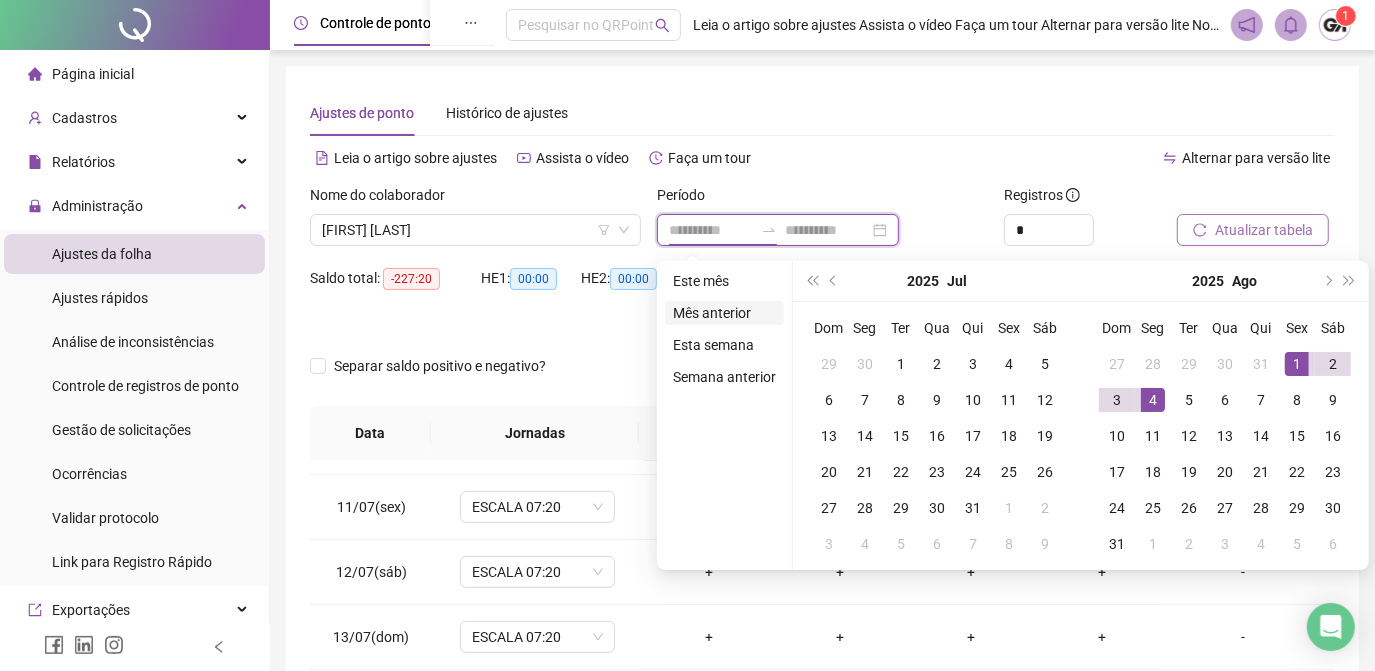 type on "**********" 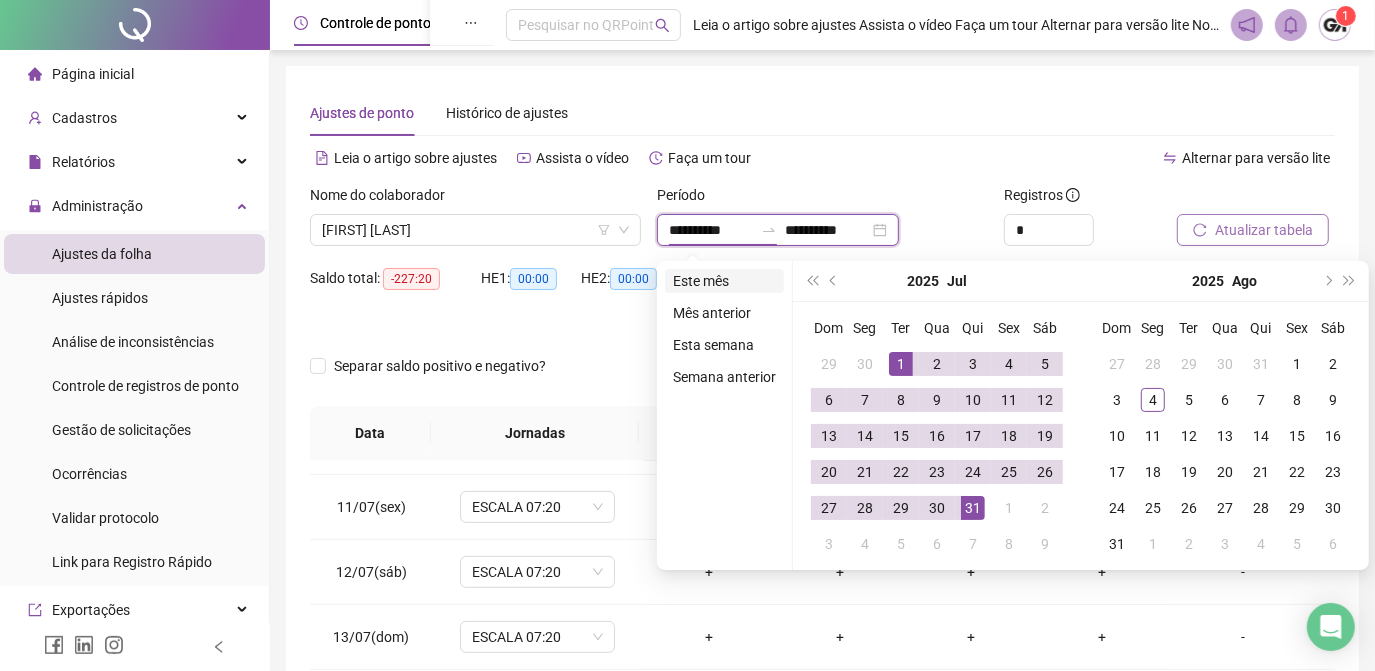 type on "**********" 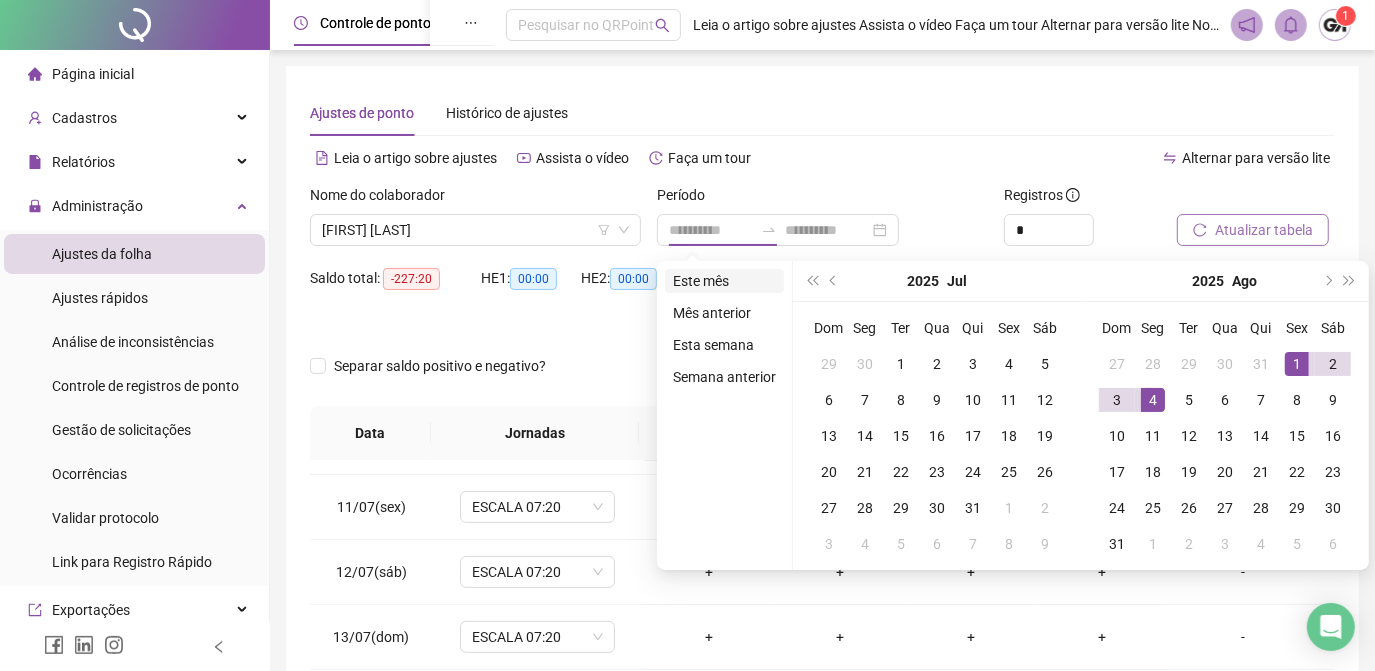 click on "Este mês" at bounding box center (724, 281) 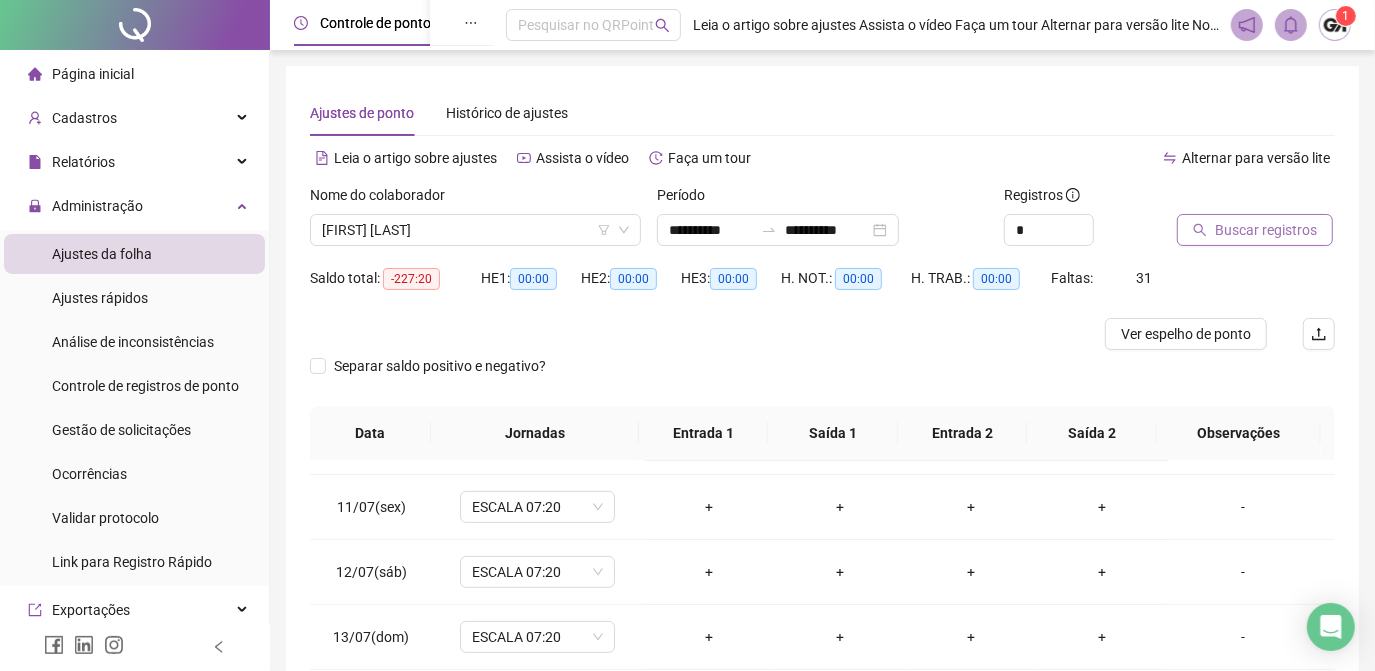 click on "Buscar registros" at bounding box center (1266, 230) 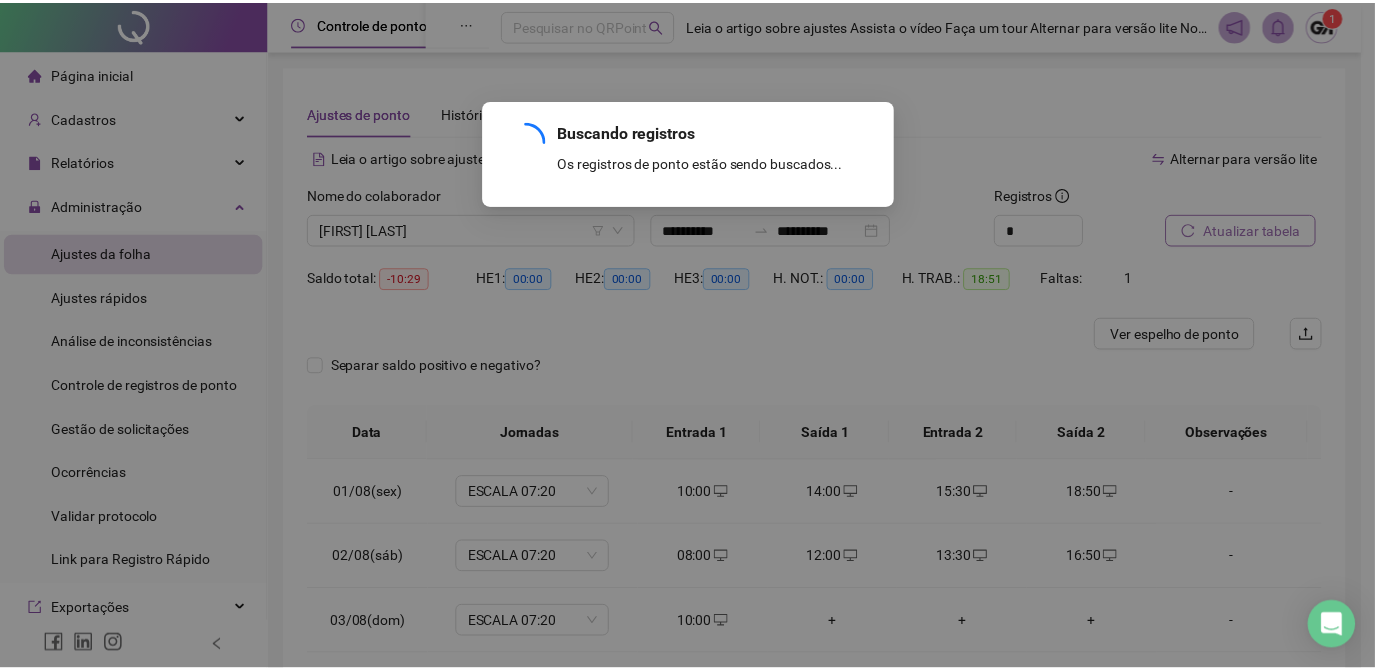 scroll, scrollTop: 0, scrollLeft: 0, axis: both 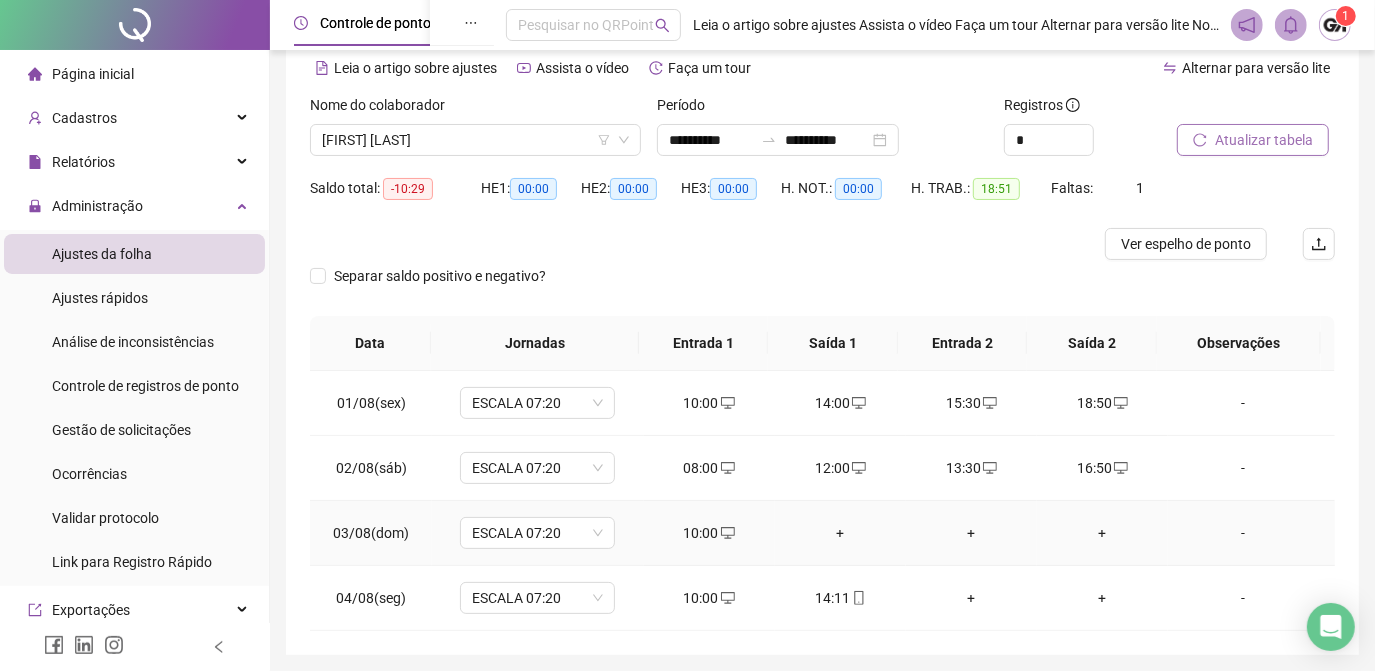click on "10:00" at bounding box center [709, 533] 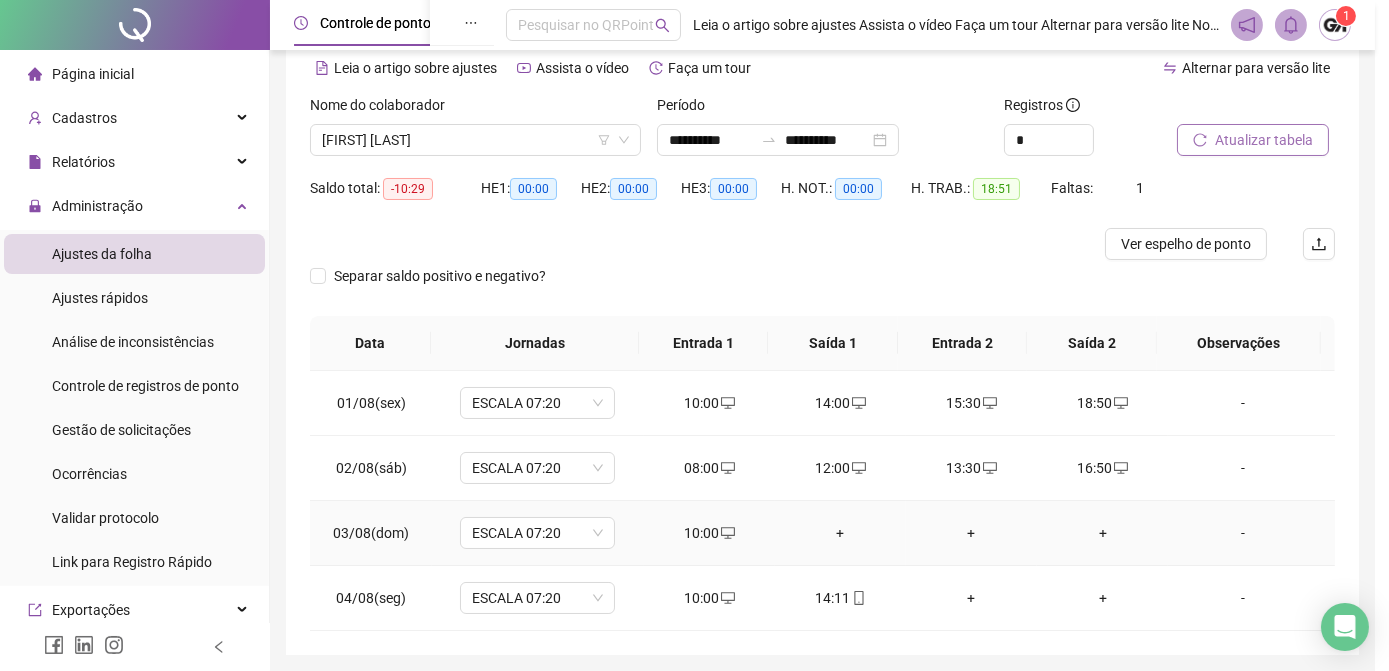 type on "**********" 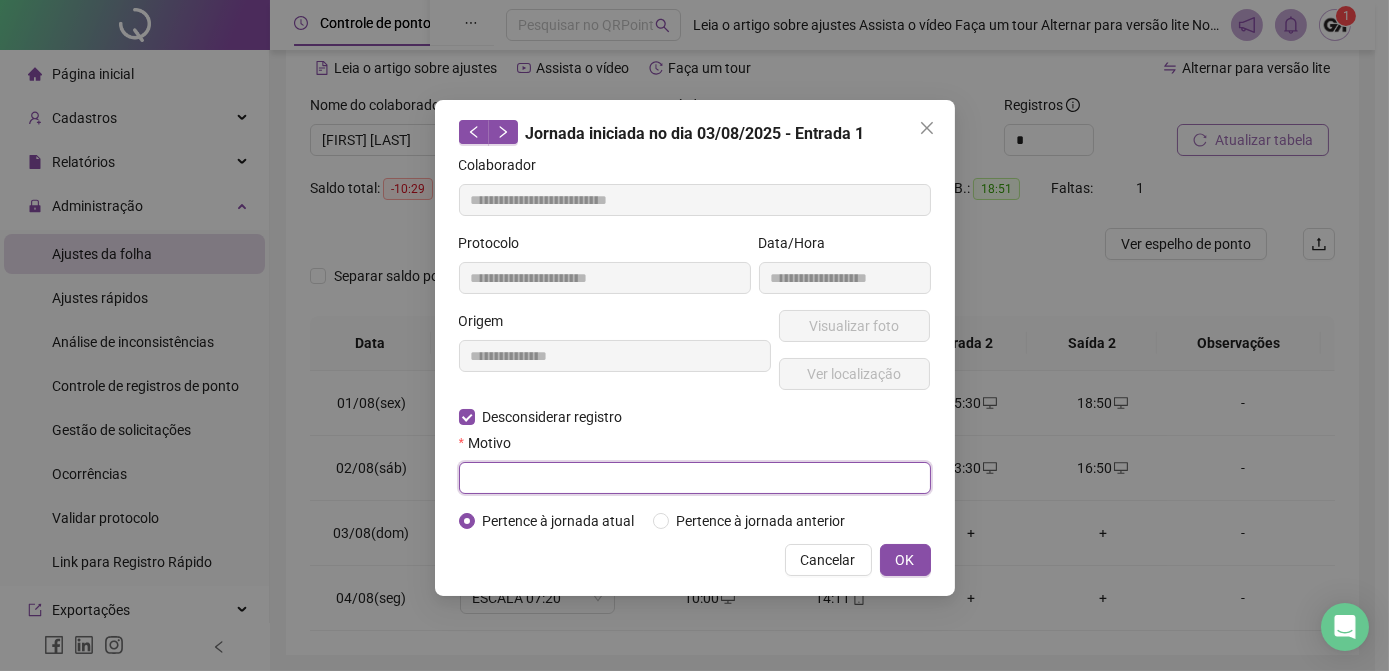 click at bounding box center [695, 478] 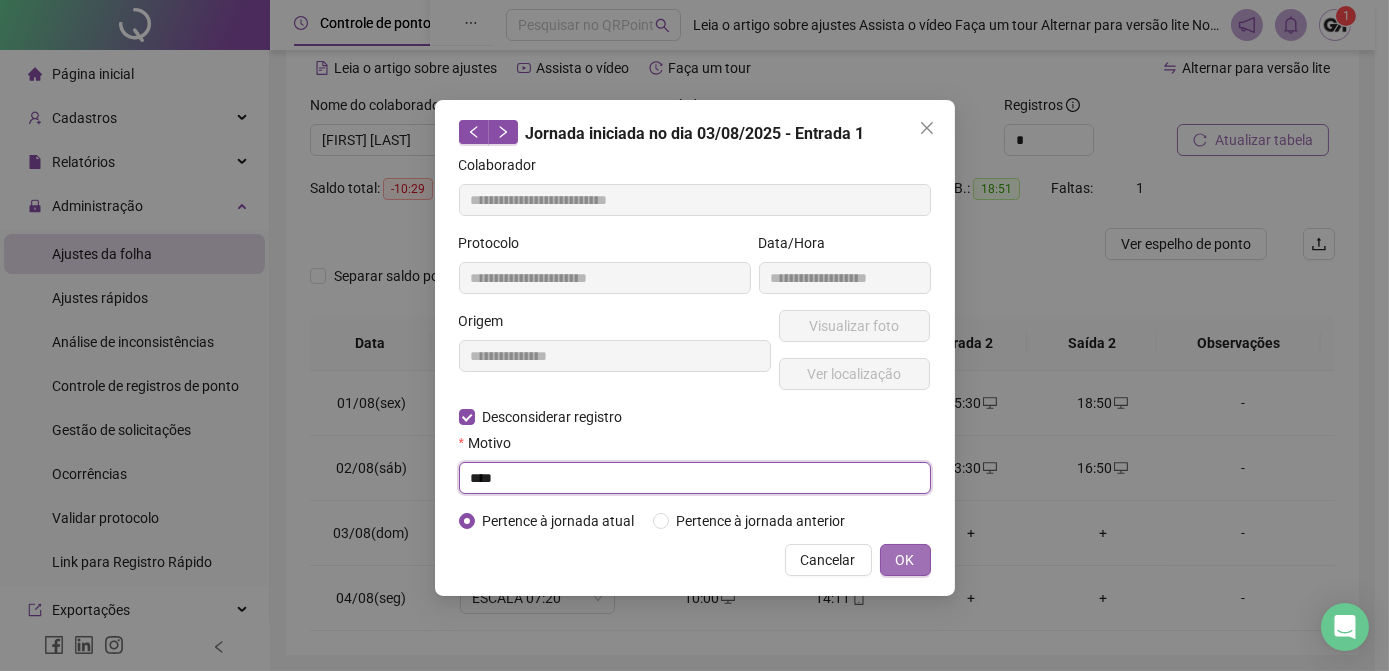 type on "****" 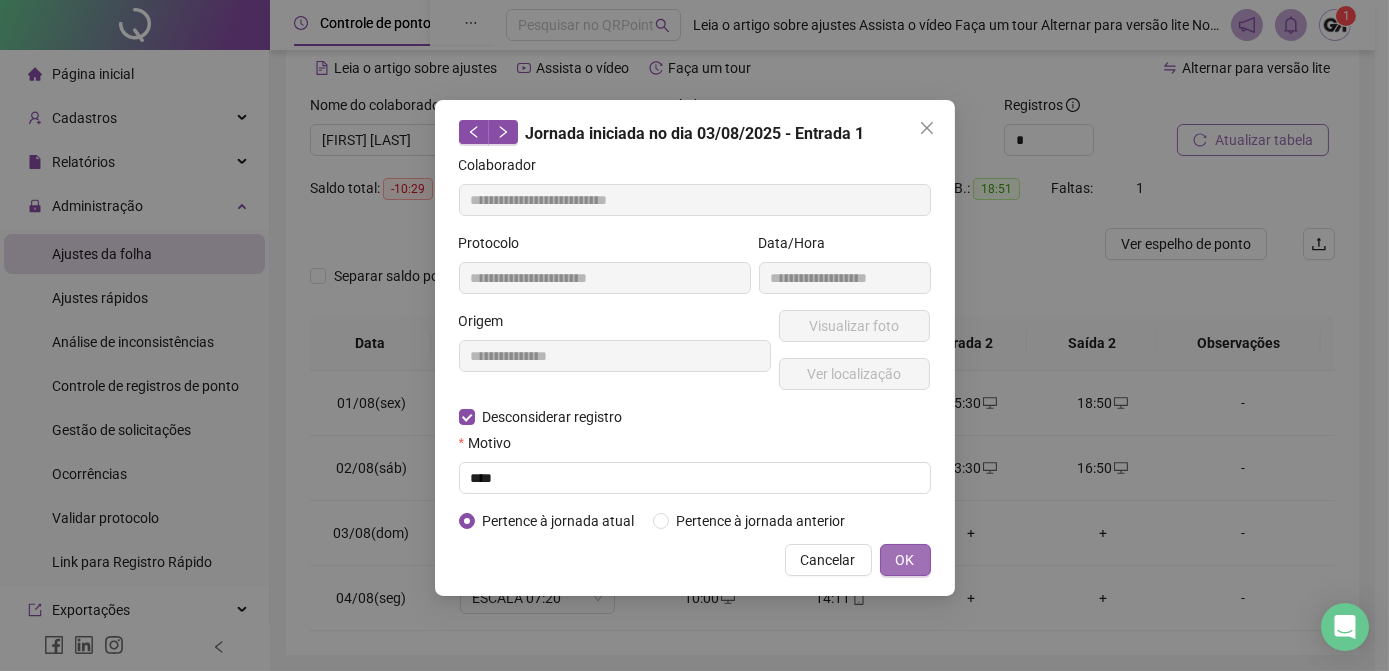 click on "OK" at bounding box center [905, 560] 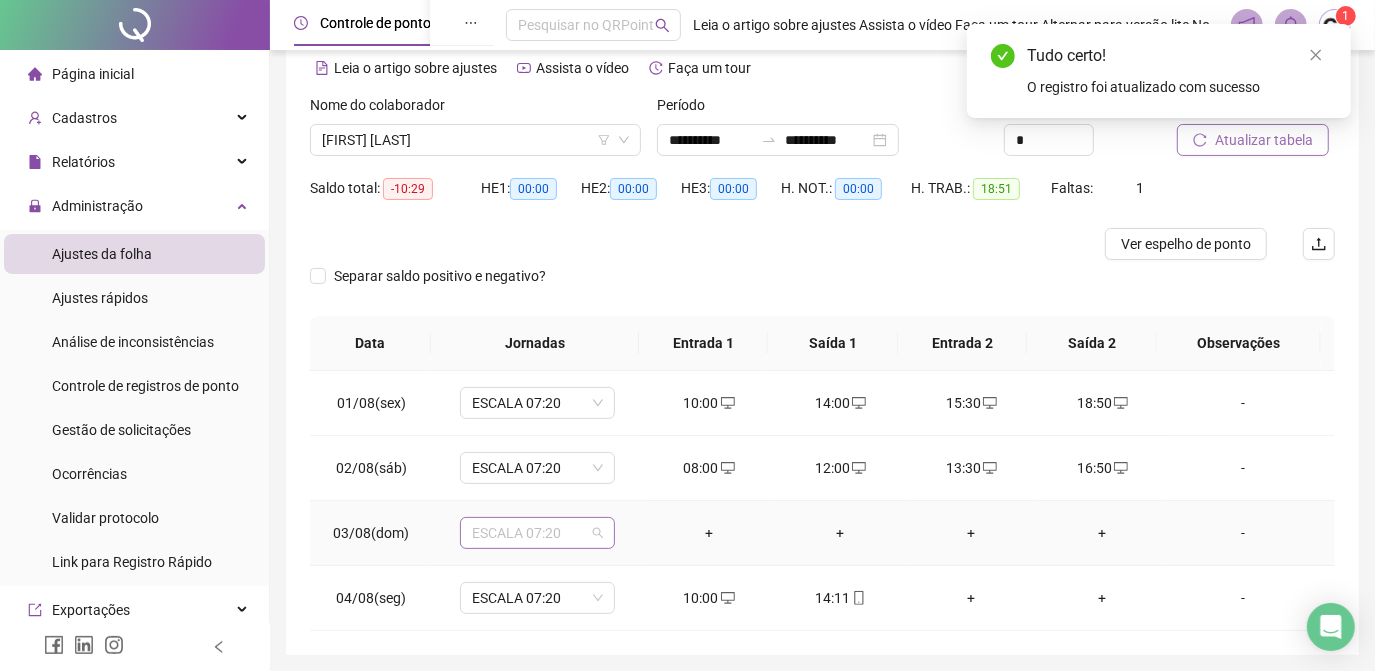 click on "ESCALA 07:20" at bounding box center (537, 533) 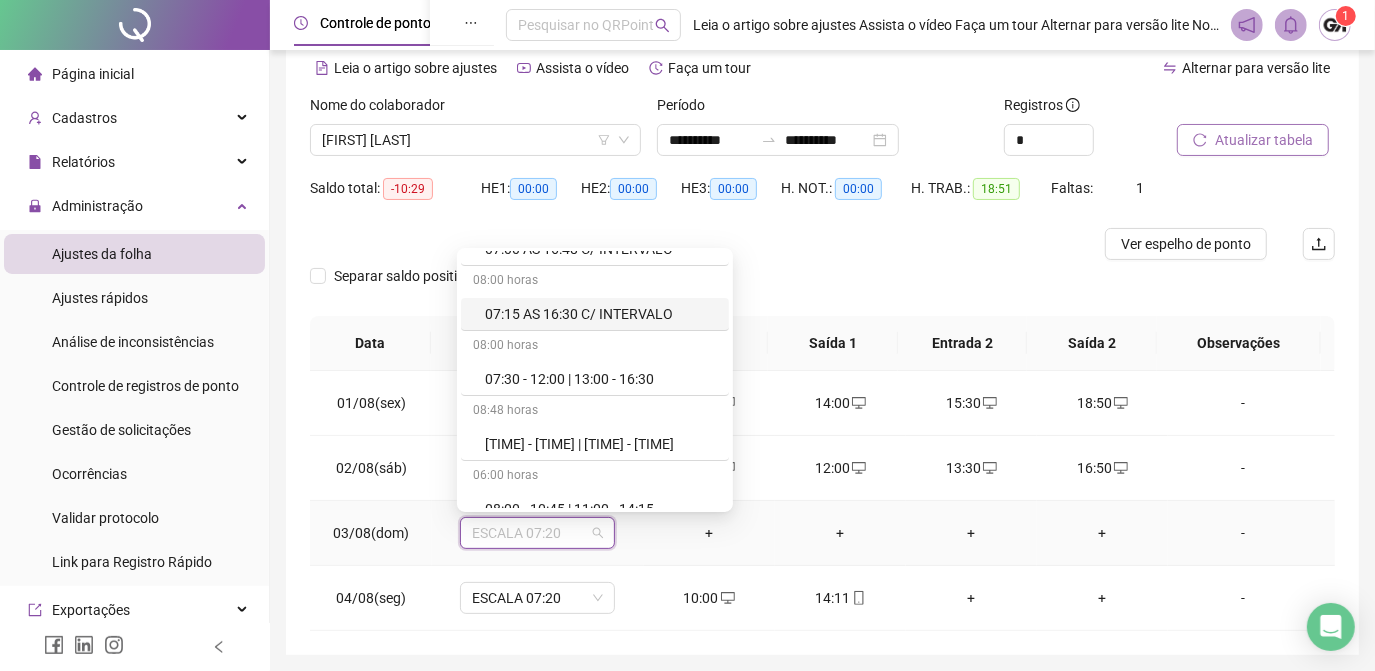 scroll, scrollTop: 272, scrollLeft: 0, axis: vertical 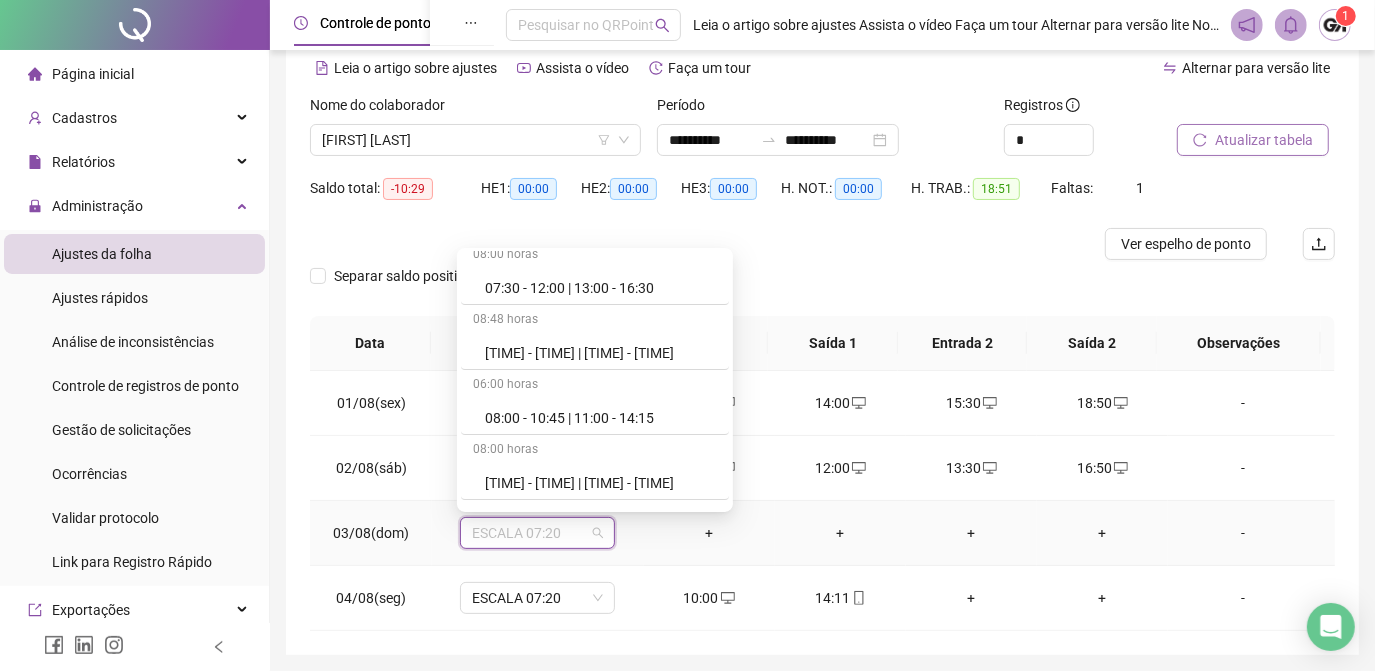 type on "*" 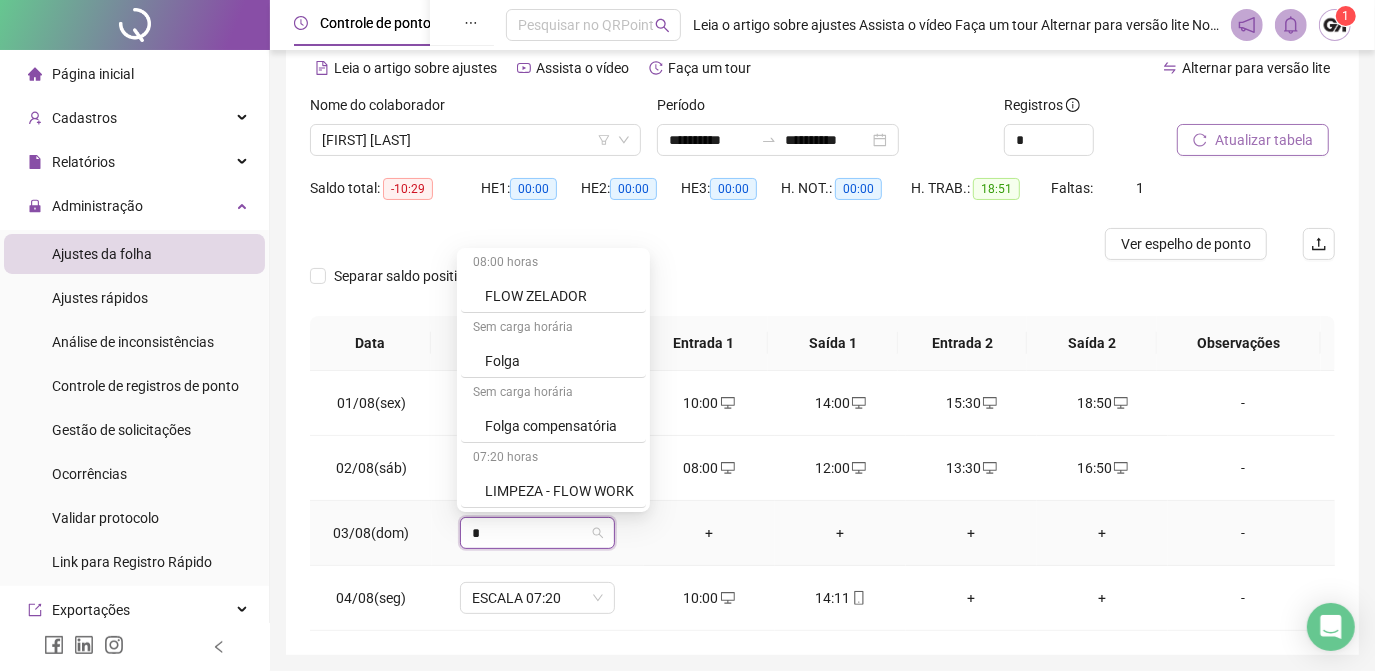 scroll, scrollTop: 132, scrollLeft: 0, axis: vertical 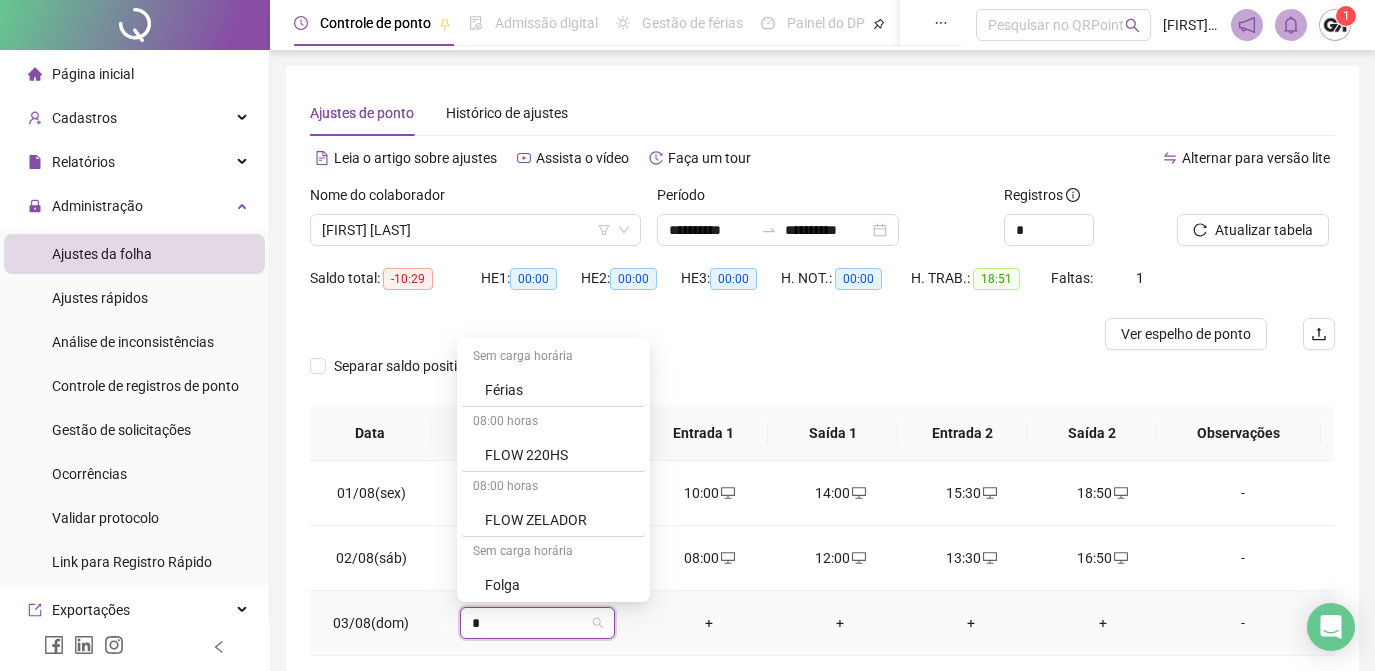 click on "Folga" at bounding box center (559, 585) 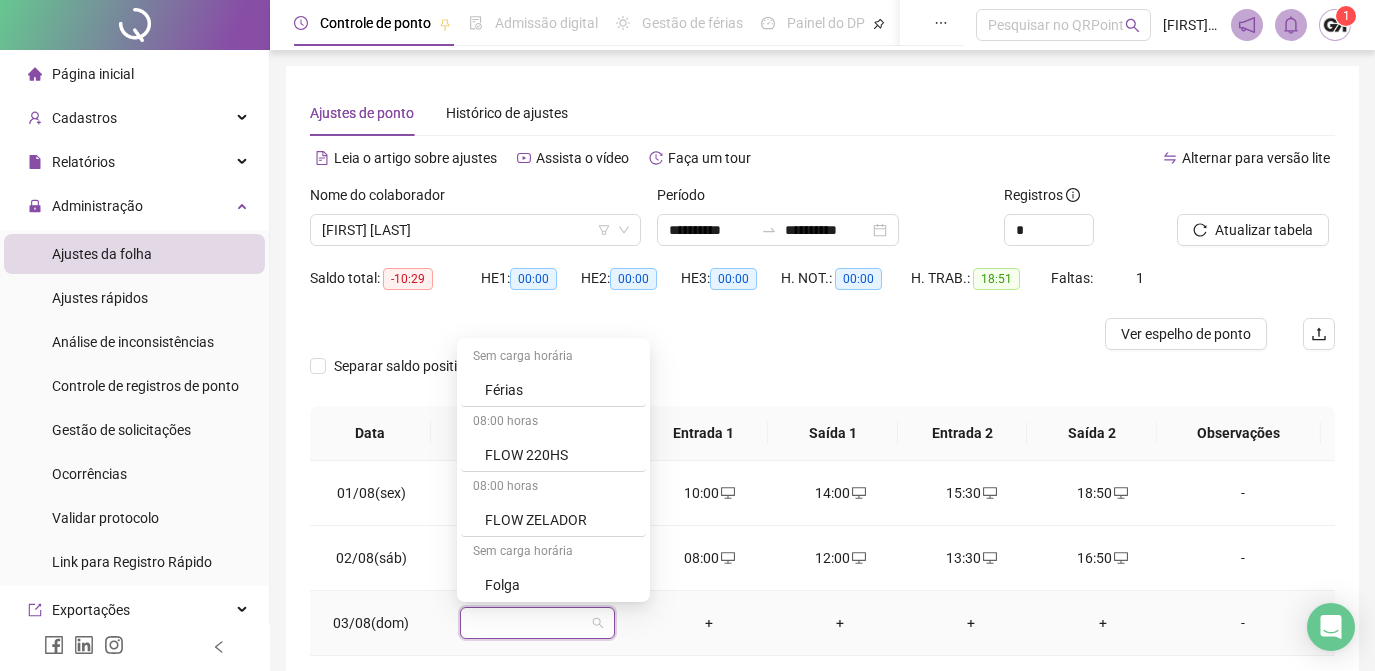 scroll, scrollTop: 90, scrollLeft: 0, axis: vertical 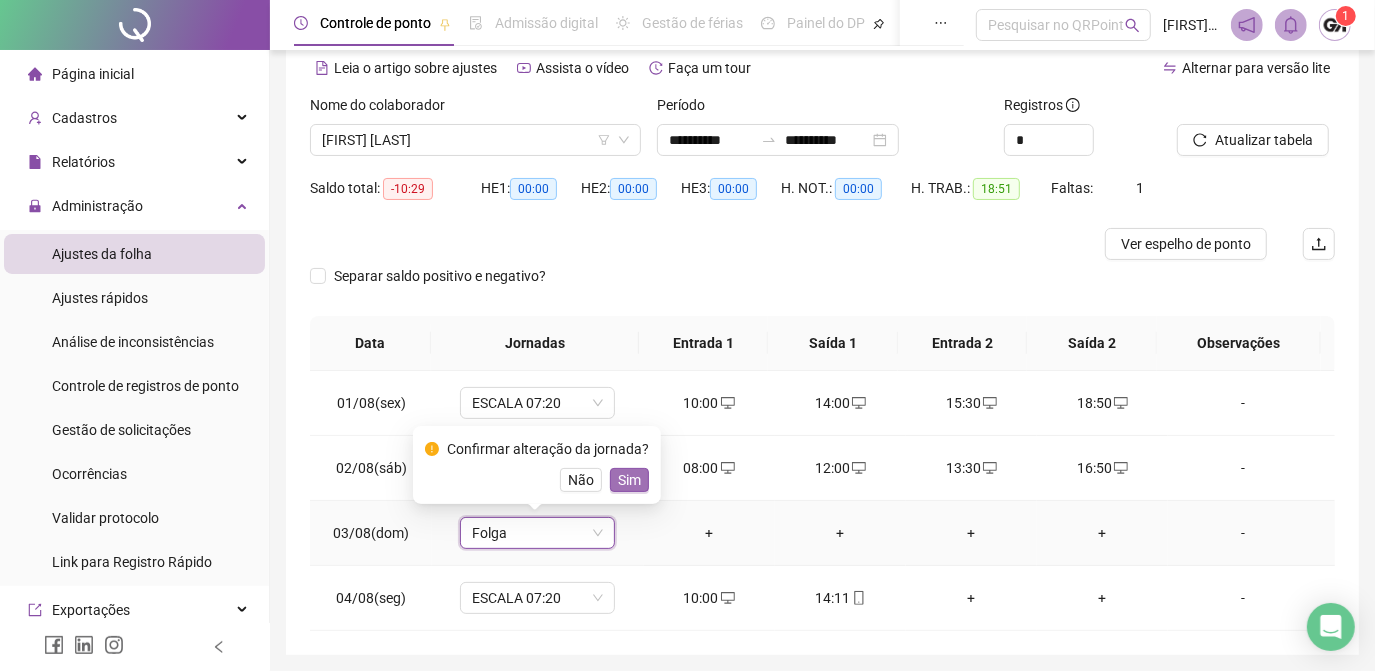 click on "Sim" at bounding box center (629, 480) 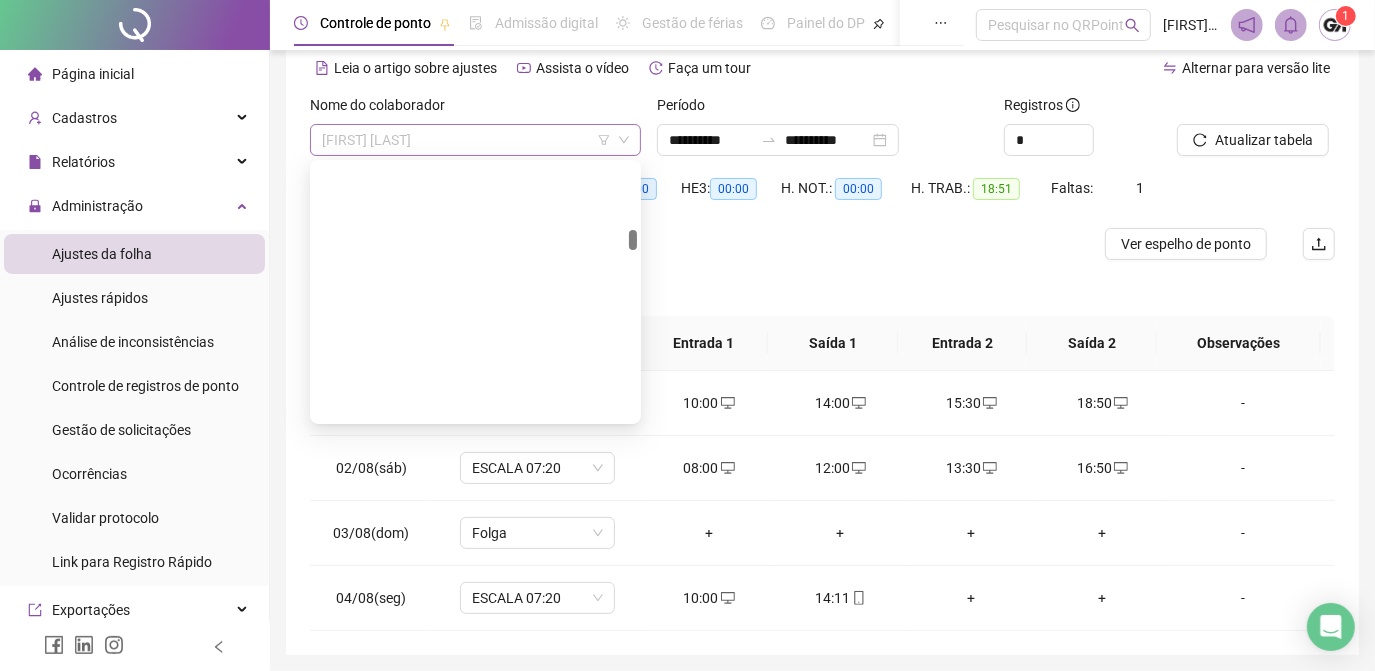 click on "[FIRST] [LAST]" at bounding box center (475, 140) 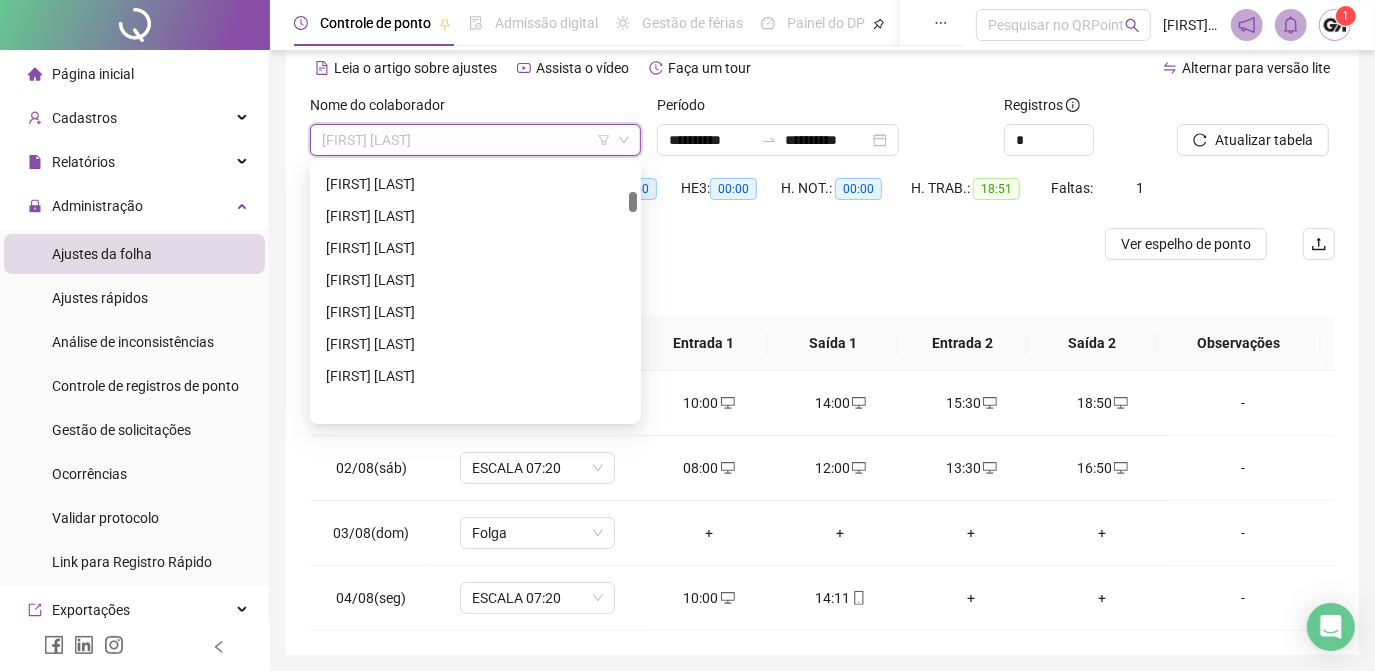 scroll, scrollTop: 545, scrollLeft: 0, axis: vertical 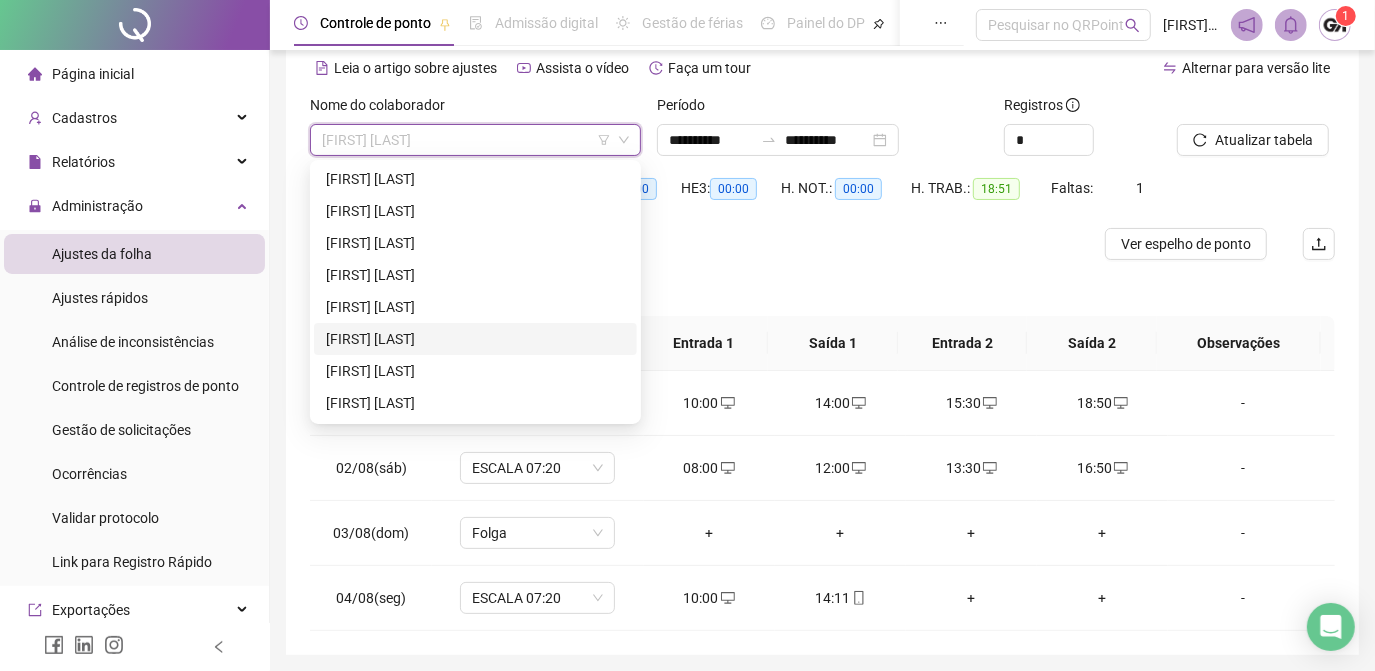 click on "[FIRST] [LAST]" at bounding box center (475, 339) 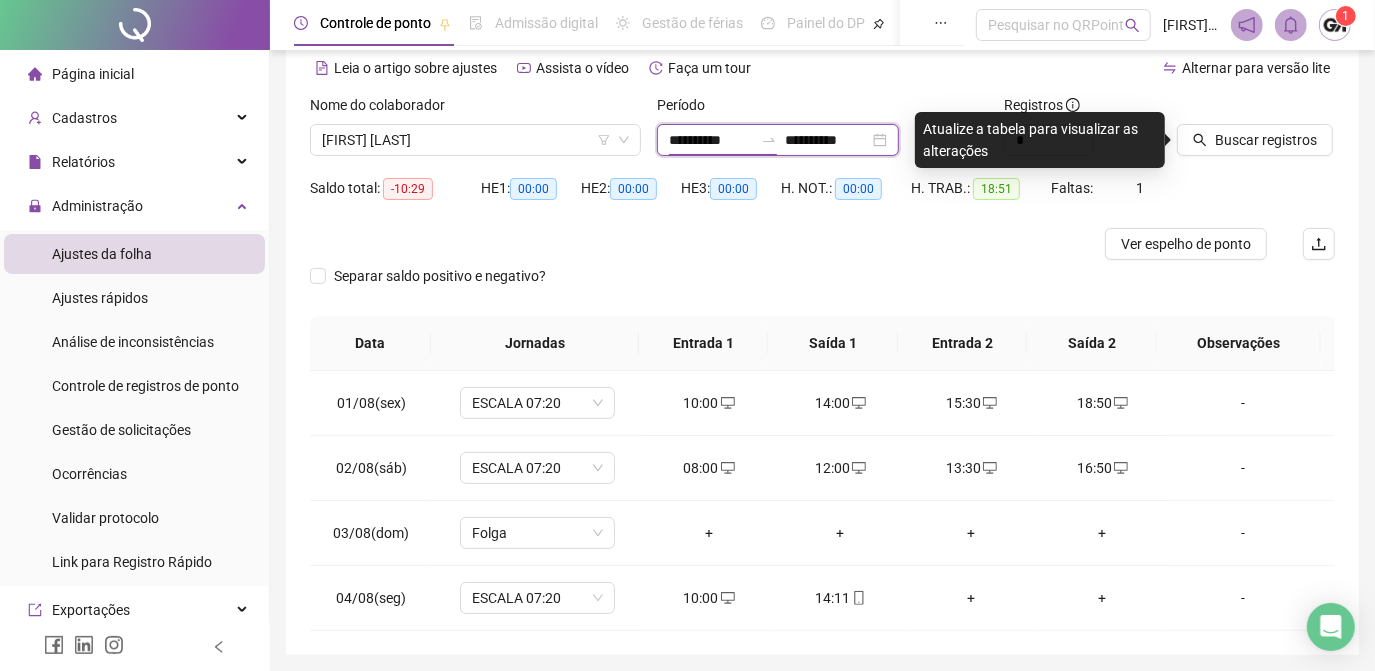 click on "**********" at bounding box center [711, 140] 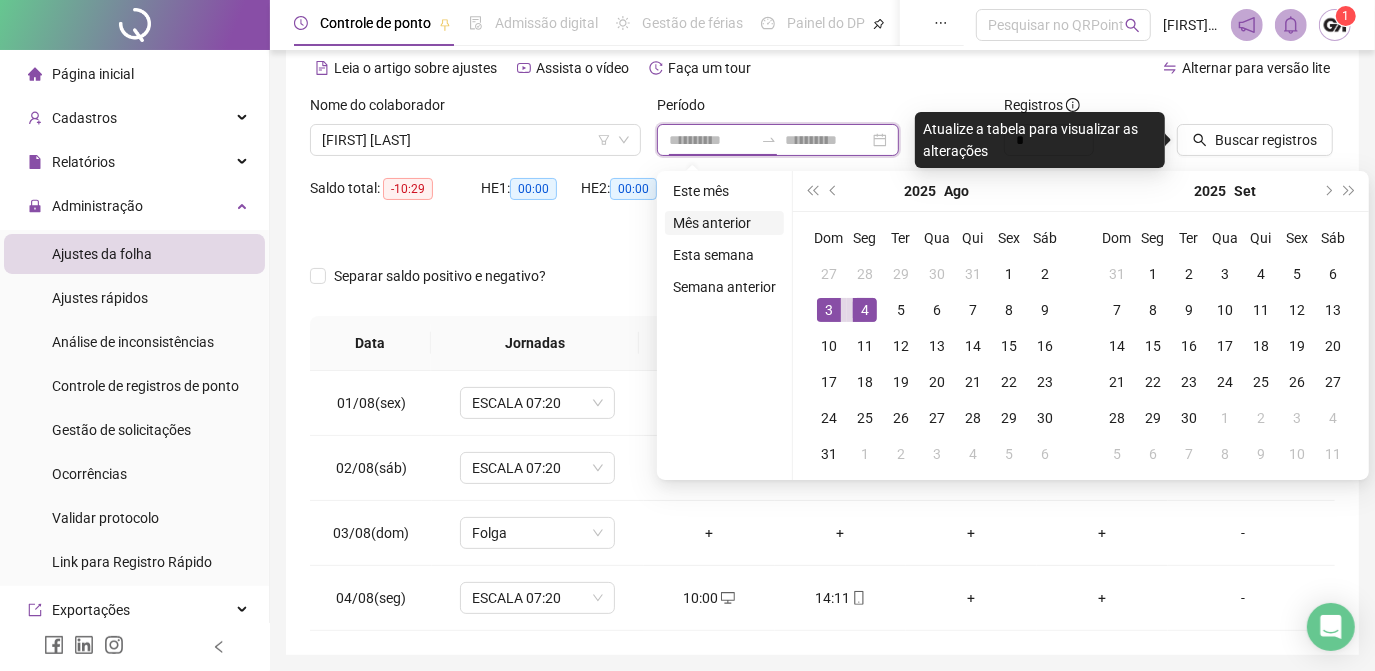 type on "**********" 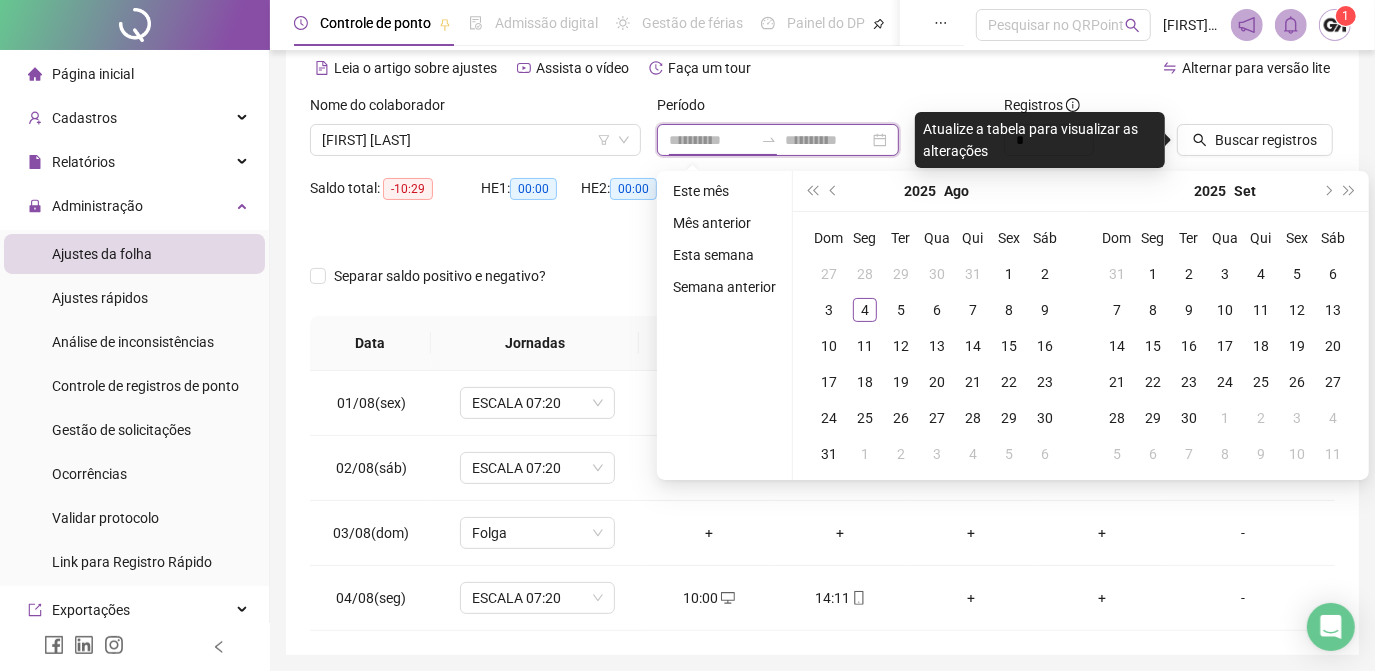 type on "**********" 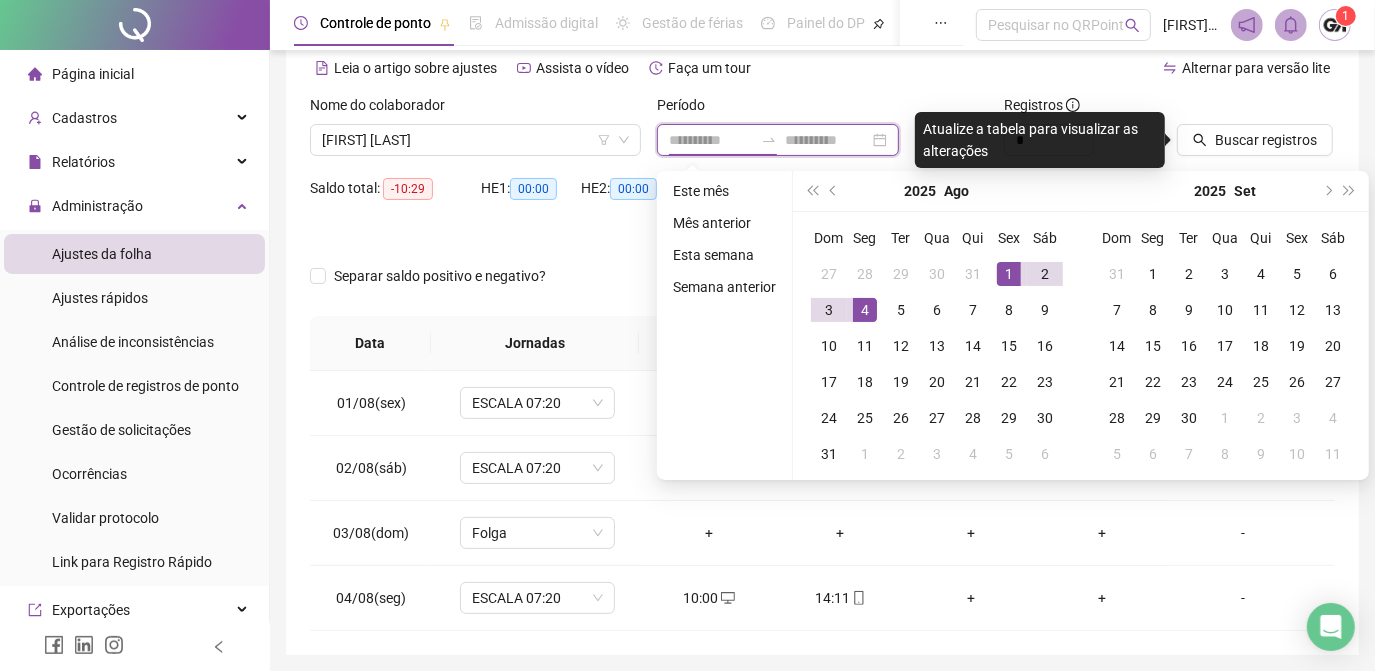 type on "**********" 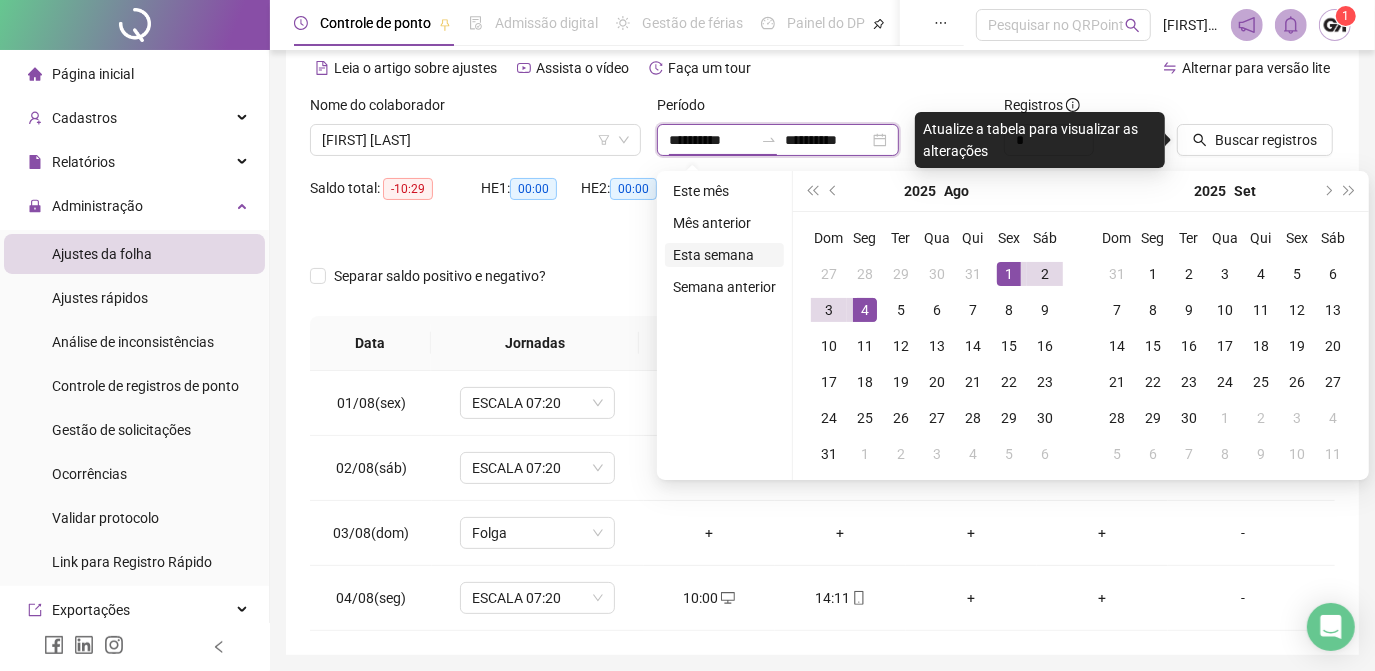 type on "**********" 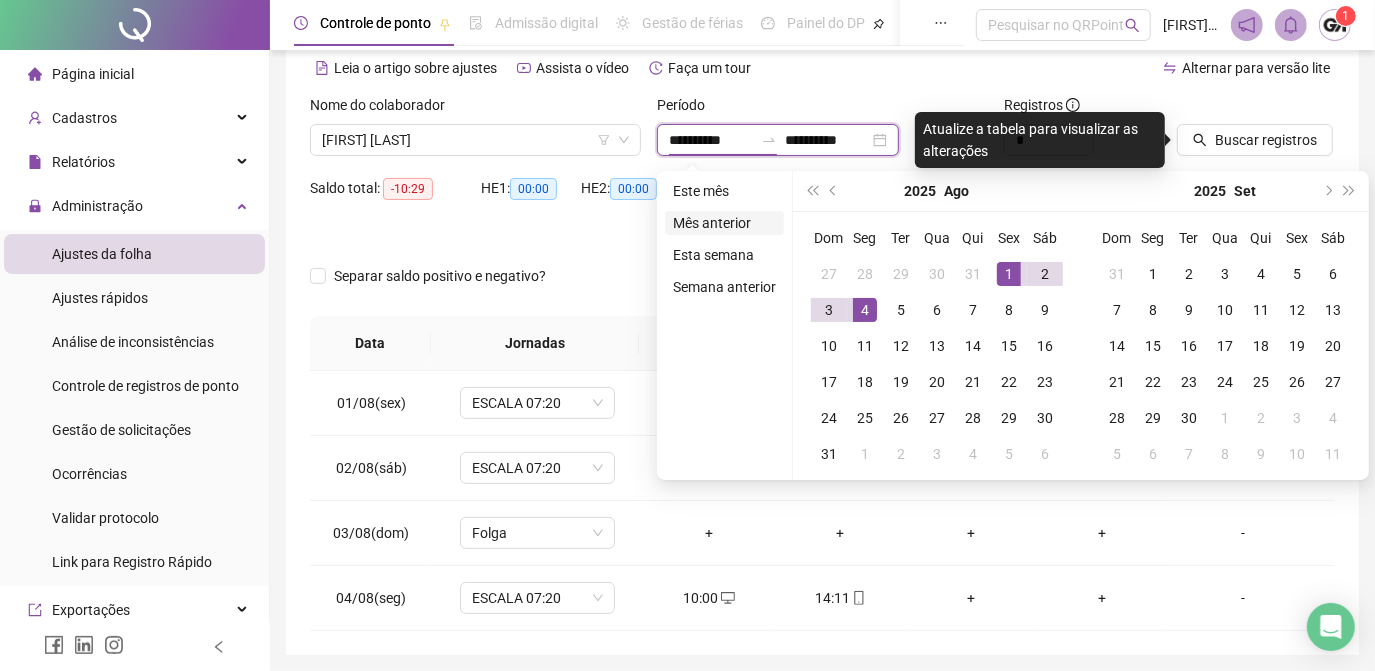 type on "**********" 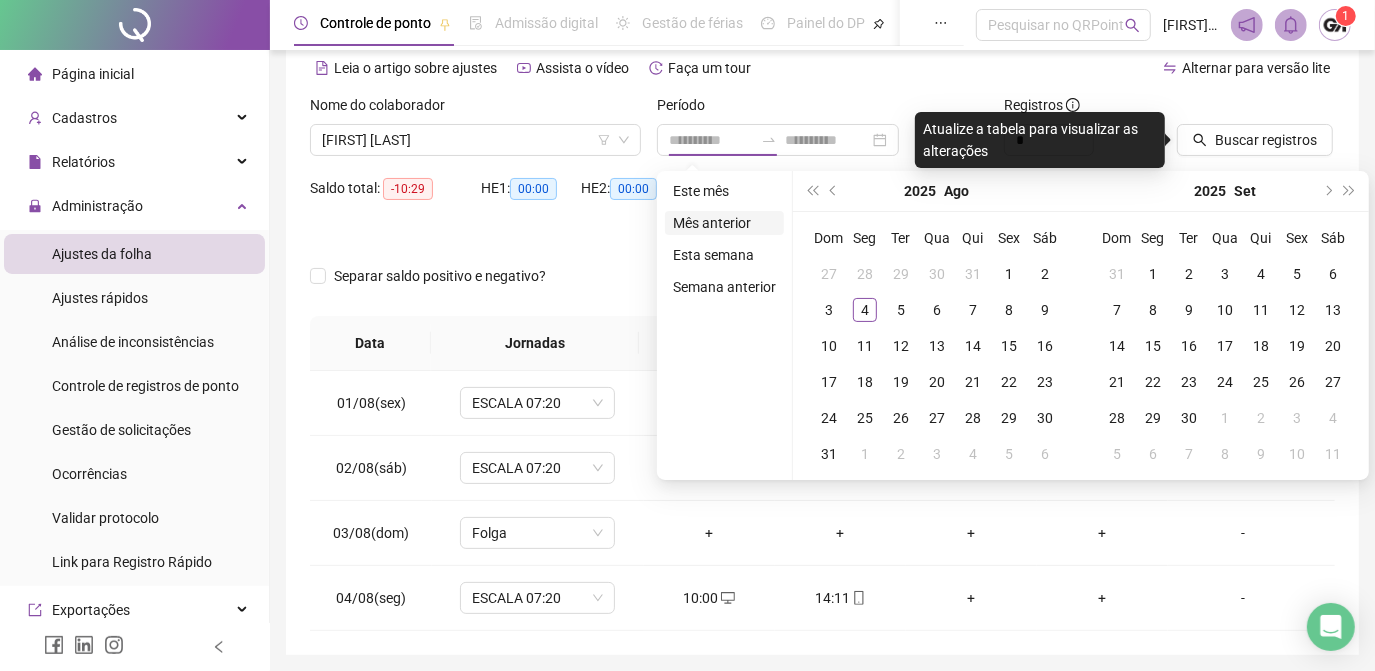 click on "Mês anterior" at bounding box center [724, 223] 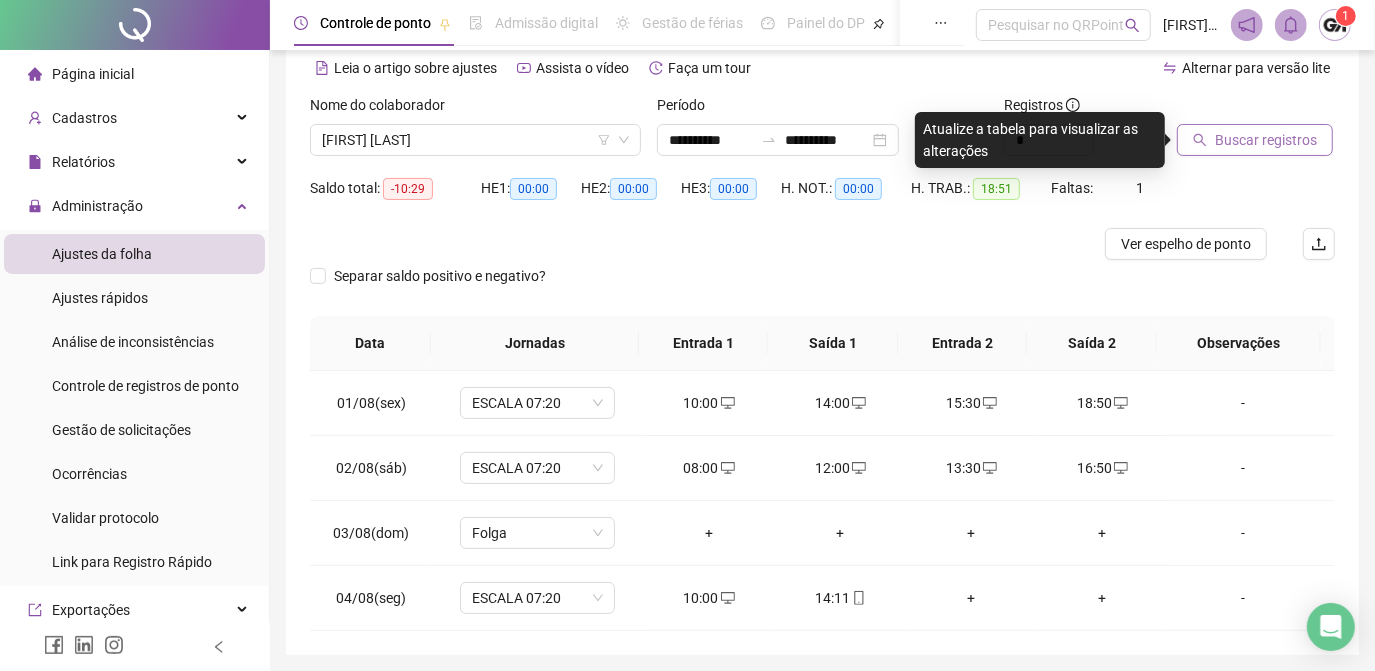 click on "Buscar registros" at bounding box center [1266, 140] 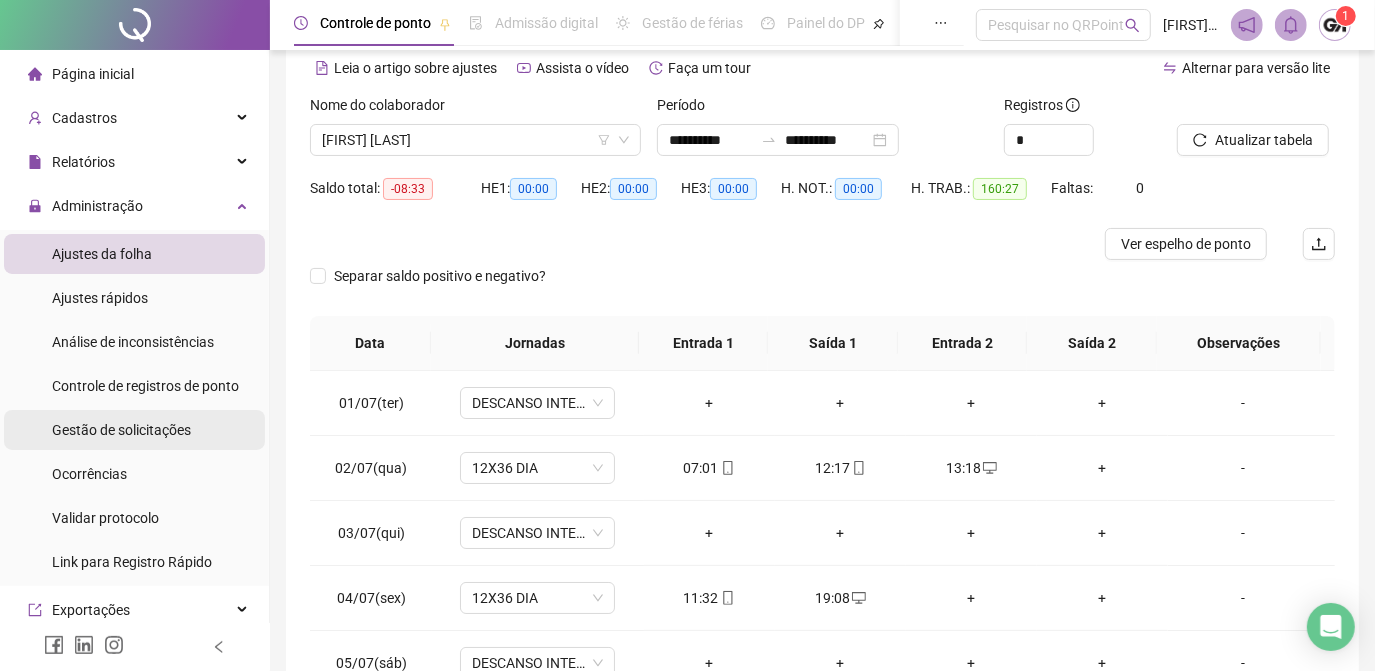 click on "Gestão de solicitações" at bounding box center [121, 430] 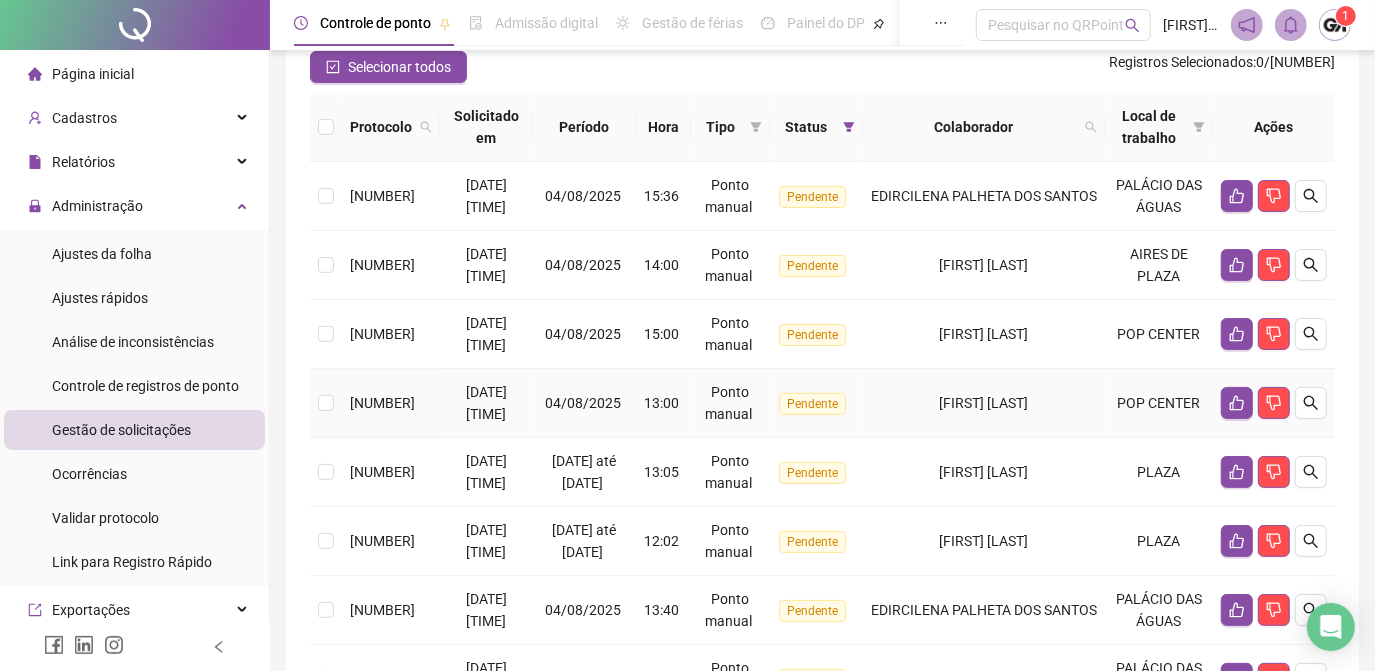 scroll, scrollTop: 272, scrollLeft: 0, axis: vertical 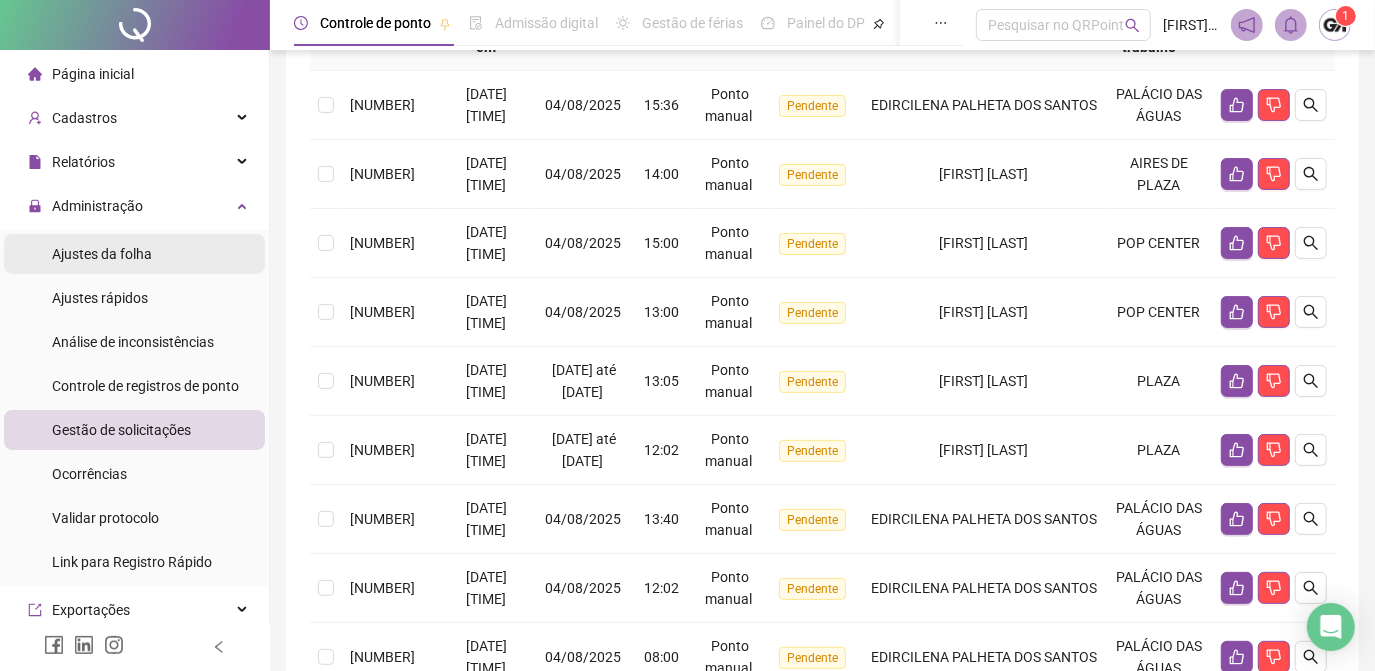 click on "Ajustes da folha" at bounding box center [102, 254] 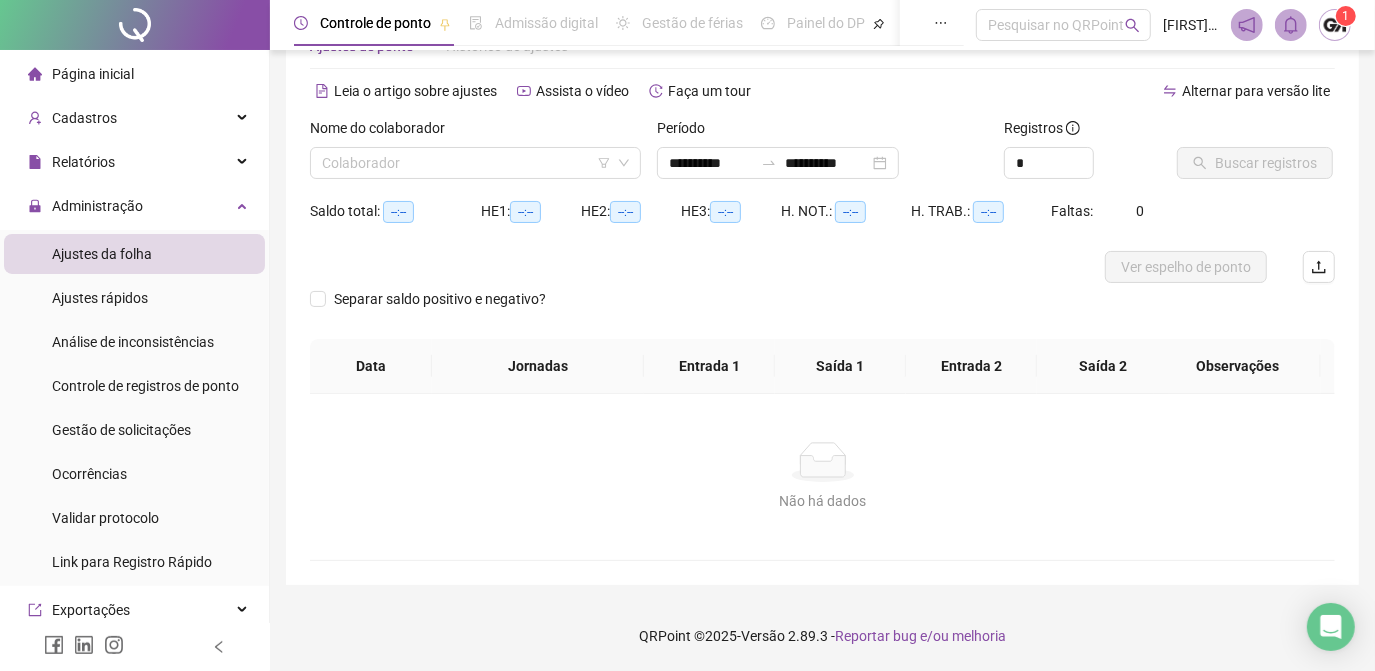 scroll, scrollTop: 66, scrollLeft: 0, axis: vertical 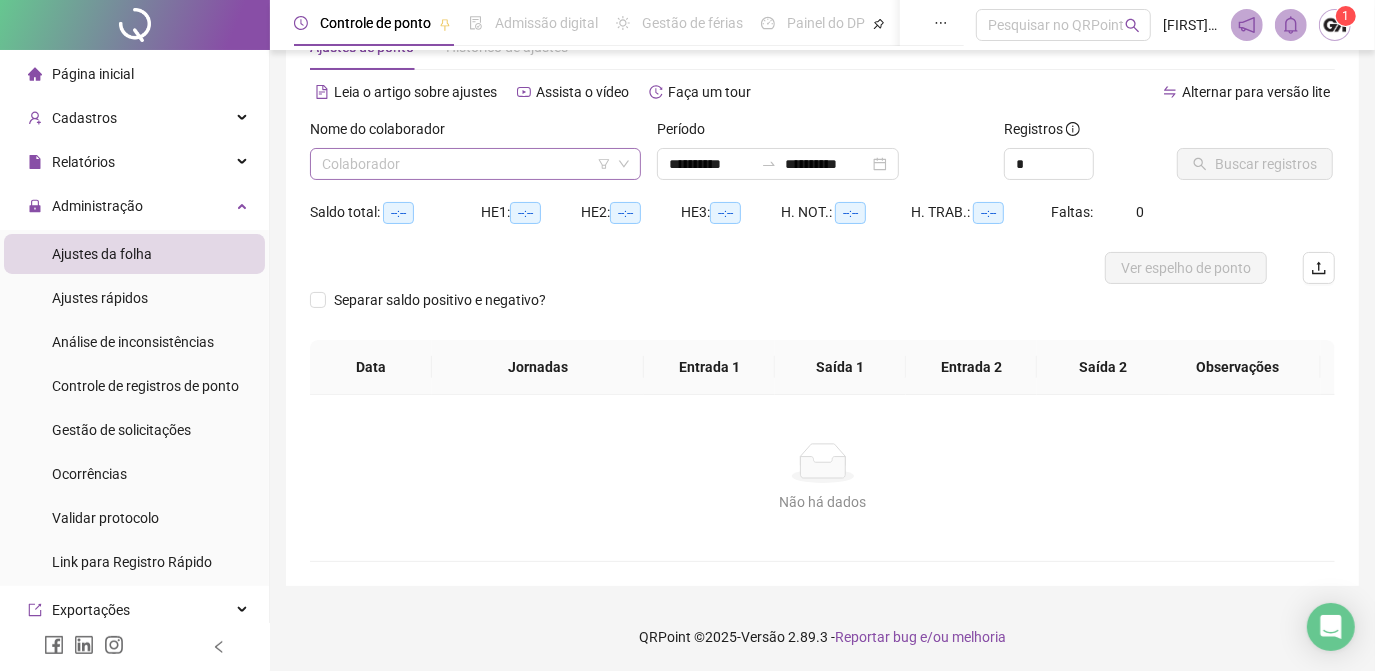 click at bounding box center [466, 164] 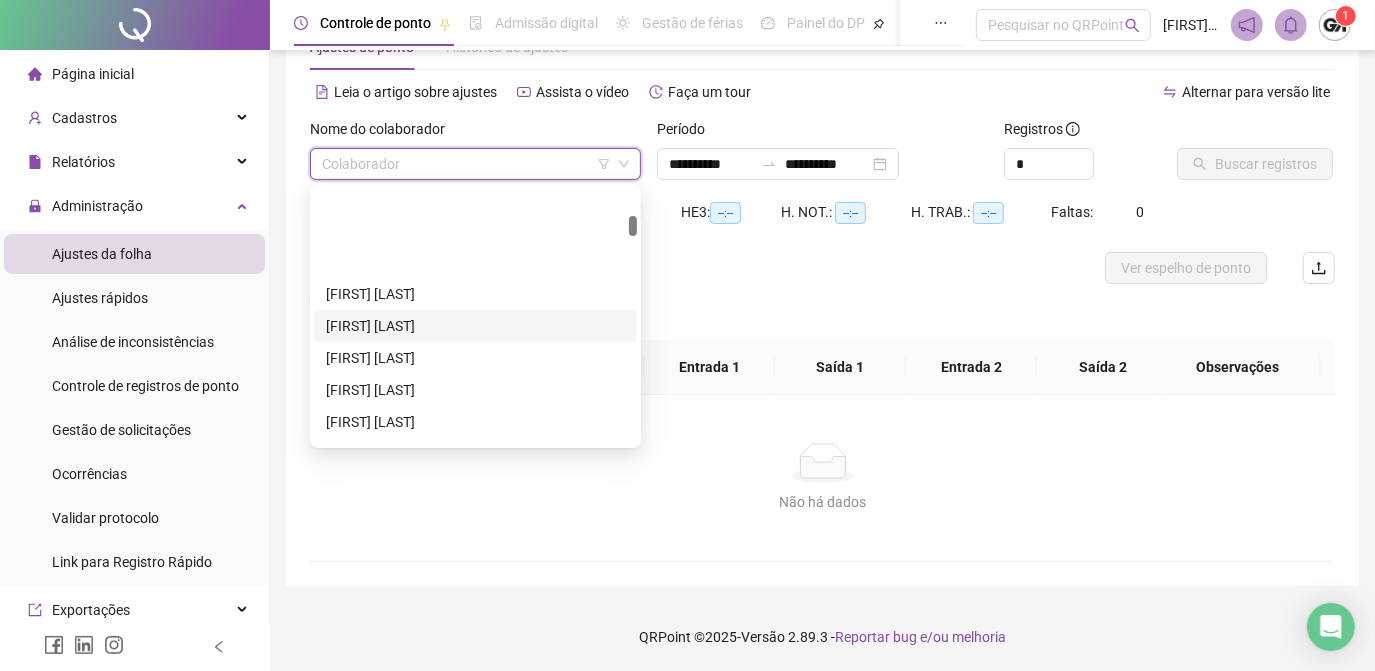 scroll, scrollTop: 545, scrollLeft: 0, axis: vertical 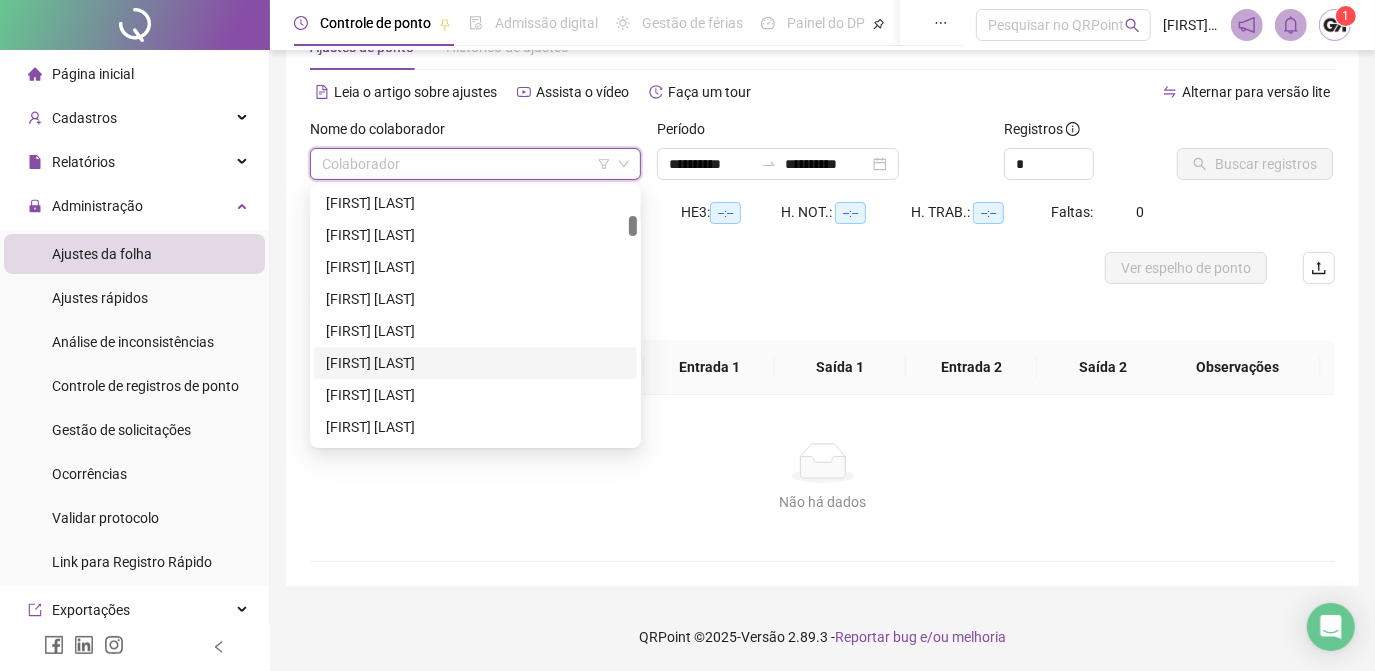 click on "[FIRST] [LAST]" at bounding box center (475, 363) 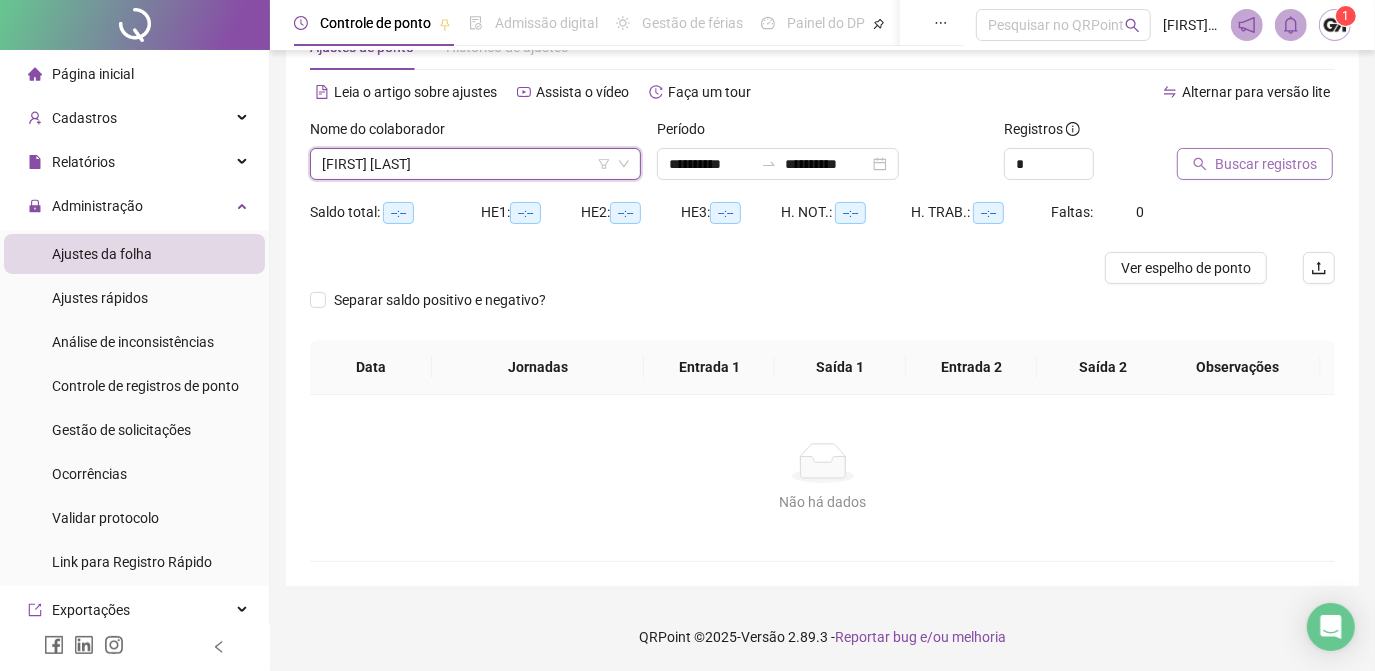click 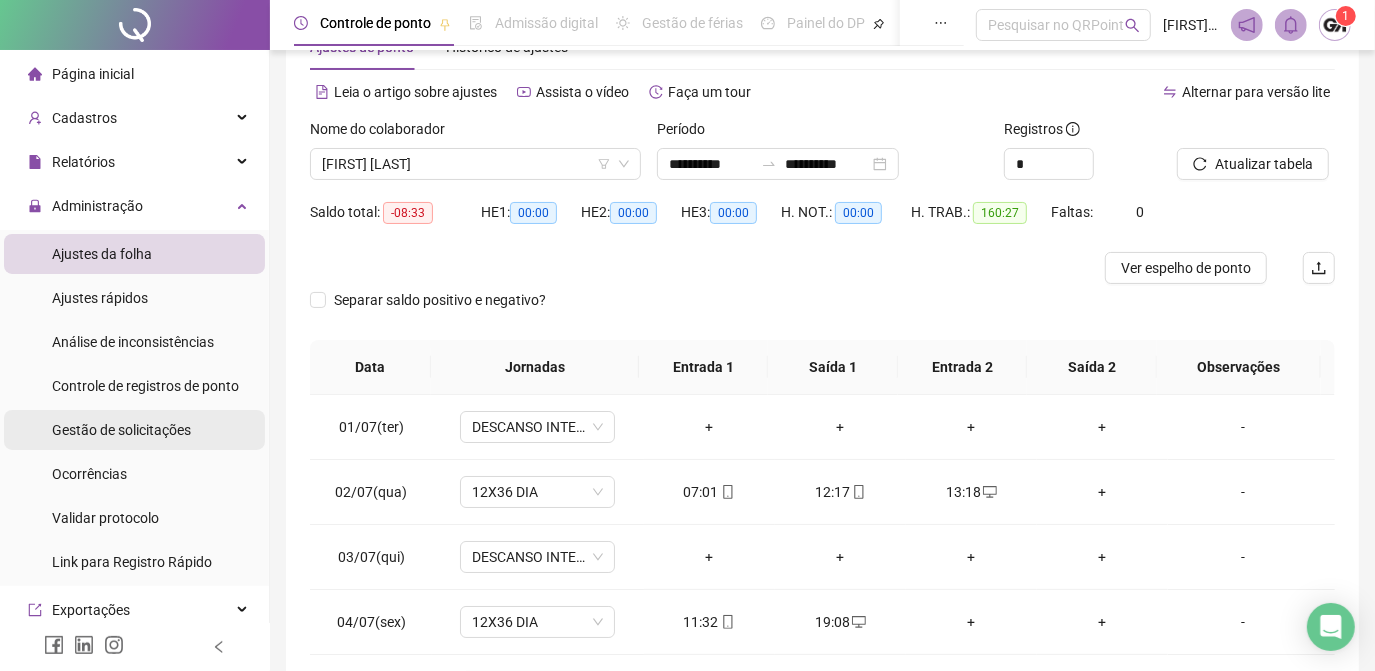 click on "Gestão de solicitações" at bounding box center [121, 430] 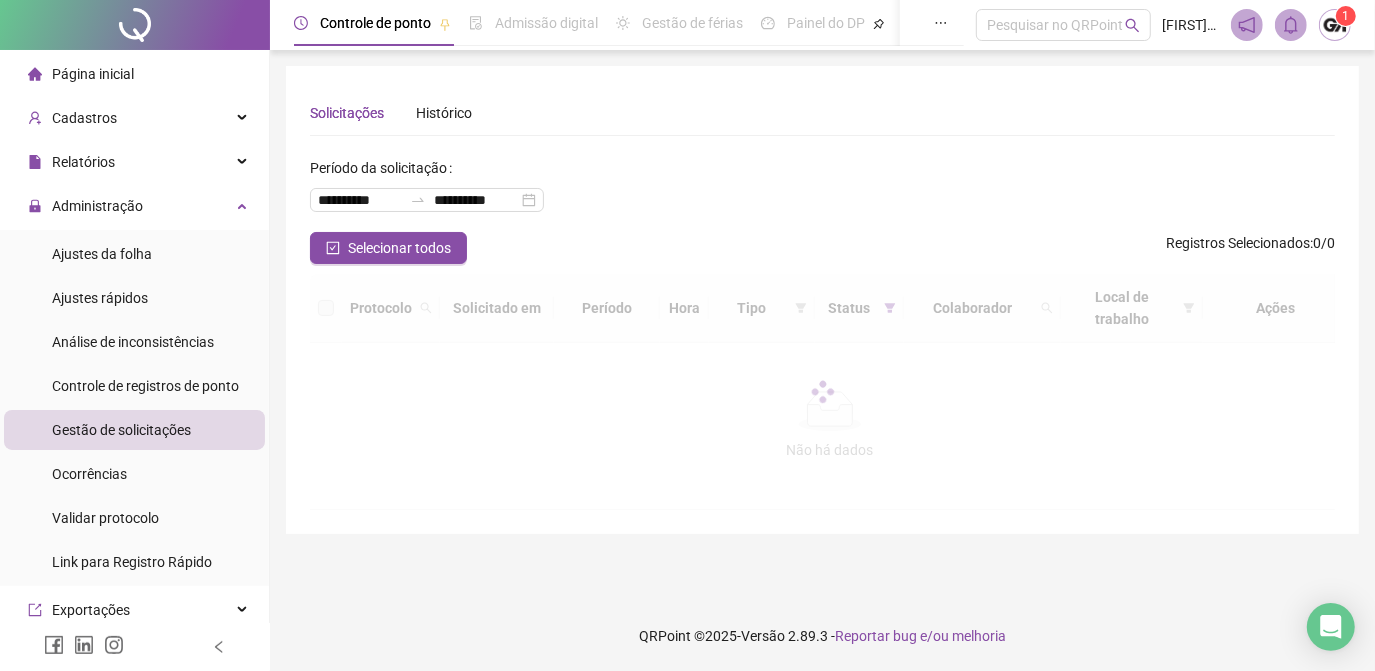 scroll, scrollTop: 0, scrollLeft: 0, axis: both 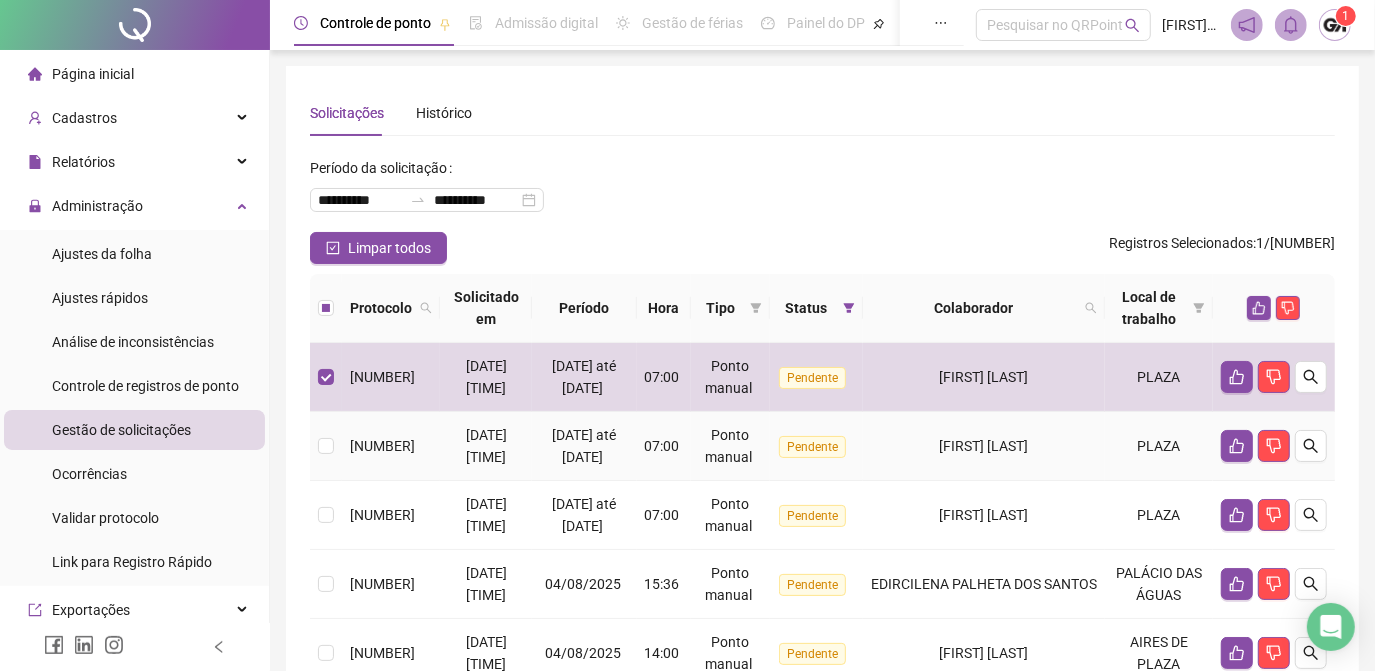 click at bounding box center [326, 446] 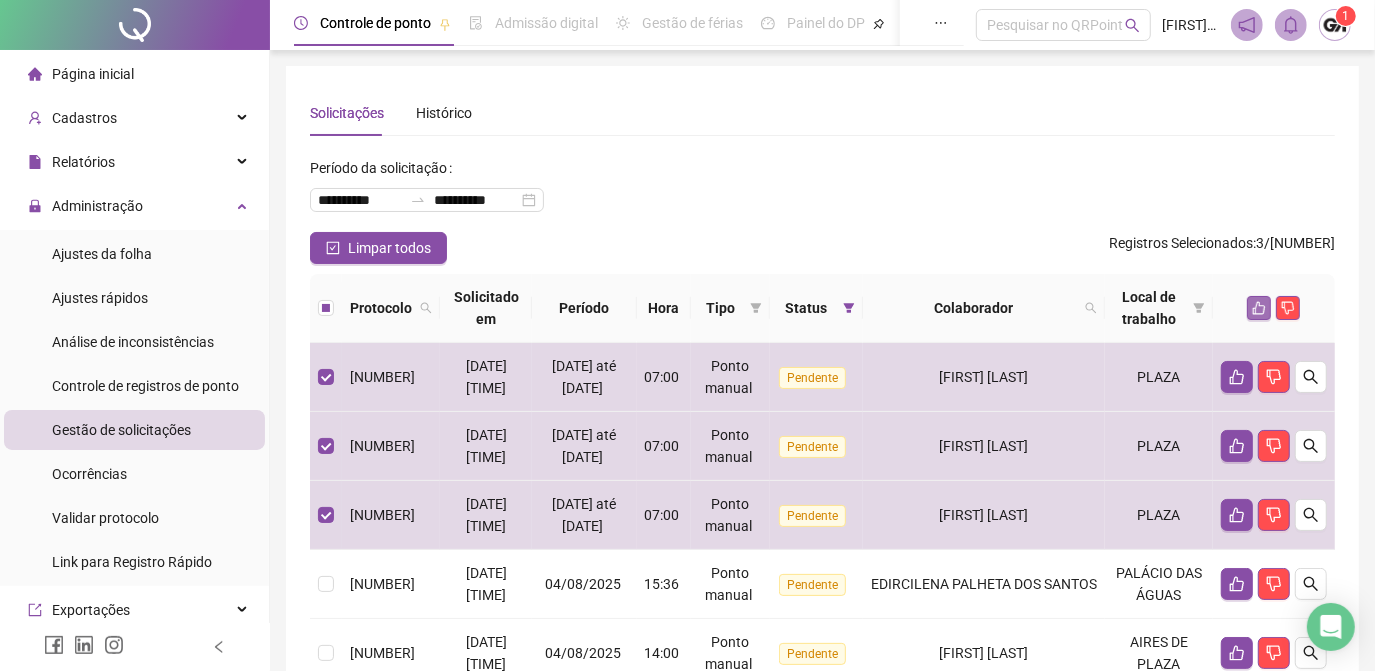 click 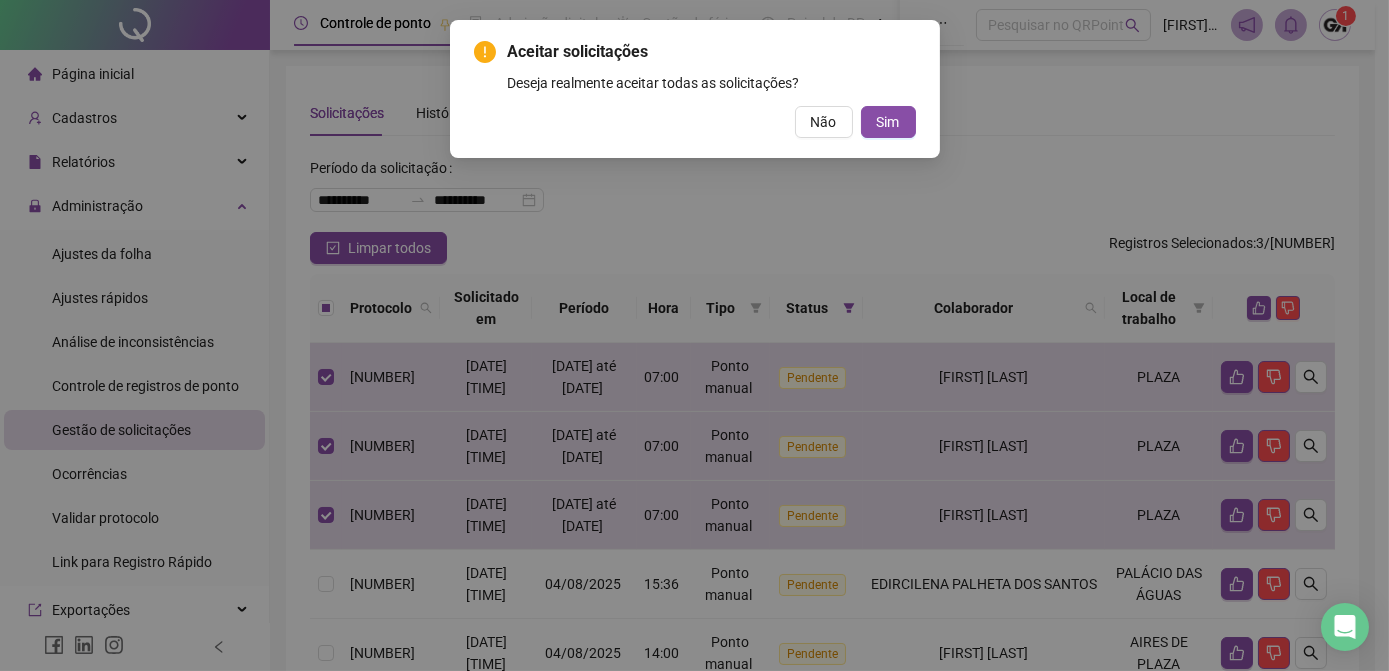 drag, startPoint x: 890, startPoint y: 123, endPoint x: 872, endPoint y: 143, distance: 26.907248 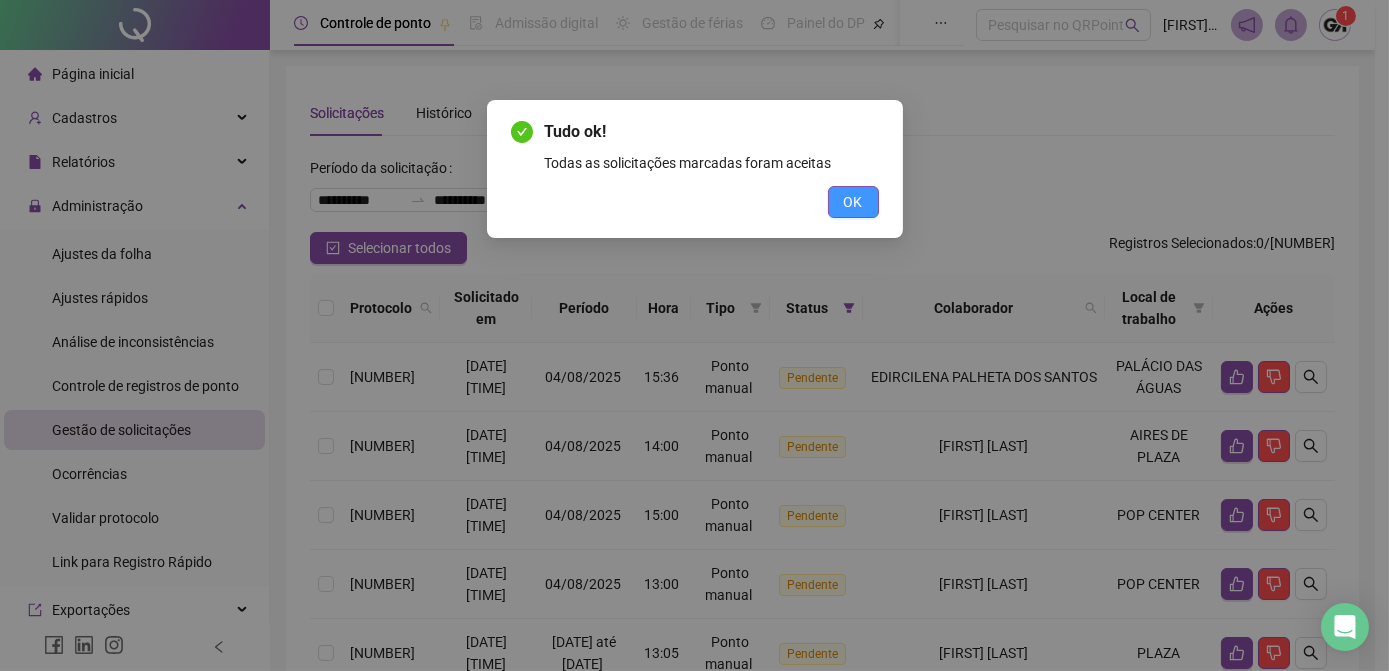 click on "OK" at bounding box center (853, 202) 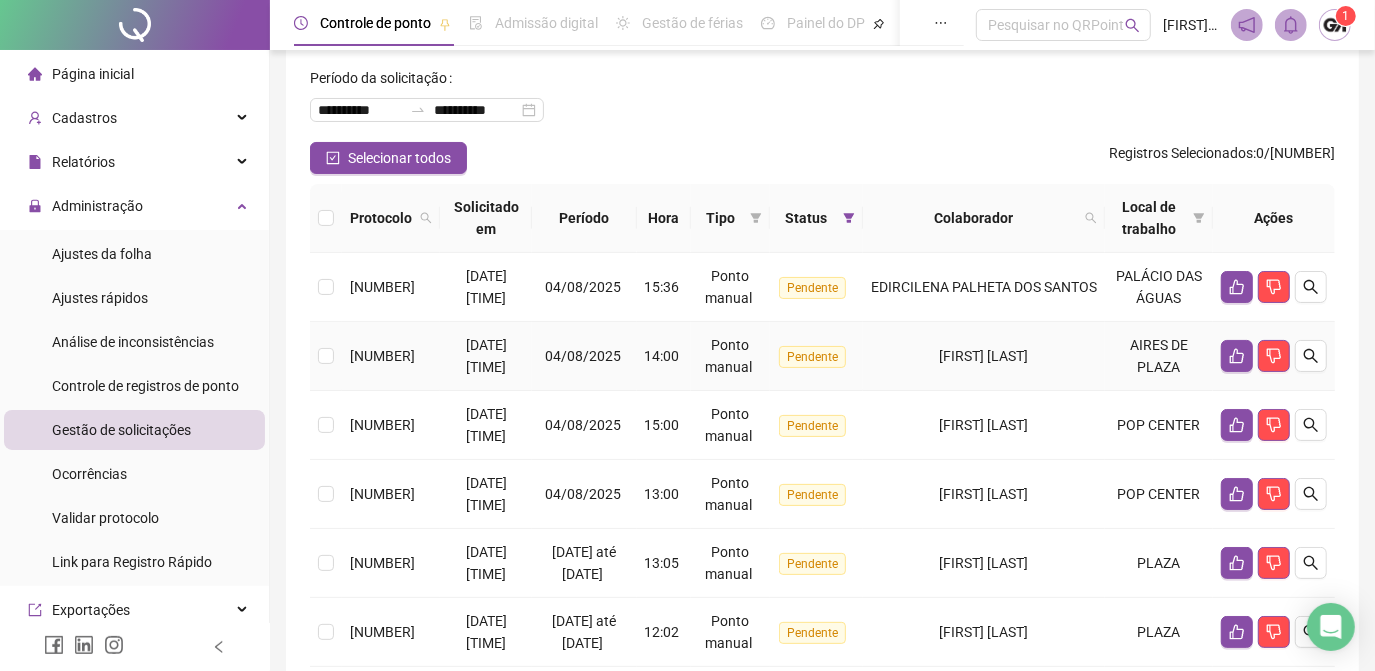 scroll, scrollTop: 181, scrollLeft: 0, axis: vertical 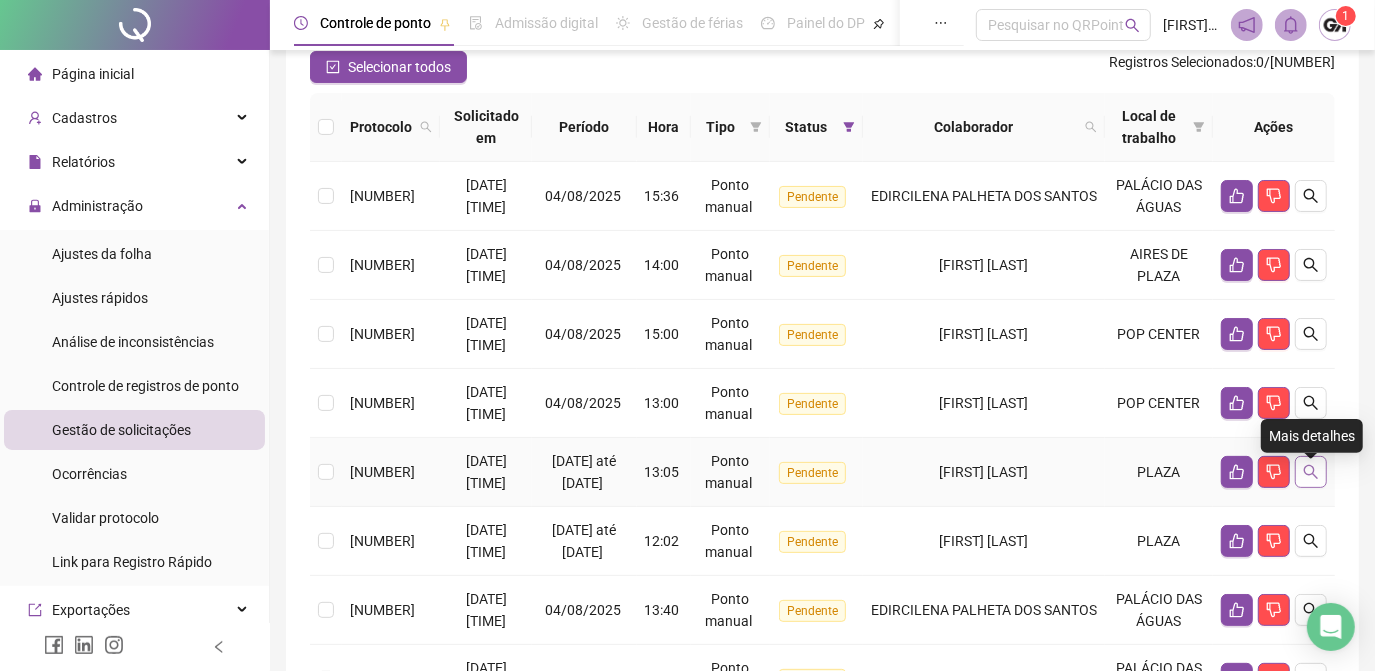 click 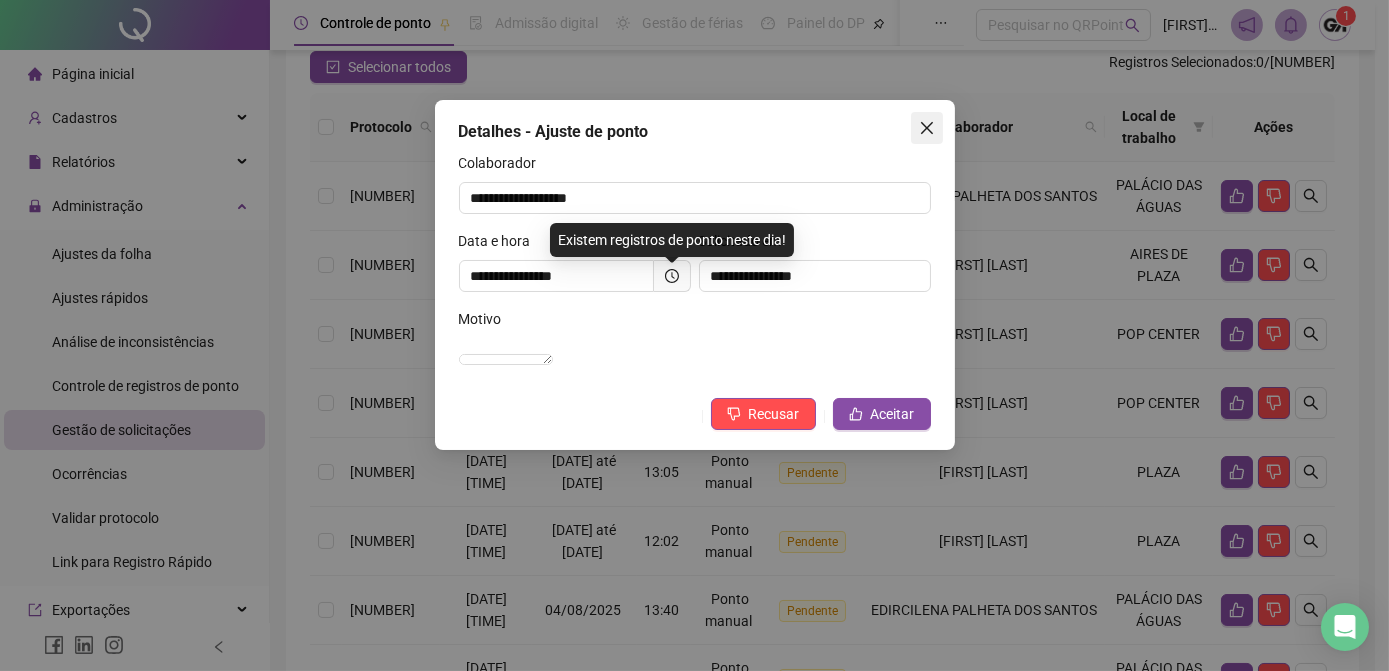 click 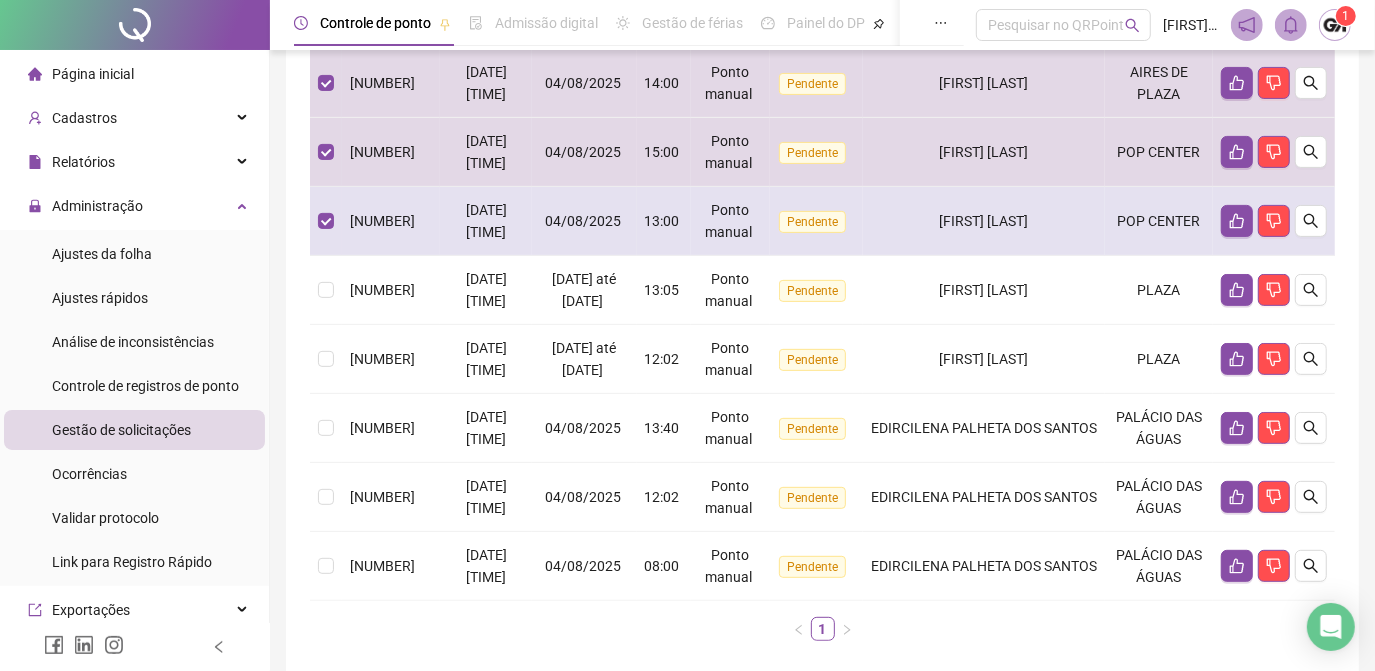 scroll, scrollTop: 454, scrollLeft: 0, axis: vertical 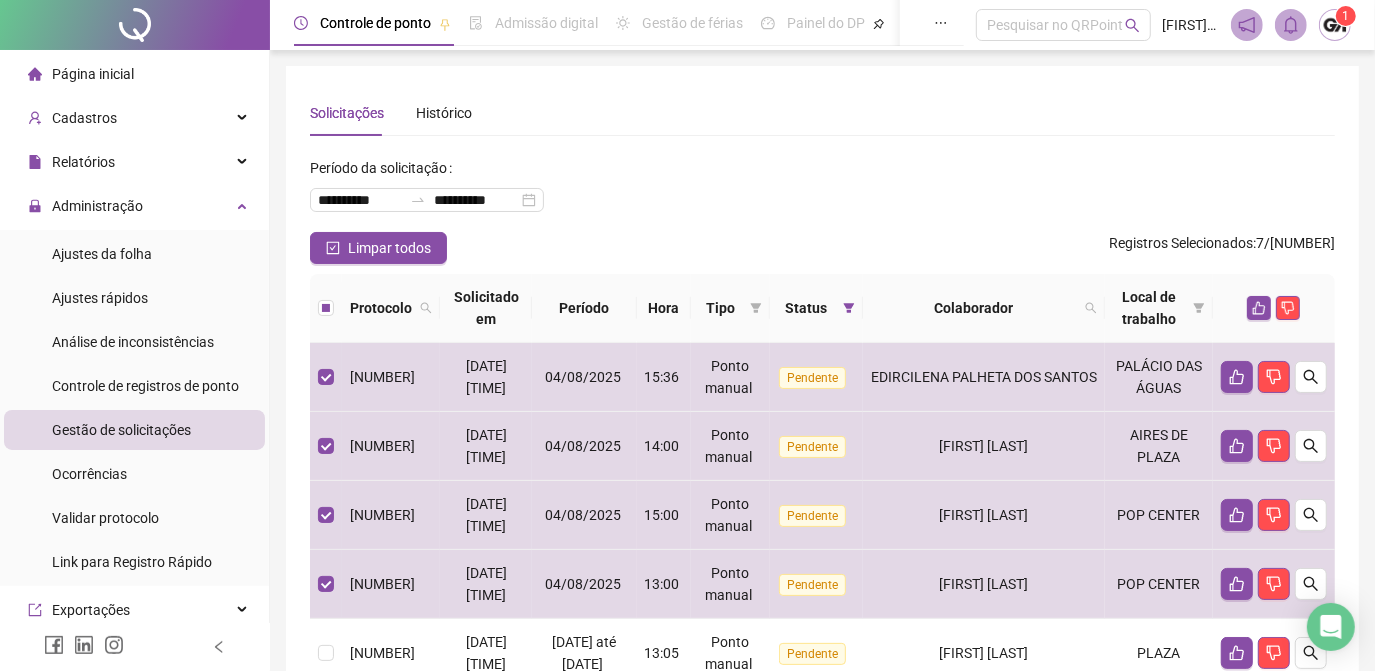 drag, startPoint x: 1256, startPoint y: 306, endPoint x: 1245, endPoint y: 304, distance: 11.18034 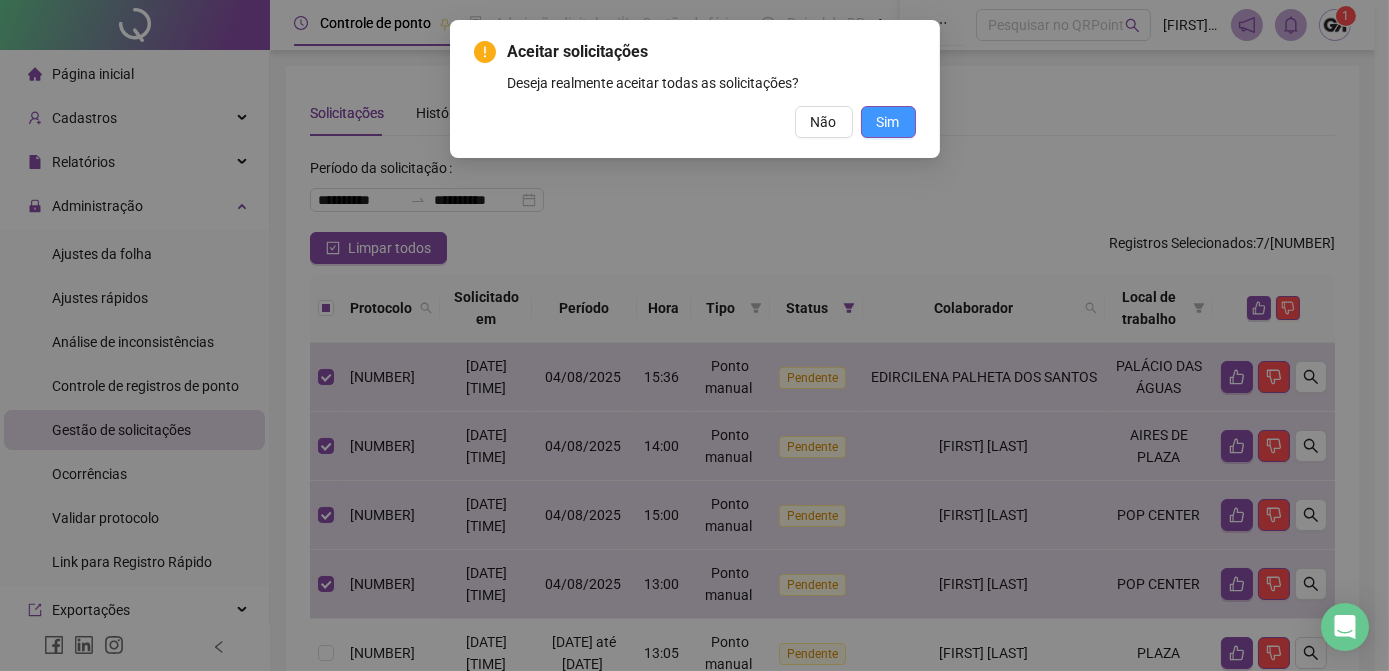 click on "Sim" at bounding box center (888, 122) 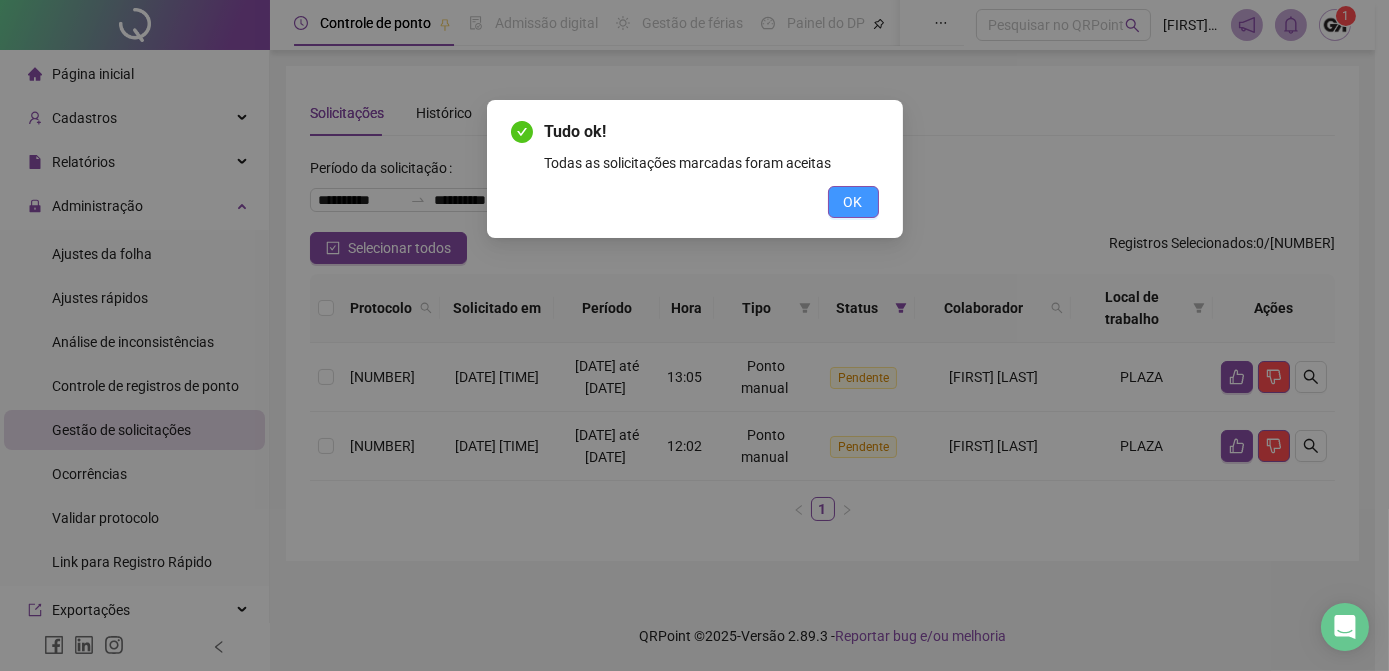 click on "OK" at bounding box center (853, 202) 